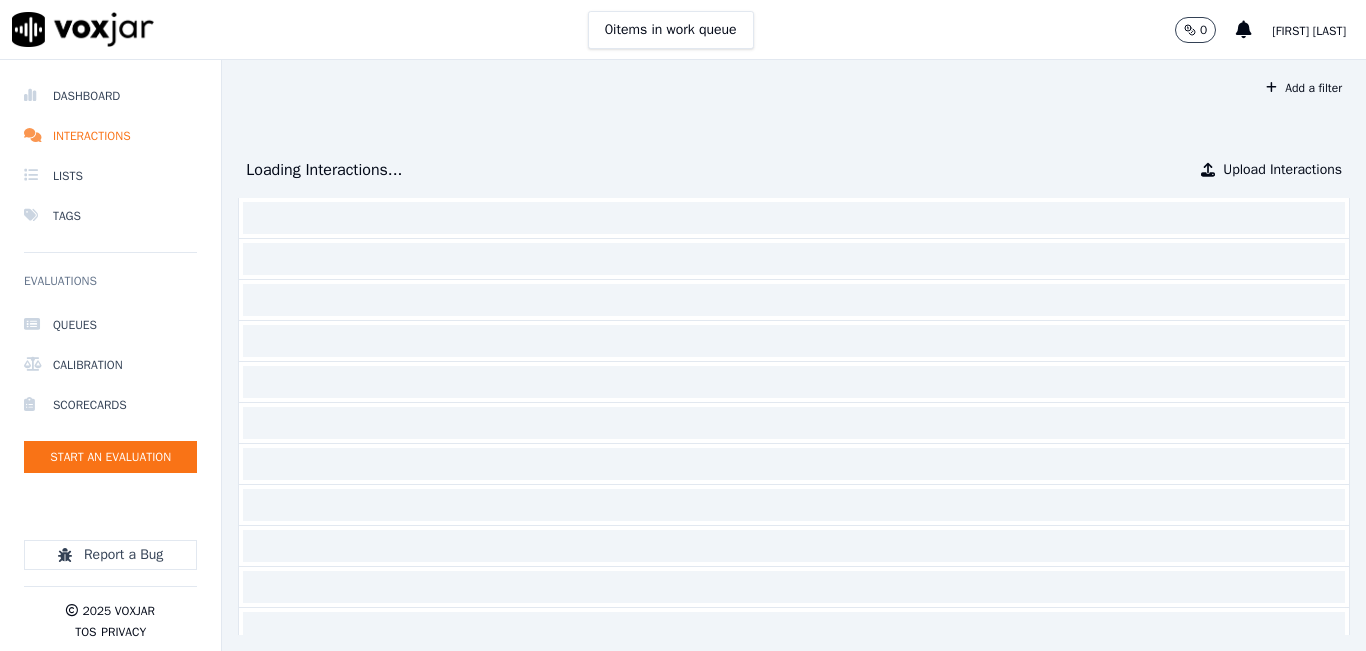 scroll, scrollTop: 0, scrollLeft: 0, axis: both 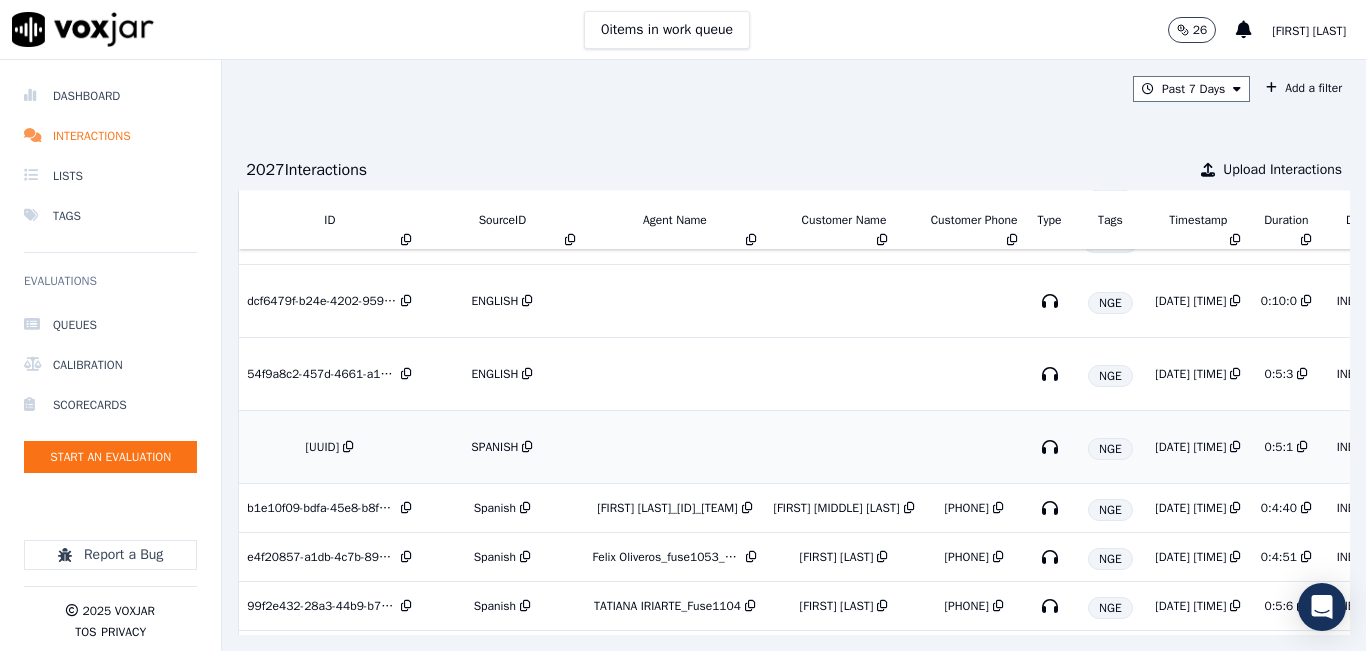 click on "SPANISH" at bounding box center (494, 447) 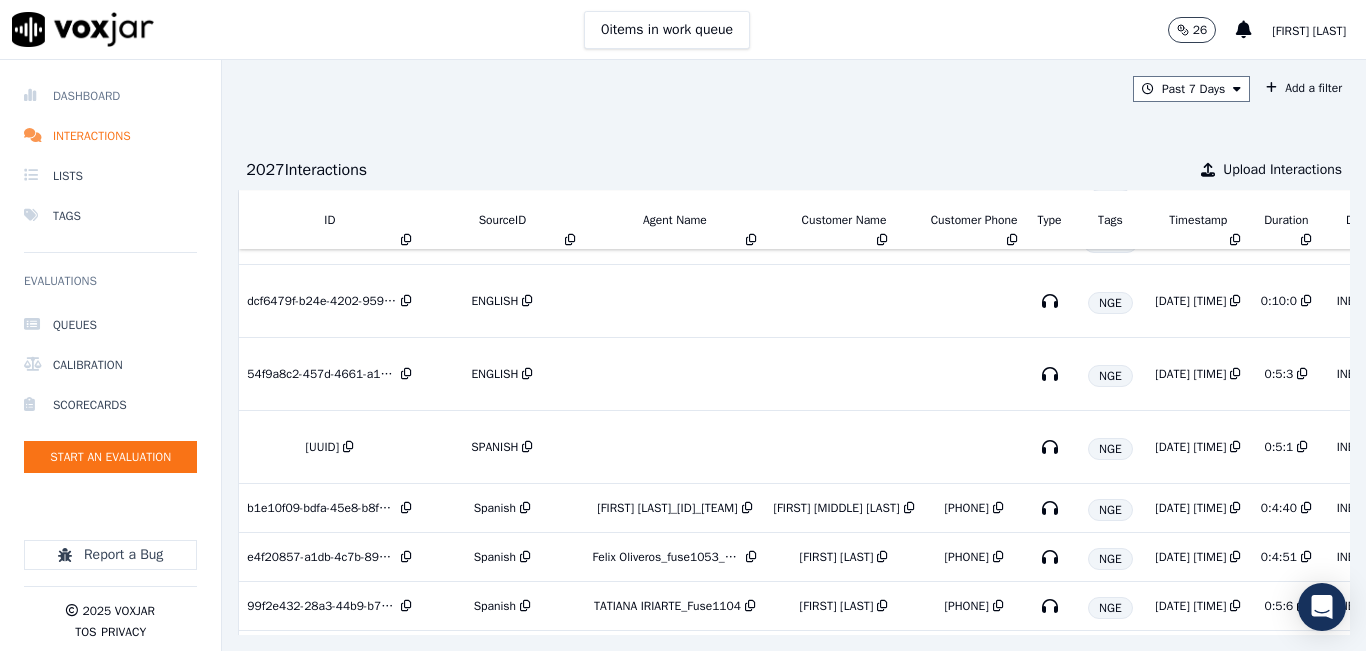 click on "Dashboard" at bounding box center (110, 96) 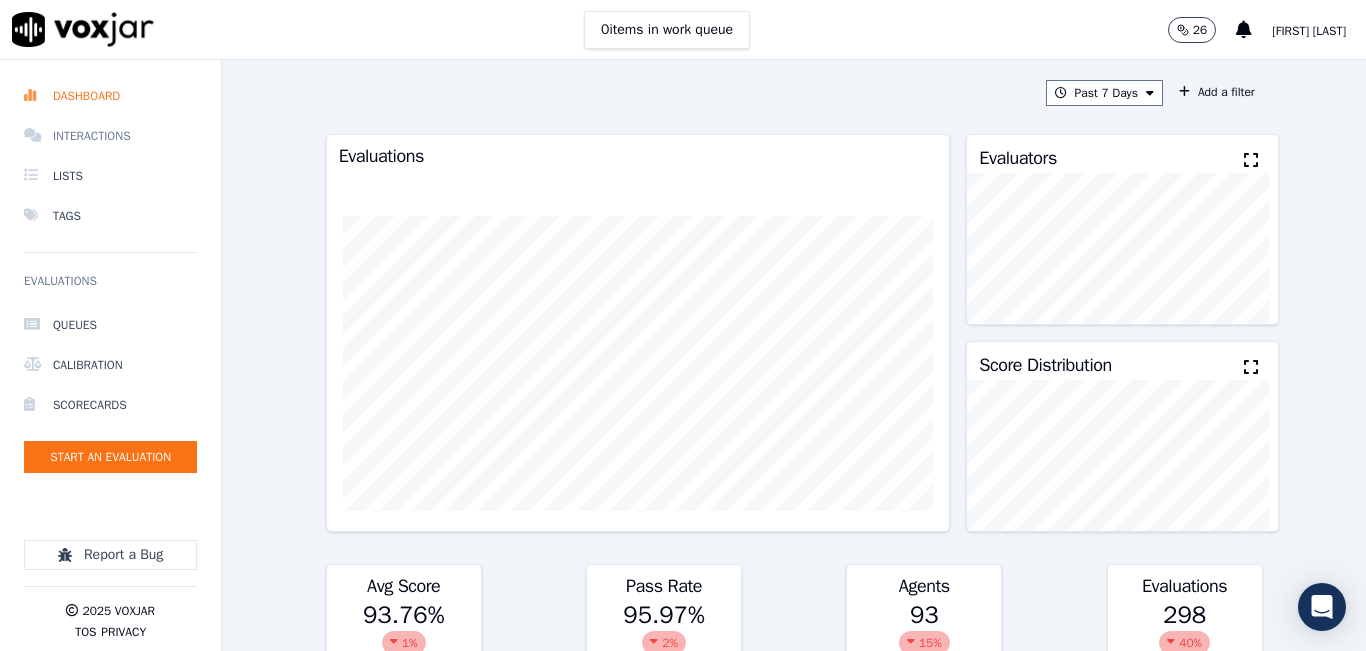 click on "Interactions" at bounding box center [110, 136] 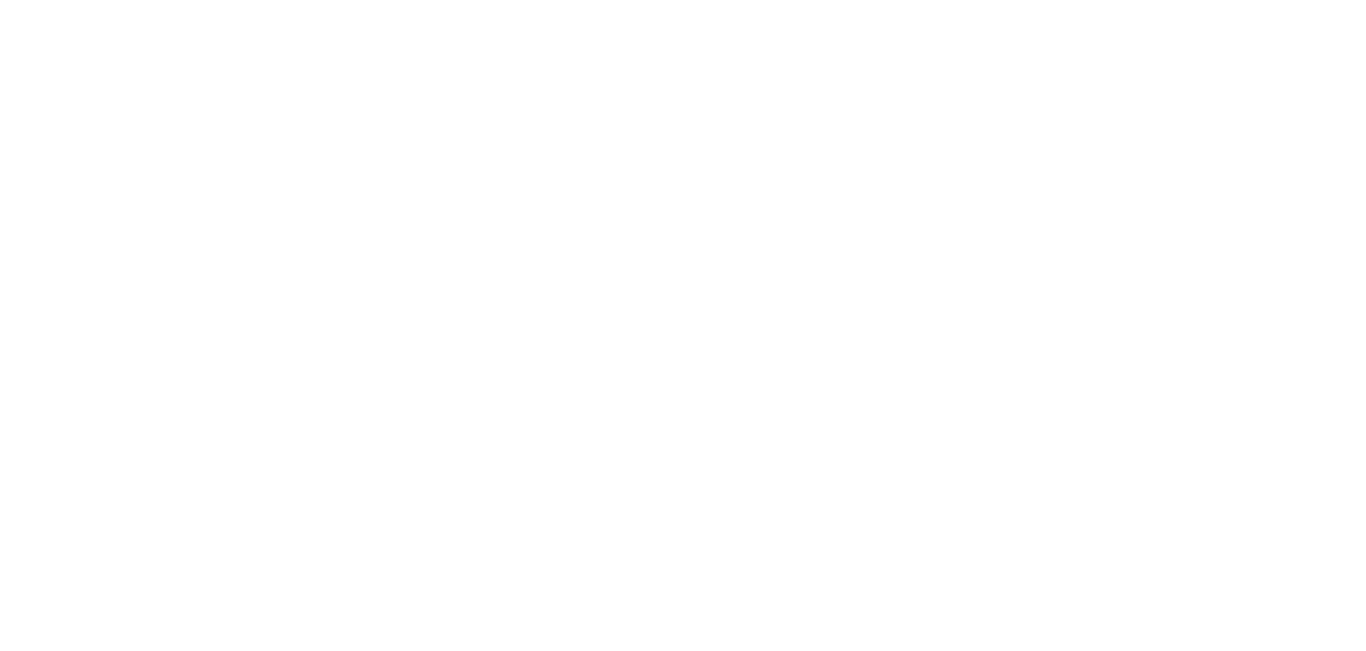 scroll, scrollTop: 0, scrollLeft: 0, axis: both 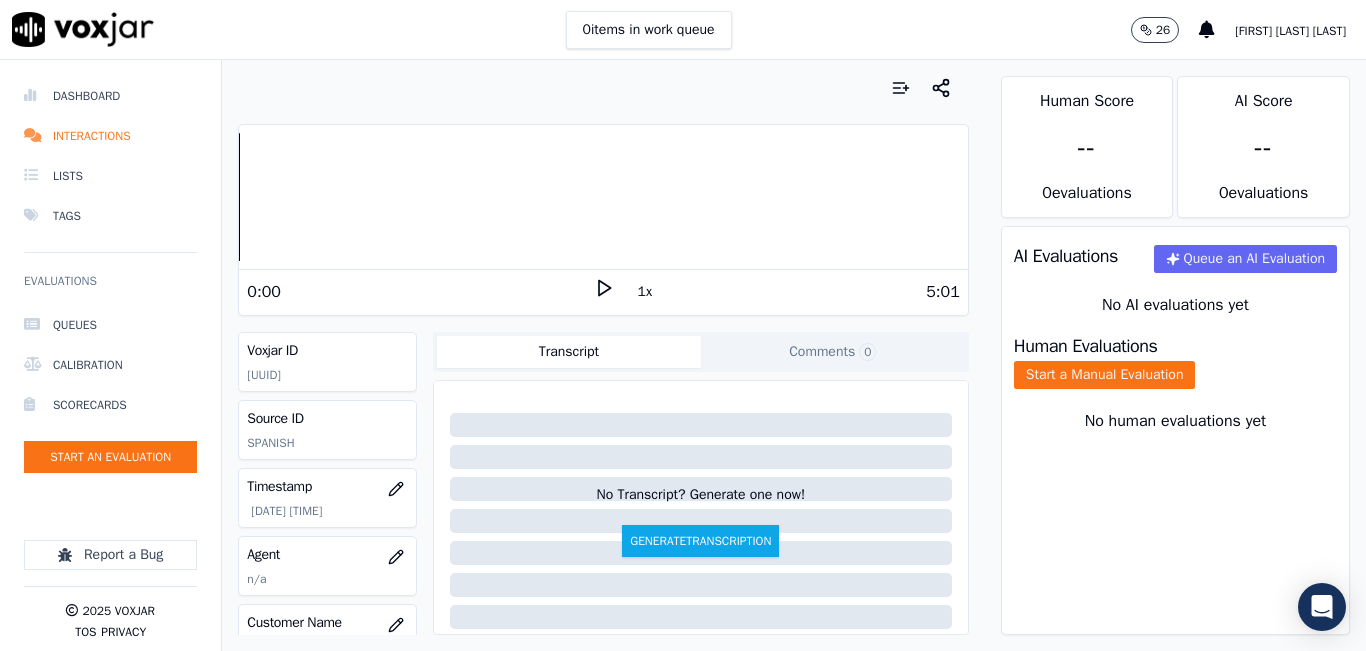 click on "0:00     1x   5:01" at bounding box center (603, 291) 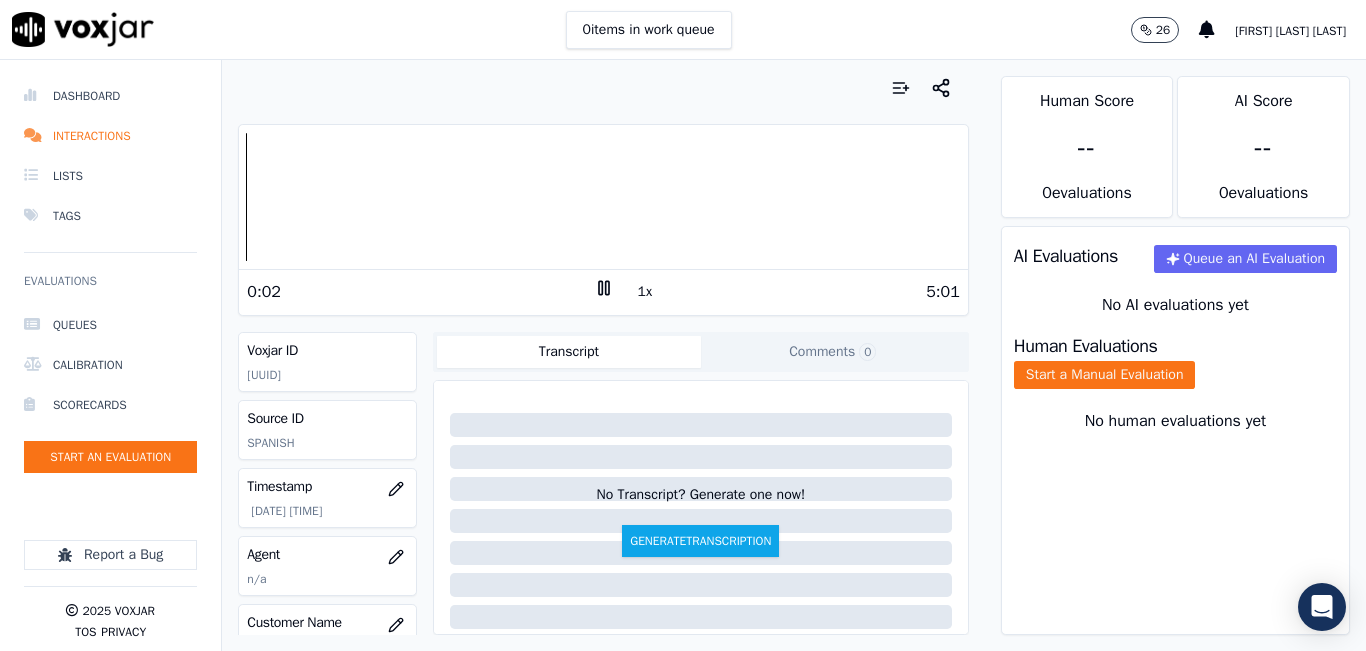 click 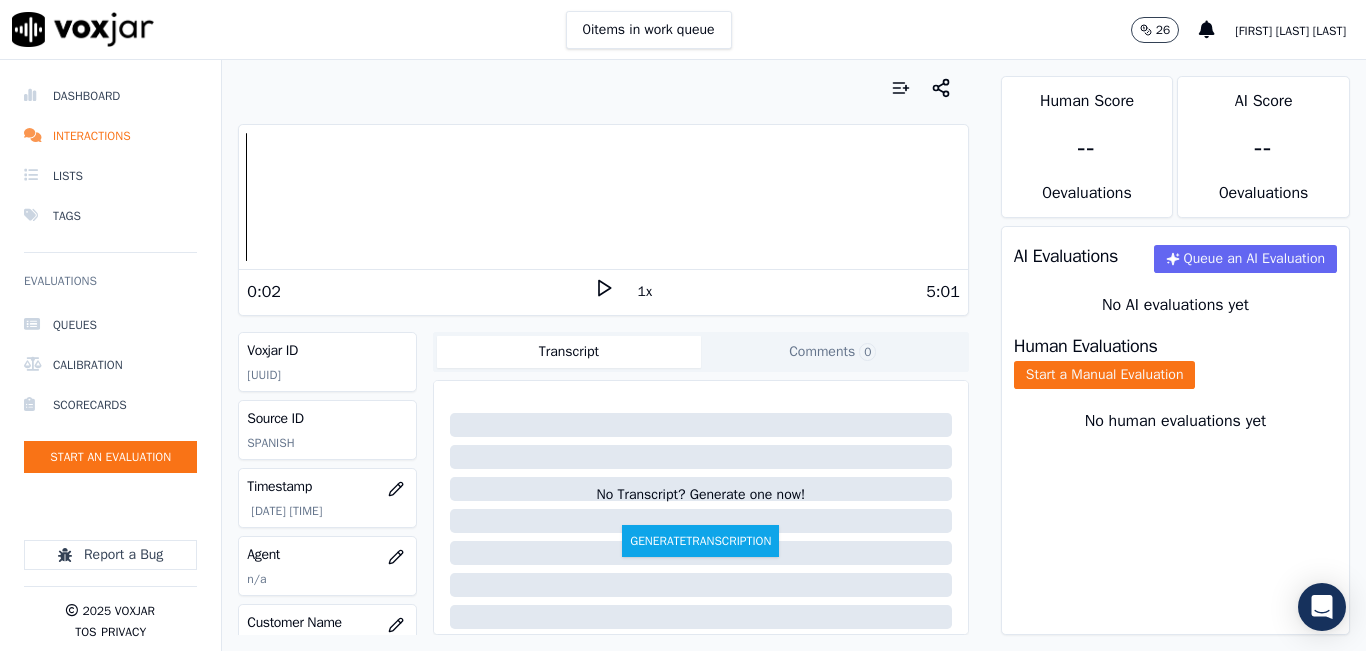 click 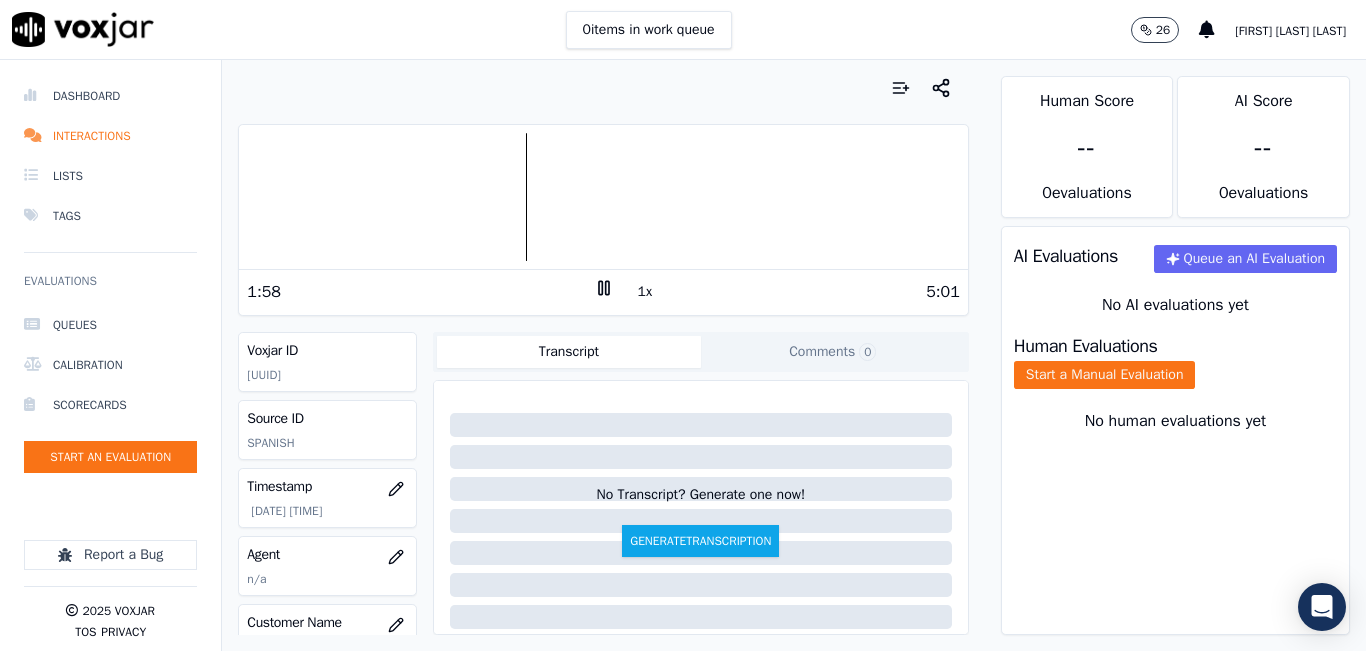 drag, startPoint x: 788, startPoint y: 352, endPoint x: 780, endPoint y: 392, distance: 40.792156 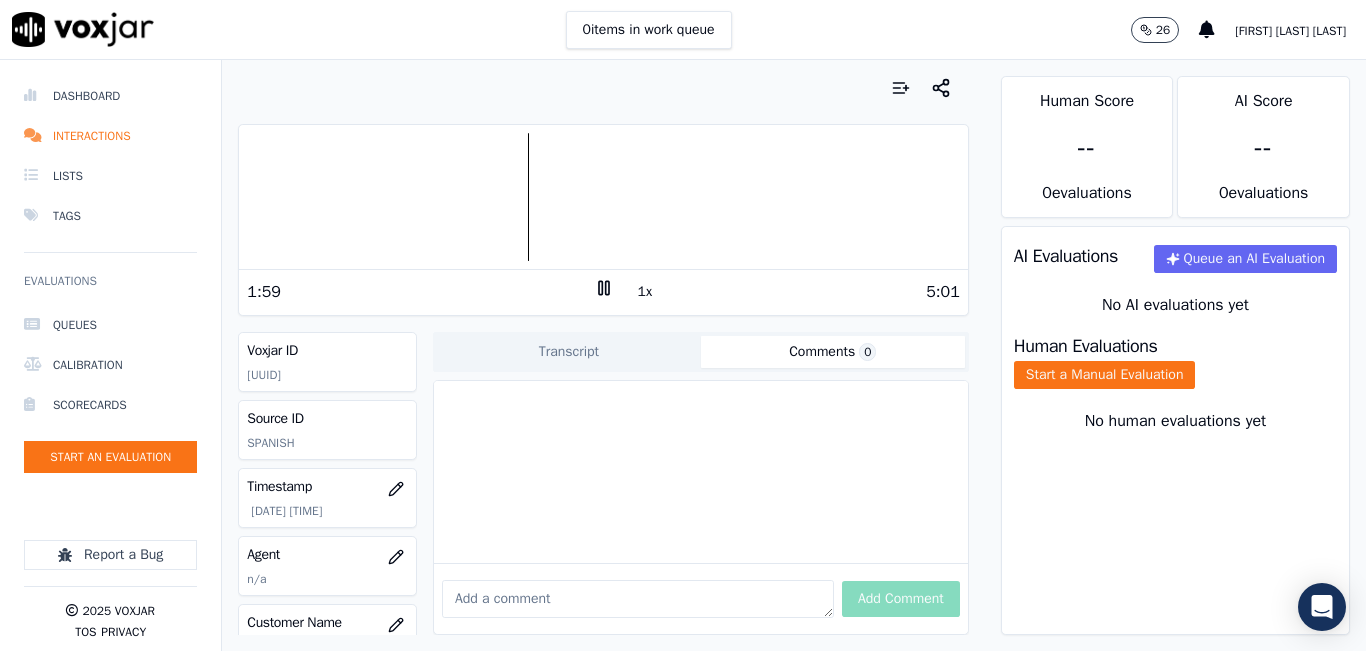 click at bounding box center [638, 599] 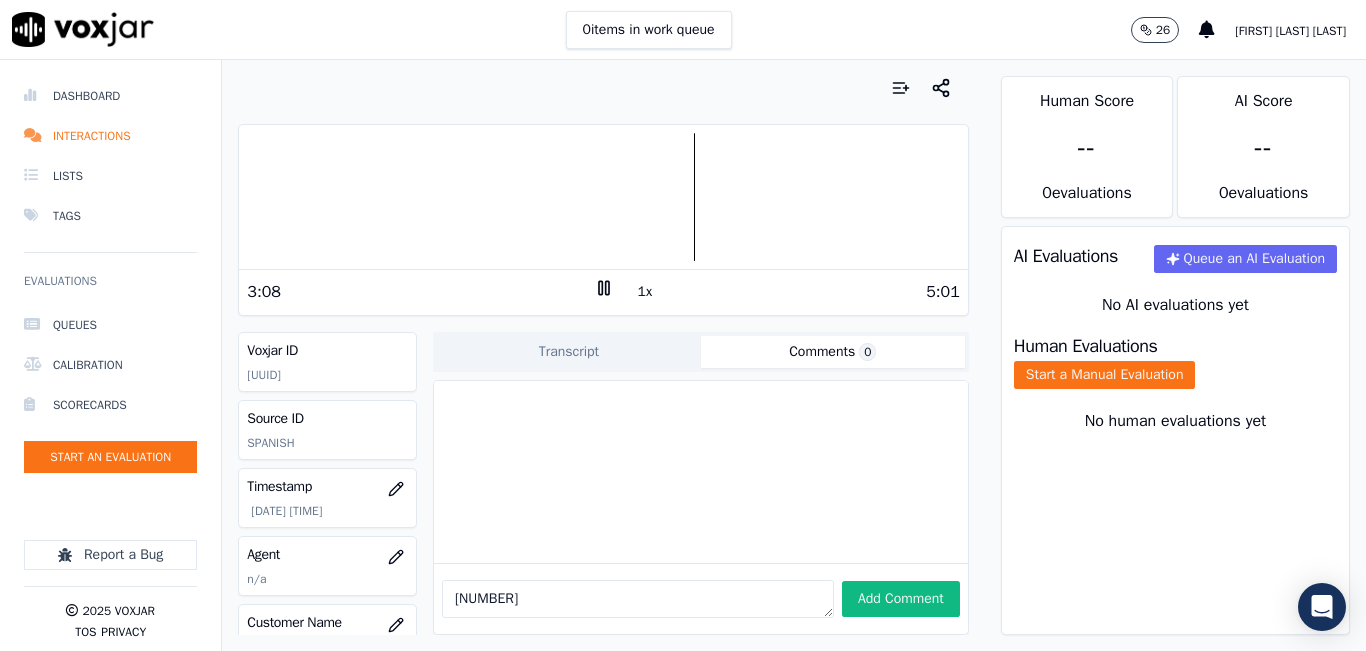 type on "1976002026" 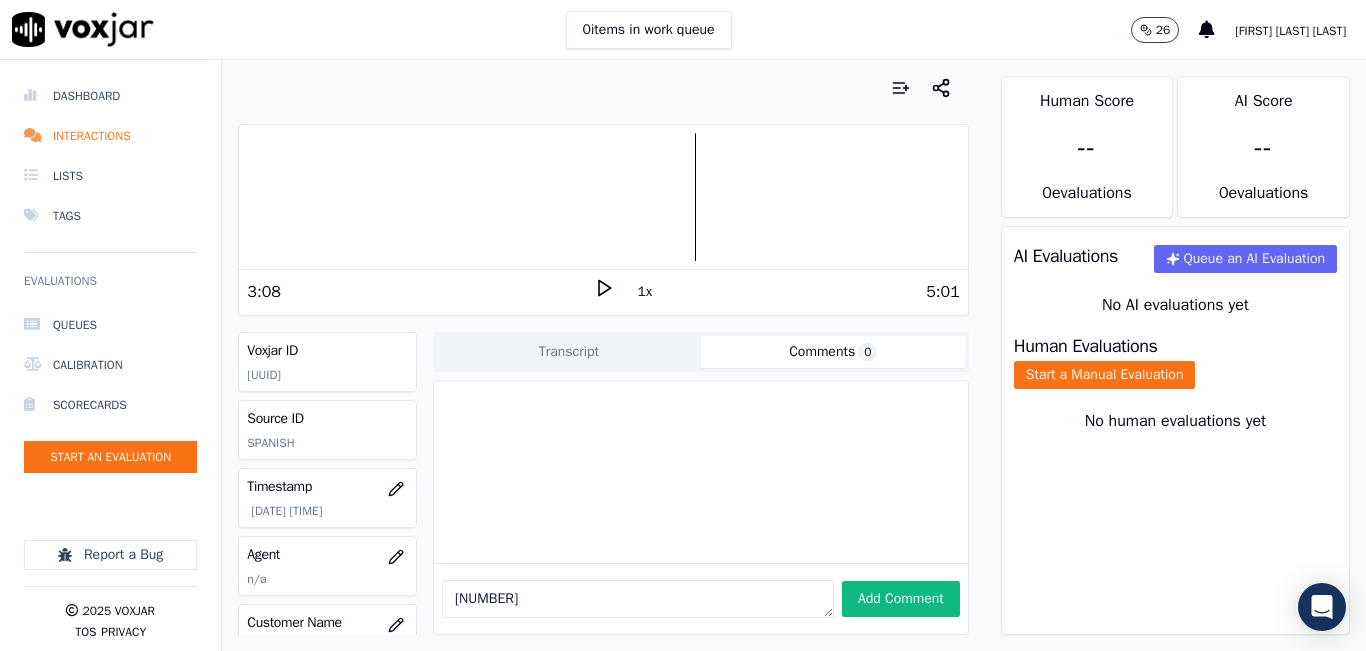 click on "1976002026" at bounding box center (638, 599) 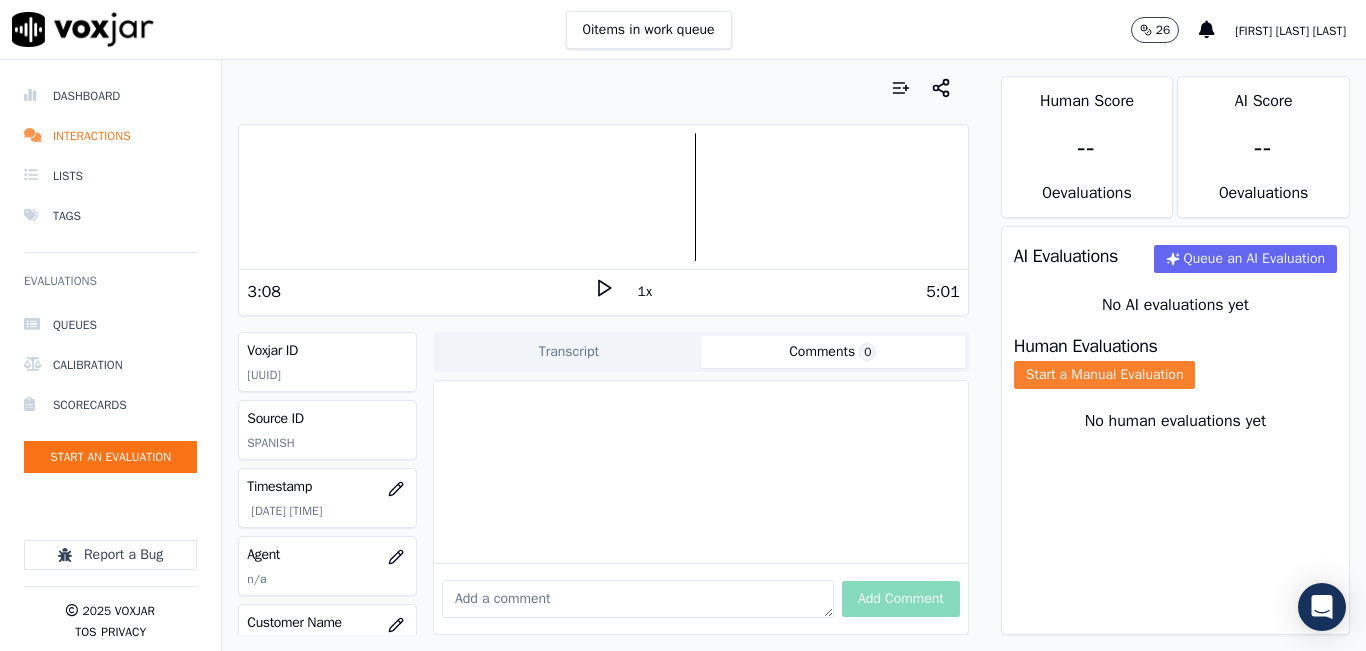 type 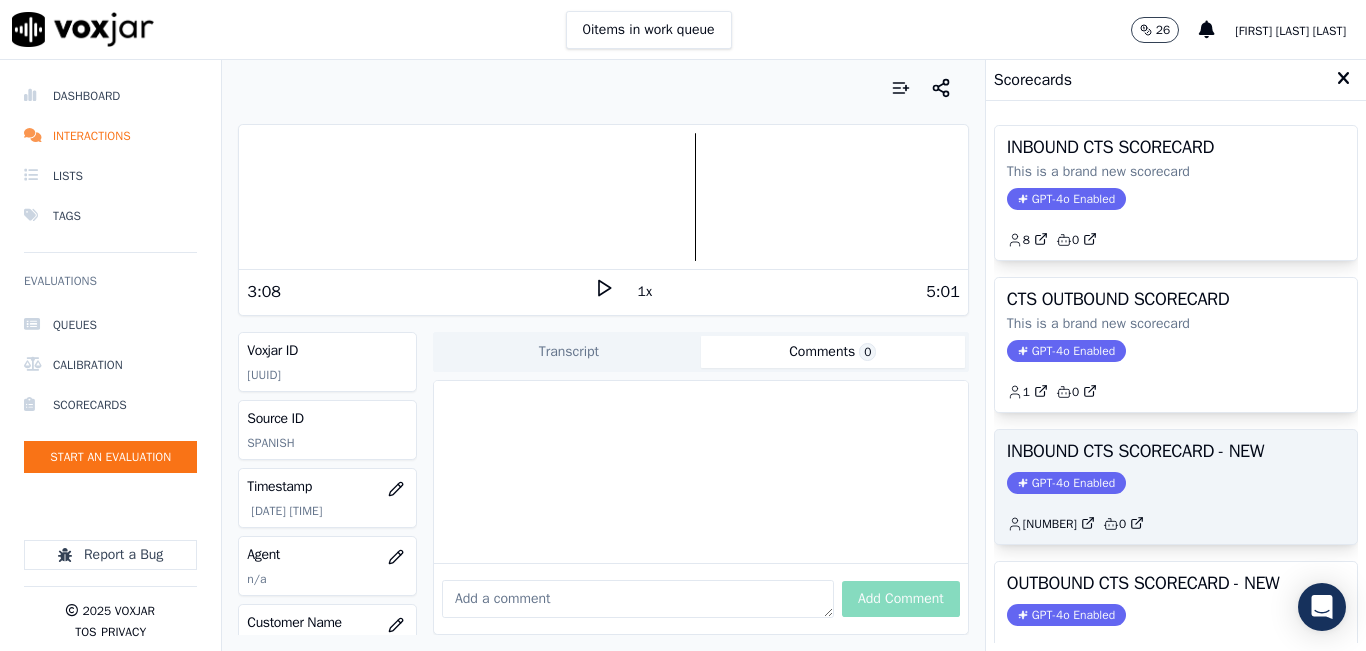 click on "GPT-4o Enabled" 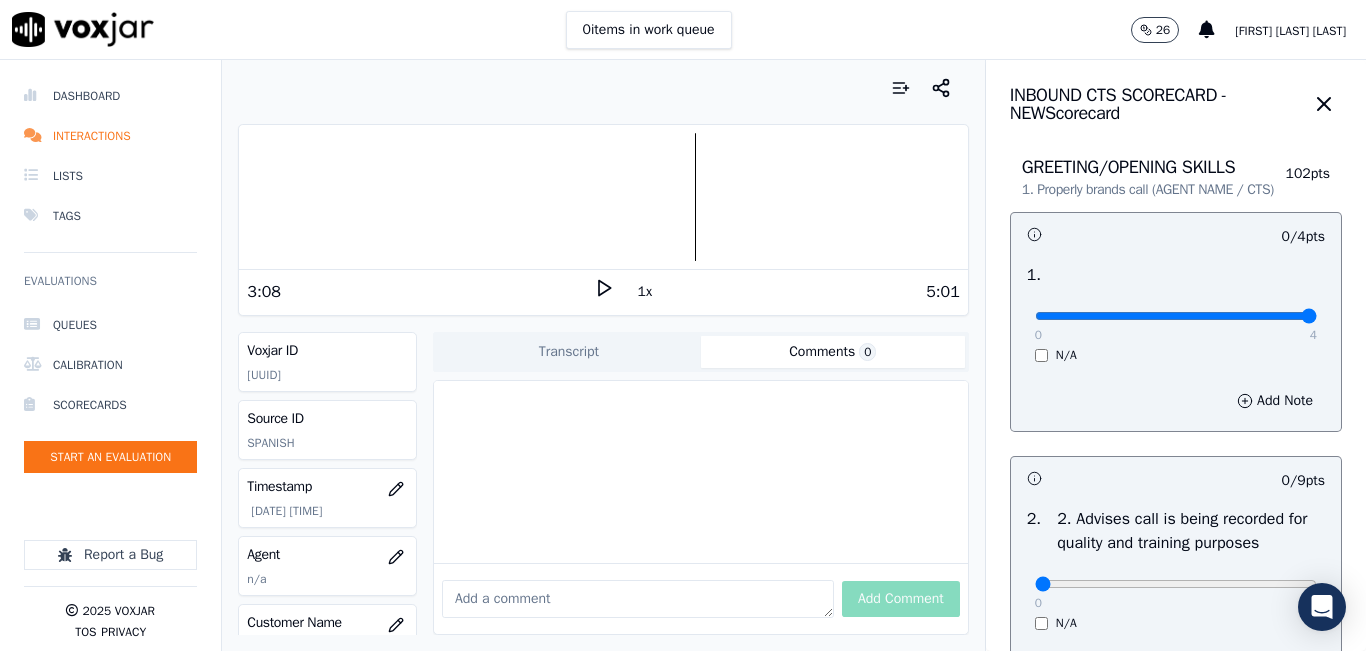 type on "4" 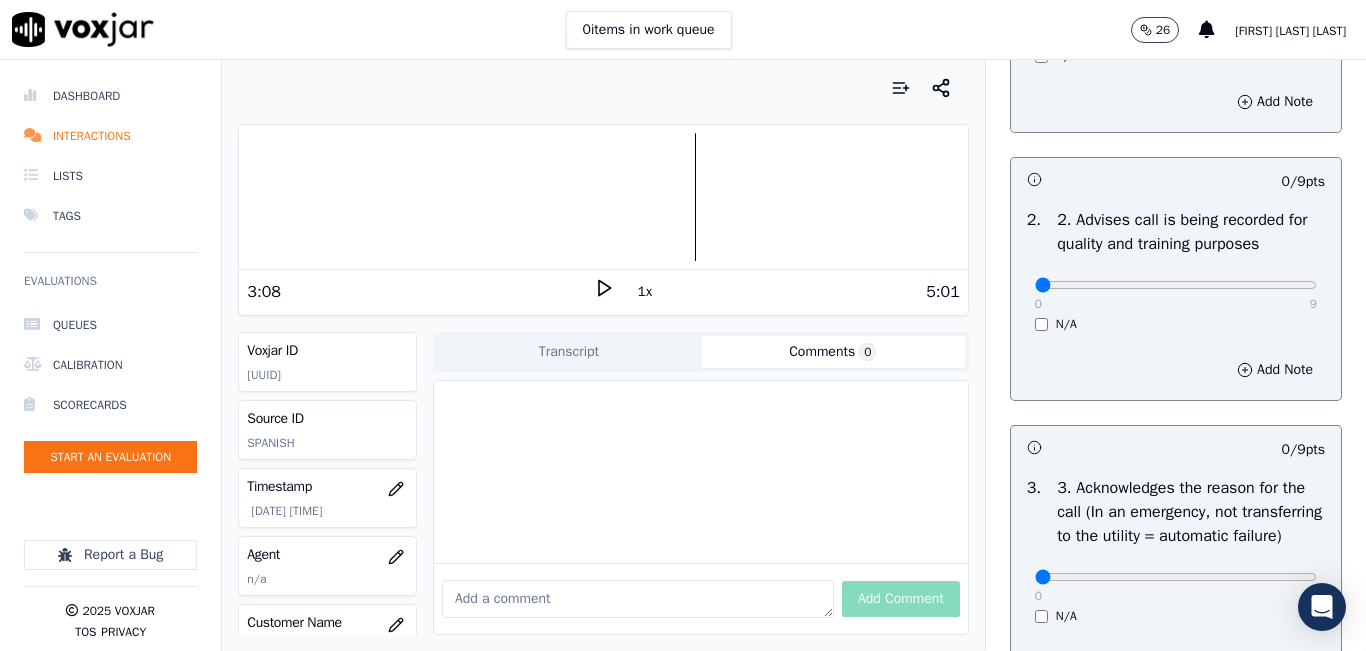 scroll, scrollTop: 300, scrollLeft: 0, axis: vertical 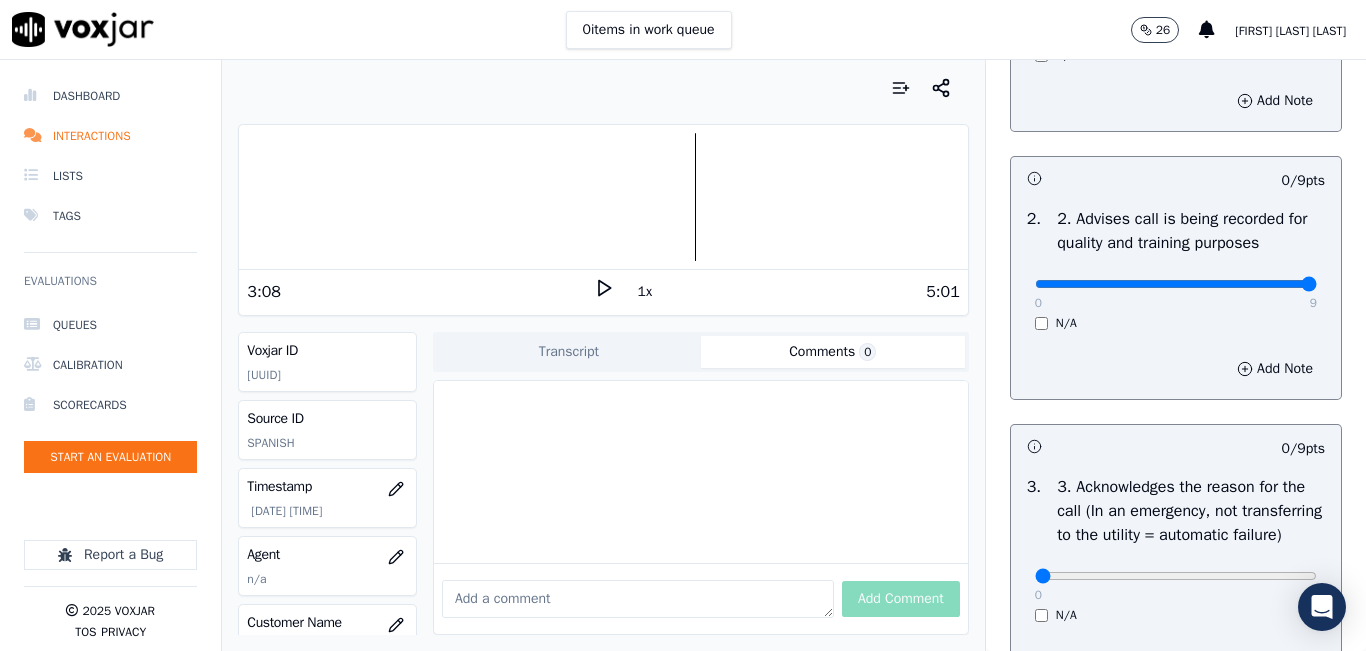 type on "9" 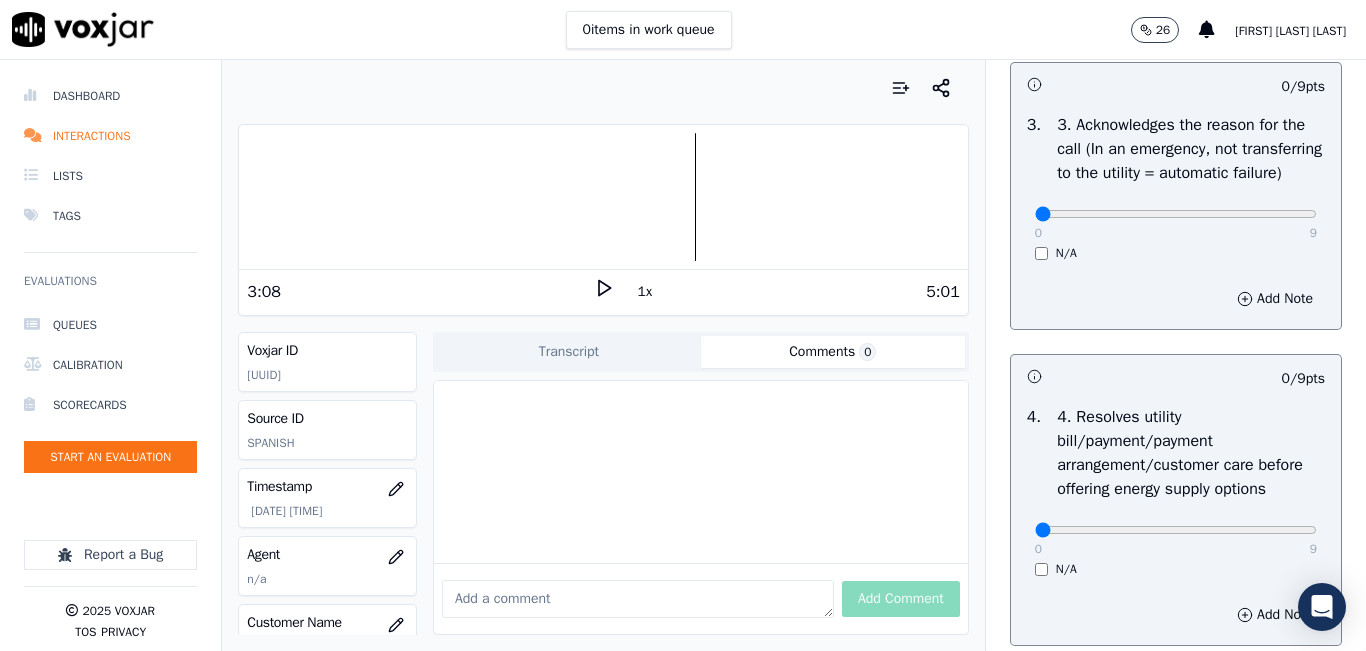 scroll, scrollTop: 700, scrollLeft: 0, axis: vertical 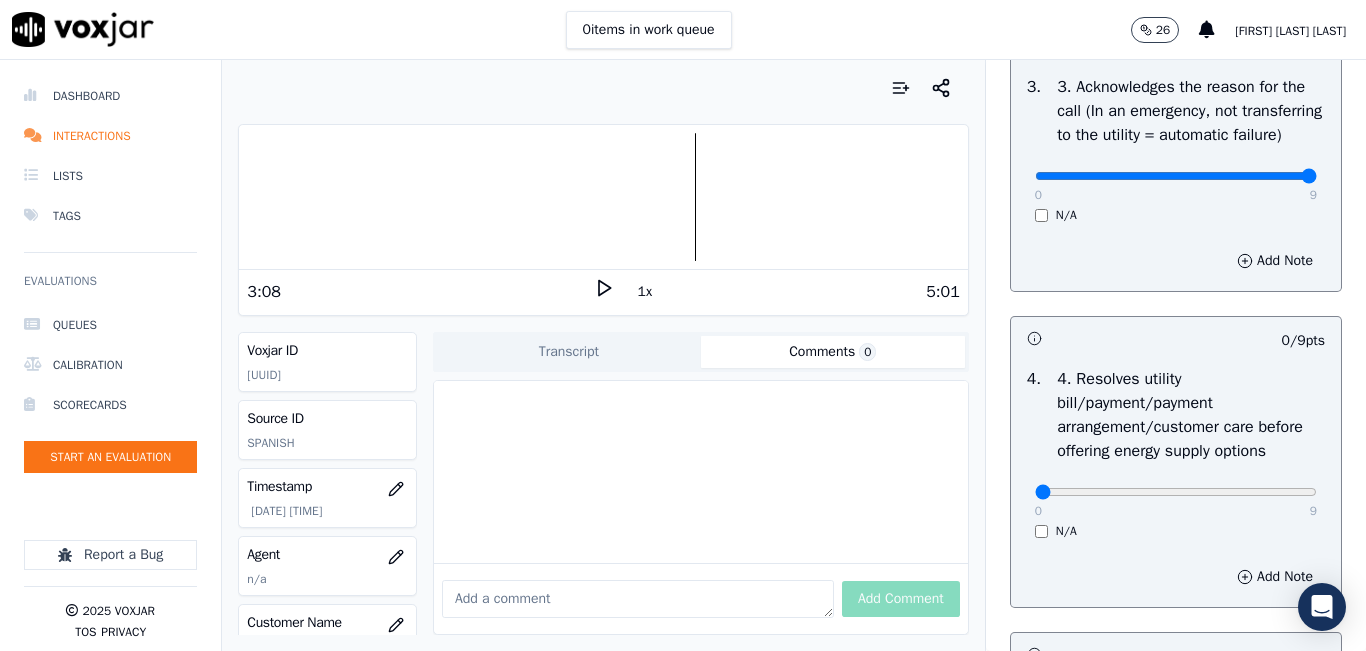type on "9" 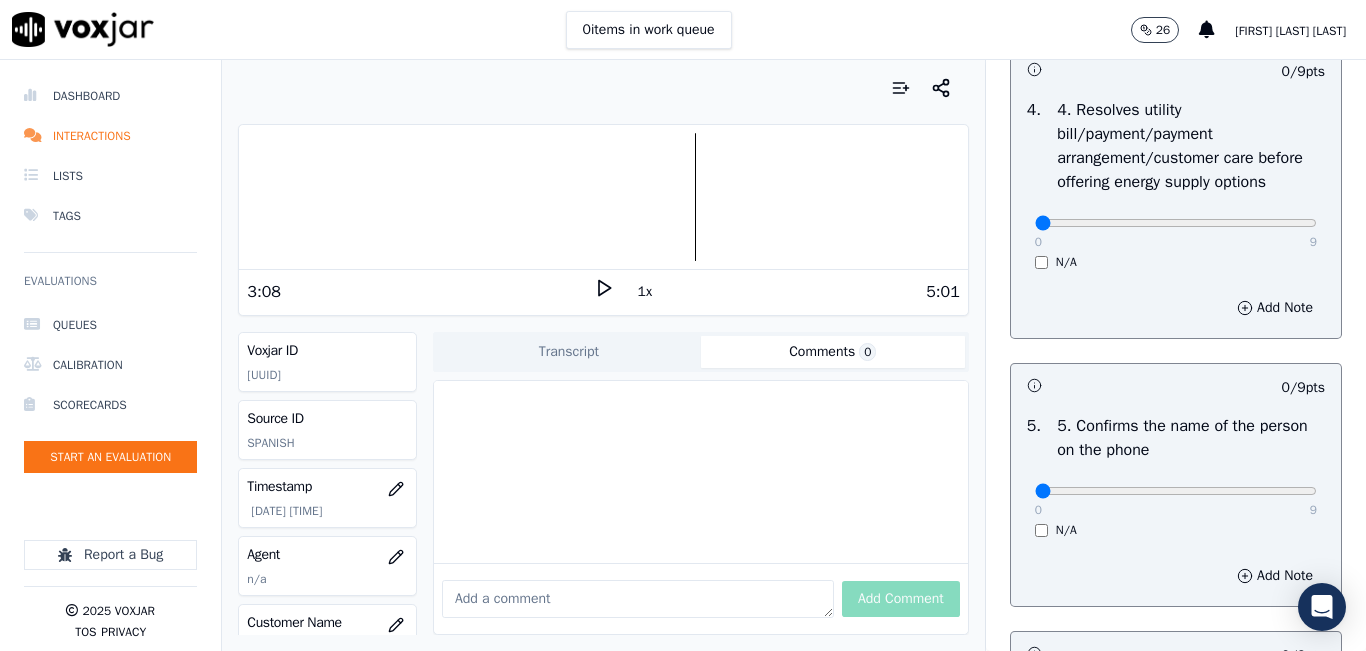scroll, scrollTop: 1000, scrollLeft: 0, axis: vertical 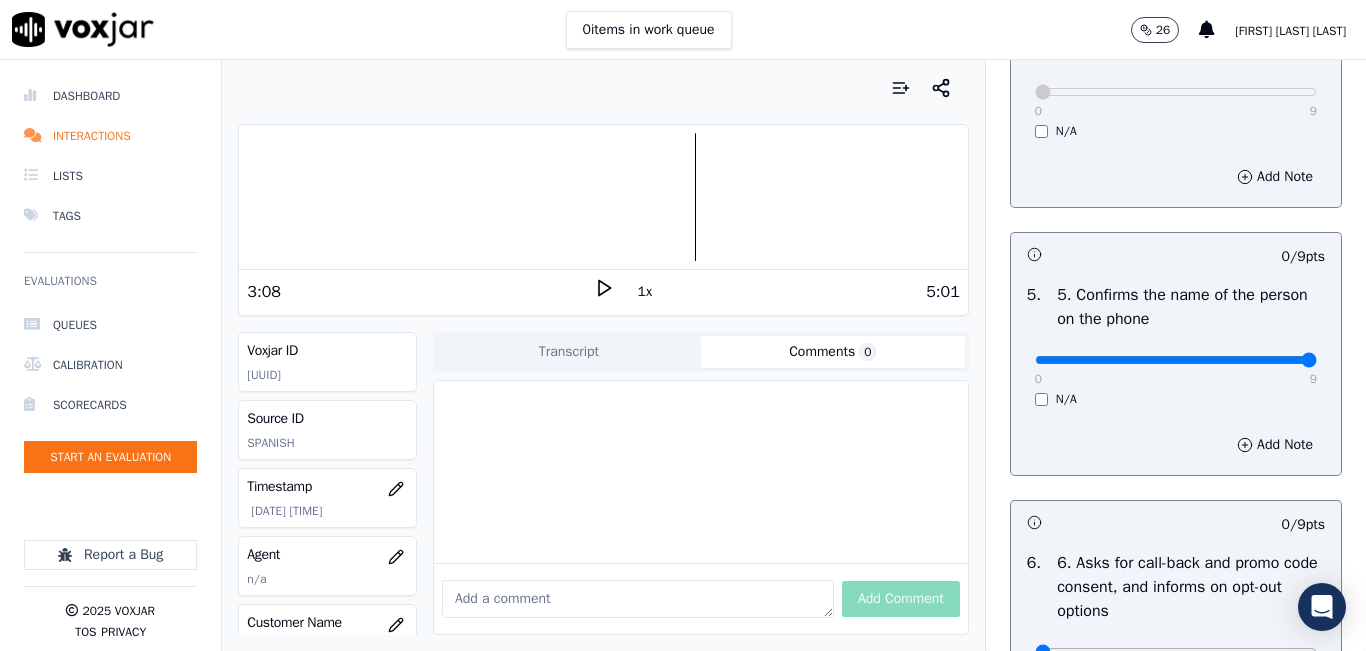 type on "9" 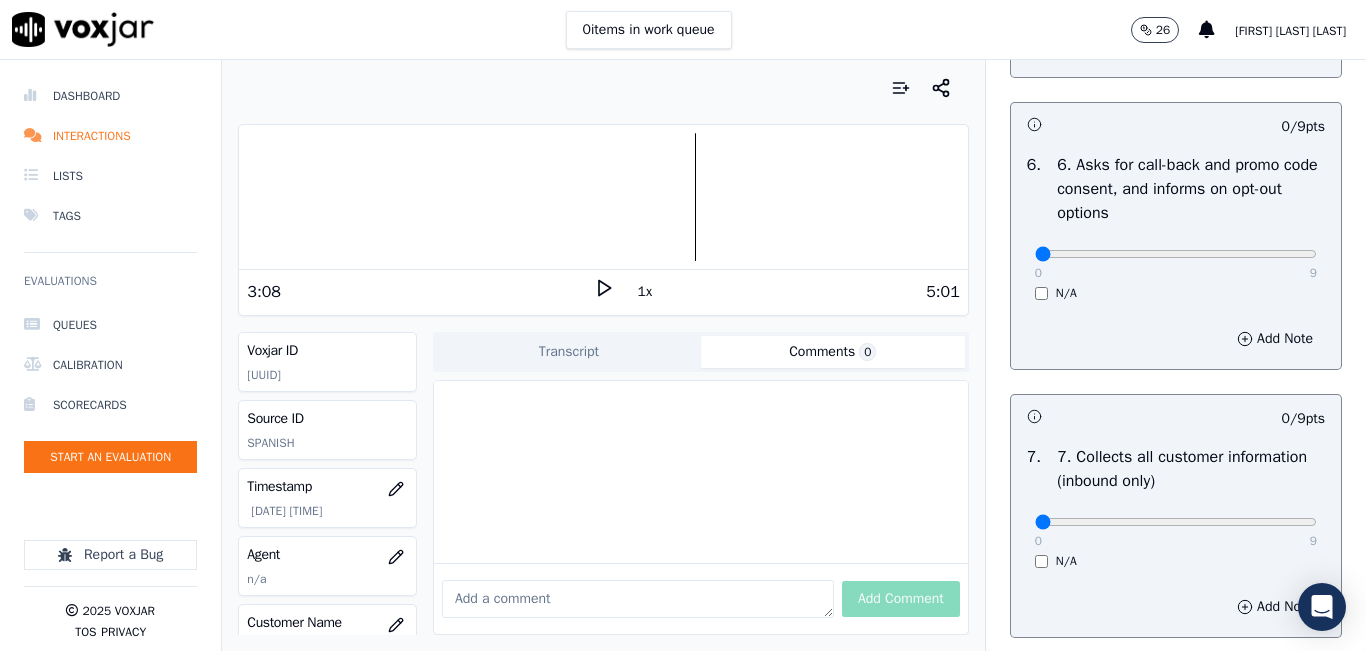 scroll, scrollTop: 1500, scrollLeft: 0, axis: vertical 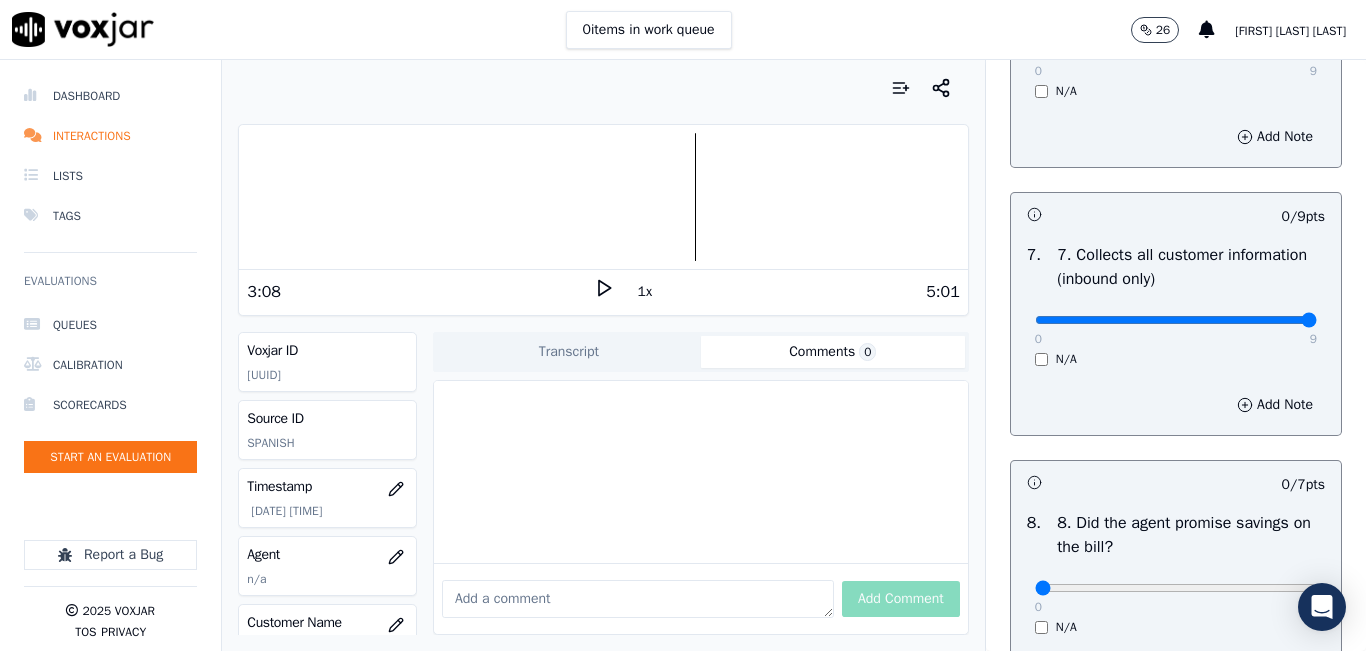 type on "9" 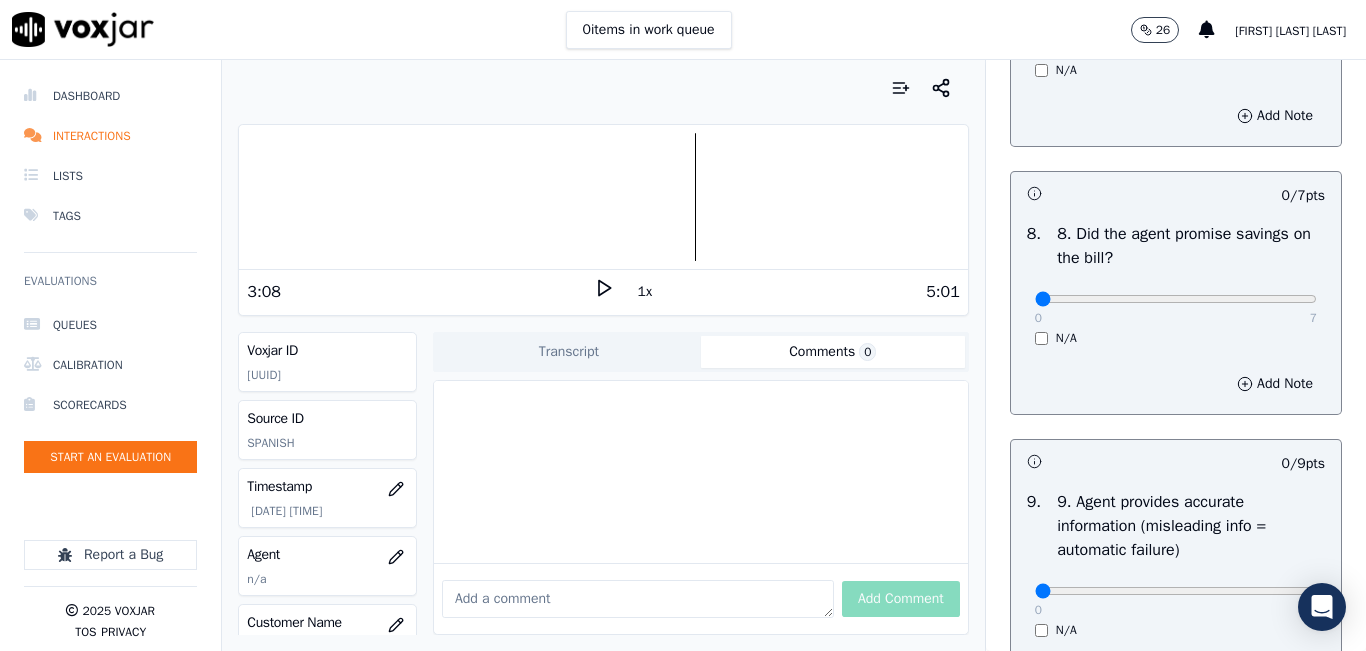 scroll, scrollTop: 2000, scrollLeft: 0, axis: vertical 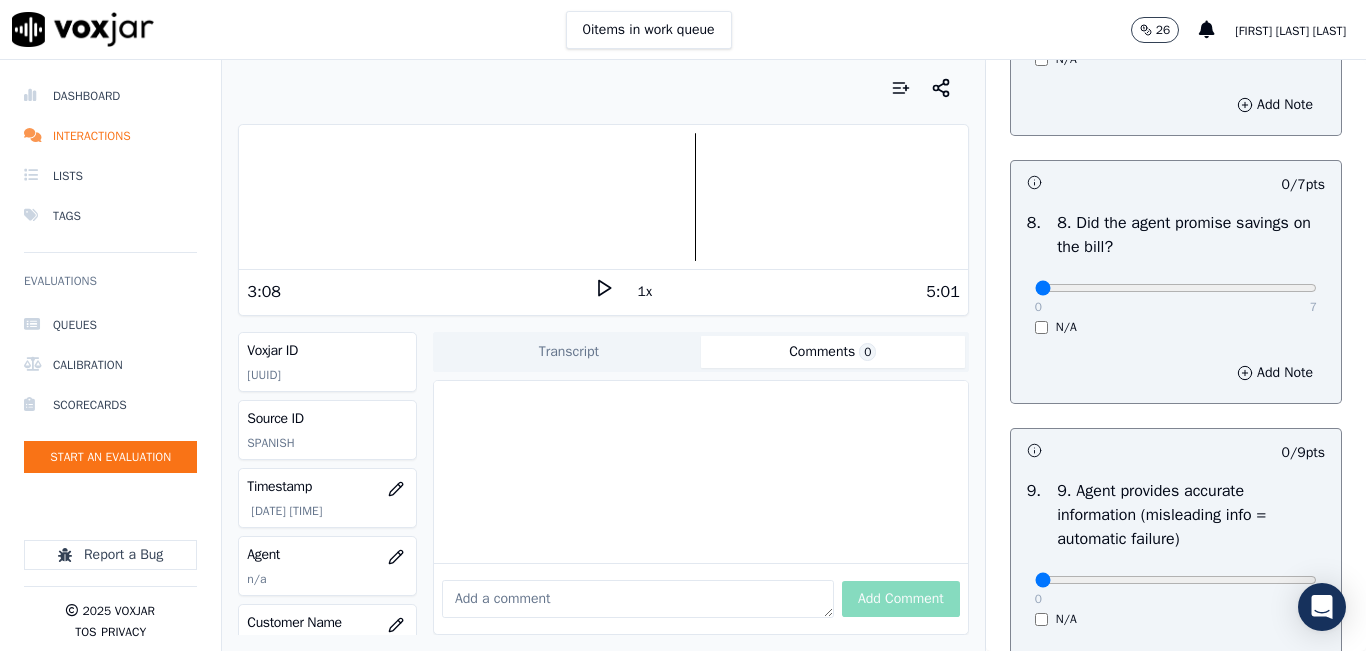 click on "N/A" at bounding box center (1176, 327) 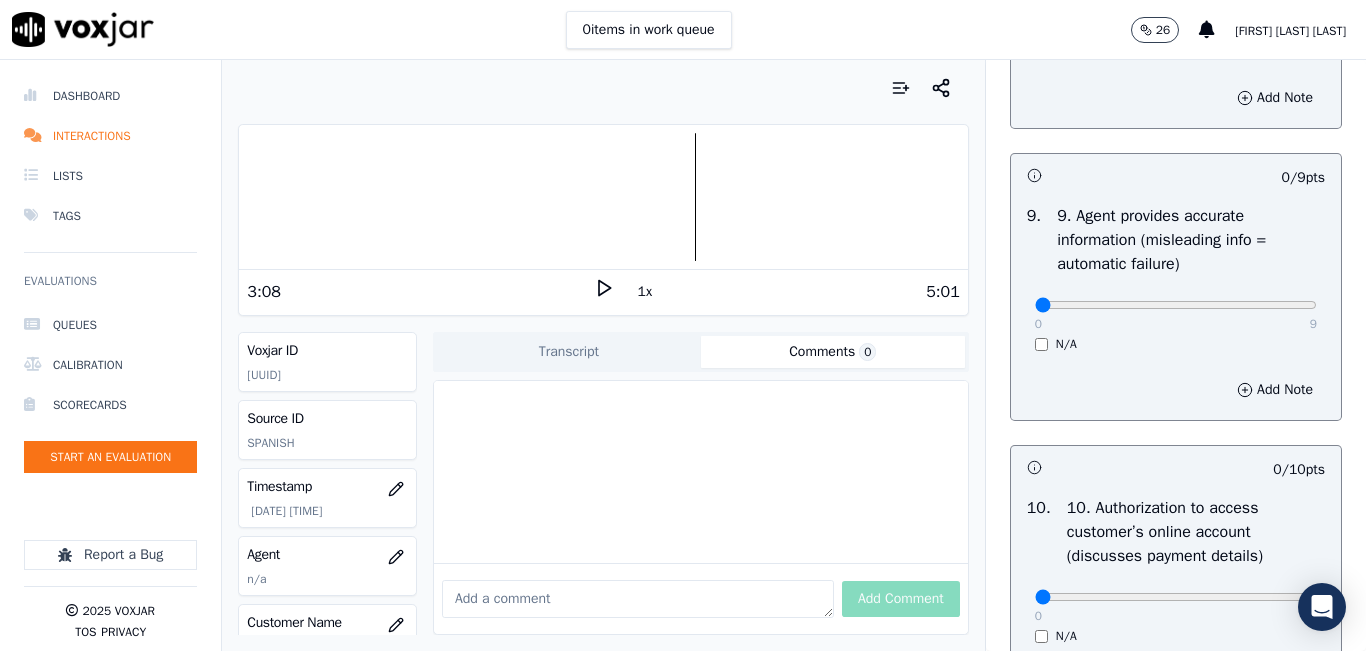 scroll, scrollTop: 2300, scrollLeft: 0, axis: vertical 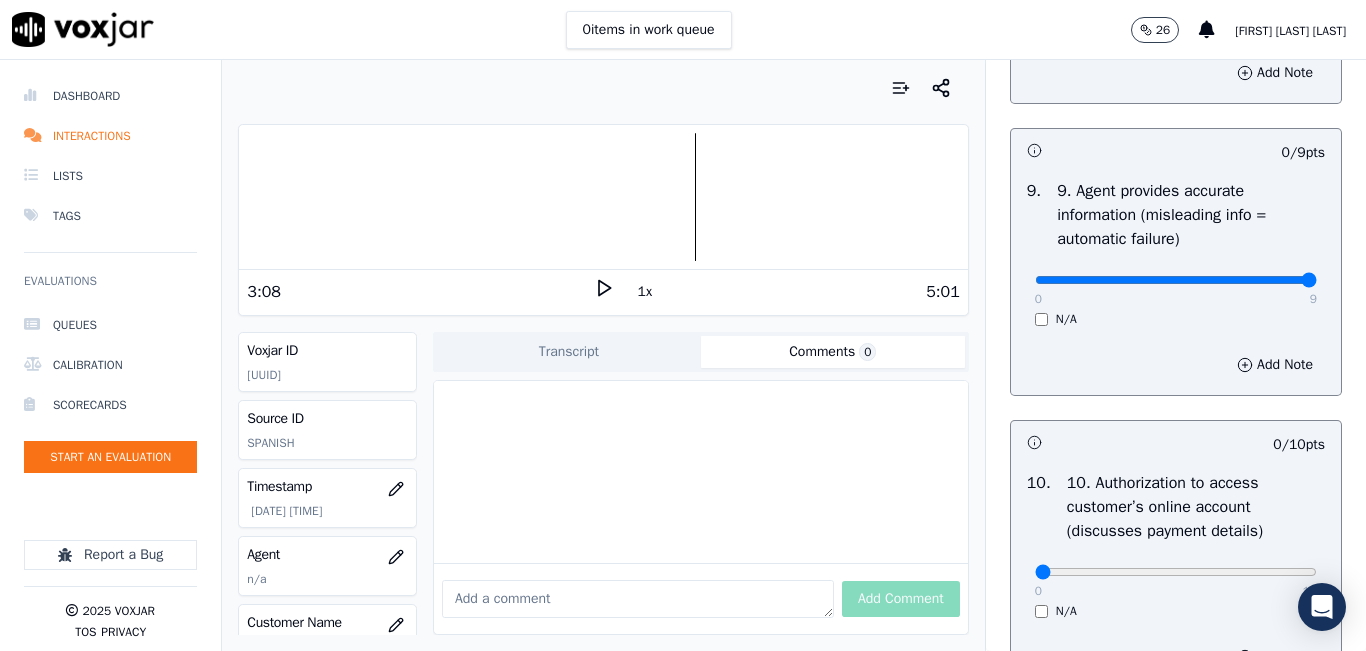type on "9" 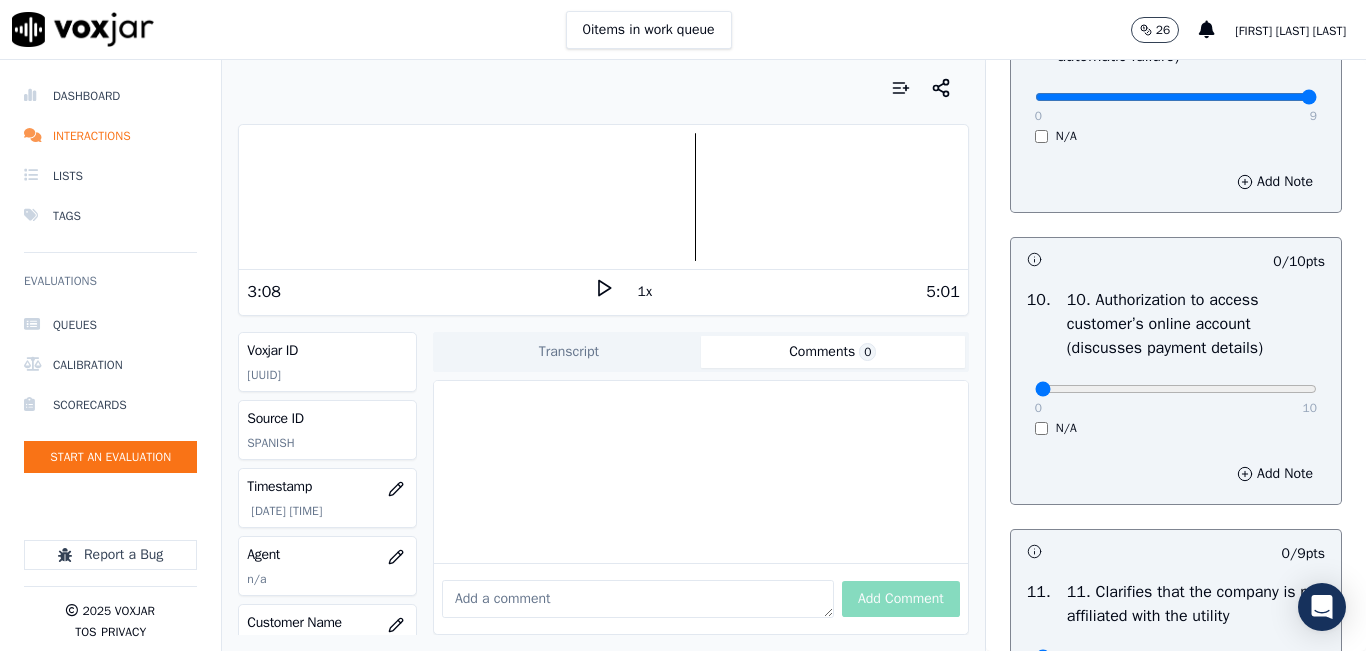 scroll, scrollTop: 2500, scrollLeft: 0, axis: vertical 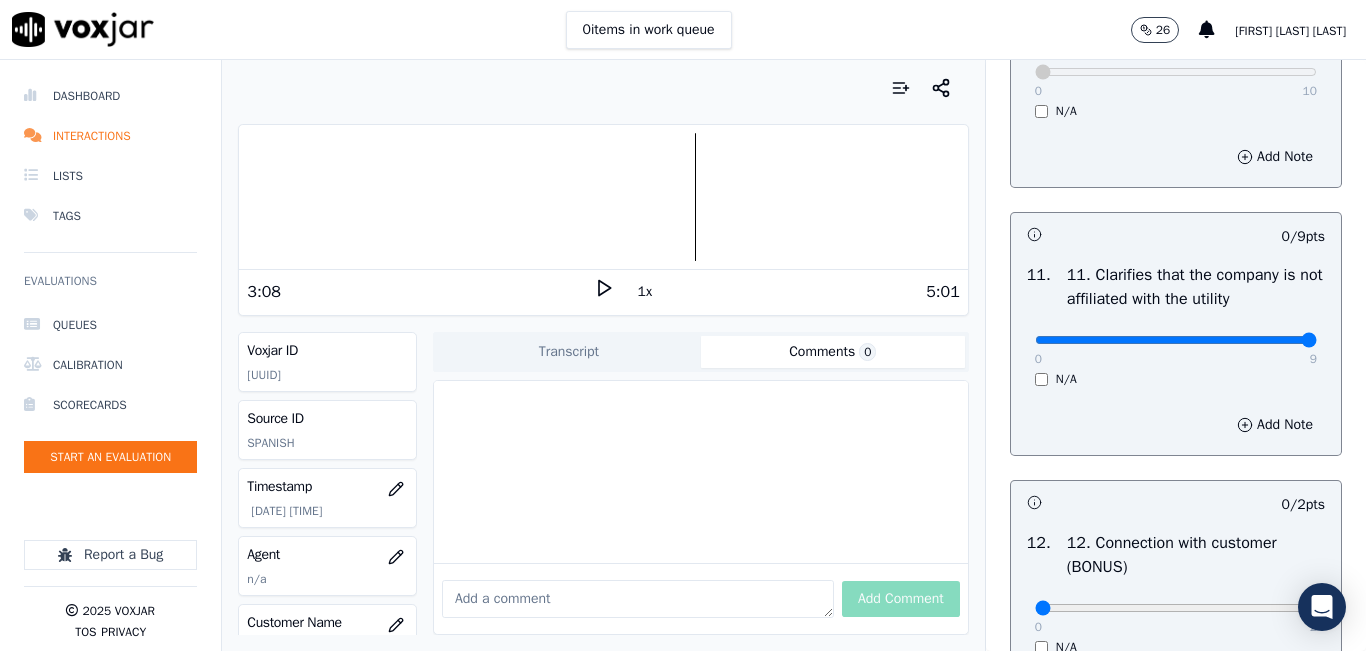 type on "9" 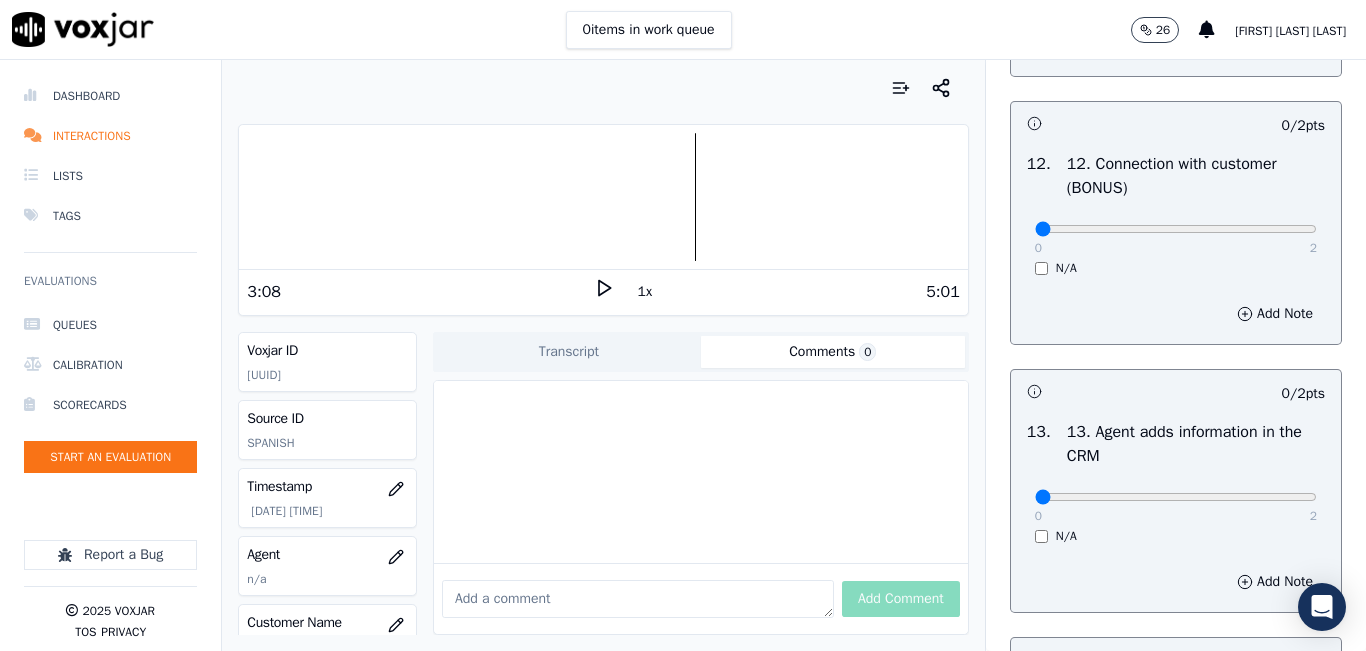 scroll, scrollTop: 3200, scrollLeft: 0, axis: vertical 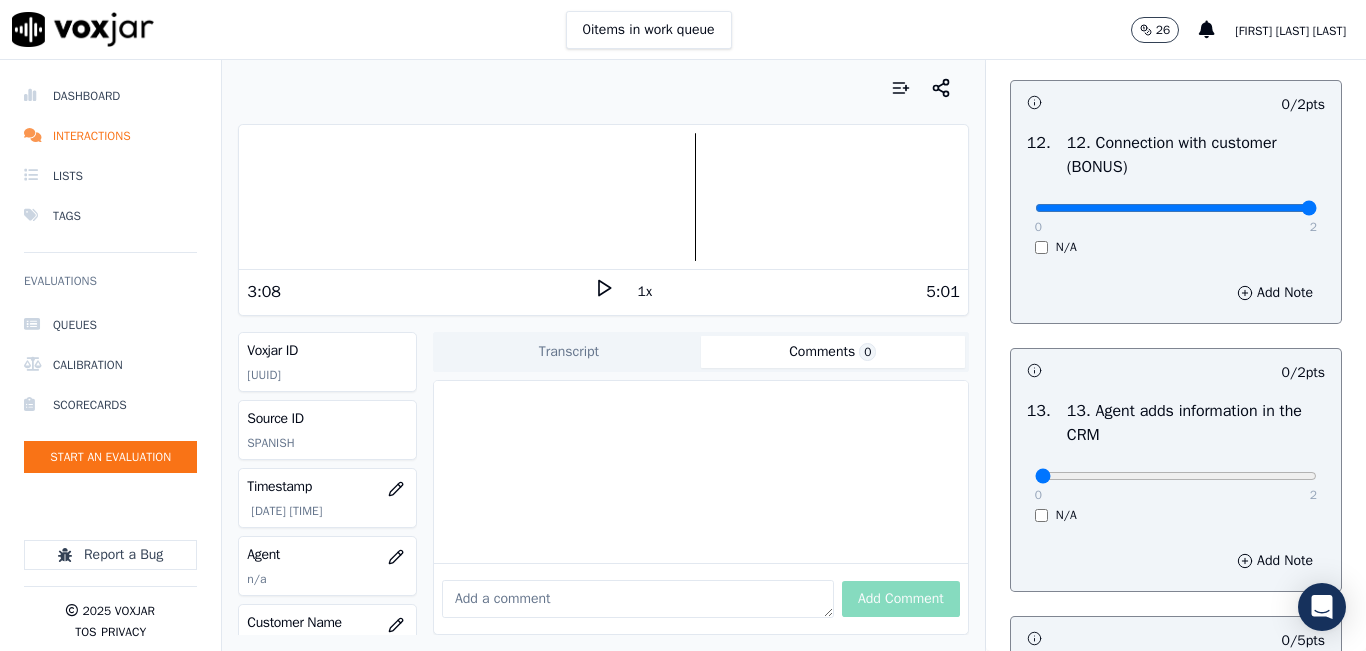 type on "2" 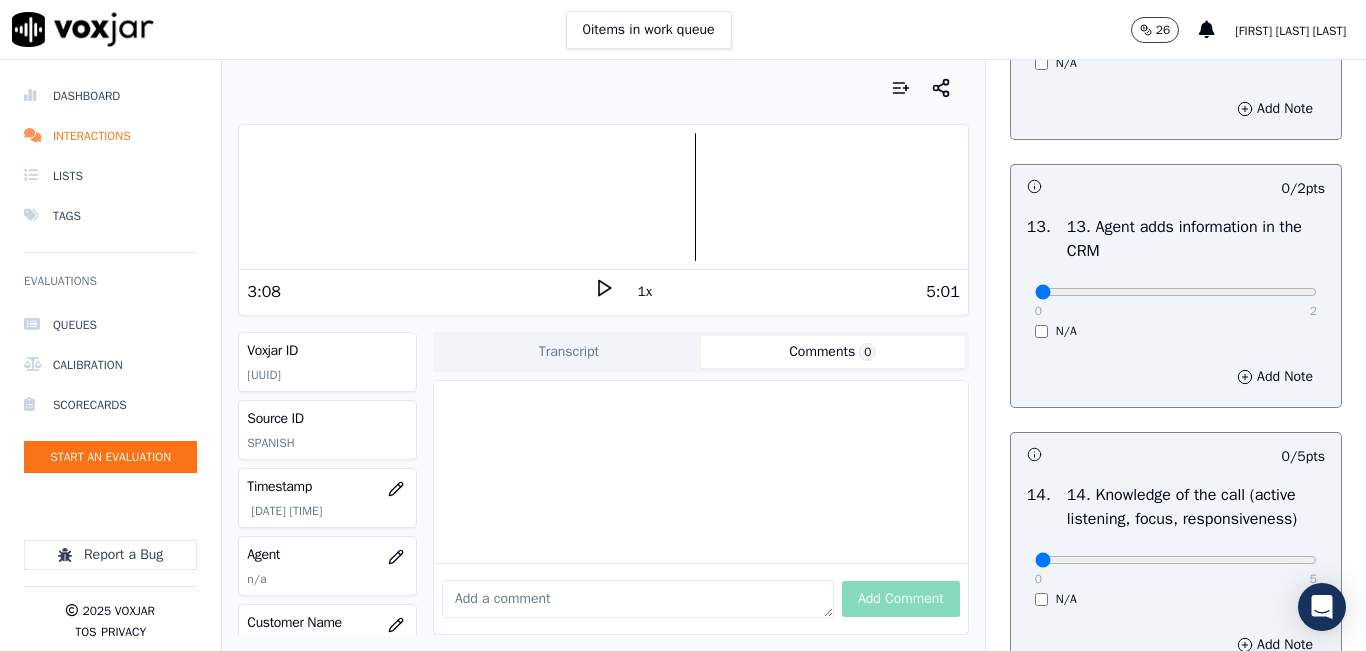 scroll, scrollTop: 3400, scrollLeft: 0, axis: vertical 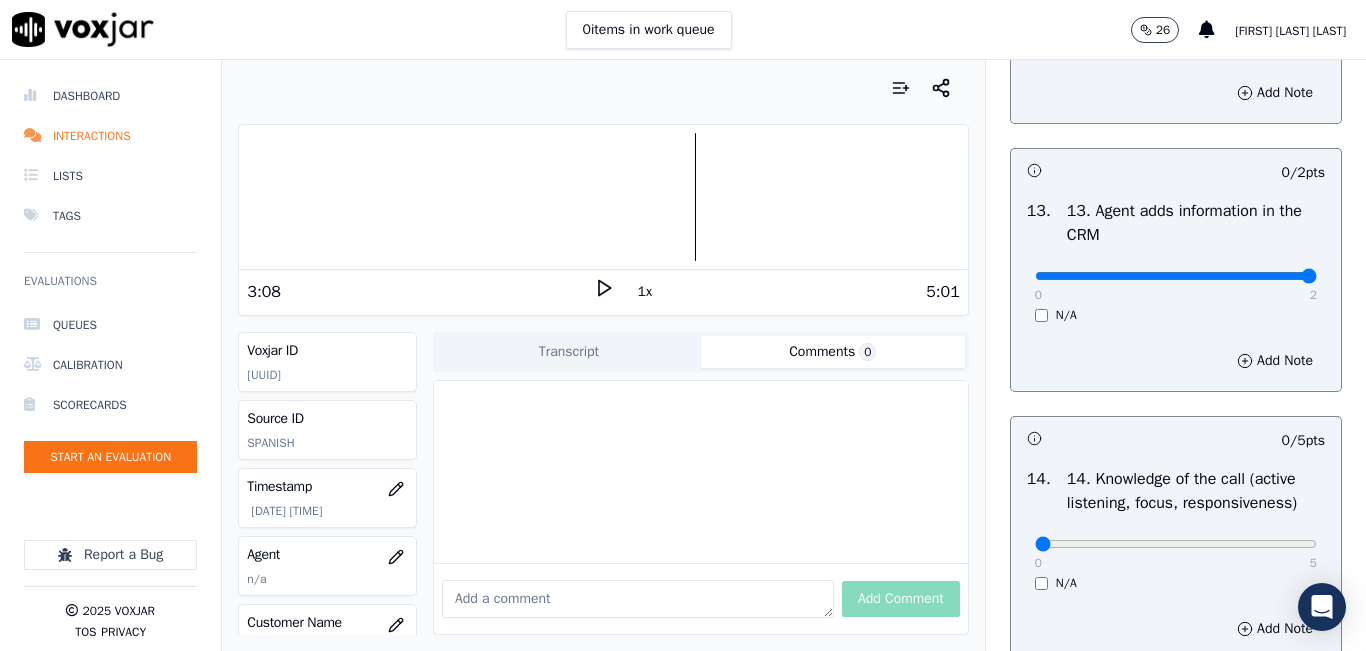 type on "2" 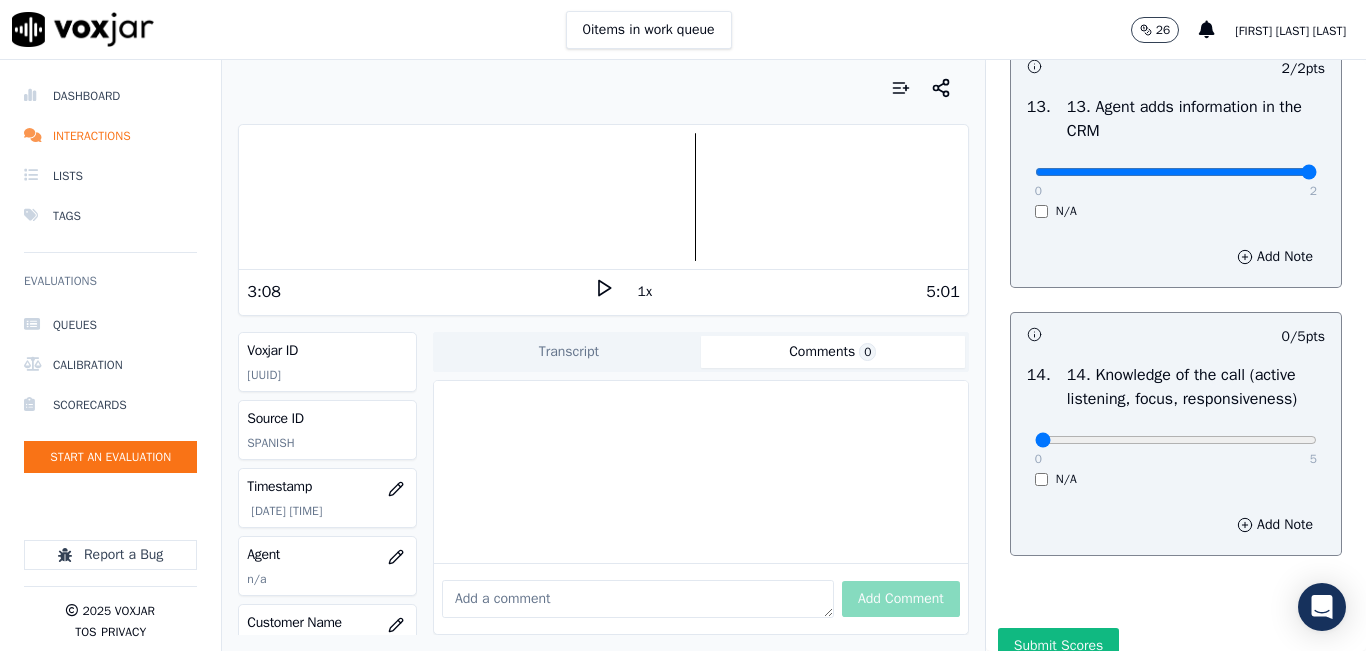 scroll, scrollTop: 3642, scrollLeft: 0, axis: vertical 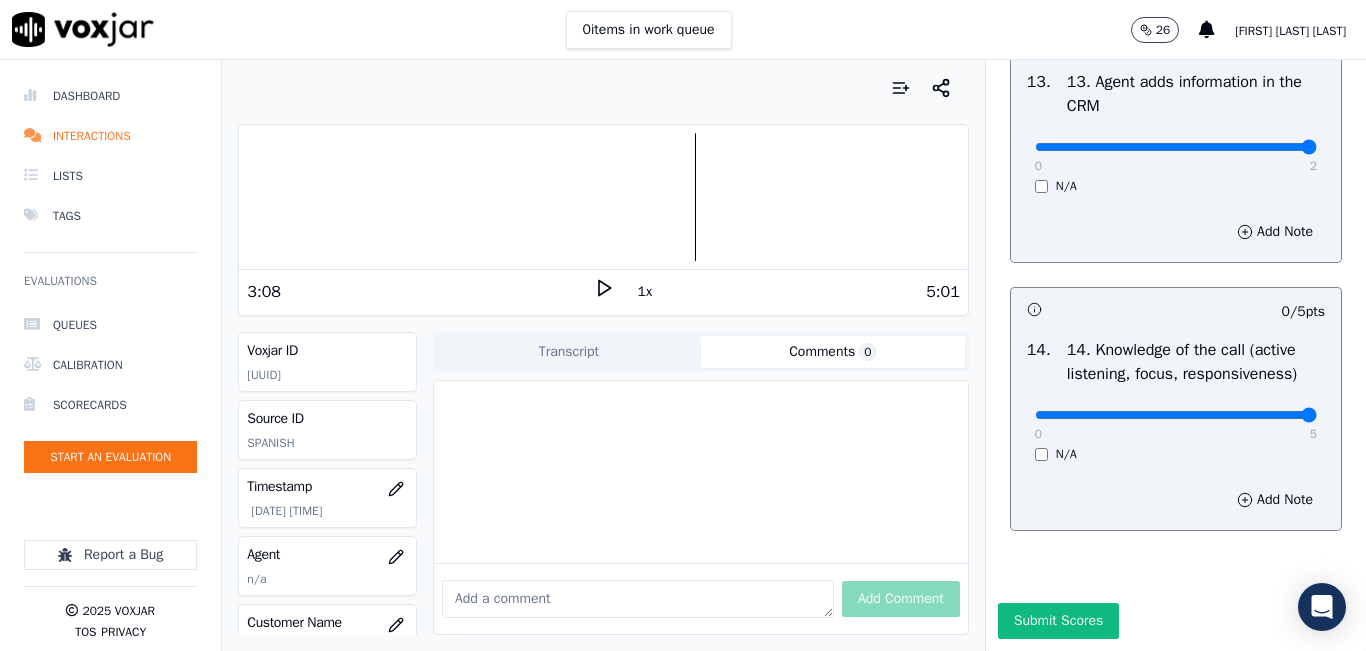 type on "5" 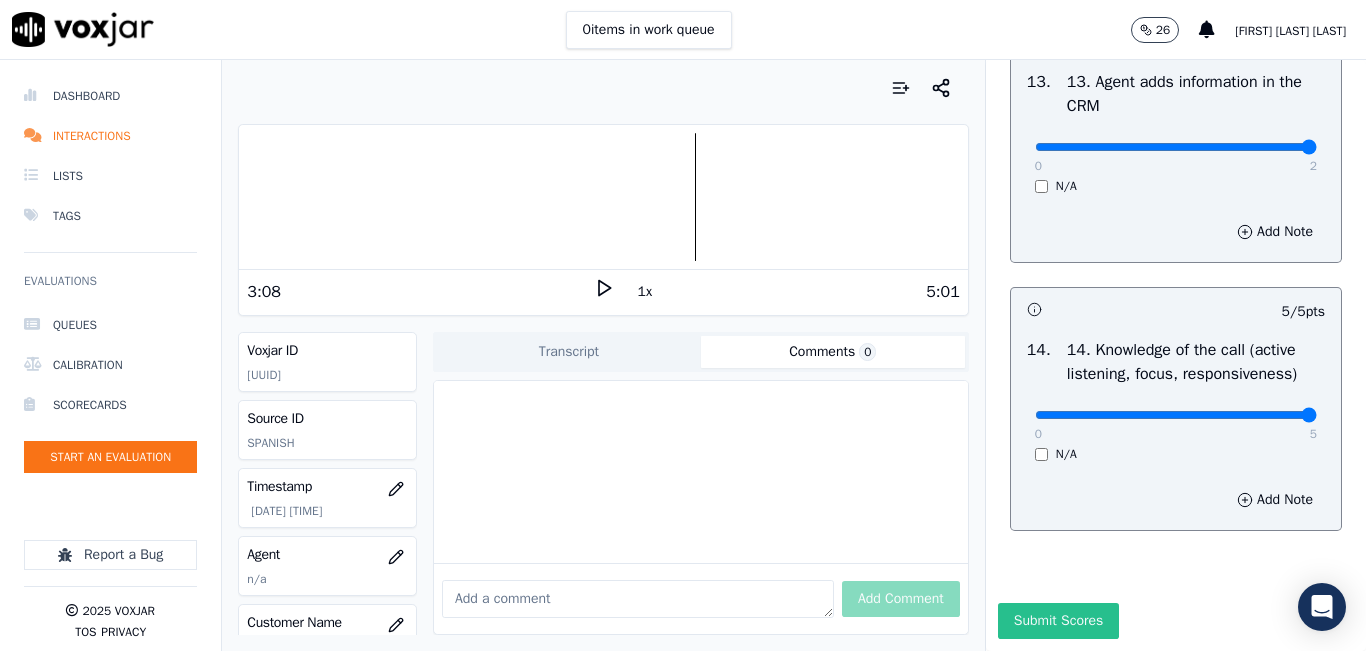 click on "Submit Scores" at bounding box center (1058, 621) 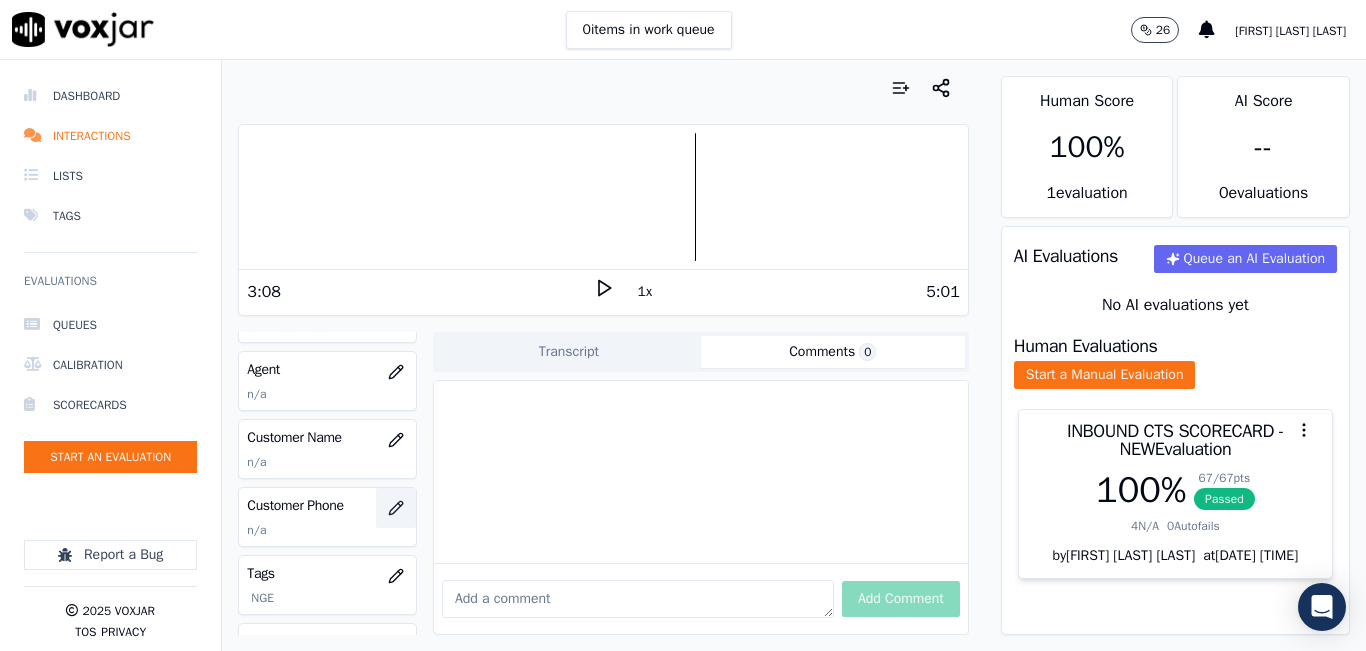 scroll, scrollTop: 200, scrollLeft: 0, axis: vertical 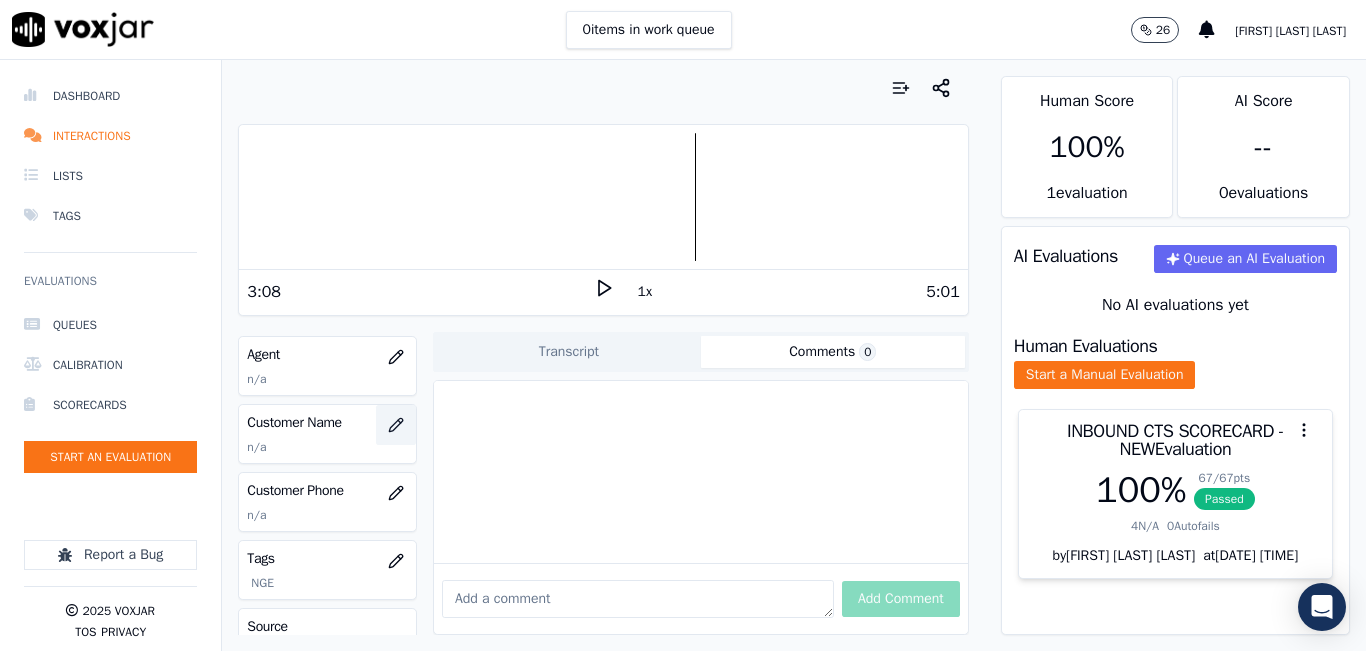 click 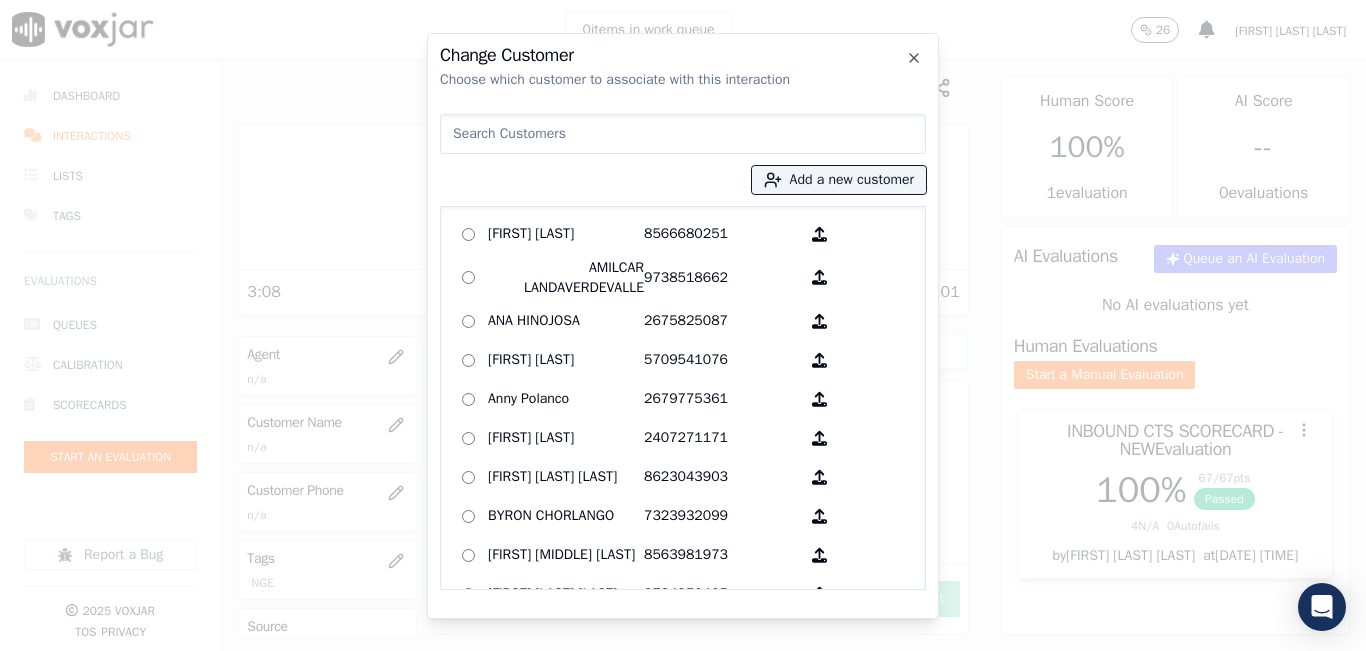 click at bounding box center [683, 134] 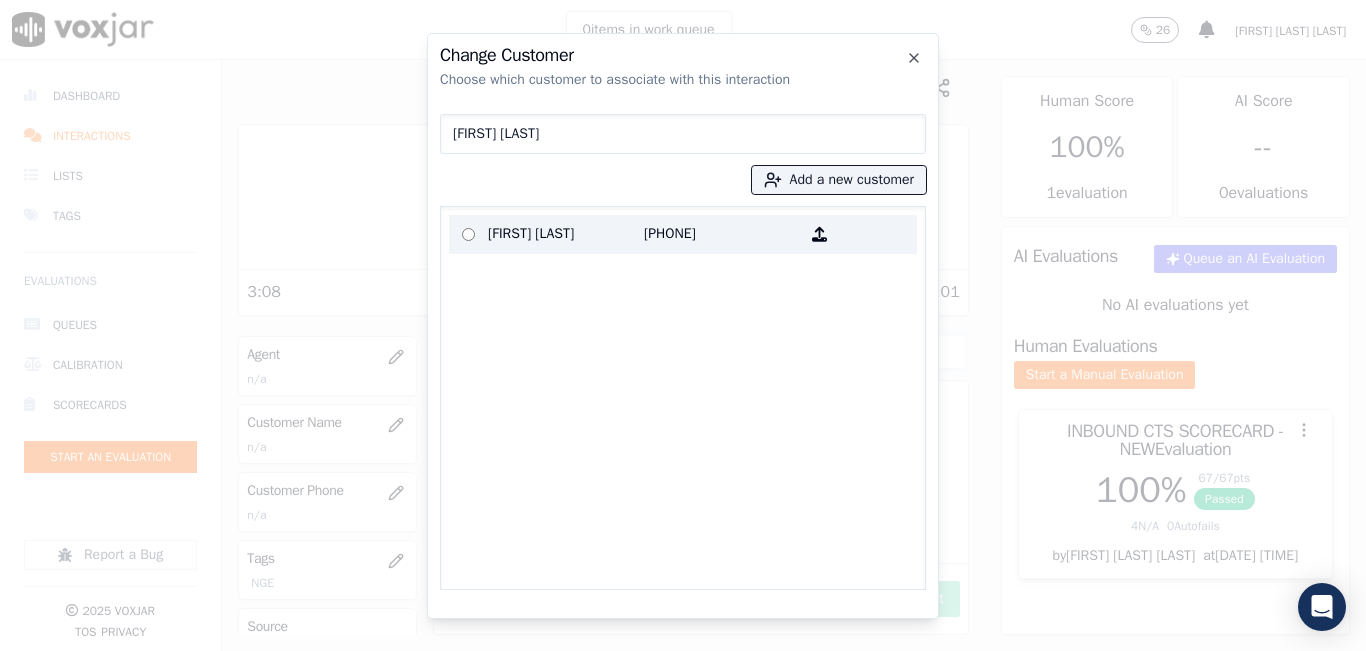 type on "paula c" 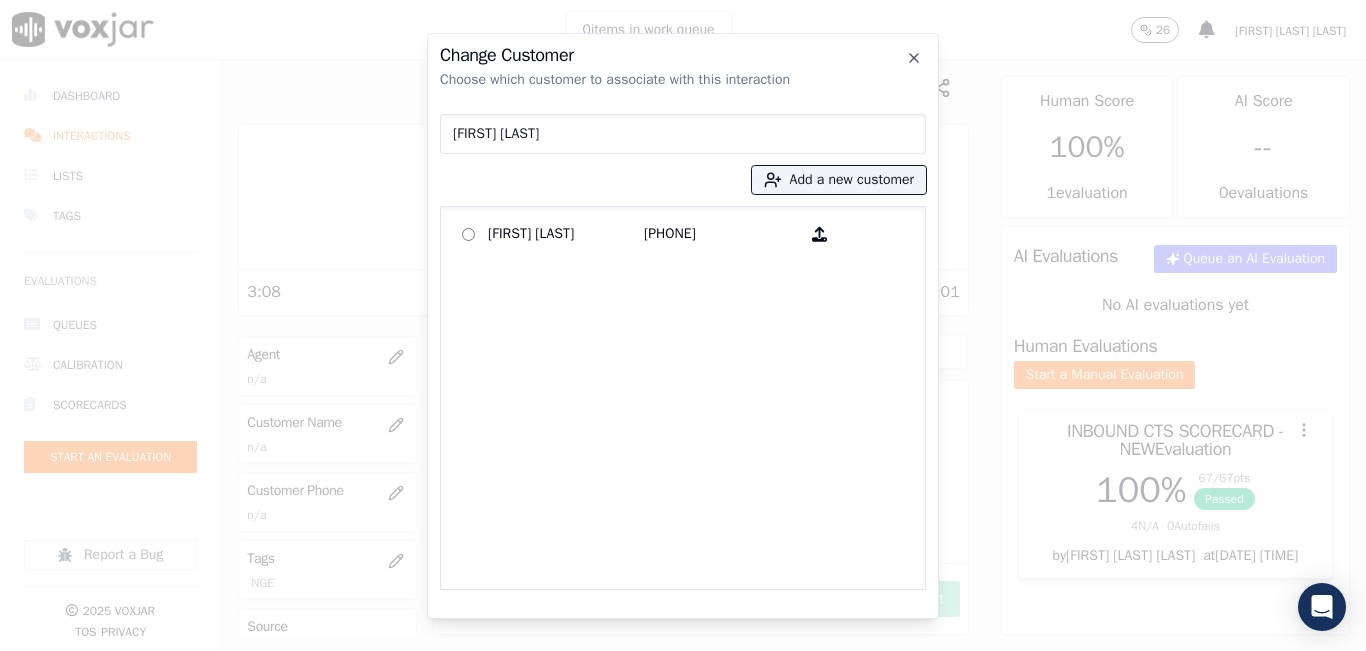 drag, startPoint x: 538, startPoint y: 221, endPoint x: 570, endPoint y: 244, distance: 39.40812 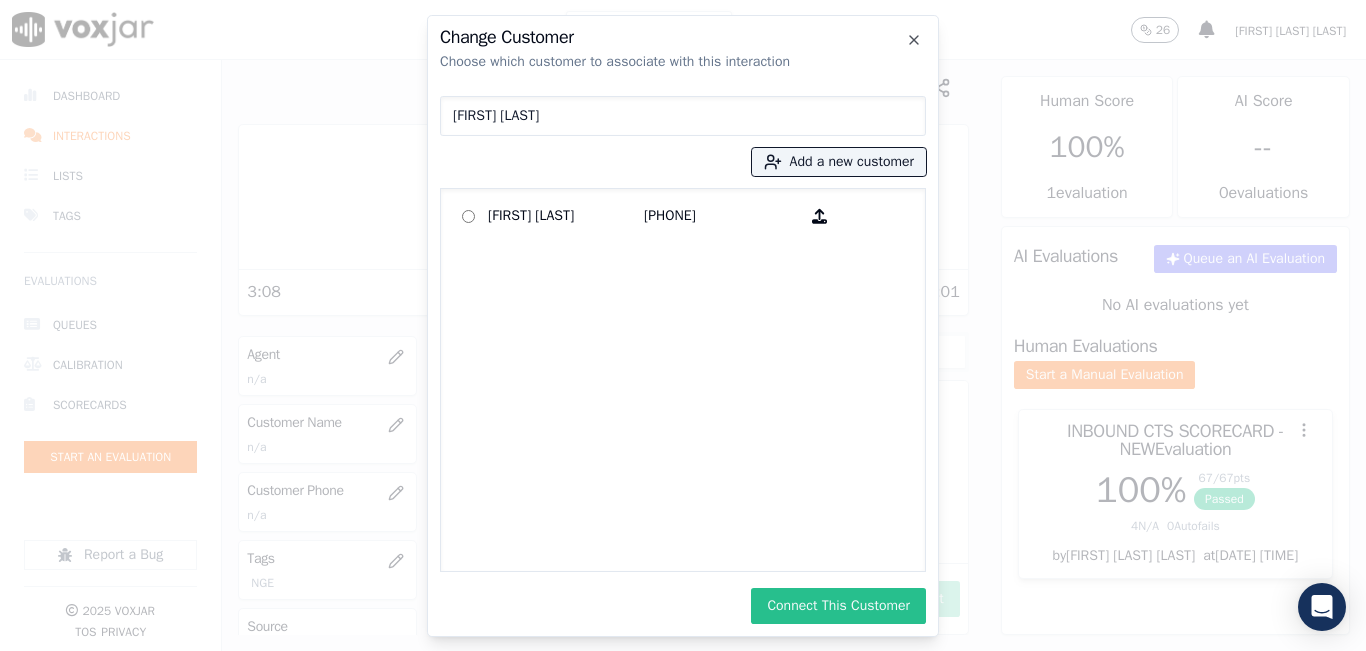 click on "Connect This Customer" at bounding box center [838, 606] 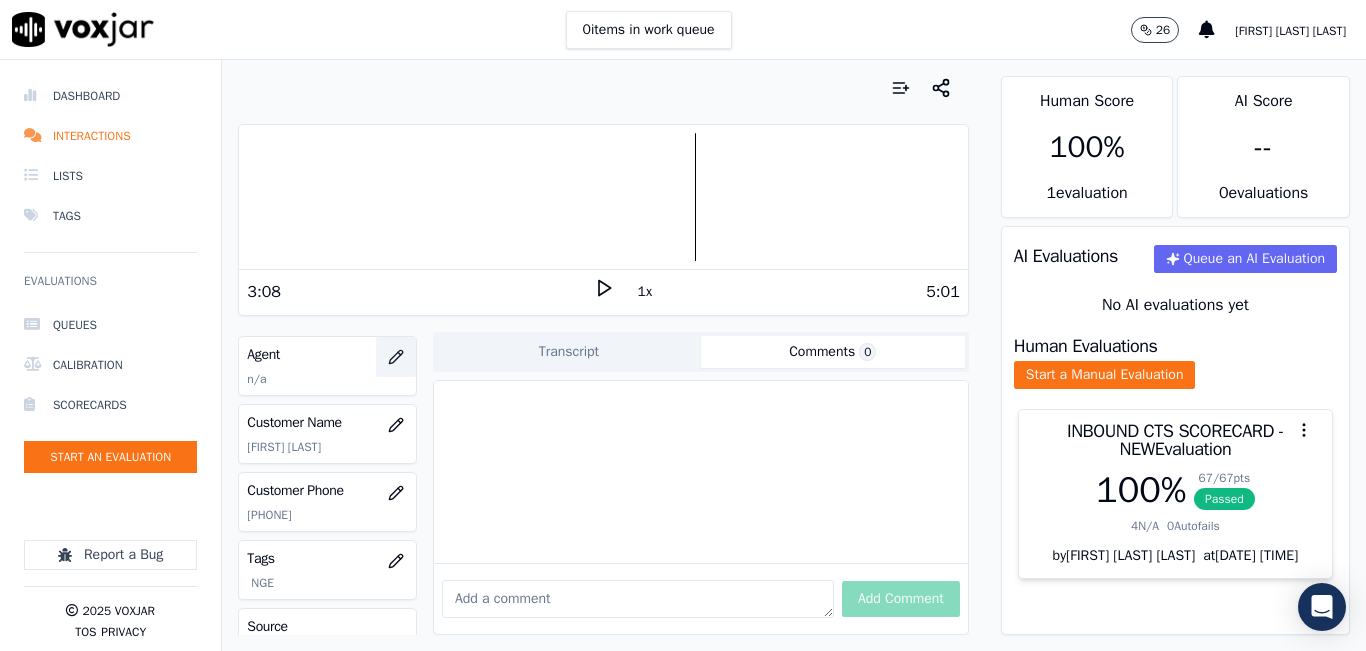 click at bounding box center (396, 357) 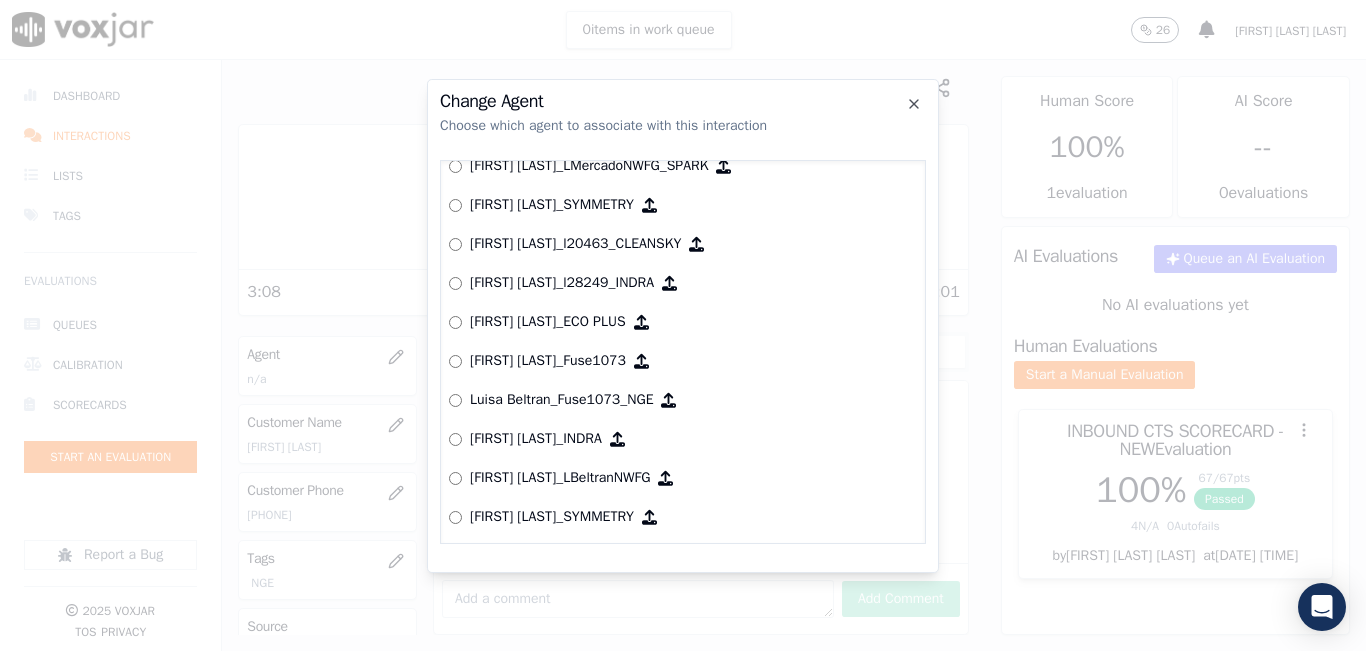 scroll, scrollTop: 6674, scrollLeft: 0, axis: vertical 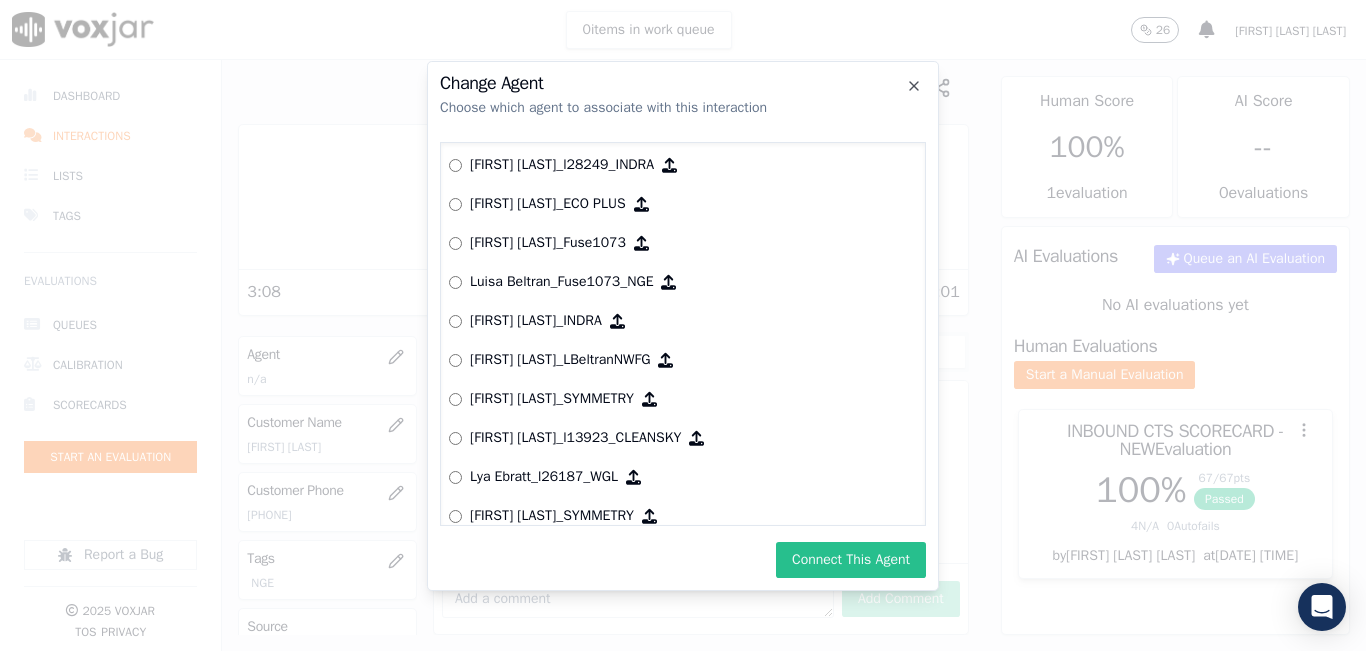 click on "Connect This Agent" at bounding box center [851, 560] 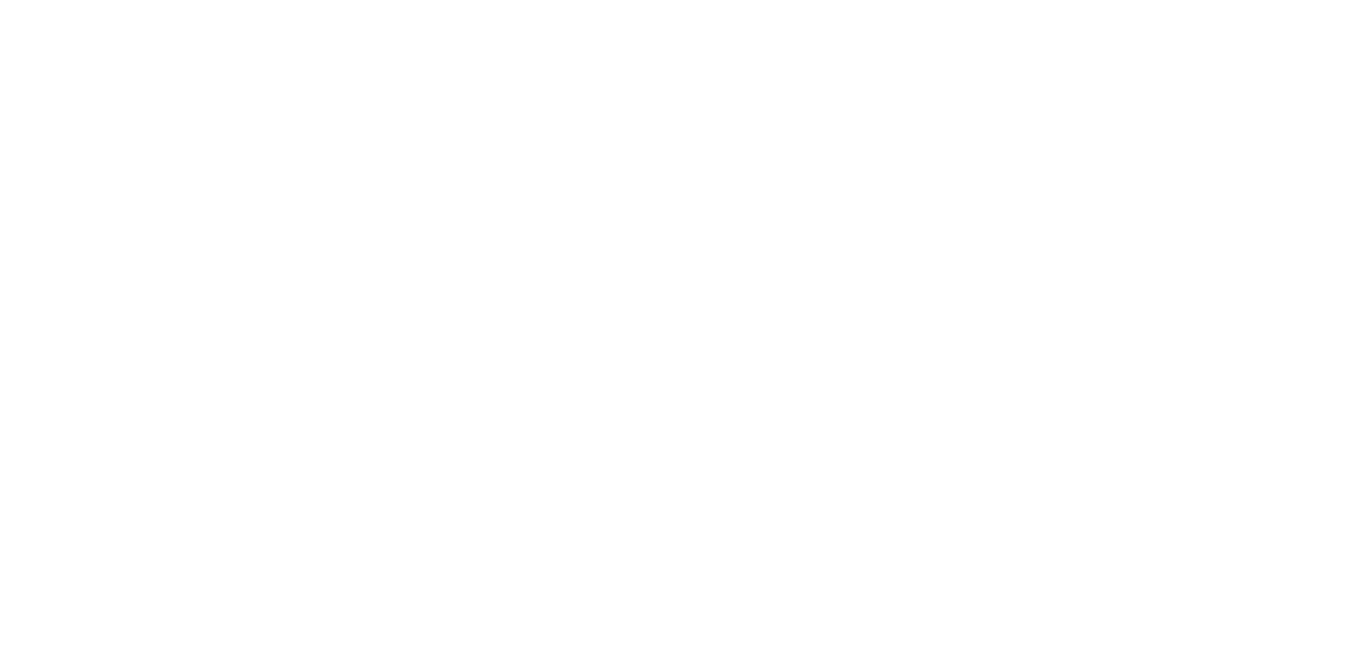 scroll, scrollTop: 0, scrollLeft: 0, axis: both 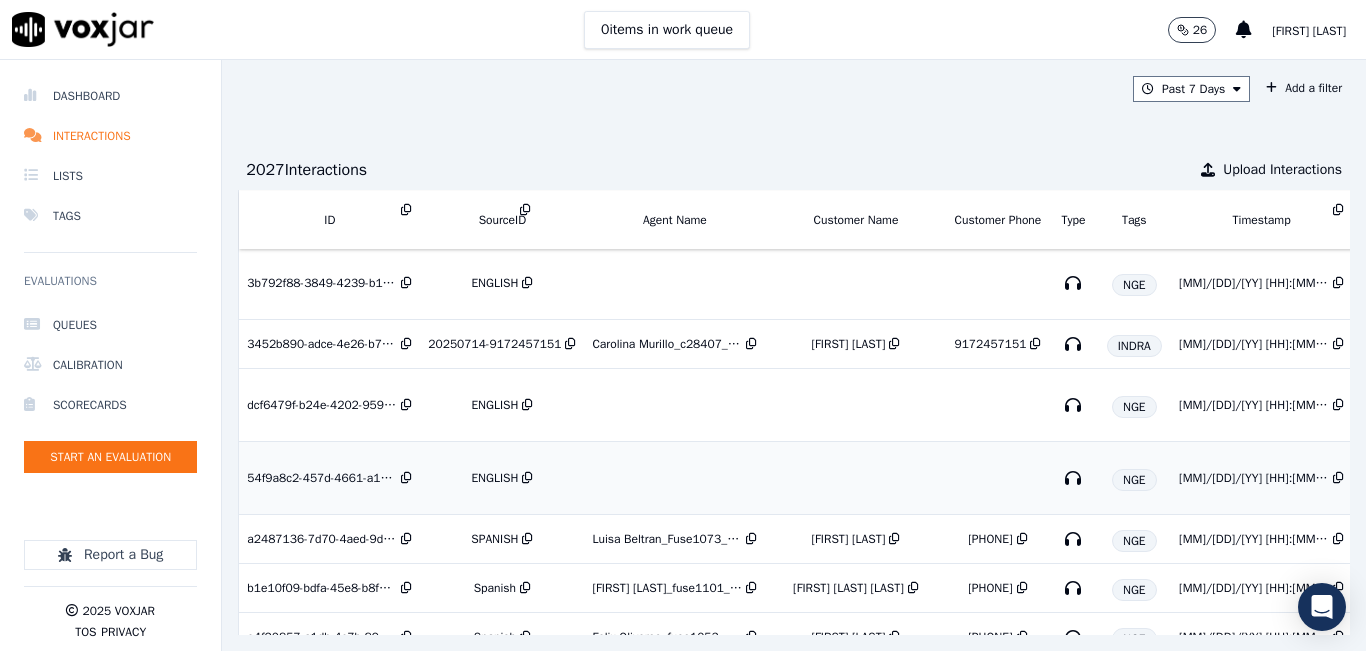 click on "ENGLISH" at bounding box center [494, 478] 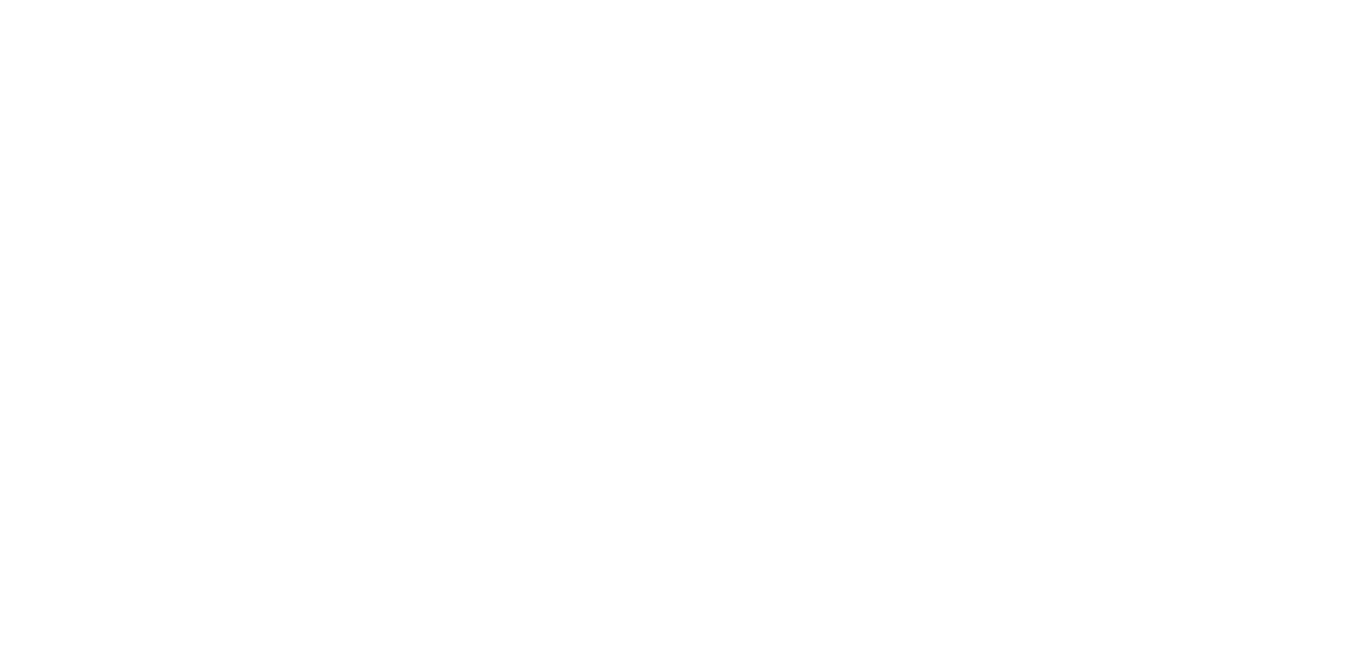 scroll, scrollTop: 0, scrollLeft: 0, axis: both 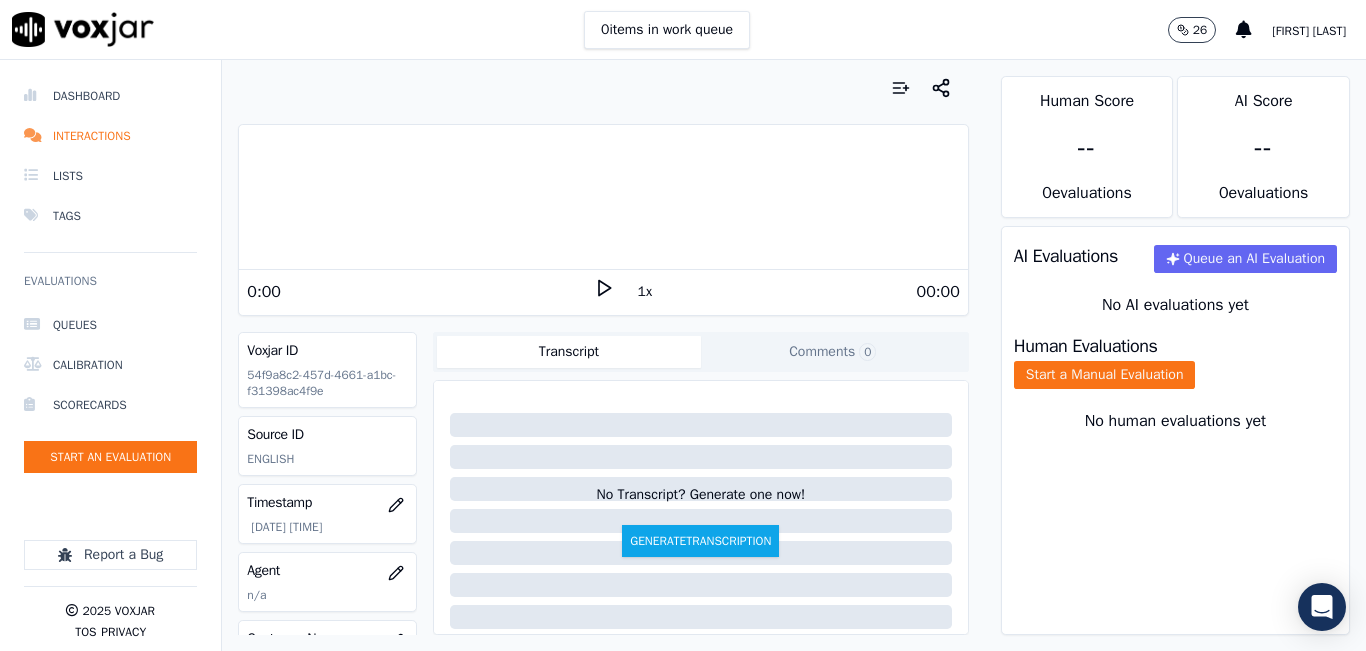 click on "0  items in work queue     26         [FIRST] [LAST]" at bounding box center [683, 30] 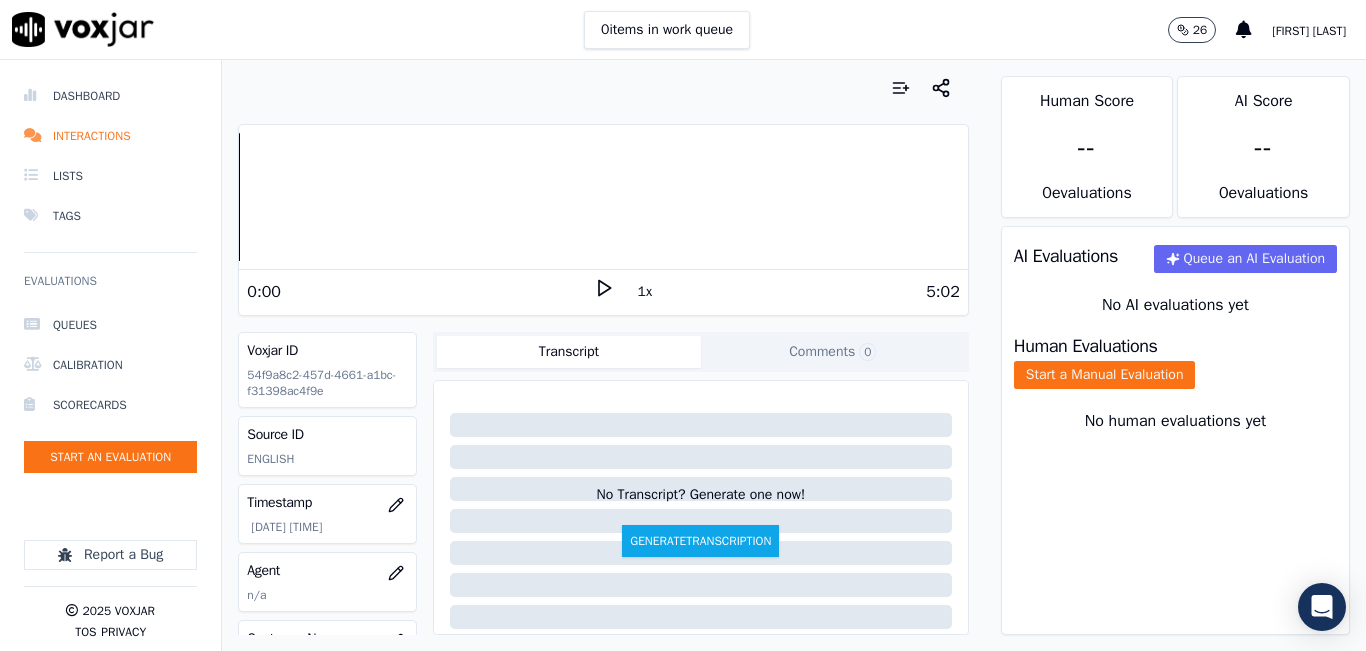 click 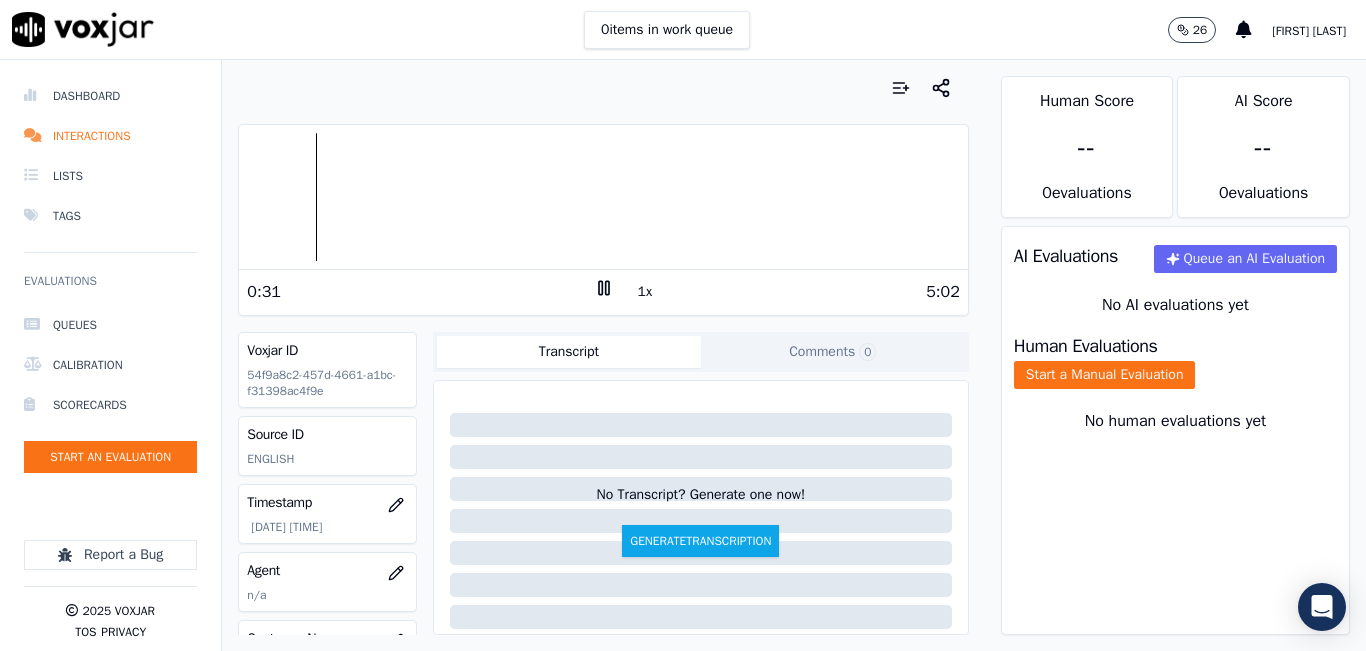 click on "AI Evaluations
Queue an AI Evaluation   No AI evaluations yet   Human Evaluations   Start a Manual Evaluation   No human evaluations yet" at bounding box center [1175, 430] 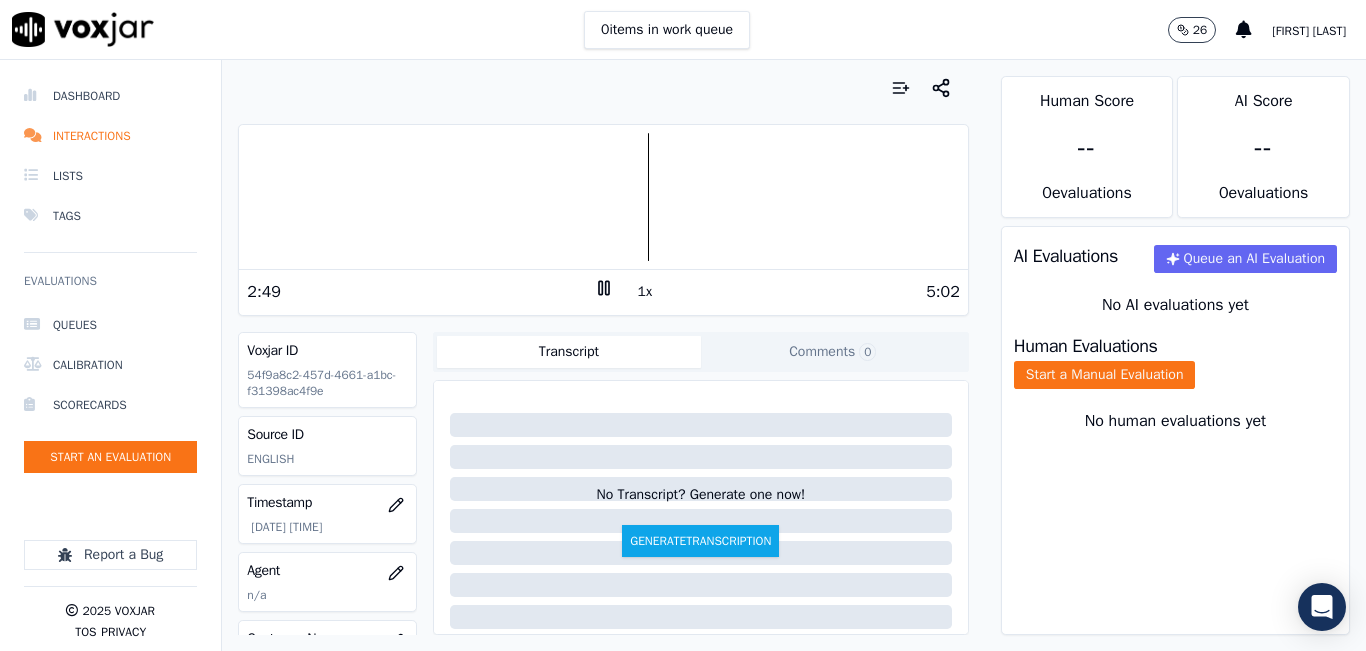 click on "Transcript   Comments  0" at bounding box center (701, 352) 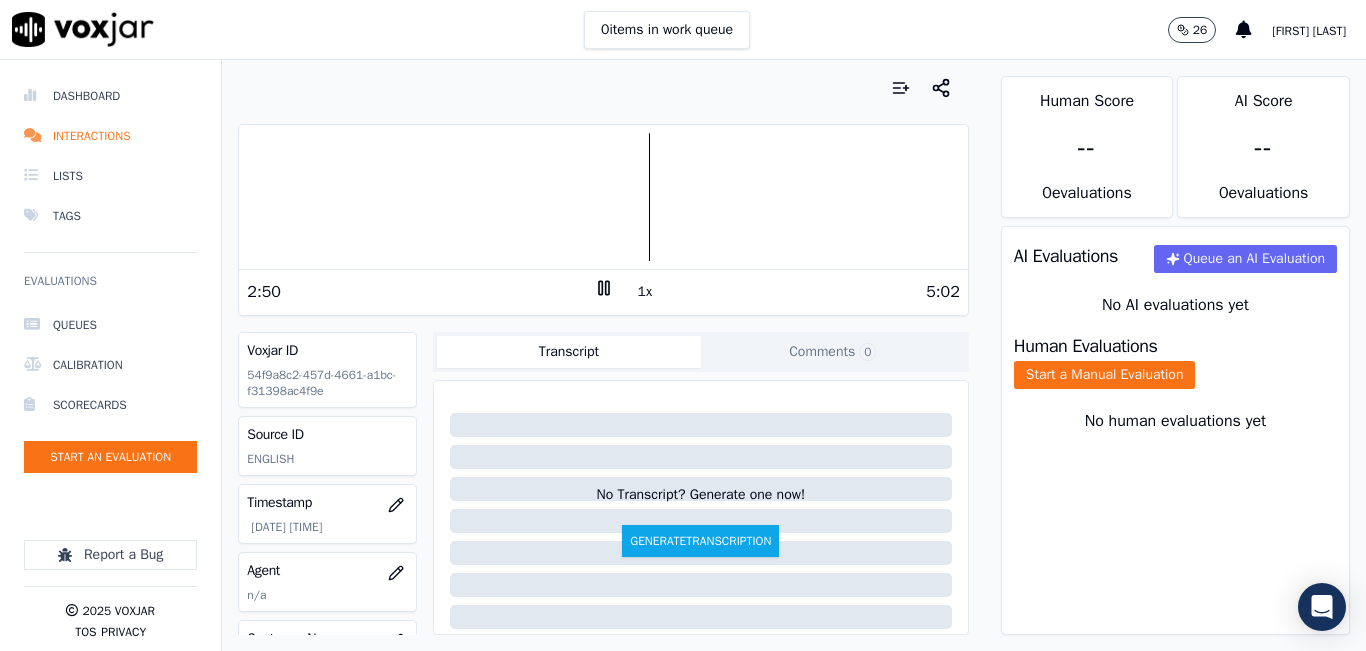 click on "Comments  0" 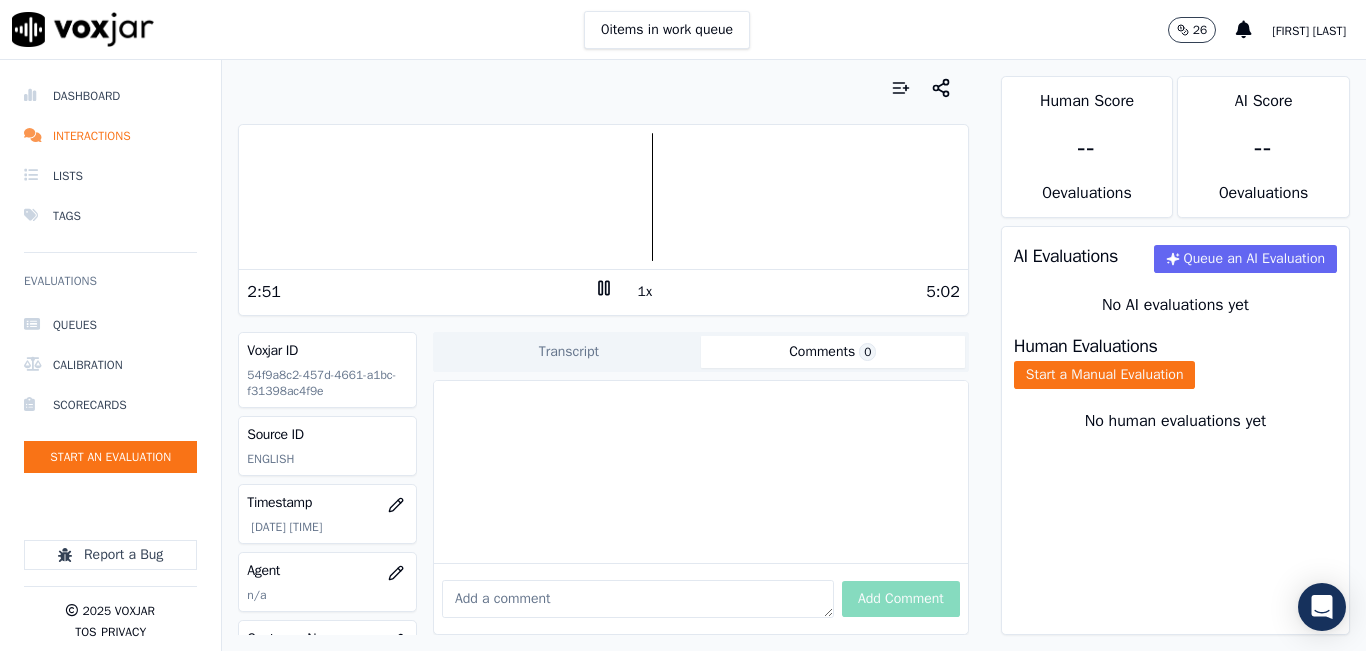 click at bounding box center [638, 599] 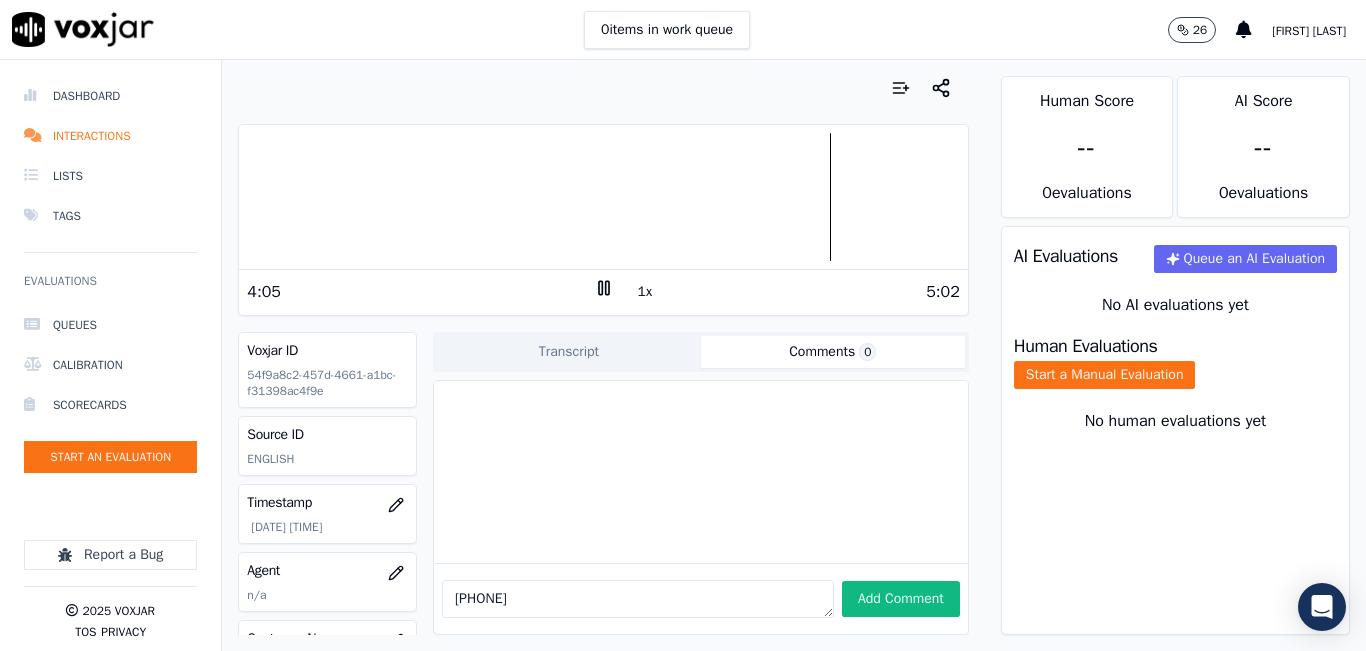 type on "2726228157" 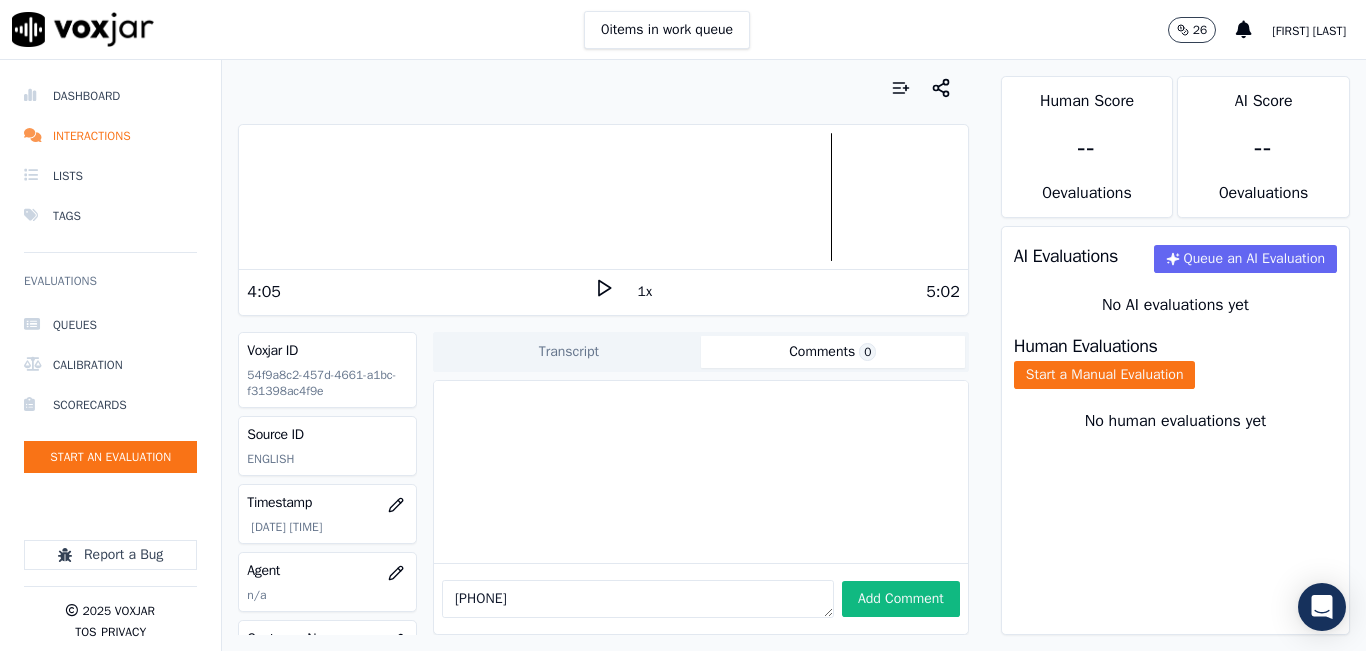 drag, startPoint x: 513, startPoint y: 560, endPoint x: 493, endPoint y: 579, distance: 27.58623 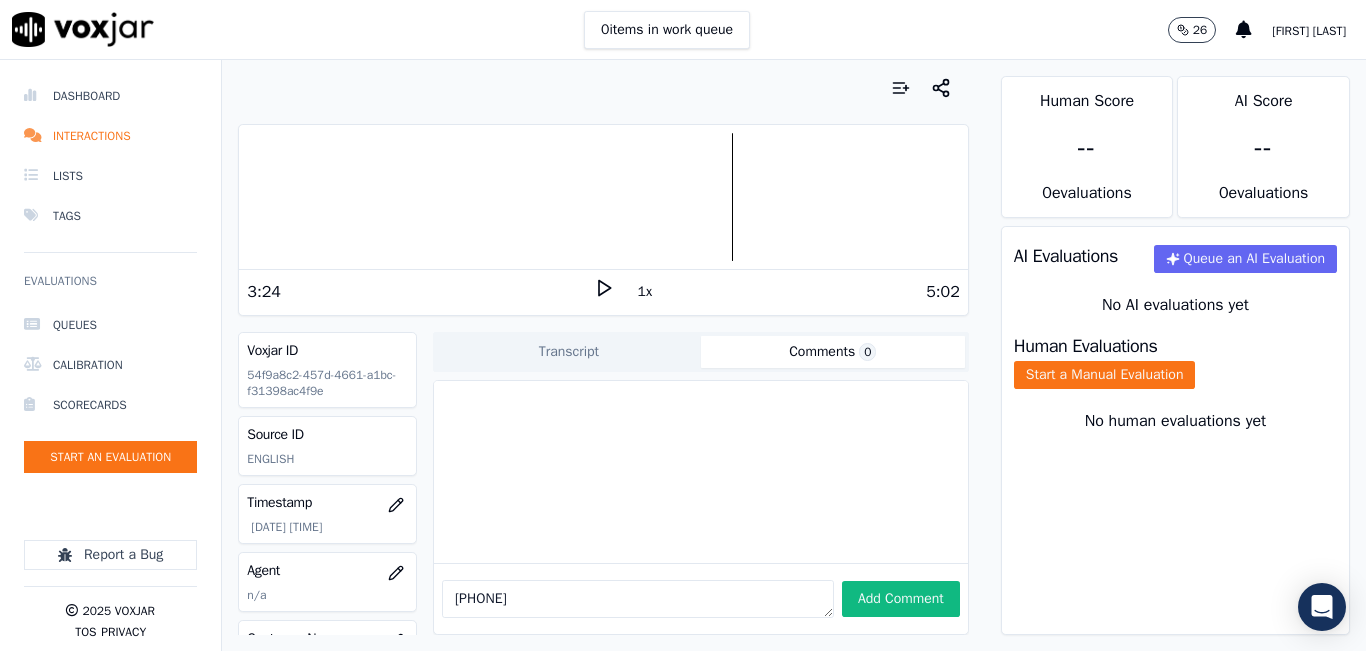 click at bounding box center [603, 197] 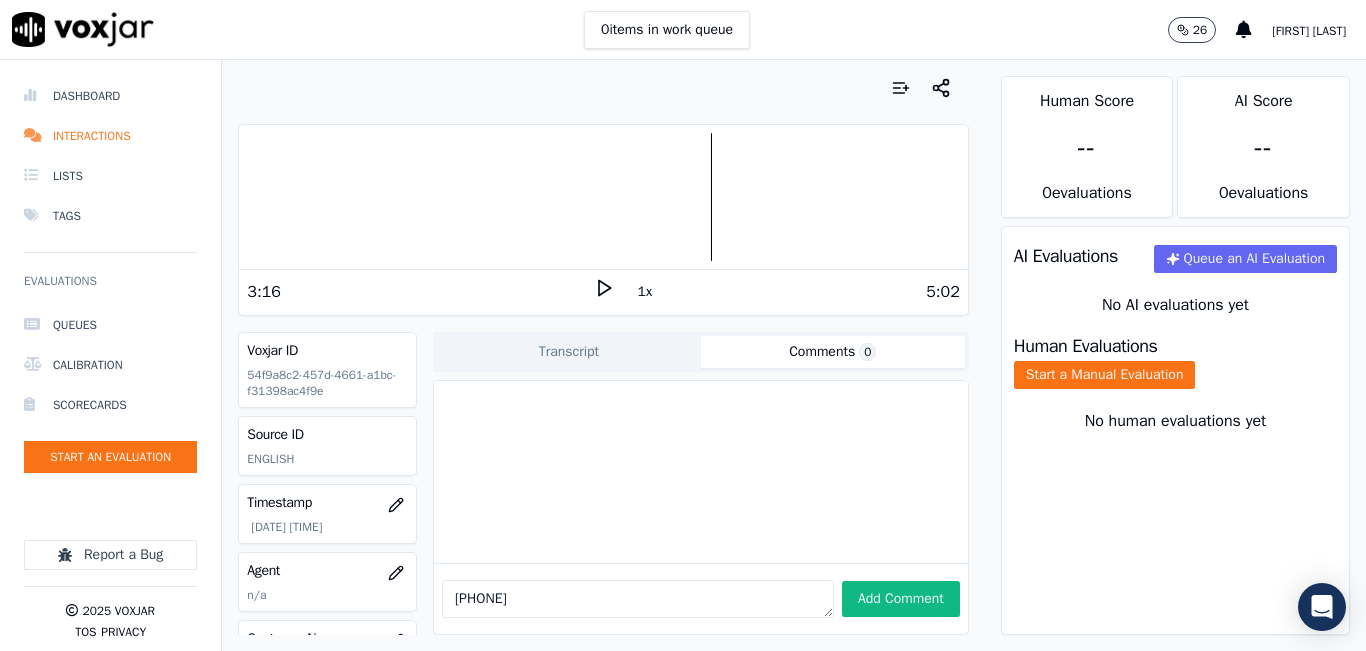 click at bounding box center [603, 197] 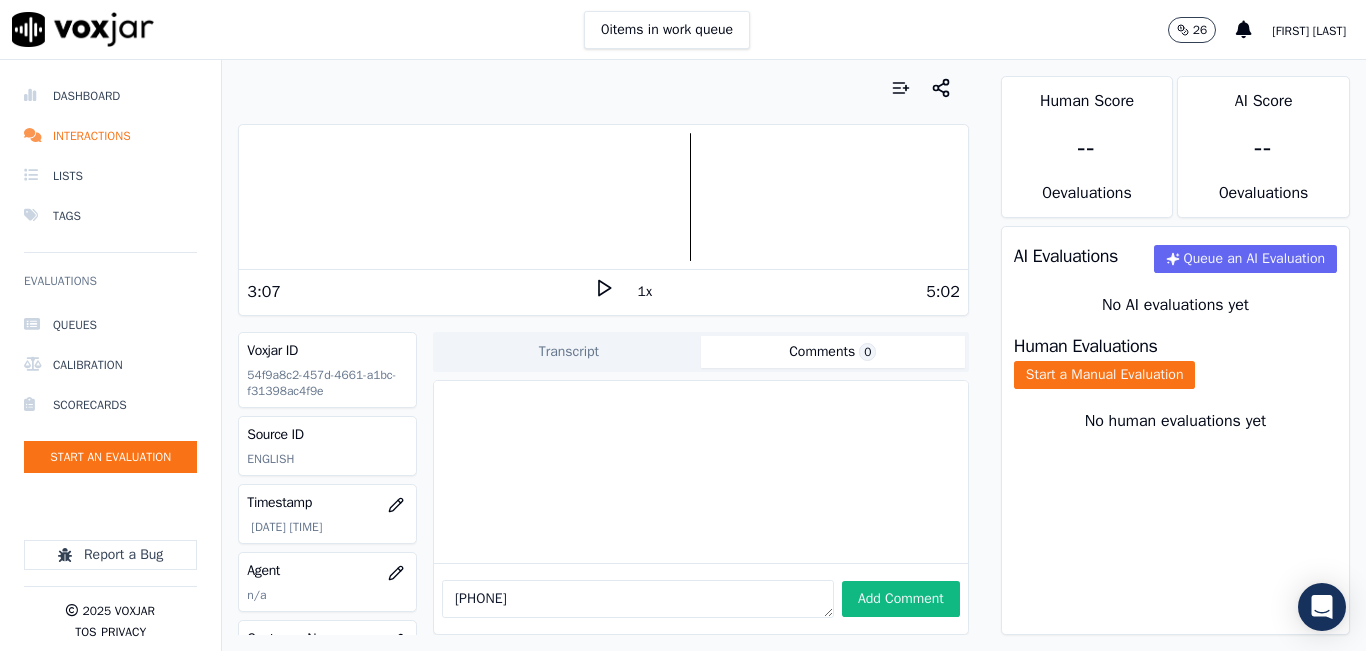 click 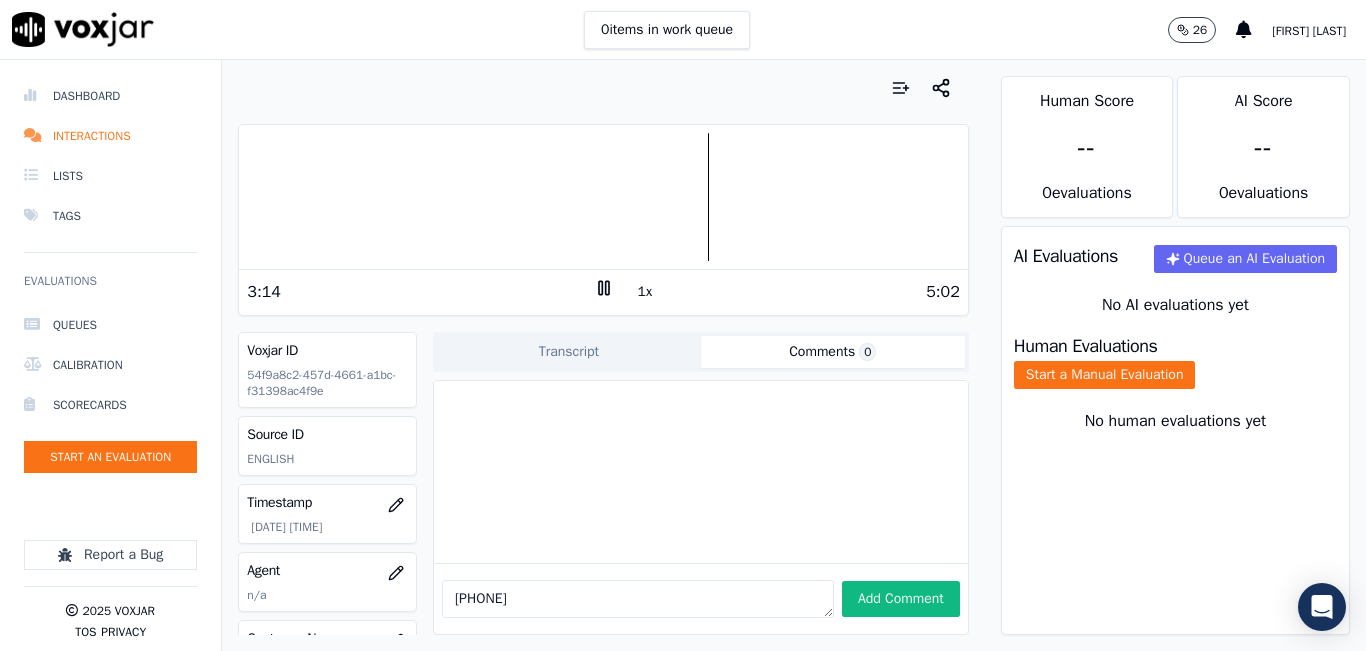 click on "2726228157" at bounding box center (638, 599) 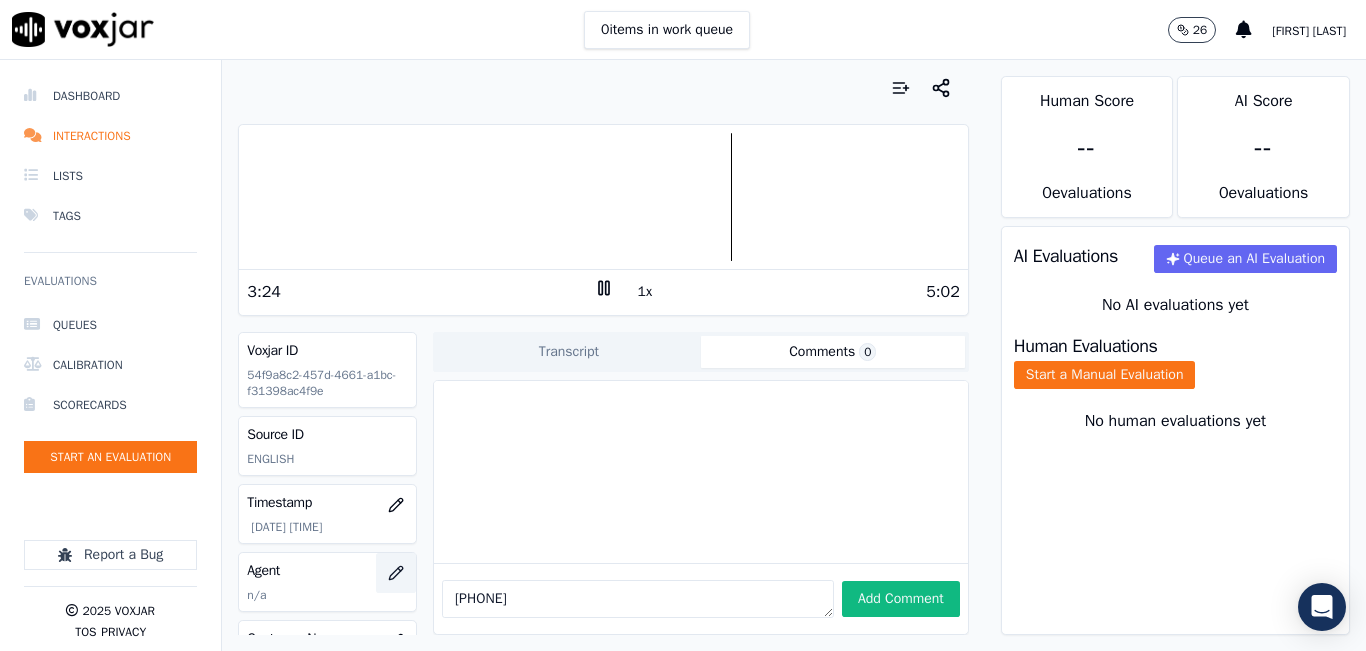 click at bounding box center (396, 573) 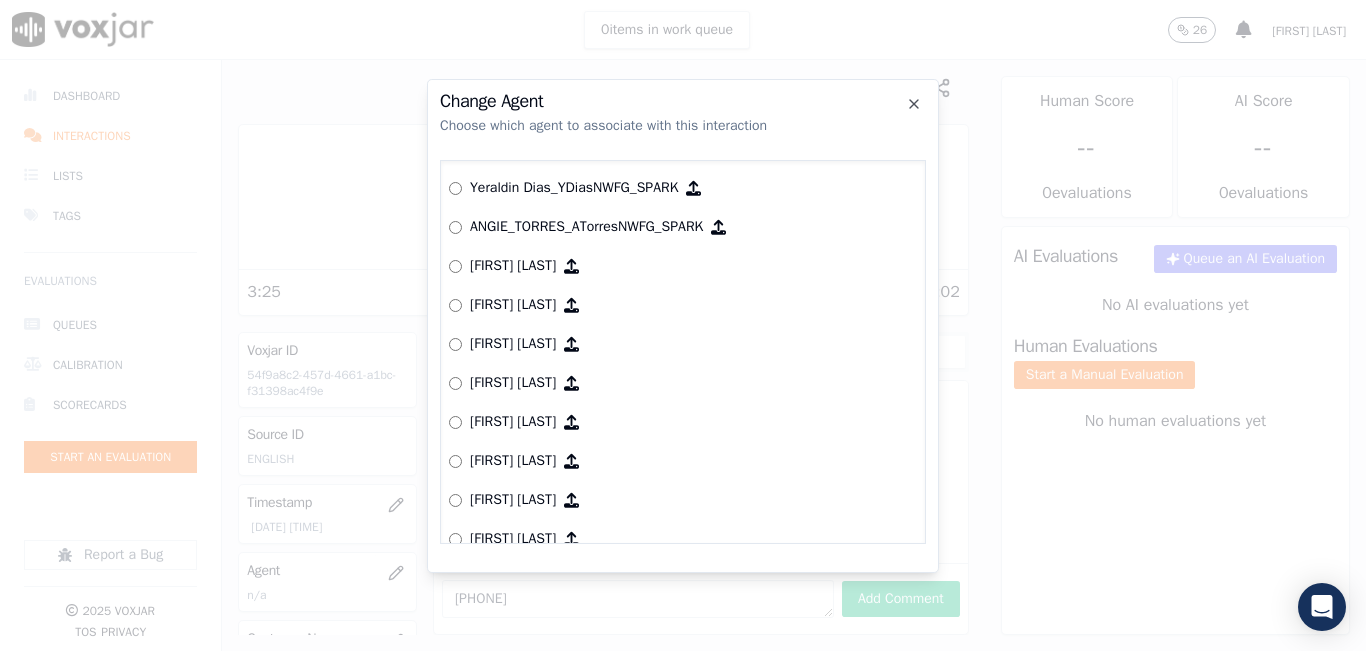 click at bounding box center (683, 325) 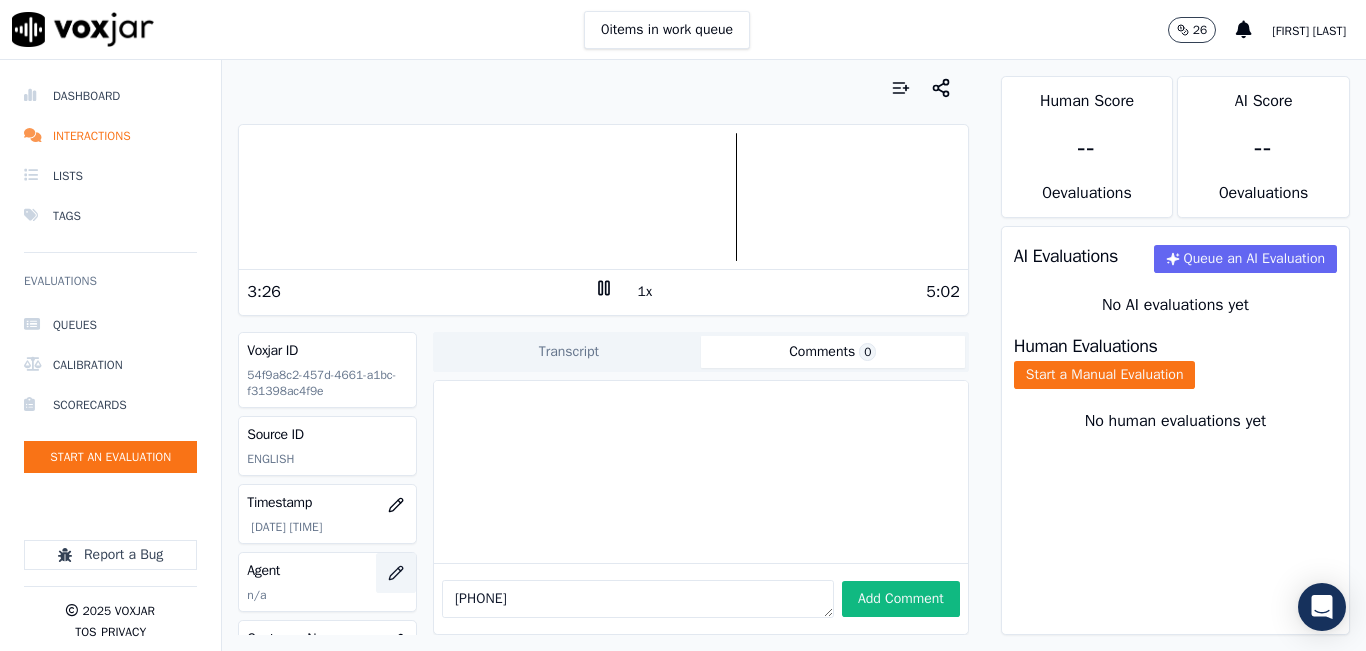 scroll, scrollTop: 200, scrollLeft: 0, axis: vertical 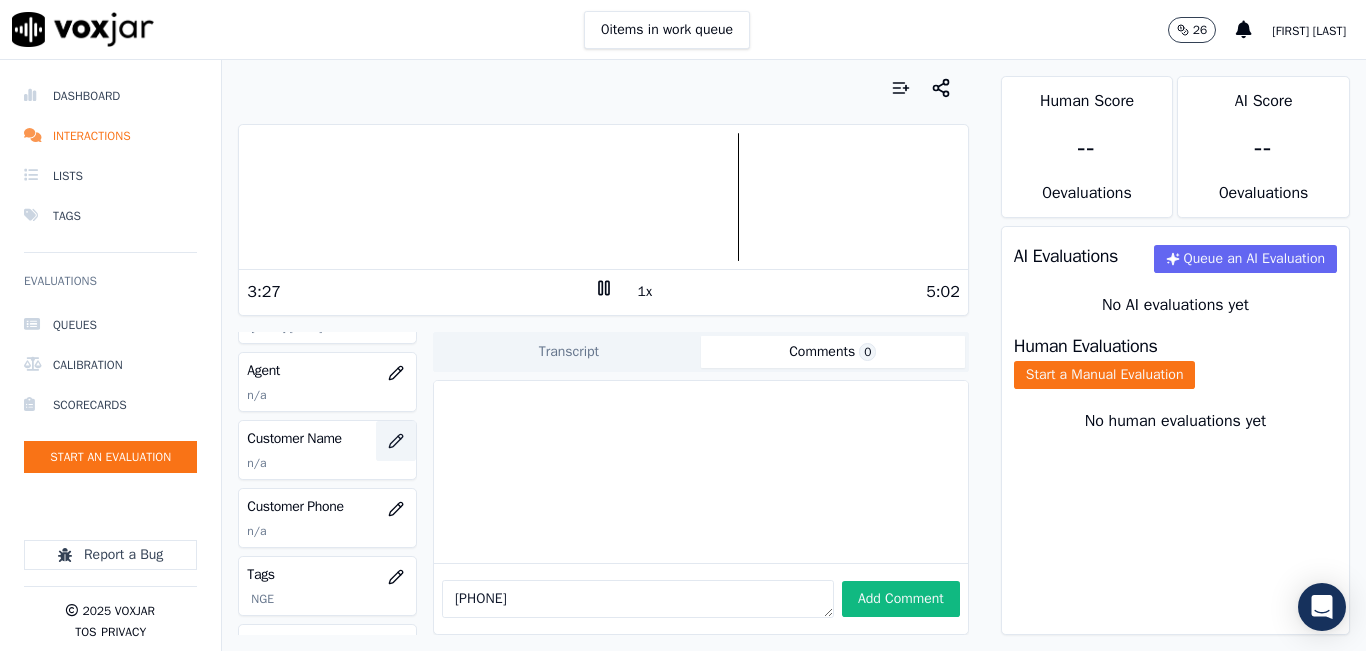 click at bounding box center [396, 441] 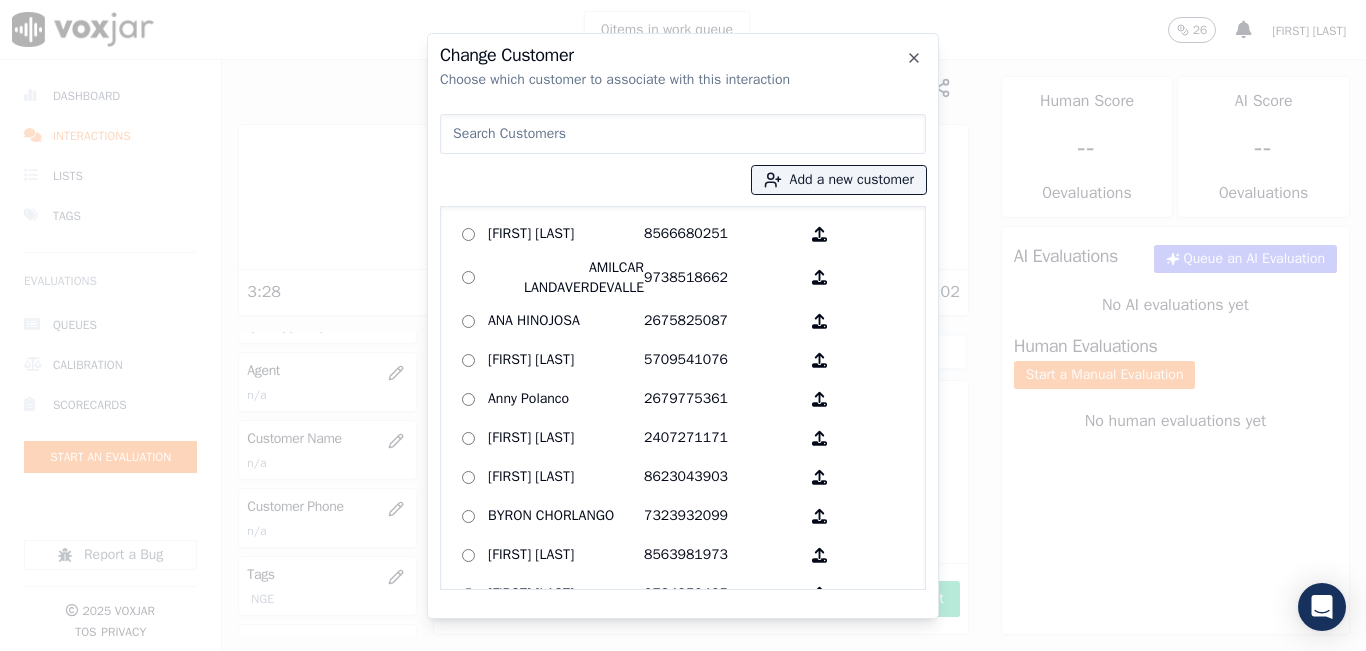 click at bounding box center [683, 134] 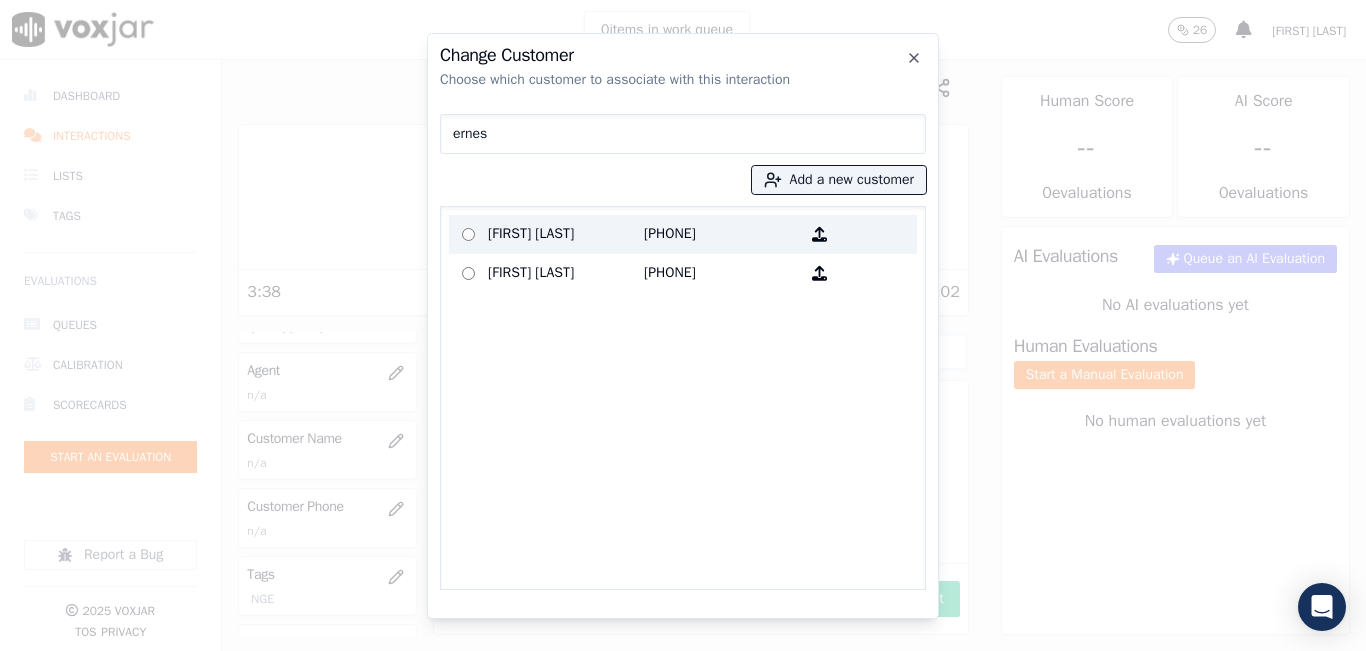 type on "ernes" 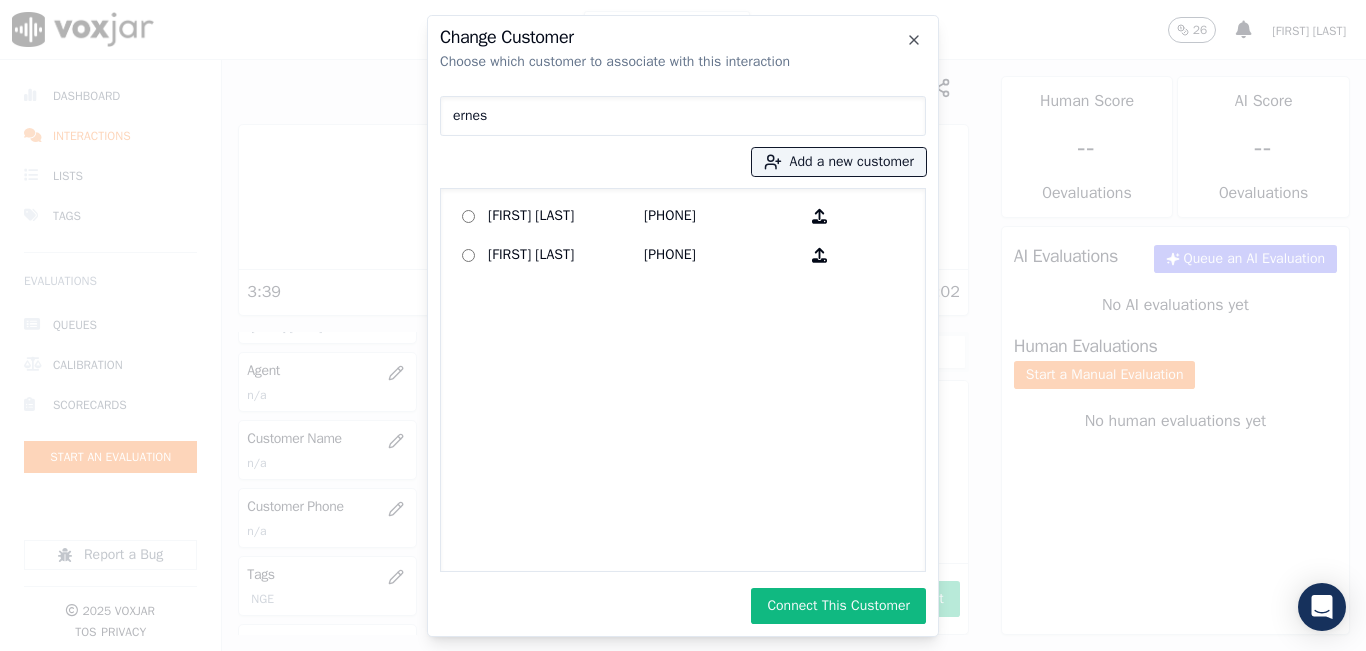 click on "Connect This Customer" at bounding box center (838, 606) 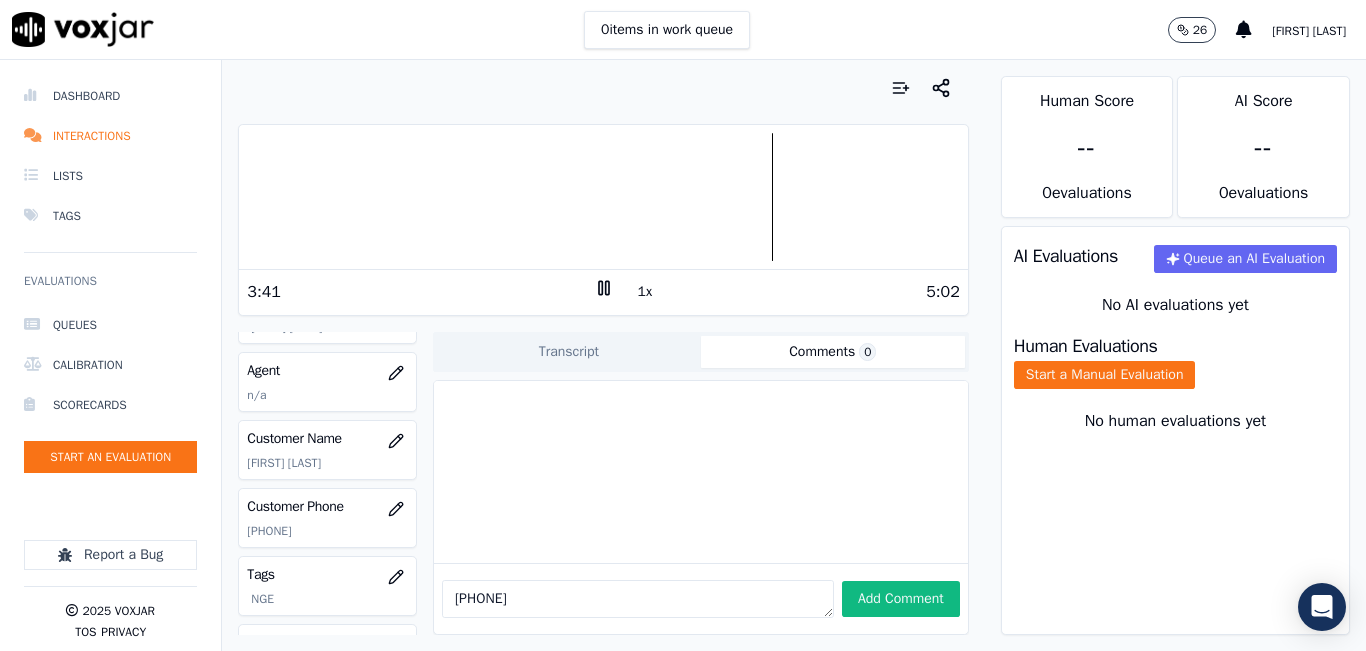 drag, startPoint x: 549, startPoint y: 559, endPoint x: 402, endPoint y: 588, distance: 149.83324 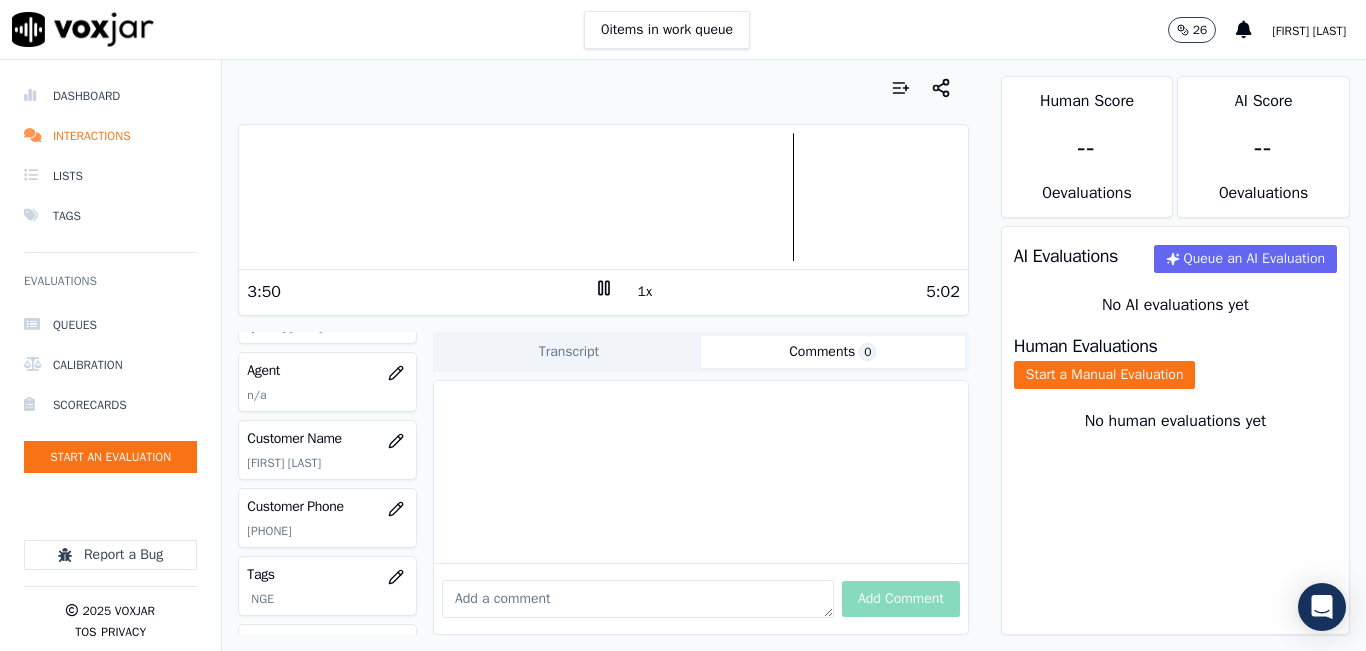 type 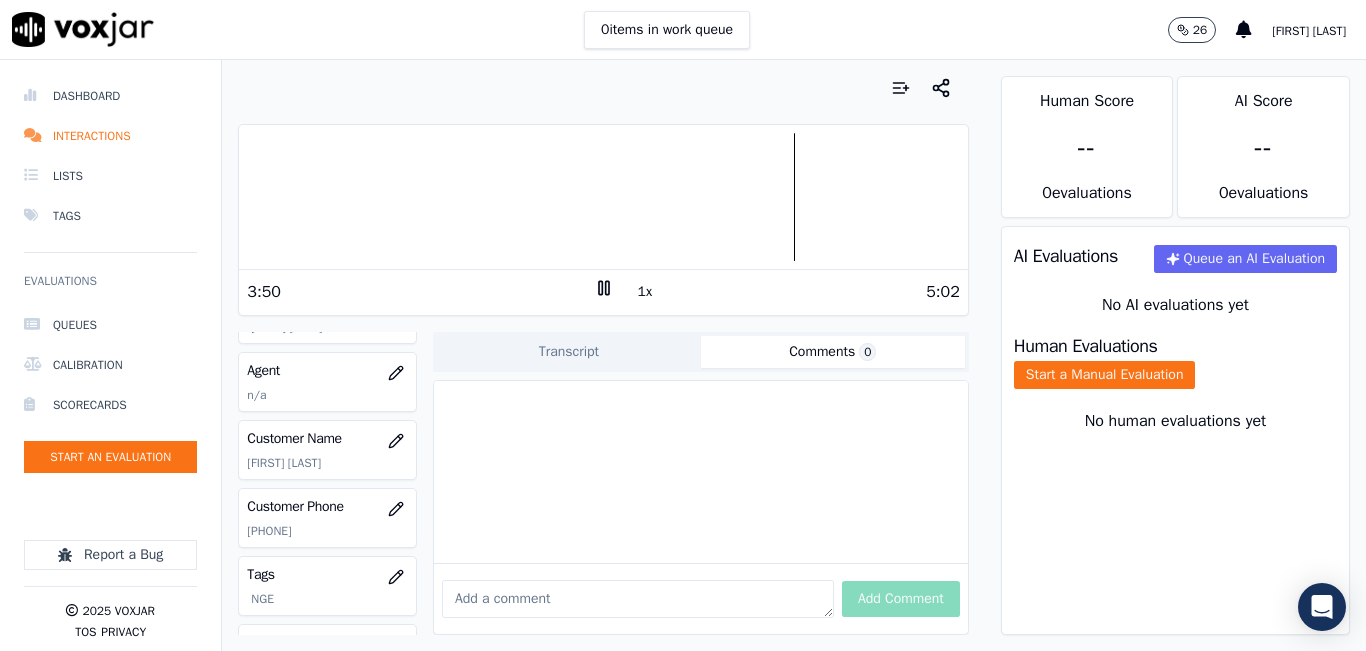 click 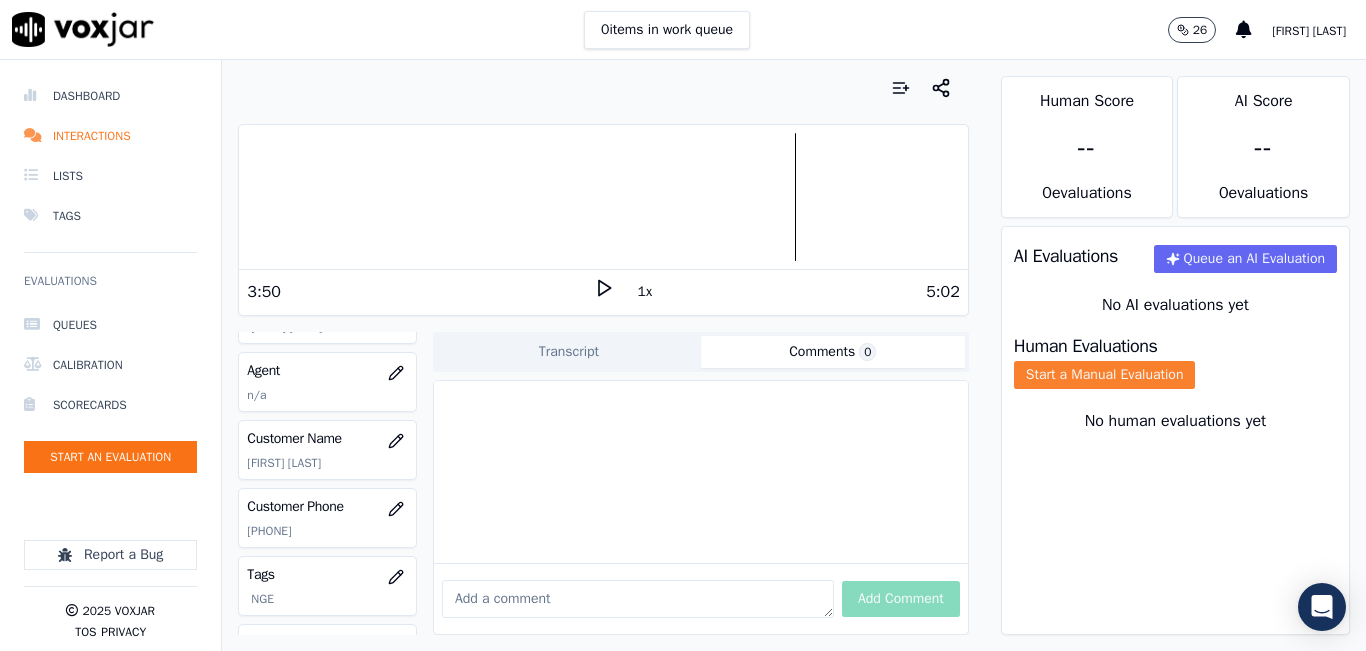 click on "Start a Manual Evaluation" 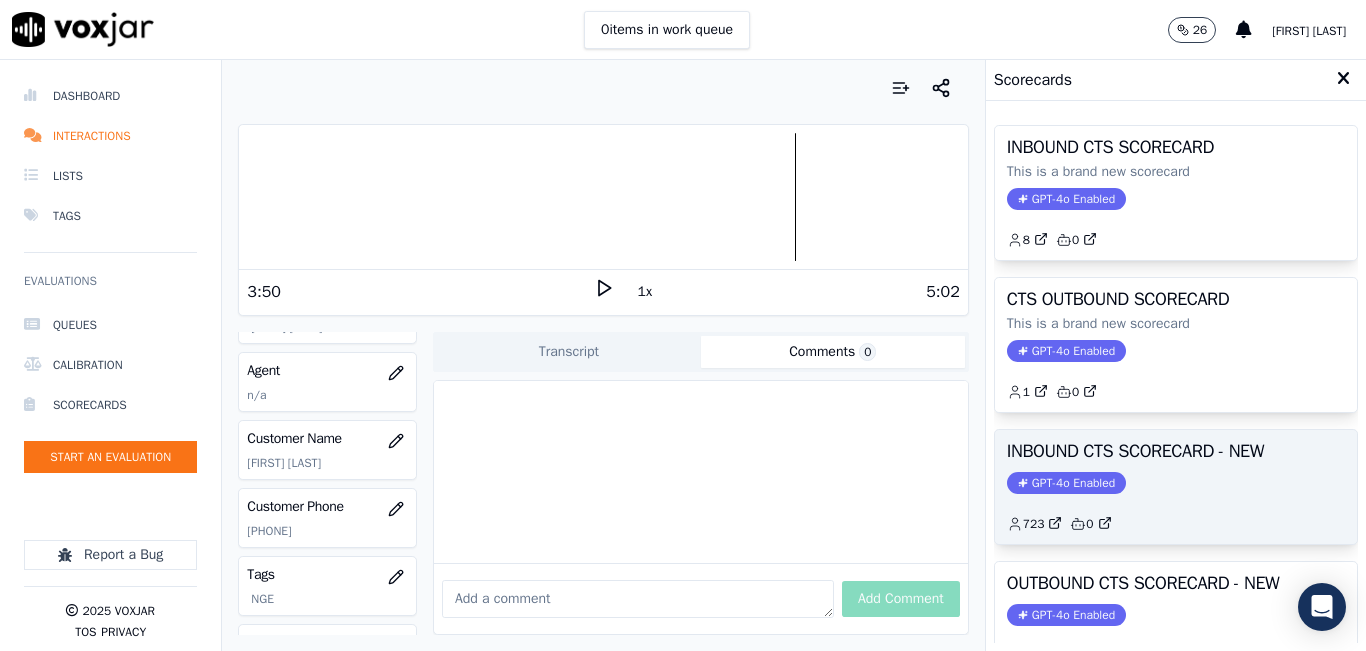 click on "723         0" 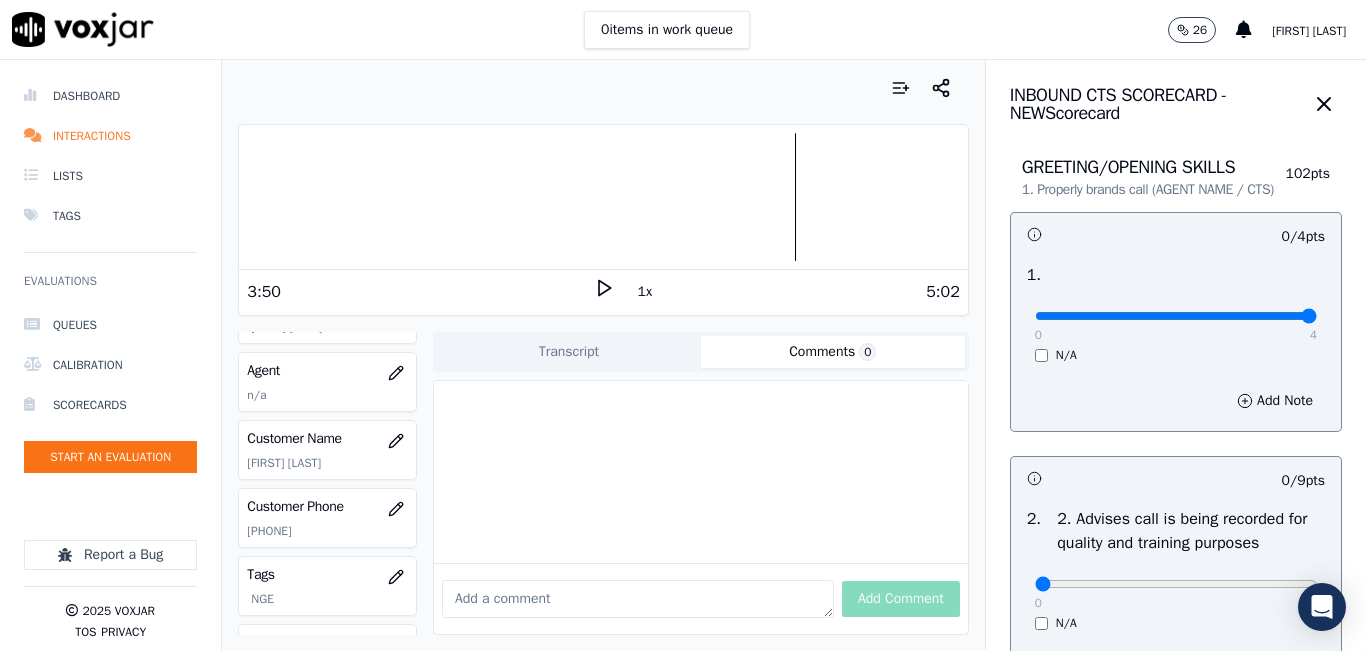 type on "4" 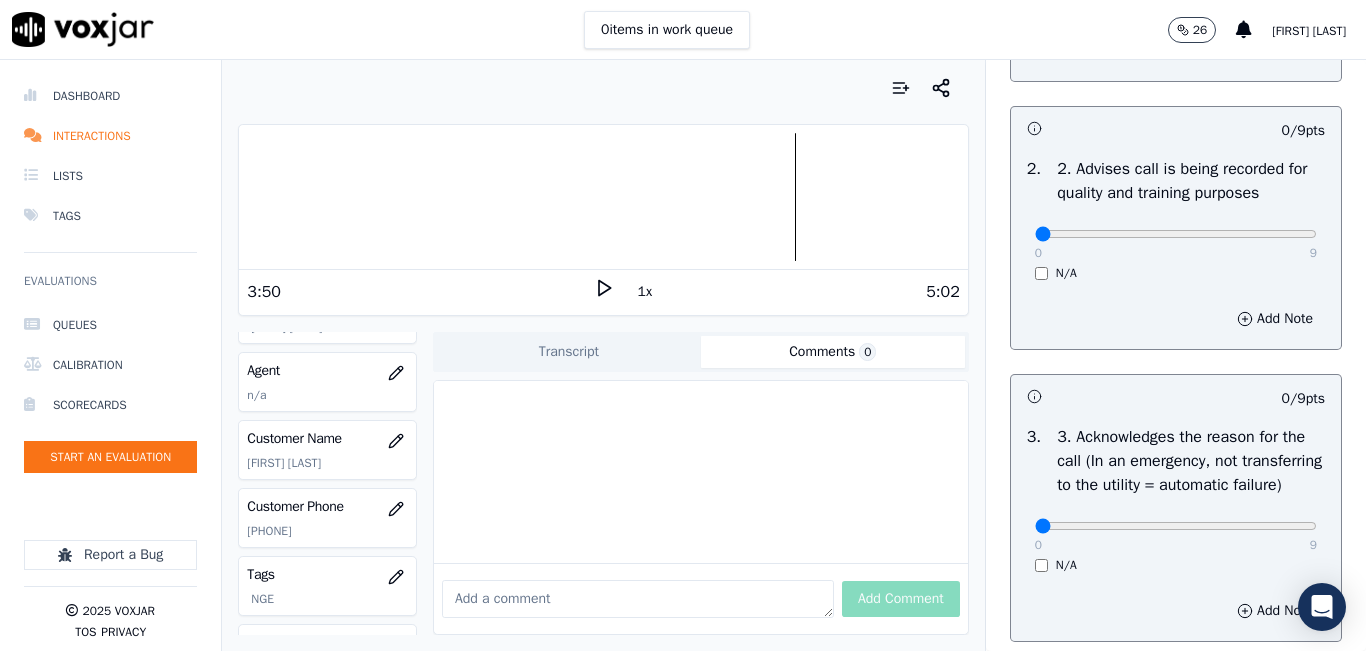 scroll, scrollTop: 400, scrollLeft: 0, axis: vertical 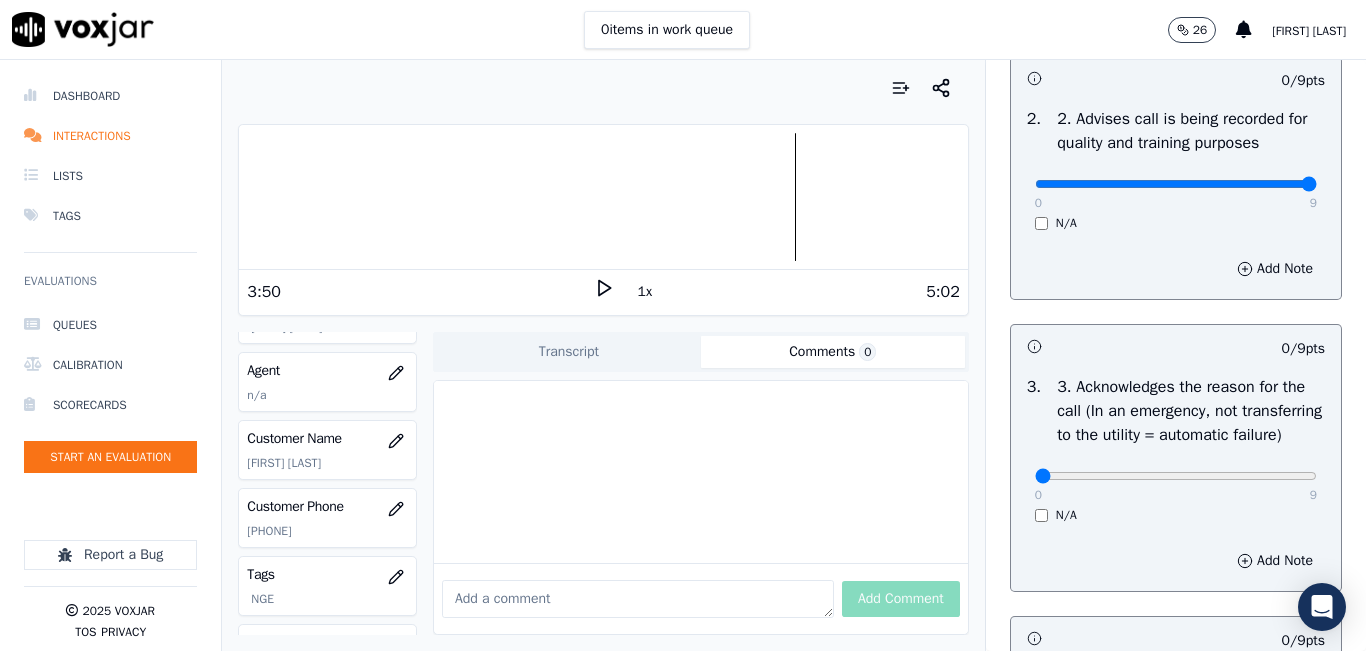 type on "9" 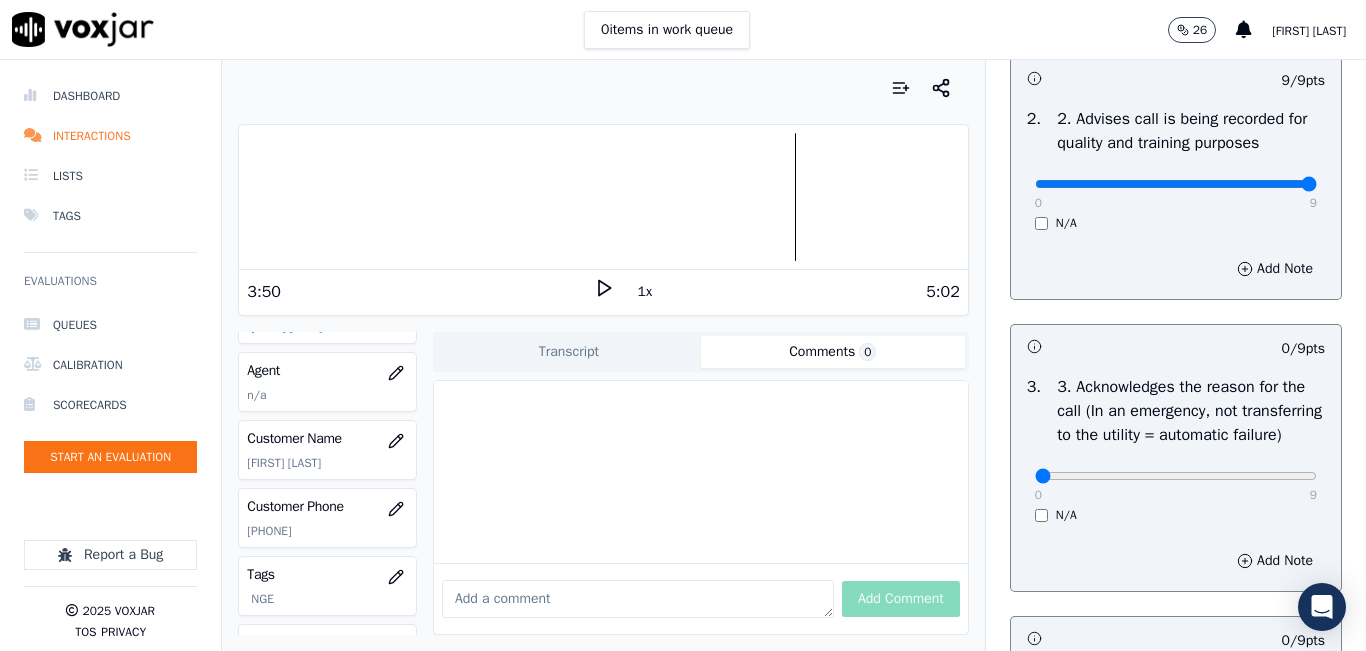 scroll, scrollTop: 600, scrollLeft: 0, axis: vertical 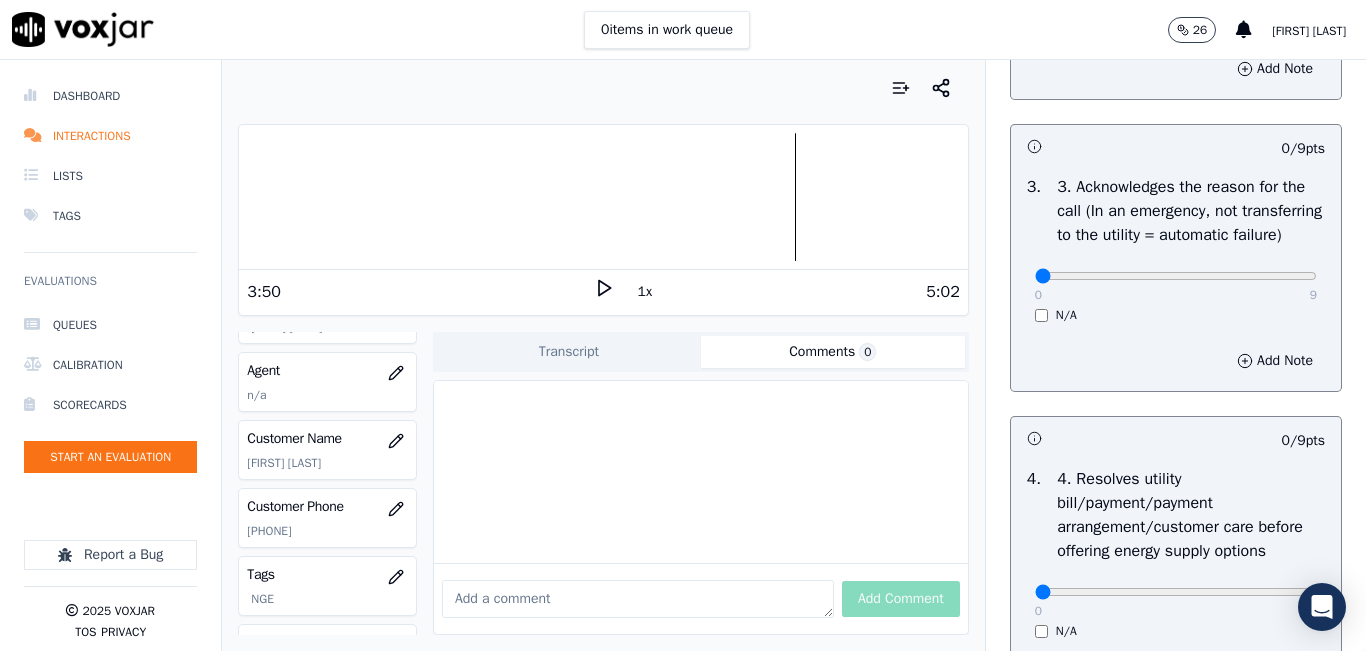 click on "0   9" at bounding box center (1176, 275) 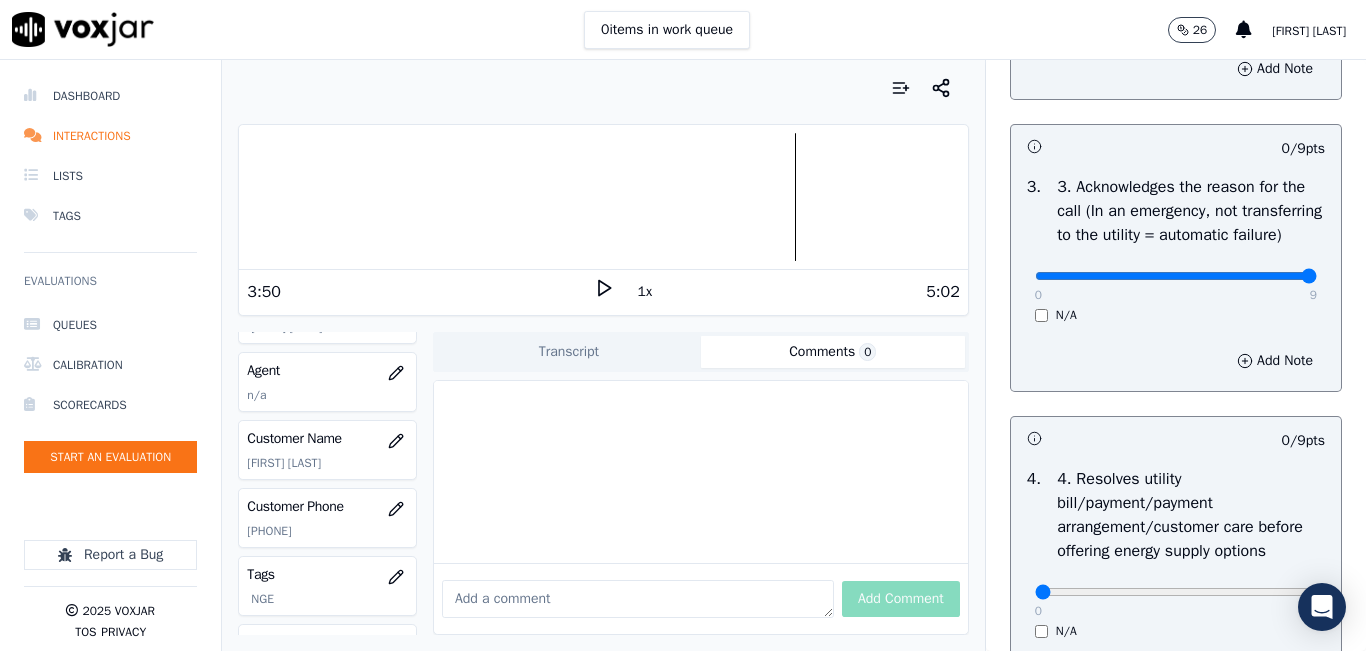 type on "9" 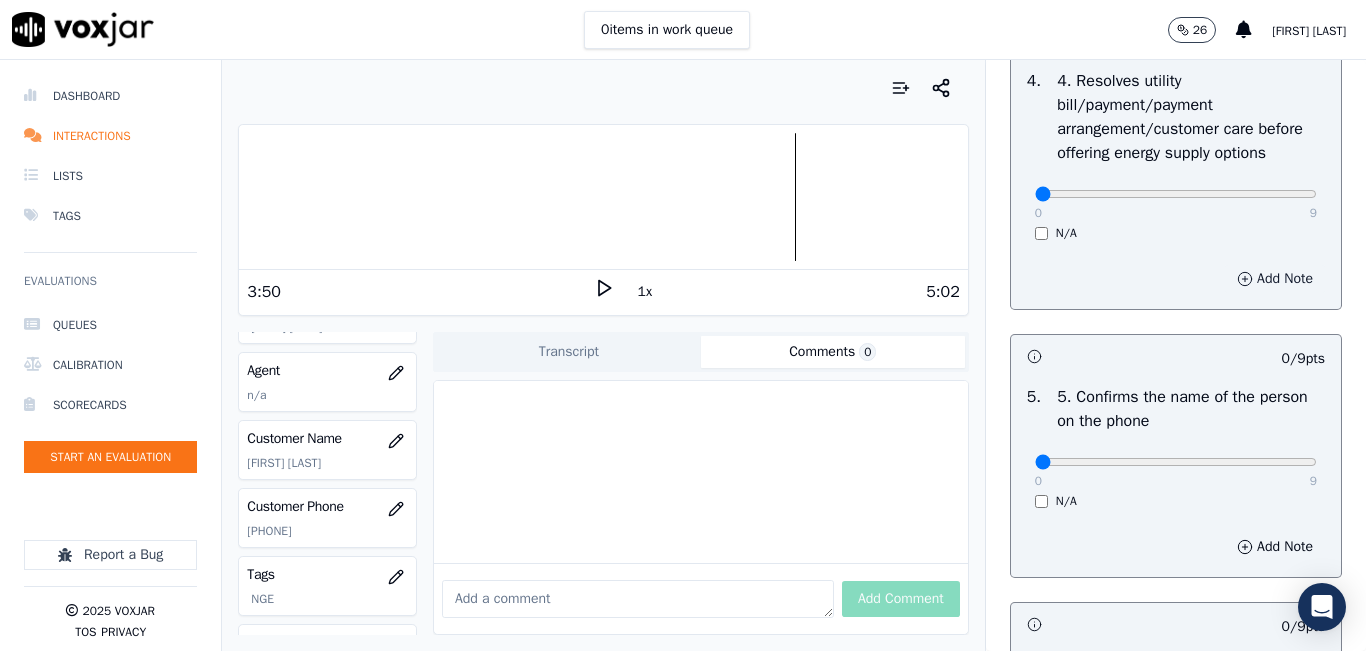 scroll, scrollTop: 1000, scrollLeft: 0, axis: vertical 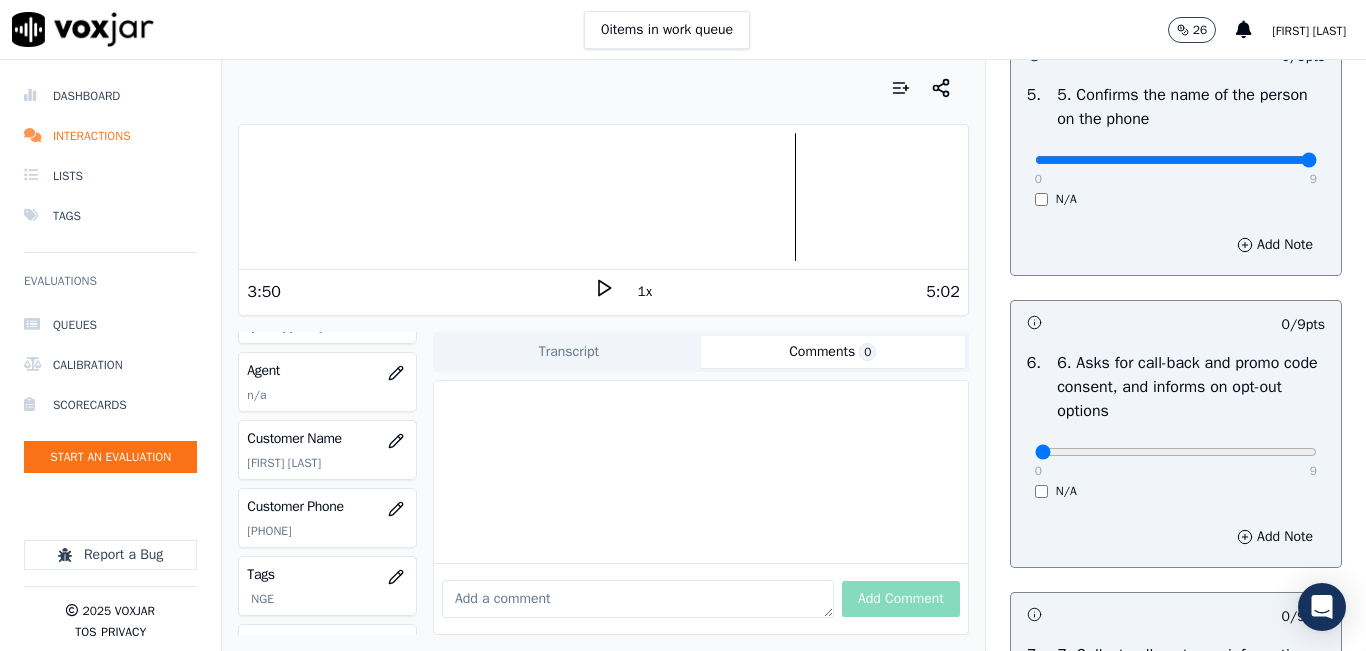 type on "9" 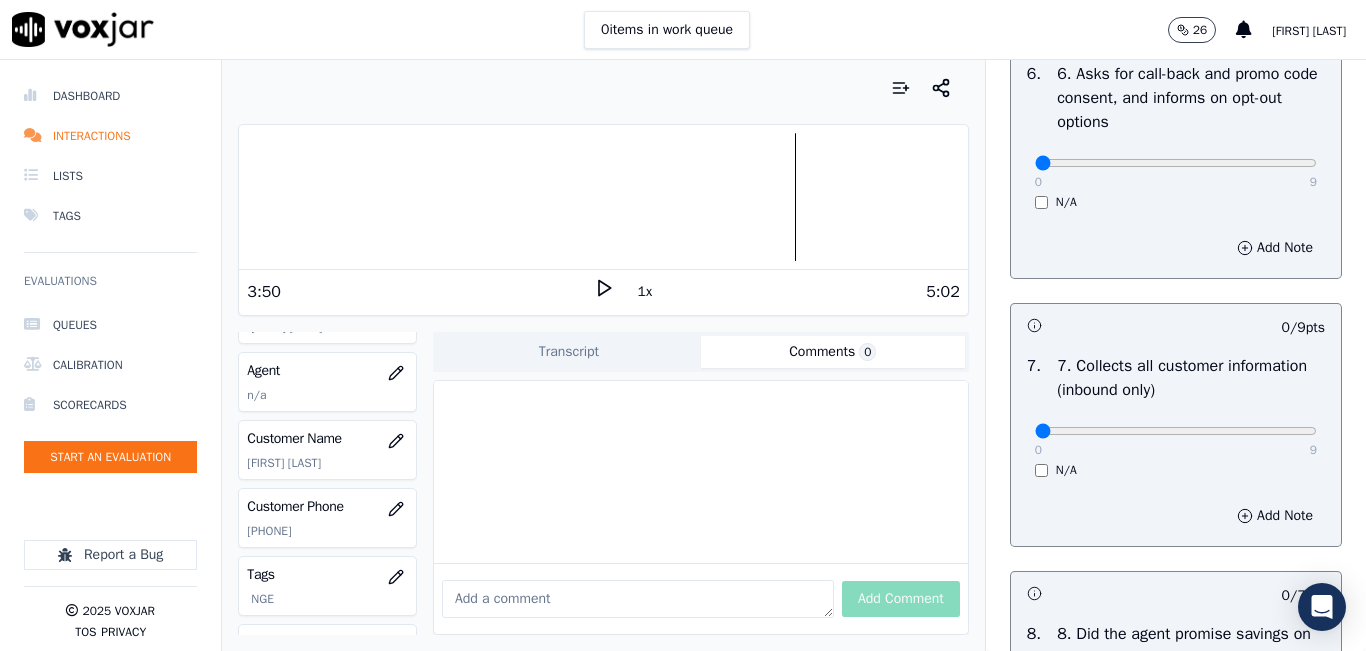 scroll, scrollTop: 1600, scrollLeft: 0, axis: vertical 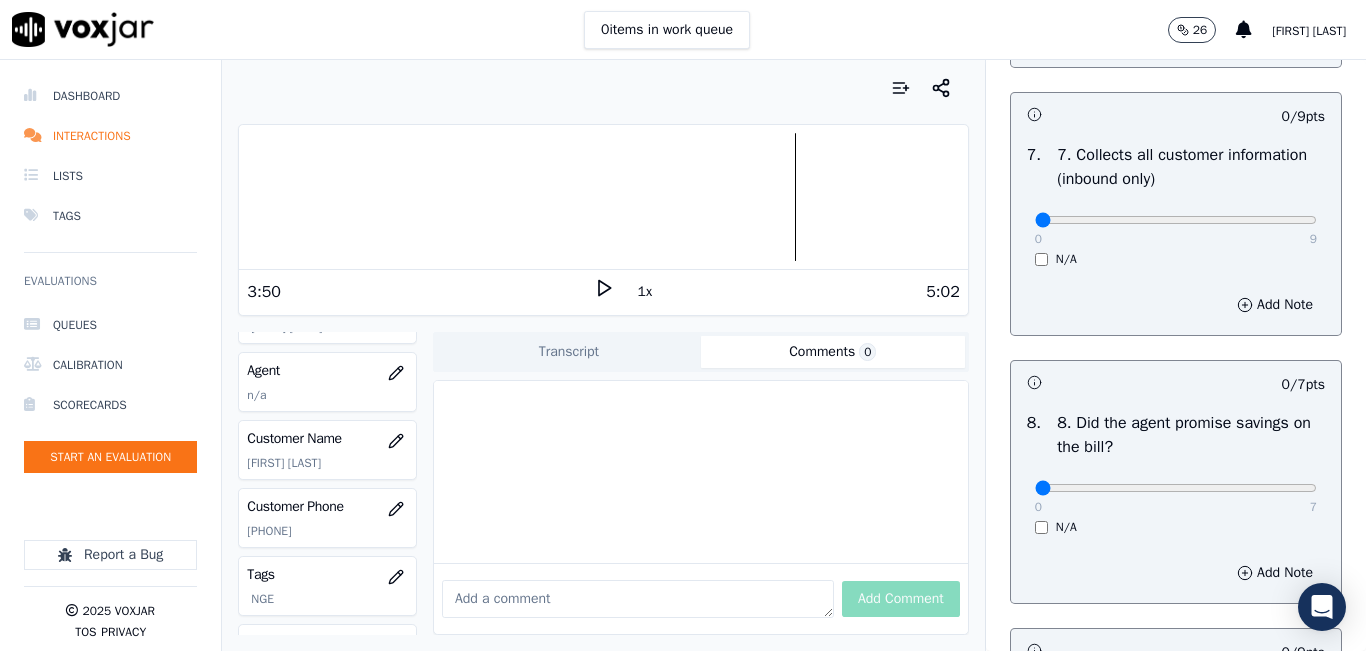 click on "0   9     N/A" at bounding box center [1176, 229] 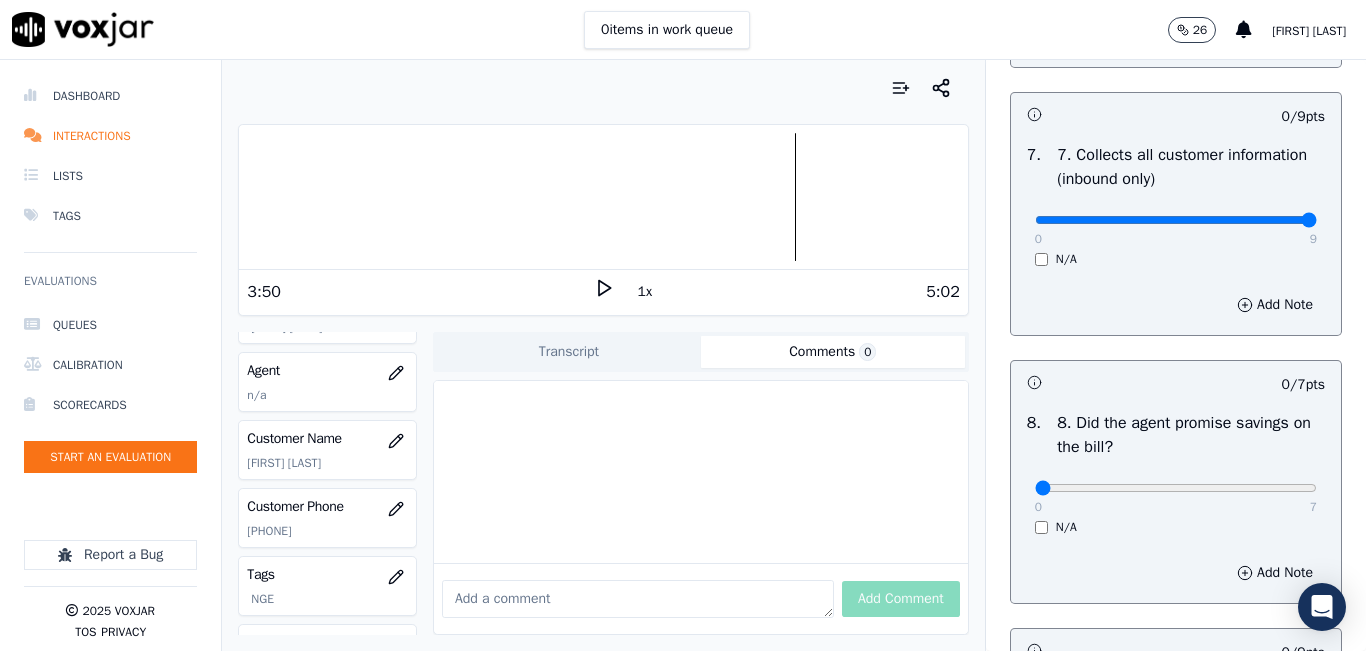 type on "9" 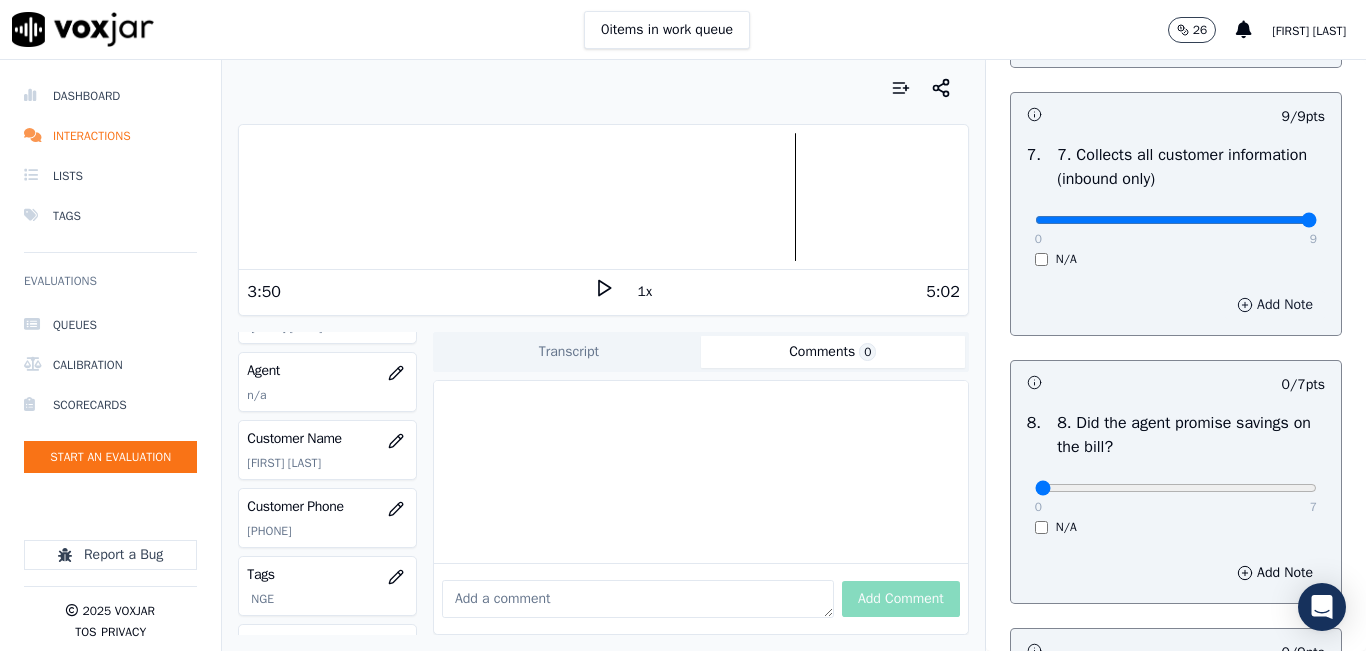 scroll, scrollTop: 2100, scrollLeft: 0, axis: vertical 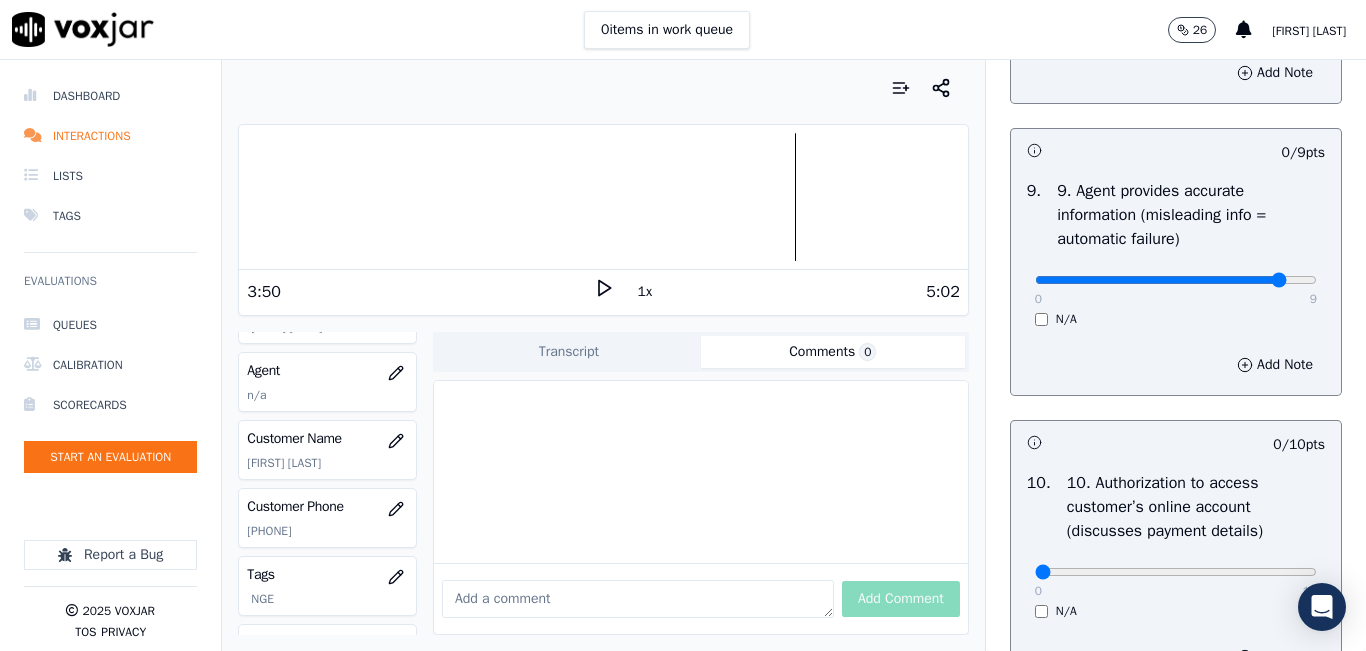 click at bounding box center [1176, -1984] 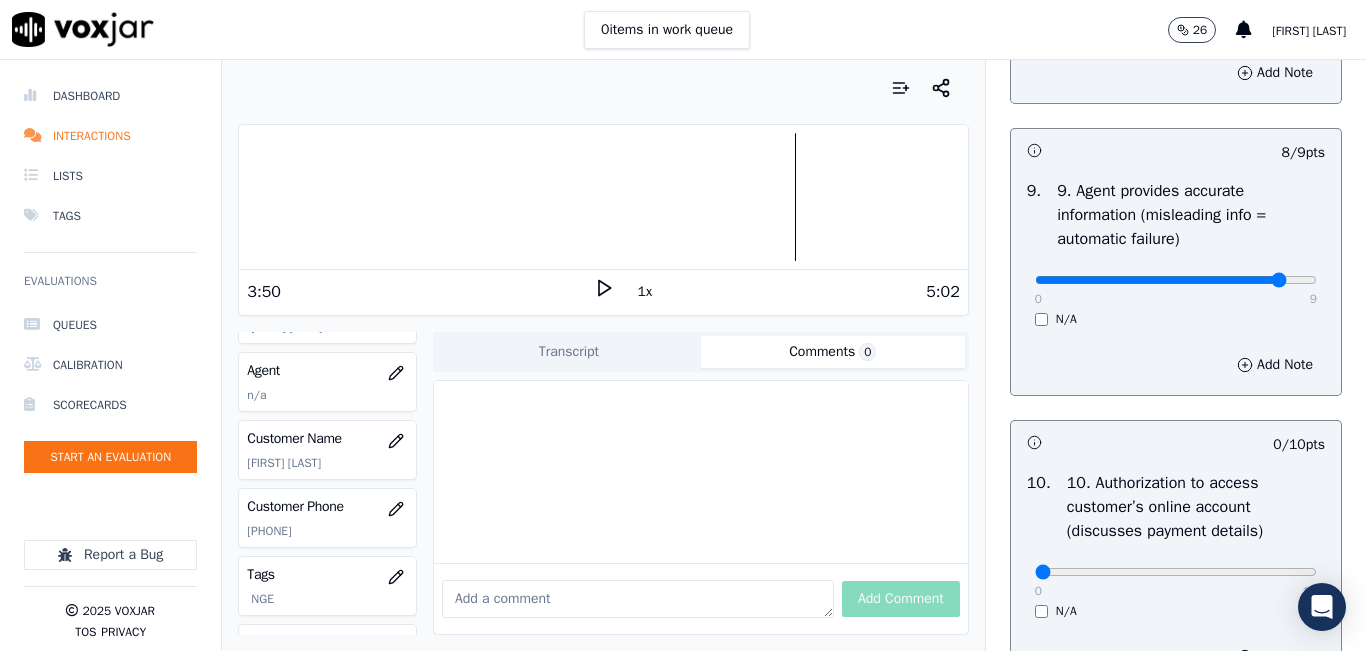 click on "0   9" at bounding box center (1176, 279) 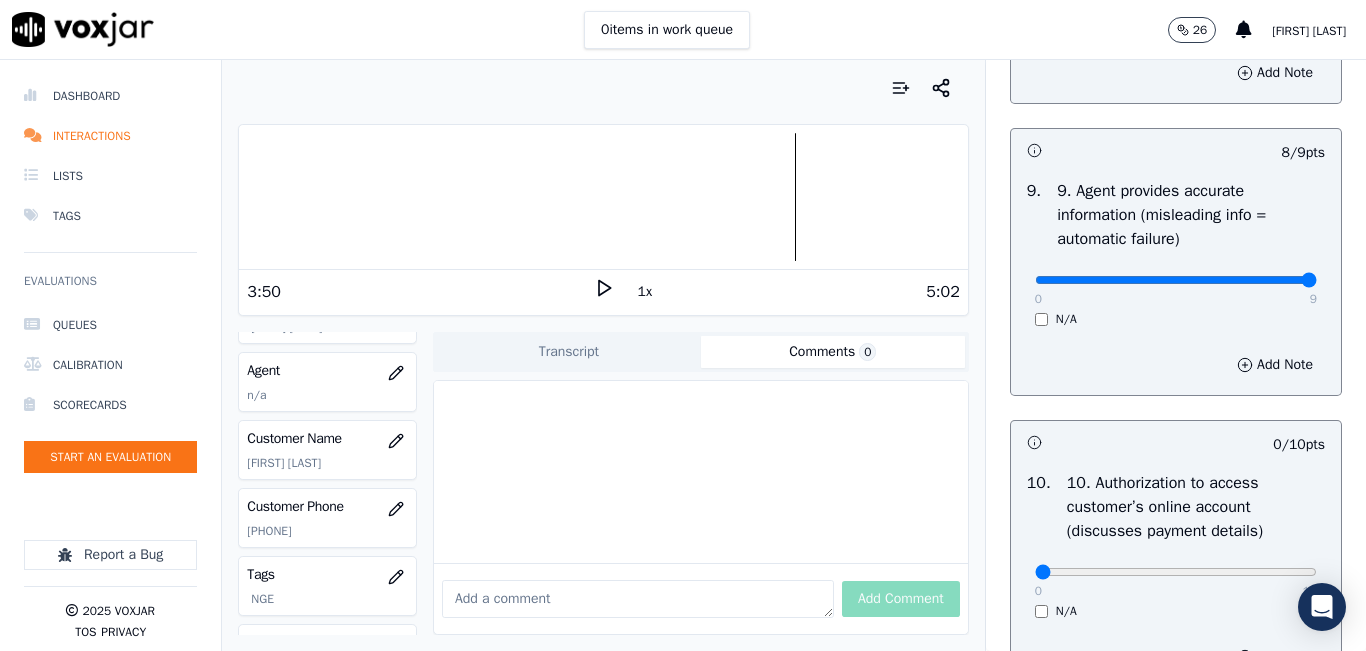 type on "9" 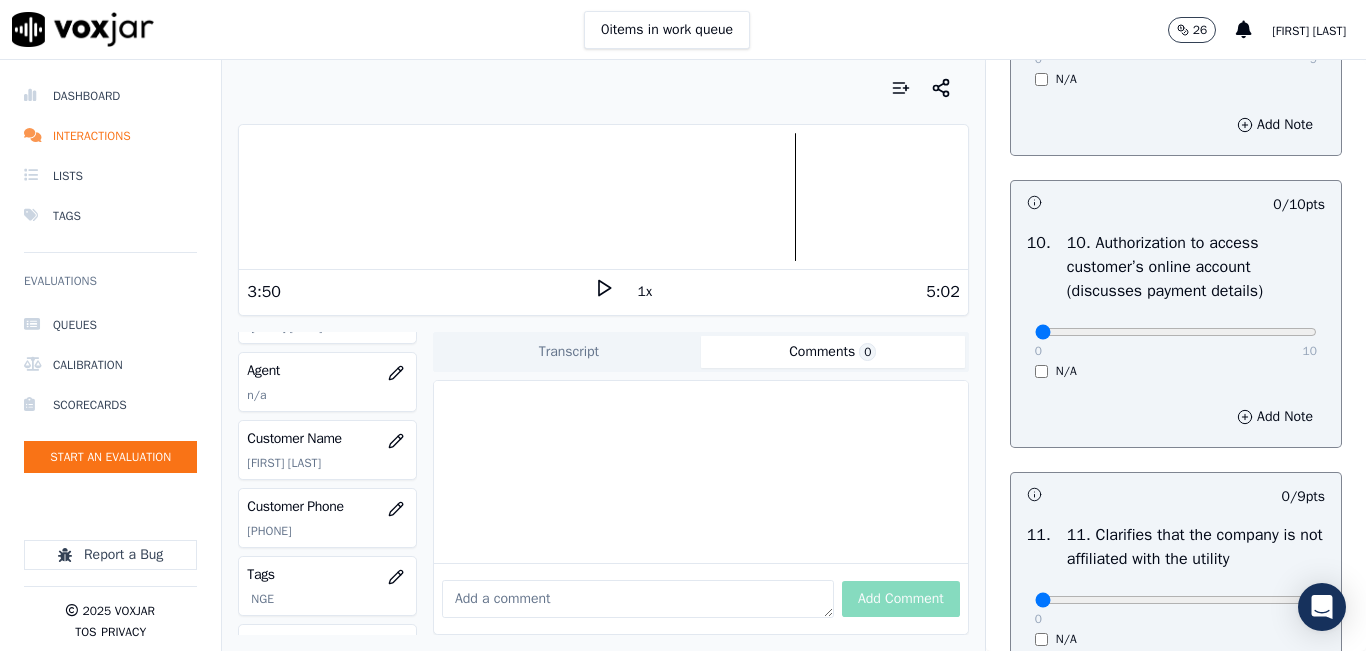scroll, scrollTop: 2600, scrollLeft: 0, axis: vertical 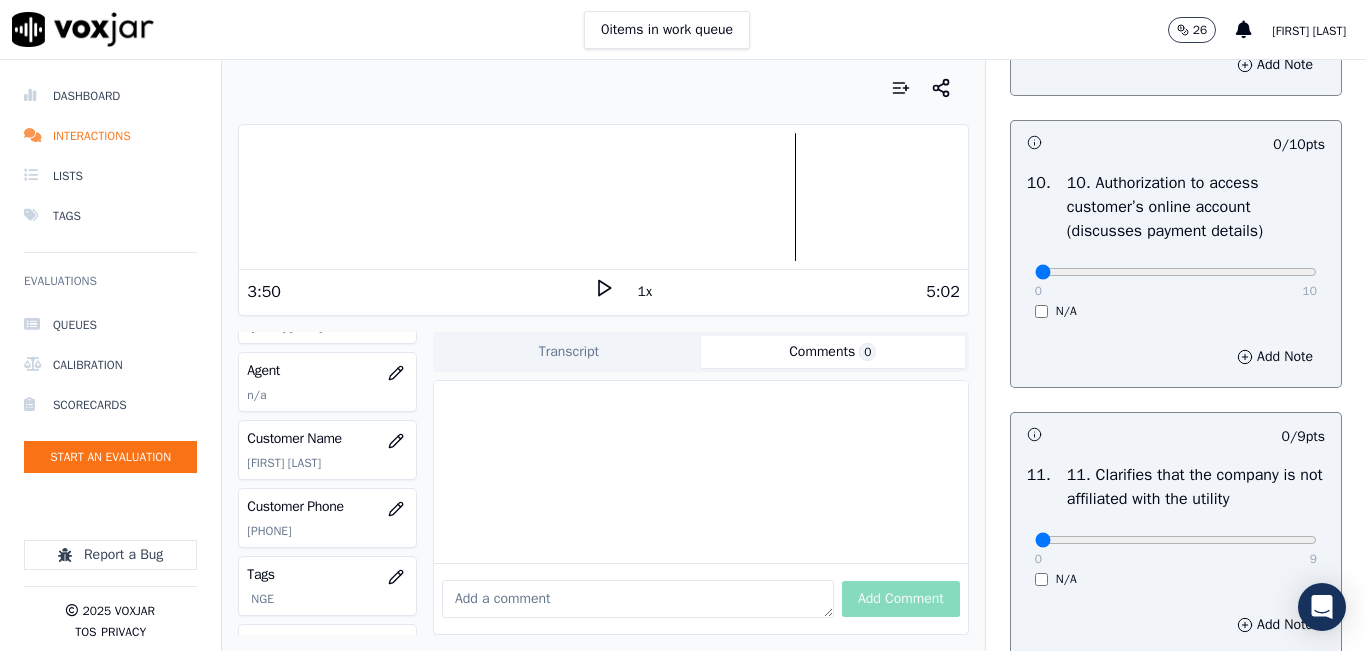 click on "0   10     N/A" at bounding box center [1176, 281] 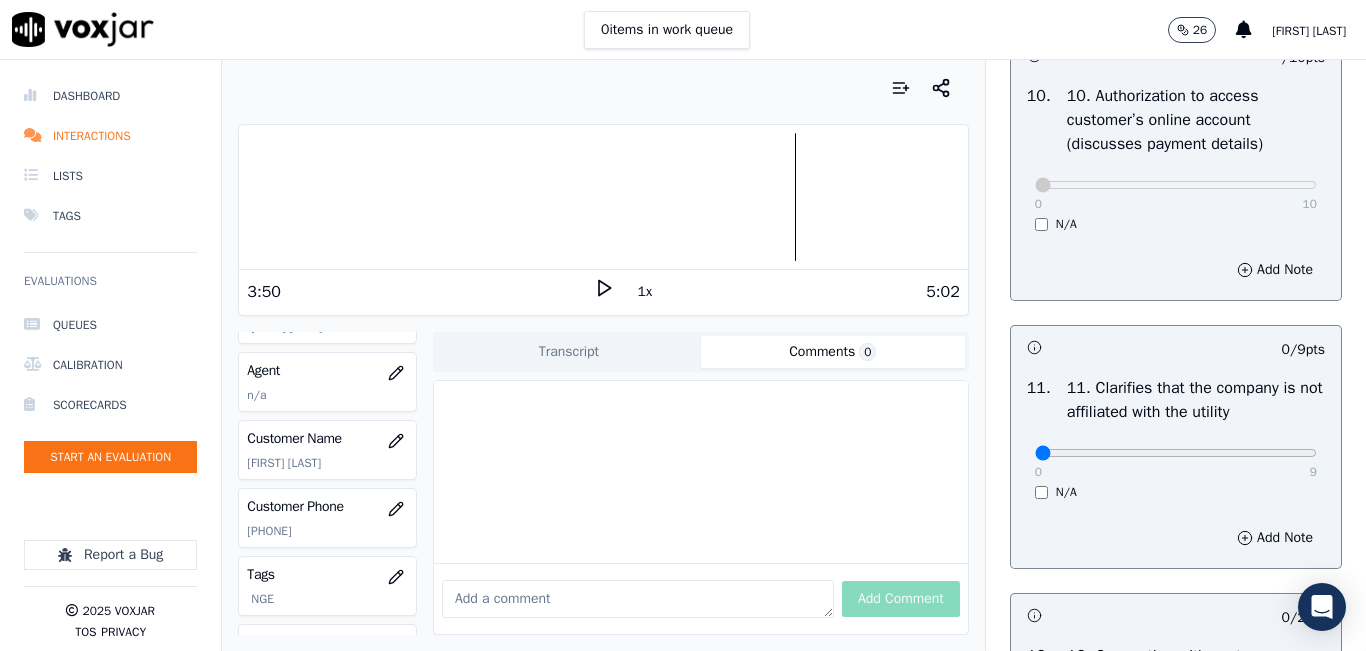 scroll, scrollTop: 2800, scrollLeft: 0, axis: vertical 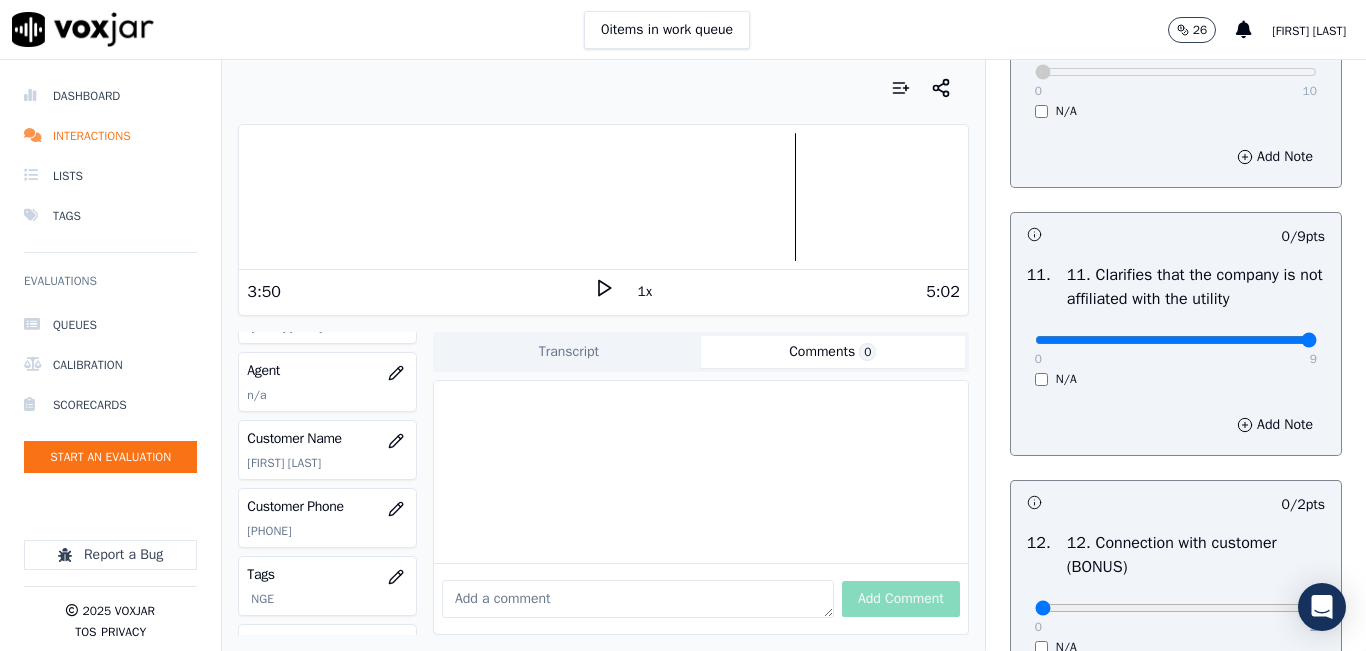 type on "9" 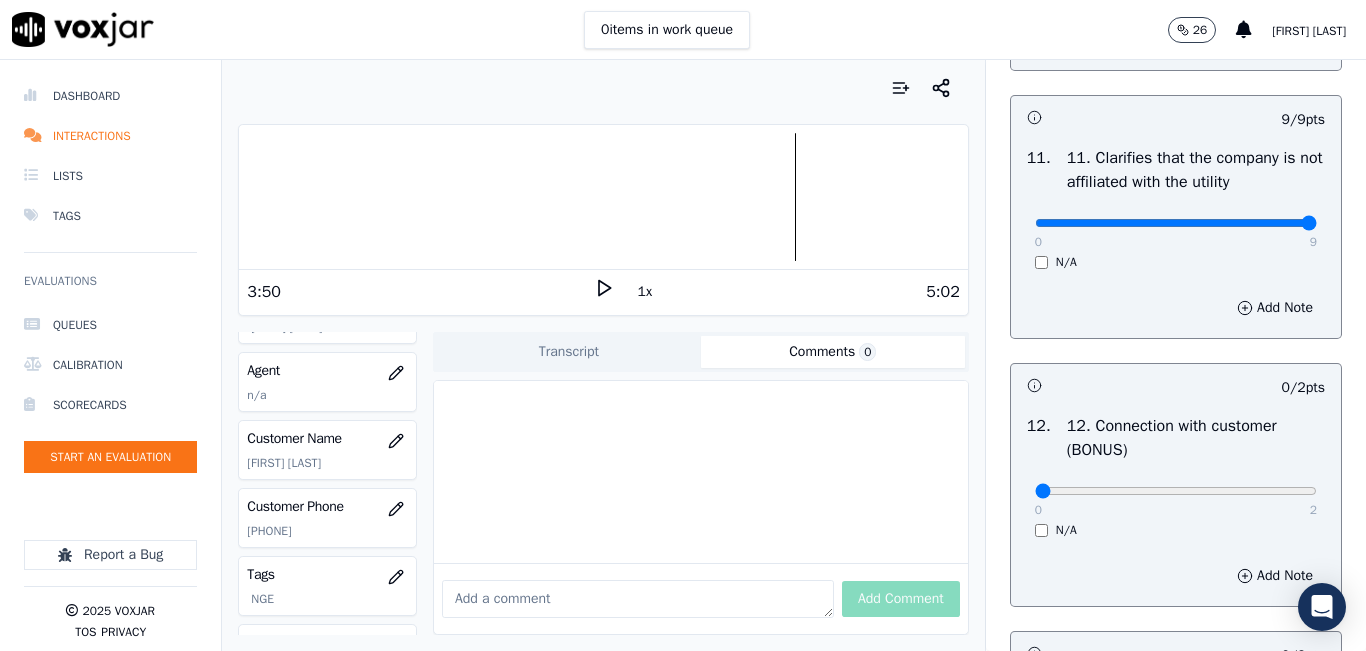 scroll, scrollTop: 3100, scrollLeft: 0, axis: vertical 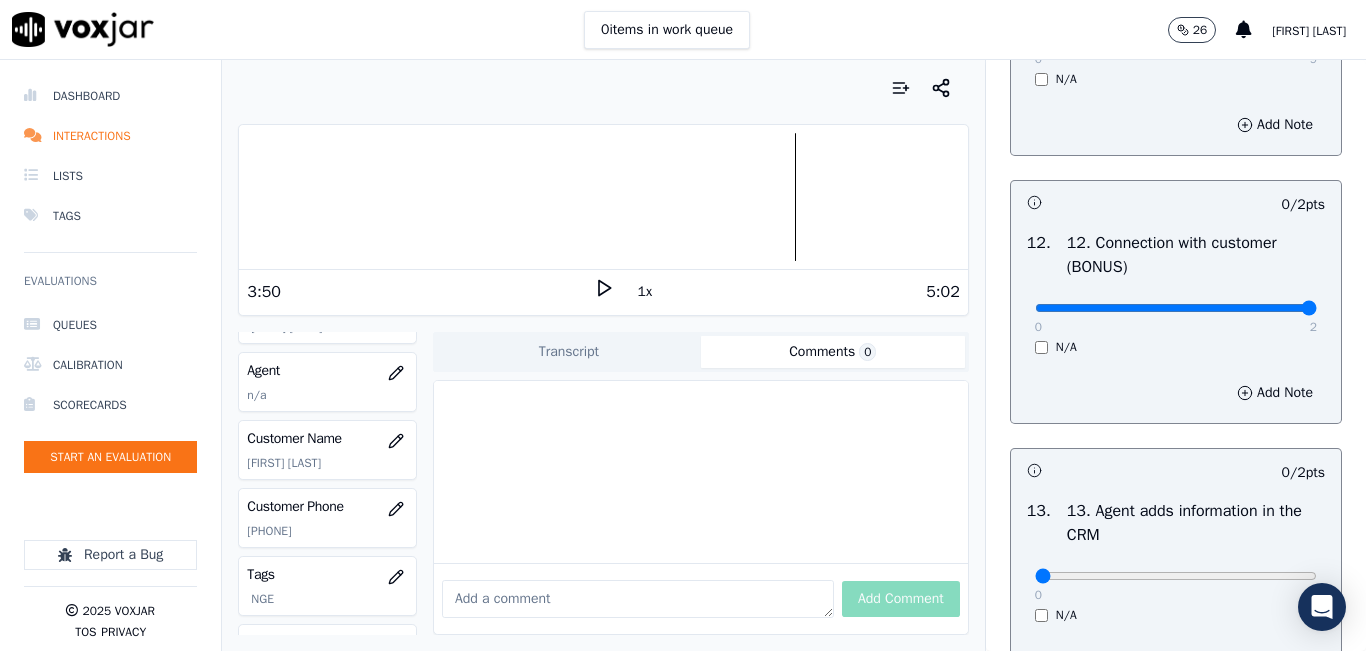 type on "2" 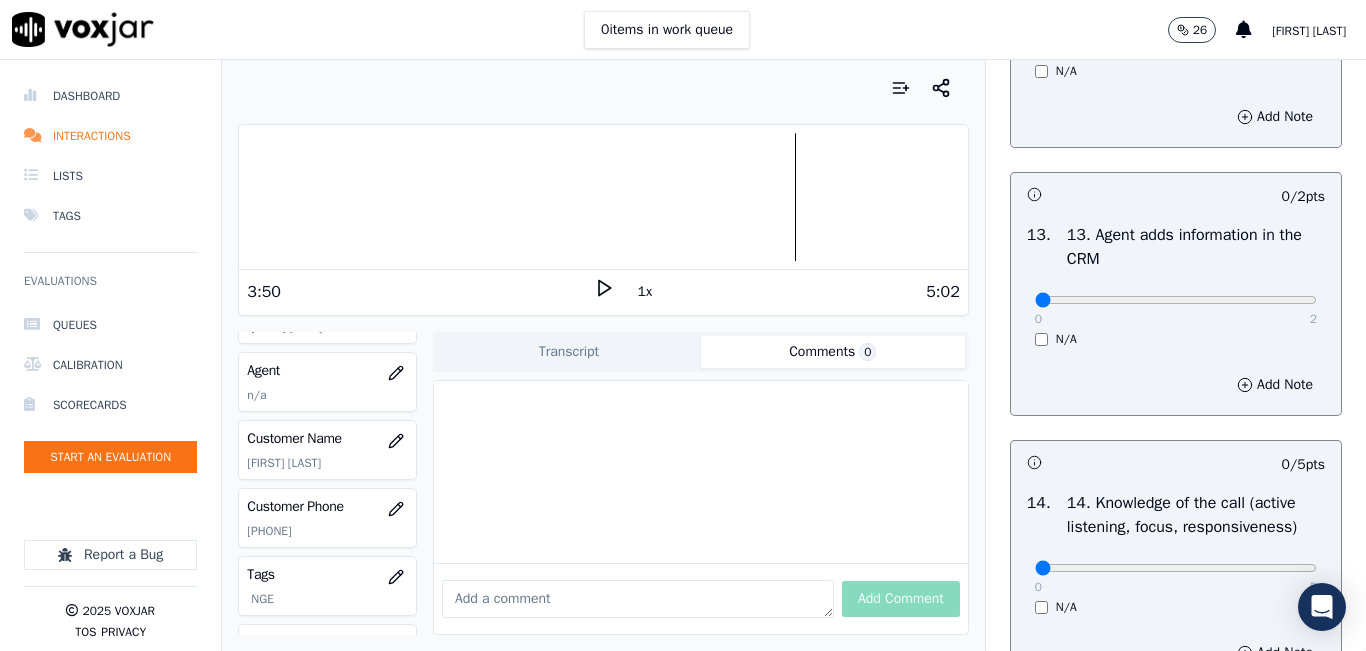 scroll, scrollTop: 3400, scrollLeft: 0, axis: vertical 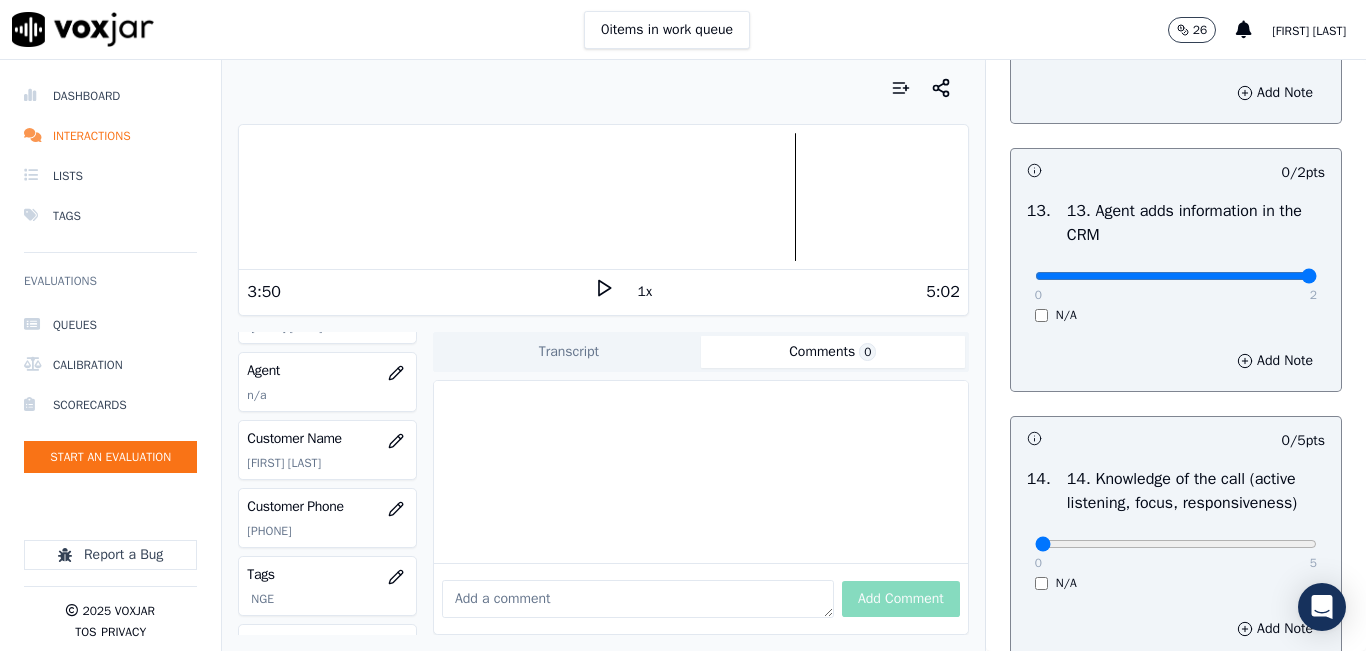 type on "2" 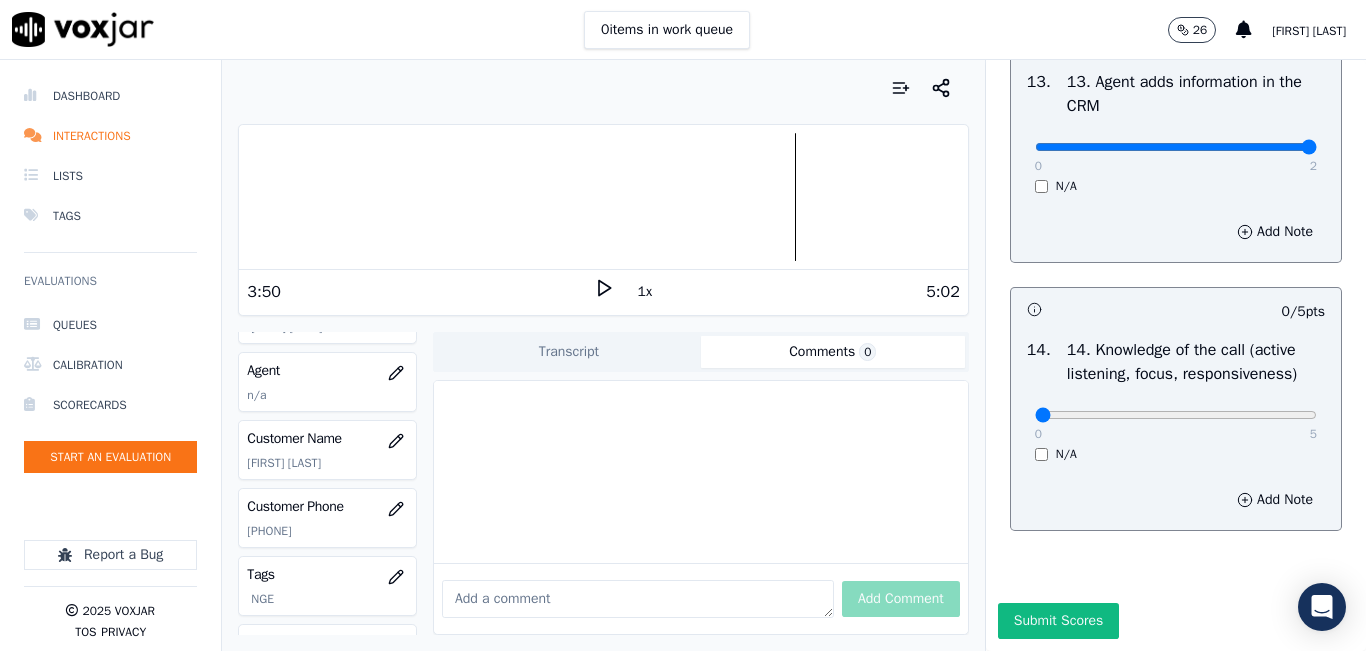 scroll, scrollTop: 3642, scrollLeft: 0, axis: vertical 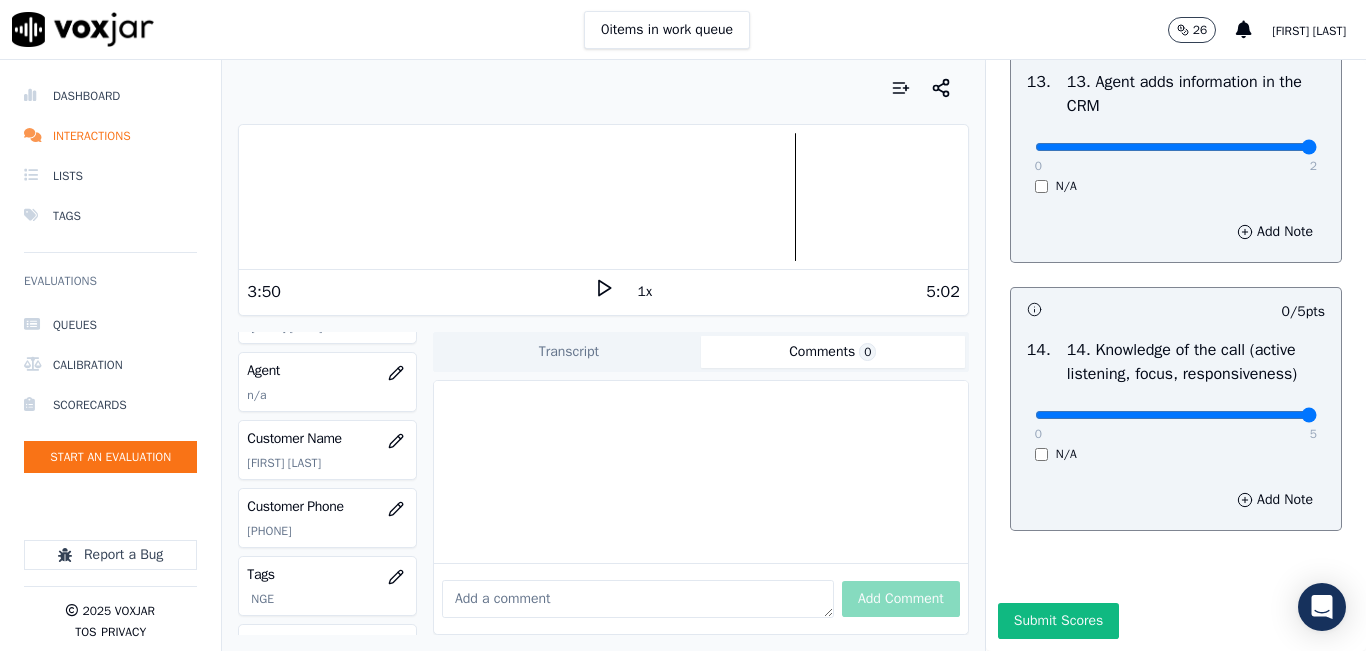 type on "5" 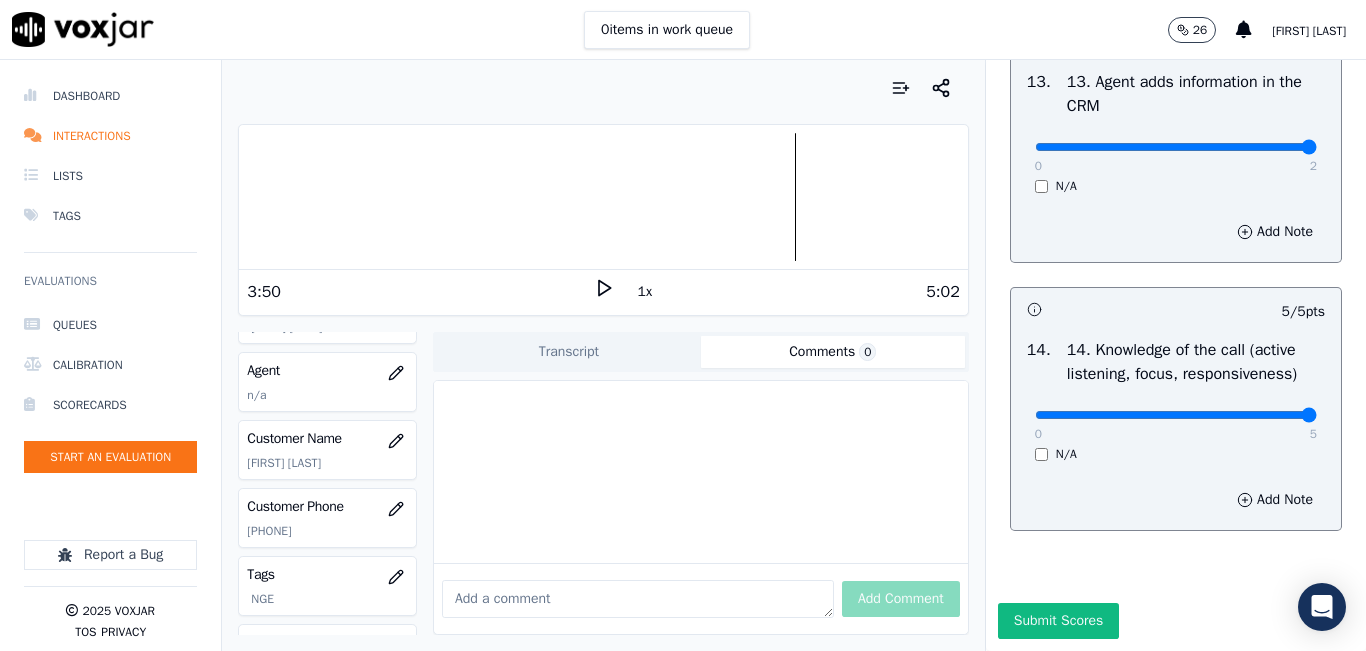 click on "Submit Scores" at bounding box center (1058, 621) 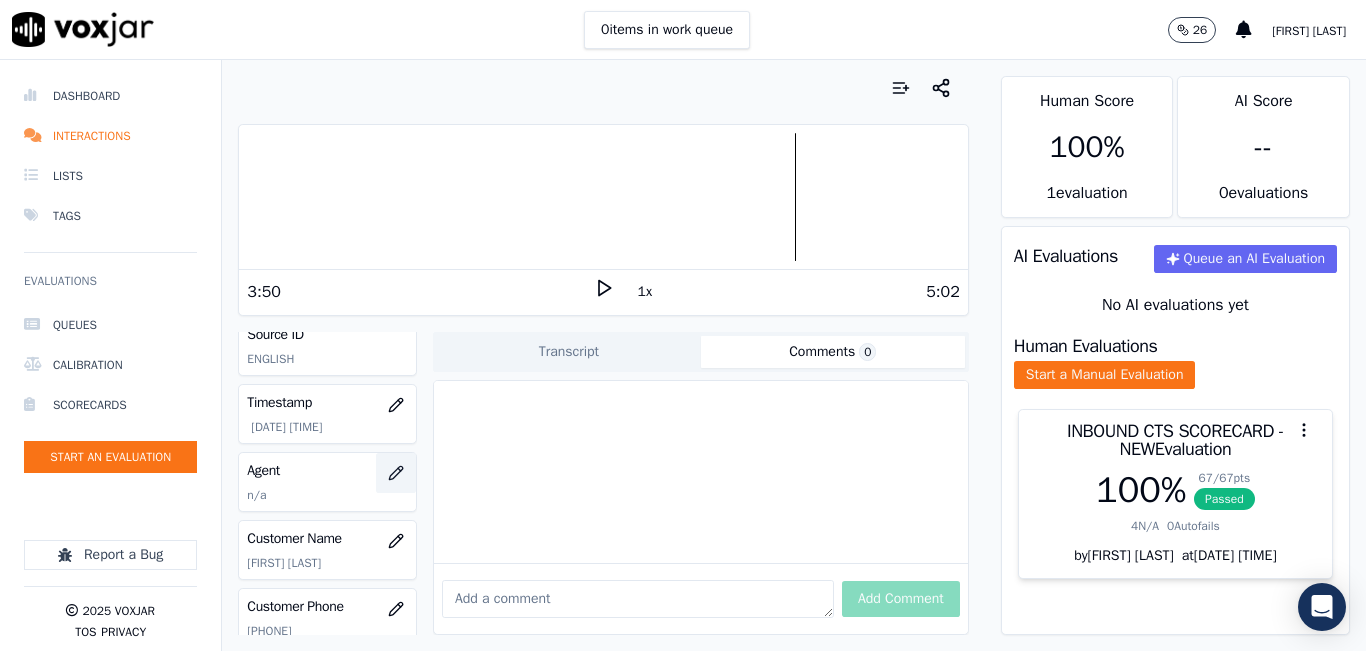 scroll, scrollTop: 0, scrollLeft: 0, axis: both 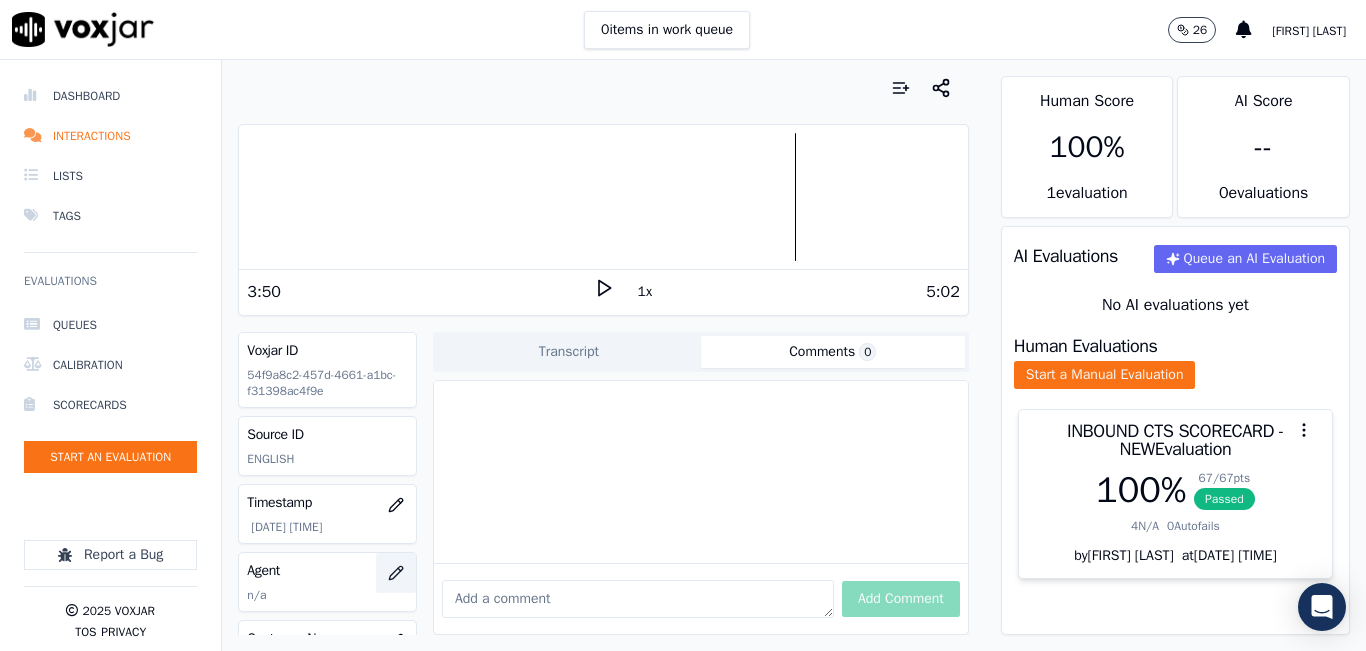 click 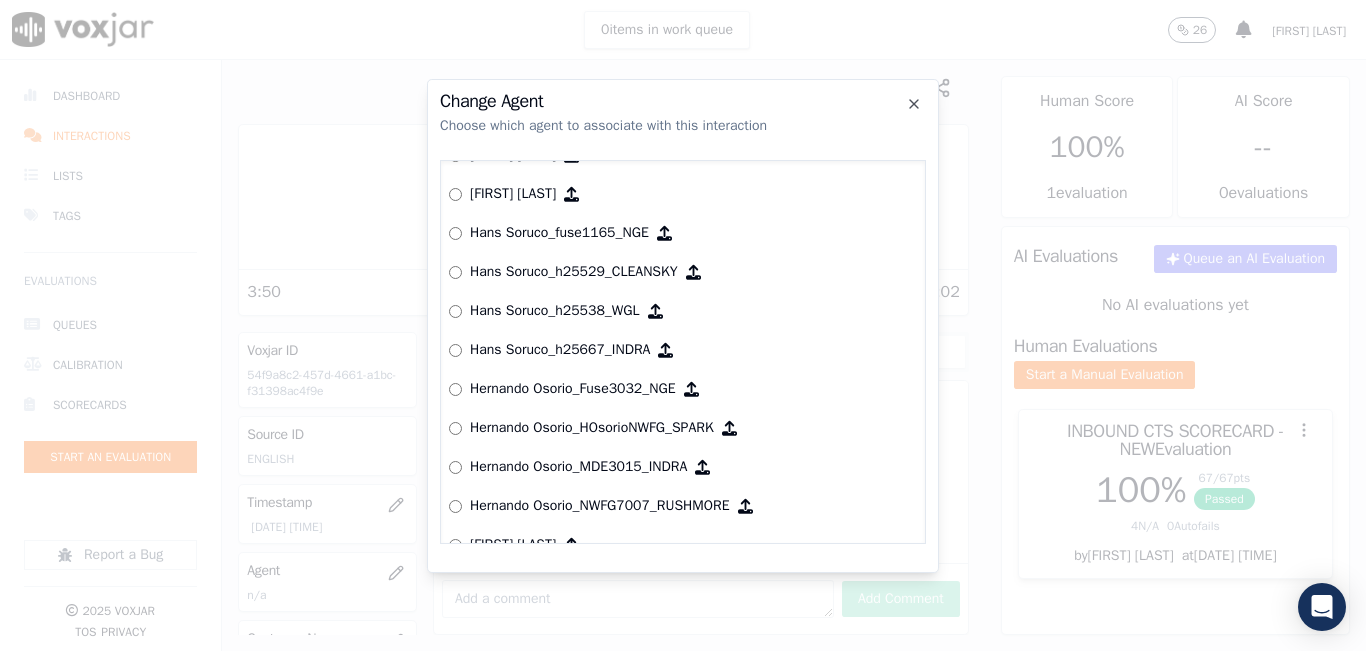 scroll, scrollTop: 3649, scrollLeft: 0, axis: vertical 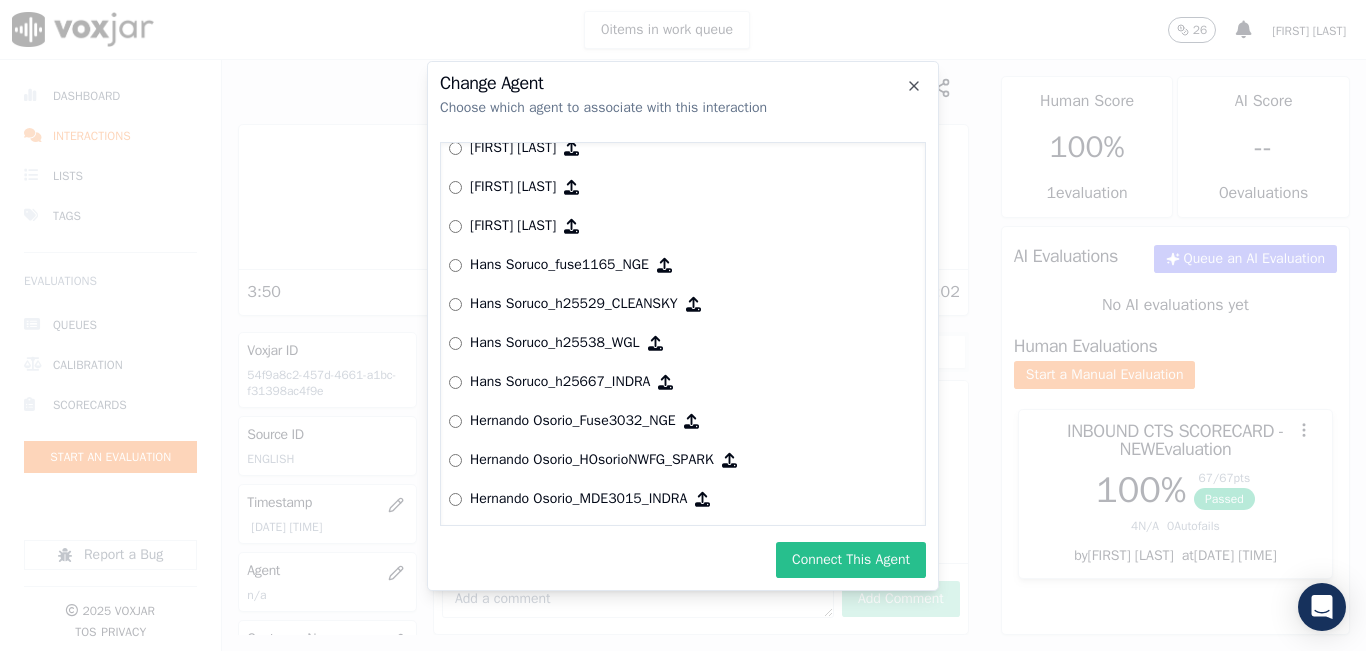 click on "Connect This Agent" at bounding box center [851, 560] 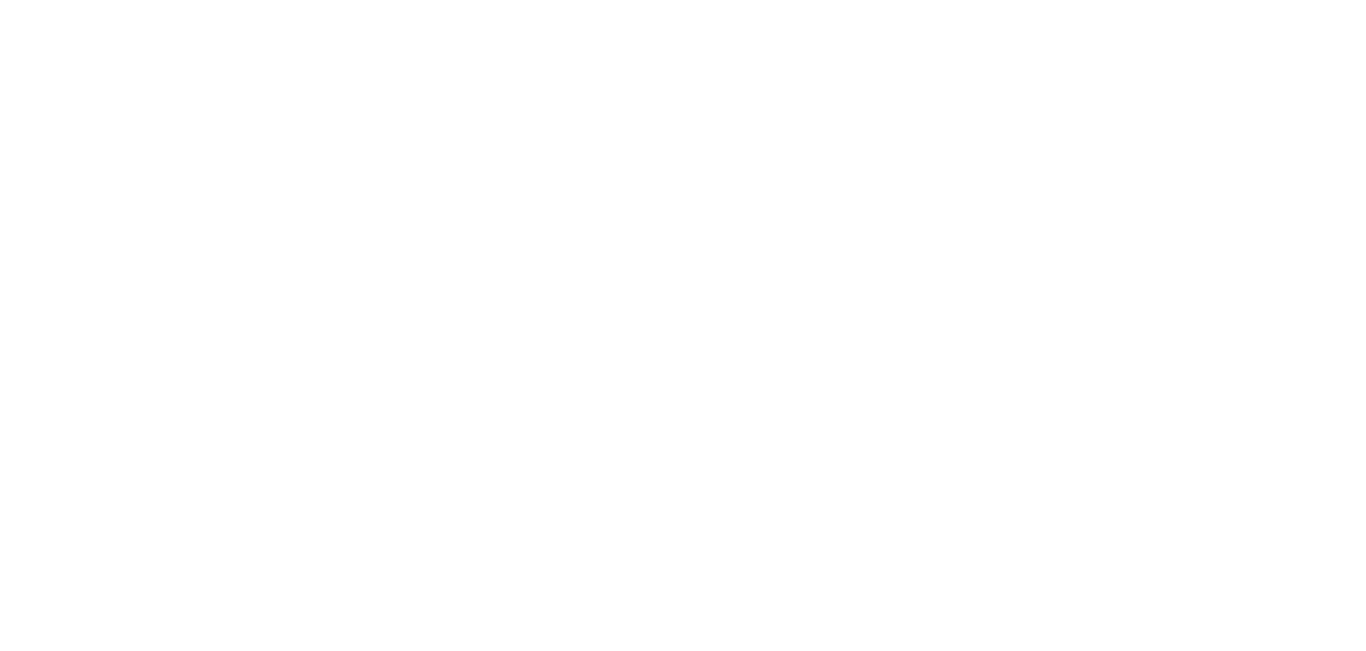 scroll, scrollTop: 0, scrollLeft: 0, axis: both 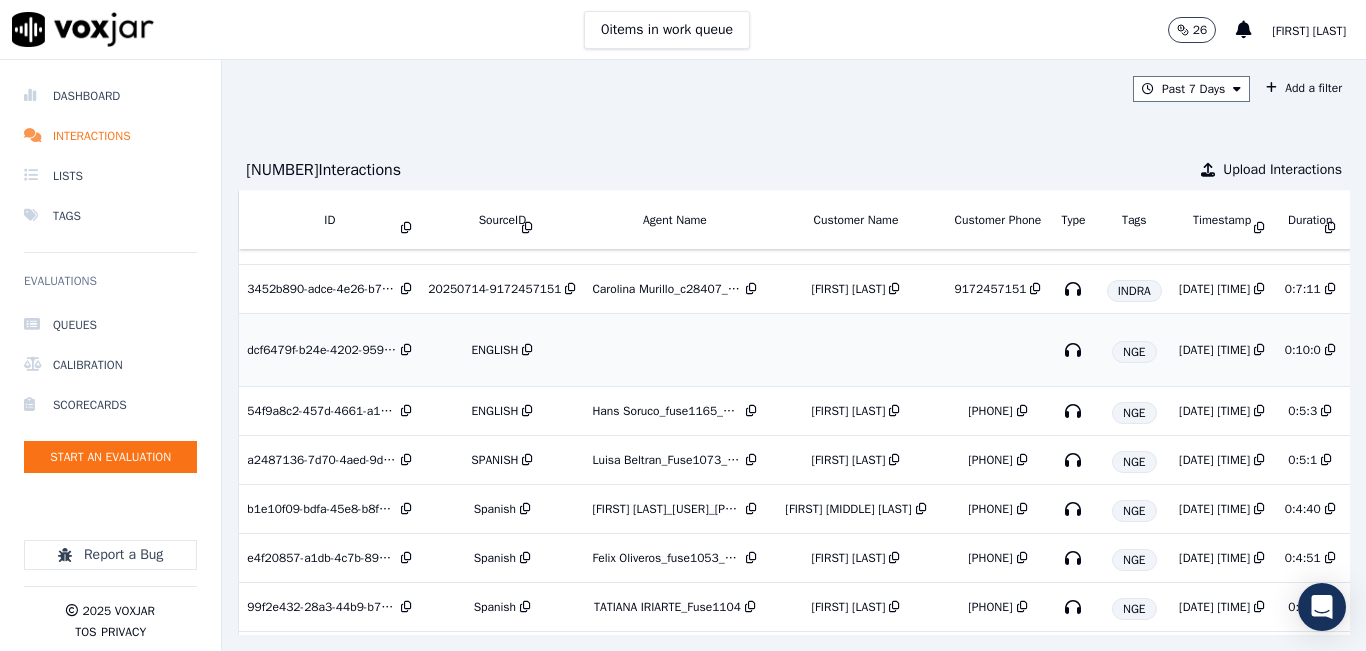 click on "ENGLISH" at bounding box center [494, 350] 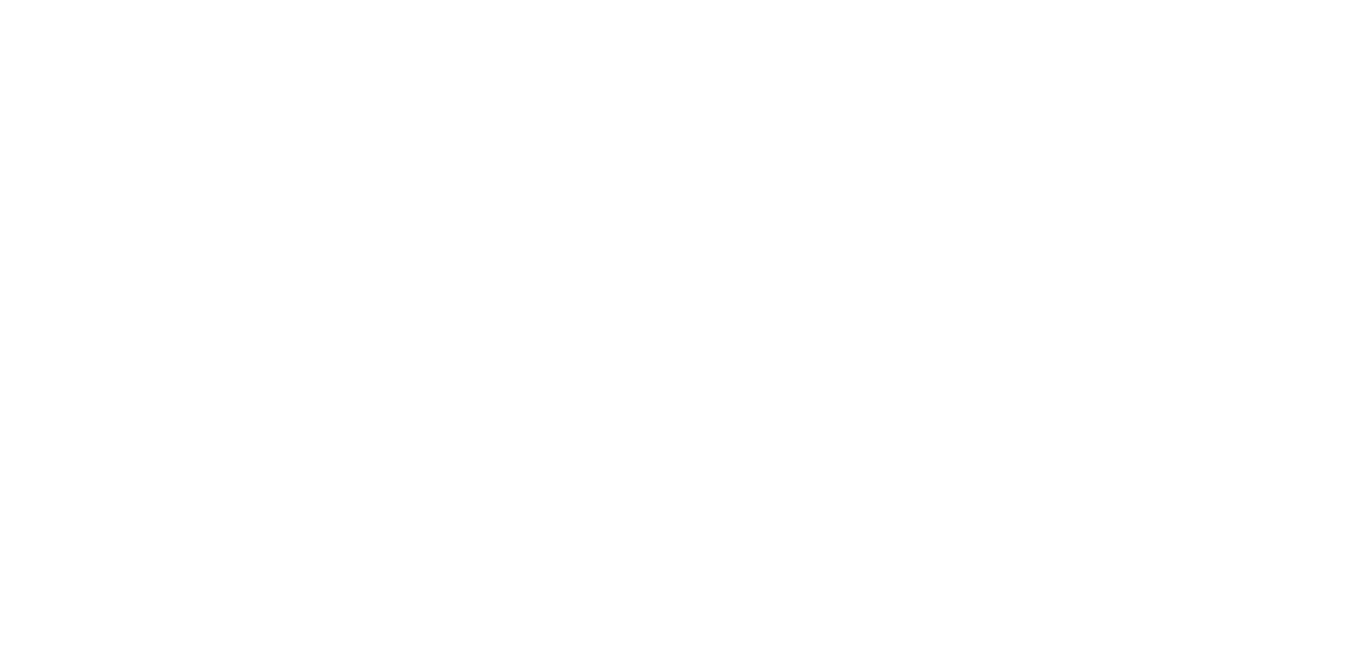 scroll, scrollTop: 0, scrollLeft: 0, axis: both 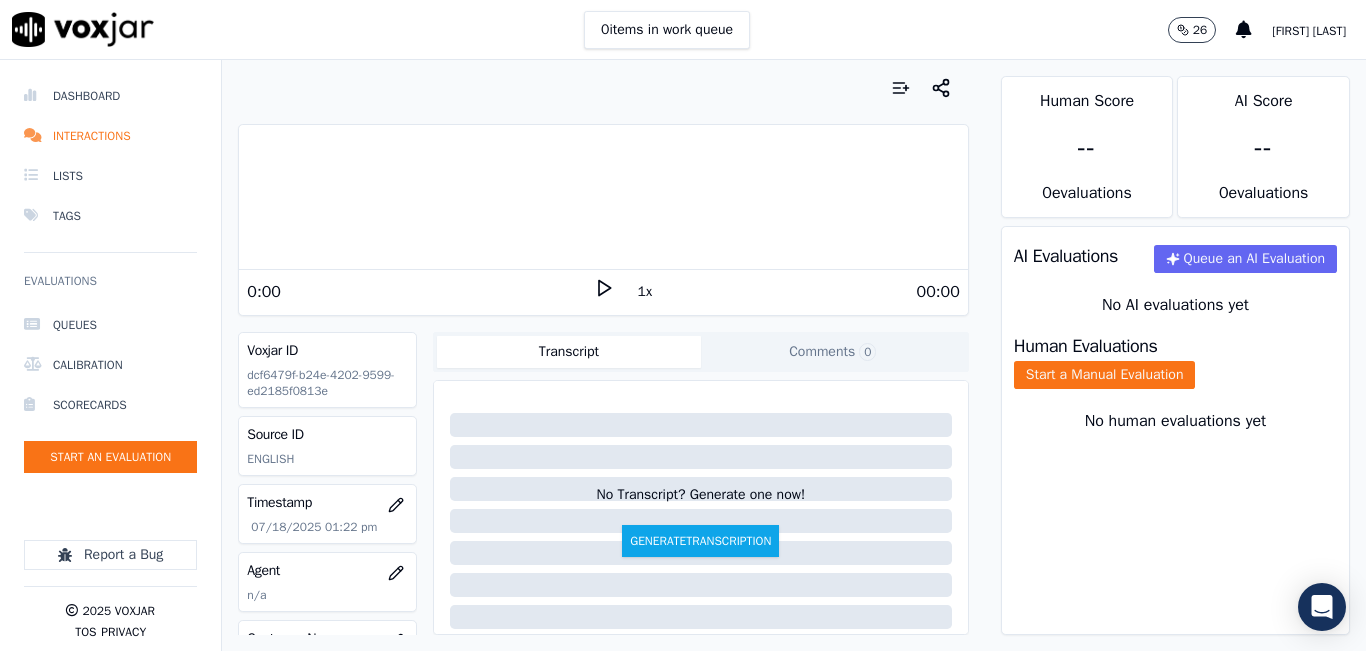 click on "0  items in work queue     26         [FIRST] [LAST]" at bounding box center (683, 30) 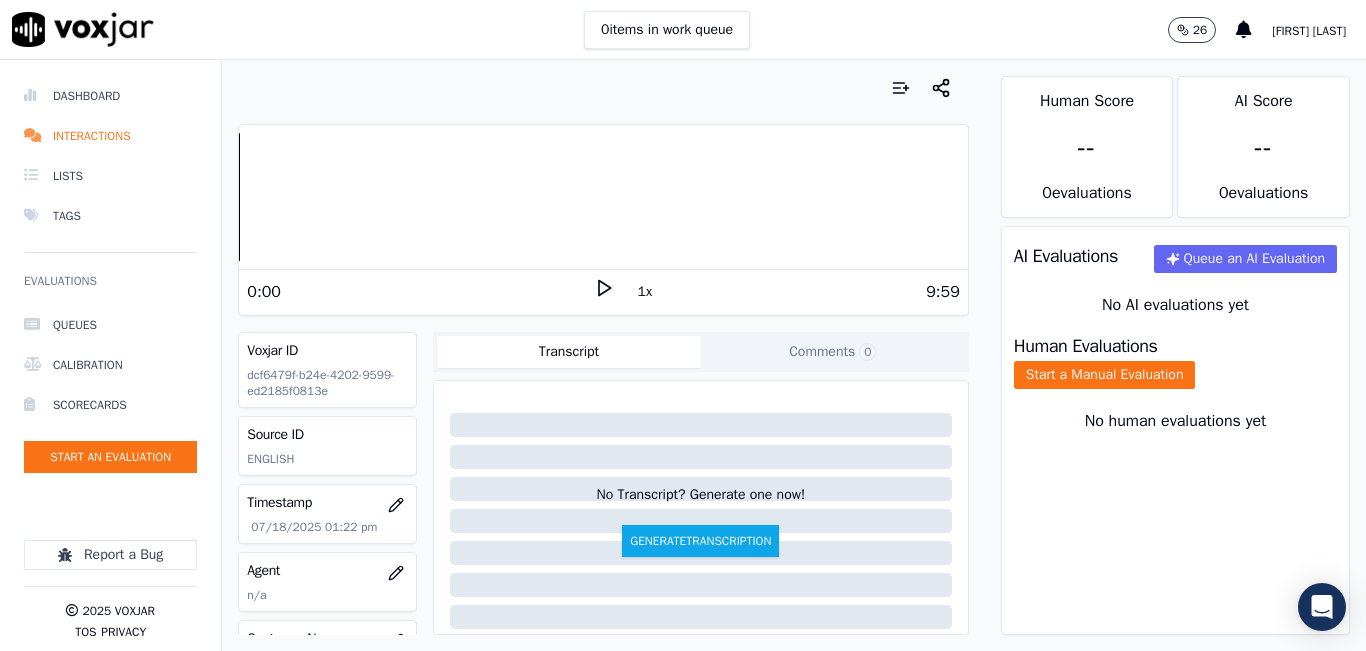 click 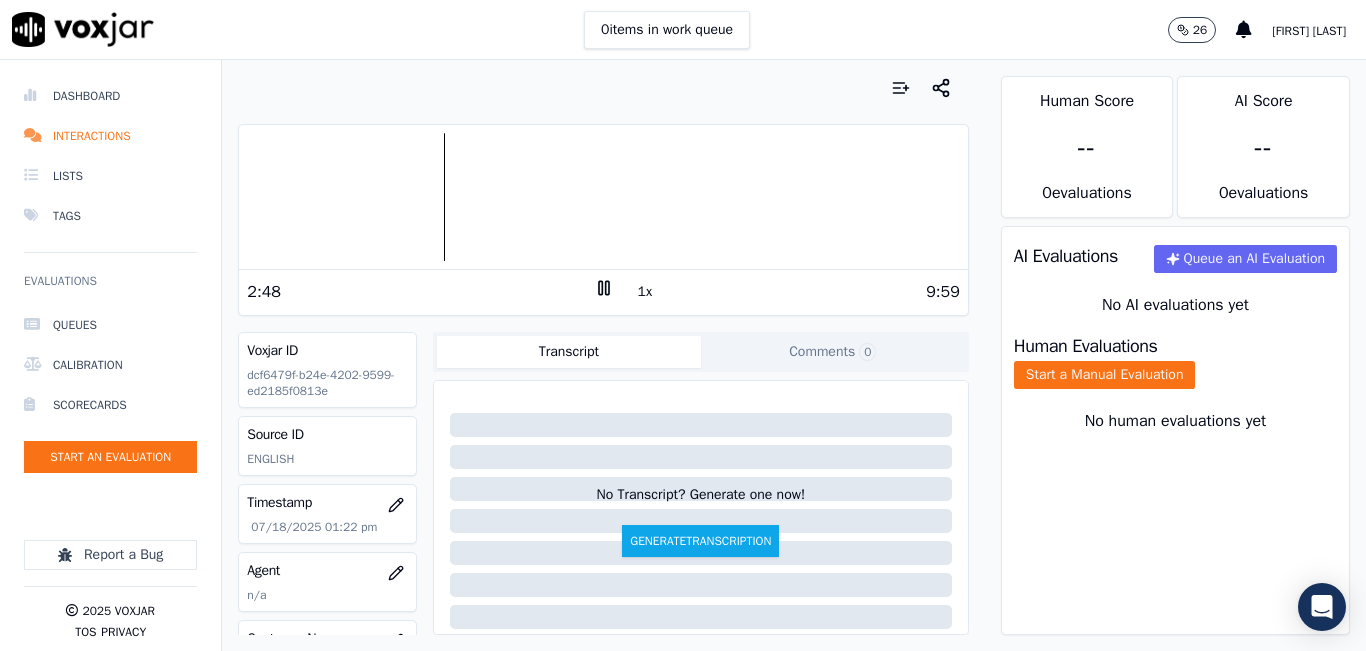 click at bounding box center [603, 197] 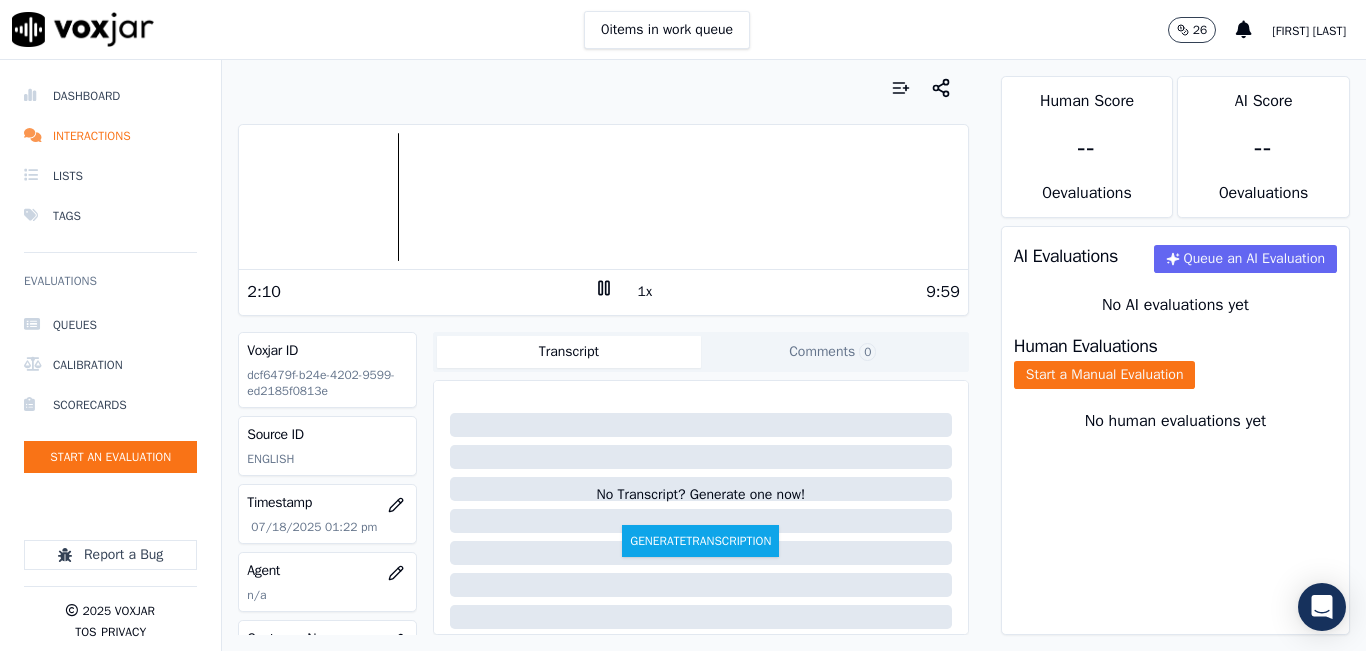 click at bounding box center (603, 197) 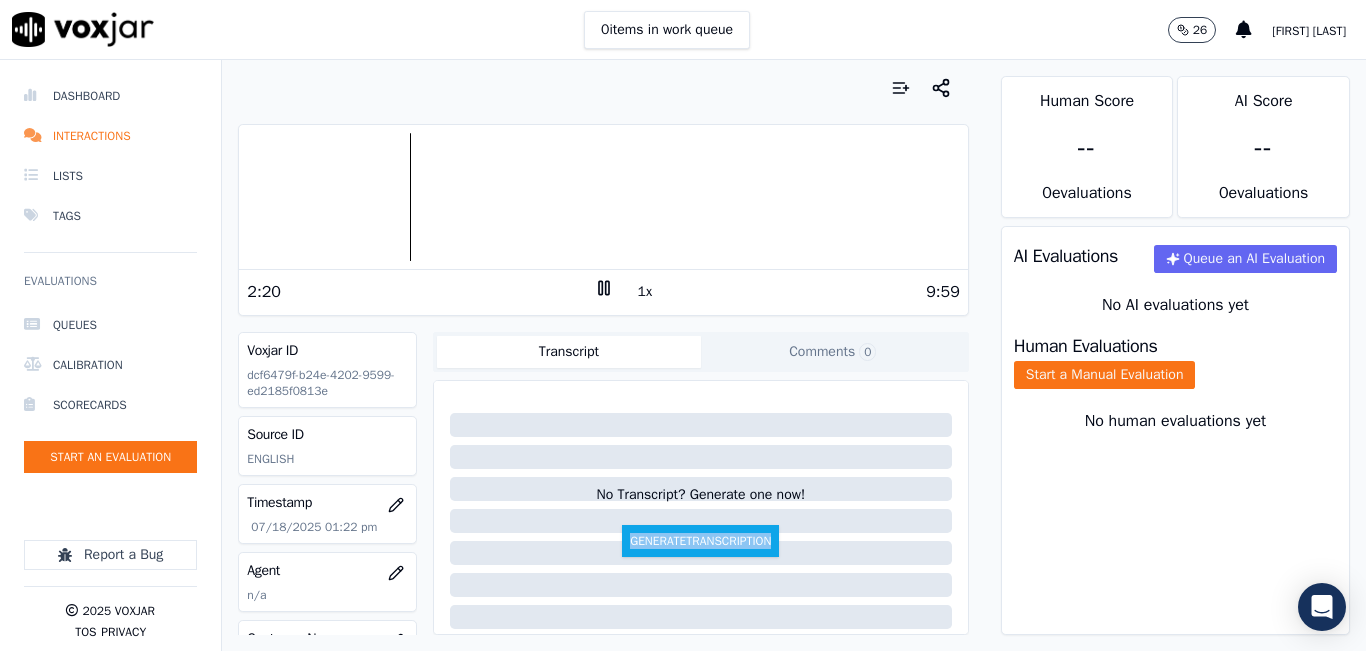drag, startPoint x: 932, startPoint y: 420, endPoint x: 938, endPoint y: 430, distance: 11.661903 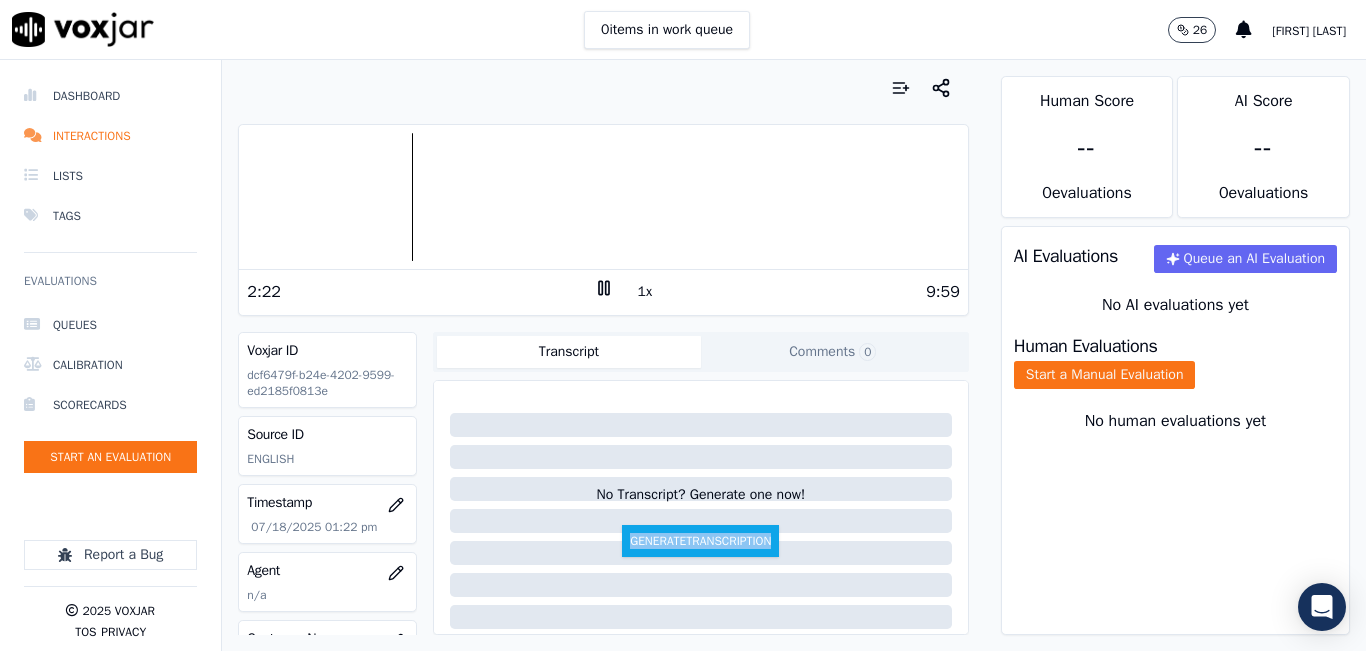 scroll, scrollTop: 7, scrollLeft: 0, axis: vertical 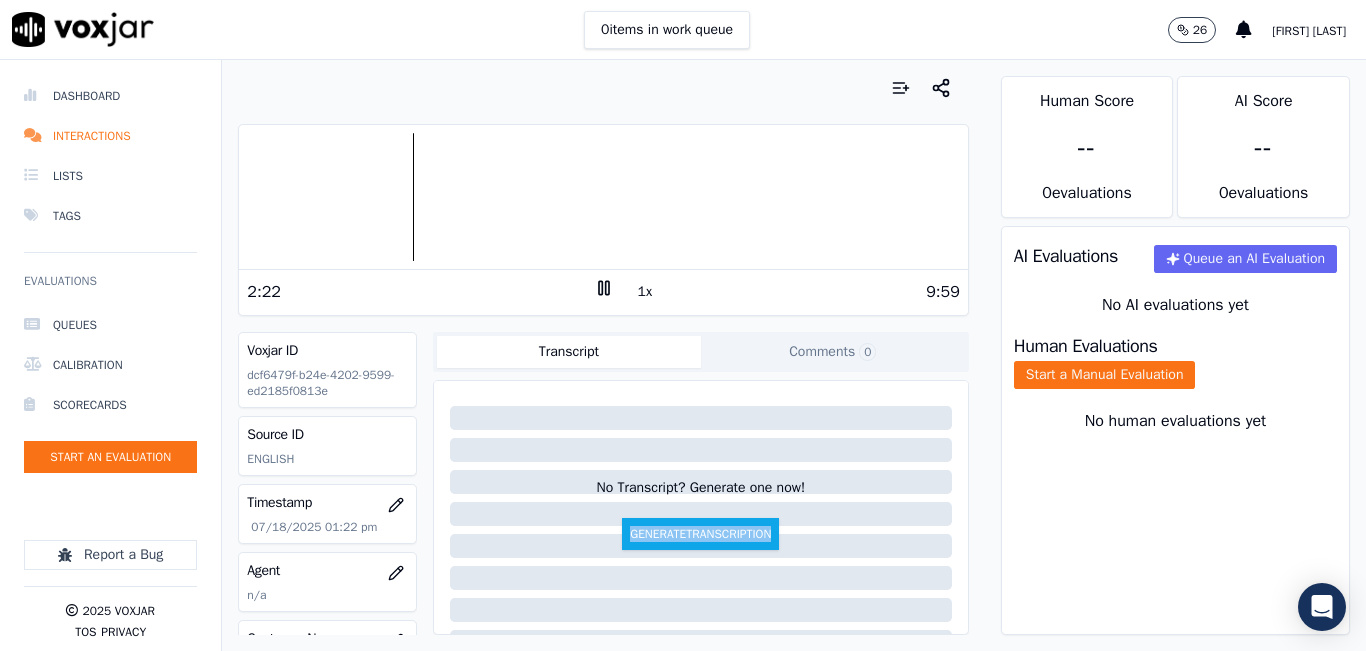click on "Your browser does not support the audio element.   2:22     1x   9:59   Voxjar ID   dcf6479f-b24e-4202-9599-ed2185f0813e   Source ID   ENGLISH   Timestamp
07/18/2025 01:22 pm     Agent
n/a     Customer Name     n/a     Customer Phone     n/a     Tags
NGE     Source     manualUpload   Type     AUDIO       Transcript   Comments  0   No Transcript? Generate one now!   Generate  Transcription         Add Comment" at bounding box center [603, 355] 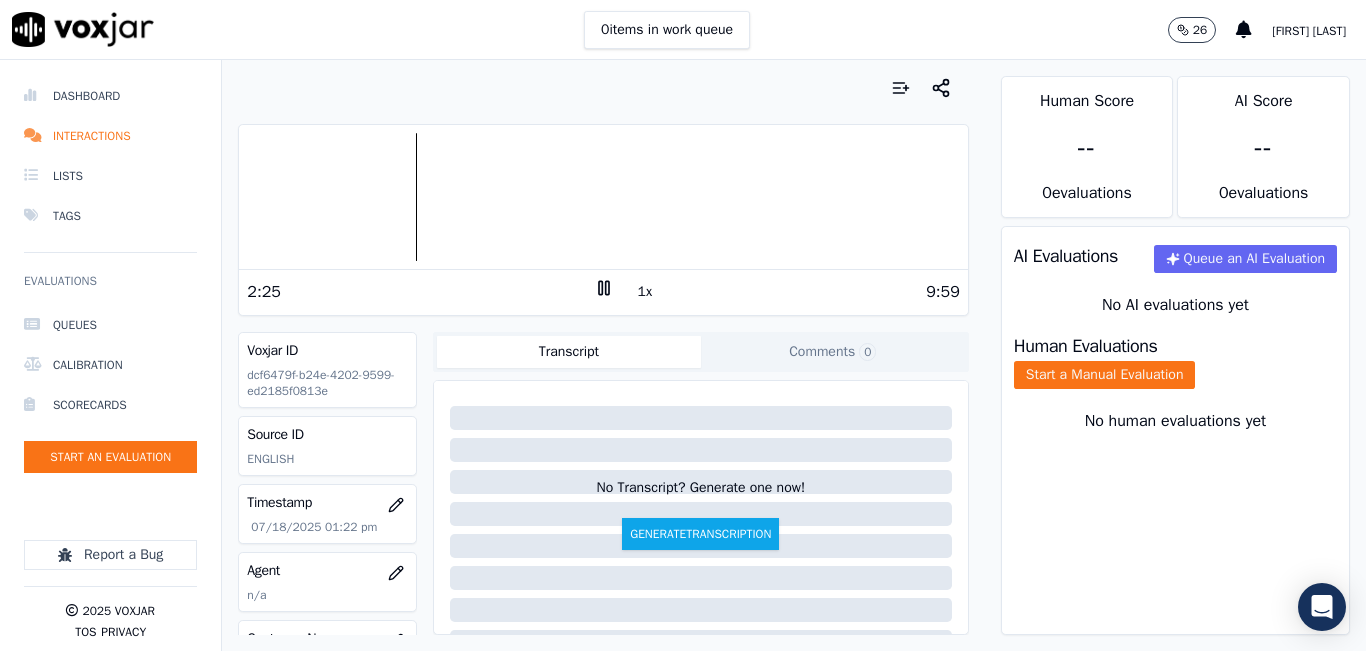 scroll, scrollTop: 0, scrollLeft: 0, axis: both 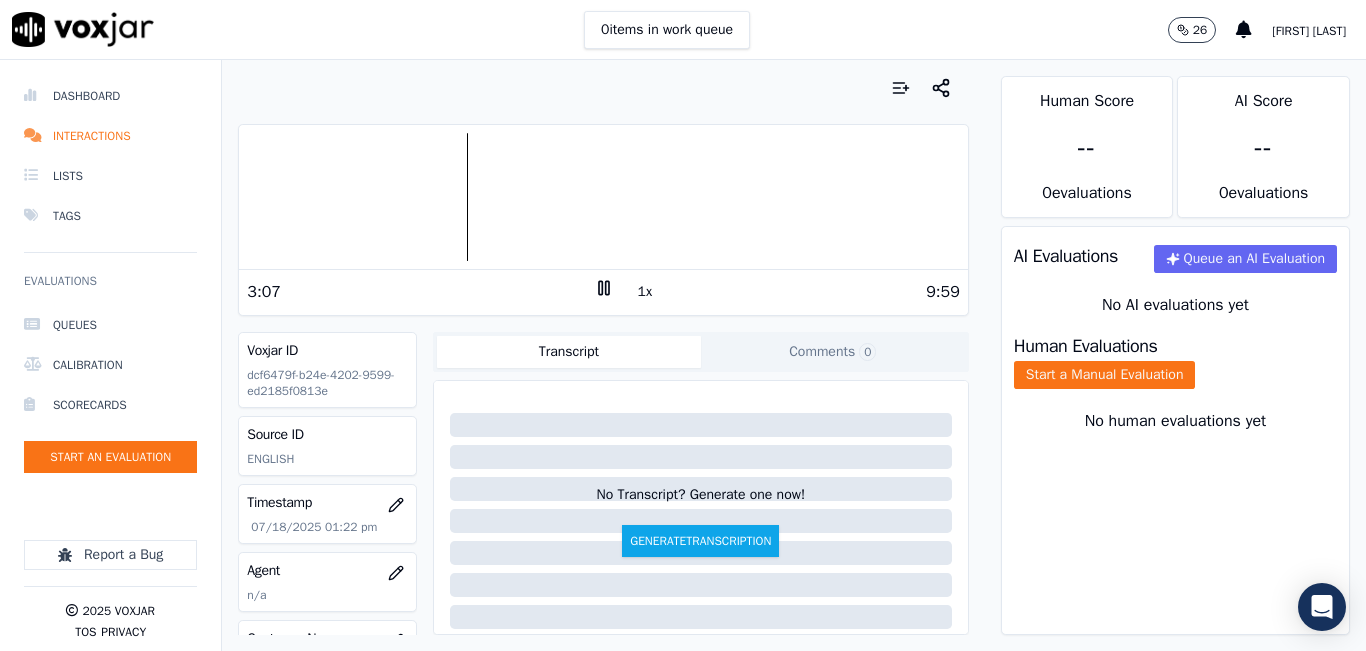 click on "9:59" at bounding box center (787, 292) 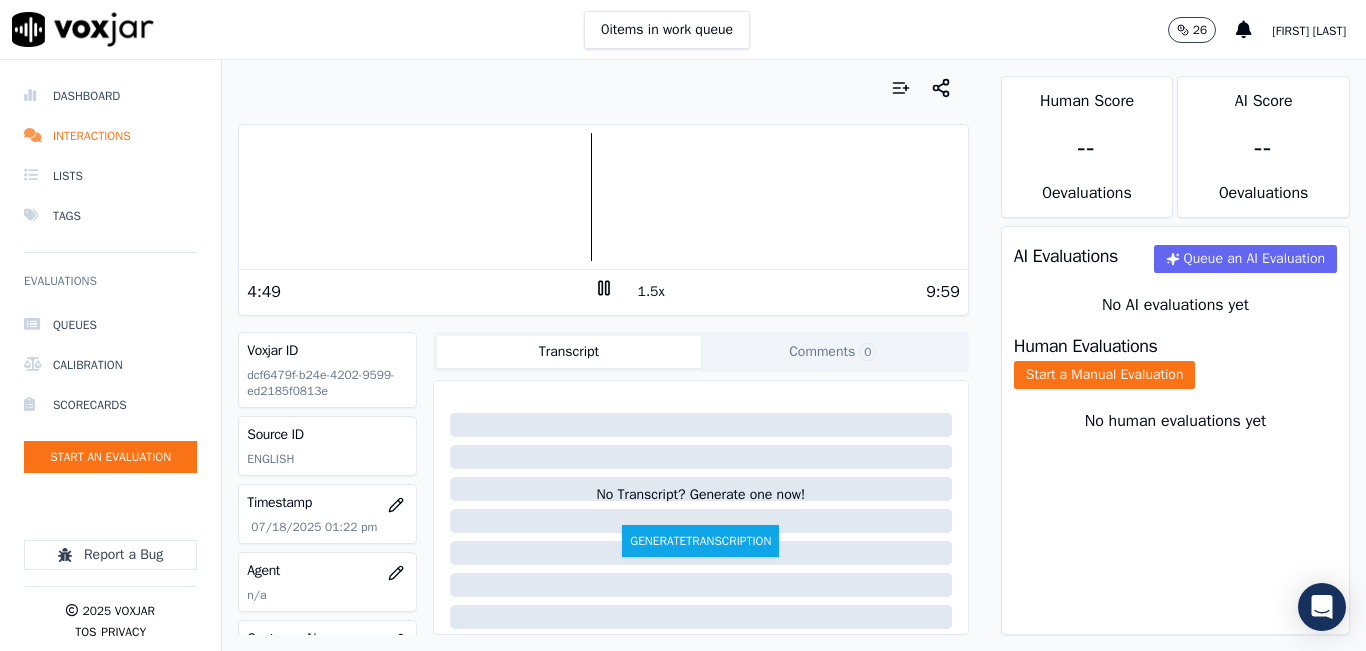 drag, startPoint x: 861, startPoint y: 366, endPoint x: 832, endPoint y: 411, distance: 53.535034 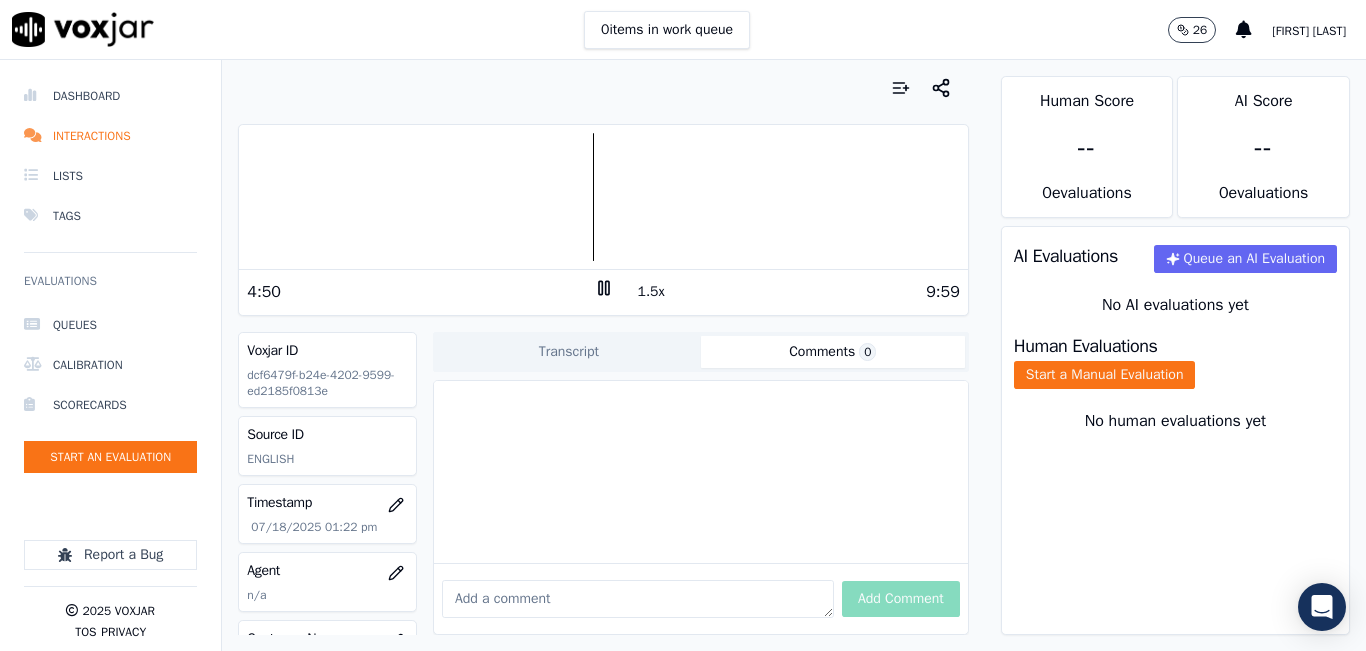 click at bounding box center (638, 599) 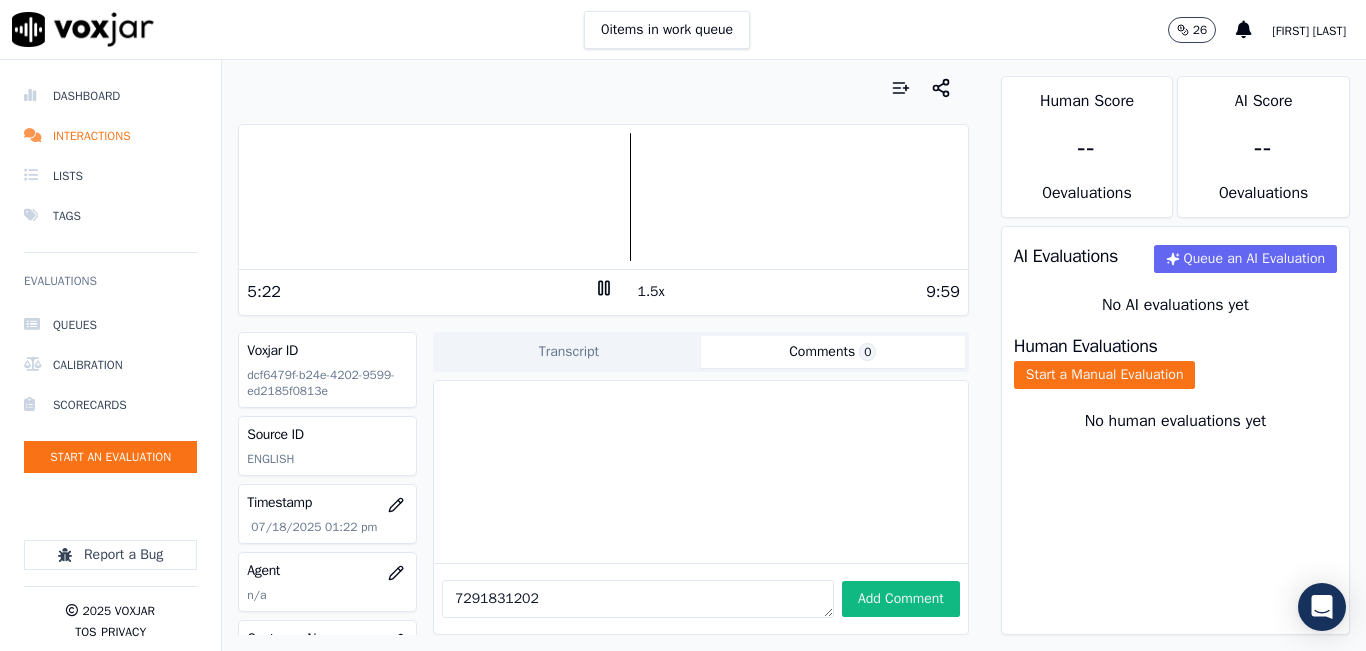 type on "7291831202" 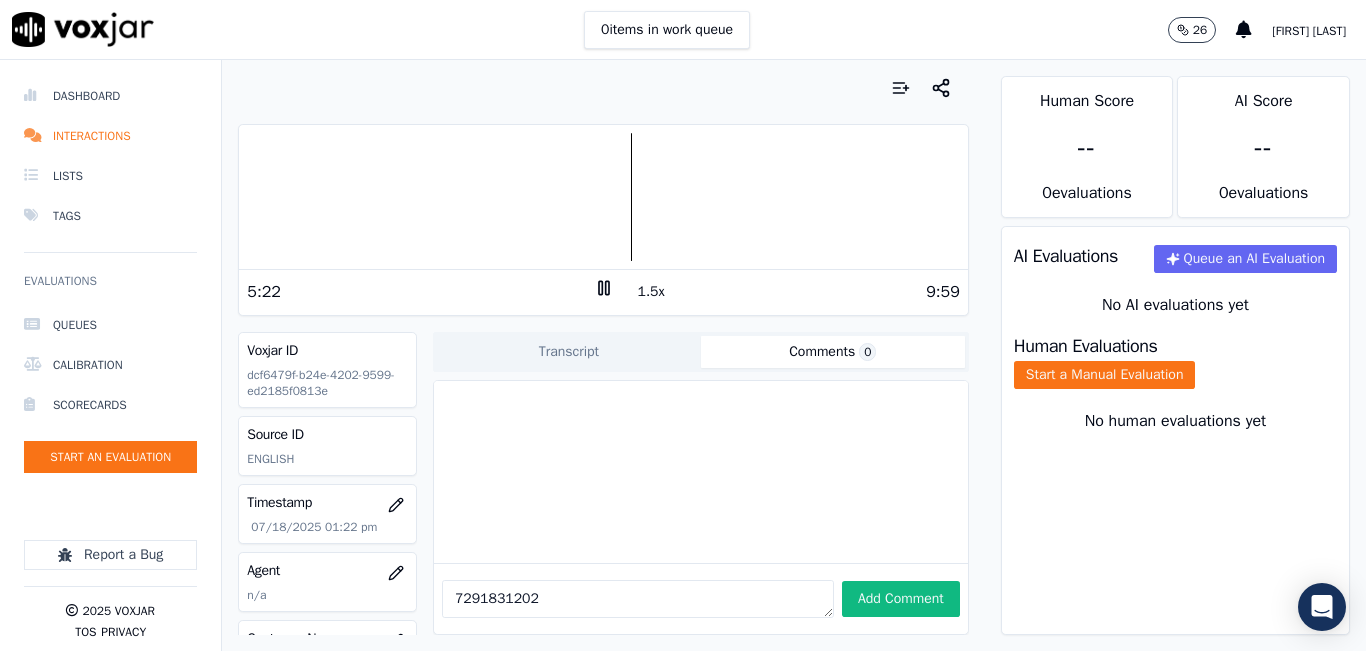 click 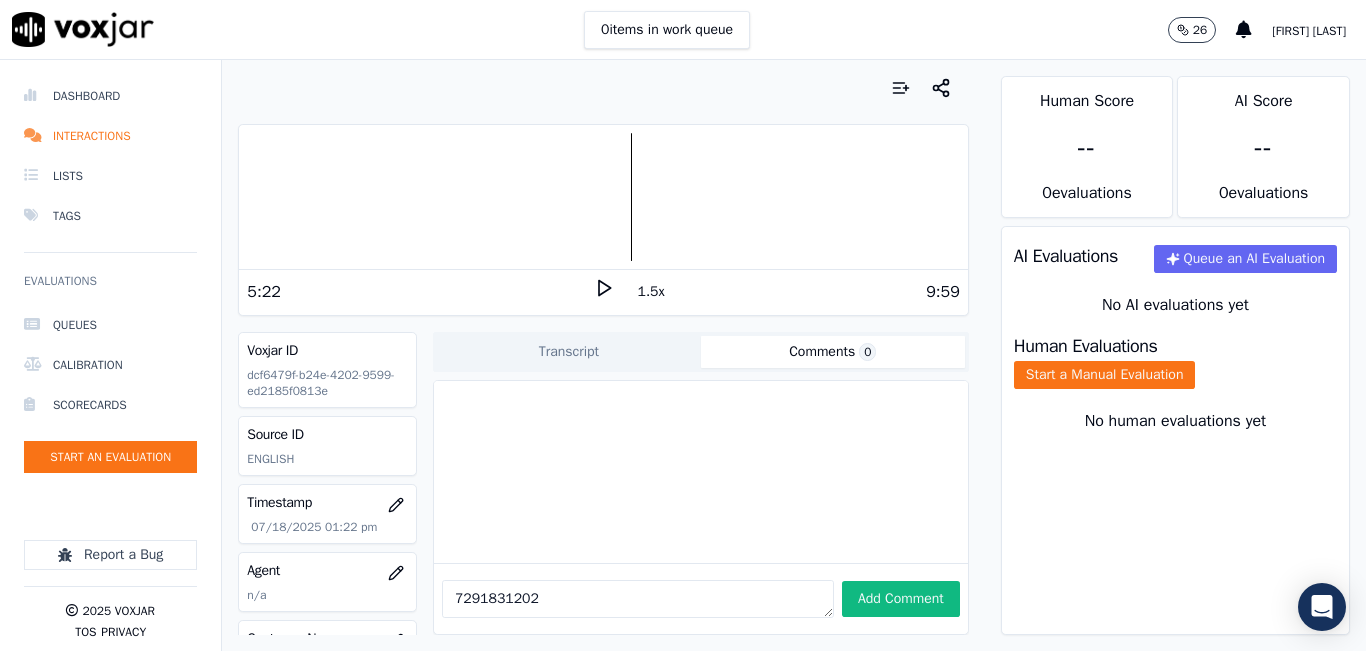 click on "7291831202" at bounding box center [638, 599] 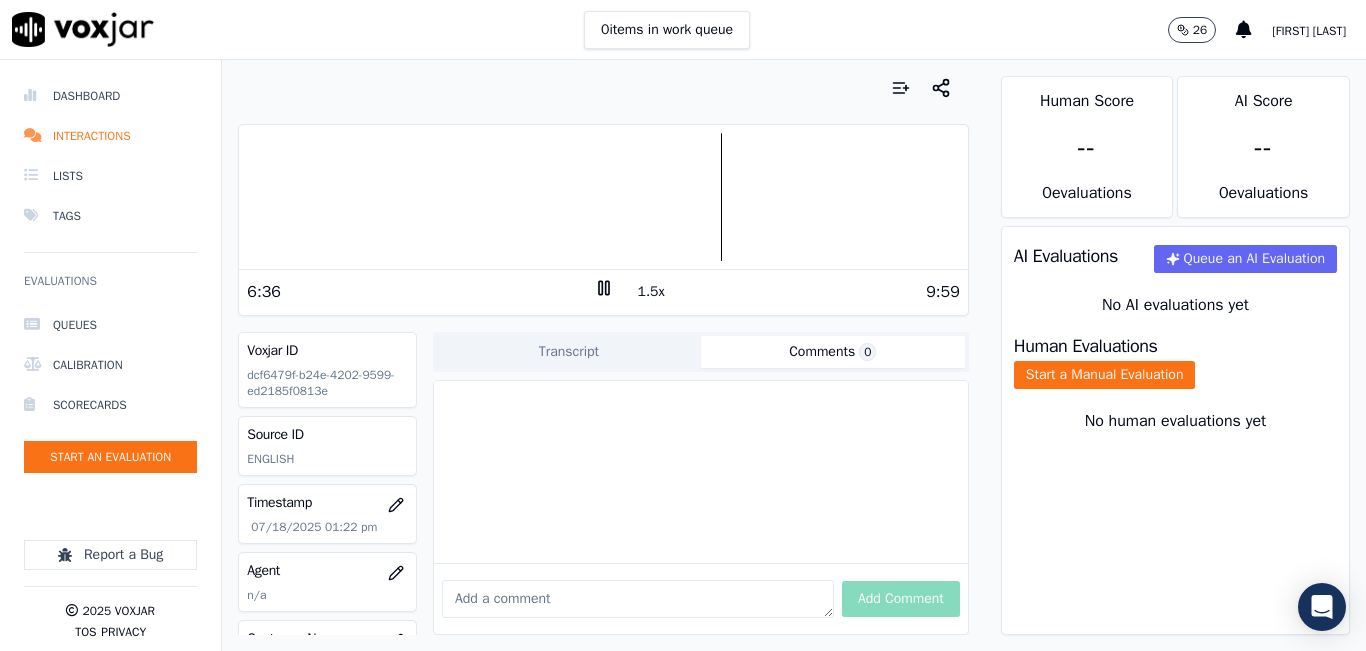 type on "p" 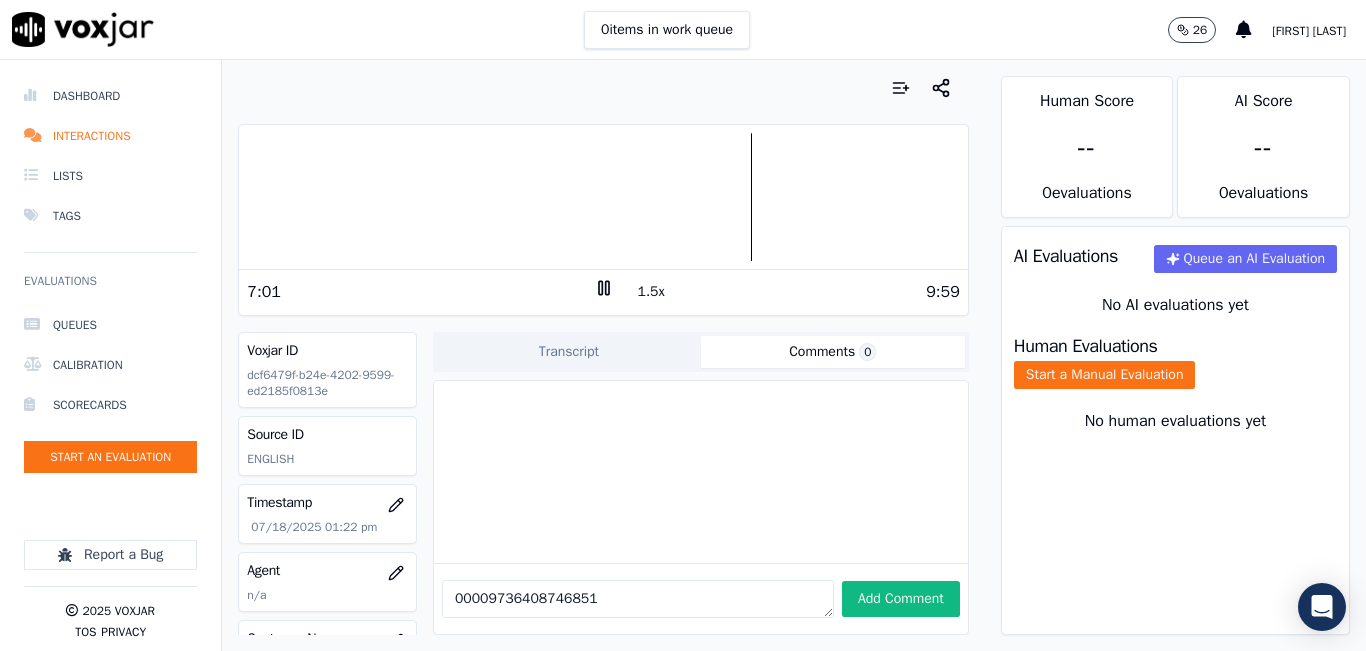 click on "00009736408746851" at bounding box center [638, 599] 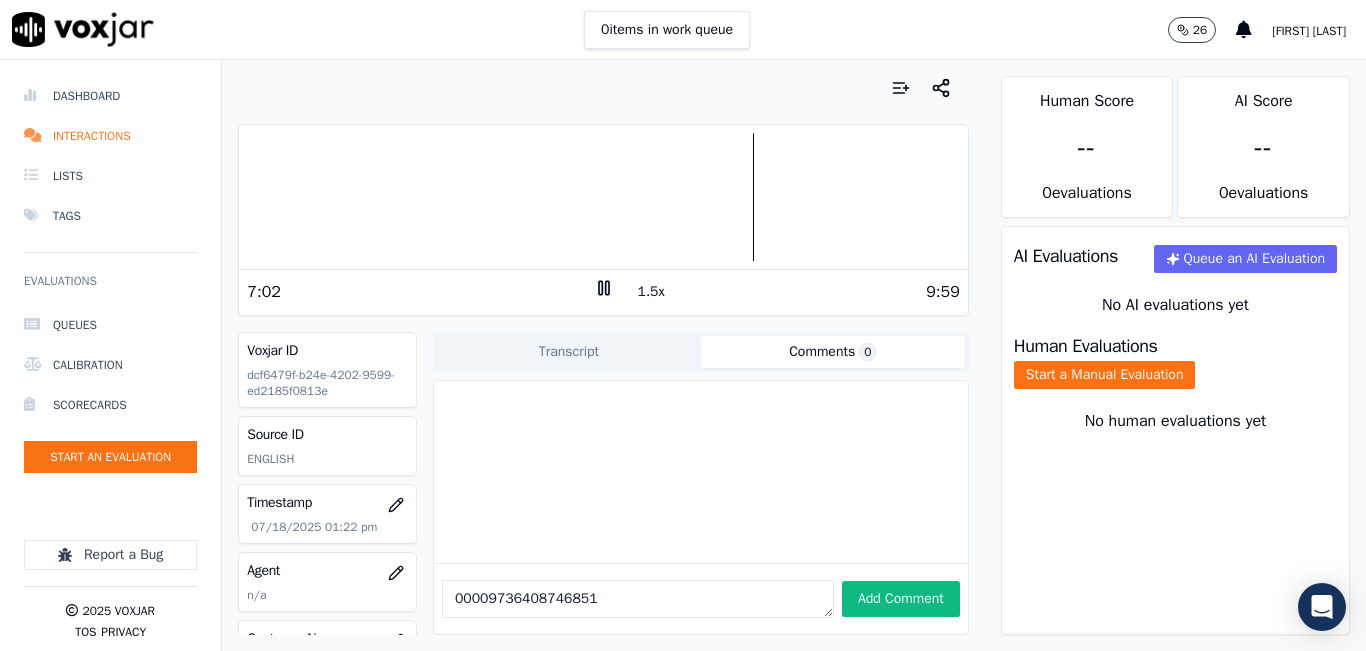 type on "00009736408746851" 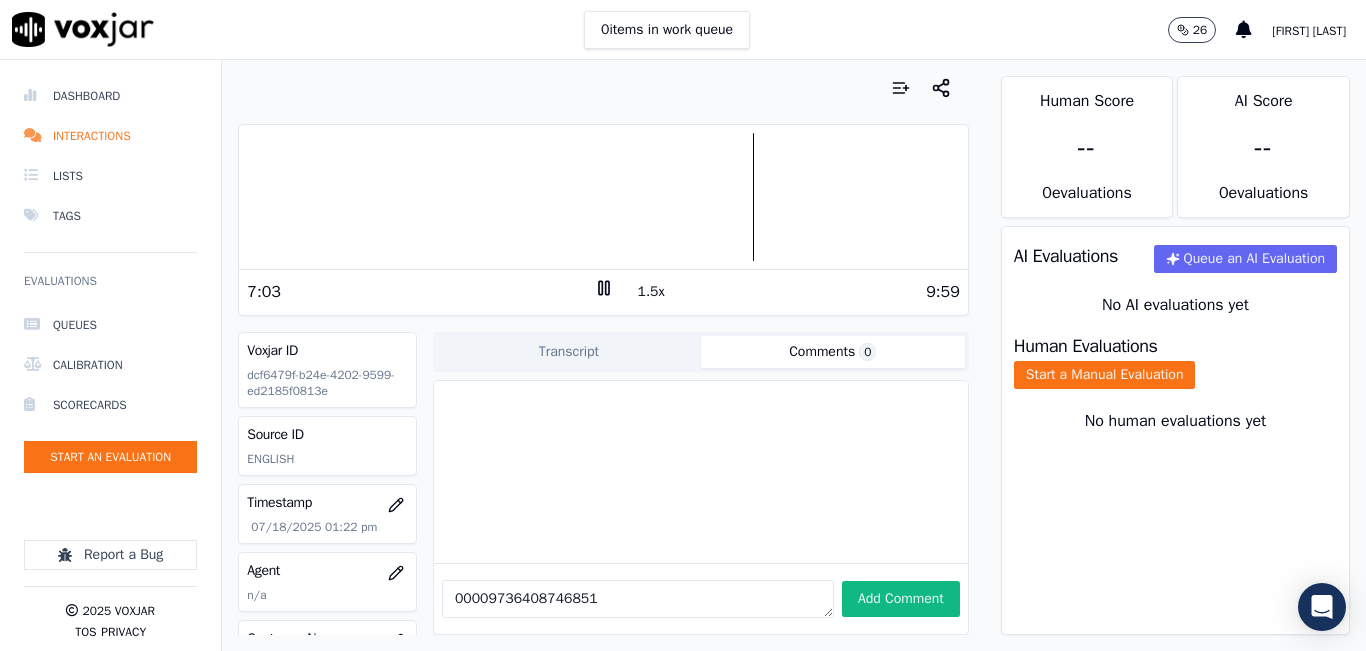 click 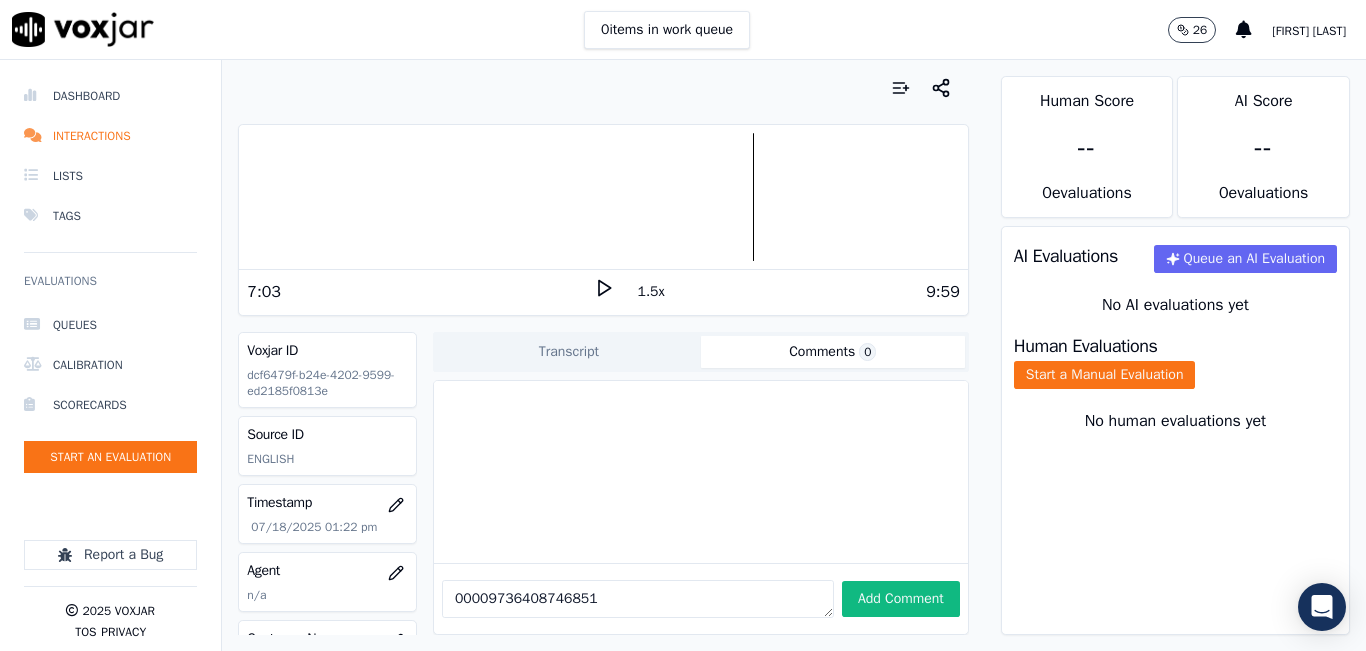 click on "00009736408746851" at bounding box center [638, 599] 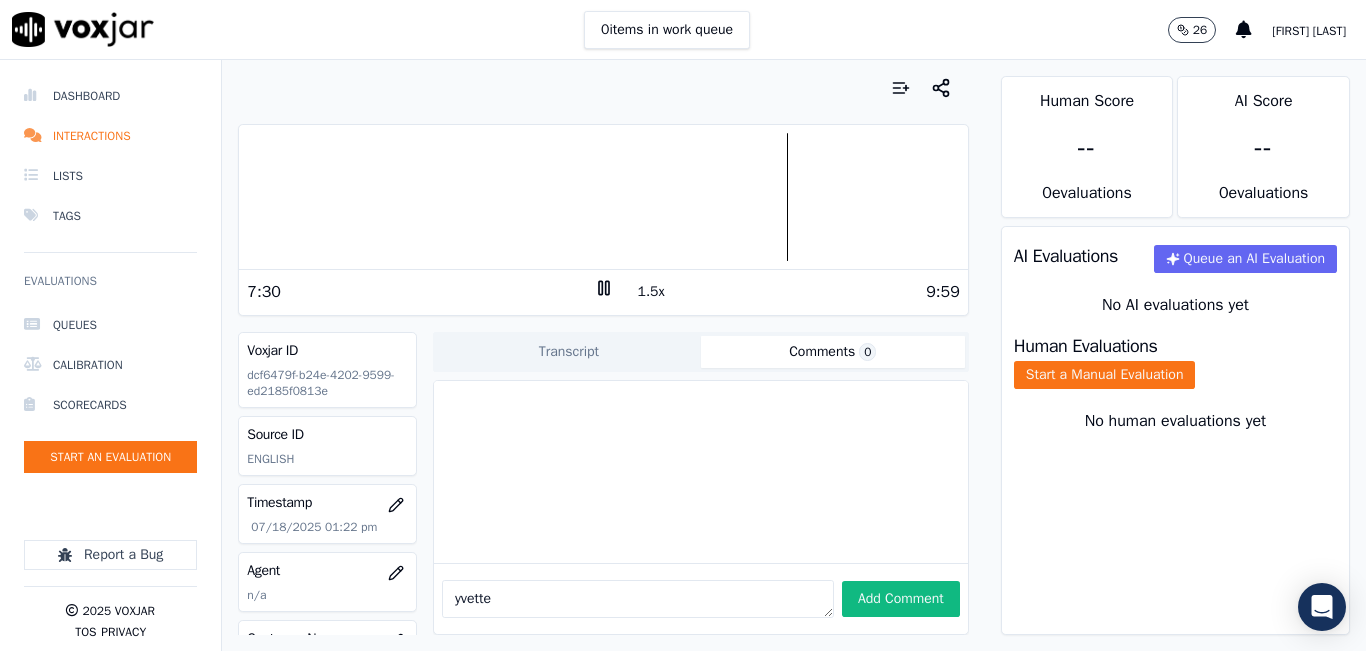 type on "yvette" 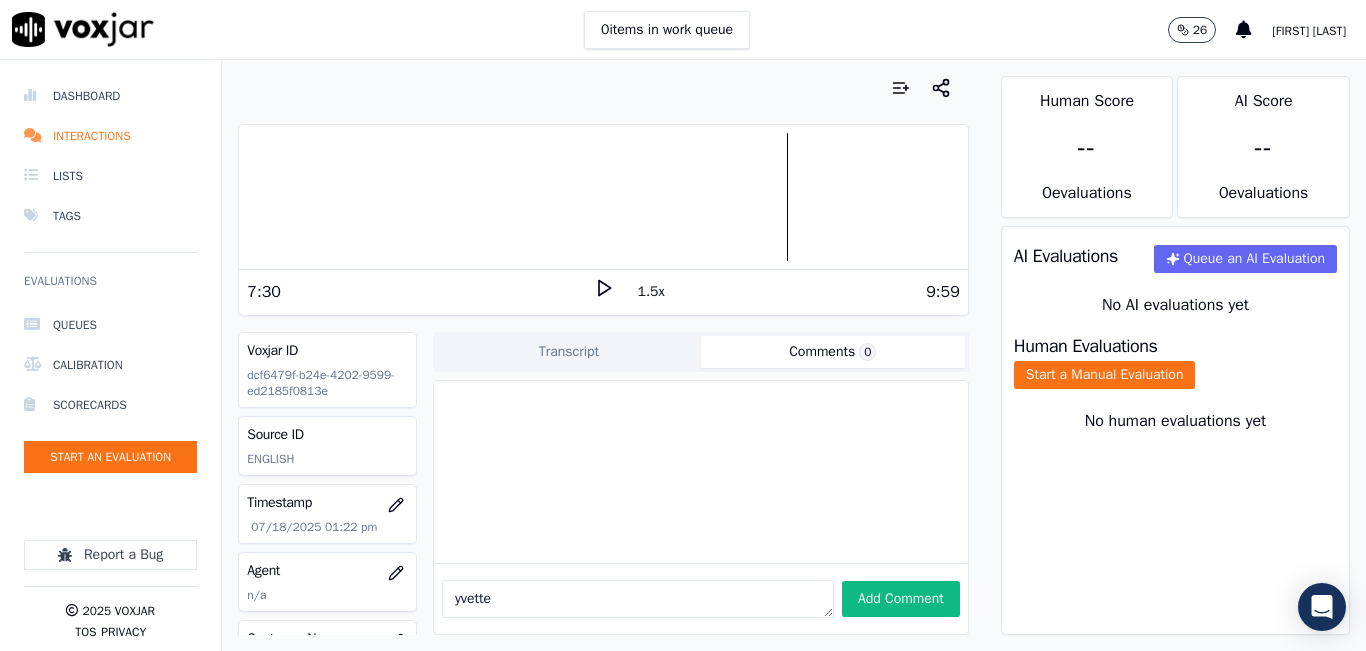 scroll, scrollTop: 100, scrollLeft: 0, axis: vertical 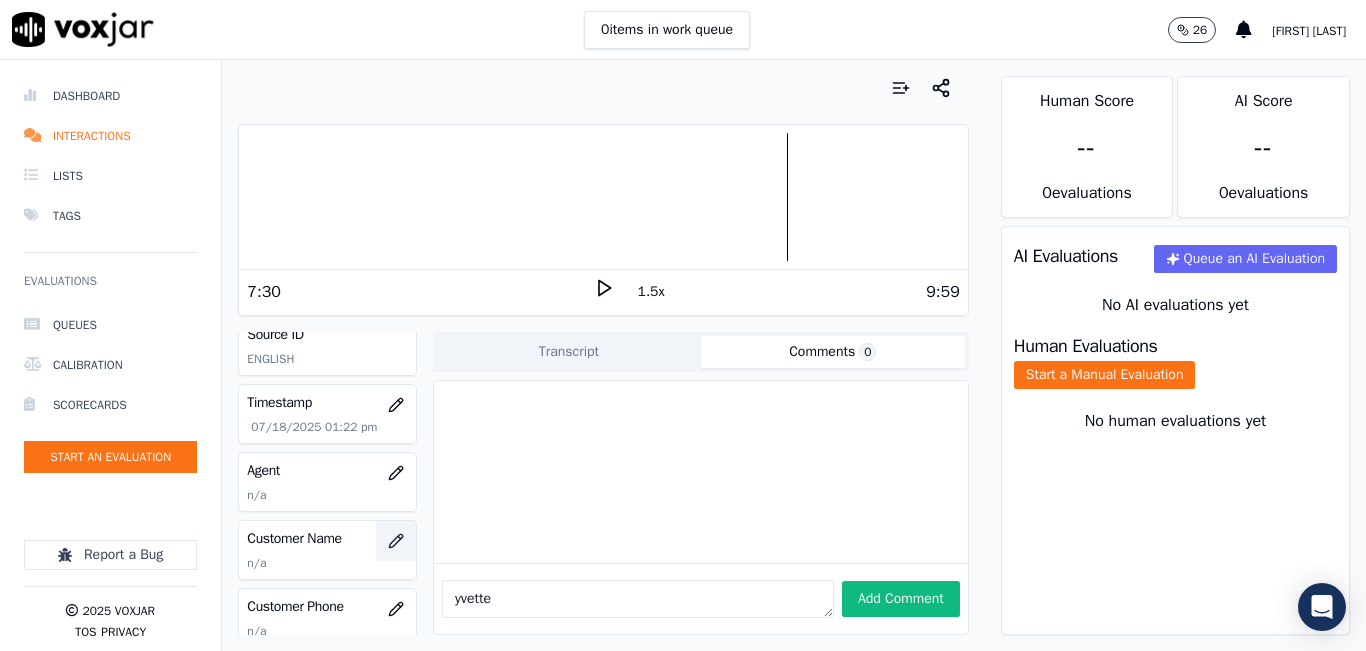 click at bounding box center (396, 541) 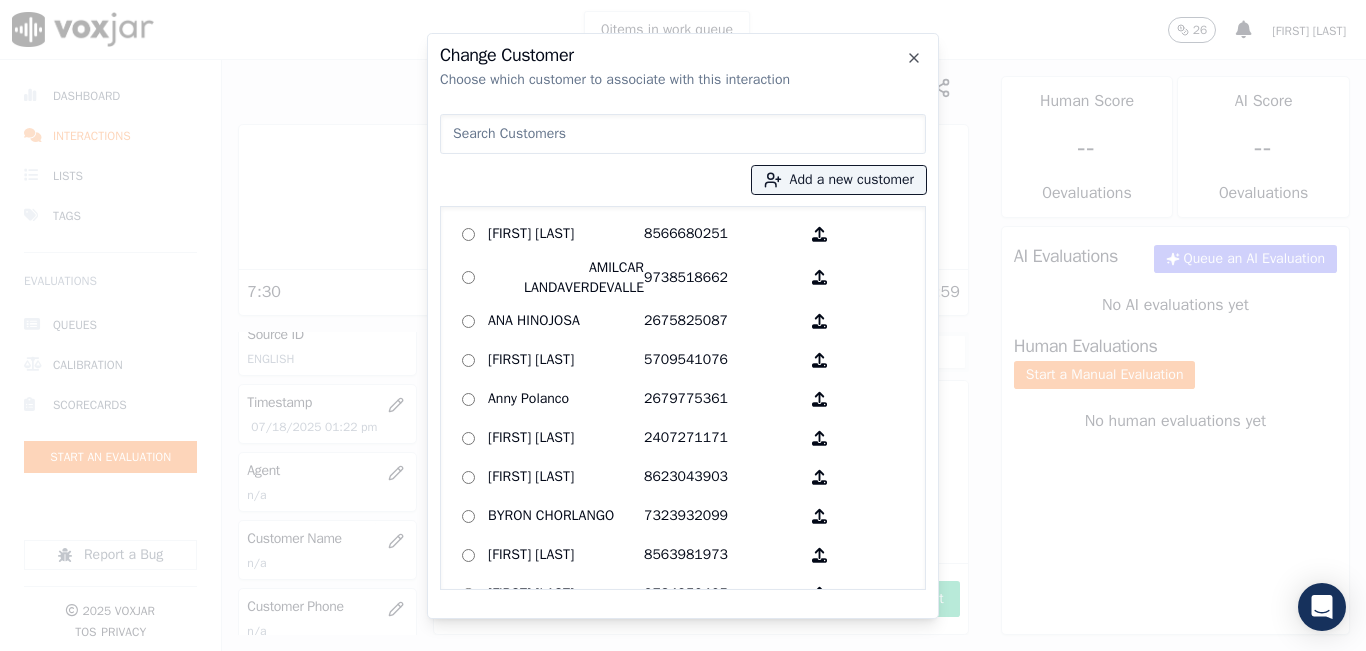 click at bounding box center (683, 134) 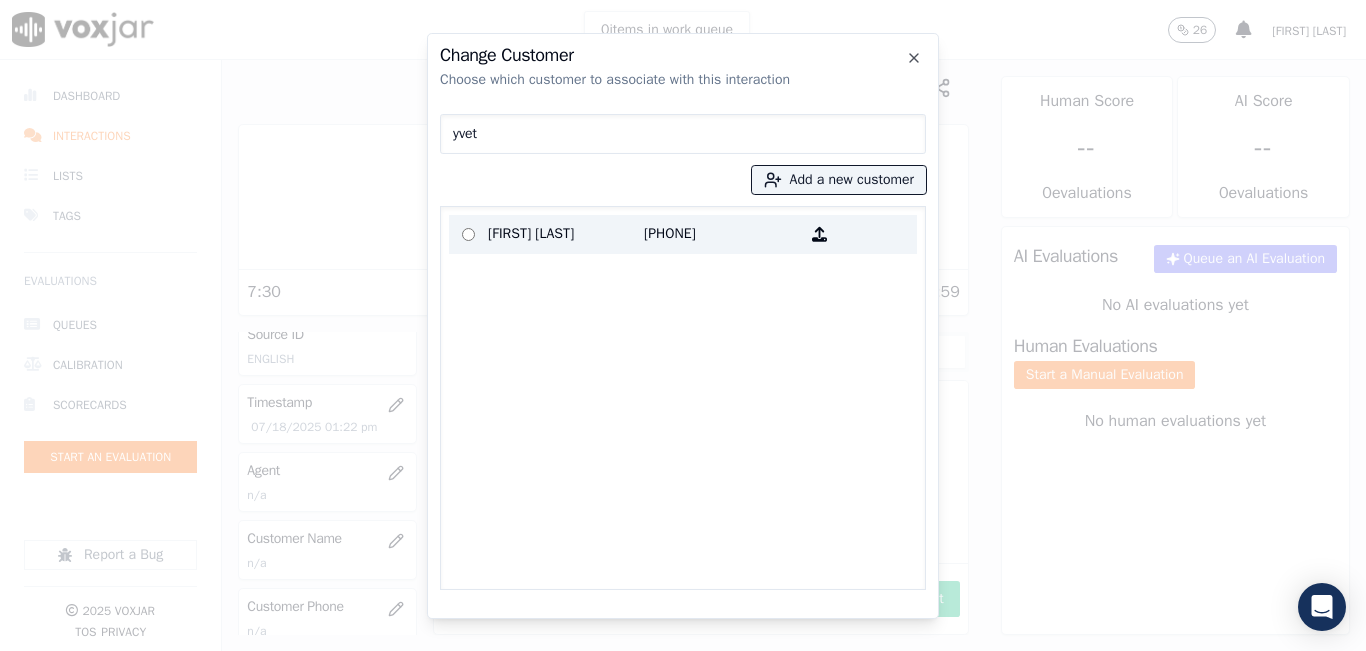 type on "yvet" 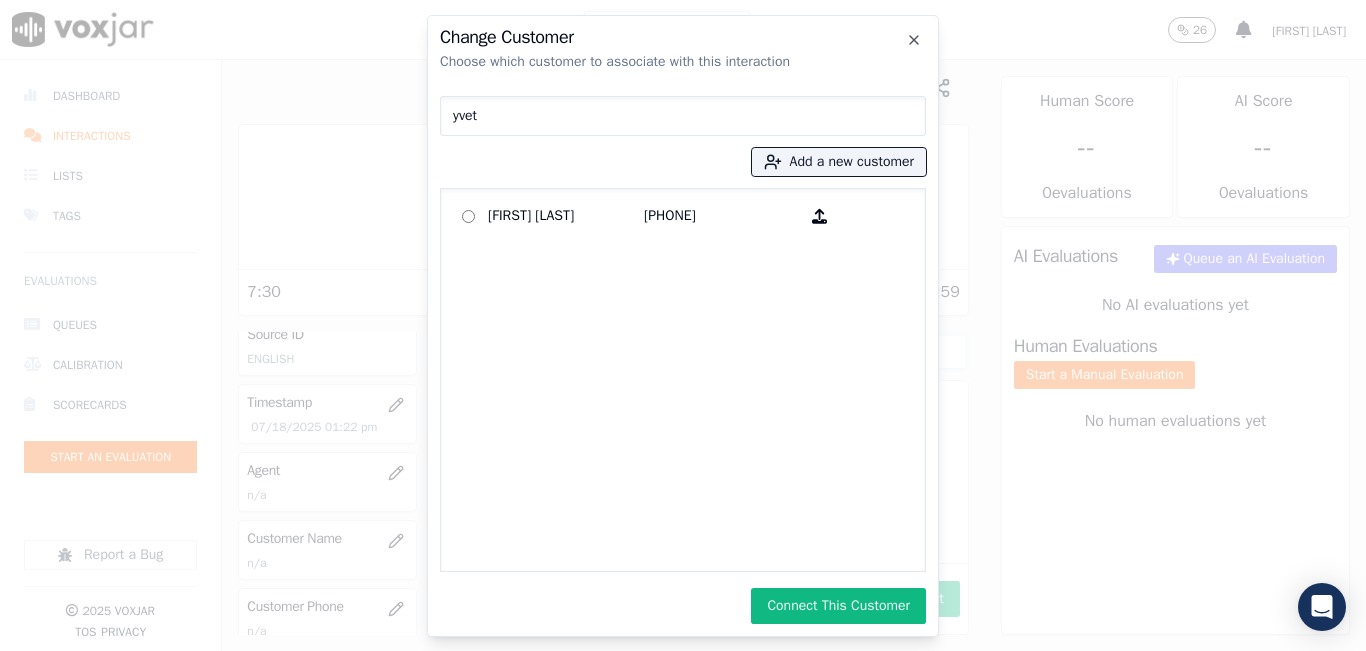 click on "Connect This Customer" at bounding box center (838, 606) 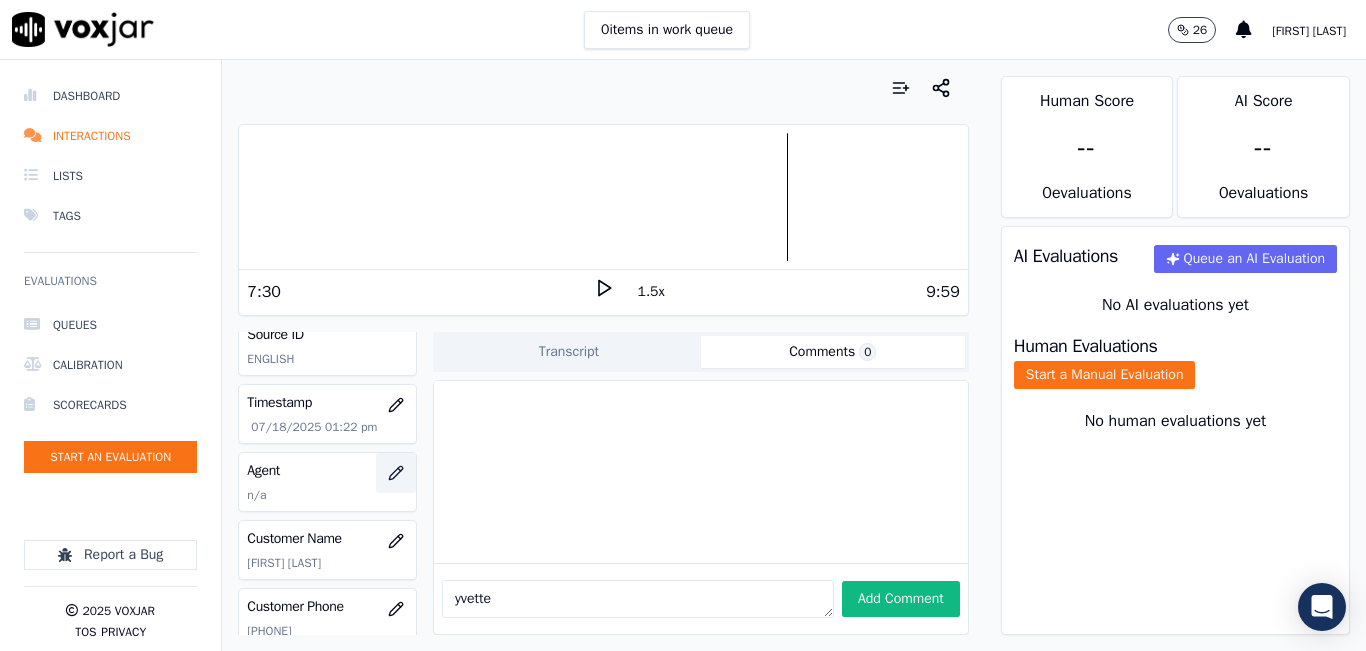 click 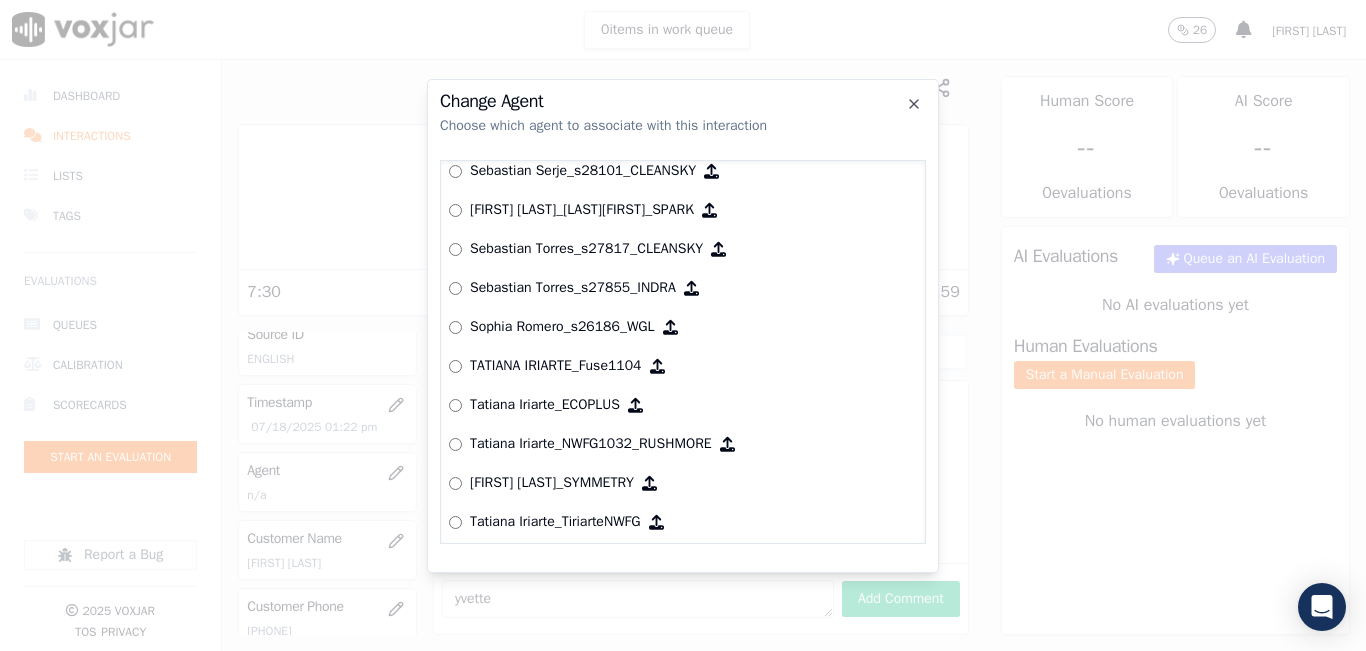 scroll, scrollTop: 8049, scrollLeft: 0, axis: vertical 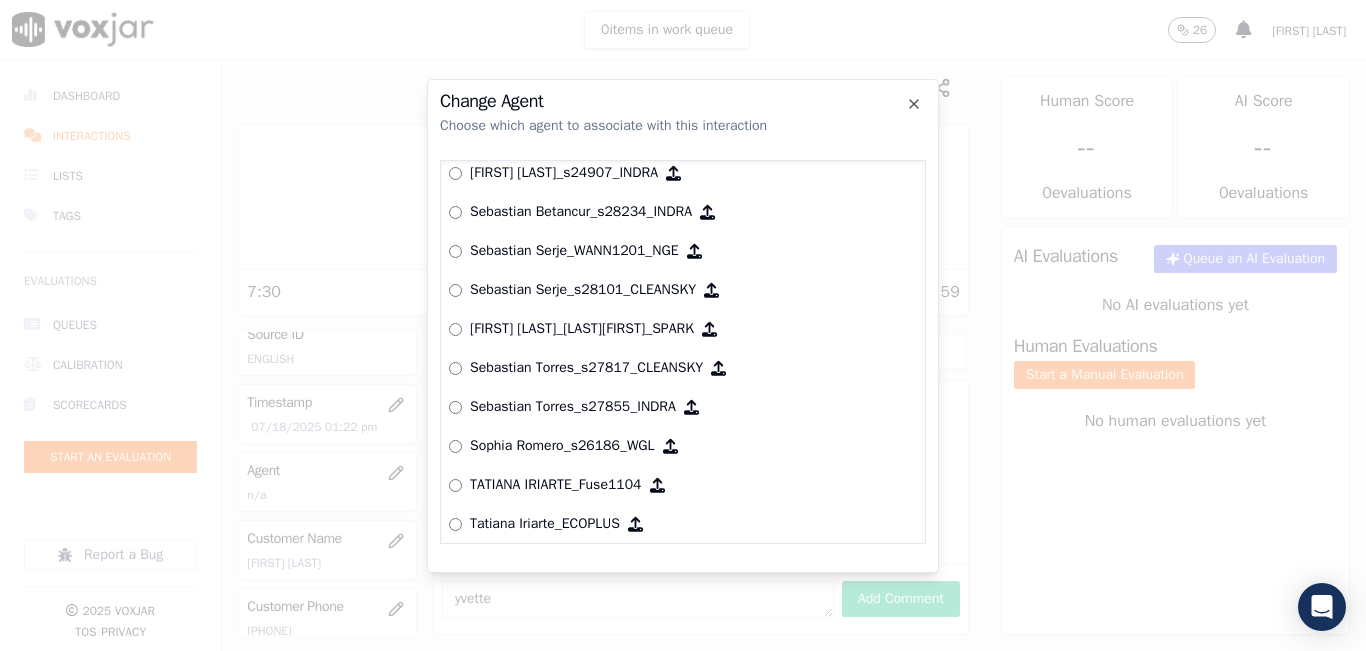 click on "Yeraldin Dias_YDiasNWFG_SPARK       ANGIE_TORRES_ATorresNWFG_SPARK       Adrian Viloria_AViloriaNWFG       Adrian Viloria_ECOPLUS       Adrian Viloria_a25003_CLEANSKY       Adrian Viloria_a25016_WGL       Adrian Viloria_a25046_INDRA       Adrian Viloria_fuse1164_NGE       Alan Marruaga_a26181_WGL       Alejandra Chavarro_SYMMETRY       Alejandra Chavarro_a26184_WGL       Alejandro Vizcaino_a13916_CLEANSKY       Alejandro Vizcaino­_NW2906_CLEANSKY       Andres Higuita_AHiguitaNWFG_SPARK       Andres Higuita_Fuse3185_NGE       Andres Higuita_No Sales        Andres Higuita_a27435_CLEANSKY       Andres Higuita_a27490_INDRA       Andres Prias_APriasNWFG       Andres Prias_SYMMETRY       Andres Prias_a27400_CLEANSKY       Andres Prias_a27447_INDRA       Andres Prias_fuse1184_NGE       Angie Torres_ATorresNWFG       Angie Torres_SYMMETRY       Angie Torres_WANN1185_NGE       Angie Torres_a27399_CLEANSKY       Angie Torres_a27445_INDRA       Brandon Camacho_BAQ2083_INDRA       Brandon Camacho_BCamachoNWFG" at bounding box center [683, 352] 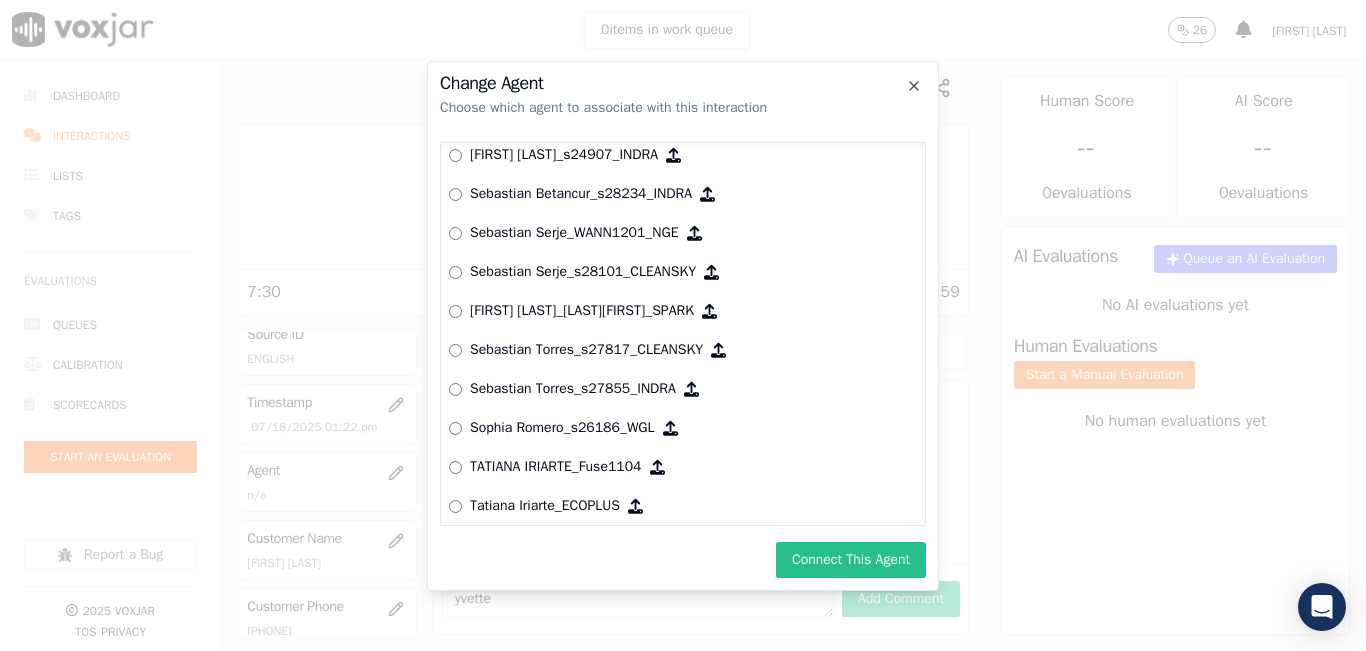 click on "Connect This Agent" at bounding box center [851, 560] 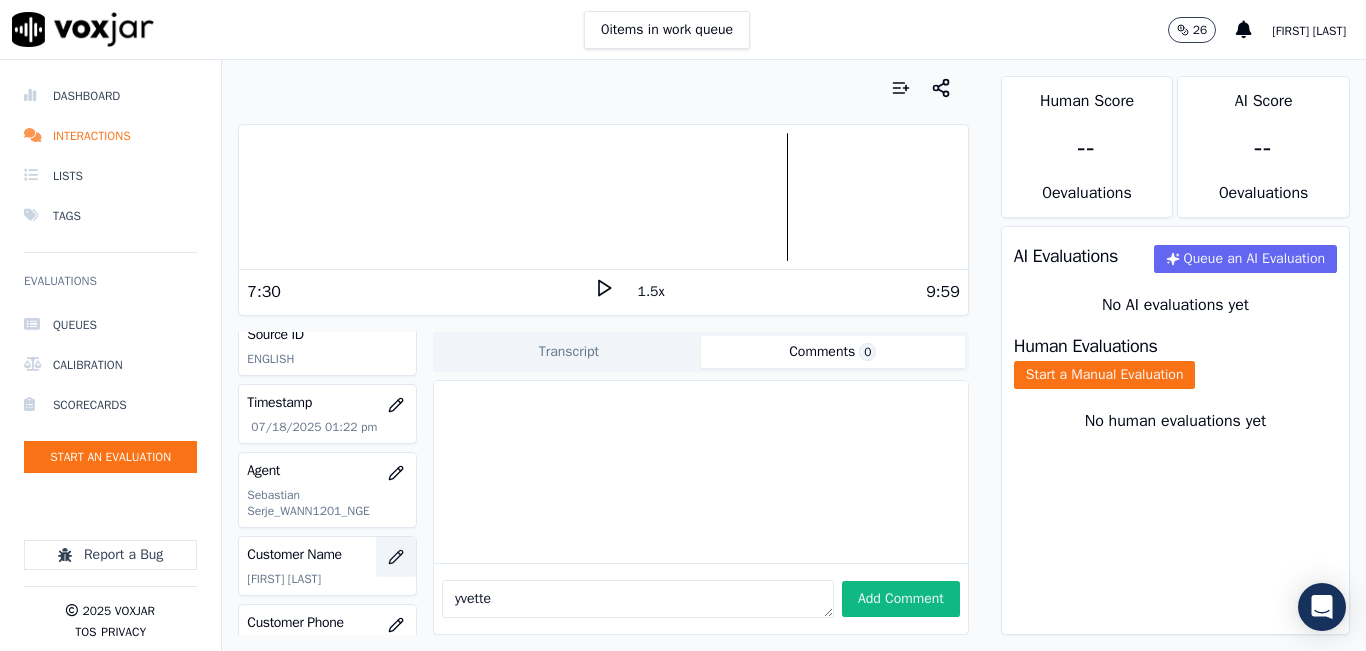 drag, startPoint x: 511, startPoint y: 564, endPoint x: 367, endPoint y: 573, distance: 144.28098 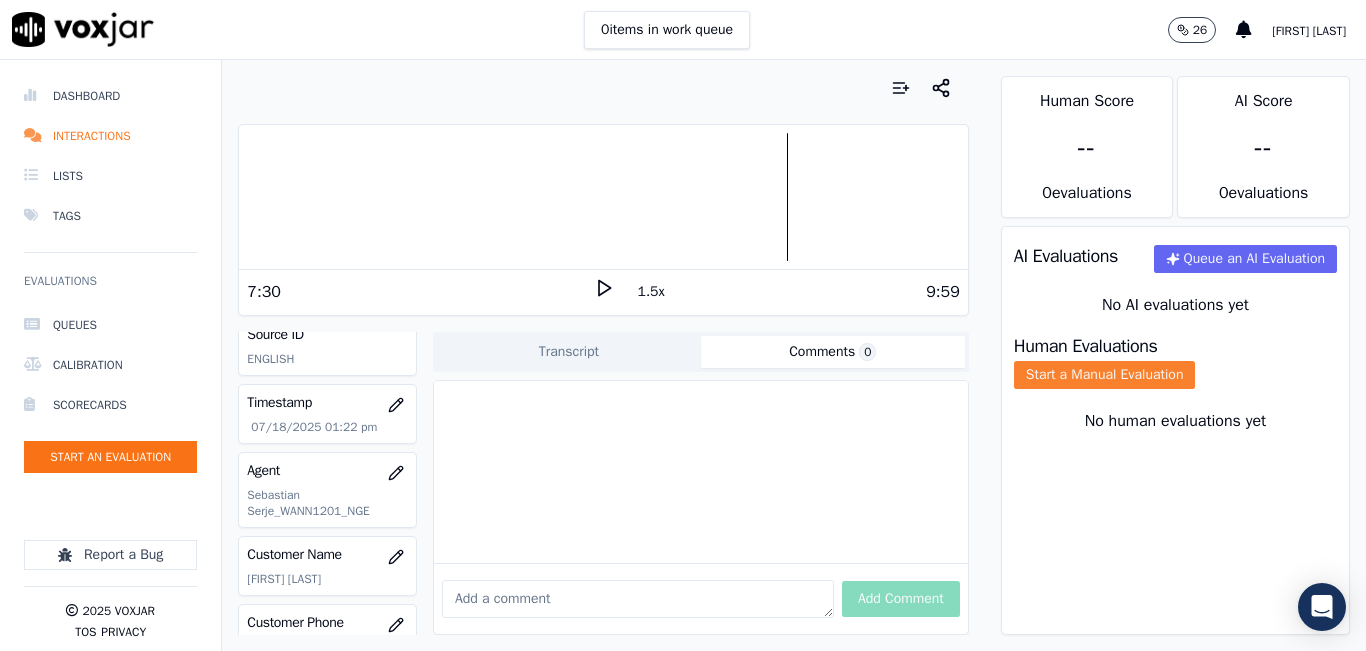 type 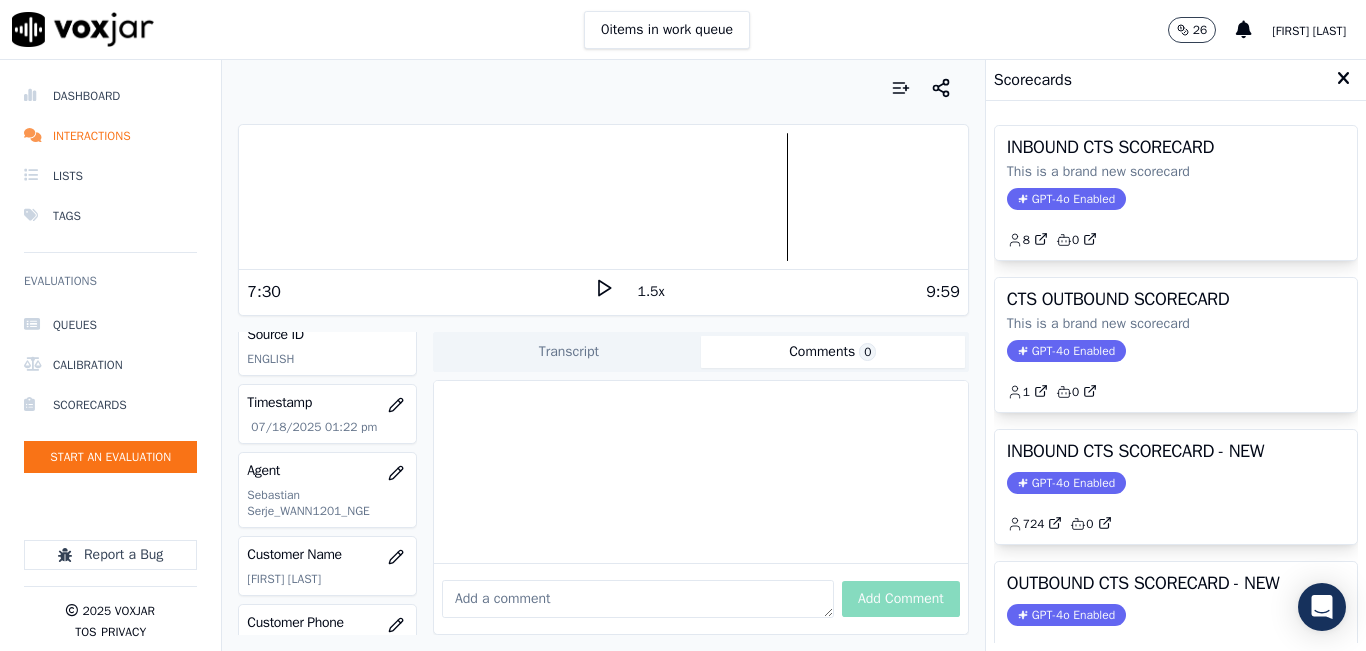 click on "INBOUND CTS SCORECARD - NEW" at bounding box center (1176, 451) 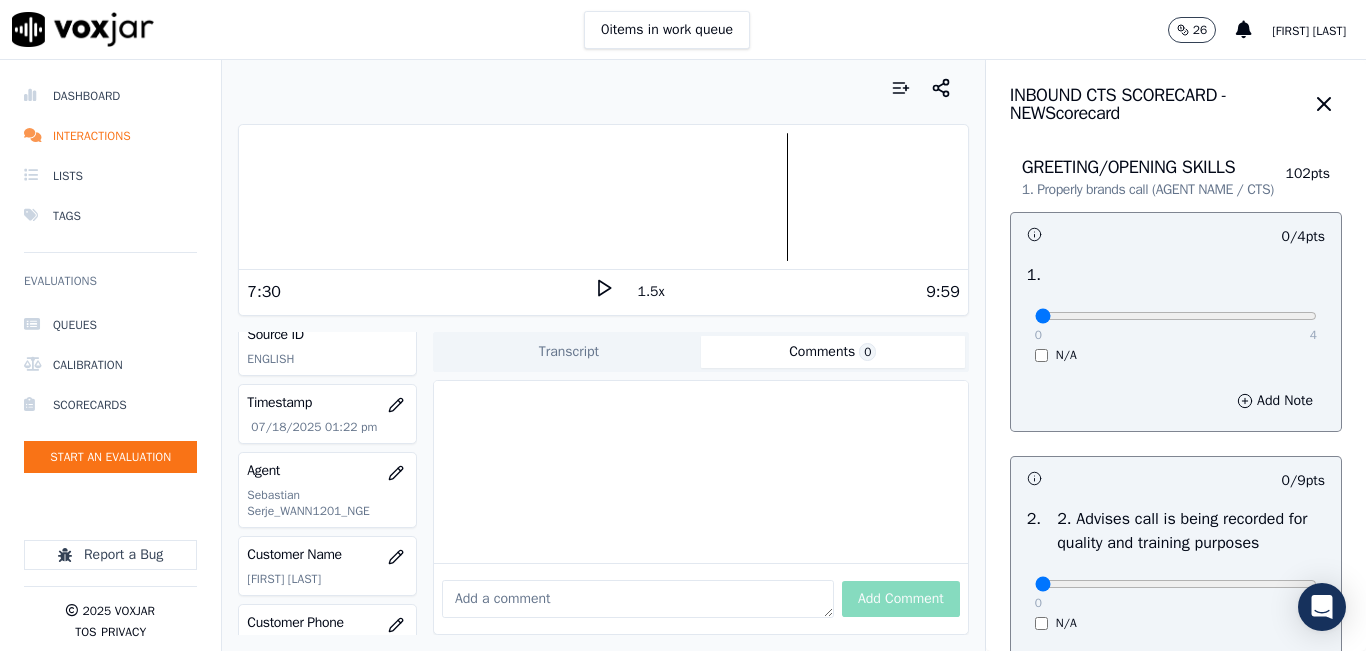 click on "0   4" at bounding box center [1176, 315] 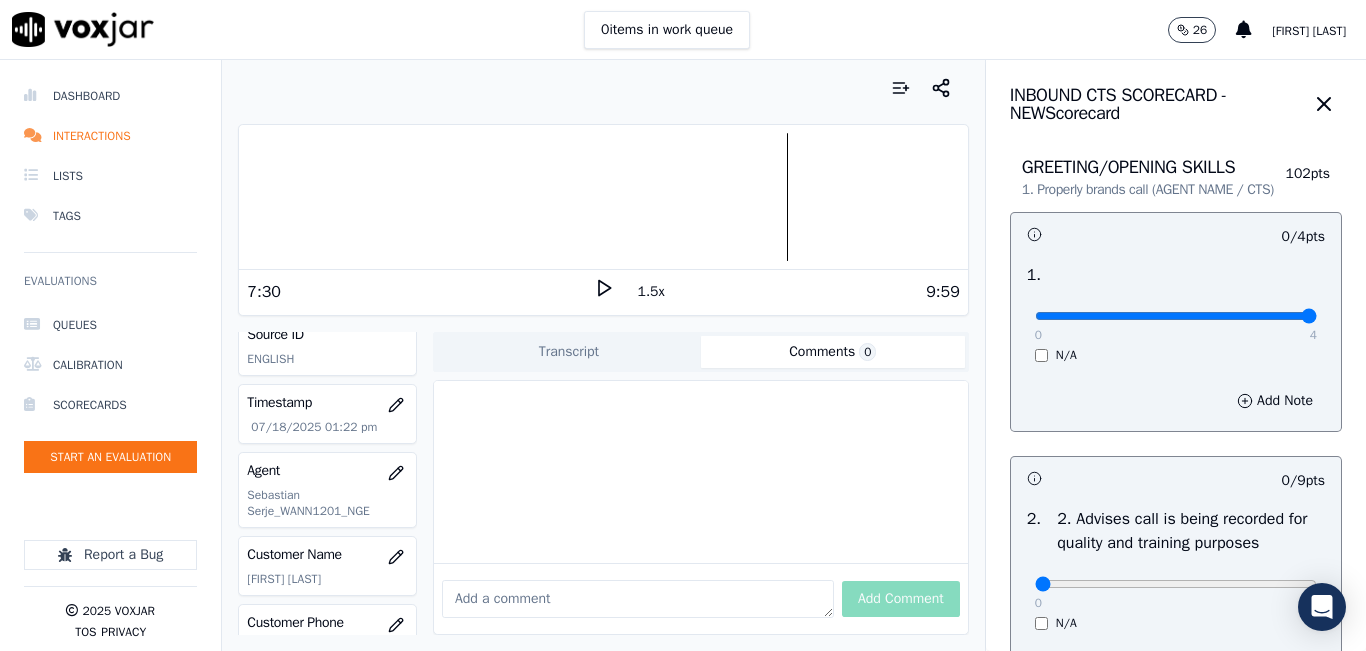 type on "4" 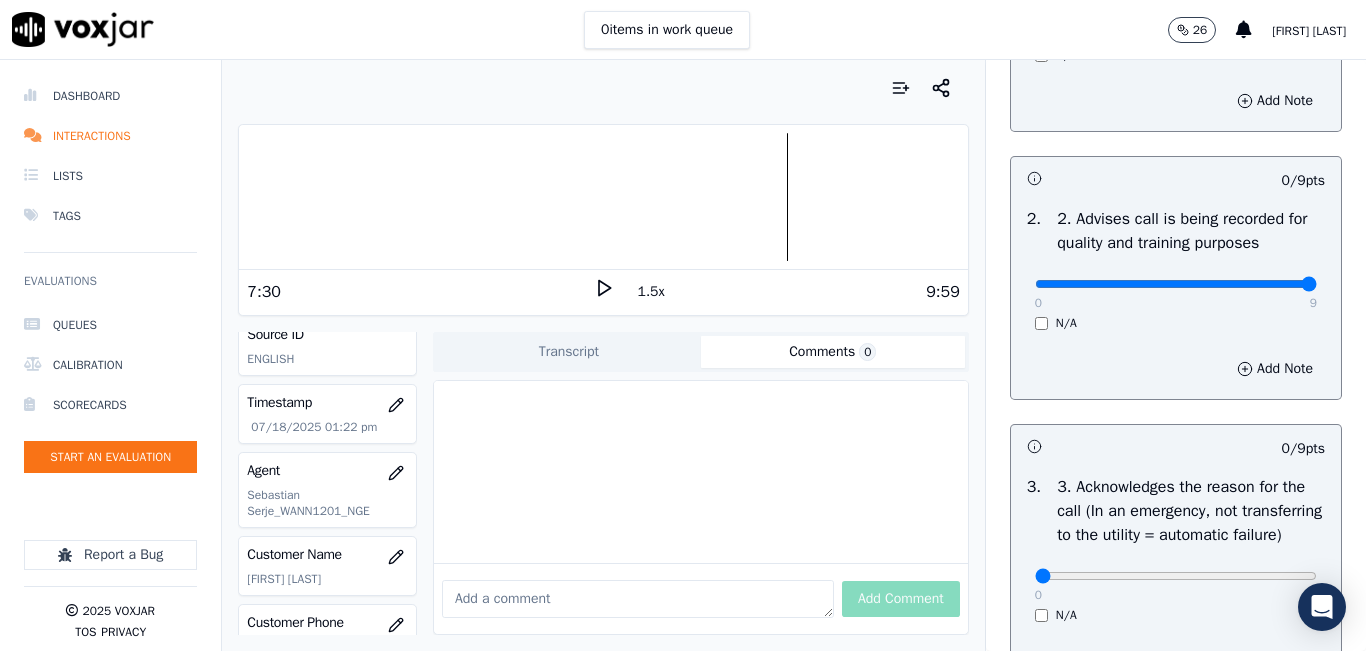 type on "9" 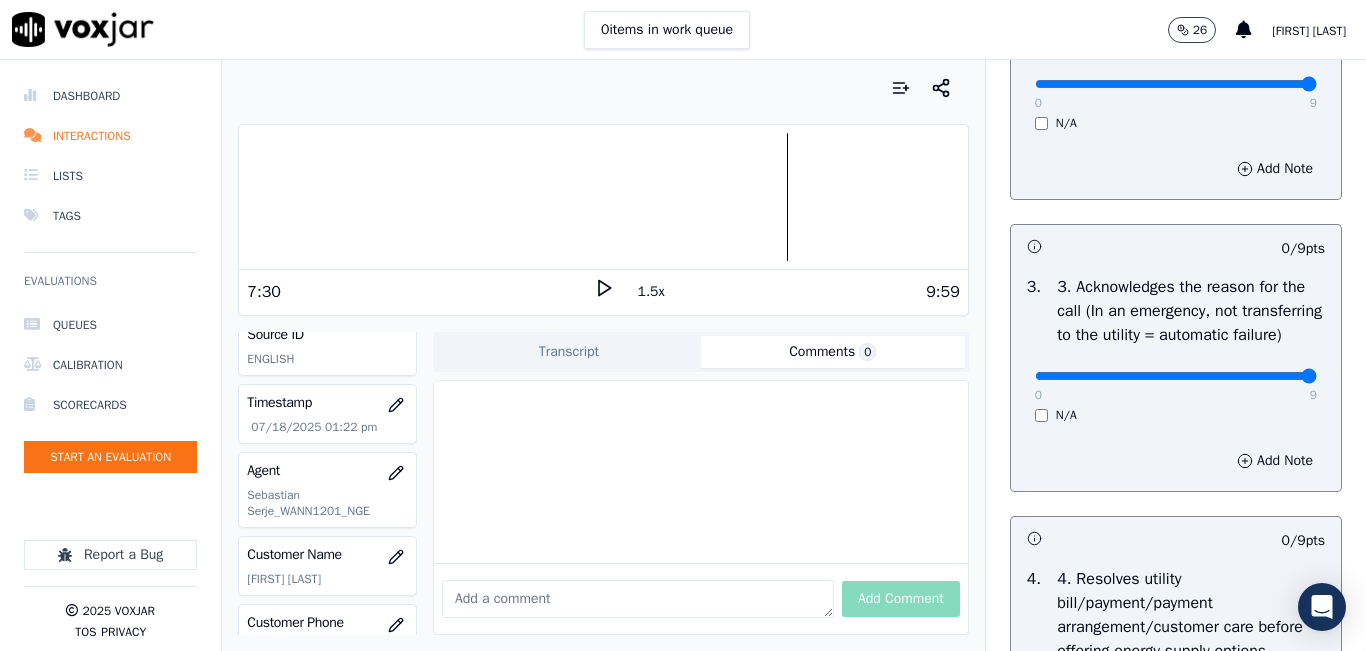 type on "9" 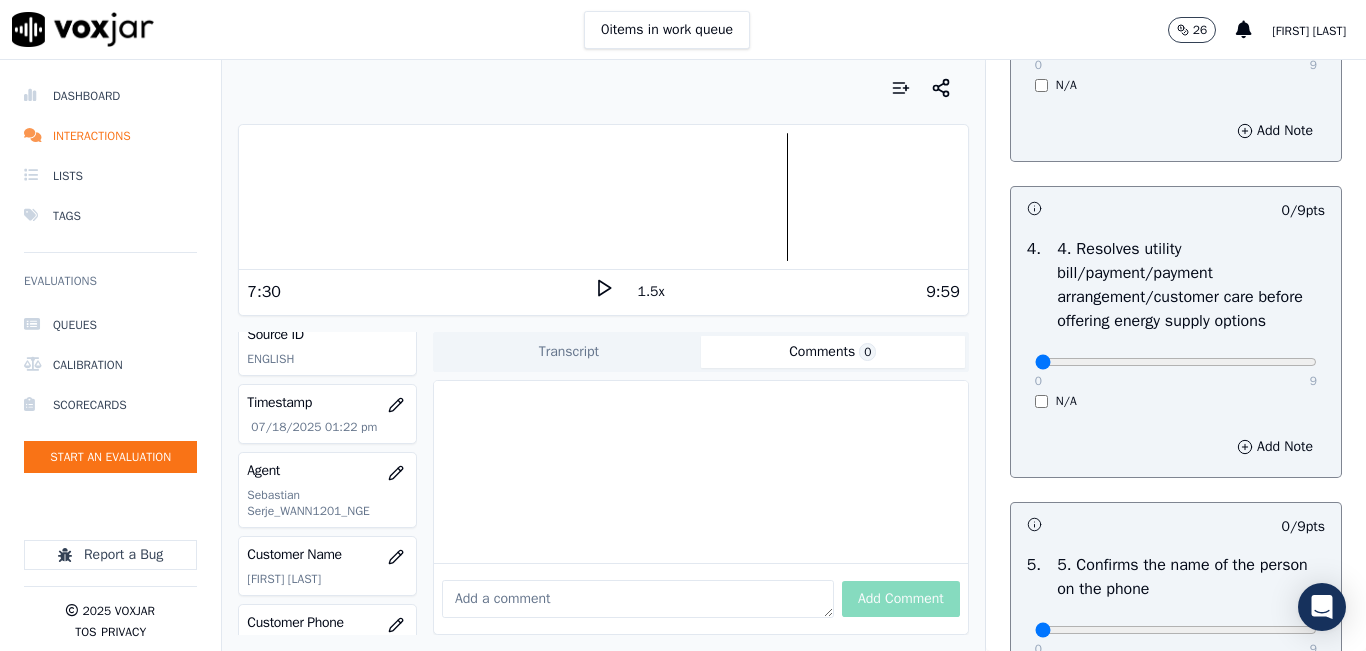 scroll, scrollTop: 800, scrollLeft: 0, axis: vertical 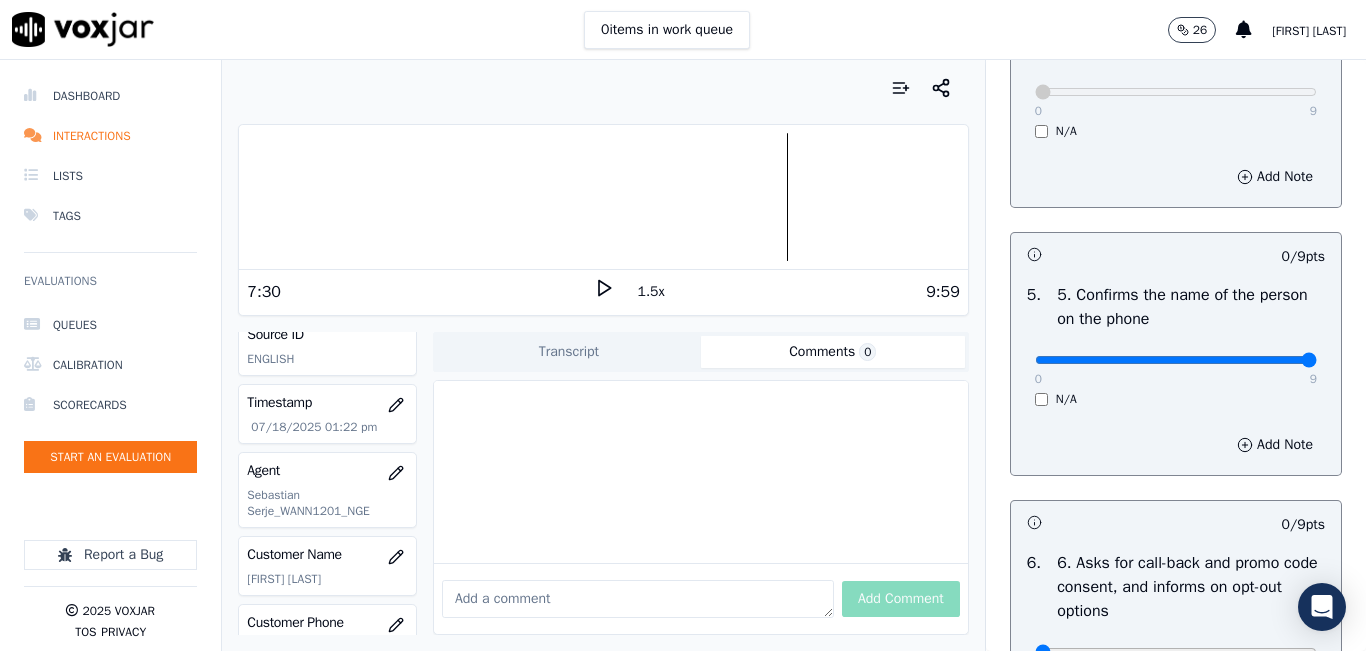 type on "9" 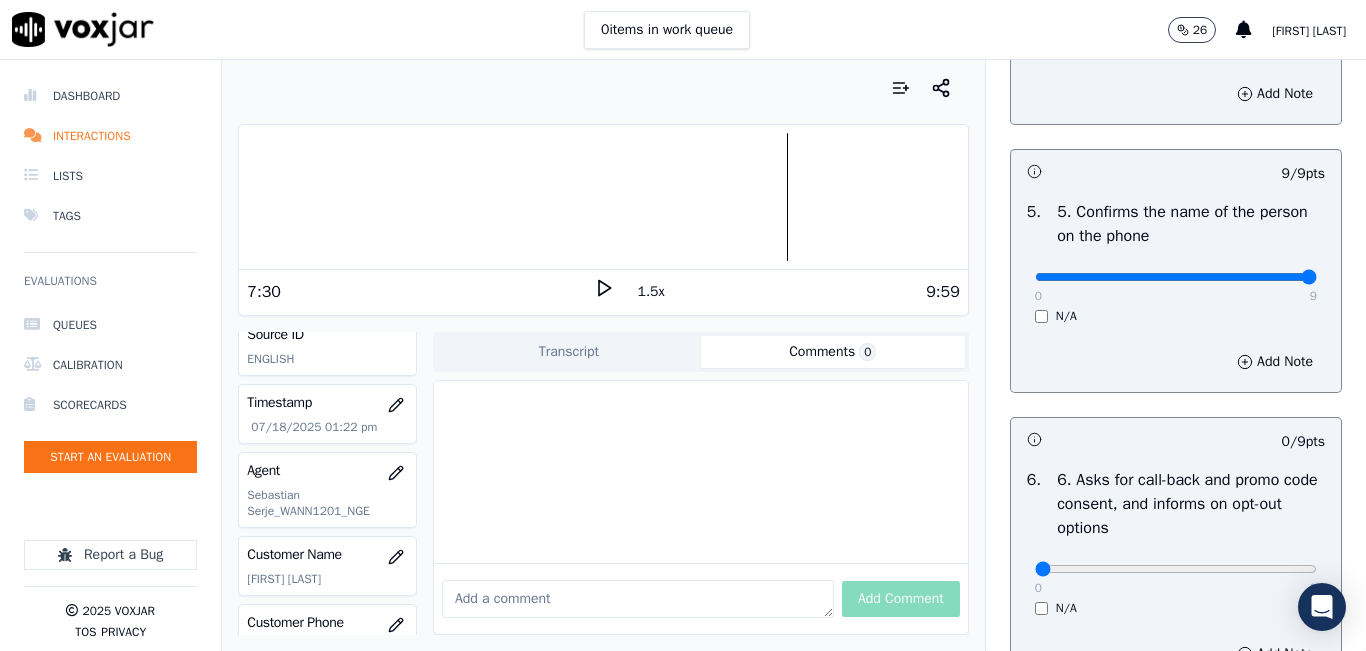 scroll, scrollTop: 1300, scrollLeft: 0, axis: vertical 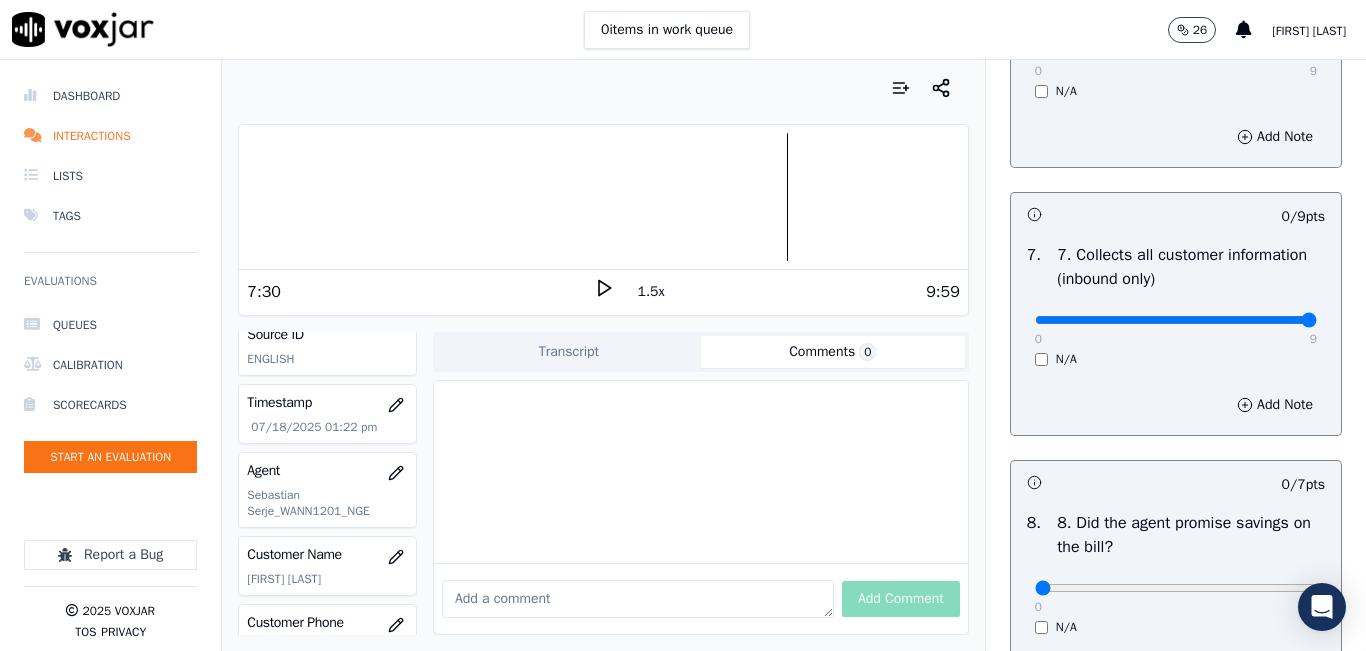 type on "9" 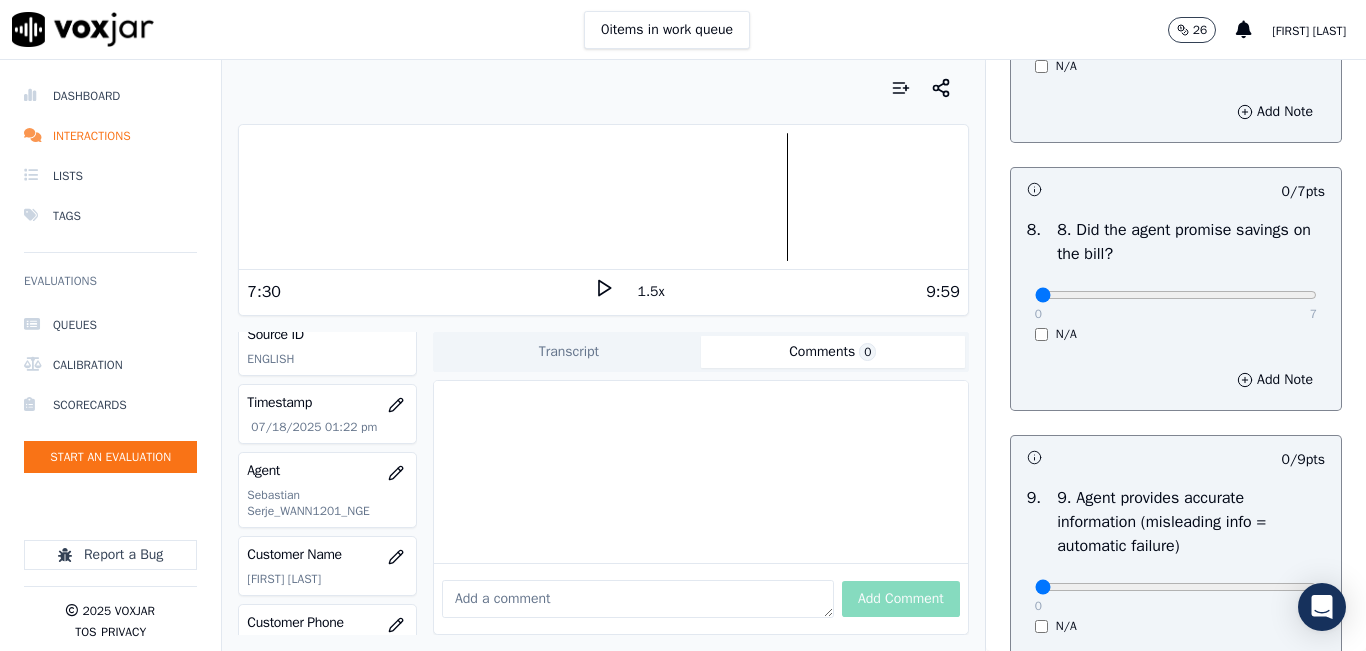 scroll, scrollTop: 2000, scrollLeft: 0, axis: vertical 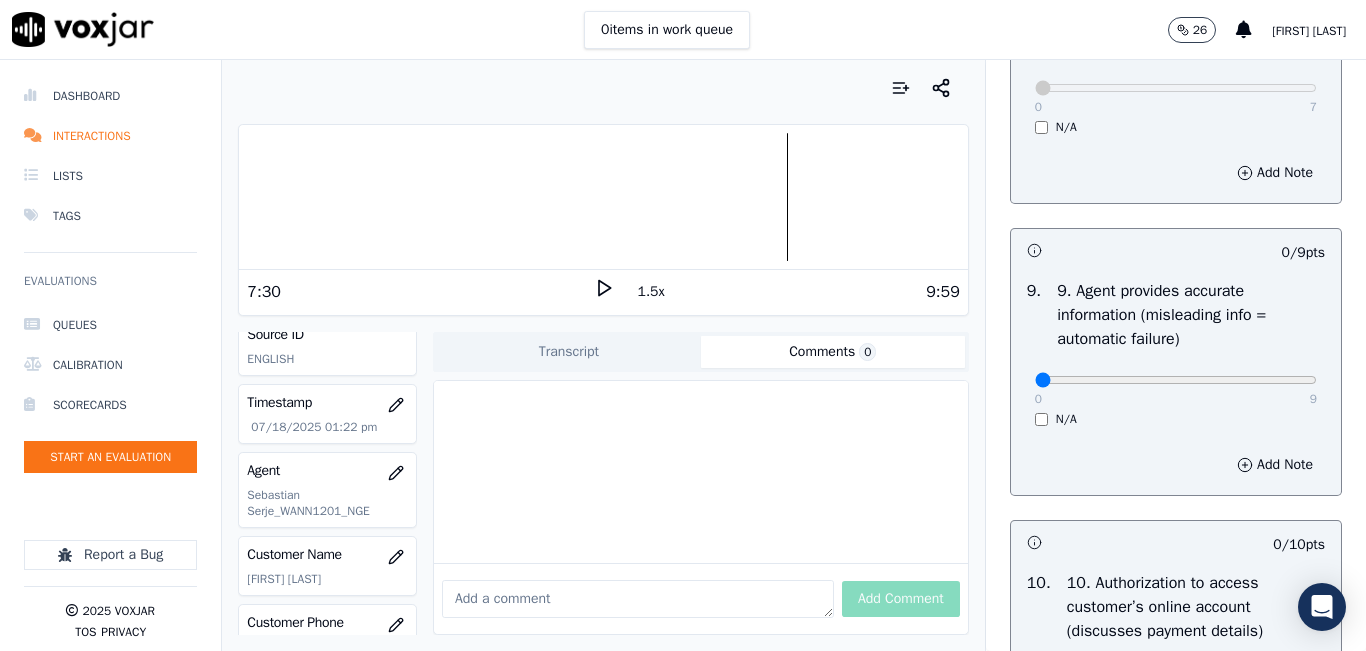 click on "0   9" at bounding box center [1176, 379] 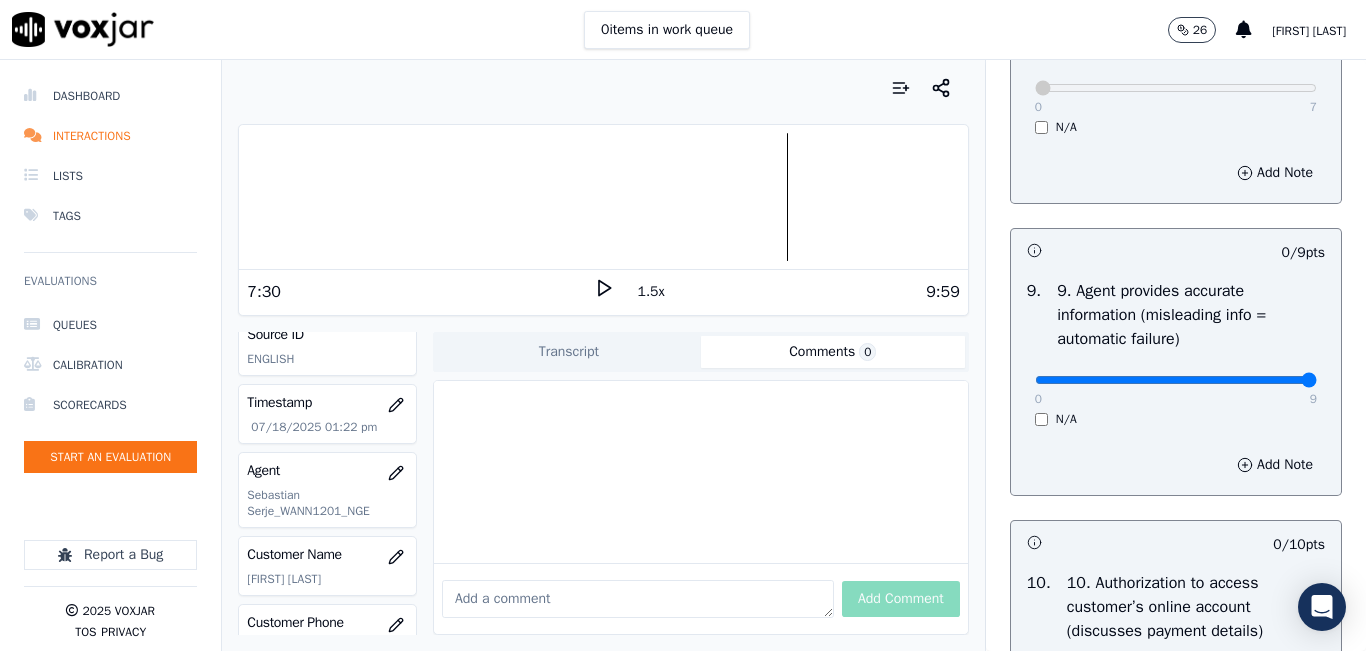 type on "9" 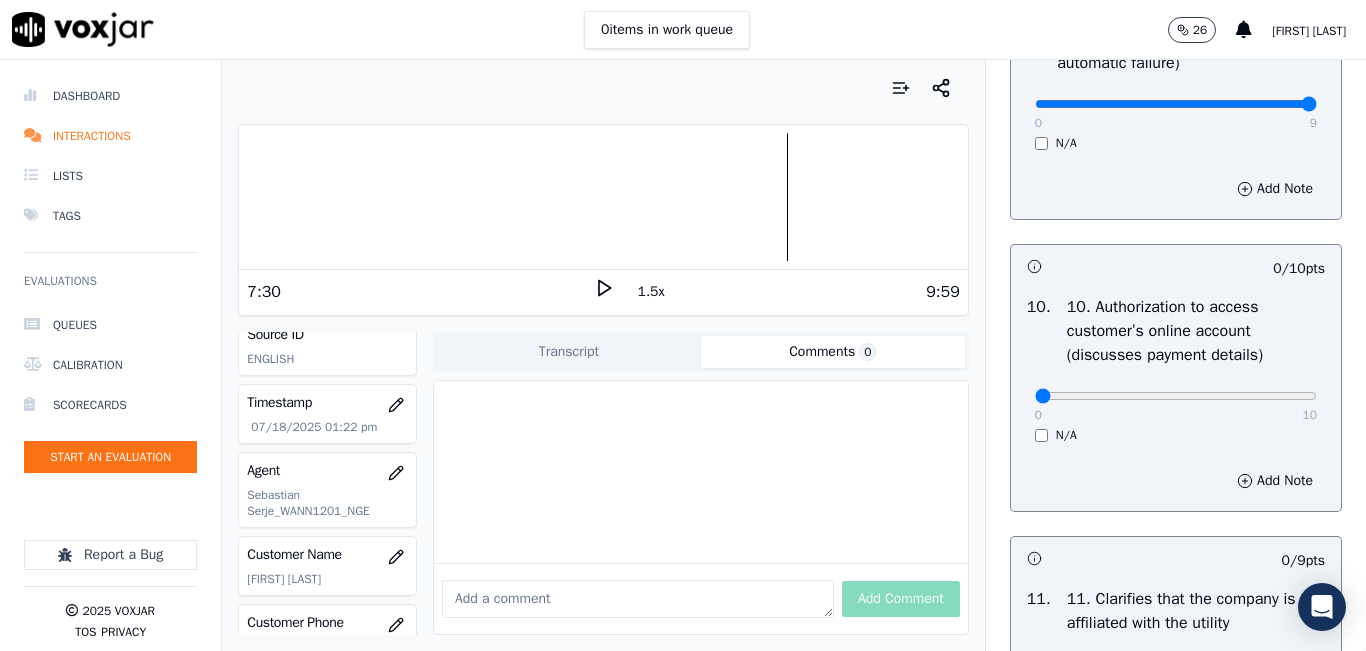 scroll, scrollTop: 2500, scrollLeft: 0, axis: vertical 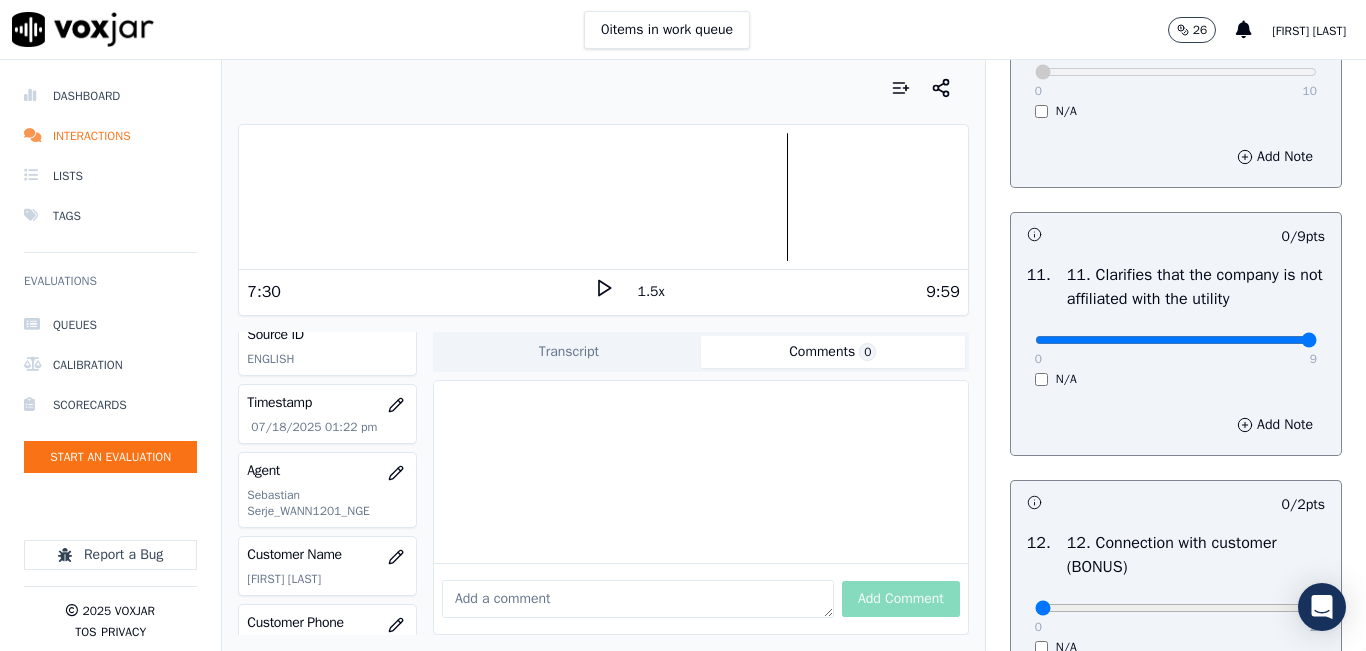 type on "9" 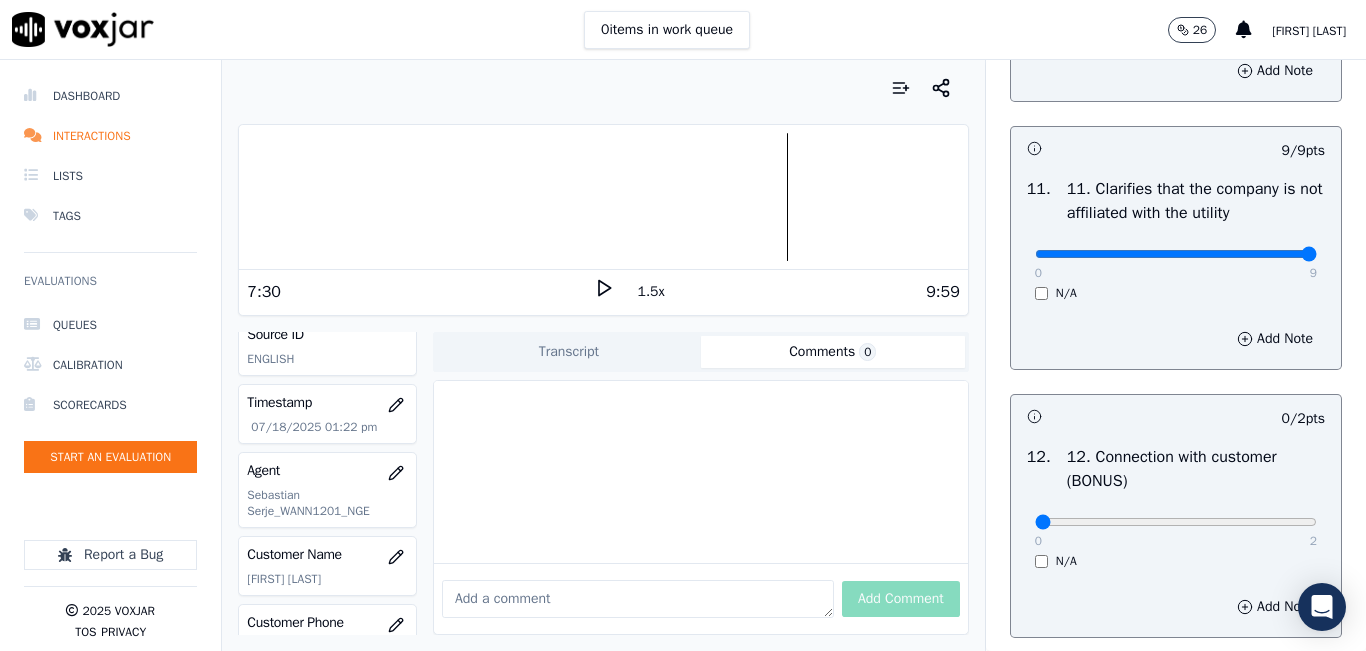 scroll, scrollTop: 3000, scrollLeft: 0, axis: vertical 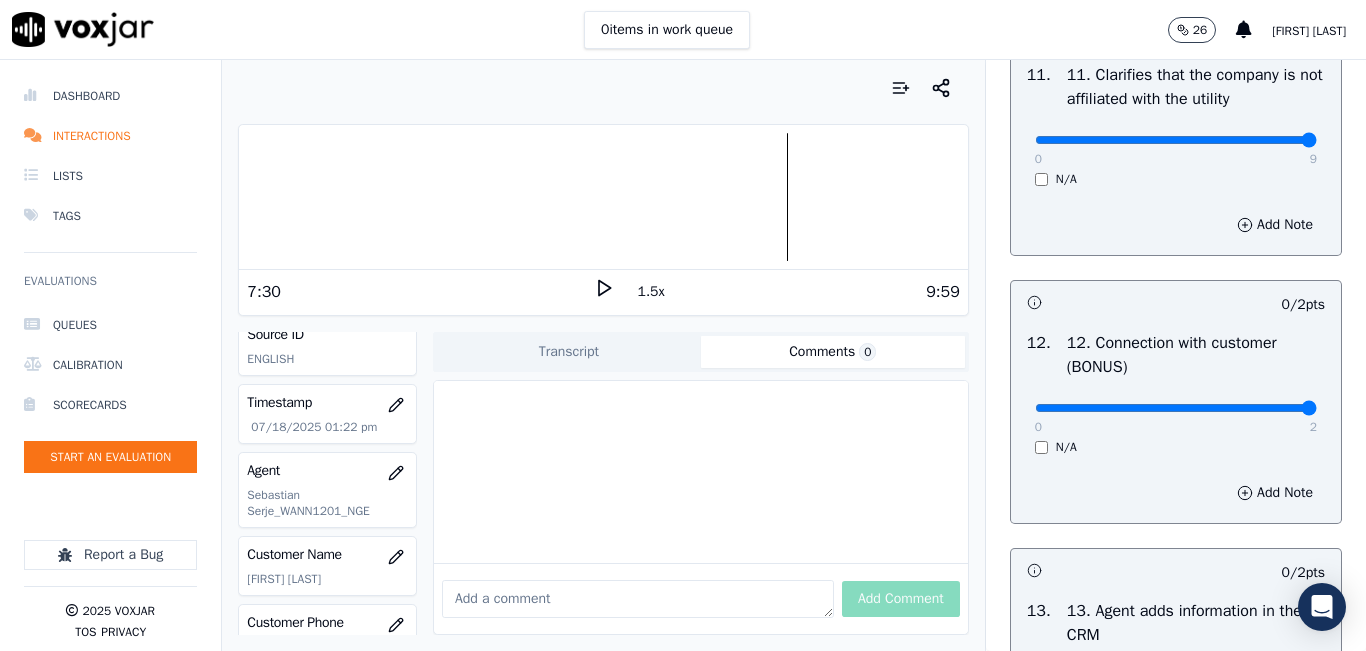 type on "2" 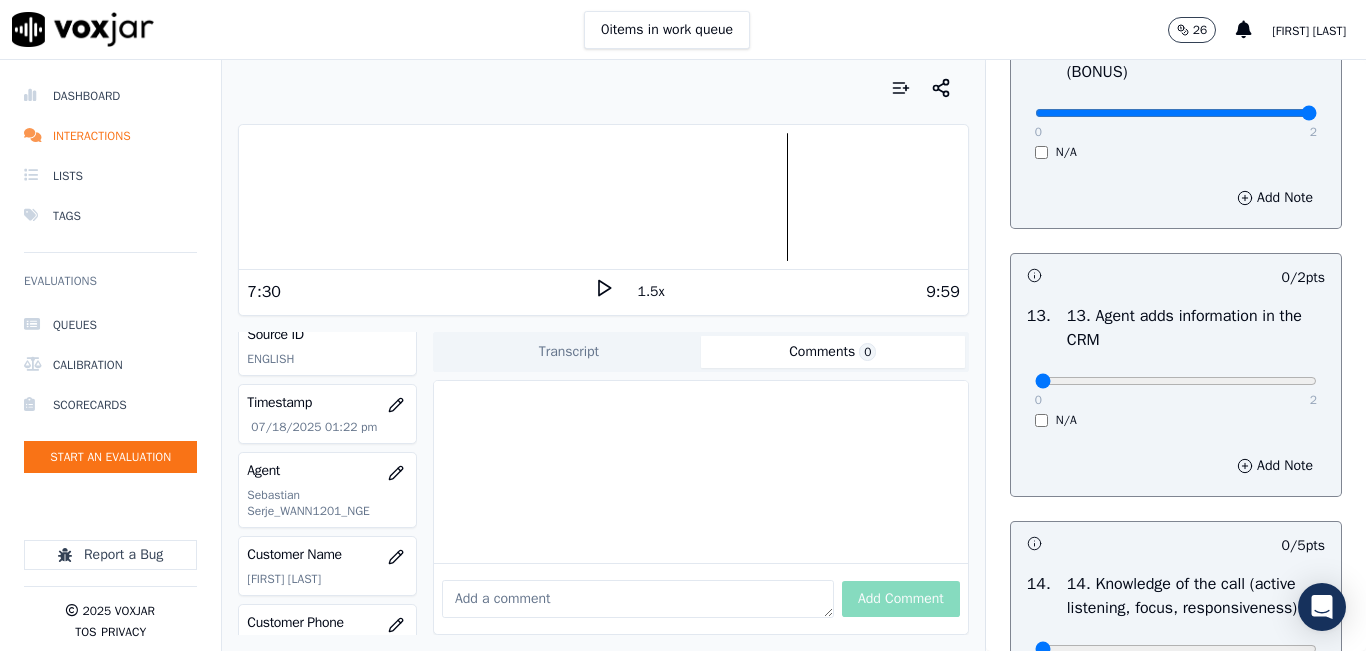 scroll, scrollTop: 3300, scrollLeft: 0, axis: vertical 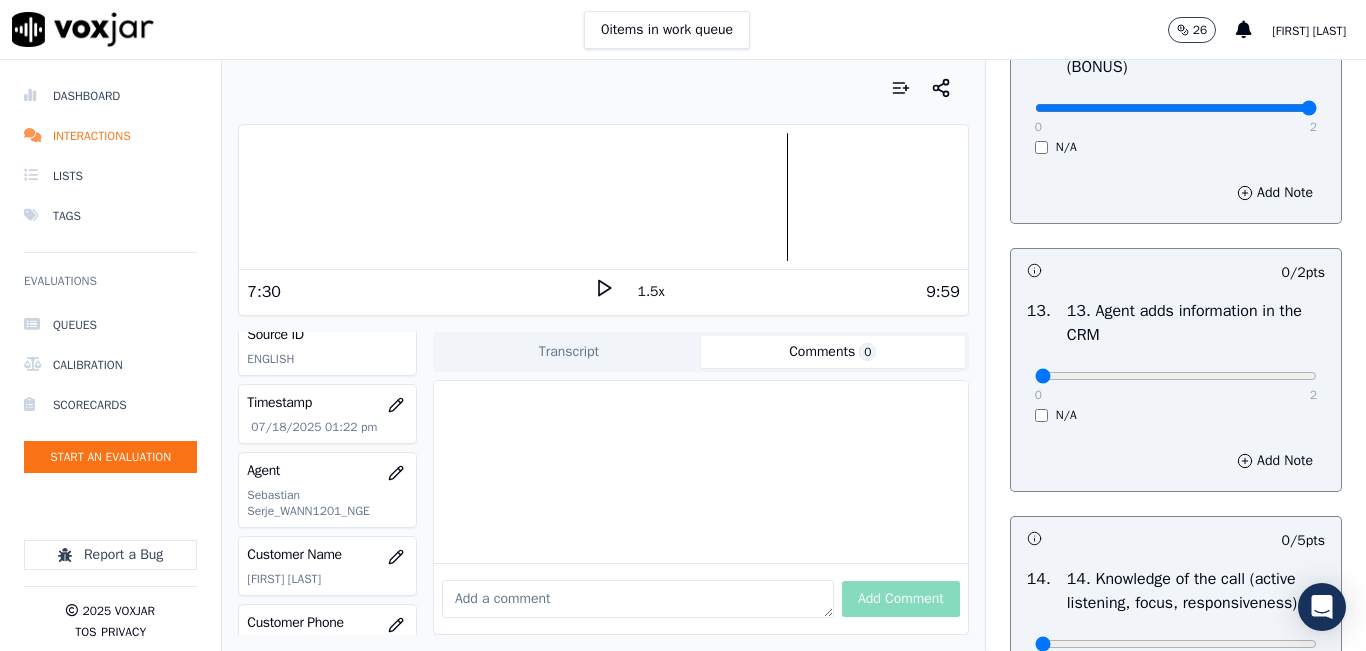 click on "0   2     N/A" at bounding box center (1176, 385) 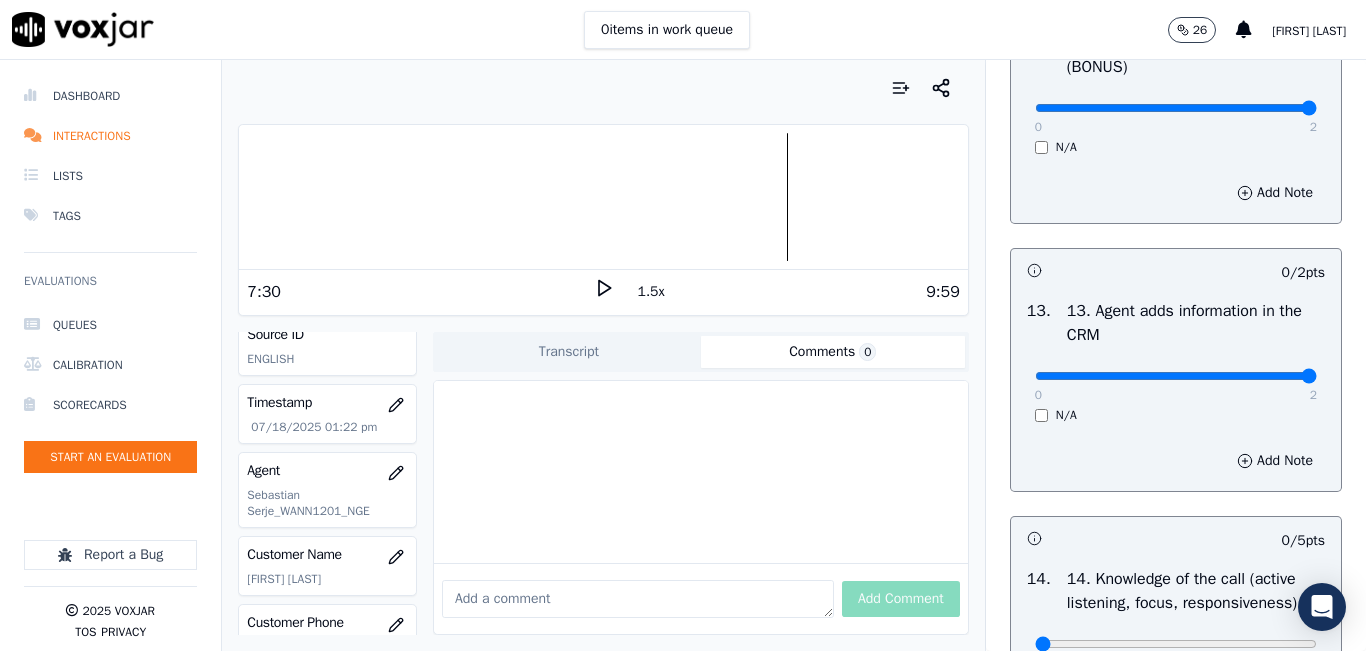 type on "2" 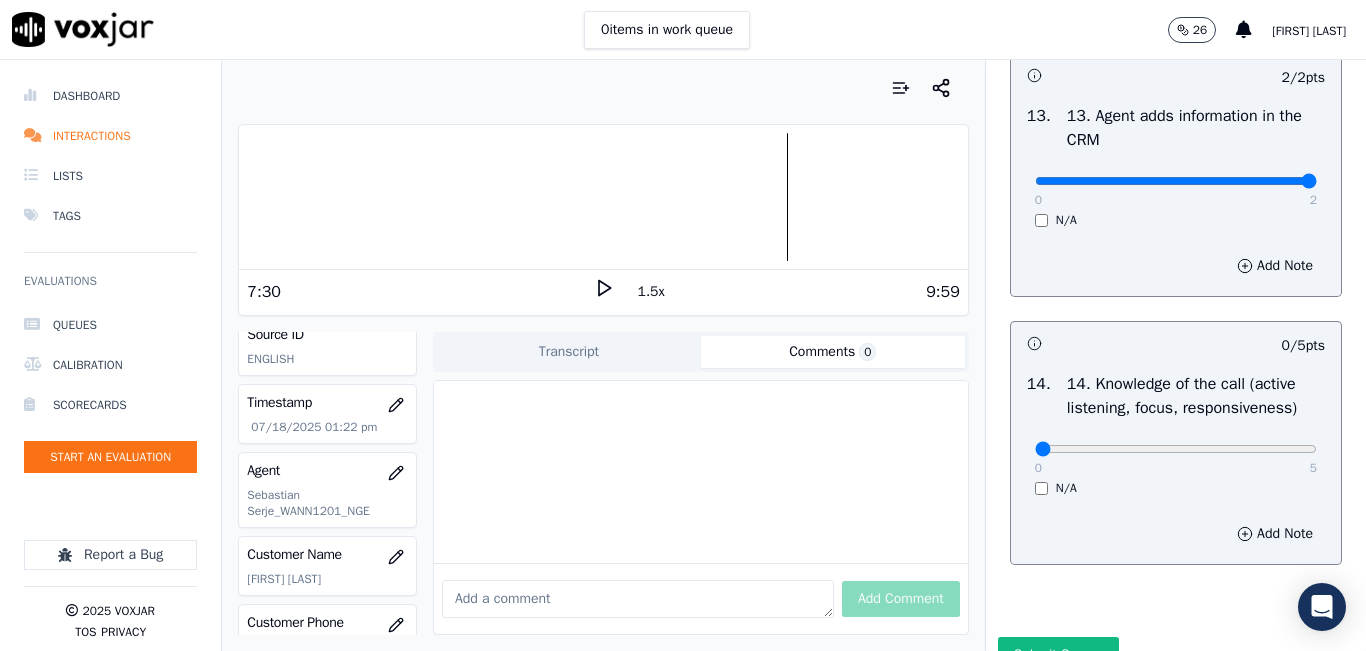 scroll, scrollTop: 3500, scrollLeft: 0, axis: vertical 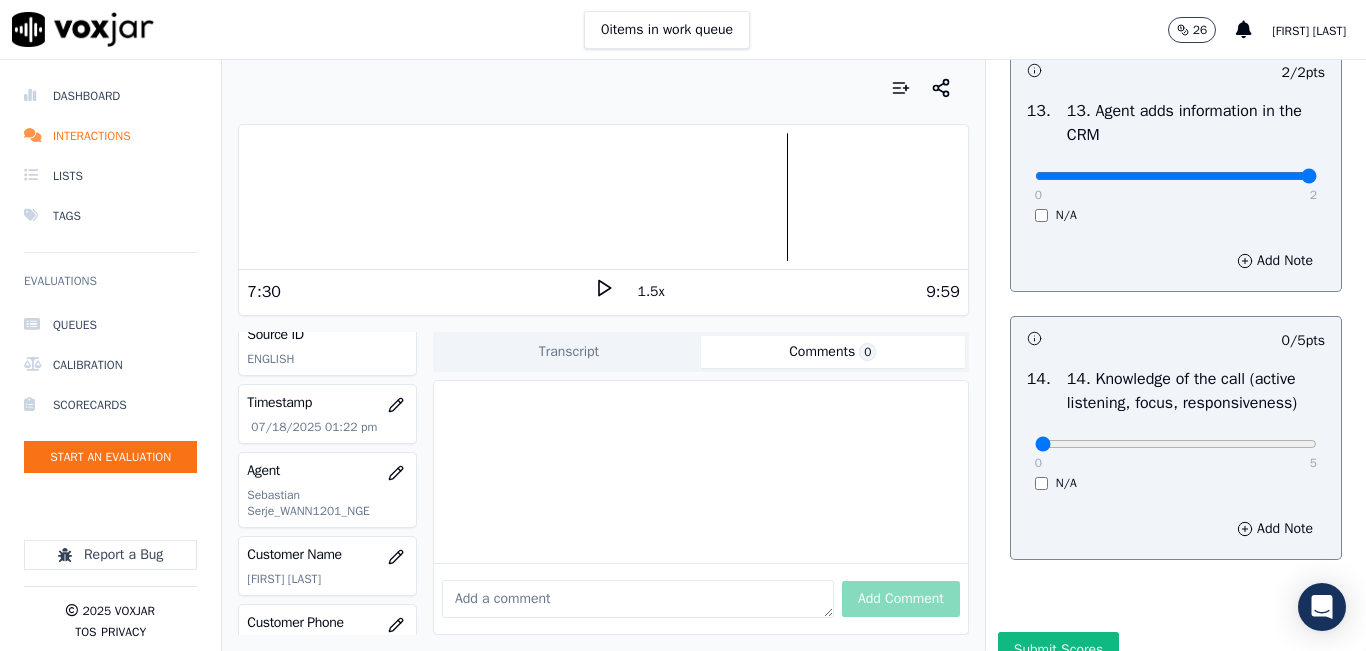 click on "0   5" at bounding box center (1176, 443) 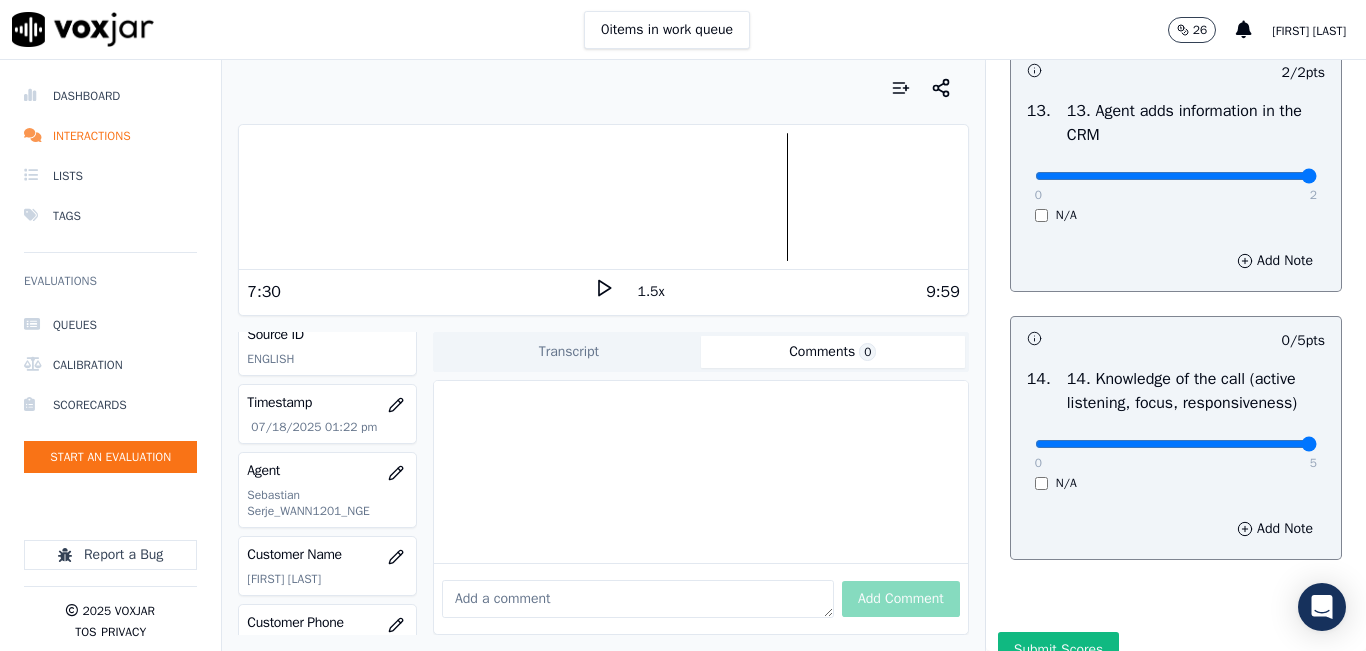 type on "5" 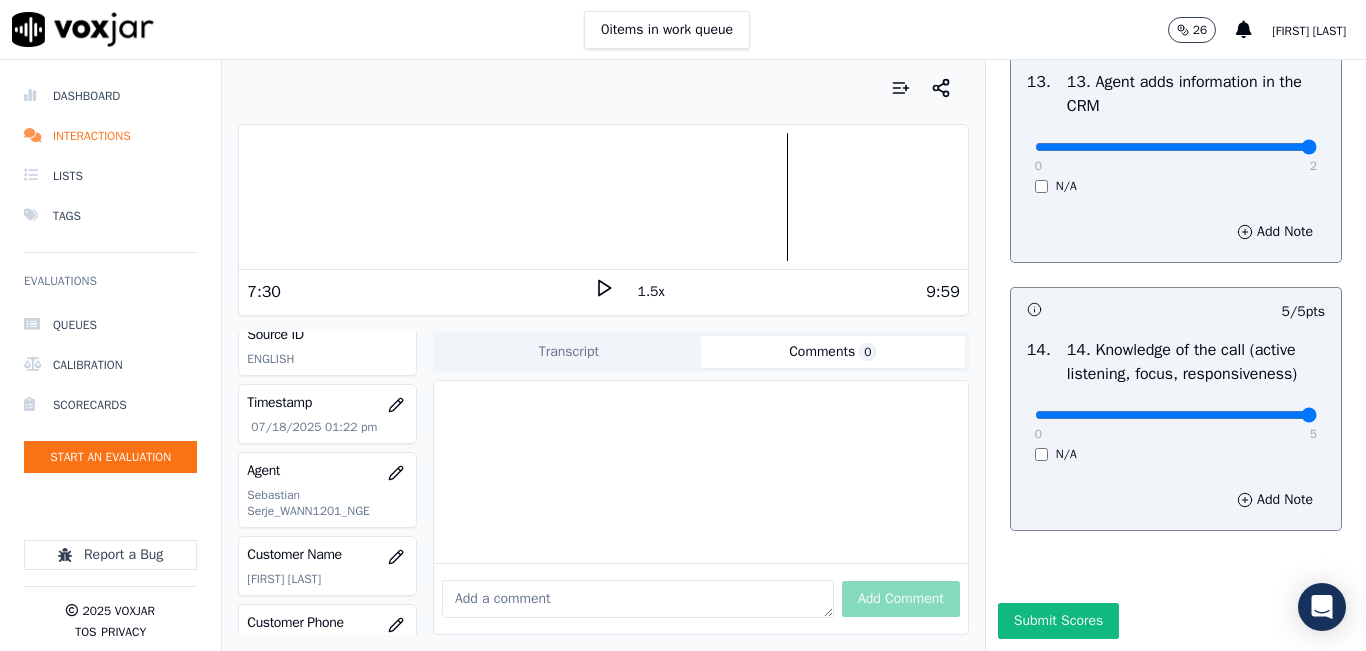scroll, scrollTop: 3642, scrollLeft: 0, axis: vertical 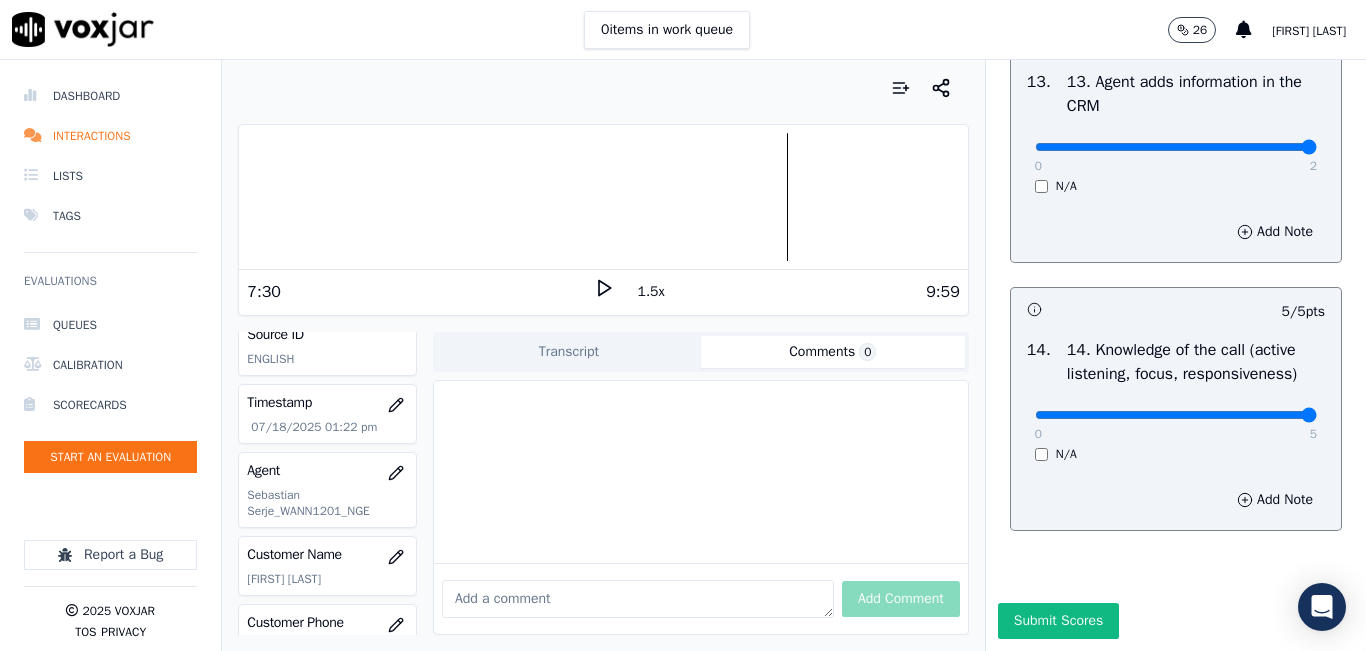 click on "Submit Scores" at bounding box center [1058, 621] 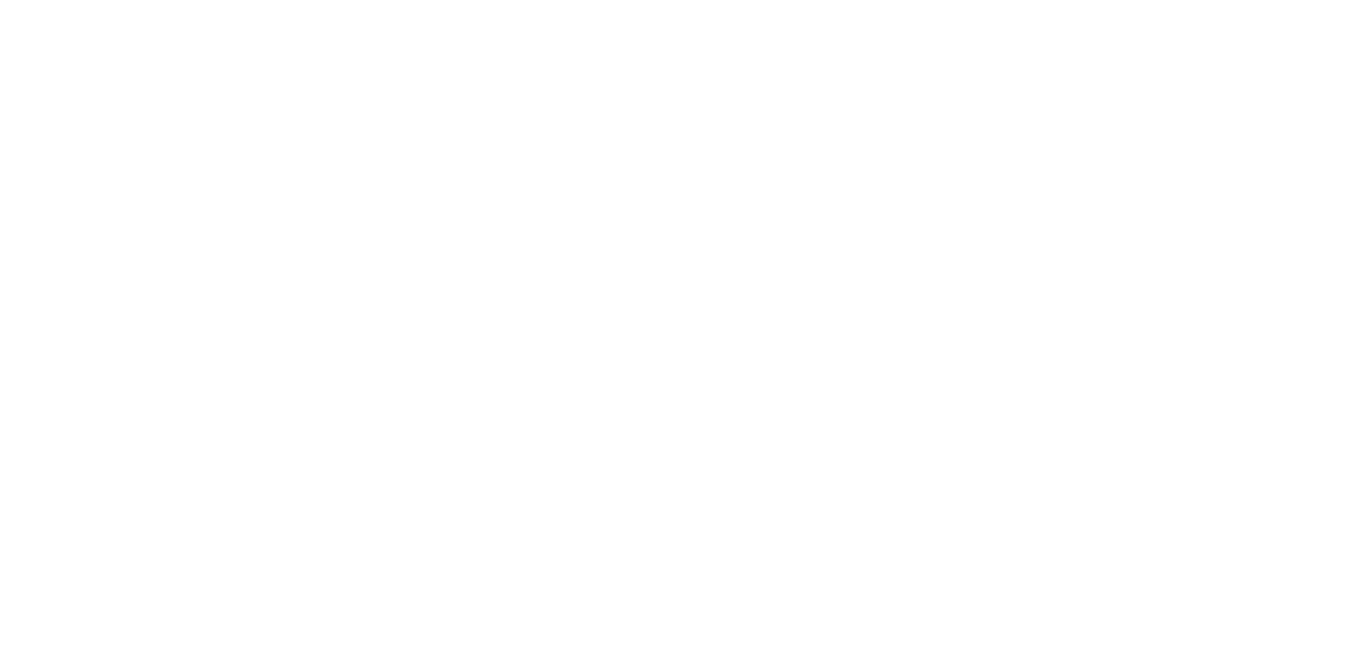 scroll, scrollTop: 0, scrollLeft: 0, axis: both 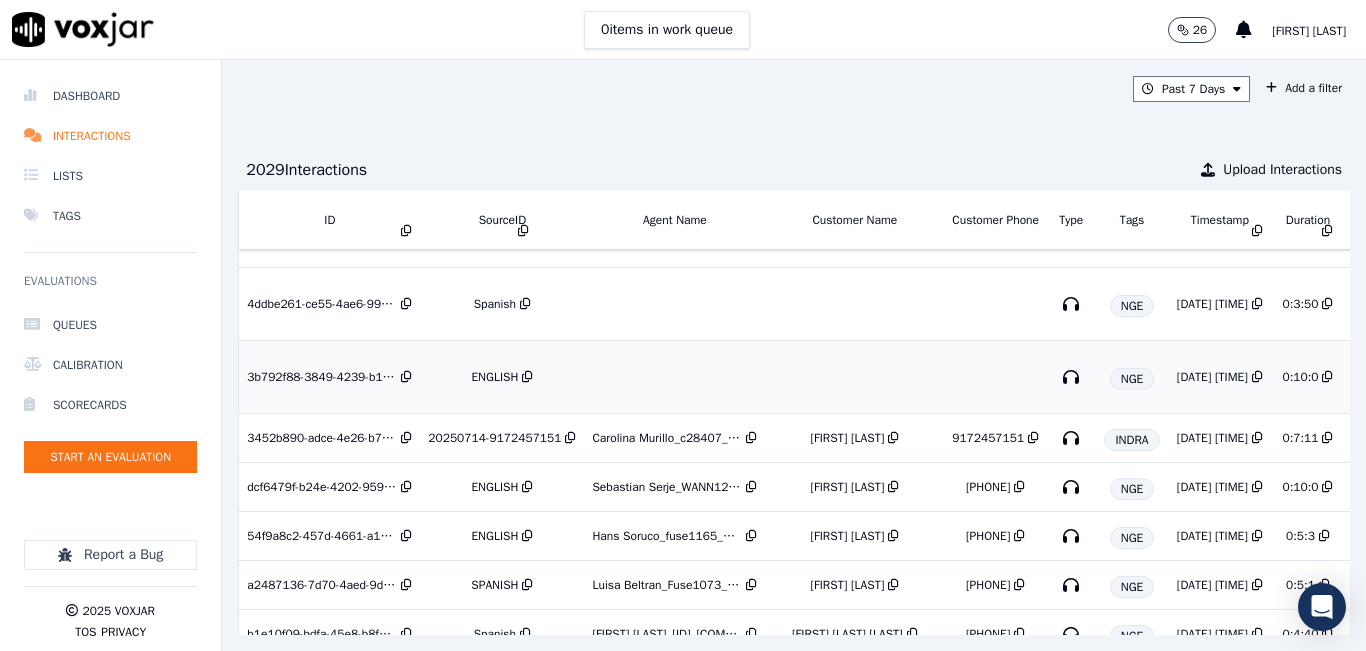 click on "ENGLISH" at bounding box center (502, 377) 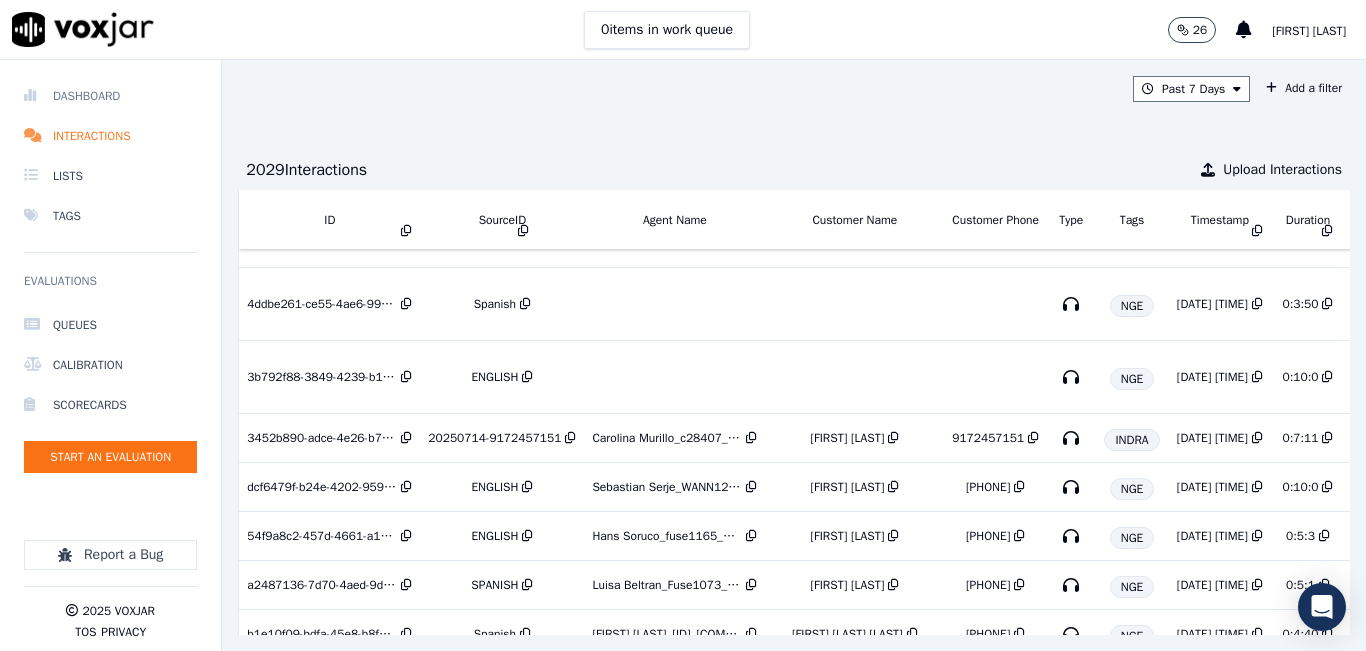 click on "Dashboard" at bounding box center [110, 96] 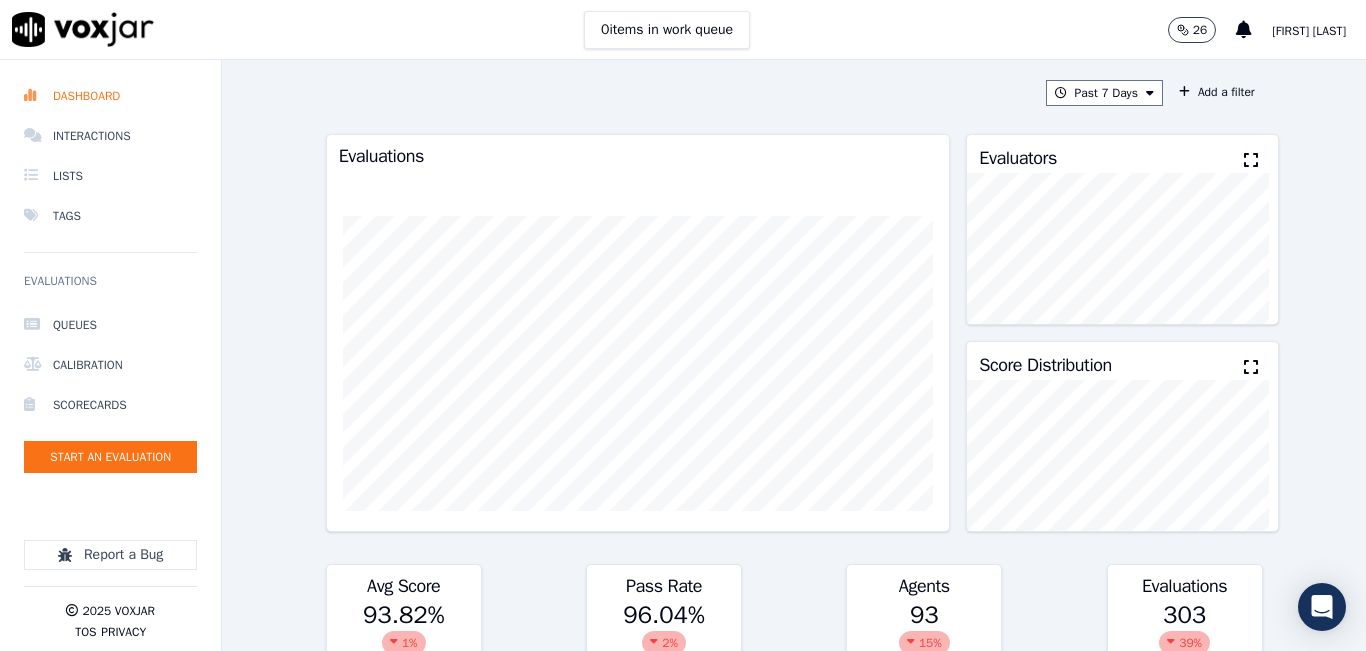 click at bounding box center [1251, 160] 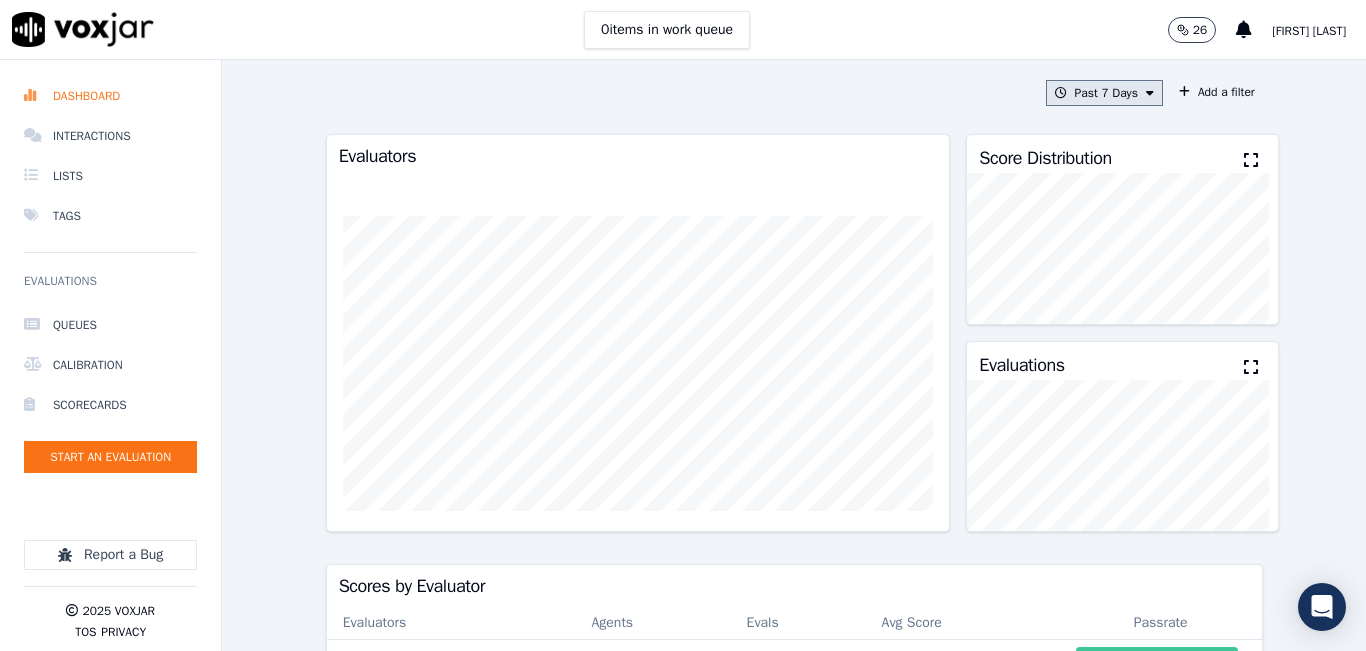 click on "Past 7 Days" at bounding box center [1104, 93] 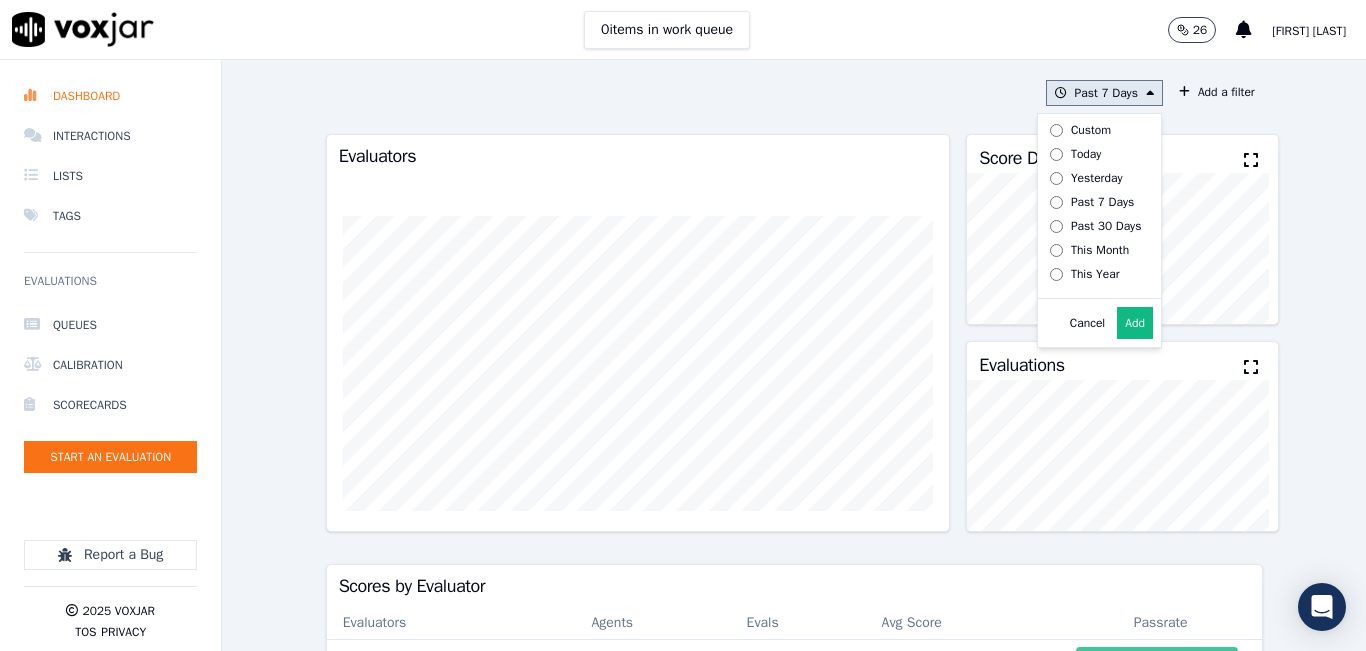 click on "Today" at bounding box center (1086, 154) 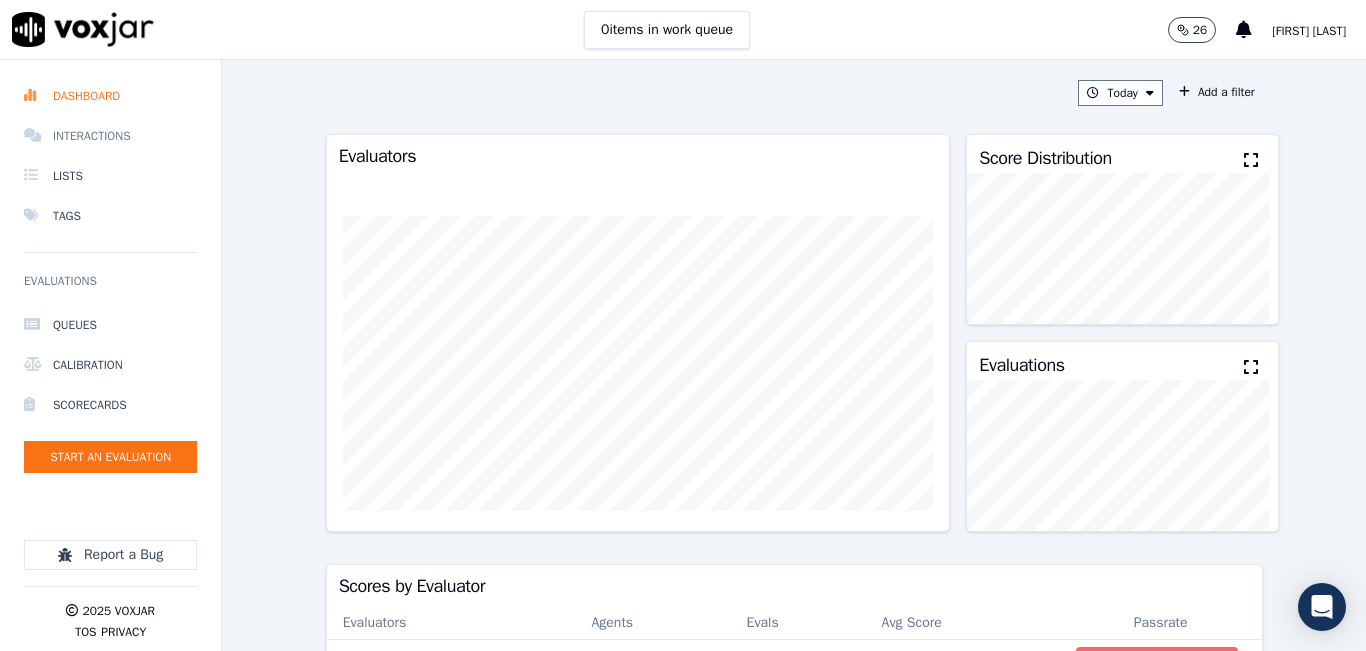 click on "Interactions" at bounding box center (110, 136) 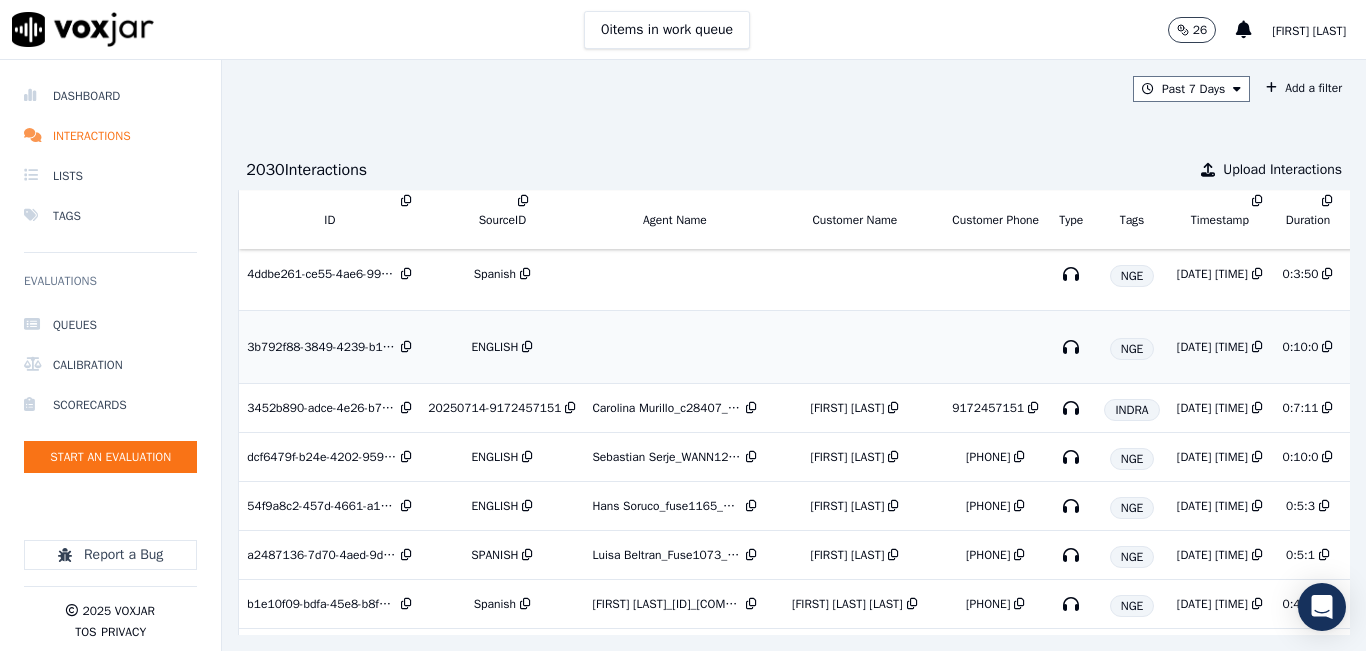 scroll, scrollTop: 1277, scrollLeft: 0, axis: vertical 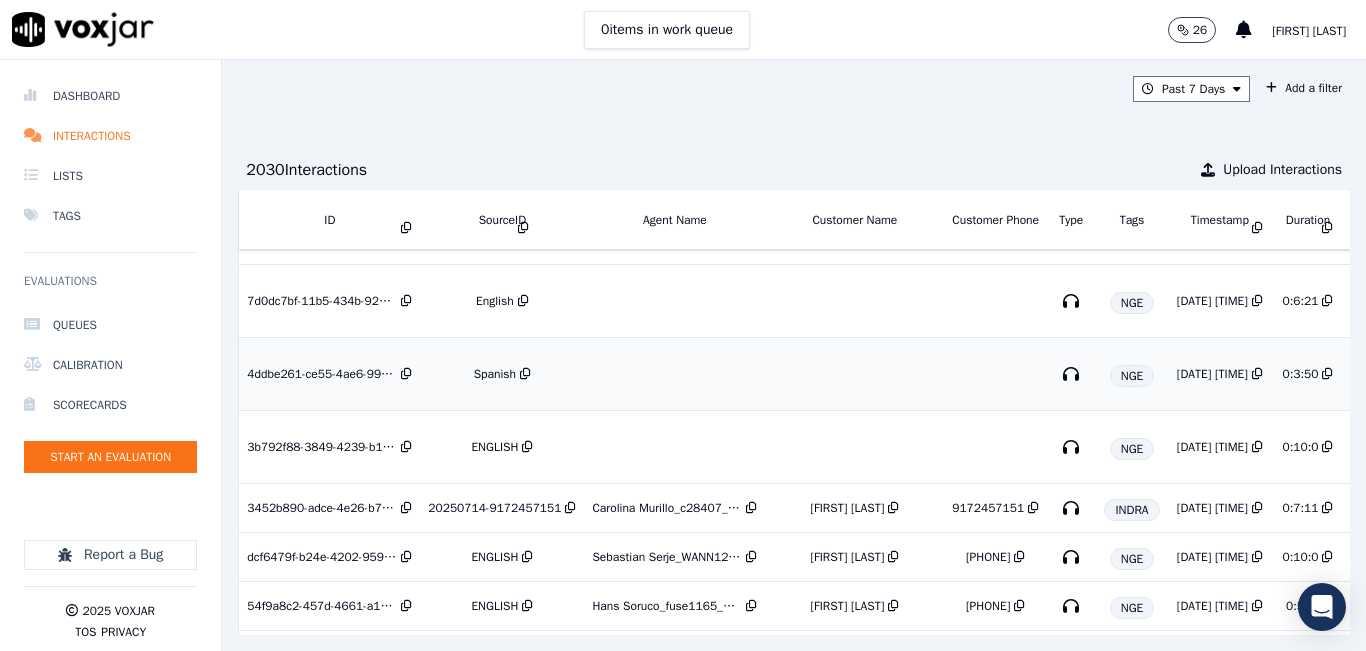 click on "Spanish" at bounding box center [495, 374] 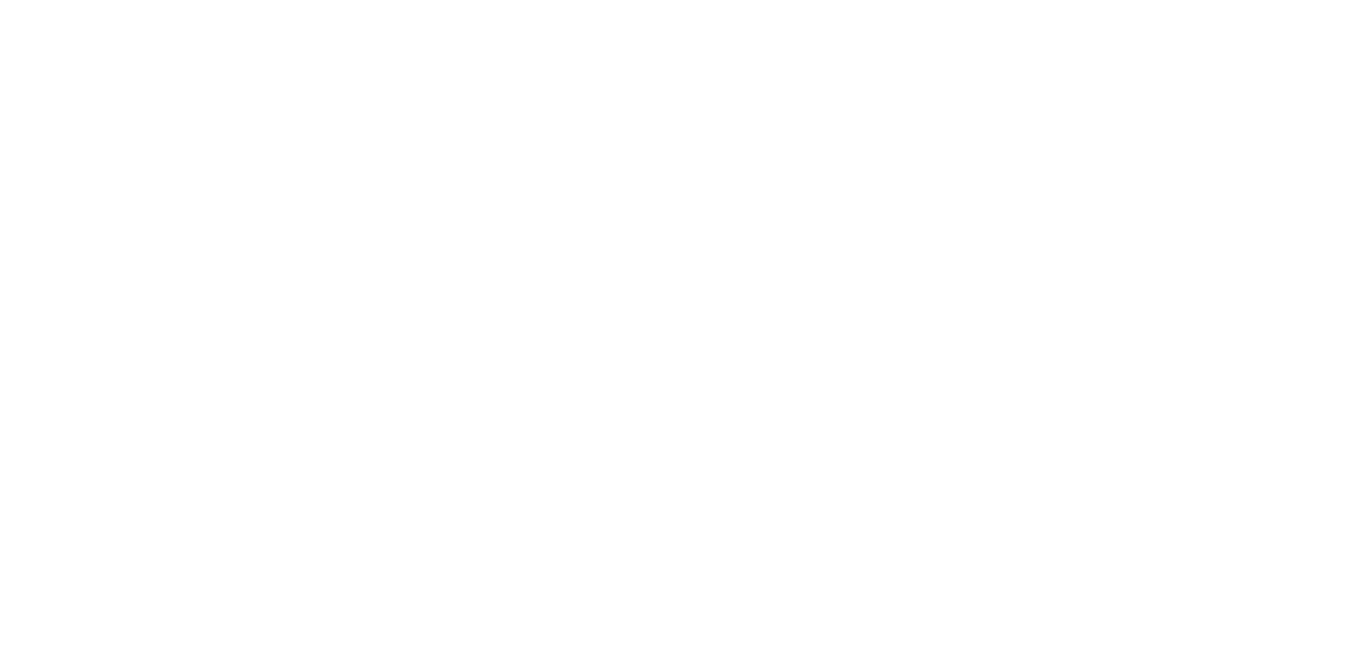 scroll, scrollTop: 0, scrollLeft: 0, axis: both 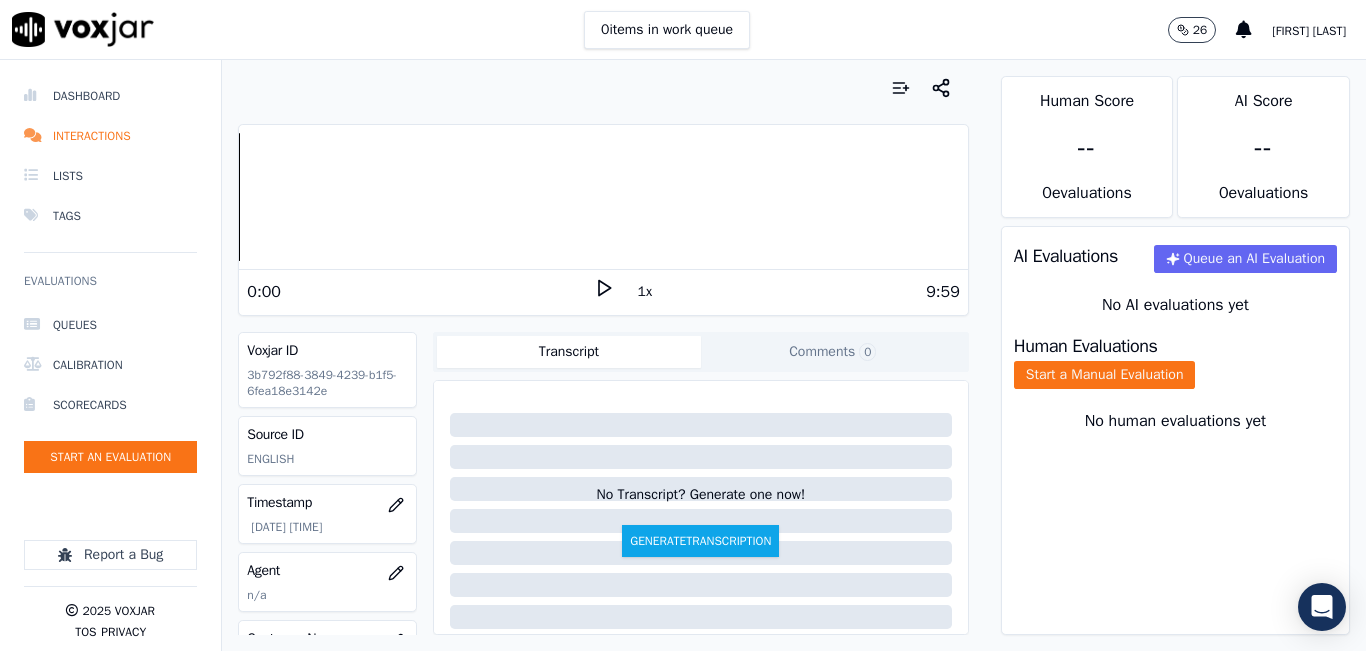 click 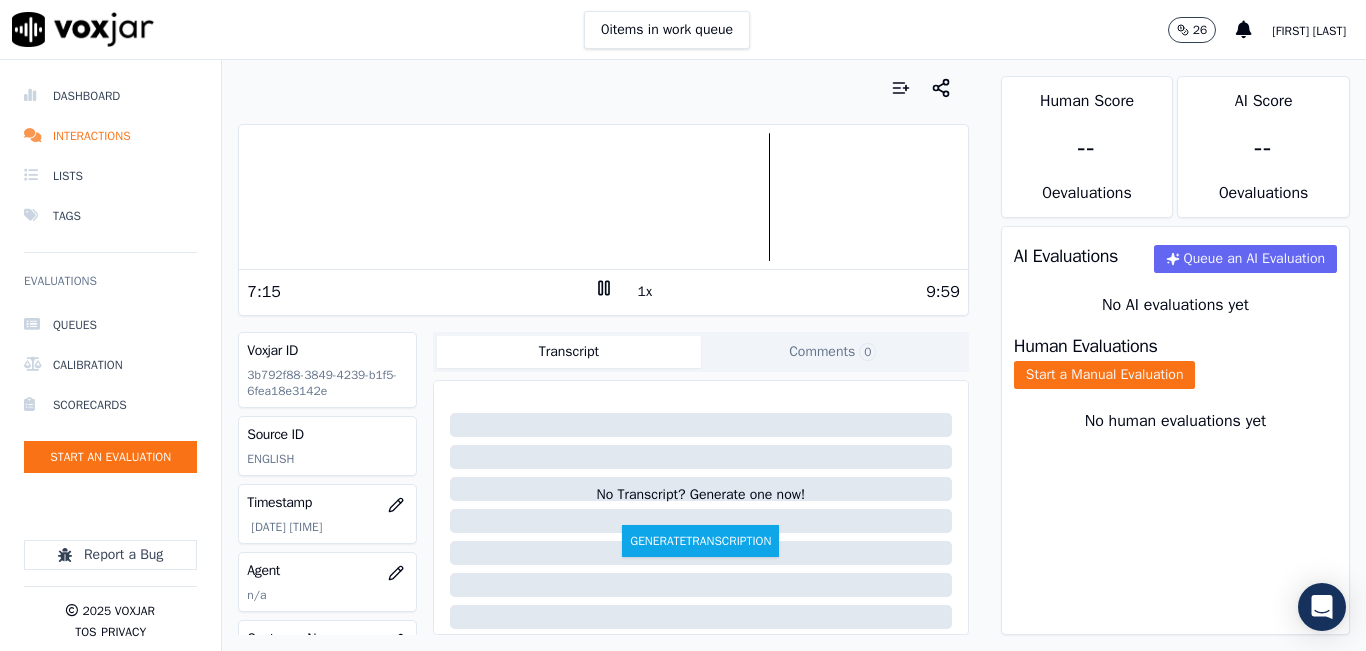 click 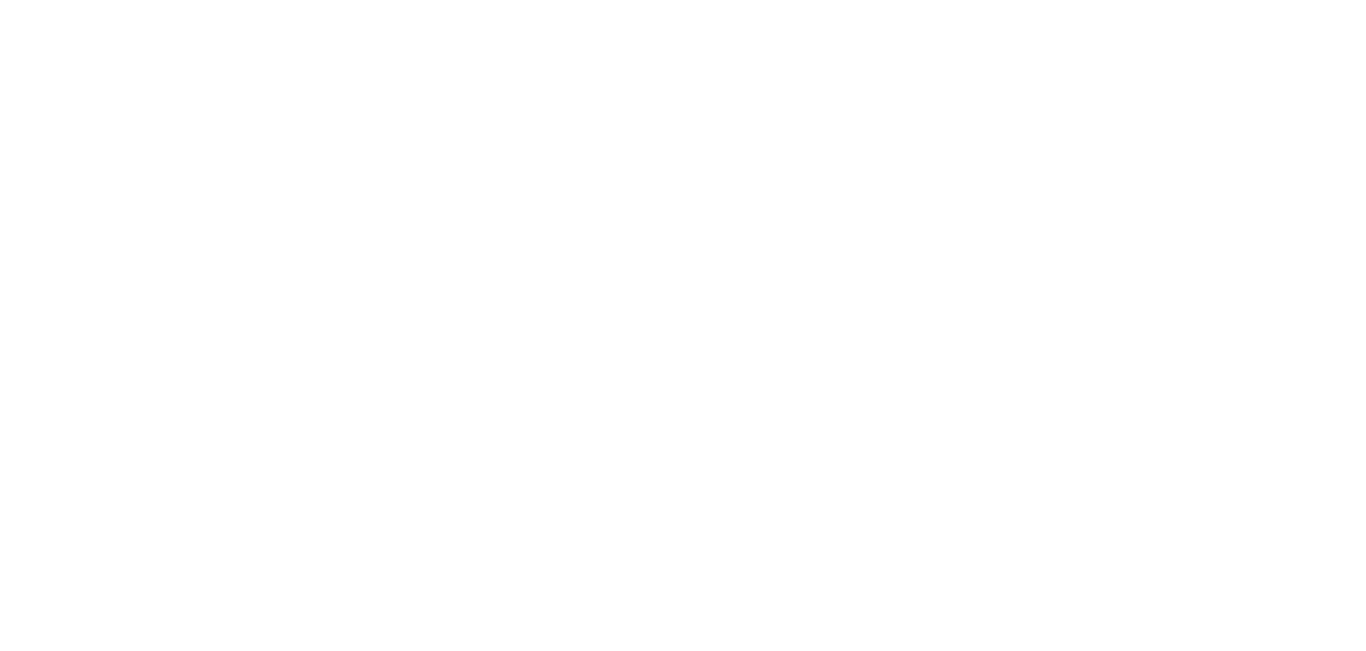 scroll, scrollTop: 0, scrollLeft: 0, axis: both 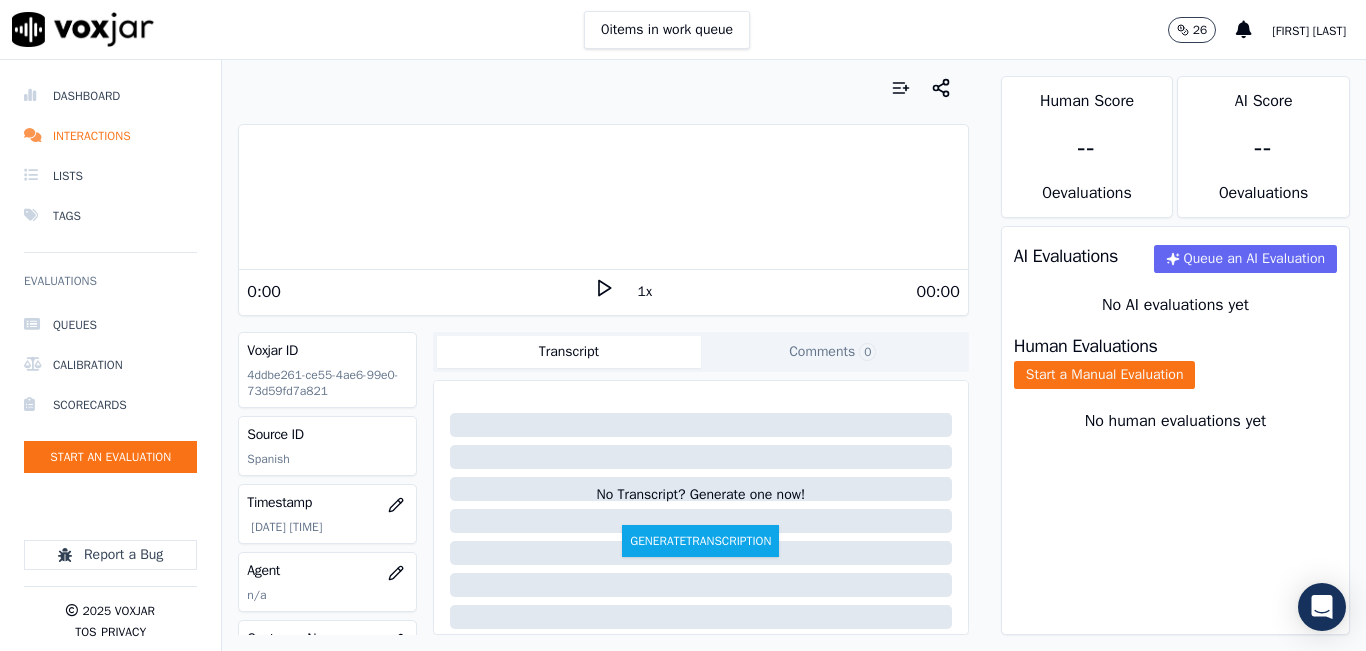 click on "0  items in work queue     26         Sheila De Castro" at bounding box center (683, 30) 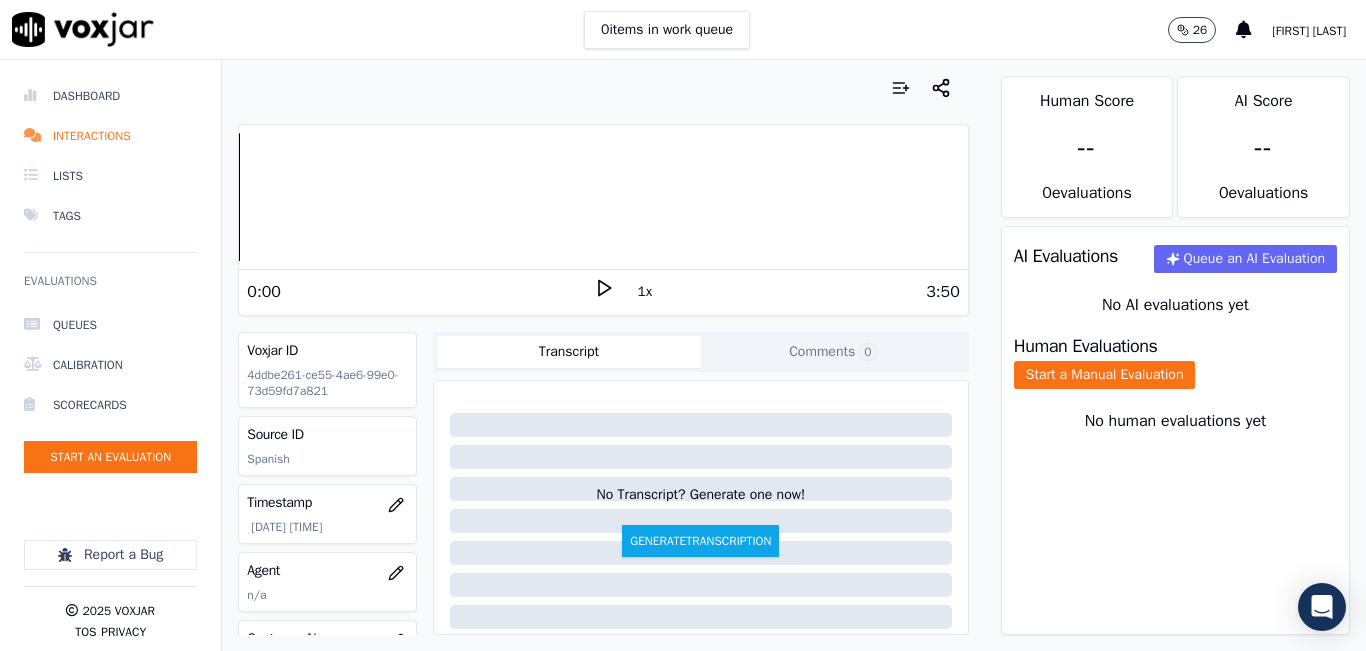 click 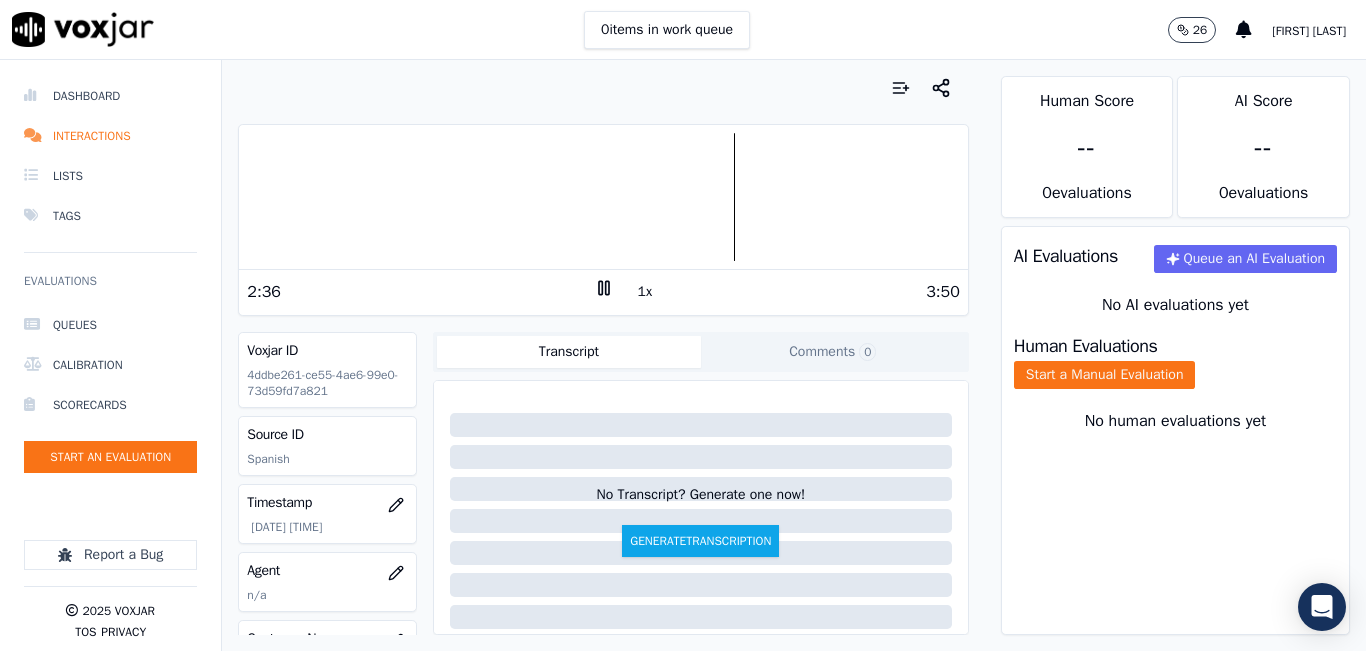 click on "Comments  0" 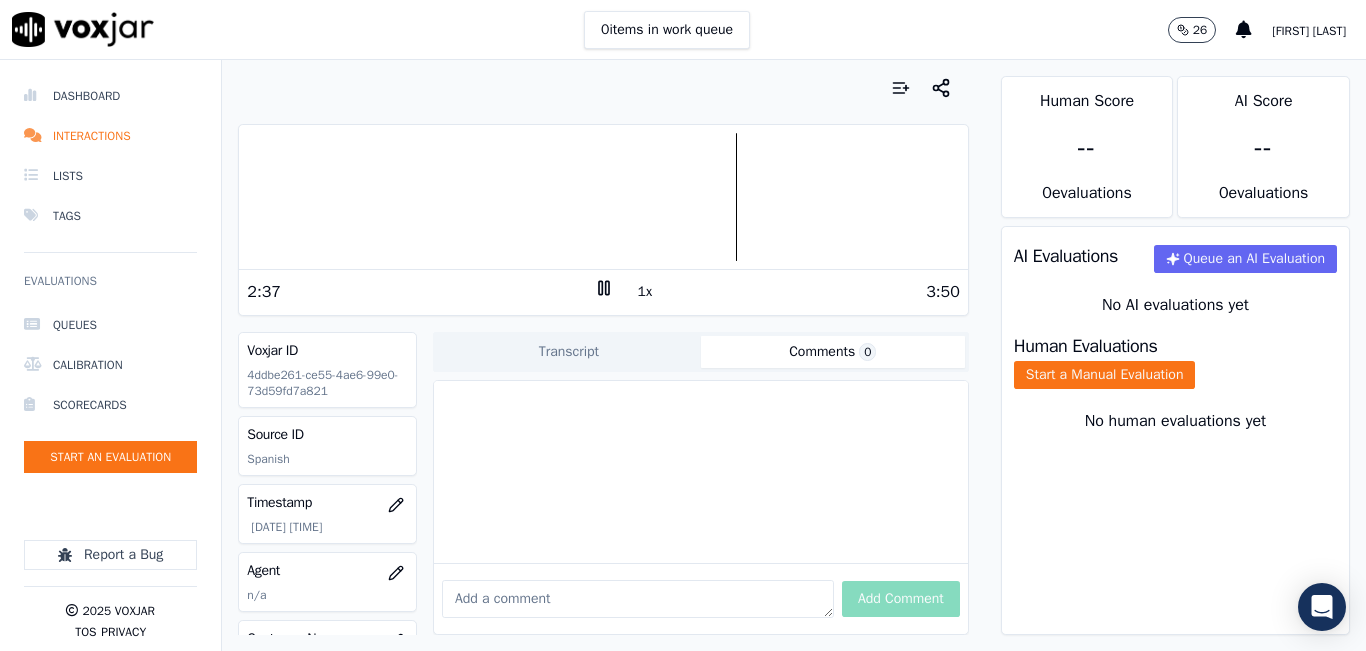 click at bounding box center (638, 599) 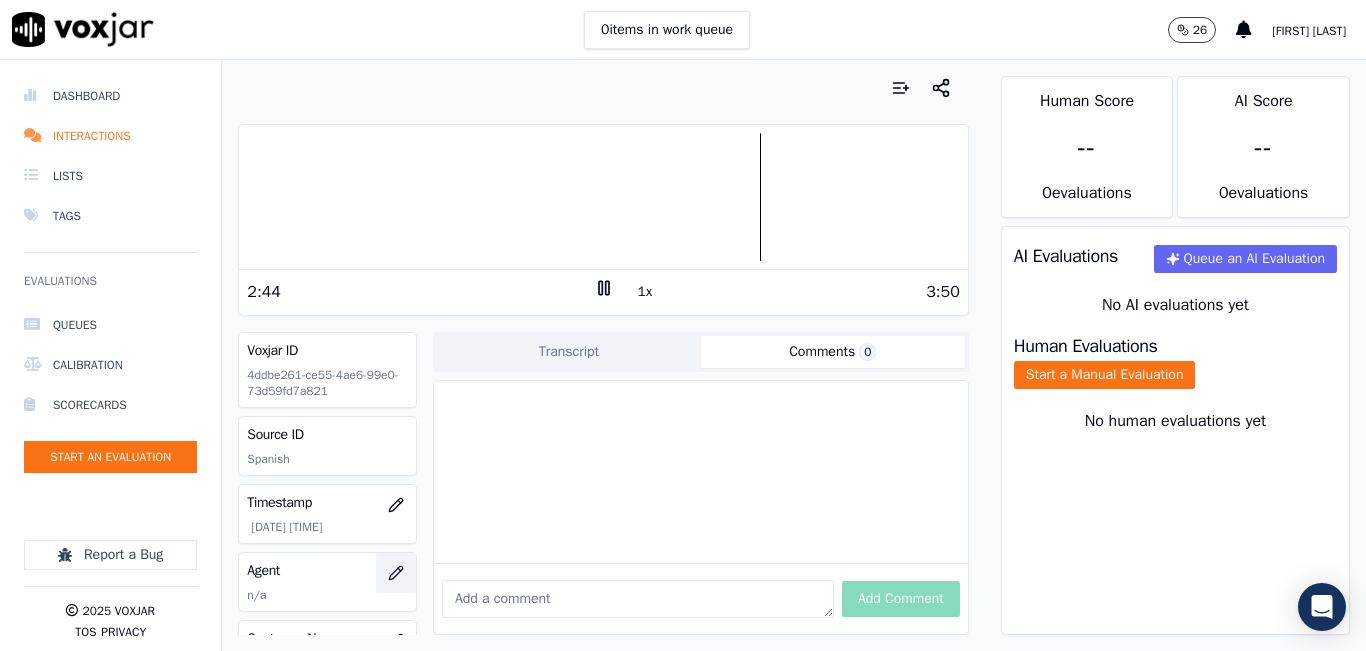 click at bounding box center (396, 573) 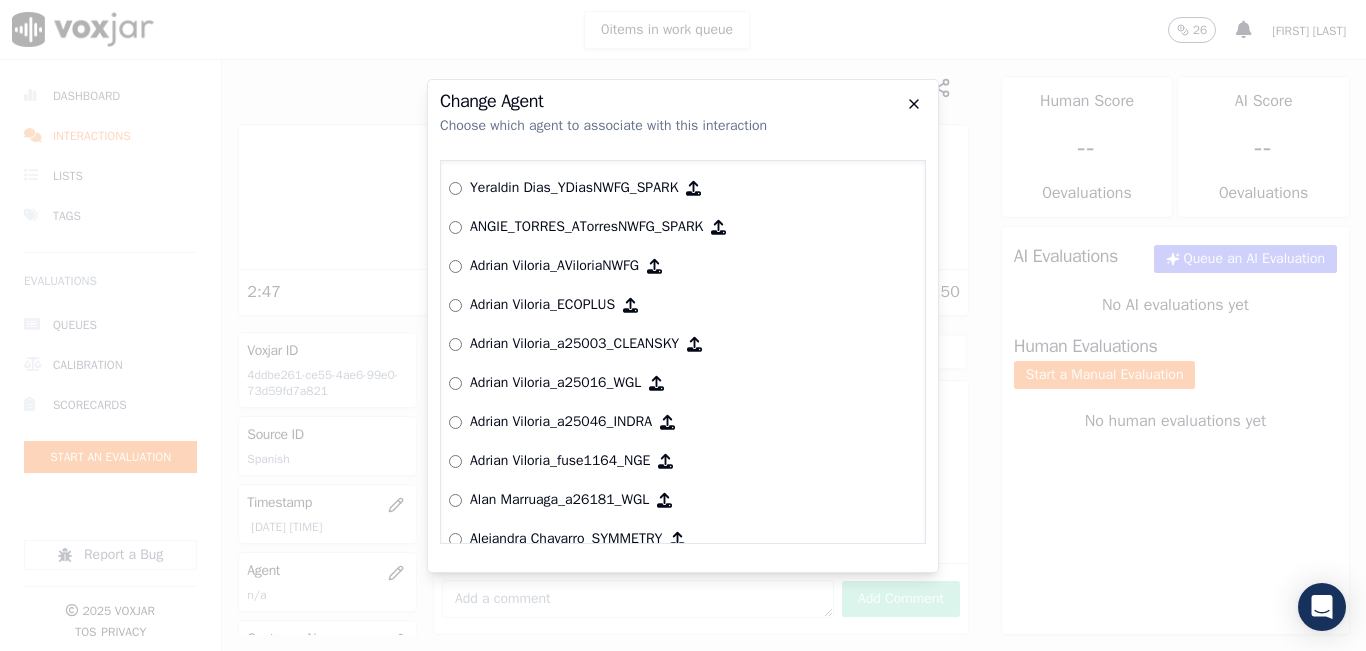 click 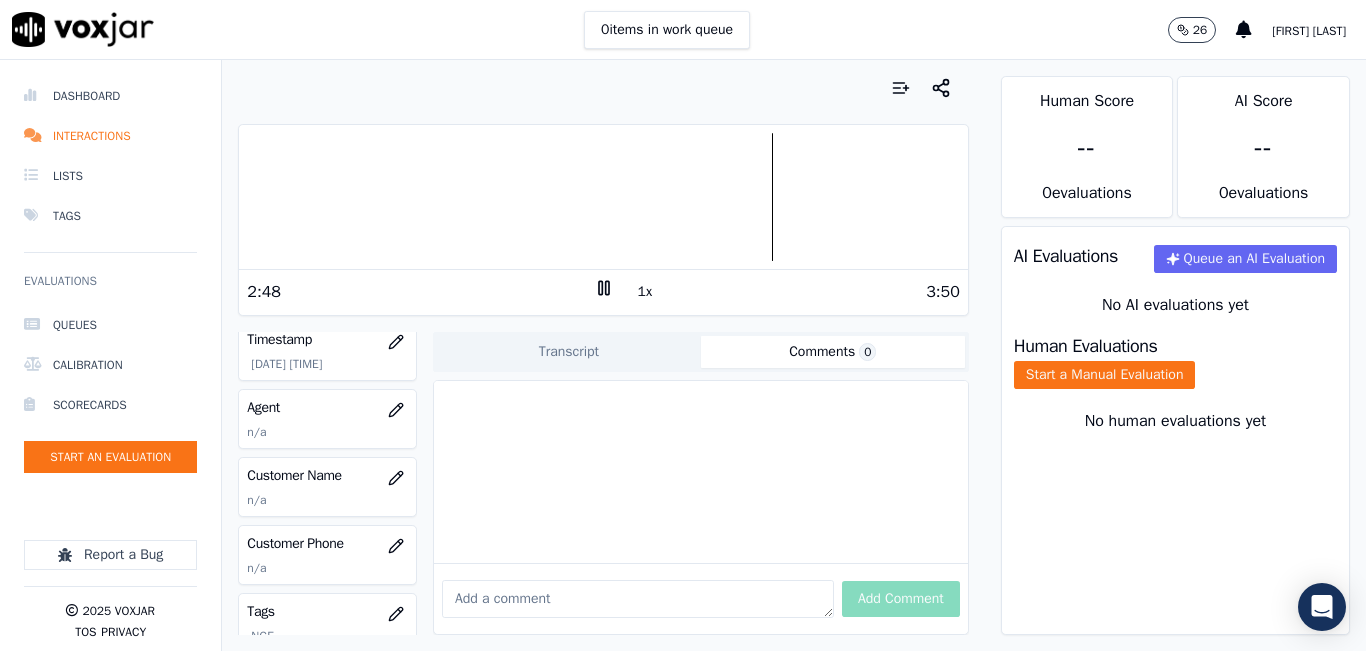 scroll, scrollTop: 200, scrollLeft: 0, axis: vertical 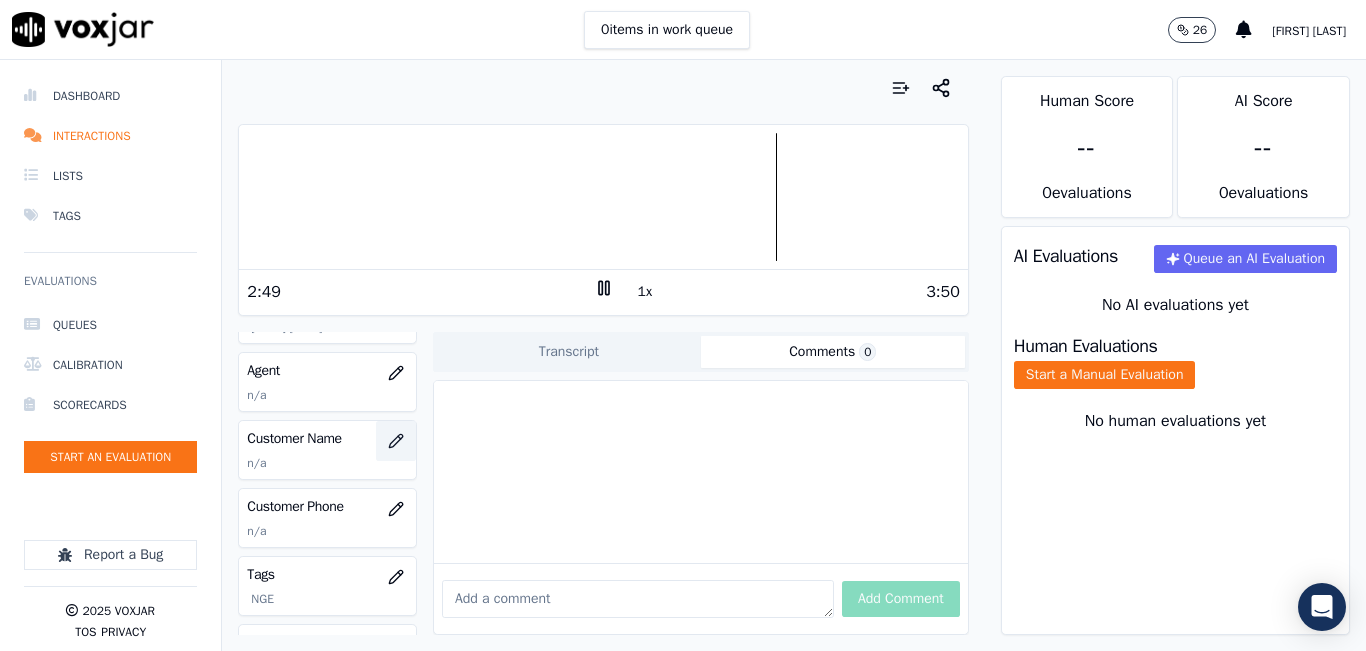 click at bounding box center (396, 441) 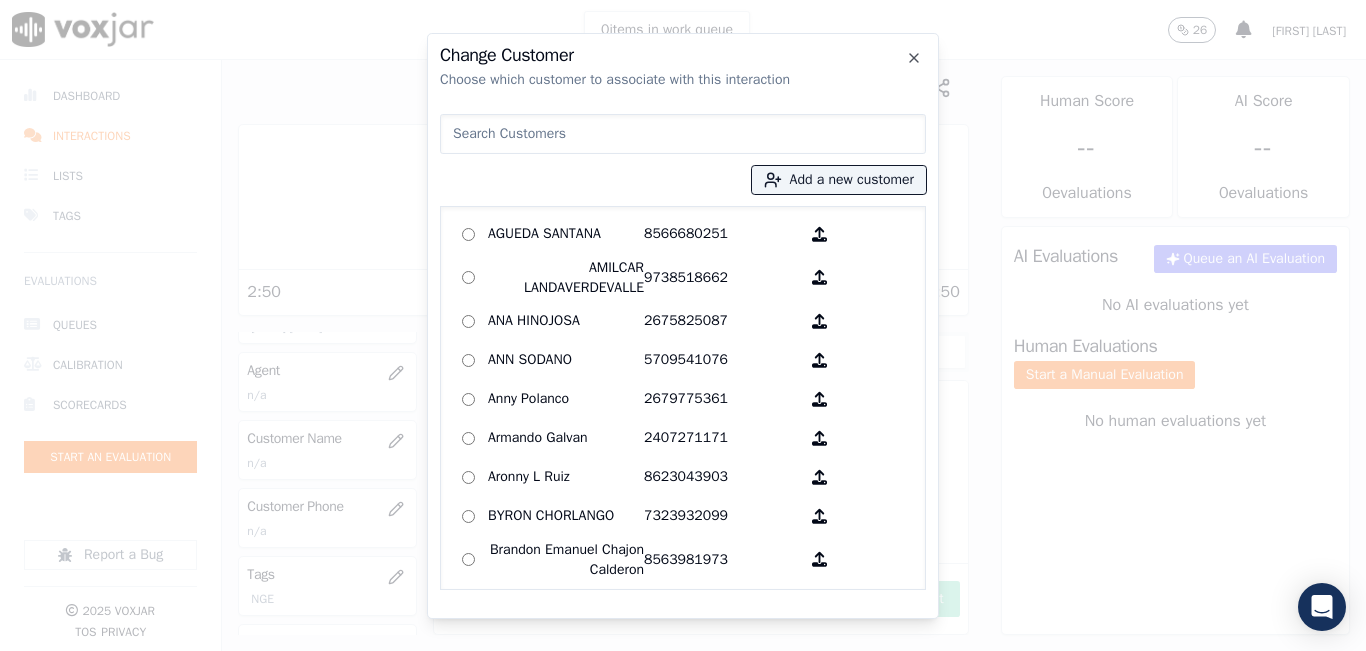 click at bounding box center [683, 134] 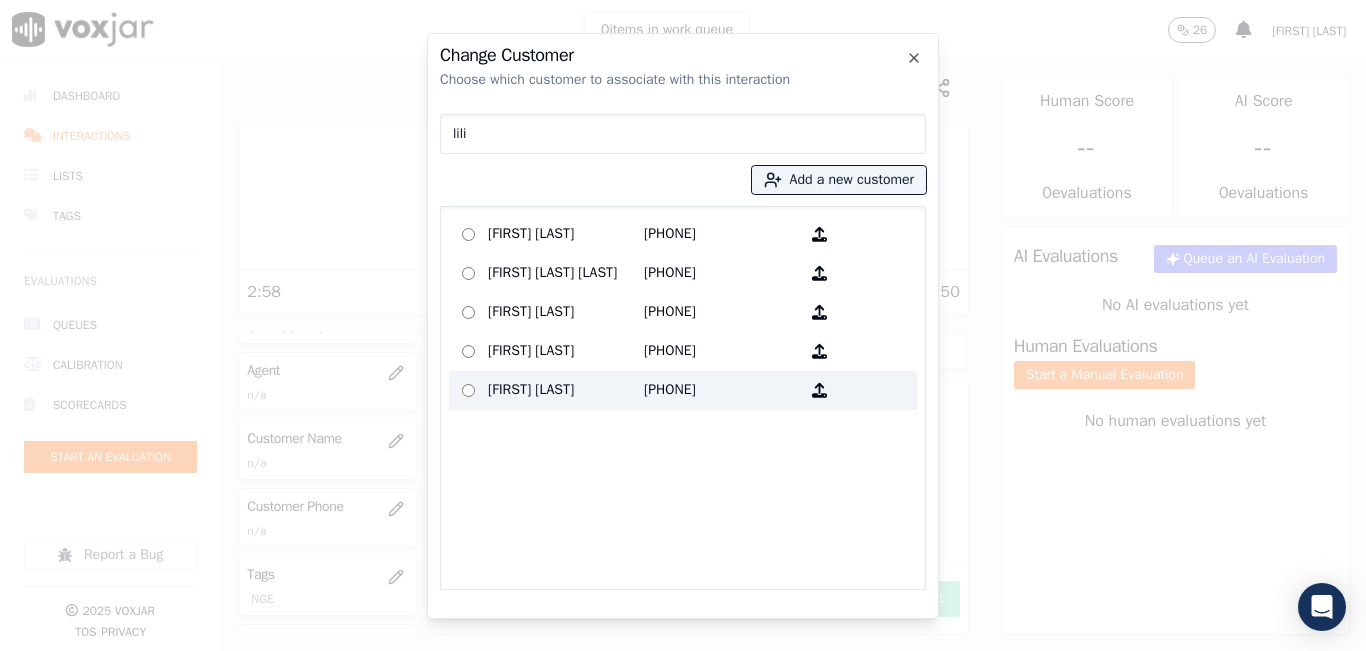 type on "lili" 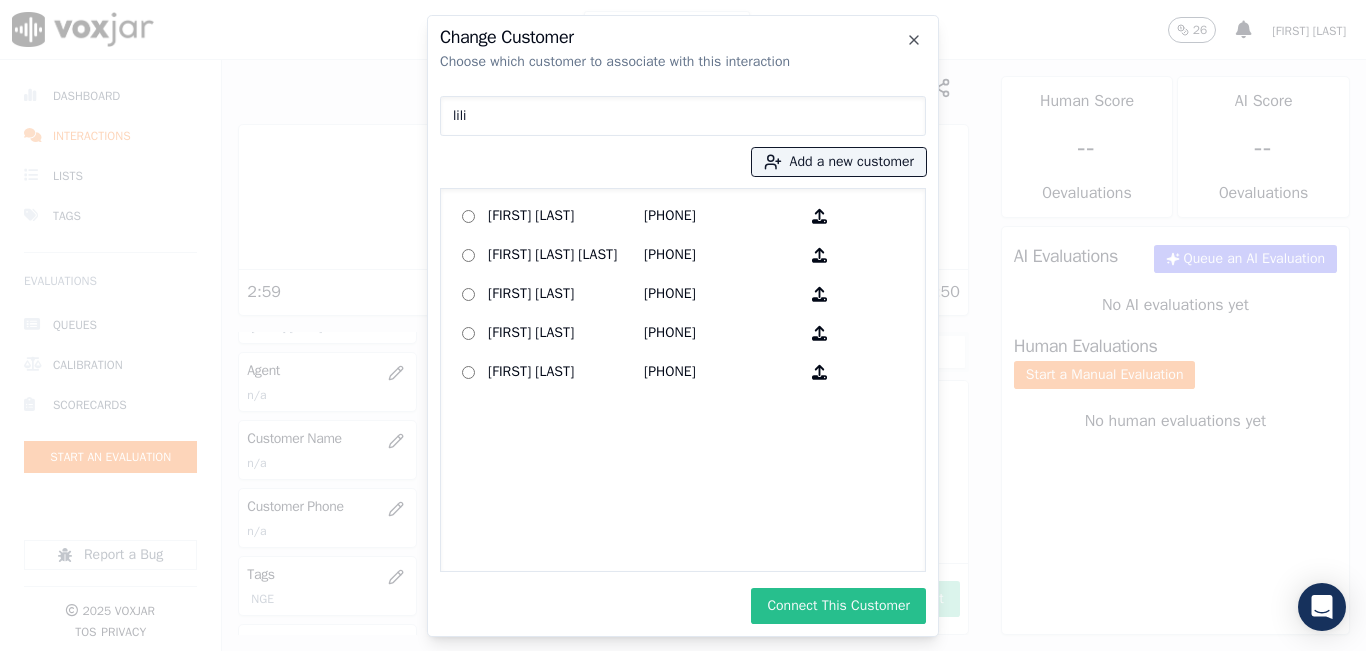 click on "Connect This Customer" at bounding box center [838, 606] 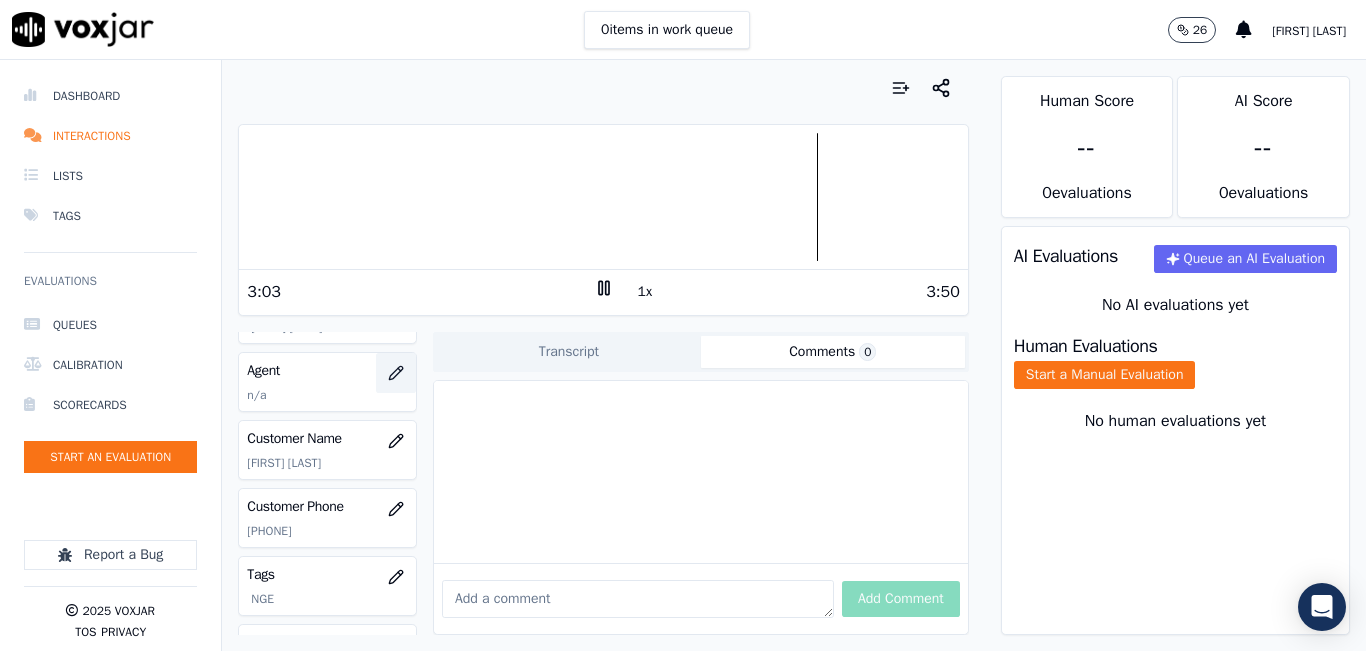 click 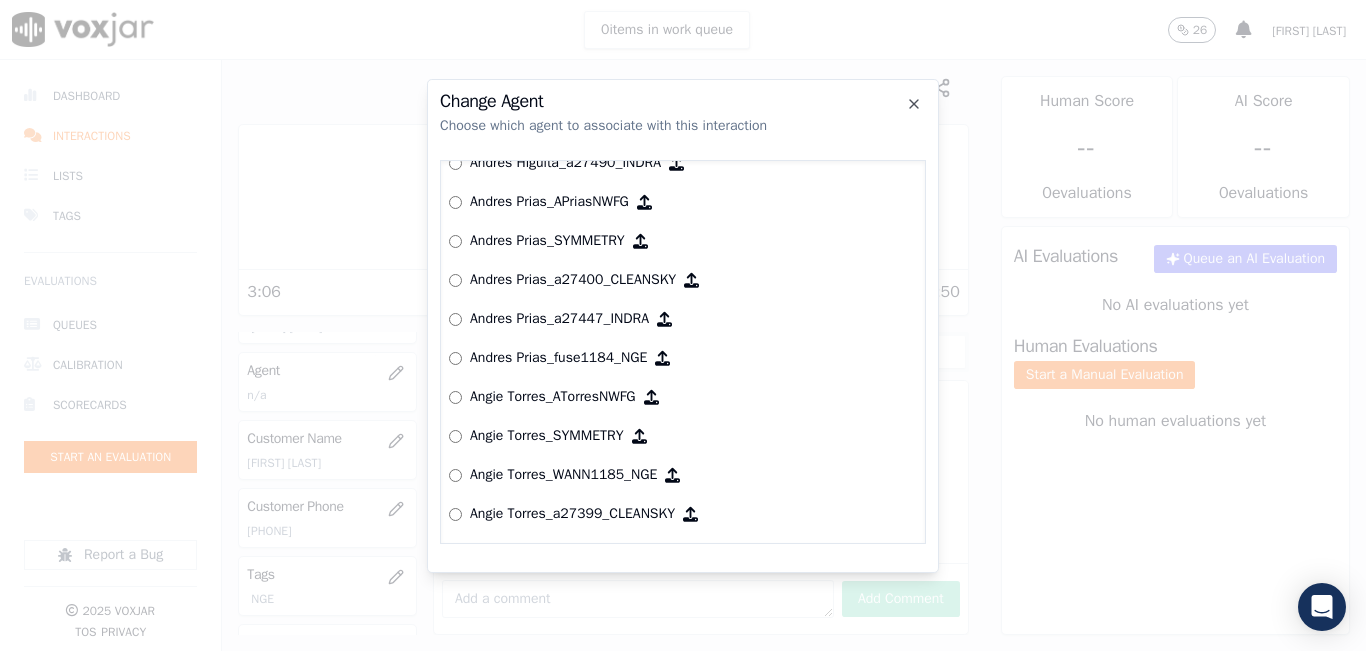 scroll, scrollTop: 724, scrollLeft: 0, axis: vertical 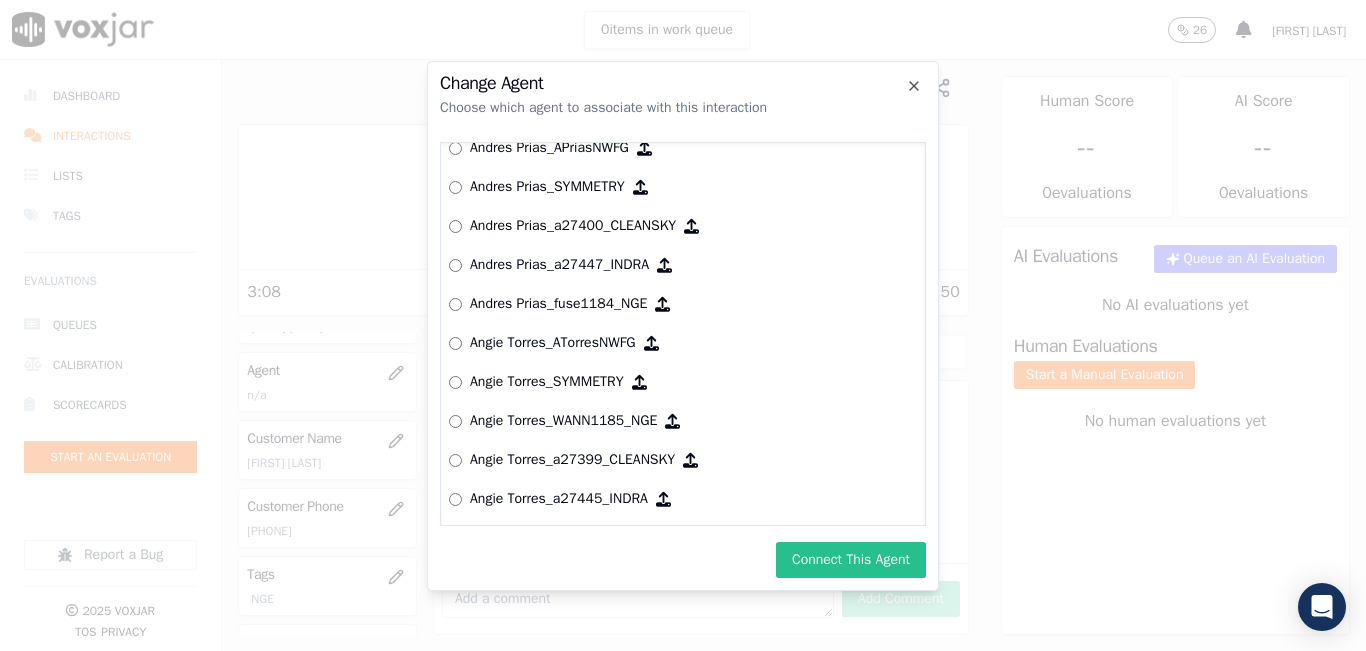 click on "Connect This Agent" at bounding box center [851, 560] 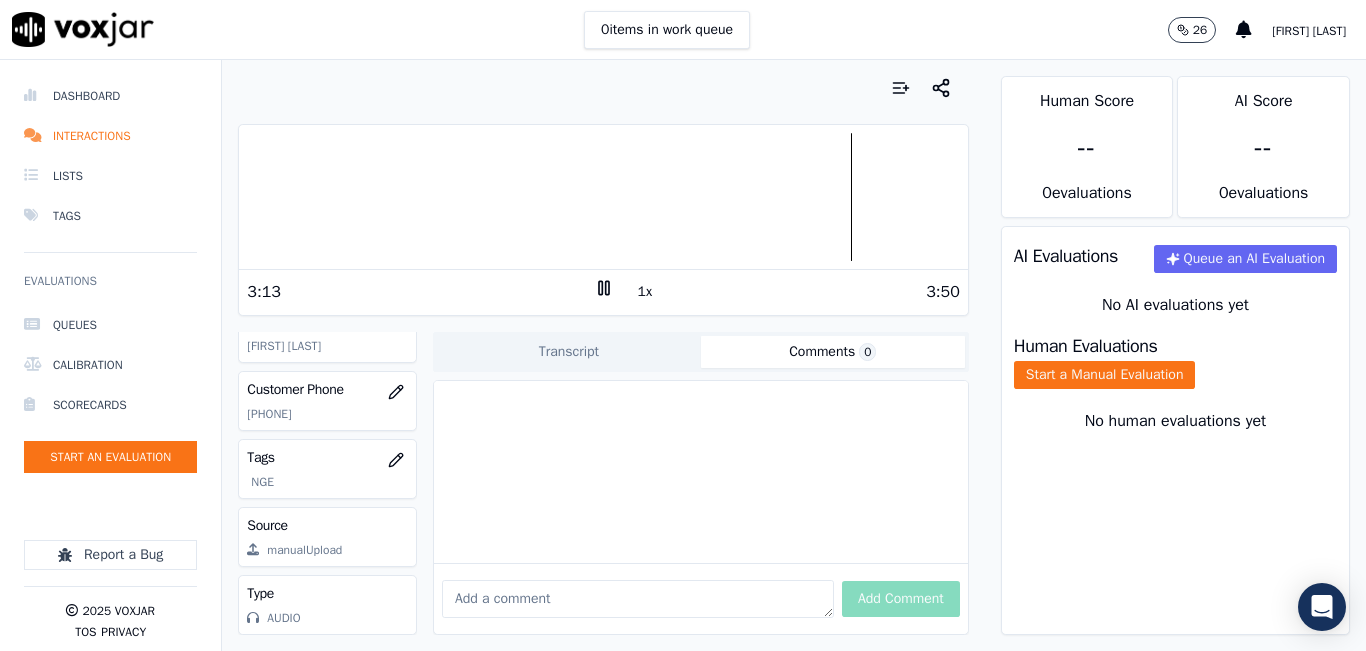 scroll, scrollTop: 358, scrollLeft: 0, axis: vertical 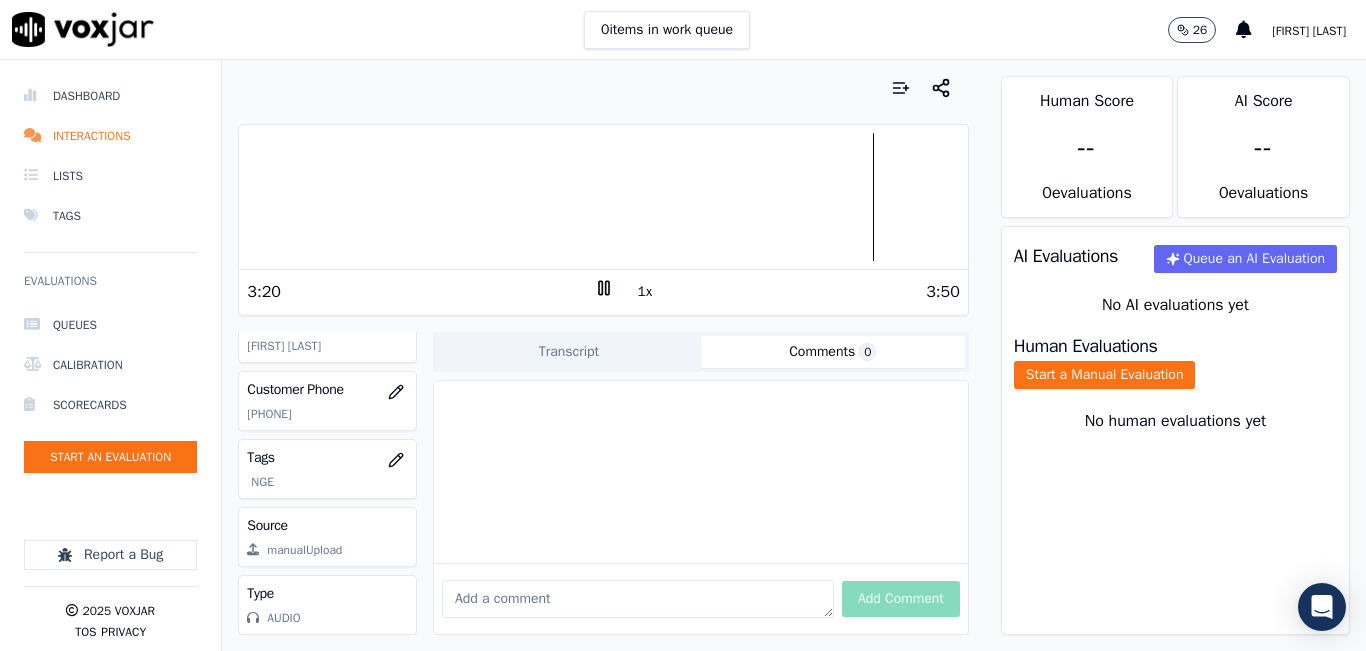 click 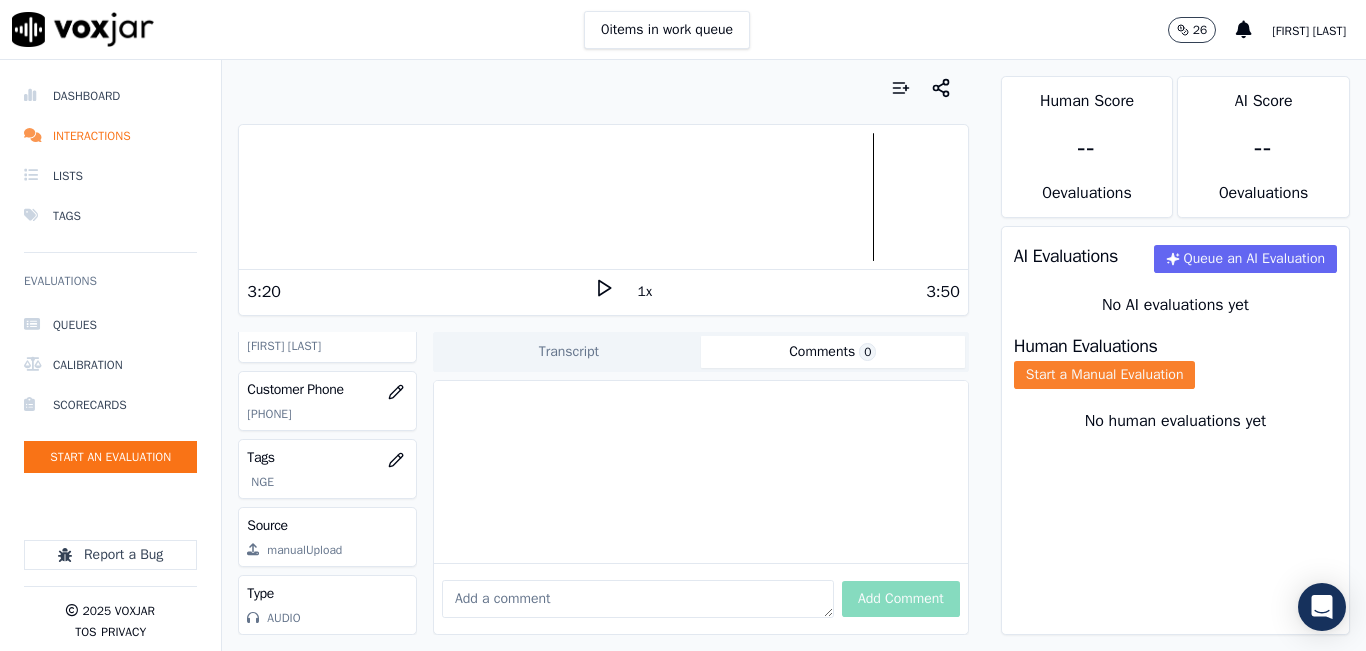 click on "Start a Manual Evaluation" 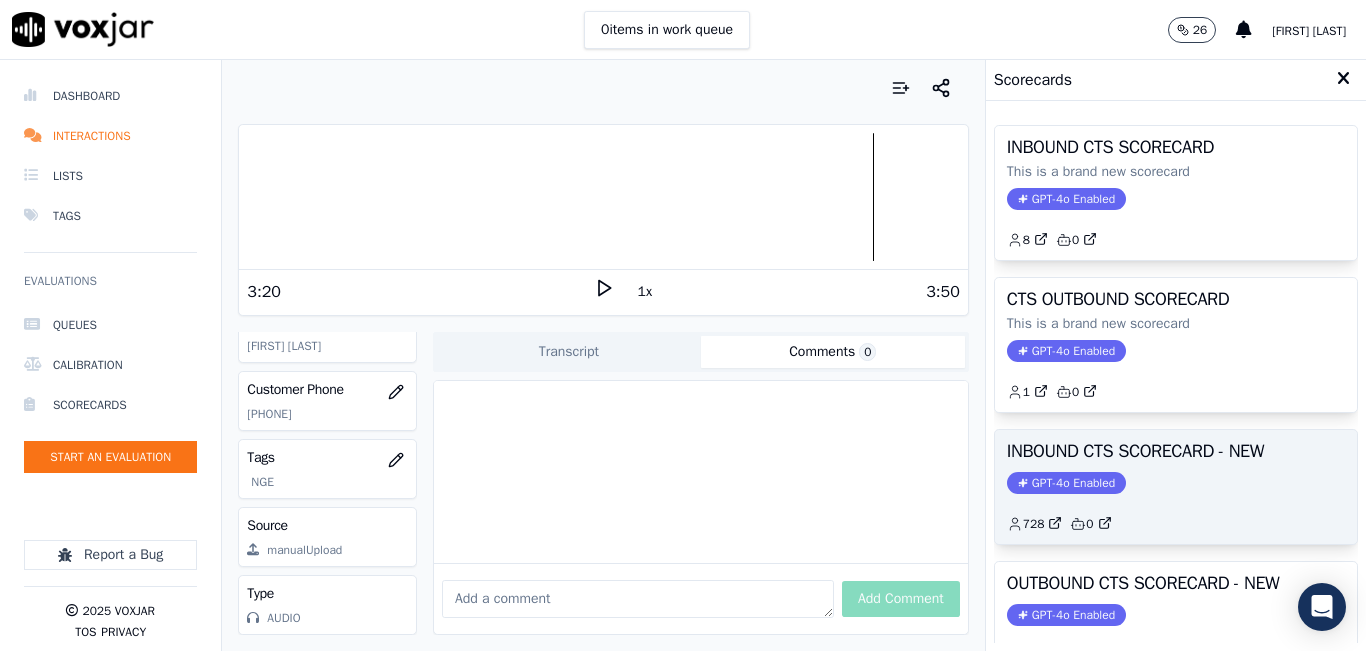 click on "INBOUND CTS SCORECARD - NEW" at bounding box center (1176, 451) 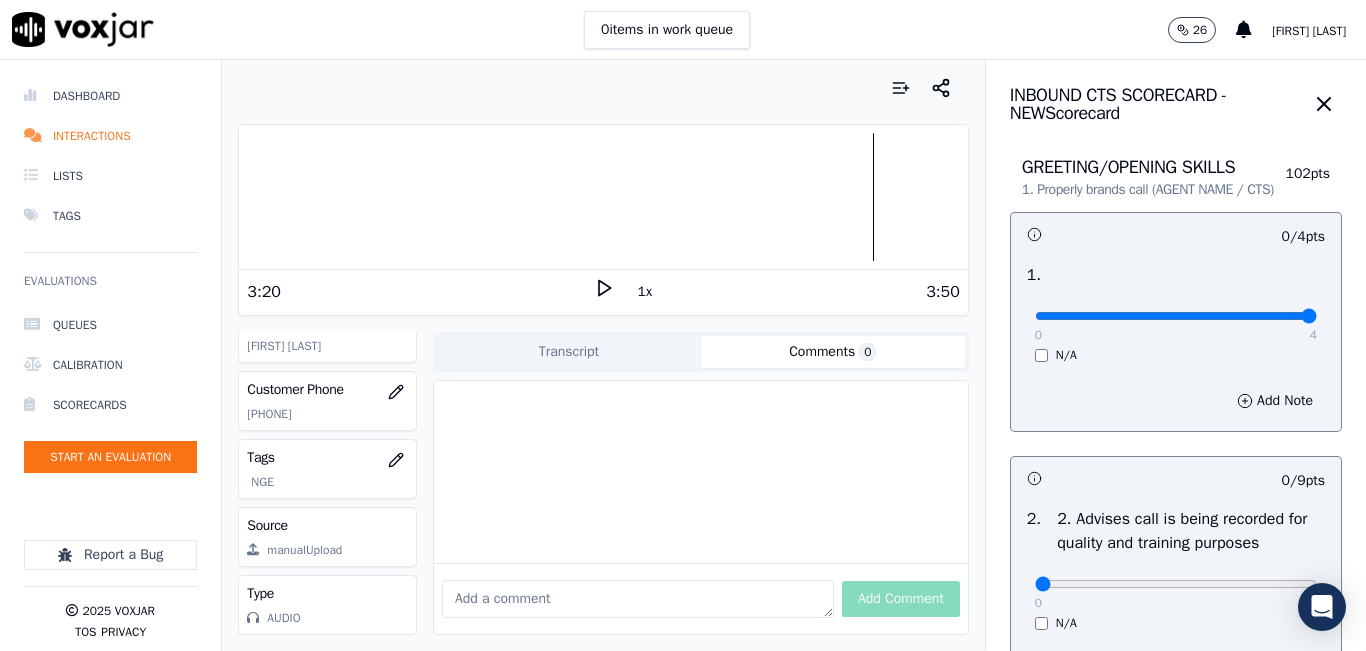 type on "4" 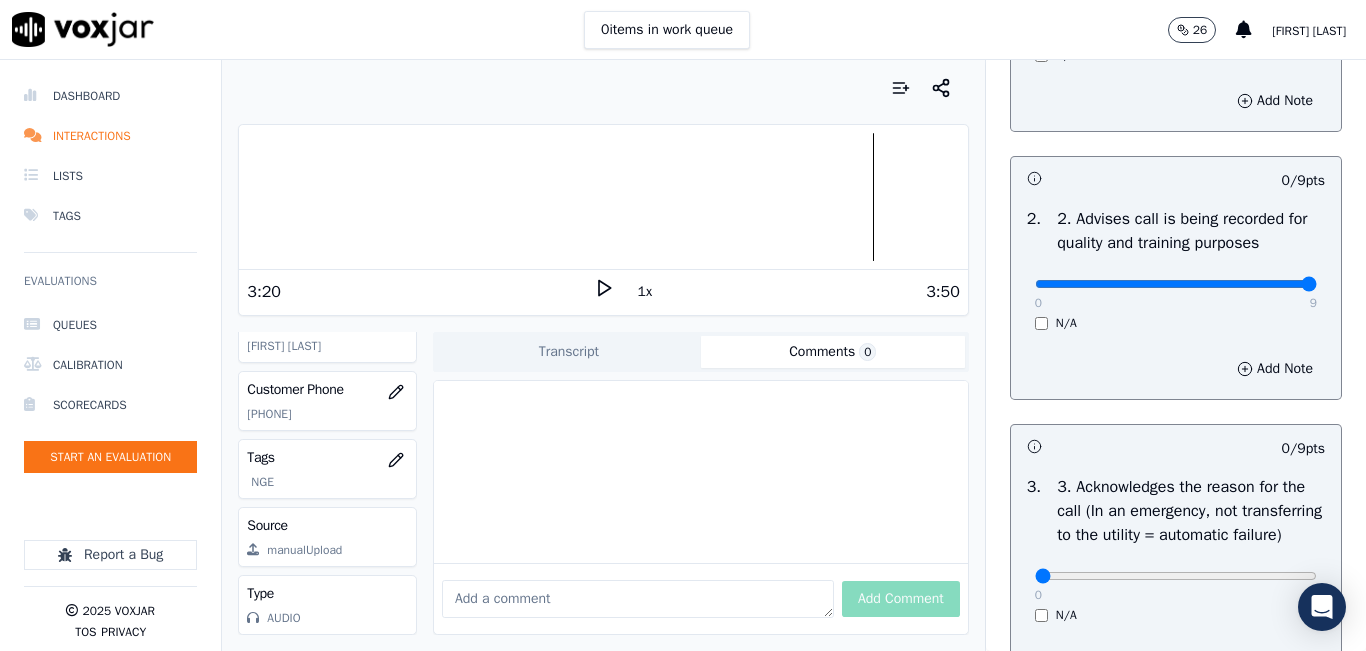 type on "9" 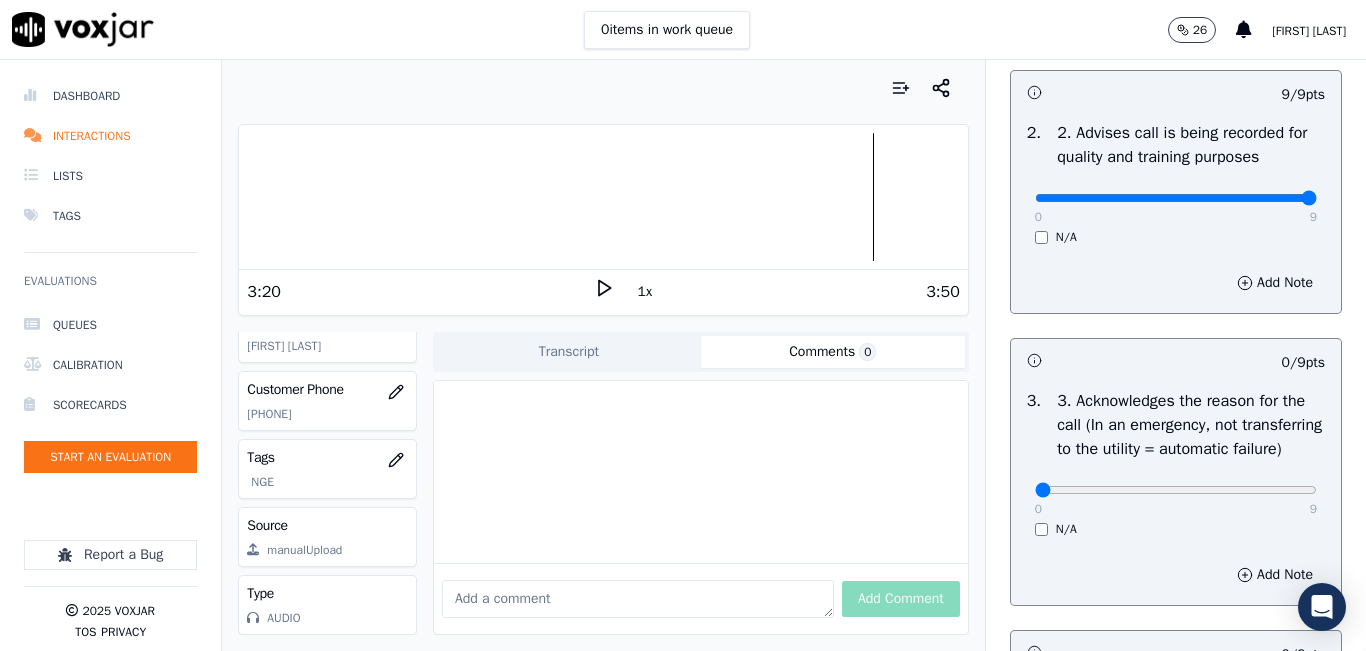 scroll, scrollTop: 500, scrollLeft: 0, axis: vertical 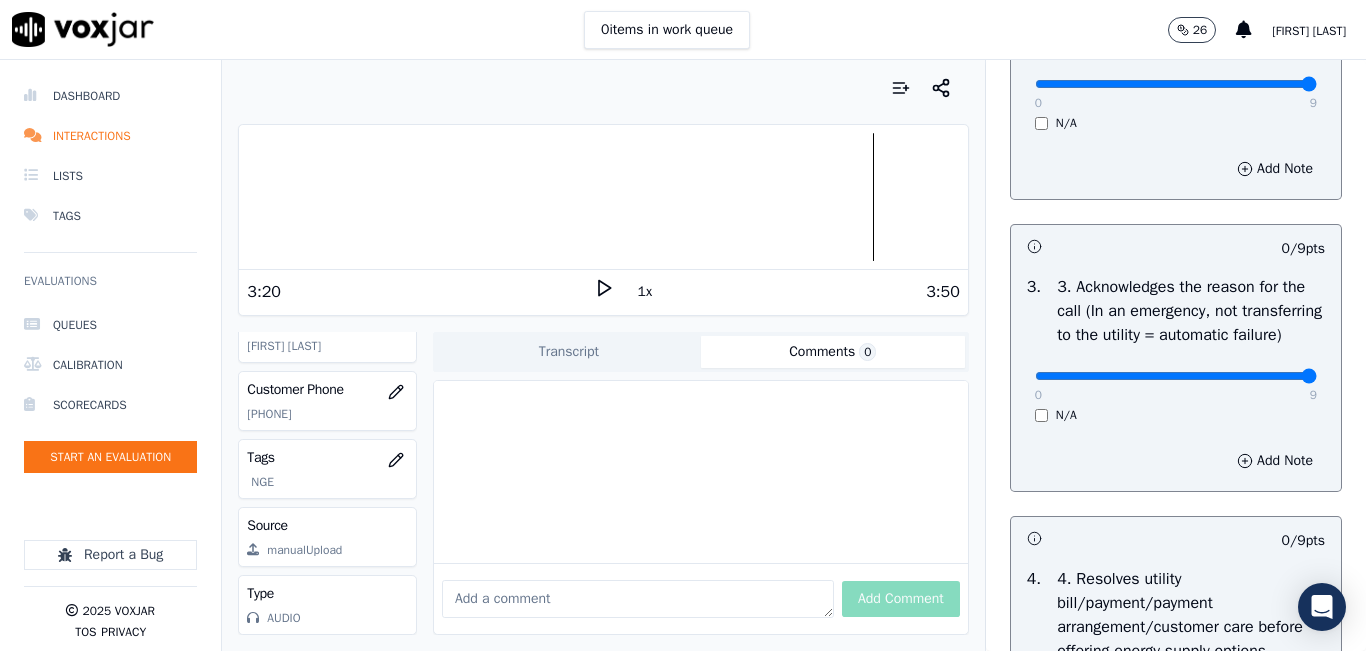 type on "9" 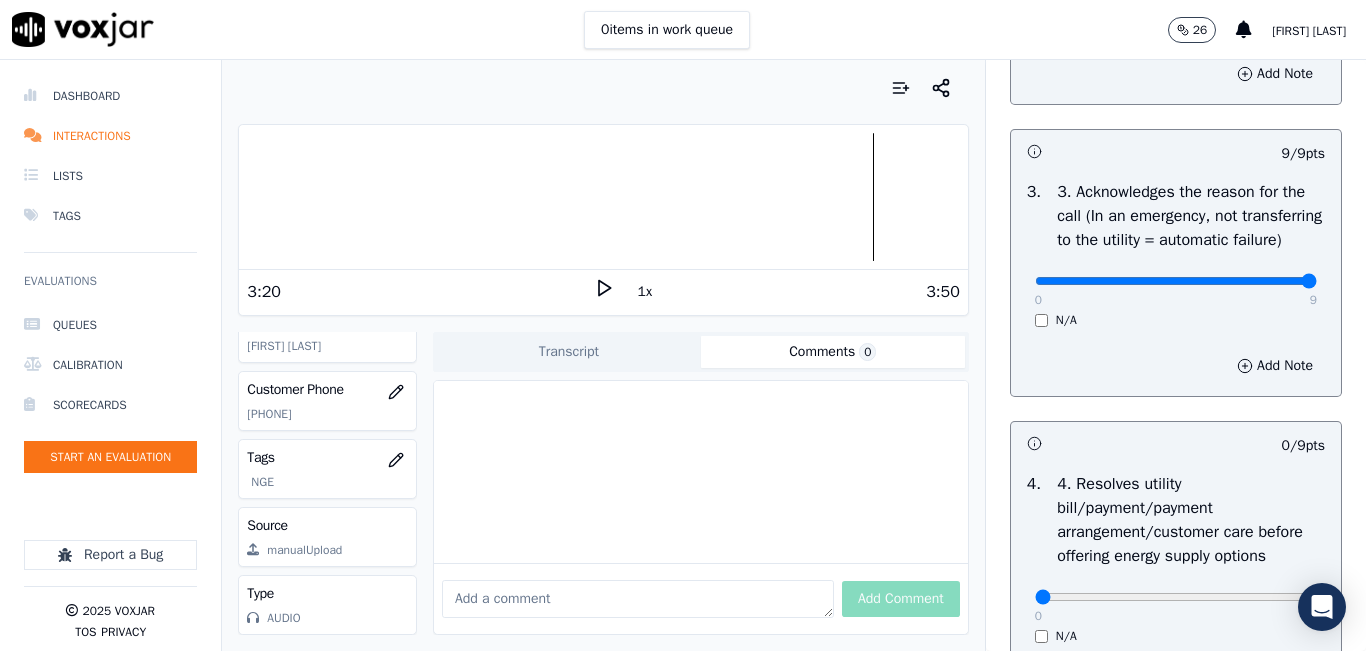 scroll, scrollTop: 800, scrollLeft: 0, axis: vertical 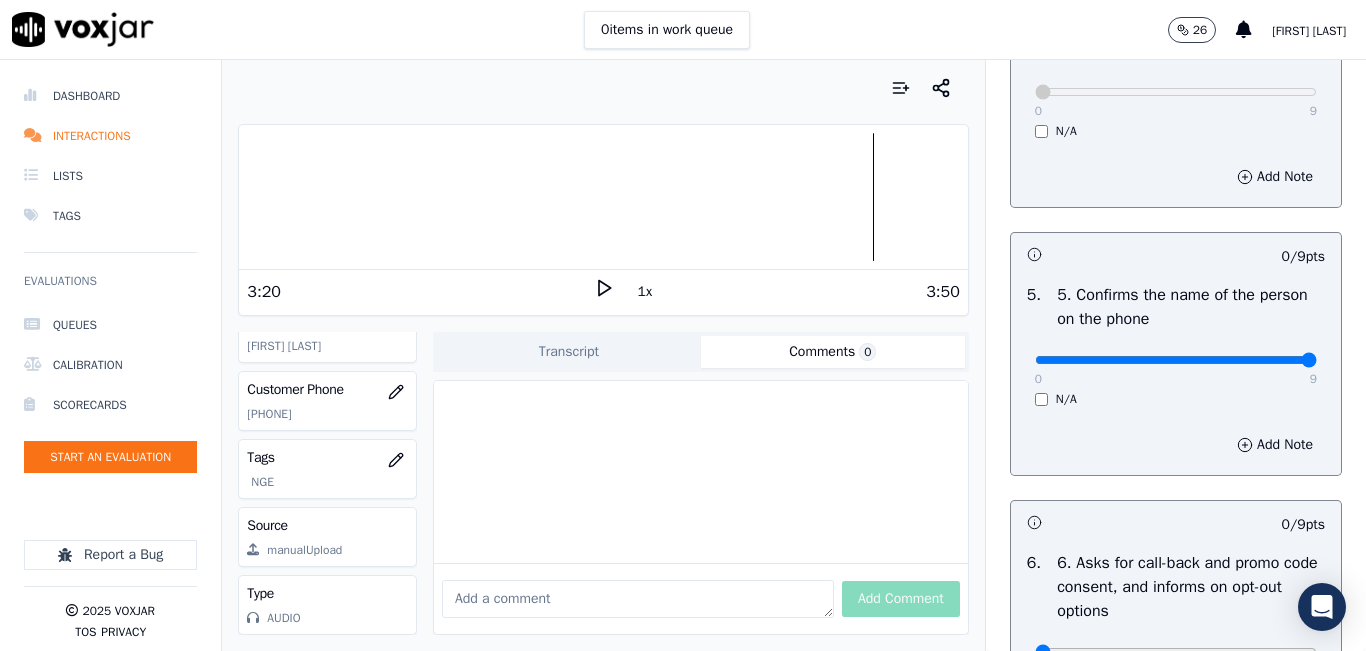 type on "9" 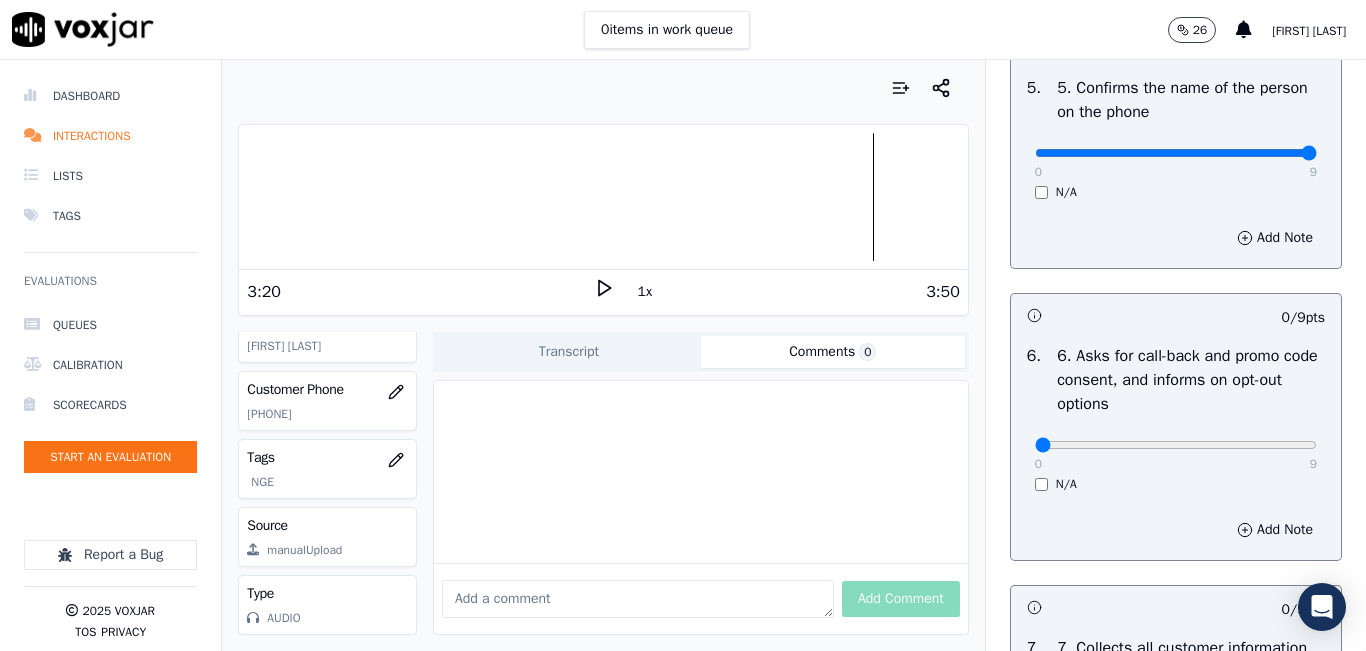 scroll, scrollTop: 1400, scrollLeft: 0, axis: vertical 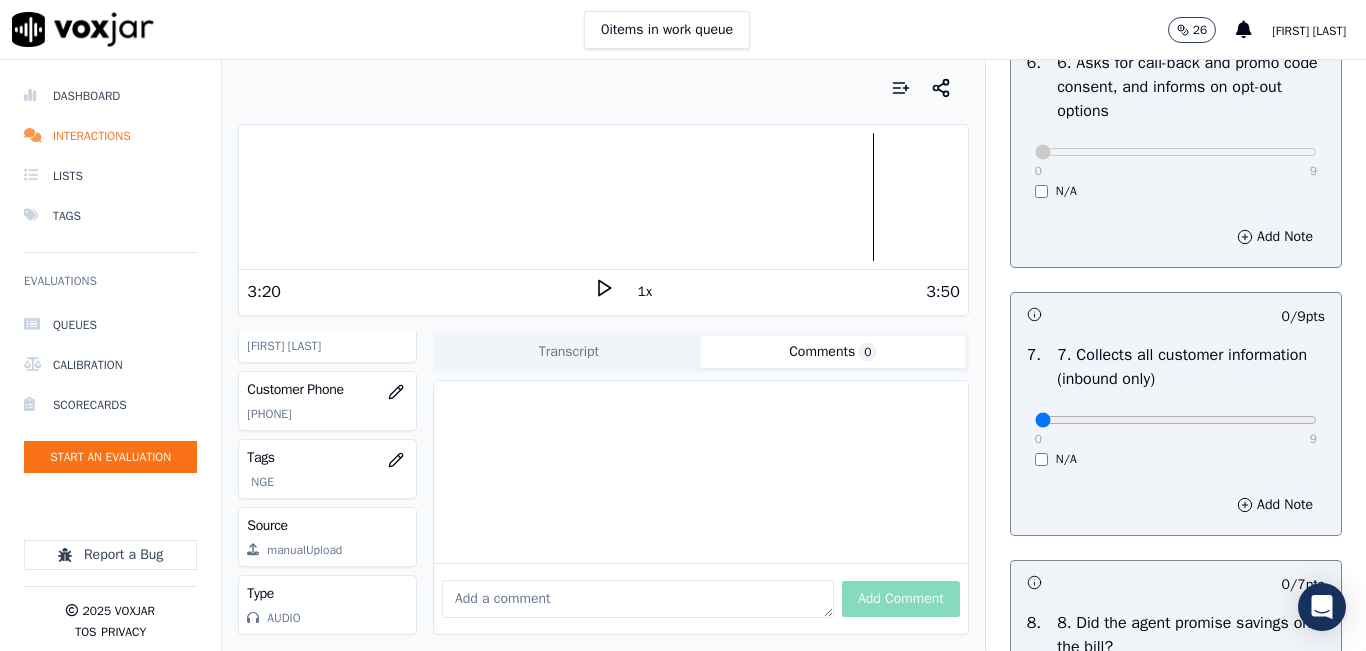 click on "0   9" at bounding box center (1176, 419) 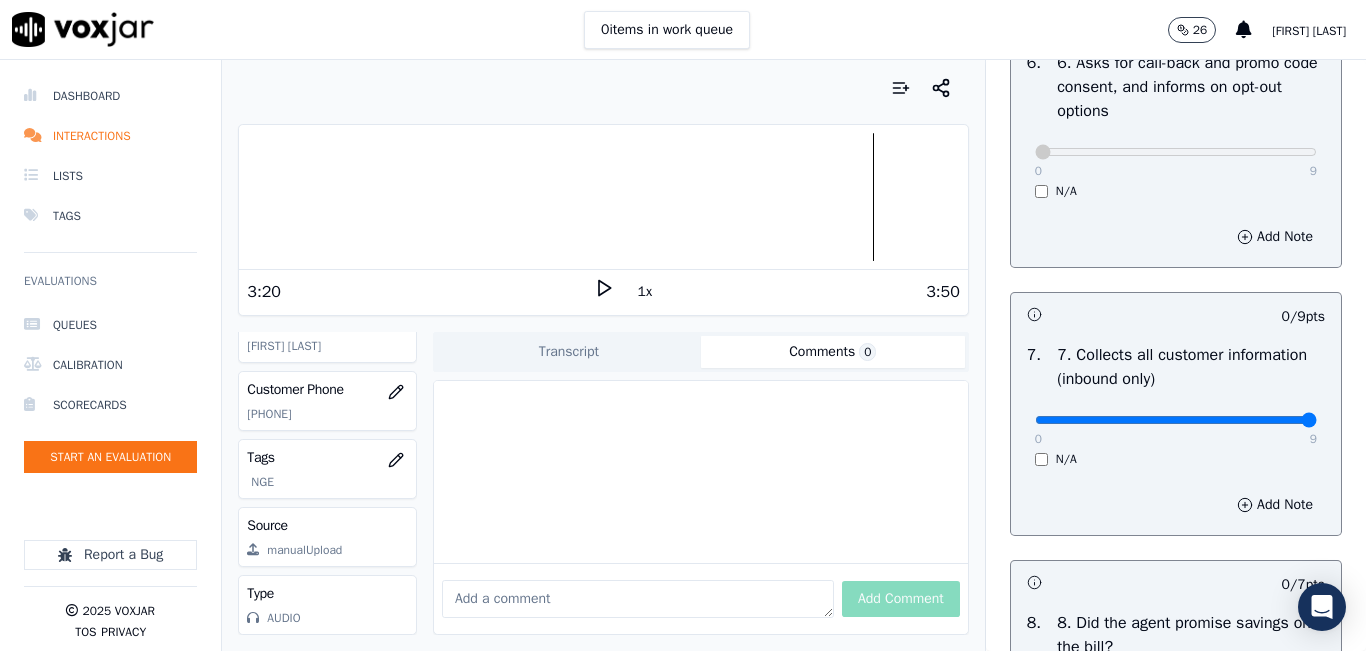 type on "9" 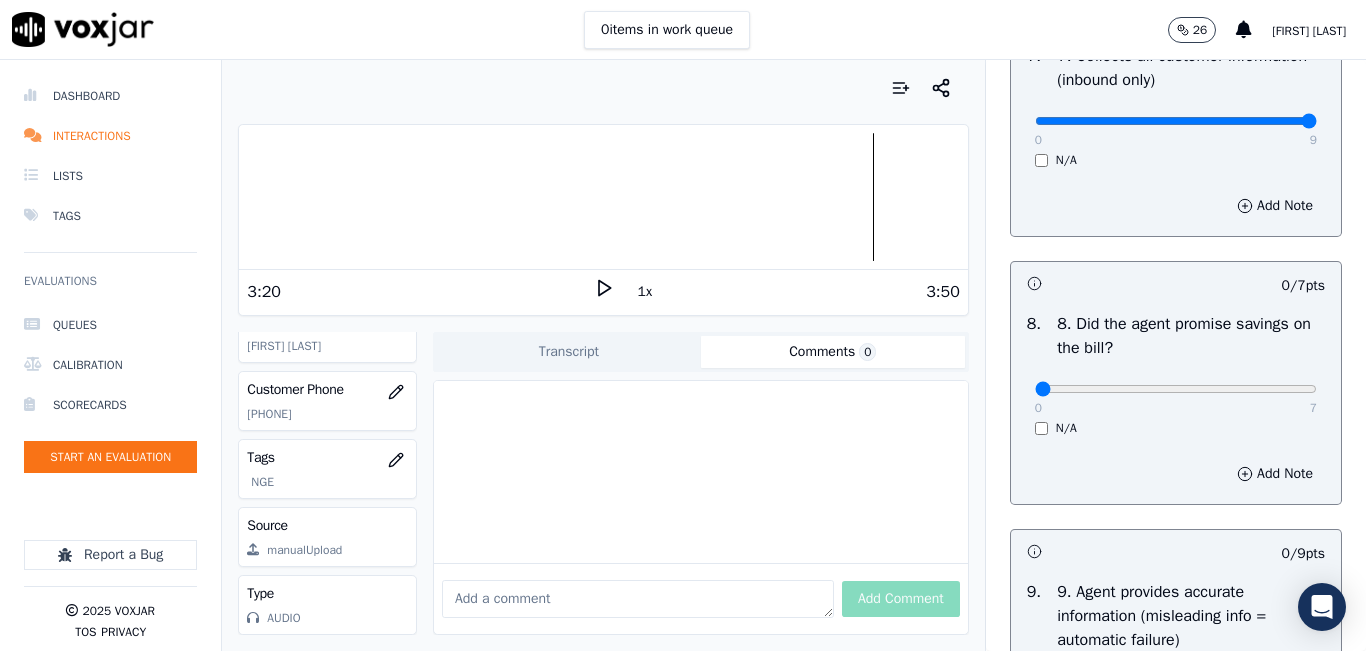 scroll, scrollTop: 1900, scrollLeft: 0, axis: vertical 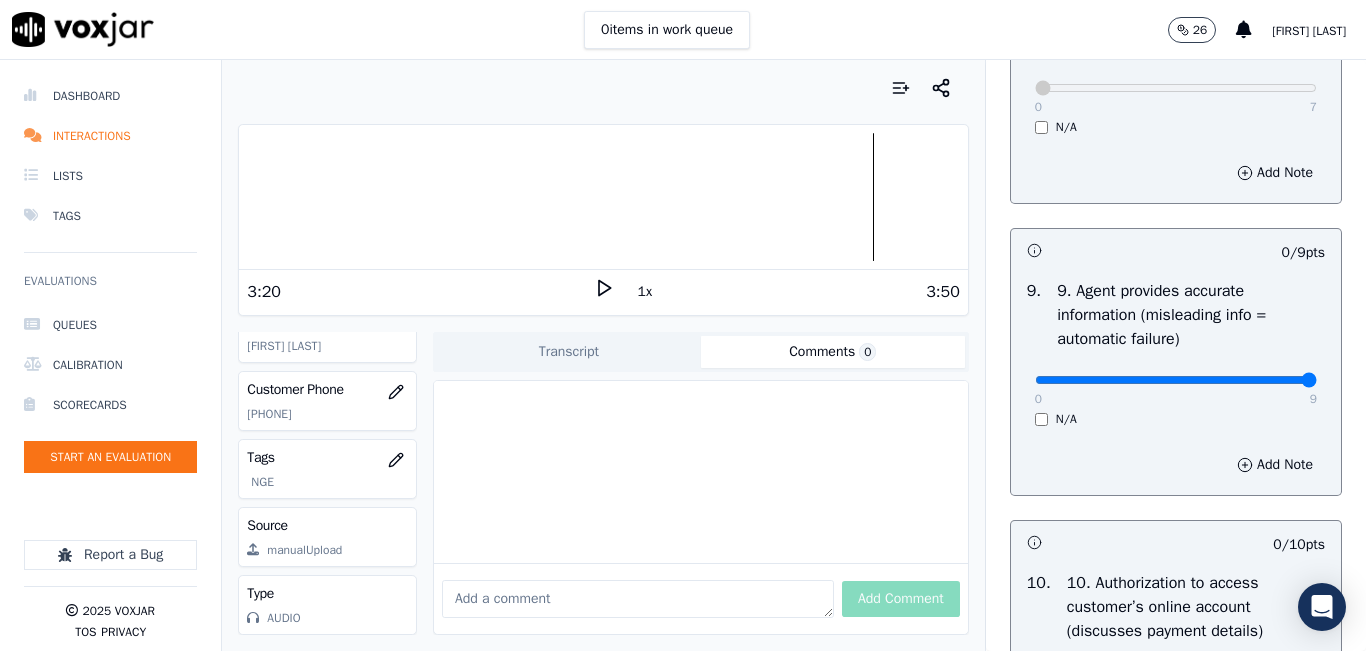 type on "9" 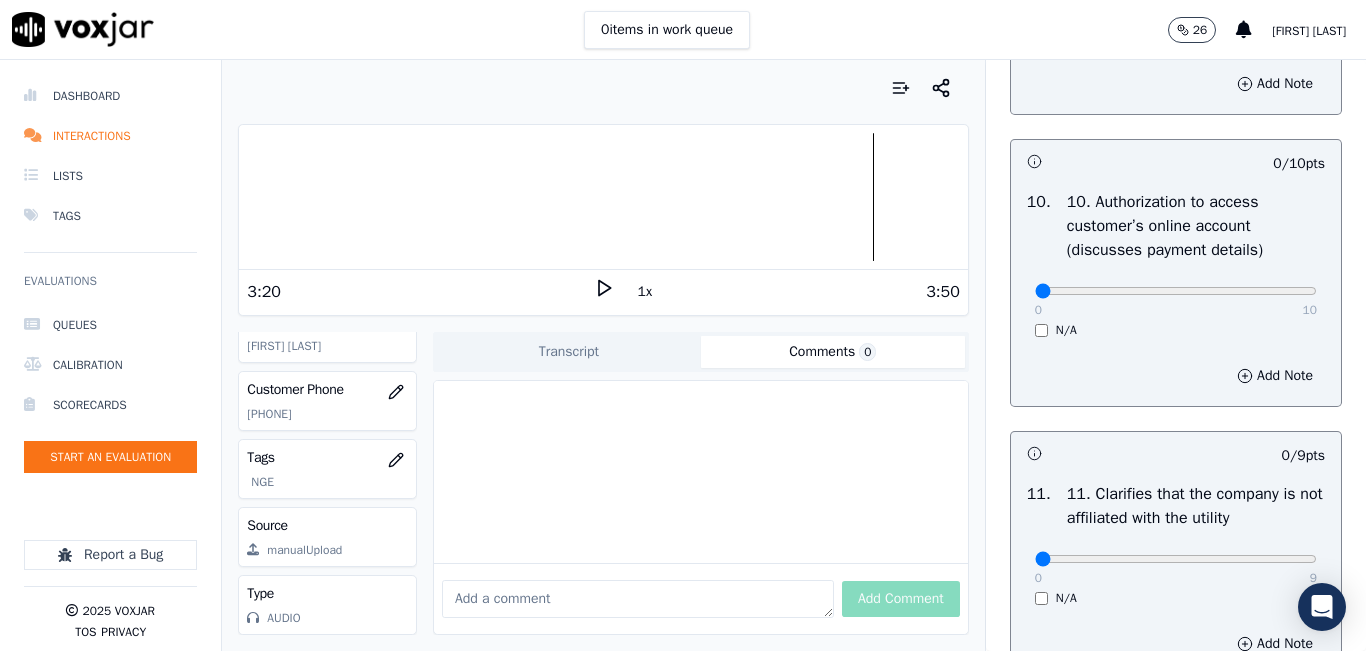 scroll, scrollTop: 2600, scrollLeft: 0, axis: vertical 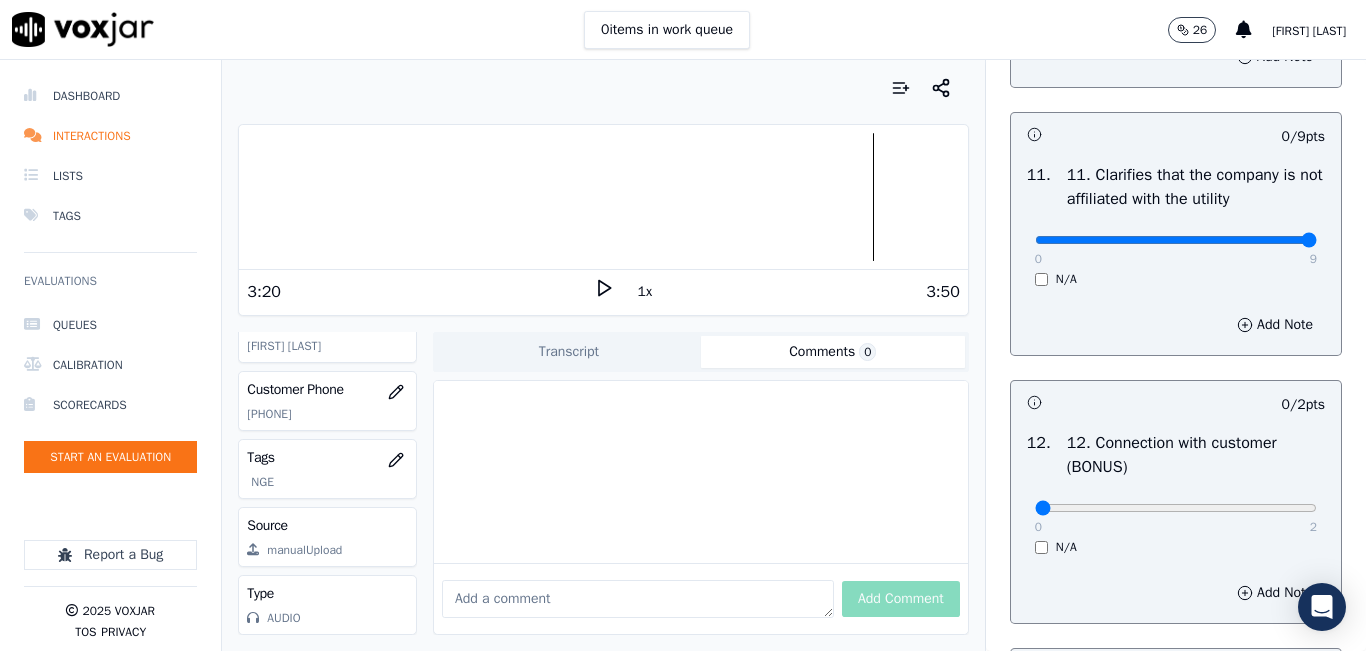 type on "9" 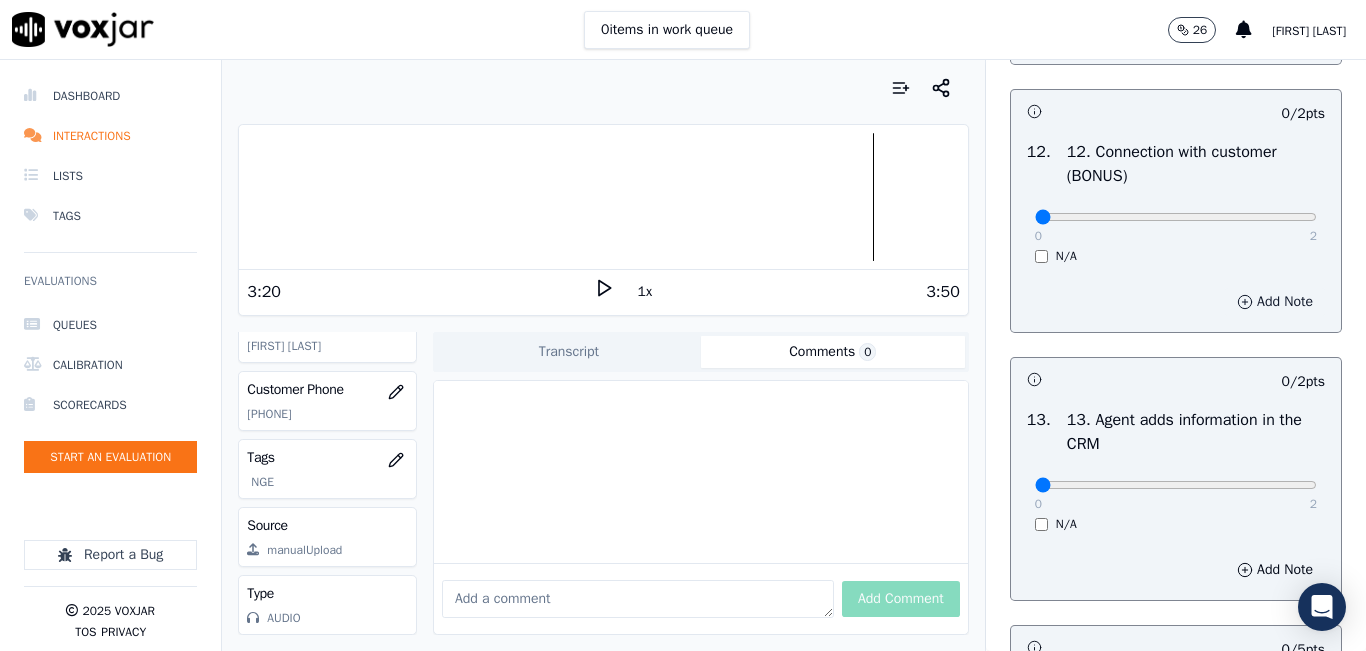 scroll, scrollTop: 3200, scrollLeft: 0, axis: vertical 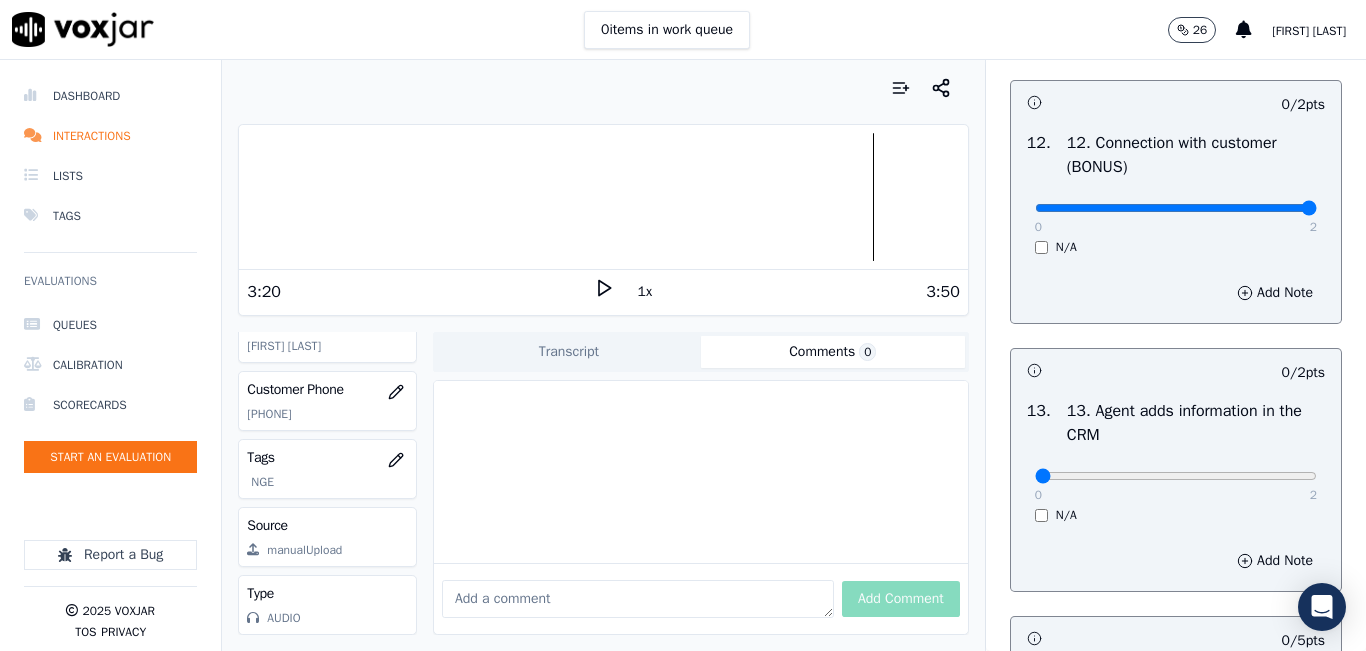 type on "2" 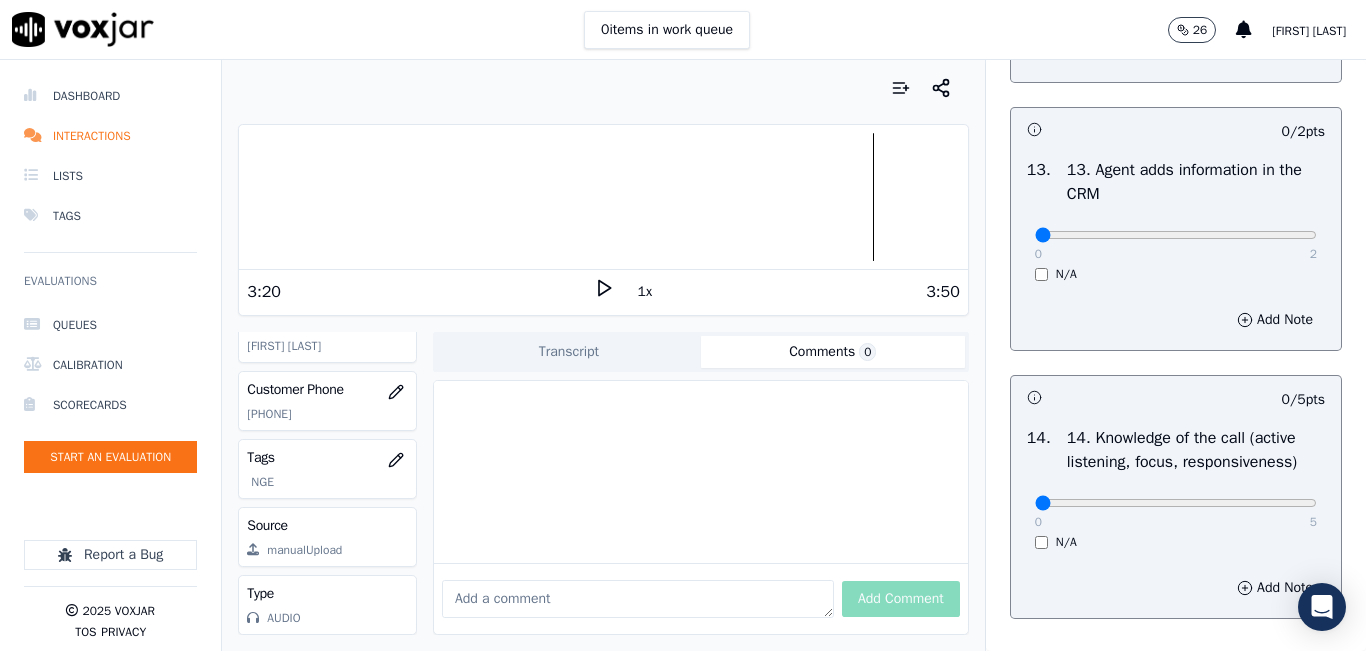 scroll, scrollTop: 3500, scrollLeft: 0, axis: vertical 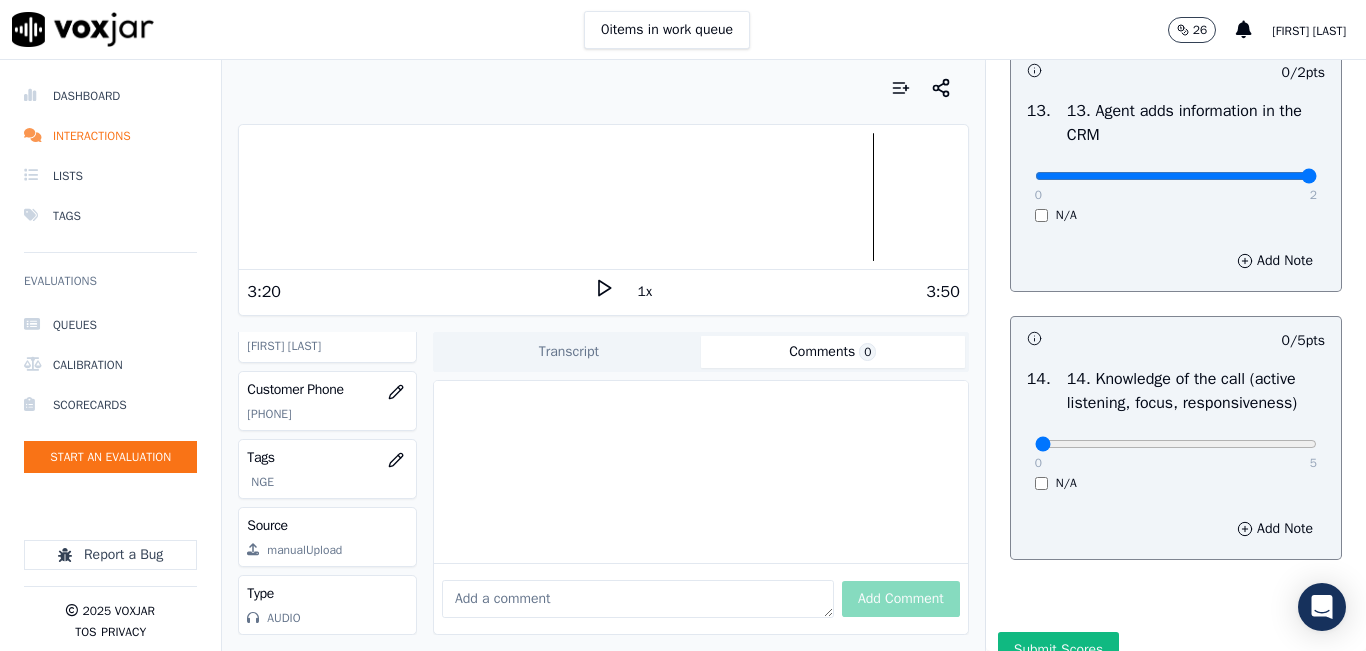 type on "2" 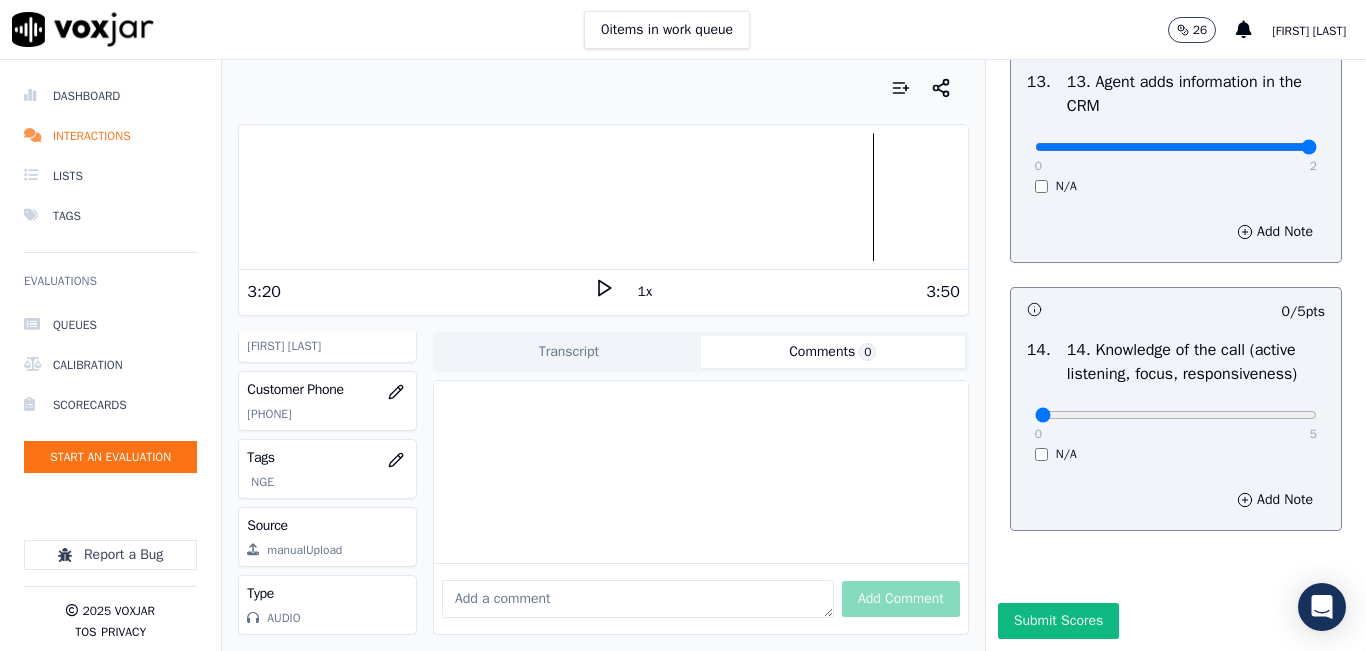 scroll, scrollTop: 3642, scrollLeft: 0, axis: vertical 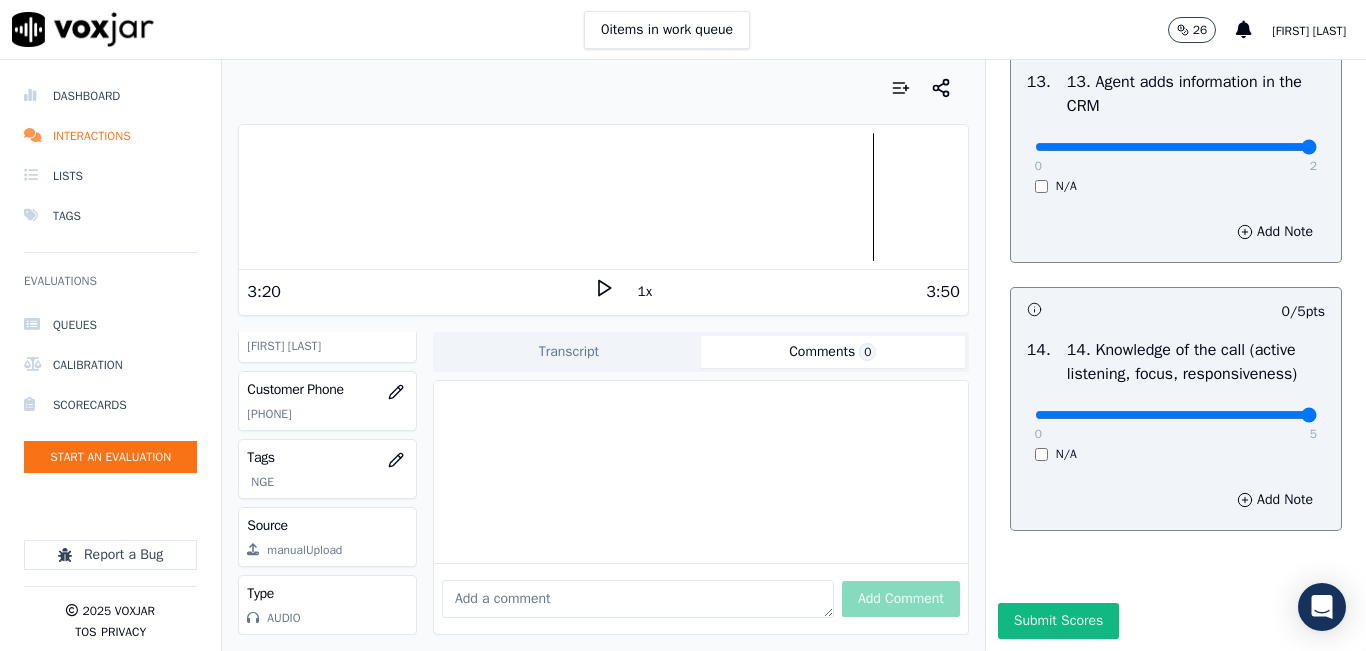 type on "5" 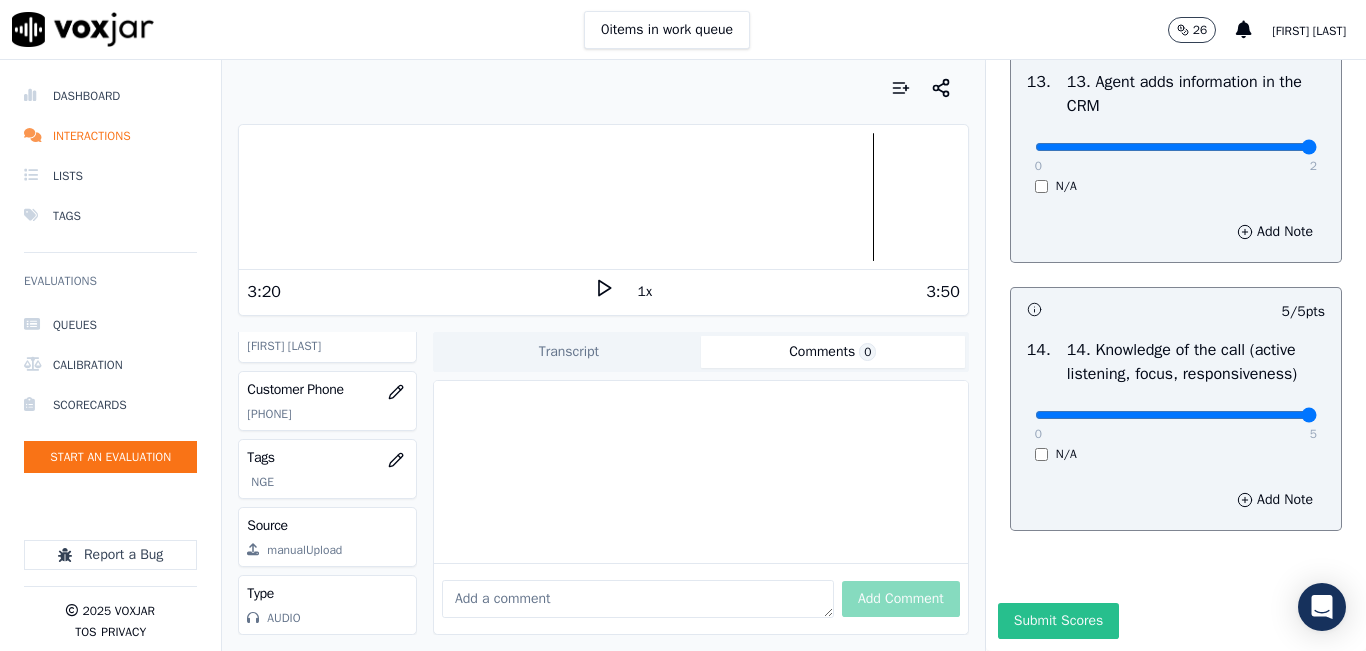 click on "Submit Scores" at bounding box center (1058, 621) 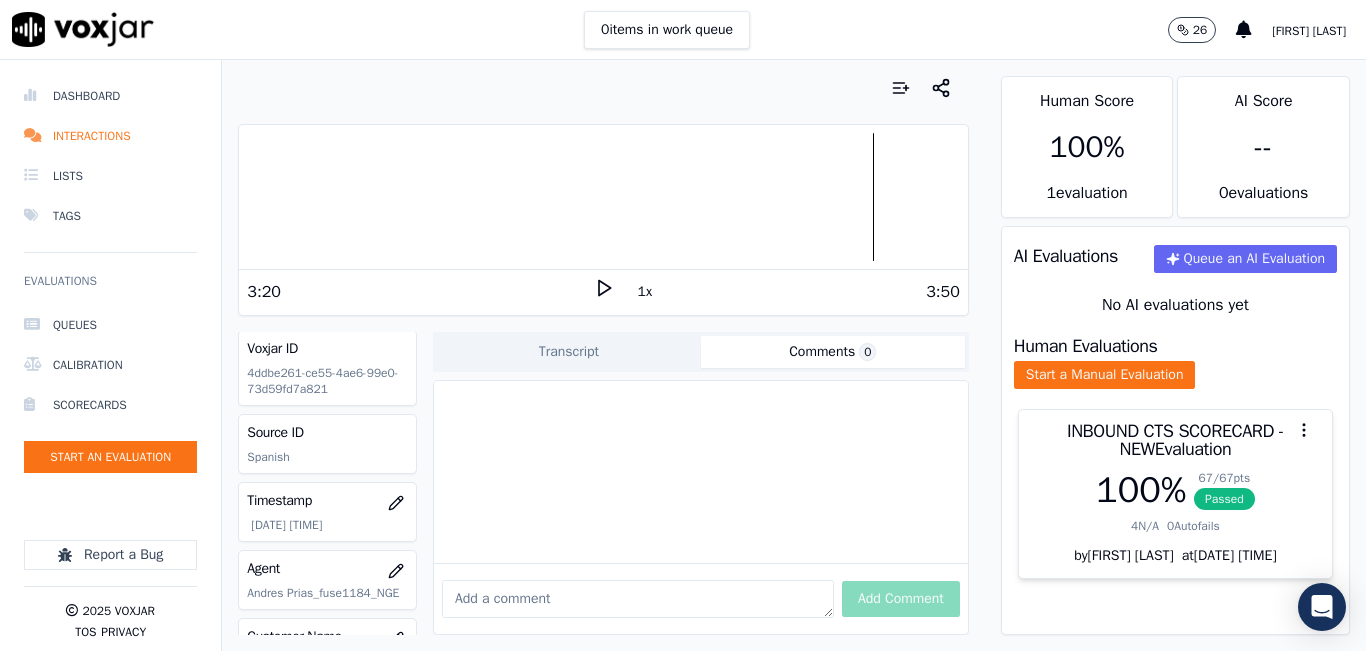 scroll, scrollTop: 0, scrollLeft: 0, axis: both 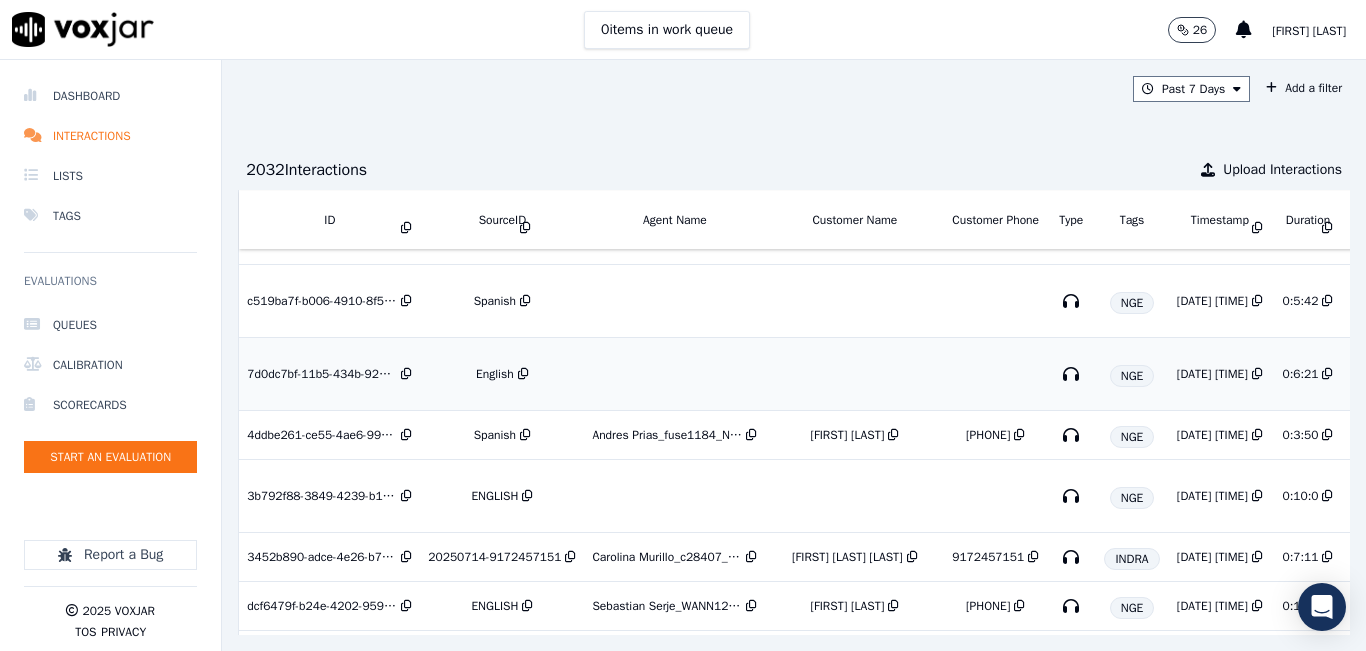 click on "English" at bounding box center [495, 374] 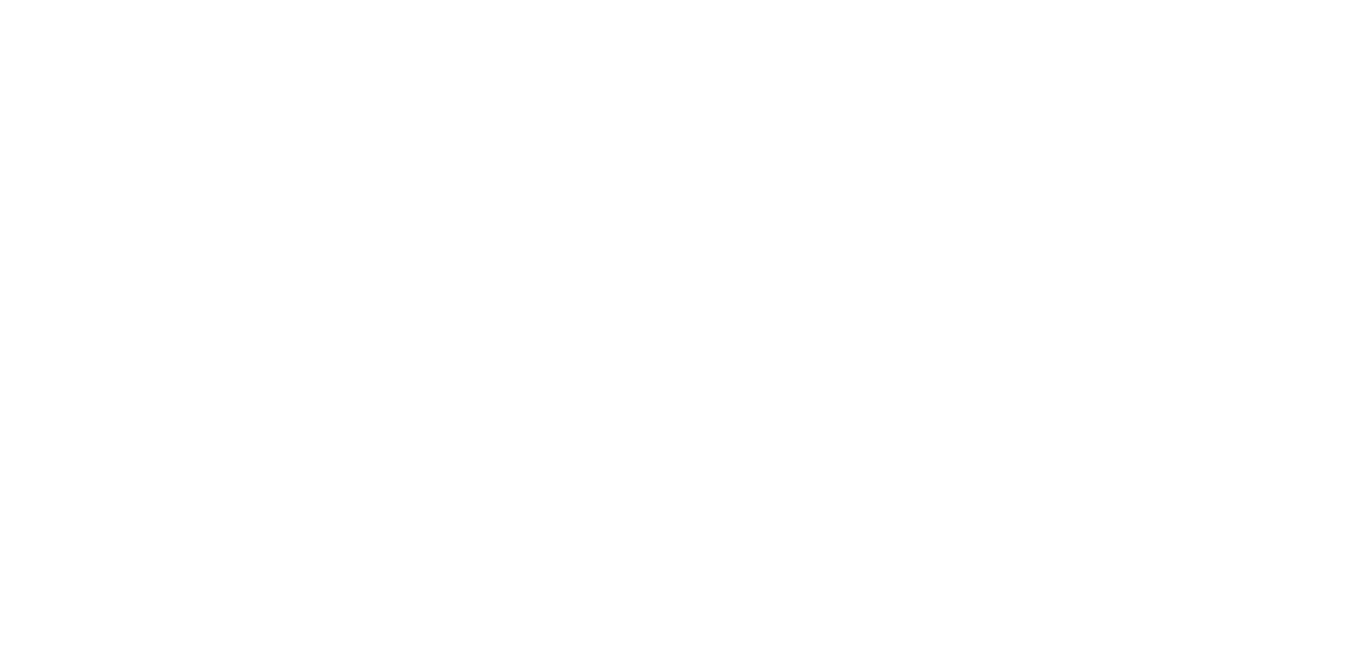 scroll, scrollTop: 0, scrollLeft: 0, axis: both 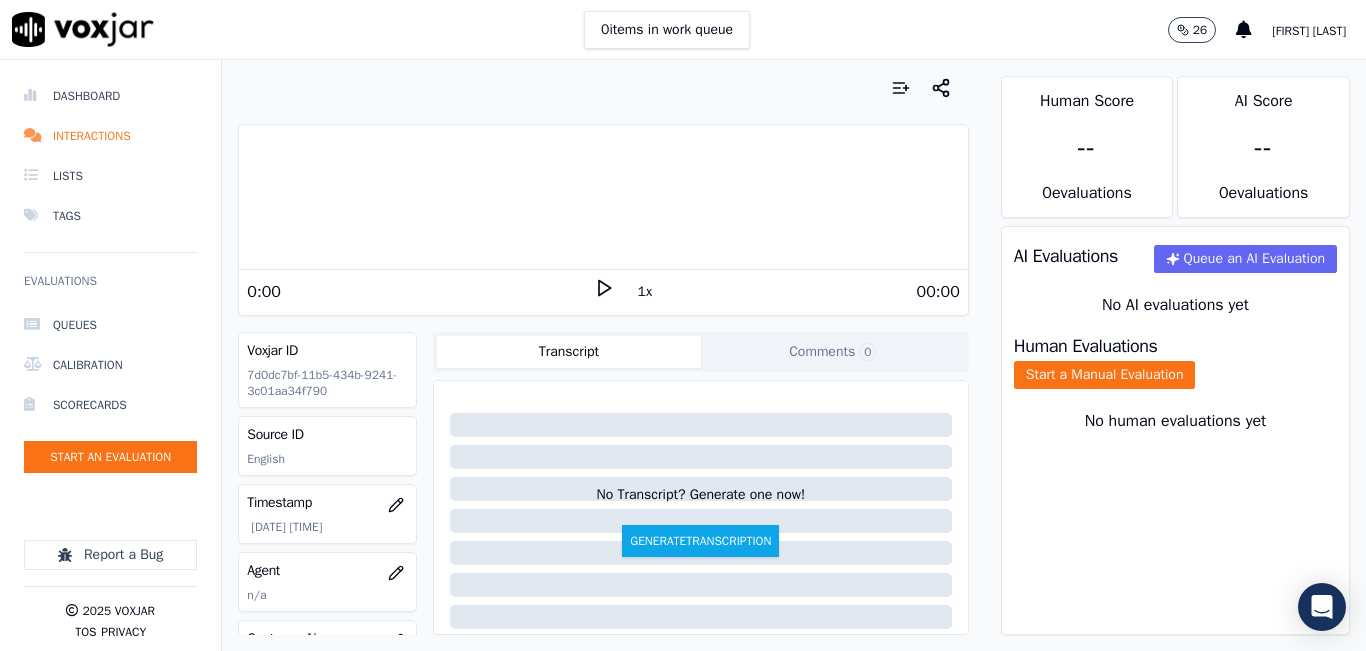 click on "0  items in work queue     26         [FIRST] [LAST]" at bounding box center (683, 30) 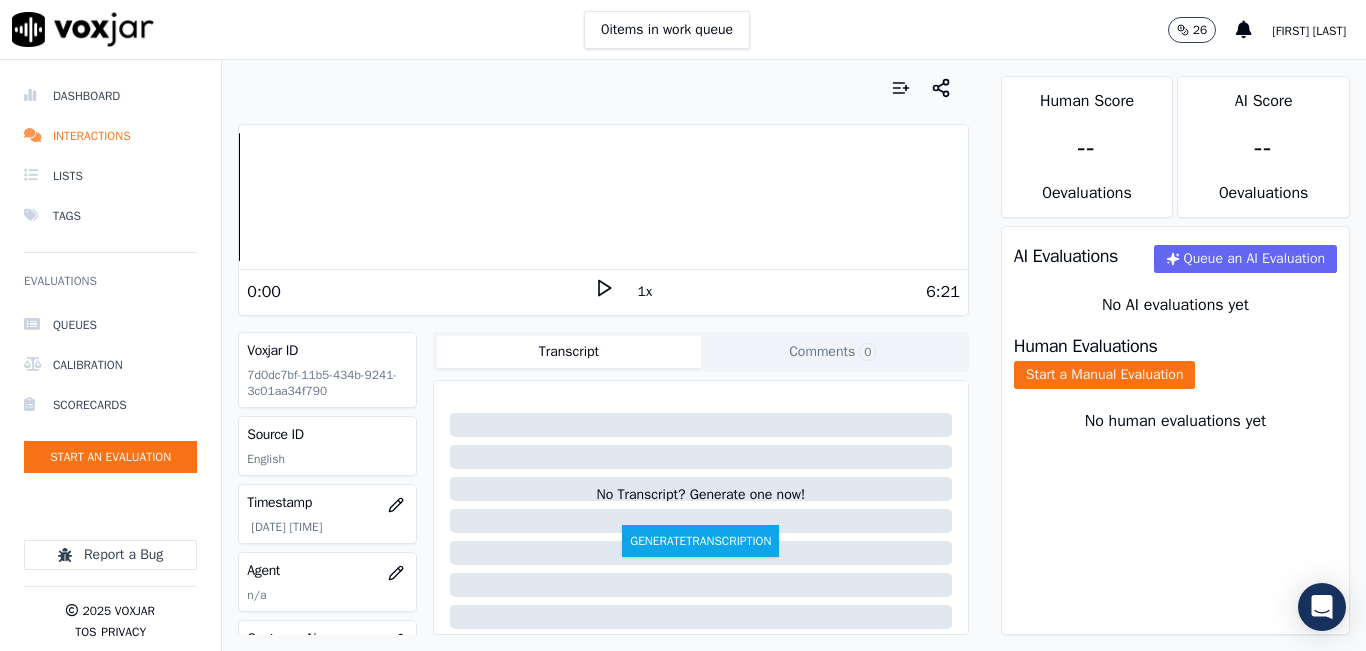 click 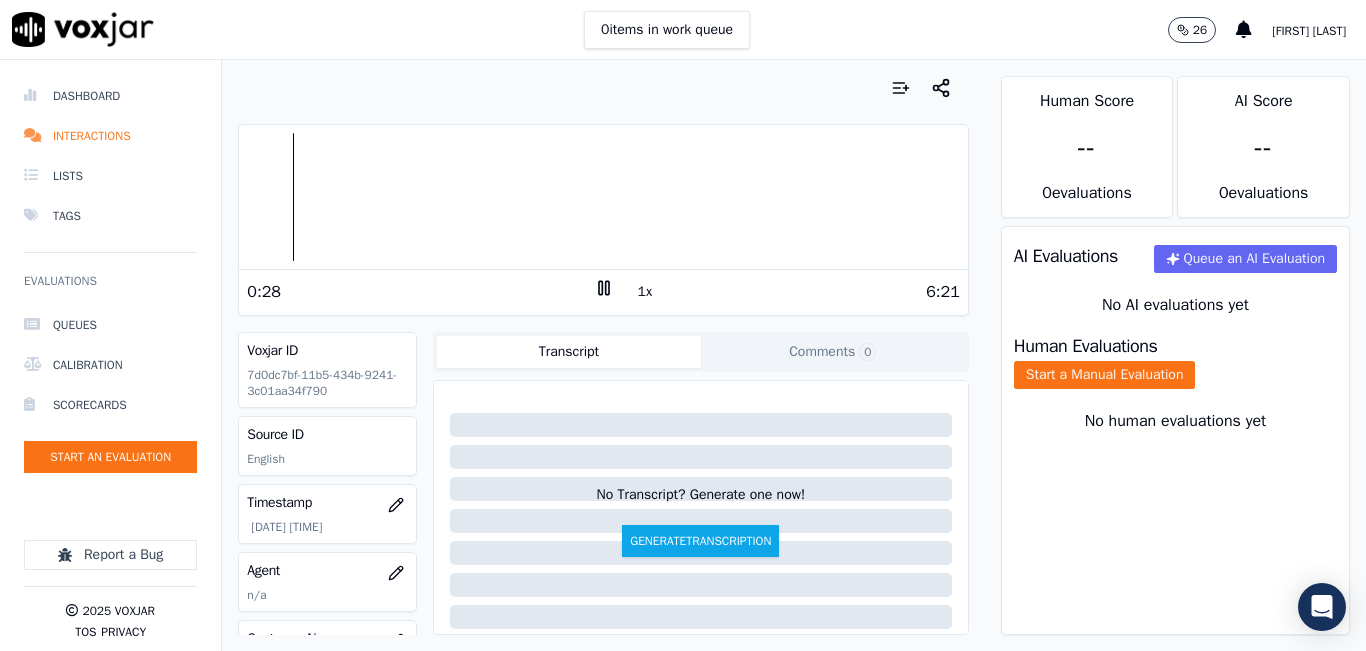 click 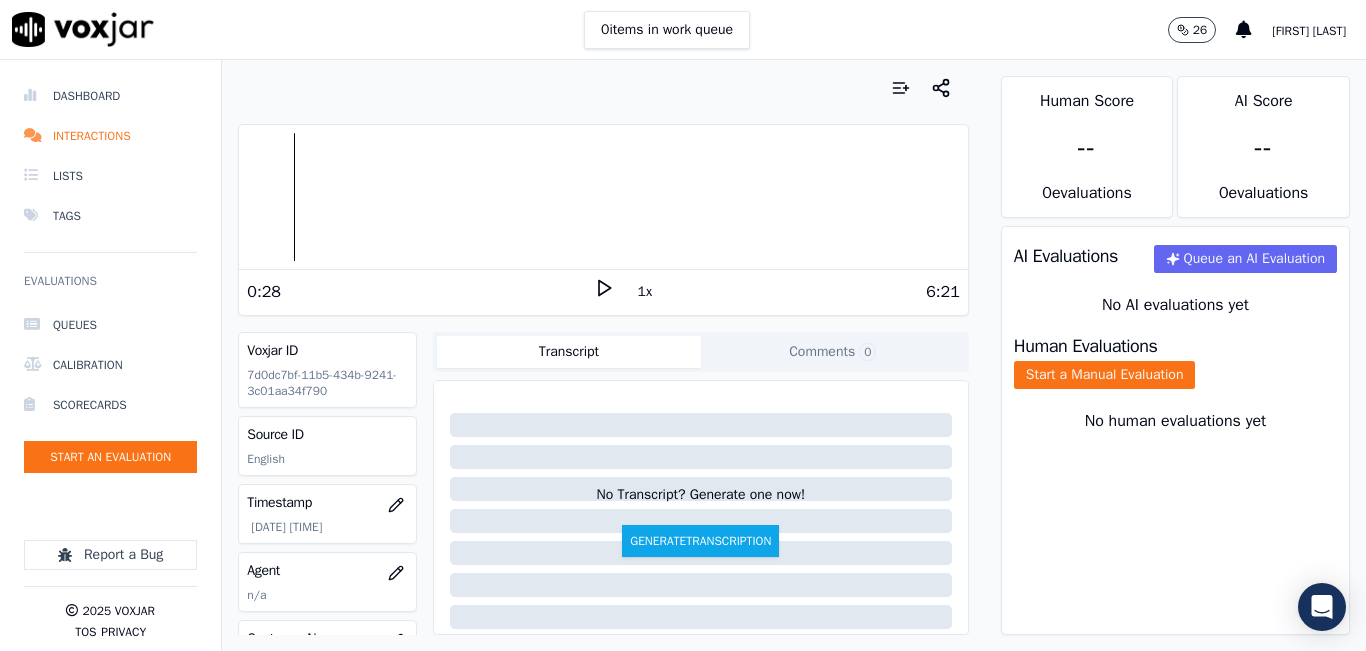 click 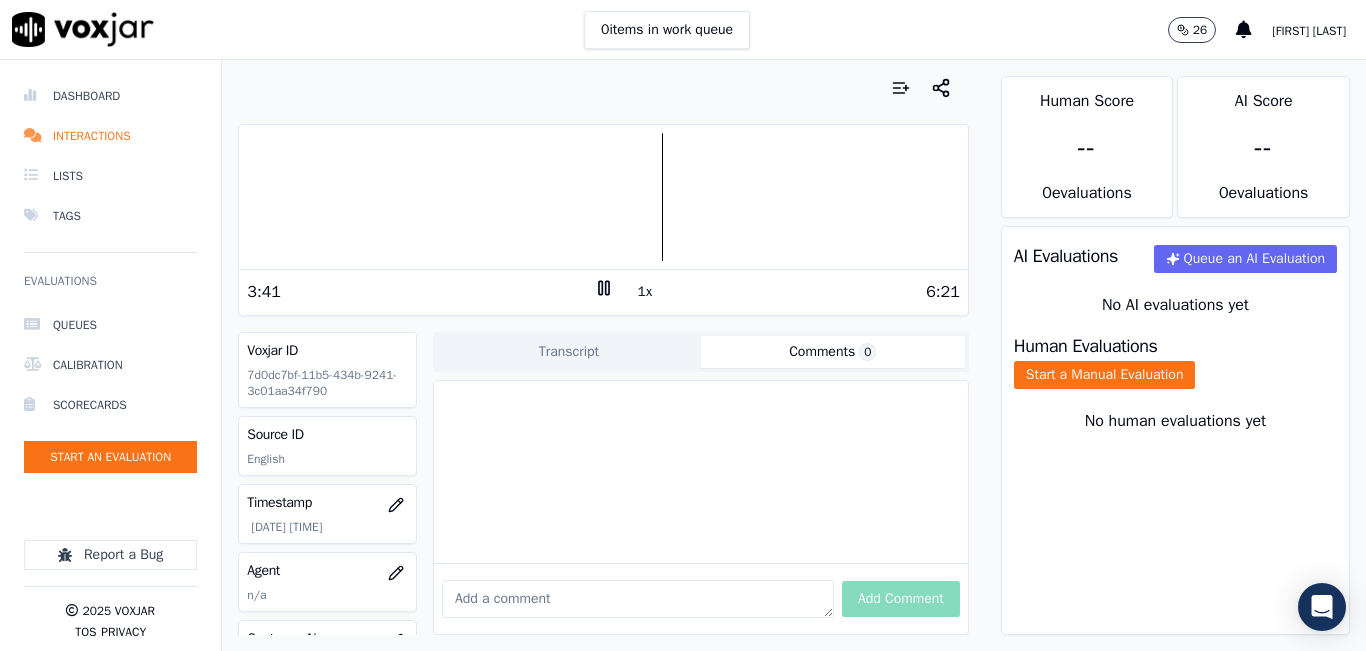 click on "Comments  0" 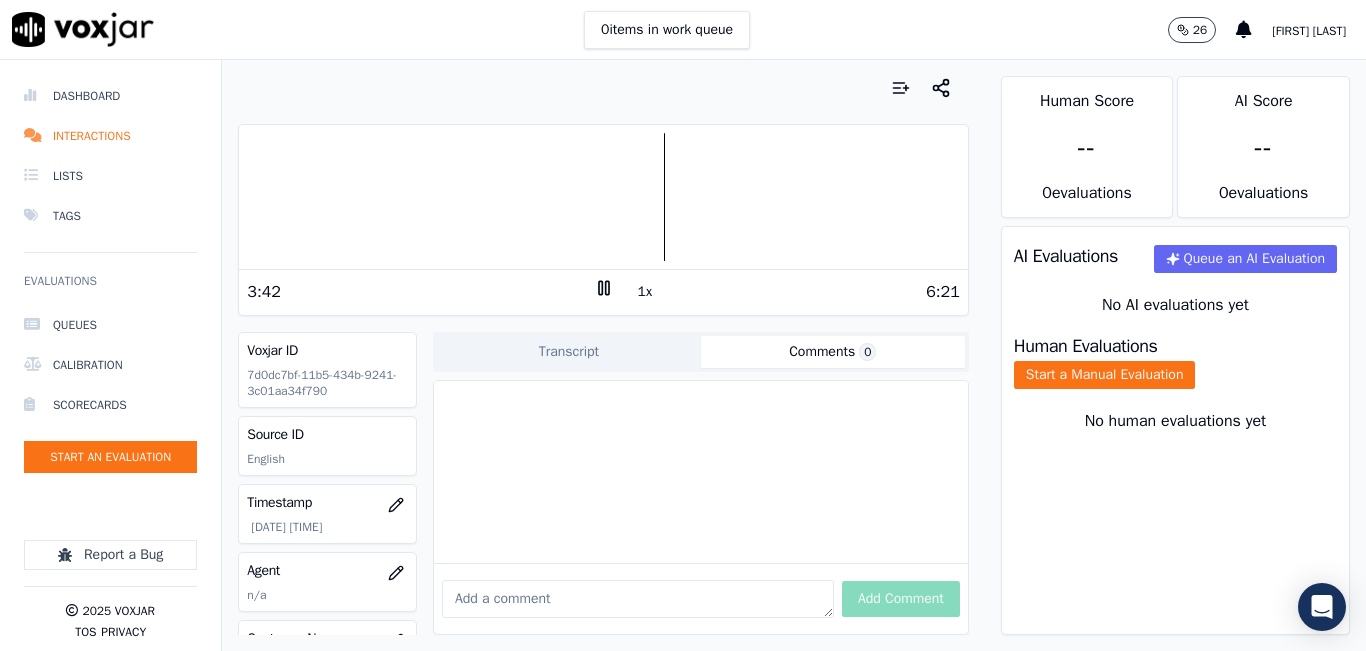 click at bounding box center (638, 599) 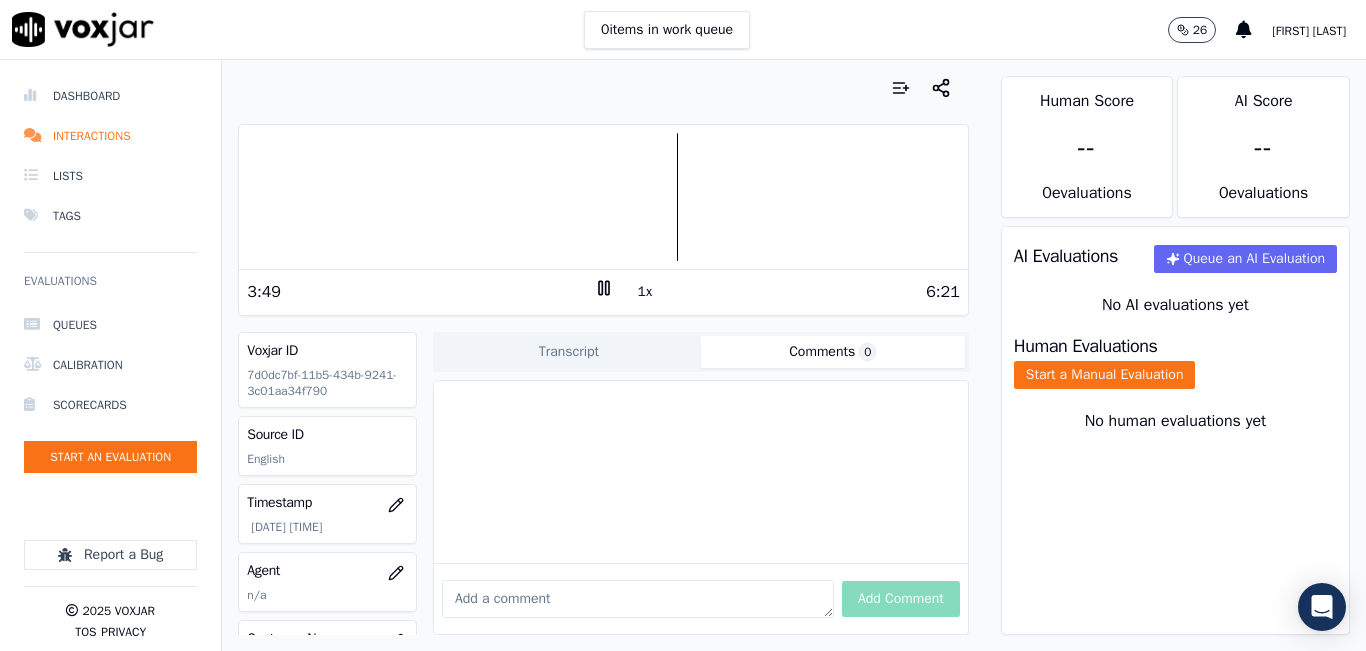 click at bounding box center [603, 197] 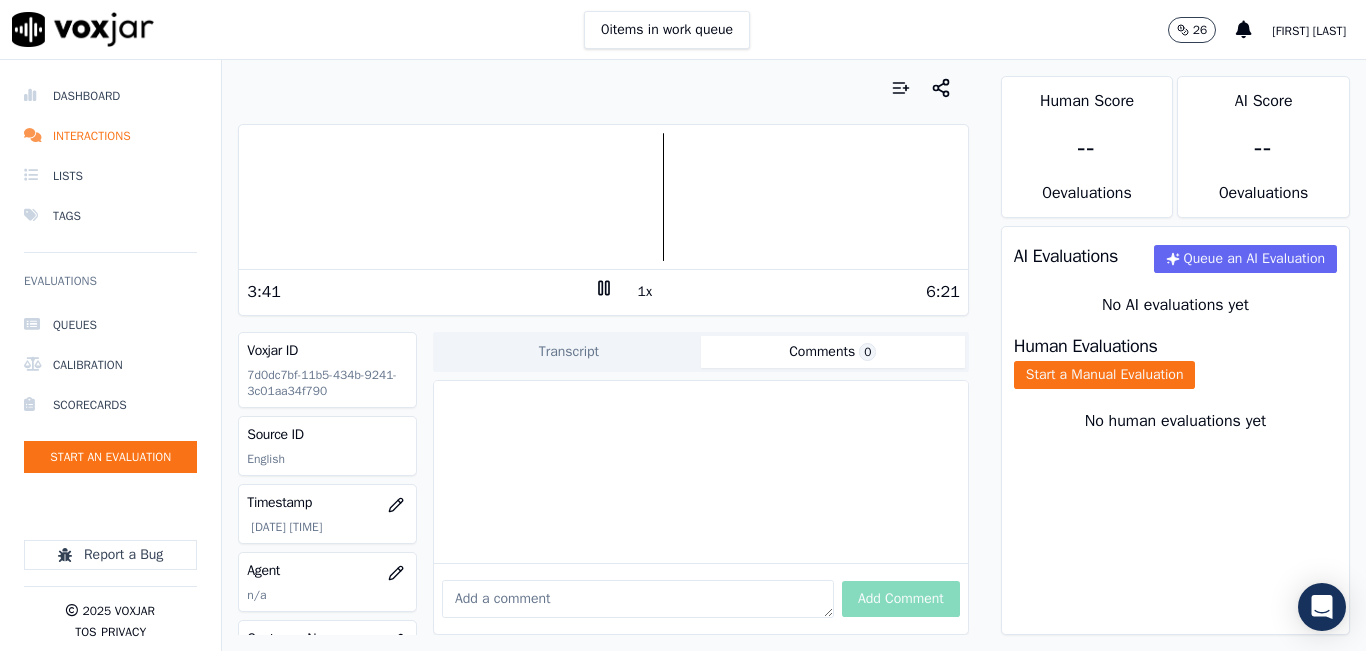 click at bounding box center [638, 599] 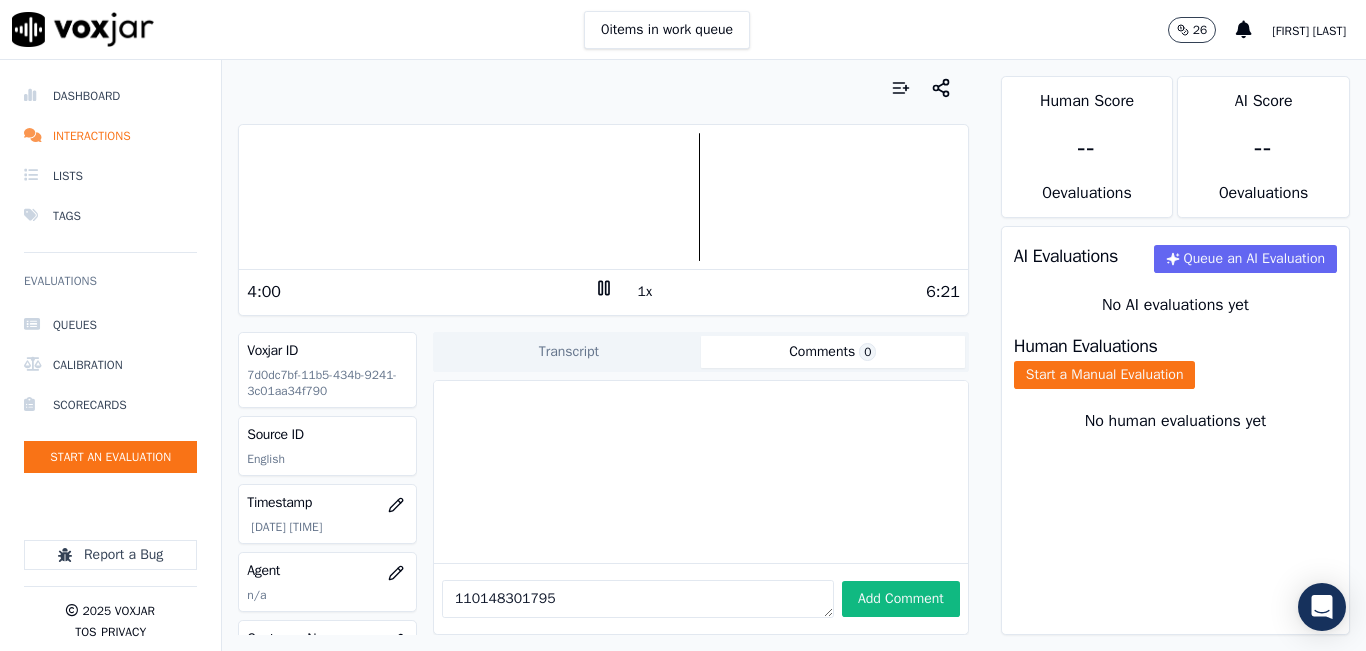 type on "110148301795" 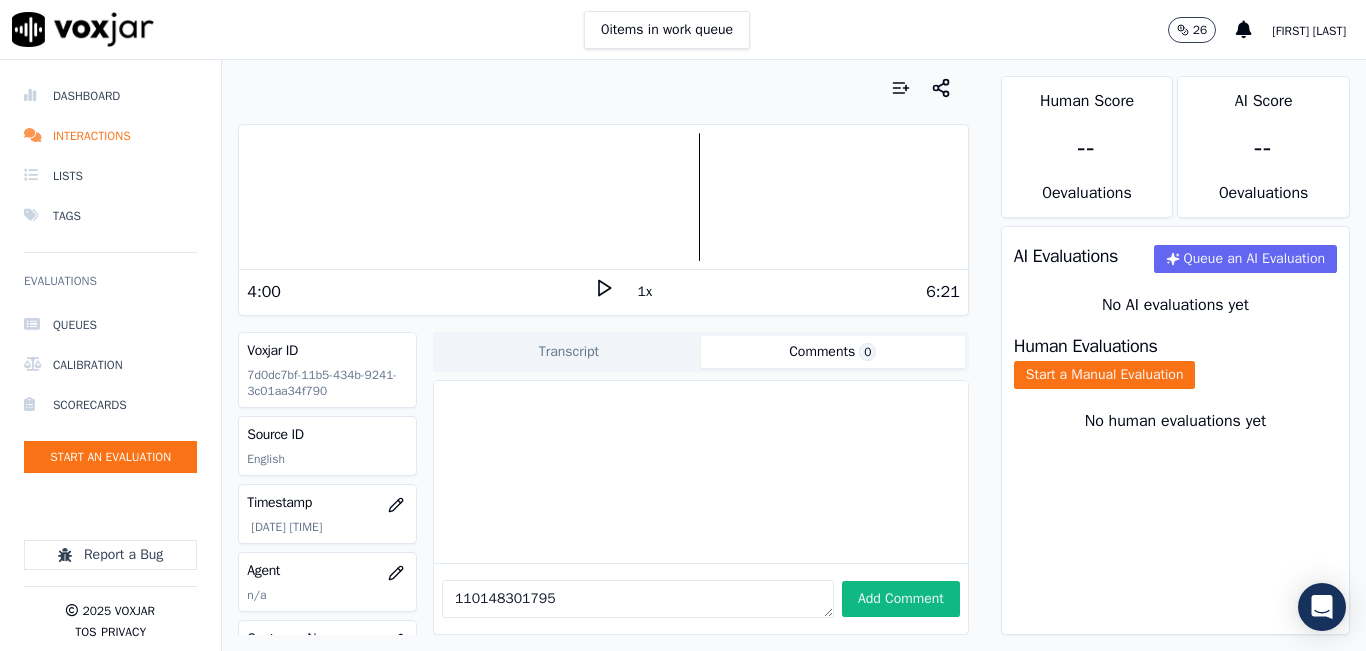 click on "110148301795" at bounding box center (638, 599) 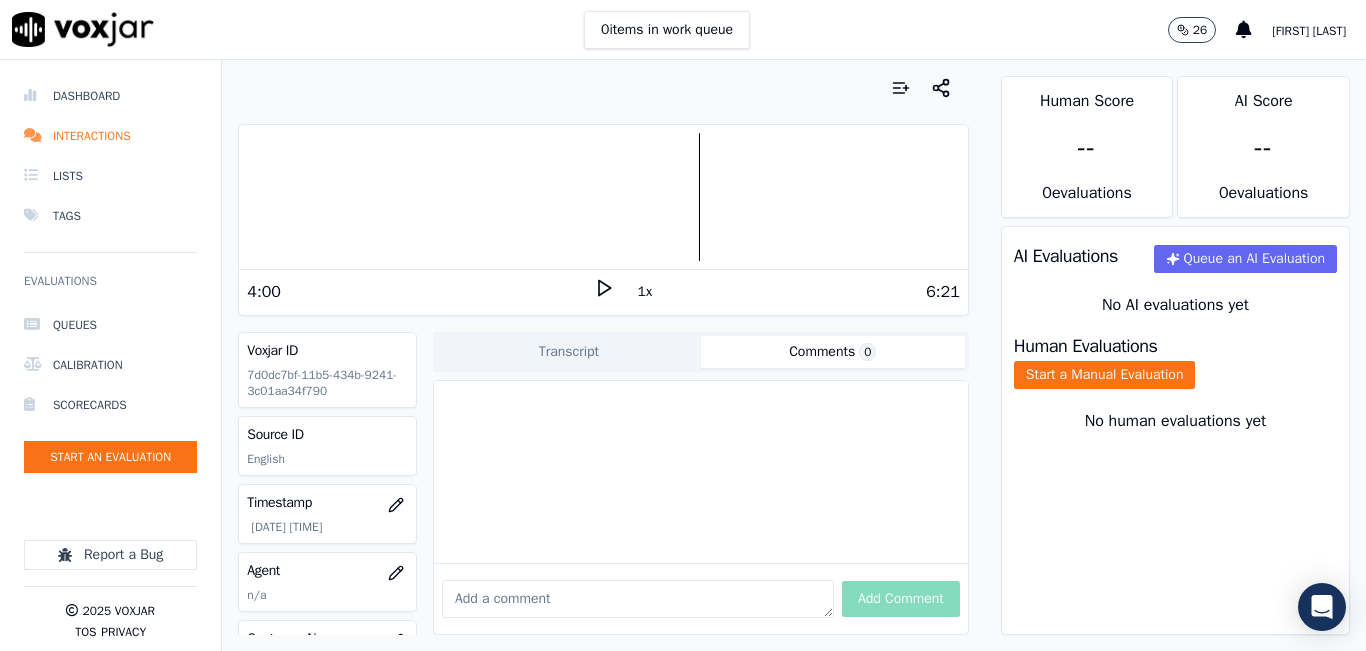 click 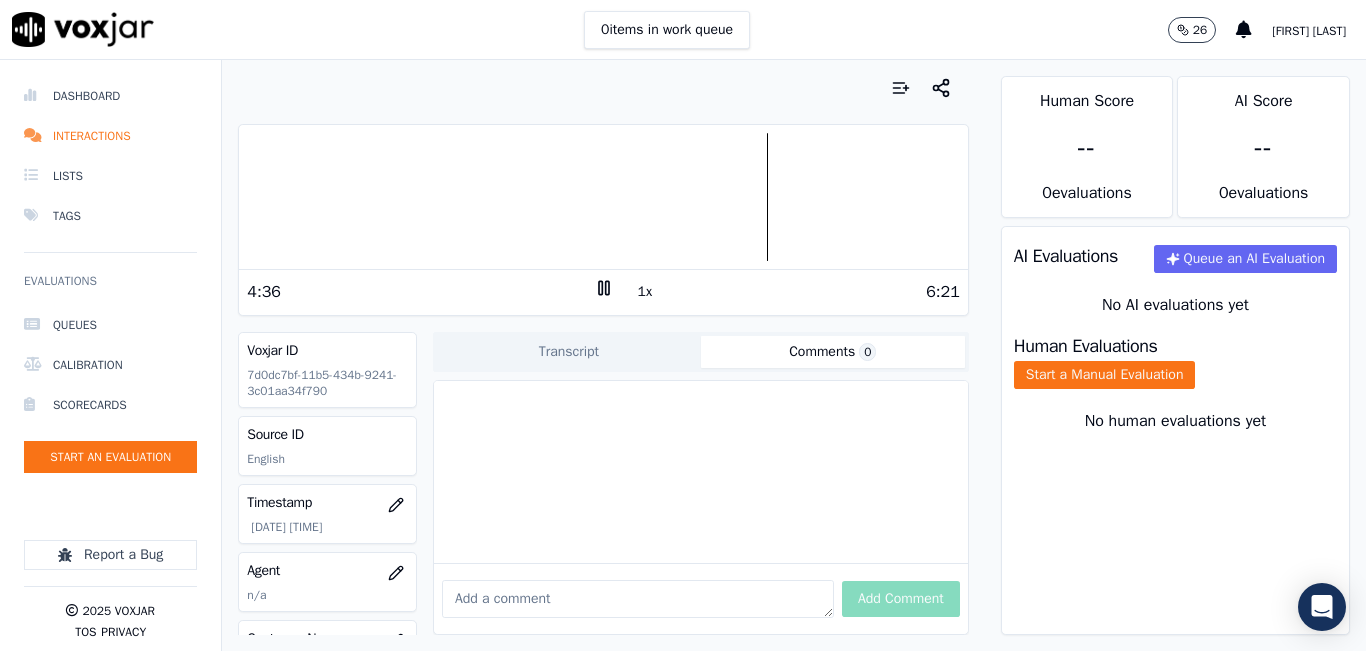 click at bounding box center (638, 599) 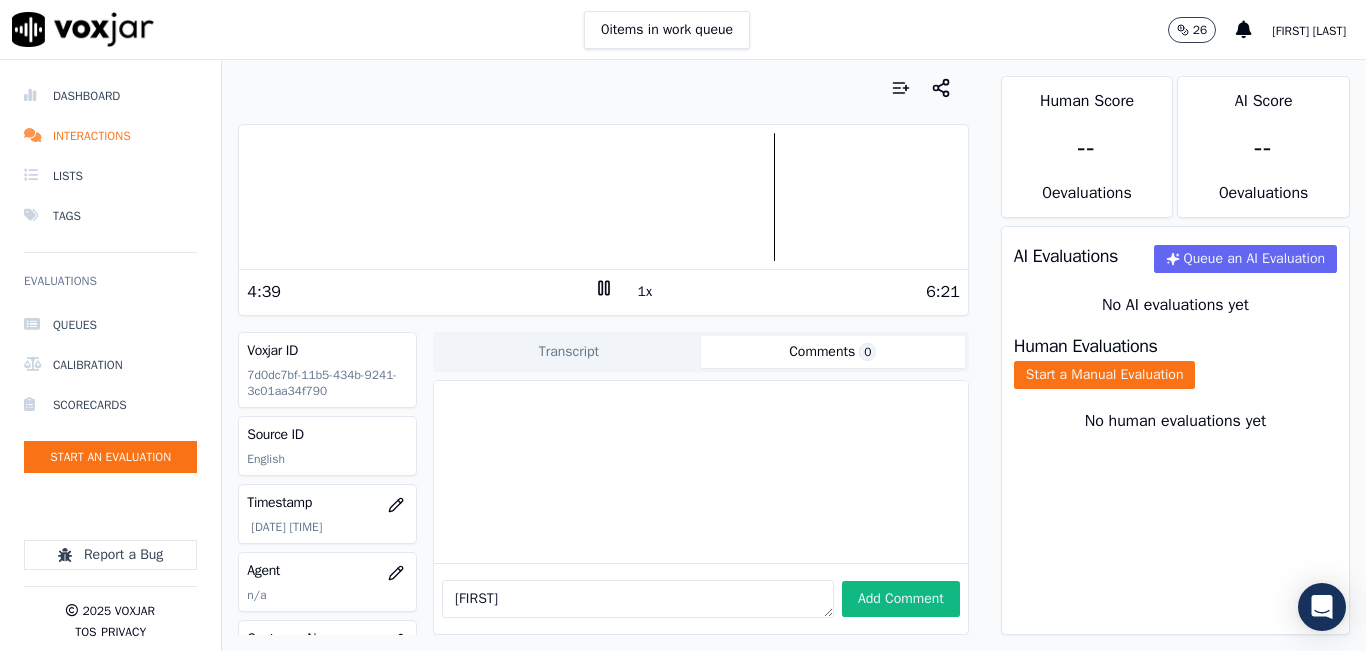 type on "[FIRST]" 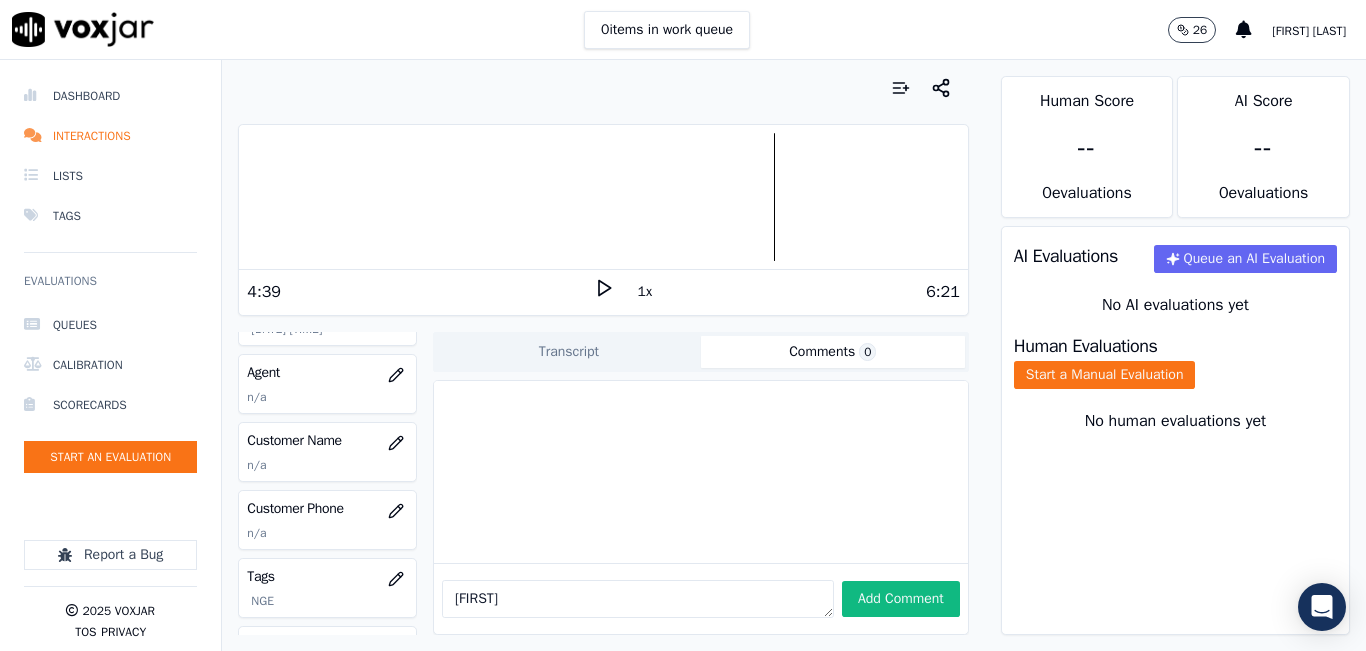 scroll, scrollTop: 200, scrollLeft: 0, axis: vertical 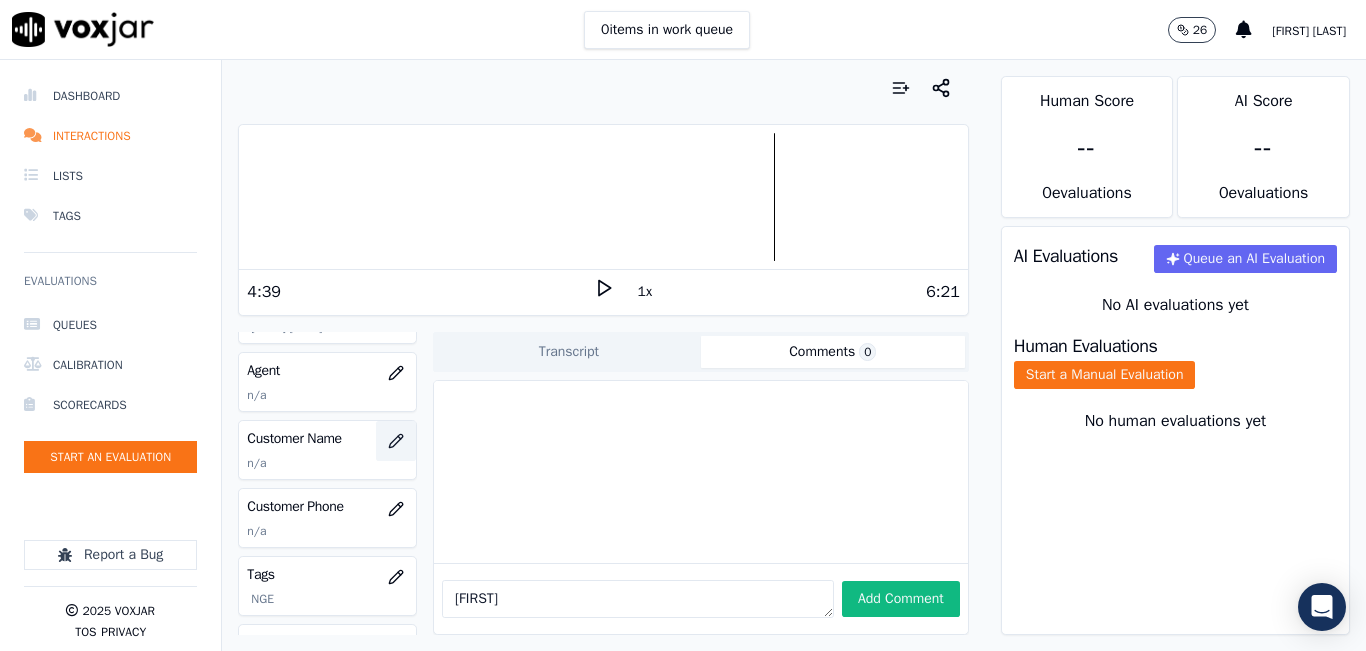 click at bounding box center (396, 441) 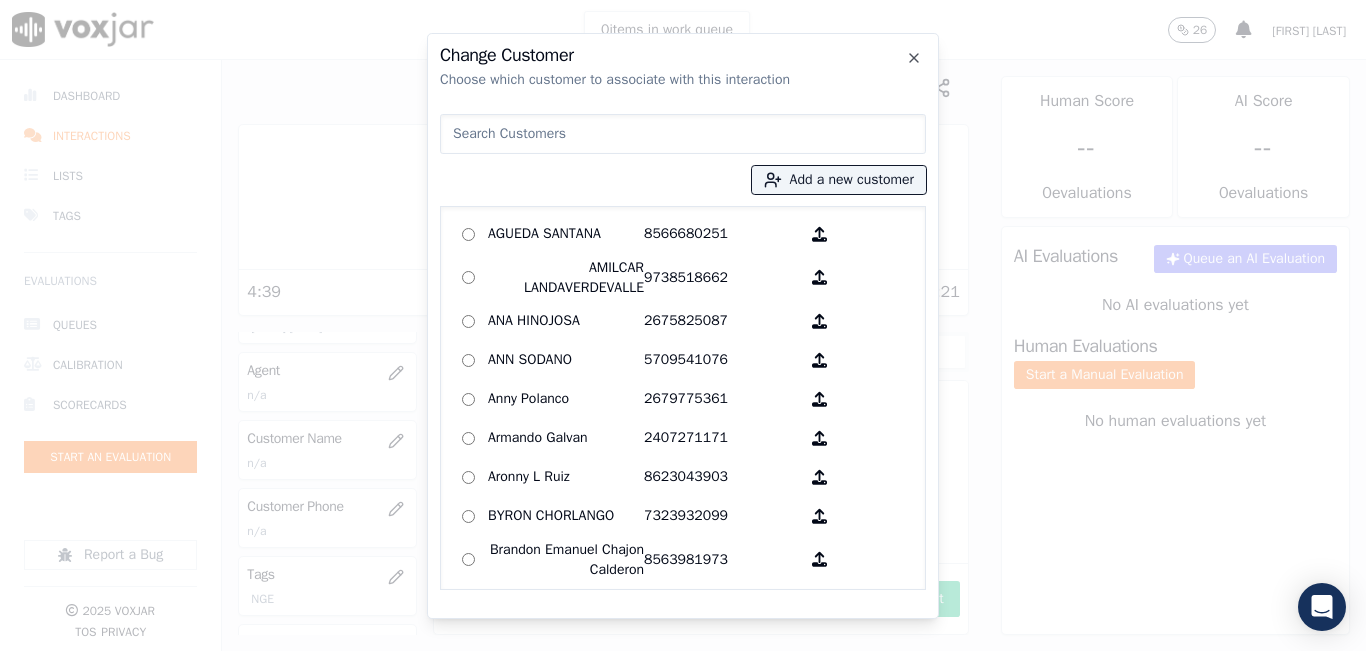 click at bounding box center (683, 134) 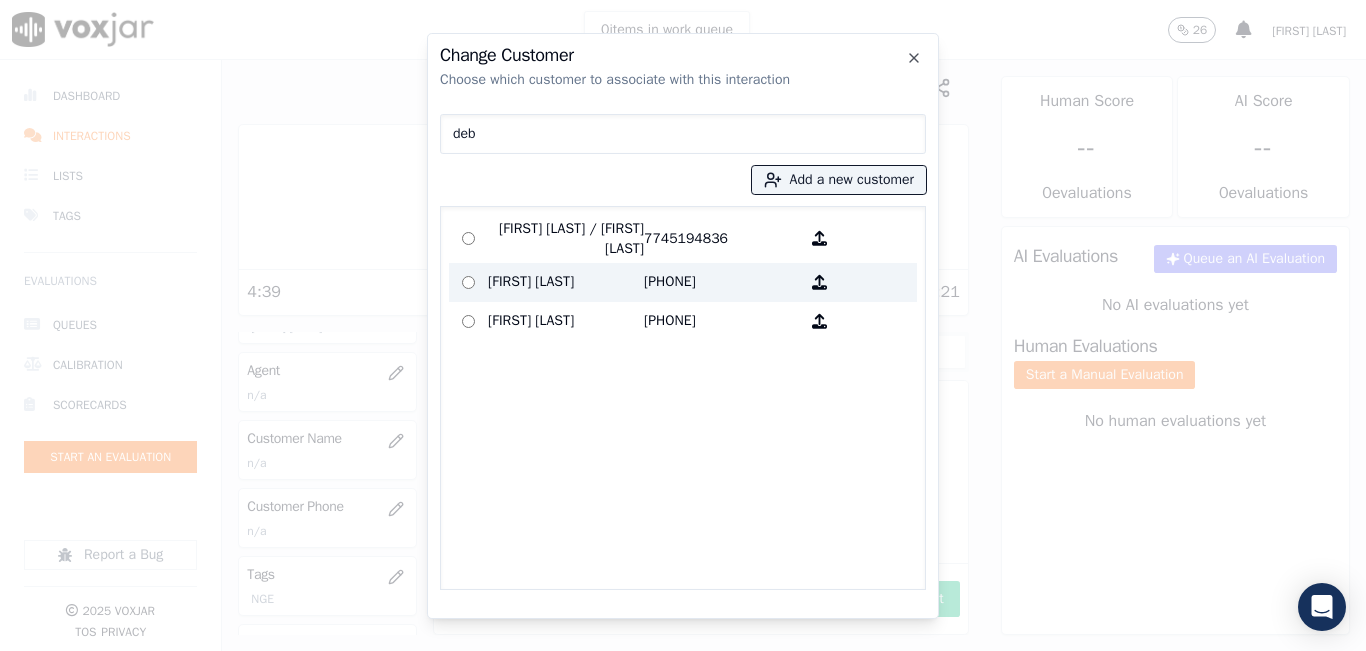 type on "deb" 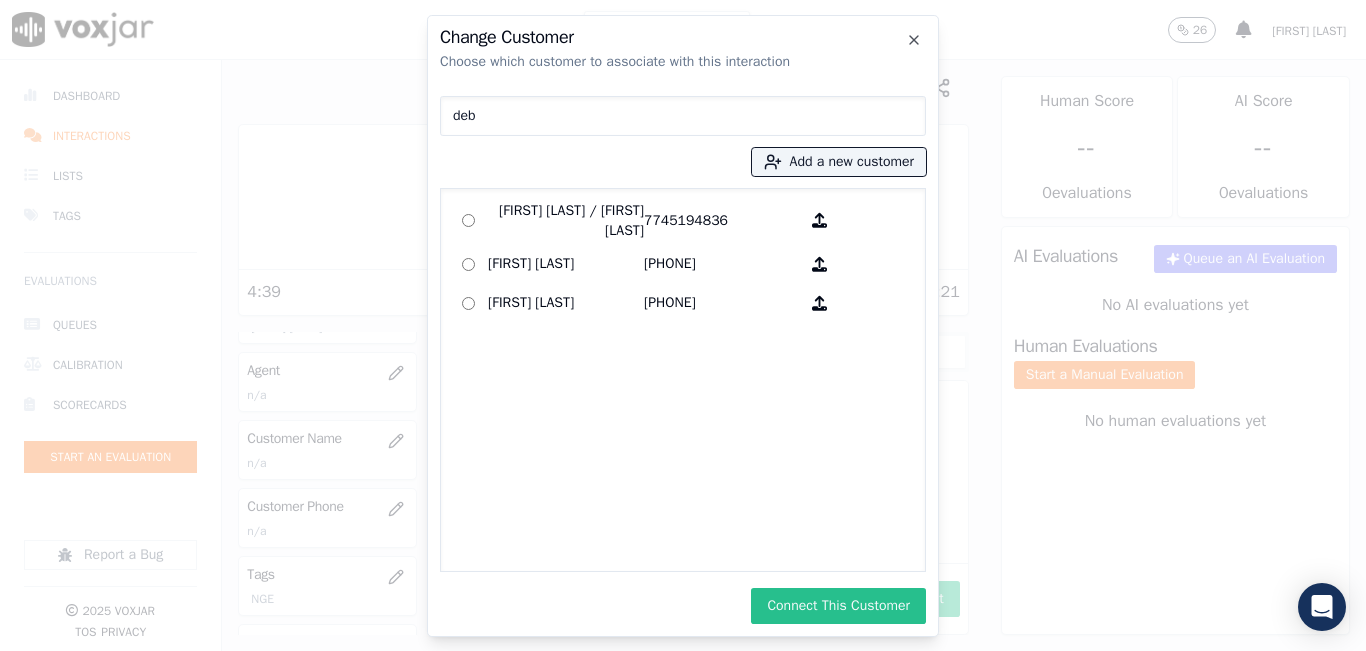 click on "Connect This Customer" at bounding box center [838, 606] 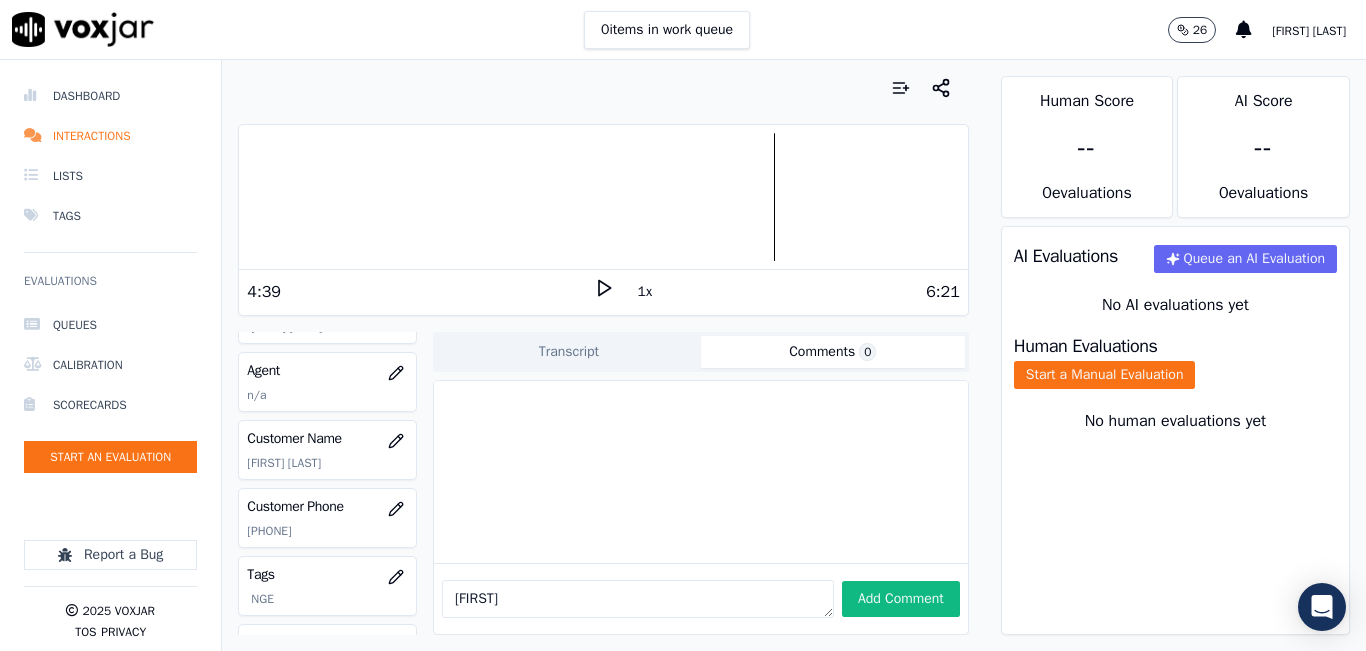 drag, startPoint x: 501, startPoint y: 573, endPoint x: 401, endPoint y: 585, distance: 100.71743 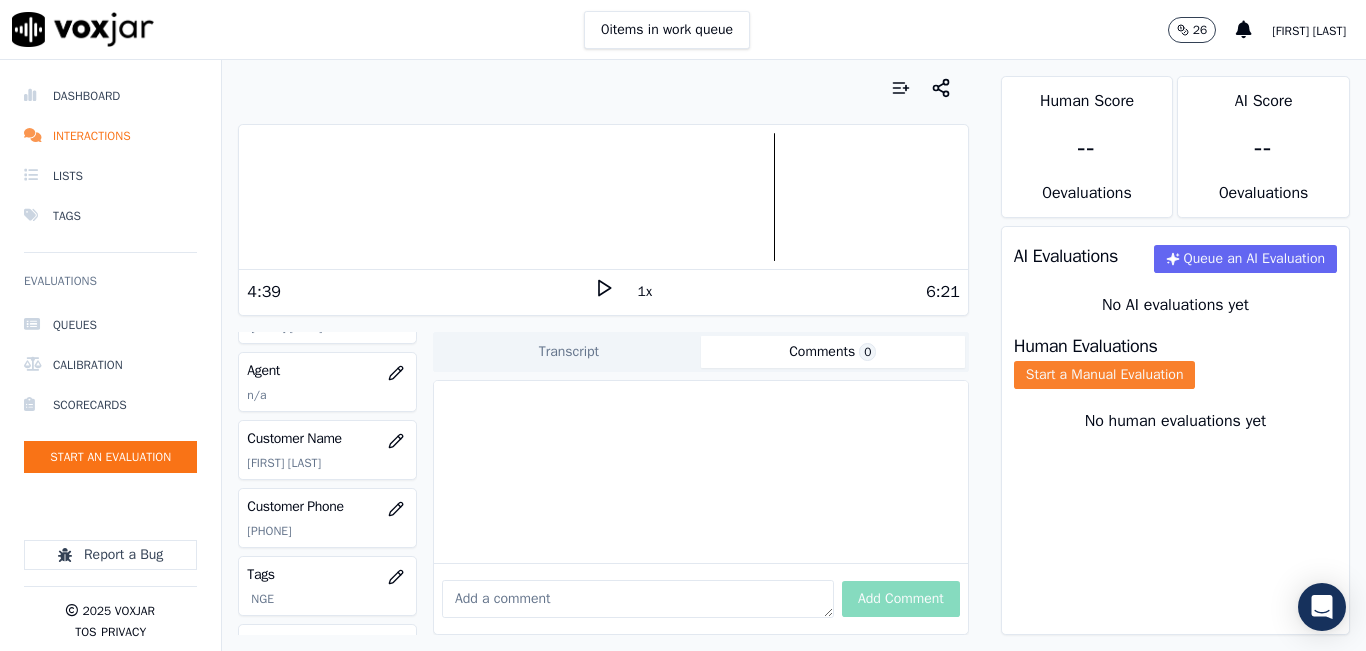 type 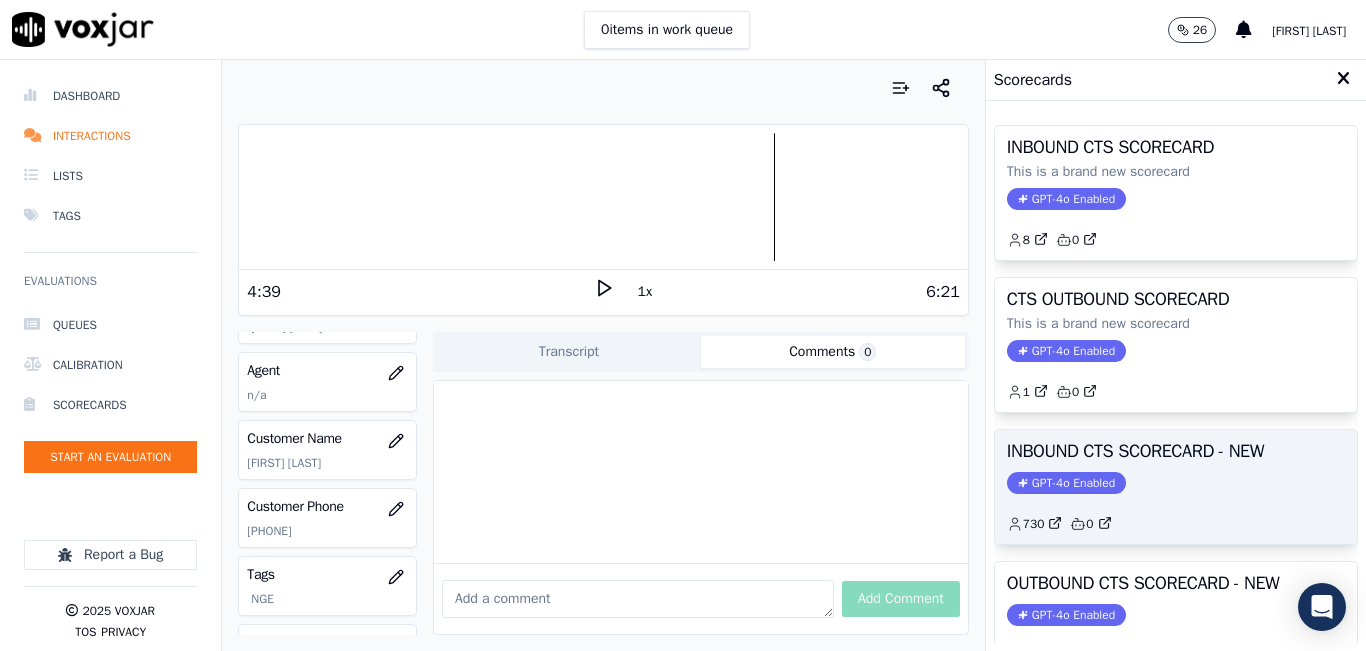 click on "GPT-4o Enabled" 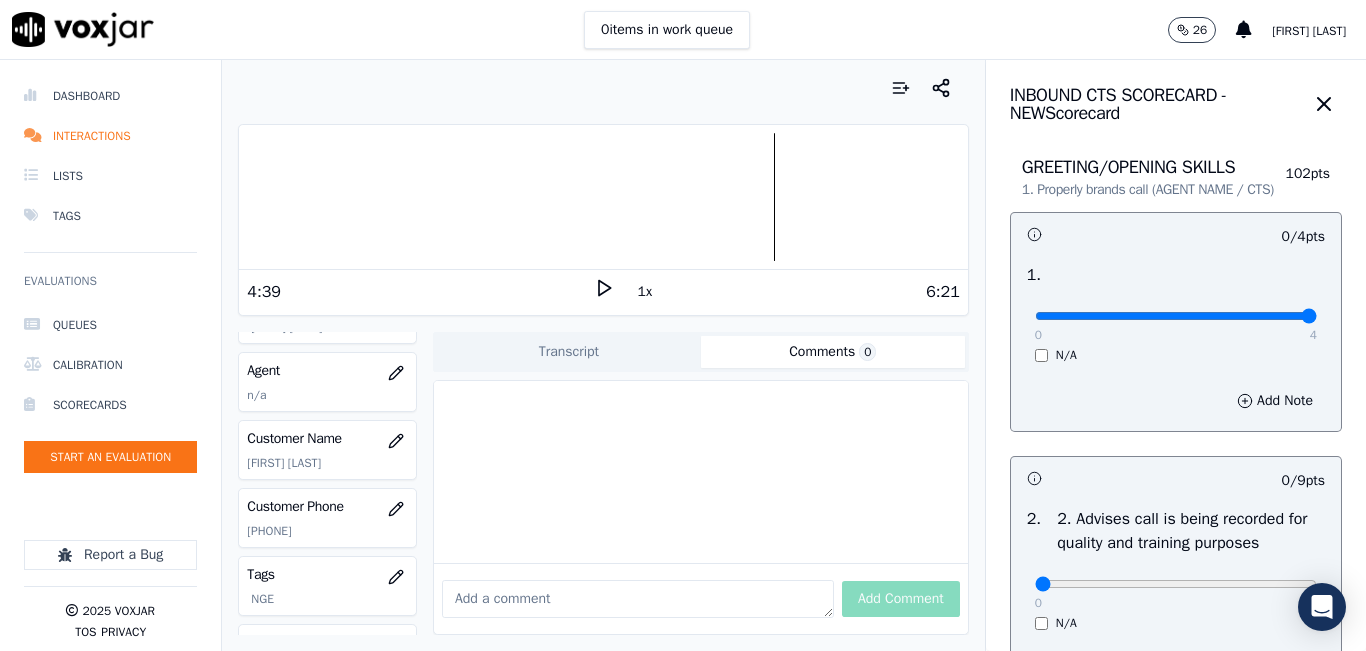 type on "4" 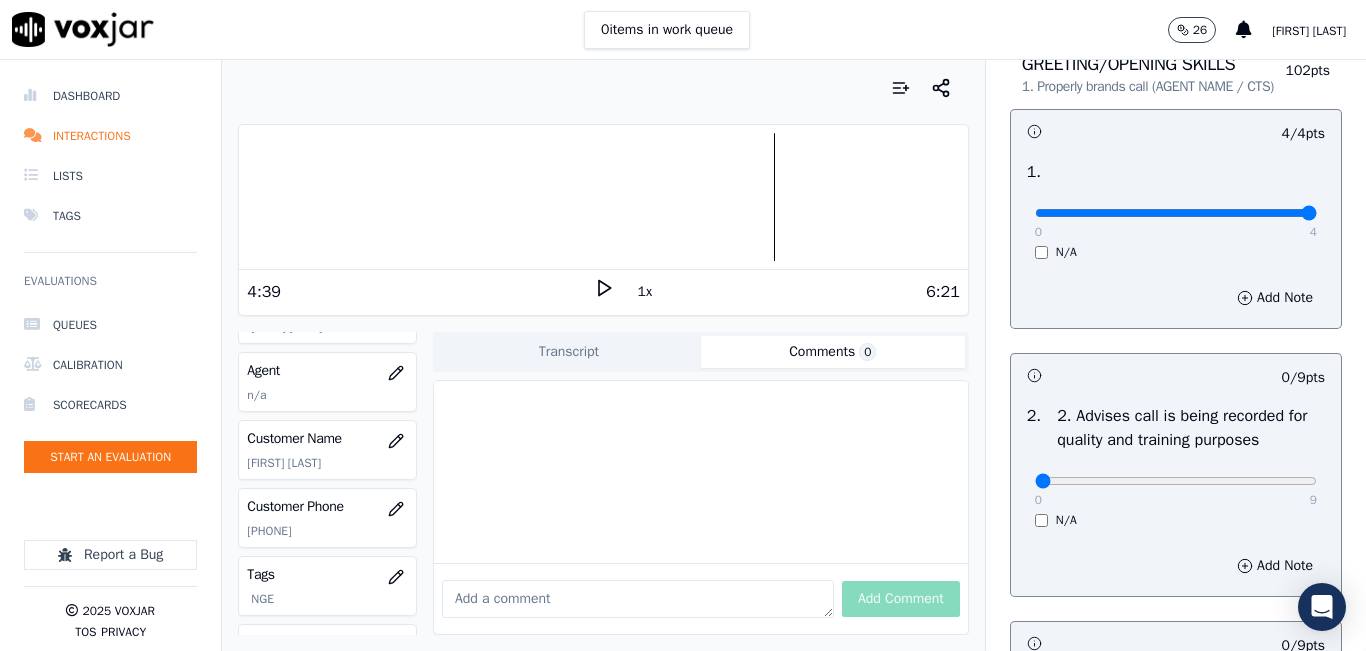 scroll, scrollTop: 200, scrollLeft: 0, axis: vertical 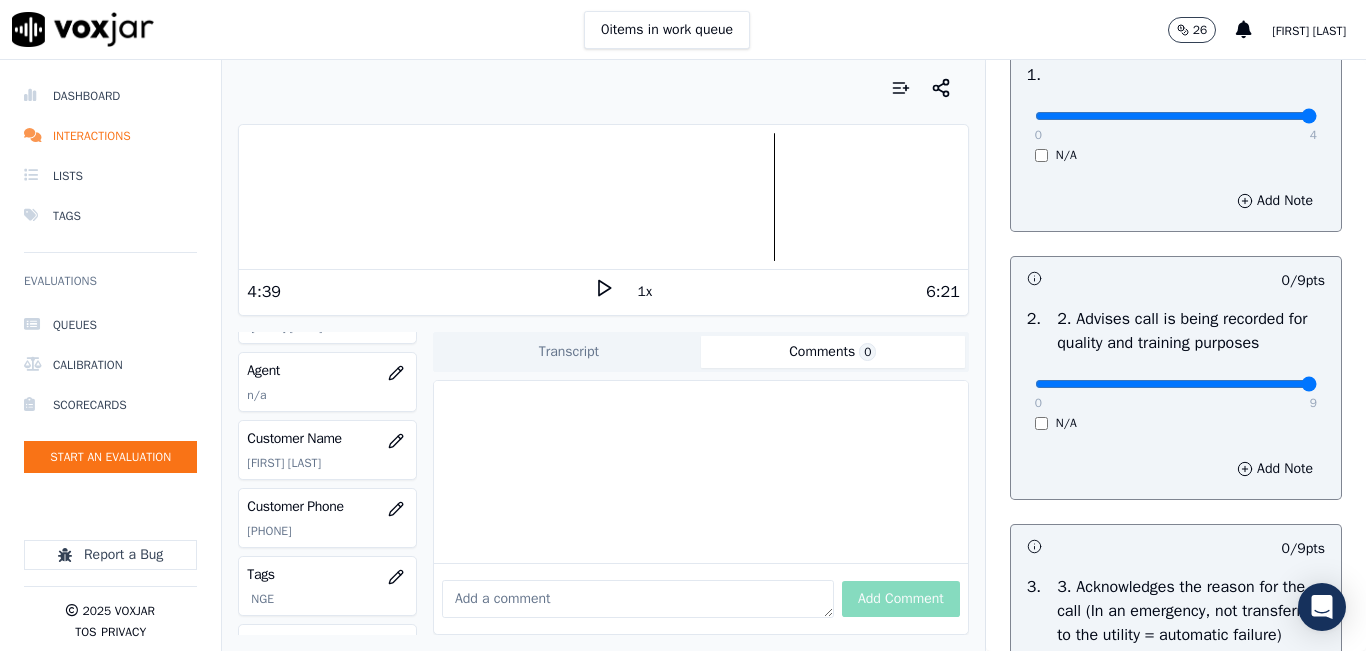 type on "9" 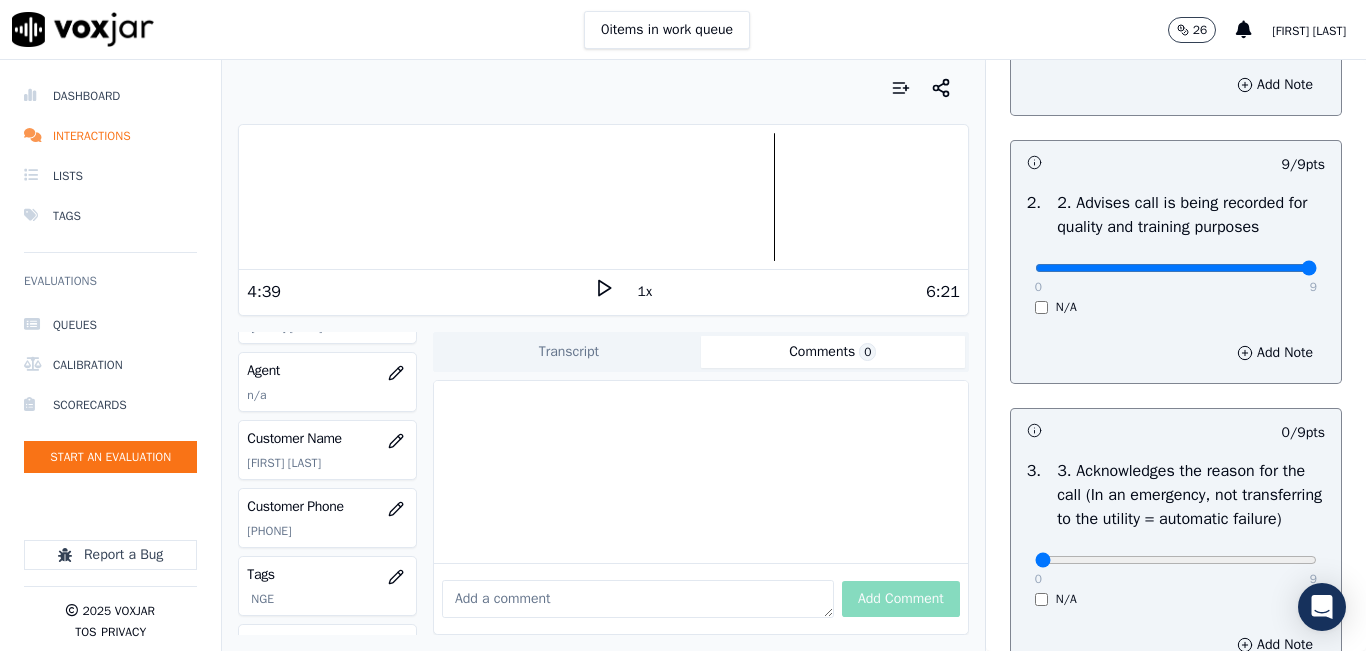 scroll, scrollTop: 500, scrollLeft: 0, axis: vertical 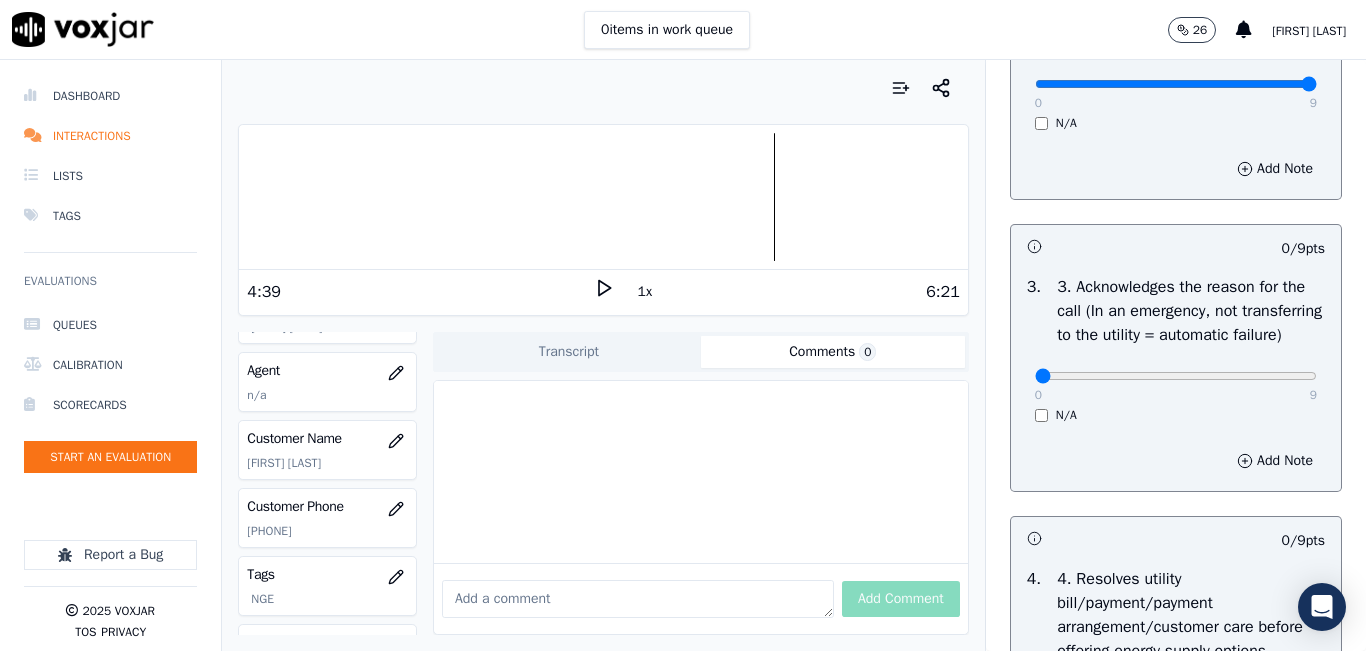 click on "0   9" at bounding box center [1176, 375] 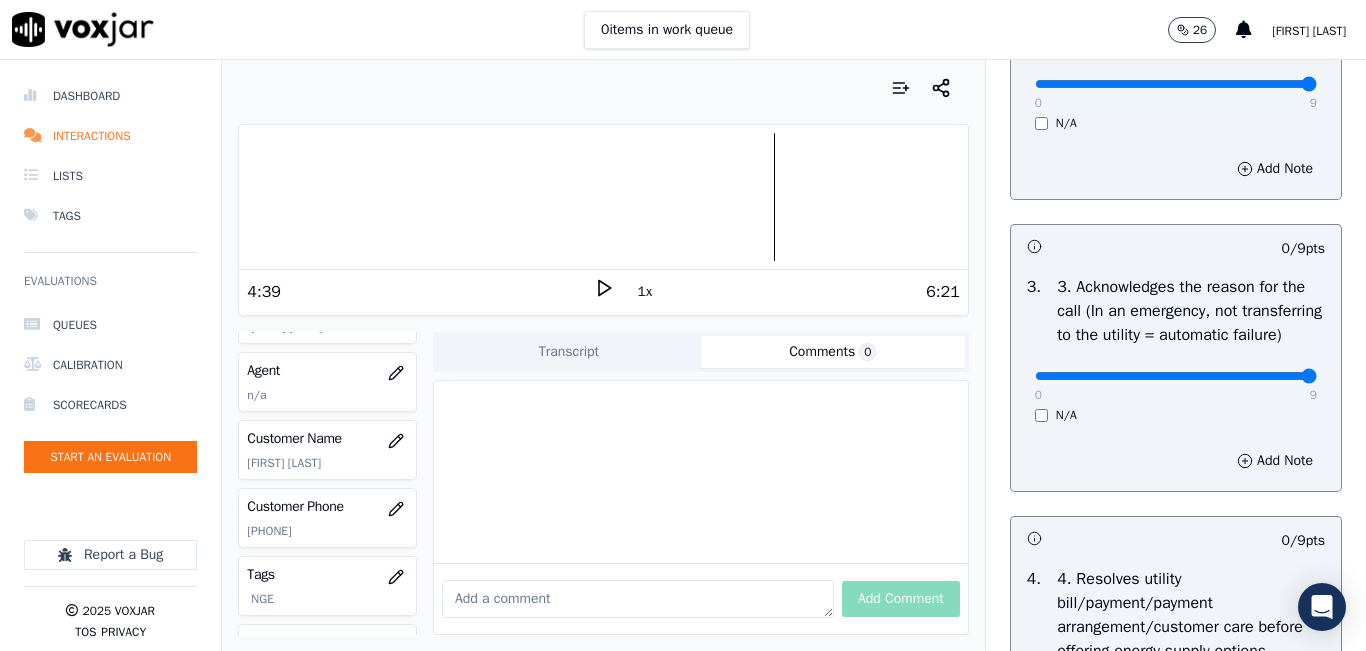 drag, startPoint x: 1261, startPoint y: 418, endPoint x: 1280, endPoint y: 404, distance: 23.600847 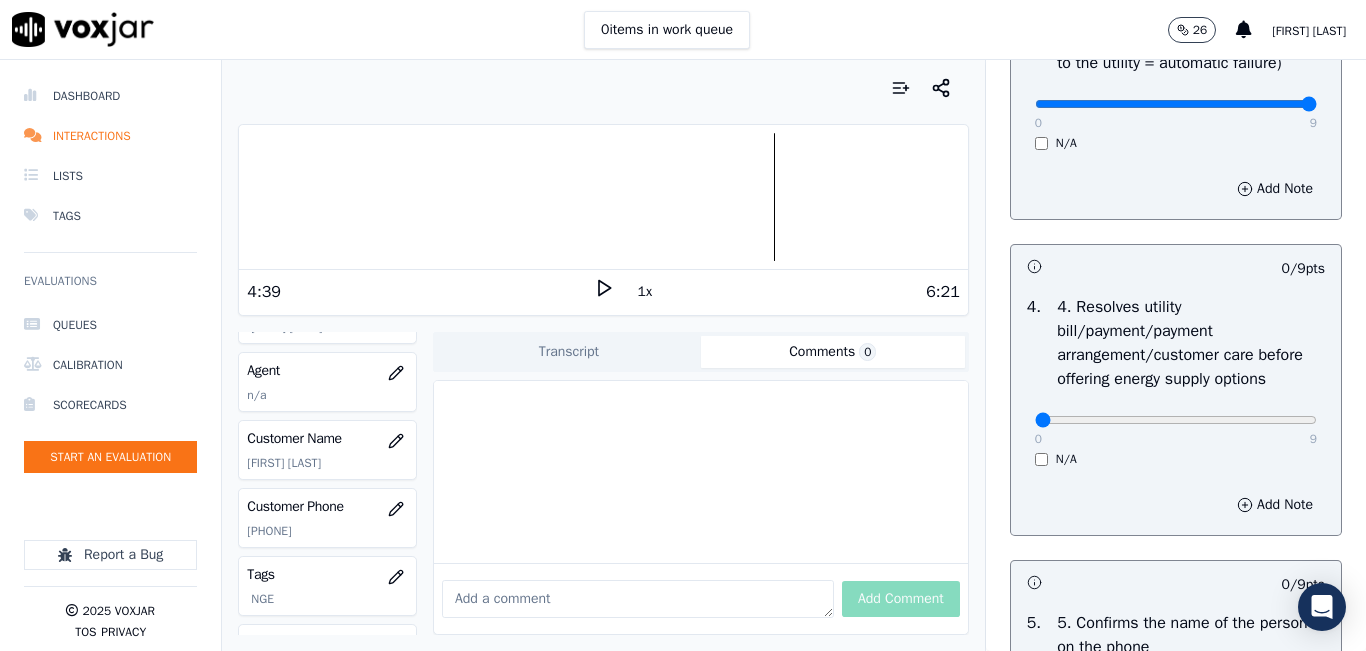 scroll, scrollTop: 800, scrollLeft: 0, axis: vertical 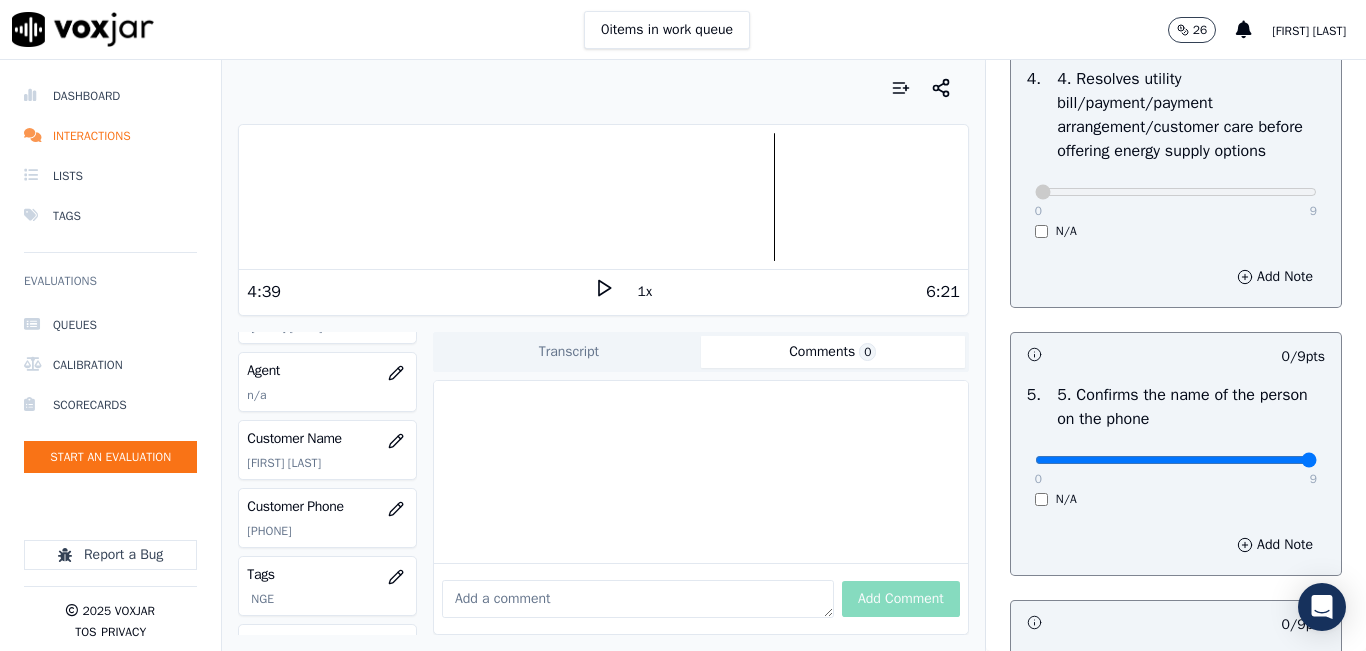 type on "9" 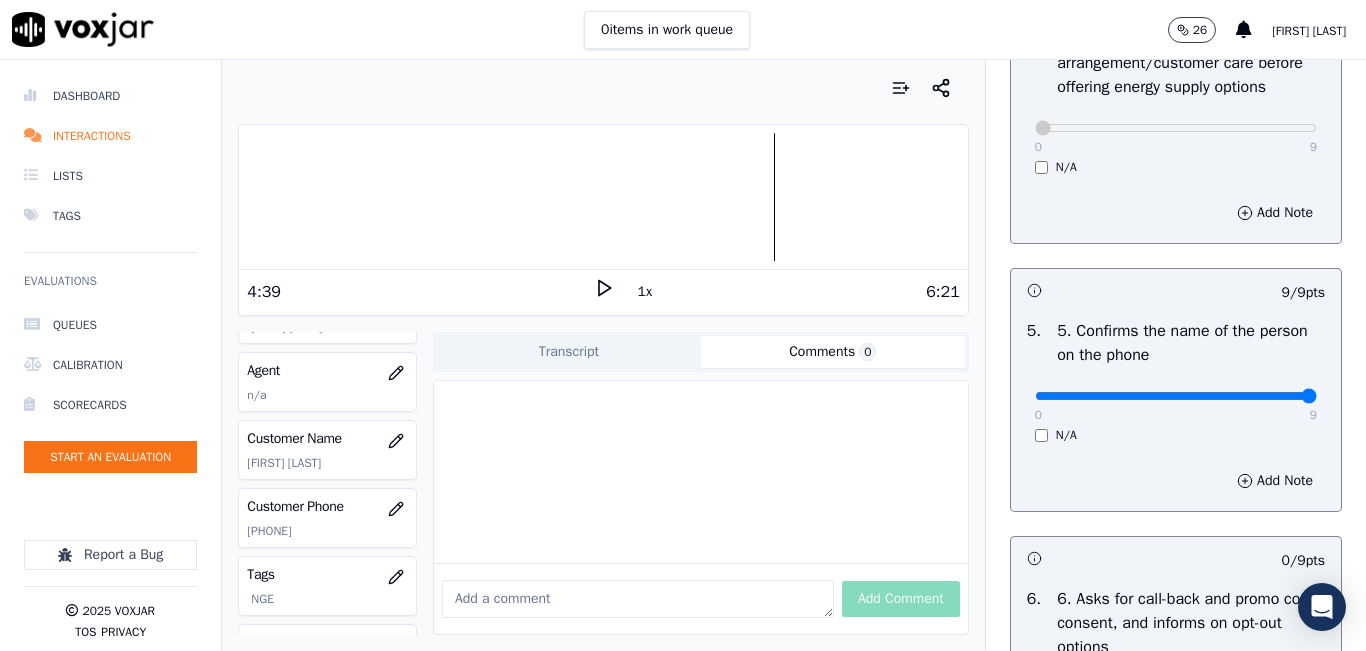 scroll, scrollTop: 1300, scrollLeft: 0, axis: vertical 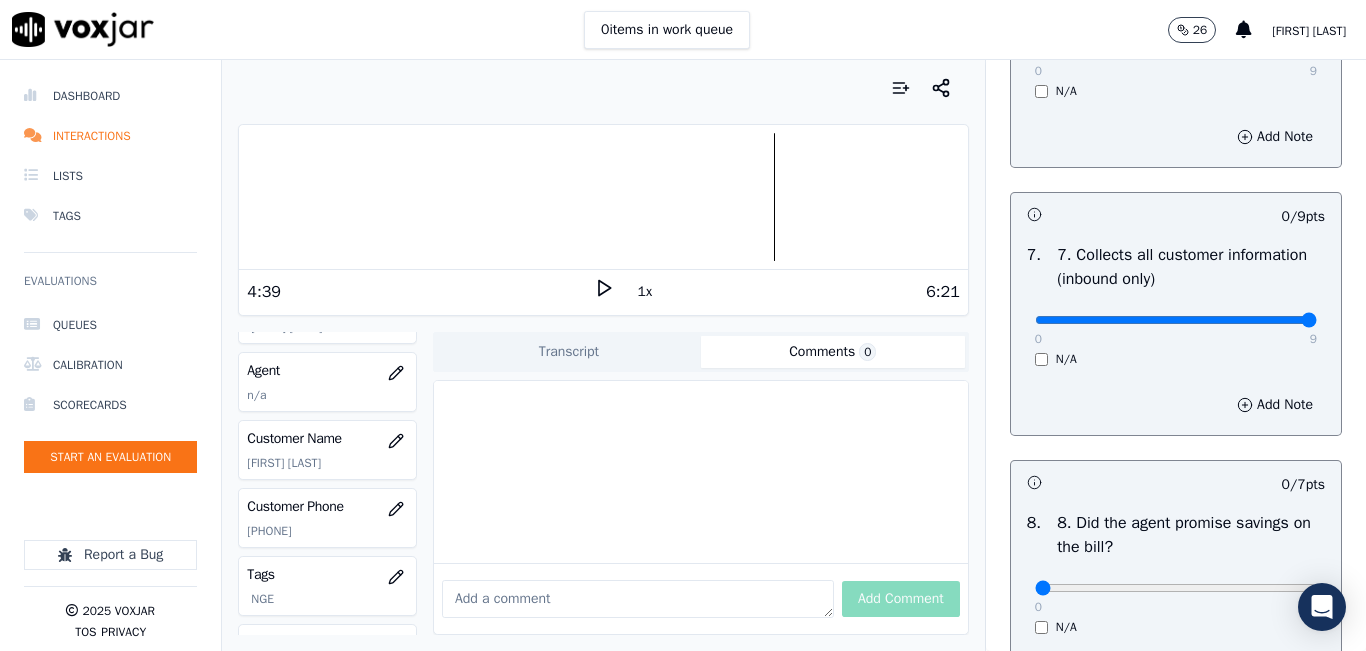 drag, startPoint x: 1268, startPoint y: 384, endPoint x: 1254, endPoint y: 404, distance: 24.41311 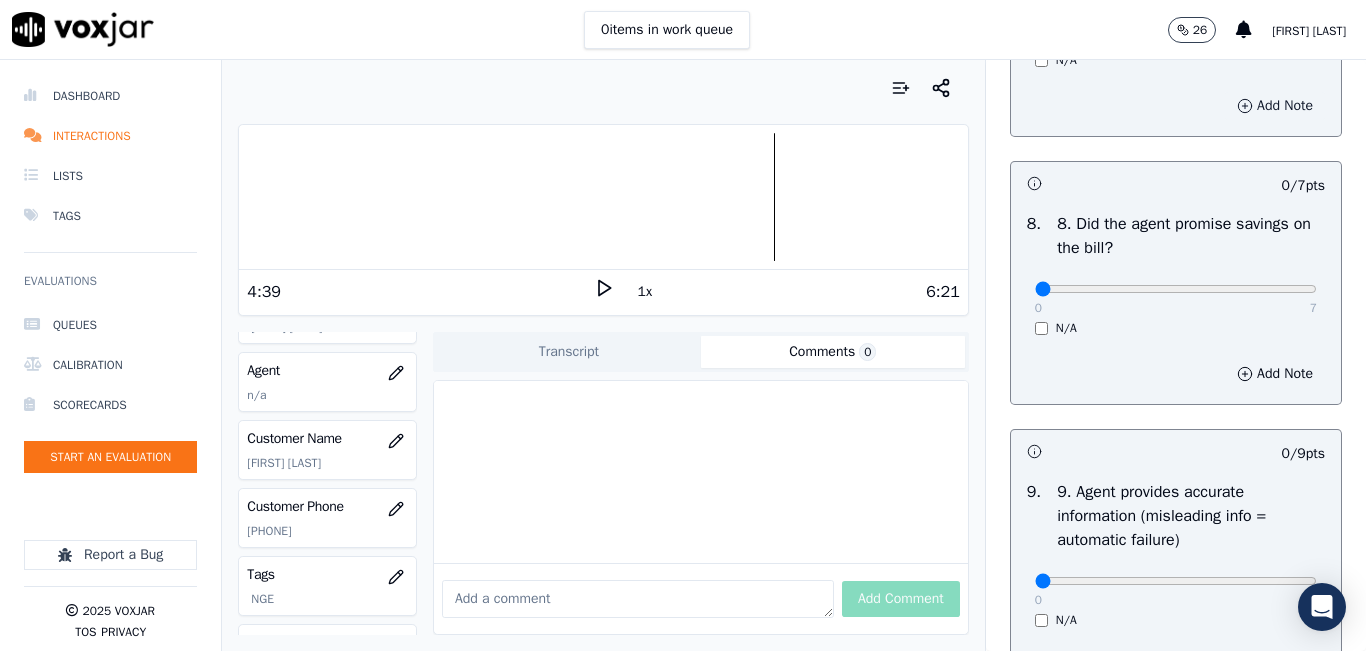 scroll, scrollTop: 2000, scrollLeft: 0, axis: vertical 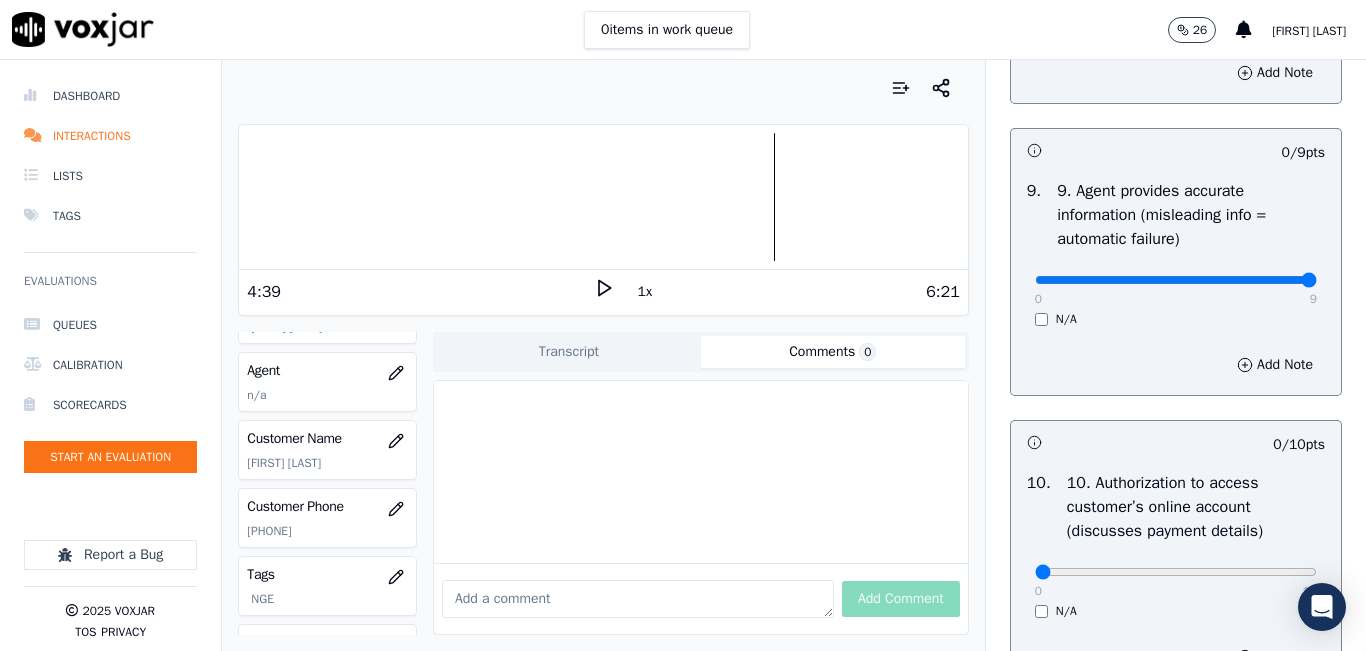 type on "9" 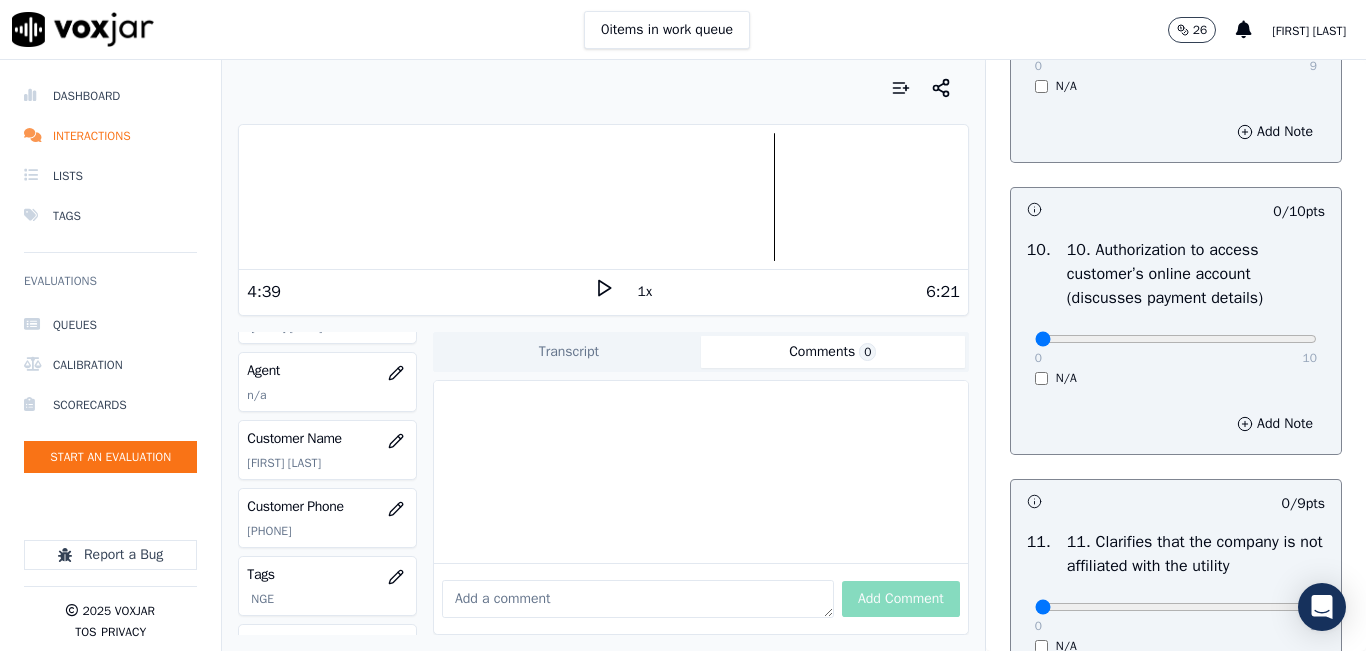 scroll, scrollTop: 2600, scrollLeft: 0, axis: vertical 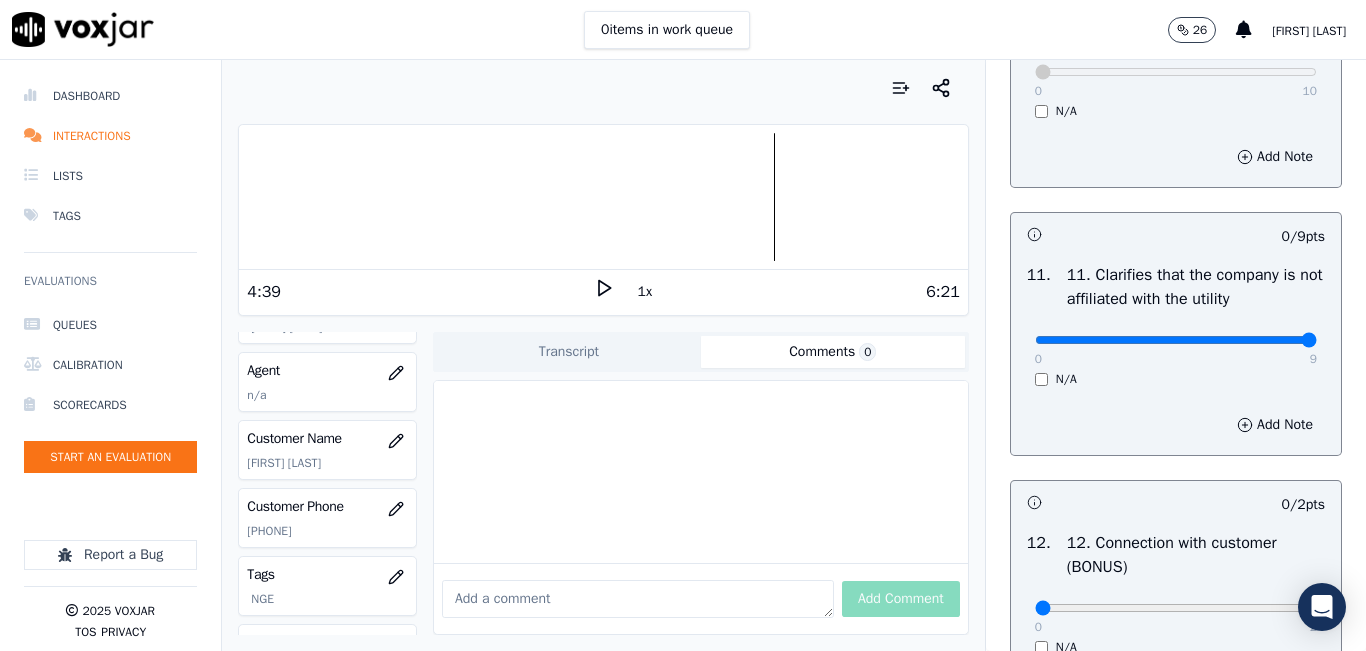 type on "9" 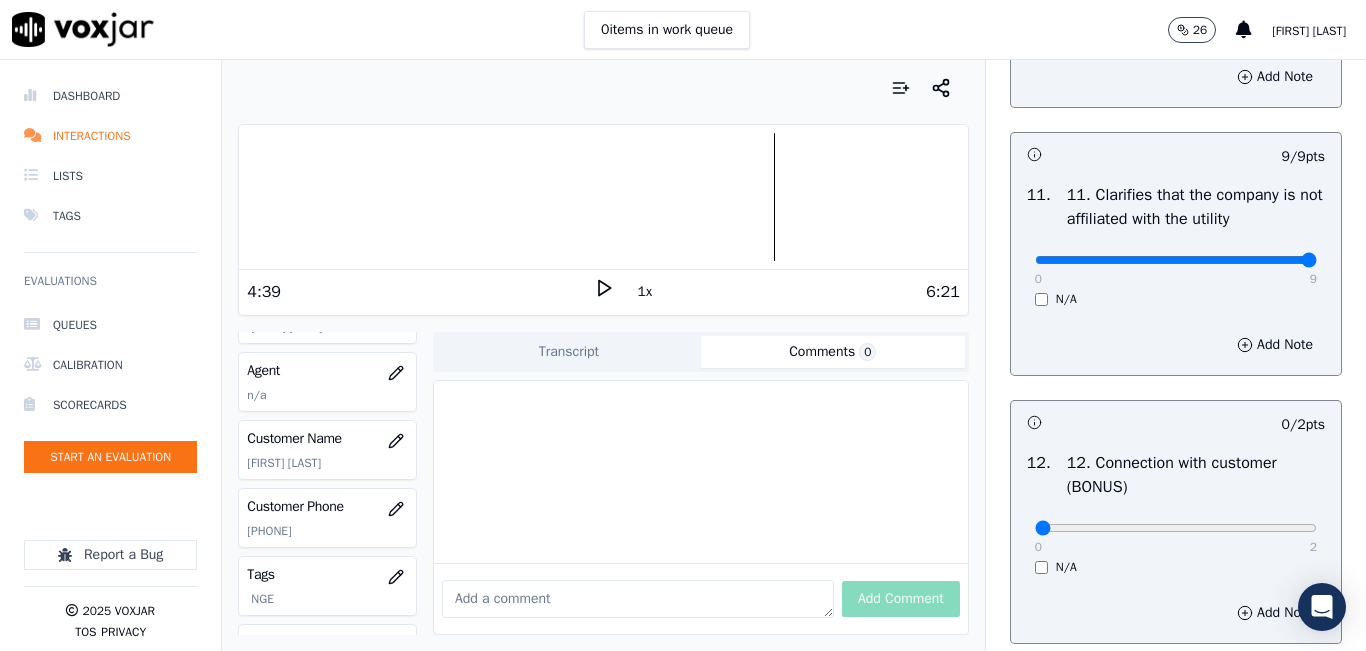 scroll, scrollTop: 3000, scrollLeft: 0, axis: vertical 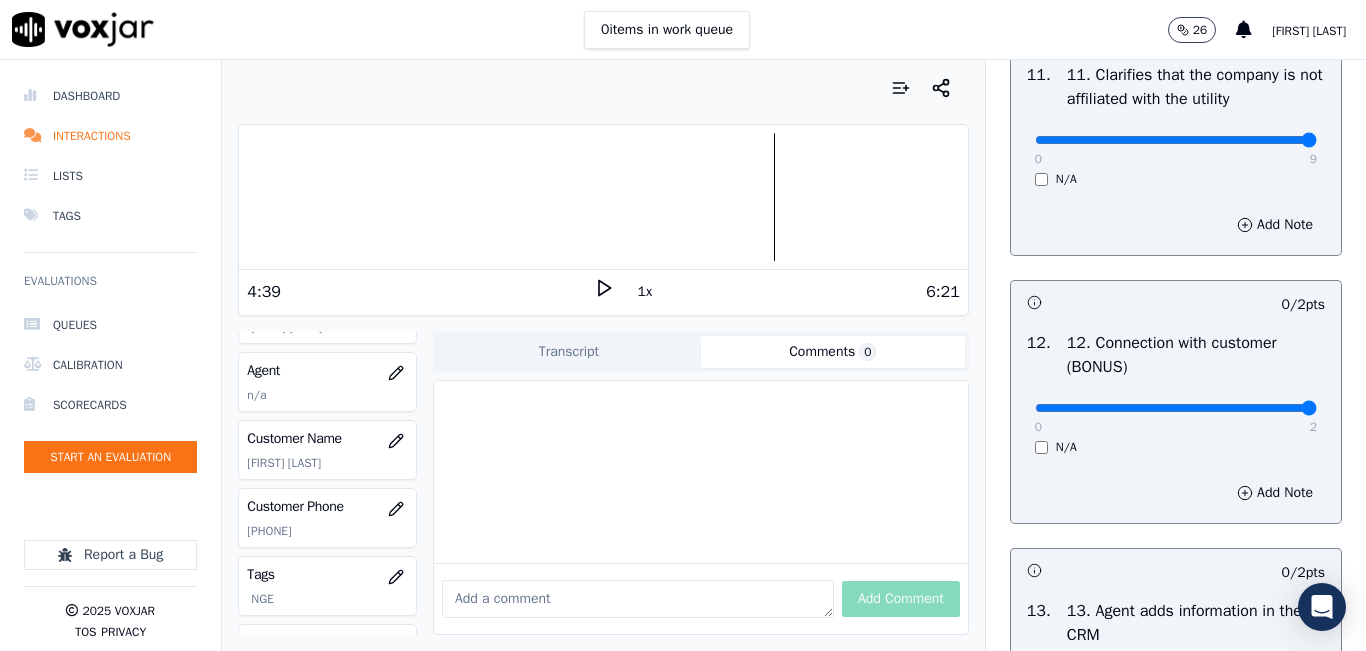 type on "2" 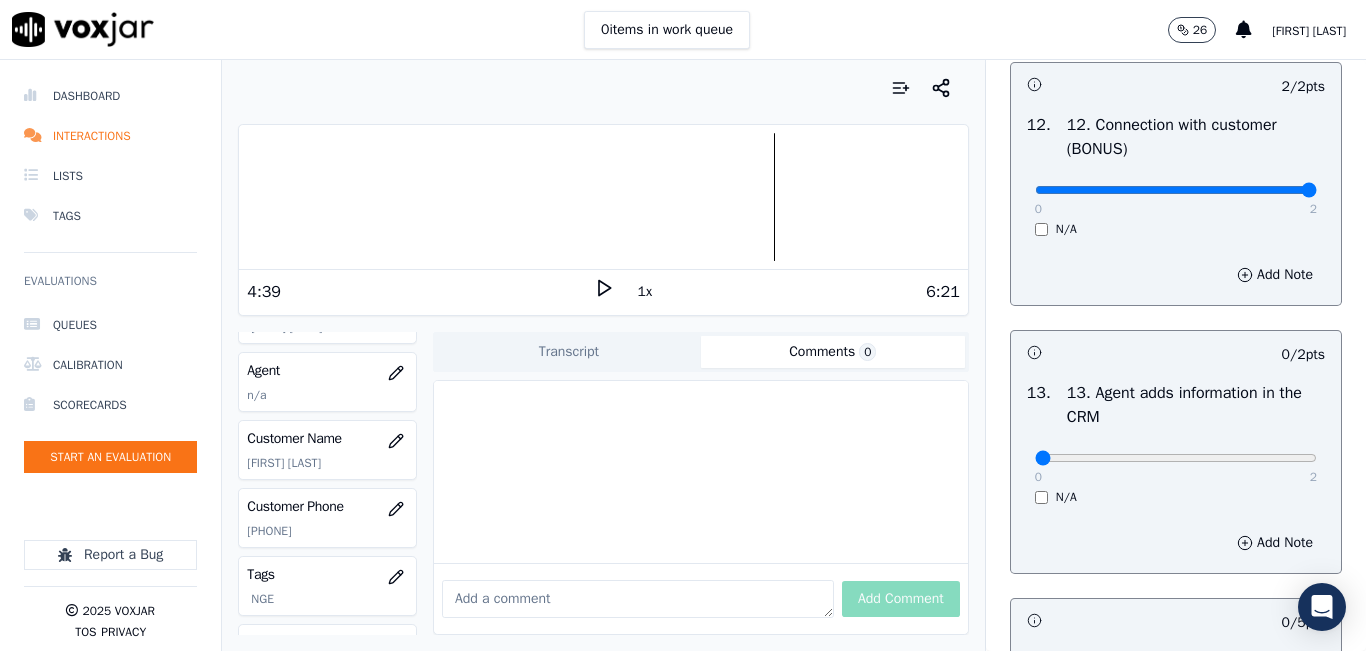 scroll, scrollTop: 3300, scrollLeft: 0, axis: vertical 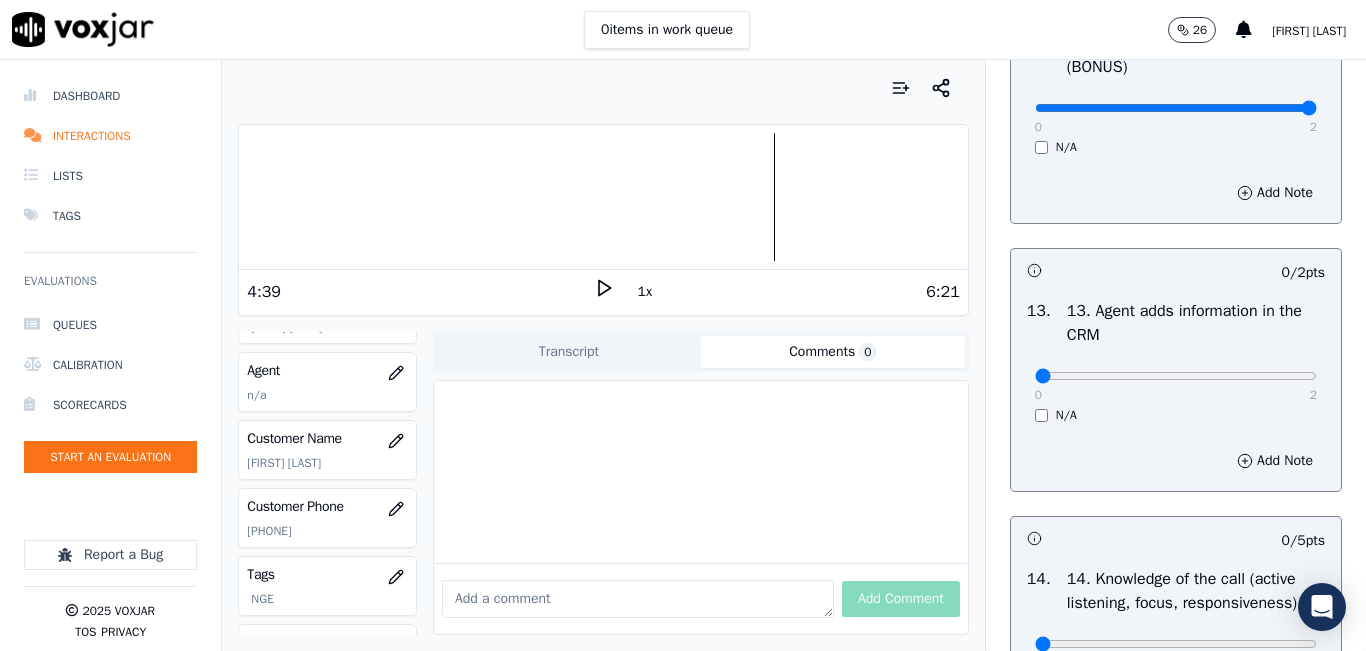 click on "0   2" at bounding box center (1176, 375) 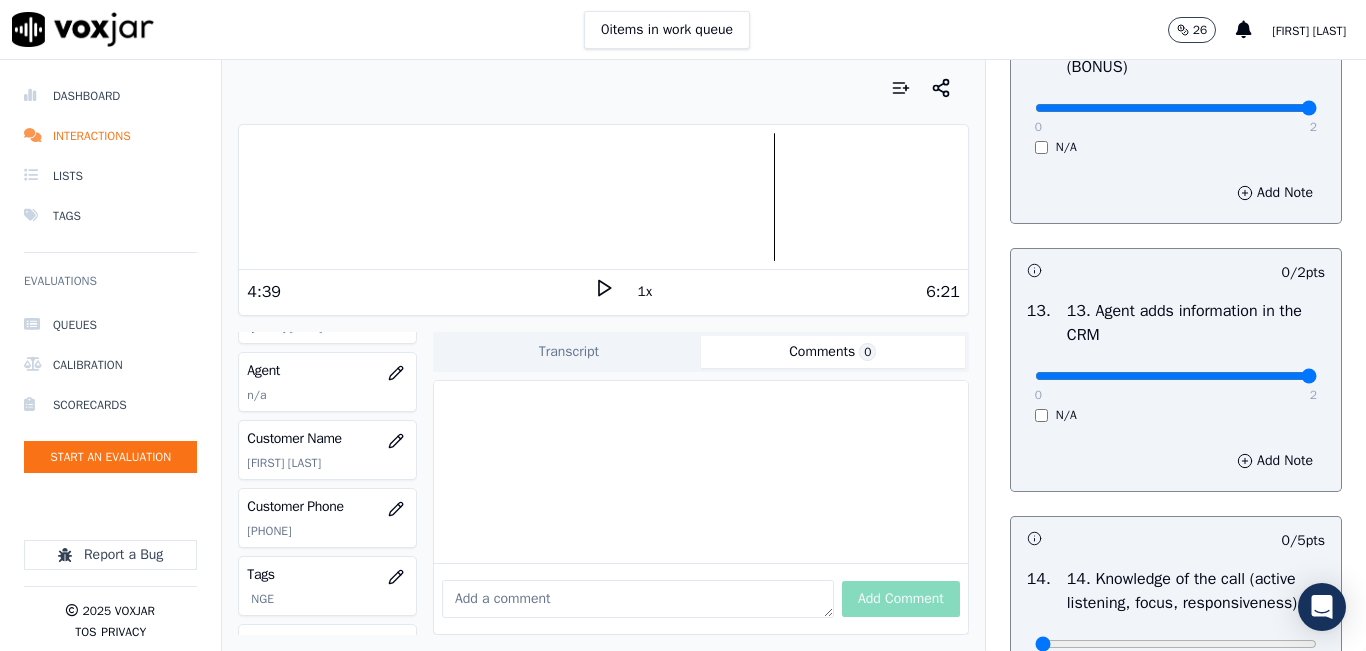 type on "2" 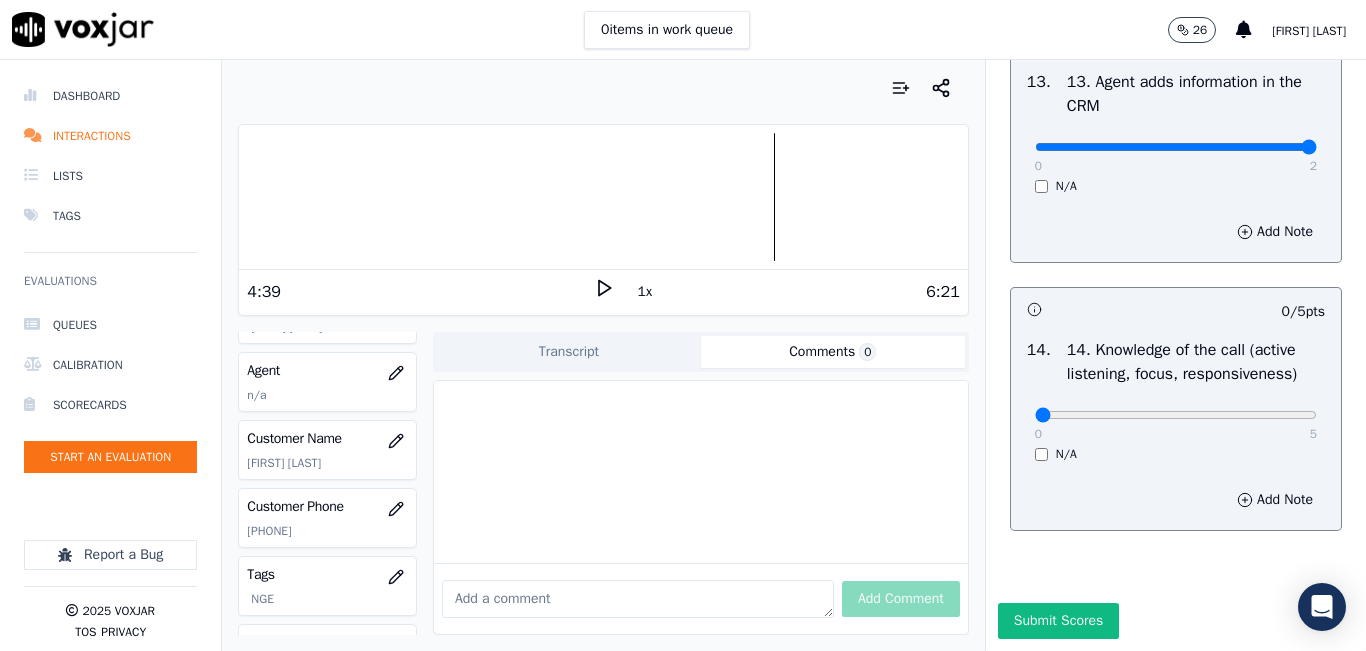 scroll, scrollTop: 3600, scrollLeft: 0, axis: vertical 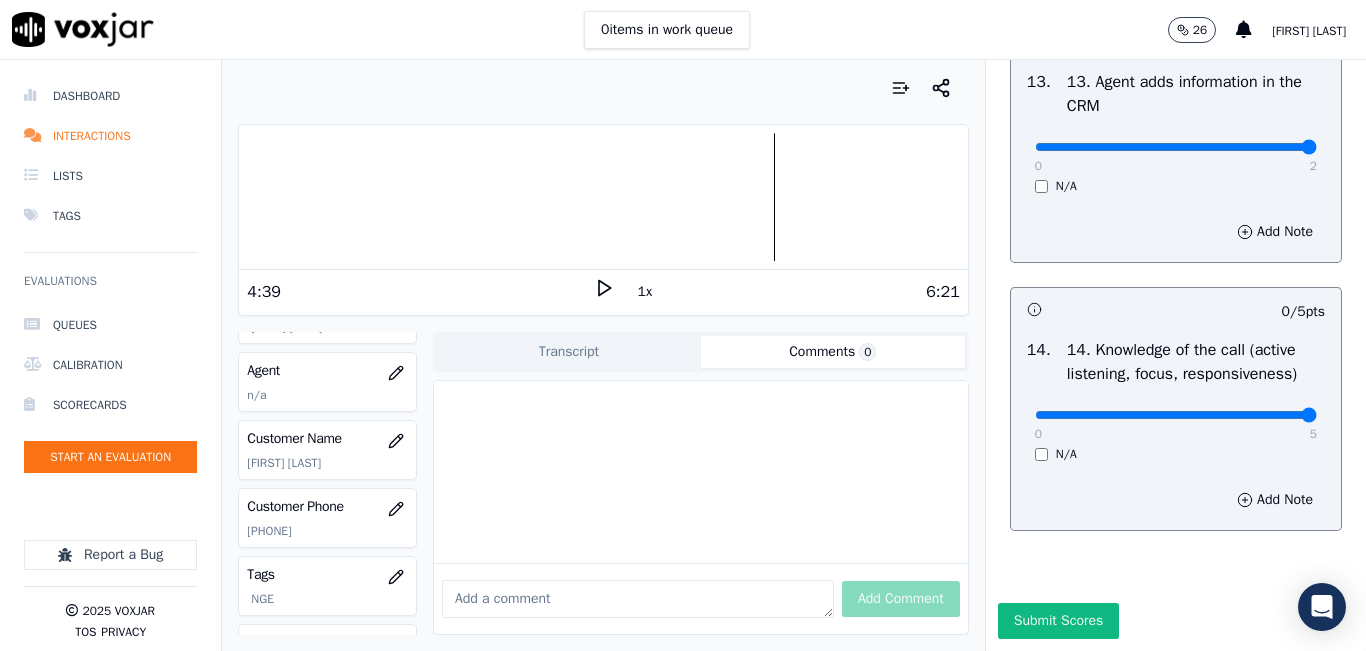 type on "5" 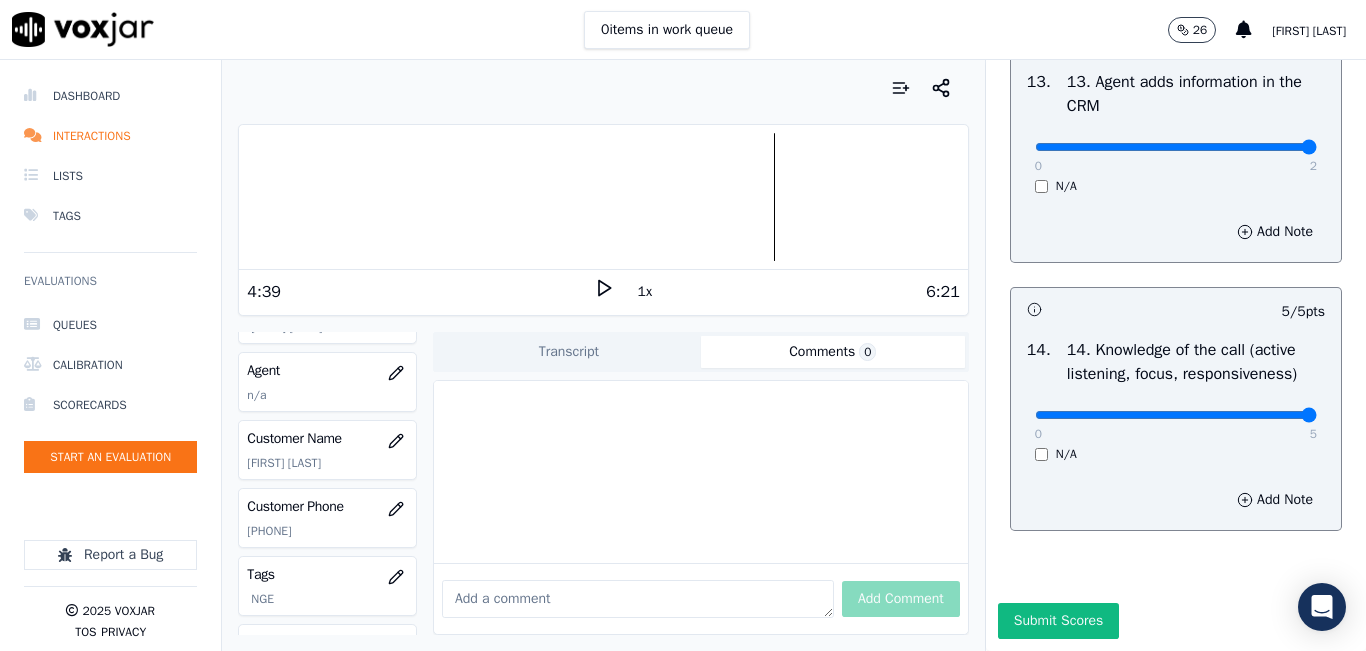 scroll, scrollTop: 3642, scrollLeft: 0, axis: vertical 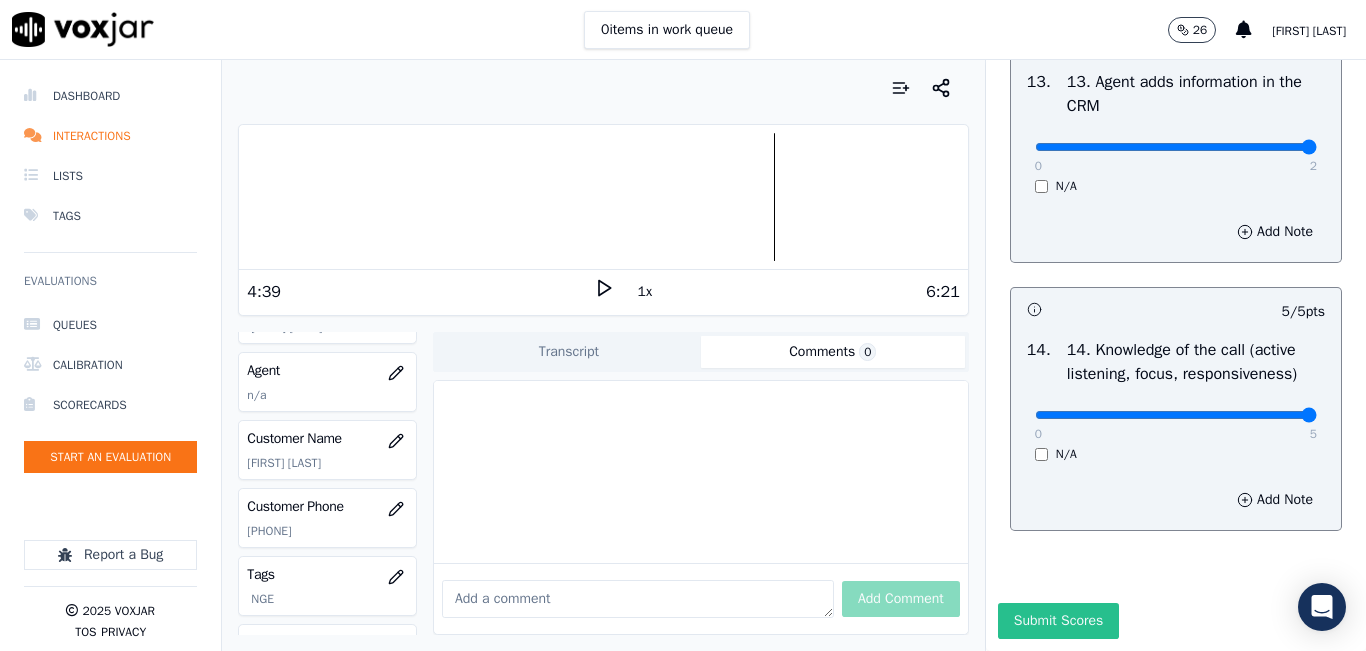 click on "Submit Scores" at bounding box center (1058, 621) 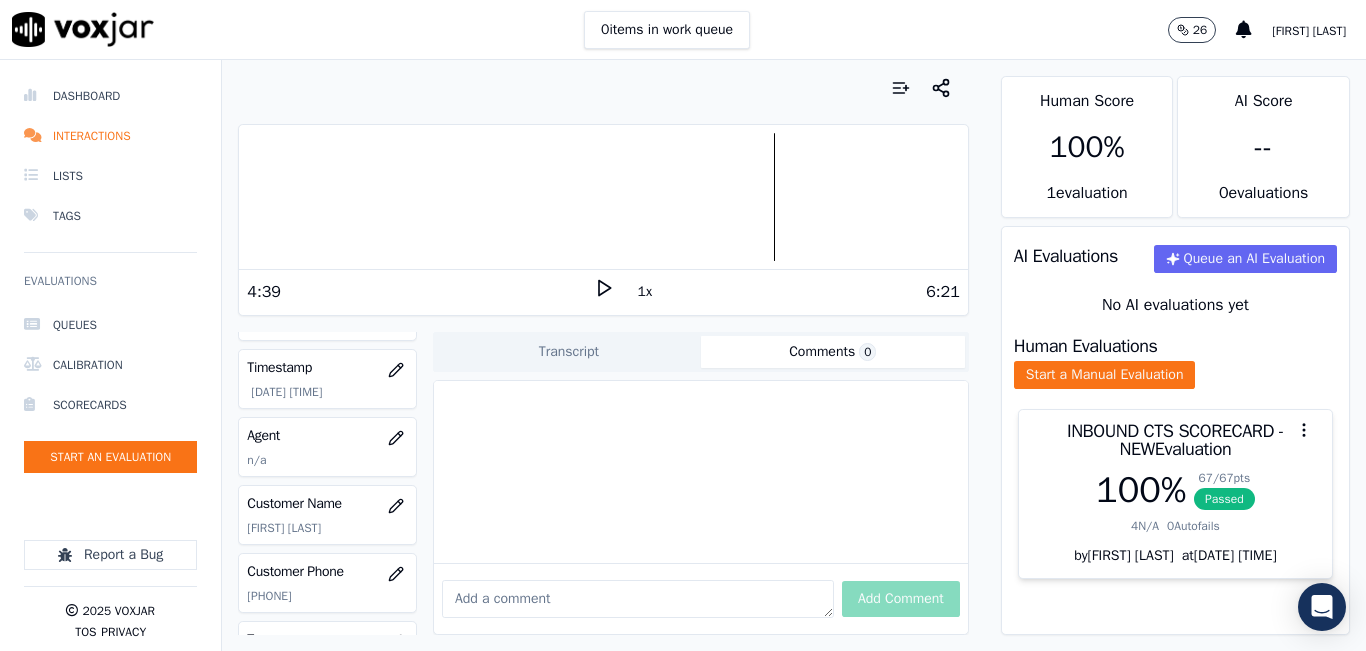 scroll, scrollTop: 100, scrollLeft: 0, axis: vertical 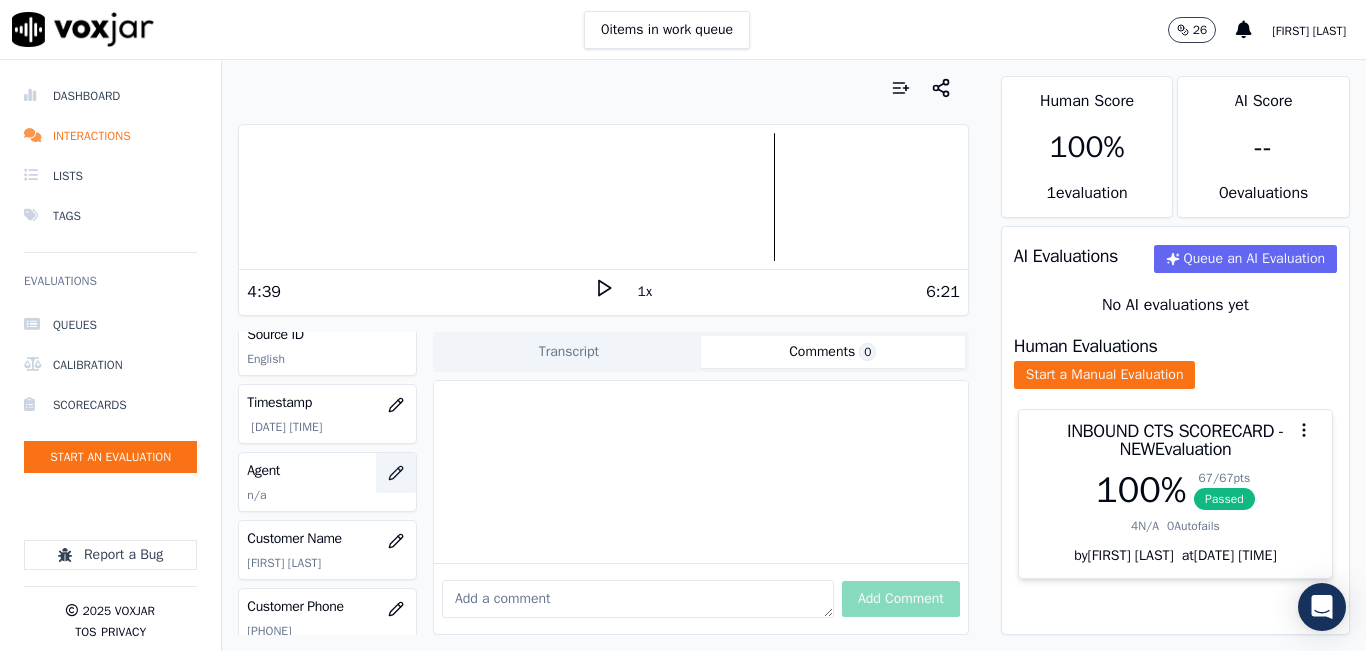 click 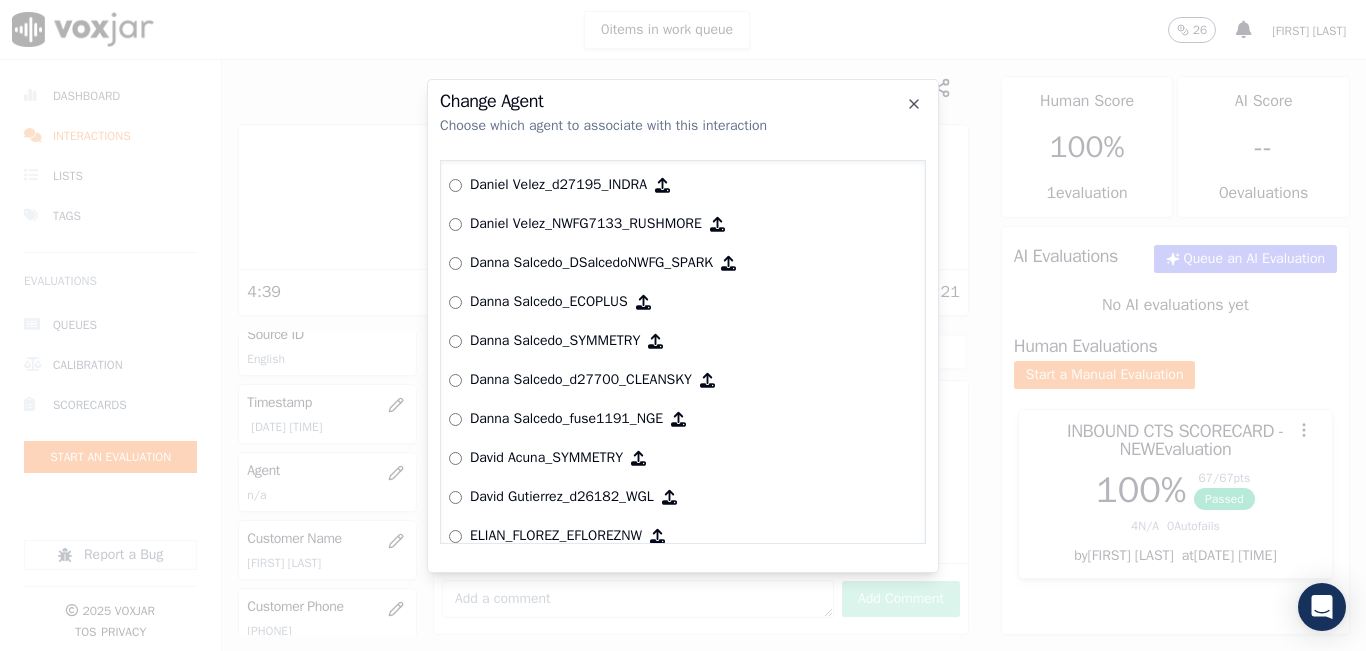 scroll, scrollTop: 1999, scrollLeft: 0, axis: vertical 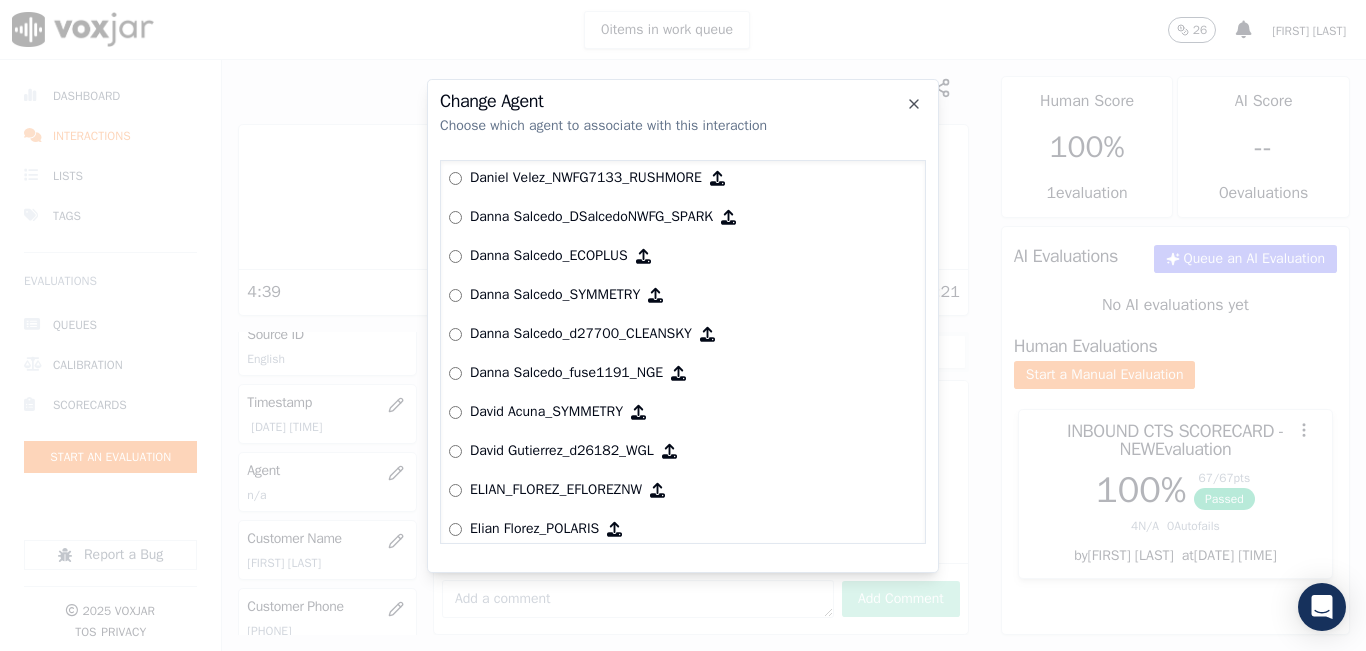 click on "Danna Salcedo_fuse1191_NGE" at bounding box center (683, 373) 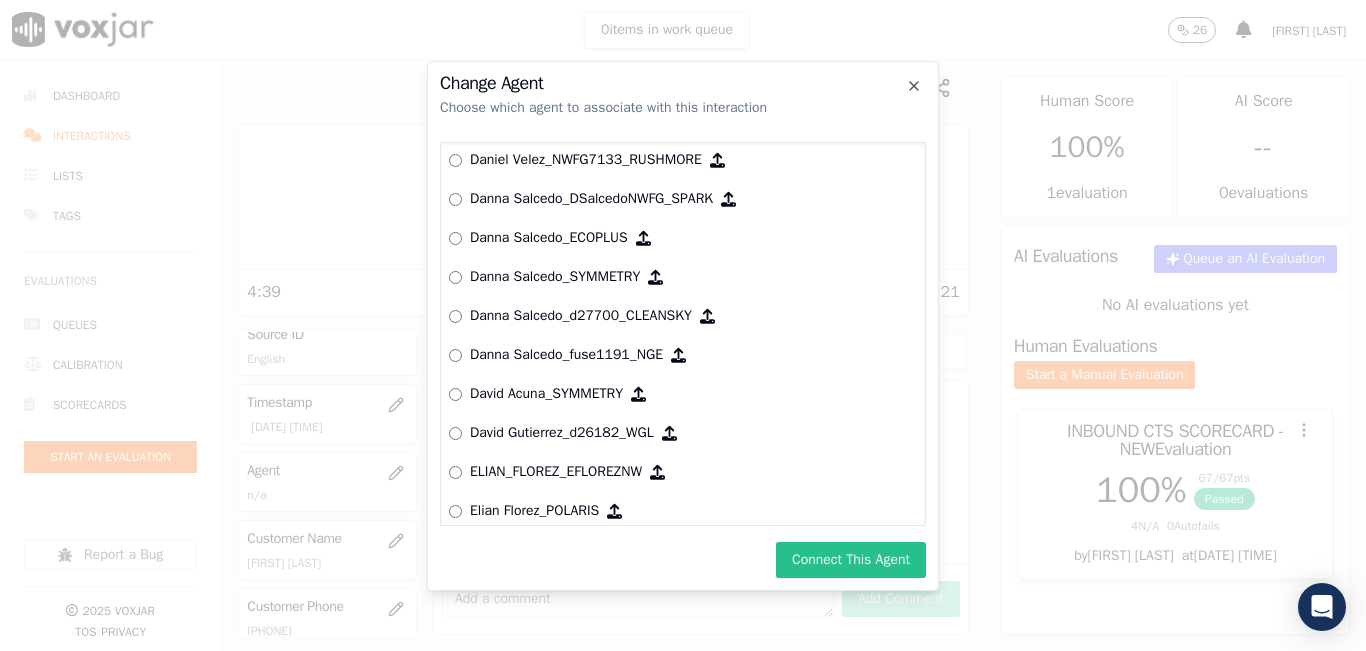 click on "Connect This Agent" at bounding box center [851, 560] 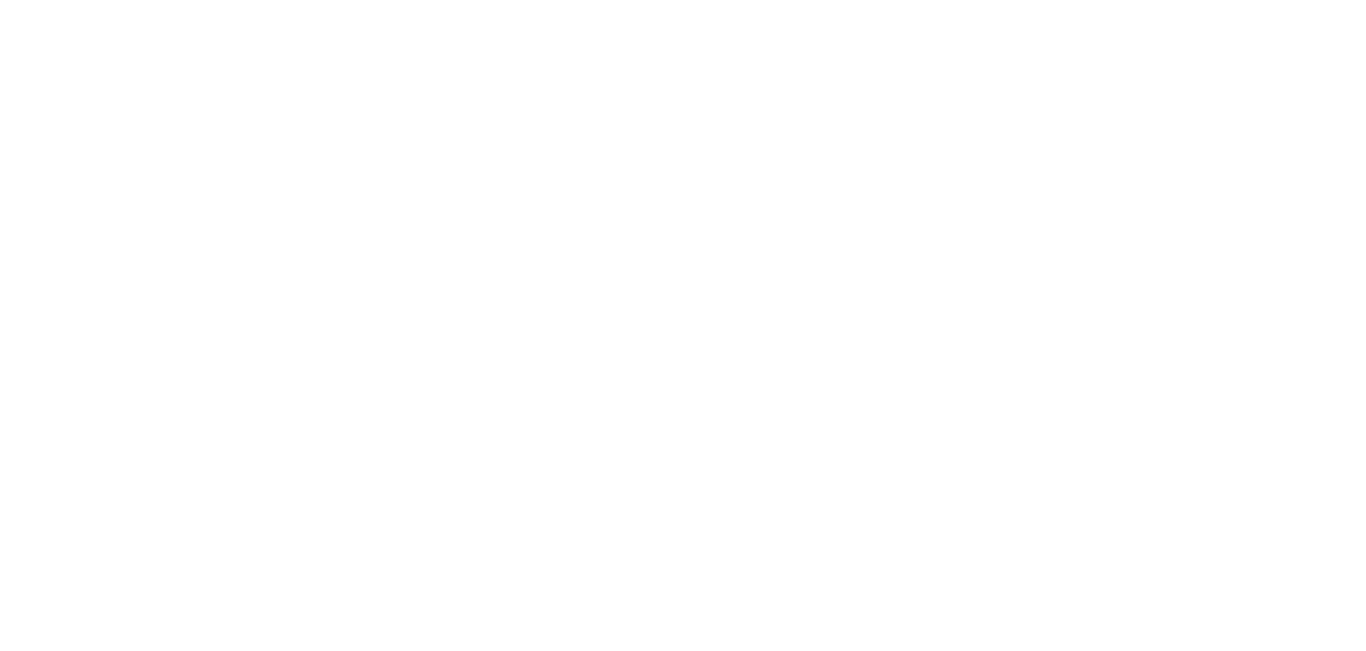 scroll, scrollTop: 0, scrollLeft: 0, axis: both 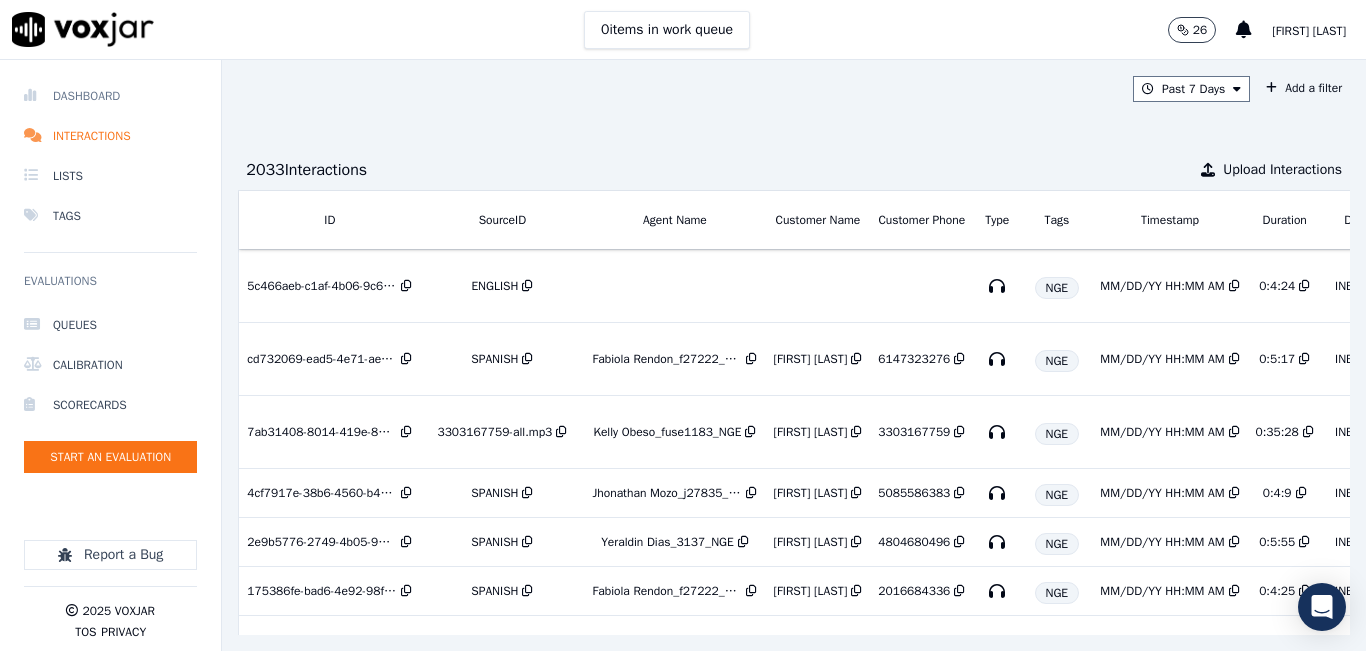 click on "Dashboard" at bounding box center (110, 96) 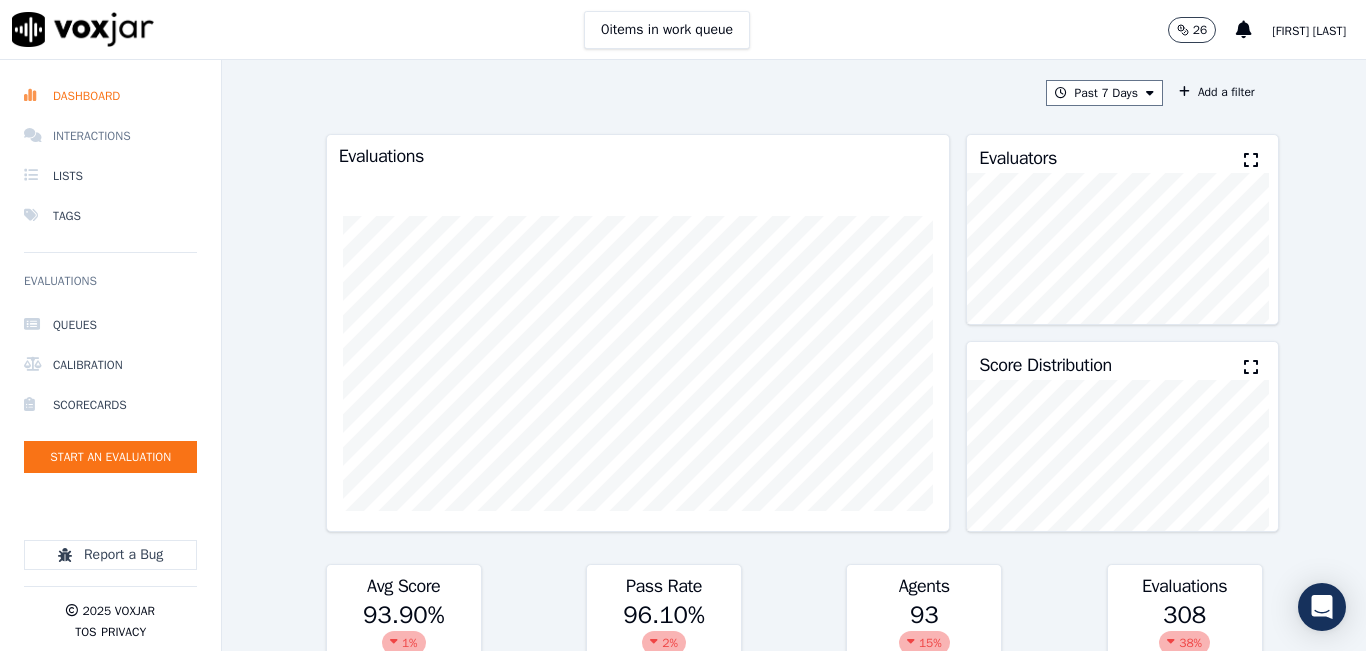 click on "Interactions" at bounding box center (110, 136) 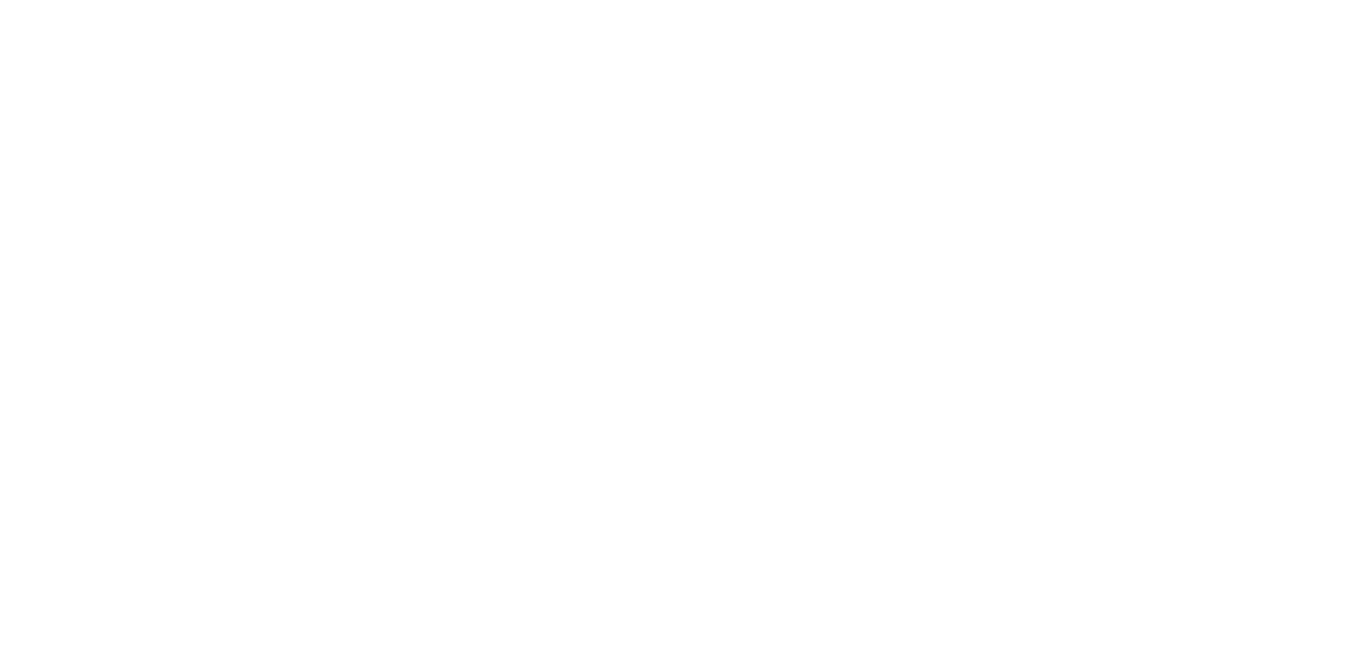 scroll, scrollTop: 0, scrollLeft: 0, axis: both 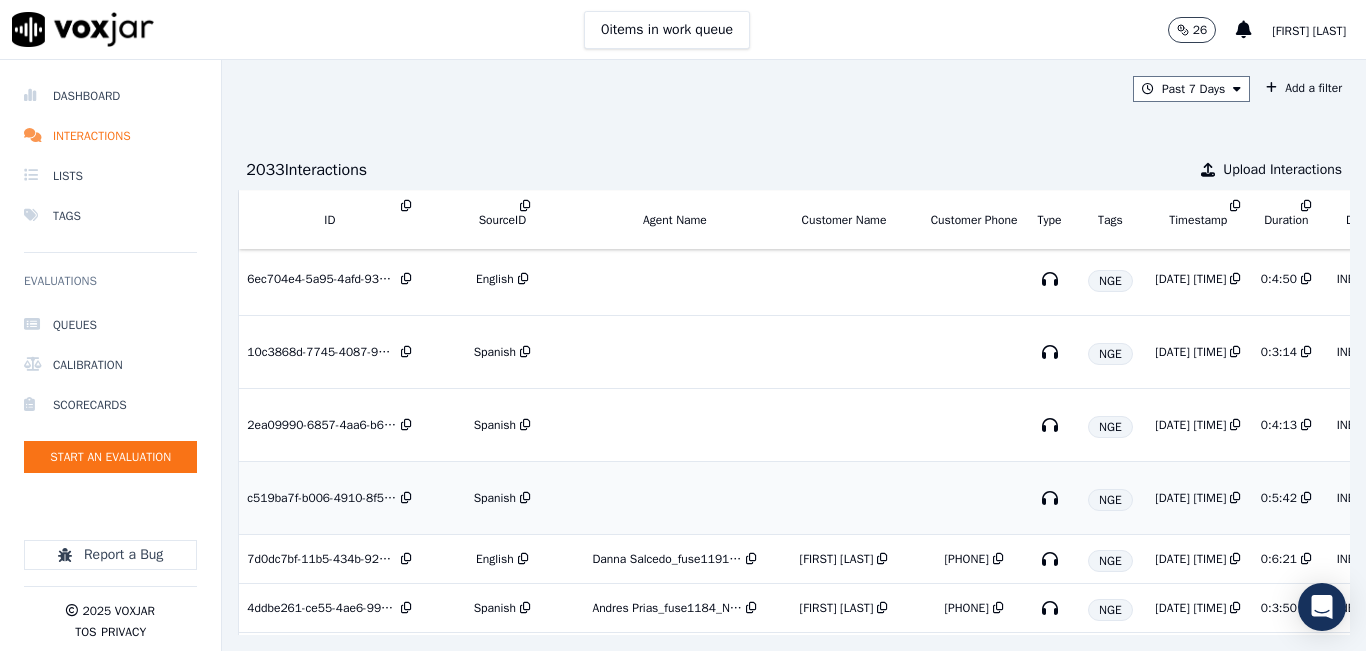 click on "Spanish" at bounding box center [495, 498] 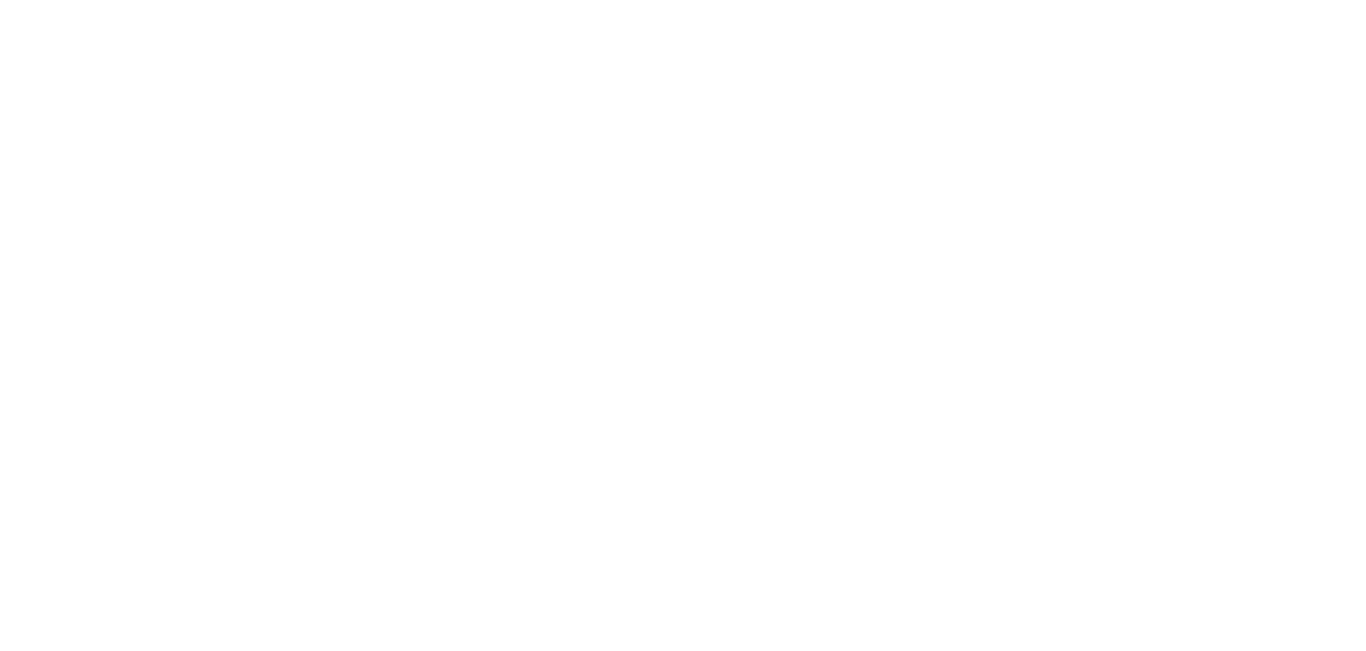 scroll, scrollTop: 0, scrollLeft: 0, axis: both 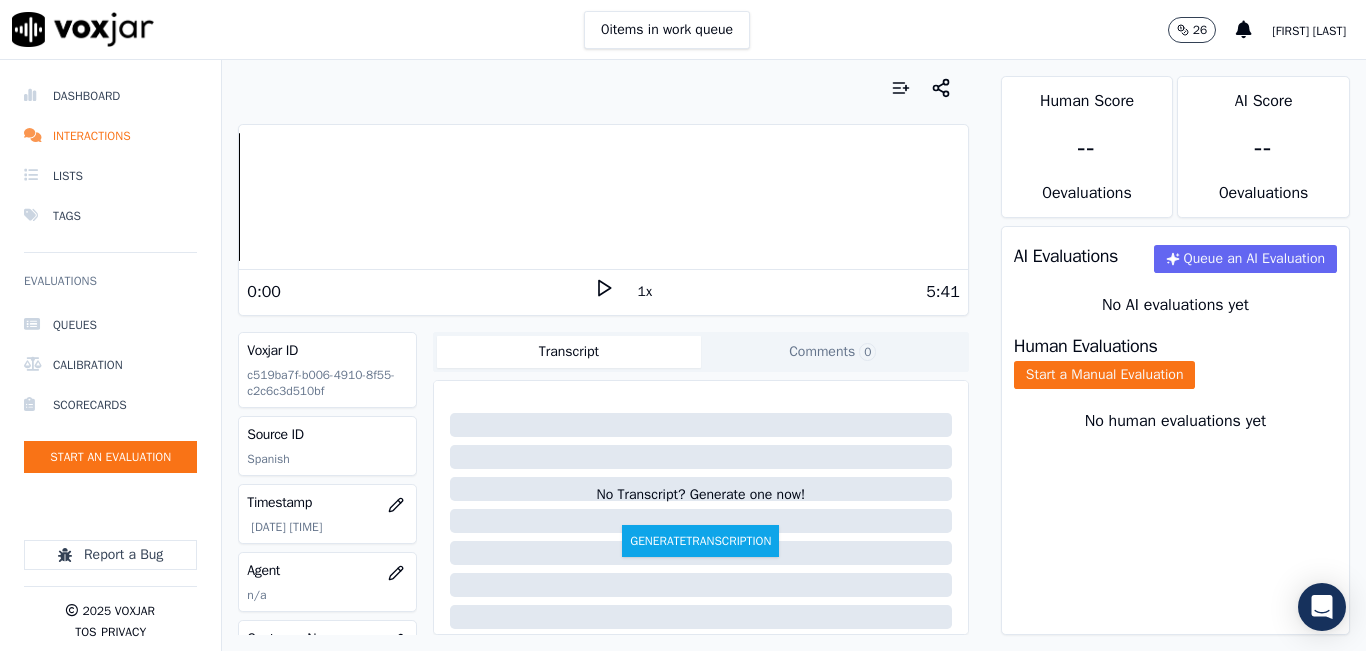 drag, startPoint x: 816, startPoint y: 24, endPoint x: 761, endPoint y: 94, distance: 89.02247 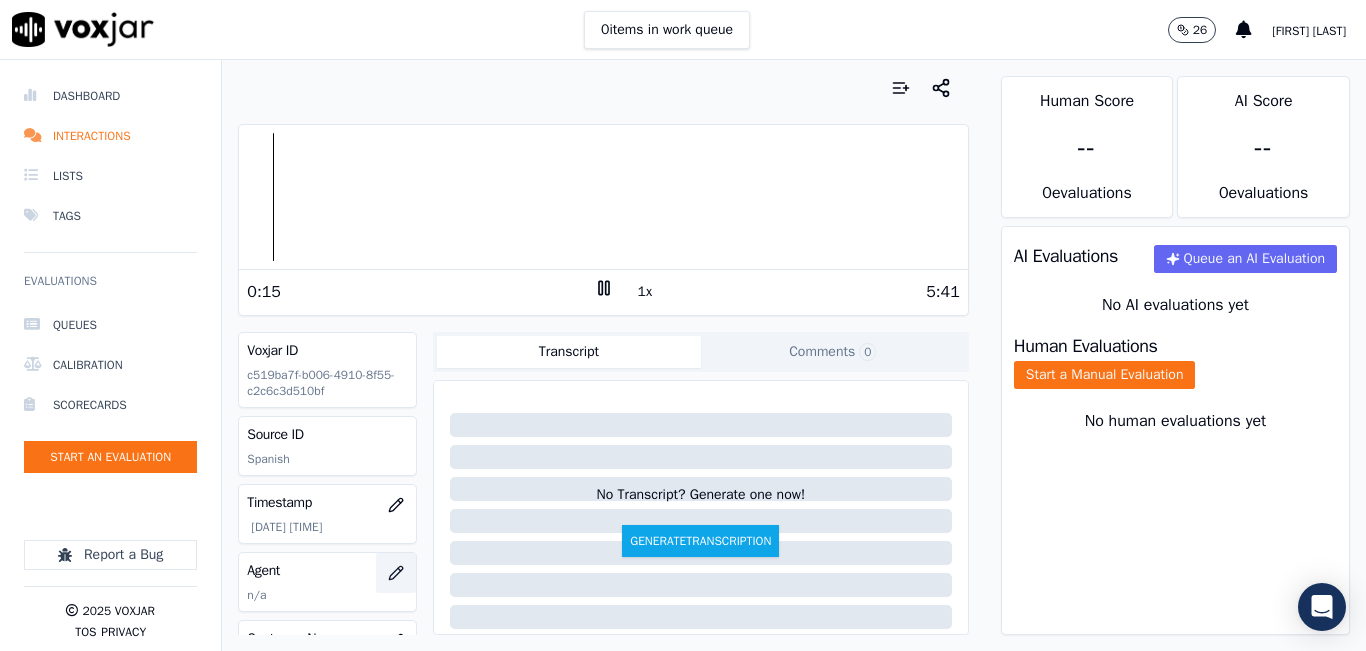 click at bounding box center (396, 573) 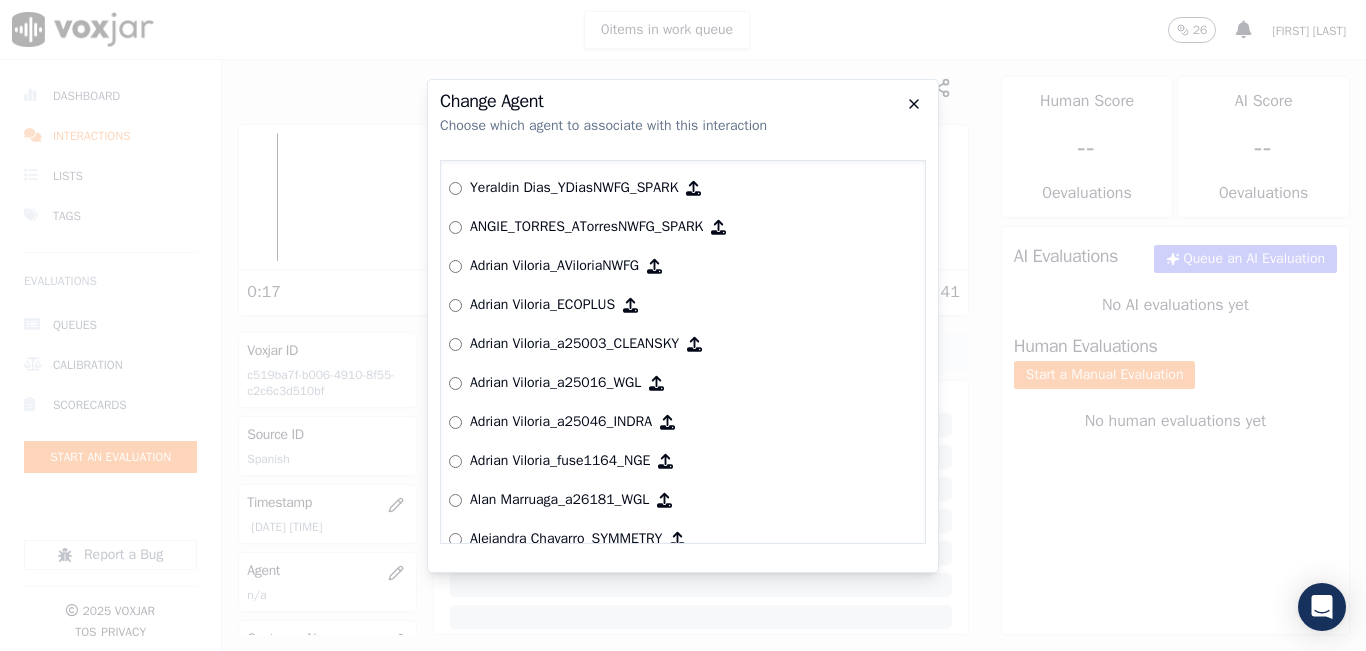 click 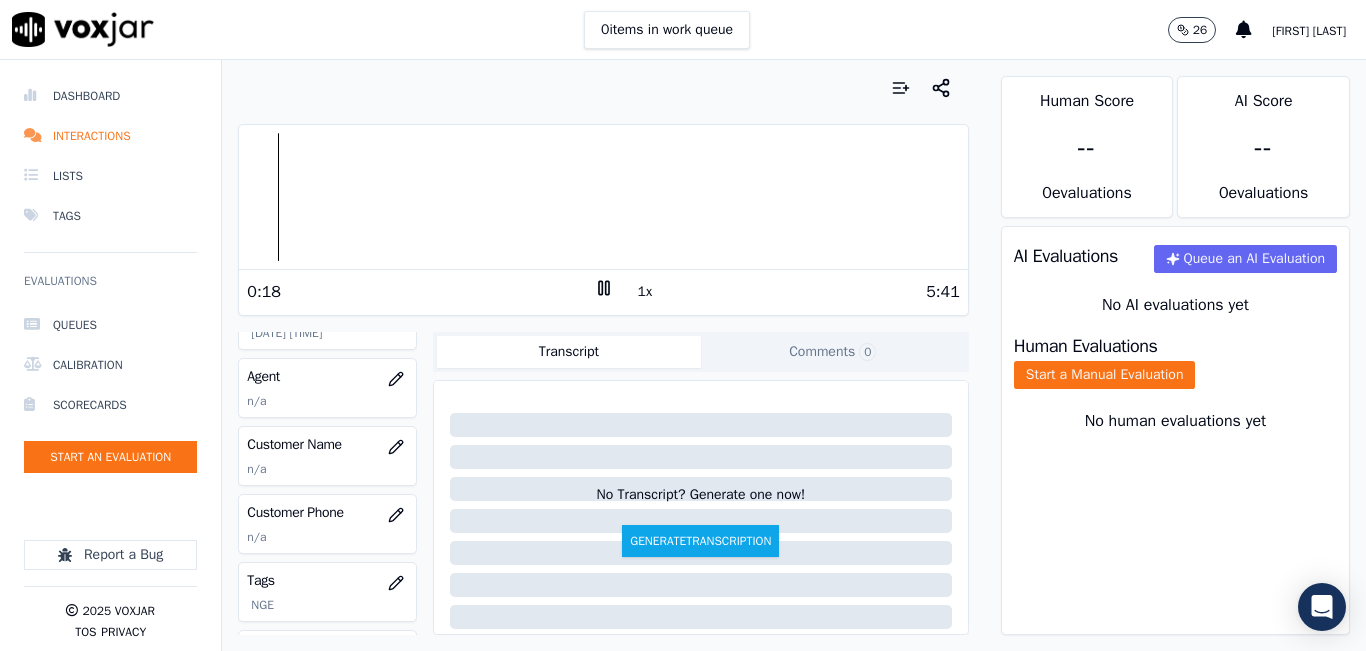 scroll, scrollTop: 200, scrollLeft: 0, axis: vertical 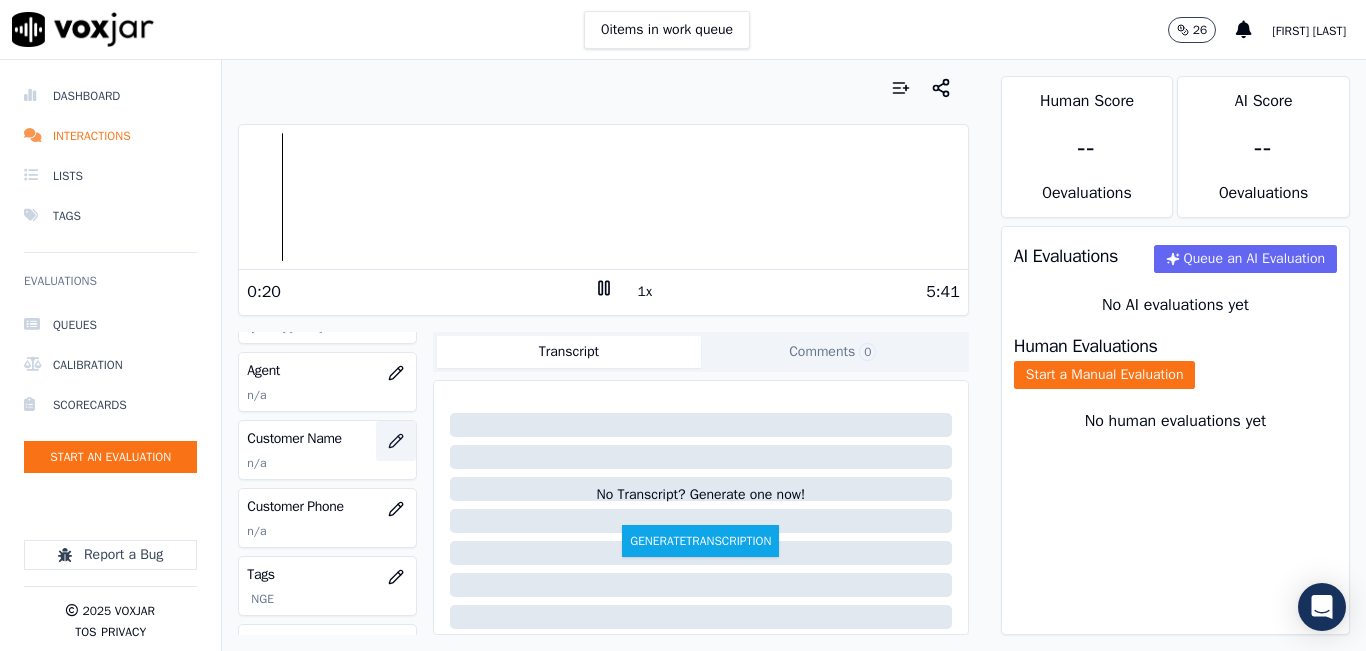 click 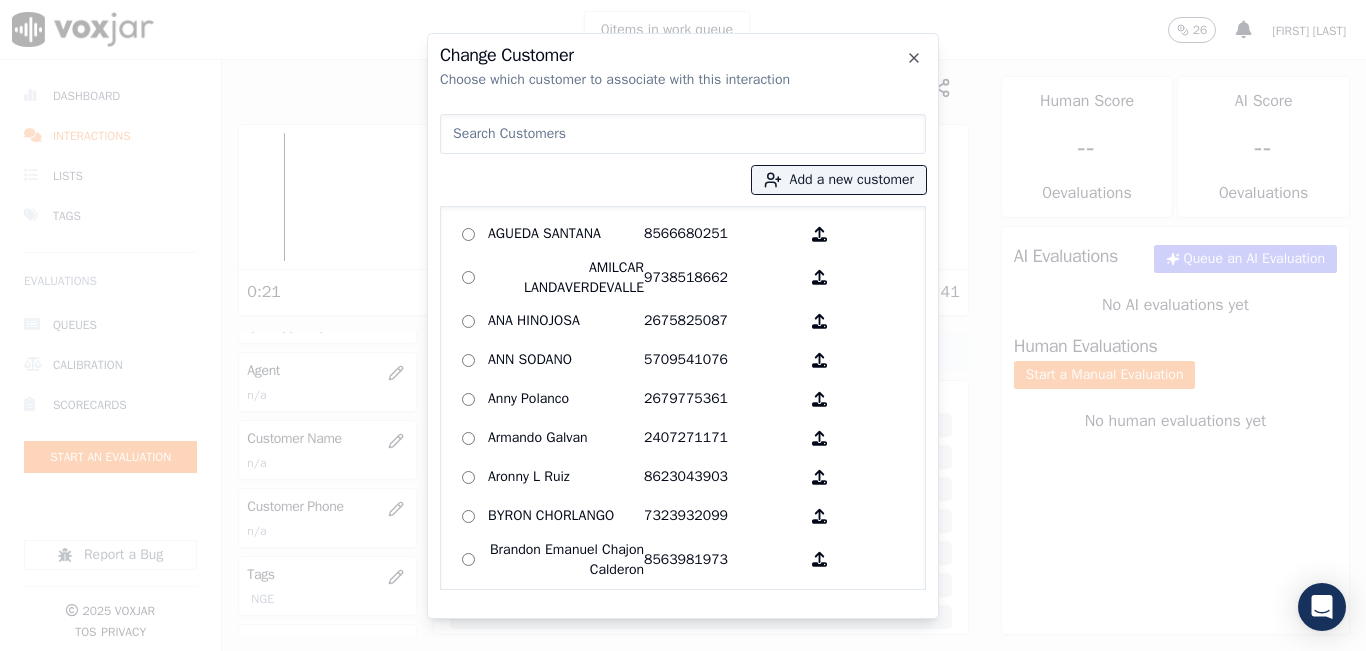 click at bounding box center (683, 134) 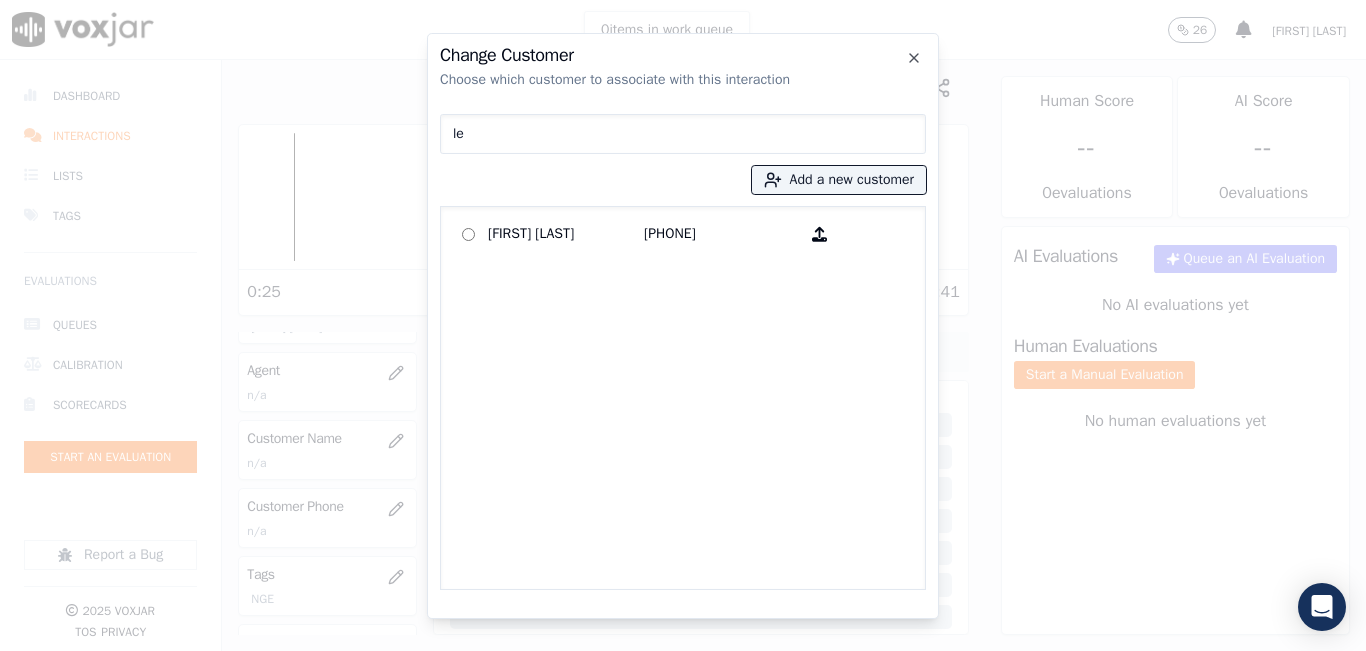 type on "l" 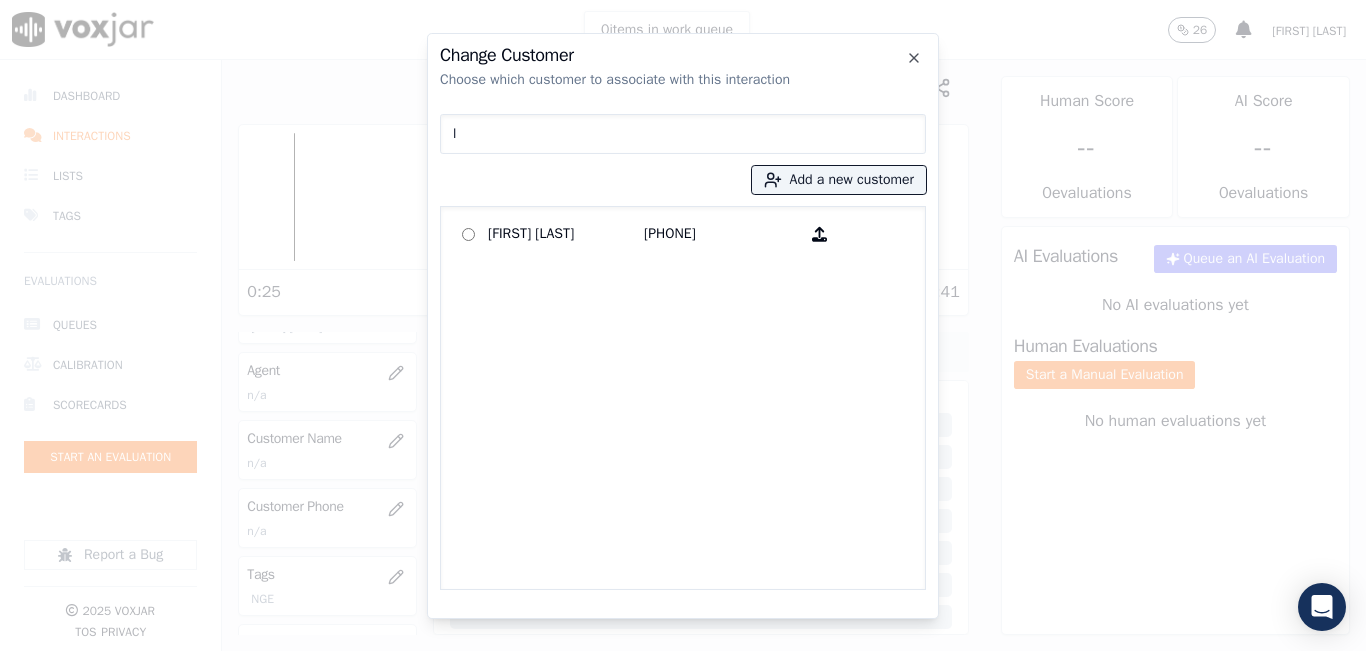 type 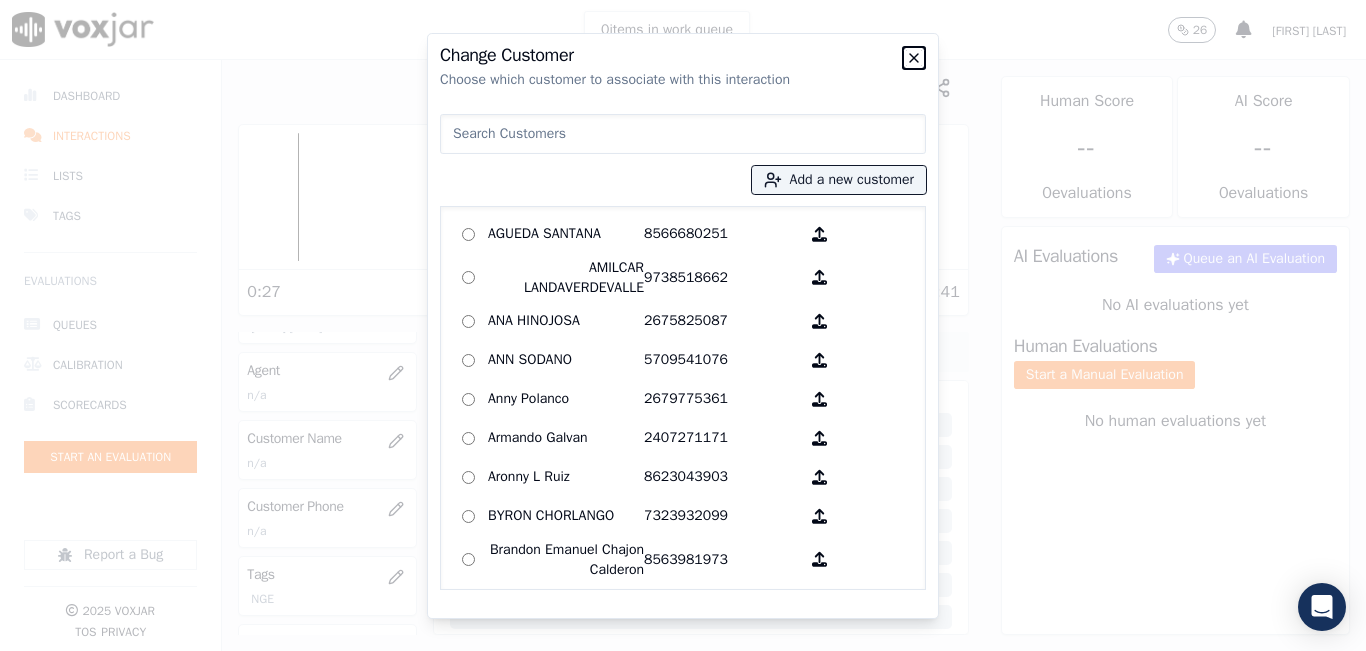 click 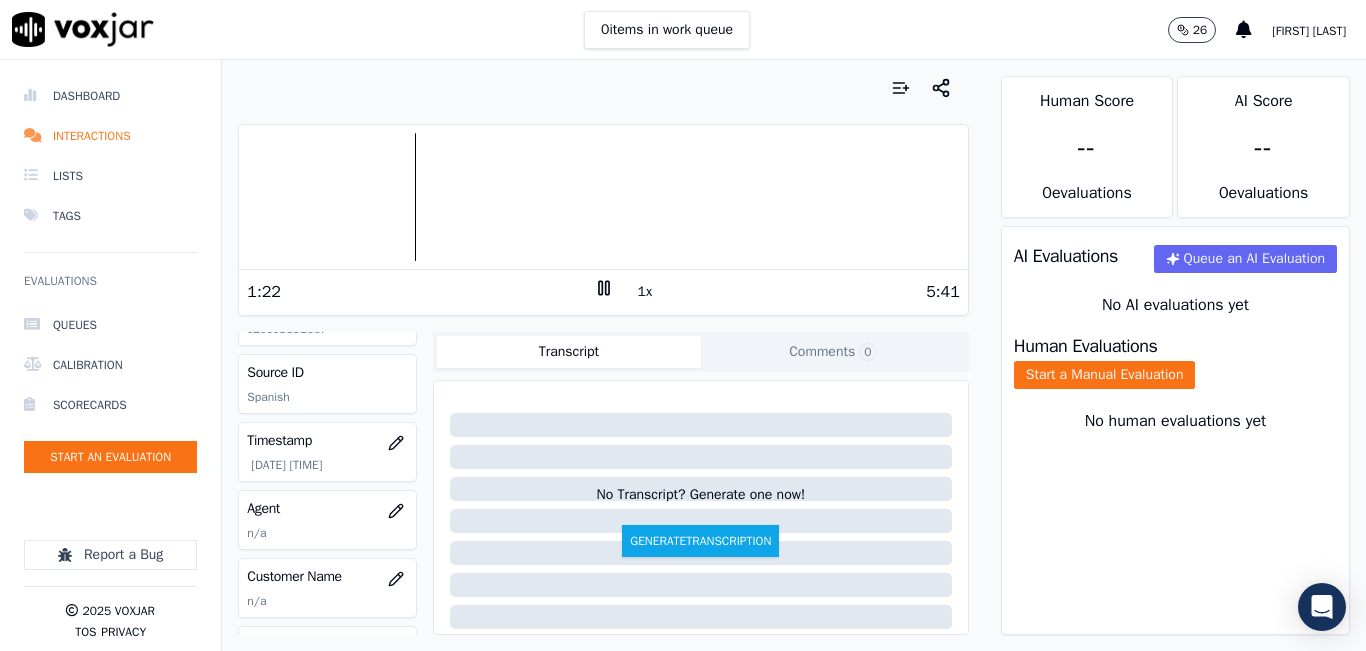 scroll, scrollTop: 162, scrollLeft: 0, axis: vertical 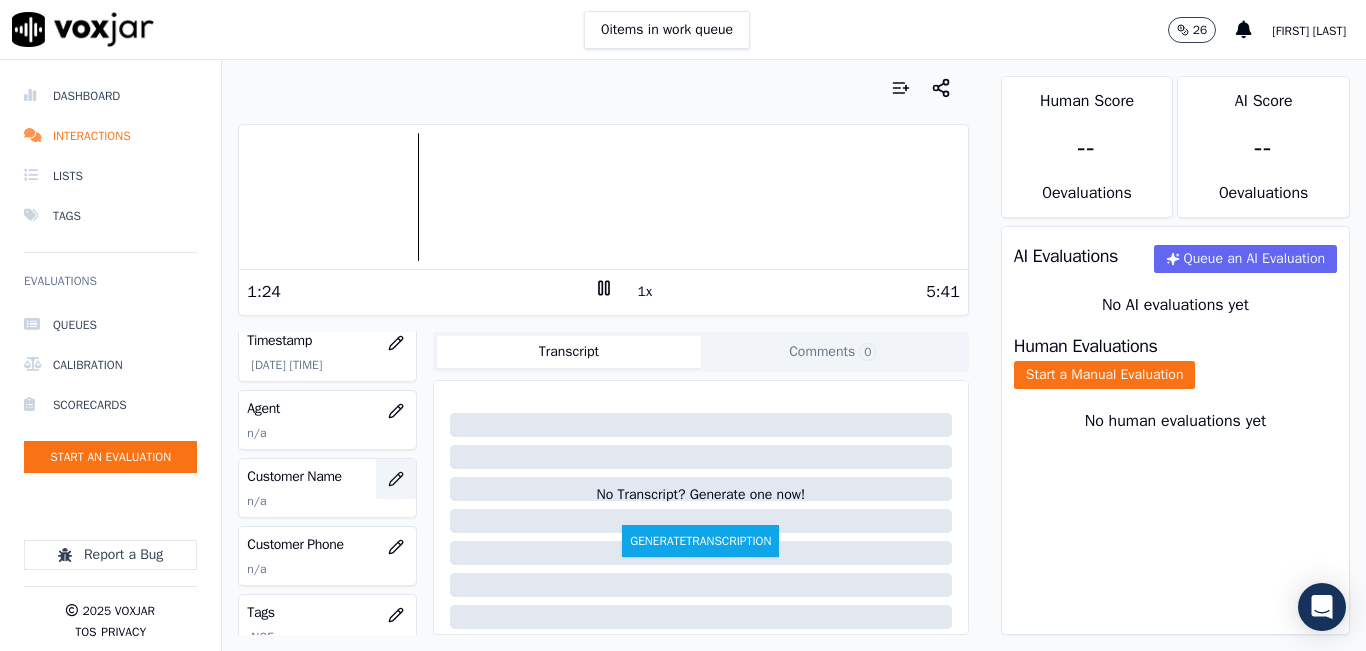 click 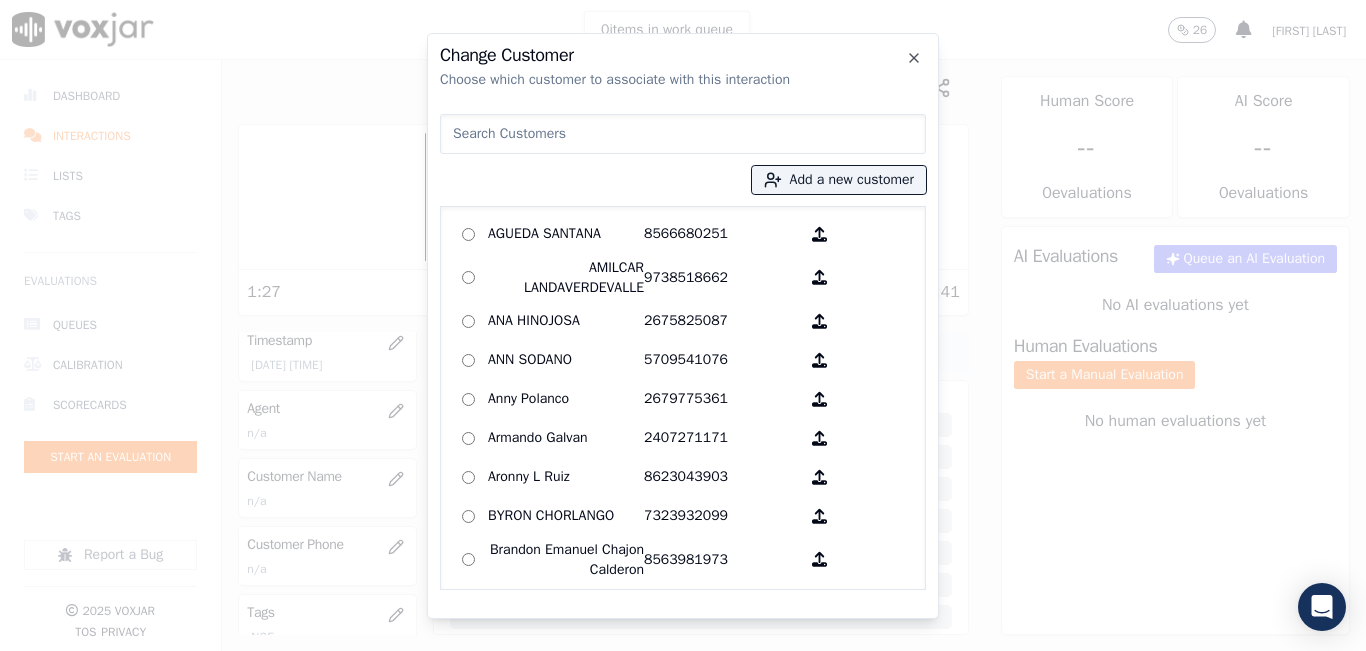 click at bounding box center (683, 134) 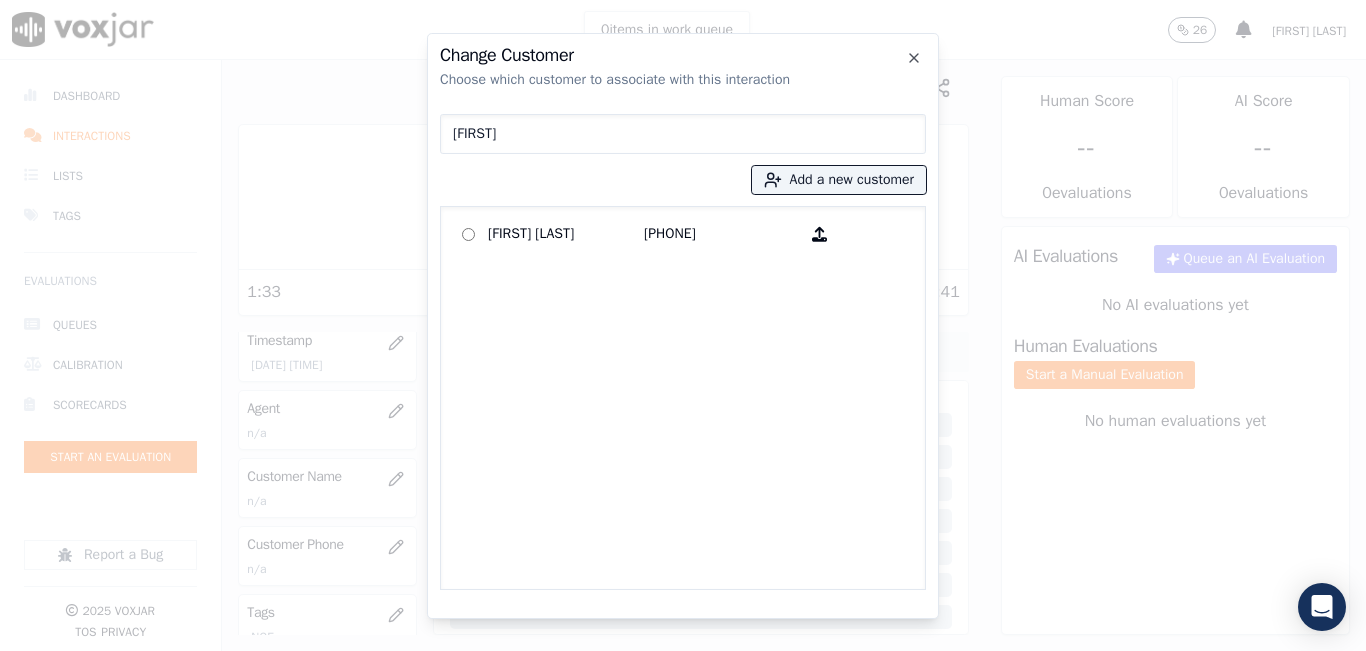 type on "lewis" 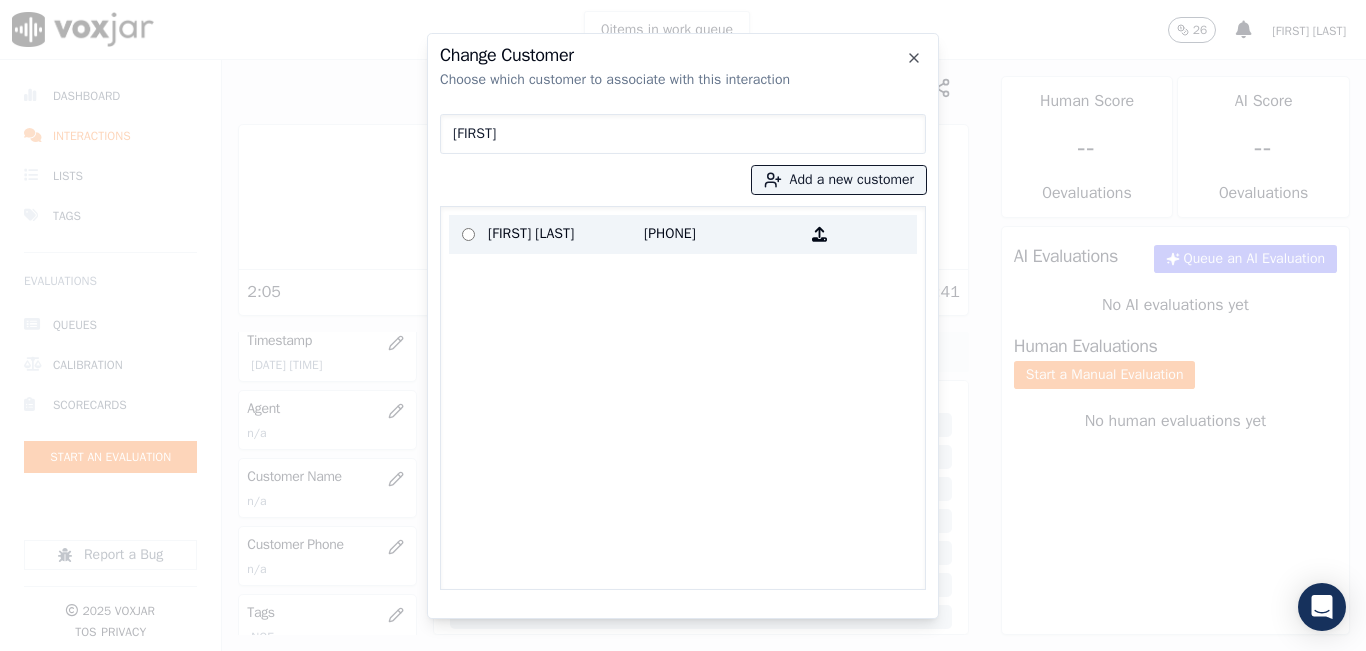 click on "Lewis Zapata   3473278938" at bounding box center [683, 234] 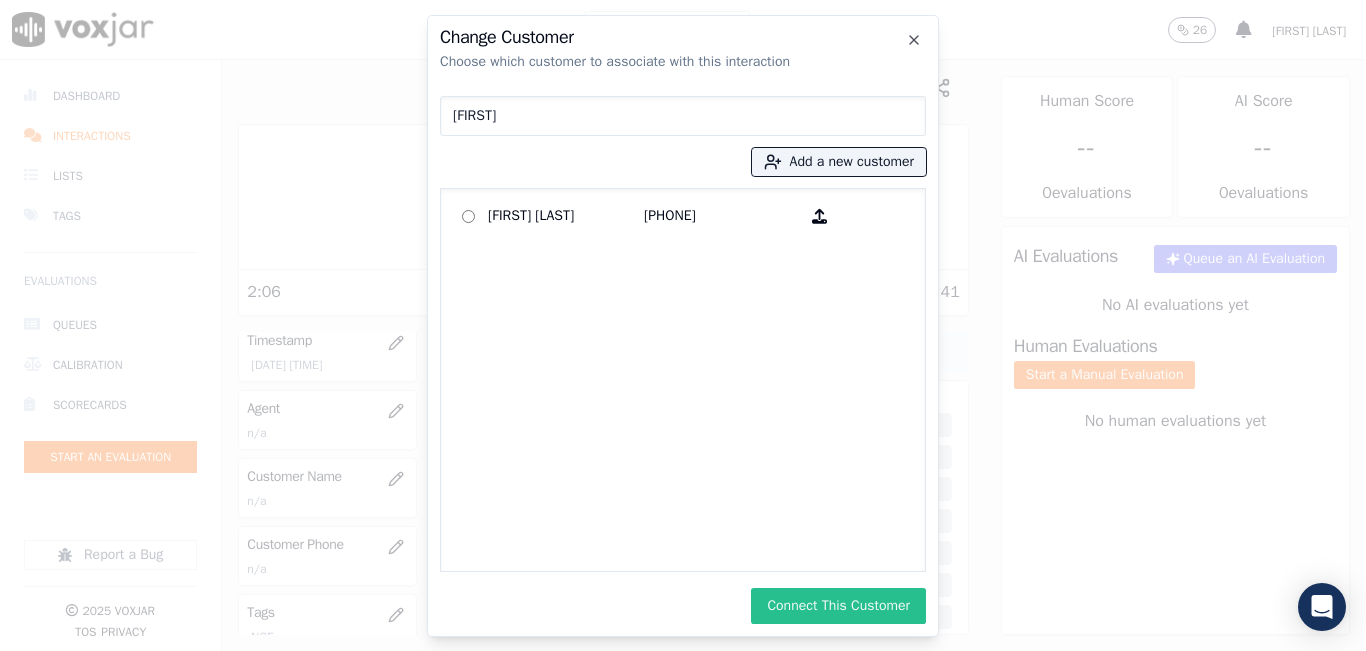 click on "Connect This Customer" at bounding box center (838, 606) 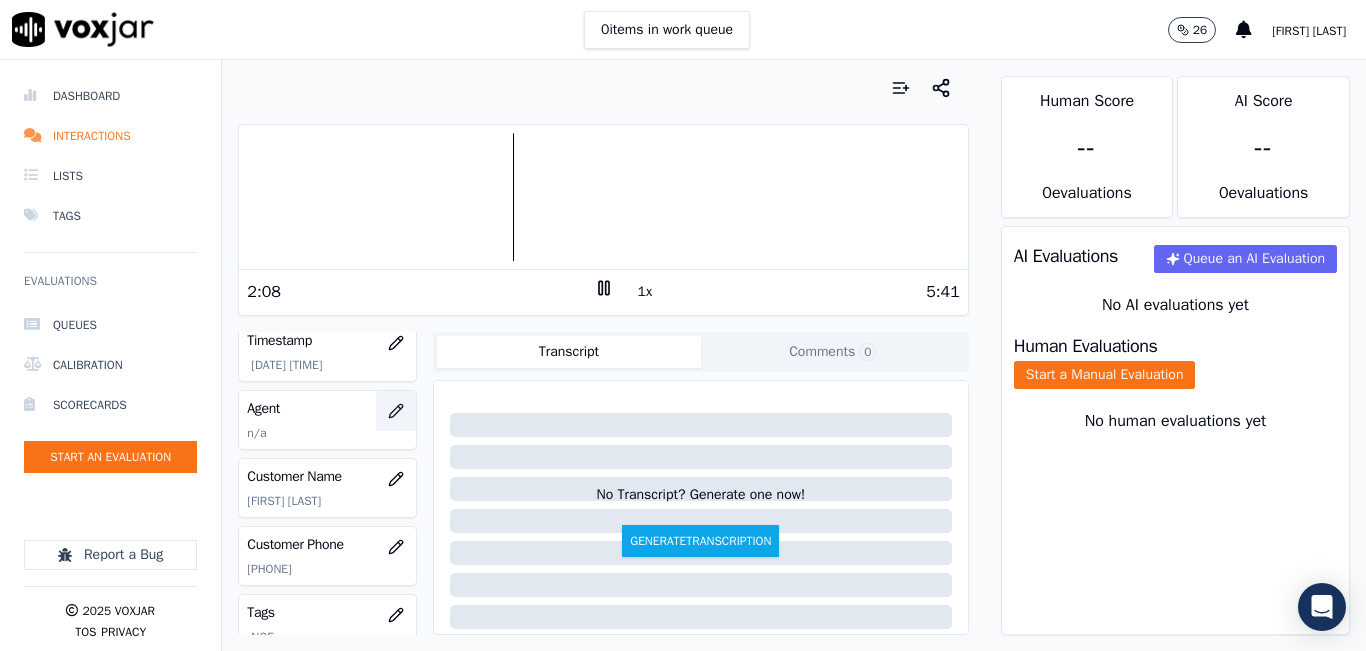 click 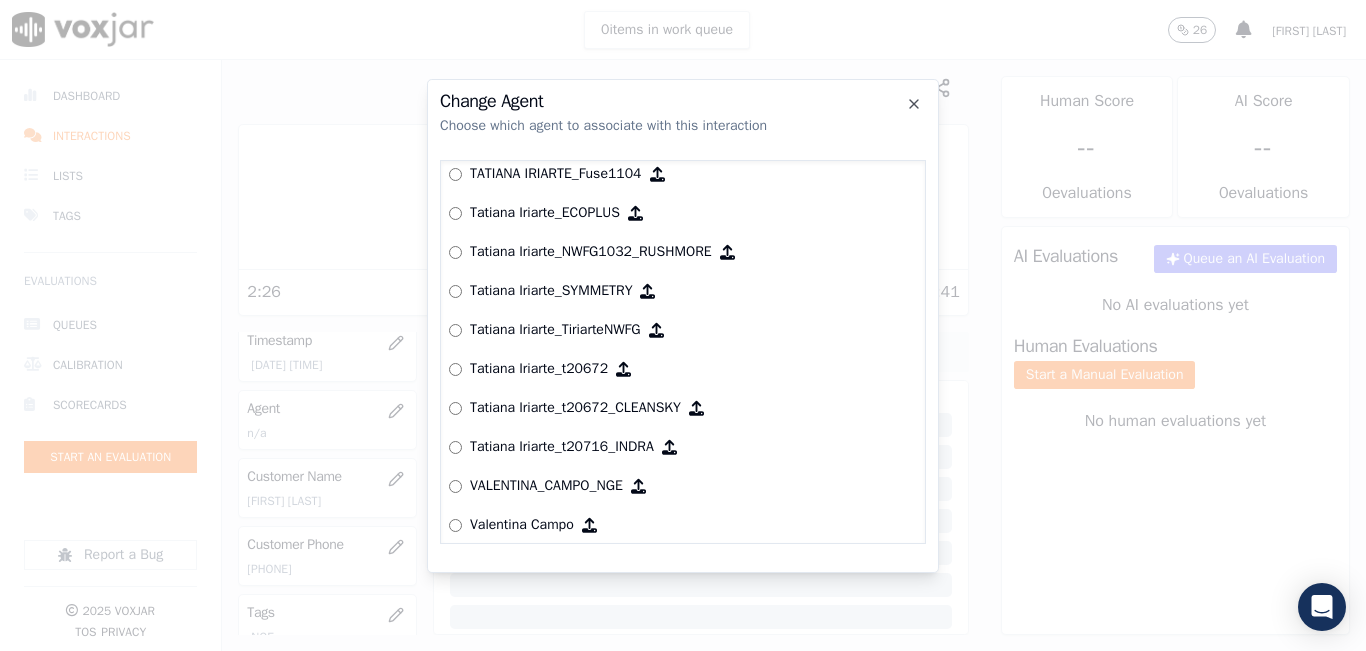 scroll, scrollTop: 8324, scrollLeft: 0, axis: vertical 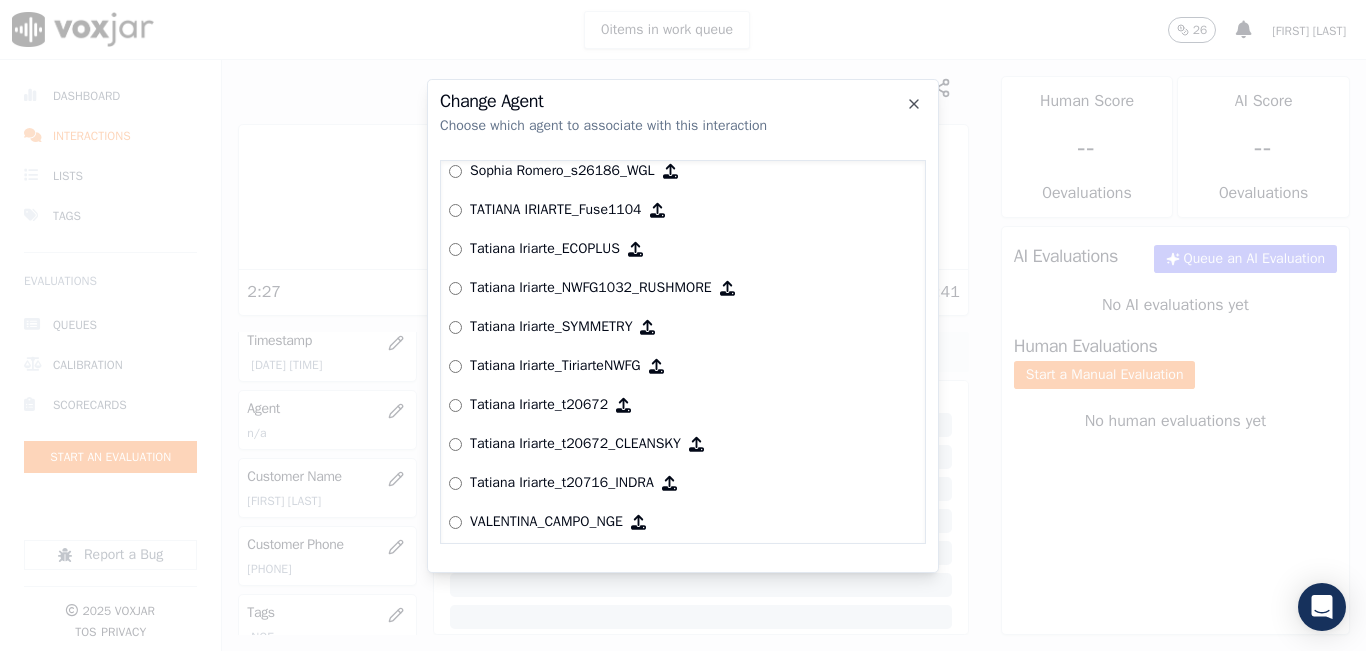 click on "TATIANA IRIARTE_Fuse1104" at bounding box center (683, 210) 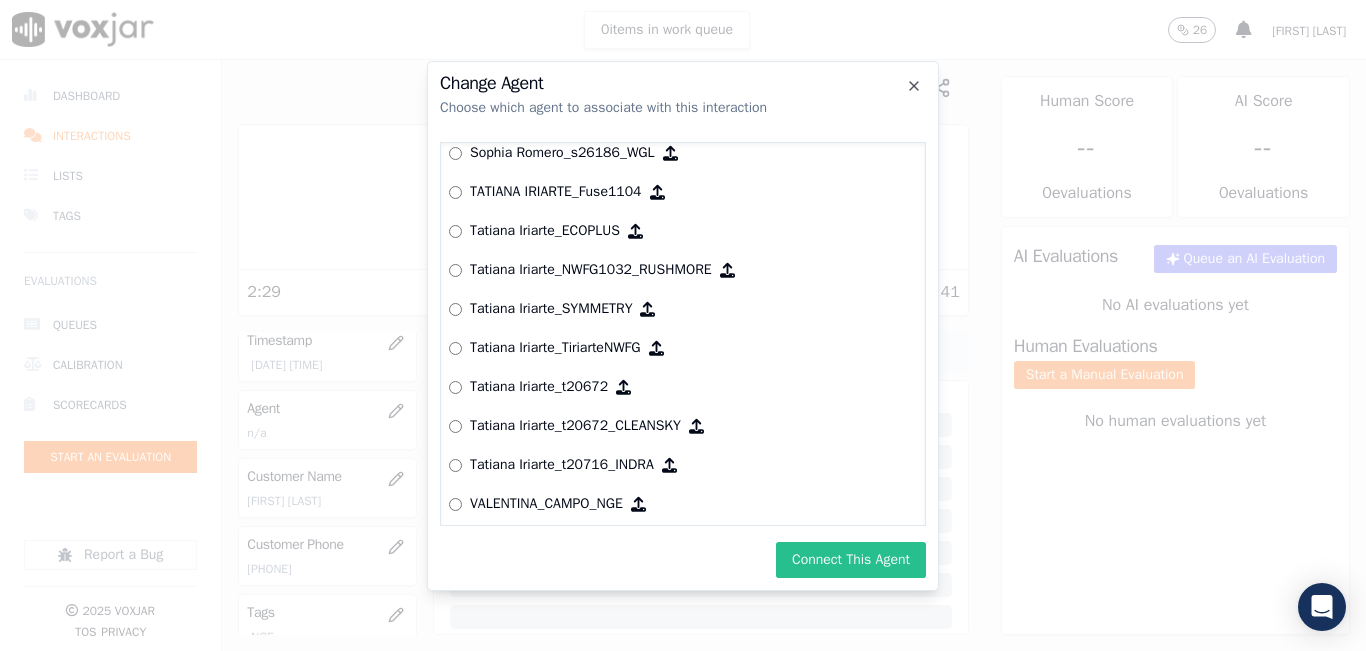 click on "Connect This Agent" at bounding box center (851, 560) 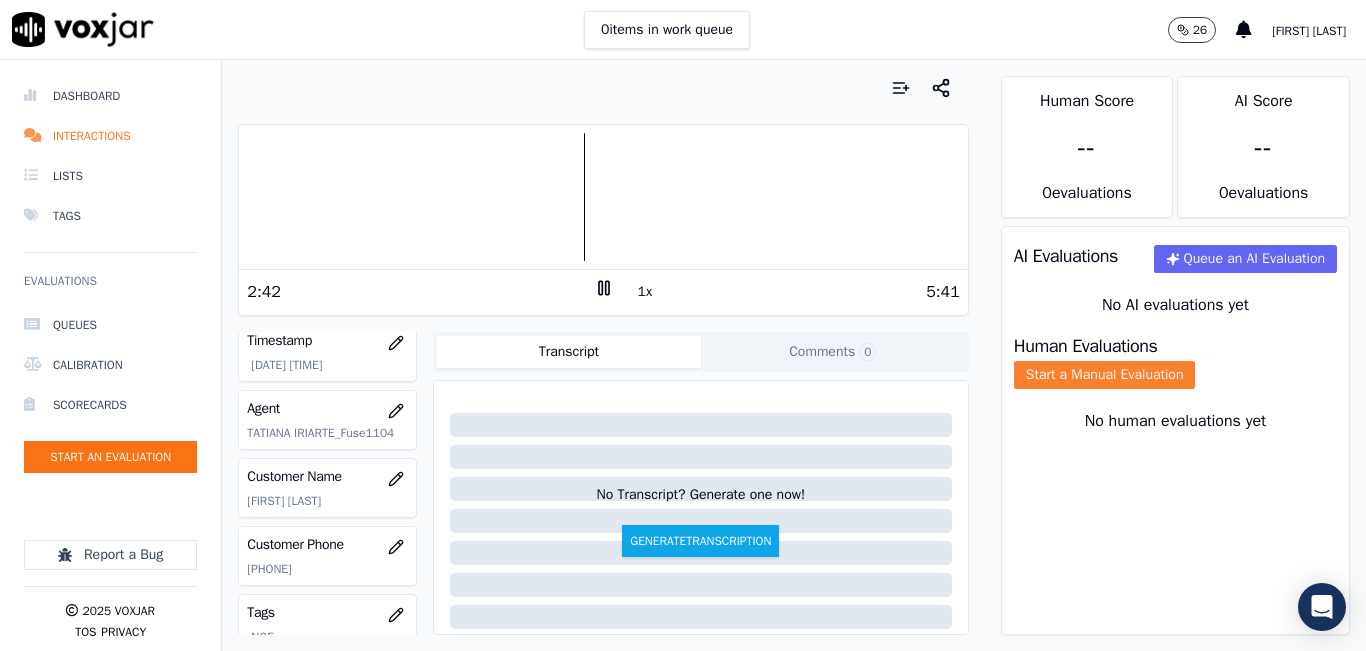 click on "Start a Manual Evaluation" 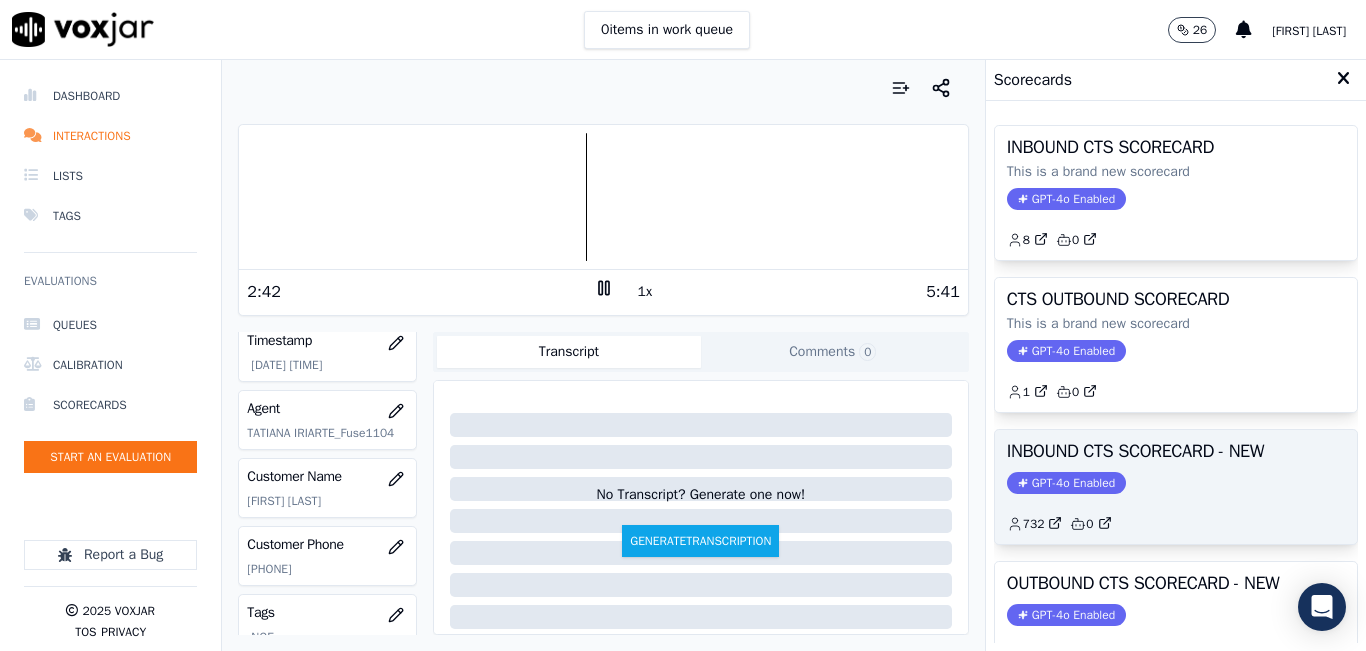 click on "INBOUND CTS SCORECARD - NEW        GPT-4o Enabled       732         0" at bounding box center (1176, 487) 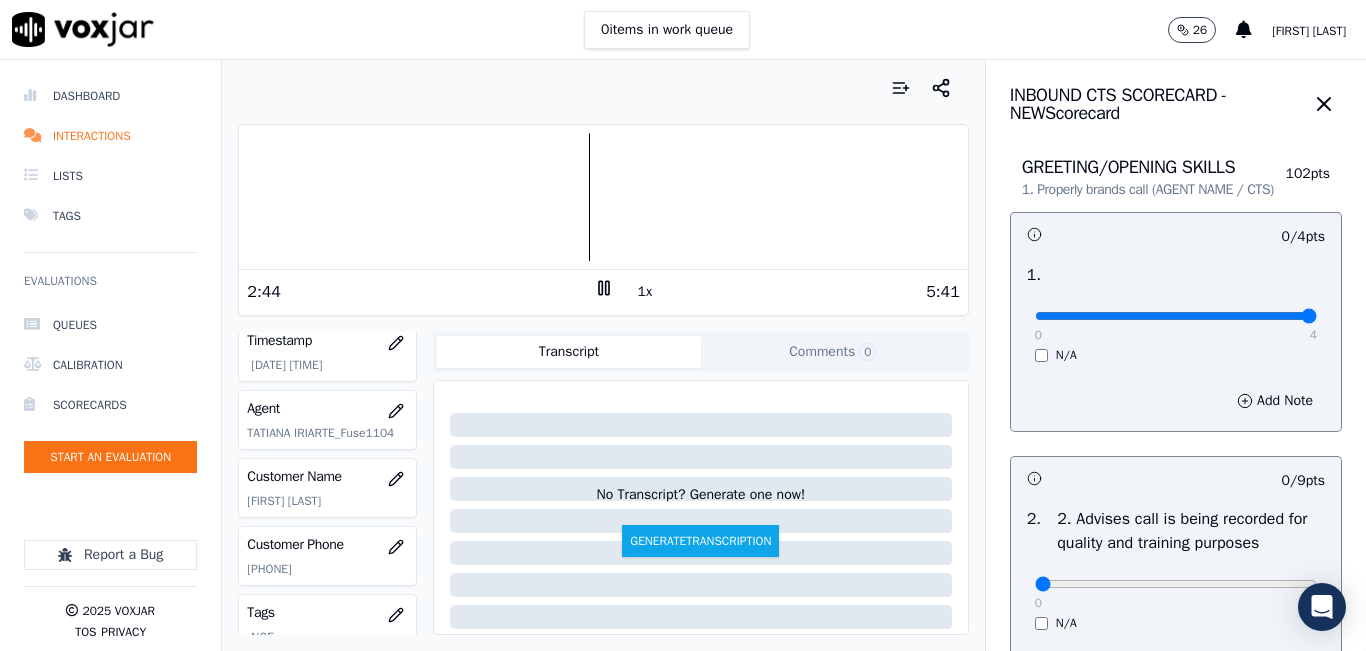 type on "4" 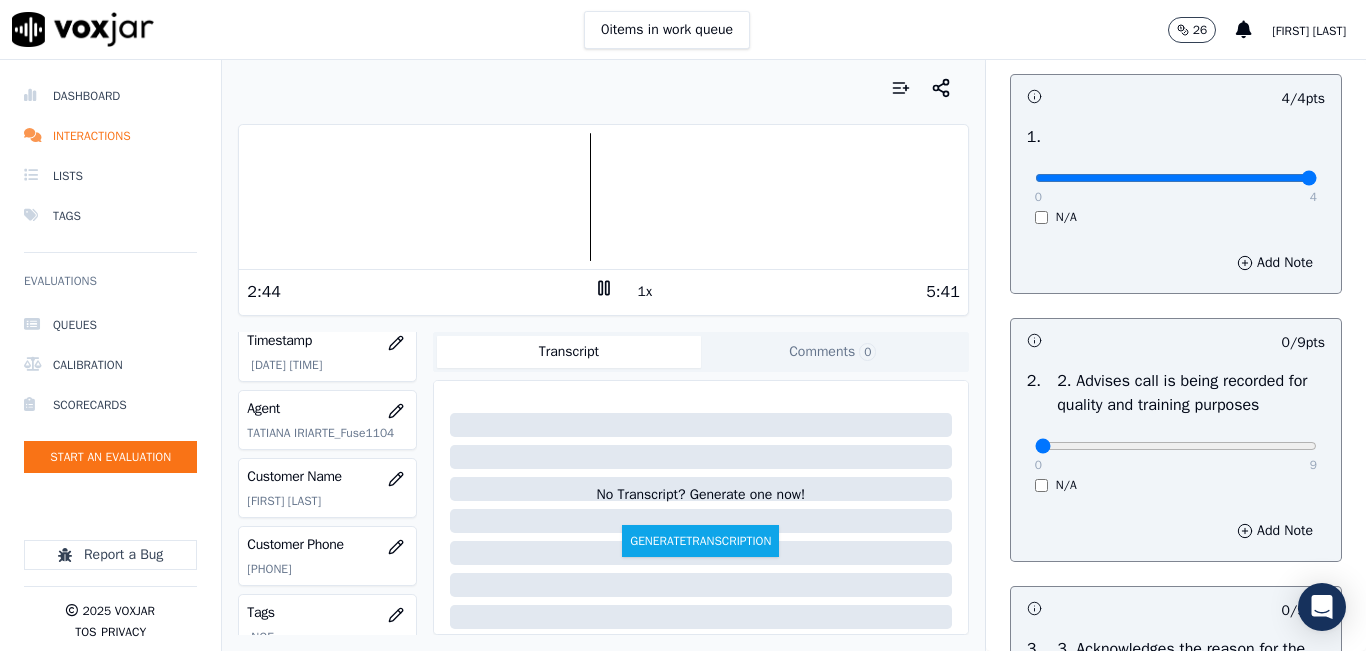 scroll, scrollTop: 400, scrollLeft: 0, axis: vertical 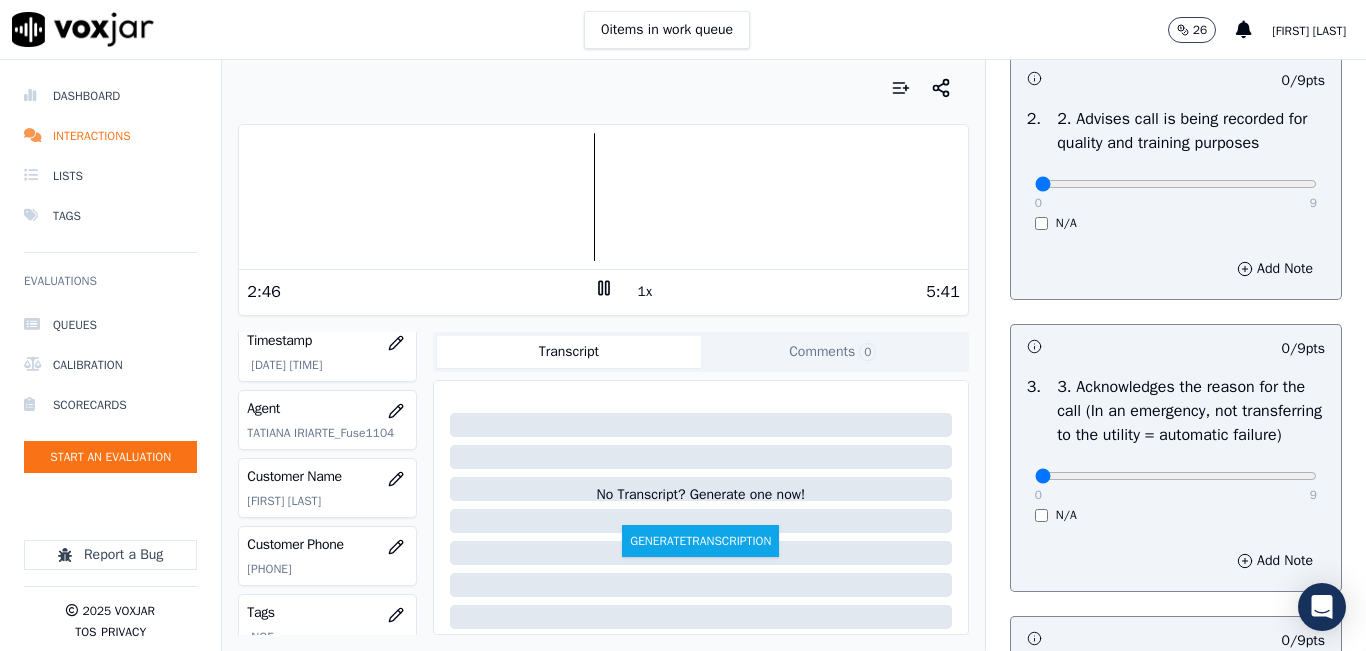 click 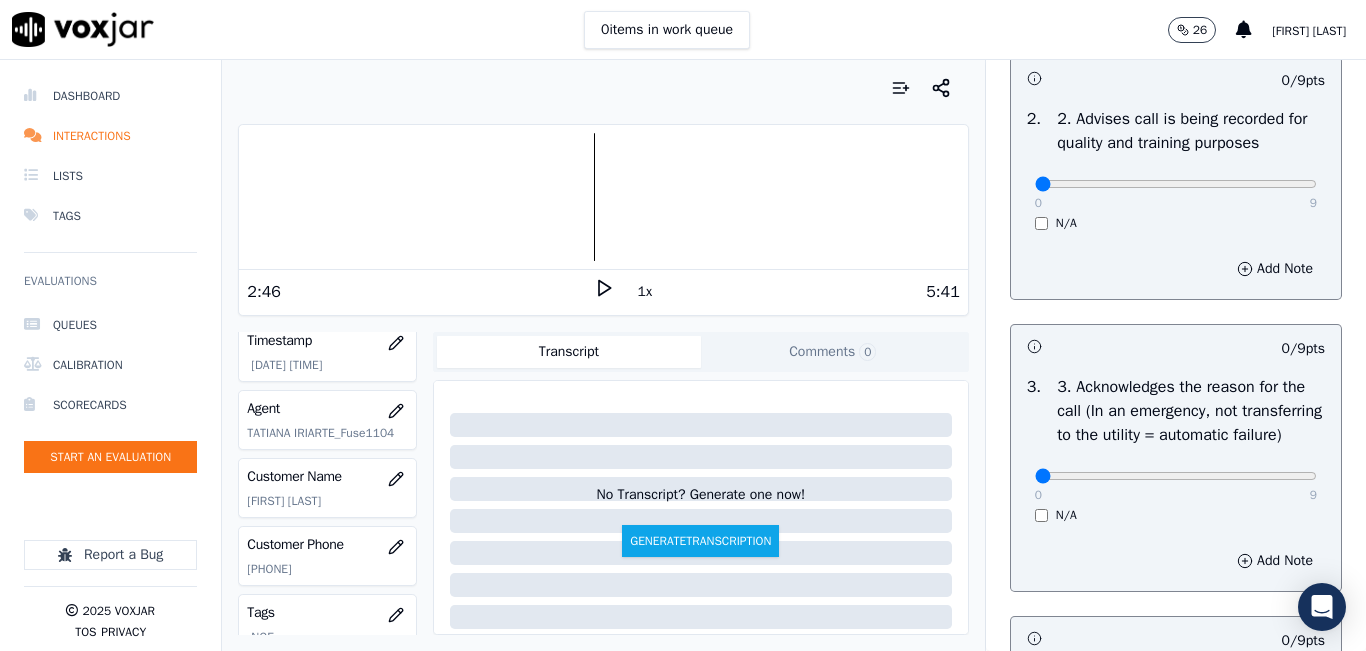 click on "0   9     N/A" at bounding box center (1176, 193) 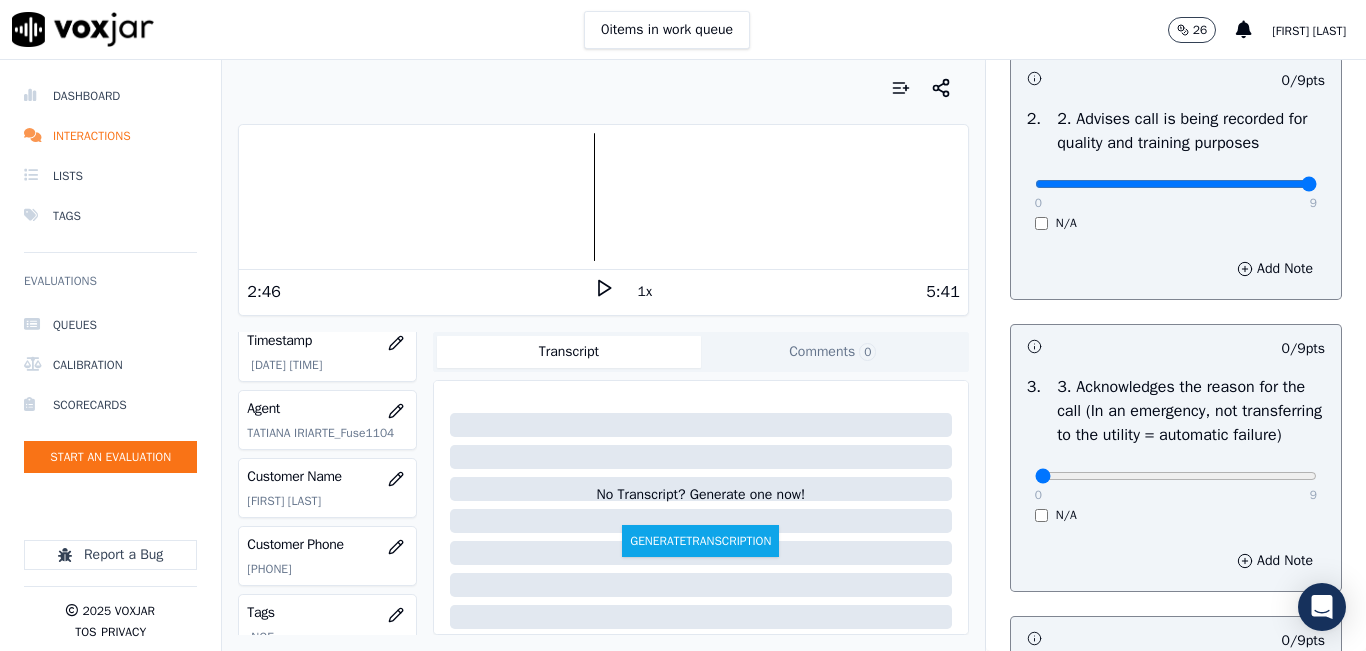 type on "9" 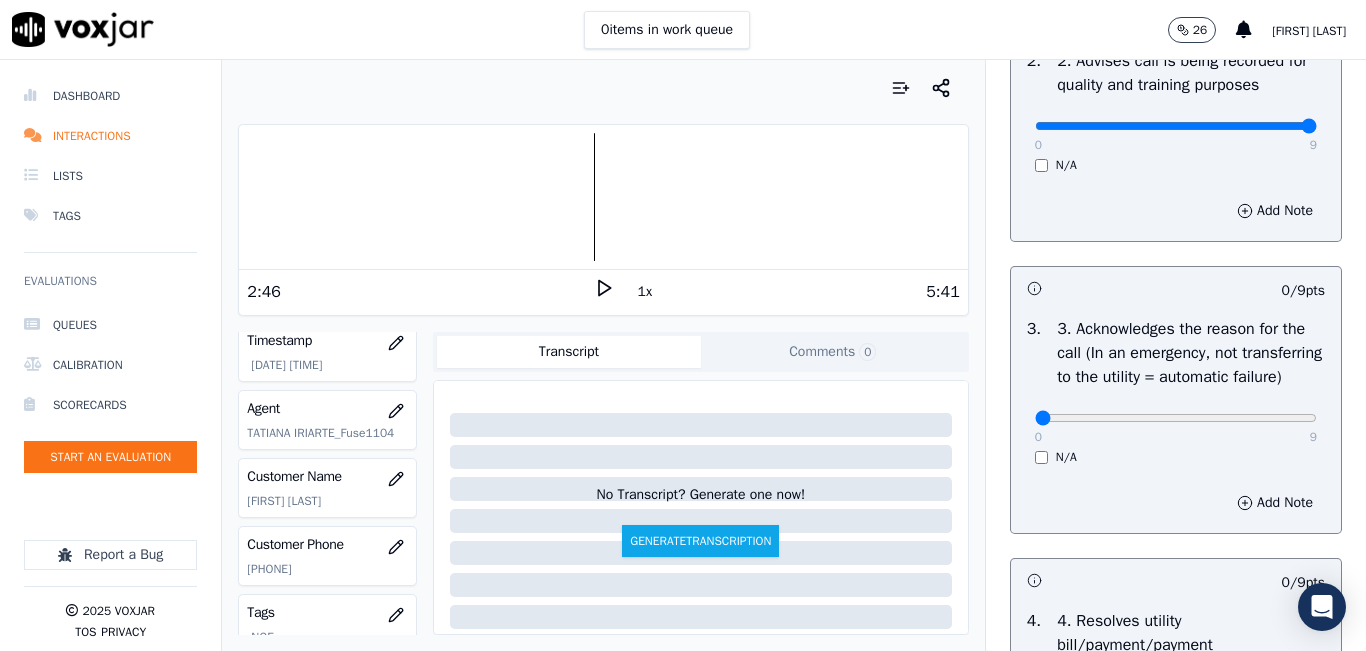 scroll, scrollTop: 700, scrollLeft: 0, axis: vertical 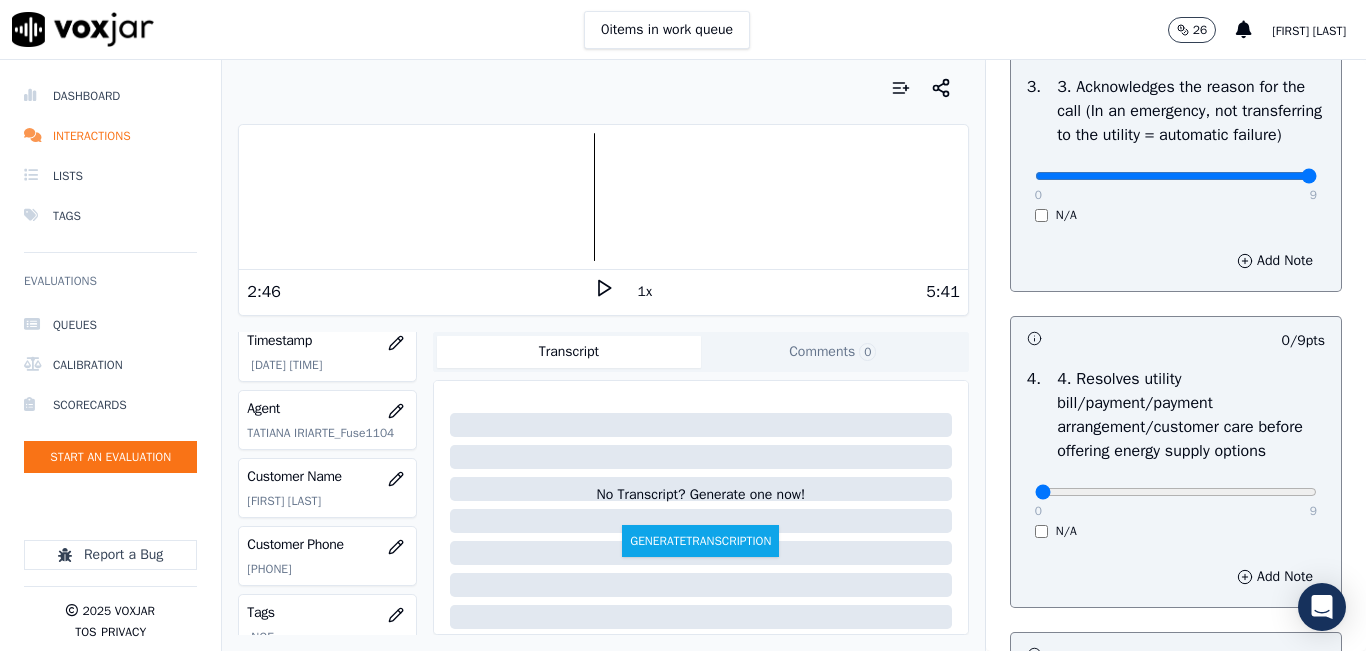 type on "9" 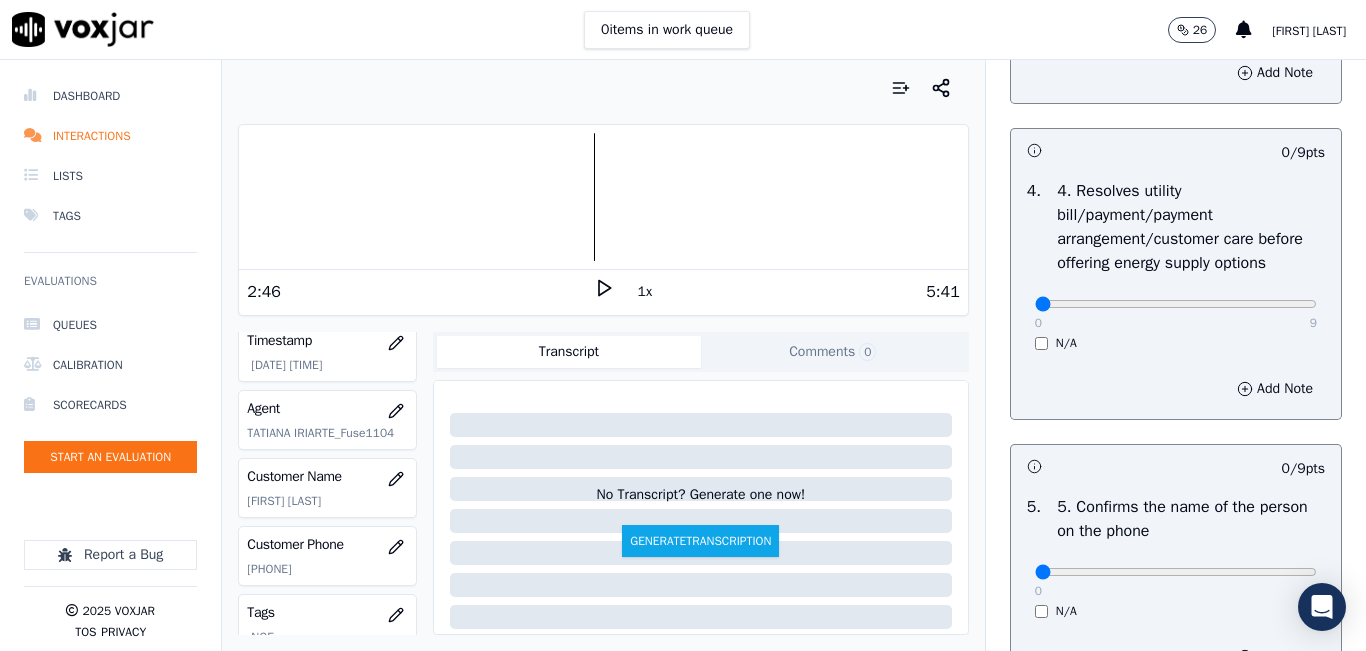 scroll, scrollTop: 900, scrollLeft: 0, axis: vertical 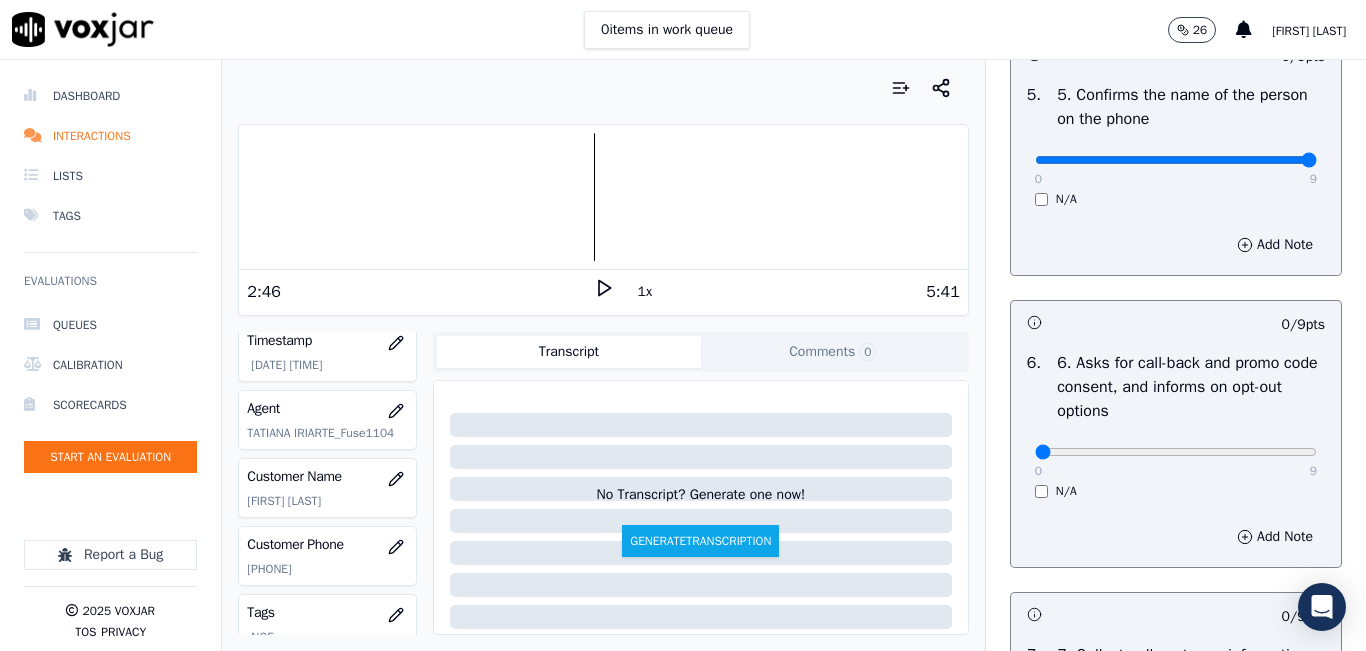 type on "9" 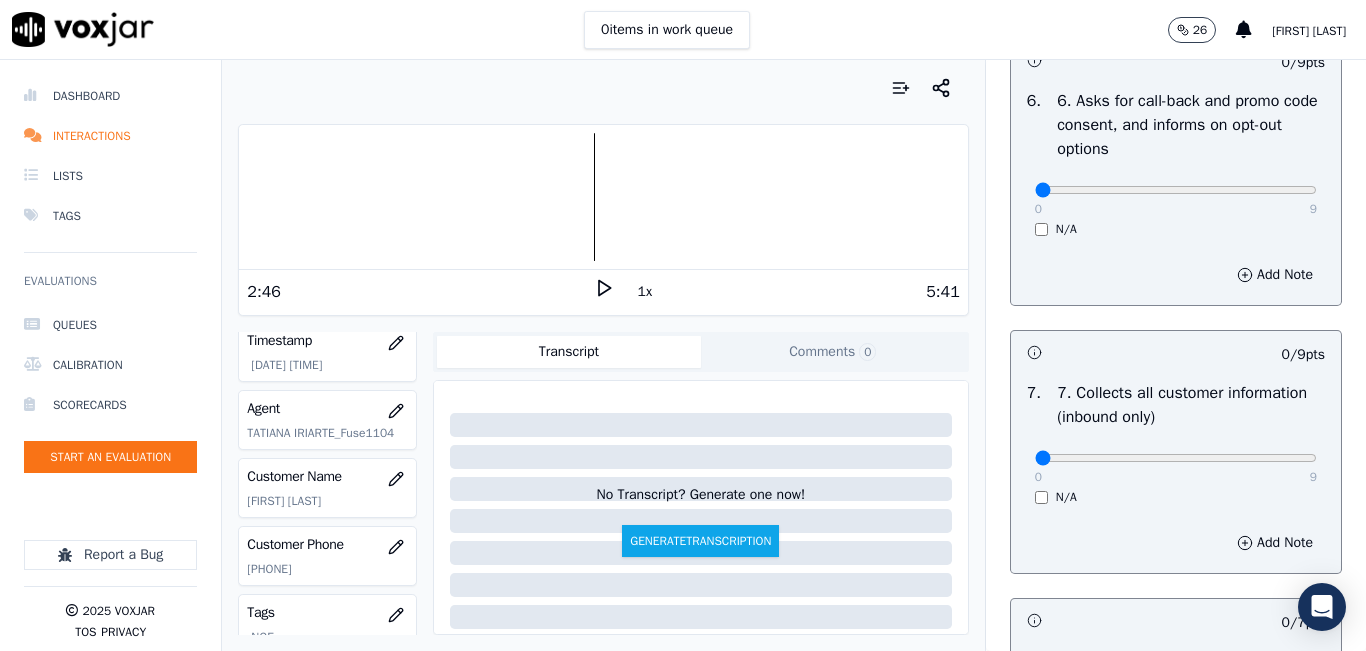 scroll, scrollTop: 1600, scrollLeft: 0, axis: vertical 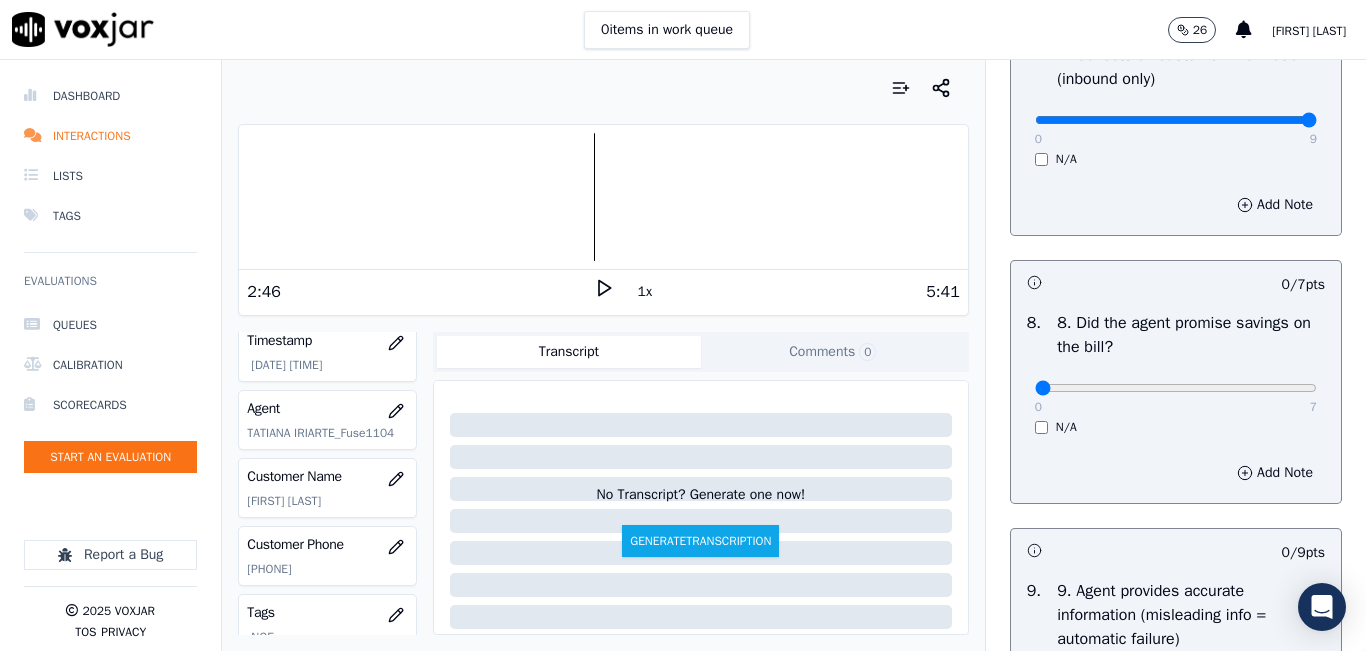 type on "9" 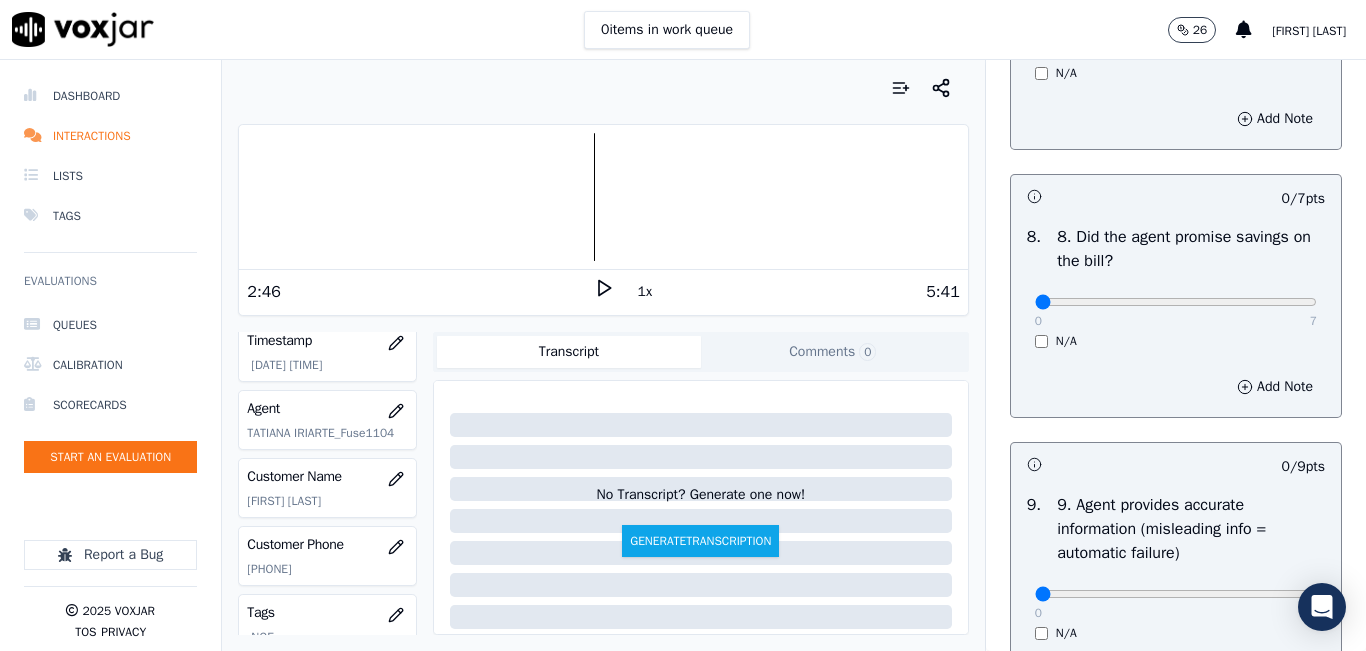 scroll, scrollTop: 2100, scrollLeft: 0, axis: vertical 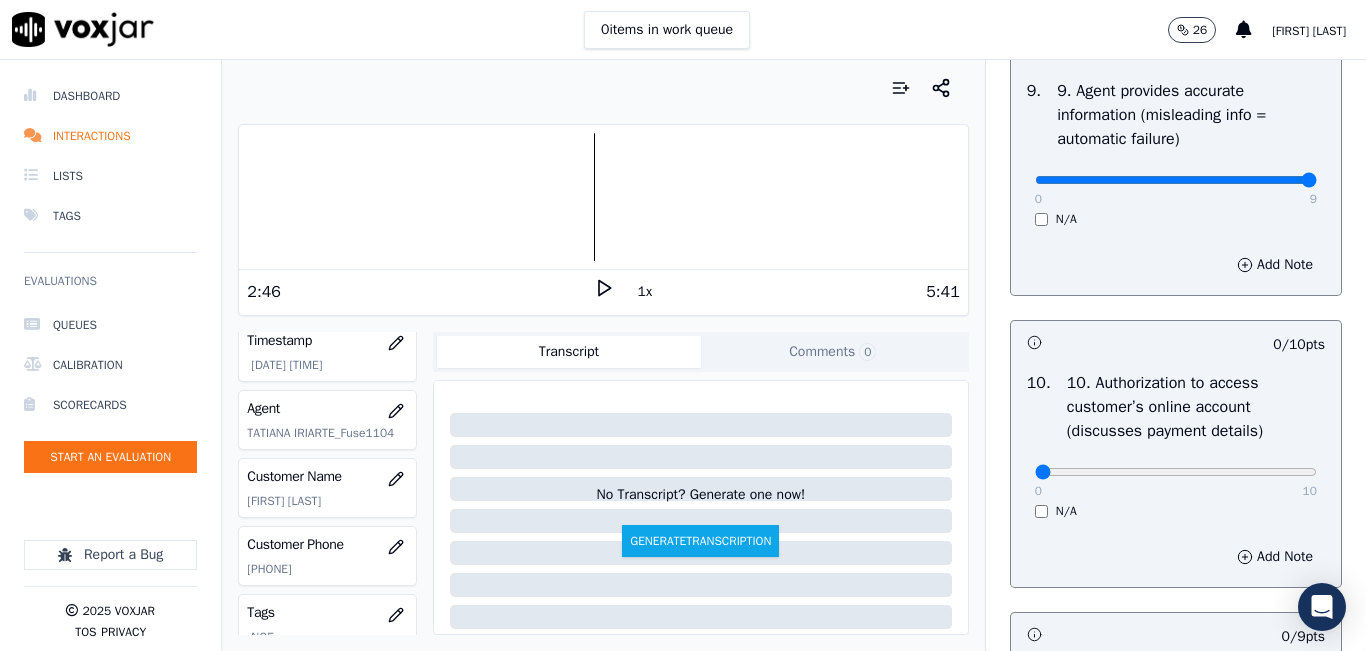 type on "9" 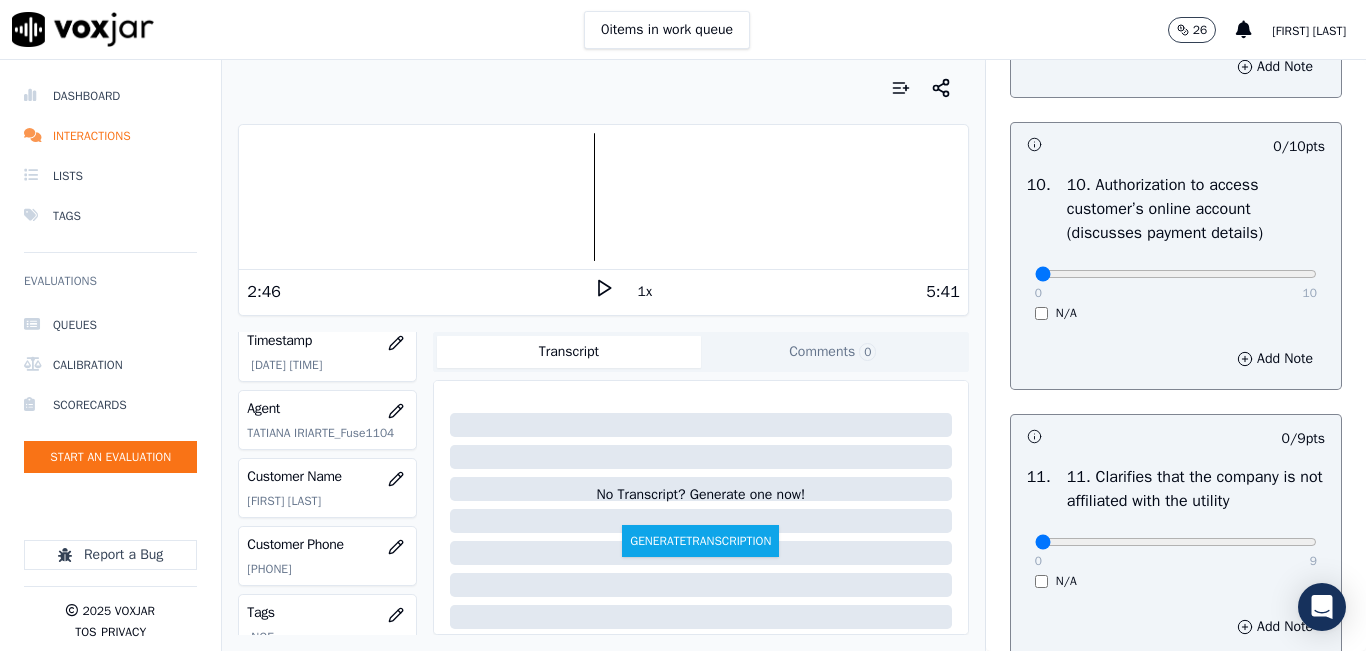 scroll, scrollTop: 2600, scrollLeft: 0, axis: vertical 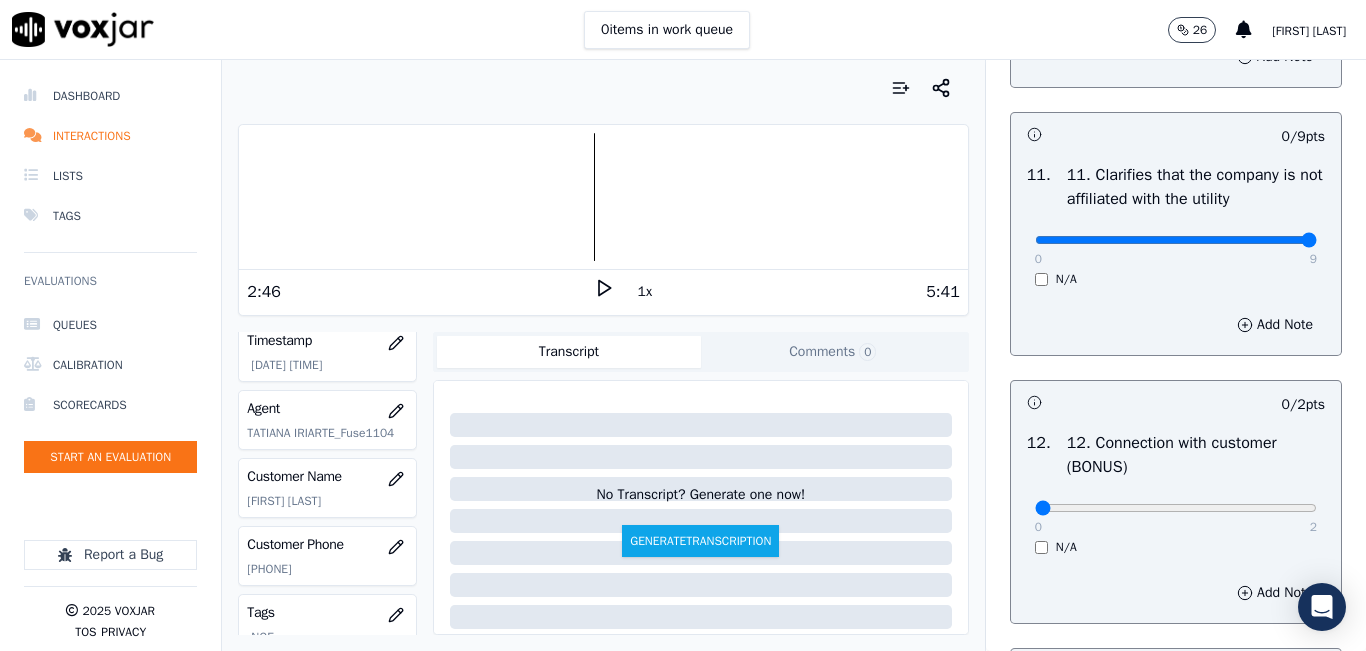 type on "9" 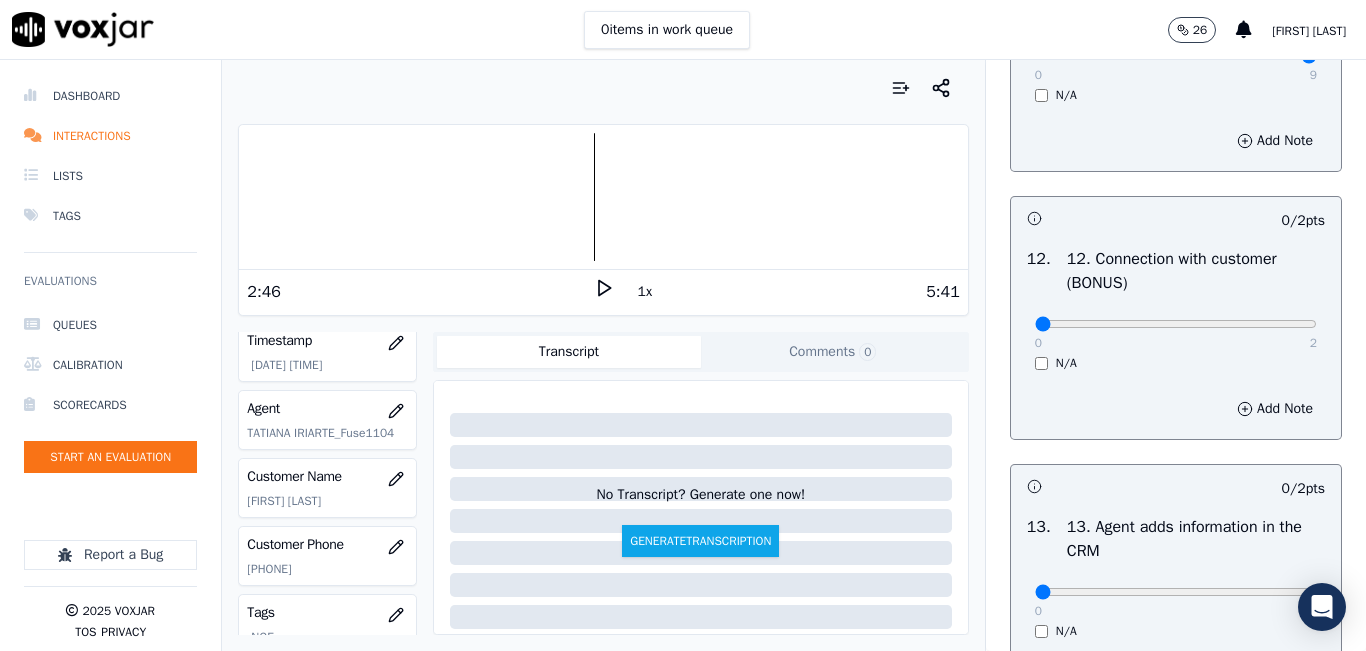 scroll, scrollTop: 3100, scrollLeft: 0, axis: vertical 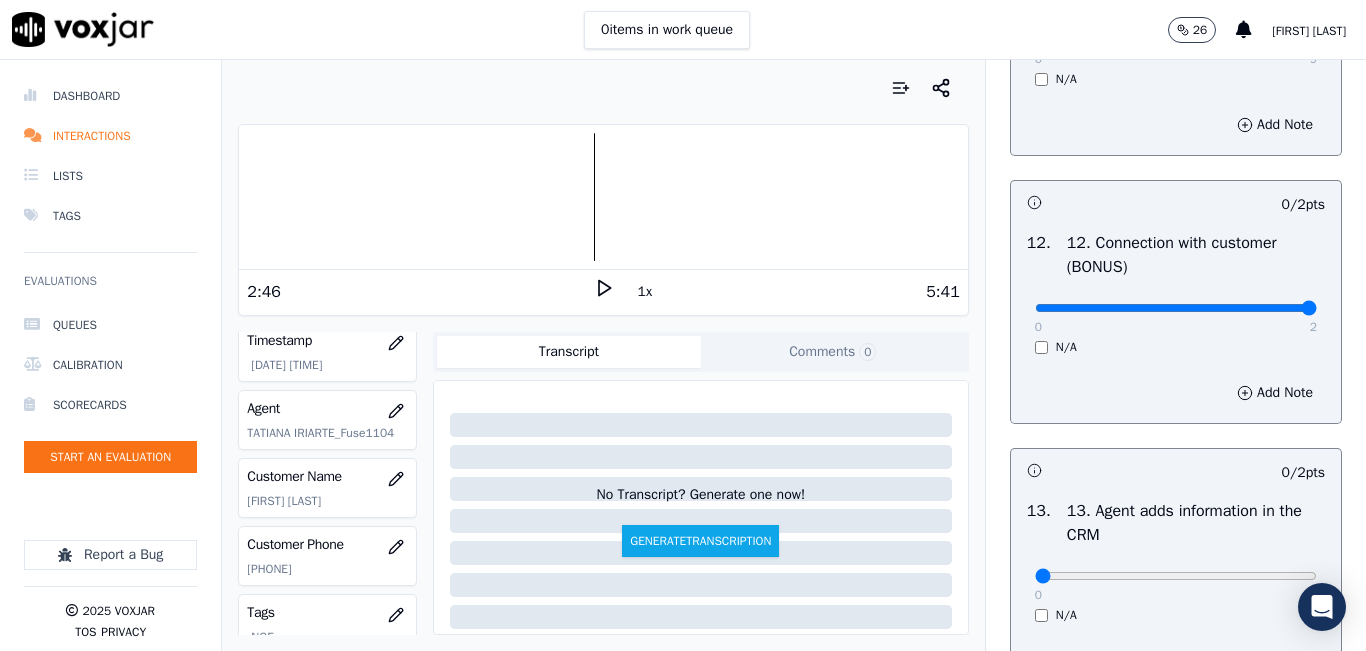 type on "2" 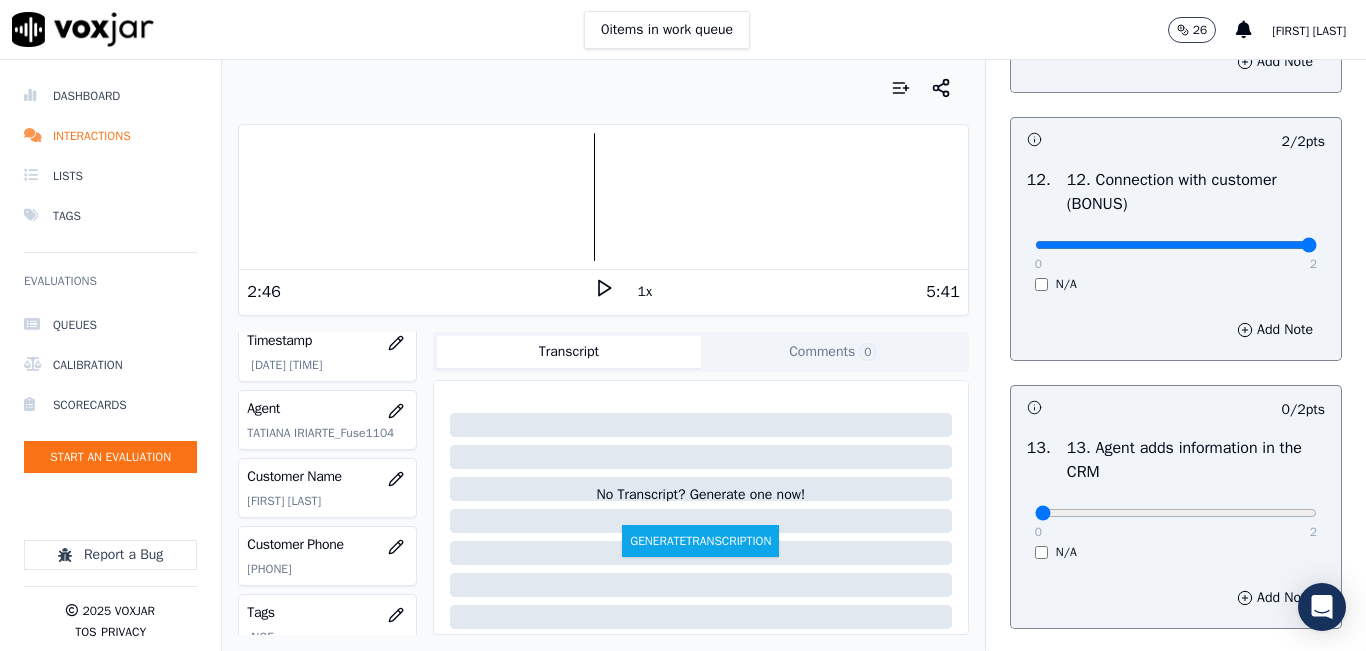 scroll, scrollTop: 3400, scrollLeft: 0, axis: vertical 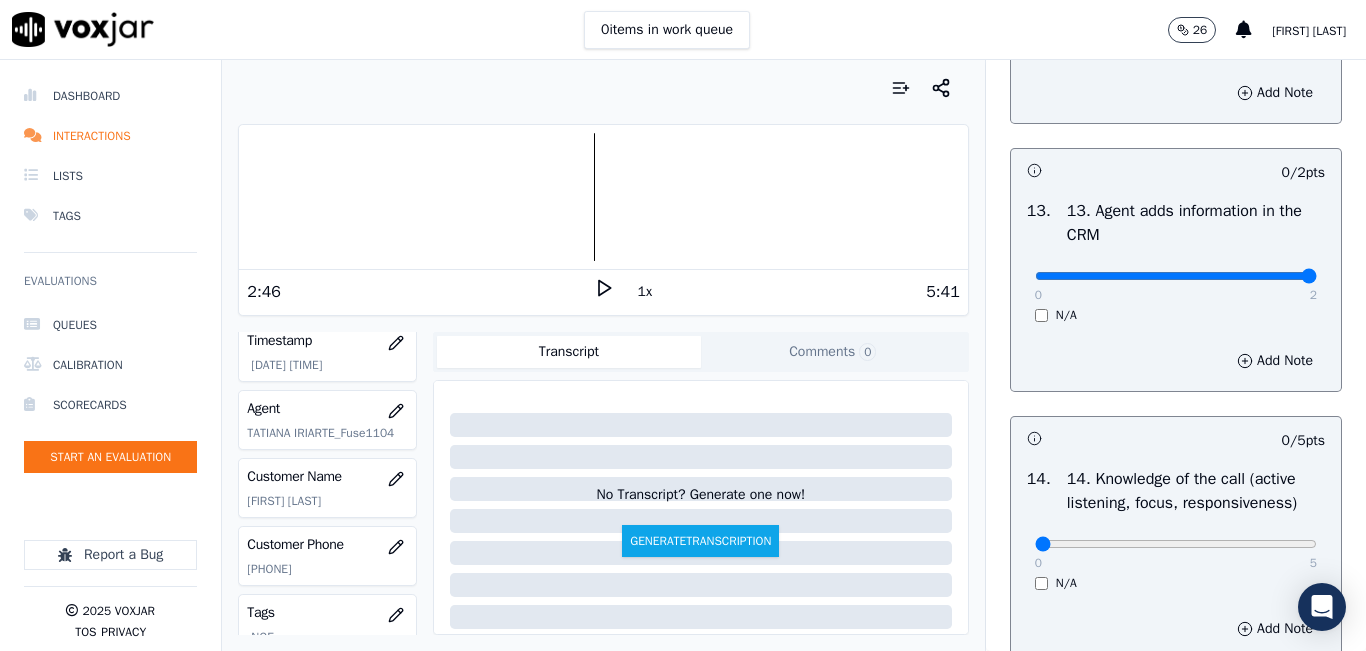 type on "2" 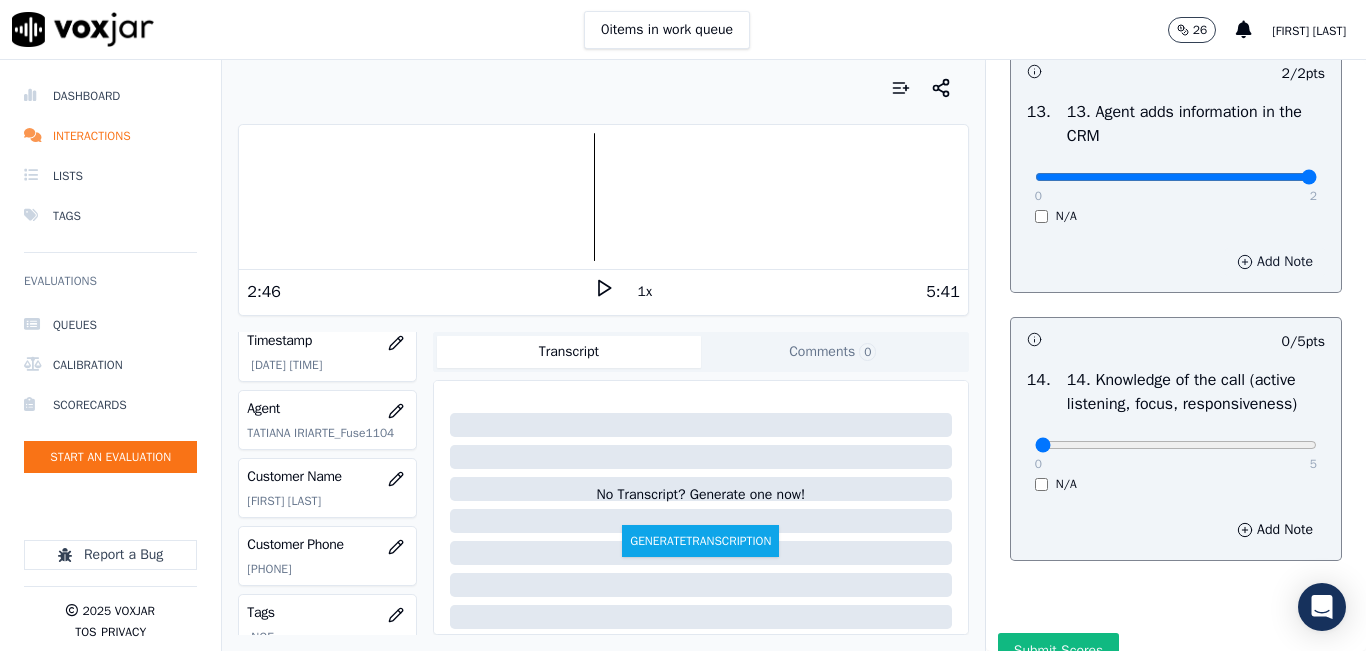 scroll, scrollTop: 3642, scrollLeft: 0, axis: vertical 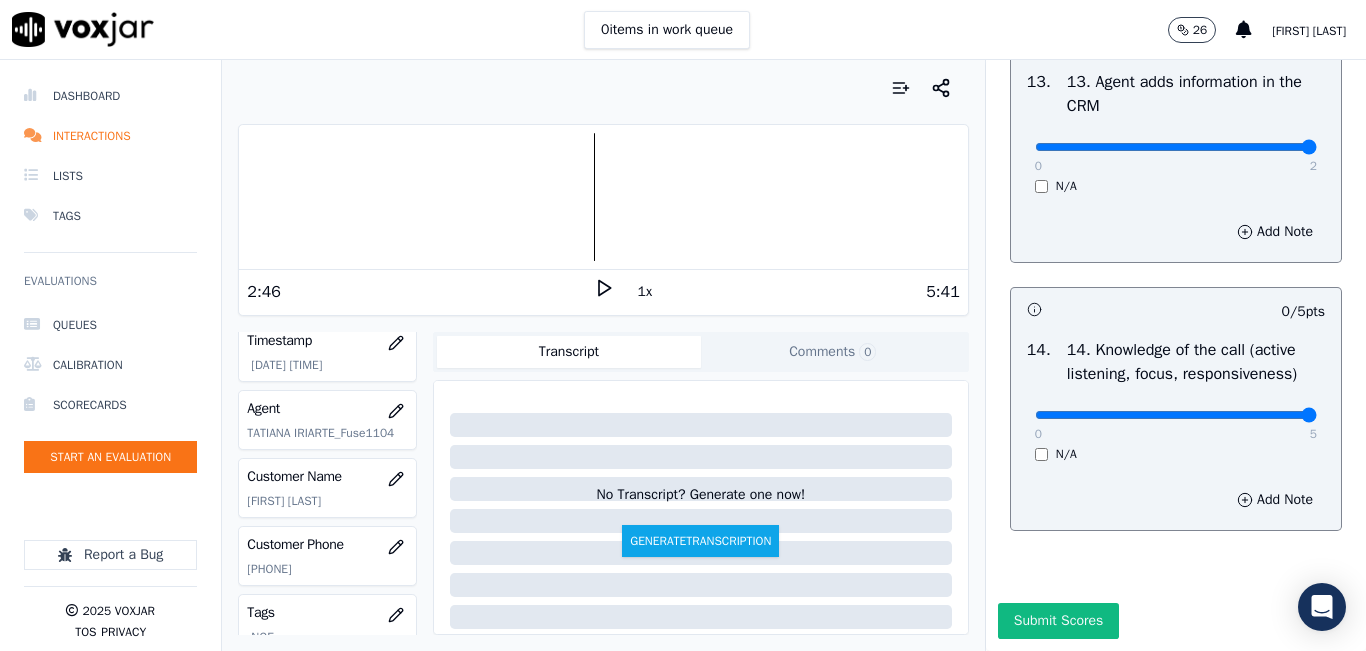 type on "5" 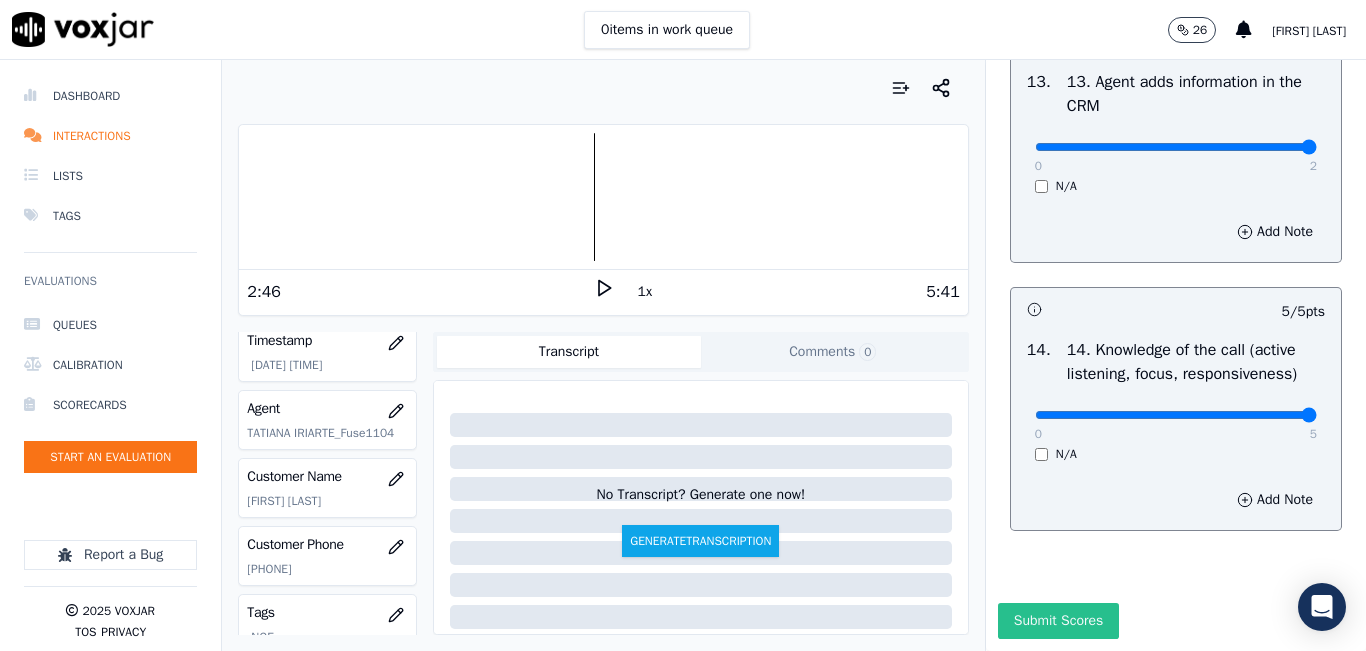 click on "Submit Scores" at bounding box center [1058, 621] 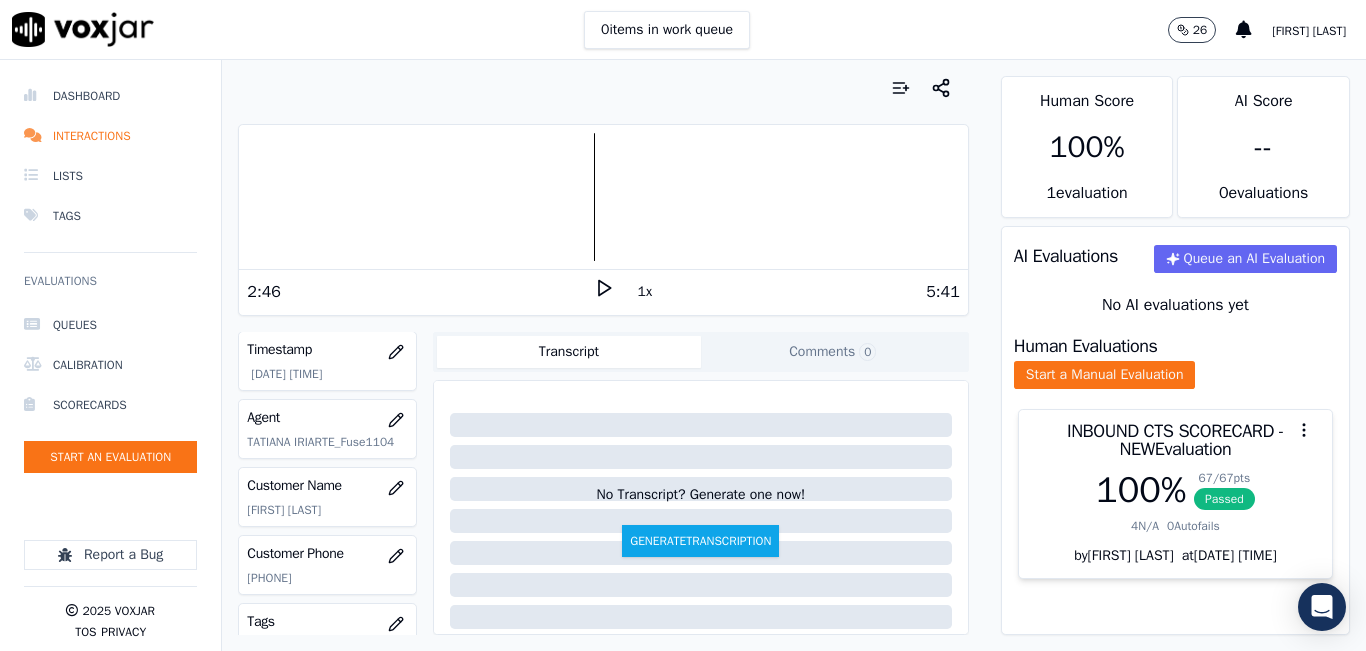 scroll, scrollTop: 0, scrollLeft: 0, axis: both 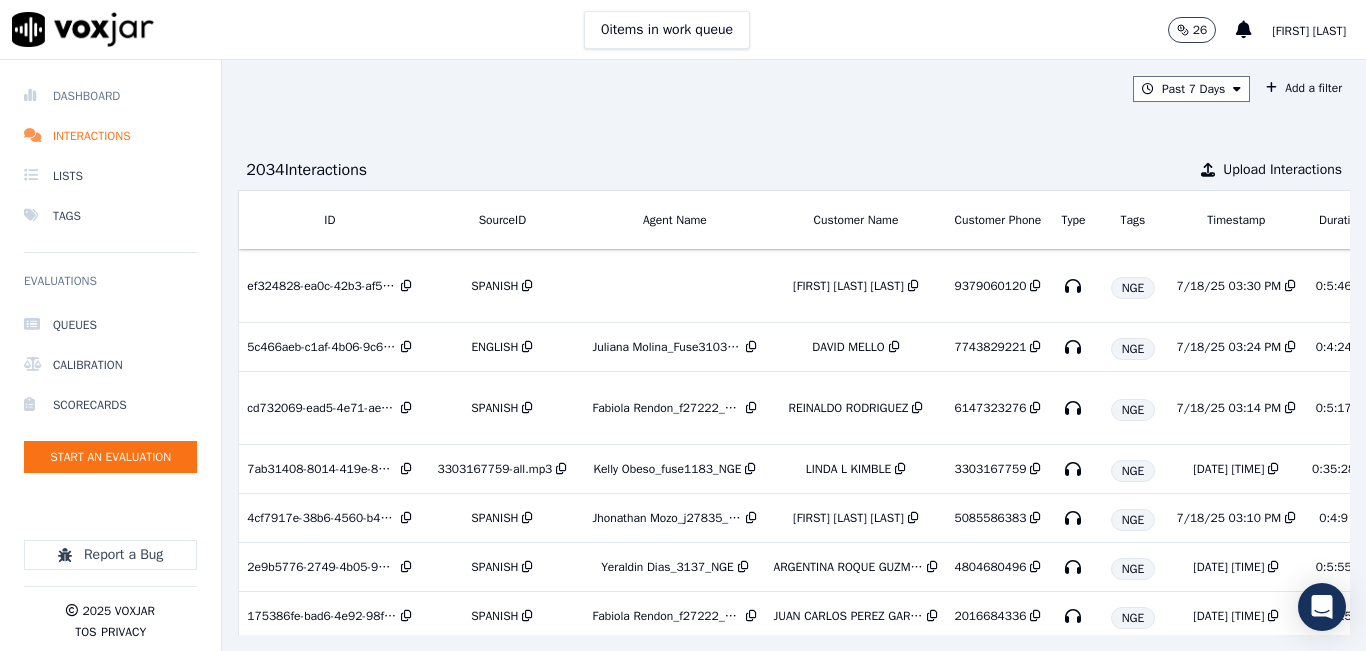 click on "Dashboard" at bounding box center (110, 96) 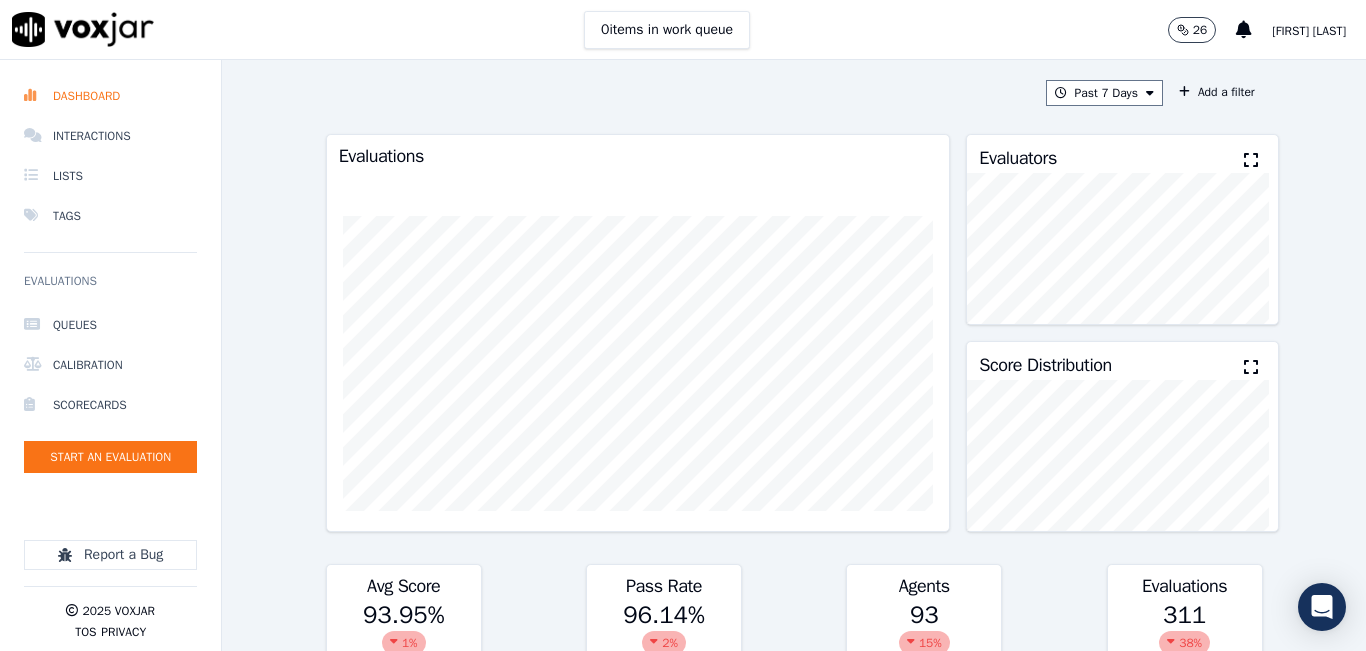click on "Evaluators" at bounding box center (1122, 154) 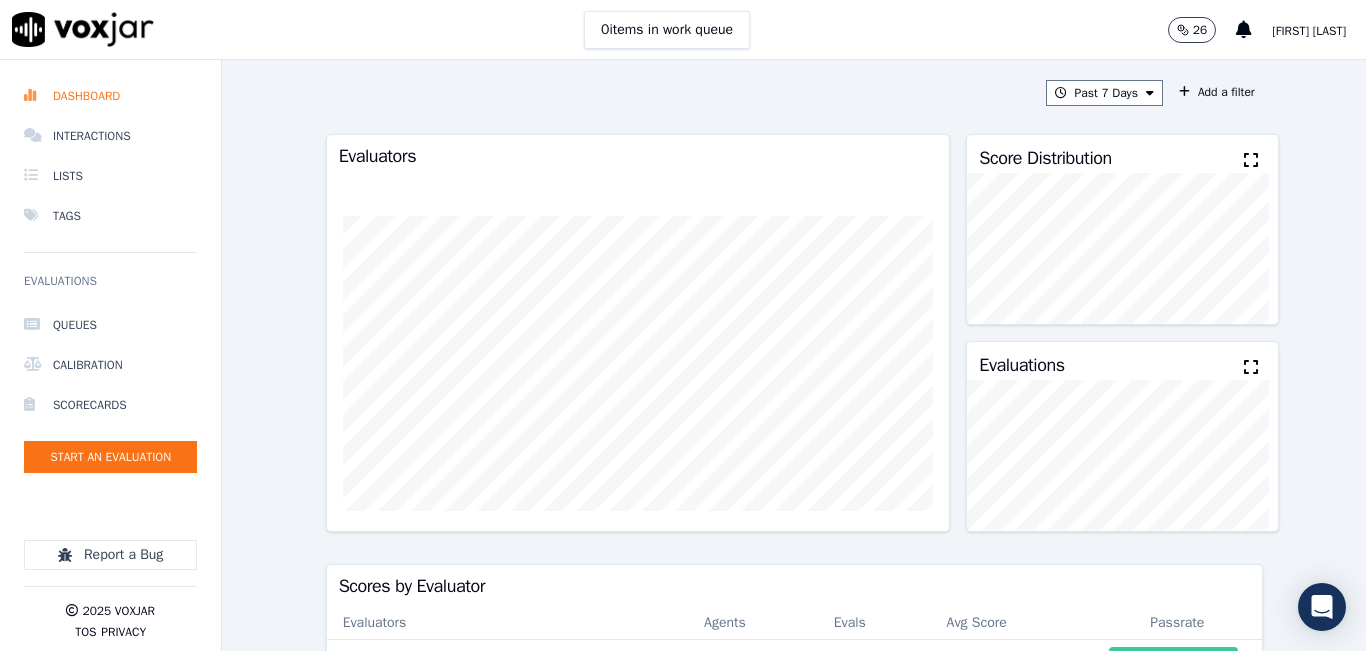 drag, startPoint x: 1068, startPoint y: 84, endPoint x: 1038, endPoint y: 107, distance: 37.802116 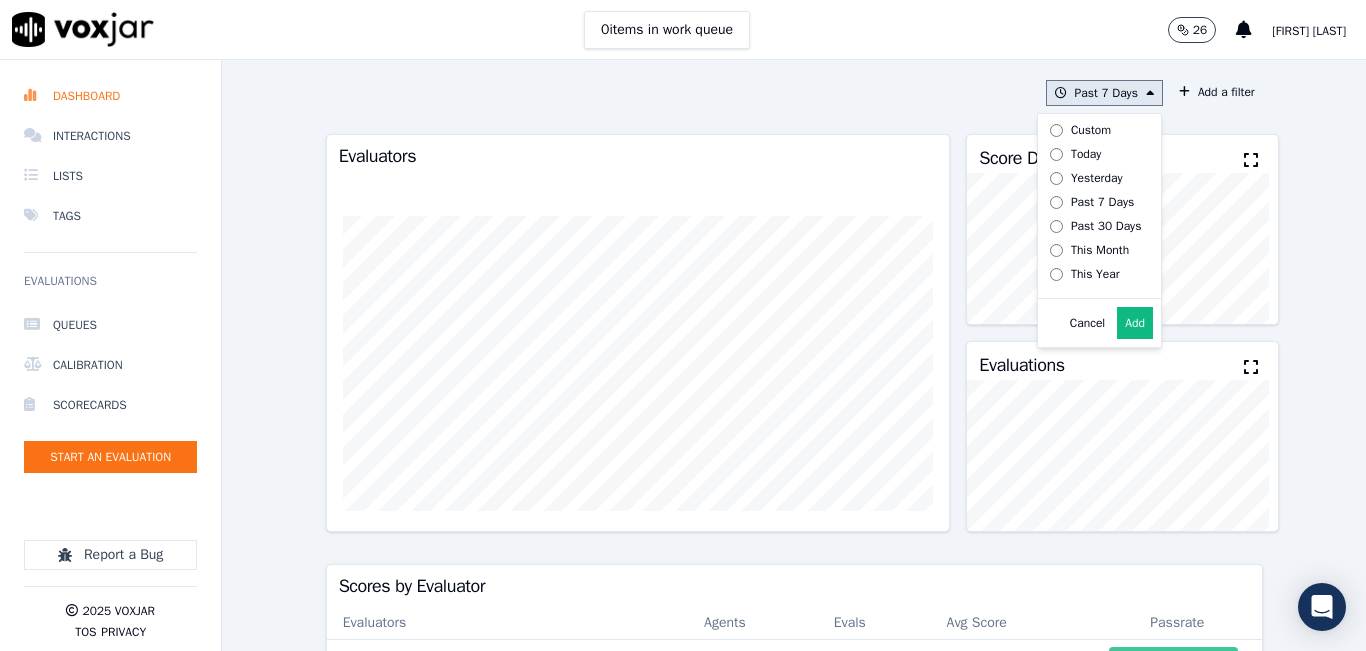 click on "Today" at bounding box center [1086, 154] 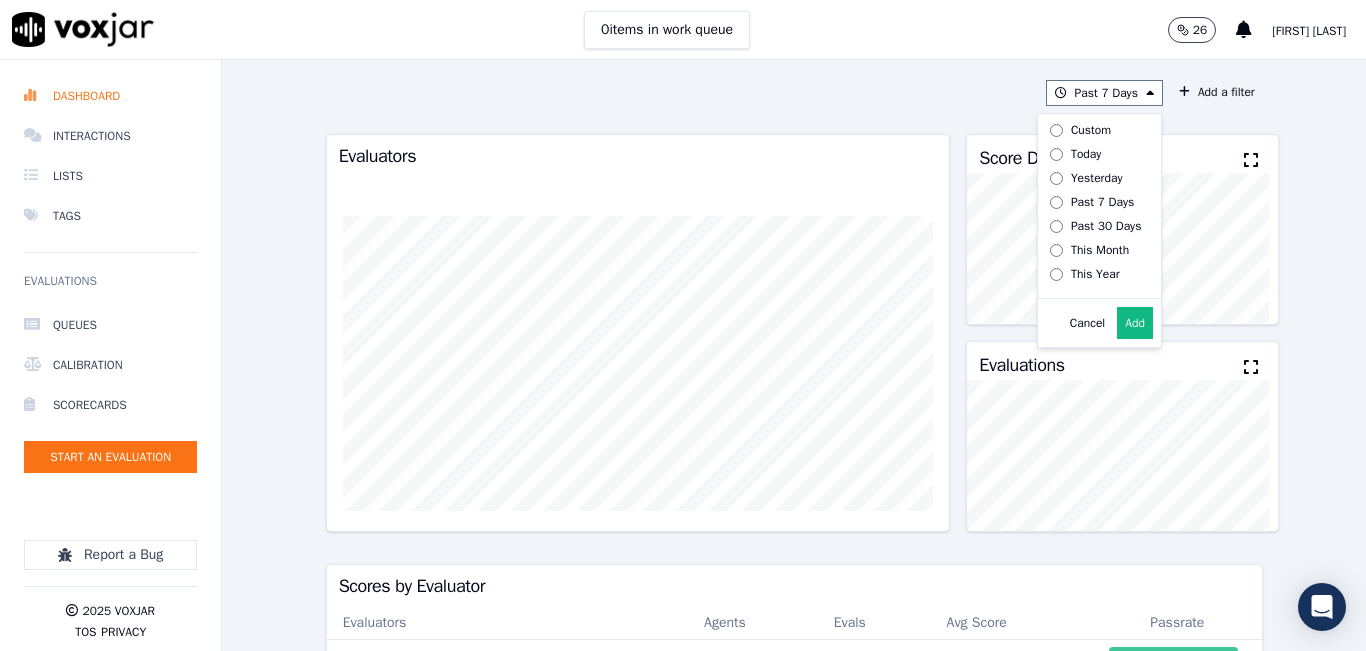 click on "Add" at bounding box center [1135, 323] 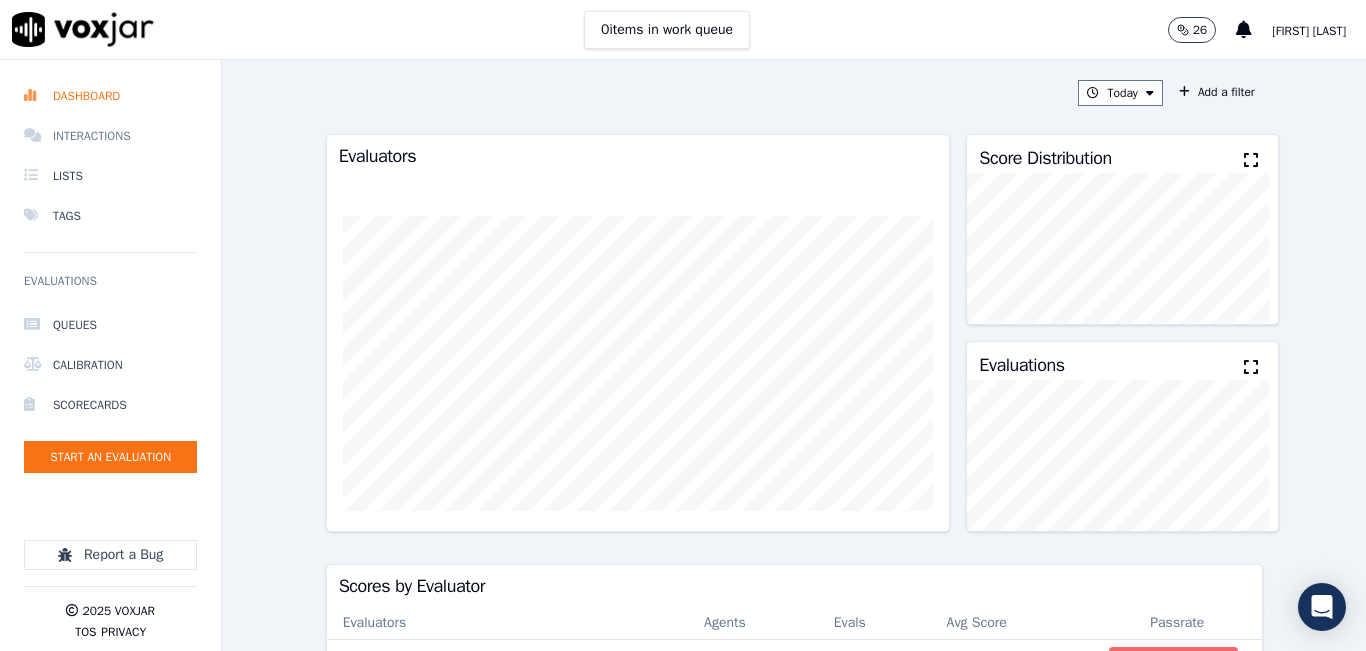 click on "Interactions" at bounding box center [110, 136] 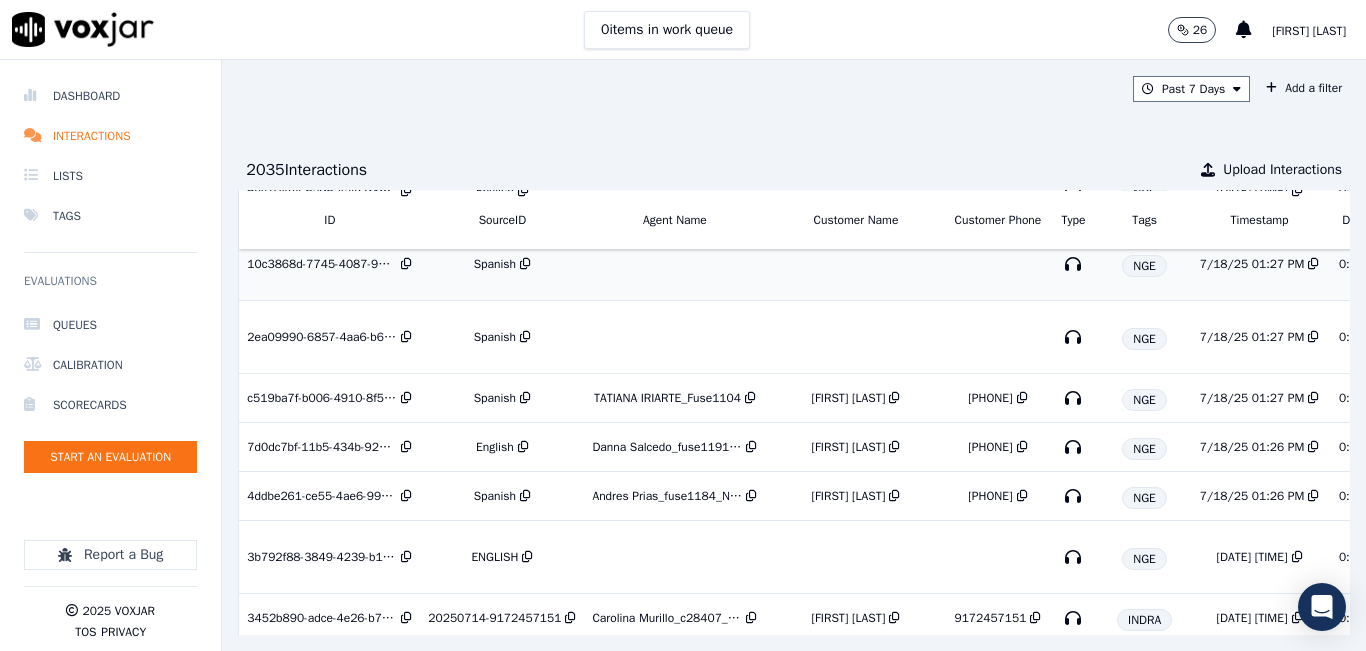 scroll, scrollTop: 1181, scrollLeft: 0, axis: vertical 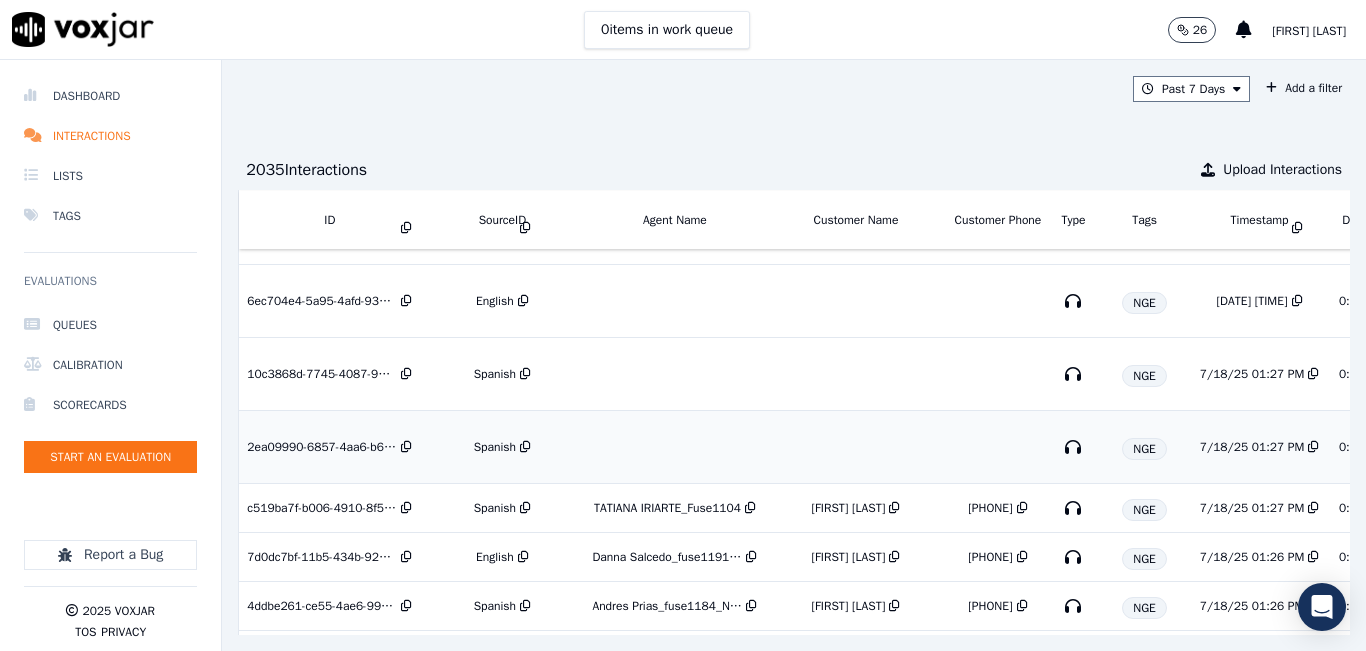 click on "Spanish" at bounding box center (502, 447) 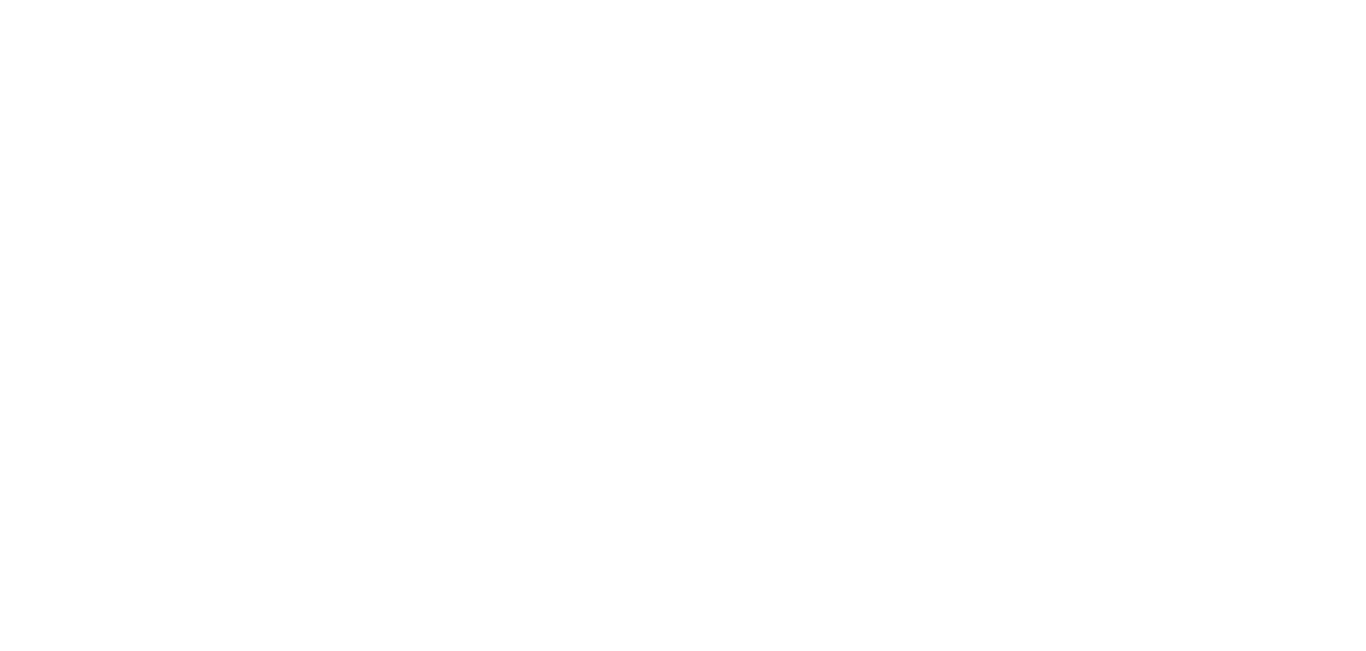 scroll, scrollTop: 0, scrollLeft: 0, axis: both 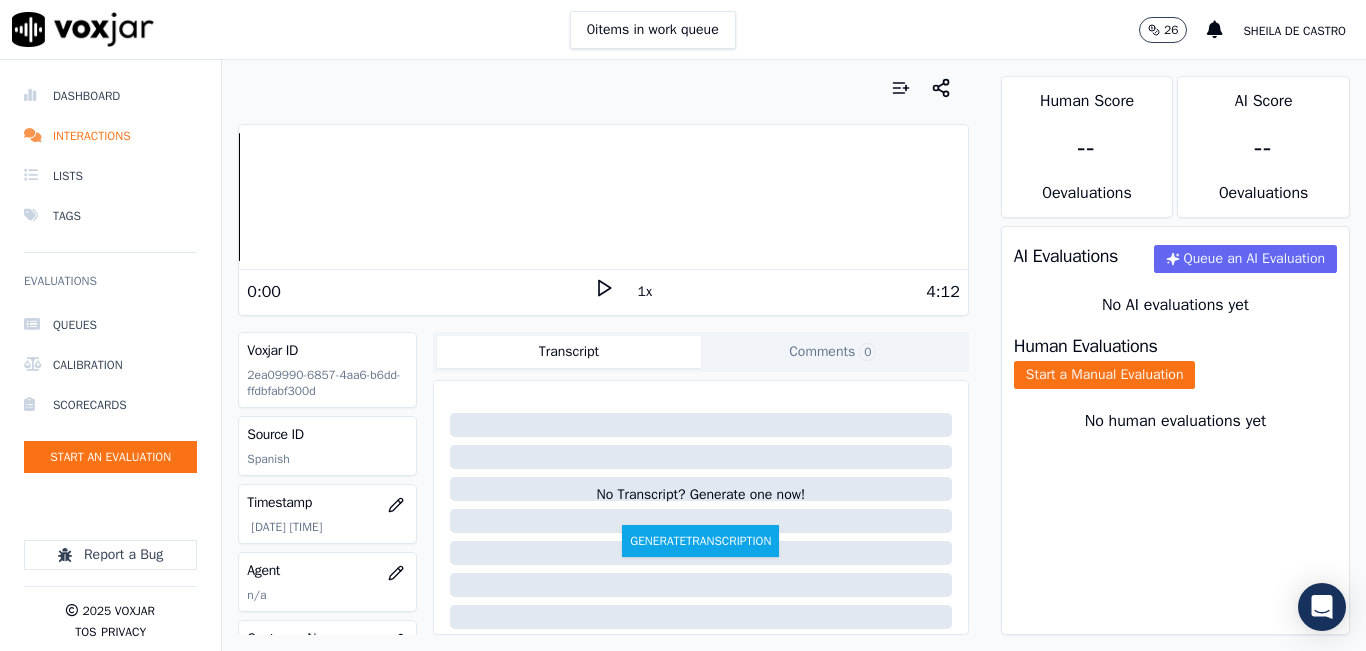 click on "0 items in work queue 26 [FIRST] [LAST]" at bounding box center (683, 30) 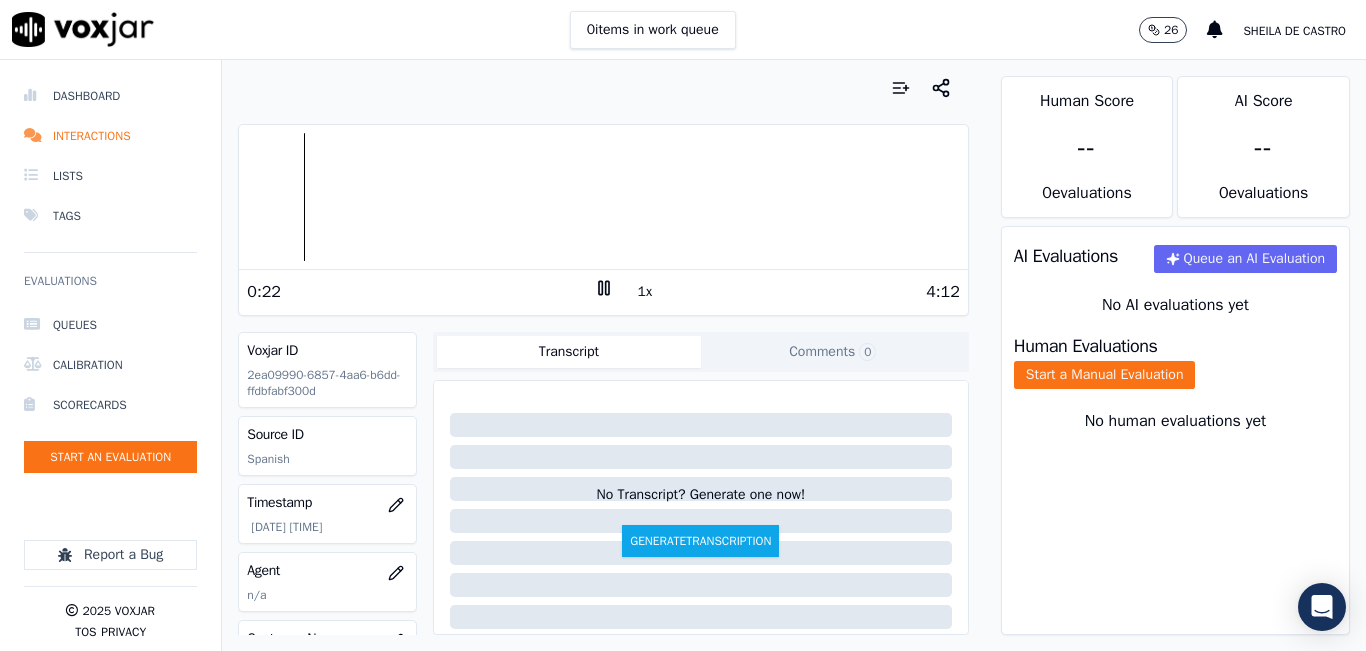 click on "Comments  0" 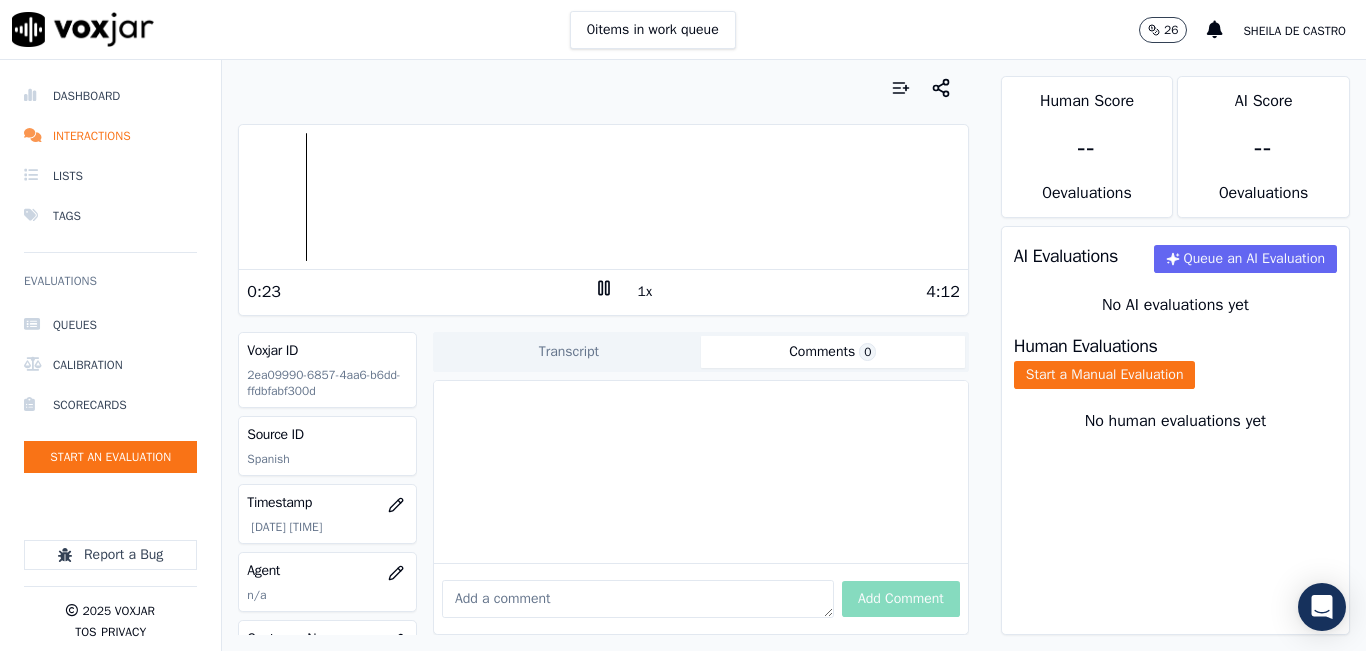 click at bounding box center (638, 599) 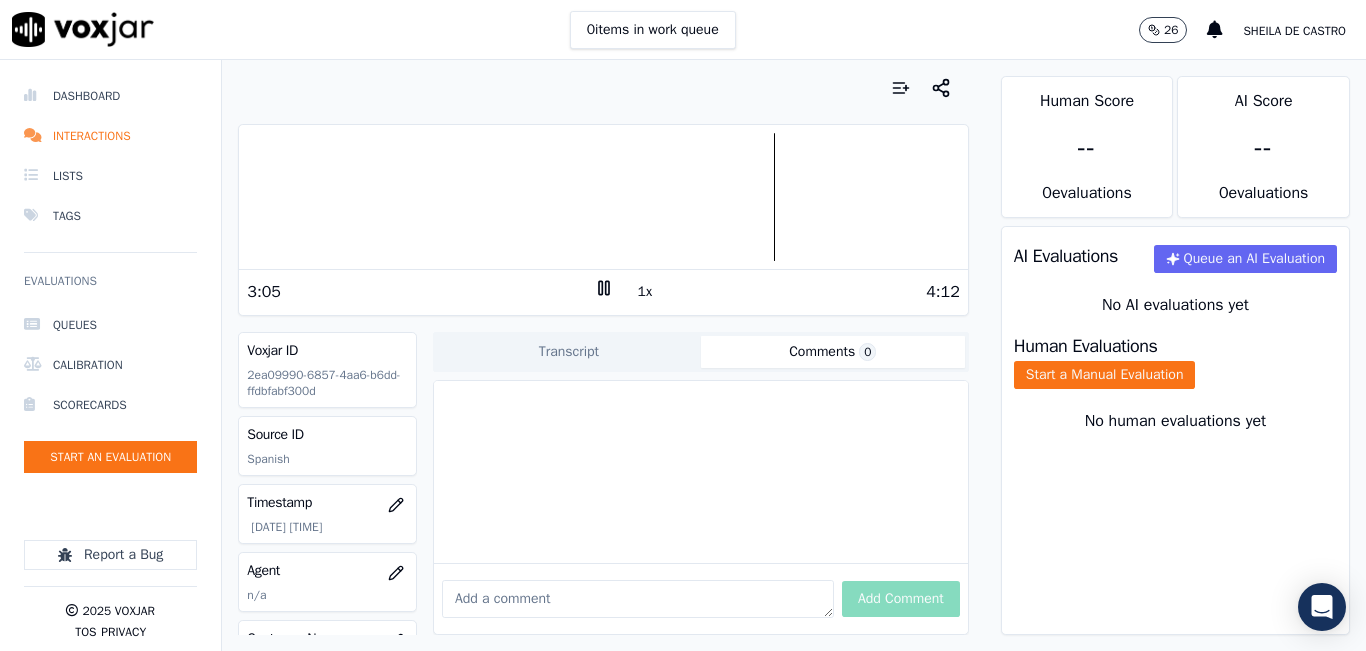 scroll, scrollTop: 200, scrollLeft: 0, axis: vertical 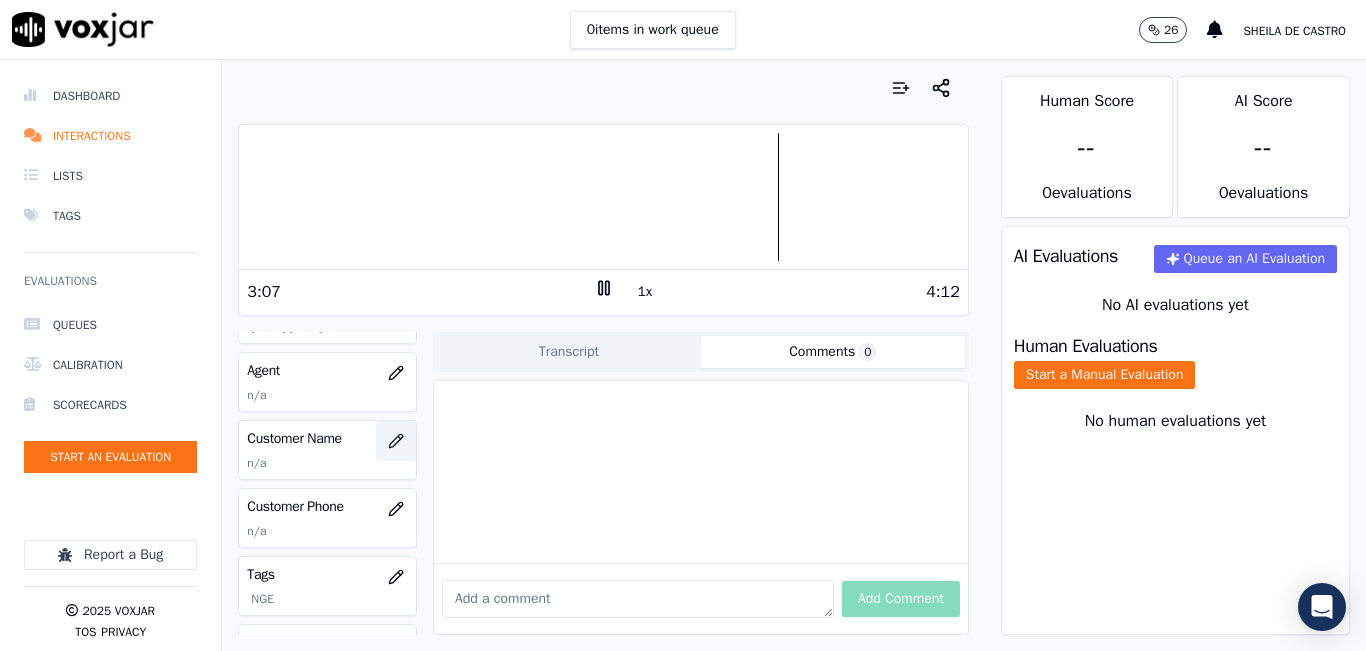 click 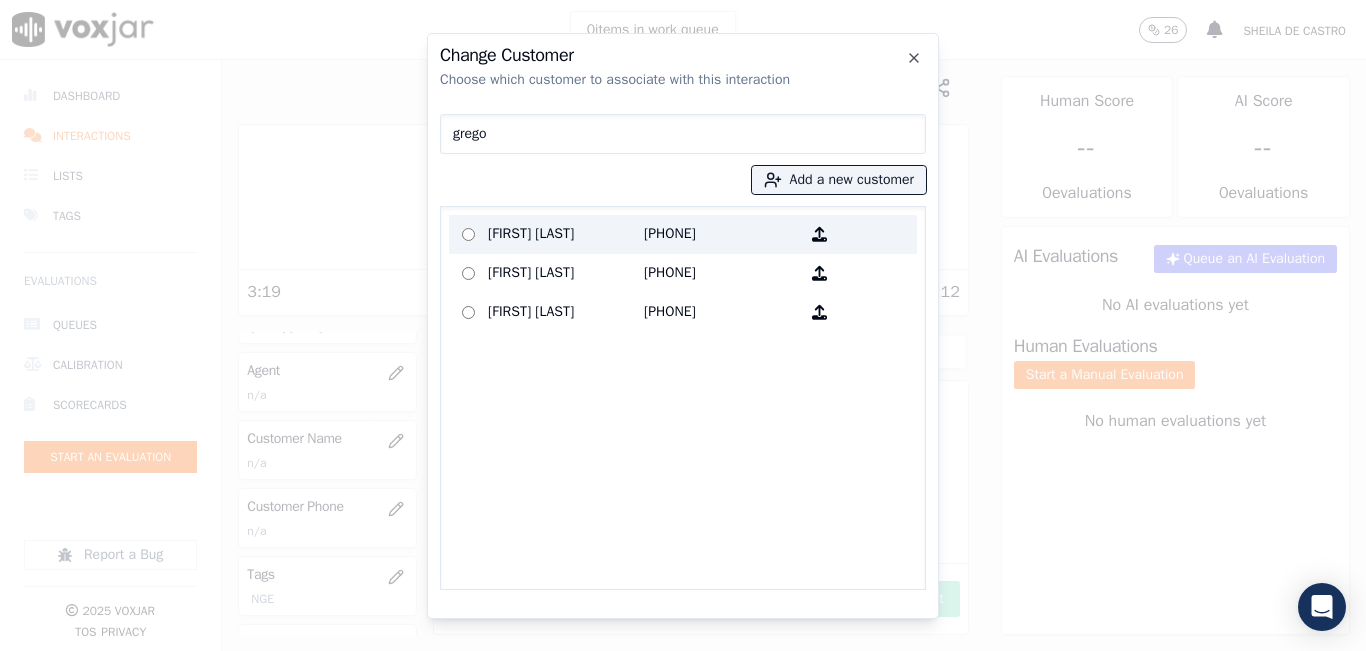 type on "grego" 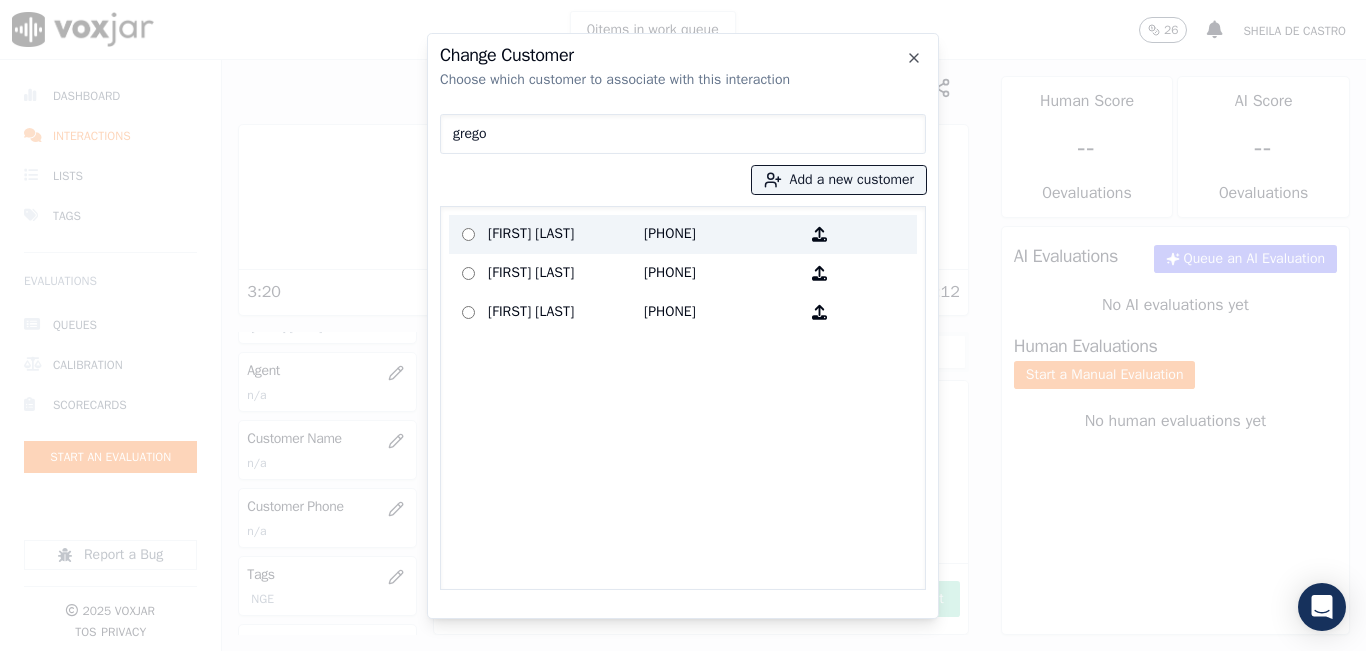 click on "[FIRST] [LAST]" at bounding box center (566, 234) 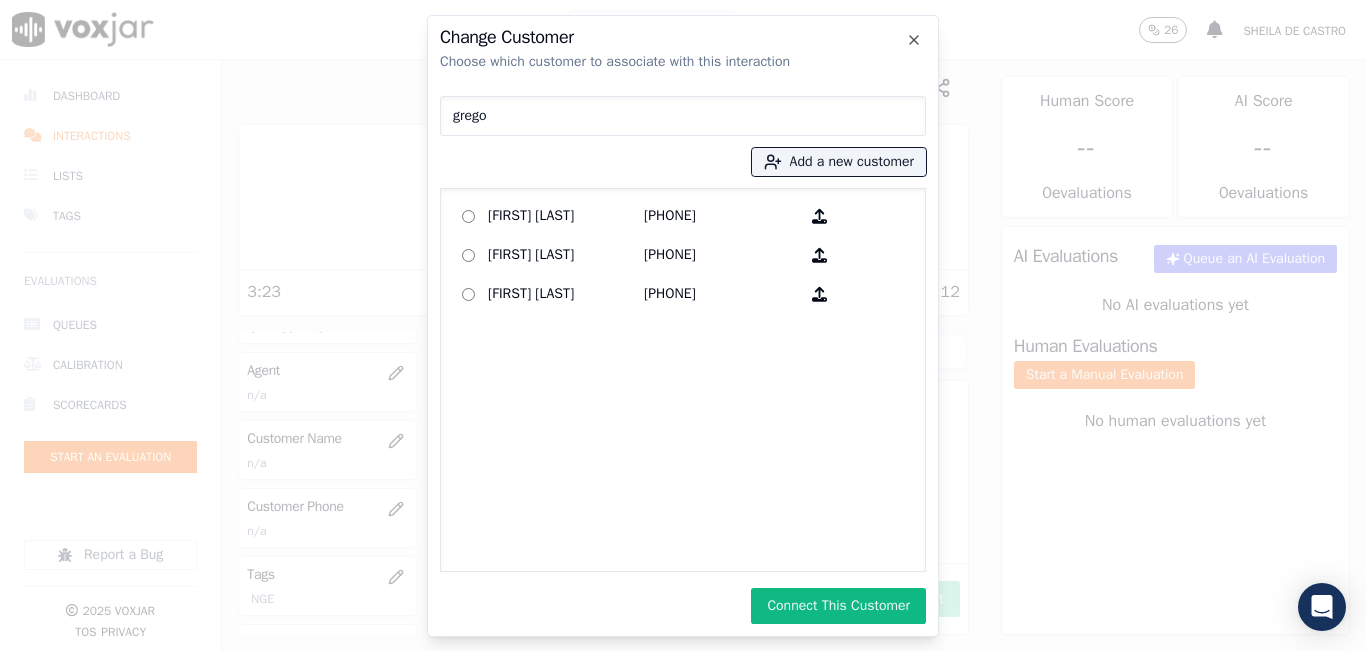click on "Connect This Customer" at bounding box center [838, 606] 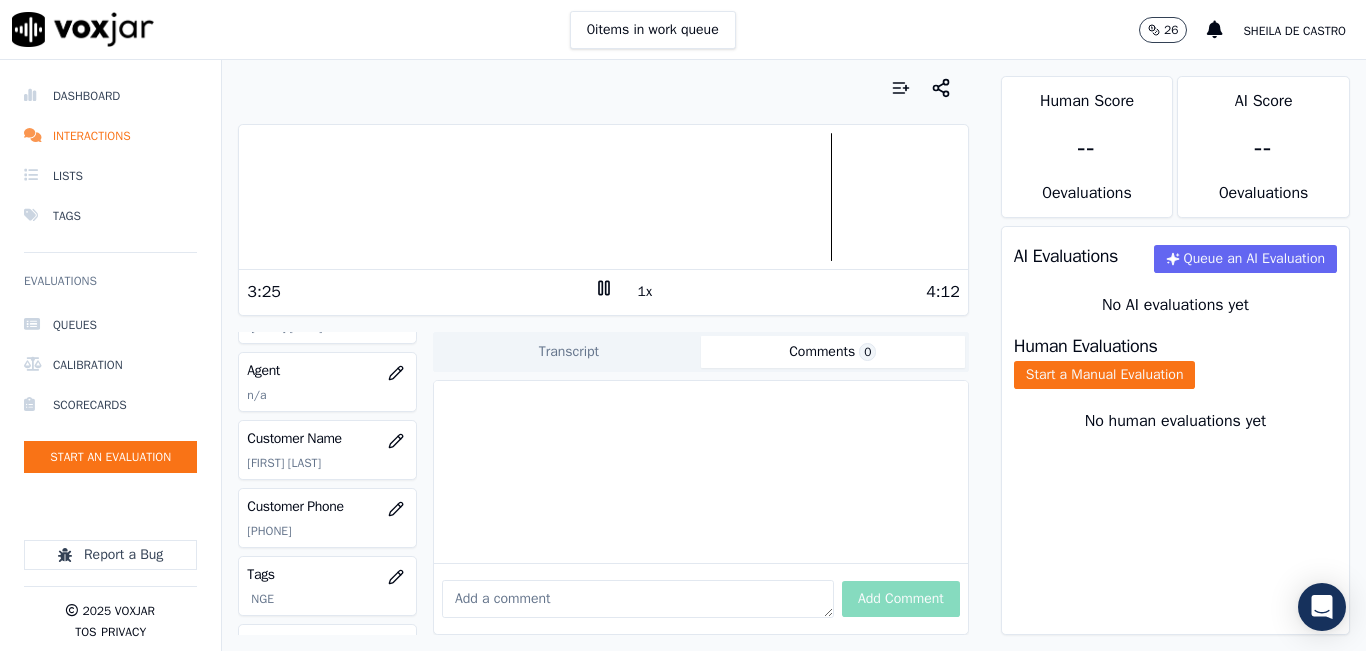 click on "[PHONE]" 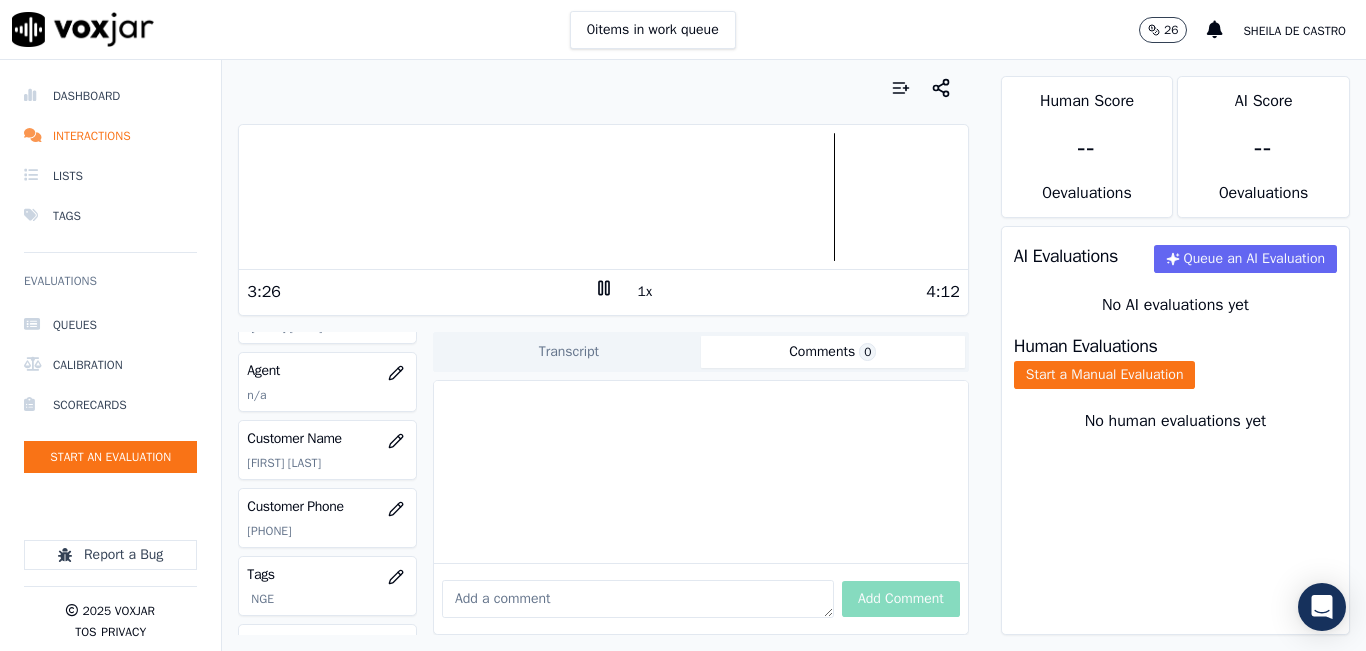 copy on "[PHONE]" 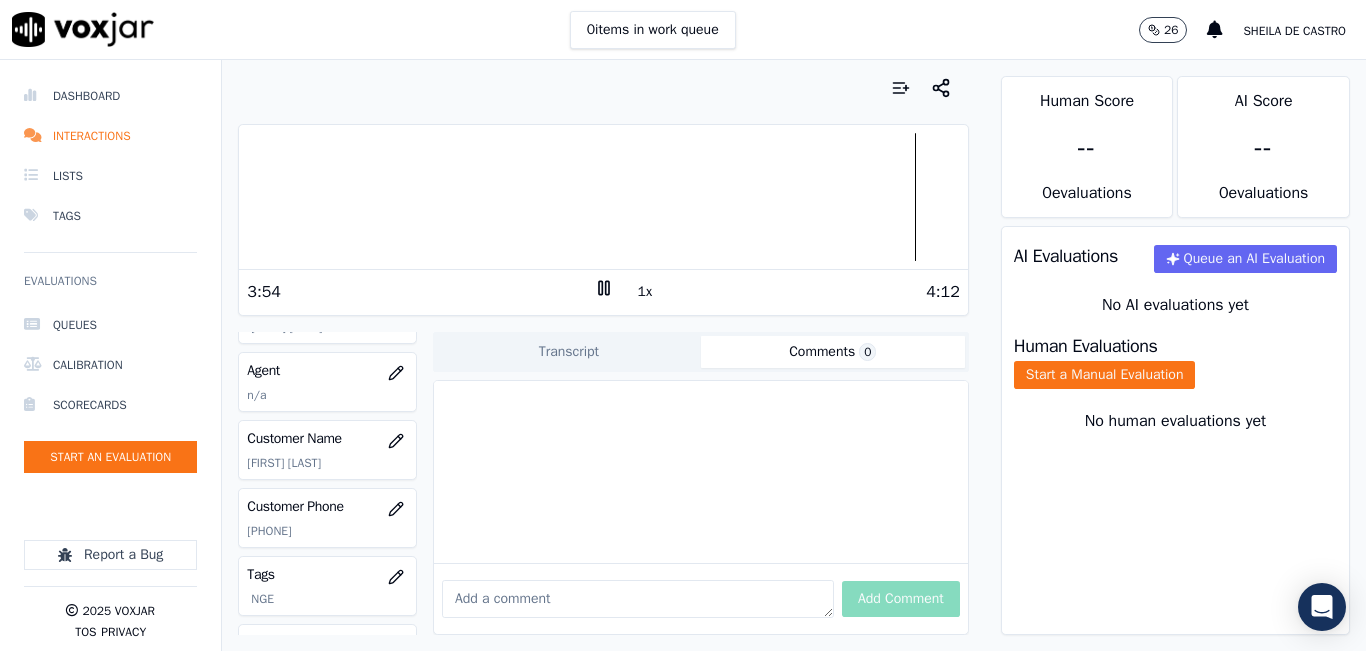 click 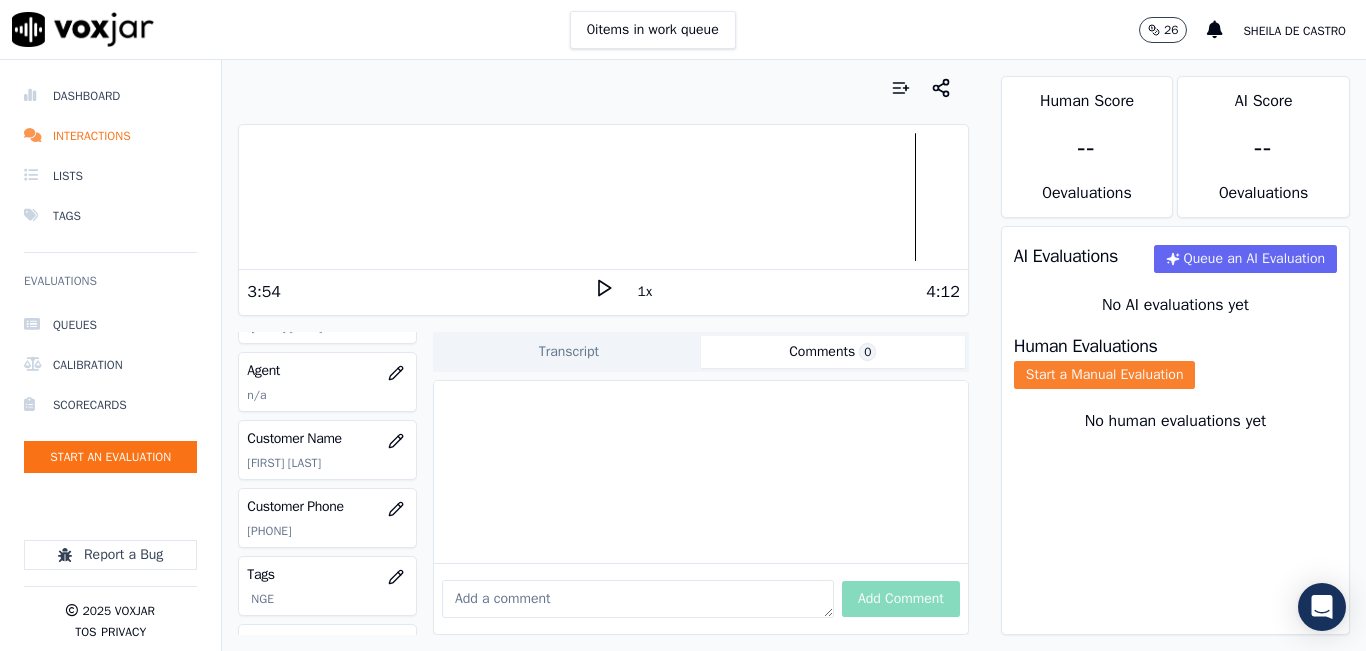 click on "Start a Manual Evaluation" 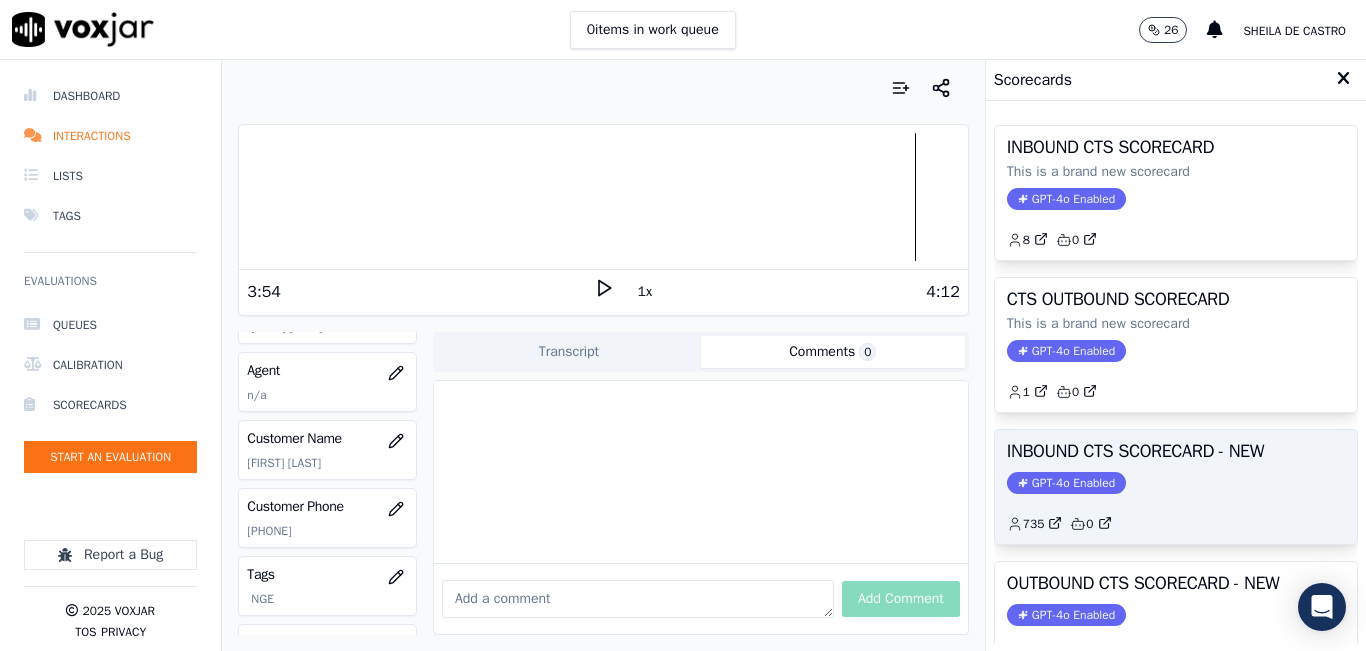click on "GPT-4o Enabled" 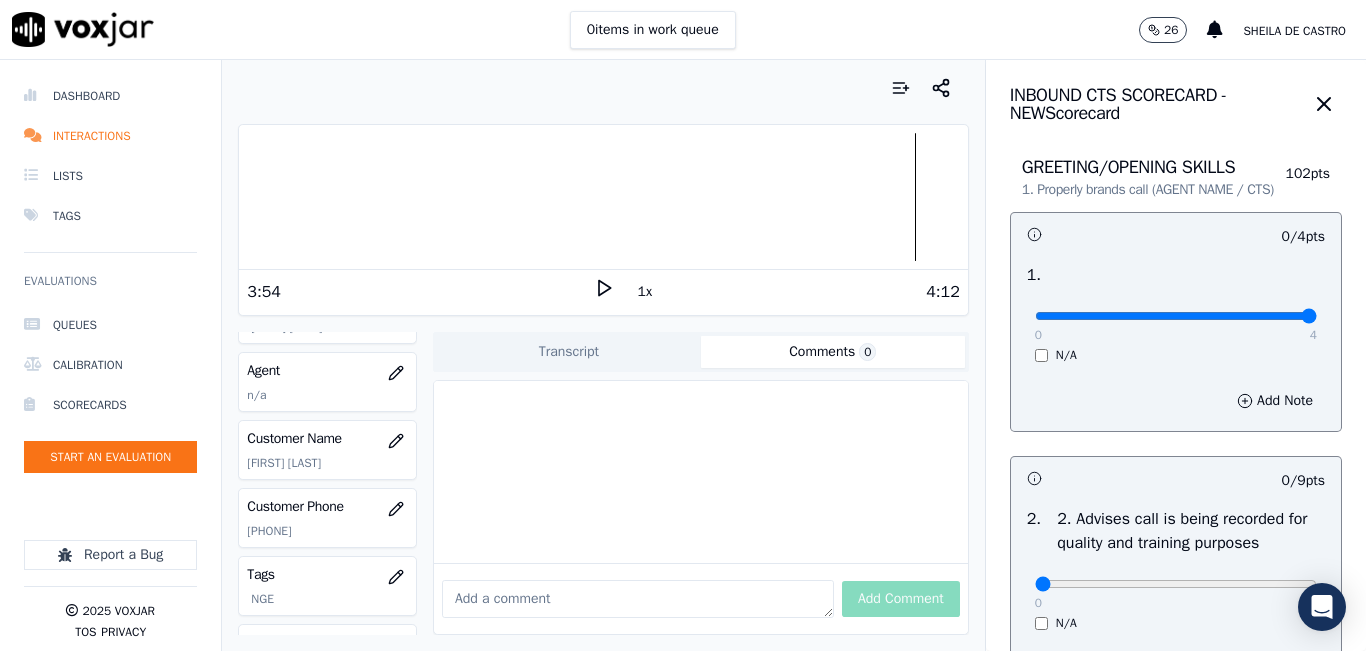 type on "4" 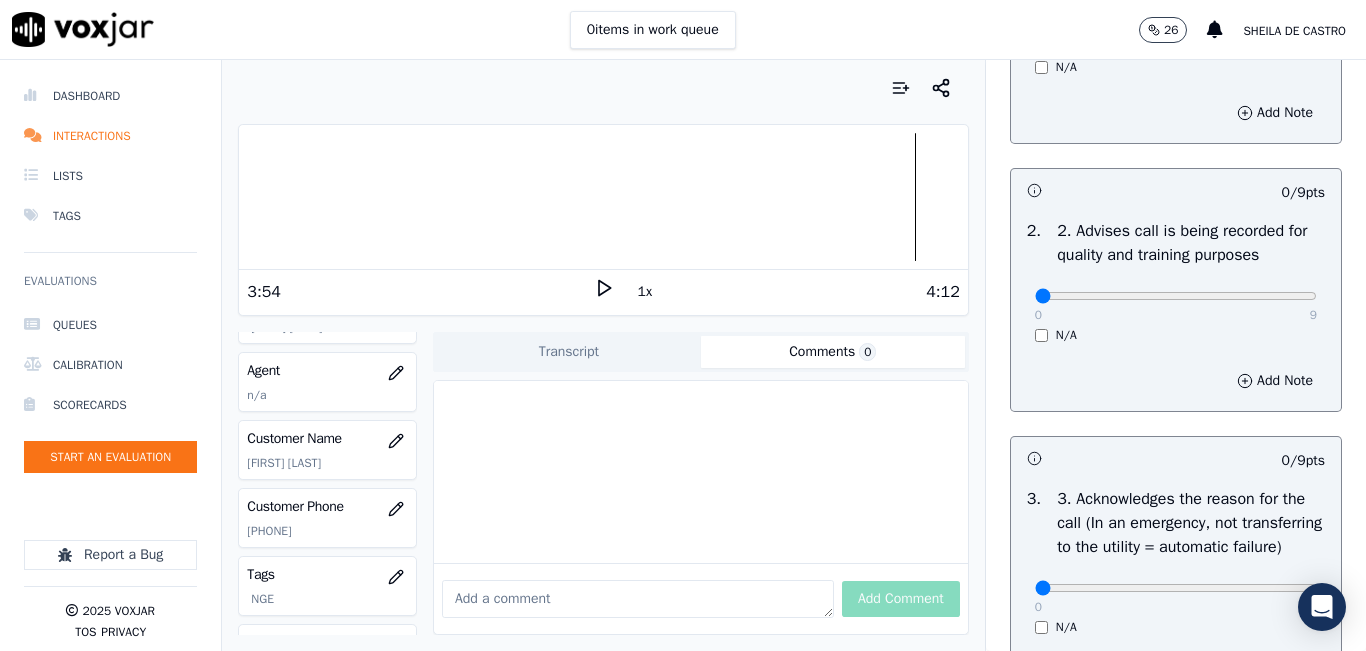 scroll, scrollTop: 300, scrollLeft: 0, axis: vertical 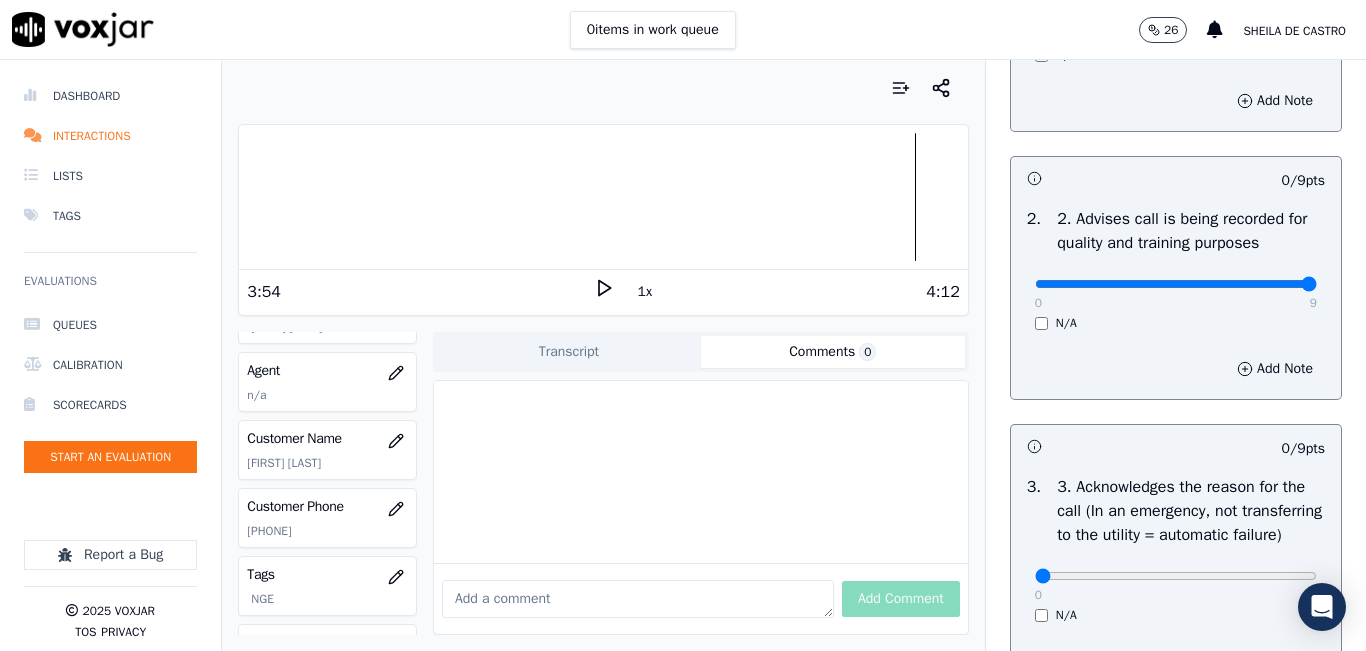 type on "9" 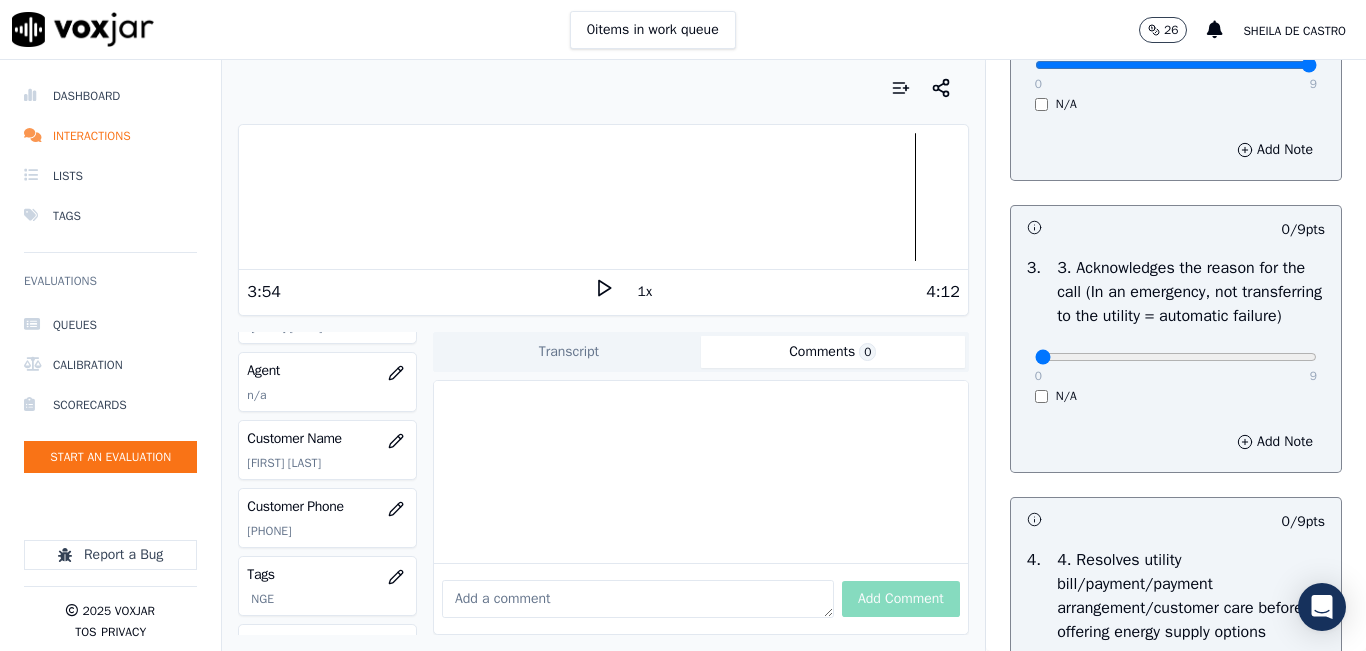 scroll, scrollTop: 600, scrollLeft: 0, axis: vertical 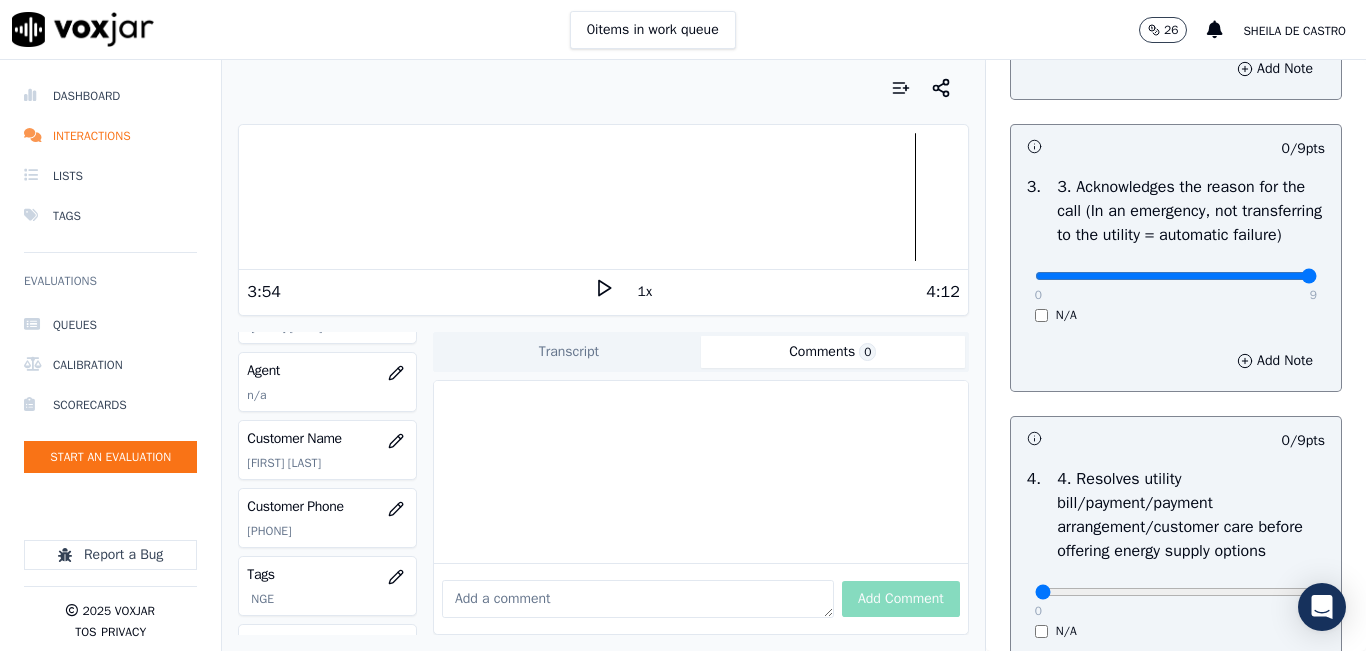 type on "9" 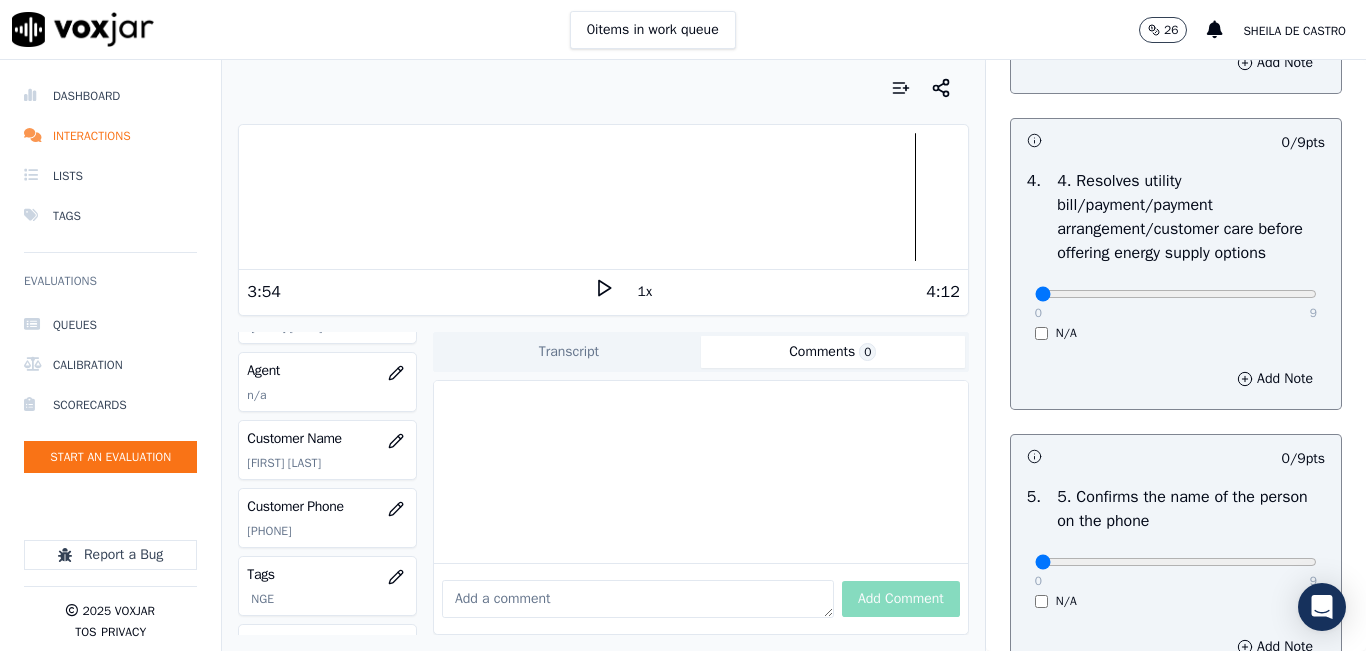 scroll, scrollTop: 900, scrollLeft: 0, axis: vertical 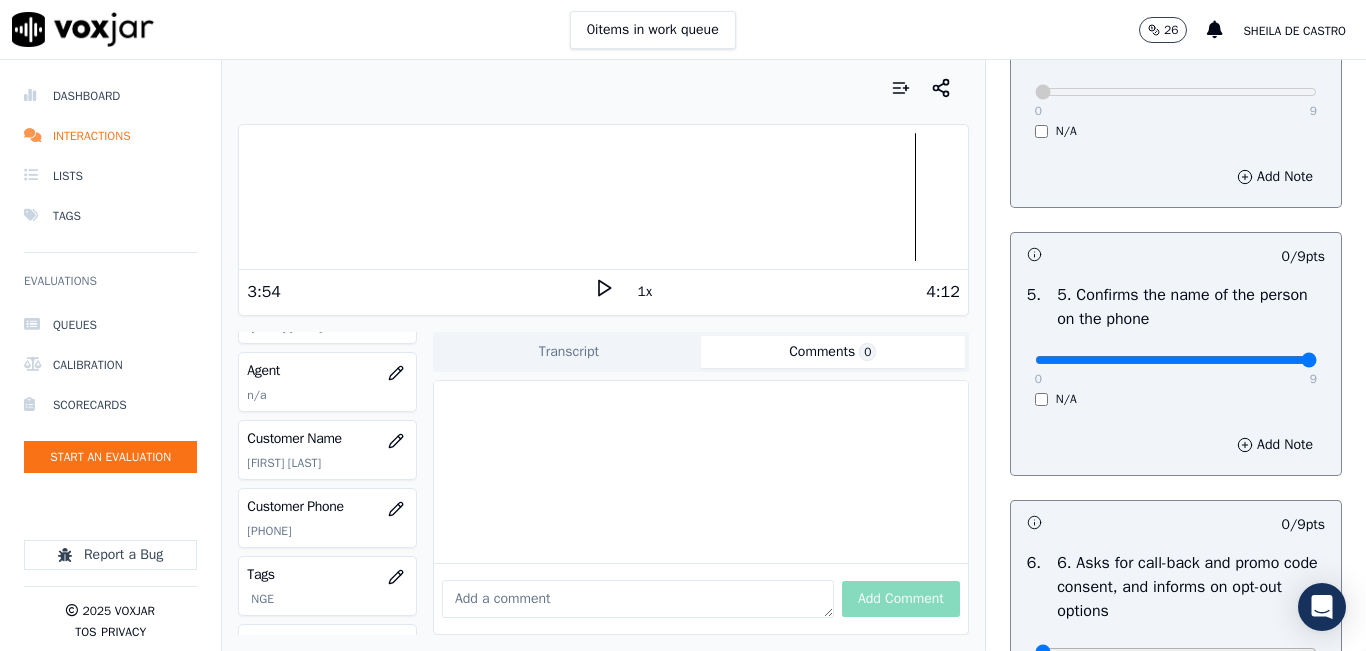 type on "9" 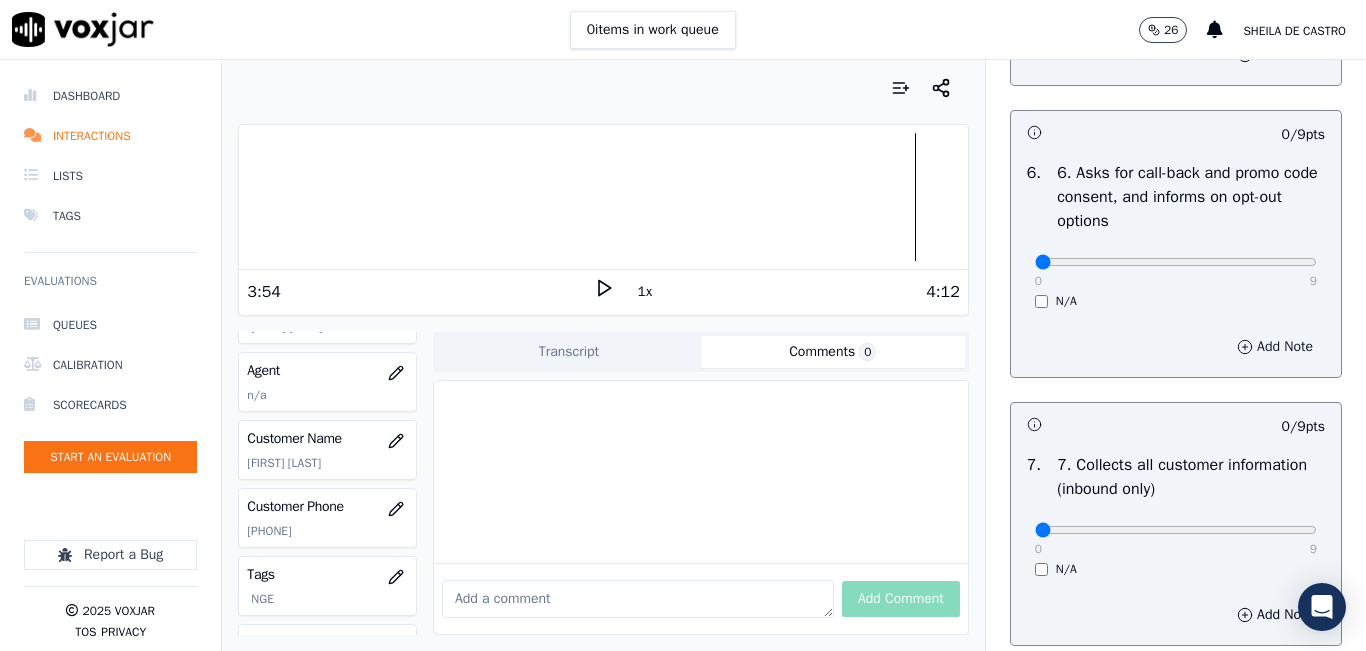 scroll, scrollTop: 1500, scrollLeft: 0, axis: vertical 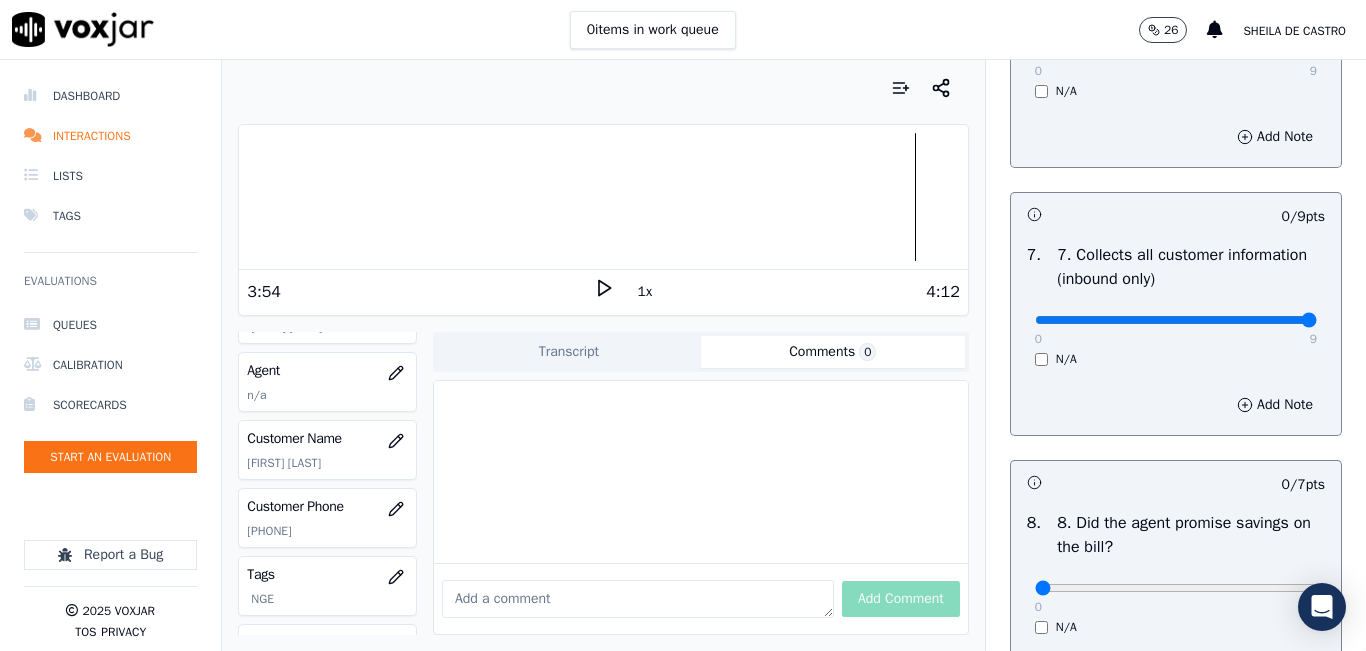 type on "9" 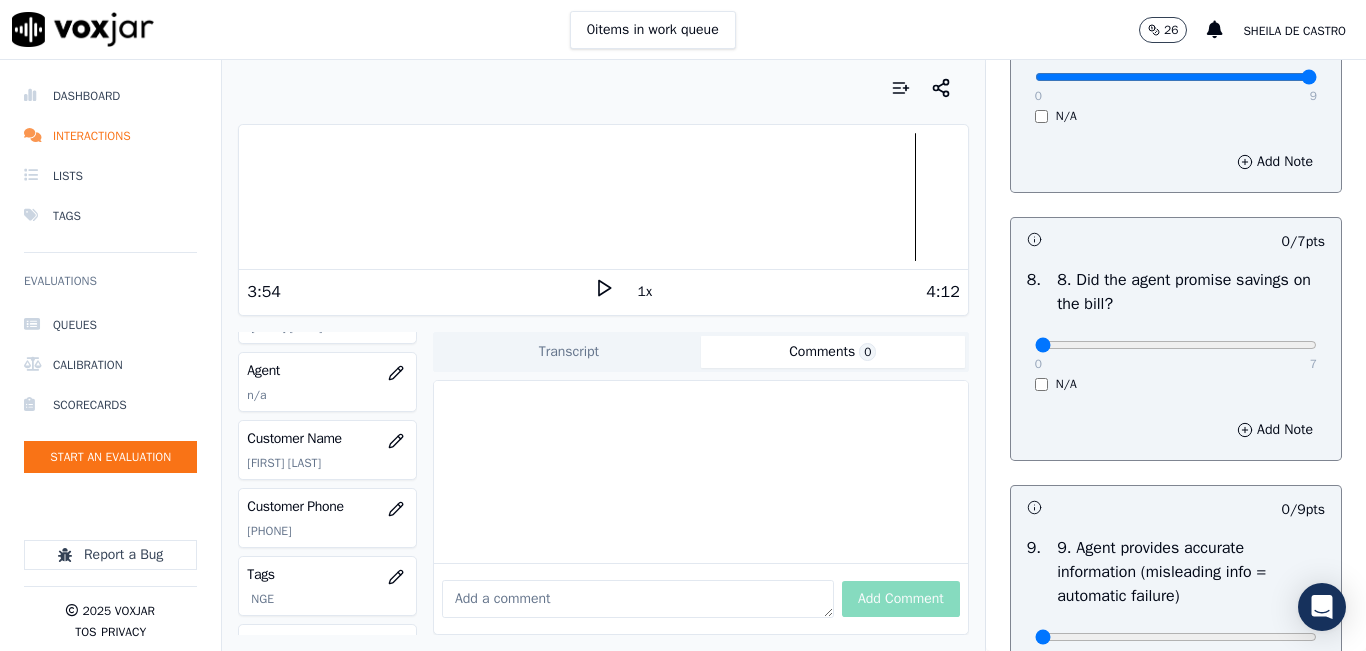 scroll, scrollTop: 2000, scrollLeft: 0, axis: vertical 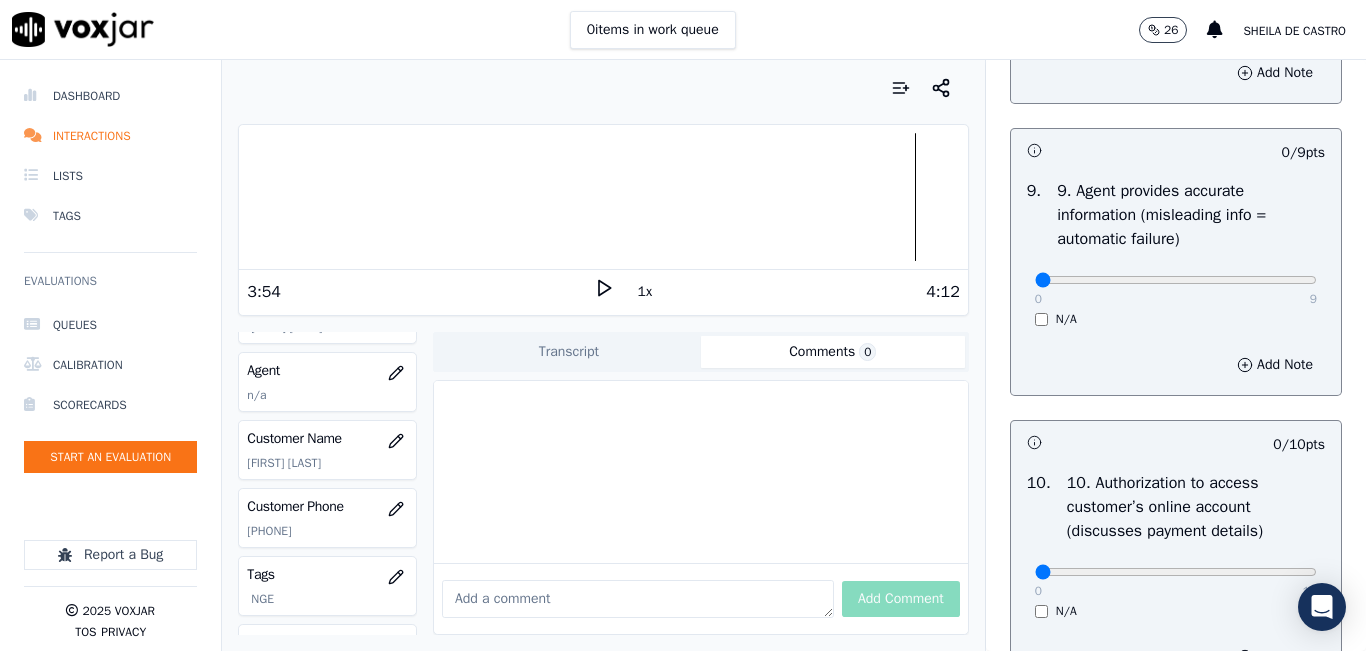 click on "0   9" at bounding box center [1176, 279] 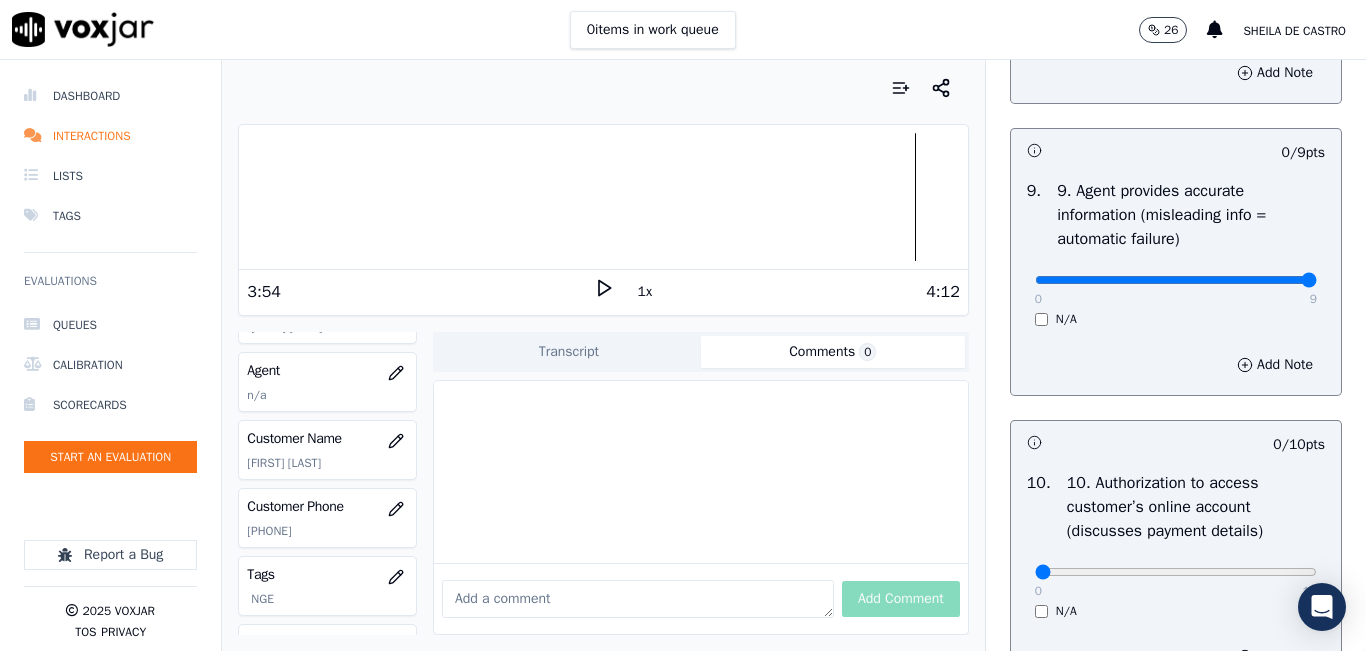type on "9" 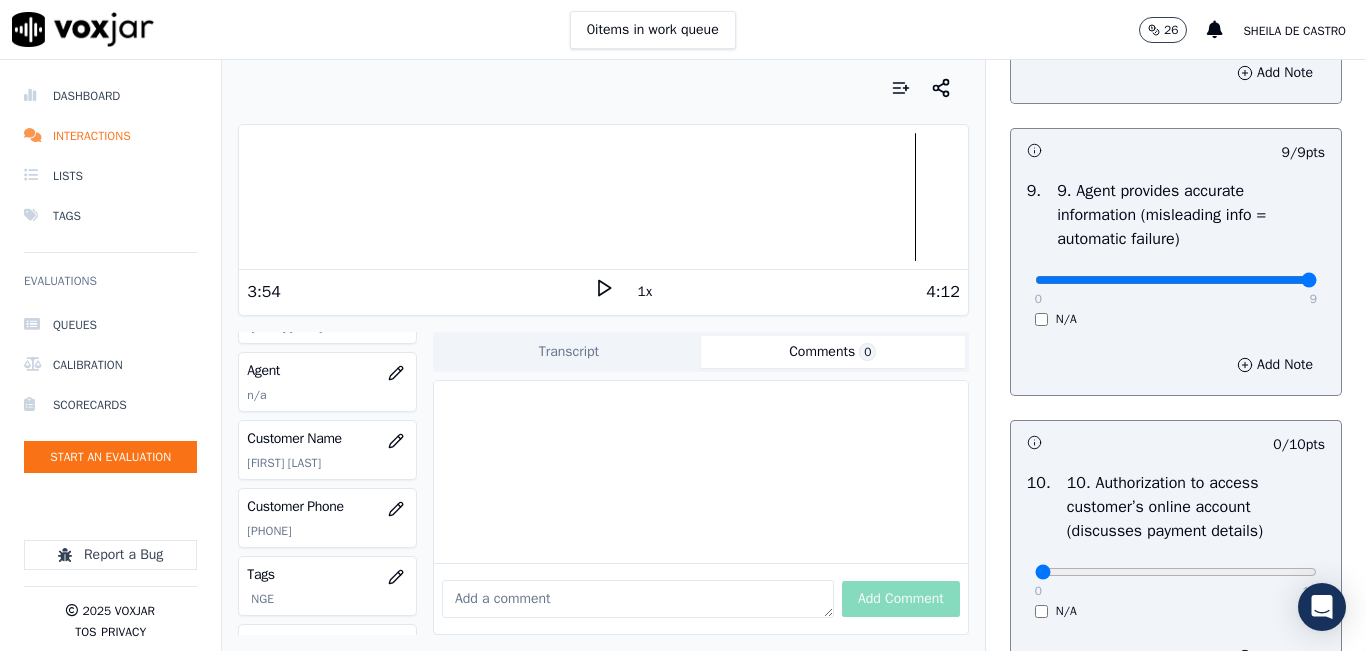 scroll, scrollTop: 2500, scrollLeft: 0, axis: vertical 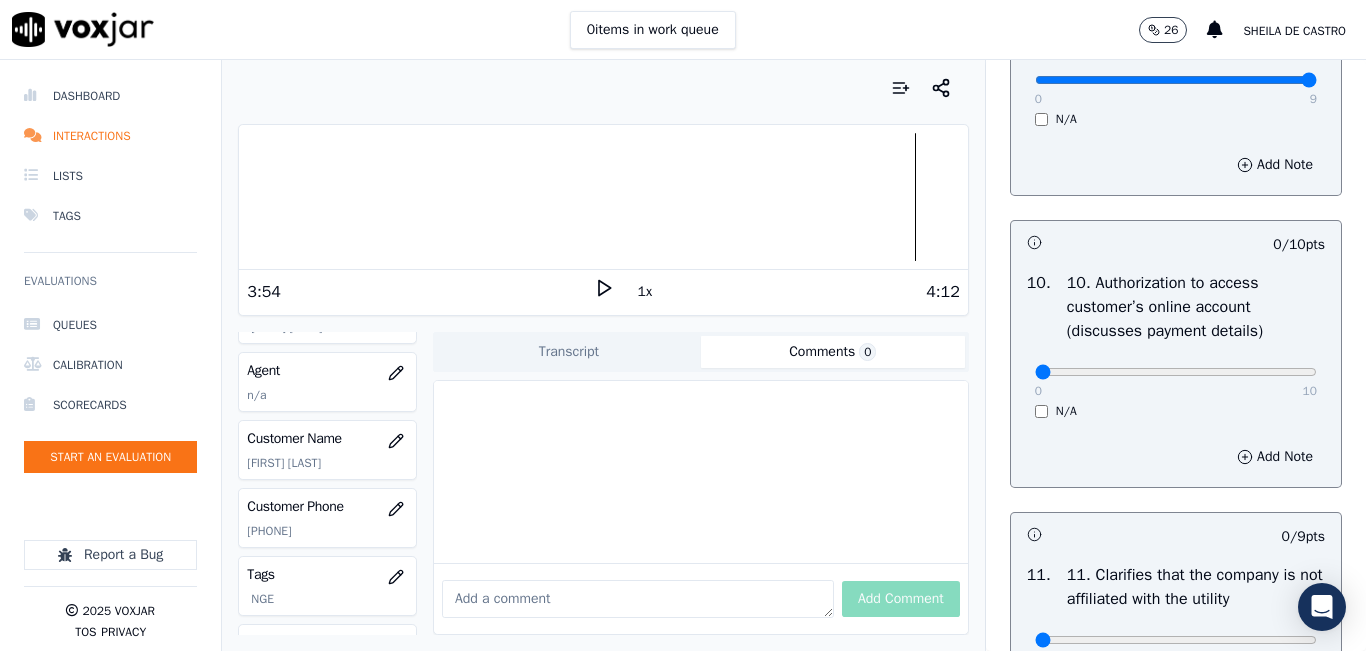 click on "N/A" at bounding box center [1176, 411] 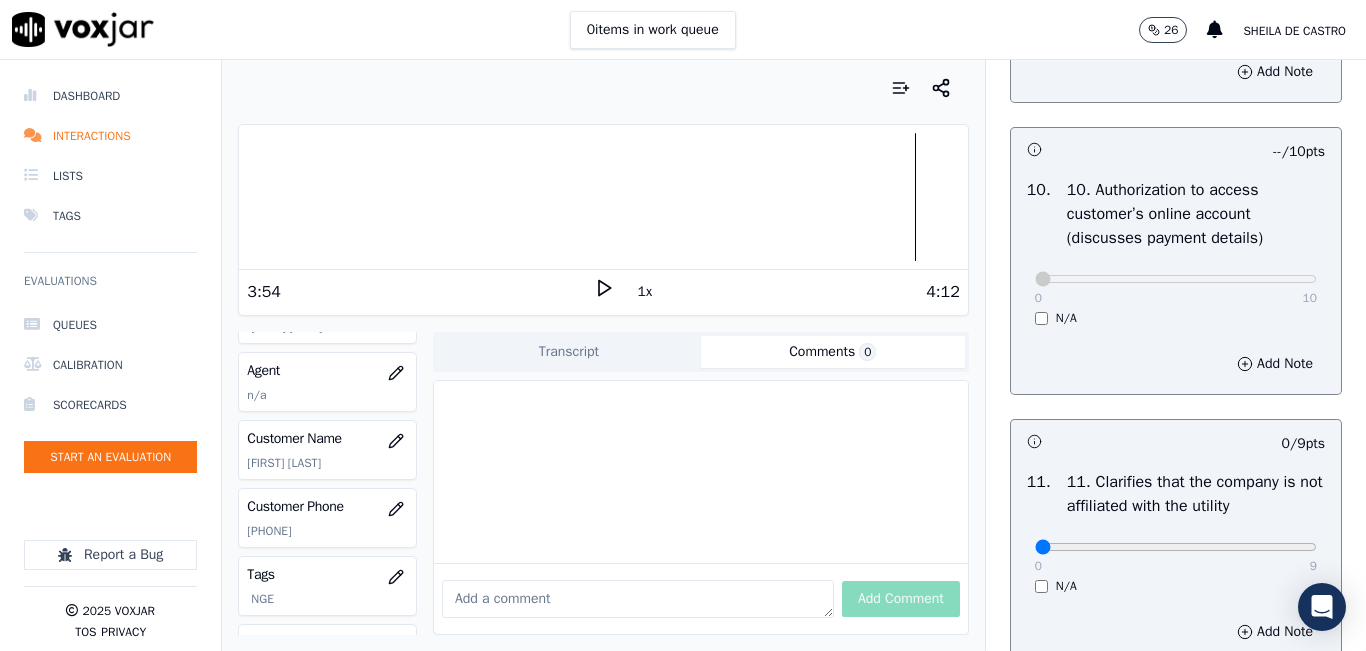 scroll, scrollTop: 2700, scrollLeft: 0, axis: vertical 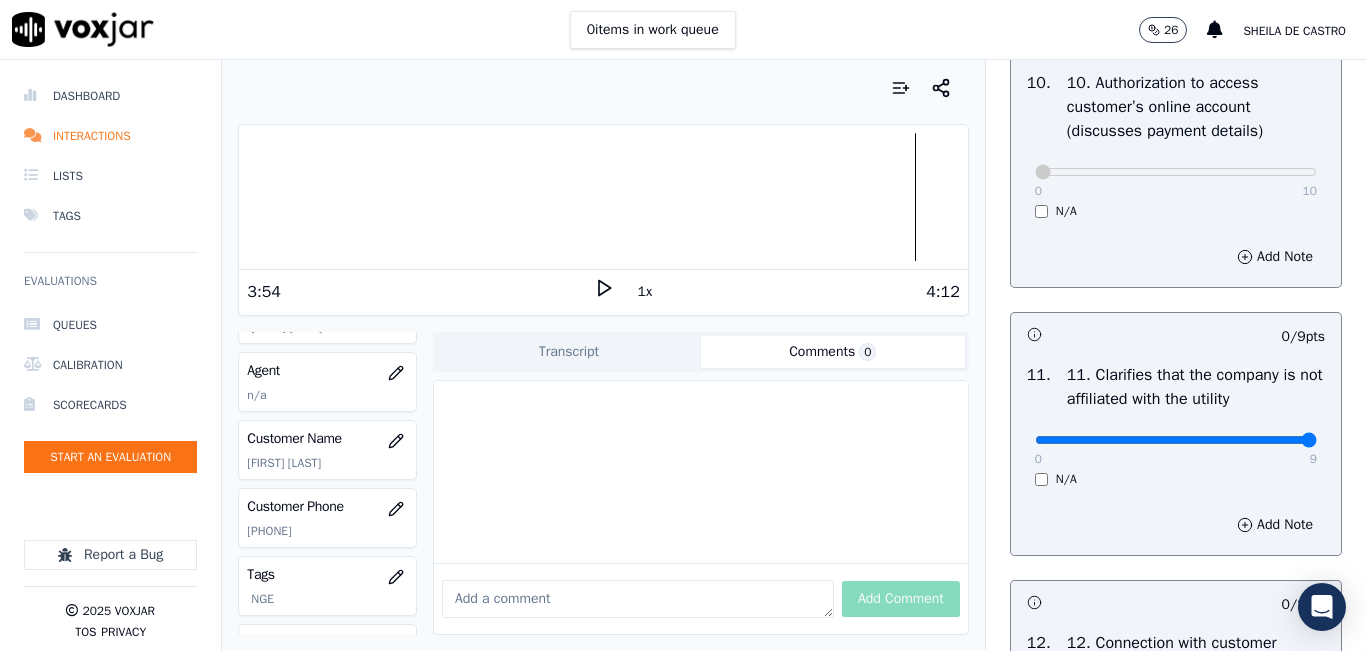 type on "9" 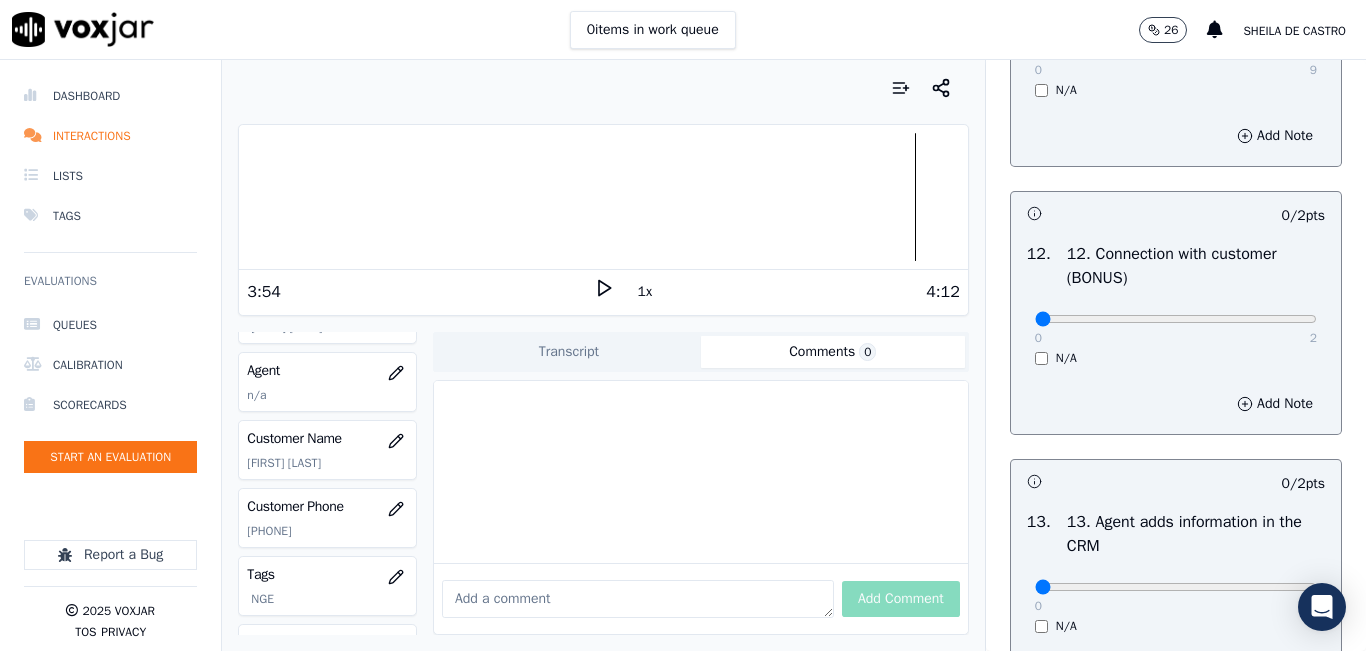 scroll, scrollTop: 3100, scrollLeft: 0, axis: vertical 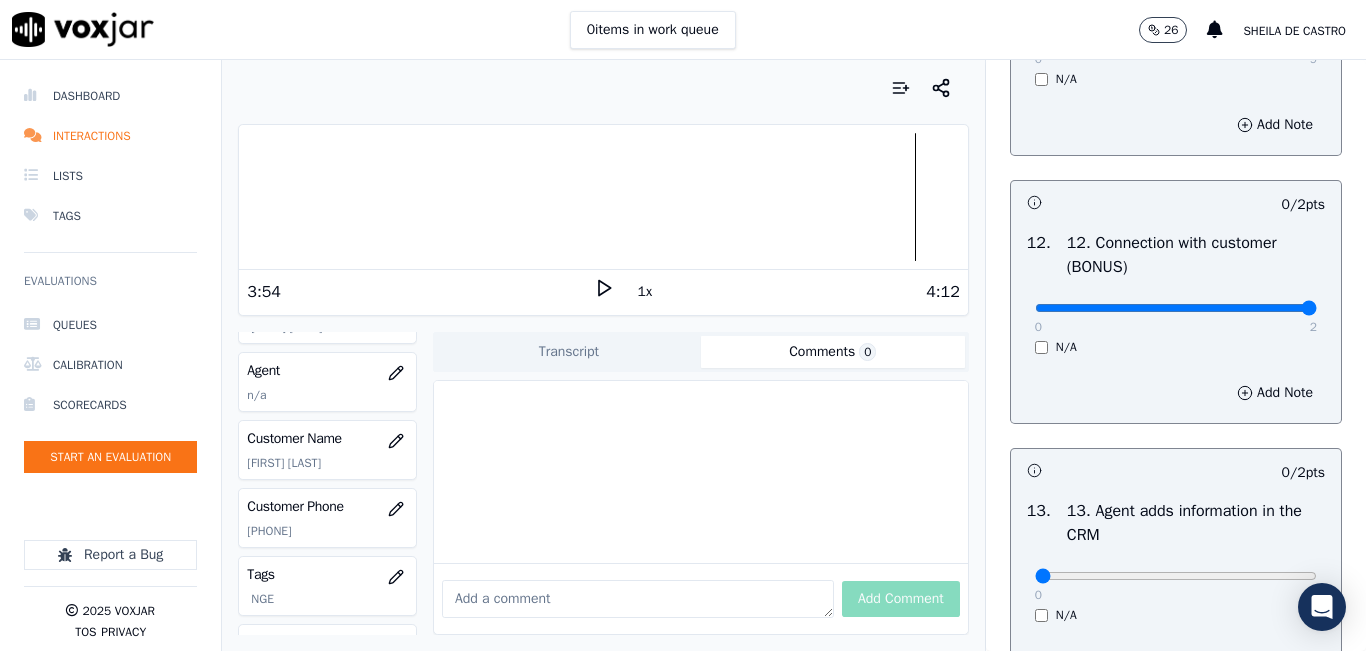 type on "2" 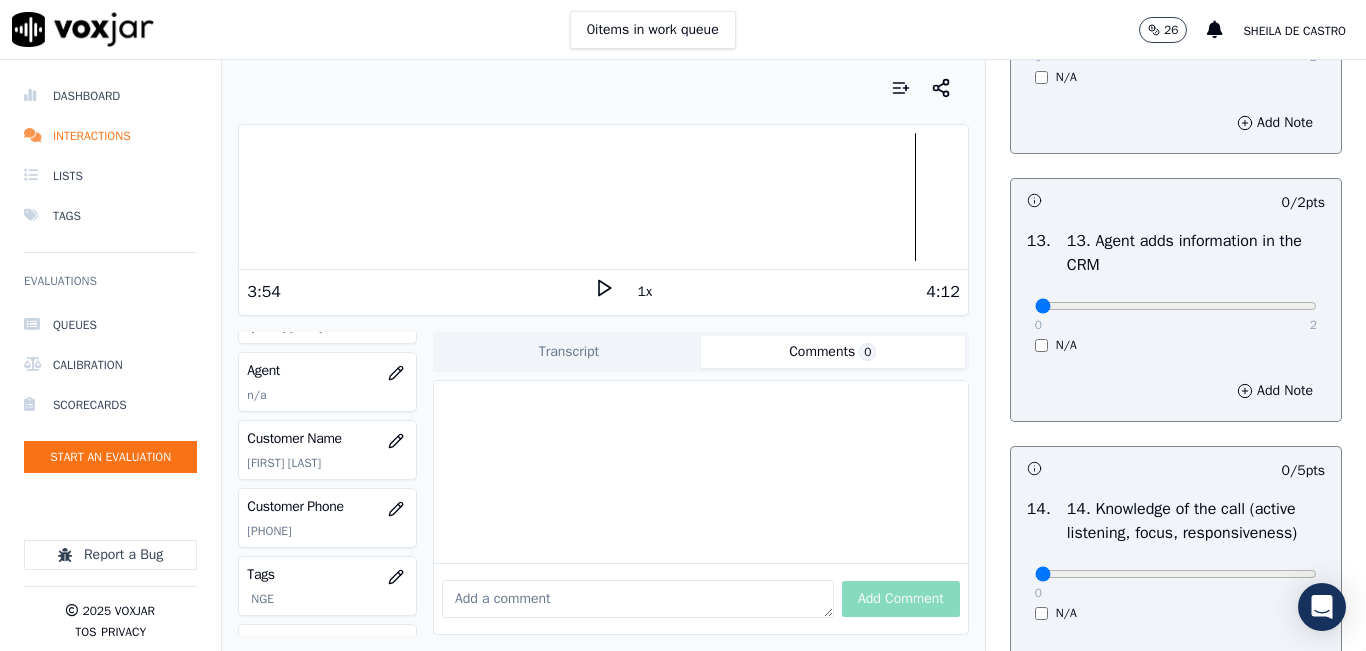 scroll, scrollTop: 3400, scrollLeft: 0, axis: vertical 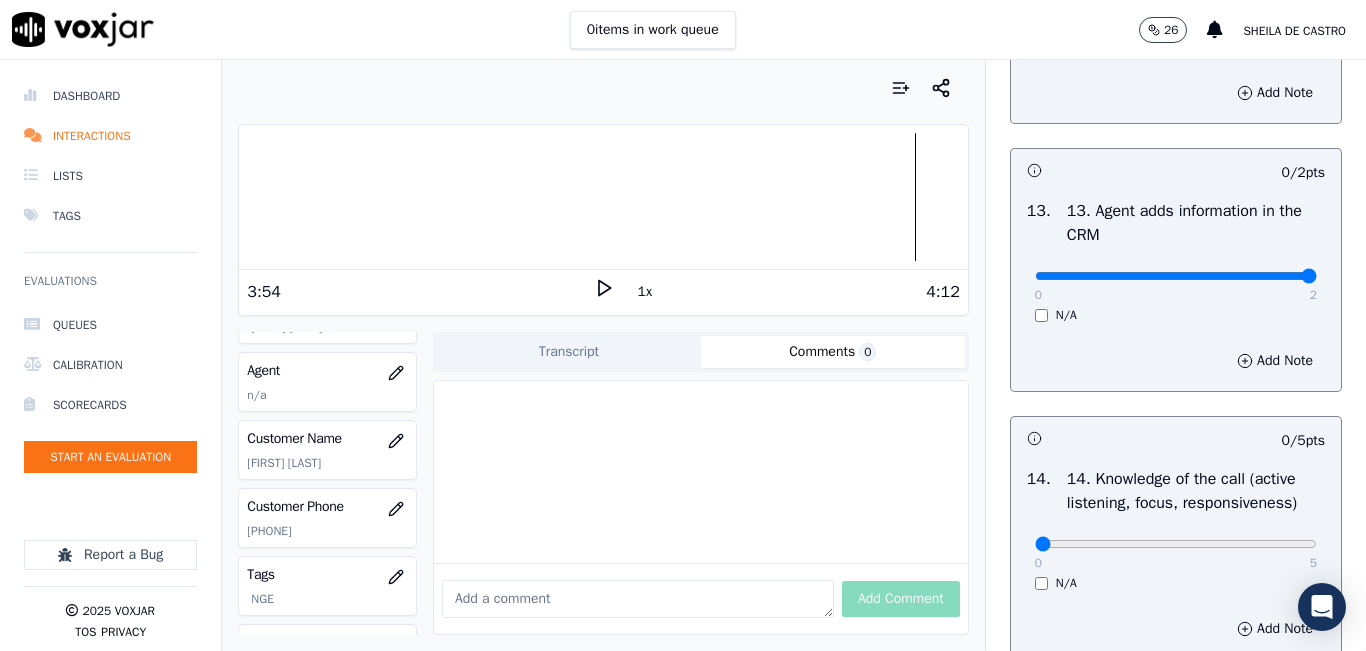 type on "2" 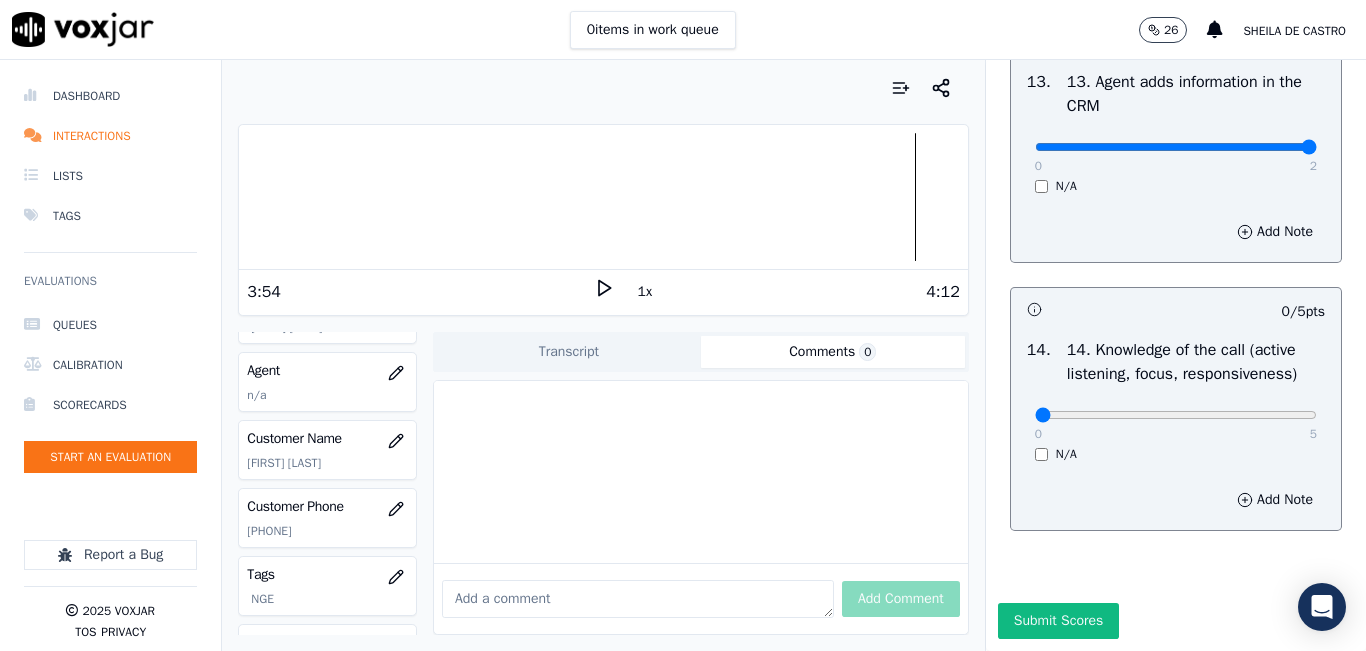 scroll, scrollTop: 3642, scrollLeft: 0, axis: vertical 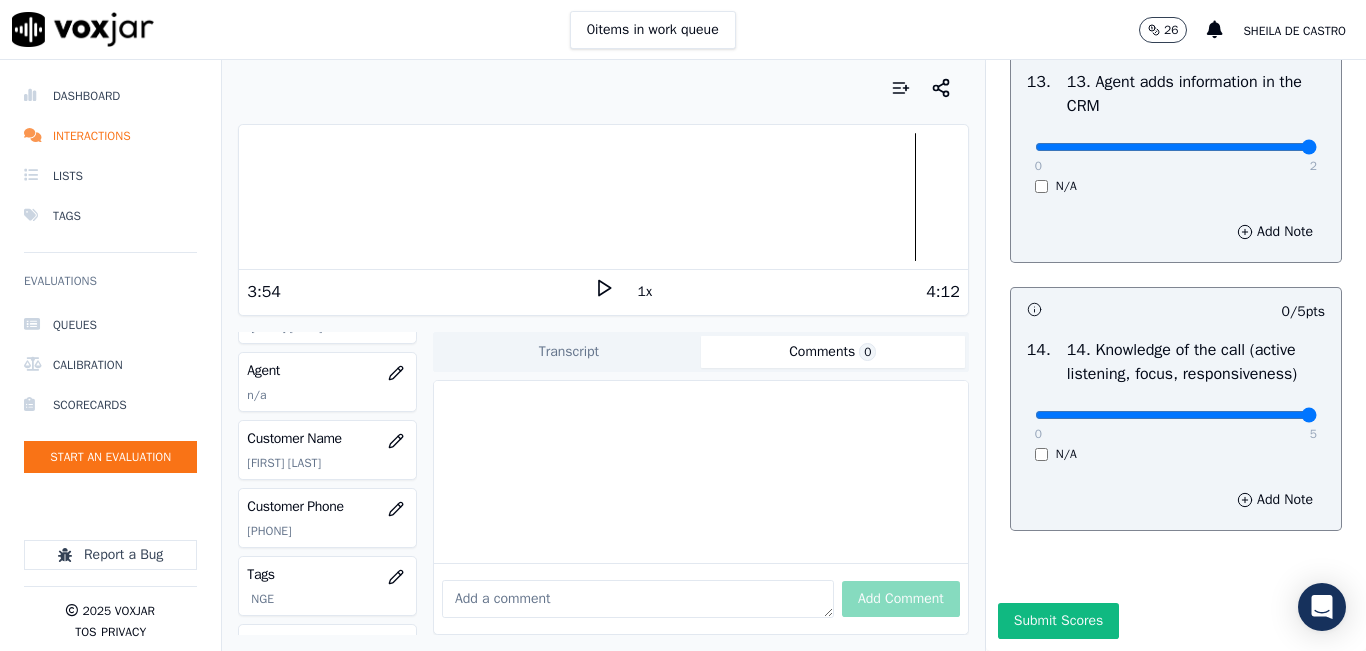 drag, startPoint x: 1260, startPoint y: 371, endPoint x: 1216, endPoint y: 401, distance: 53.25411 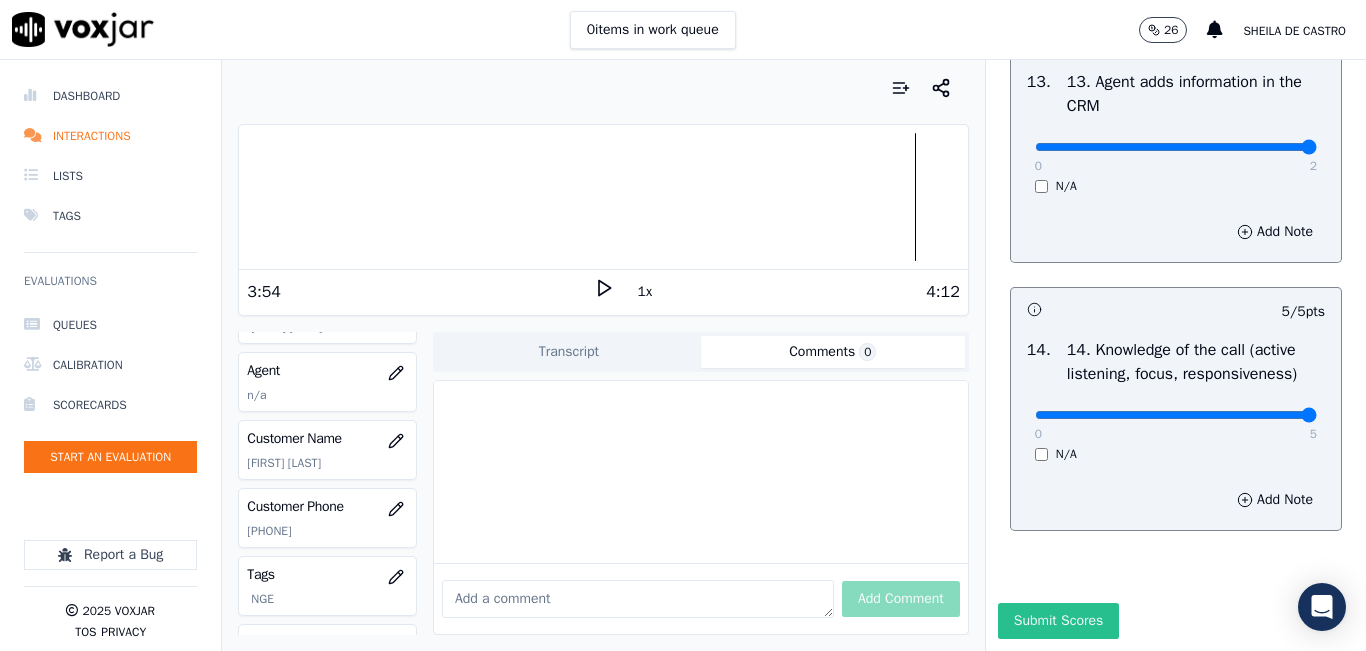 click on "Submit Scores" at bounding box center [1058, 621] 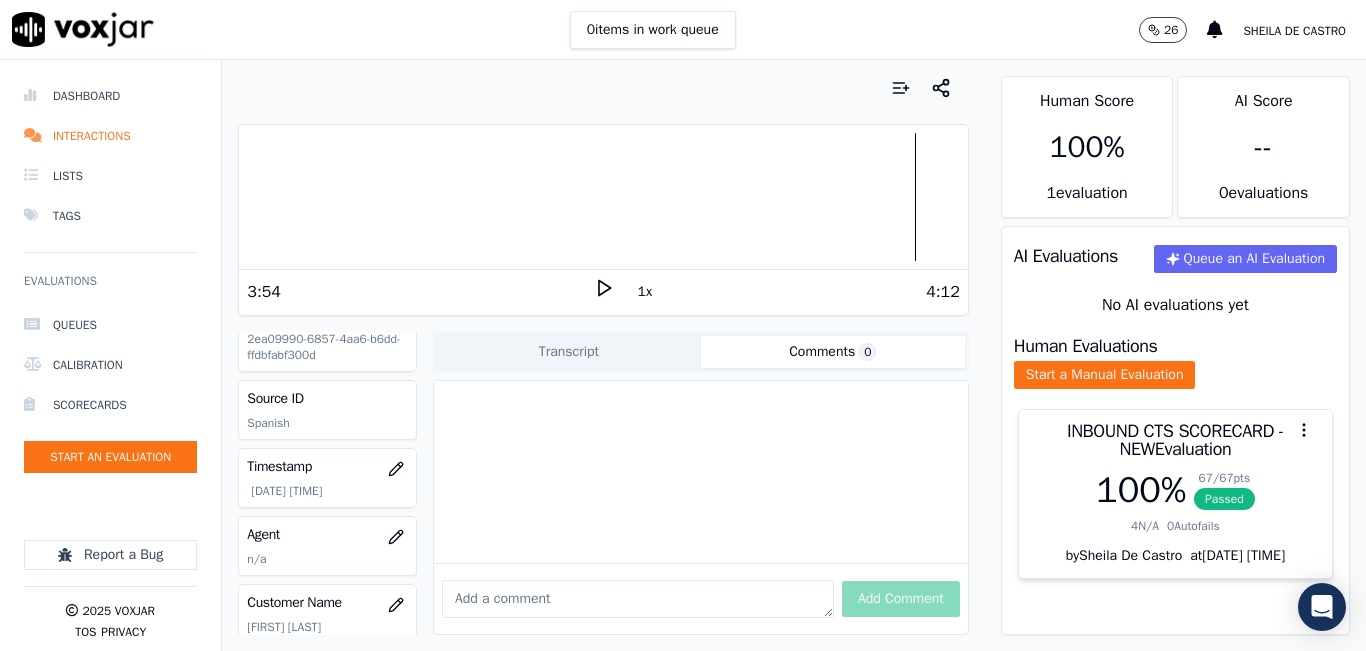 scroll, scrollTop: 0, scrollLeft: 0, axis: both 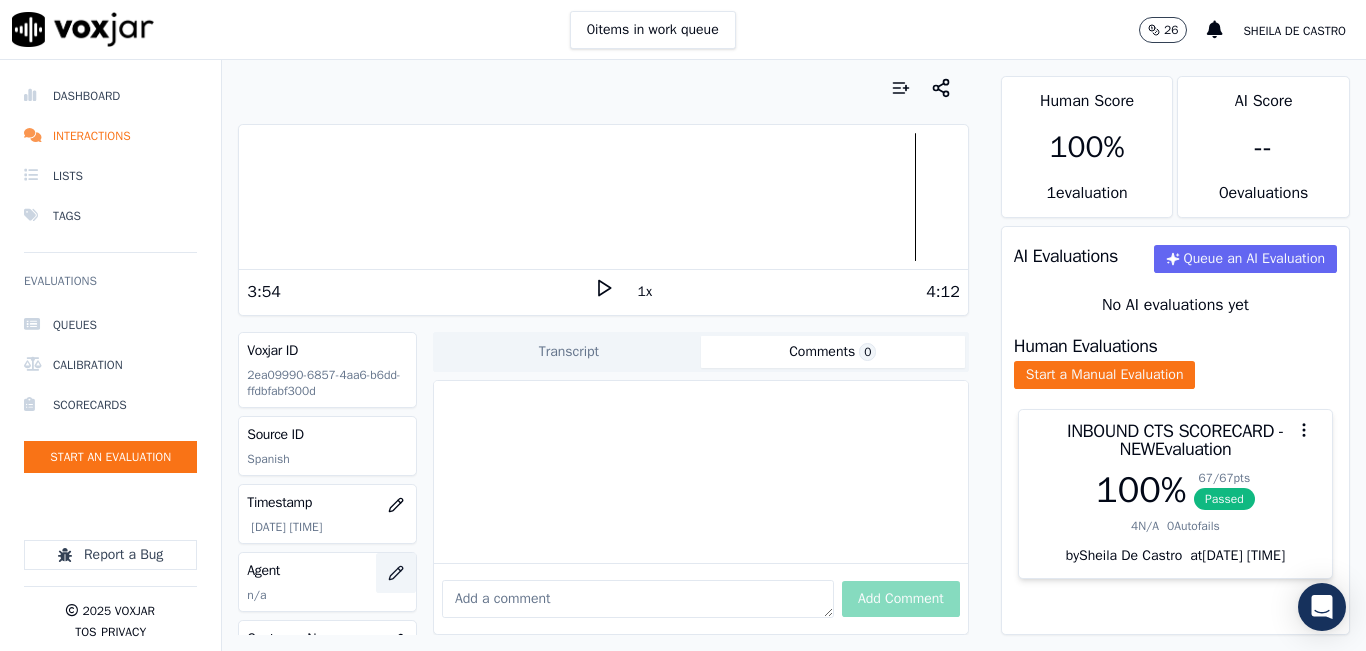 click 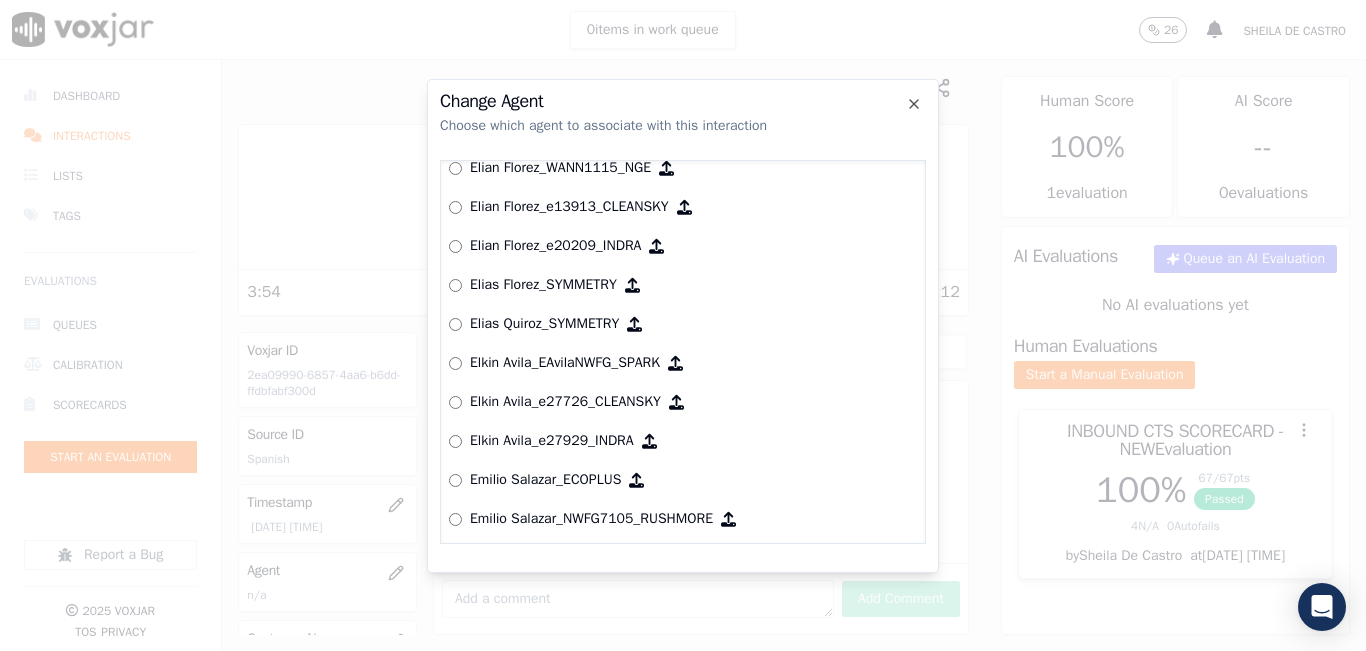 scroll, scrollTop: 2299, scrollLeft: 0, axis: vertical 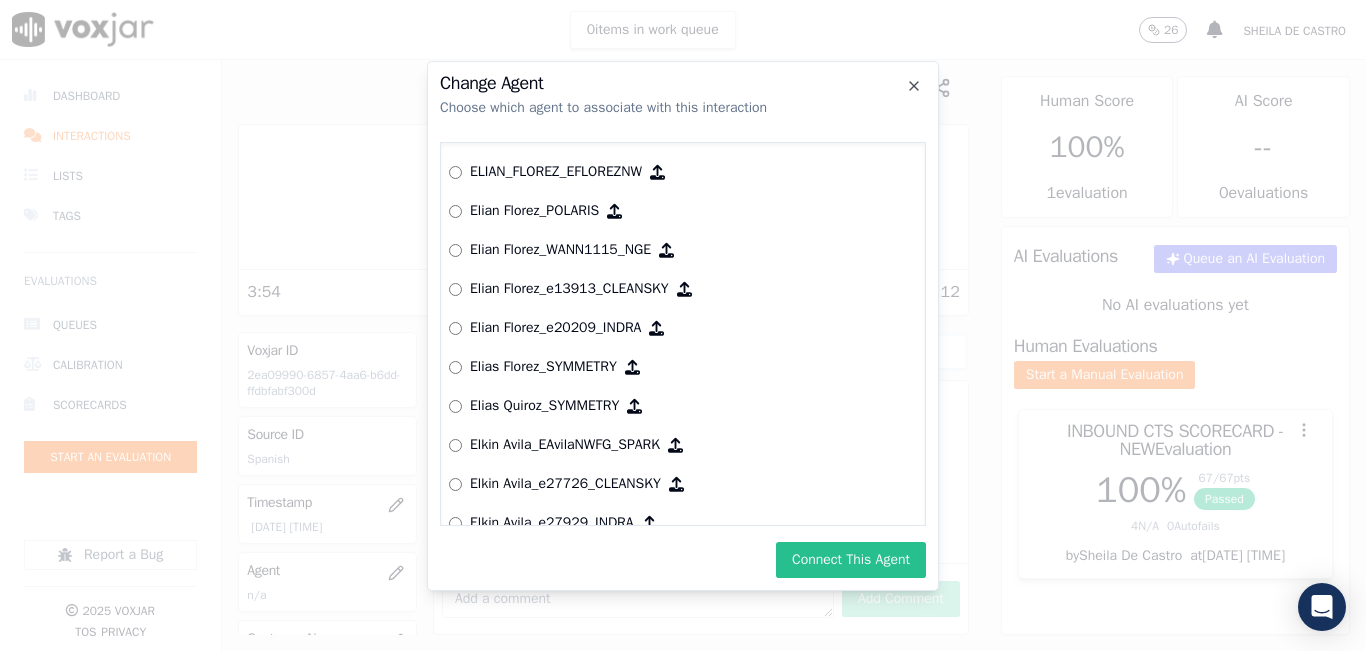 click on "Connect This Agent" at bounding box center (851, 560) 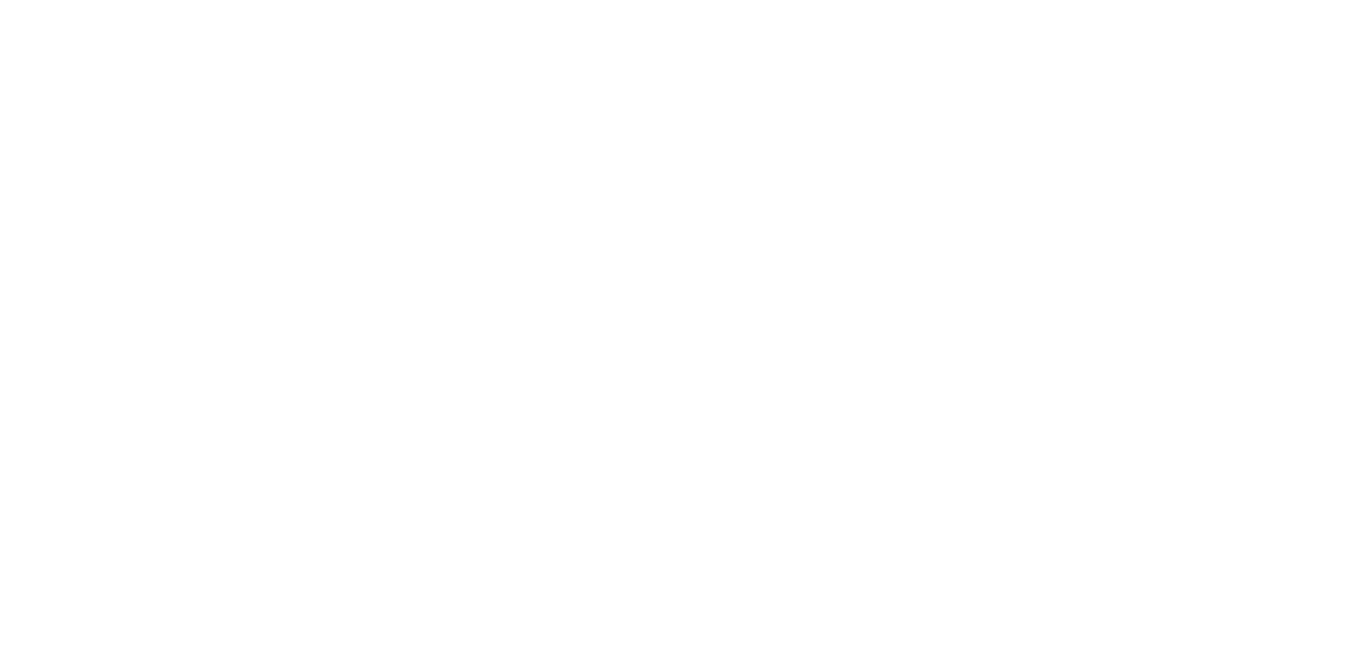scroll, scrollTop: 0, scrollLeft: 0, axis: both 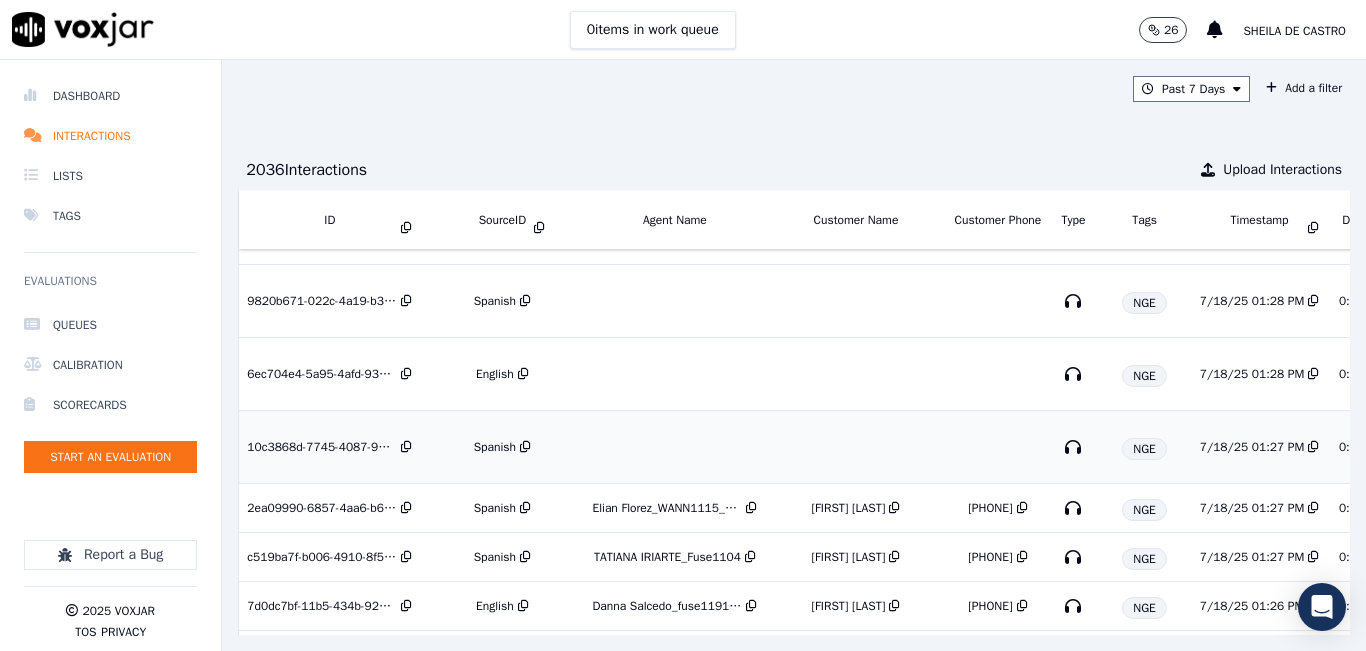 click on "Spanish" at bounding box center (502, 447) 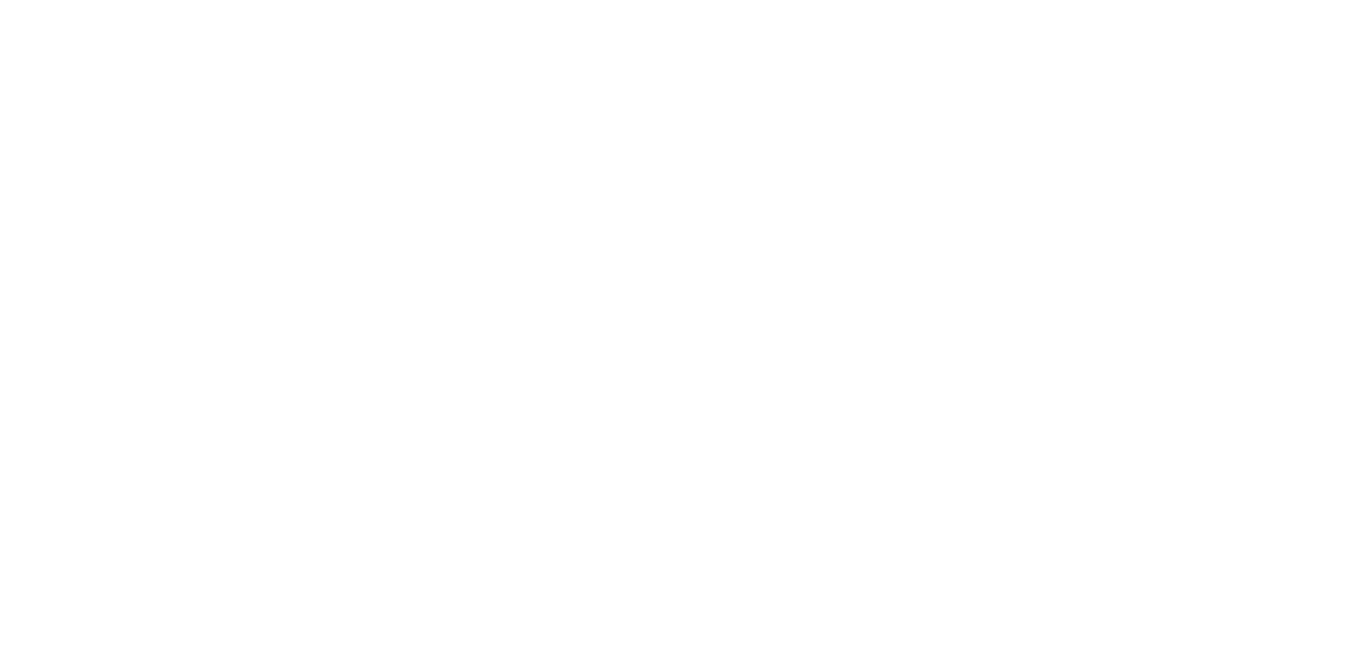 scroll, scrollTop: 0, scrollLeft: 0, axis: both 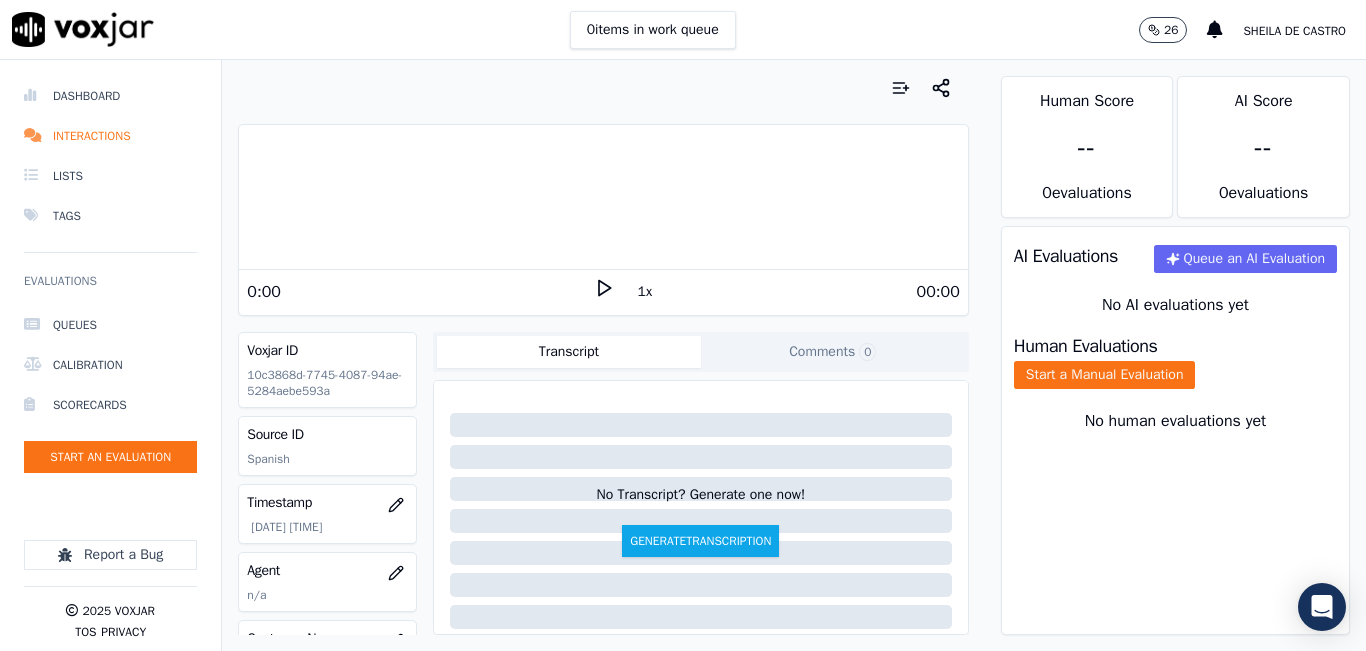 drag, startPoint x: 320, startPoint y: 77, endPoint x: 297, endPoint y: 101, distance: 33.24154 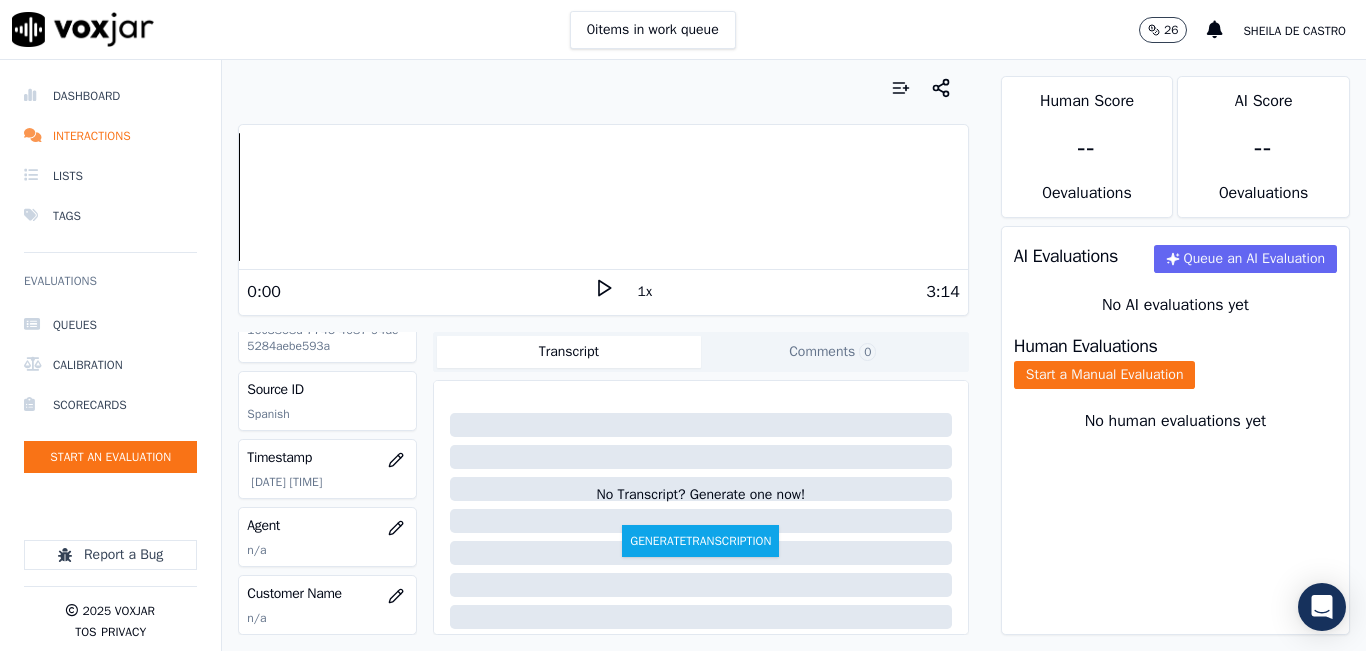 scroll, scrollTop: 50, scrollLeft: 0, axis: vertical 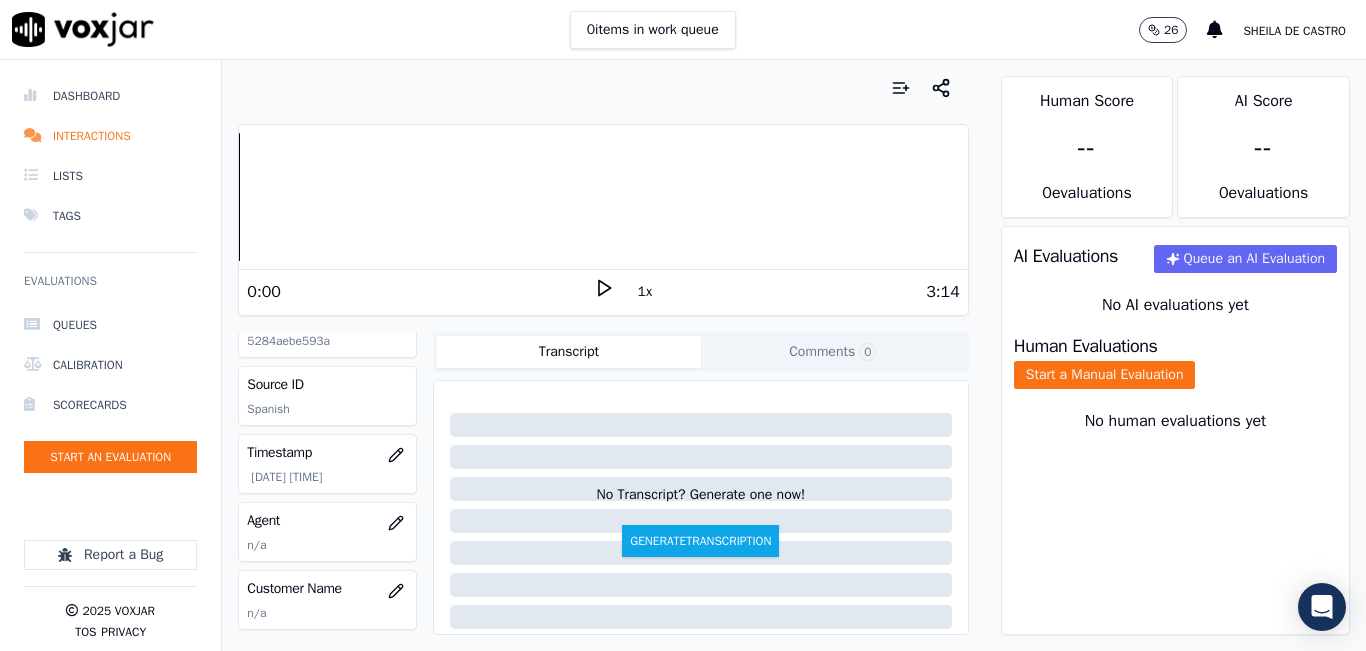 click on "1x" at bounding box center (604, 291) 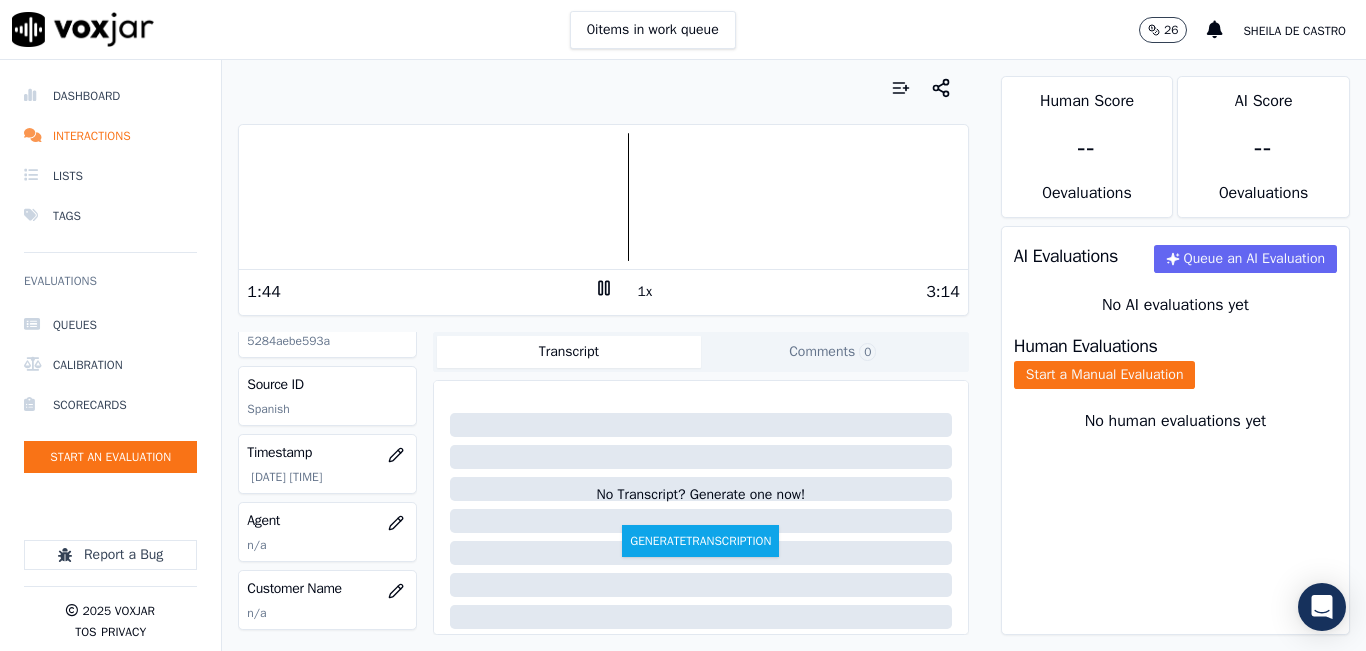 click on "Comments  0" 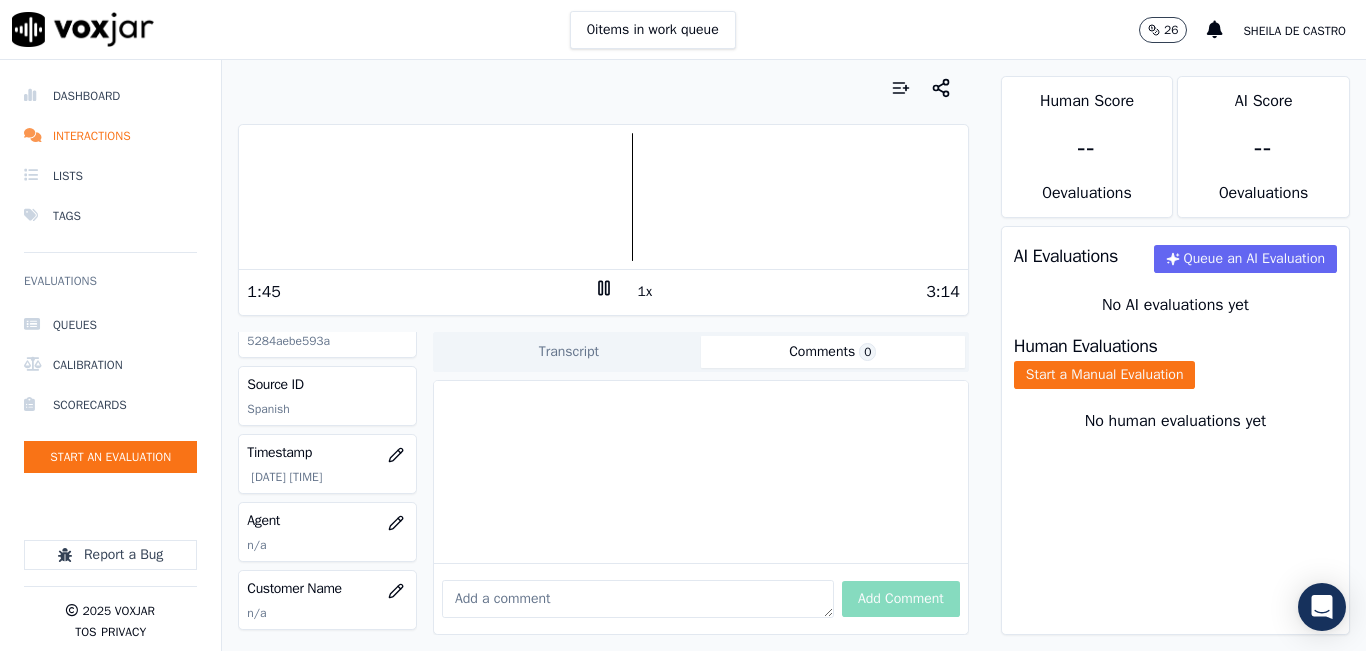 drag, startPoint x: 592, startPoint y: 574, endPoint x: 595, endPoint y: 593, distance: 19.235384 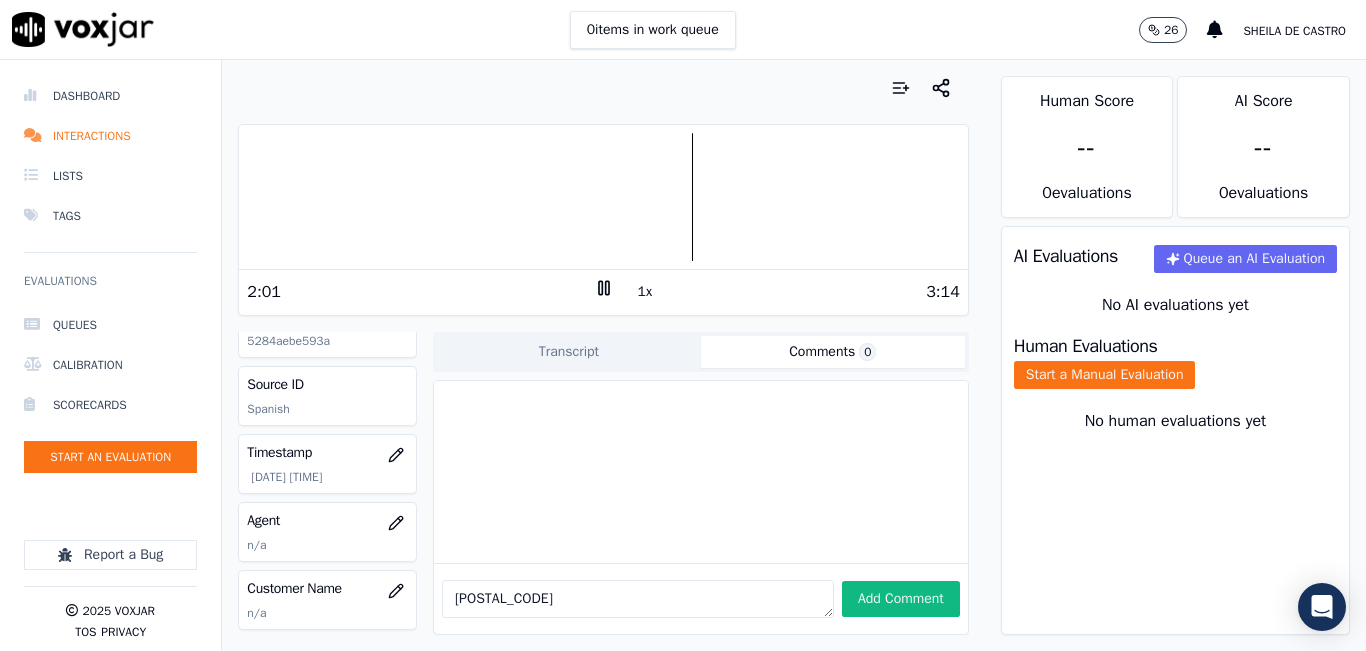 type on "02933-67030" 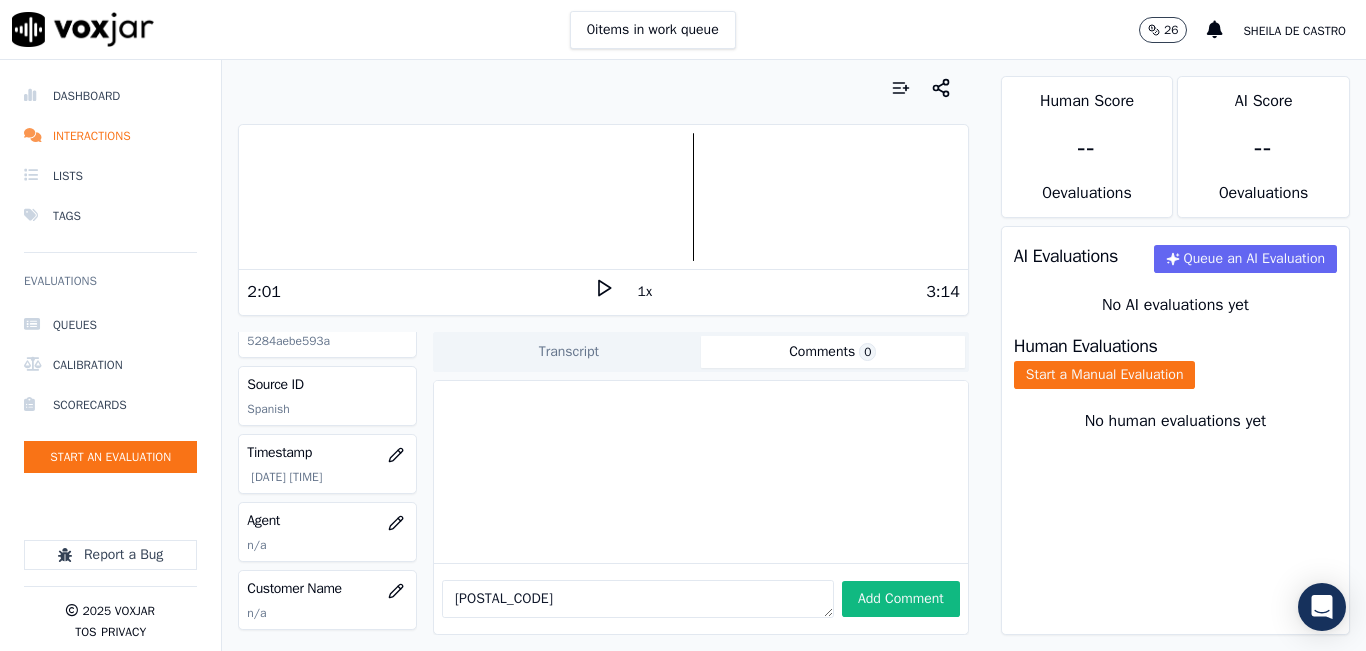 click on "02933-67030" at bounding box center (638, 599) 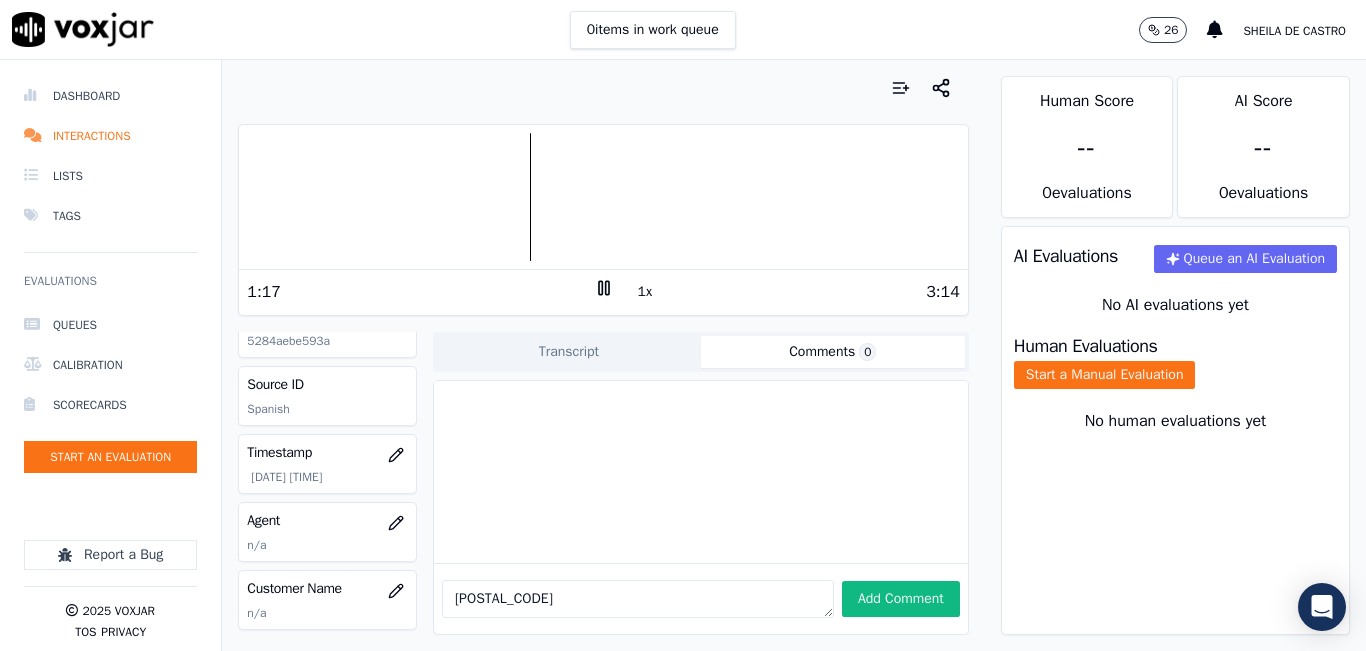 click at bounding box center (603, 197) 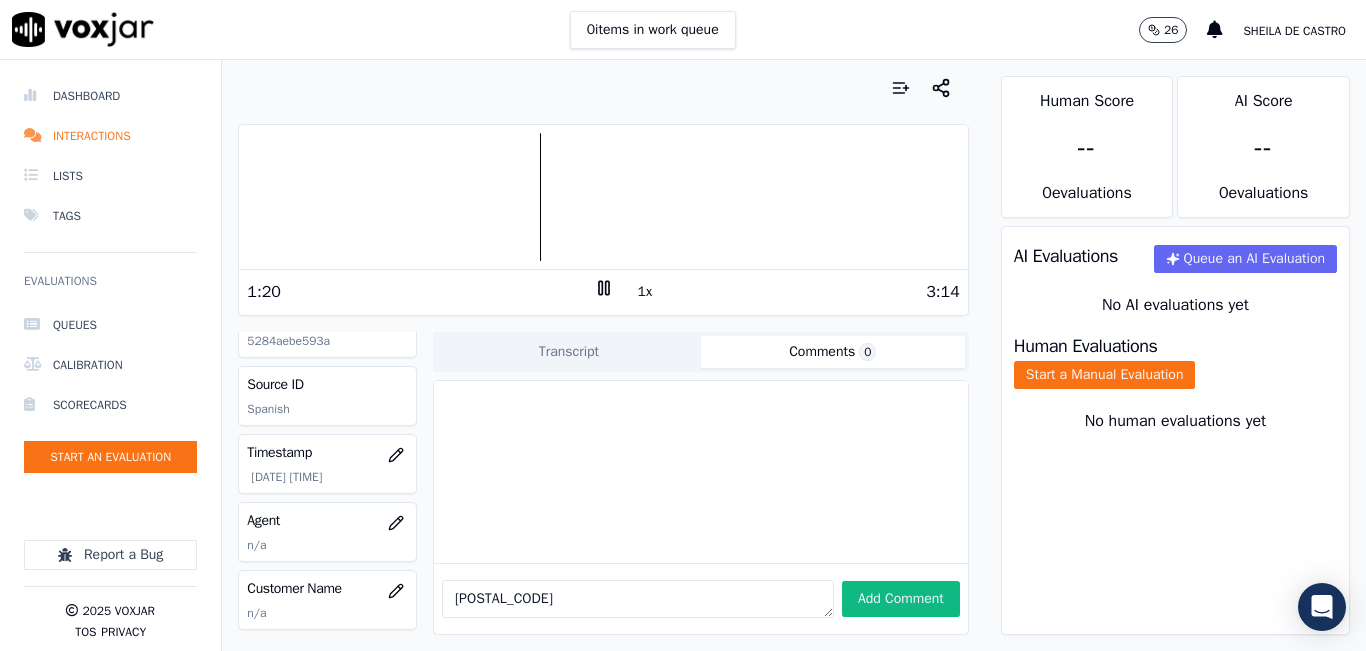 click at bounding box center (603, 197) 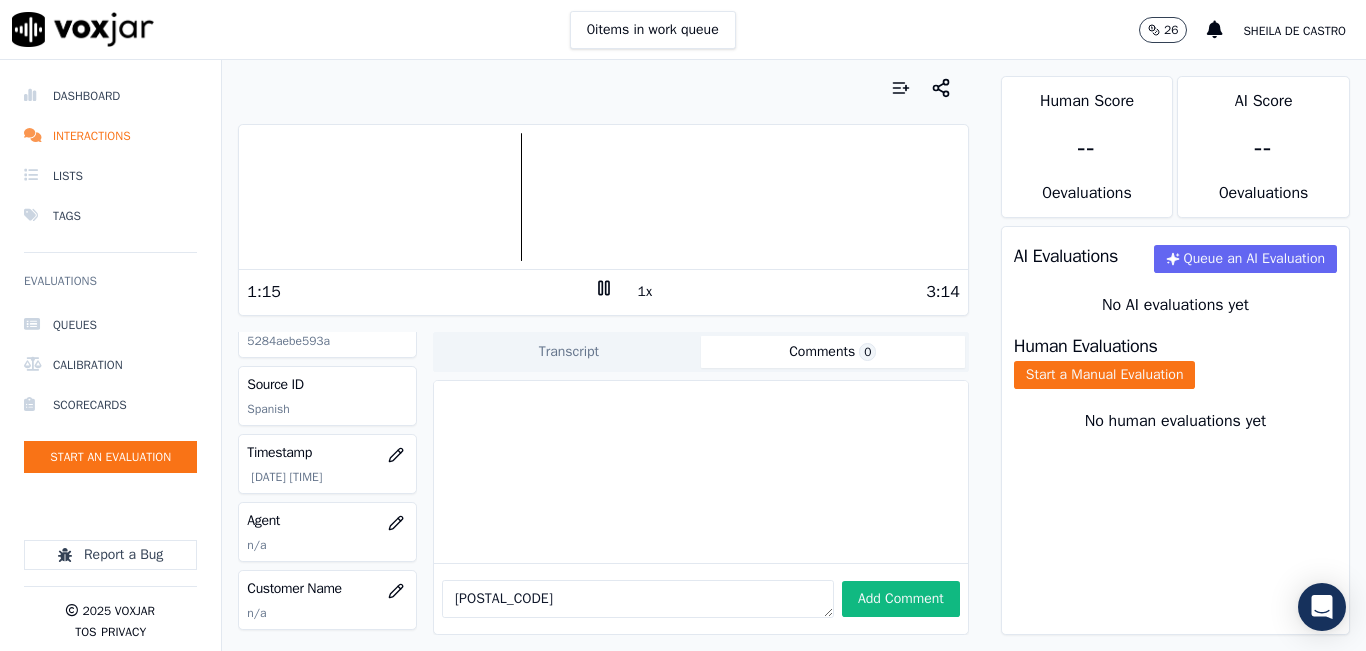 click at bounding box center [603, 197] 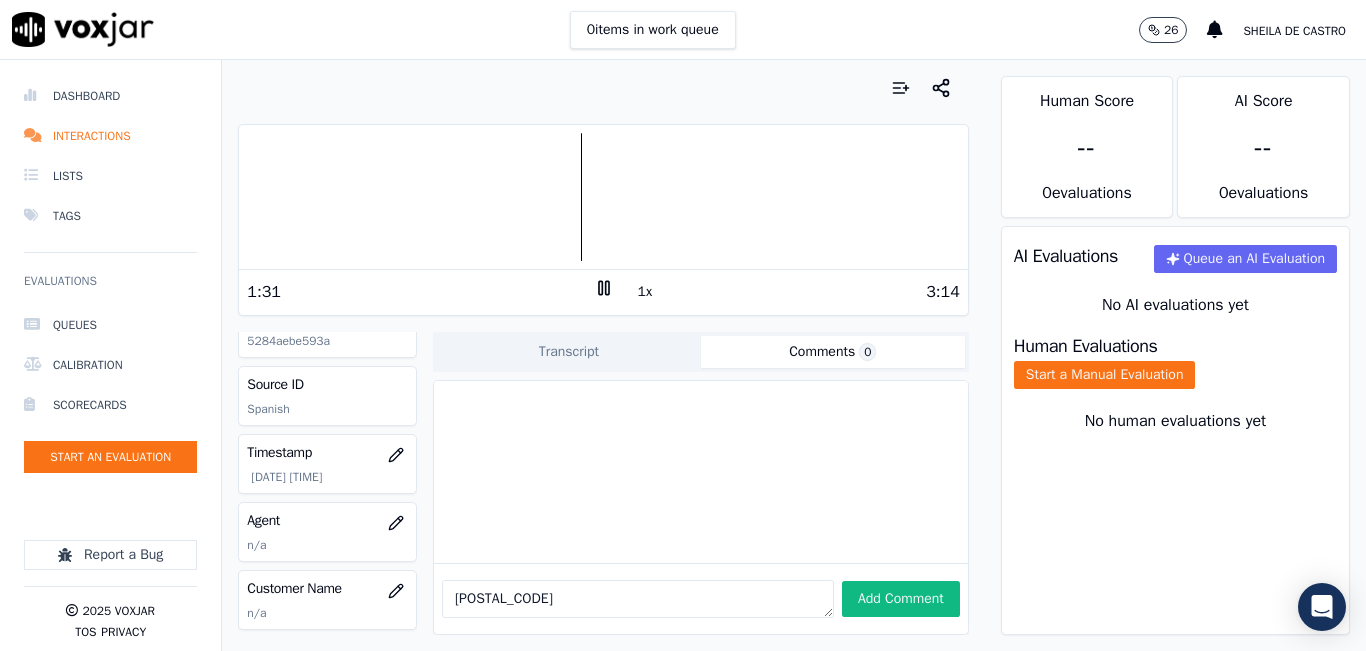 click at bounding box center (603, 197) 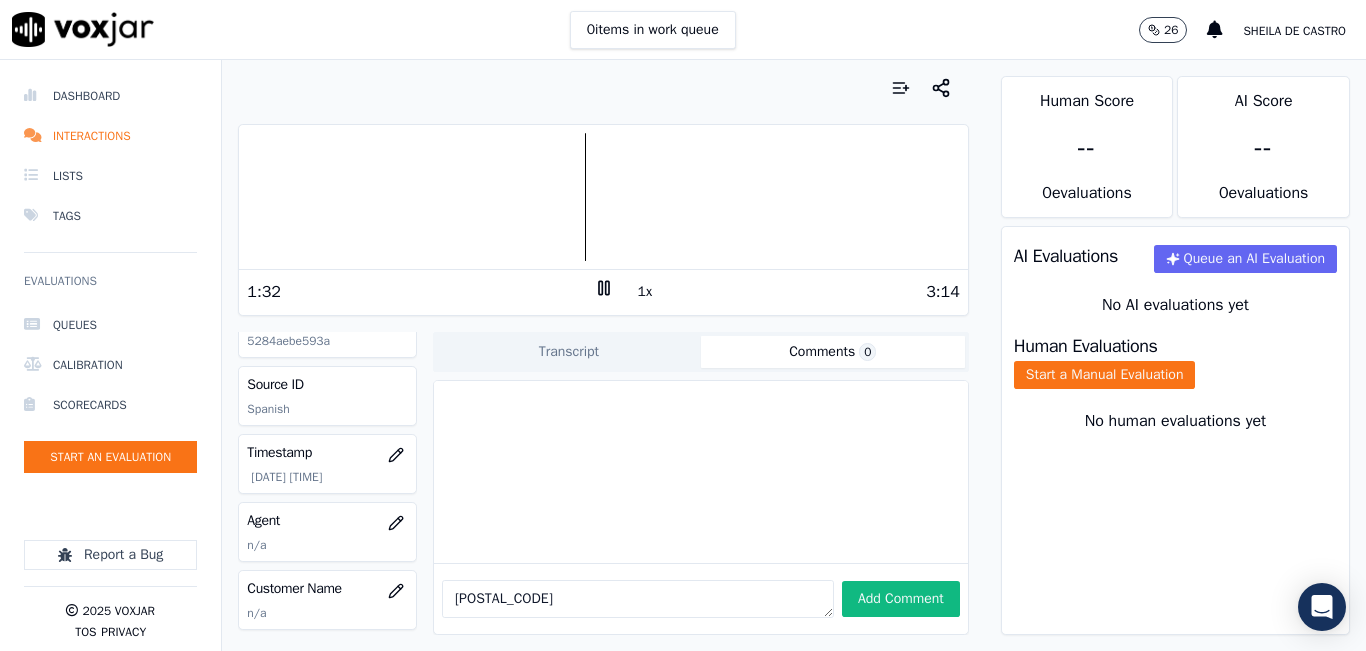 click at bounding box center (603, 197) 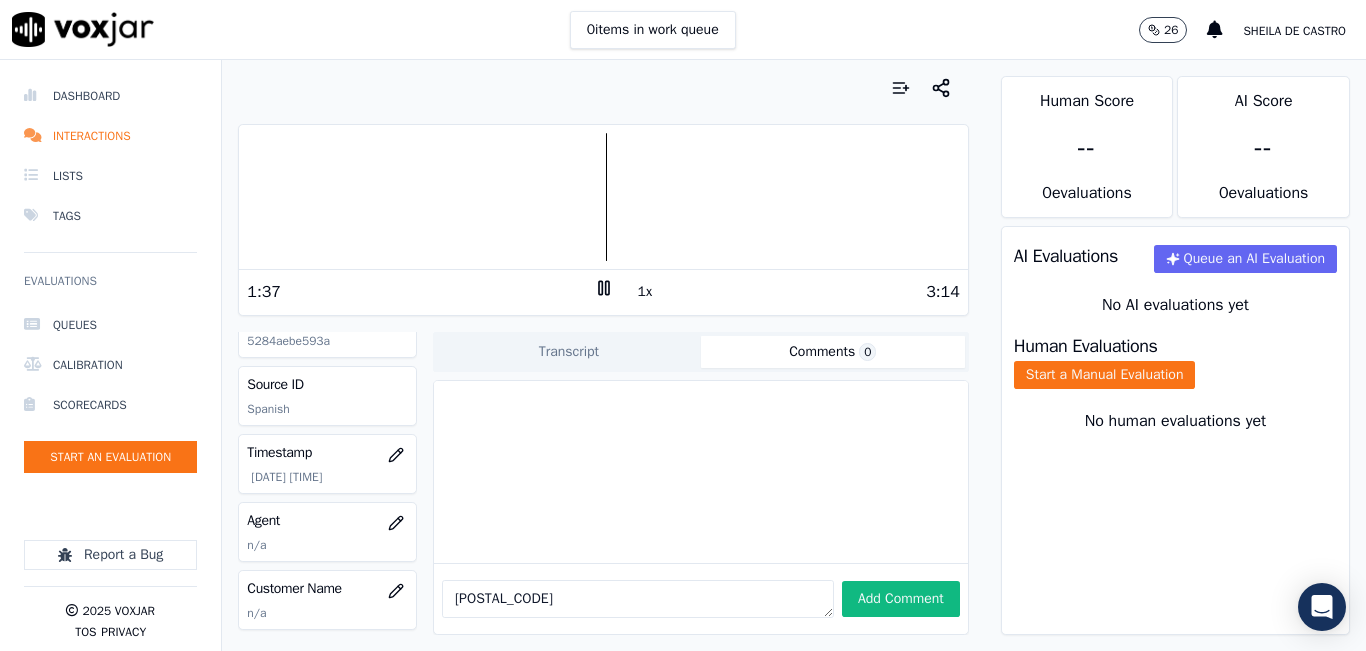 click at bounding box center [603, 197] 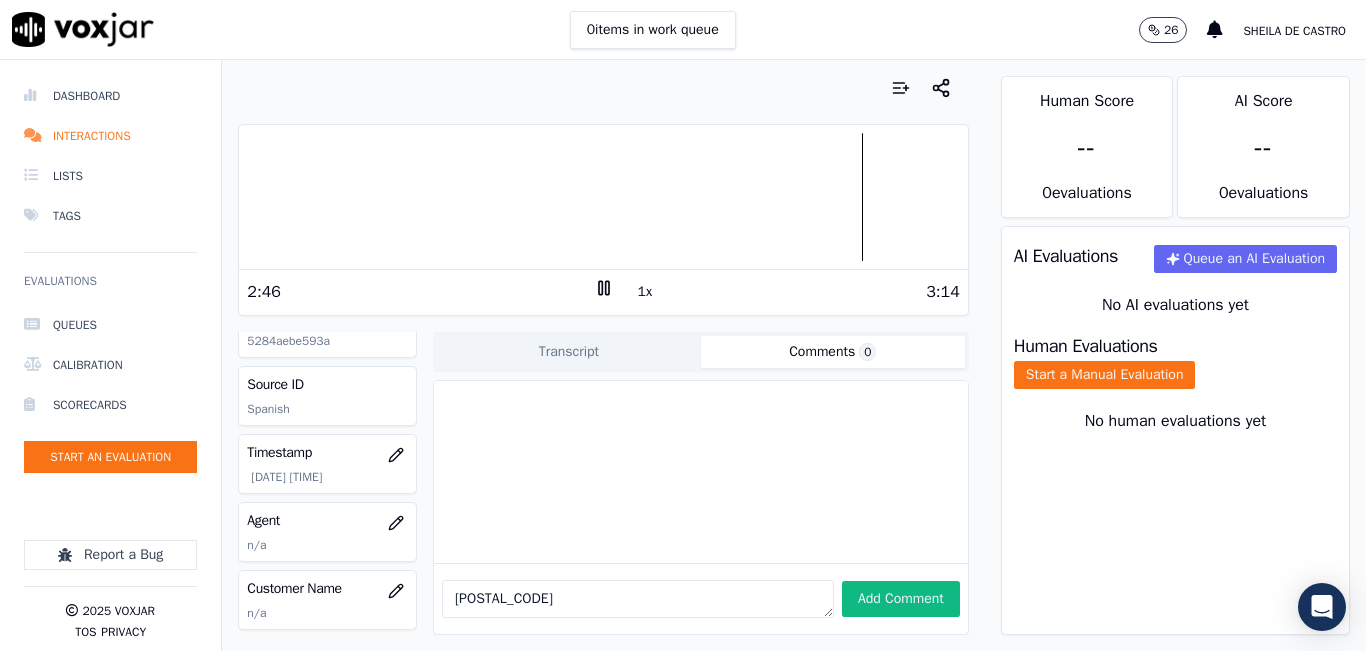 click at bounding box center [603, 197] 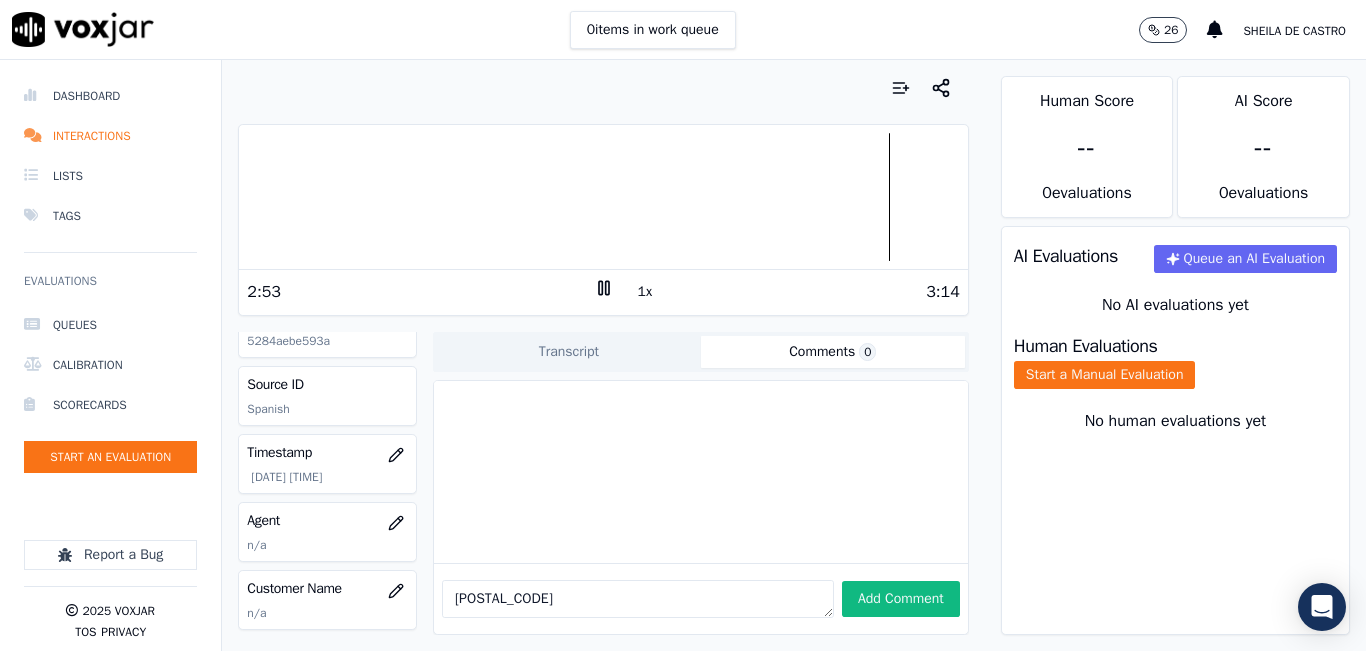 click on "3:14" at bounding box center [787, 292] 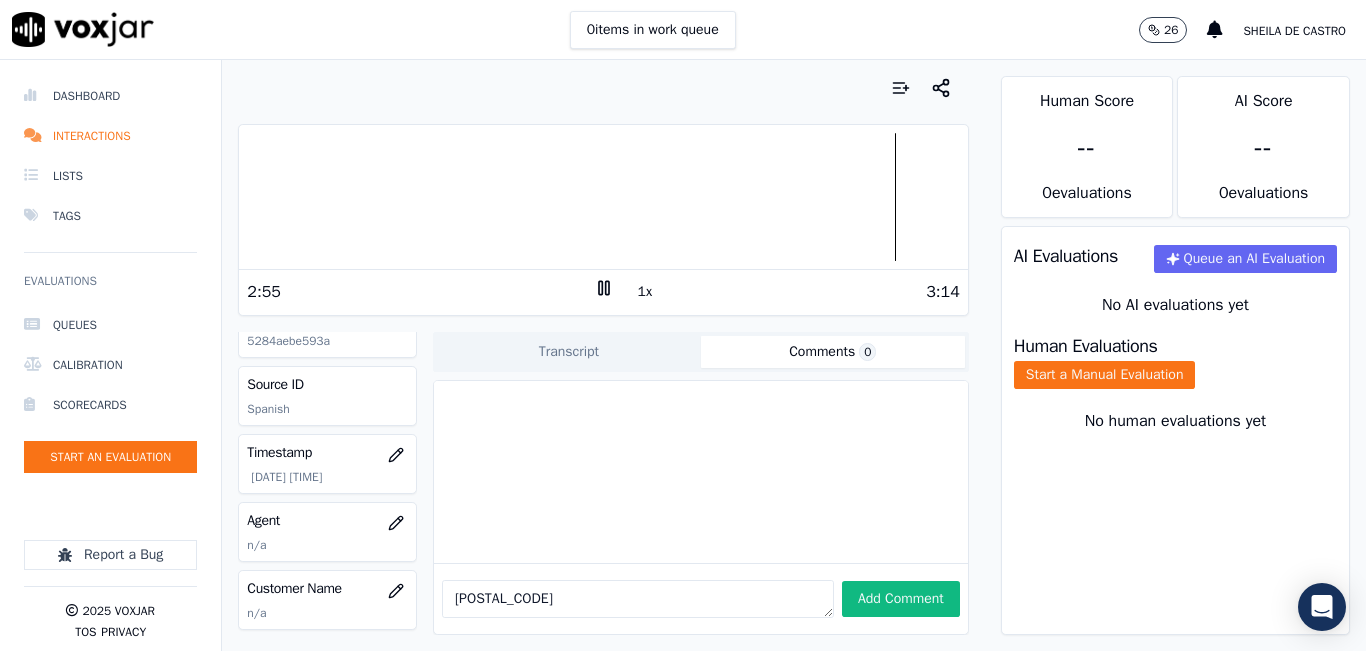 drag, startPoint x: 551, startPoint y: 553, endPoint x: 379, endPoint y: 650, distance: 197.46645 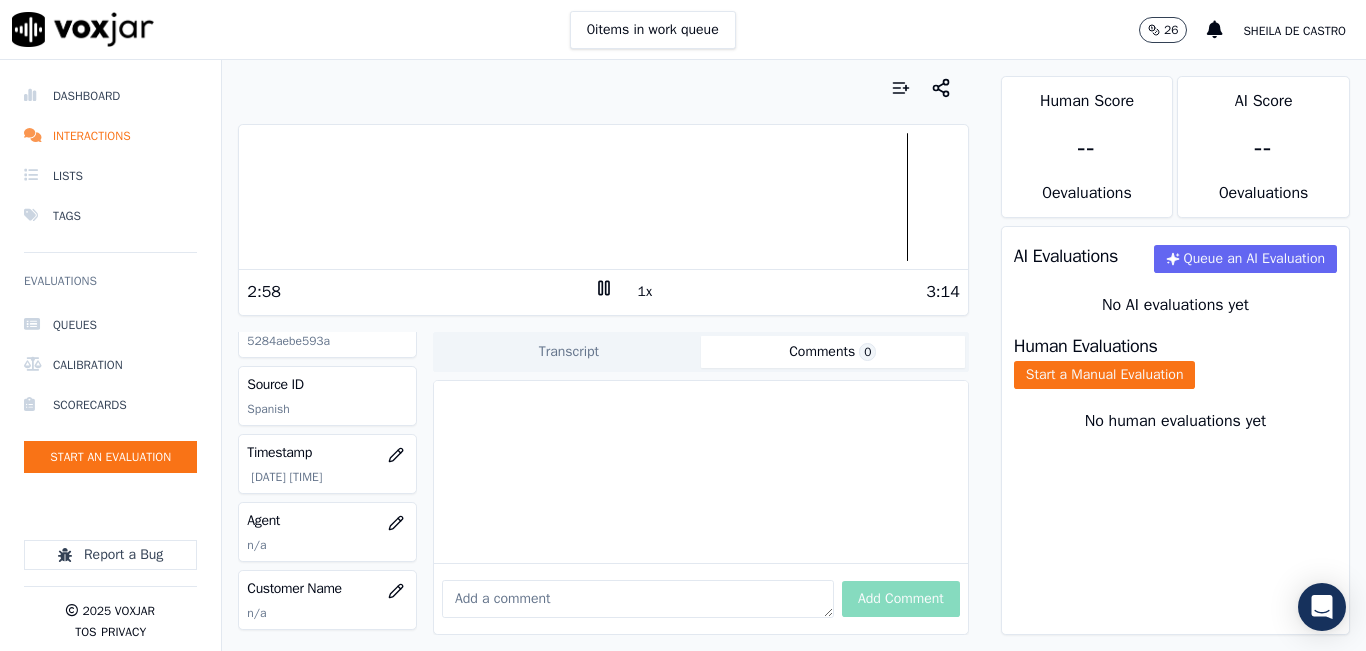 type 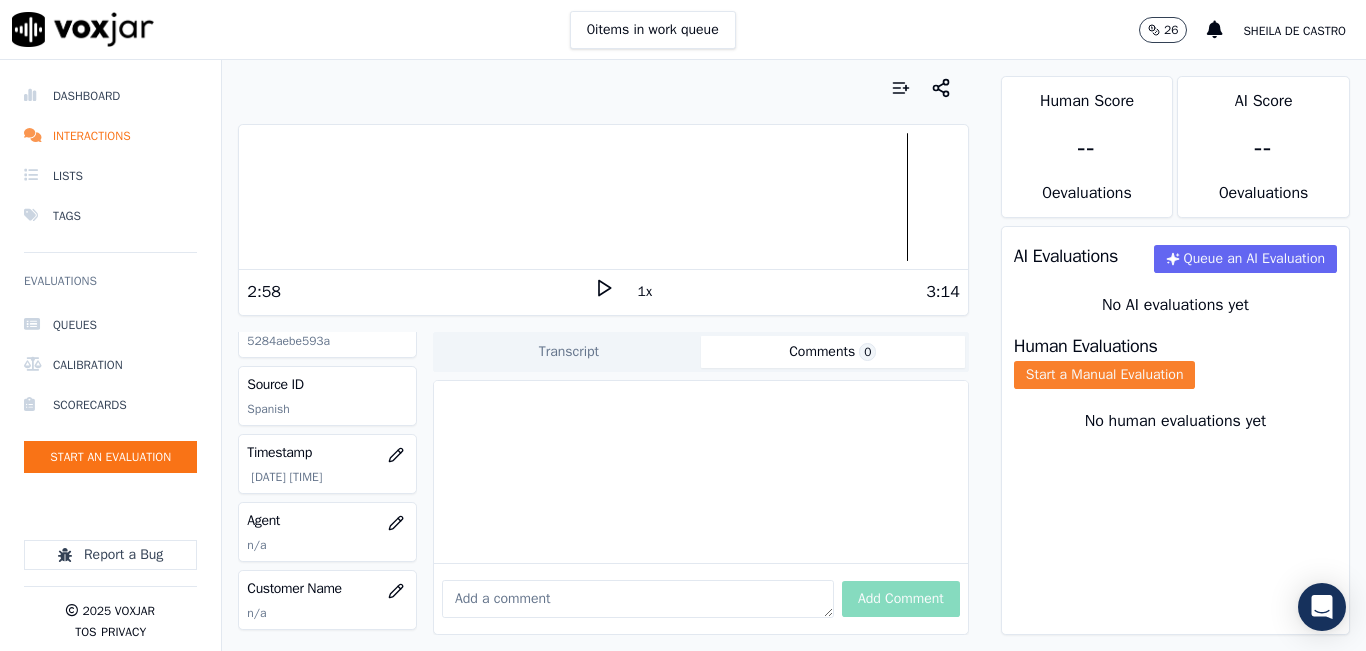 click on "Start a Manual Evaluation" 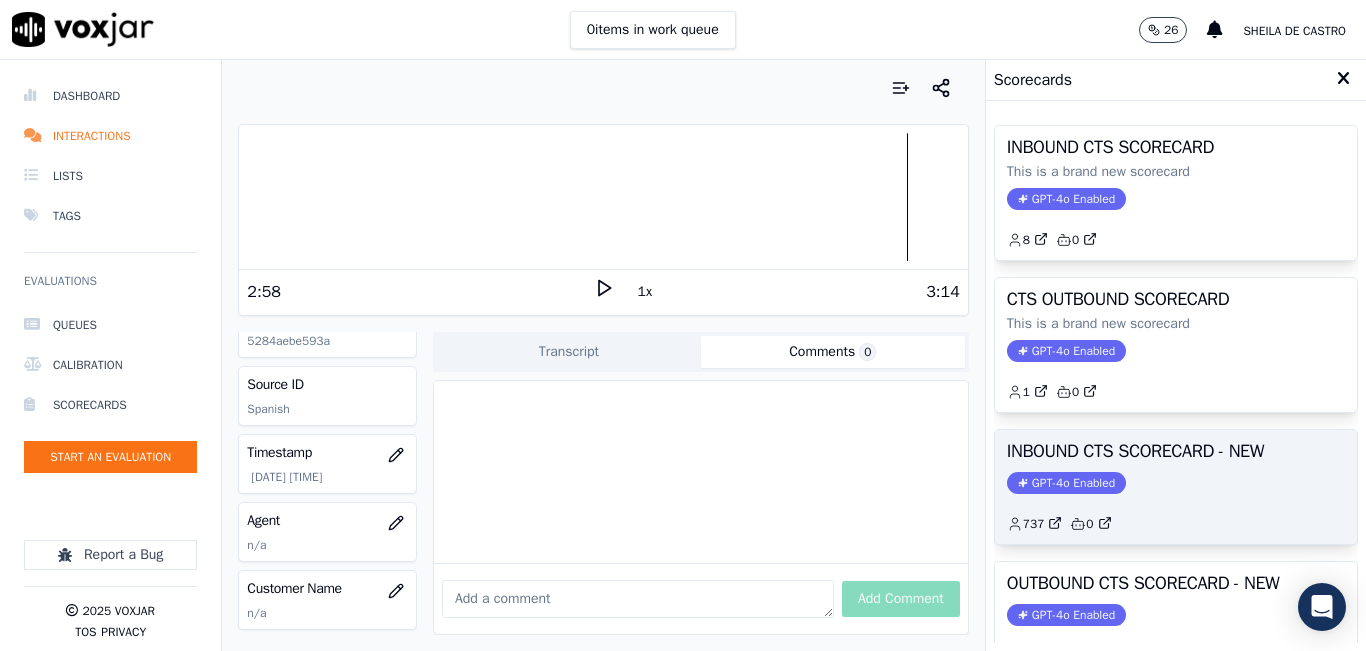 click on "INBOUND CTS SCORECARD - NEW        GPT-4o Enabled       737         0" at bounding box center (1176, 487) 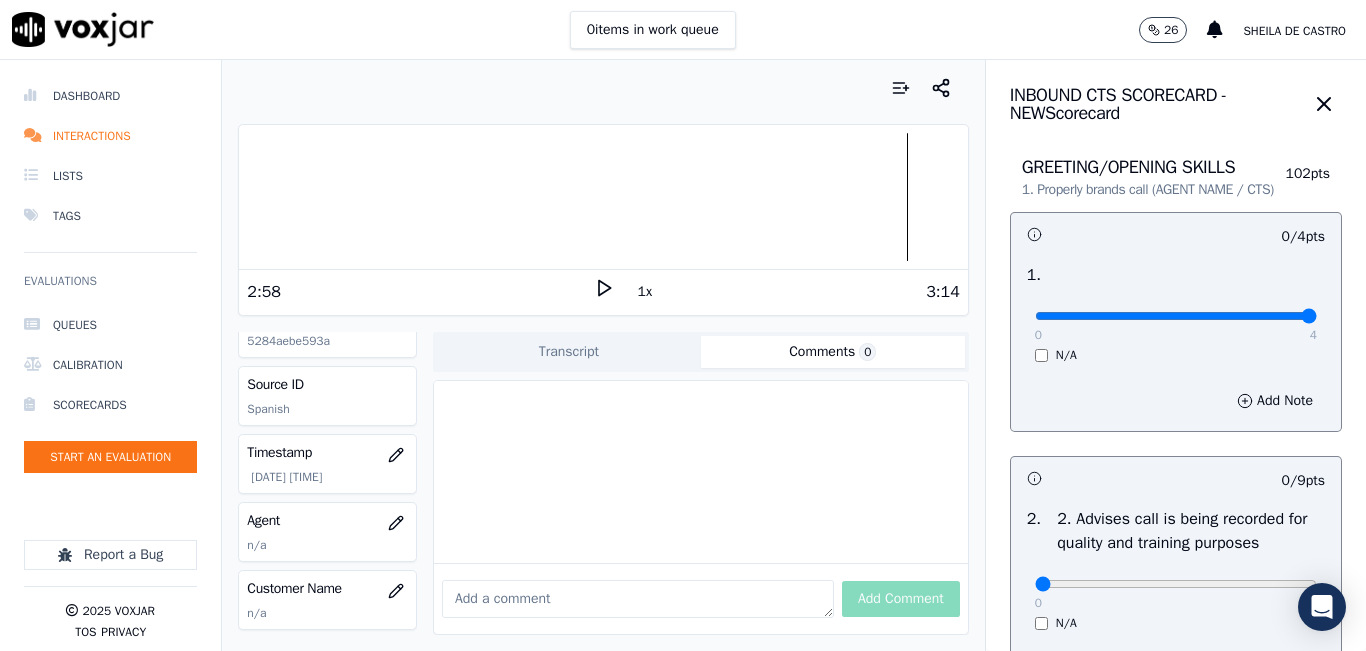 type on "4" 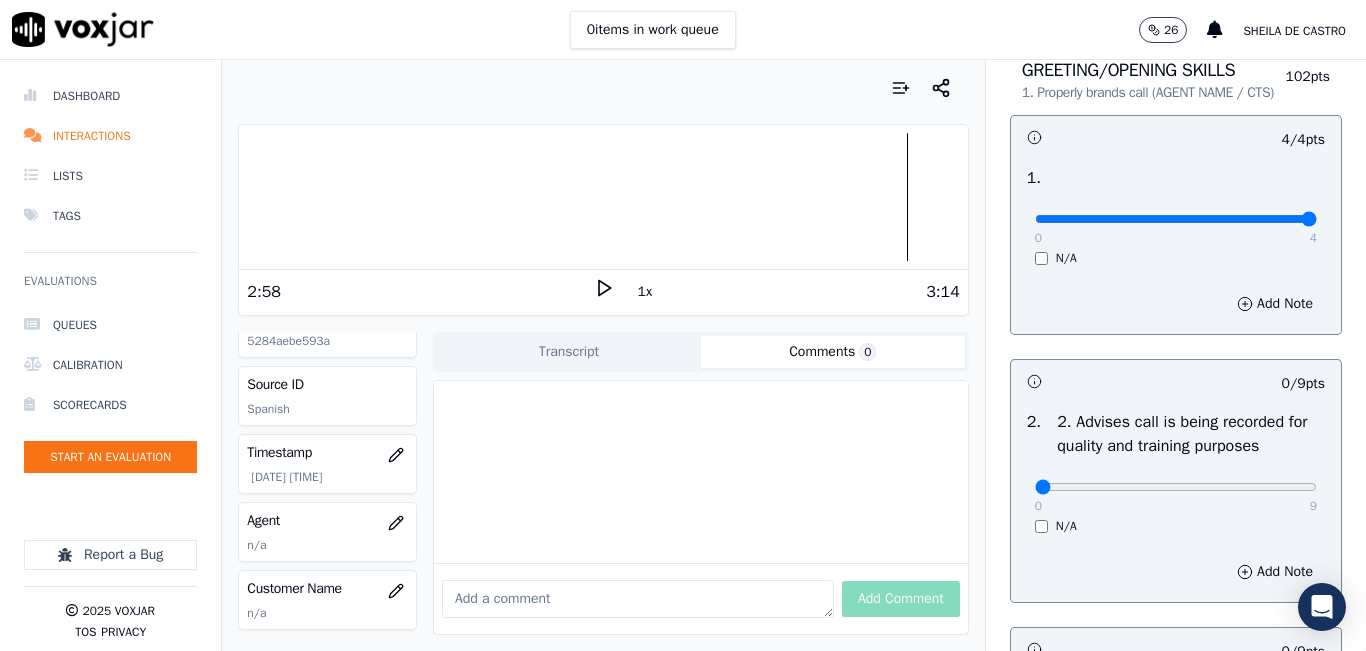 scroll, scrollTop: 200, scrollLeft: 0, axis: vertical 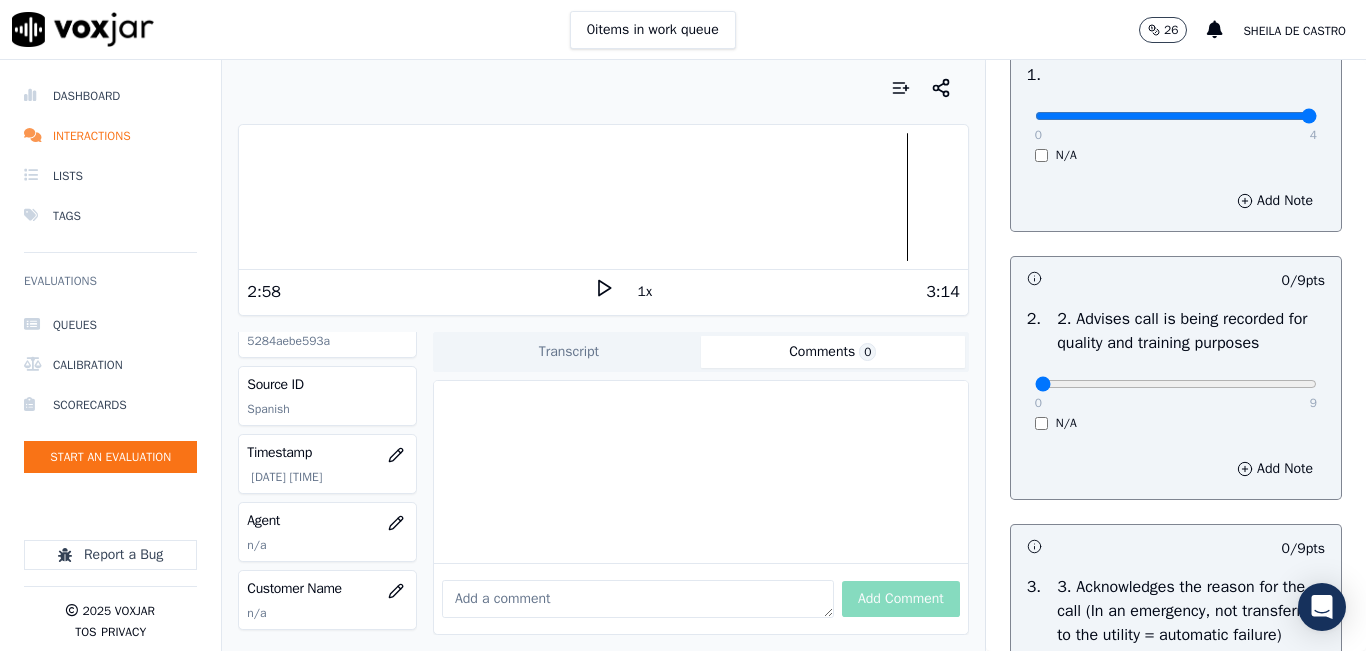 click on "0   9" at bounding box center [1176, 383] 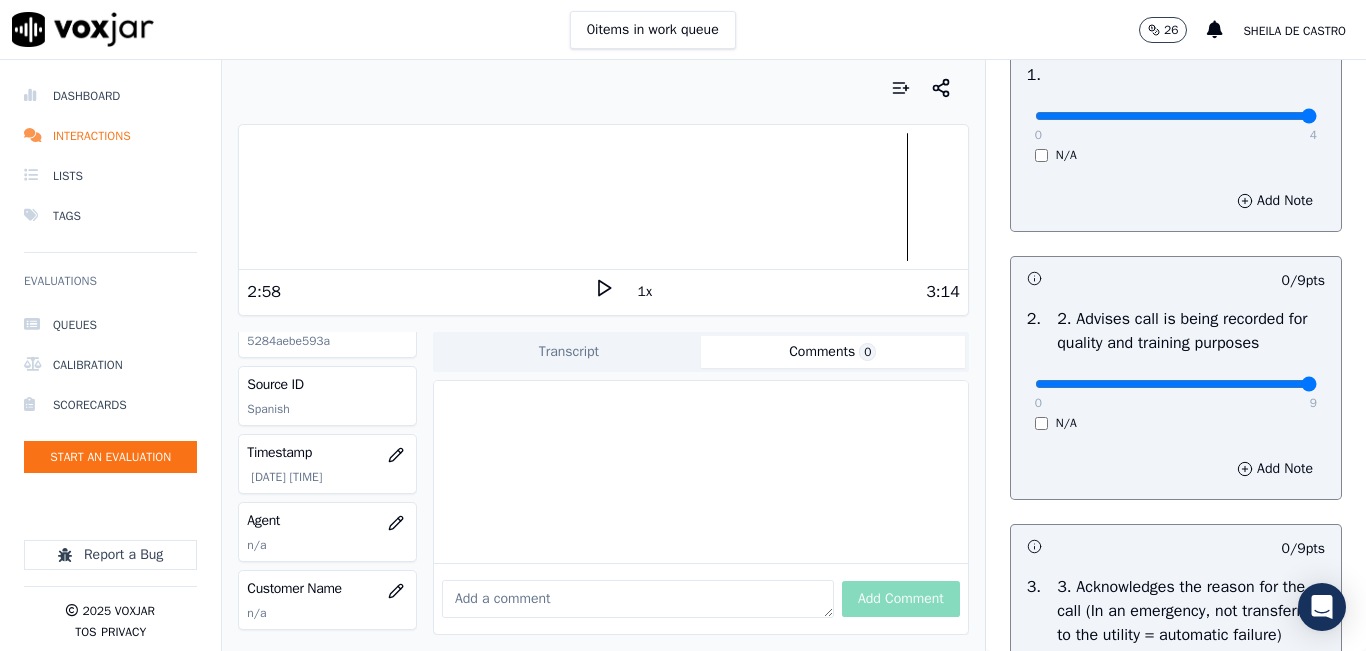 type on "9" 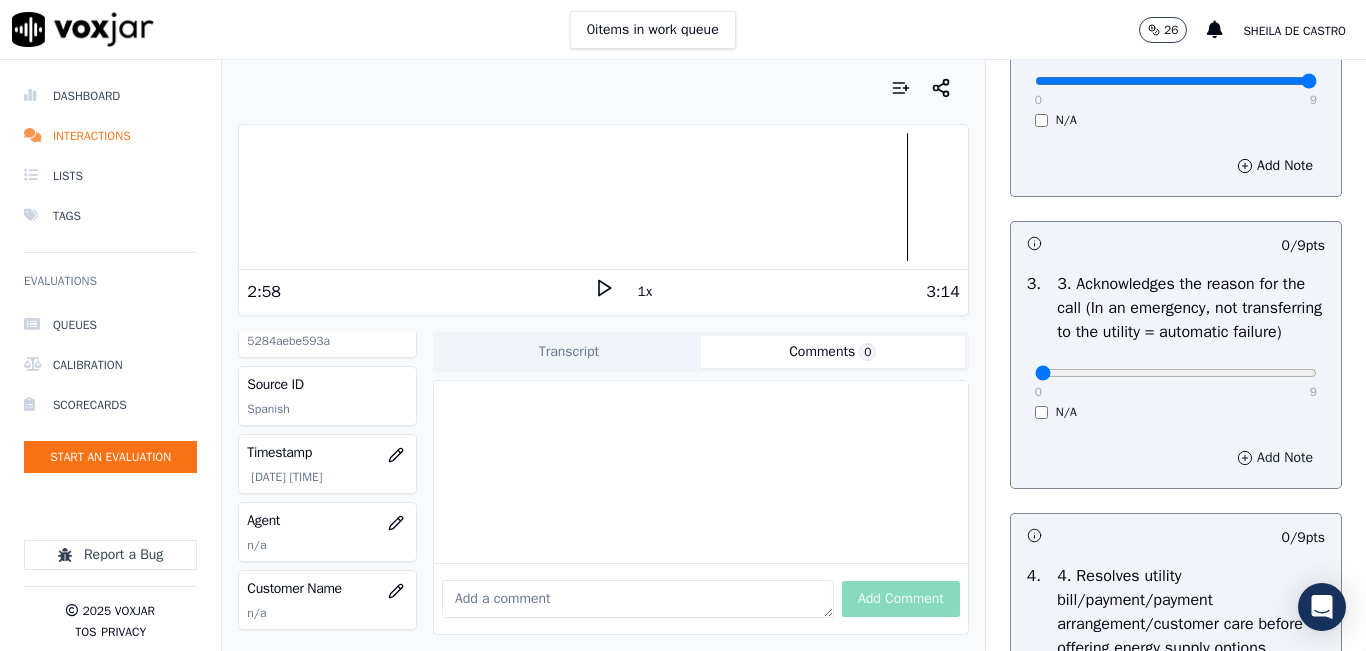 scroll, scrollTop: 600, scrollLeft: 0, axis: vertical 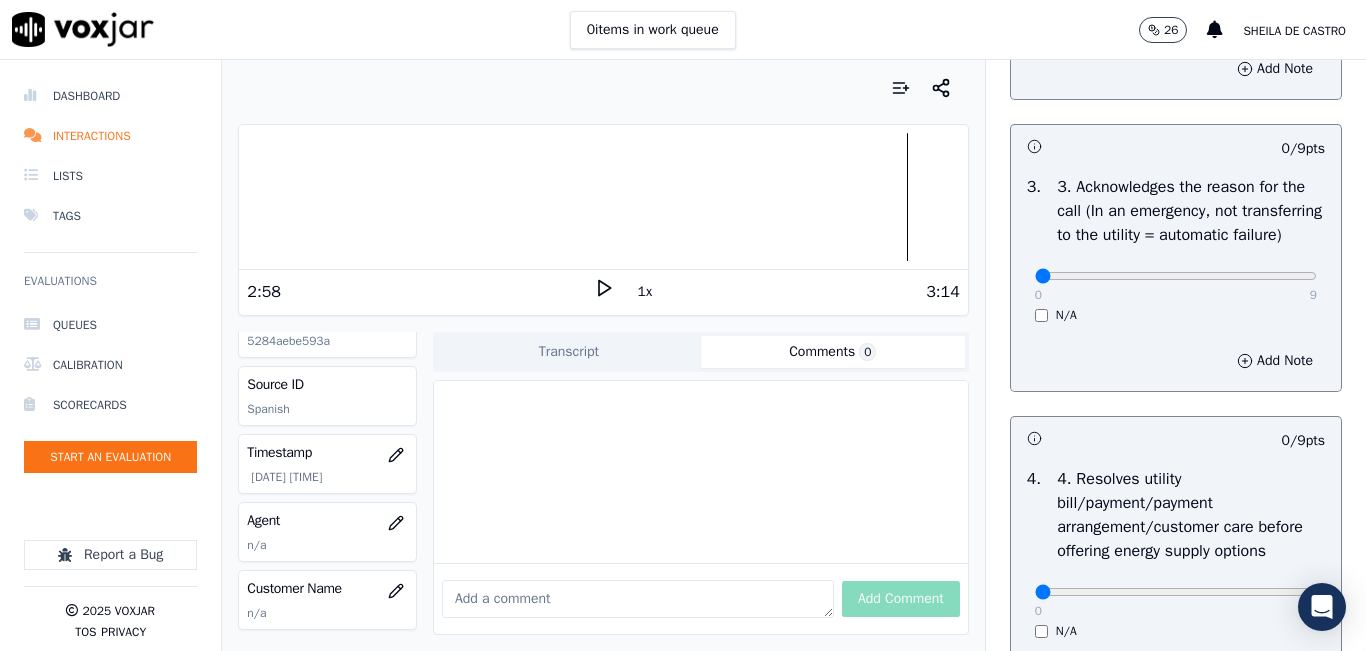 drag, startPoint x: 1274, startPoint y: 299, endPoint x: 1266, endPoint y: 313, distance: 16.124516 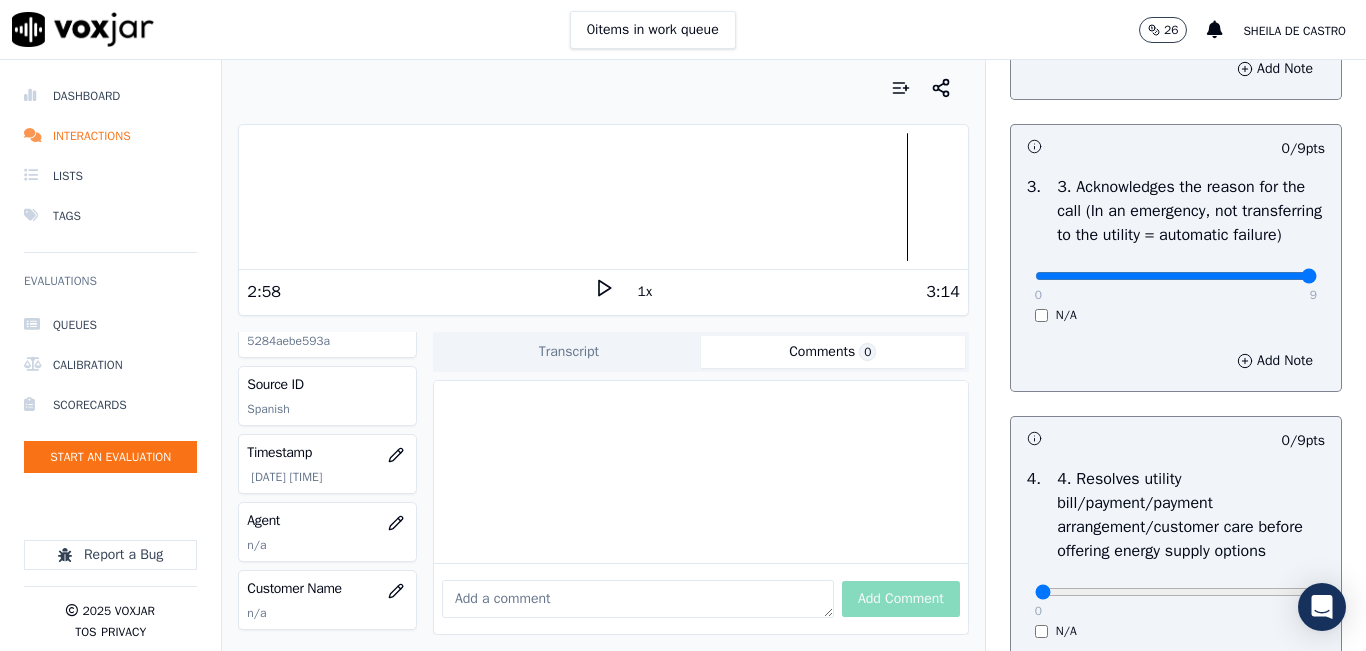 type on "9" 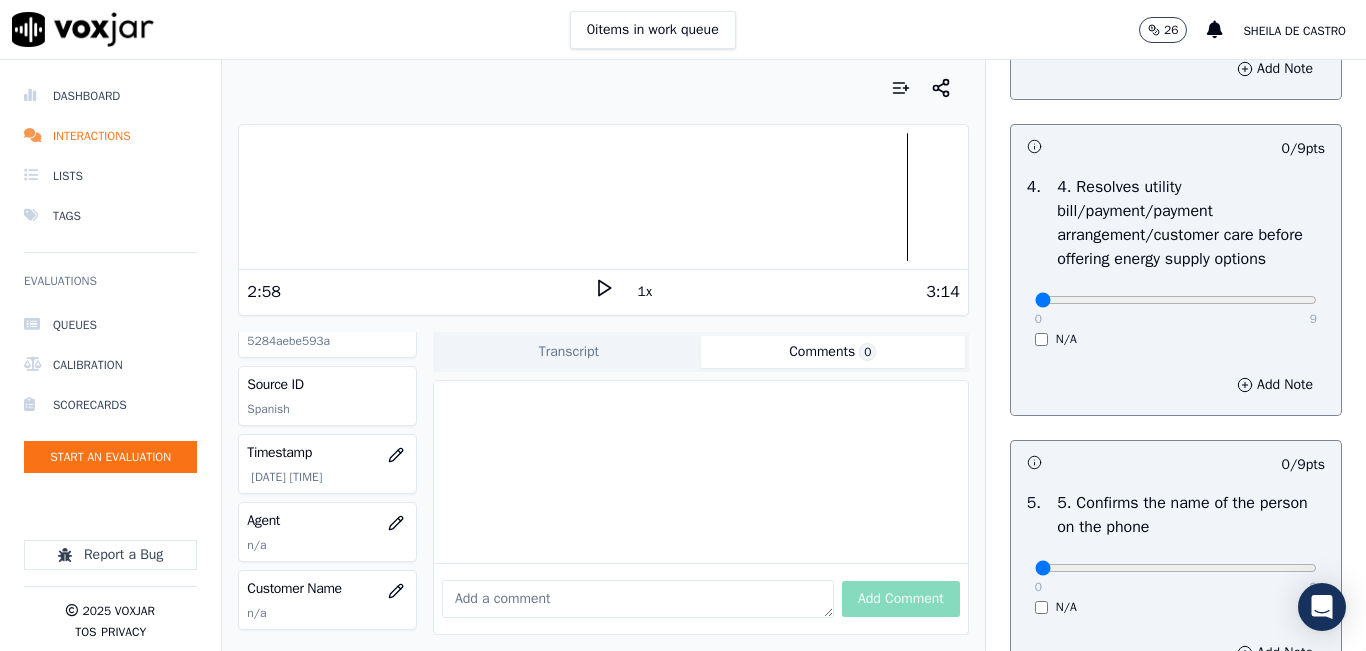 scroll, scrollTop: 900, scrollLeft: 0, axis: vertical 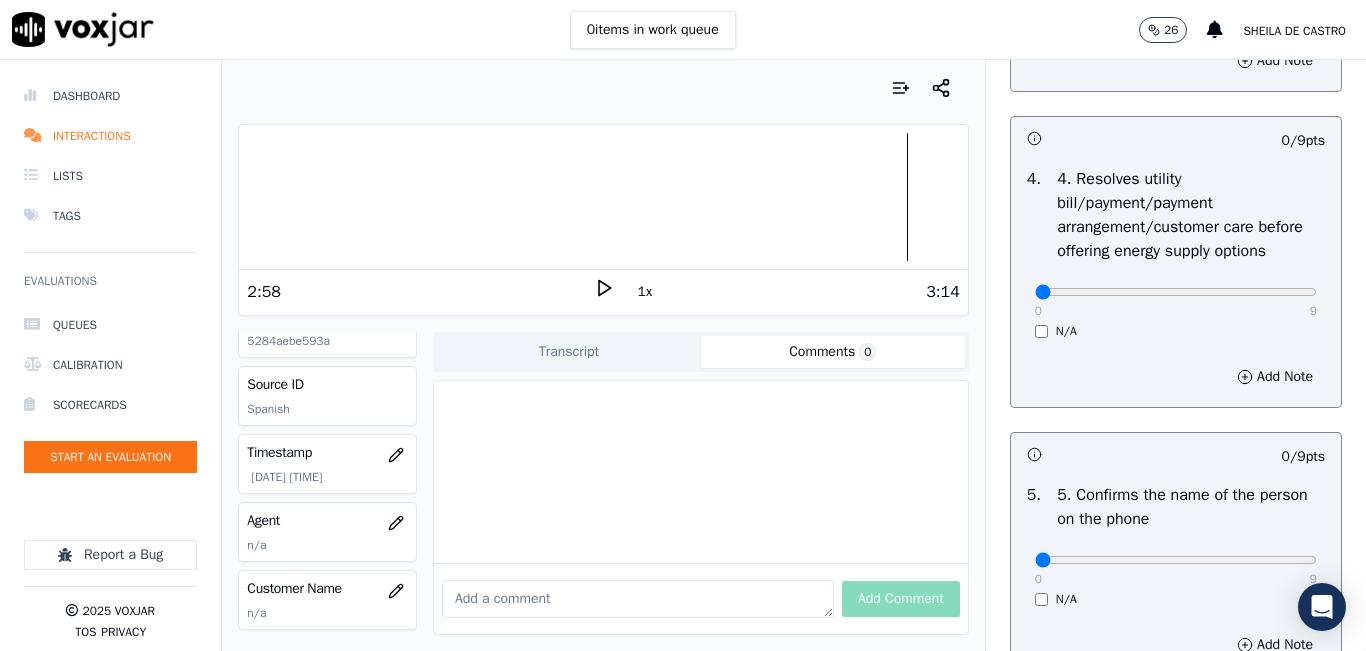 click on "N/A" at bounding box center (1176, 331) 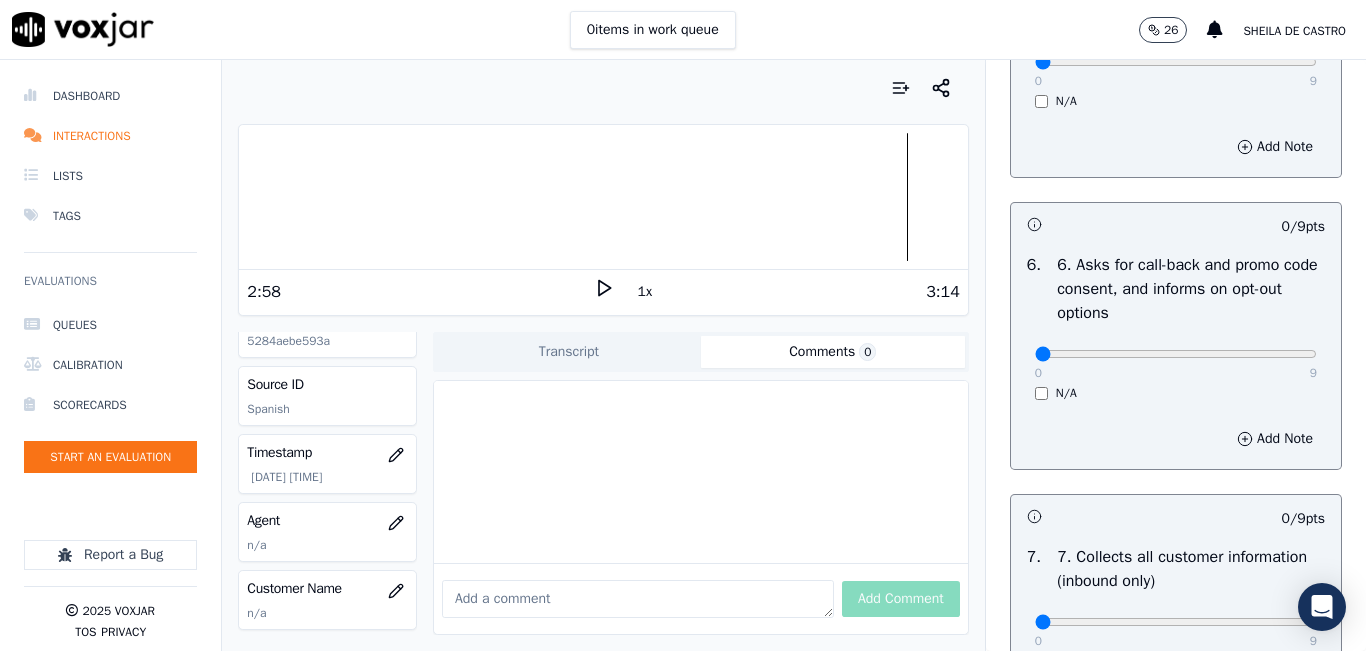 scroll, scrollTop: 1400, scrollLeft: 0, axis: vertical 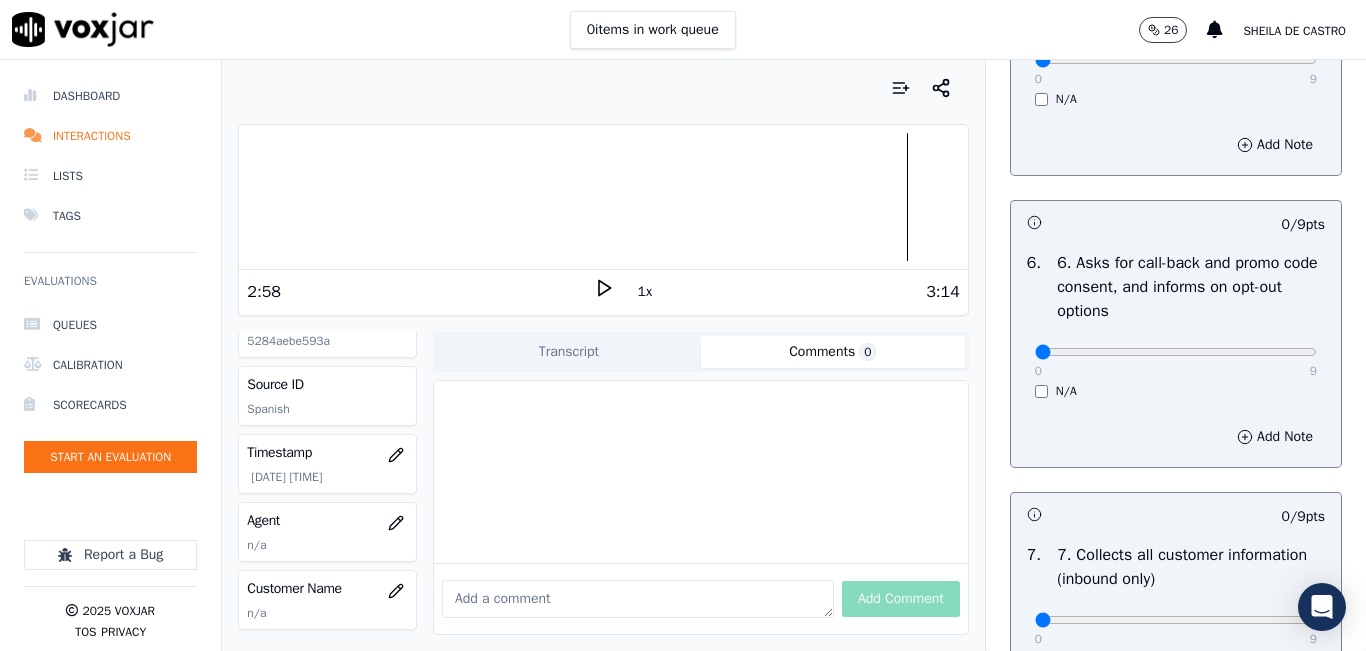 click on "0   9     N/A" at bounding box center [1176, 69] 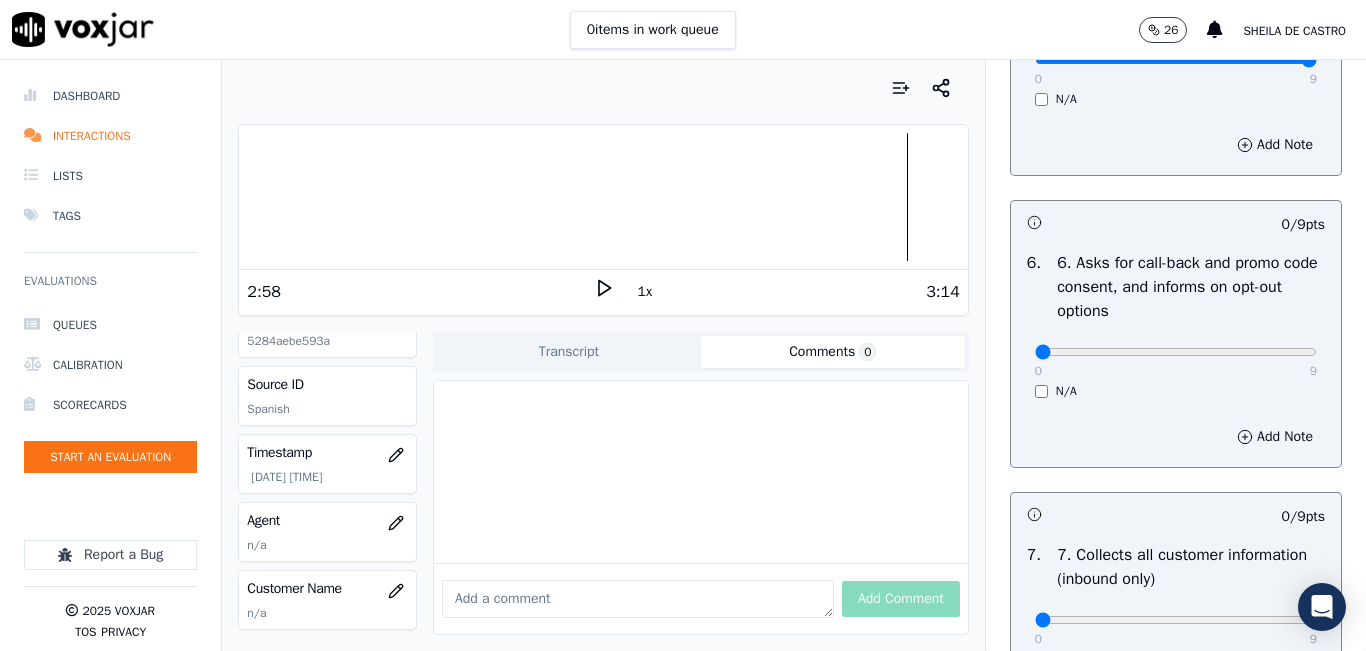 type on "9" 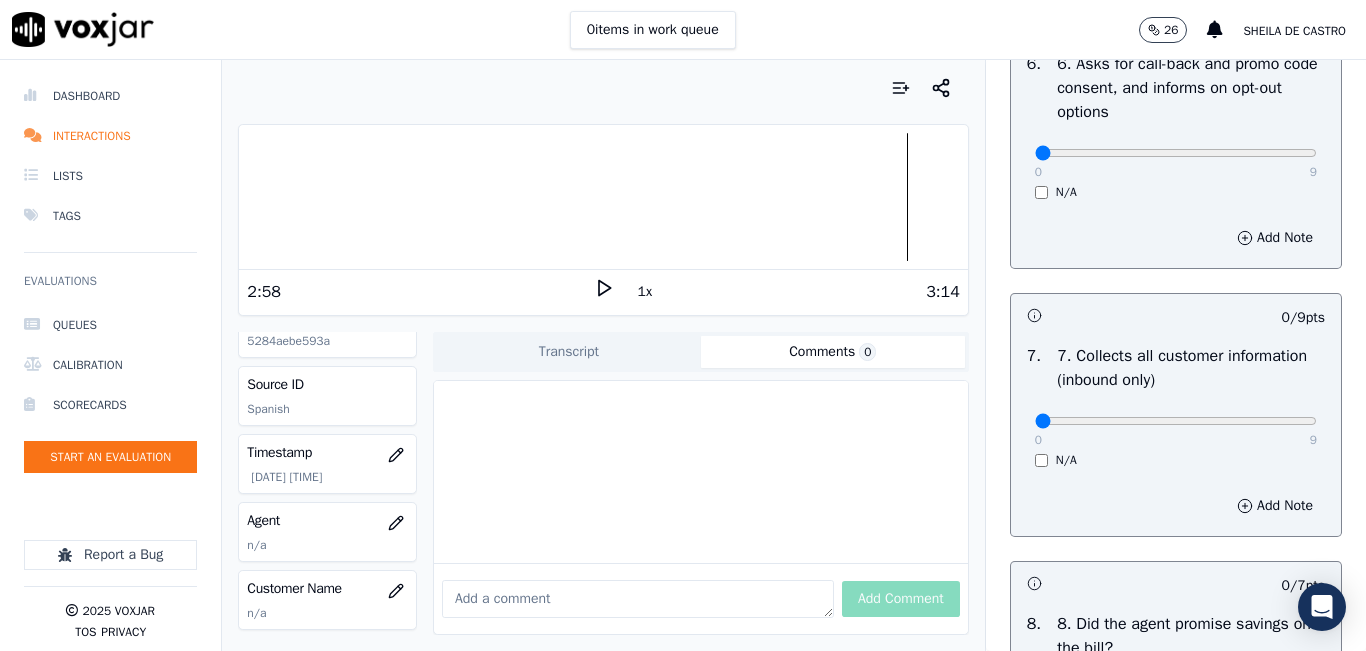 scroll, scrollTop: 1600, scrollLeft: 0, axis: vertical 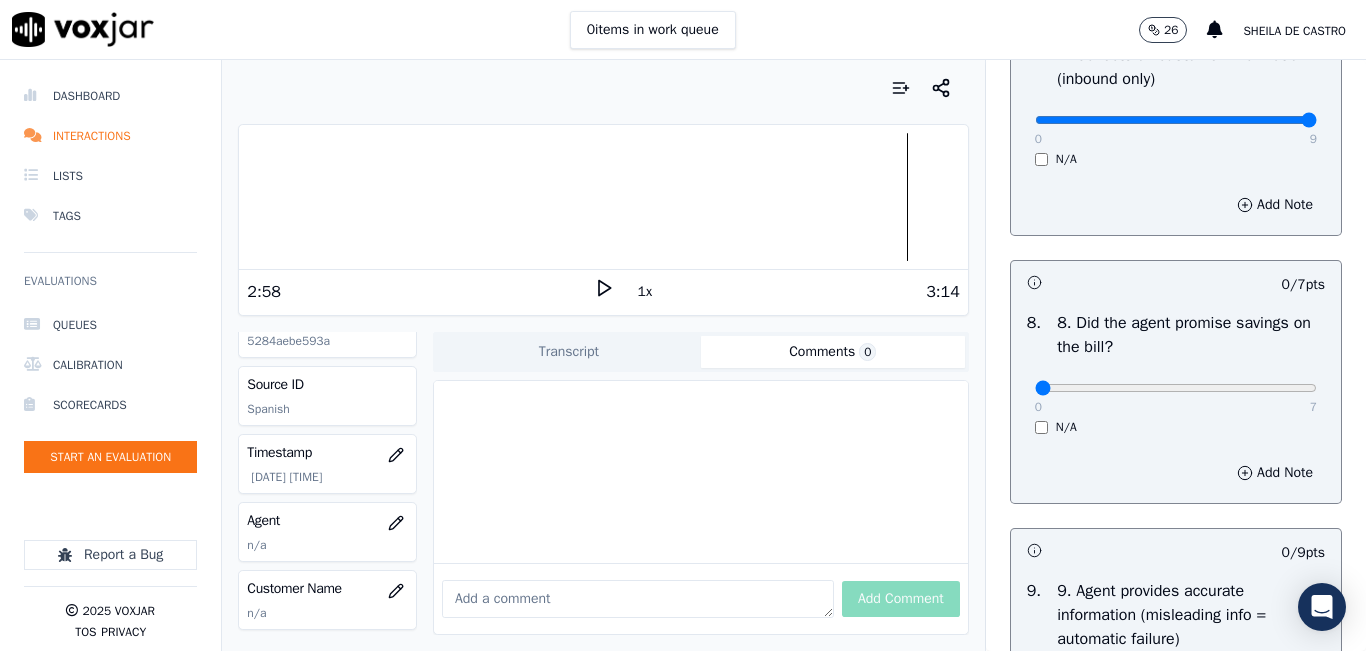 type on "9" 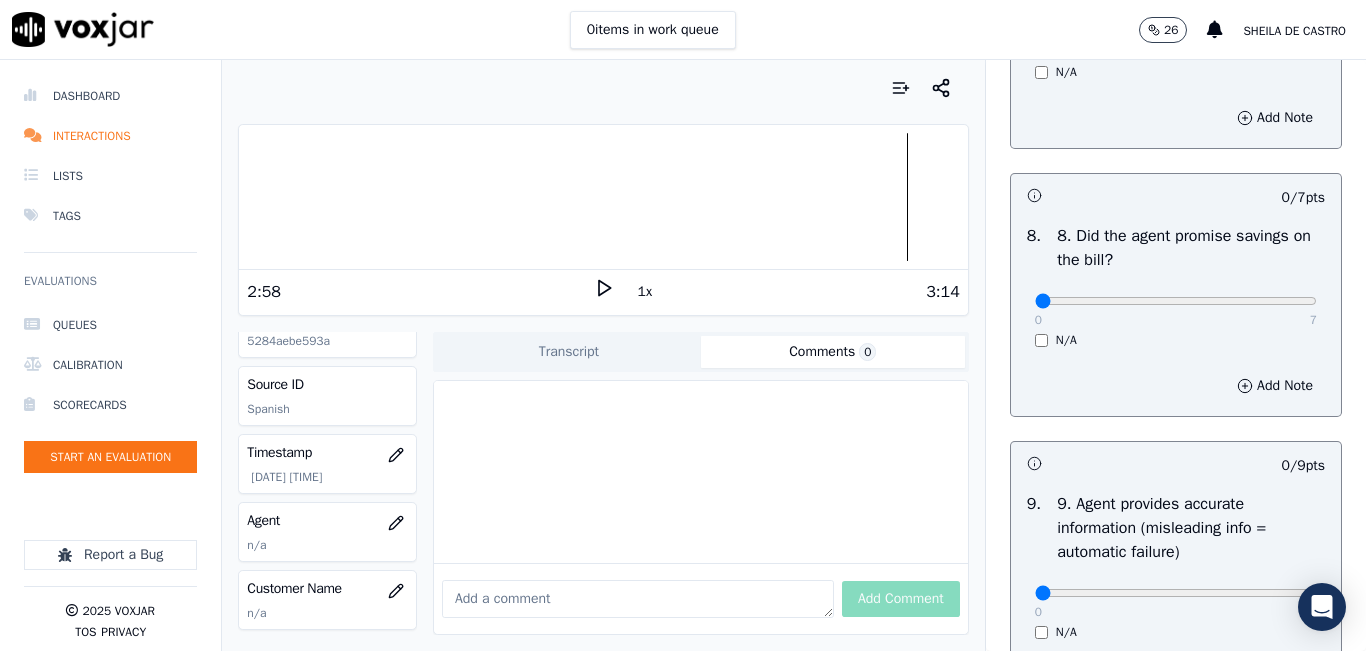 scroll, scrollTop: 2100, scrollLeft: 0, axis: vertical 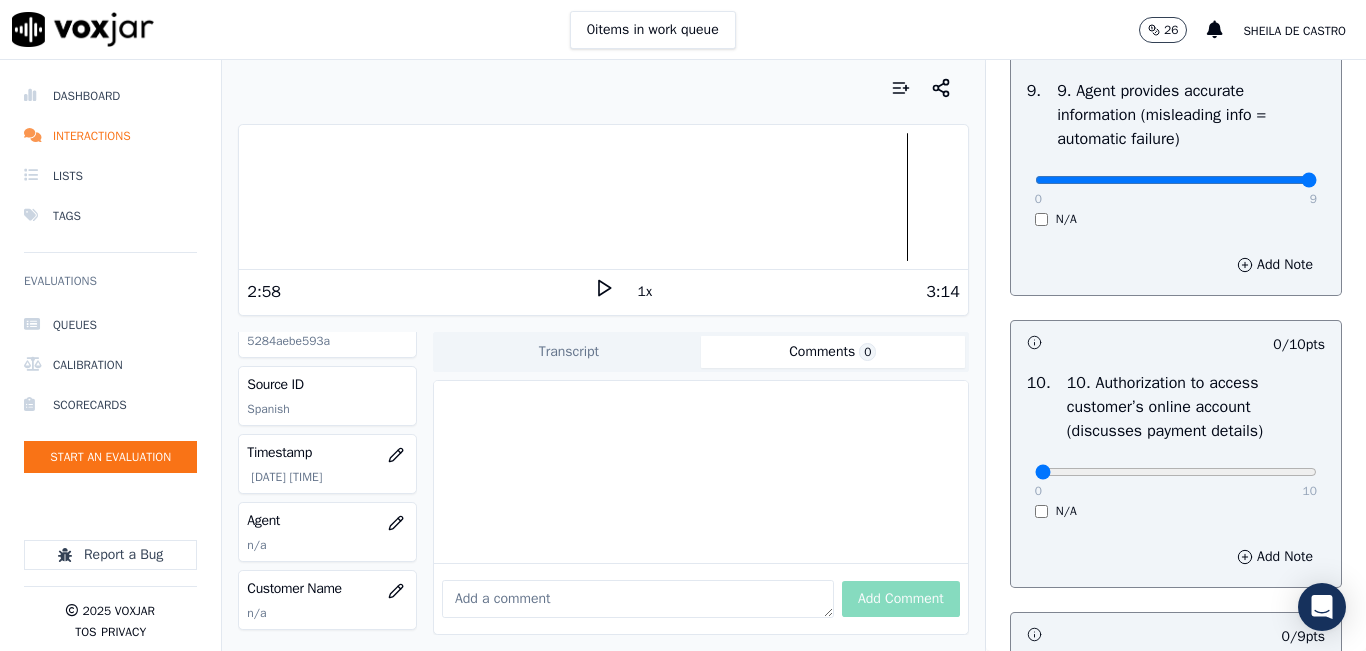 type on "9" 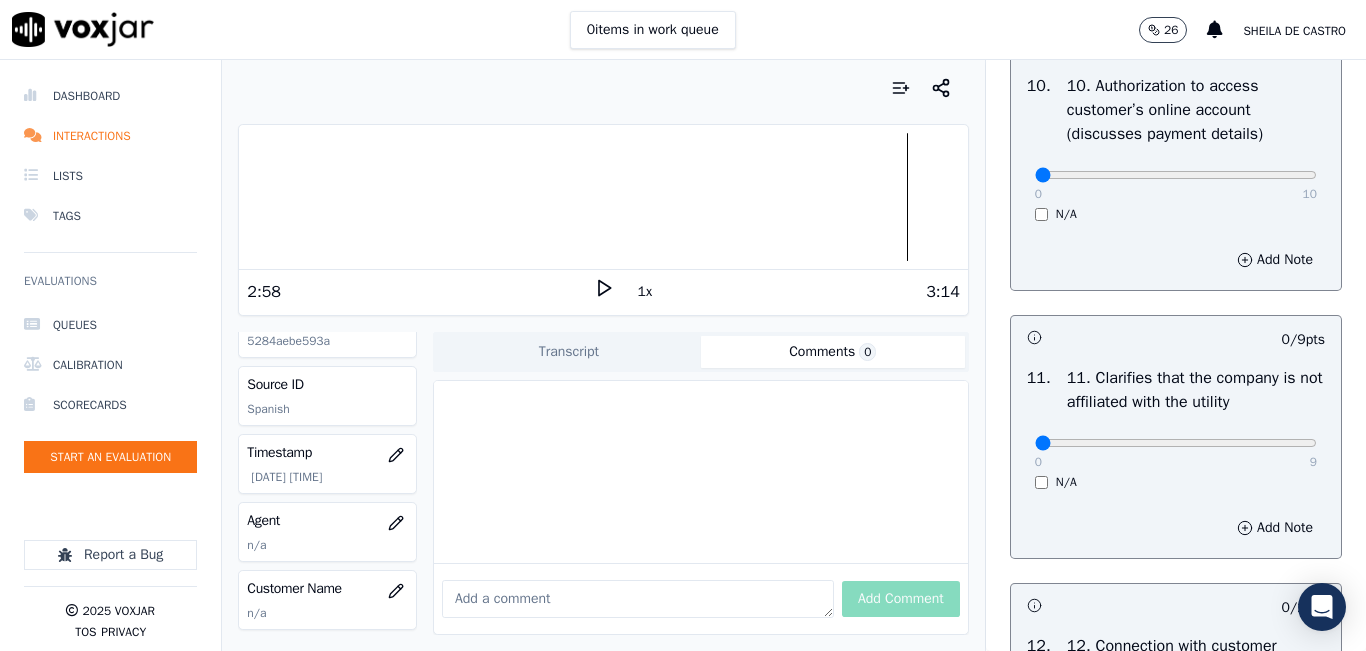 scroll, scrollTop: 2700, scrollLeft: 0, axis: vertical 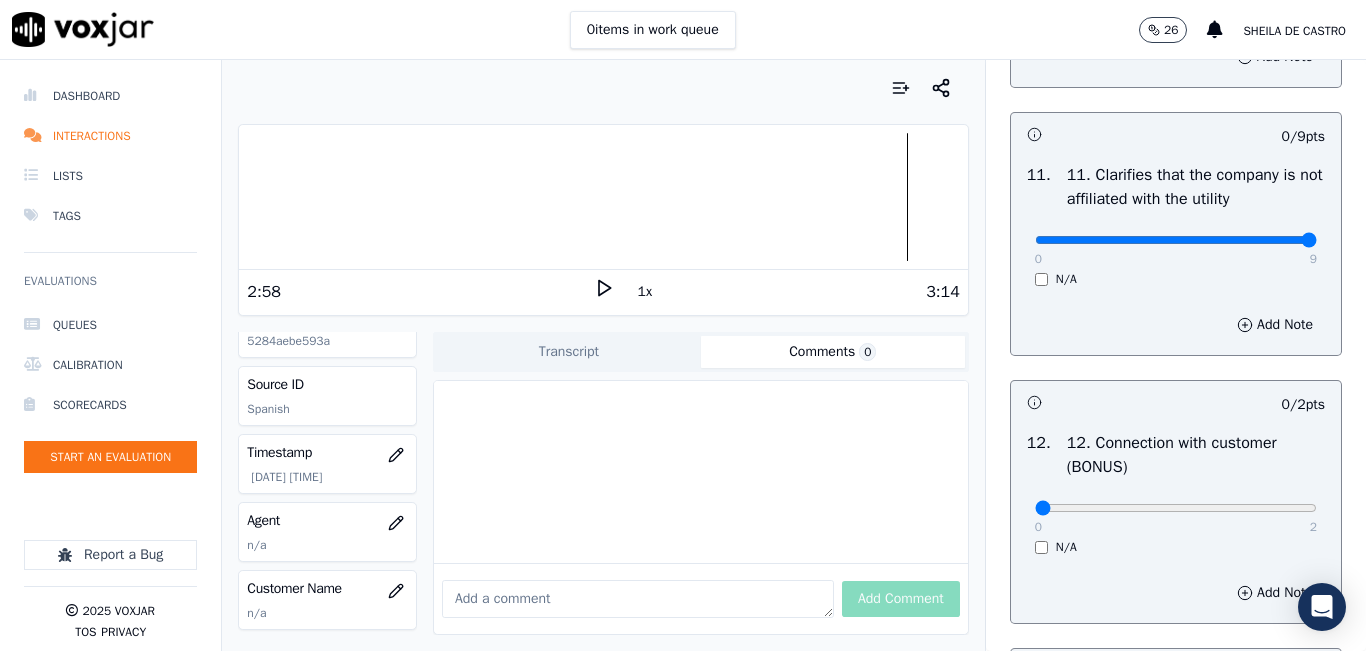 type on "9" 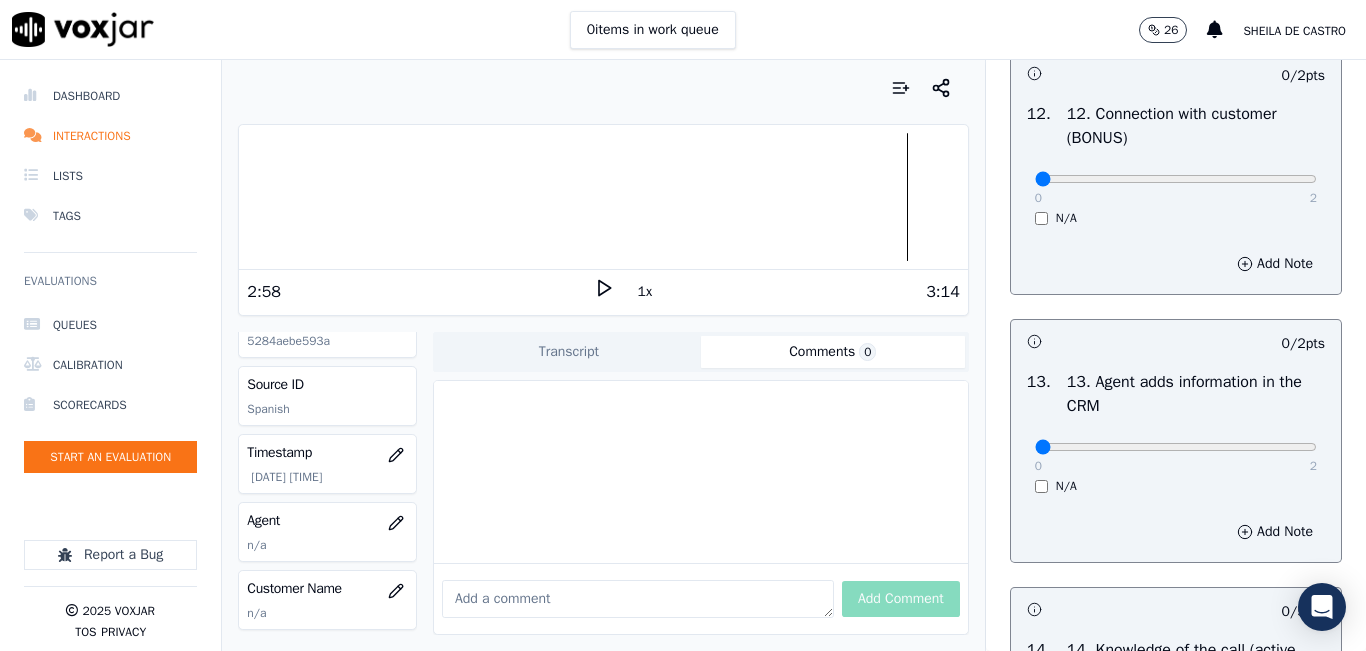 scroll, scrollTop: 3300, scrollLeft: 0, axis: vertical 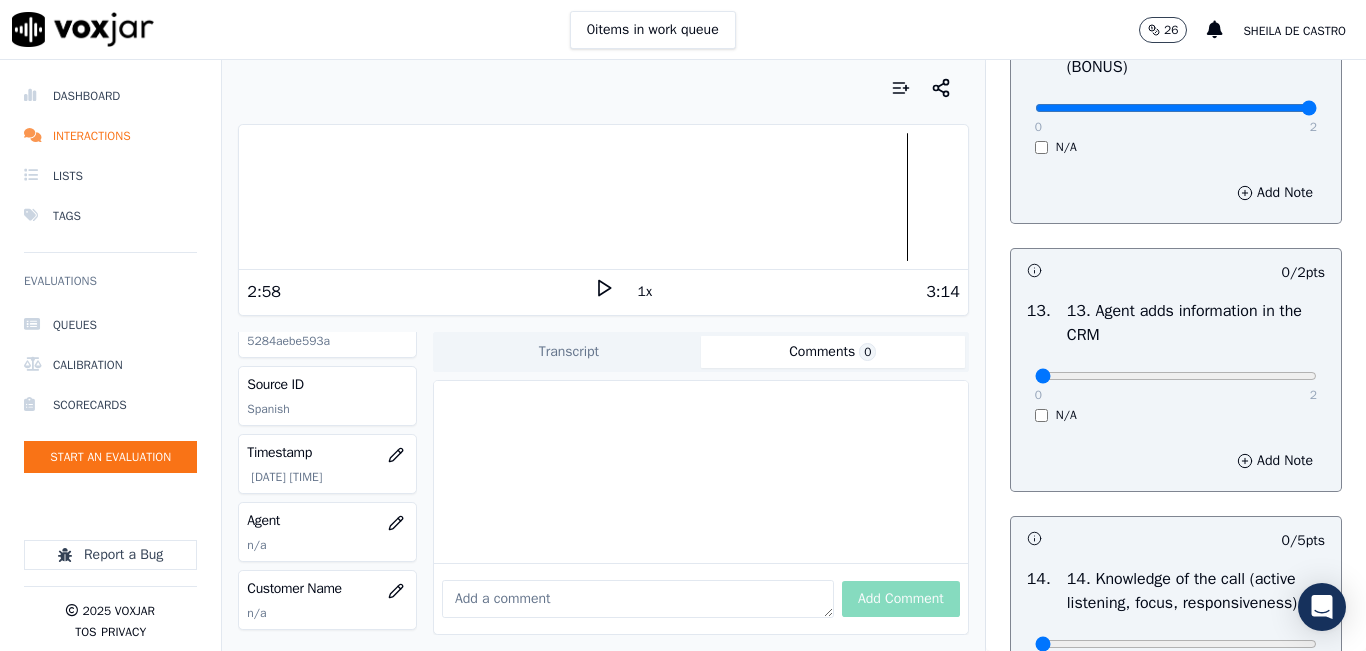 drag, startPoint x: 1266, startPoint y: 171, endPoint x: 1254, endPoint y: 189, distance: 21.633308 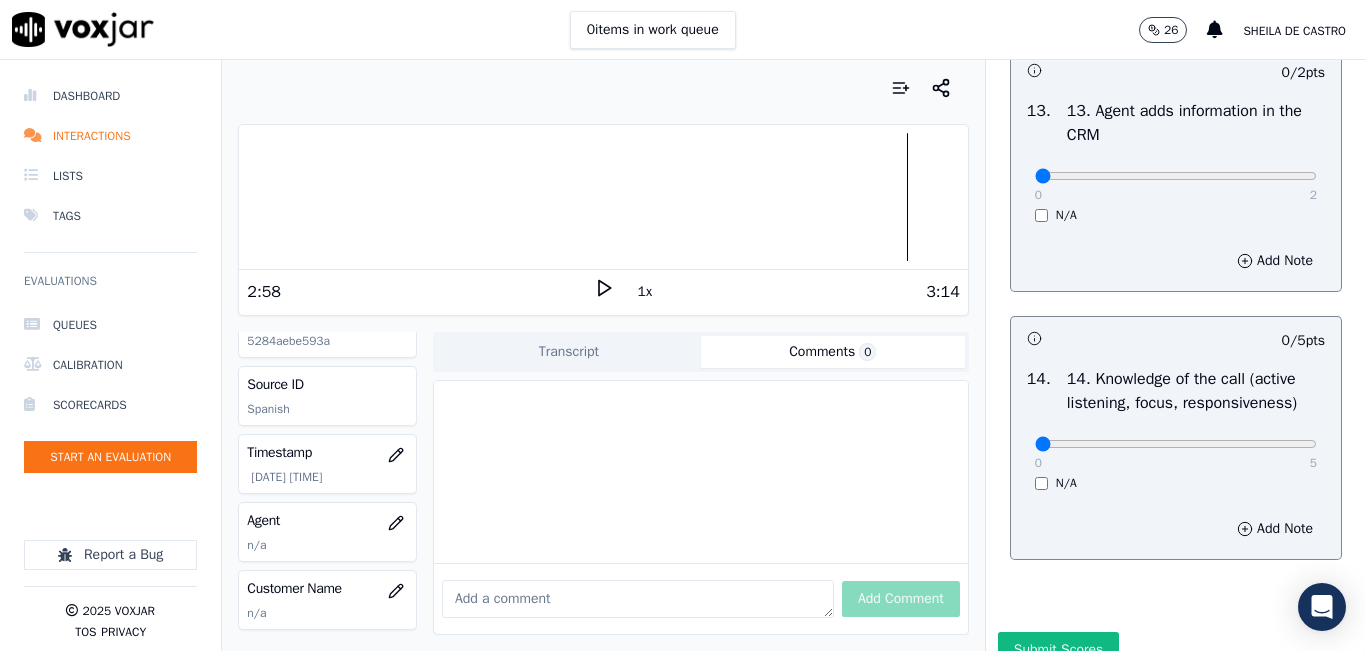 scroll, scrollTop: 3400, scrollLeft: 0, axis: vertical 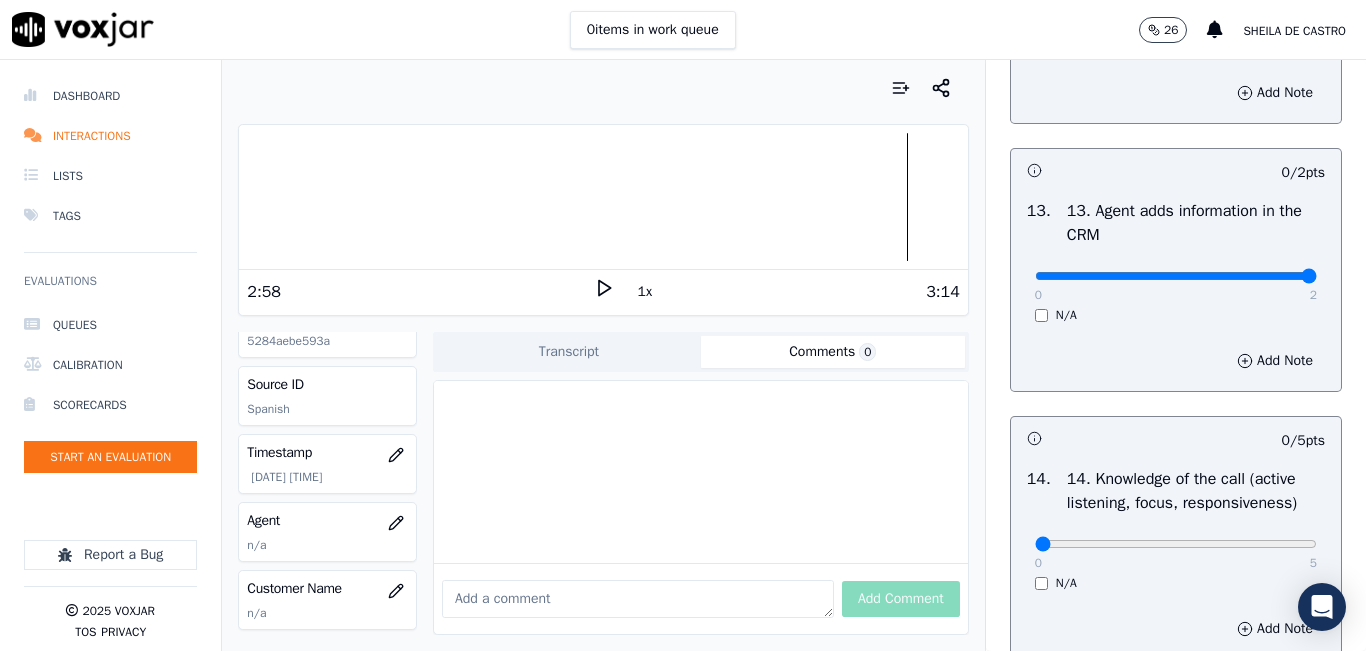 type on "2" 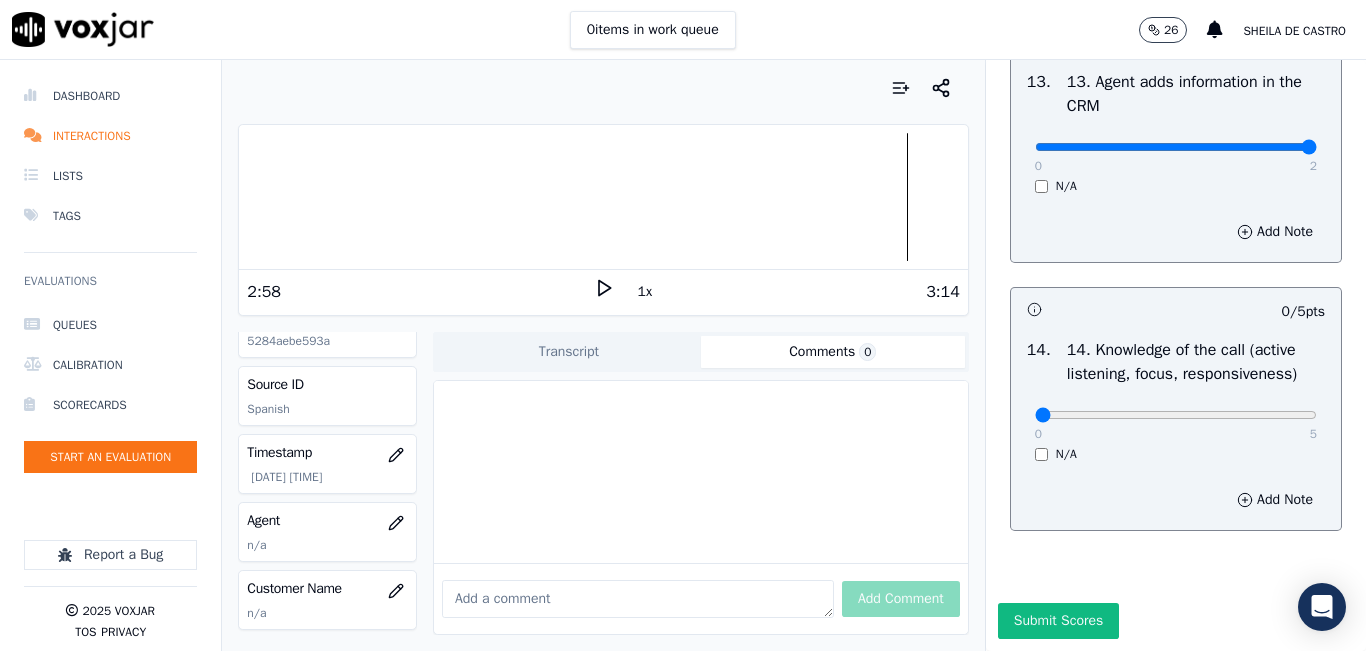 scroll, scrollTop: 3642, scrollLeft: 0, axis: vertical 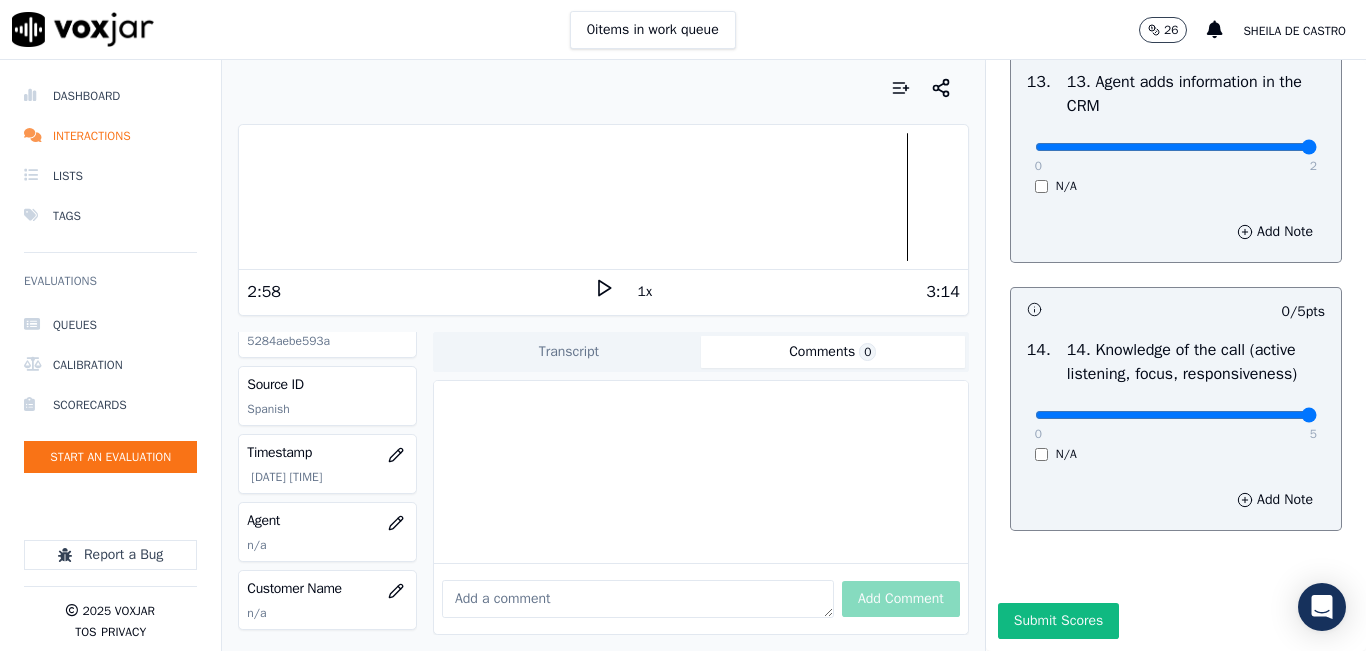 type on "5" 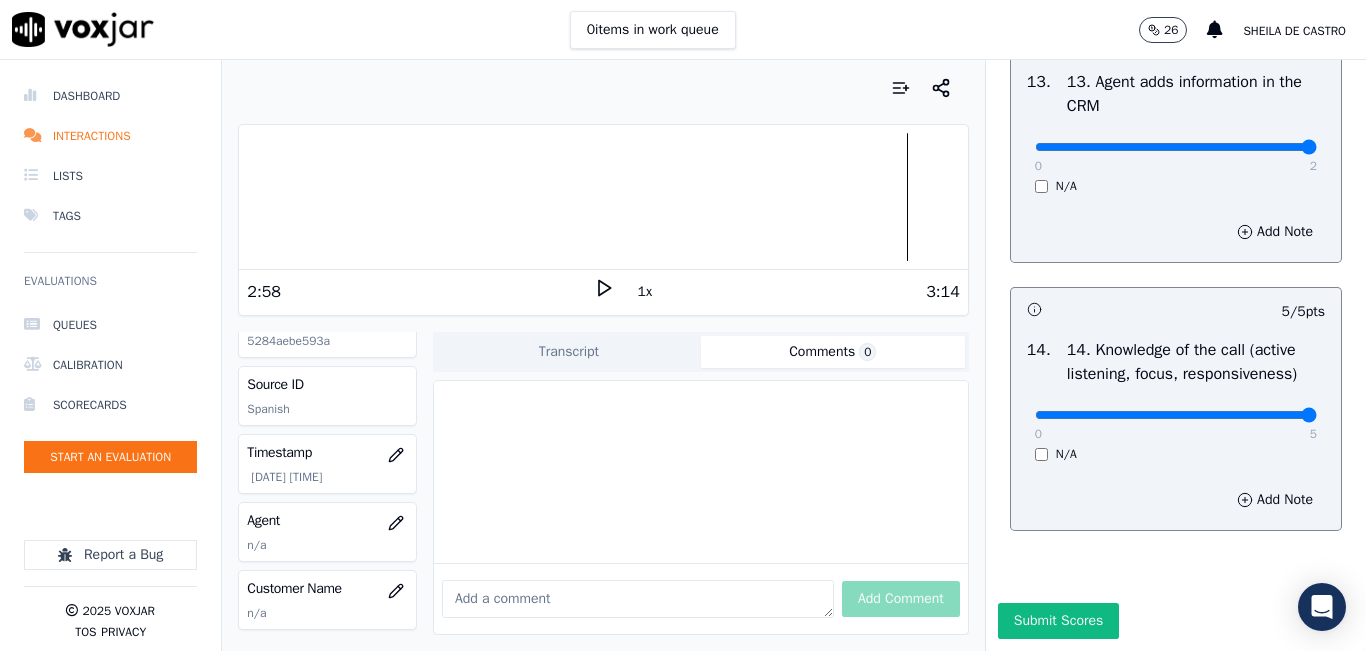 click on "Submit Scores" at bounding box center [1176, 627] 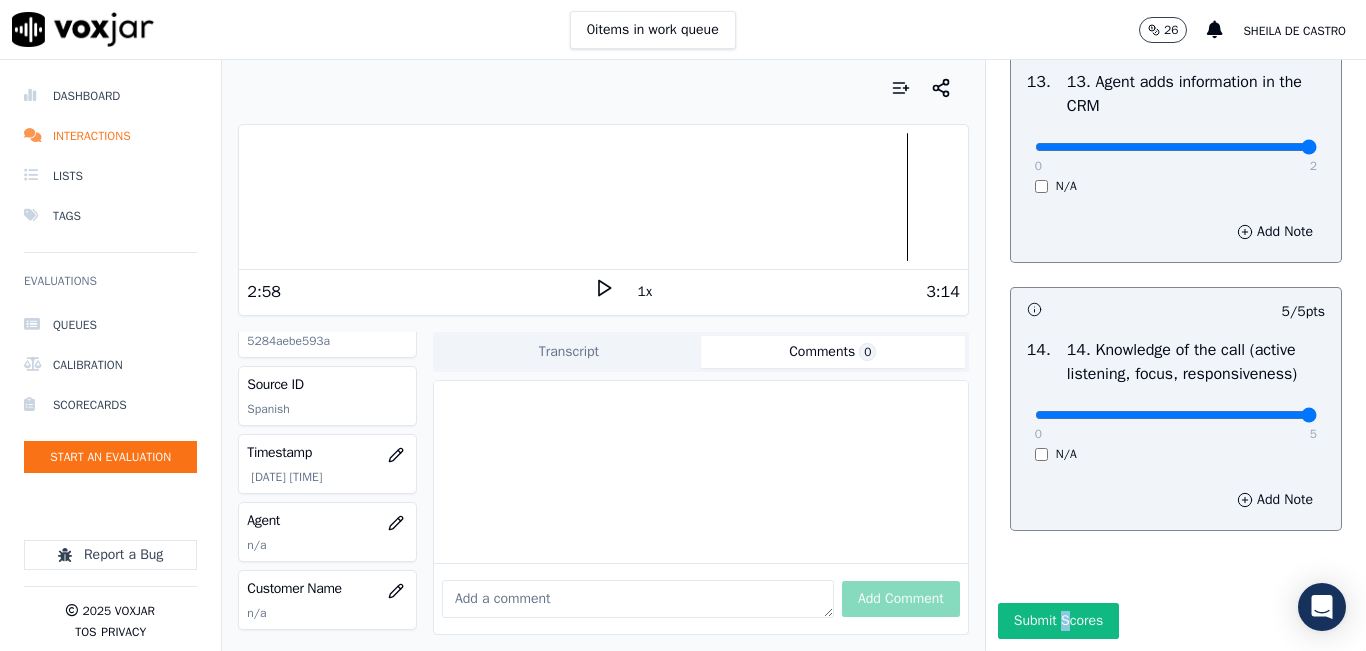 click on "Submit Scores" at bounding box center [1058, 621] 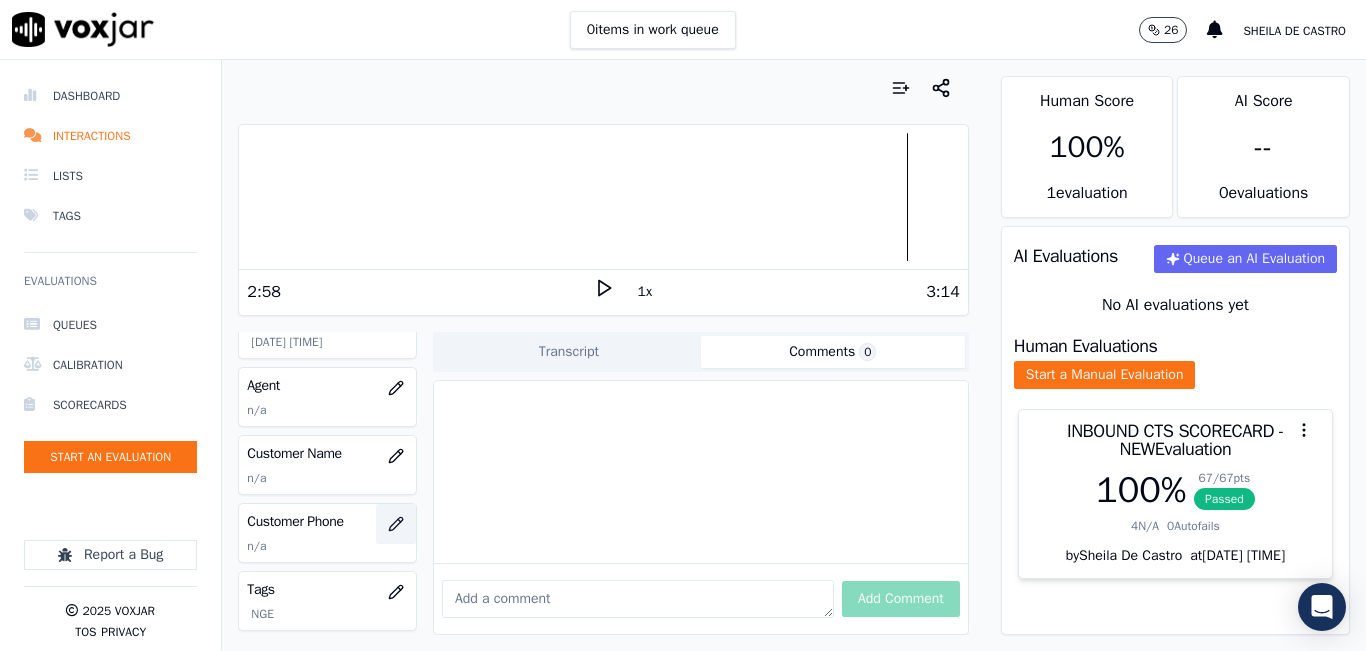 scroll, scrollTop: 150, scrollLeft: 0, axis: vertical 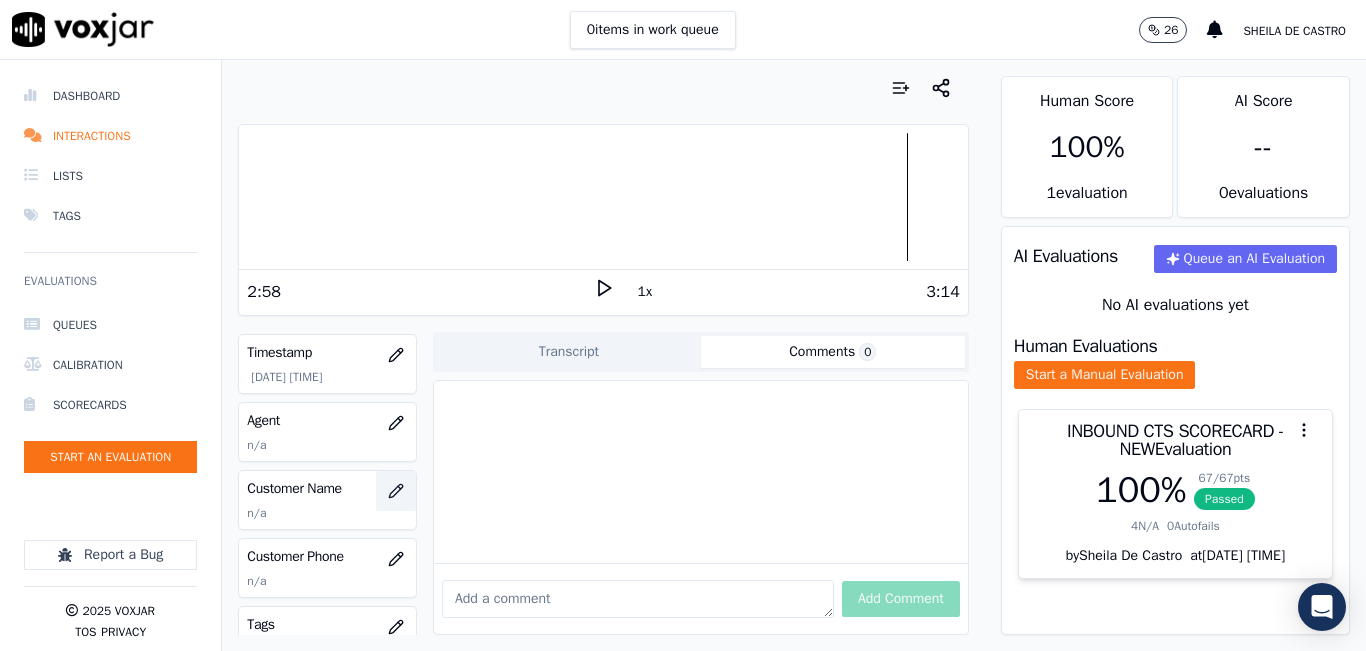 click 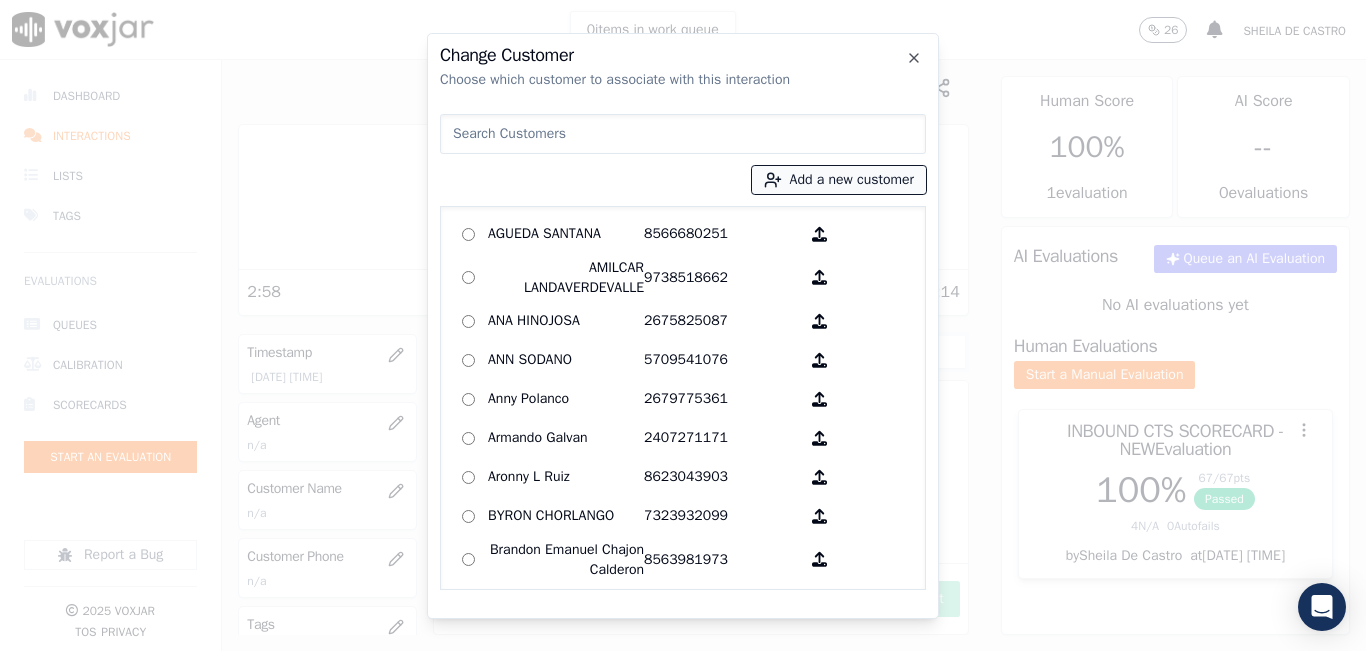 click on "Add a new customer" at bounding box center [839, 180] 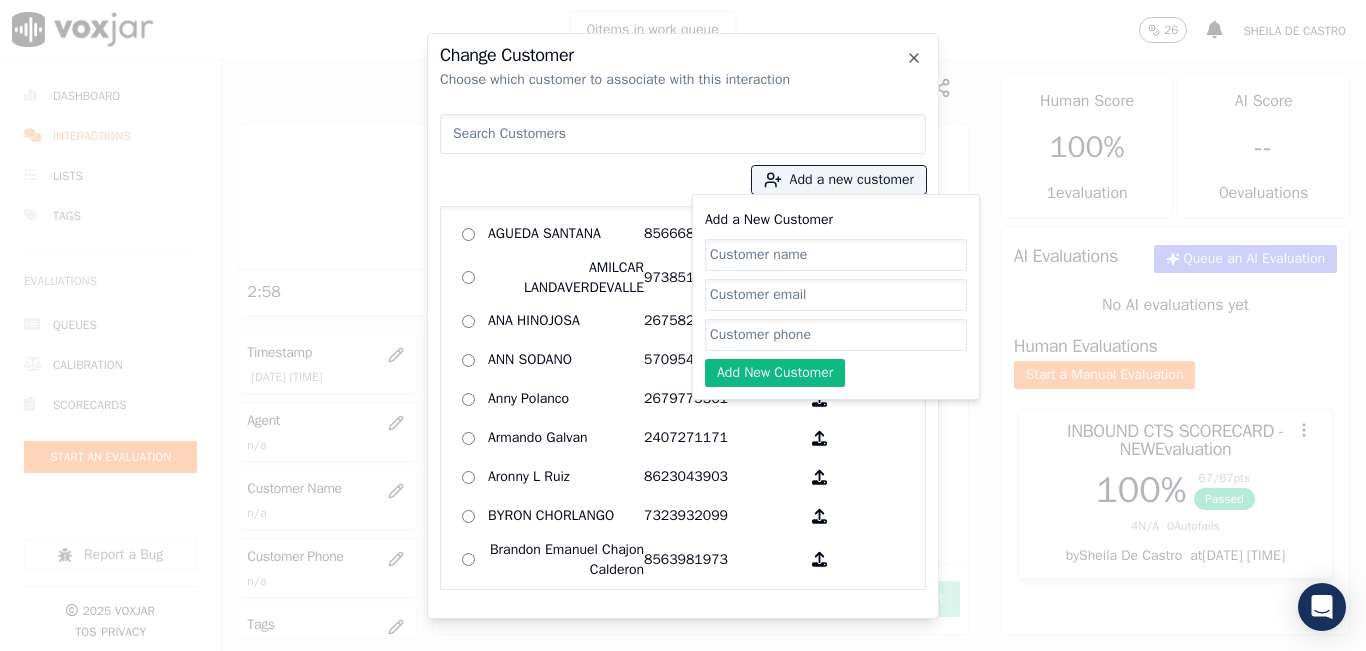 click on "Add a New Customer" 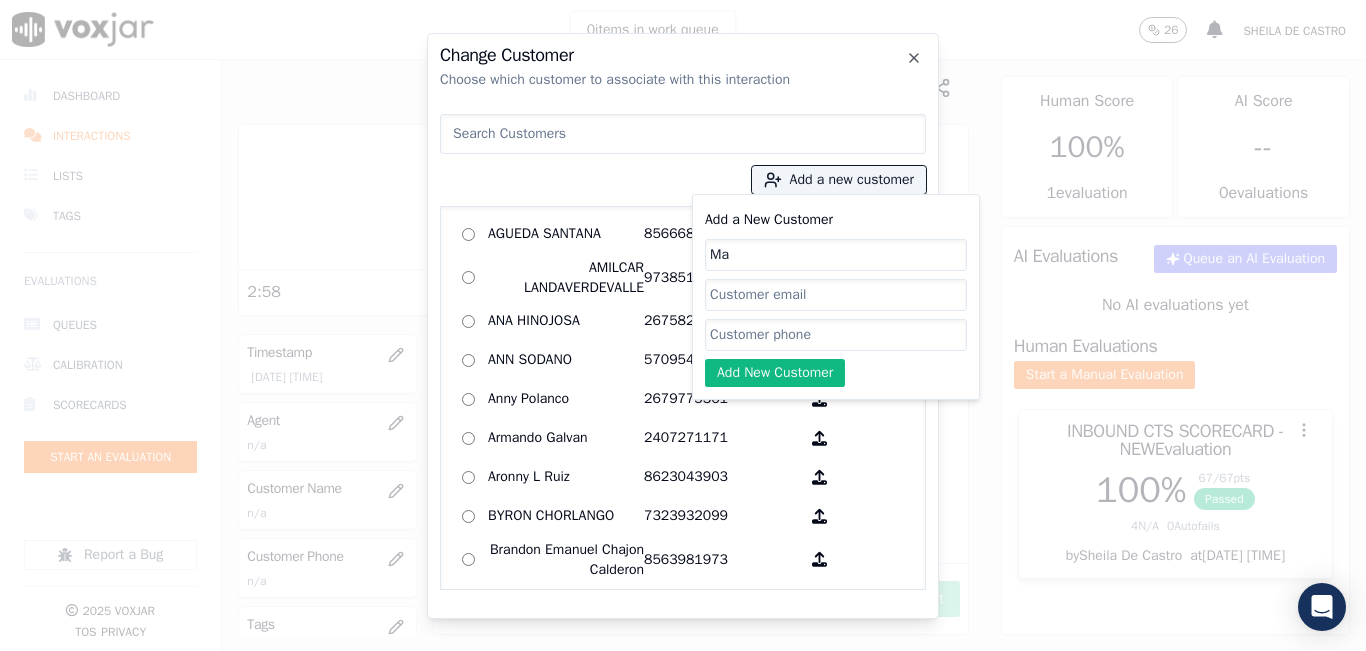 type on "M" 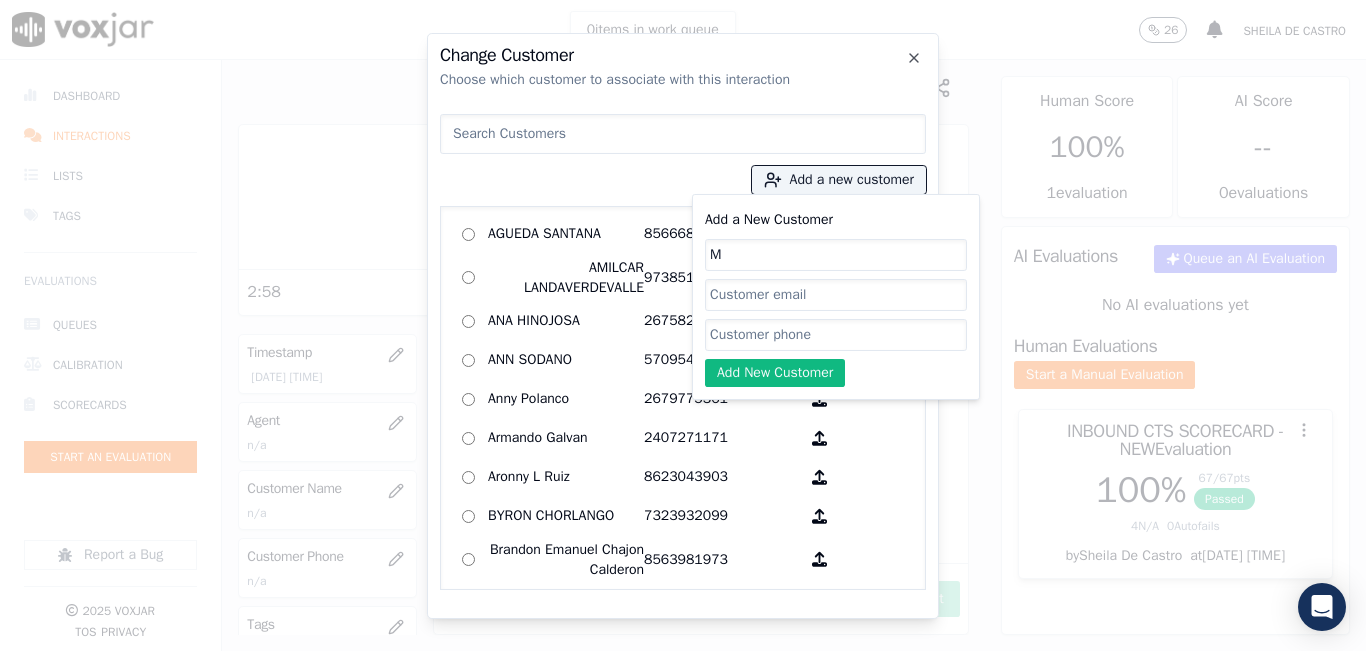 type 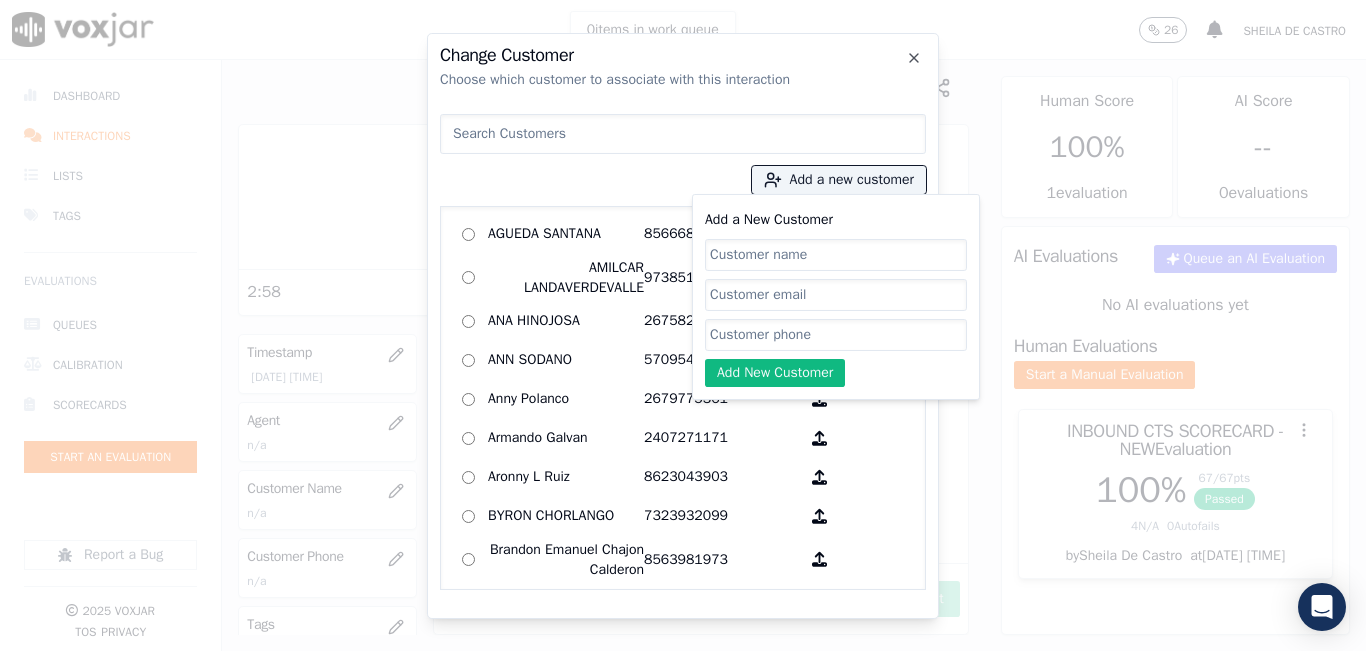 click at bounding box center (683, 134) 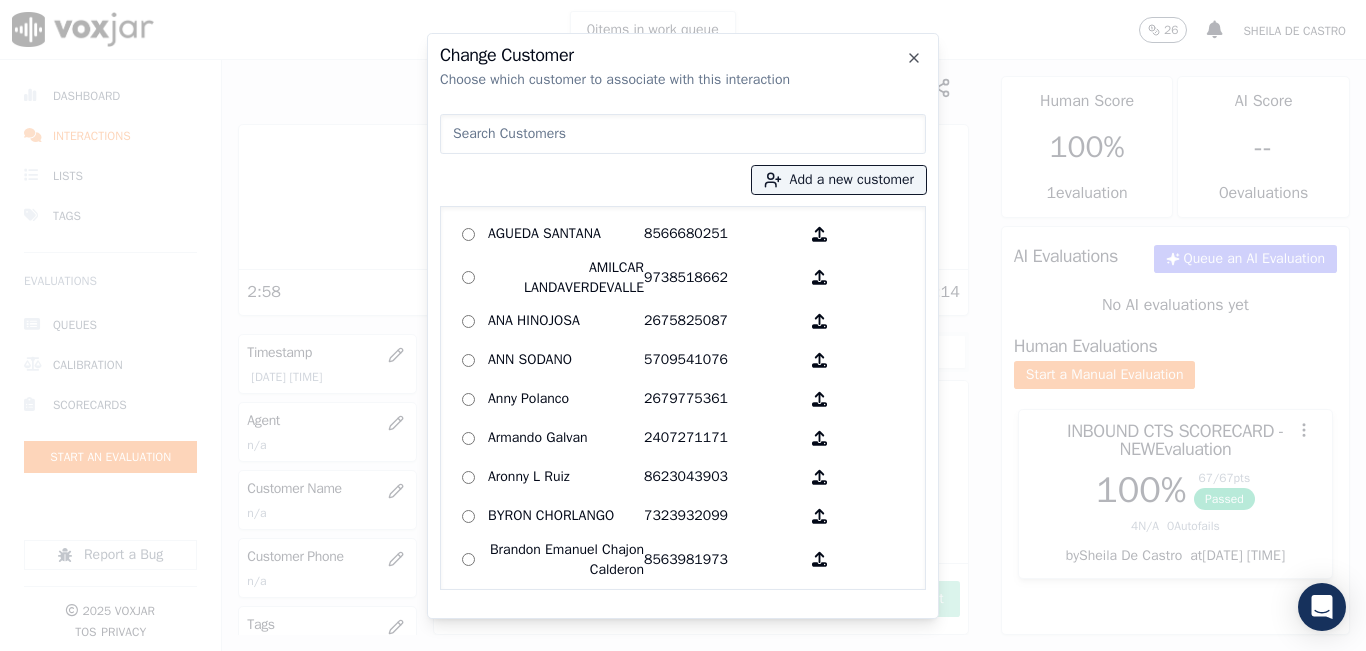 click at bounding box center (683, 134) 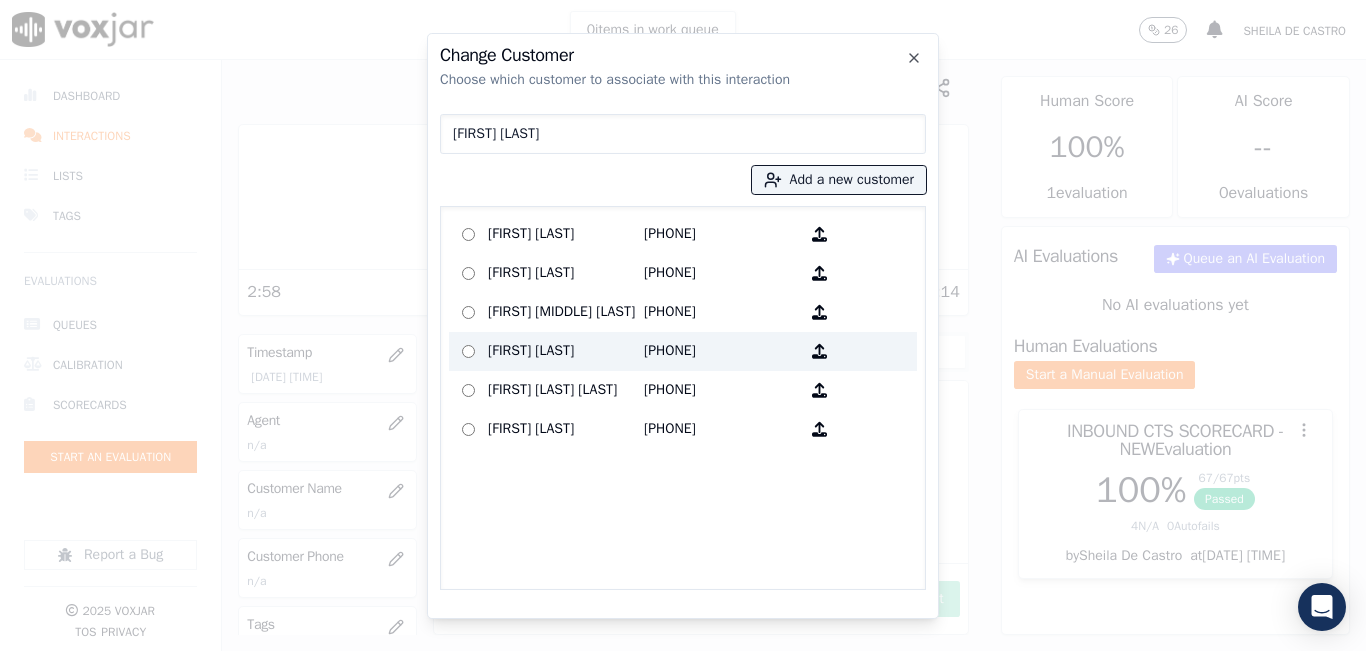 type on "maria c" 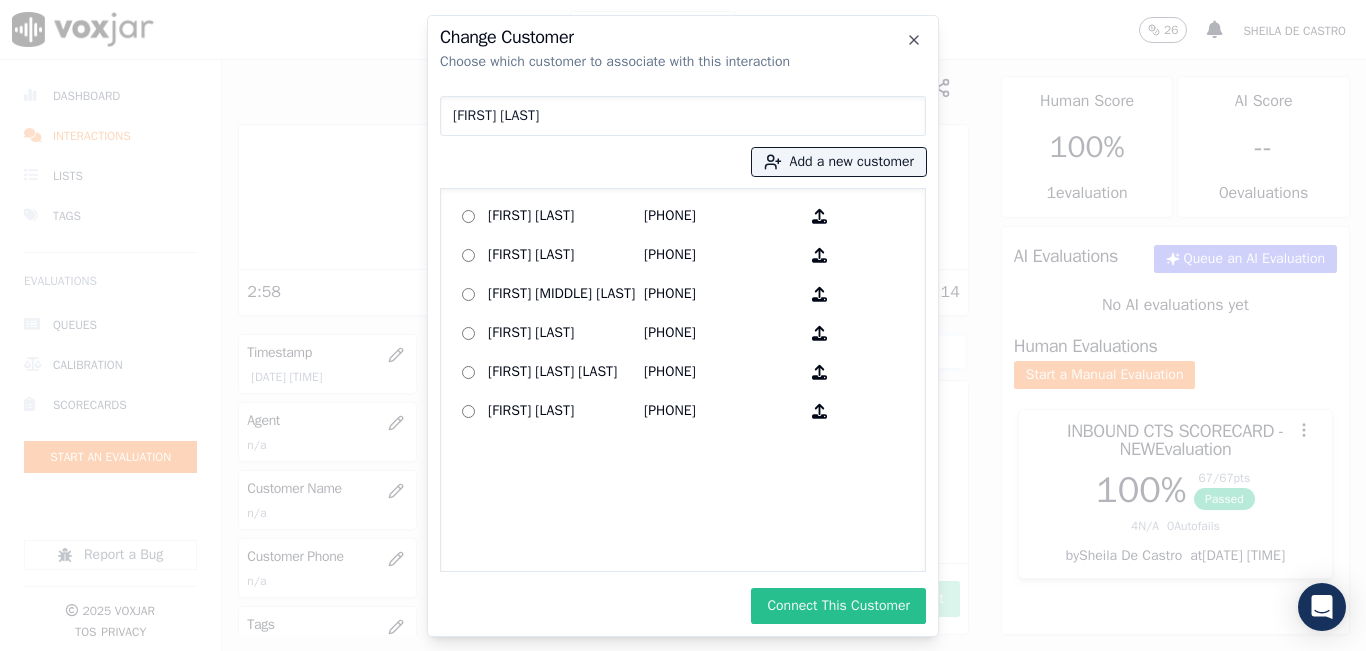 click on "Connect This Customer" at bounding box center (838, 606) 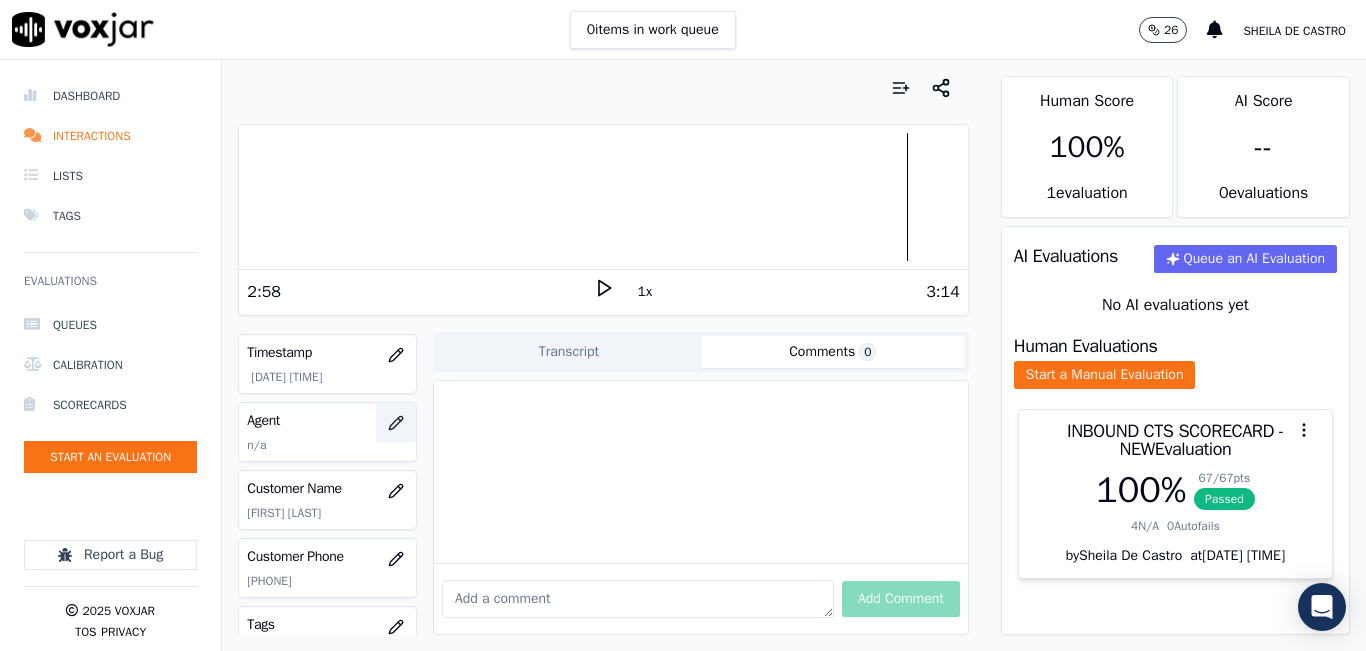 click 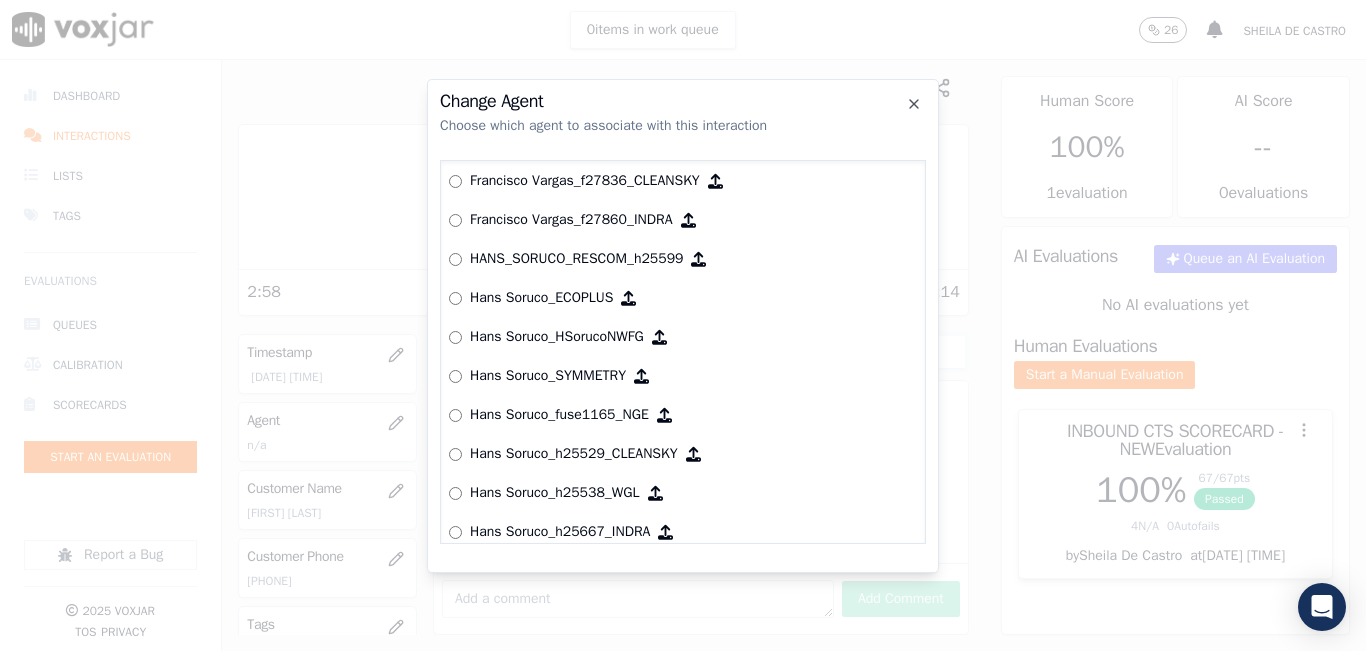 scroll, scrollTop: 3549, scrollLeft: 0, axis: vertical 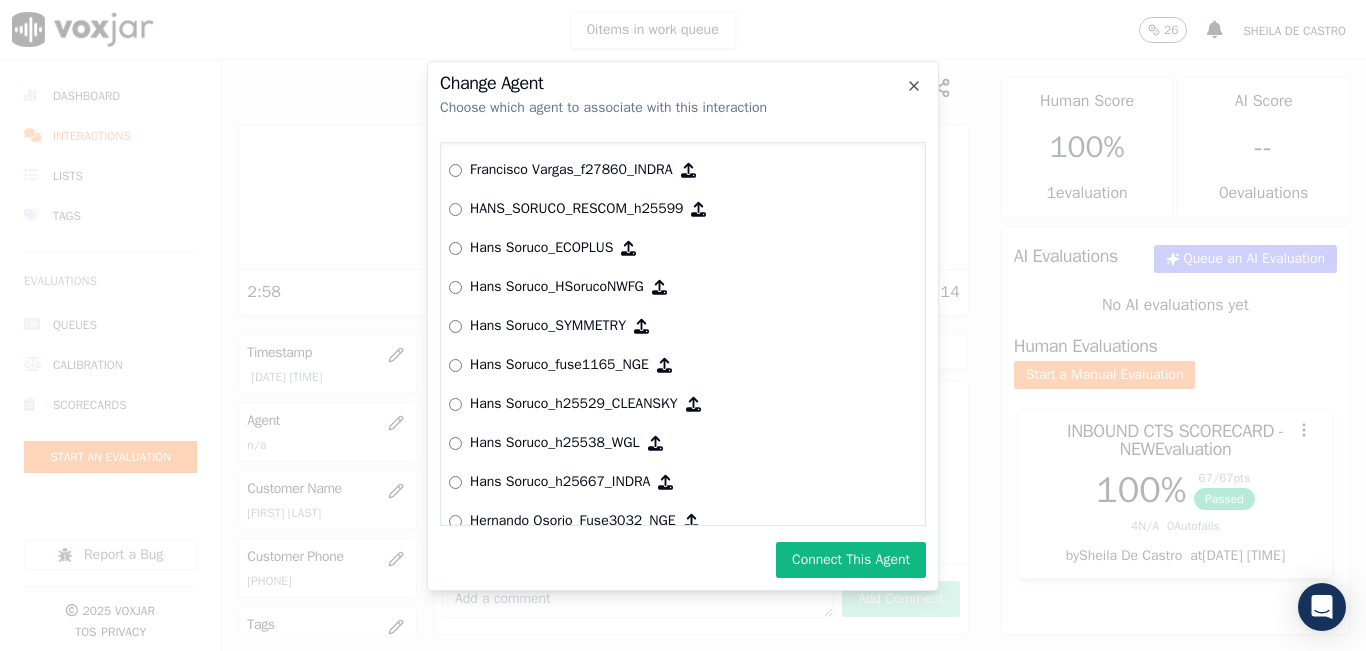 drag, startPoint x: 846, startPoint y: 577, endPoint x: 836, endPoint y: 569, distance: 12.806249 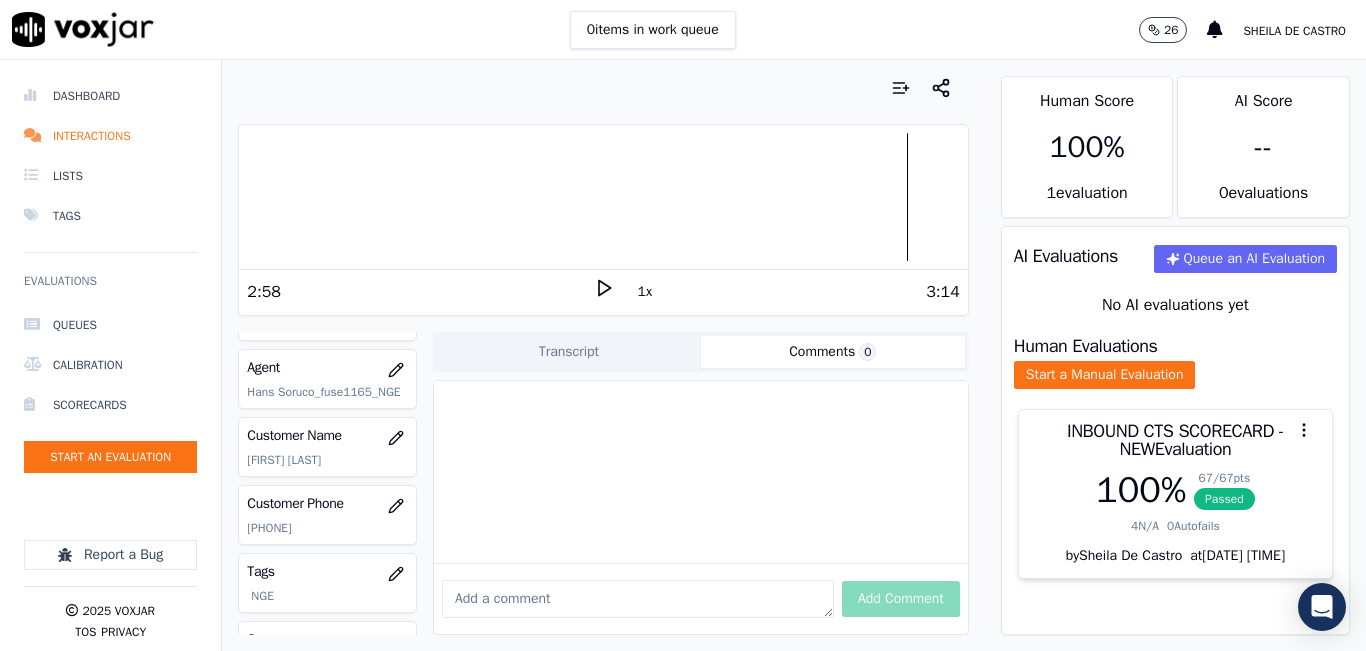 scroll, scrollTop: 150, scrollLeft: 0, axis: vertical 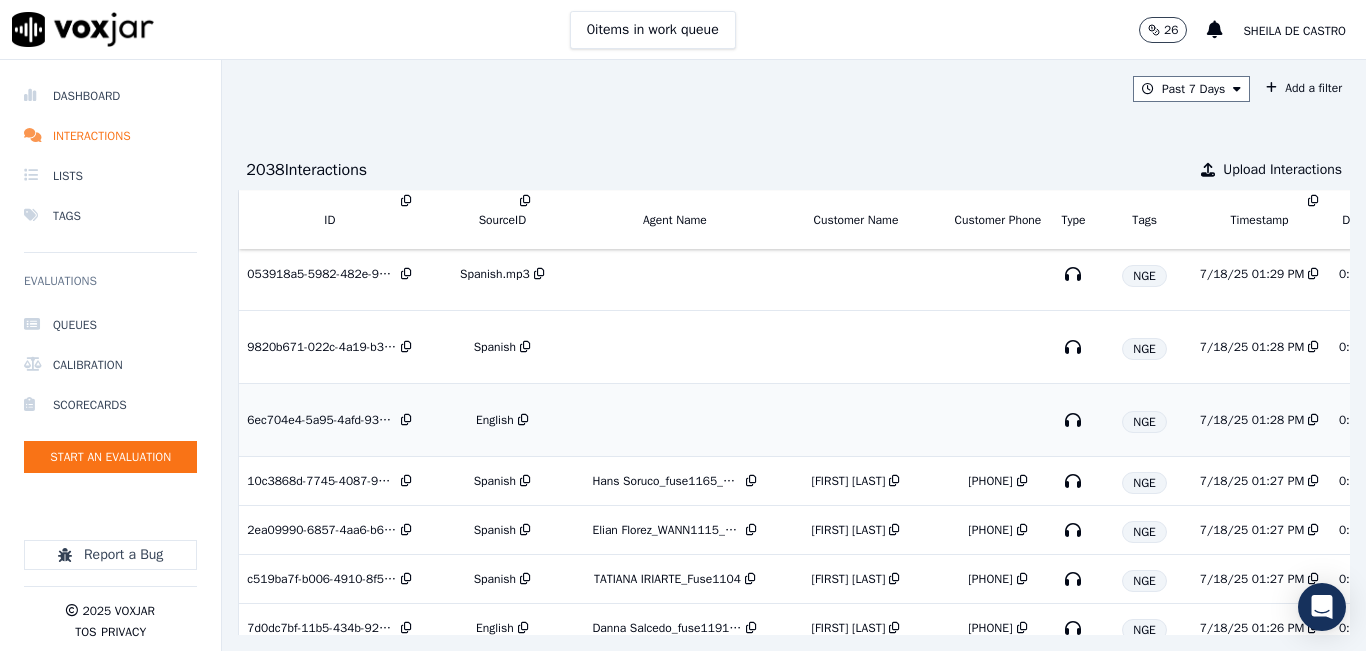click on "English" at bounding box center [495, 420] 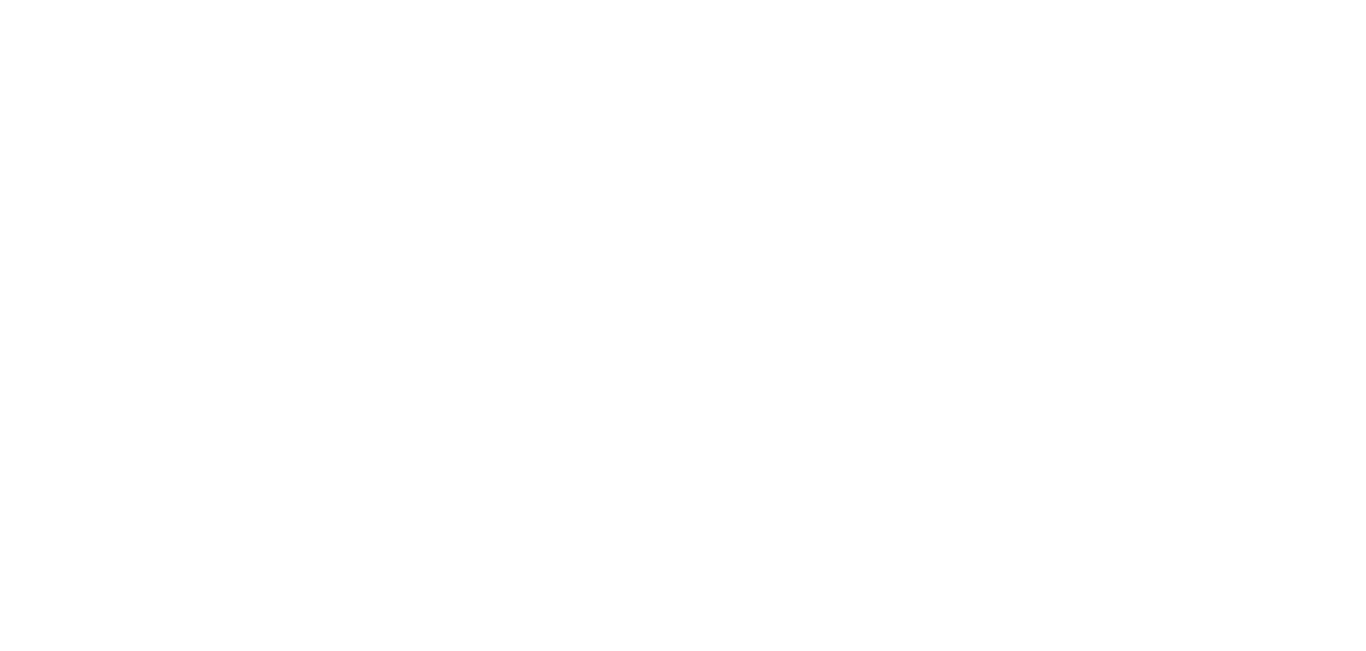 scroll, scrollTop: 0, scrollLeft: 0, axis: both 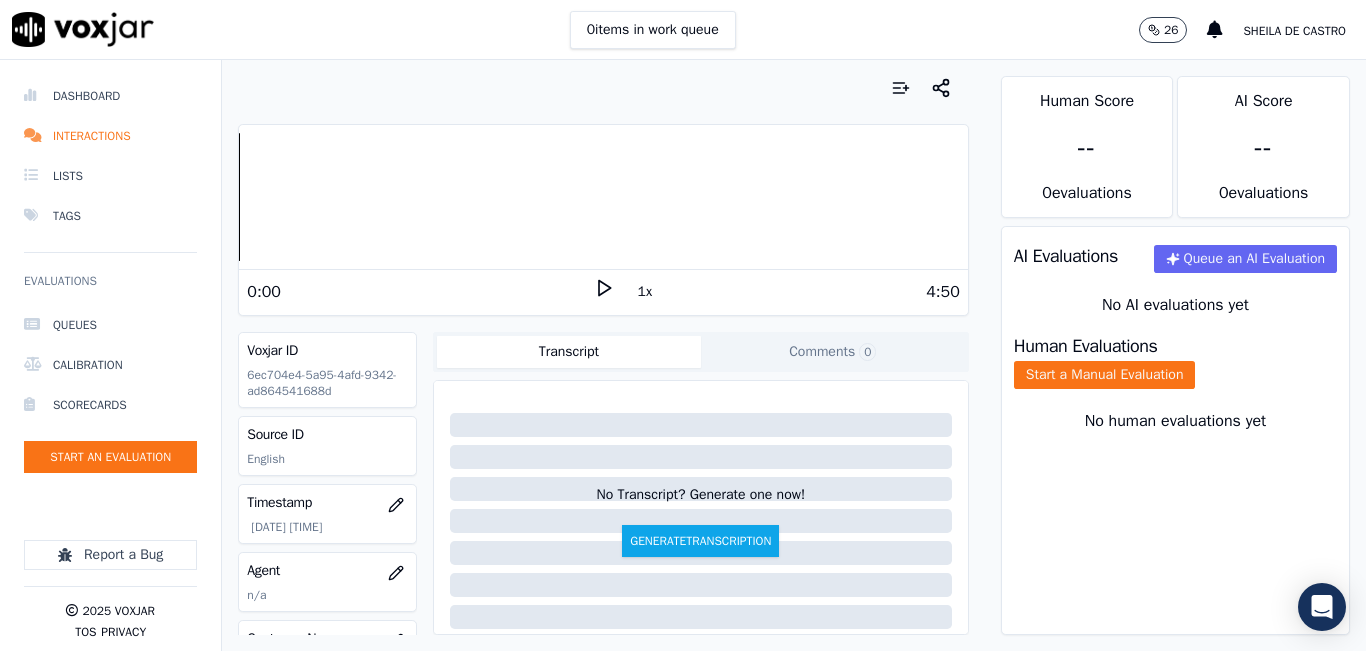drag, startPoint x: 801, startPoint y: 30, endPoint x: 771, endPoint y: 27, distance: 30.149628 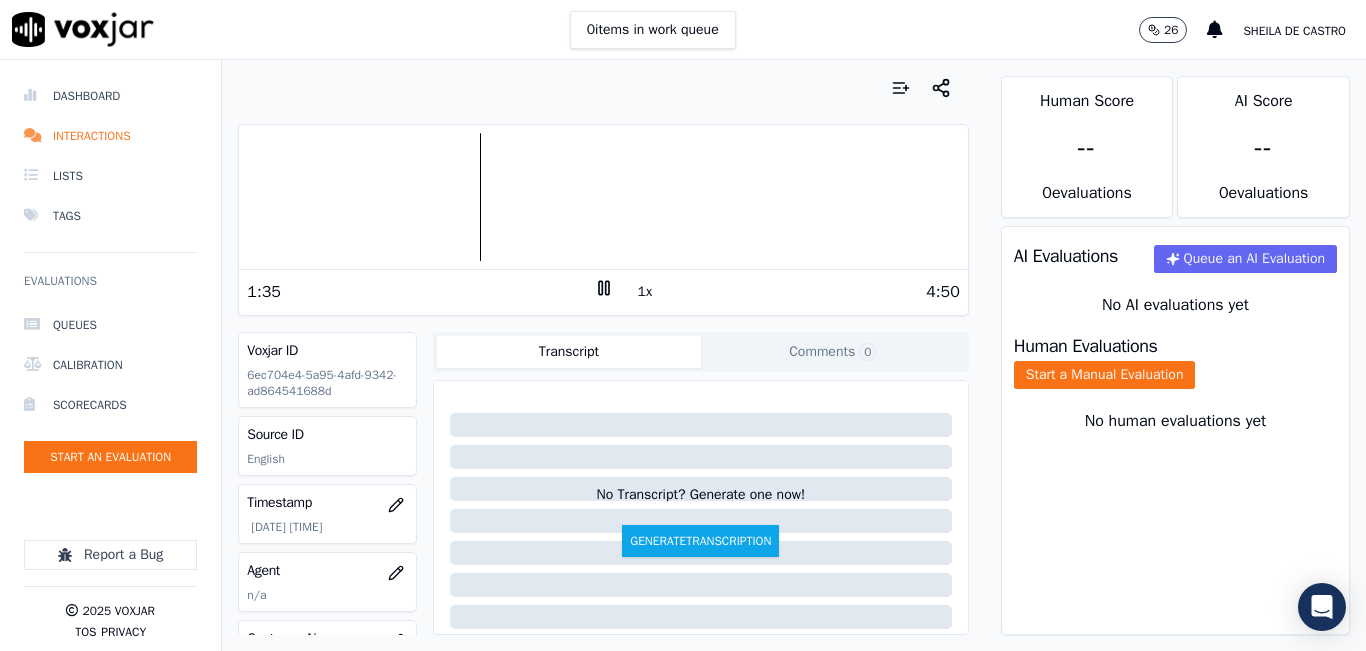 click on "Comments  0" 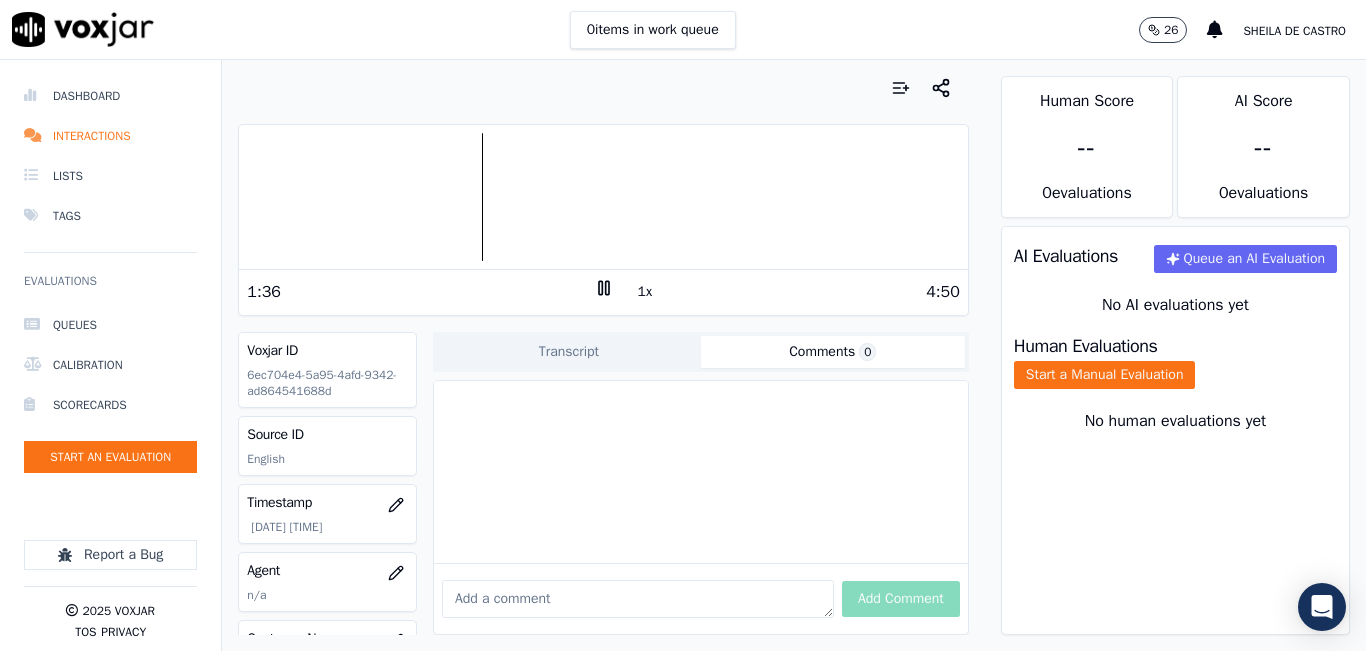 click at bounding box center (638, 599) 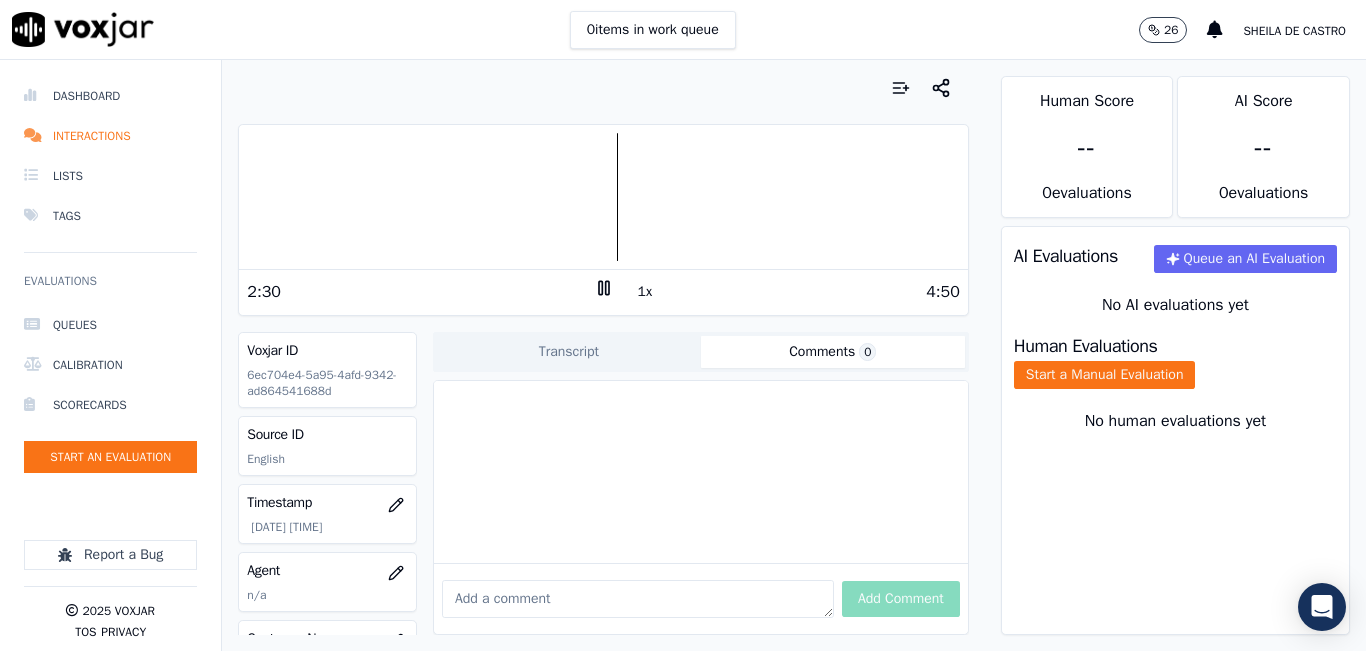 scroll, scrollTop: 100, scrollLeft: 0, axis: vertical 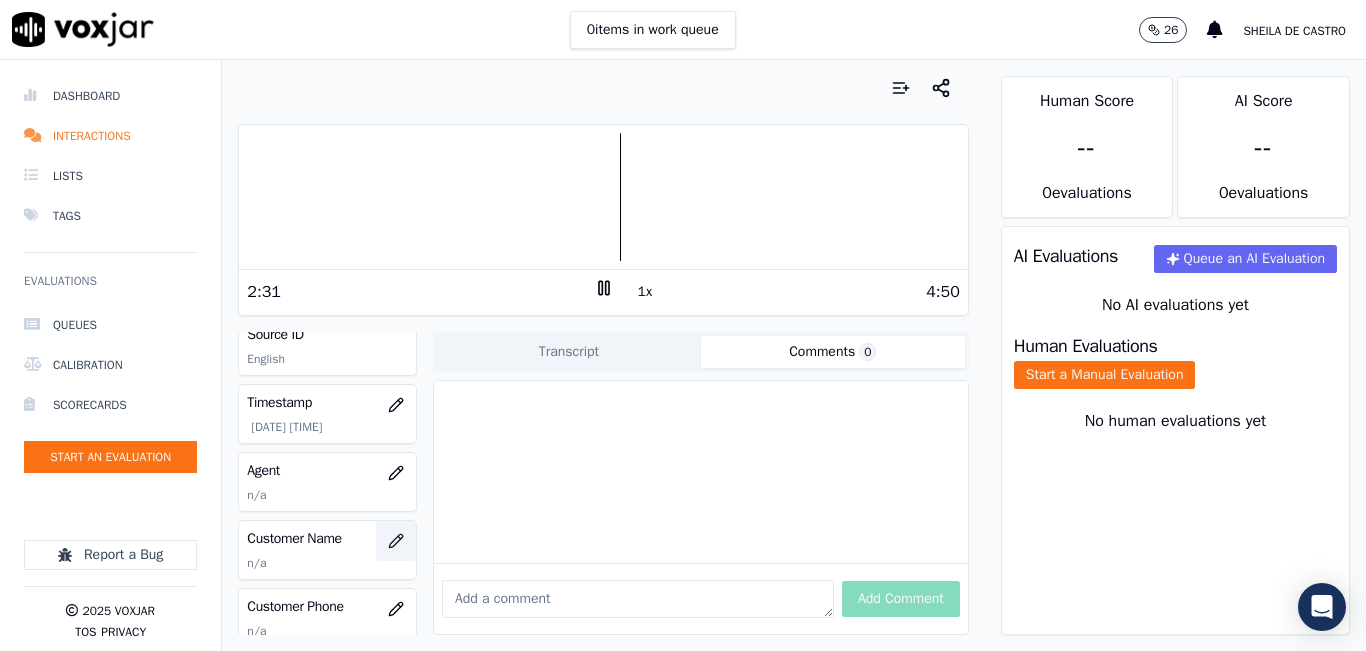 click 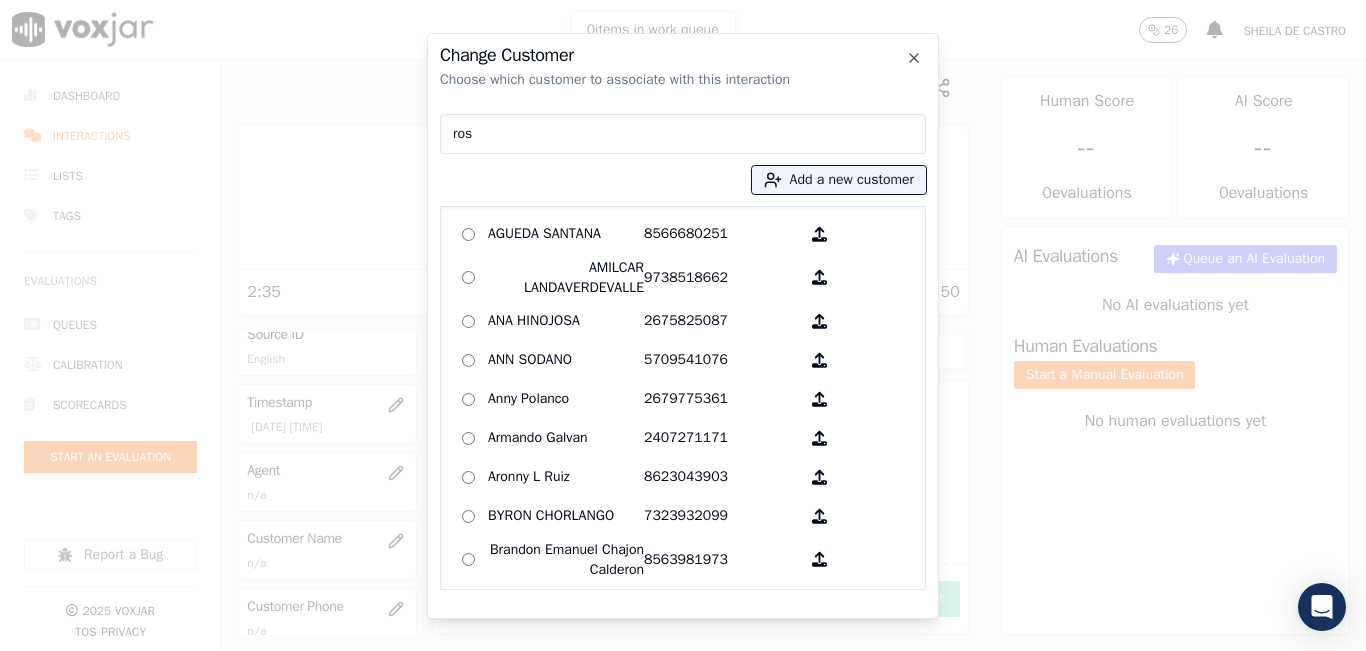 type on "ross" 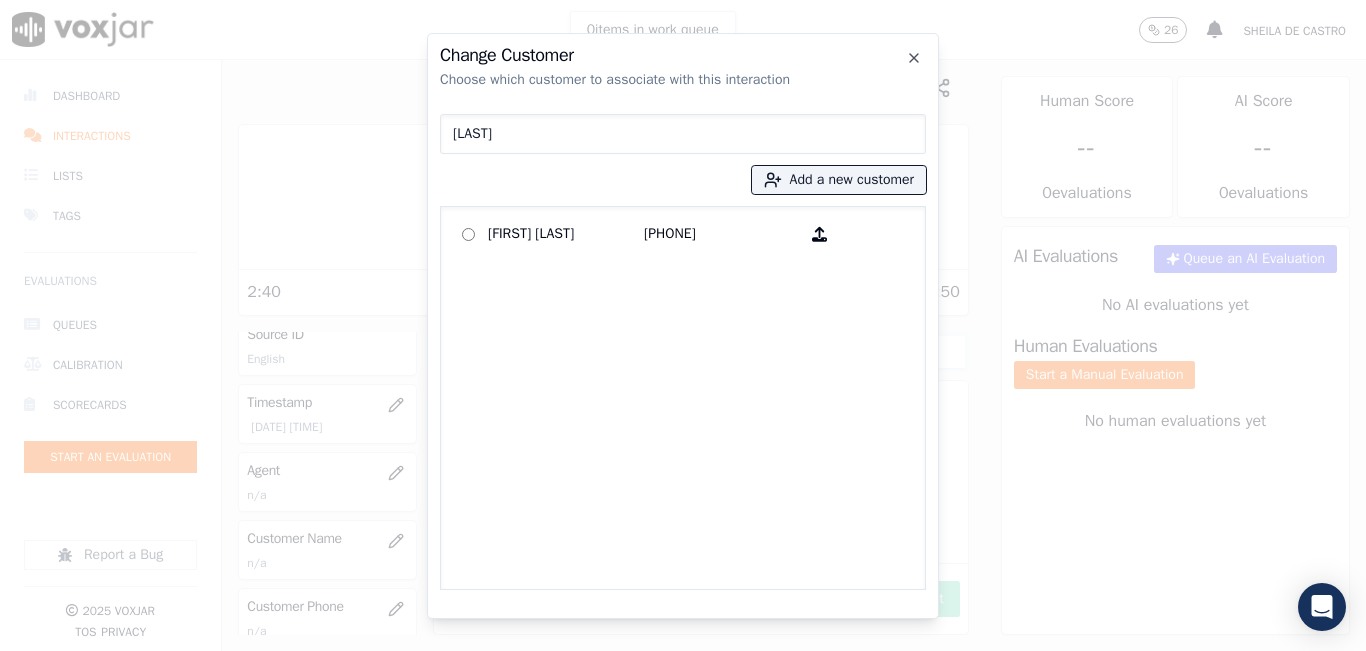 drag, startPoint x: 508, startPoint y: 135, endPoint x: 387, endPoint y: 187, distance: 131.70042 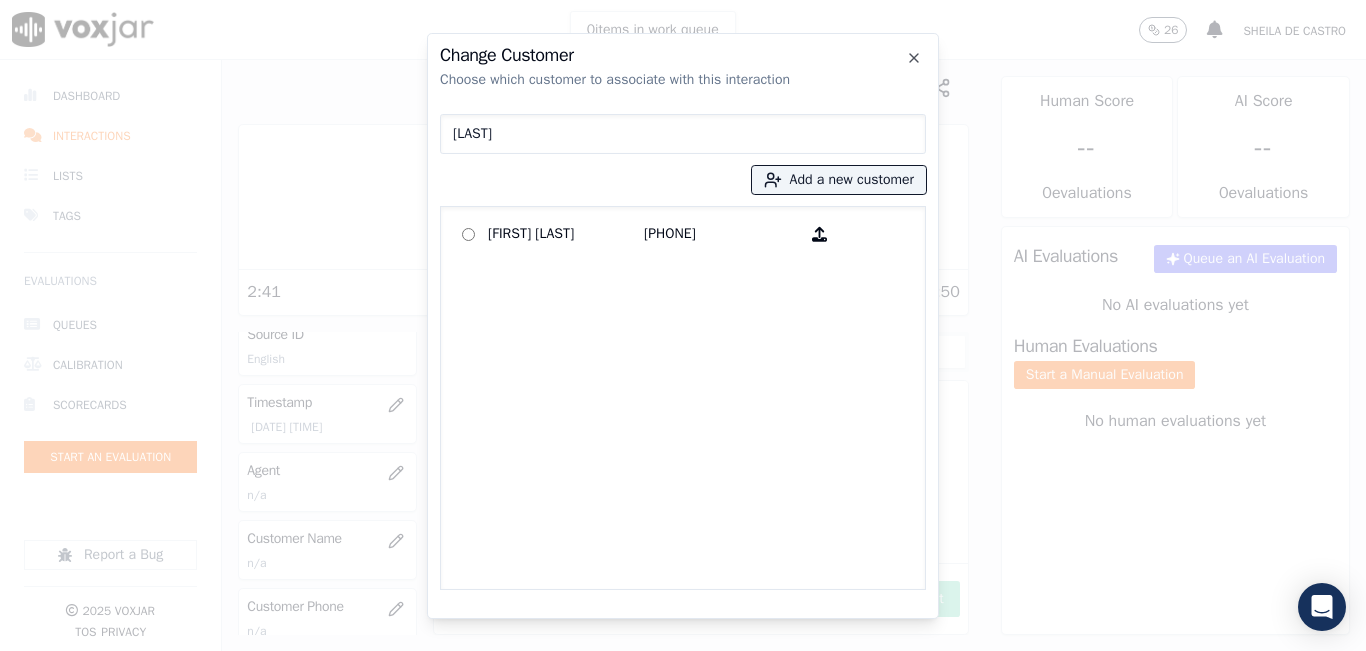 type 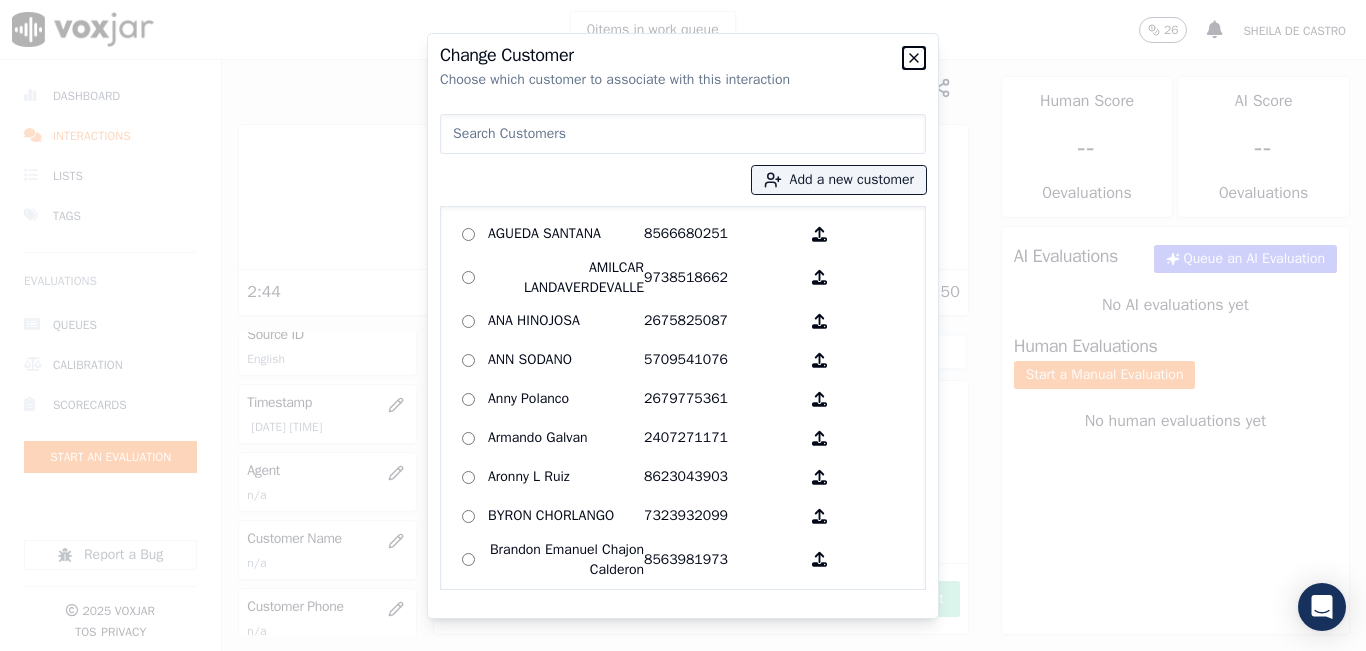 click 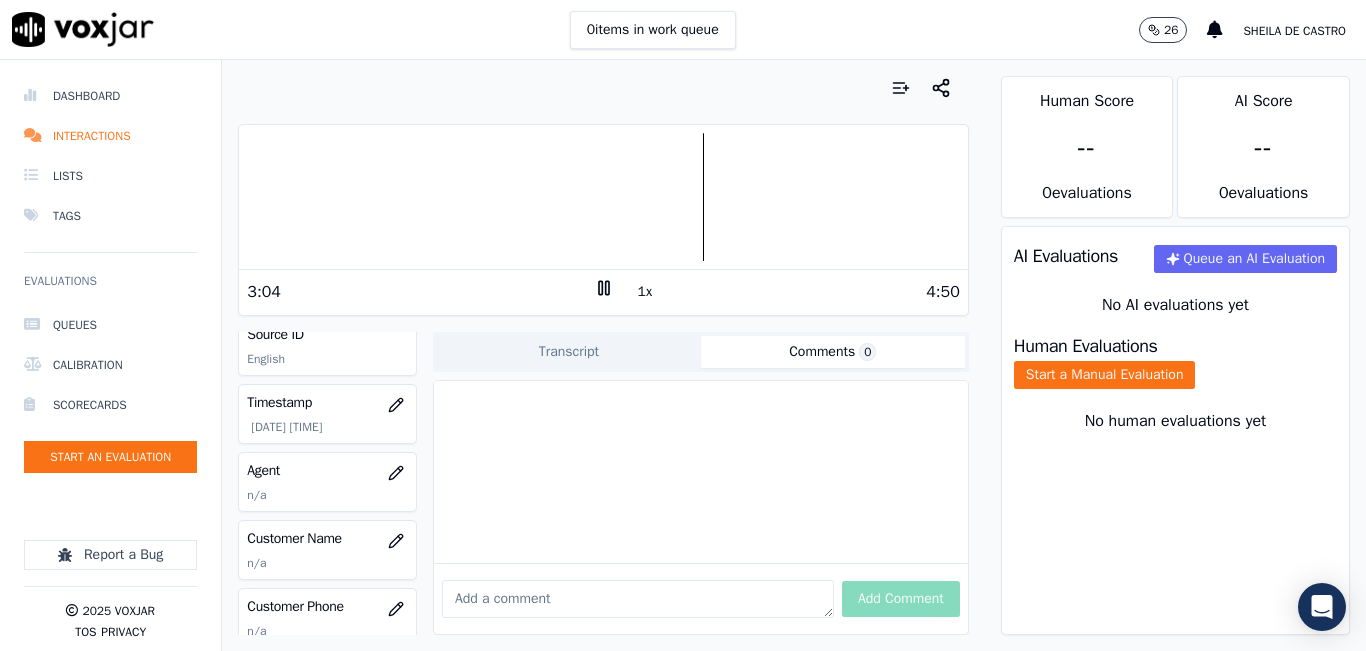 click at bounding box center (638, 599) 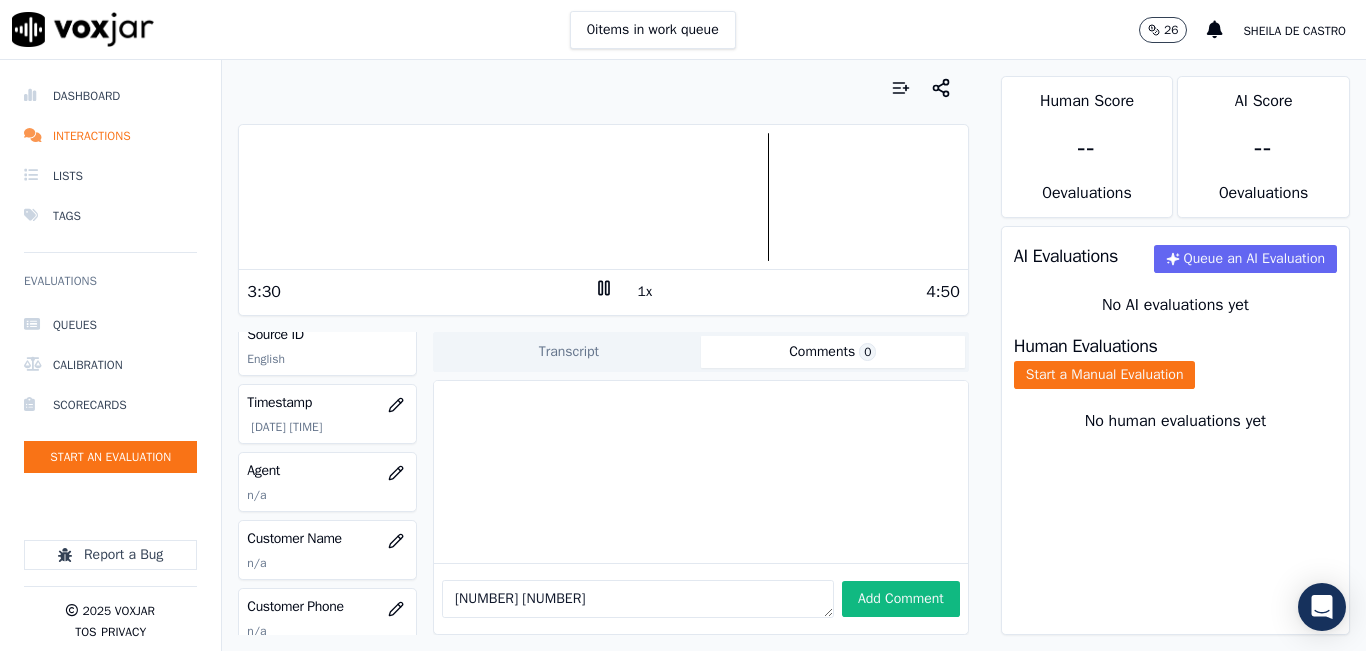 type on "5771700000 5771700935" 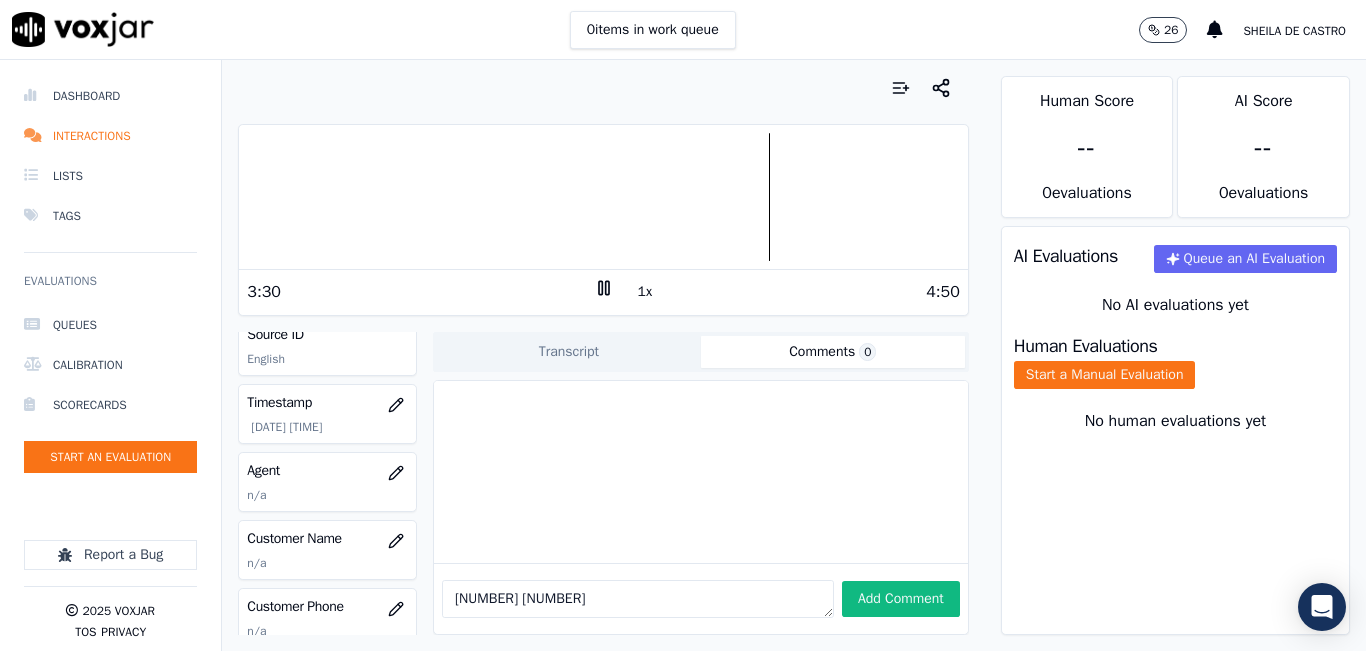 click 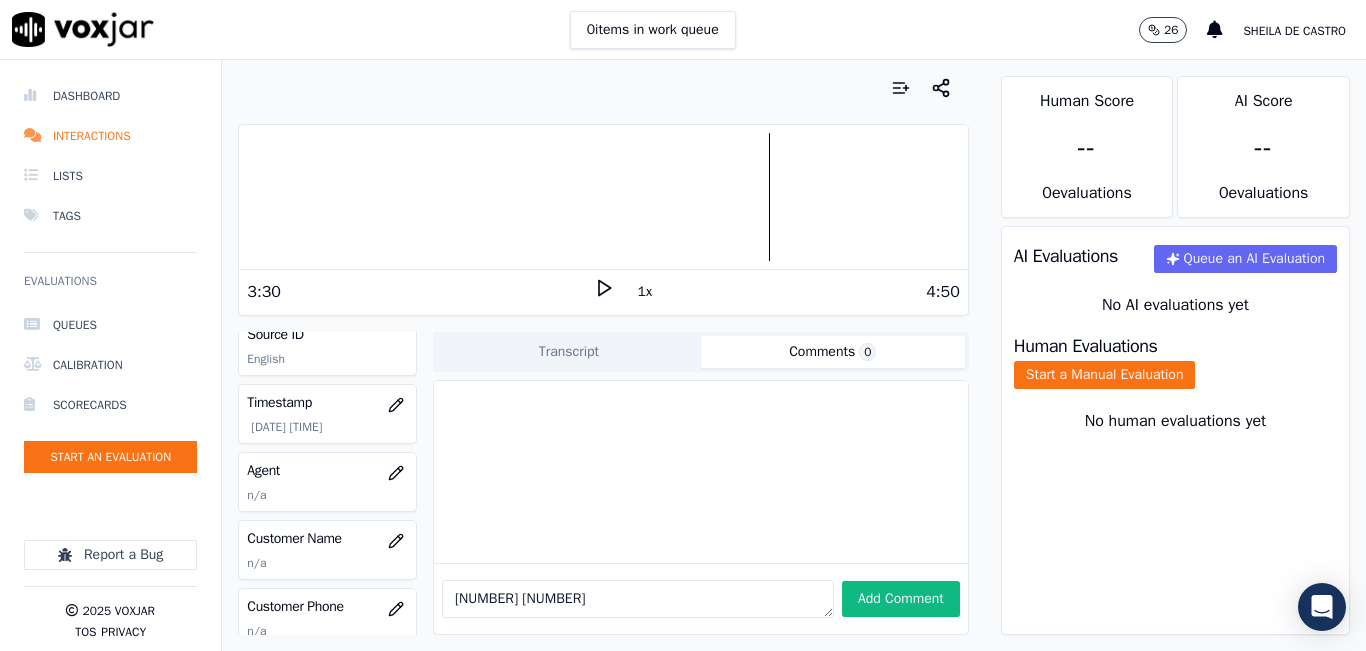 click on "5771700000 5771700935" at bounding box center [638, 599] 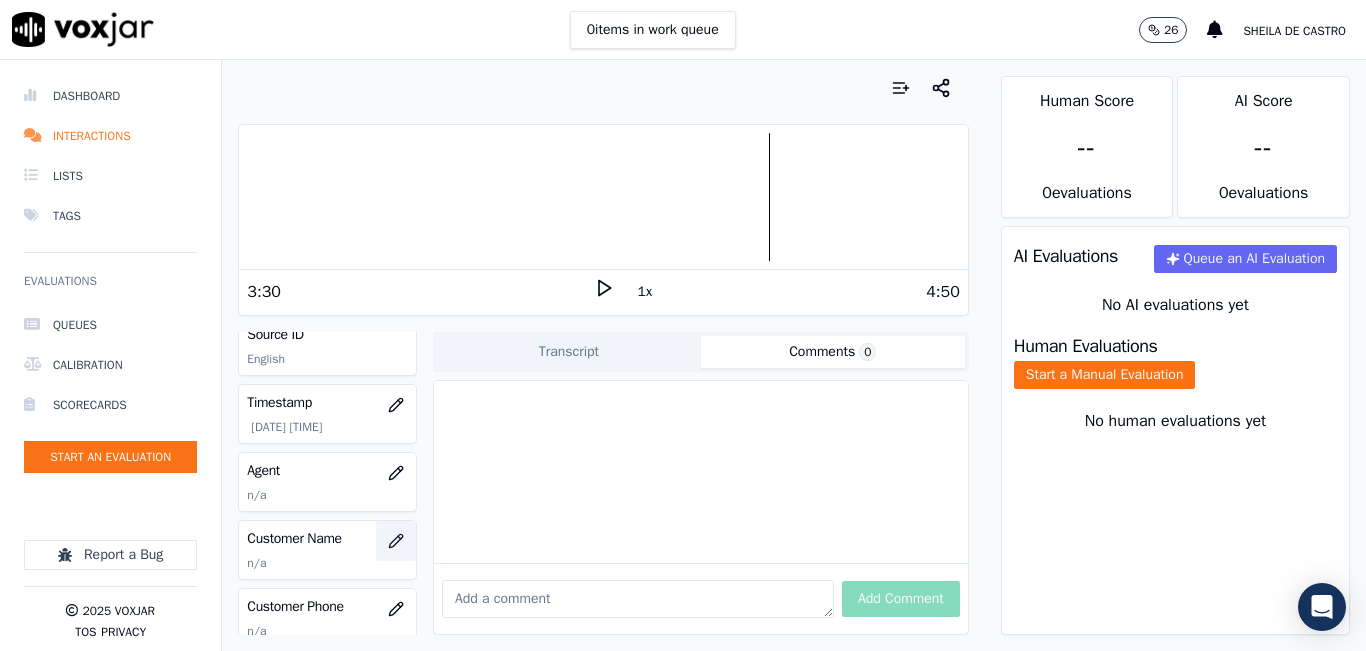 type 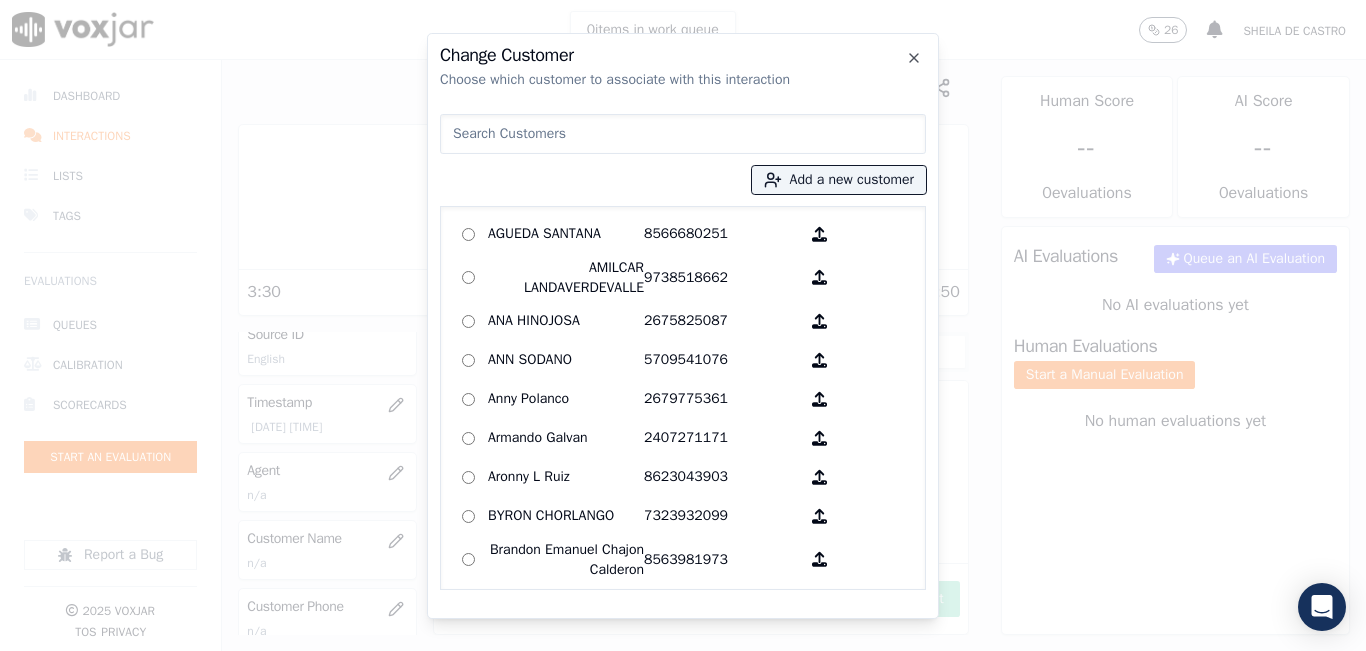 click at bounding box center [683, 134] 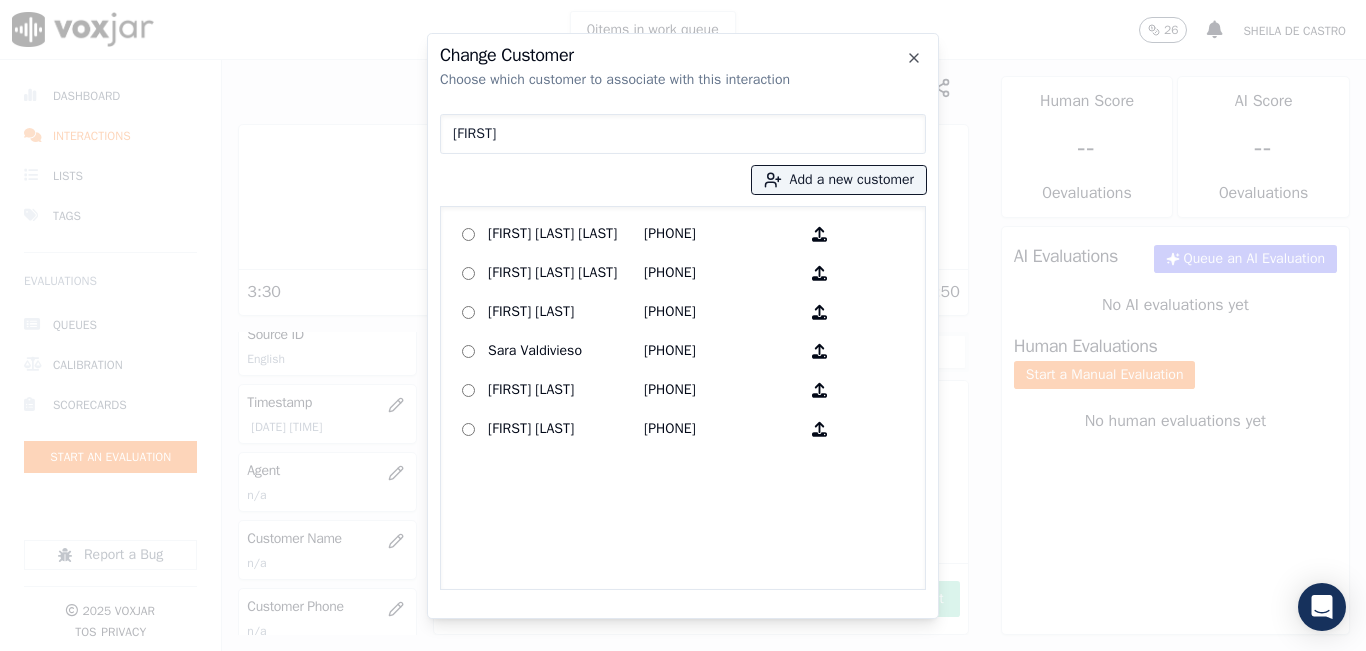 type on "sara" 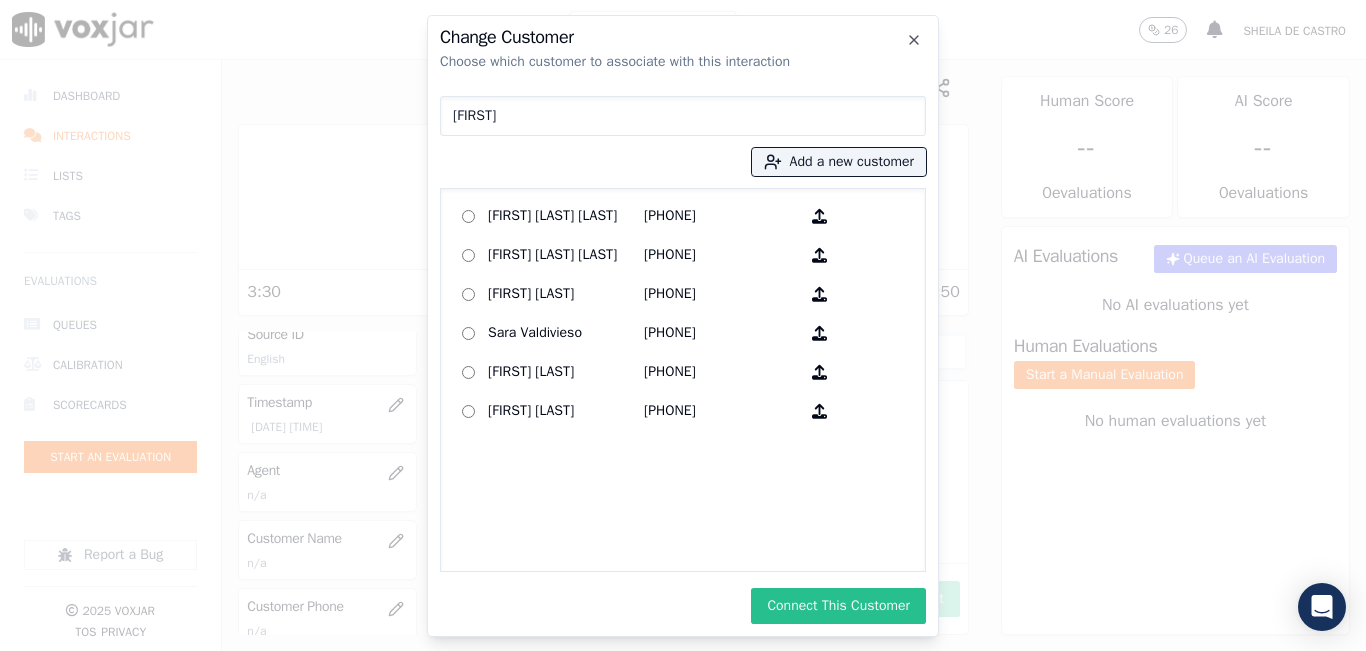 click on "Connect This Customer" at bounding box center (838, 606) 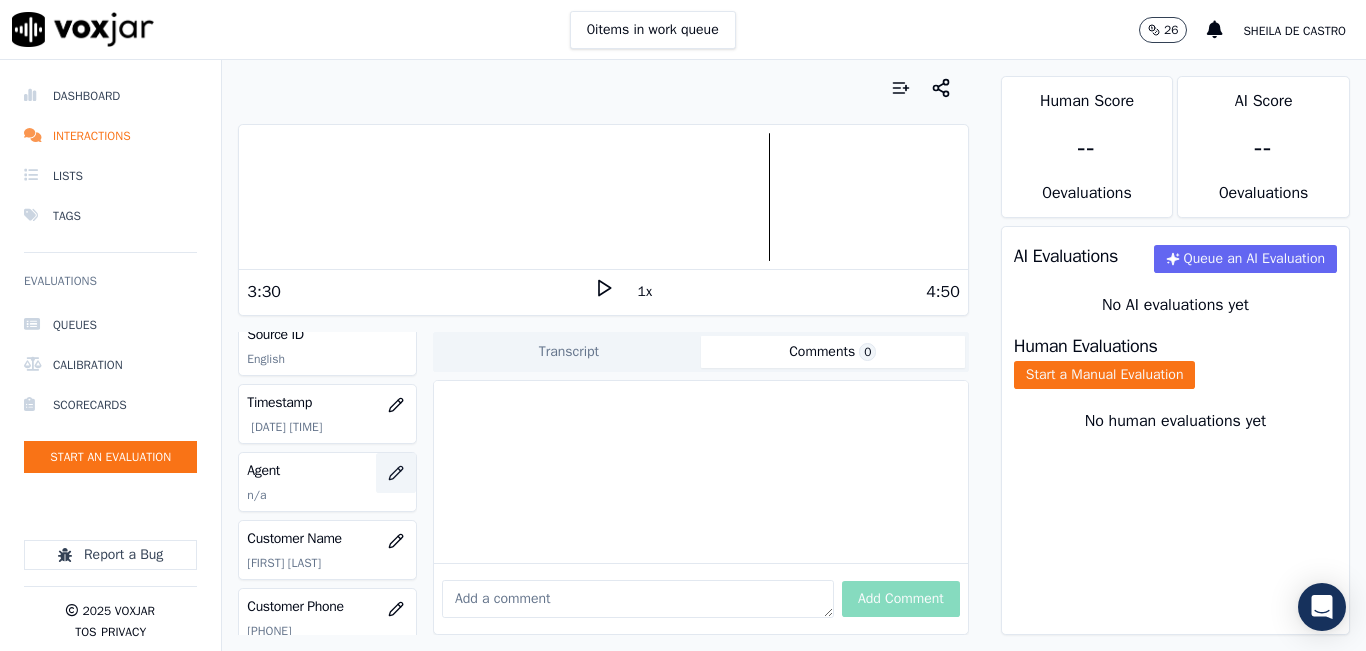 click 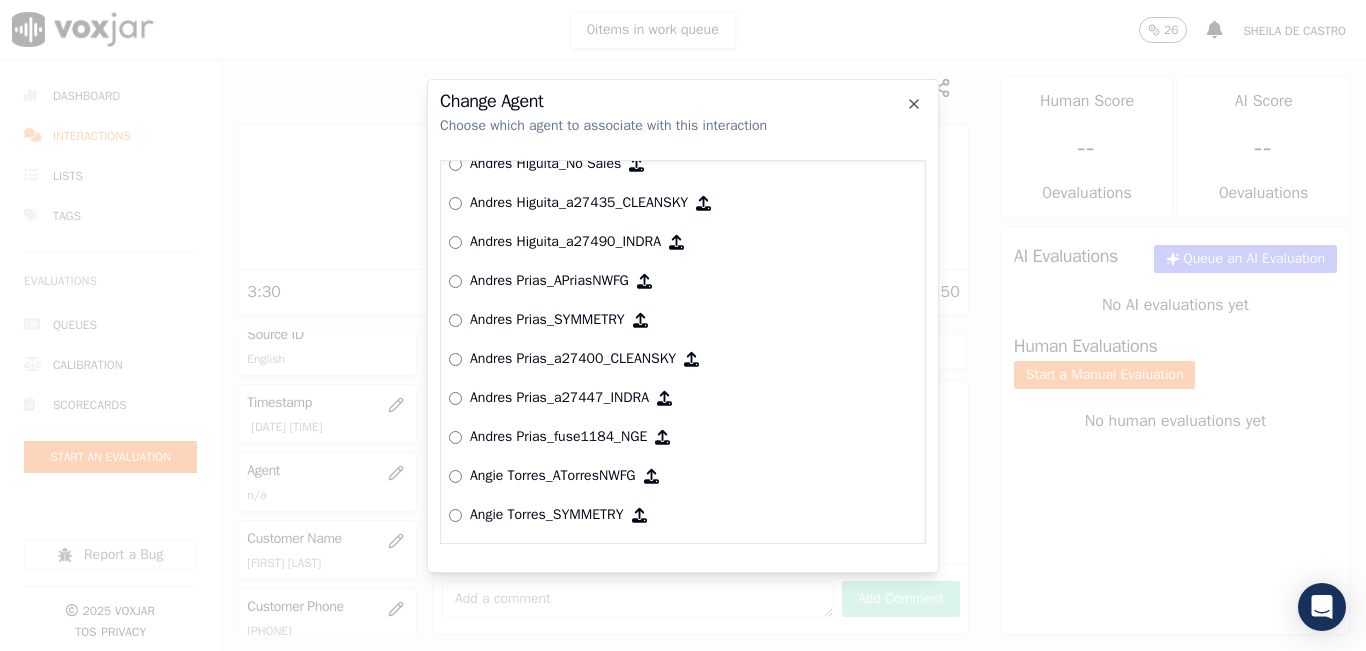 scroll, scrollTop: 624, scrollLeft: 0, axis: vertical 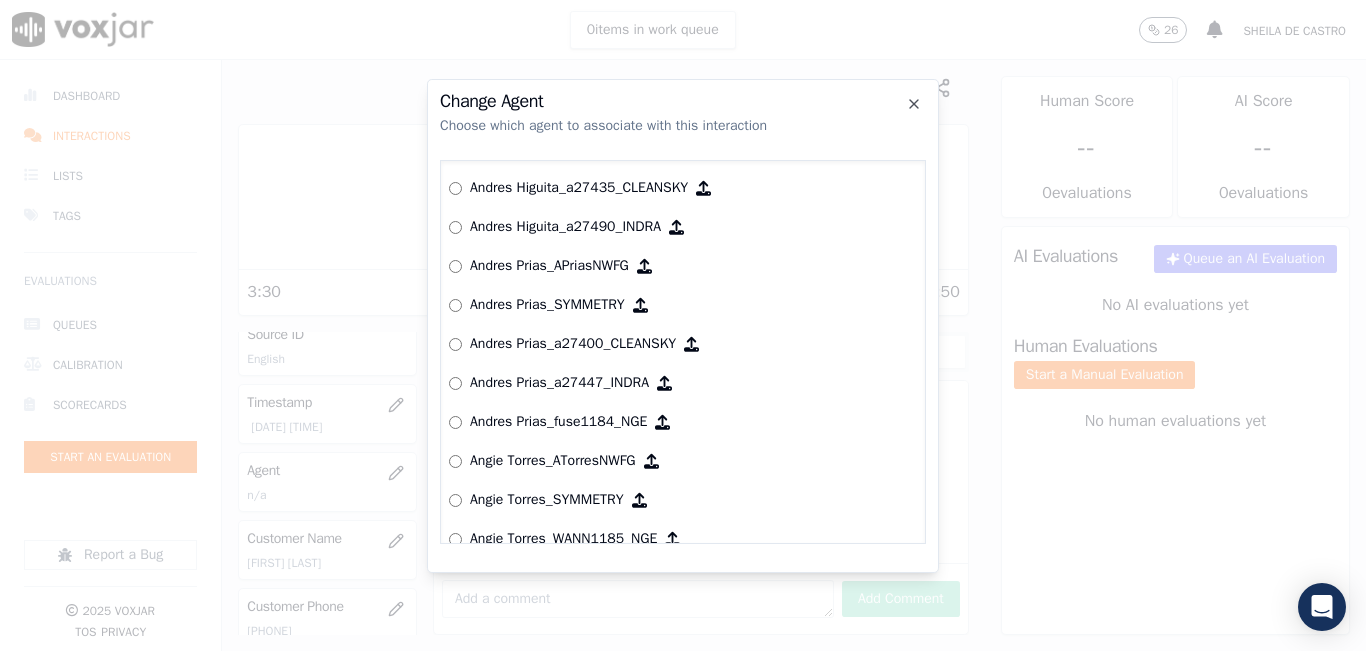 click on "Andres Prias_fuse1184_NGE" at bounding box center [683, 422] 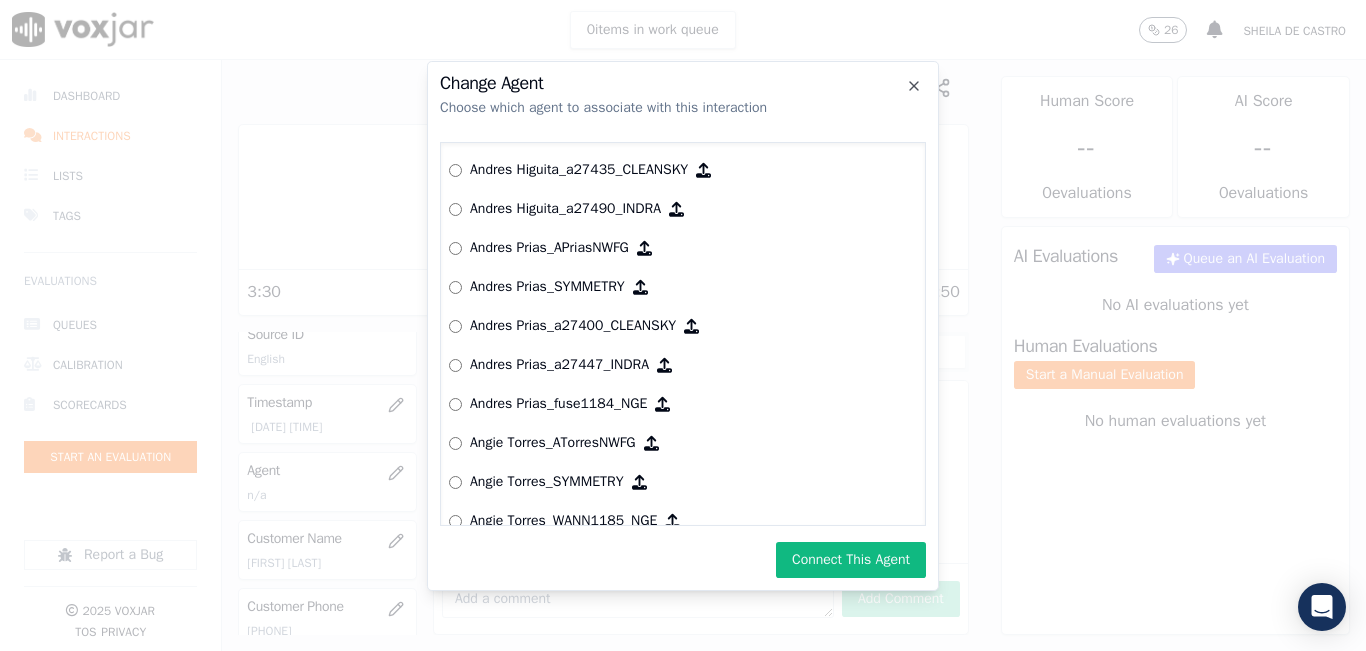 drag, startPoint x: 821, startPoint y: 551, endPoint x: 833, endPoint y: 541, distance: 15.6205 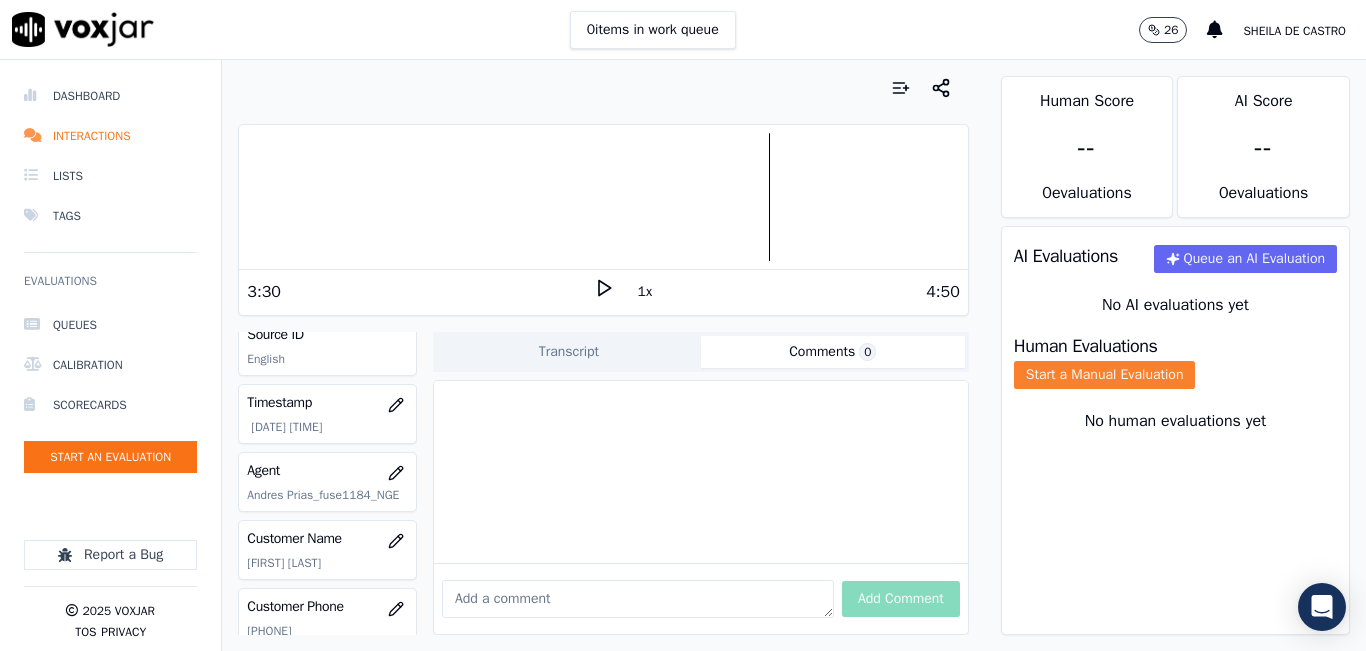 click on "Start a Manual Evaluation" 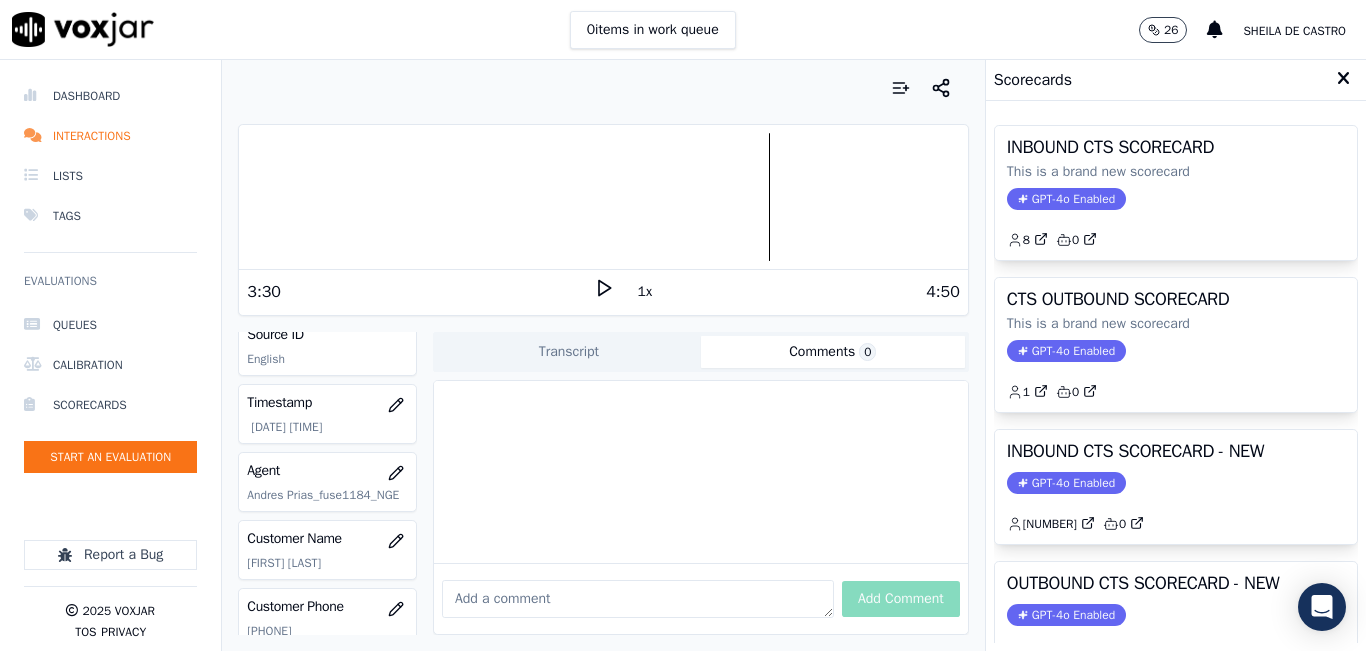 click on "GPT-4o Enabled" 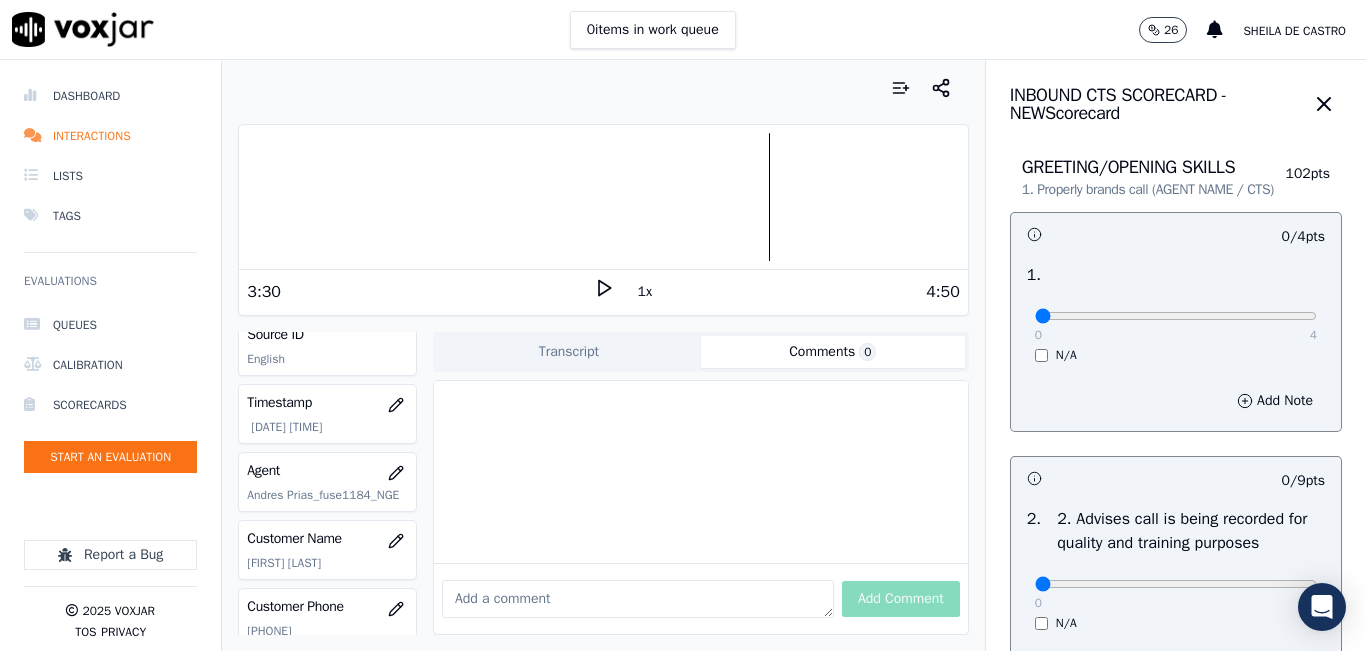 click on "4" at bounding box center (1313, 335) 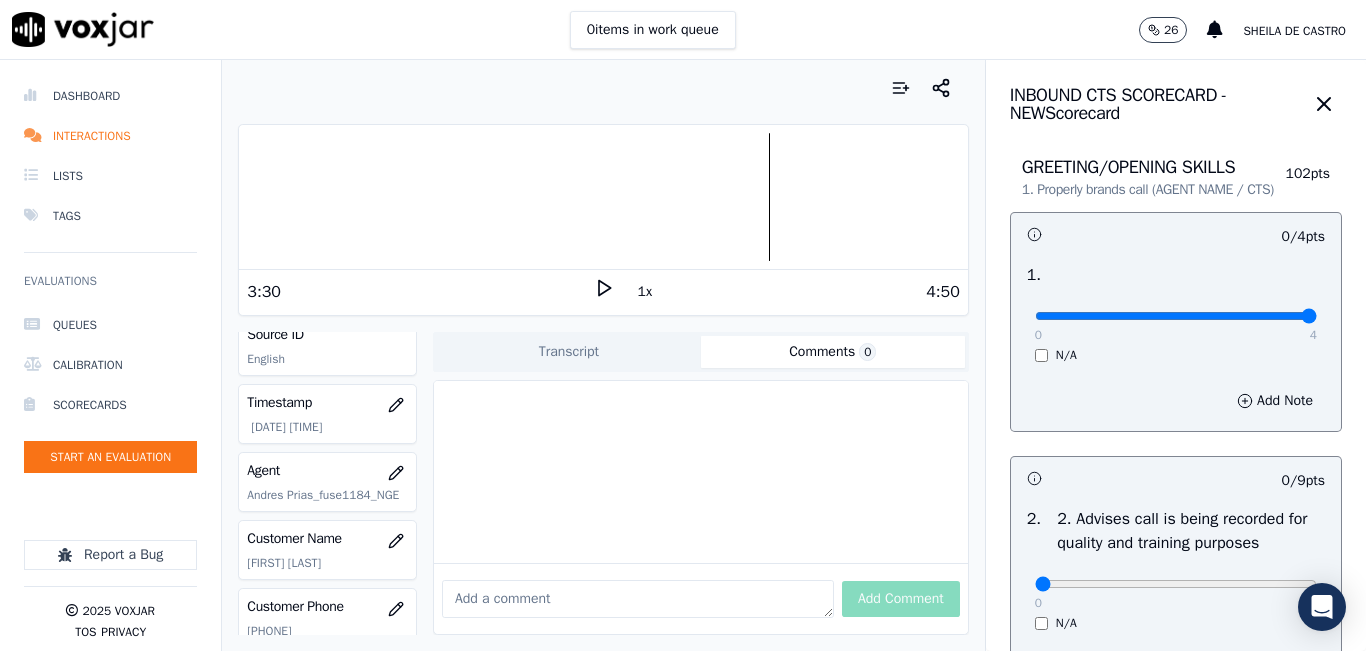 type on "4" 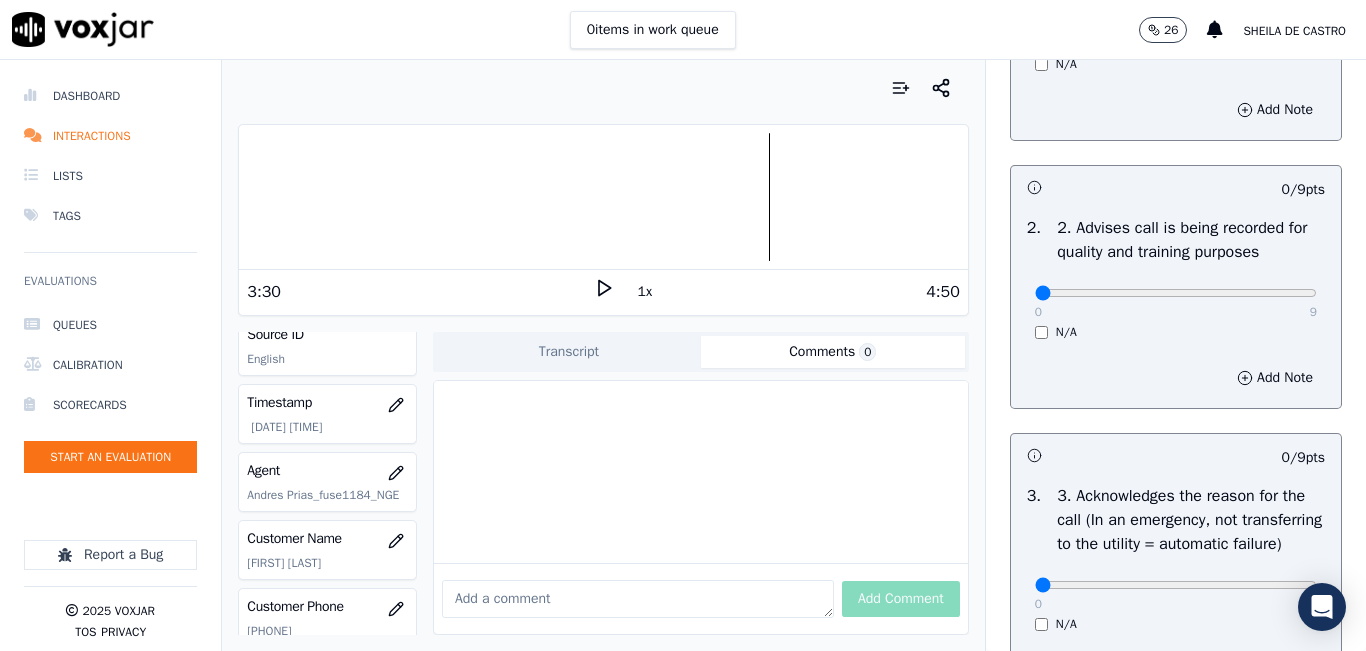 scroll, scrollTop: 300, scrollLeft: 0, axis: vertical 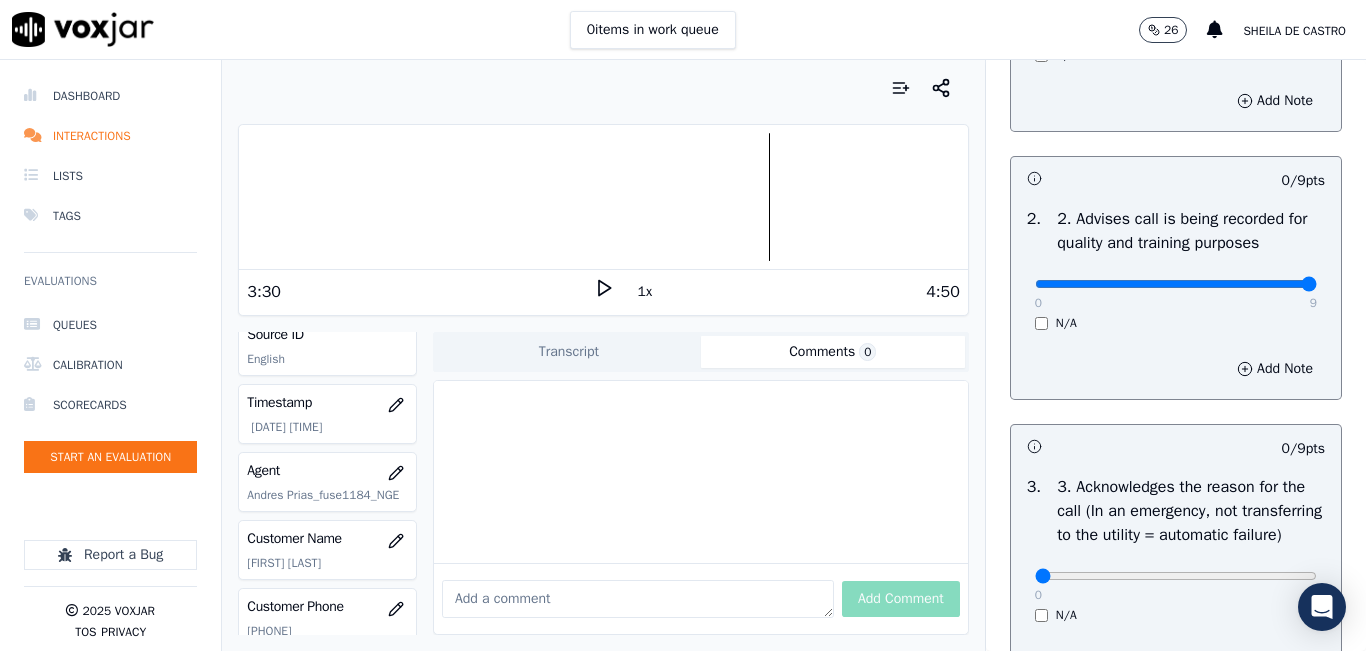 type on "9" 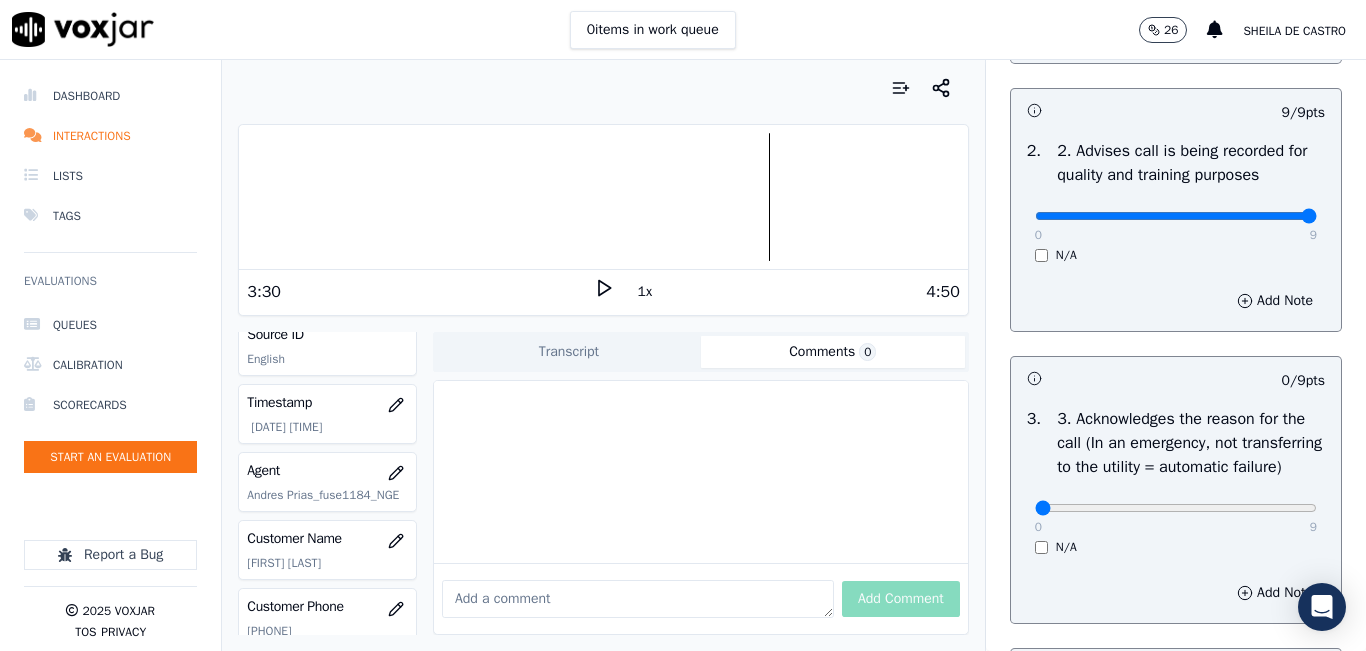 scroll, scrollTop: 500, scrollLeft: 0, axis: vertical 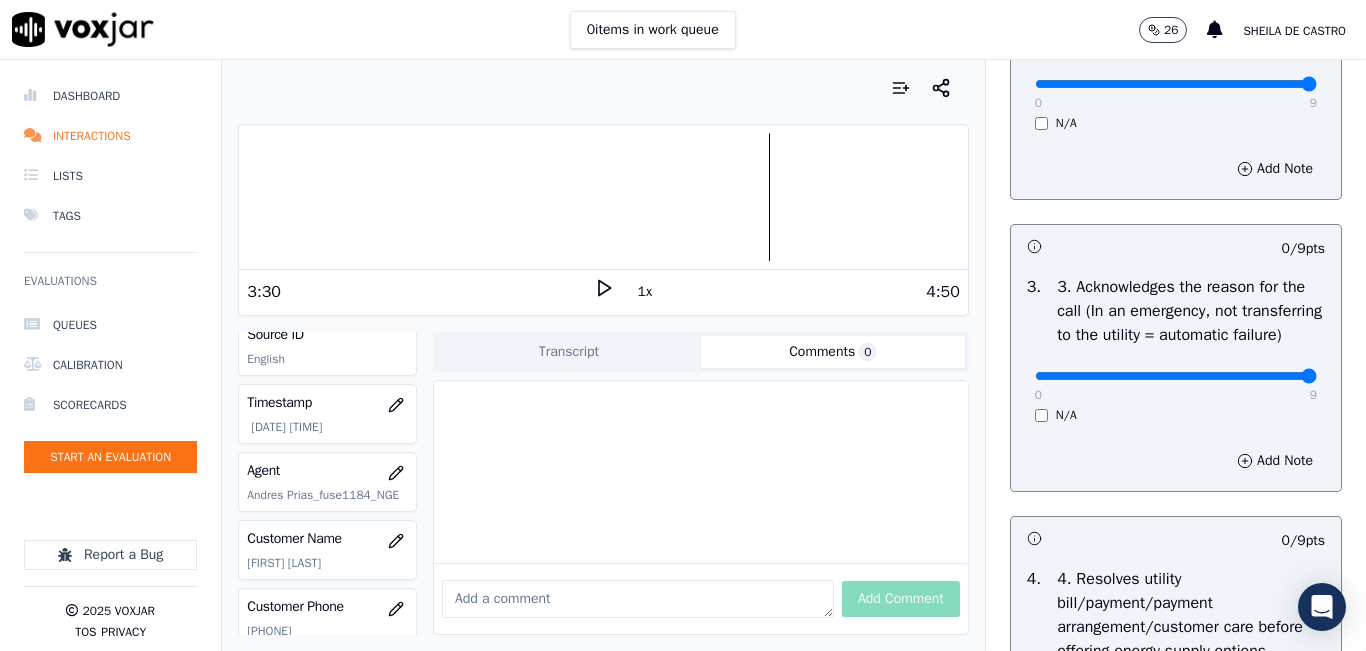 type on "9" 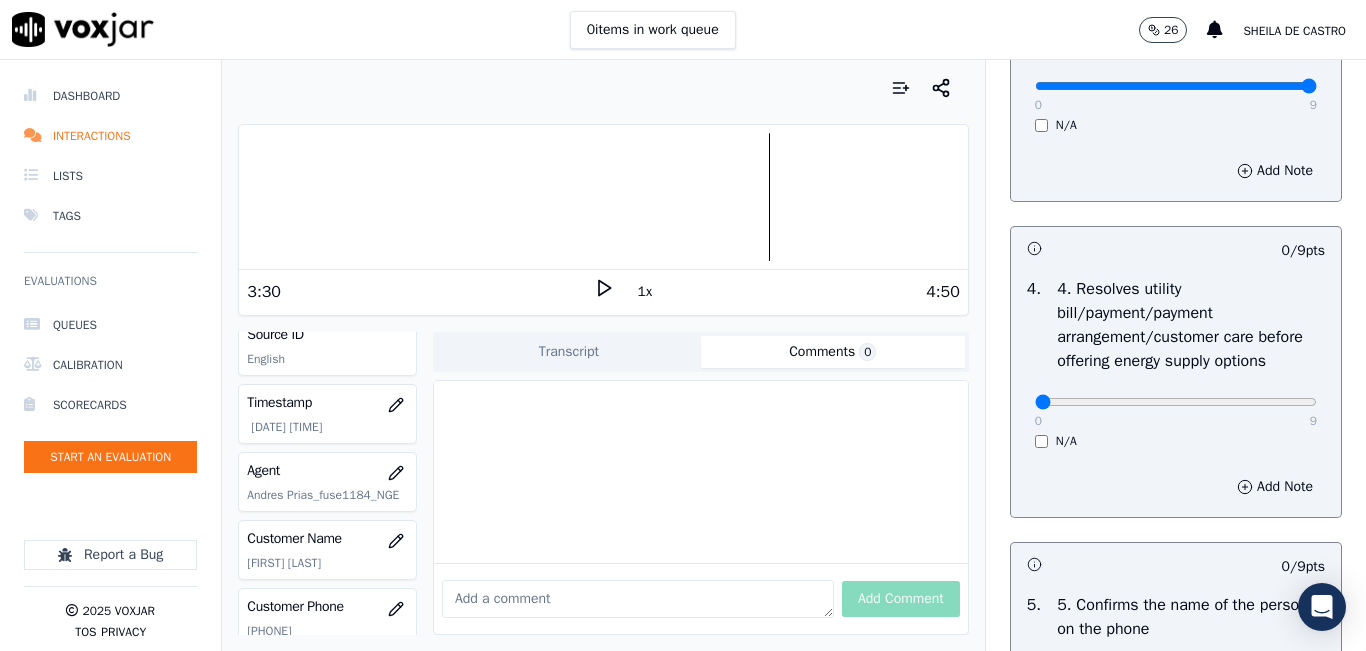 scroll, scrollTop: 900, scrollLeft: 0, axis: vertical 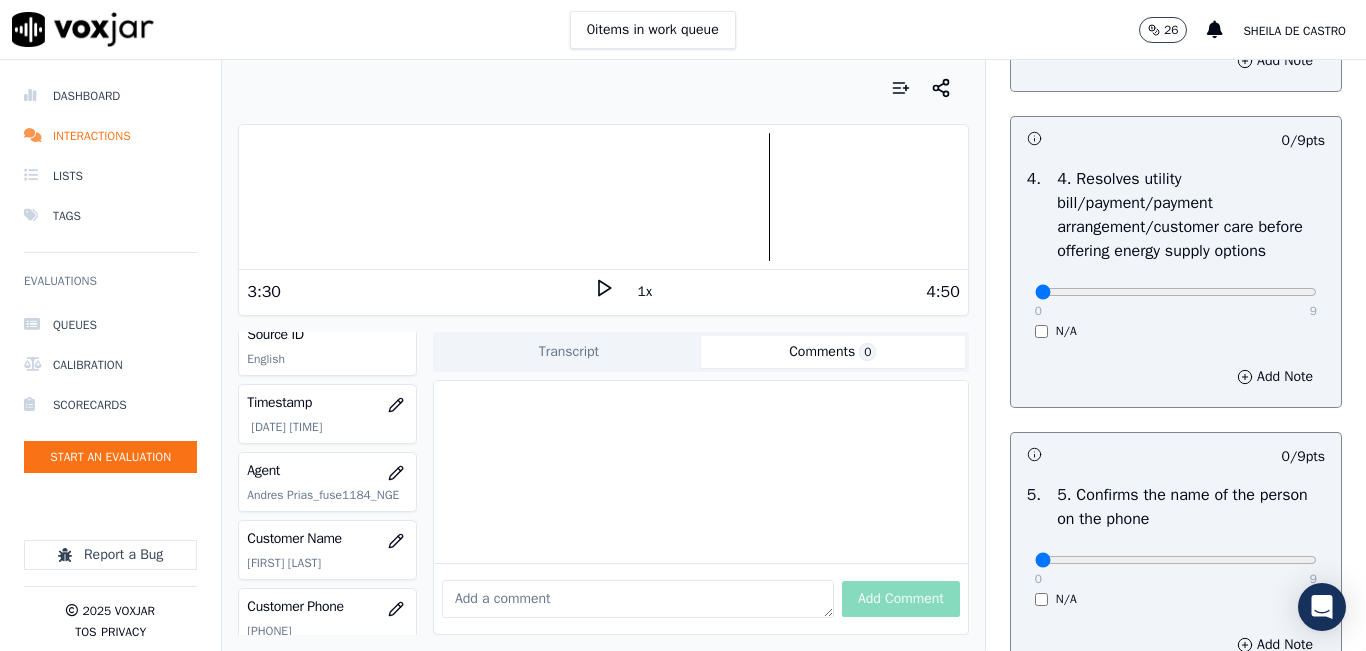 click on "0   9     N/A" at bounding box center (1176, 301) 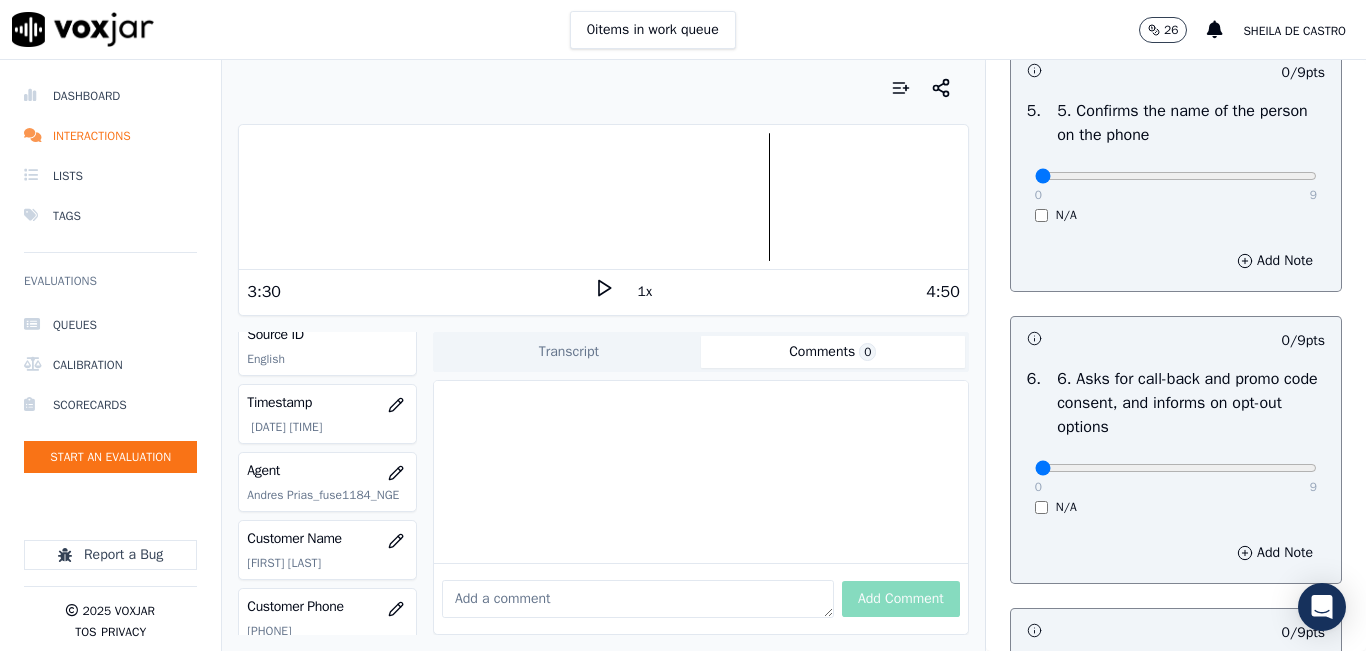 scroll, scrollTop: 1300, scrollLeft: 0, axis: vertical 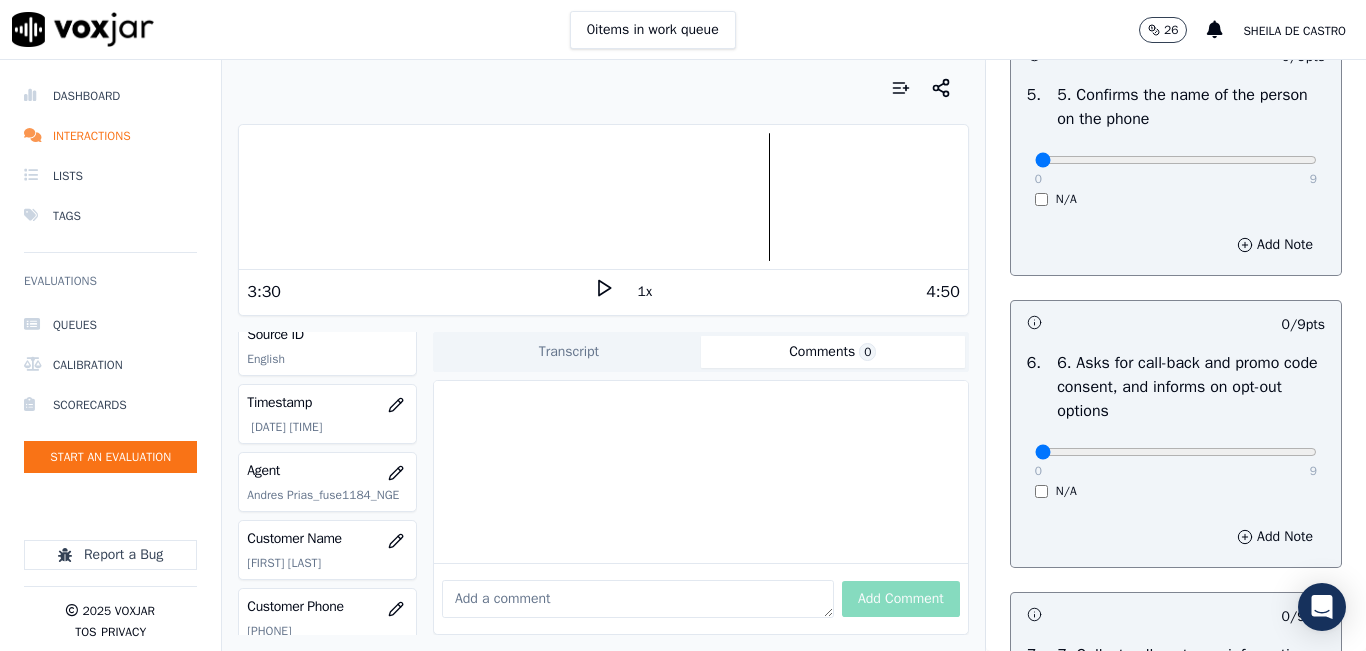 click on "0   9     N/A" at bounding box center [1176, 169] 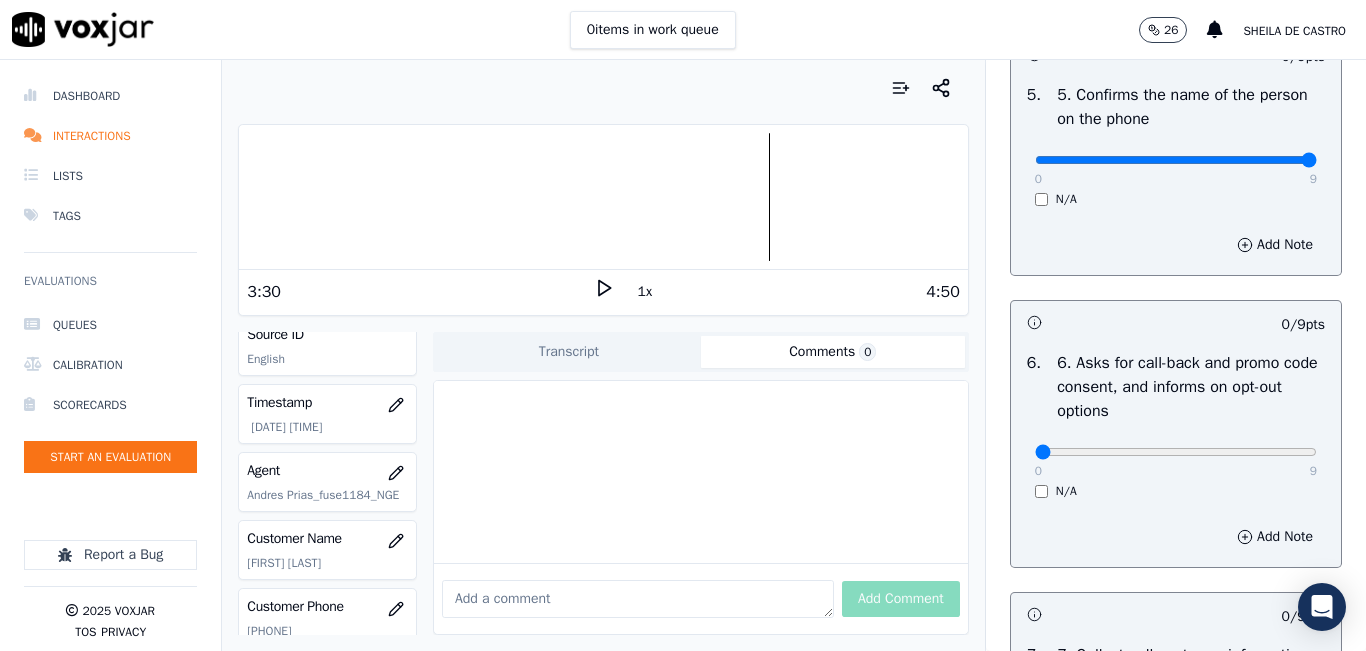 type on "9" 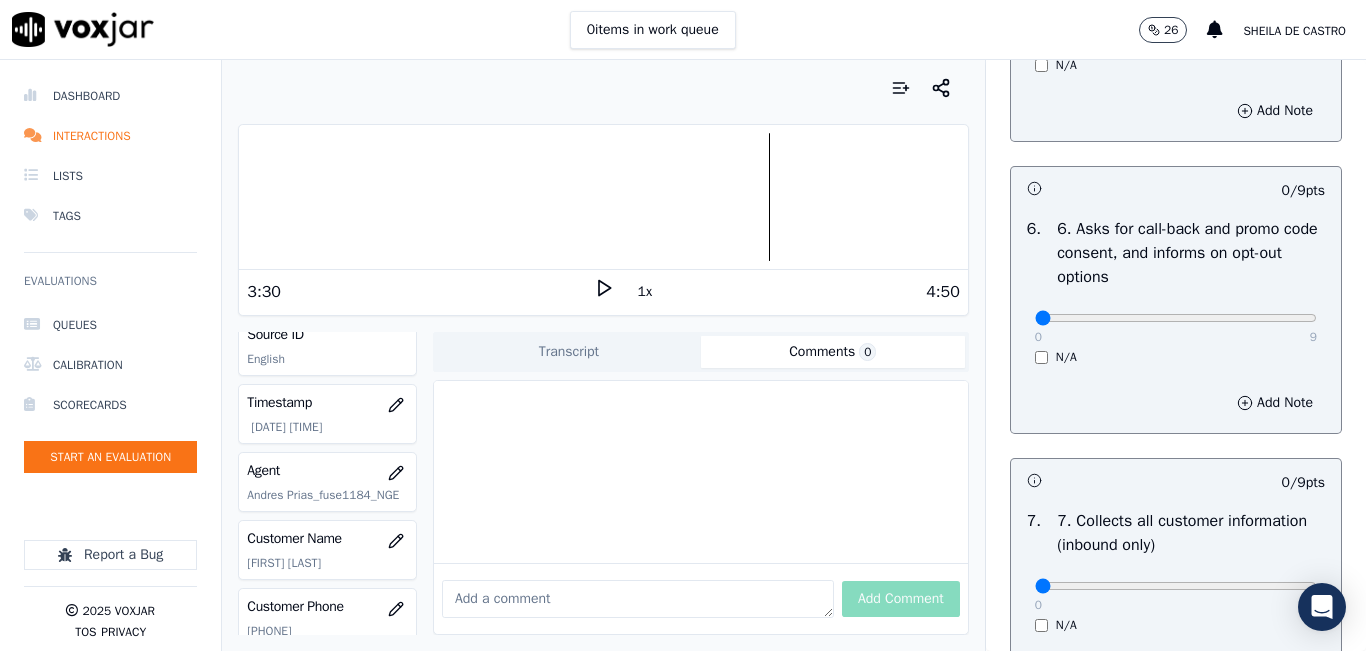 scroll, scrollTop: 1500, scrollLeft: 0, axis: vertical 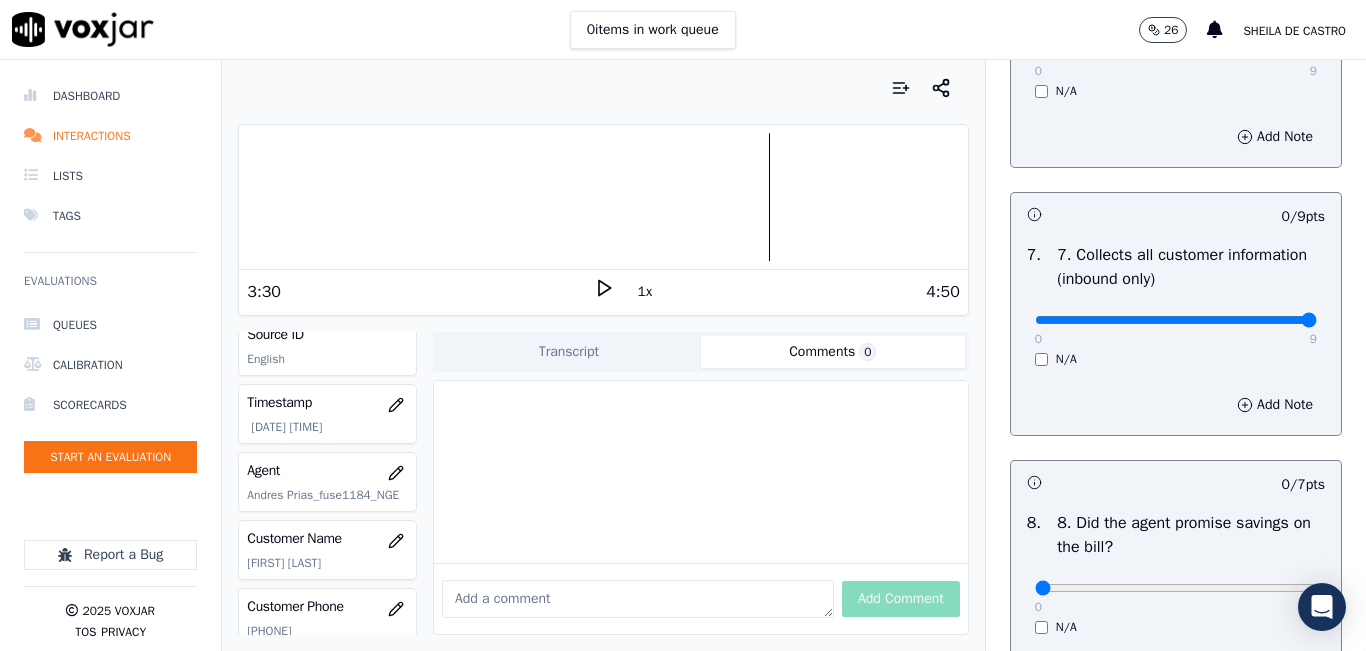 type on "9" 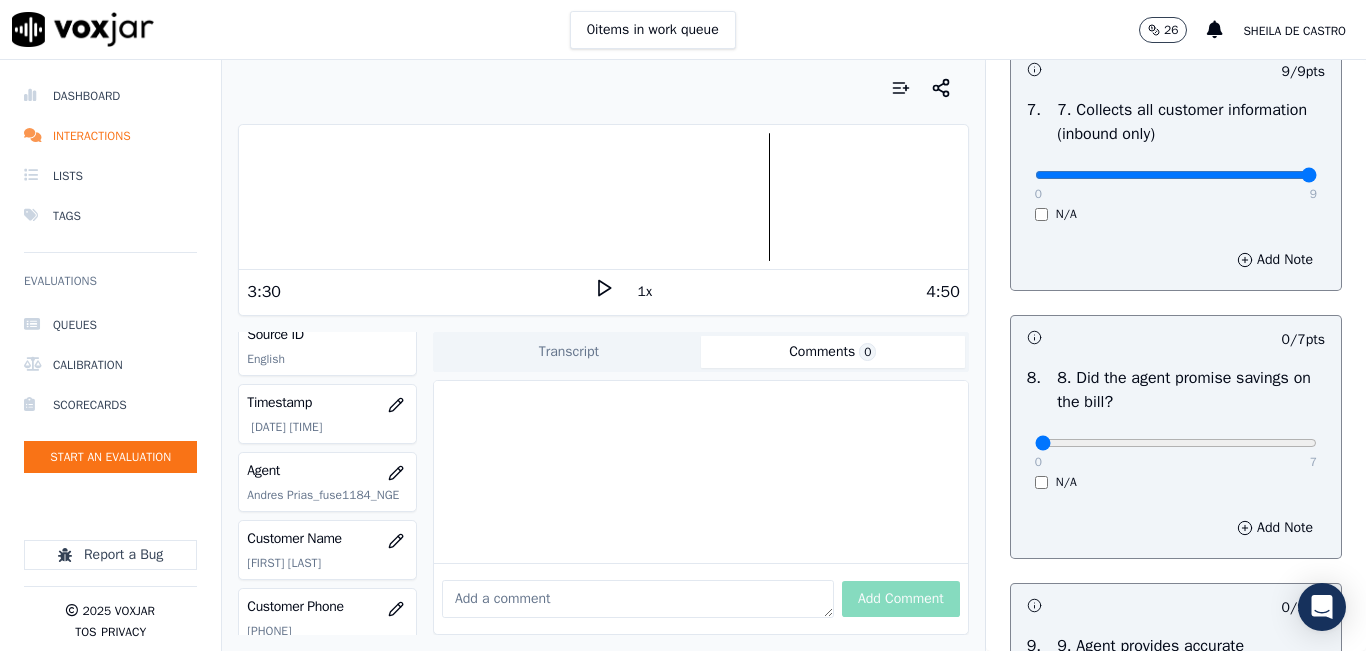 scroll, scrollTop: 2000, scrollLeft: 0, axis: vertical 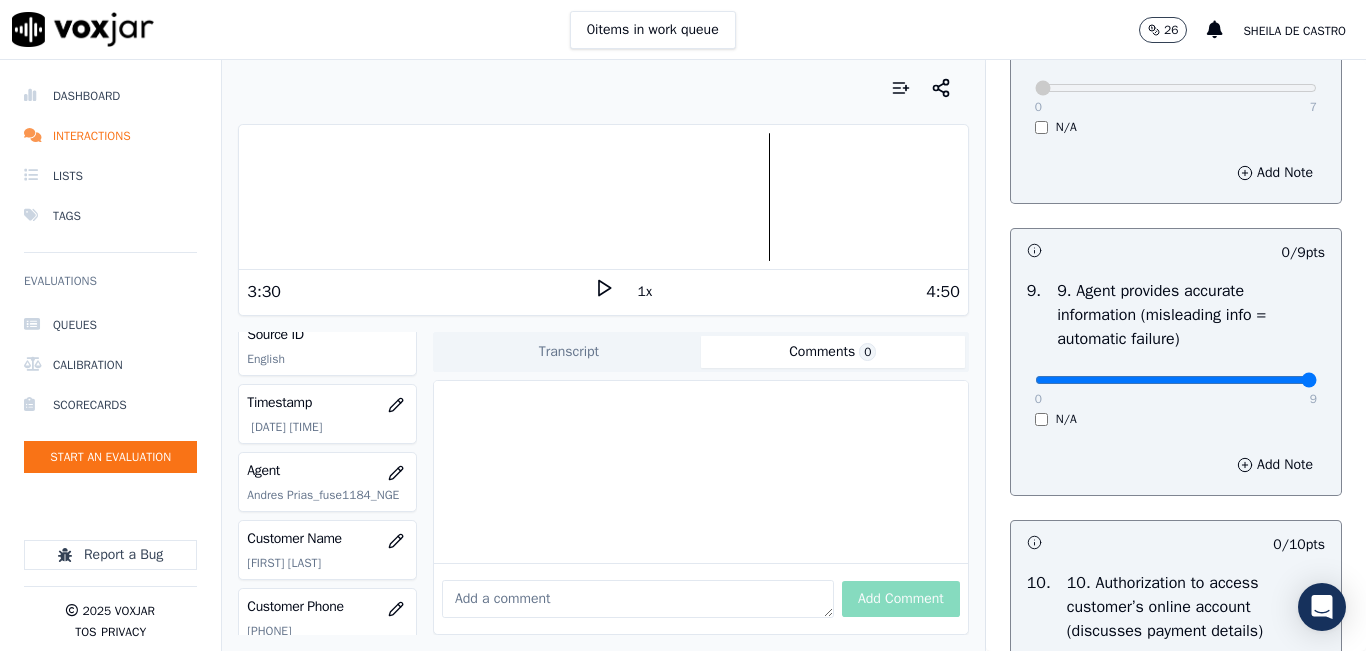type on "9" 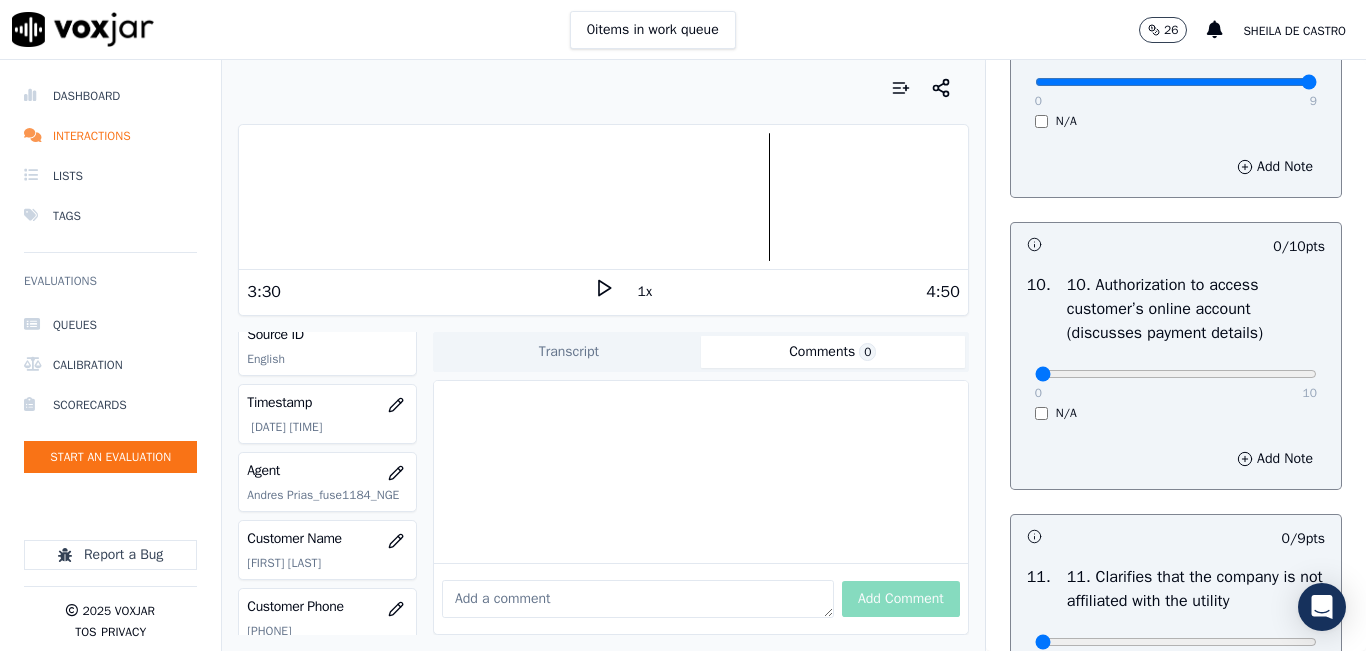 scroll, scrollTop: 2500, scrollLeft: 0, axis: vertical 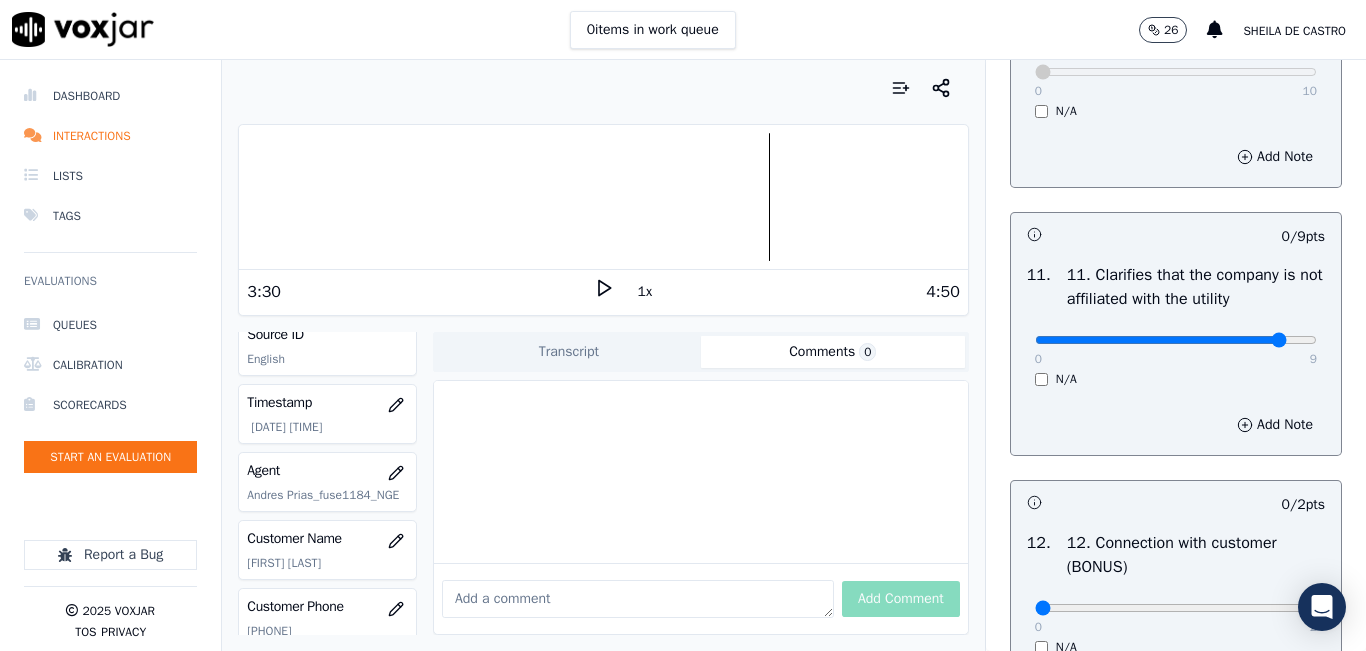 click at bounding box center (1176, -2484) 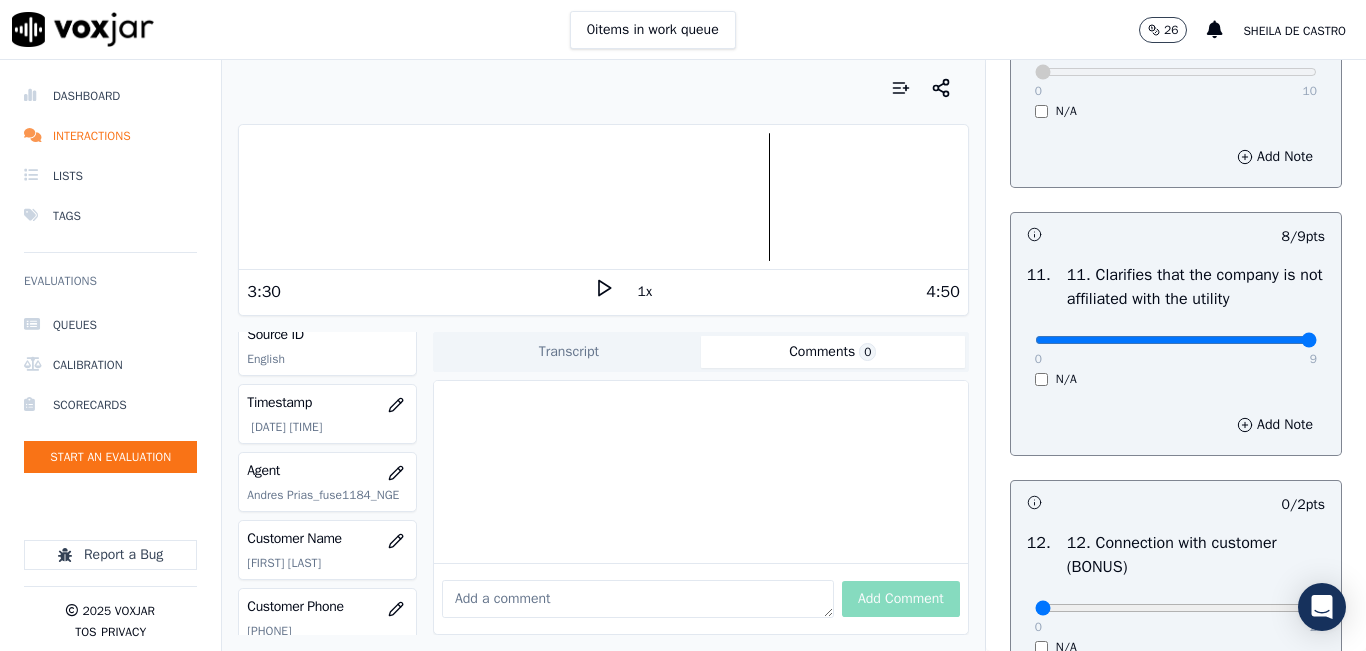 type on "9" 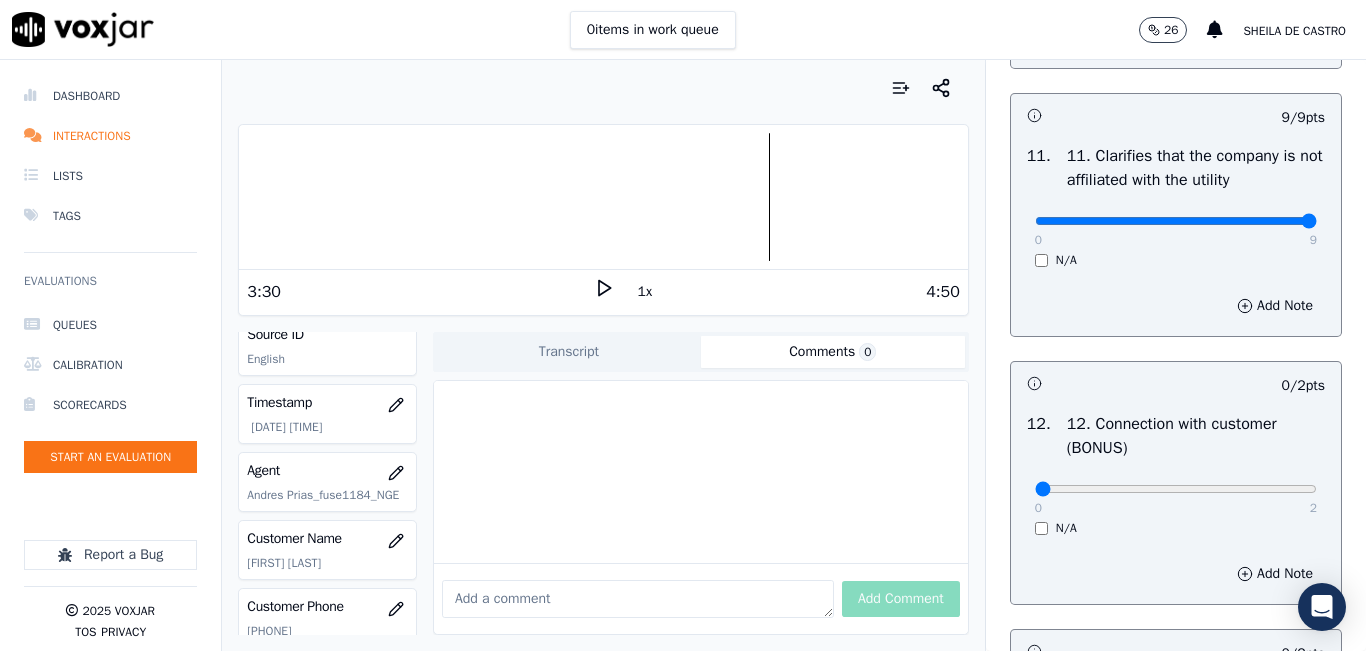 scroll, scrollTop: 3100, scrollLeft: 0, axis: vertical 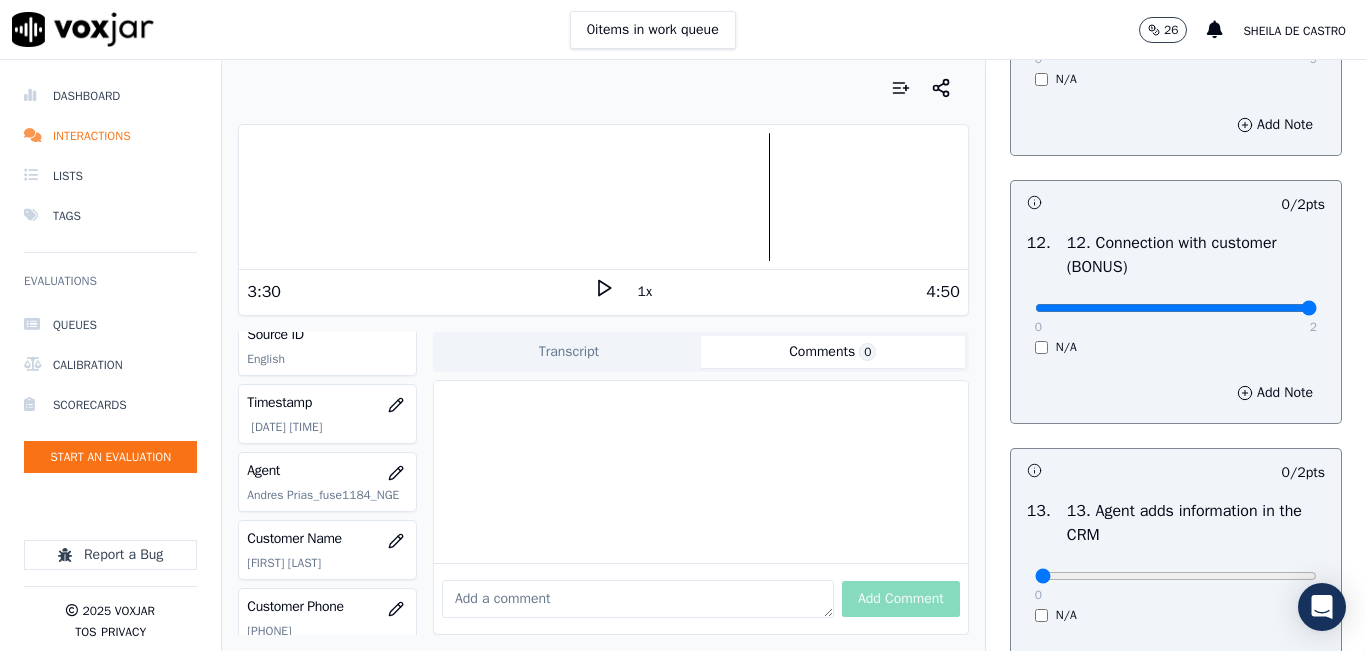 type on "2" 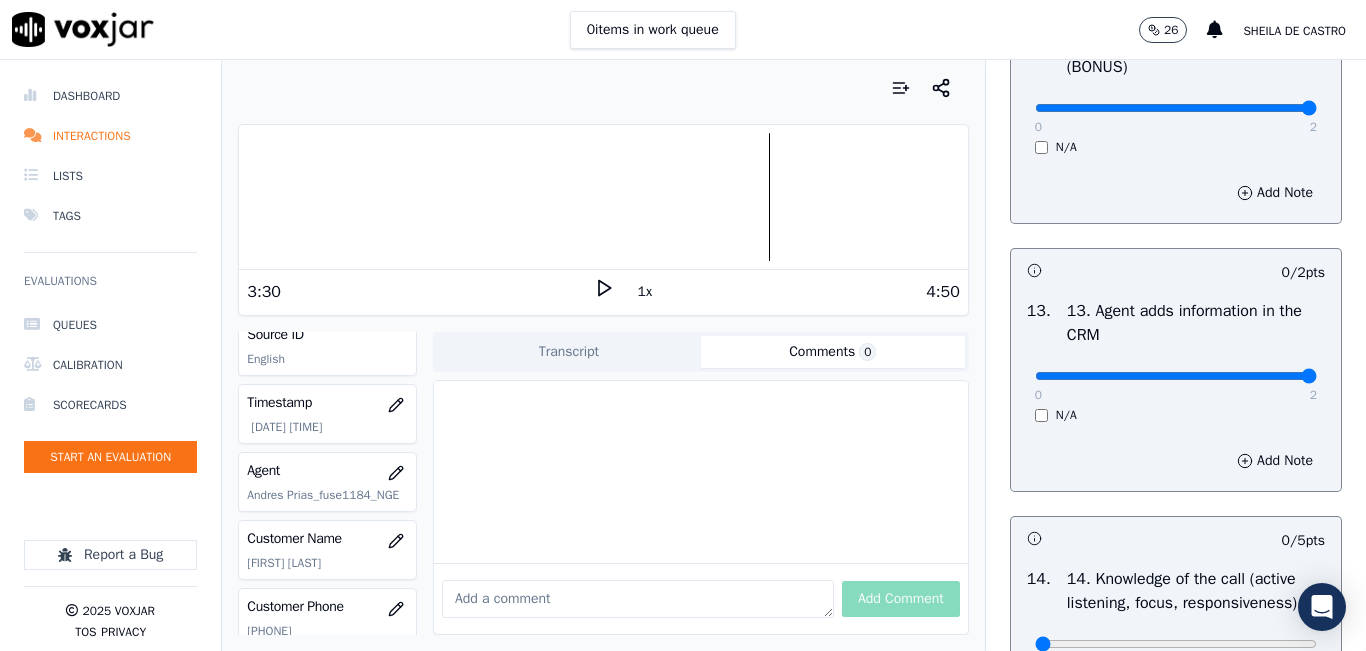 type on "2" 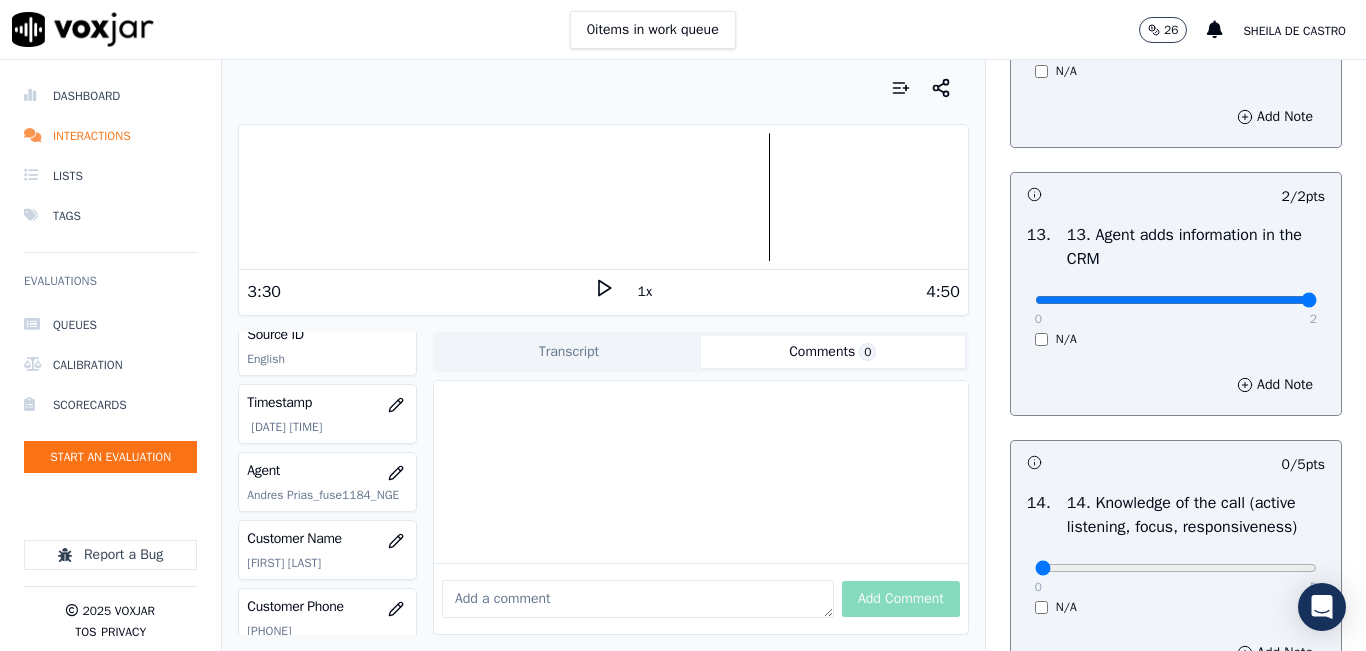 scroll, scrollTop: 3642, scrollLeft: 0, axis: vertical 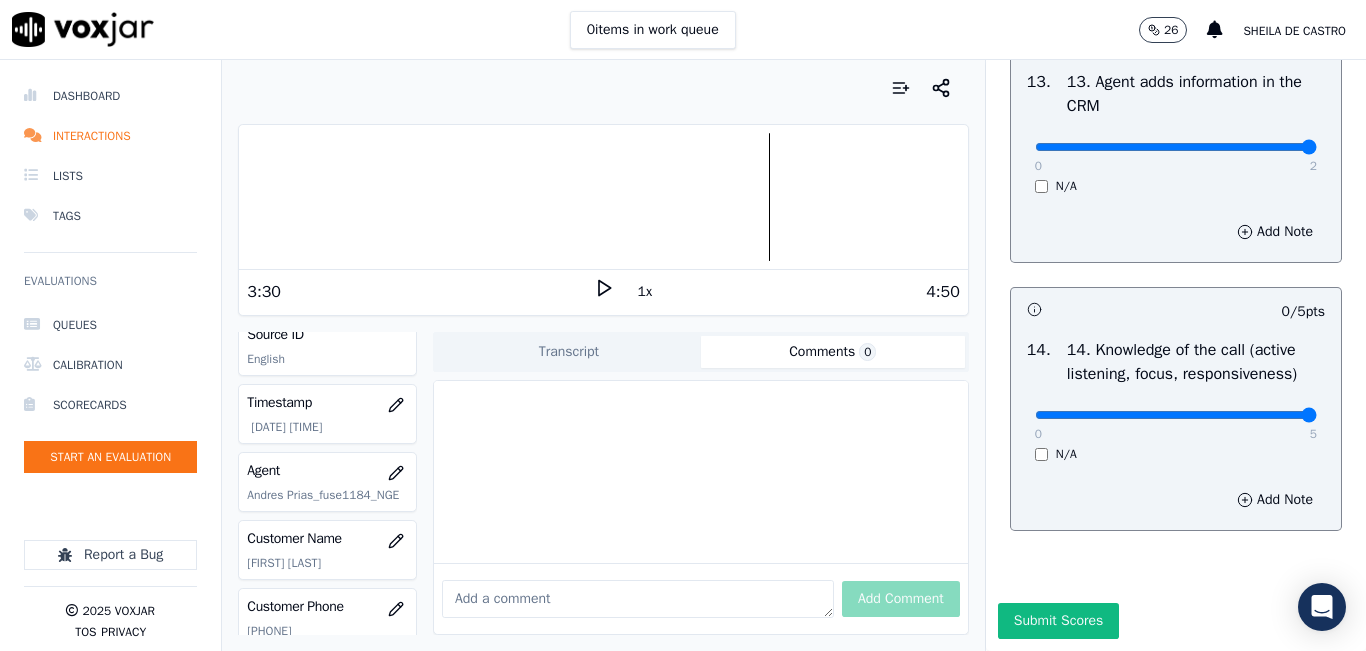 type on "5" 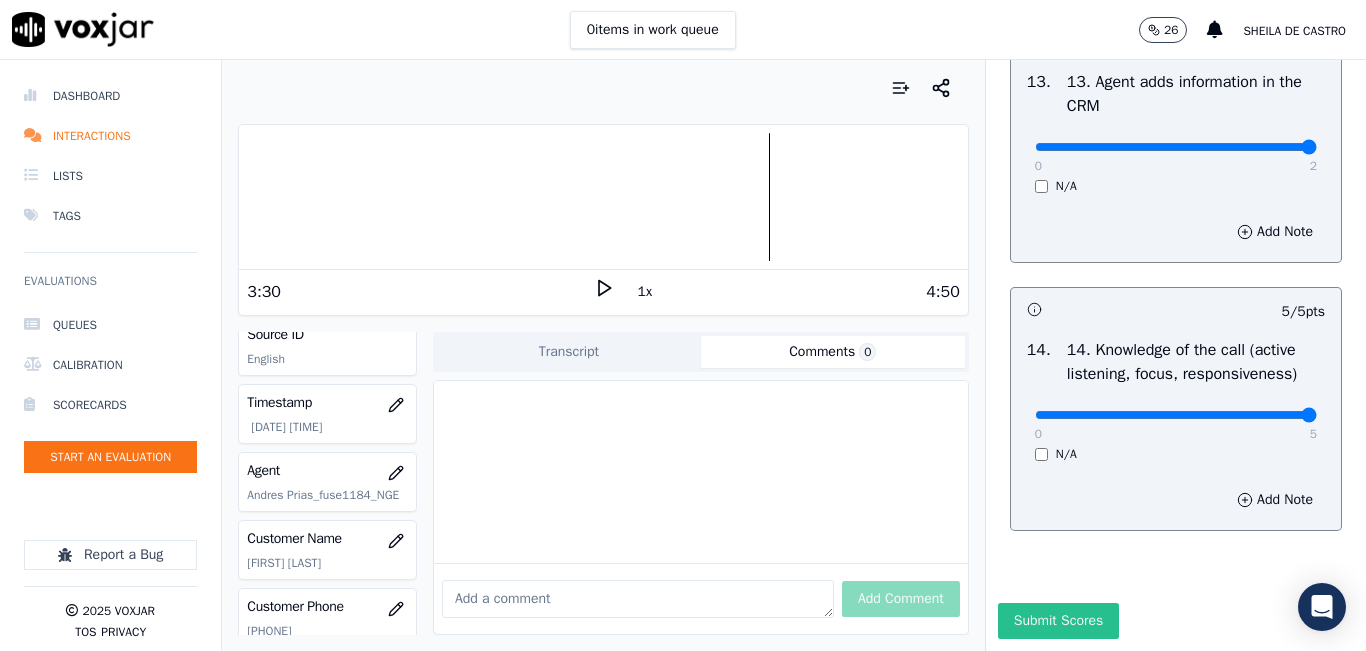 click on "Submit Scores" at bounding box center [1058, 621] 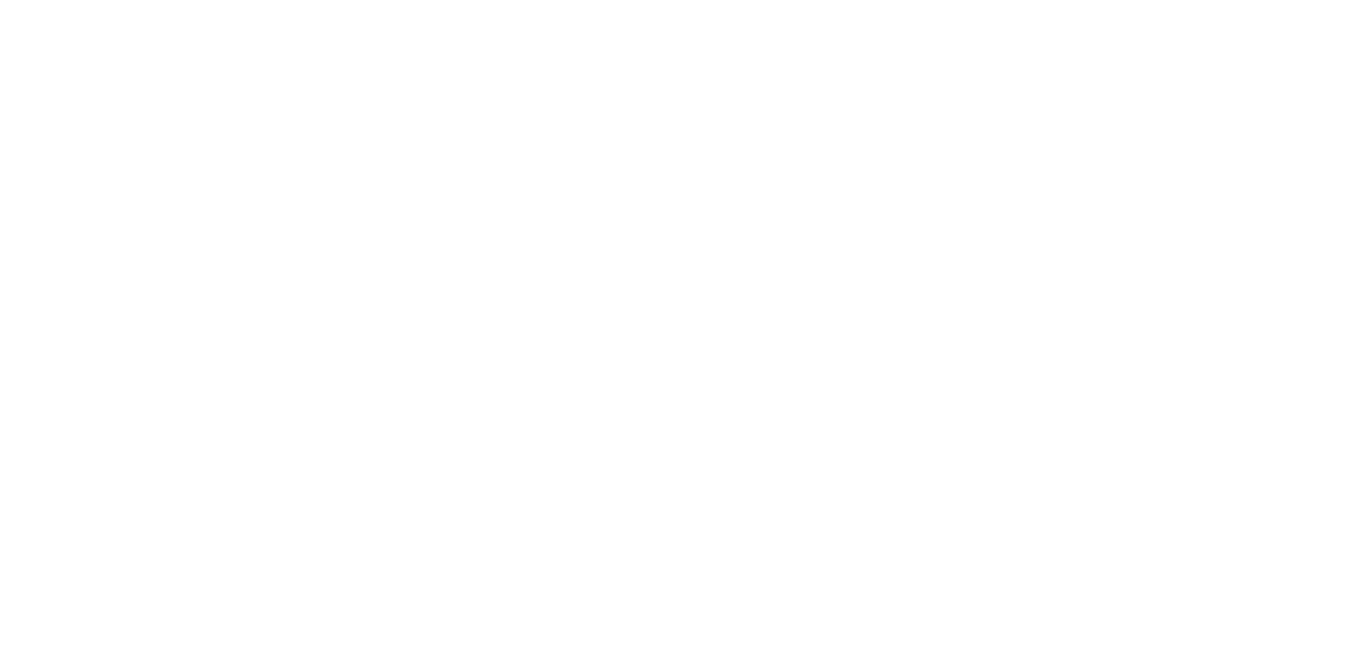 scroll, scrollTop: 0, scrollLeft: 0, axis: both 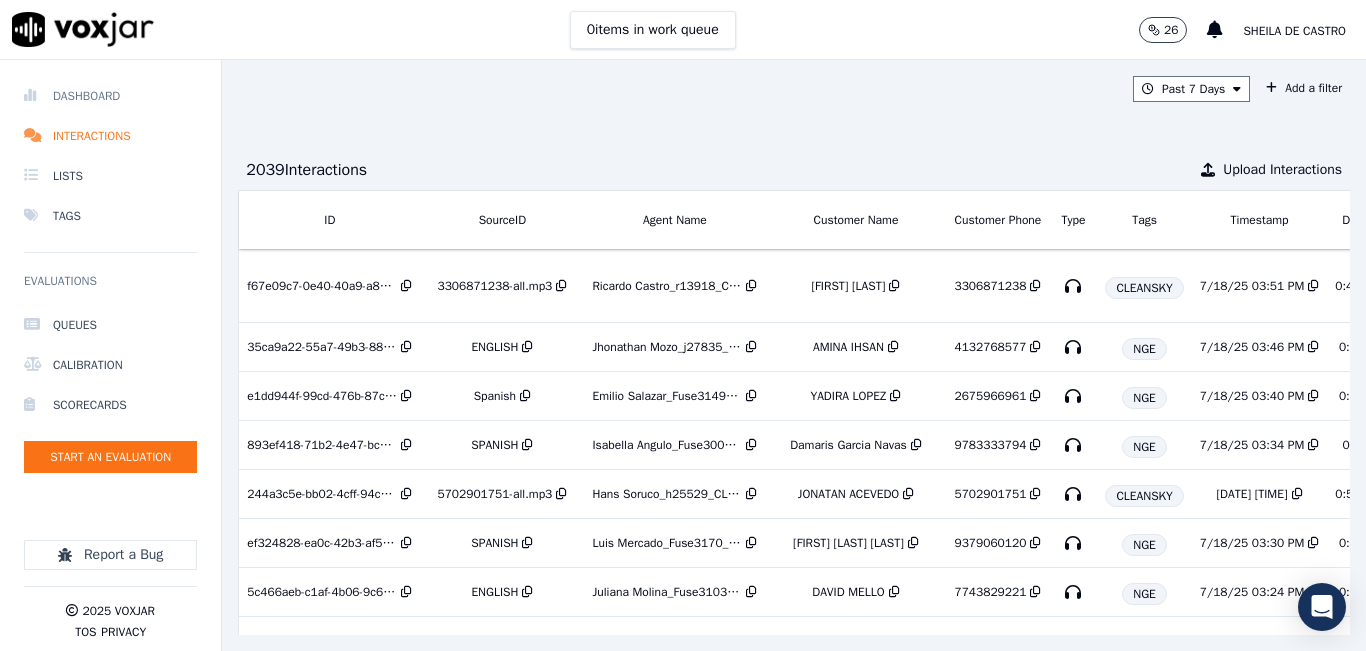 drag, startPoint x: 107, startPoint y: 89, endPoint x: 164, endPoint y: 86, distance: 57.07889 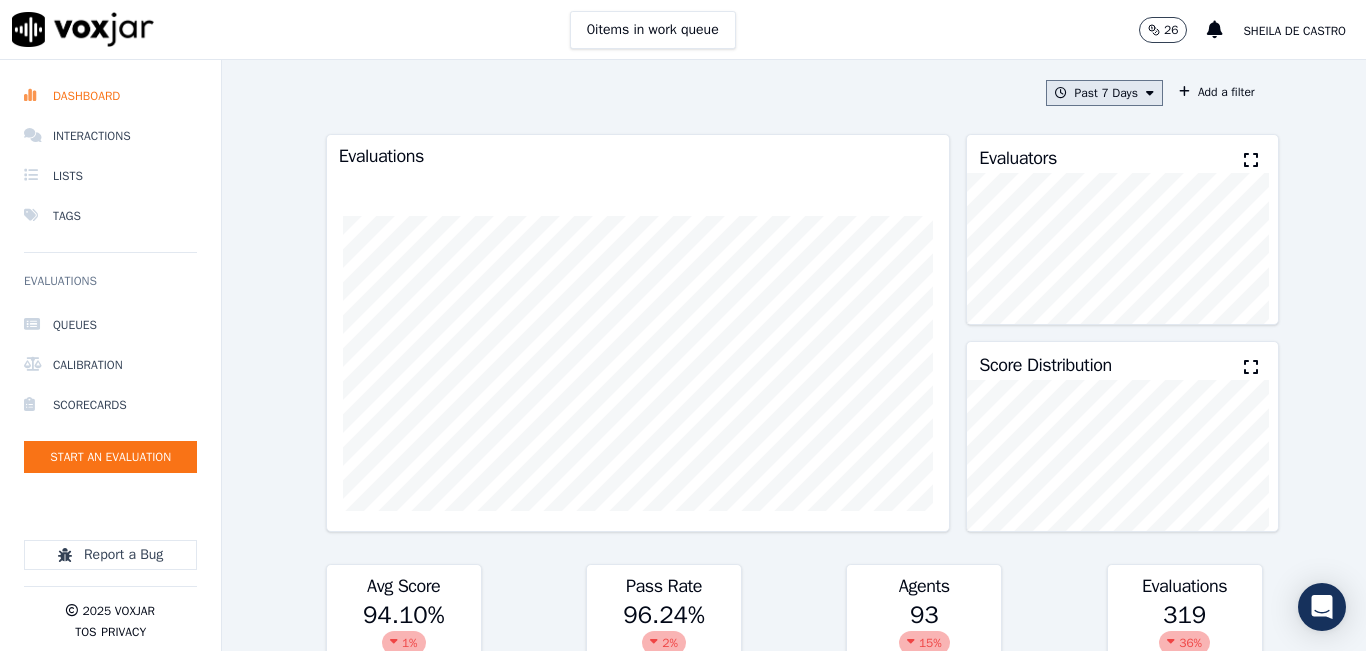 click on "Past 7 Days" at bounding box center (1104, 93) 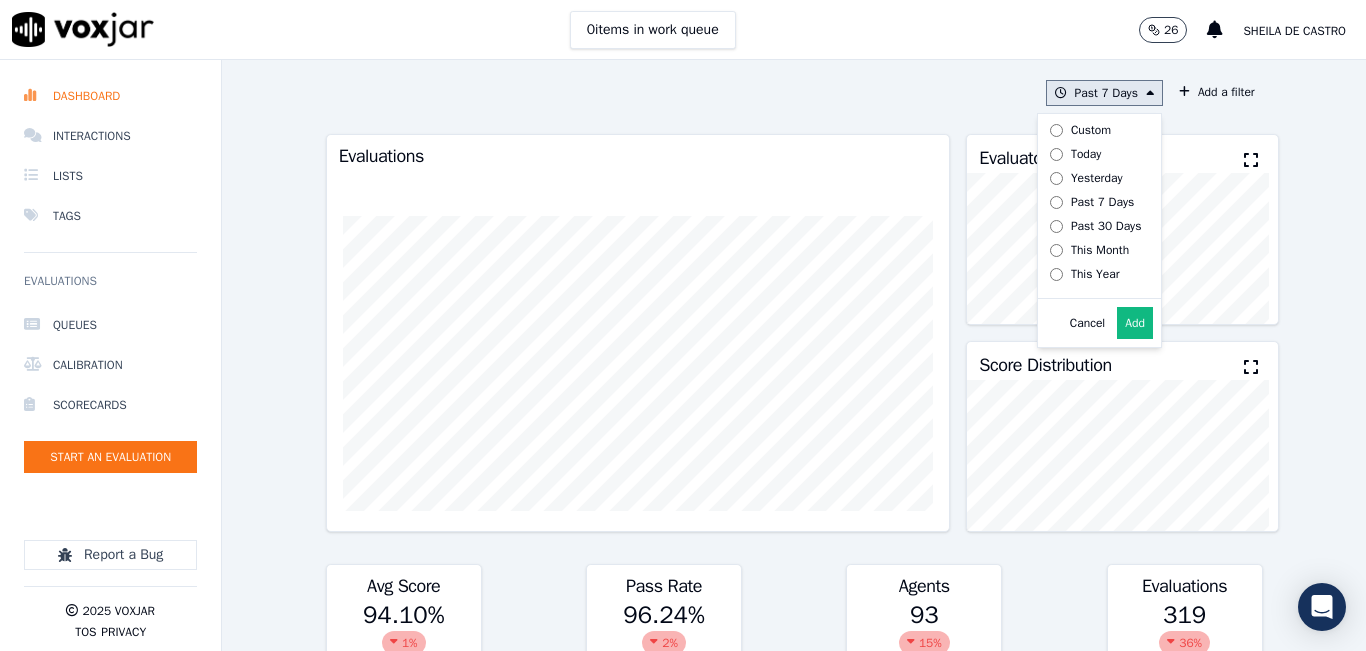 click on "Today" at bounding box center [1086, 154] 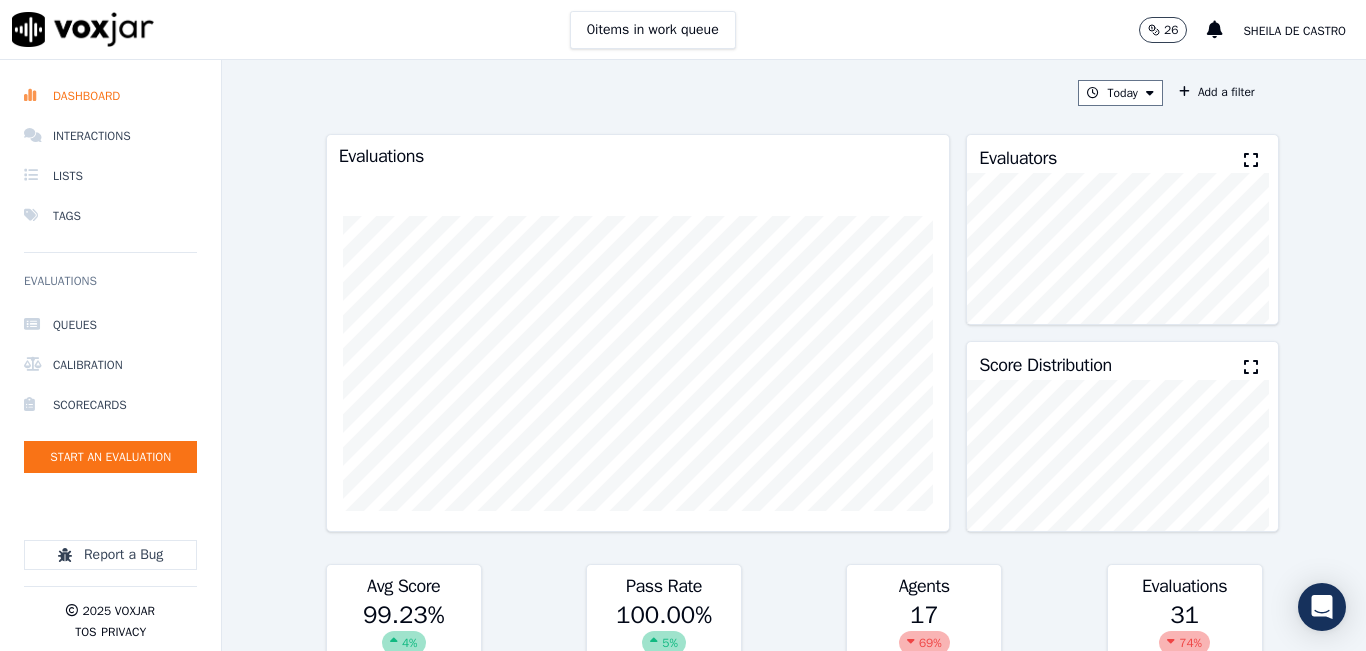 click at bounding box center (1251, 160) 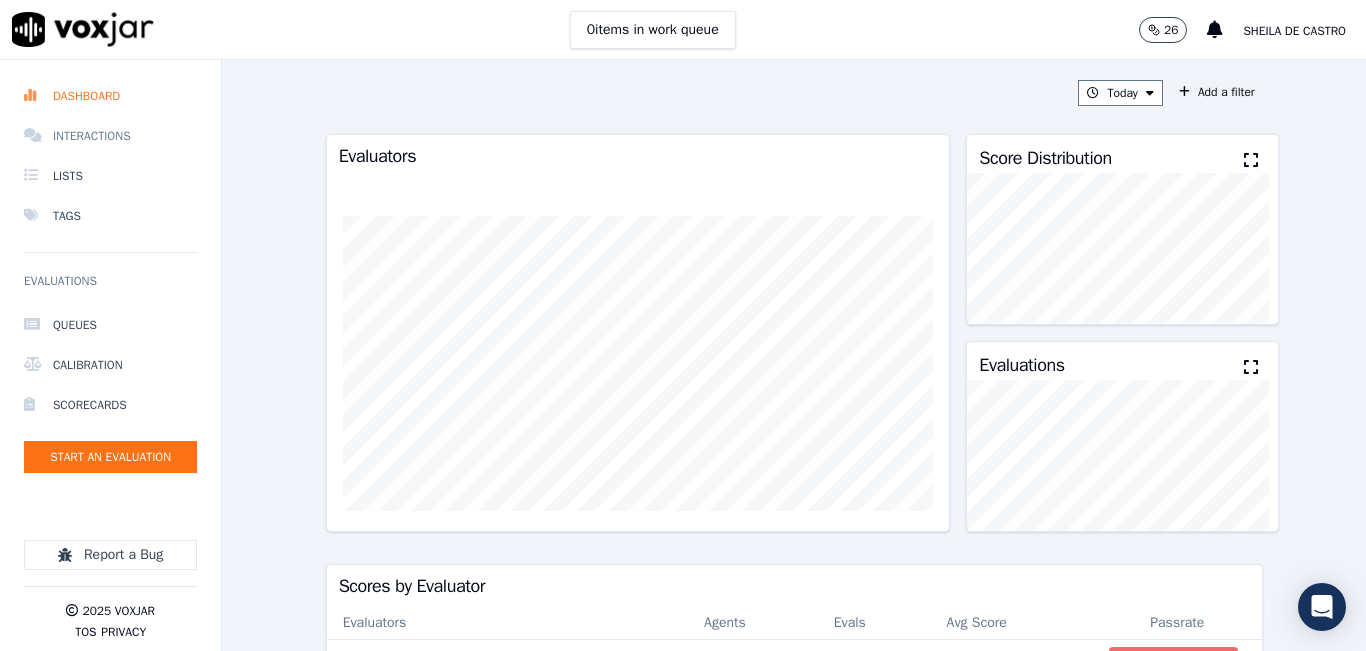click on "Interactions" at bounding box center [110, 136] 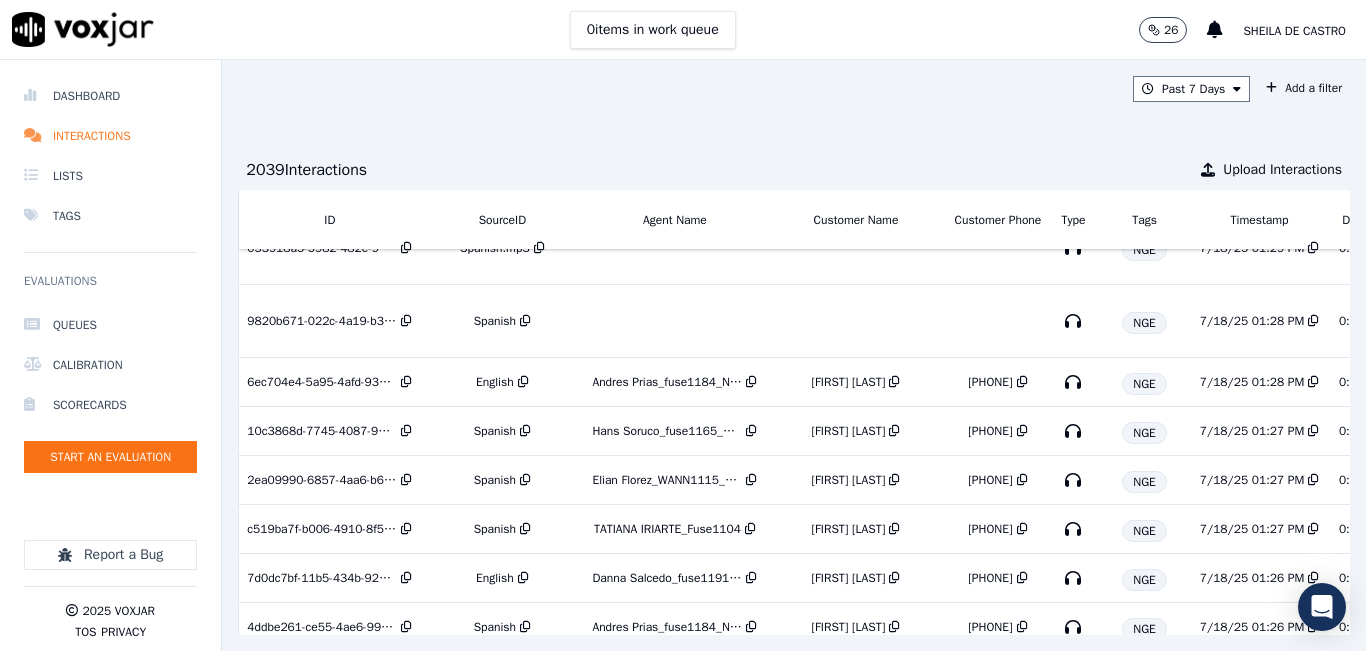 scroll, scrollTop: 1285, scrollLeft: 0, axis: vertical 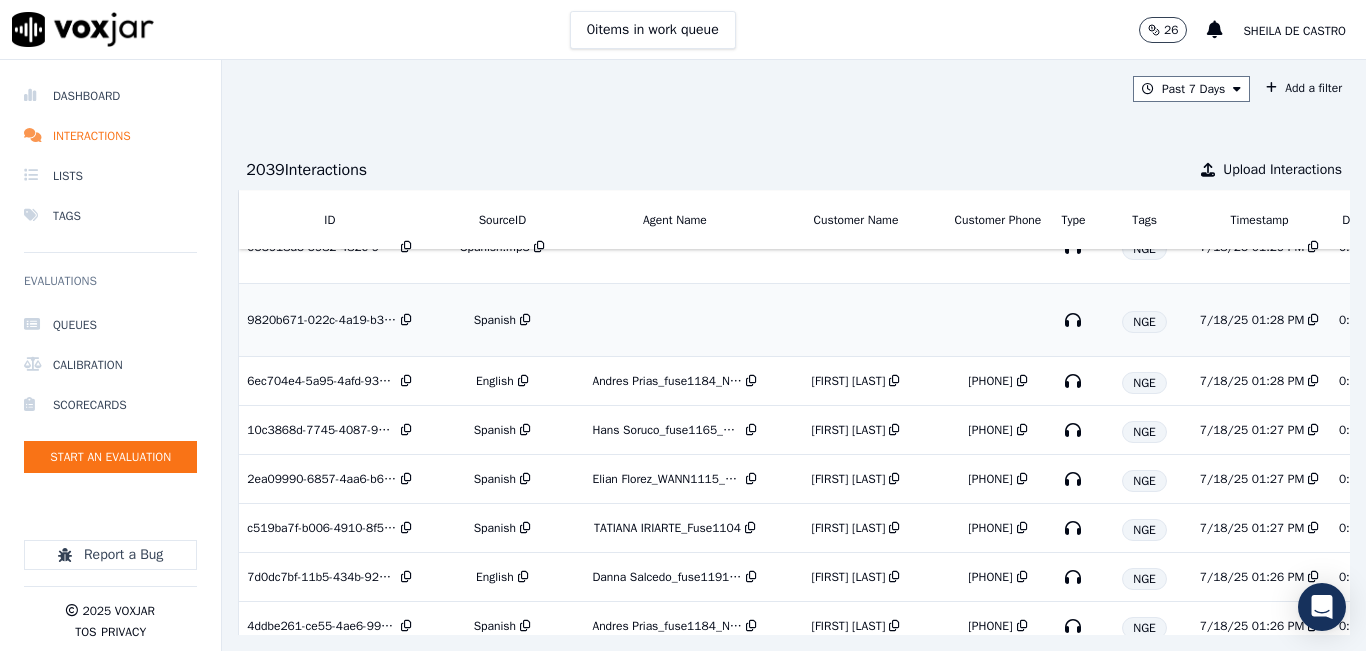 click on "Spanish" at bounding box center (495, 320) 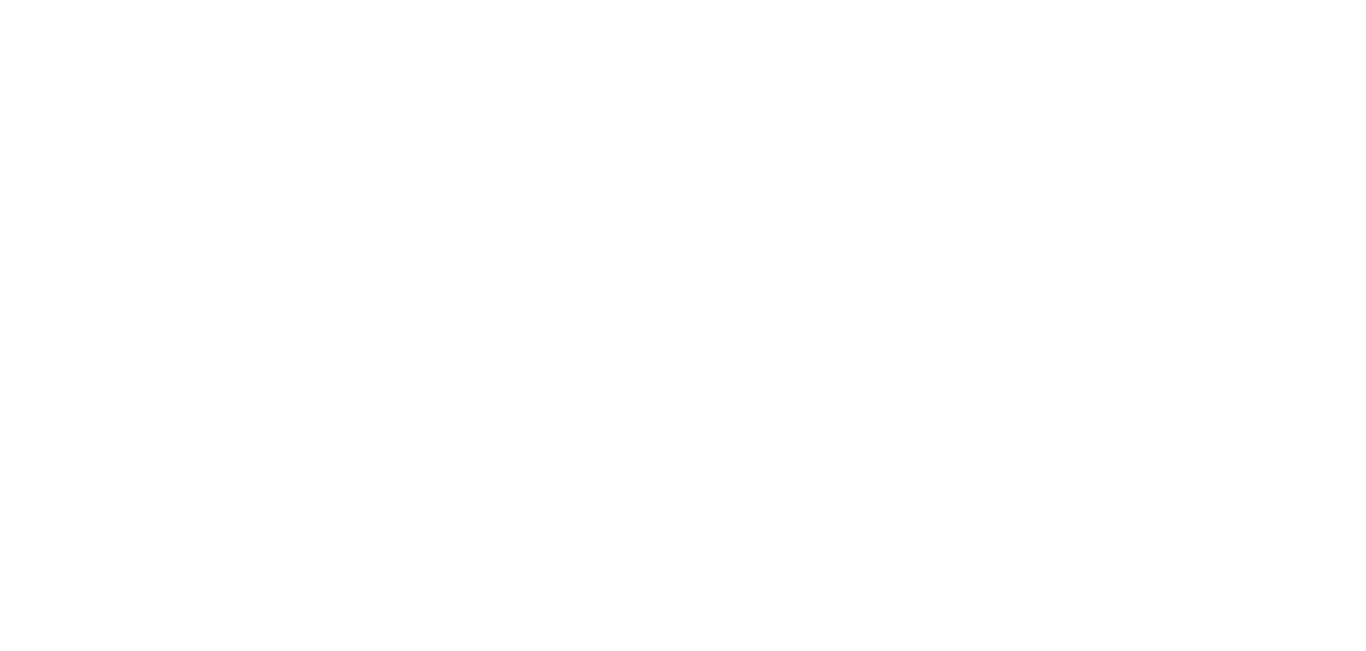 scroll, scrollTop: 0, scrollLeft: 0, axis: both 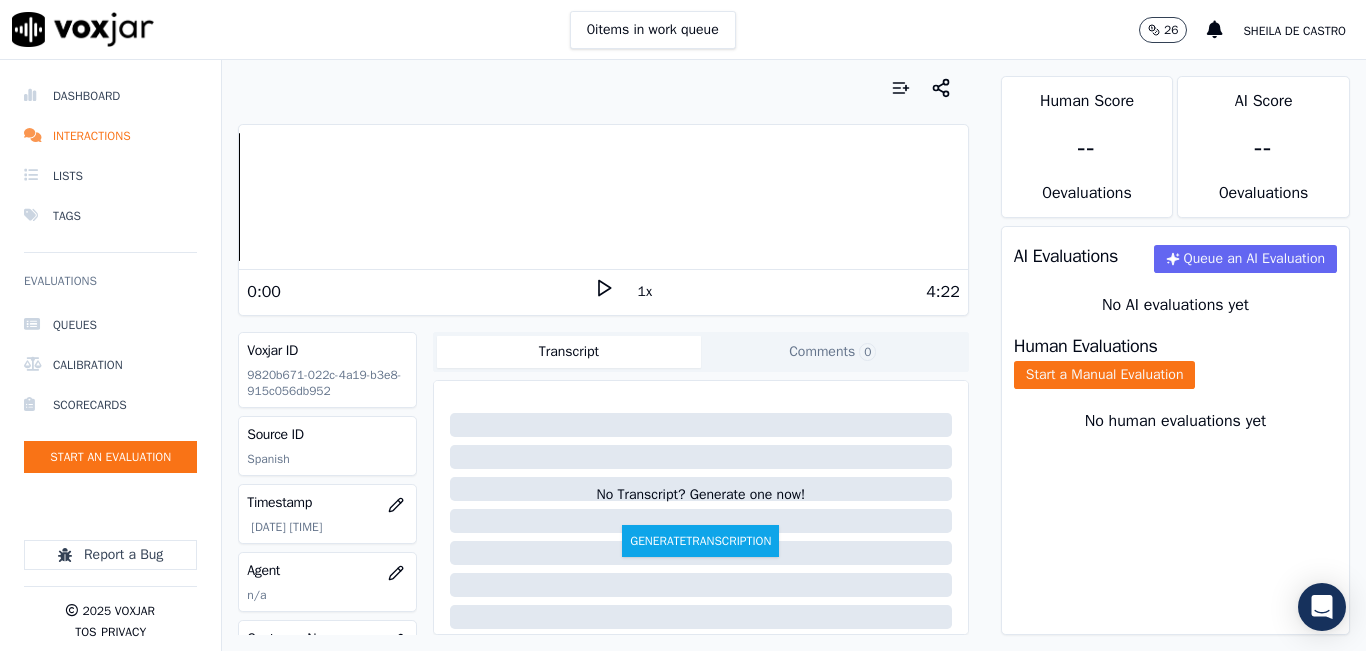 click on "[NUMBER] items in work queue [NUMBER] [FIRST] [LAST]" at bounding box center [683, 30] 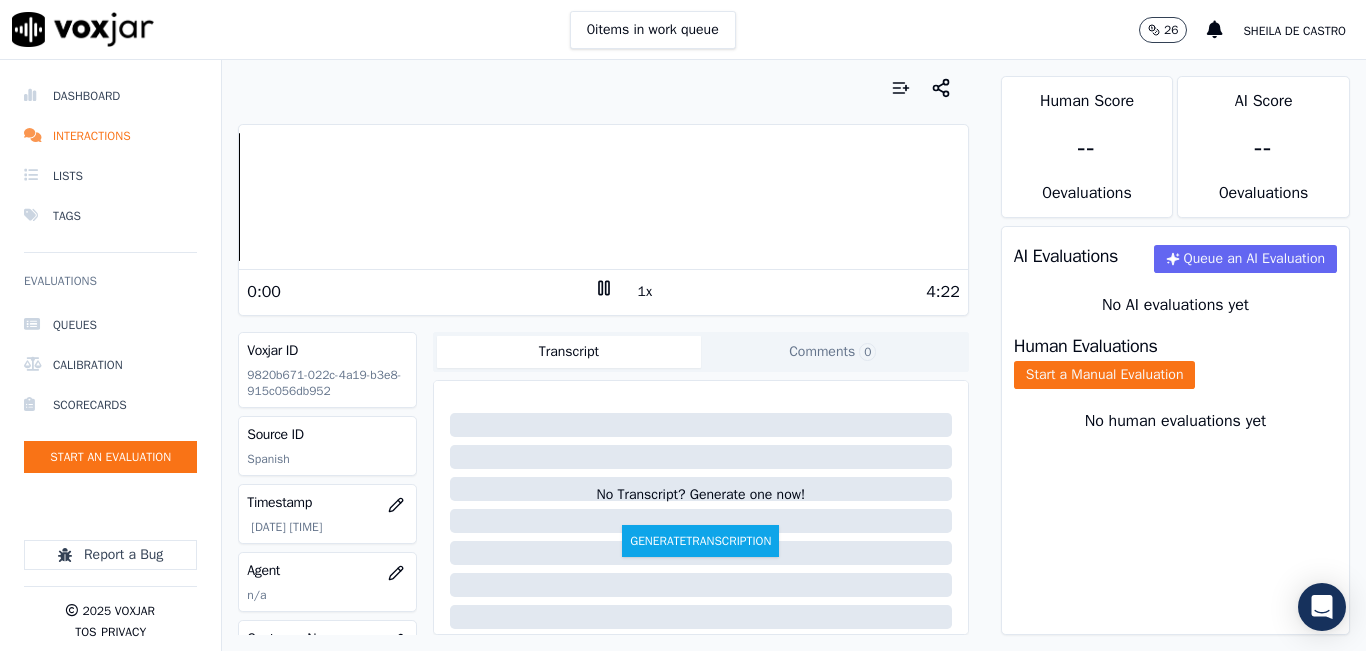 click 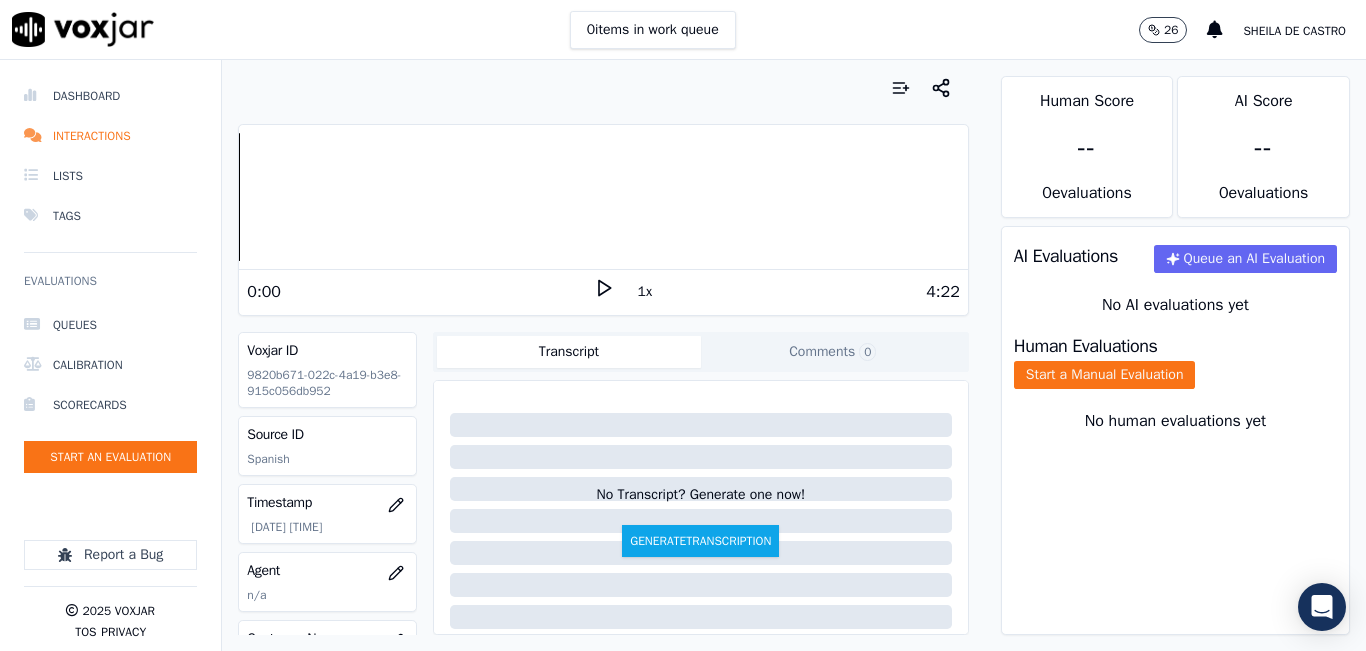 click 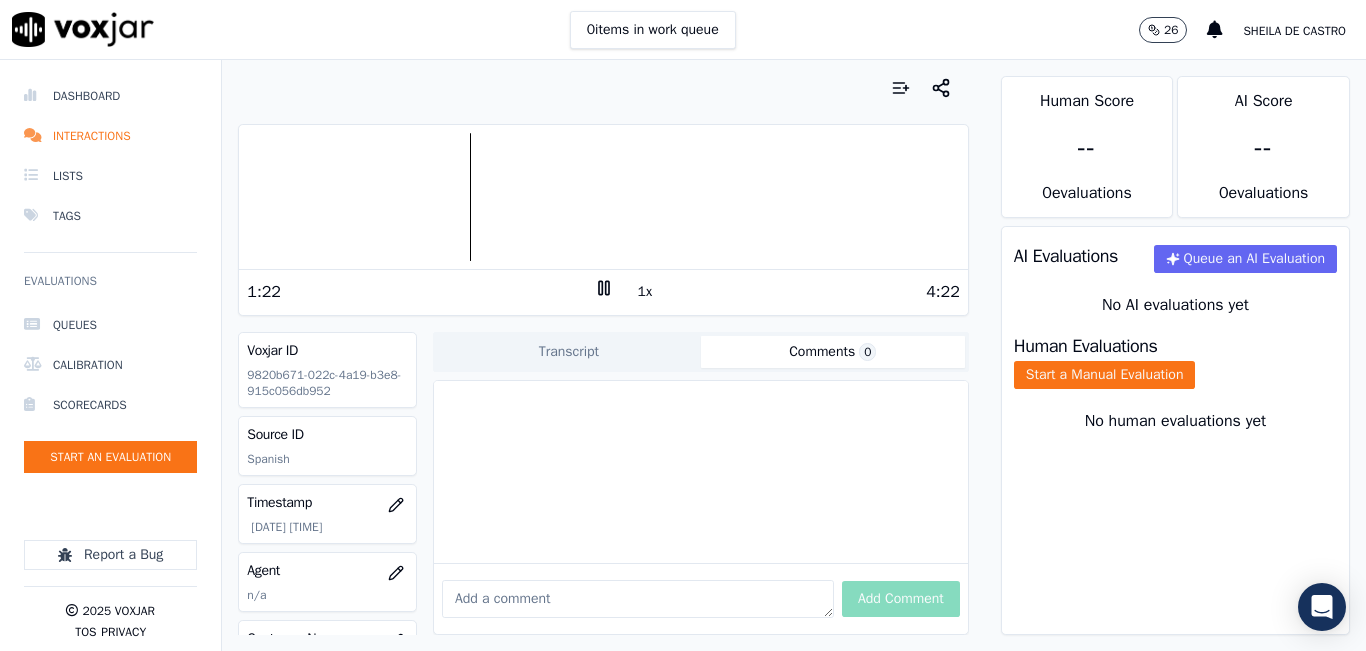 click on "Comments  0" 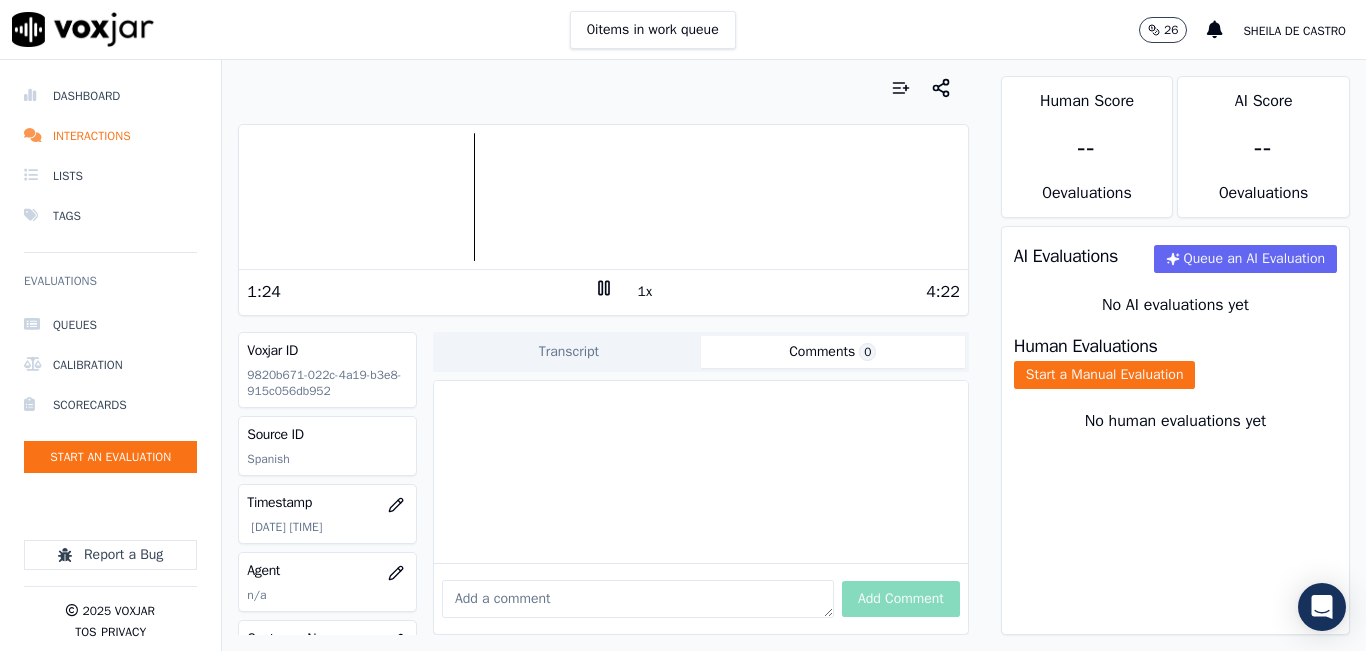 click at bounding box center (638, 599) 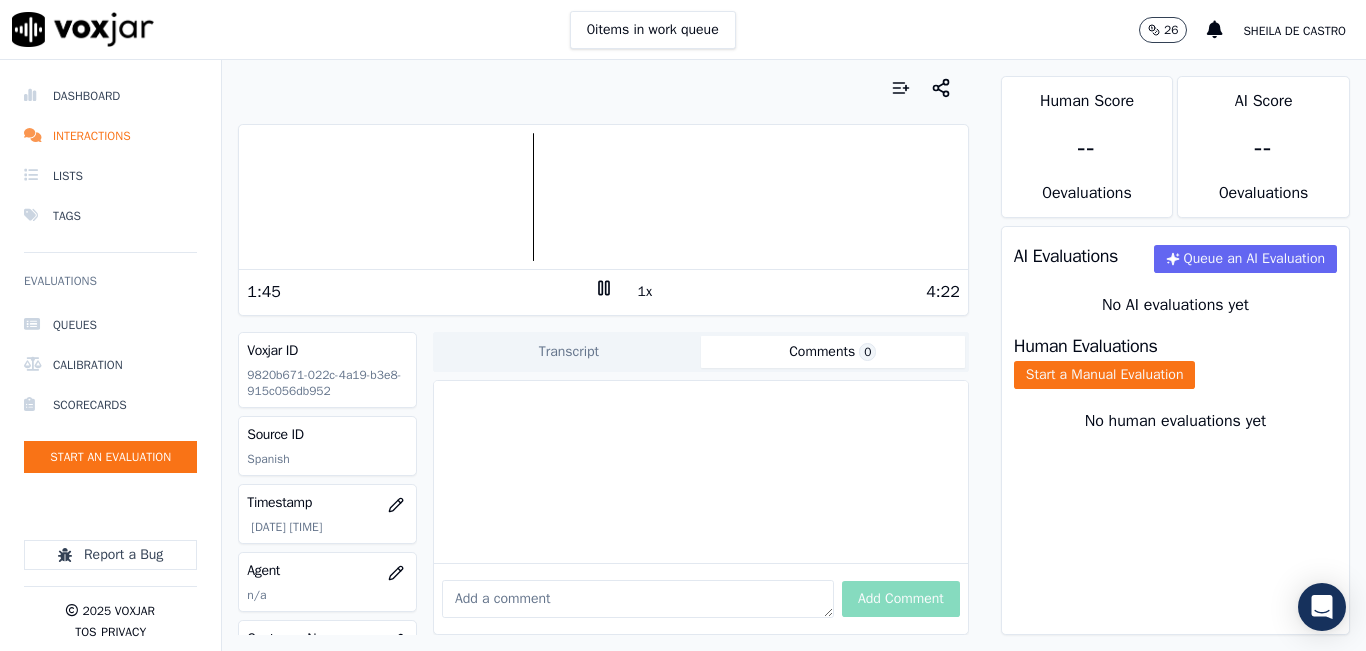 click 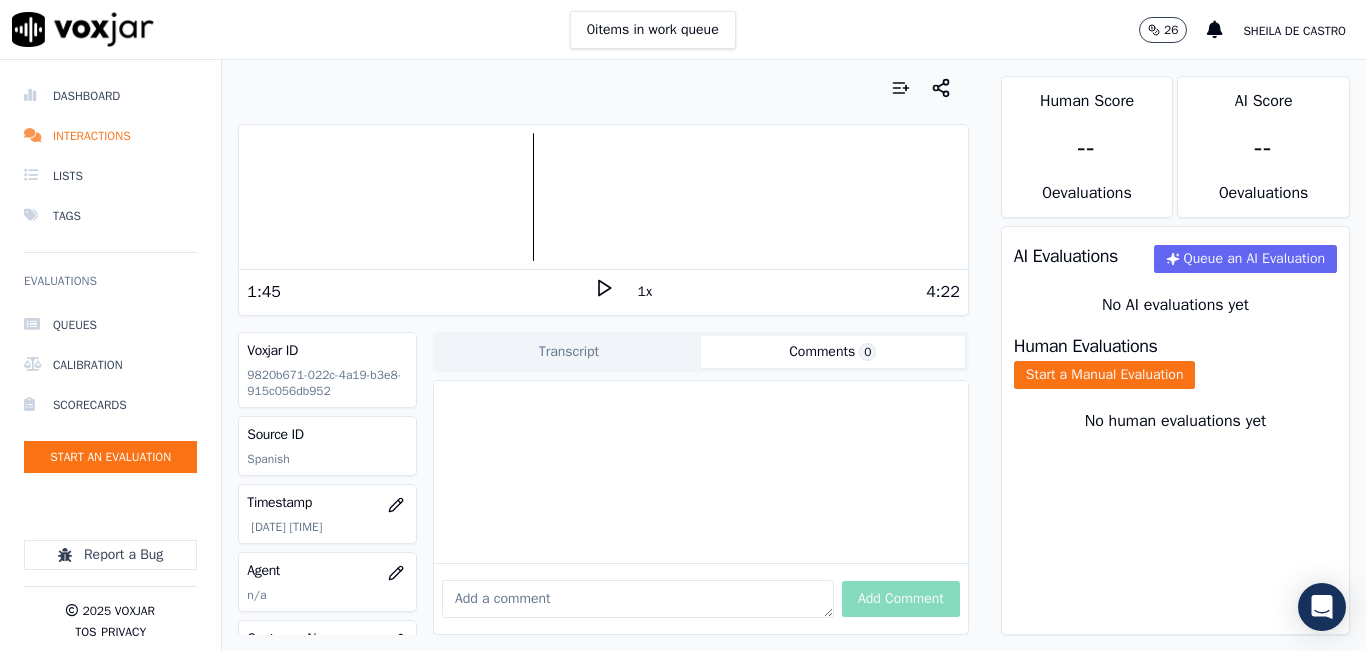 click 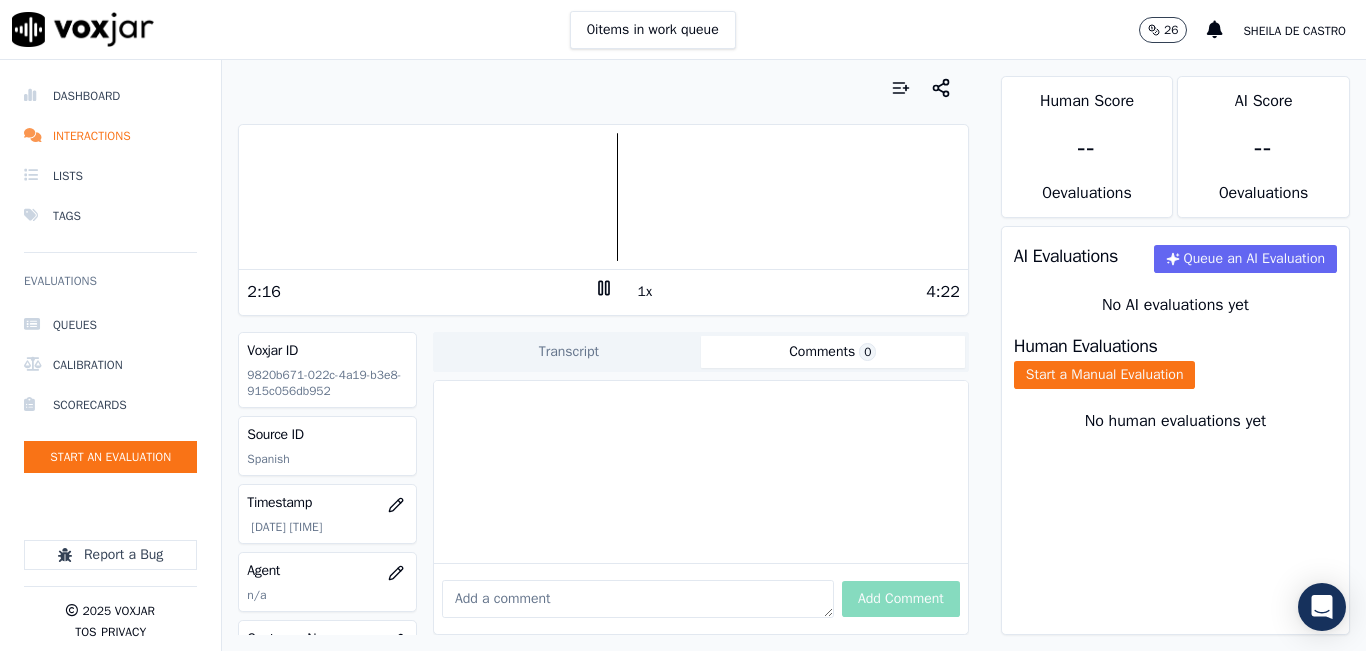 click at bounding box center [638, 599] 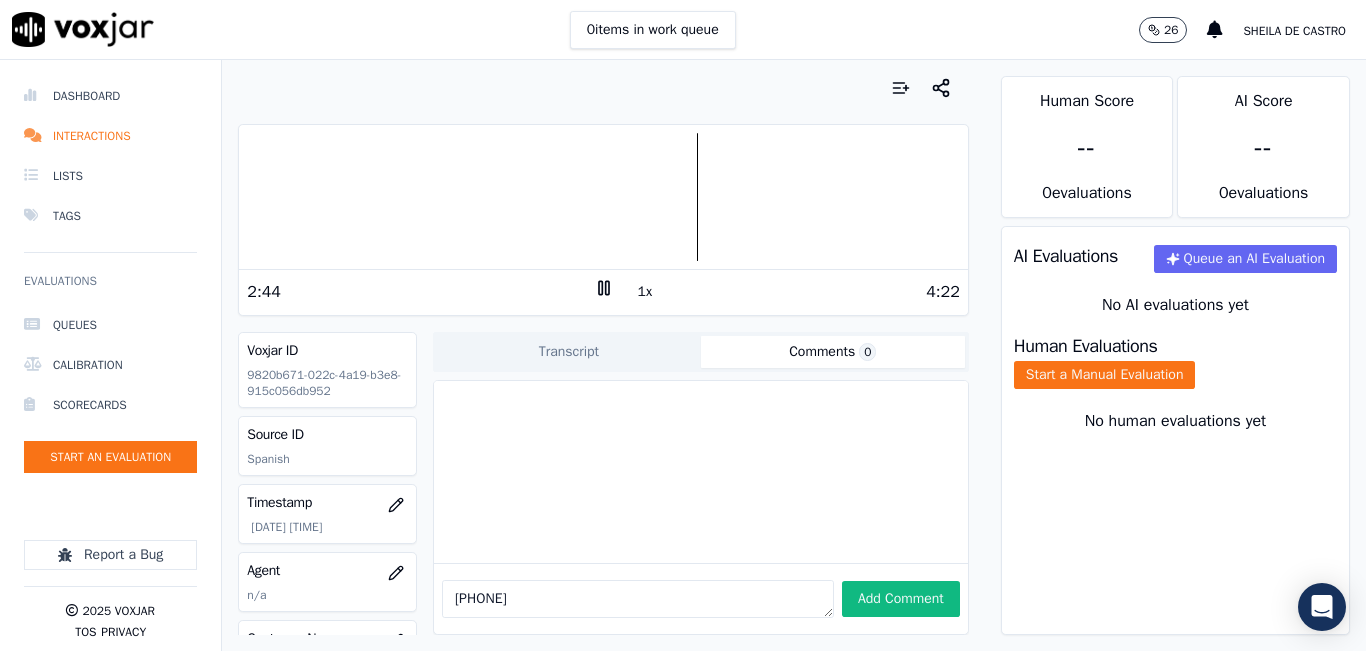 click 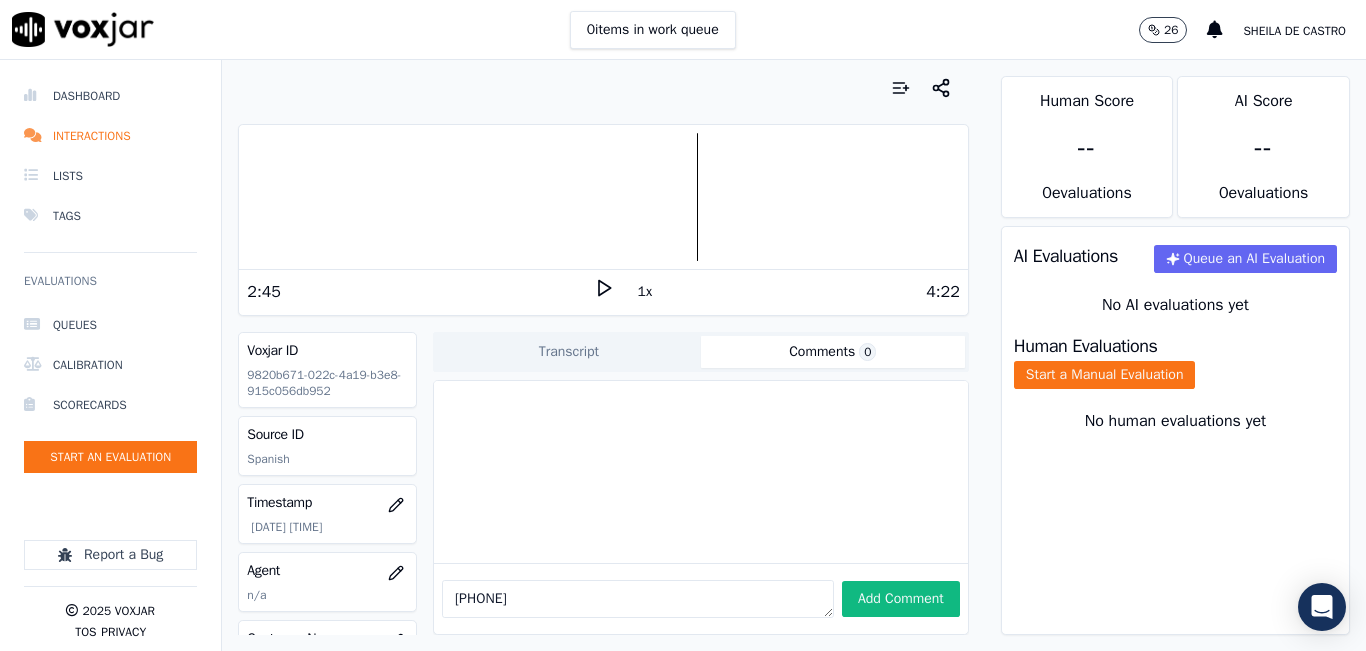 click on "217483790010001 00040621038876000" at bounding box center [638, 599] 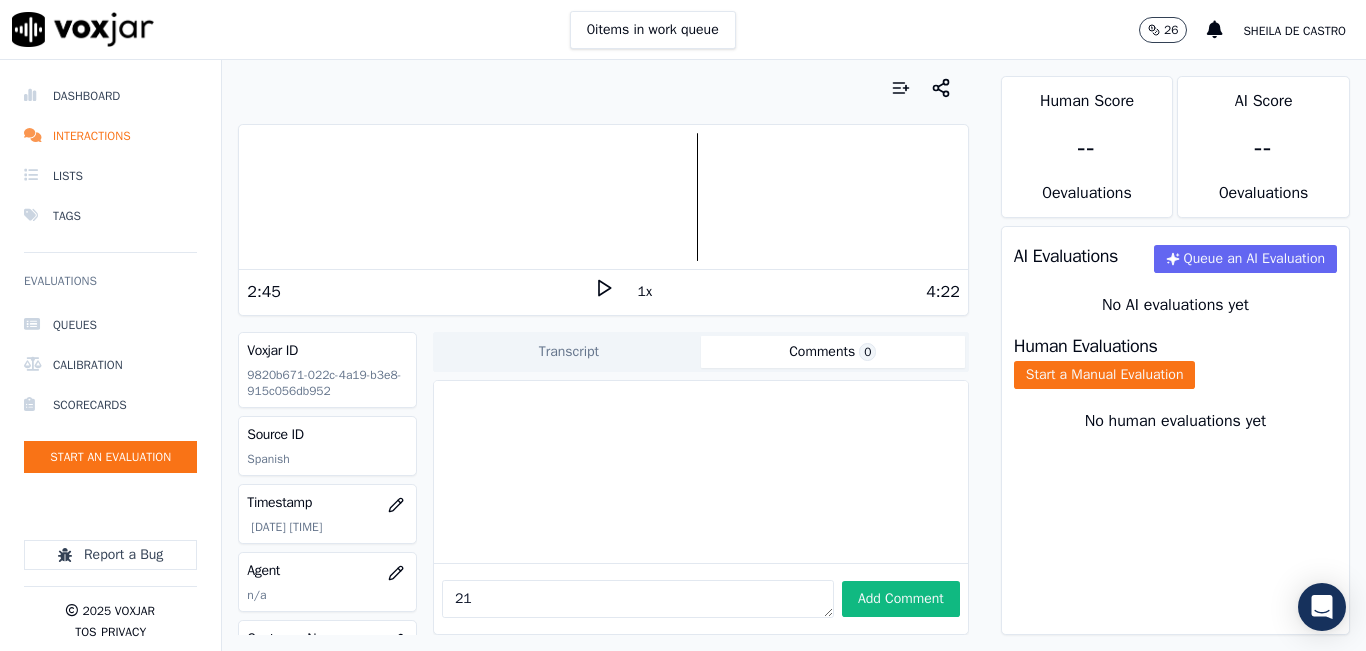 type on "2" 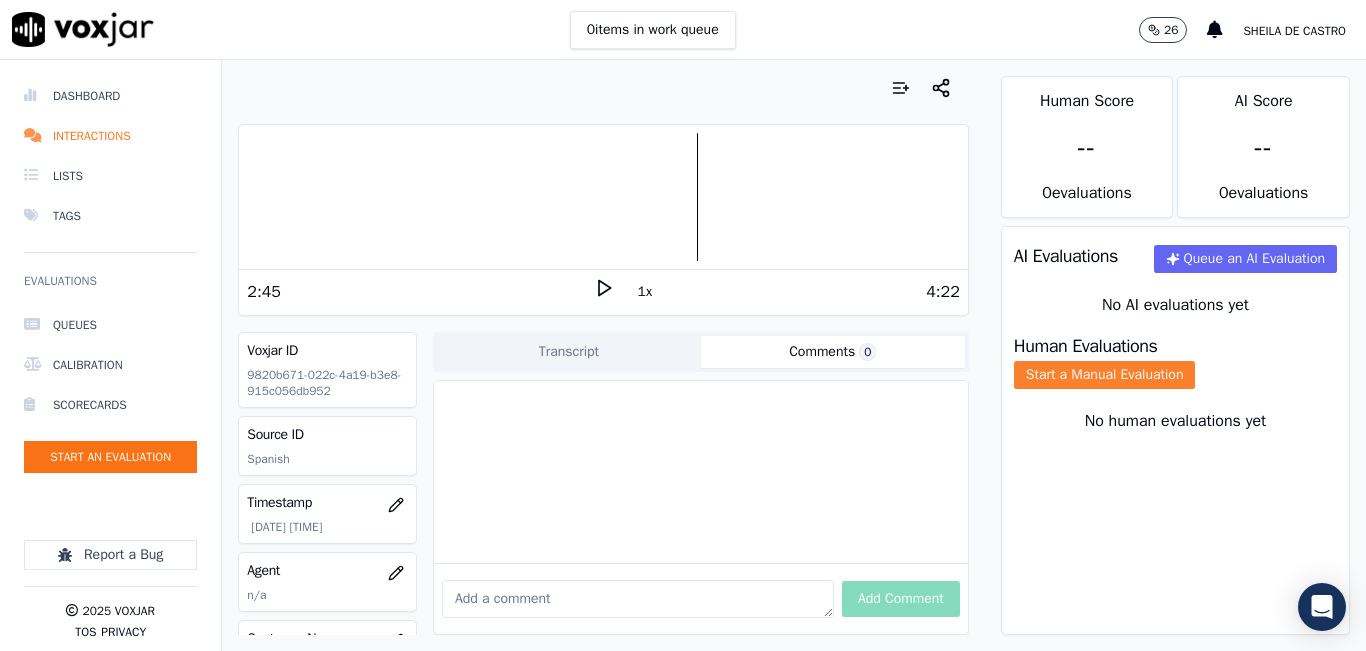 type 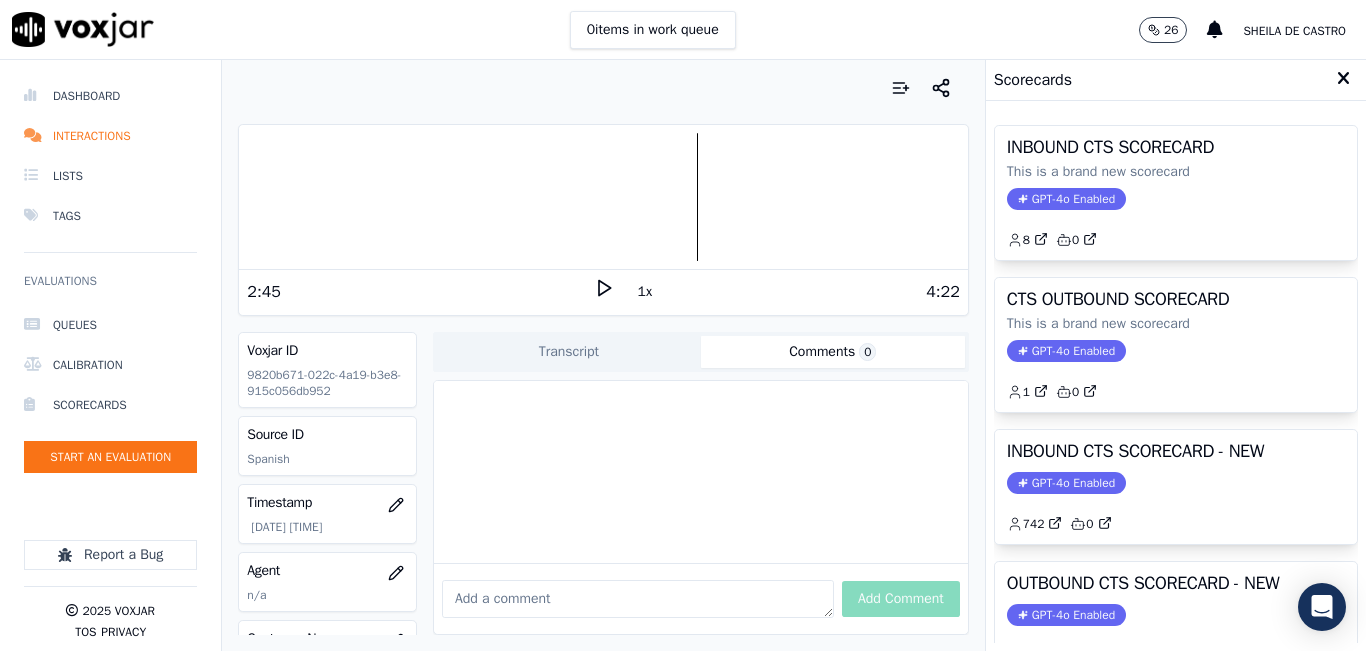 click 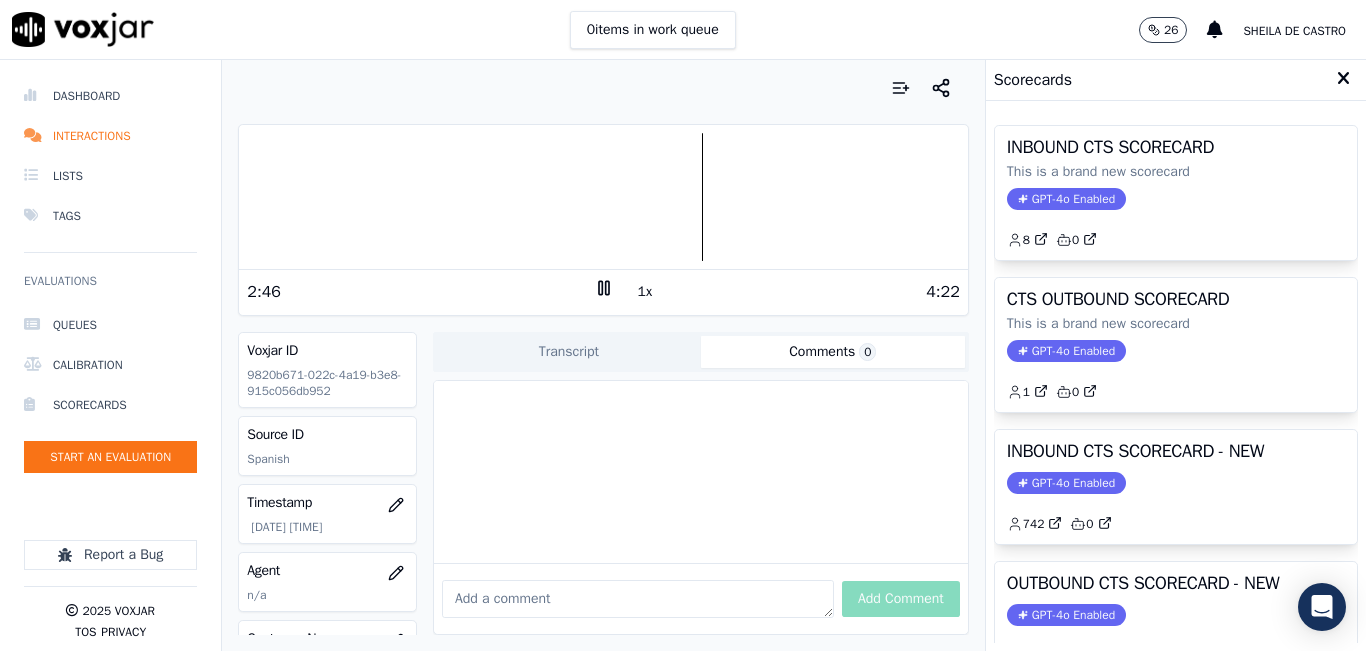 click 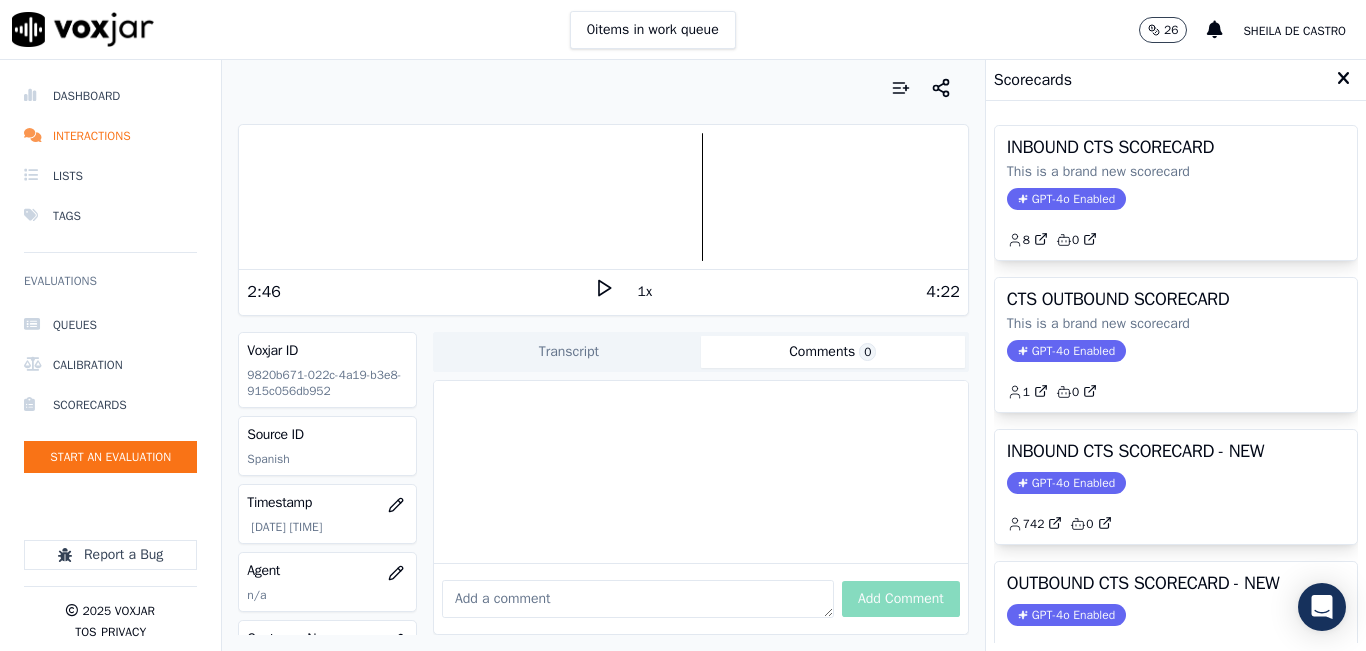 click on "GPT-4o Enabled" 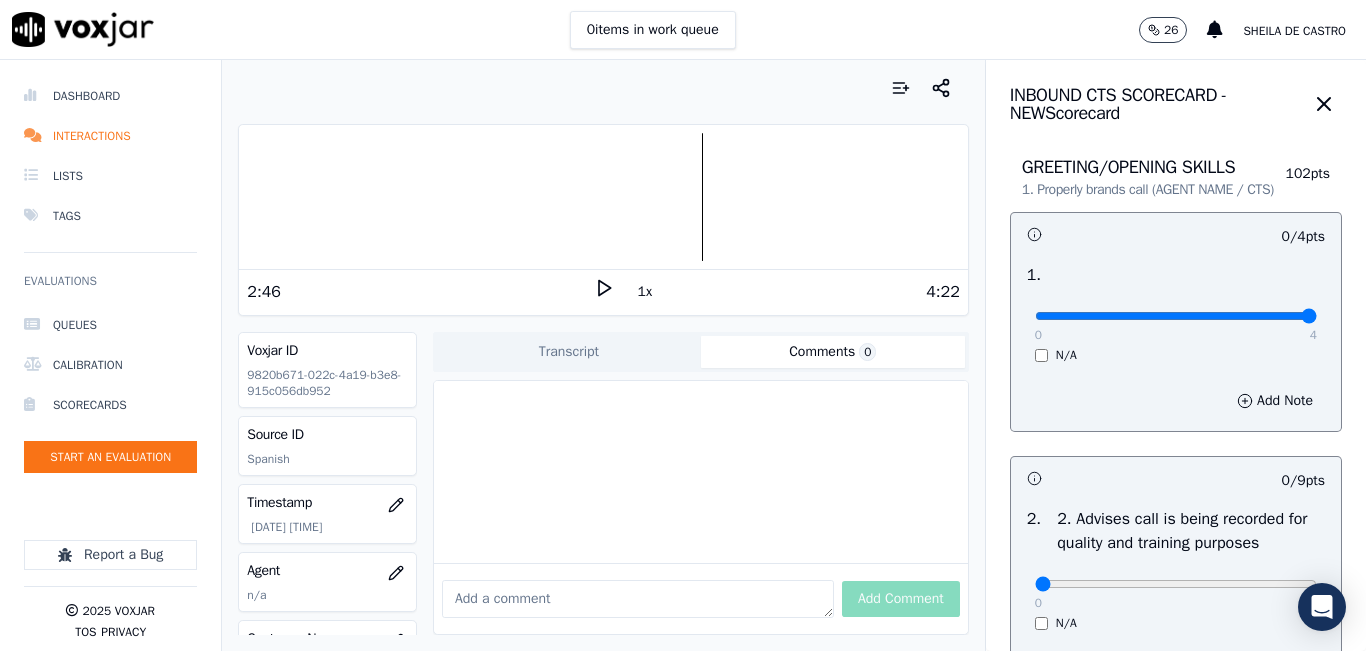 type on "4" 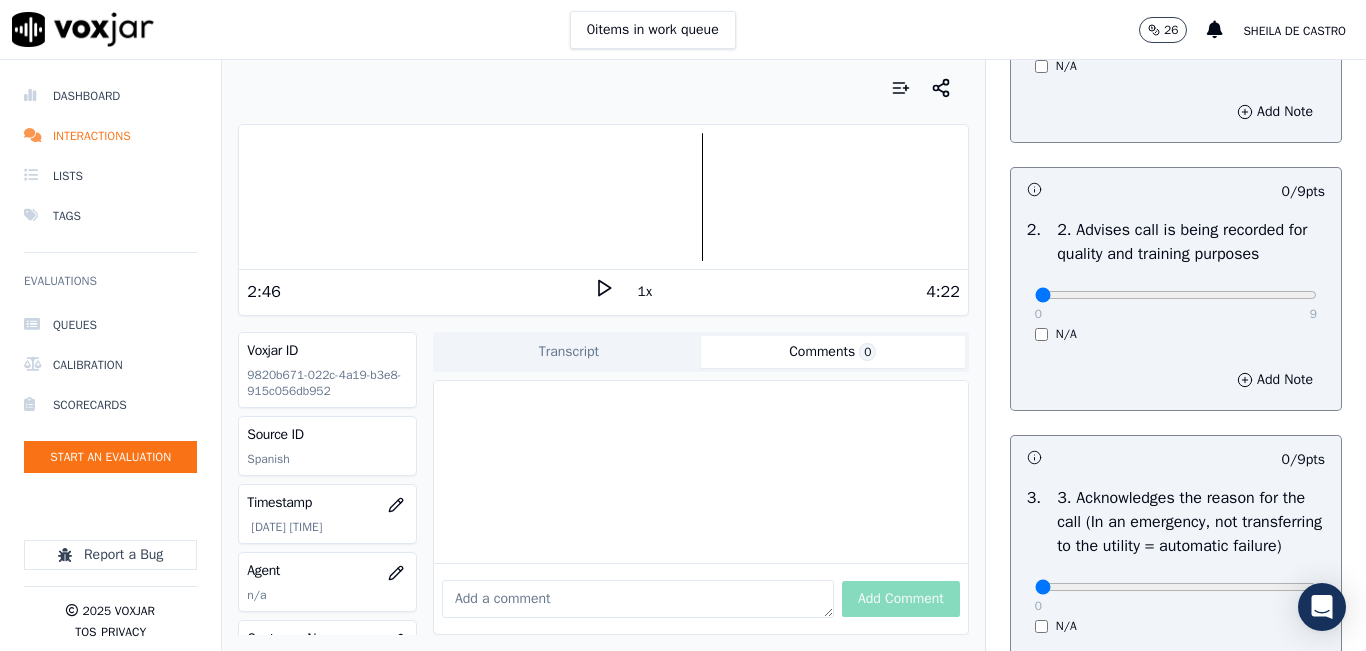 scroll, scrollTop: 300, scrollLeft: 0, axis: vertical 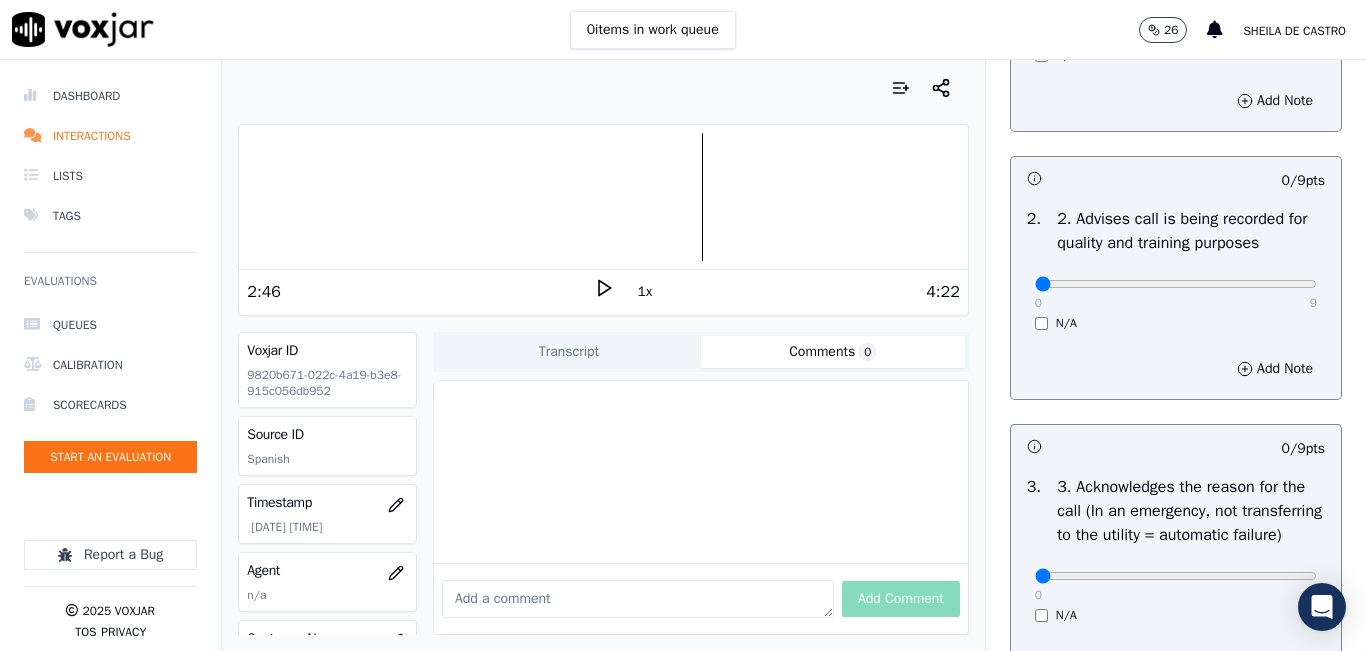 drag, startPoint x: 1270, startPoint y: 316, endPoint x: 1259, endPoint y: 334, distance: 21.095022 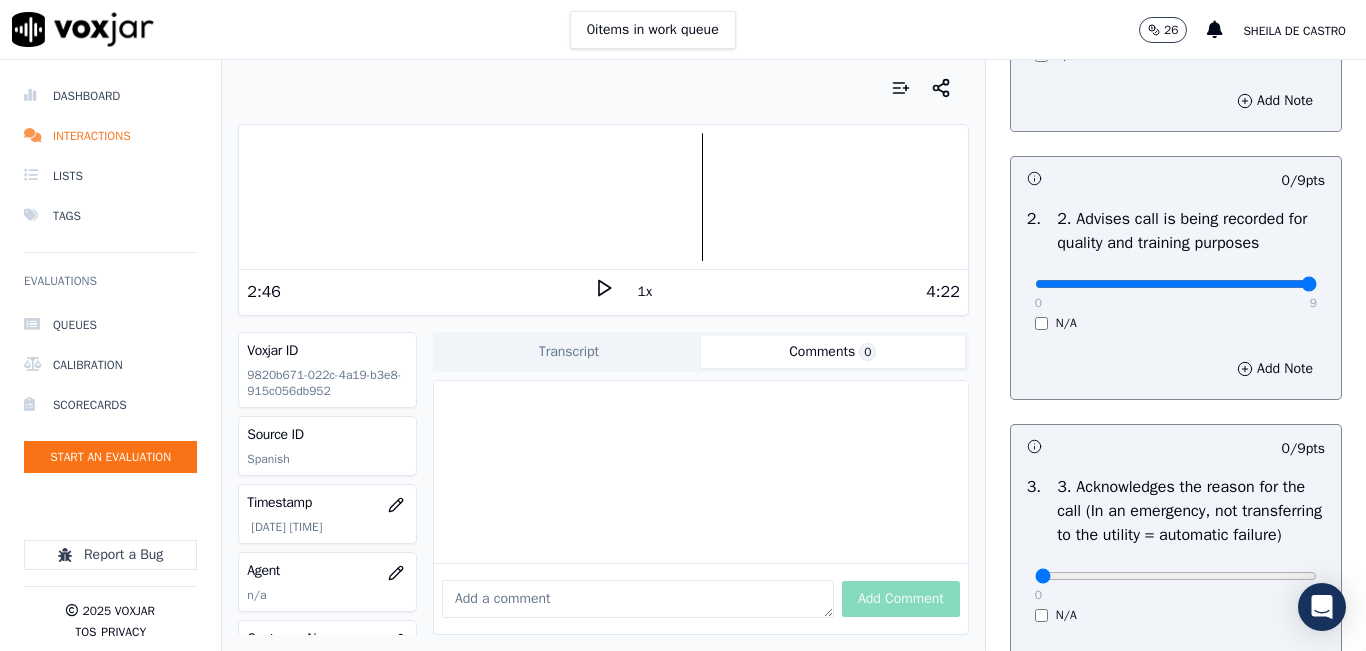 type on "9" 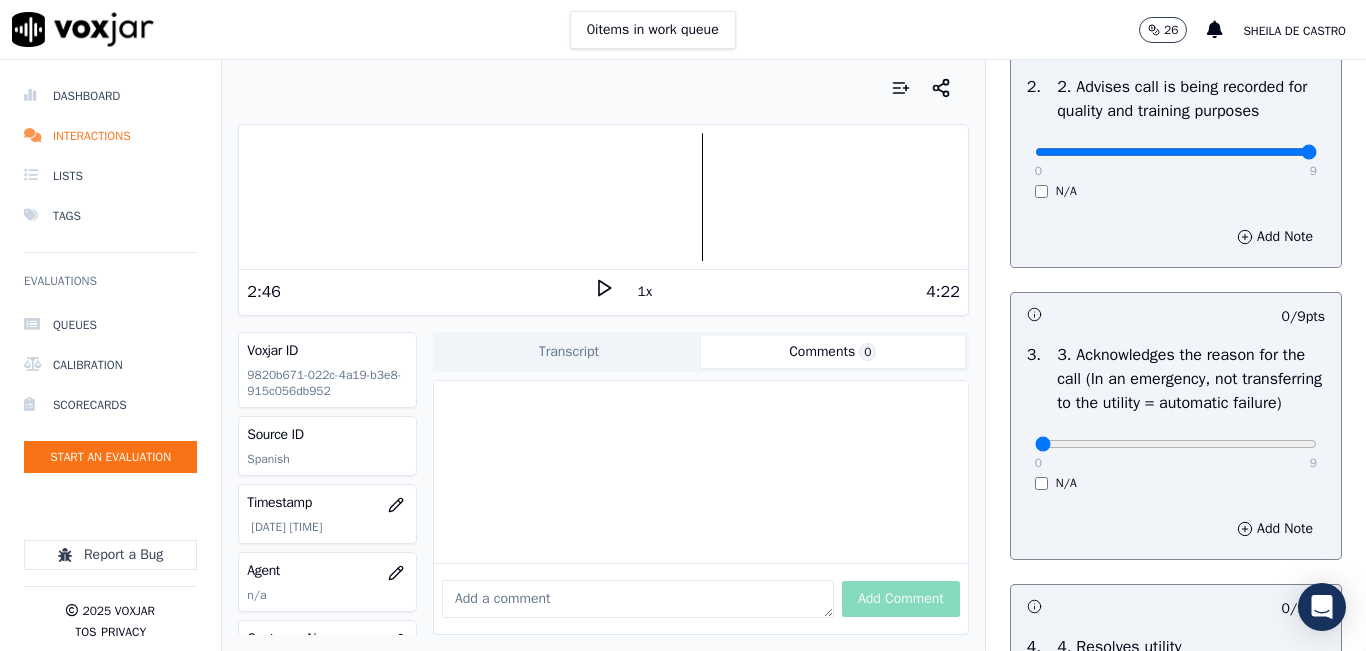 scroll, scrollTop: 600, scrollLeft: 0, axis: vertical 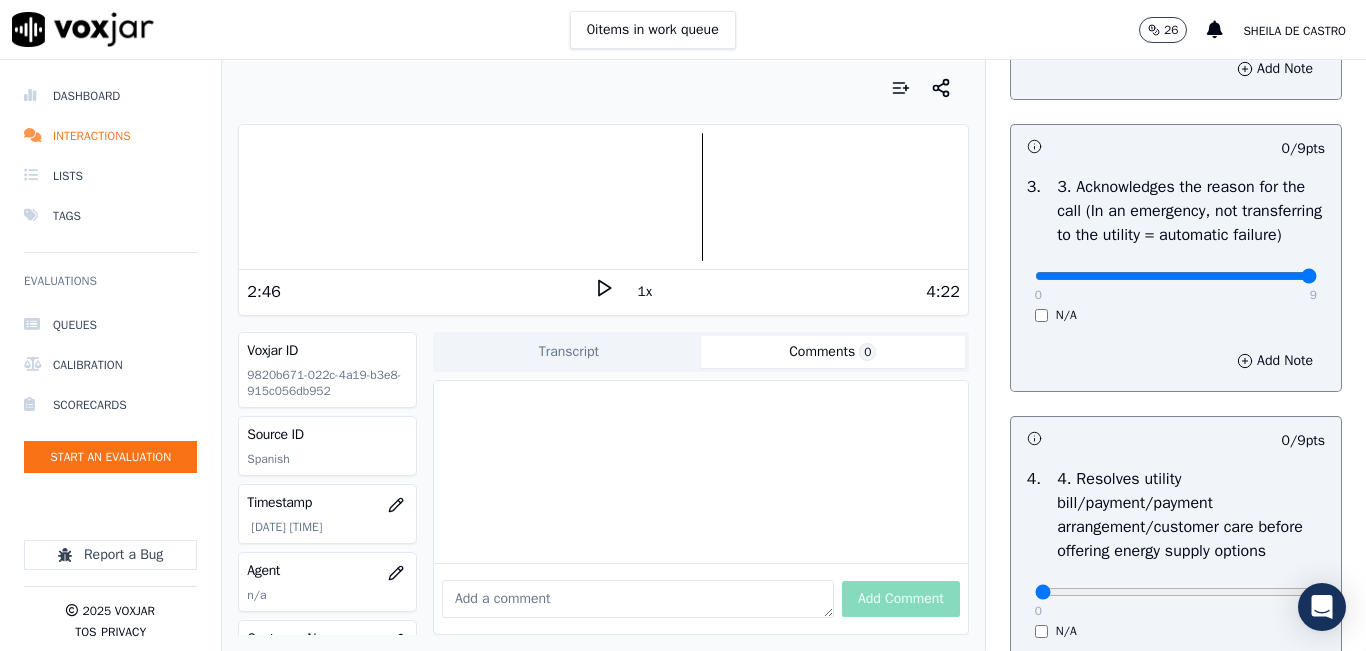 type on "9" 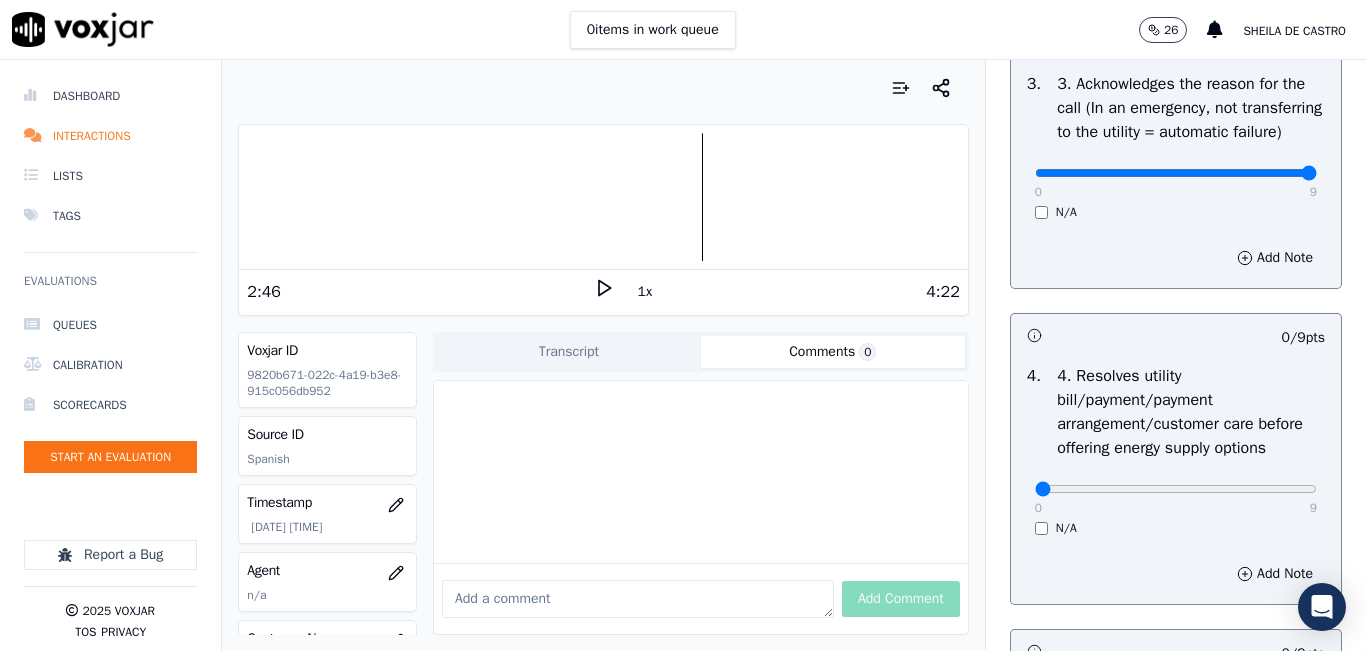 scroll, scrollTop: 800, scrollLeft: 0, axis: vertical 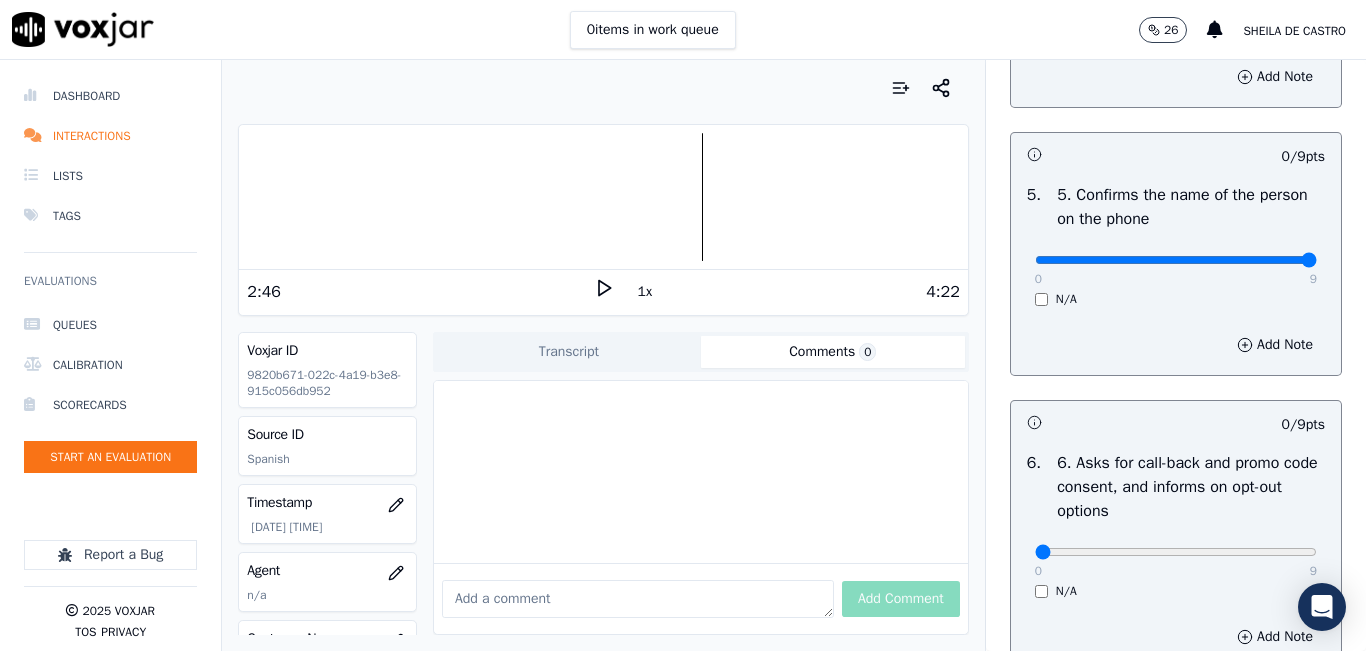 type on "9" 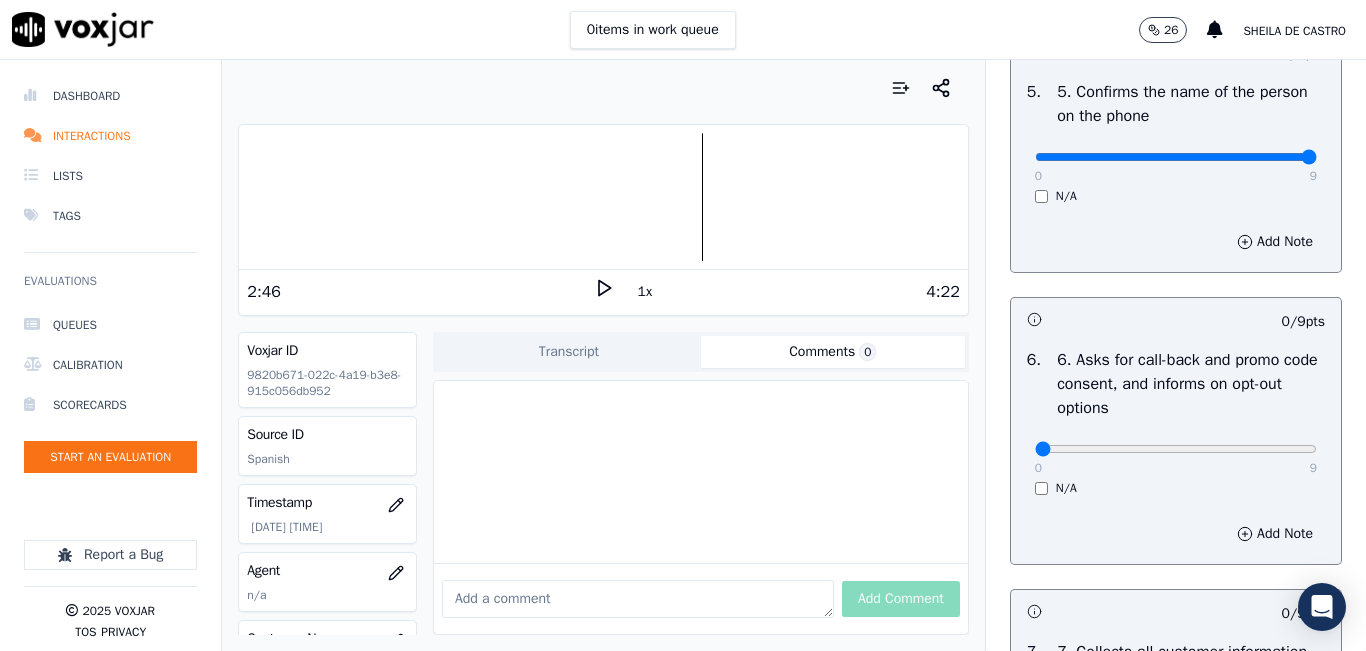 scroll, scrollTop: 1400, scrollLeft: 0, axis: vertical 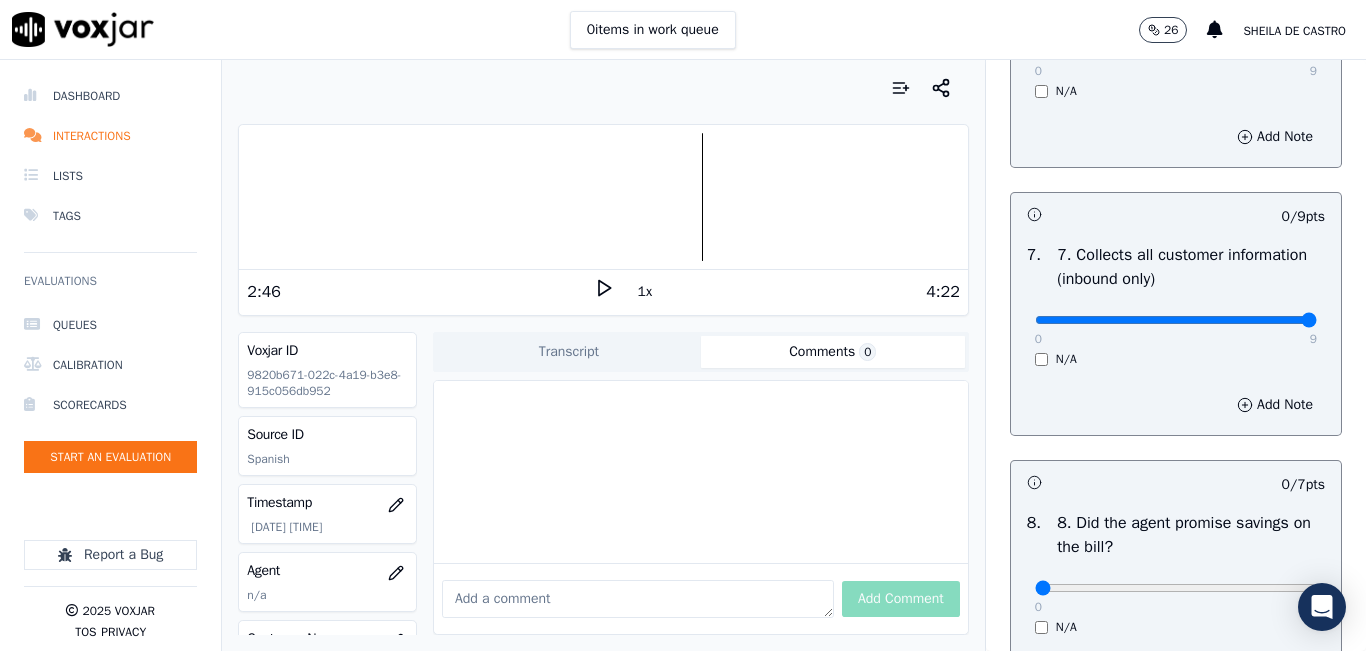 drag, startPoint x: 1262, startPoint y: 388, endPoint x: 1245, endPoint y: 401, distance: 21.400934 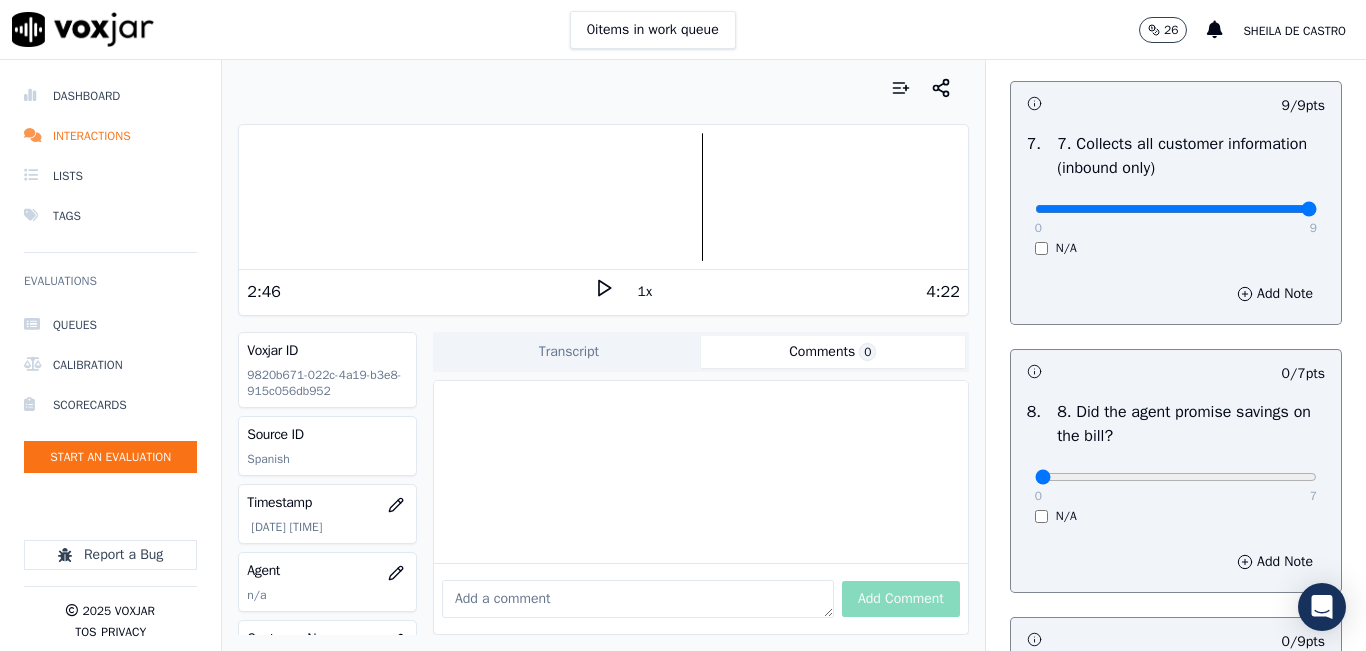 scroll, scrollTop: 2000, scrollLeft: 0, axis: vertical 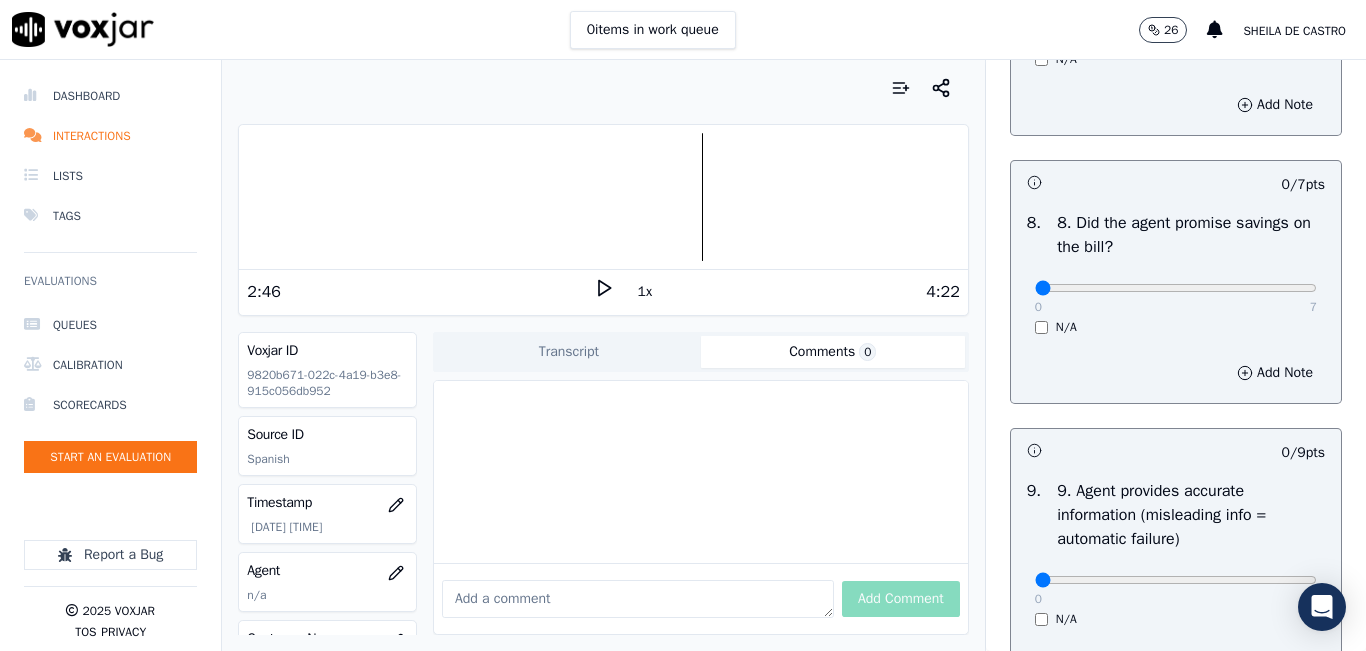 click on "0   7     N/A" at bounding box center [1176, 297] 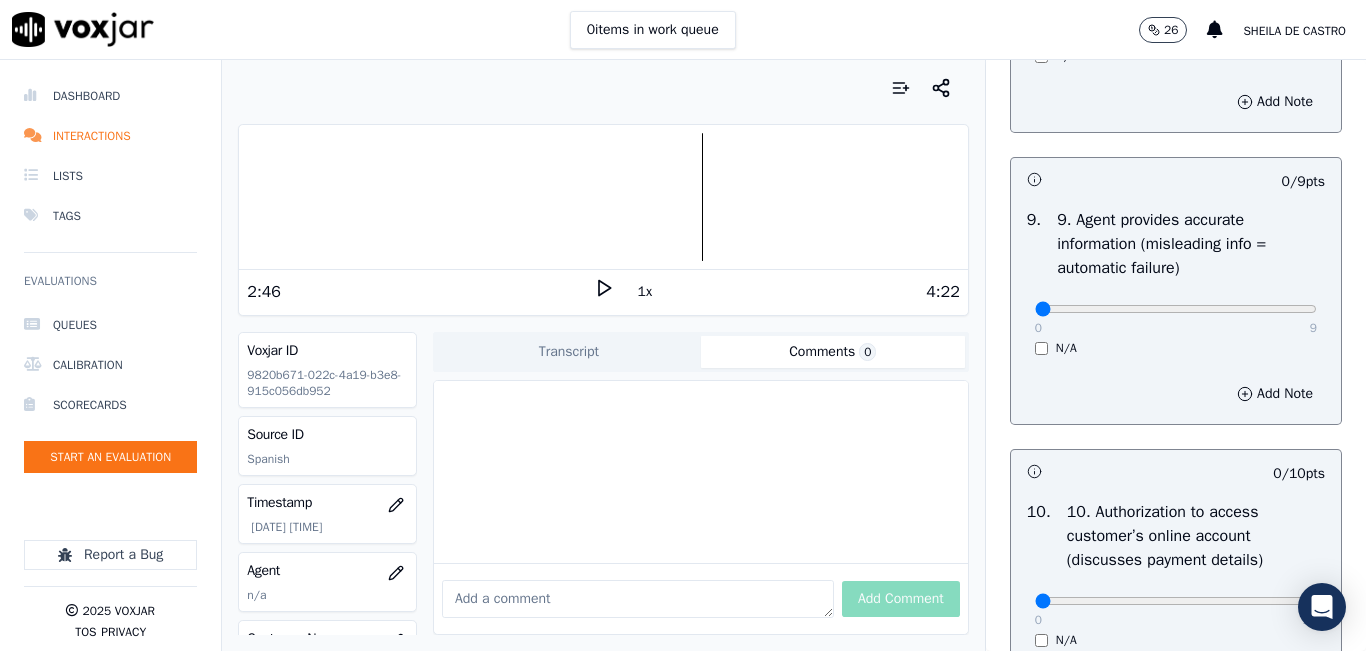 scroll, scrollTop: 2300, scrollLeft: 0, axis: vertical 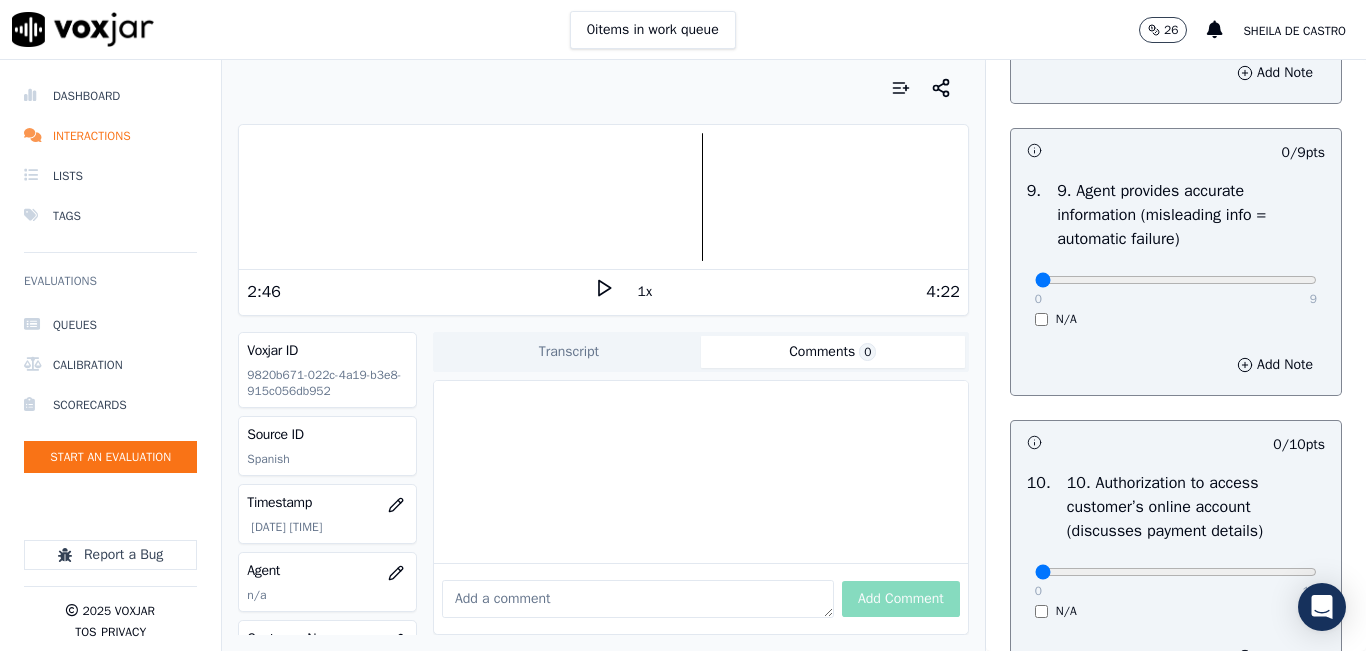 click on "0   9     N/A" at bounding box center [1176, 289] 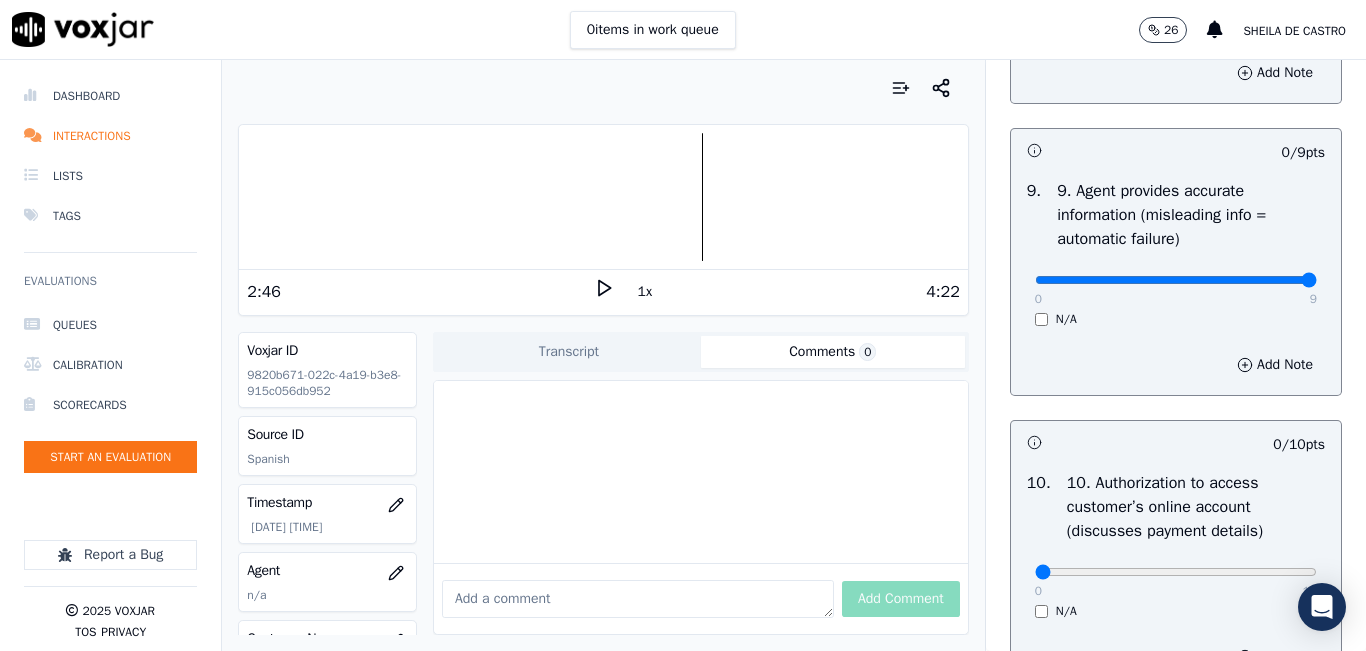 type on "9" 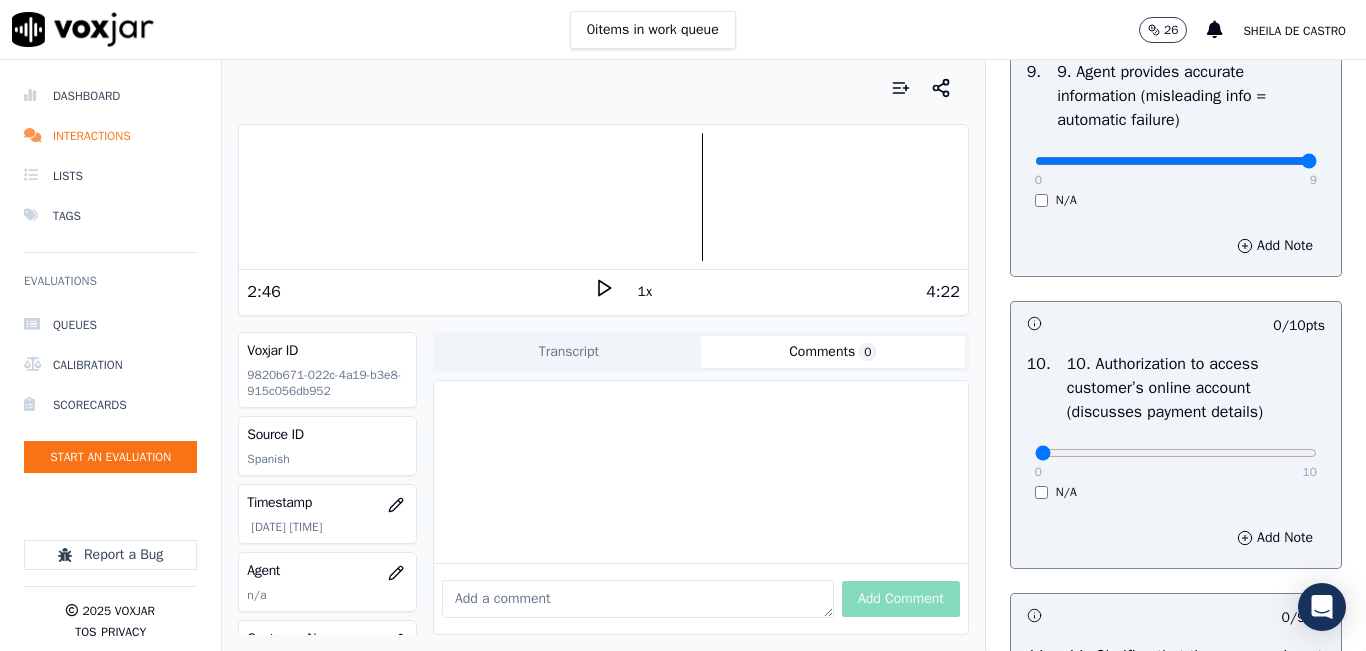 scroll, scrollTop: 2600, scrollLeft: 0, axis: vertical 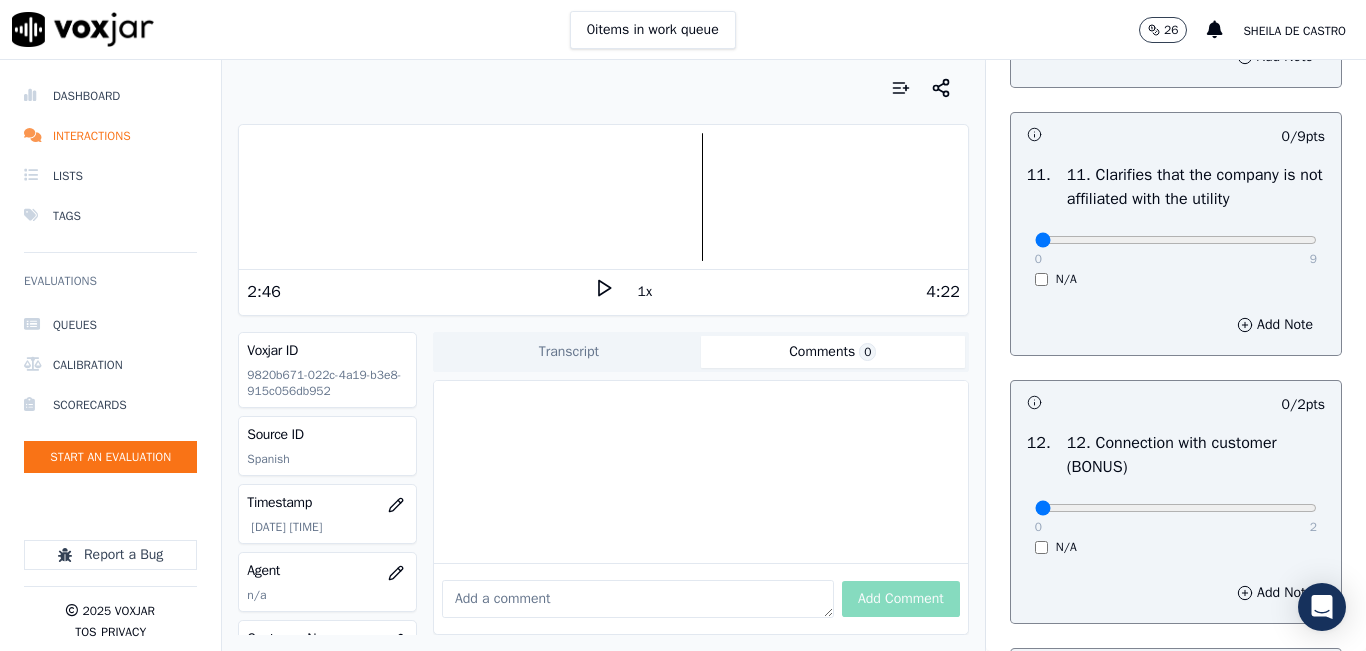 drag, startPoint x: 1269, startPoint y: 299, endPoint x: 1261, endPoint y: 310, distance: 13.601471 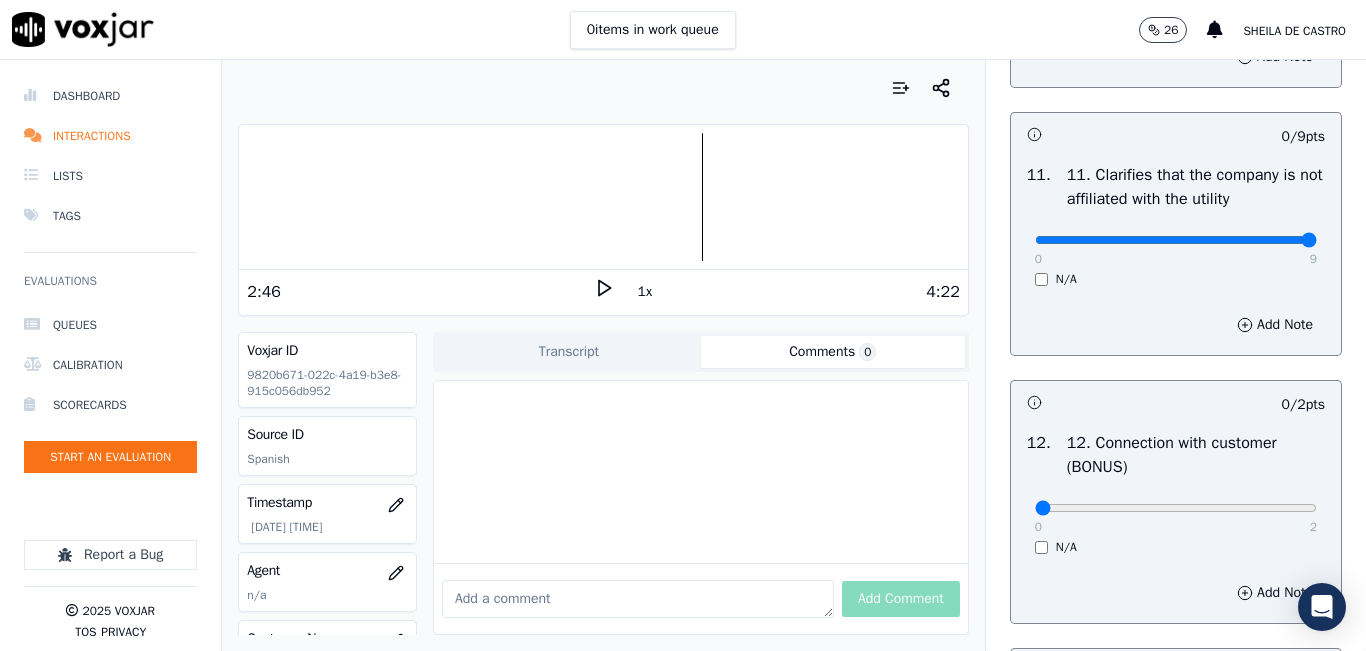 type on "9" 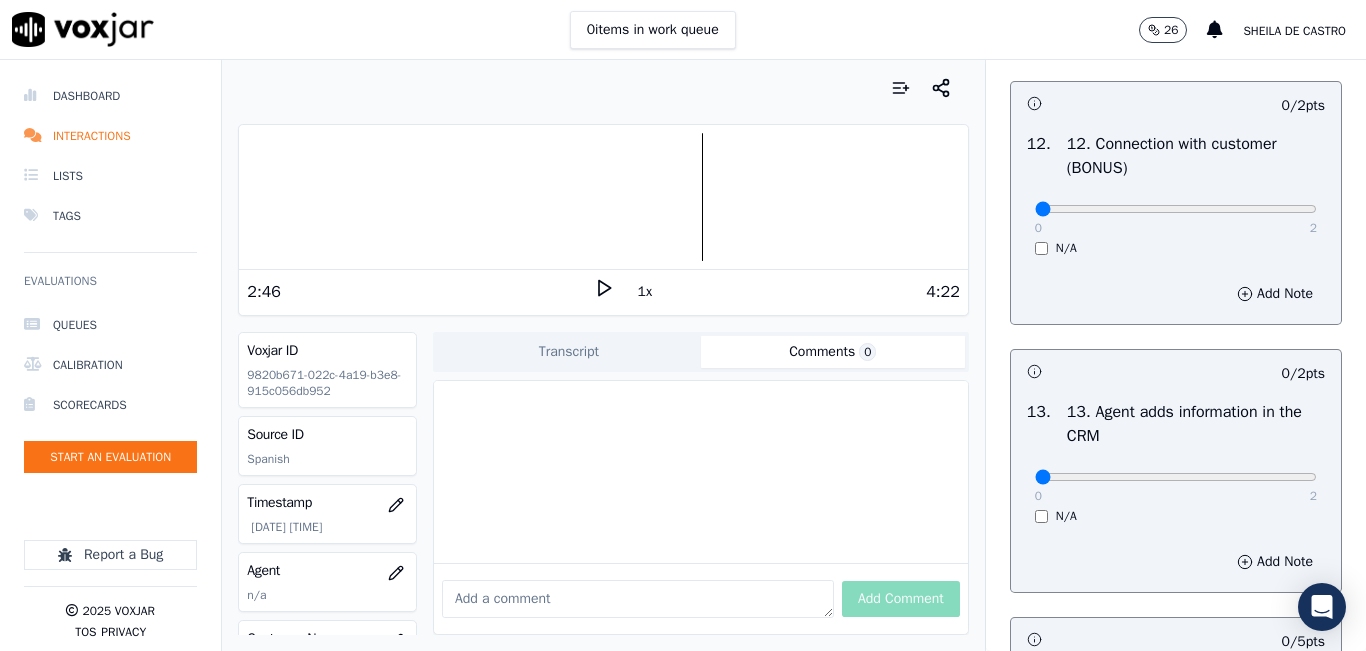 scroll, scrollTop: 3200, scrollLeft: 0, axis: vertical 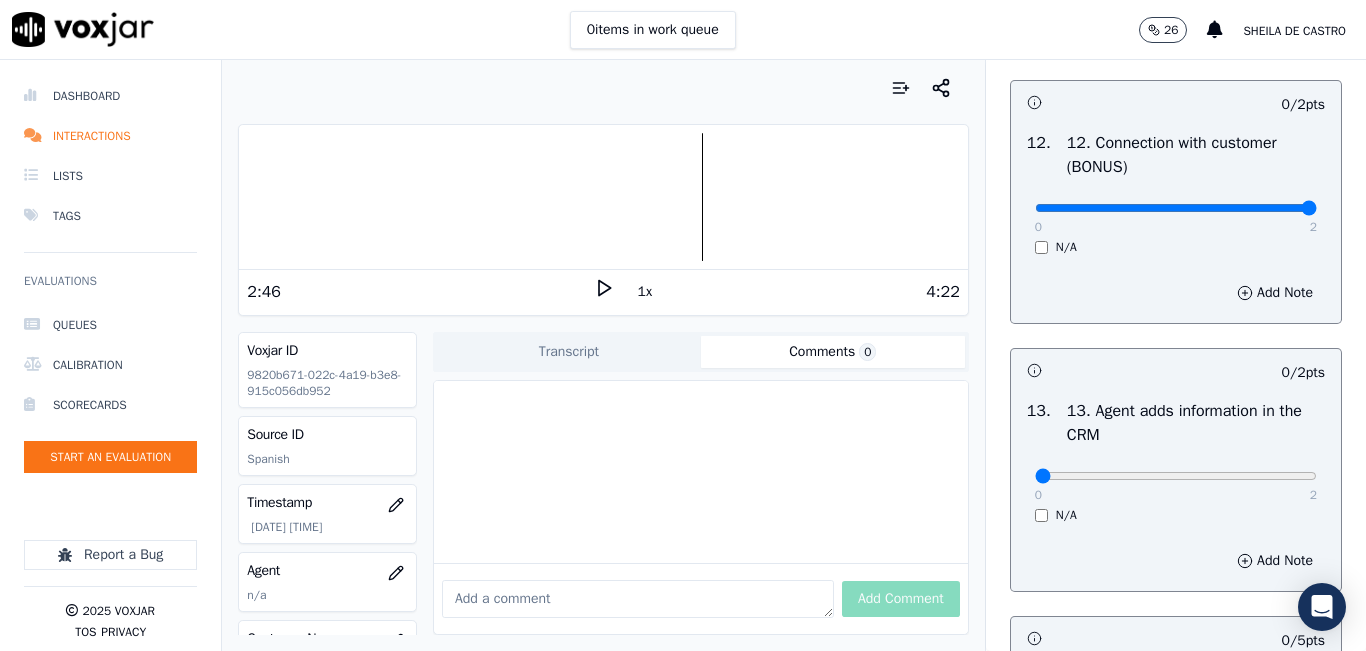 type on "2" 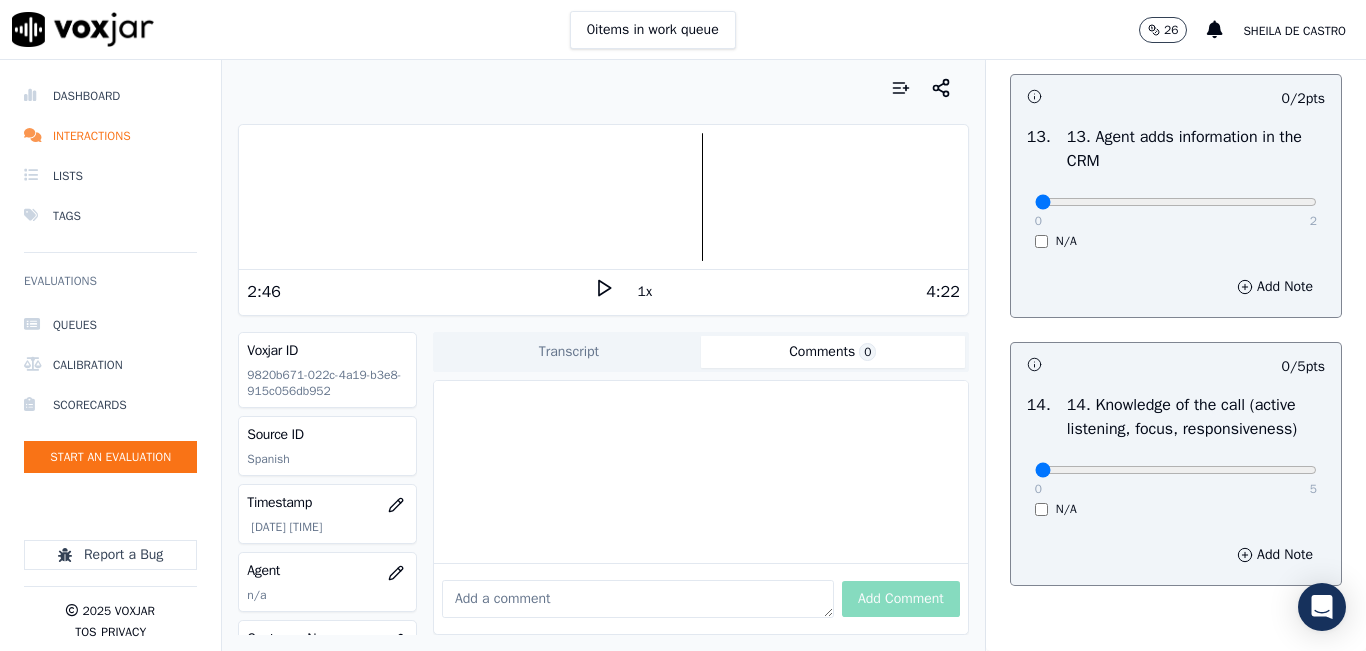 scroll, scrollTop: 3500, scrollLeft: 0, axis: vertical 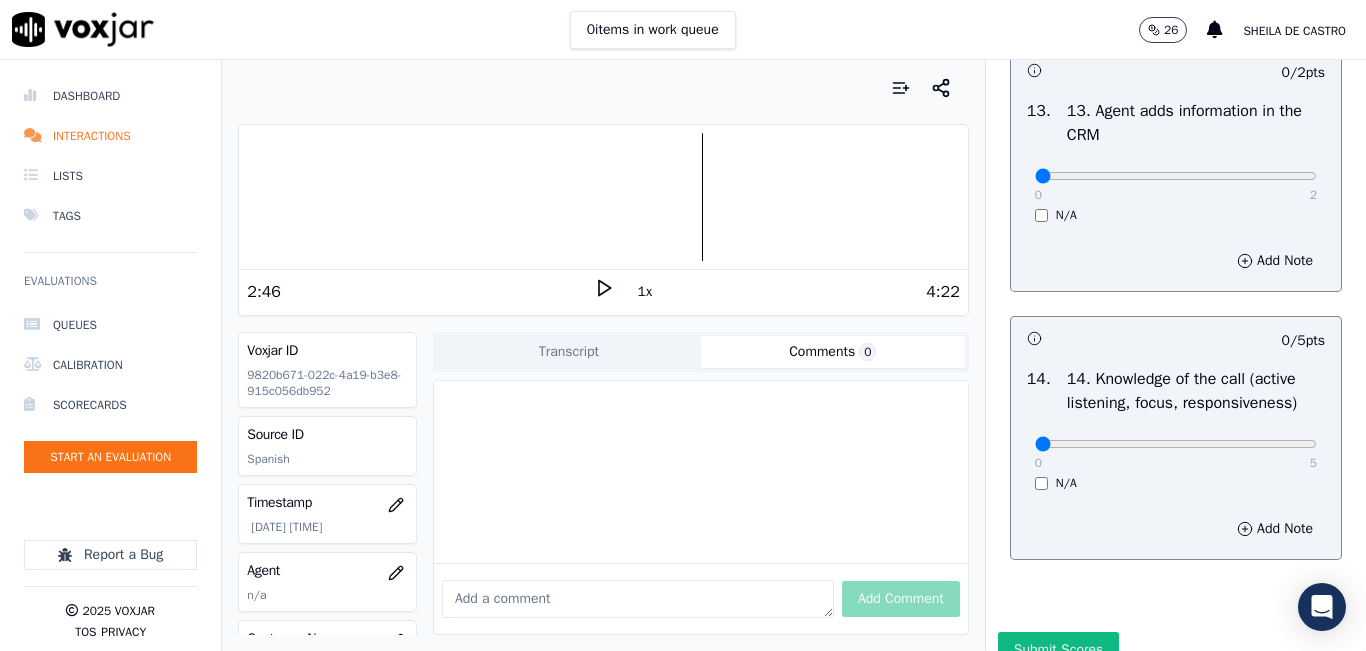 click on "0   2     N/A" at bounding box center [1176, 185] 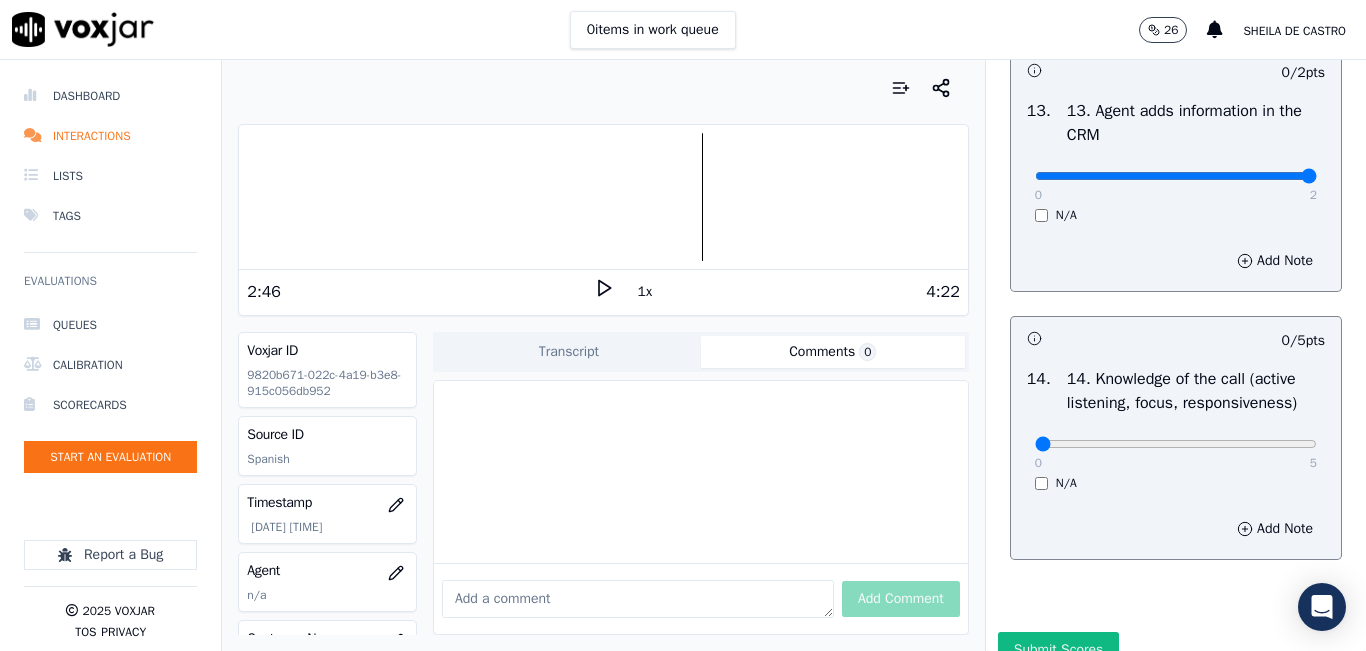 type on "2" 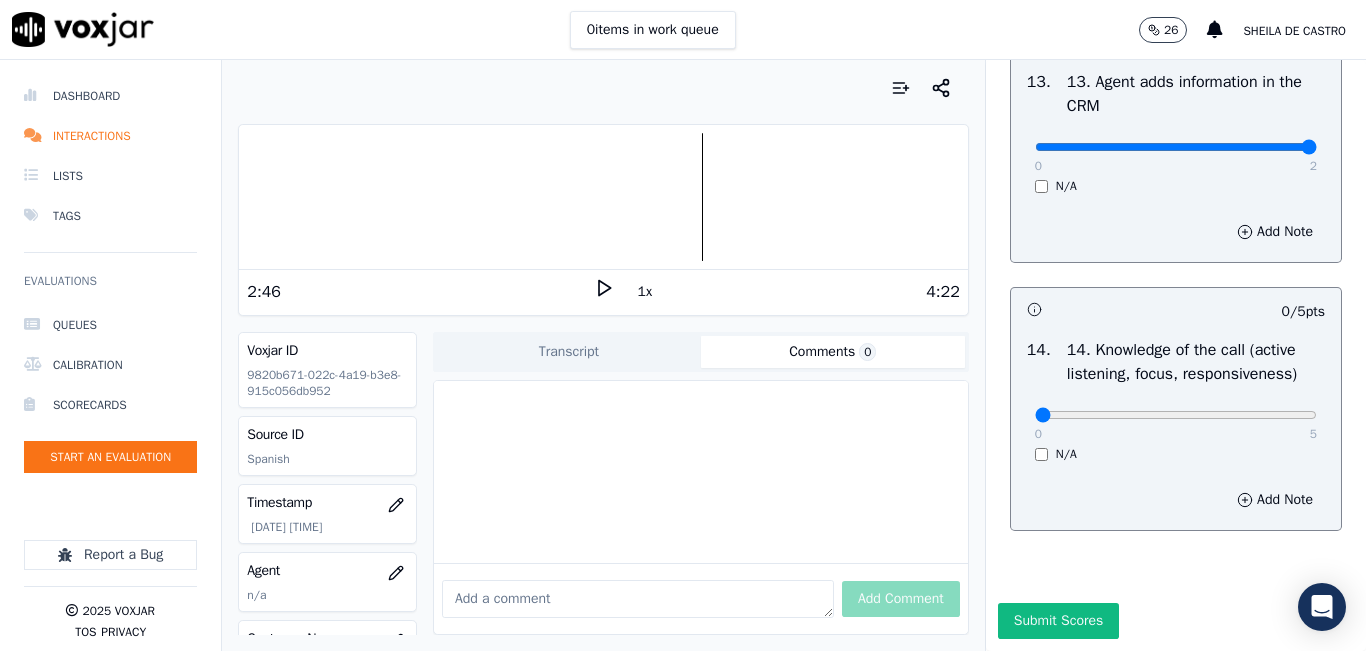 scroll, scrollTop: 3642, scrollLeft: 0, axis: vertical 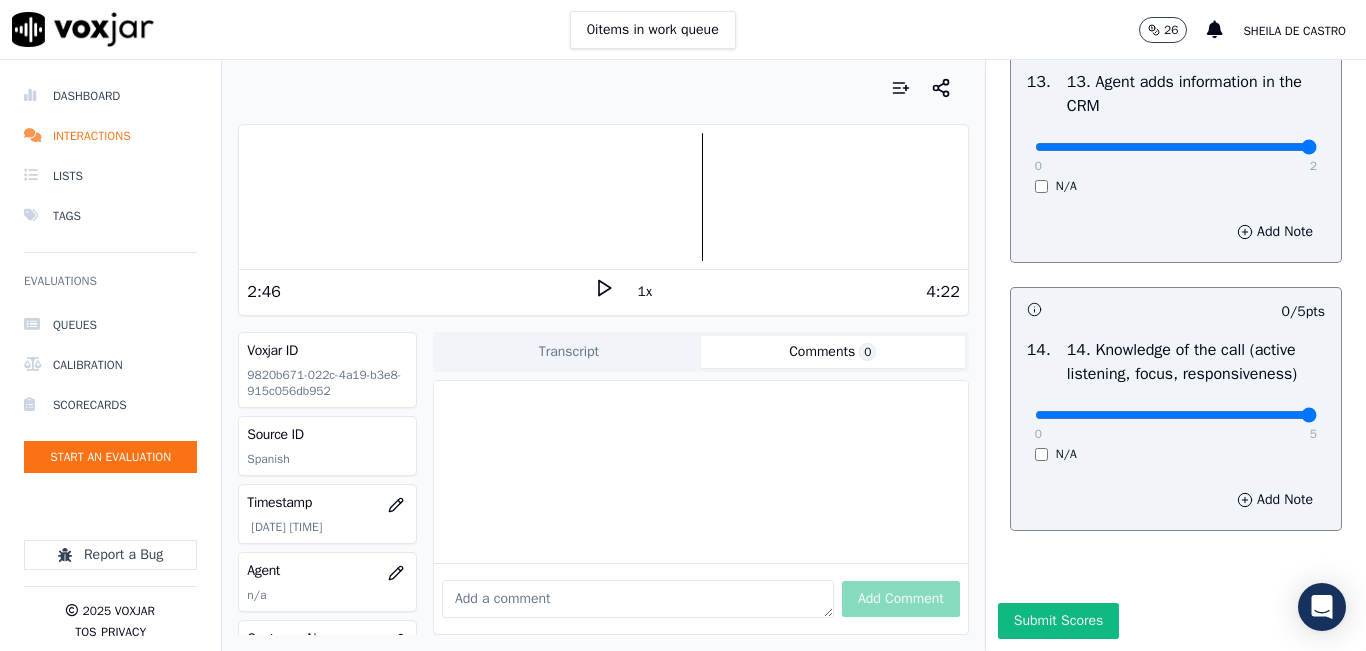 type on "5" 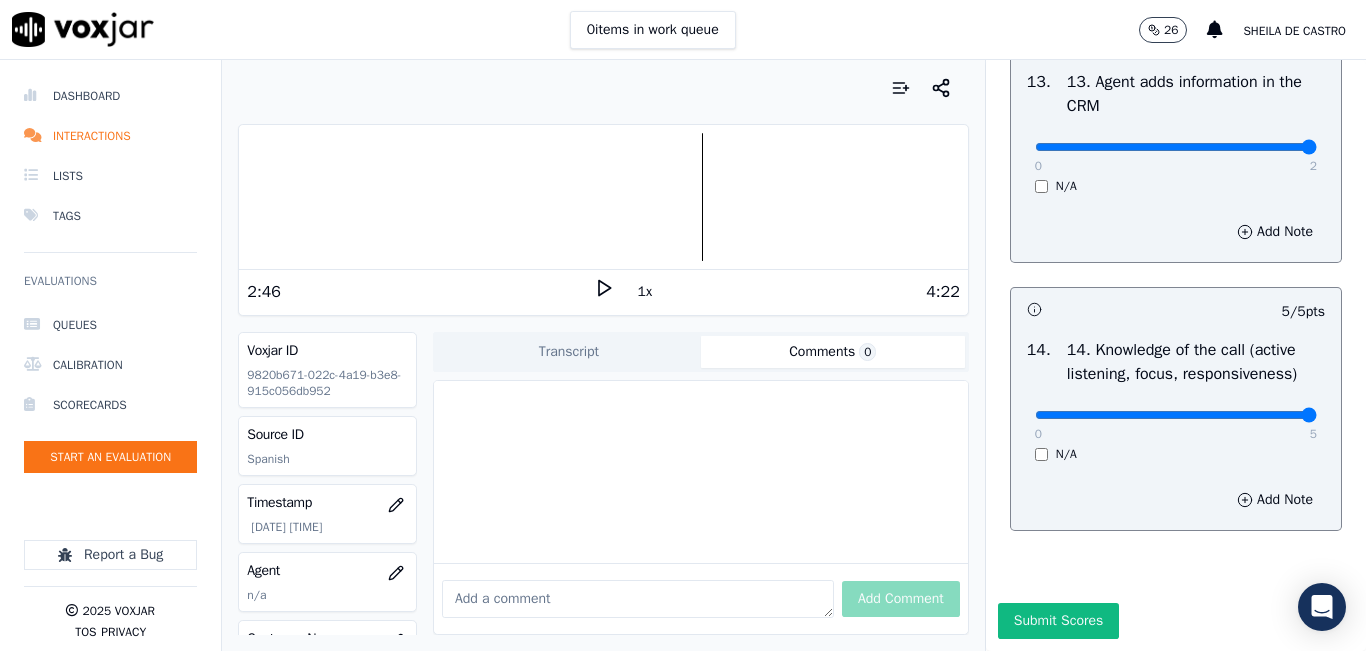 drag, startPoint x: 1012, startPoint y: 574, endPoint x: 1027, endPoint y: 546, distance: 31.764761 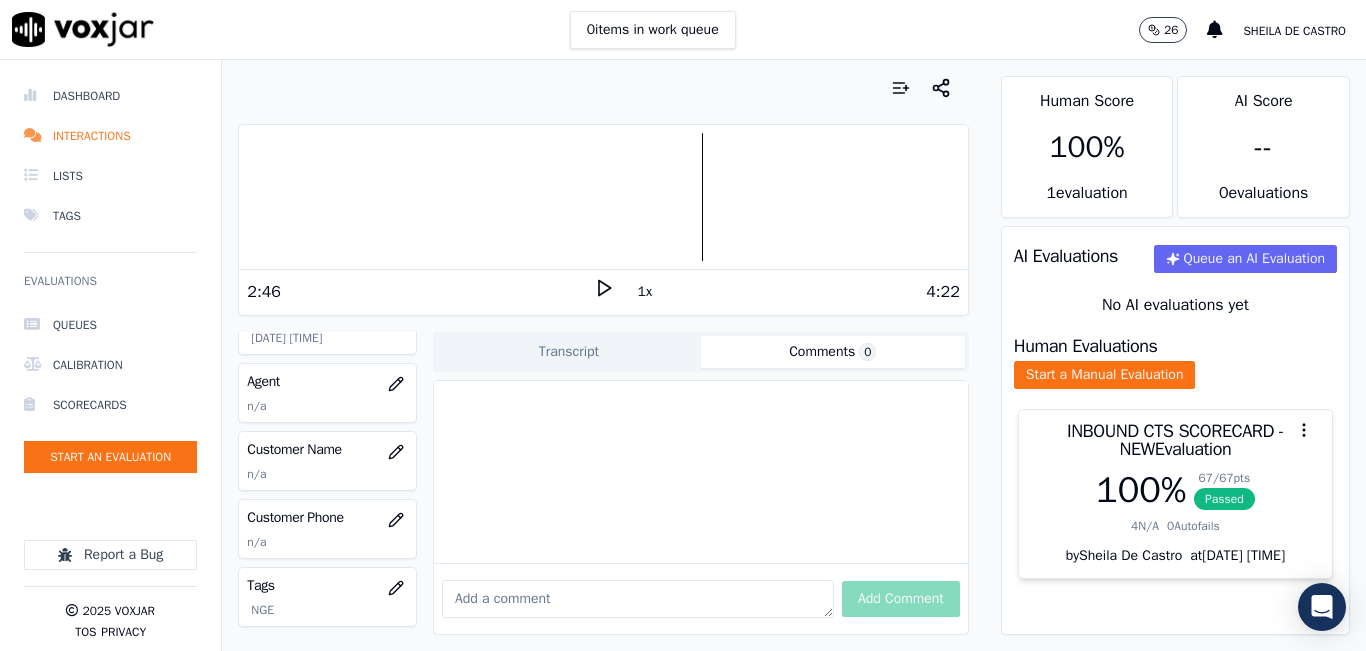 scroll, scrollTop: 200, scrollLeft: 0, axis: vertical 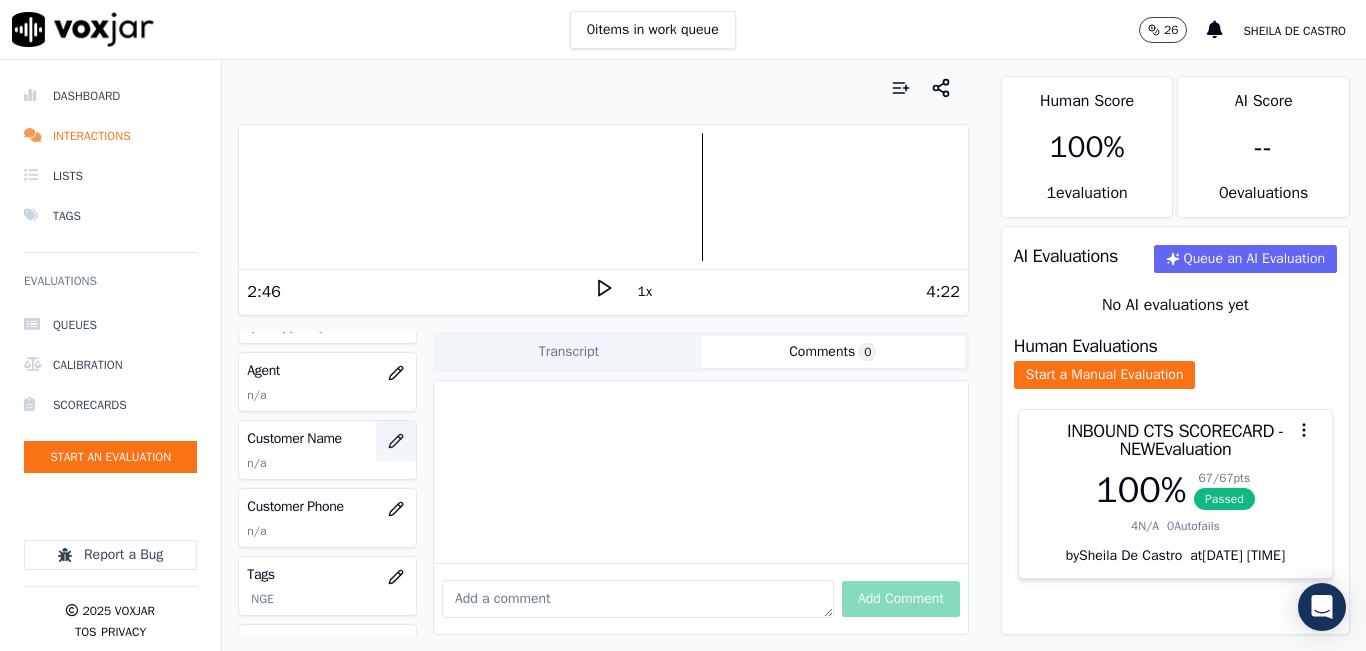 click 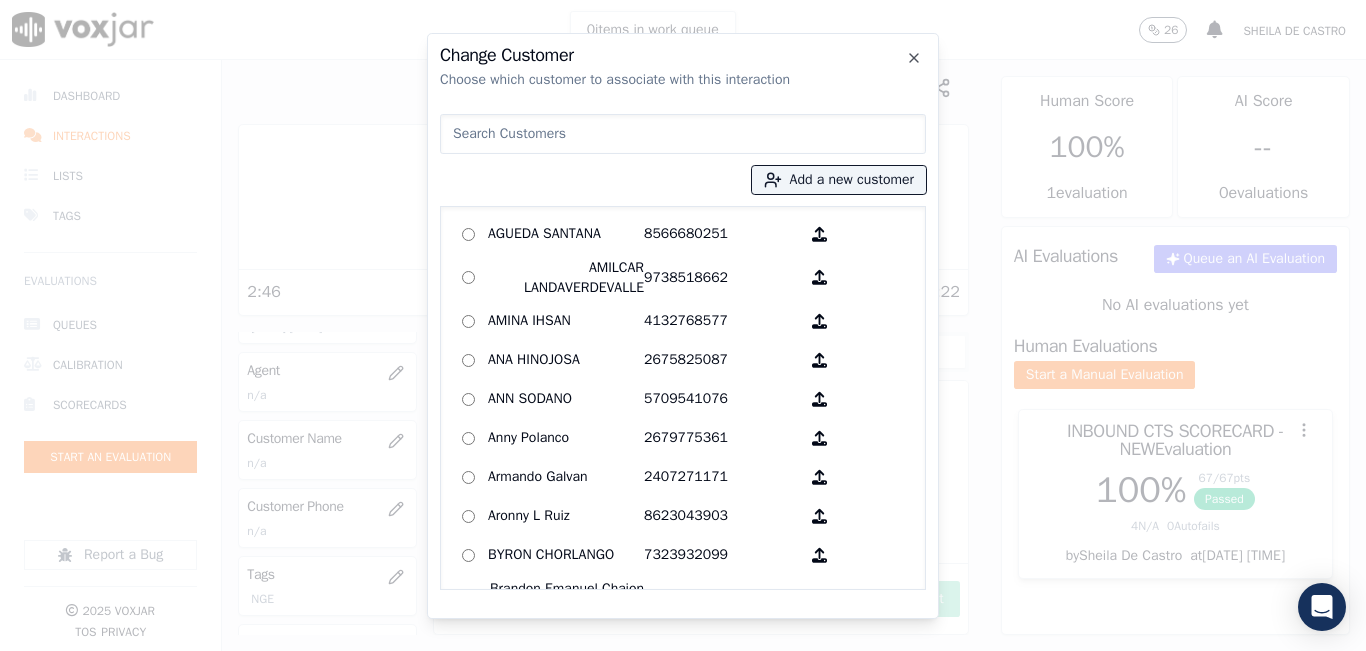 click on "Add a new customer            AGUEDA SANTANA   8566680251        AMILCAR LANDAVERDEVALLE   9738518662        AMINA IHSAN   4132768577        ANA HINOJOSA   2675825087        ANN SODANO   5709541076        Anny Polanco   2679775361        Armando Galvan   2407271171        Aronny L Ruiz    8623043903        BYRON CHORLANGO   7323932099        Brandon Emanuel Chajon Calderon   8563981973        CARMEN REINOSO MENA    9784950405        CATALINA CAALCHOC   6146794851        CLARA JACOBO    9787917701        Camila Ruiz   2679688337        Claudia Yepes   8573919367        Cornelia Perez Guerra   2672318981        DAVID MELLO   7743829221        Edilson Lavarda   7745400244        Elder Flores Vasquez   8573129063        Francisca Gomez    5717581840        GERMAN CALDERON BONILLA   2028784600        GONZALEZ F PLAZA   4847698999        GWENDOLYN TOMLIN   2676489227        Gladis Rosalina Saucedo   3055408691        Guillermo Perez Ramon   5164952838" at bounding box center (683, 348) 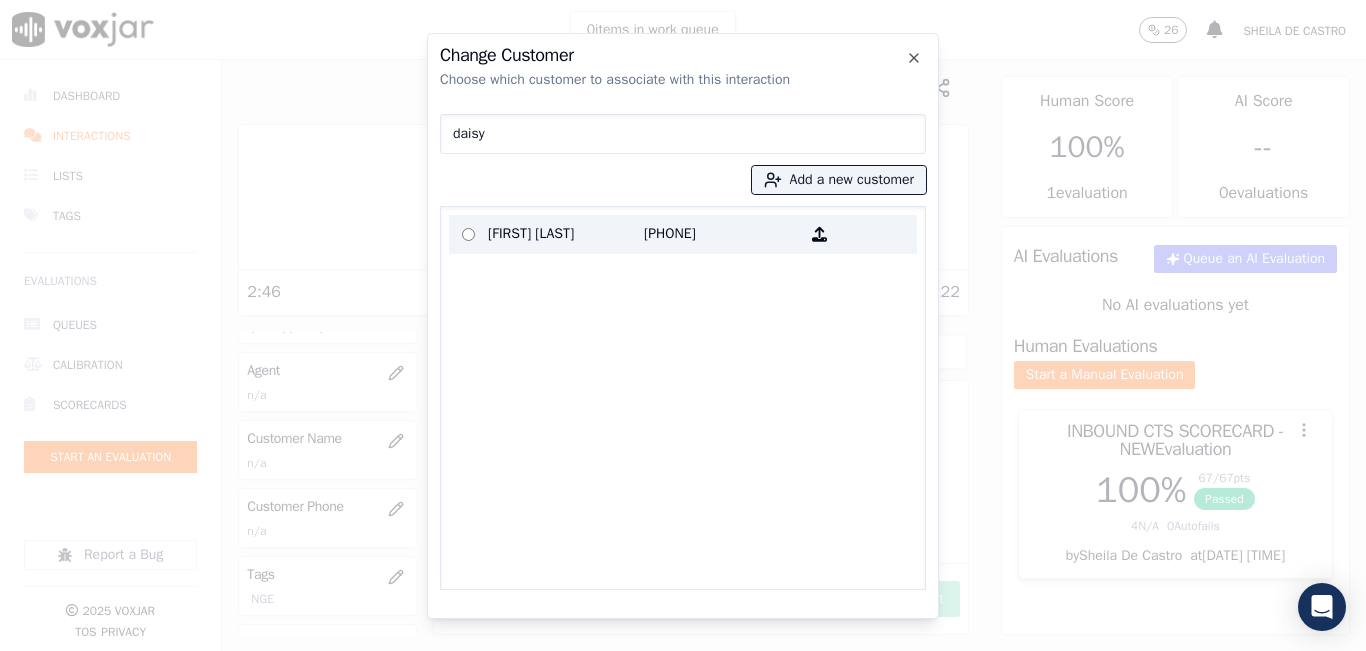 type on "daisy" 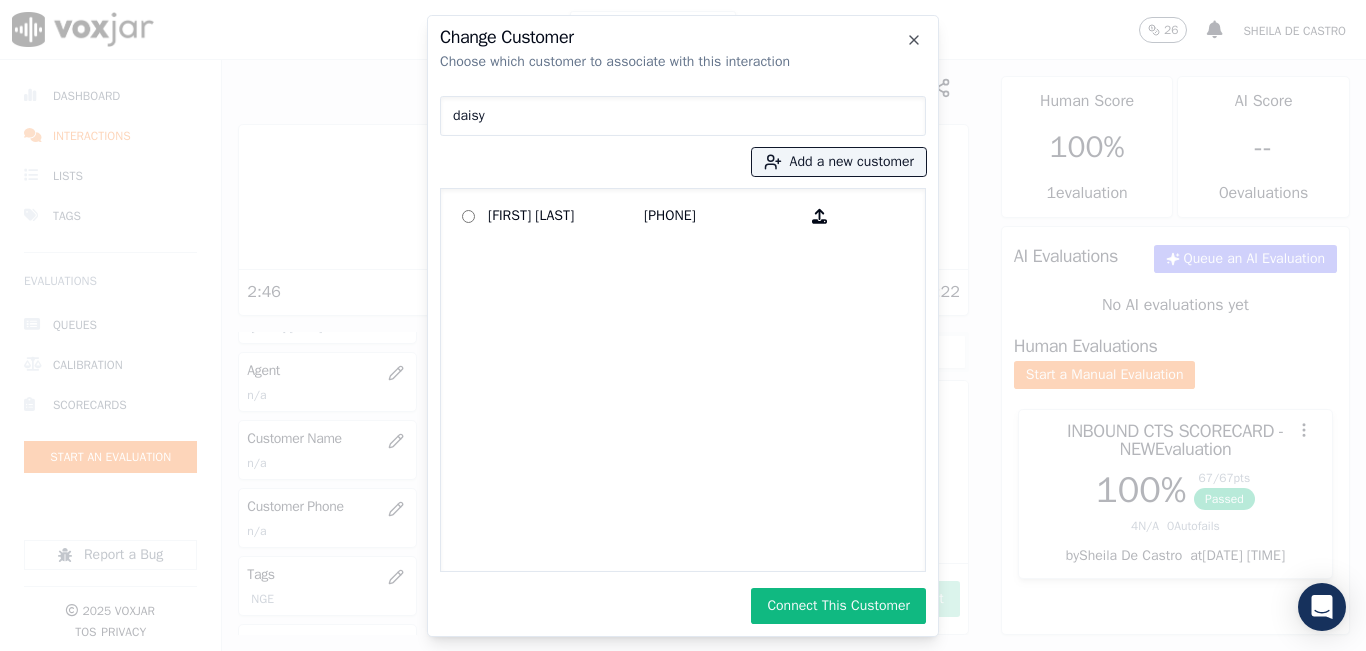 drag, startPoint x: 812, startPoint y: 604, endPoint x: 827, endPoint y: 590, distance: 20.518284 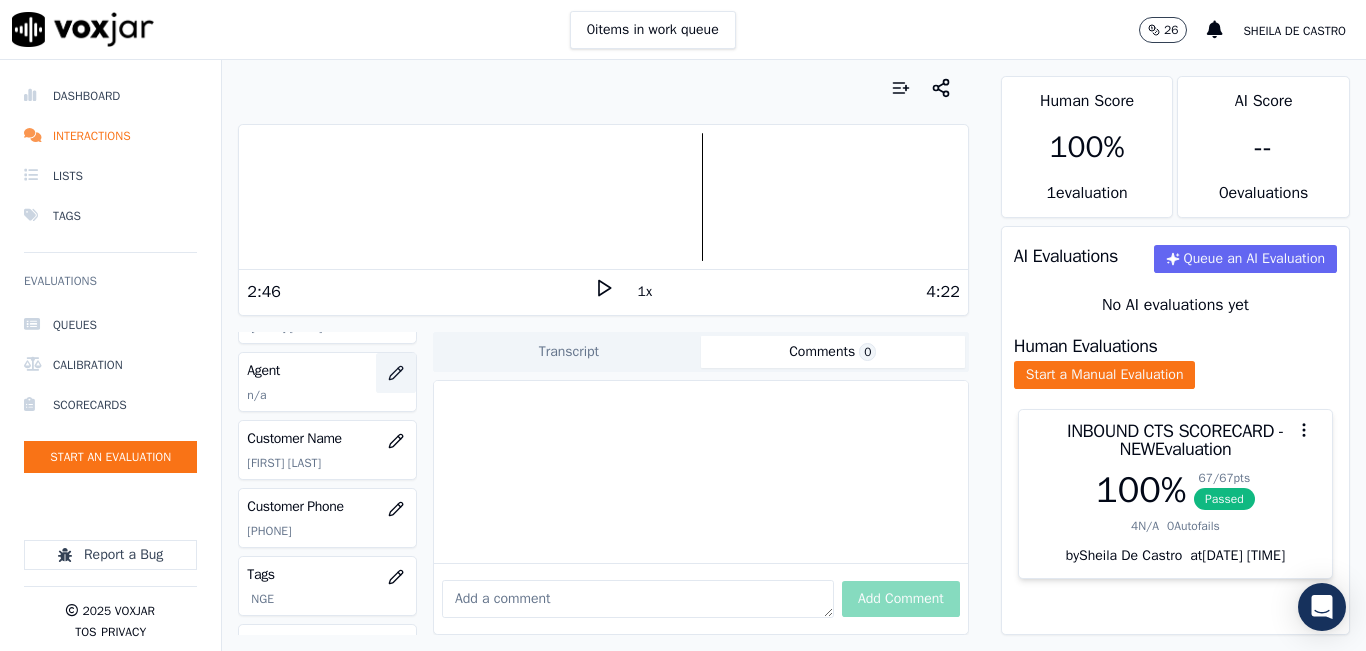 click at bounding box center [396, 373] 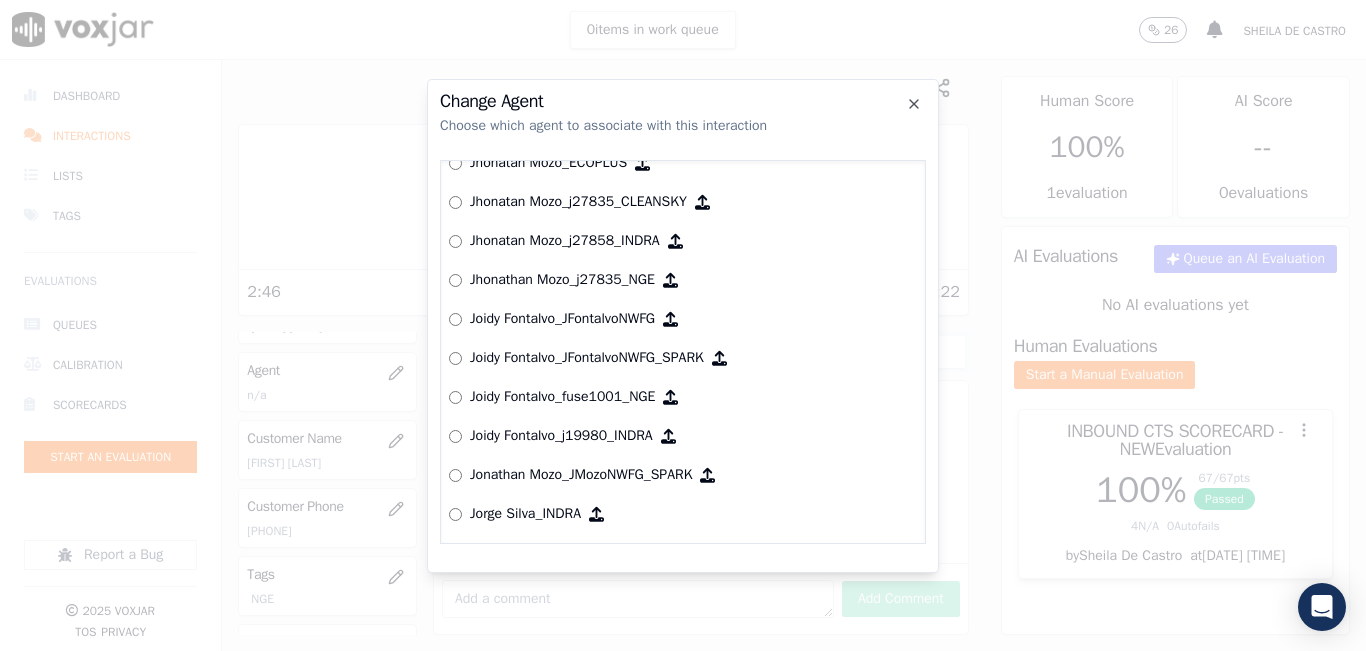 scroll, scrollTop: 4624, scrollLeft: 0, axis: vertical 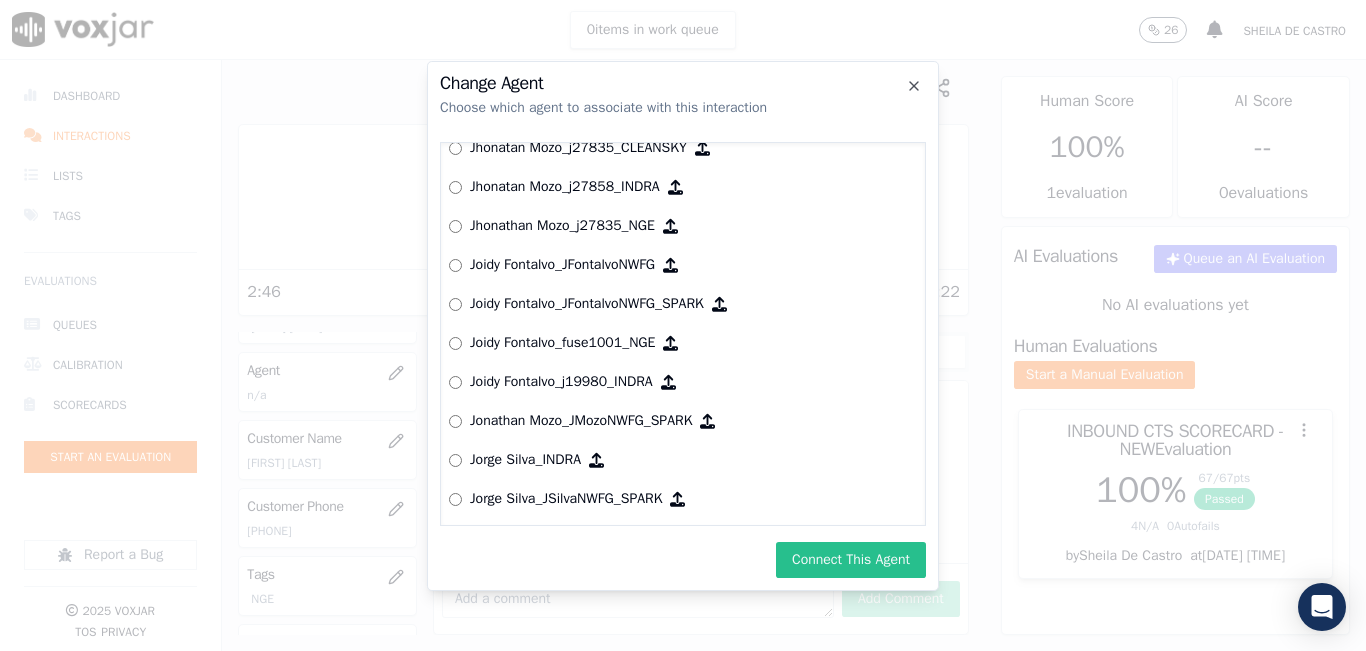 click on "Connect This Agent" at bounding box center (851, 560) 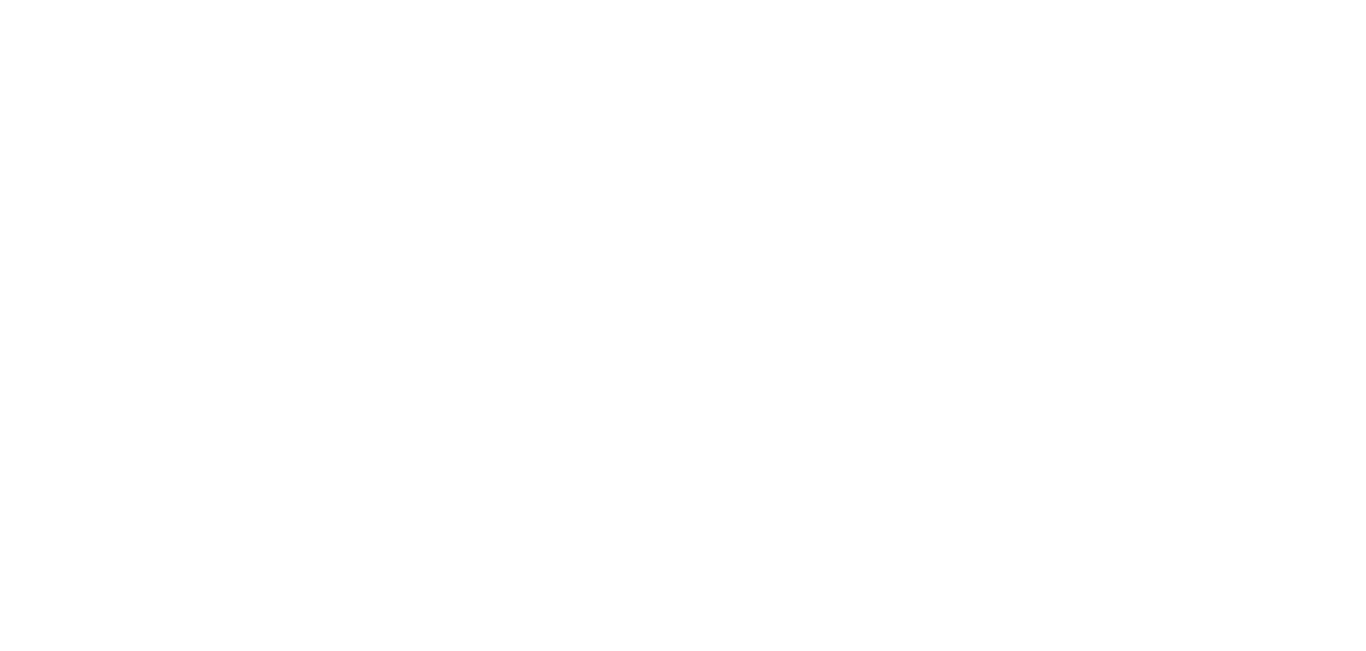 scroll, scrollTop: 0, scrollLeft: 0, axis: both 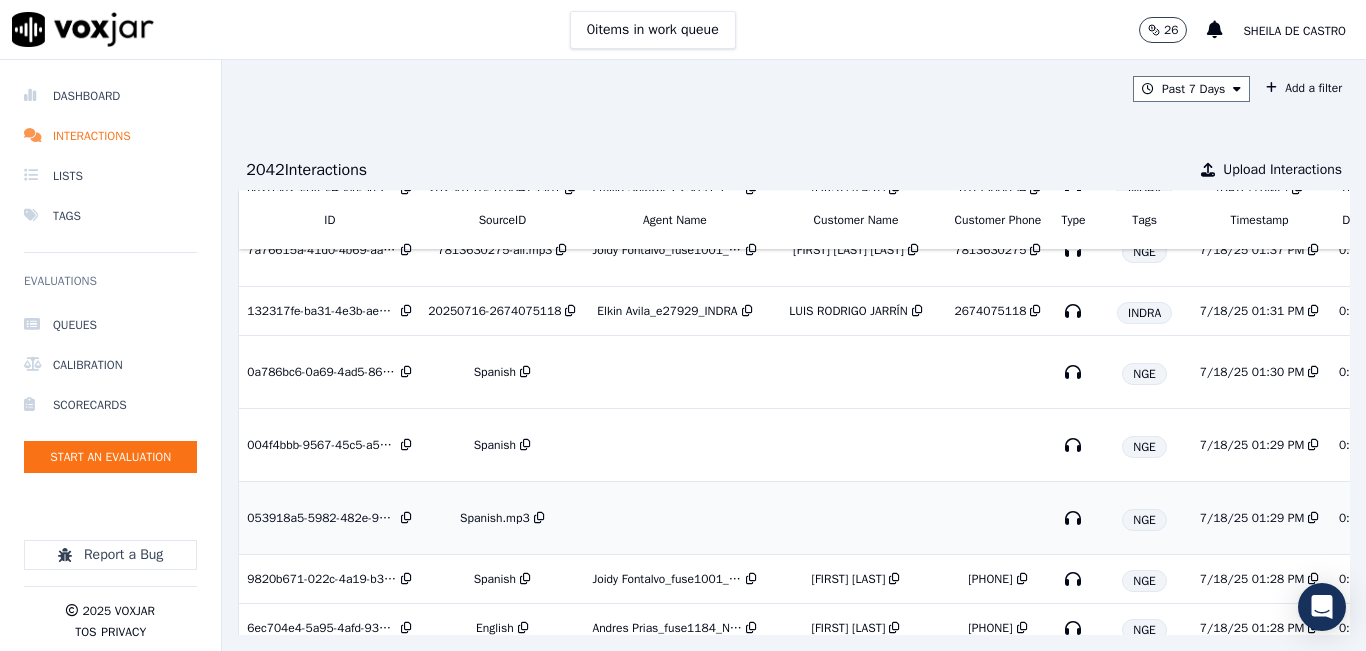 click on "Spanish.mp3" at bounding box center (502, 518) 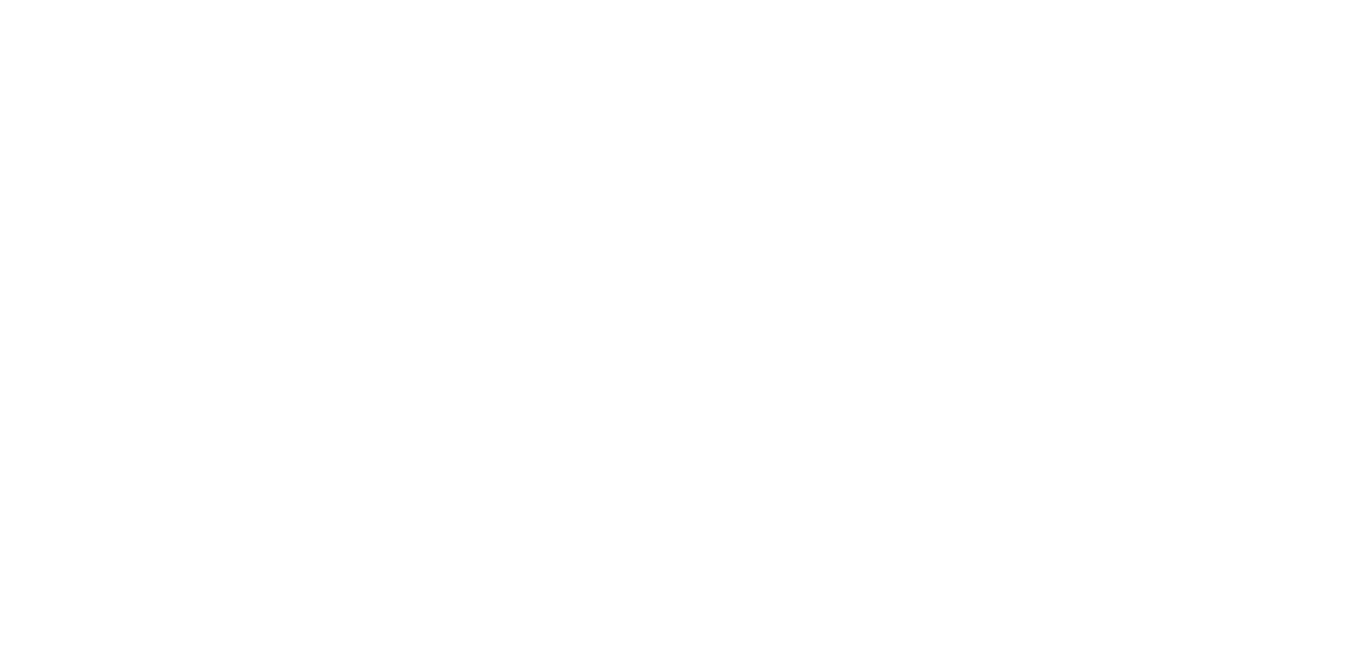 scroll, scrollTop: 0, scrollLeft: 0, axis: both 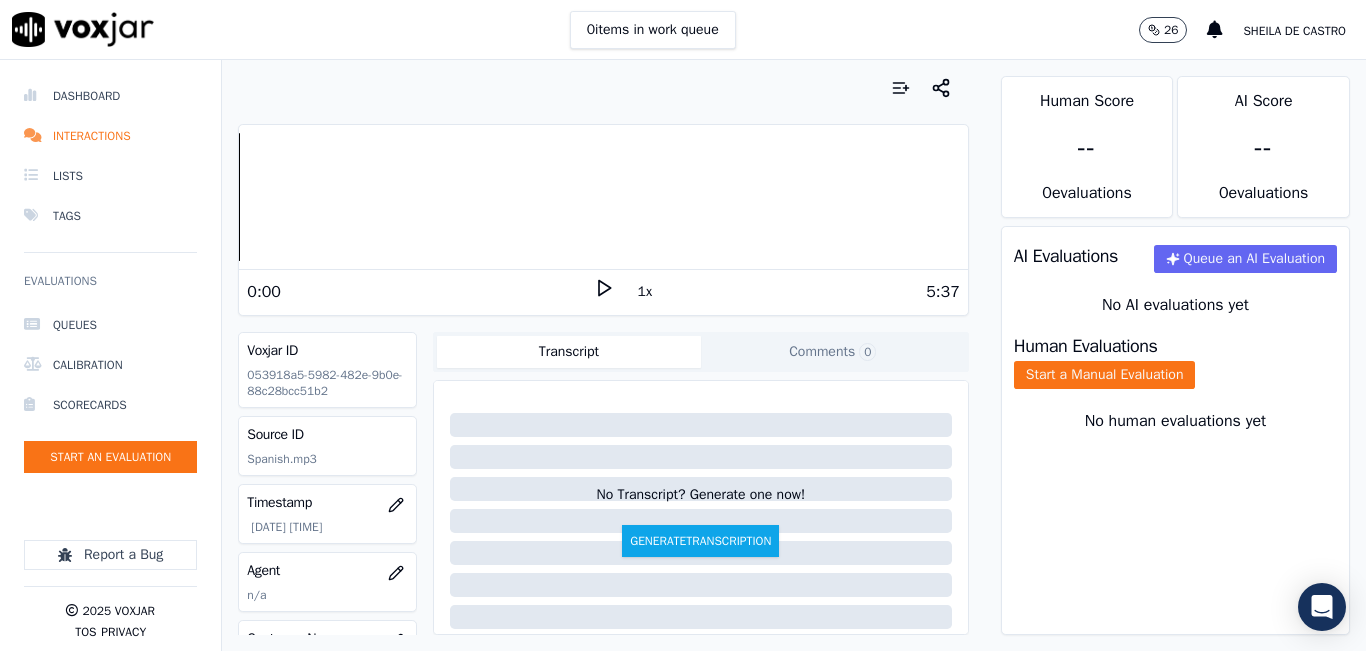 click on "Your browser does not support the audio element.   0:00     1x   5:37   Voxjar ID   [UUID]   Source ID   Spanish.mp3   Timestamp
[DATE] [TIME]     Agent
n/a     Customer Name     n/a     Customer Phone     n/a     Tags
NGE     Source     manualUpload   Type     AUDIO       Transcript   Comments  0   No Transcript? Generate one now!   Generate  Transcription         Add Comment" at bounding box center [603, 355] 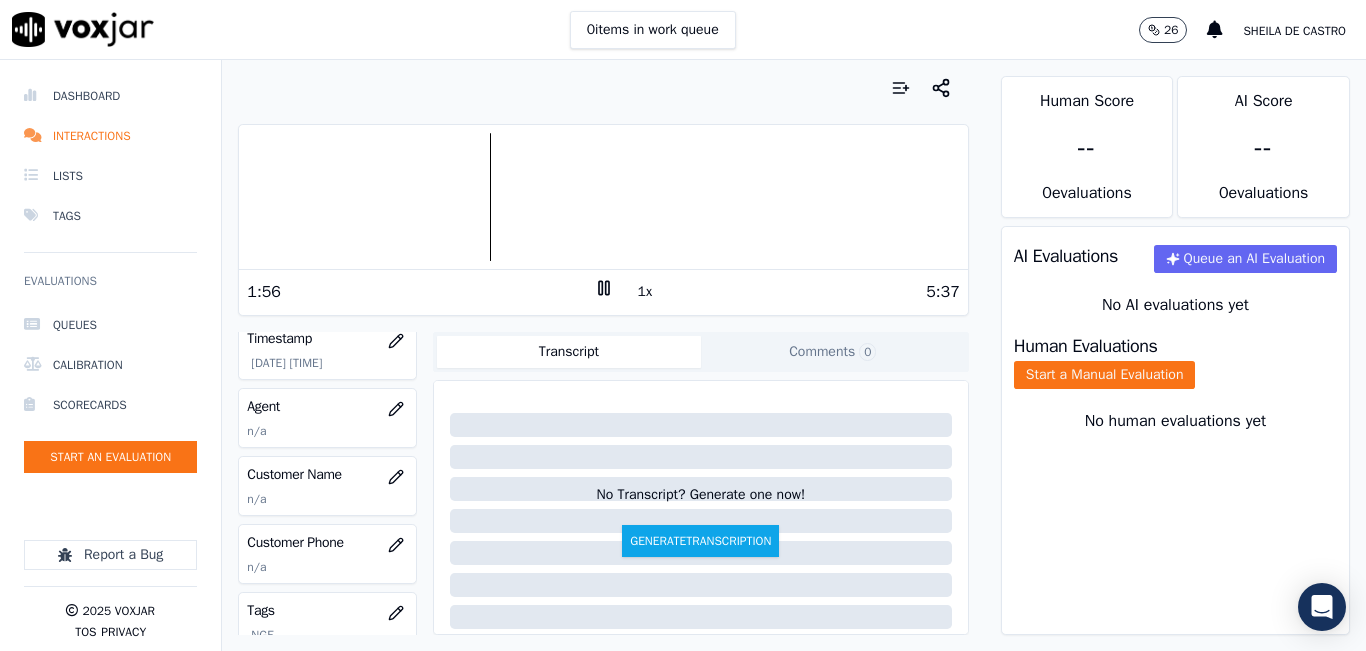 scroll, scrollTop: 200, scrollLeft: 0, axis: vertical 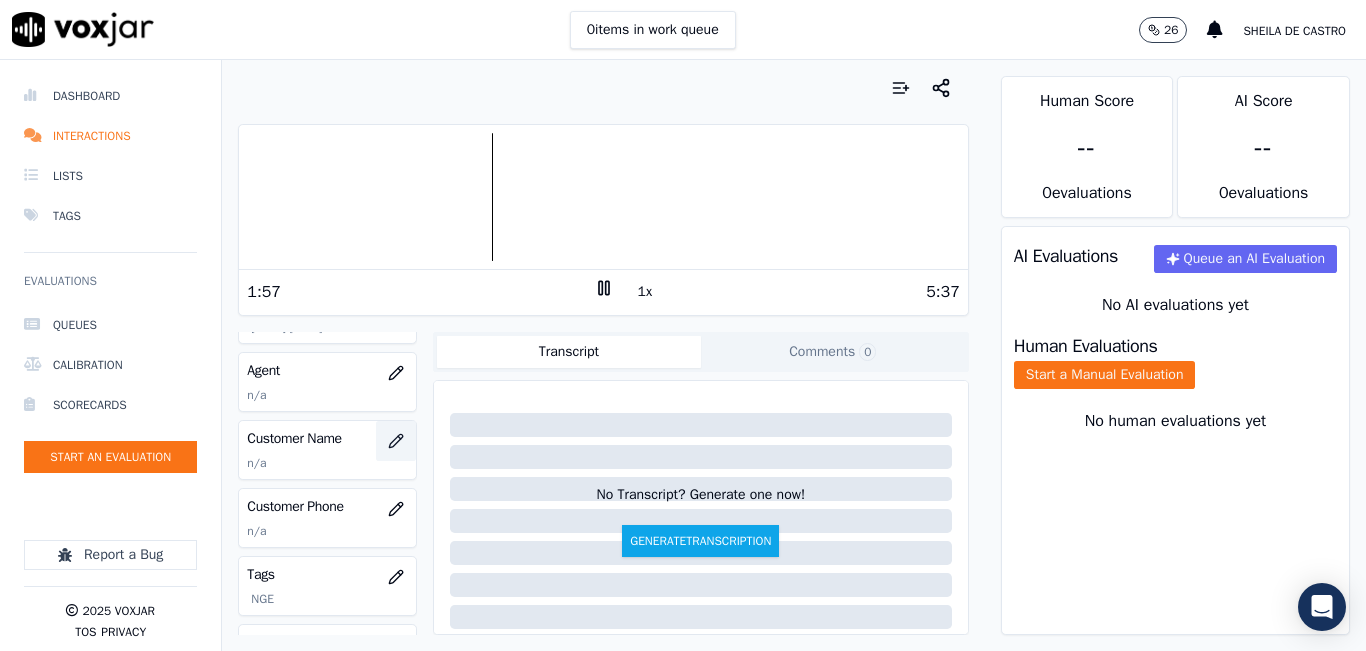 click 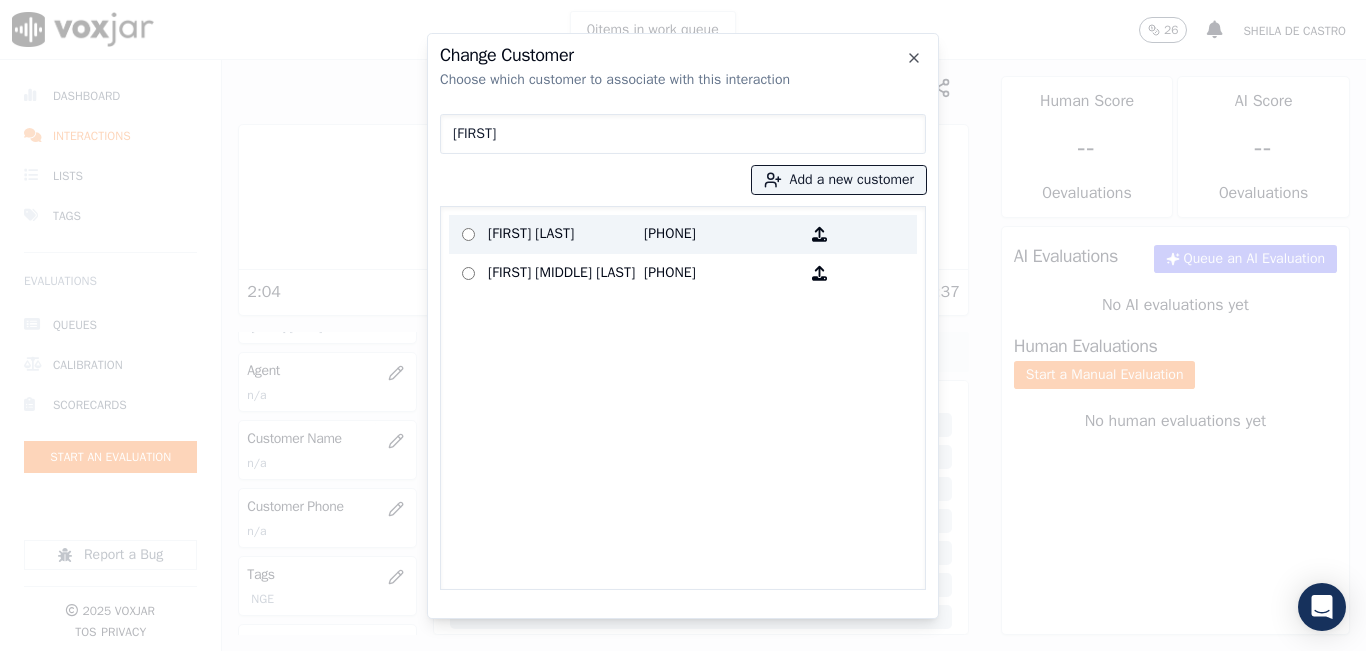 type on "[FIRST]" 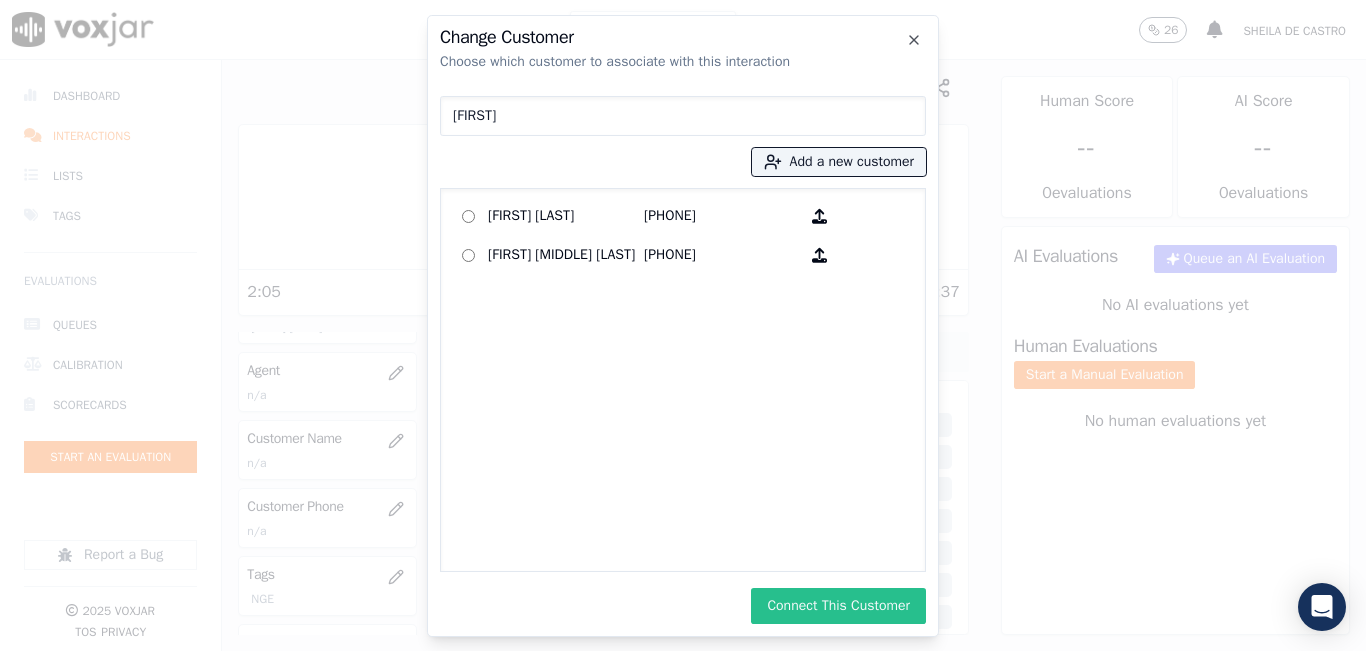 click on "Connect This Customer" at bounding box center [838, 606] 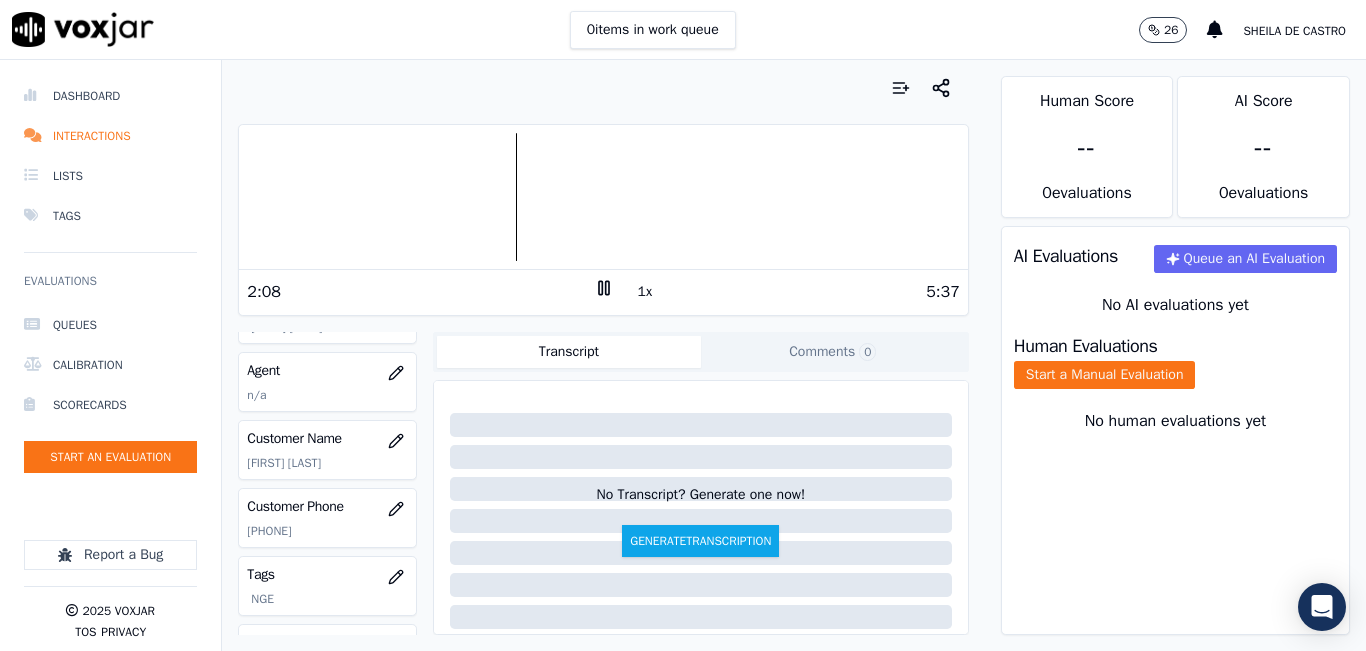 click on "[PHONE]" 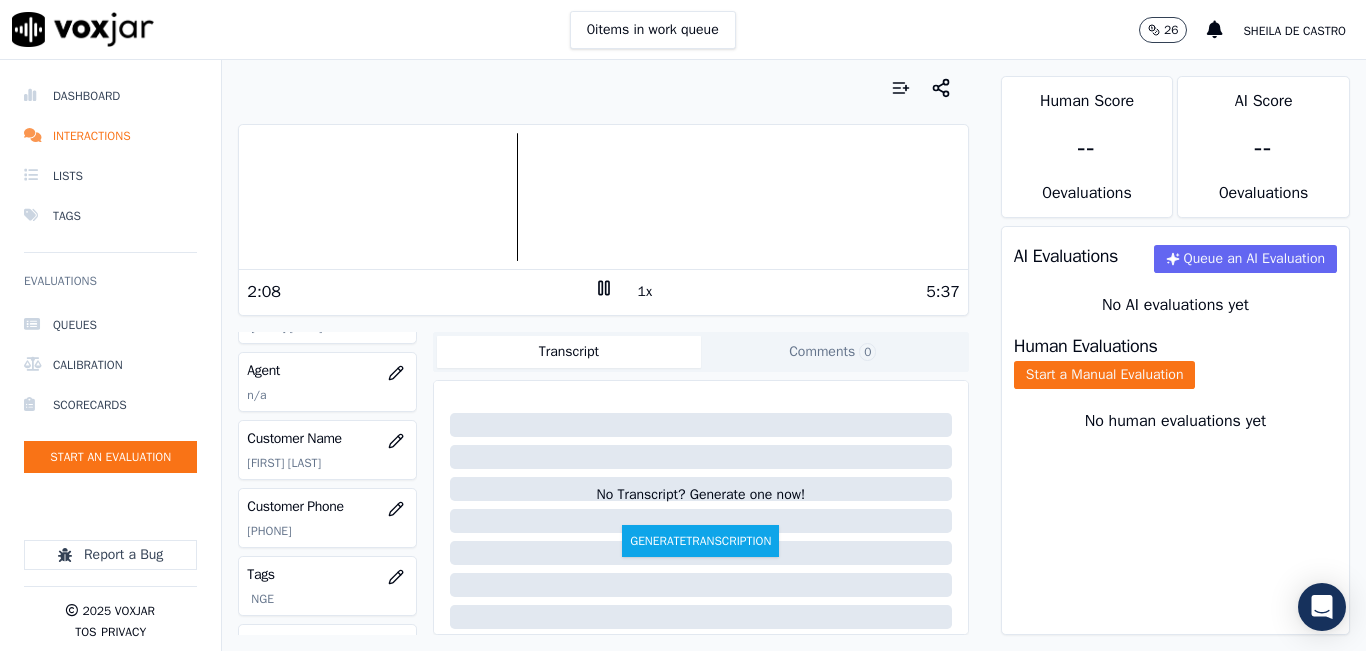 click on "[PHONE]" 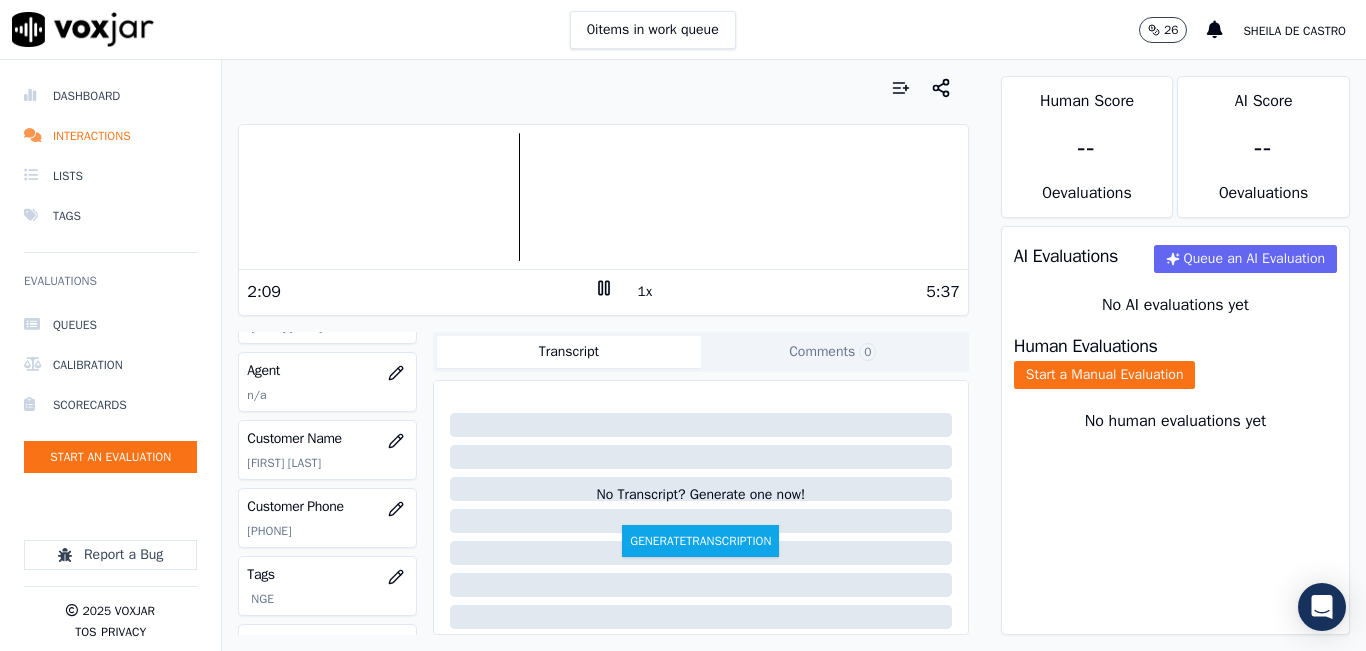 copy on "[PHONE]" 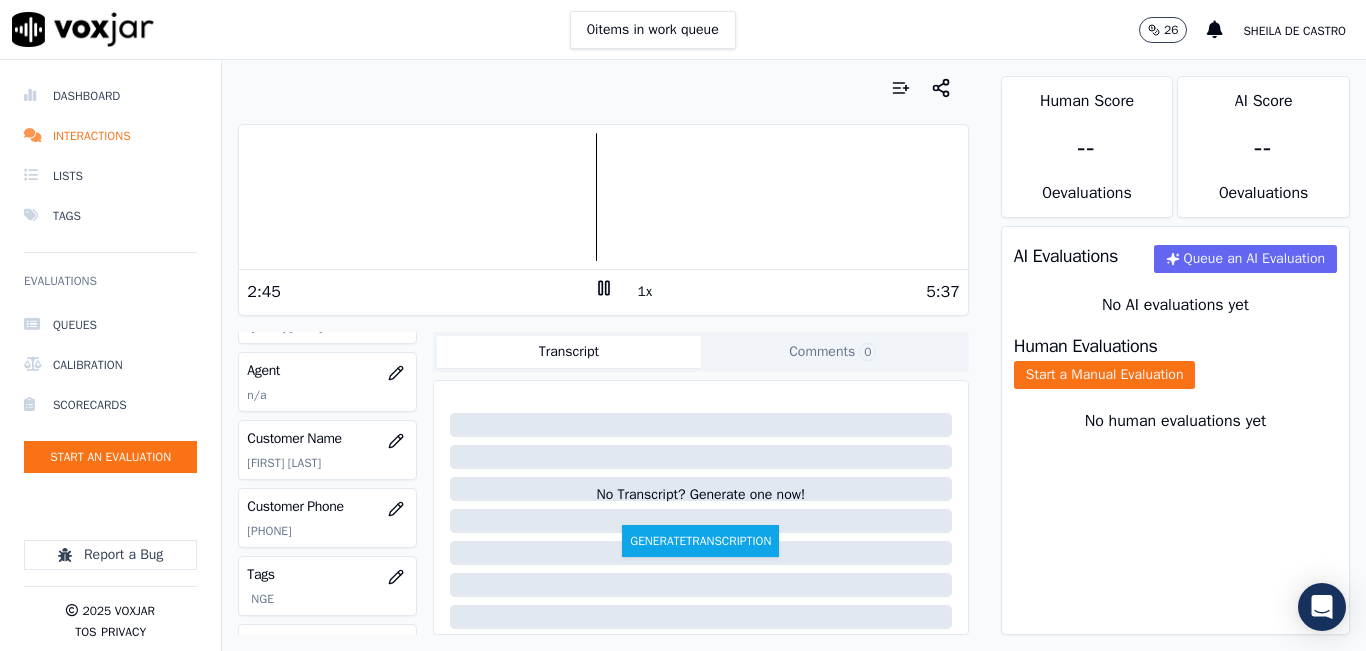 click 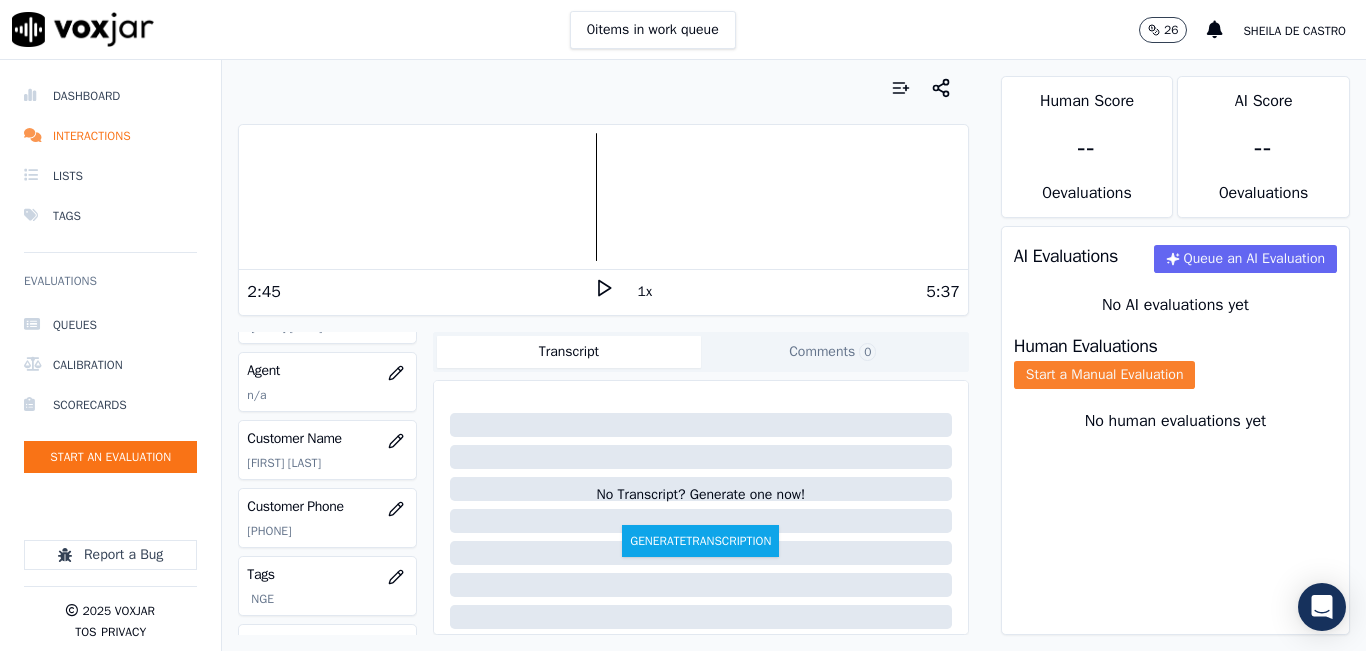click on "Start a Manual Evaluation" 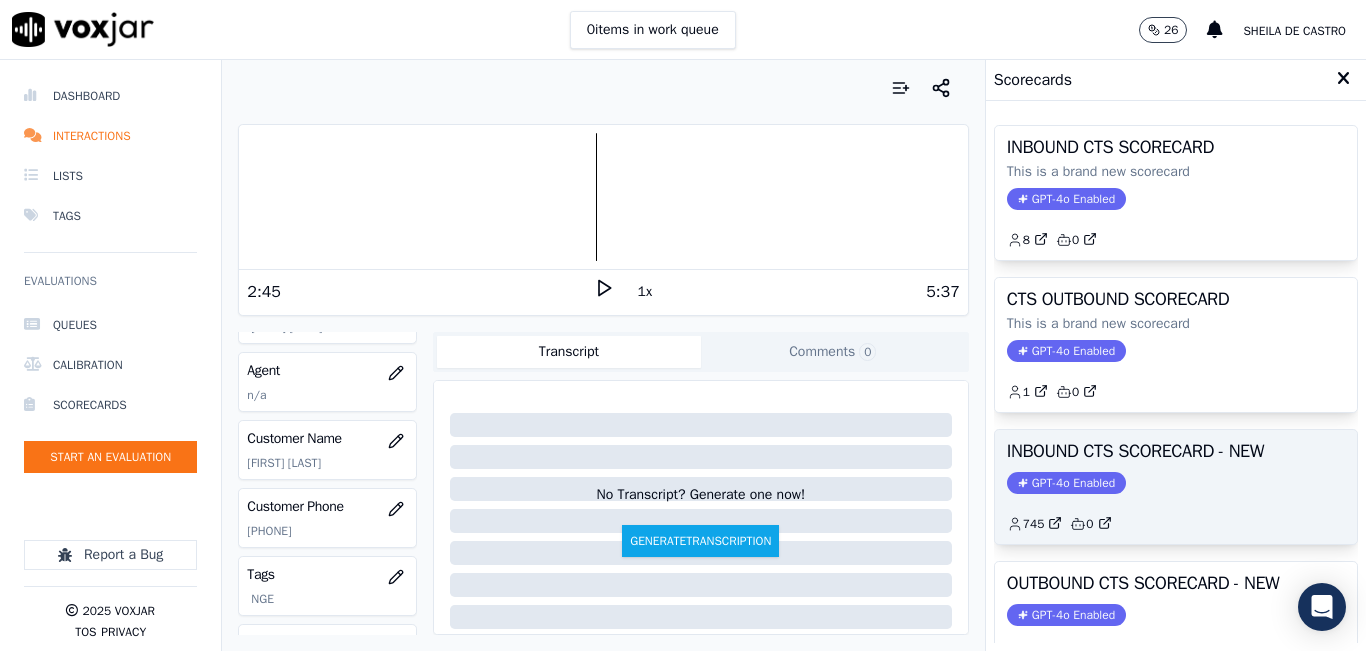 click on "INBOUND CTS SCORECARD - NEW        GPT-4o Enabled       745         0" at bounding box center [1176, 487] 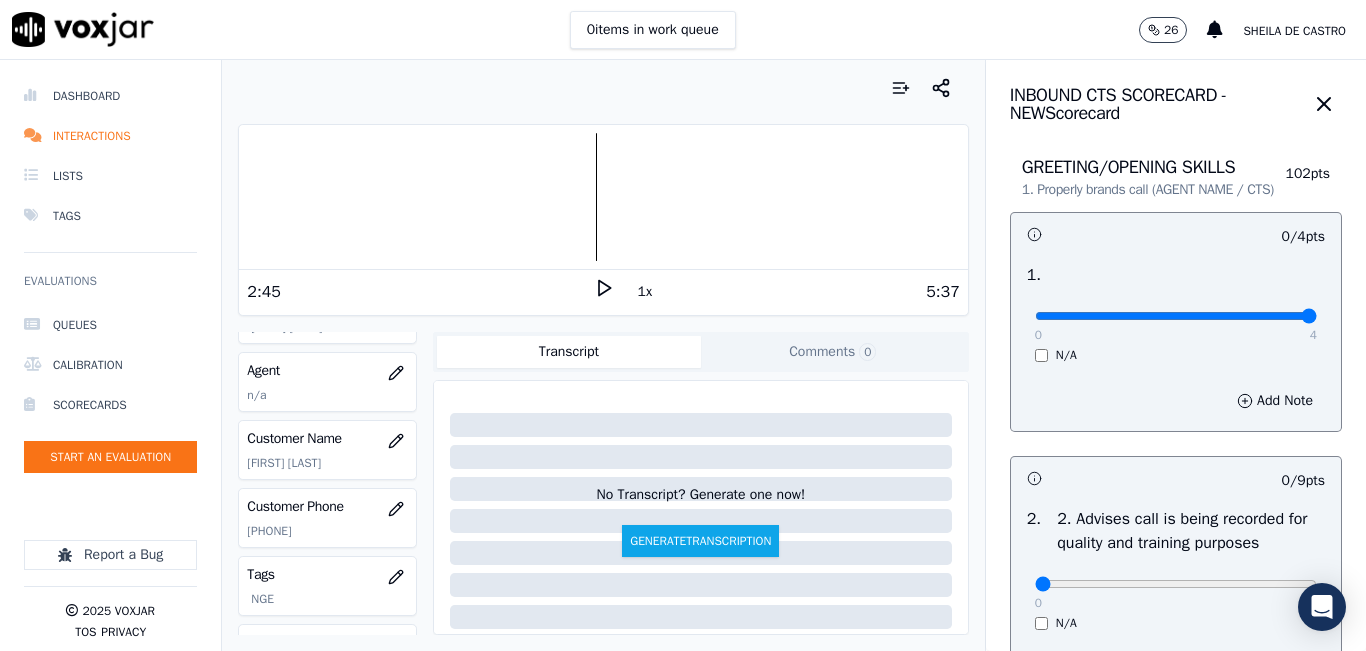 type on "4" 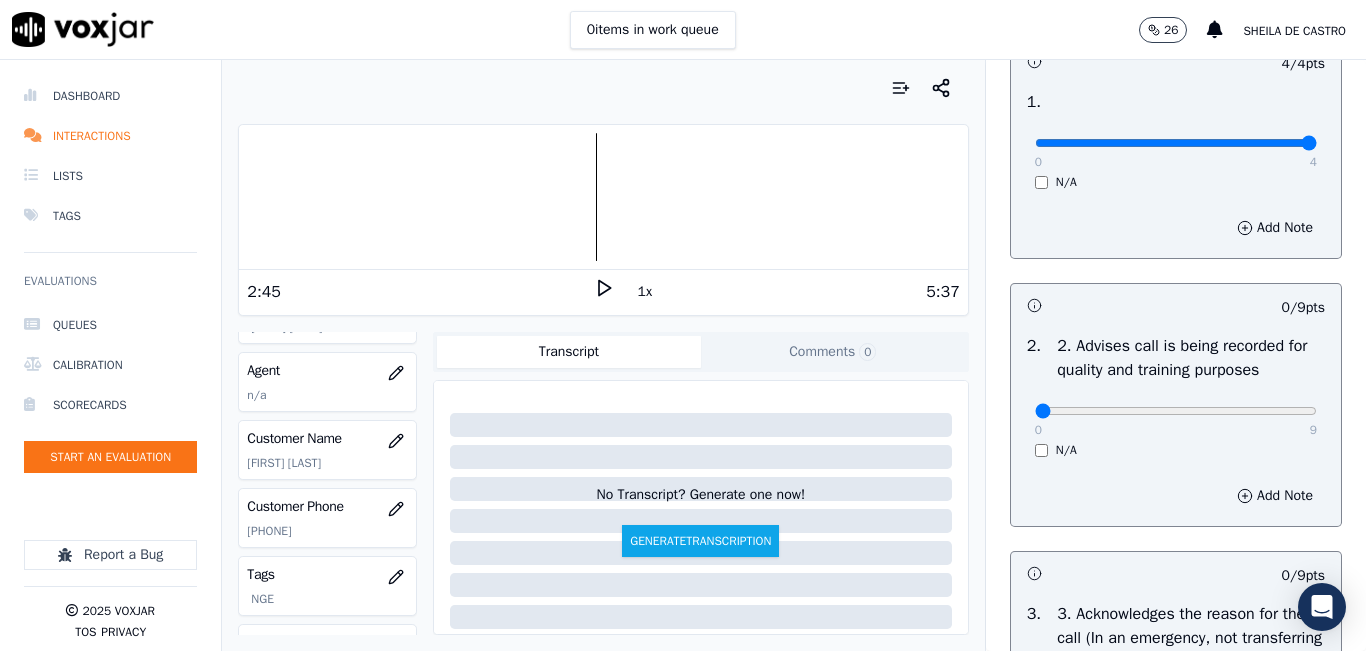 scroll, scrollTop: 200, scrollLeft: 0, axis: vertical 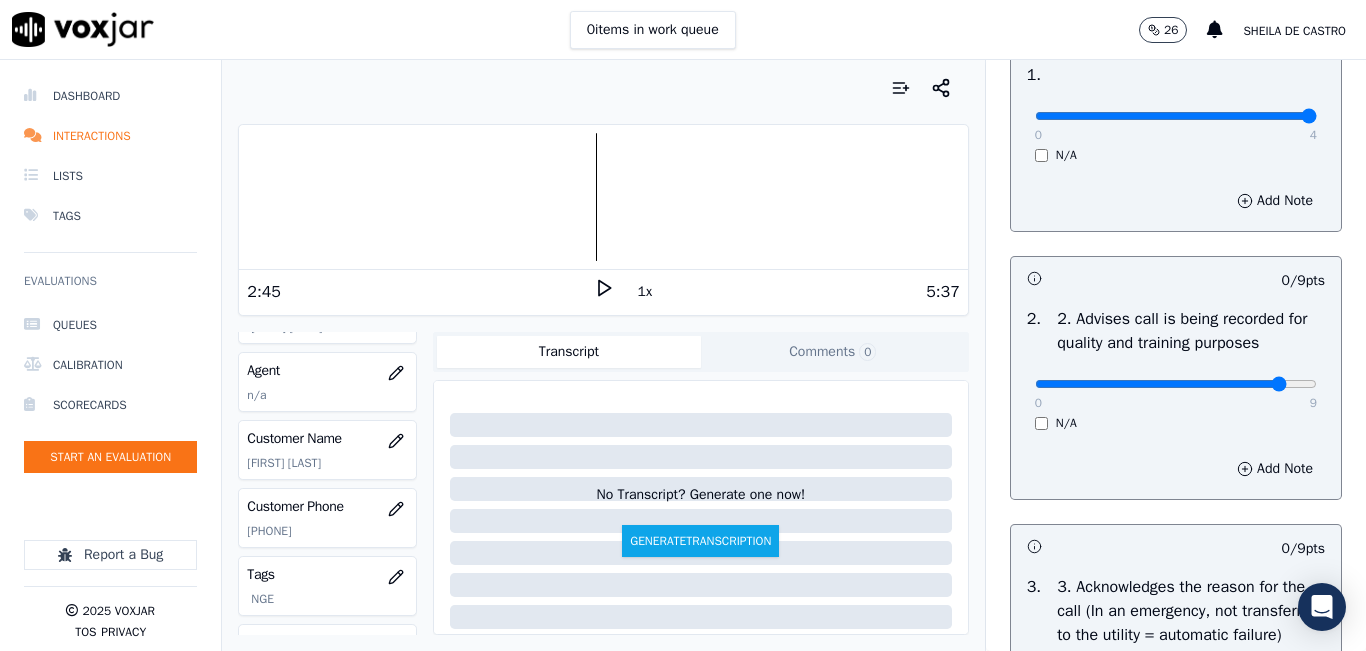 click at bounding box center [1176, 116] 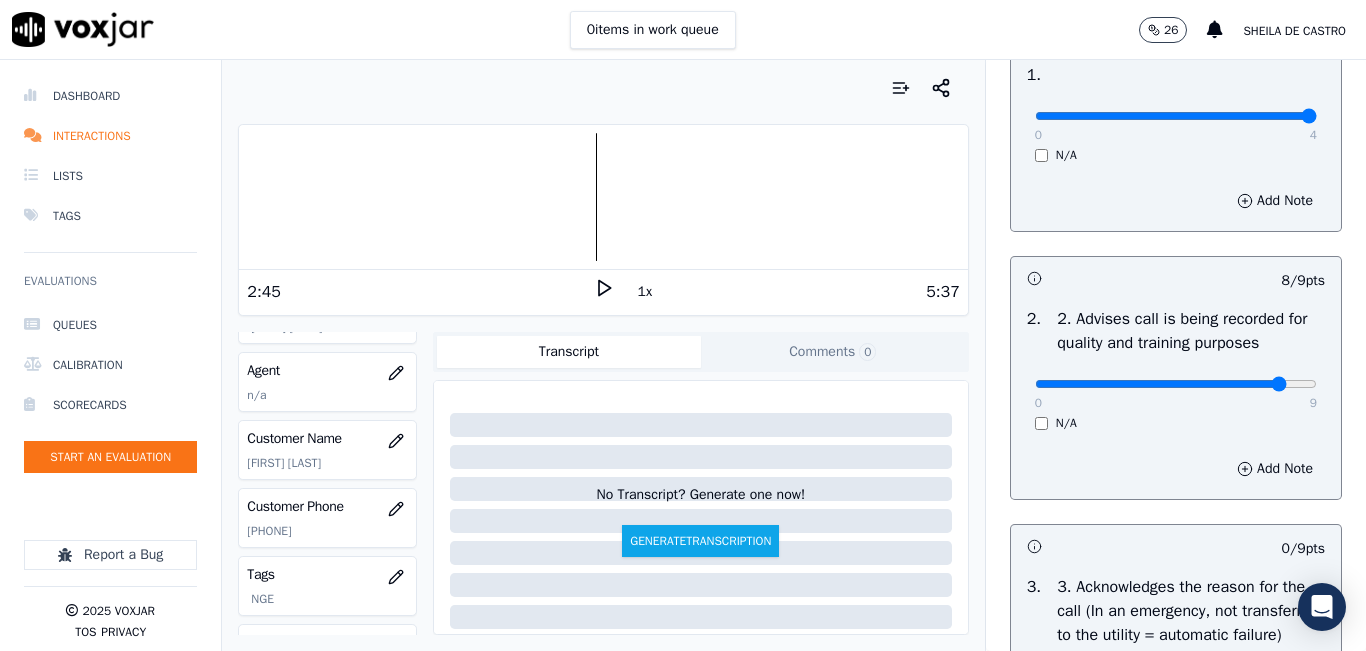 drag, startPoint x: 1264, startPoint y: 392, endPoint x: 1269, endPoint y: 403, distance: 12.083046 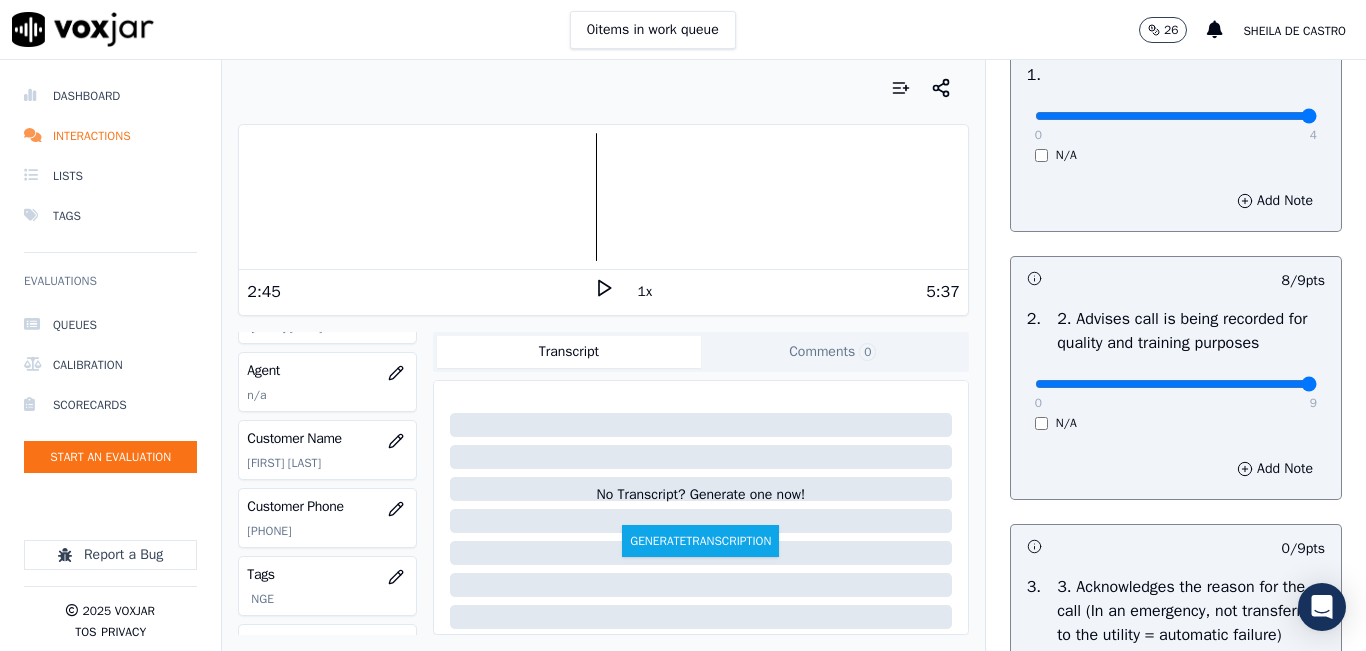 type on "9" 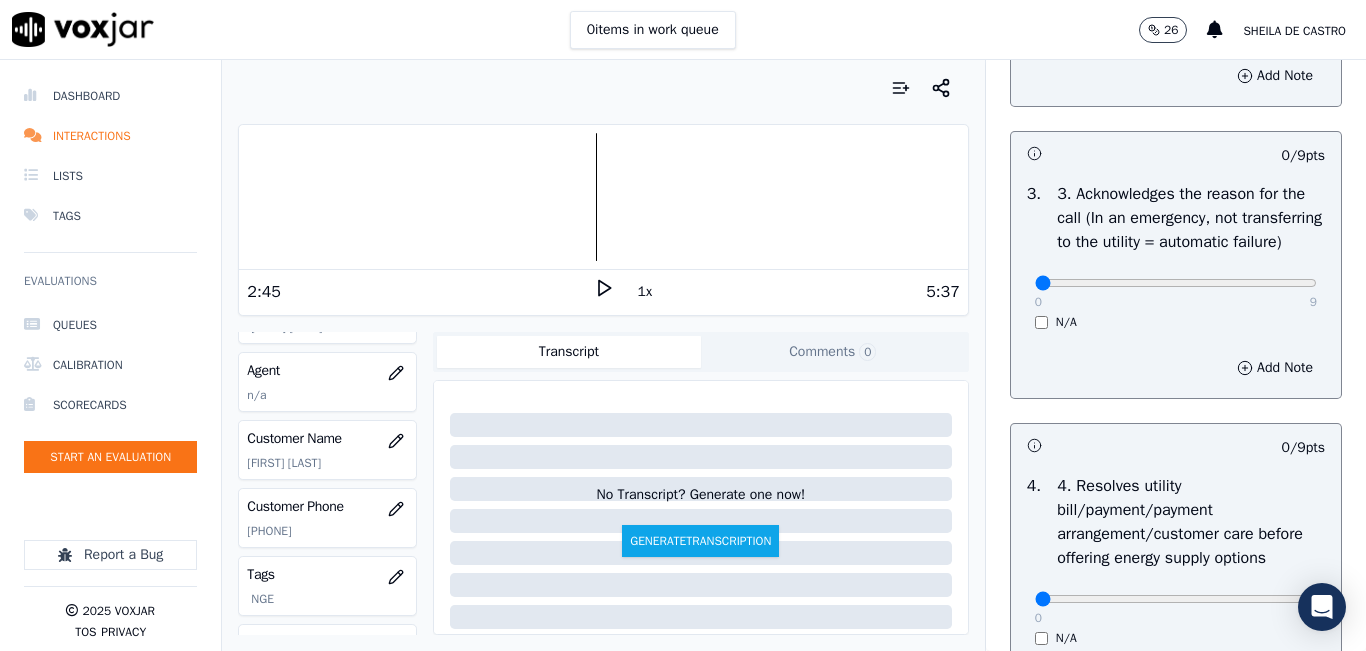 scroll, scrollTop: 600, scrollLeft: 0, axis: vertical 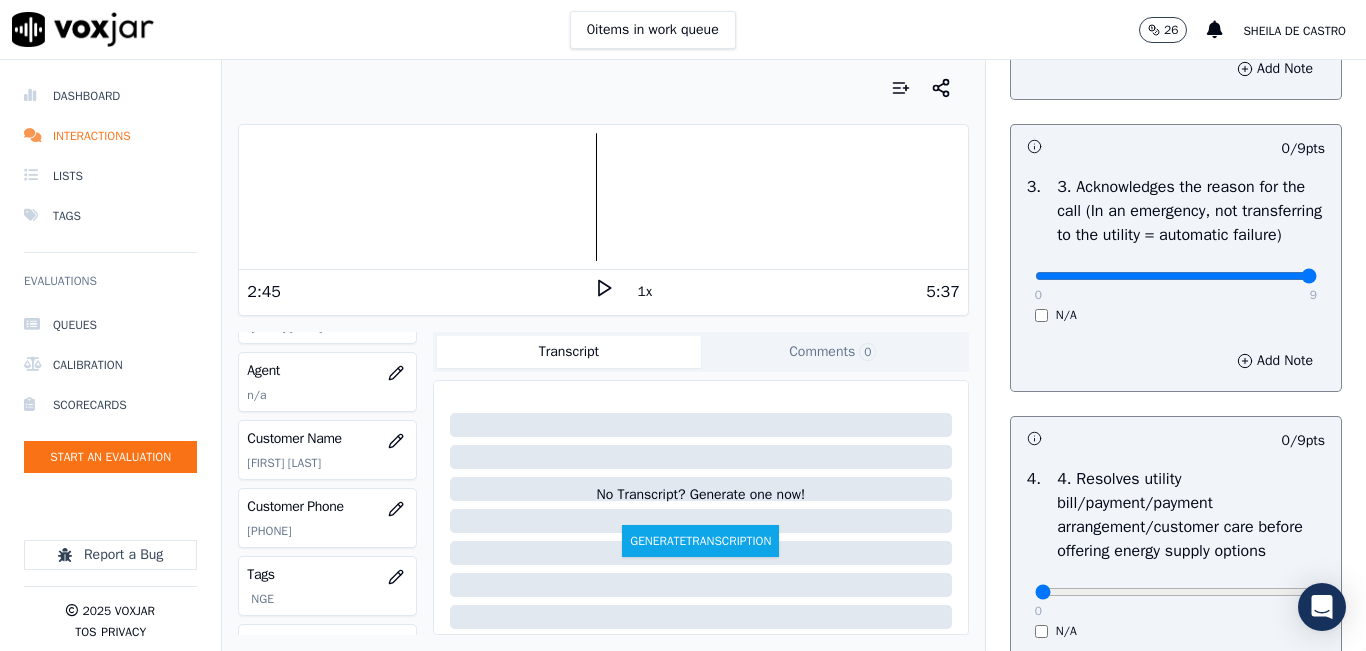 type on "9" 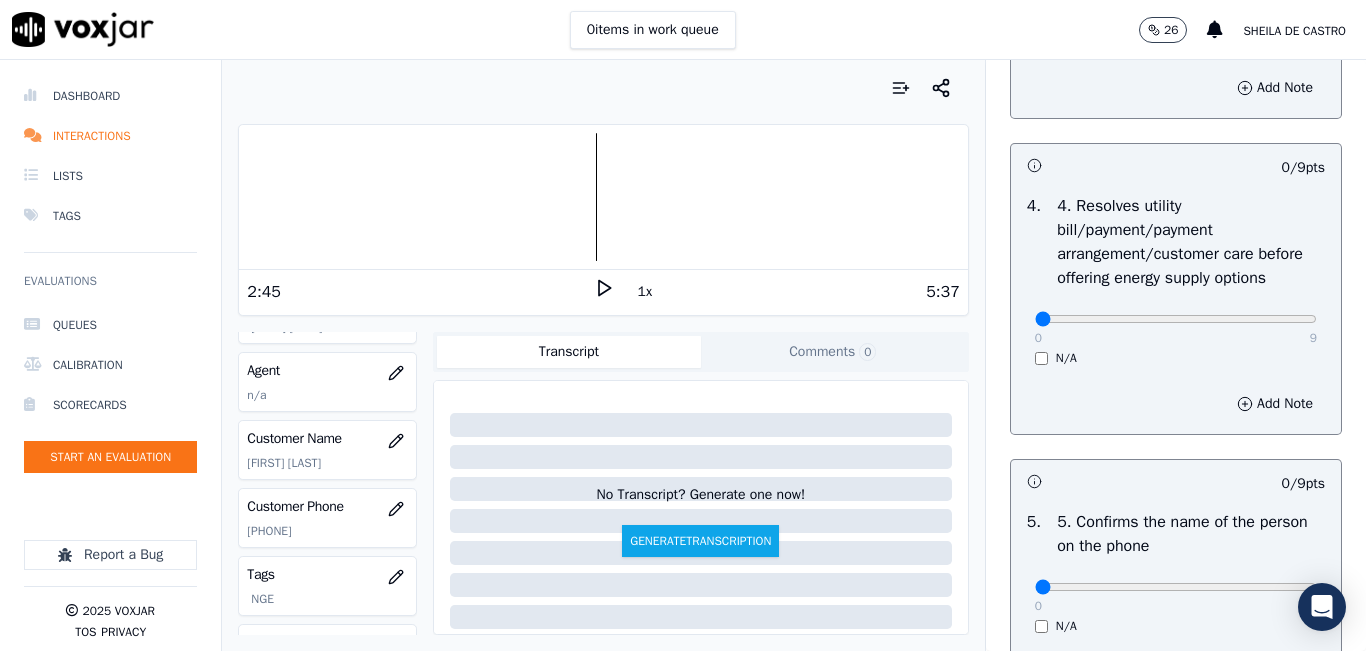 scroll, scrollTop: 900, scrollLeft: 0, axis: vertical 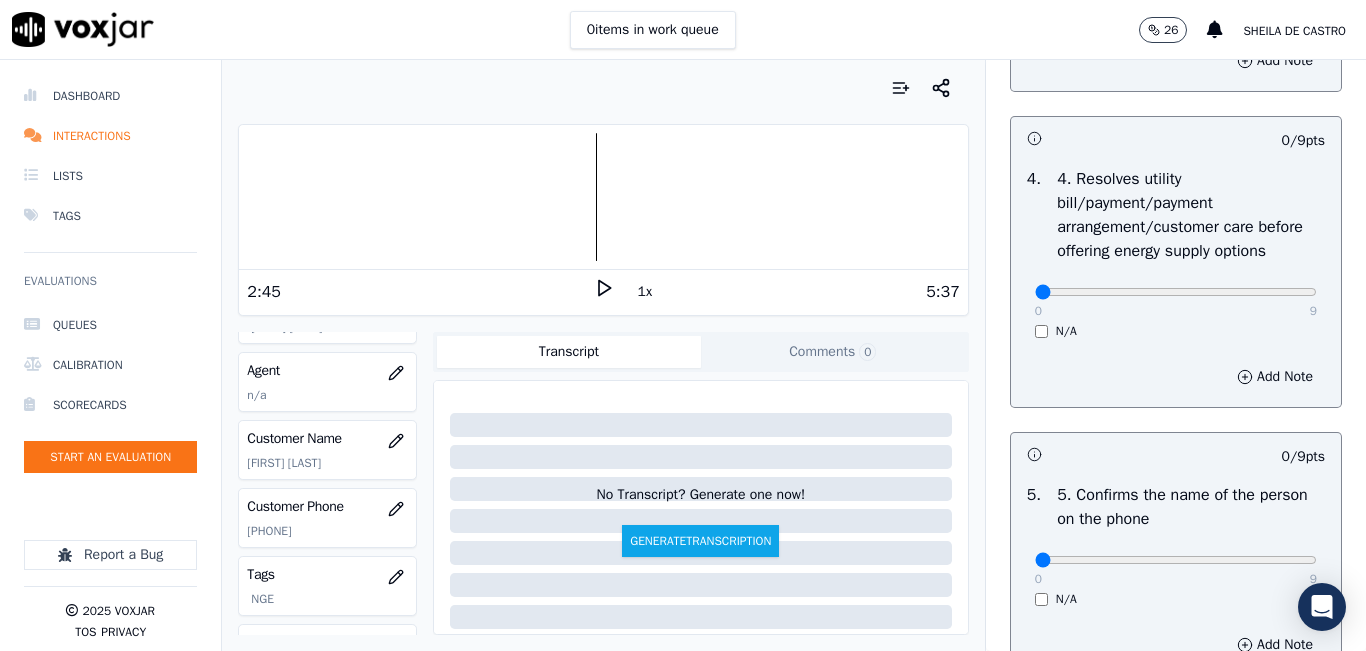click on "N/A" at bounding box center (1176, 331) 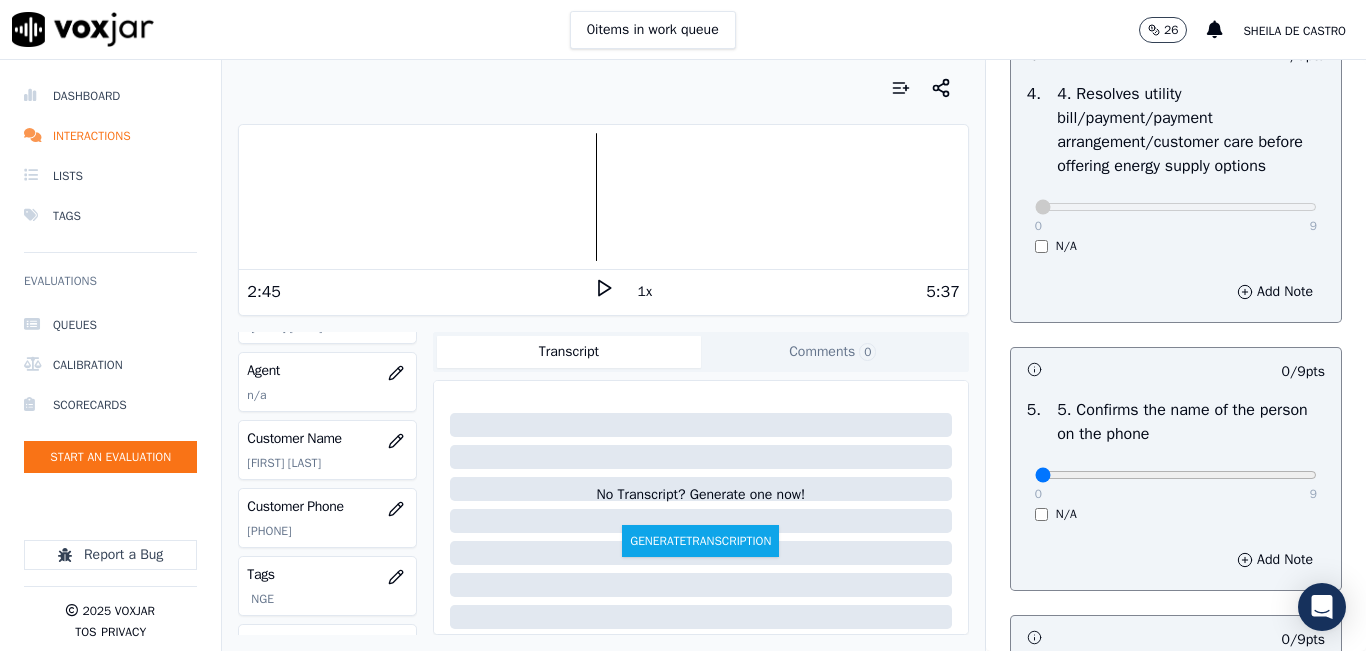 scroll, scrollTop: 1100, scrollLeft: 0, axis: vertical 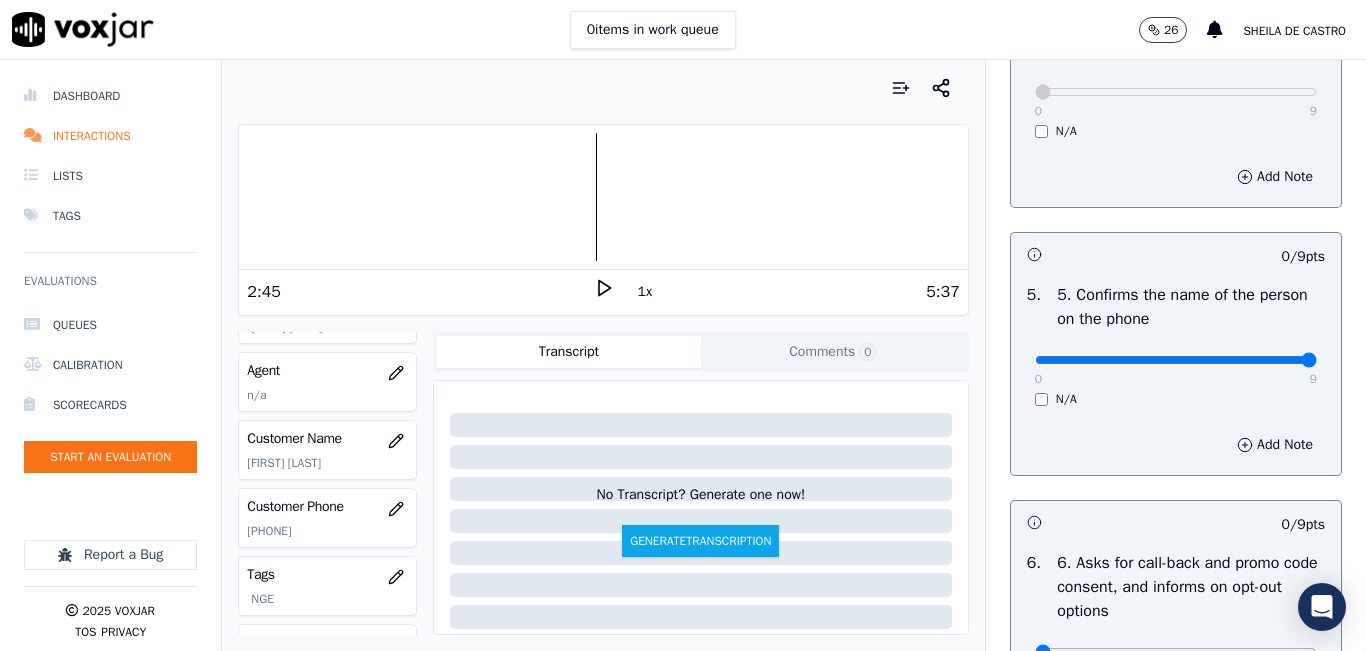 type on "9" 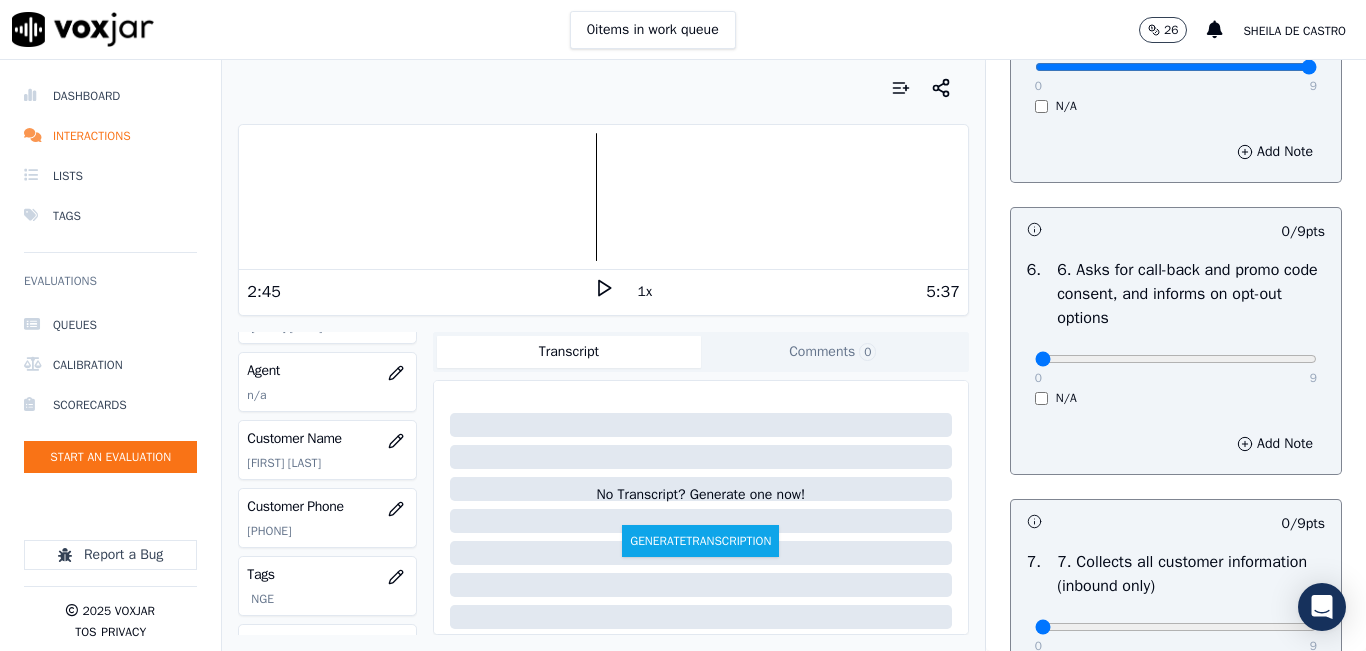 scroll, scrollTop: 1400, scrollLeft: 0, axis: vertical 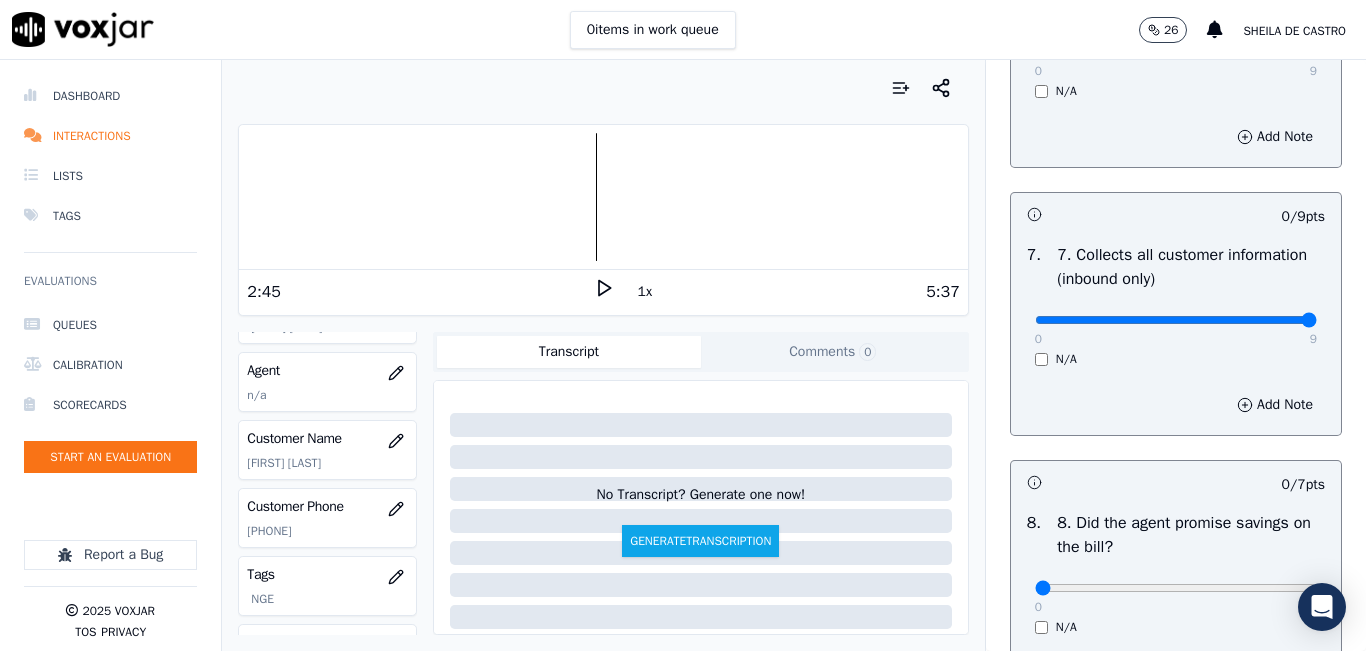type on "9" 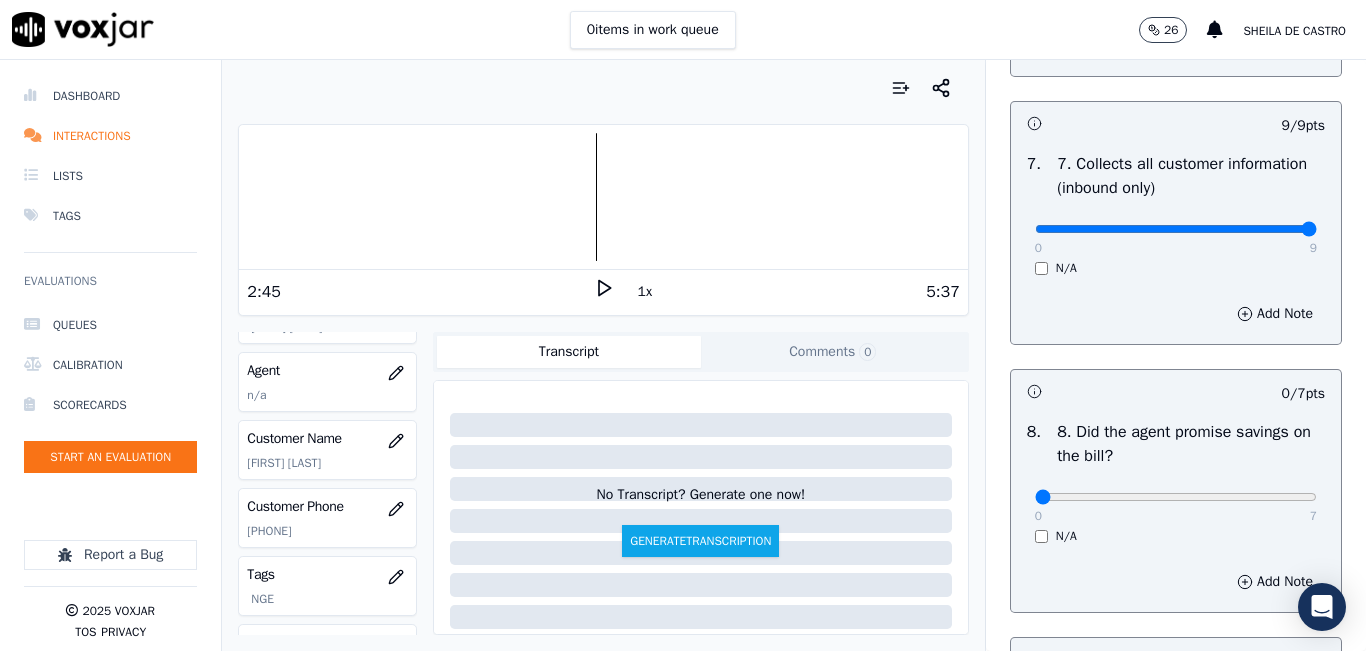 scroll, scrollTop: 1900, scrollLeft: 0, axis: vertical 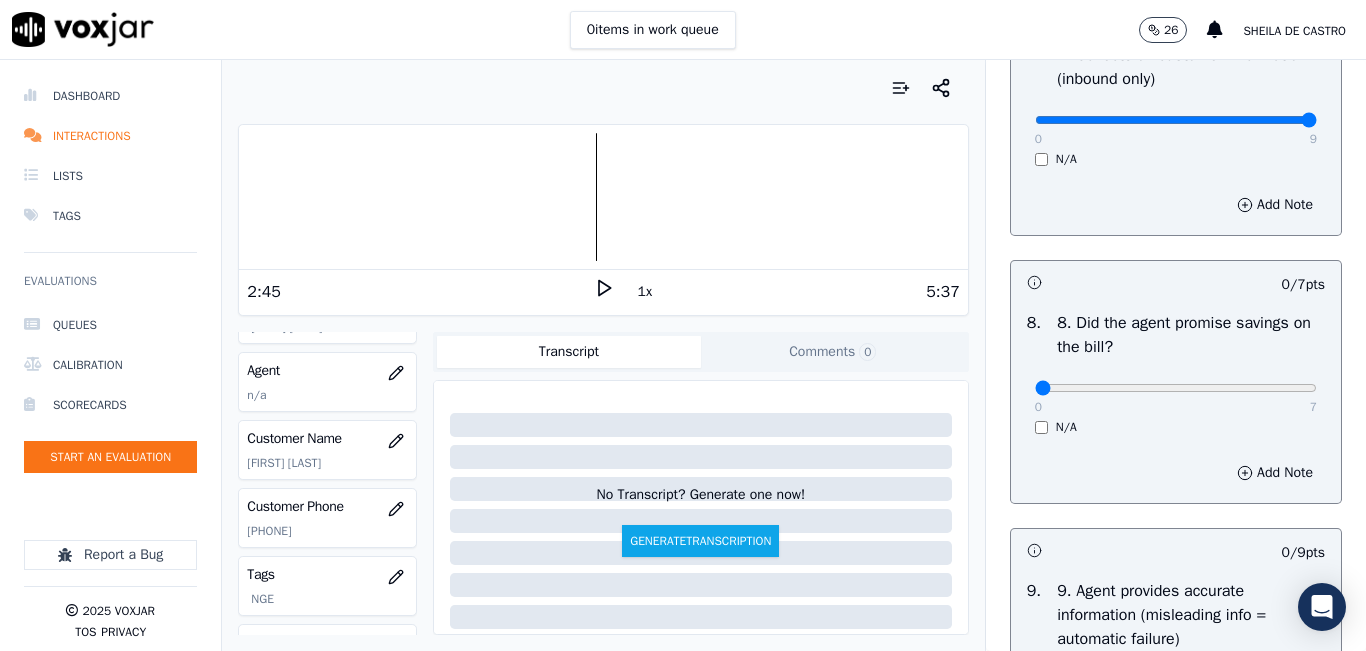 click on "N/A" at bounding box center (1176, 427) 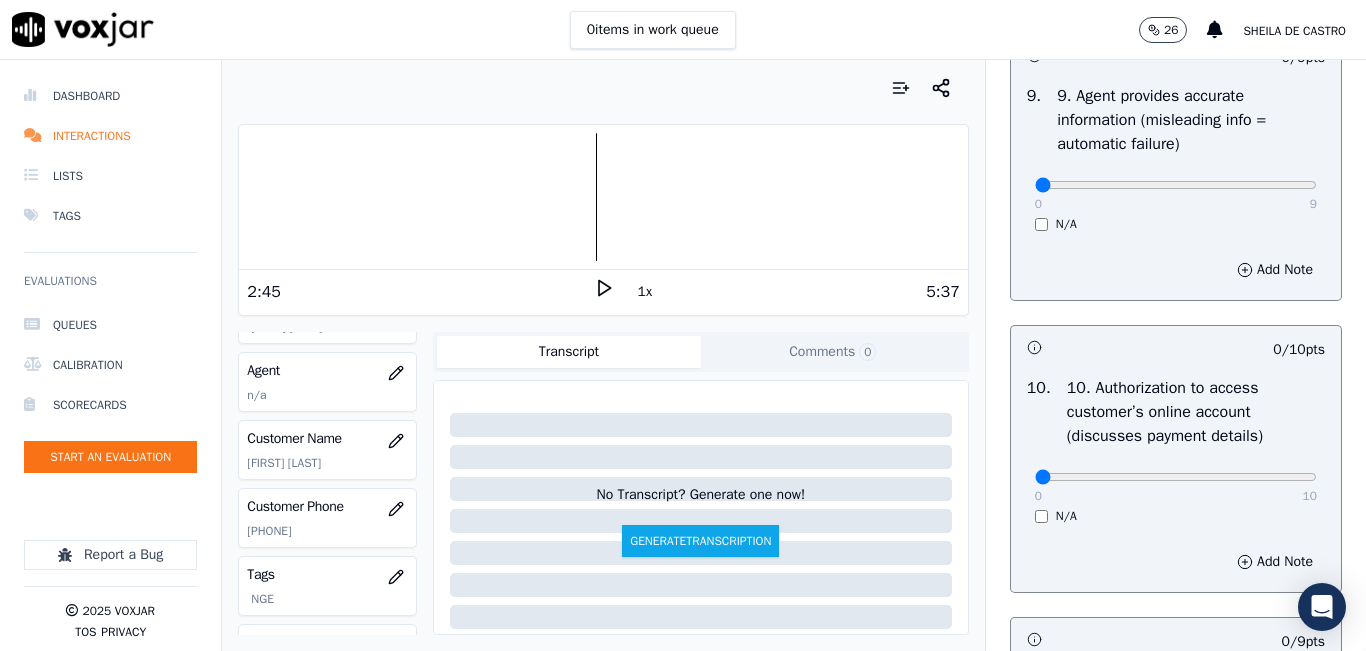 scroll, scrollTop: 2400, scrollLeft: 0, axis: vertical 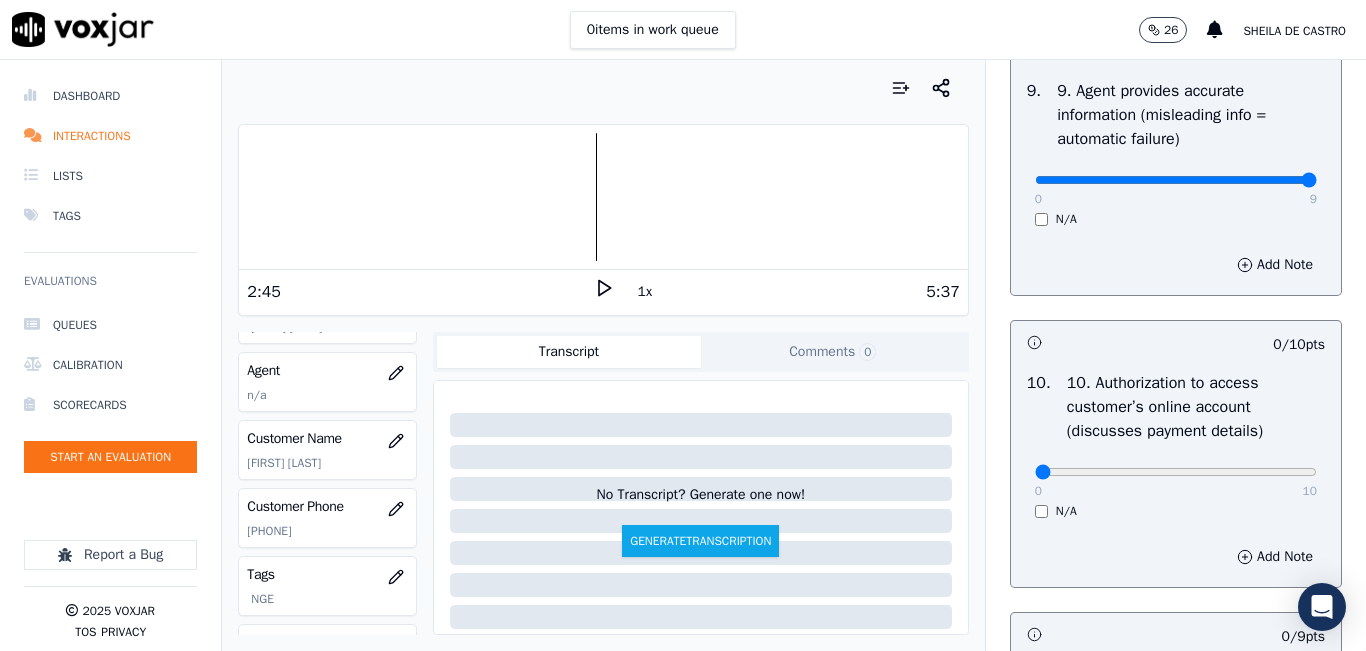 drag, startPoint x: 1267, startPoint y: 247, endPoint x: 1264, endPoint y: 259, distance: 12.369317 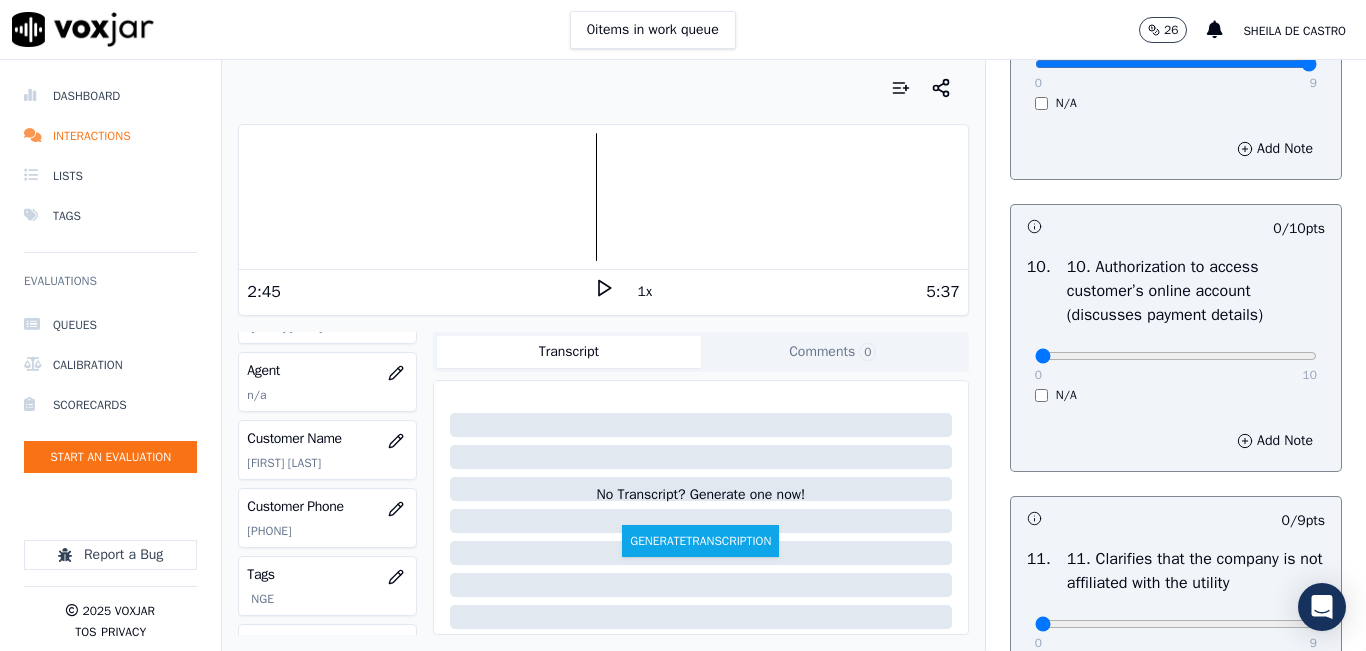 scroll, scrollTop: 2700, scrollLeft: 0, axis: vertical 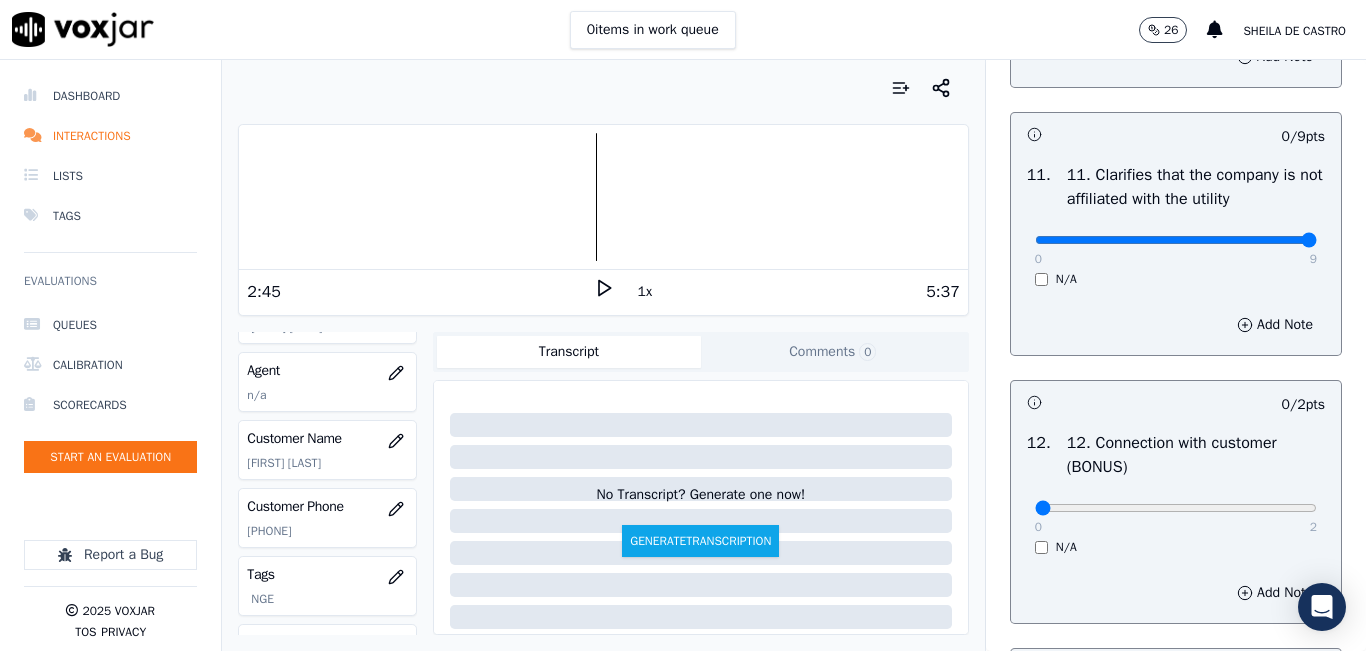 type on "9" 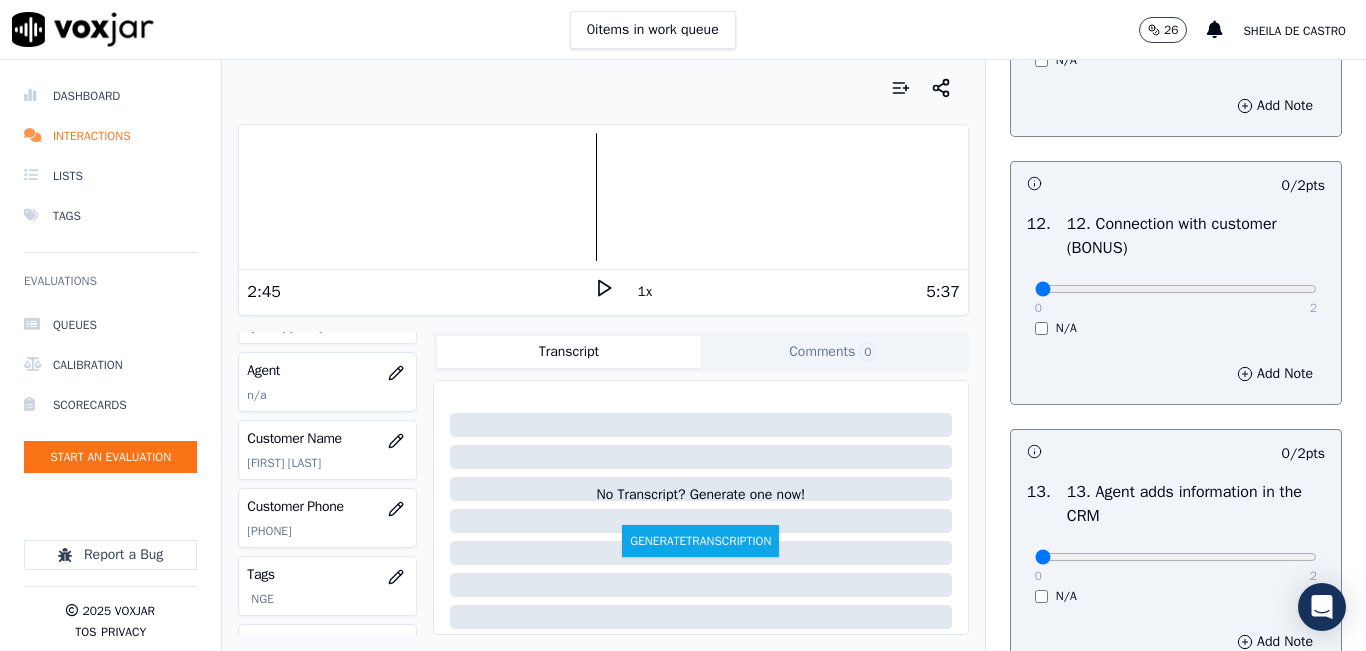 scroll, scrollTop: 3200, scrollLeft: 0, axis: vertical 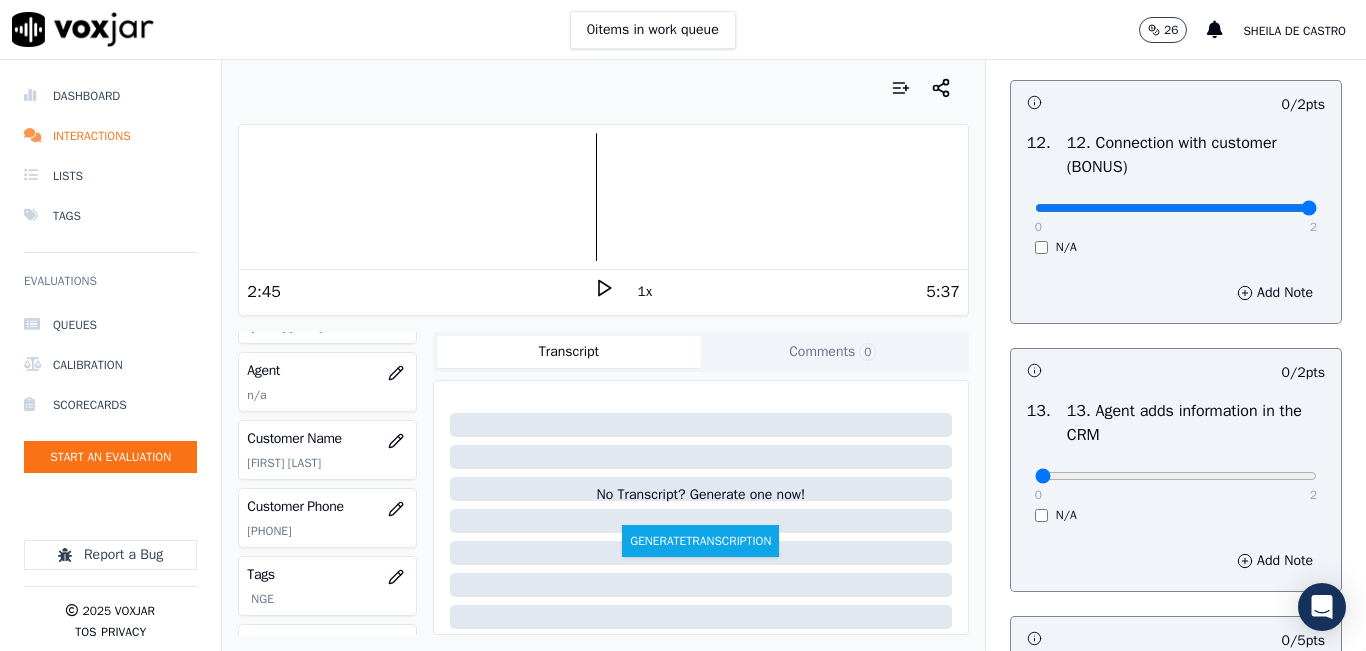 type on "2" 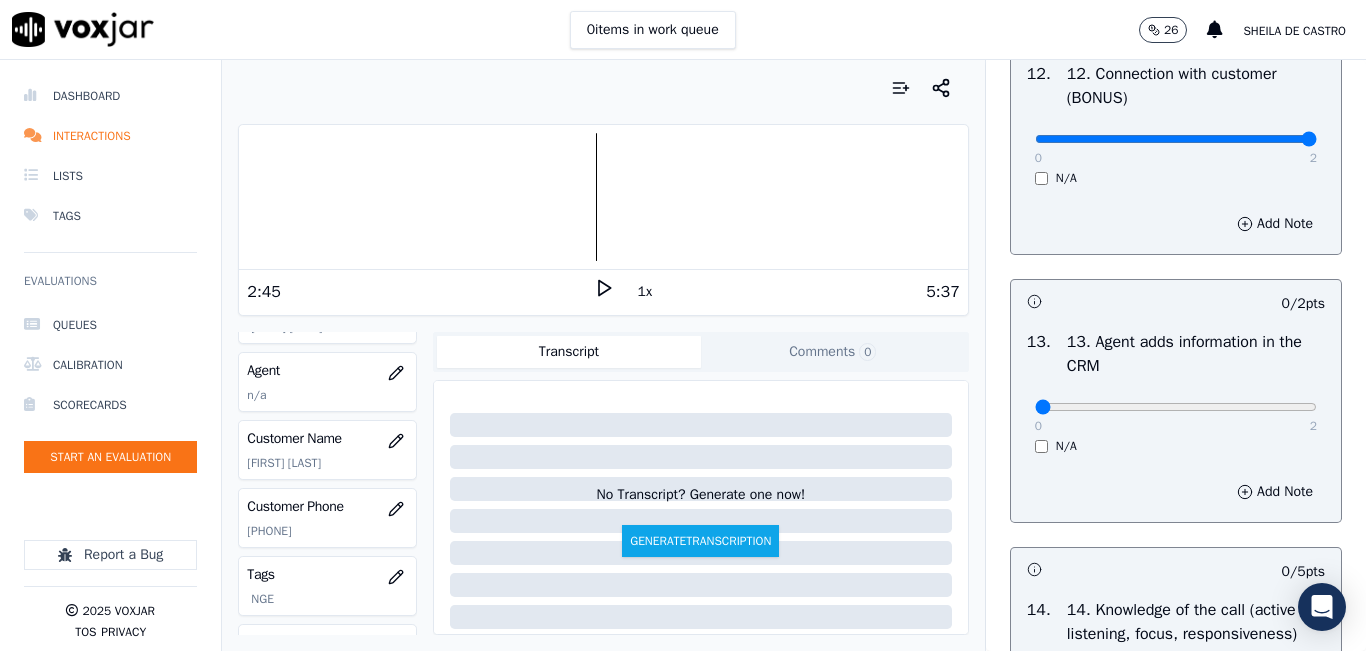 scroll, scrollTop: 3400, scrollLeft: 0, axis: vertical 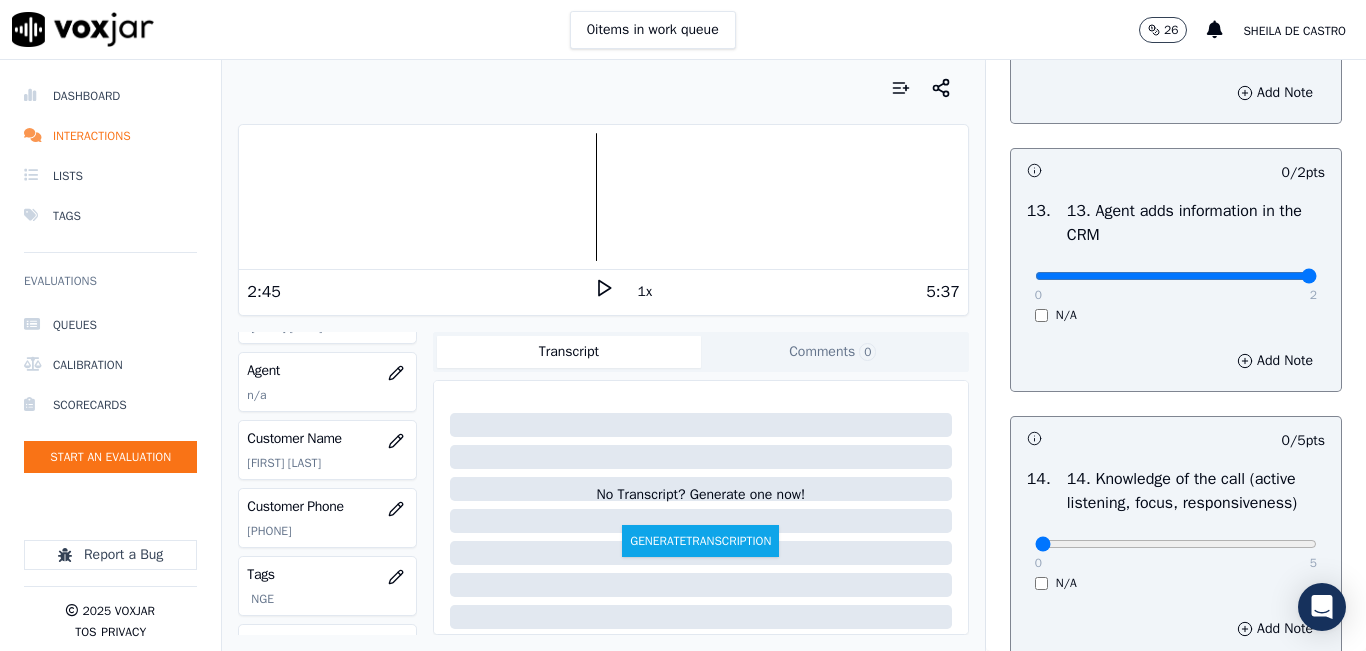 type on "2" 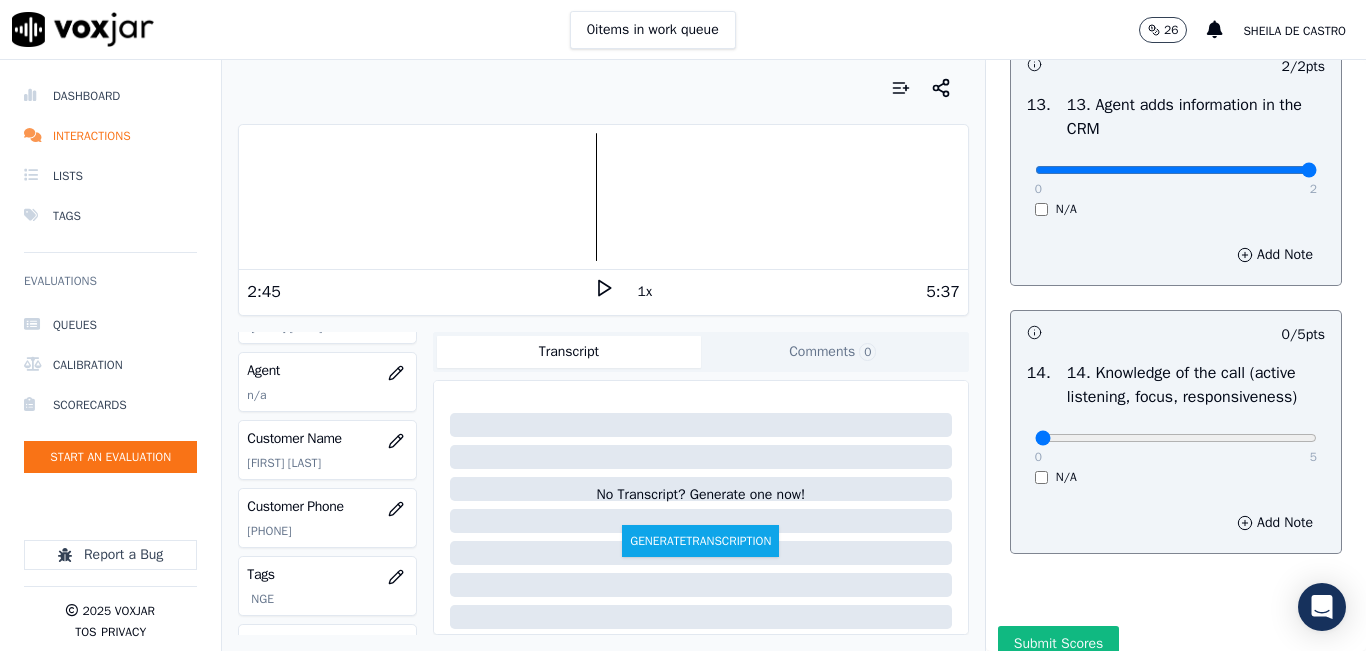scroll, scrollTop: 3642, scrollLeft: 0, axis: vertical 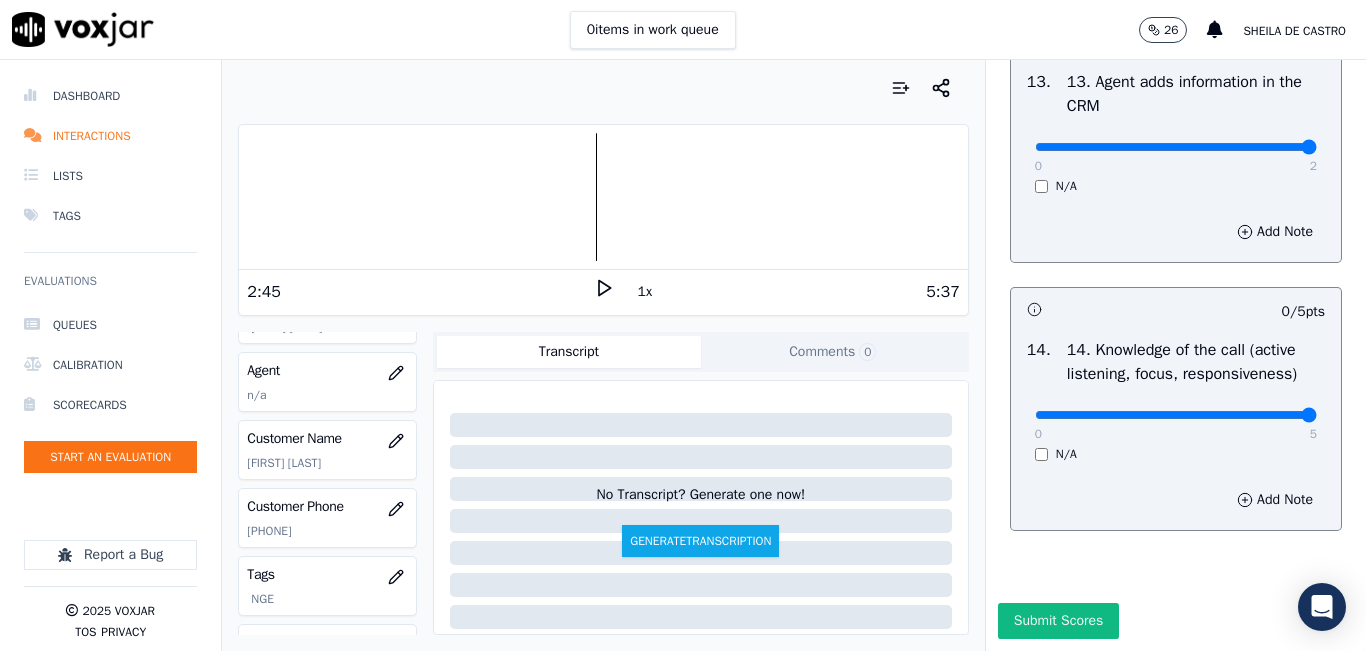 type on "5" 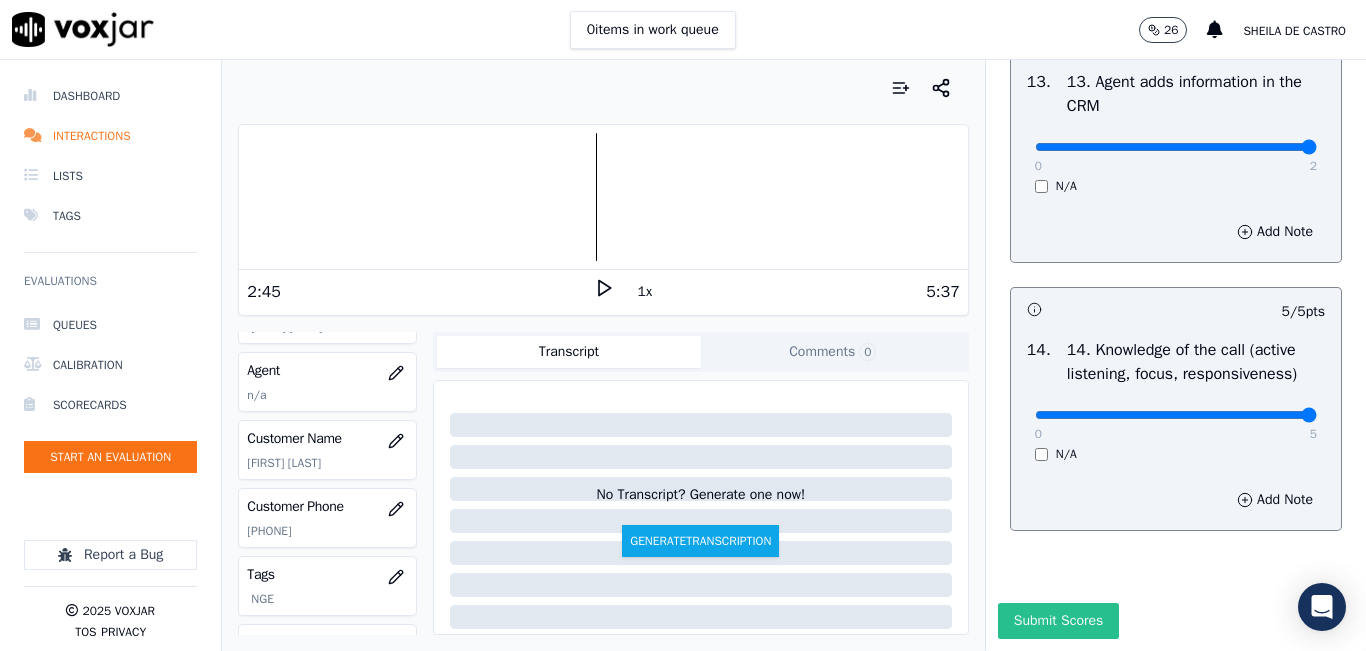 click on "Submit Scores" at bounding box center [1058, 621] 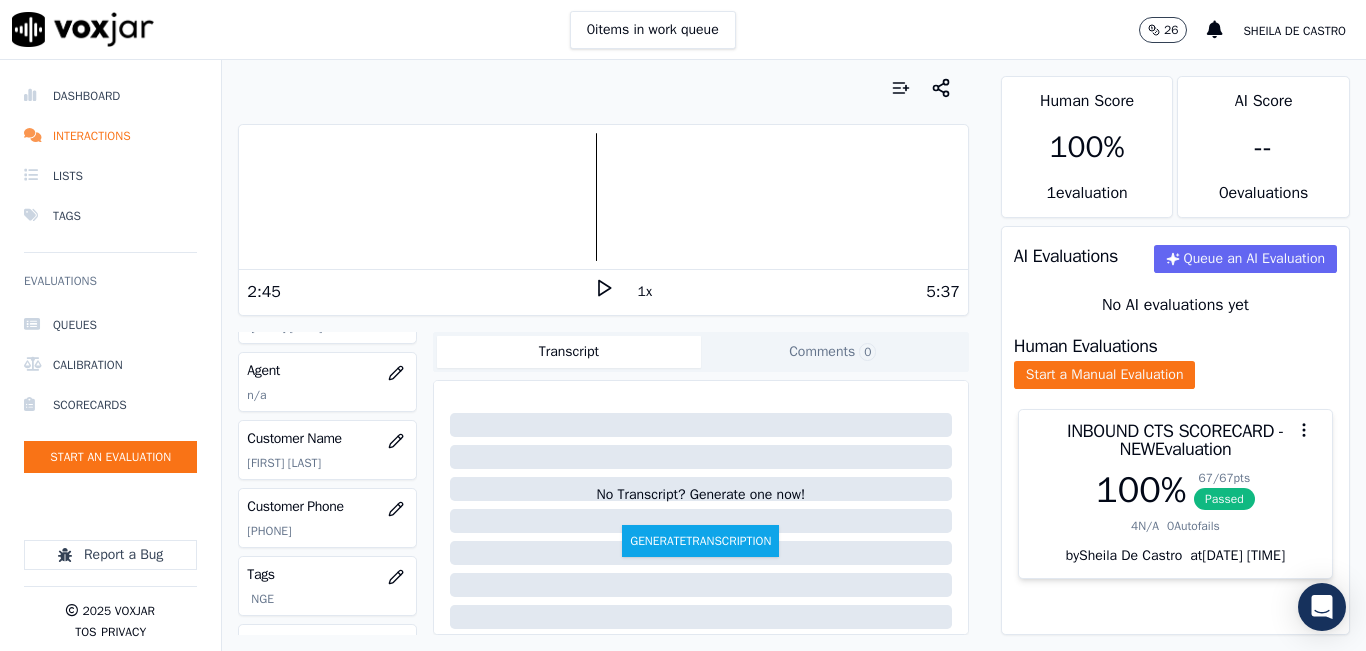 scroll, scrollTop: 100, scrollLeft: 0, axis: vertical 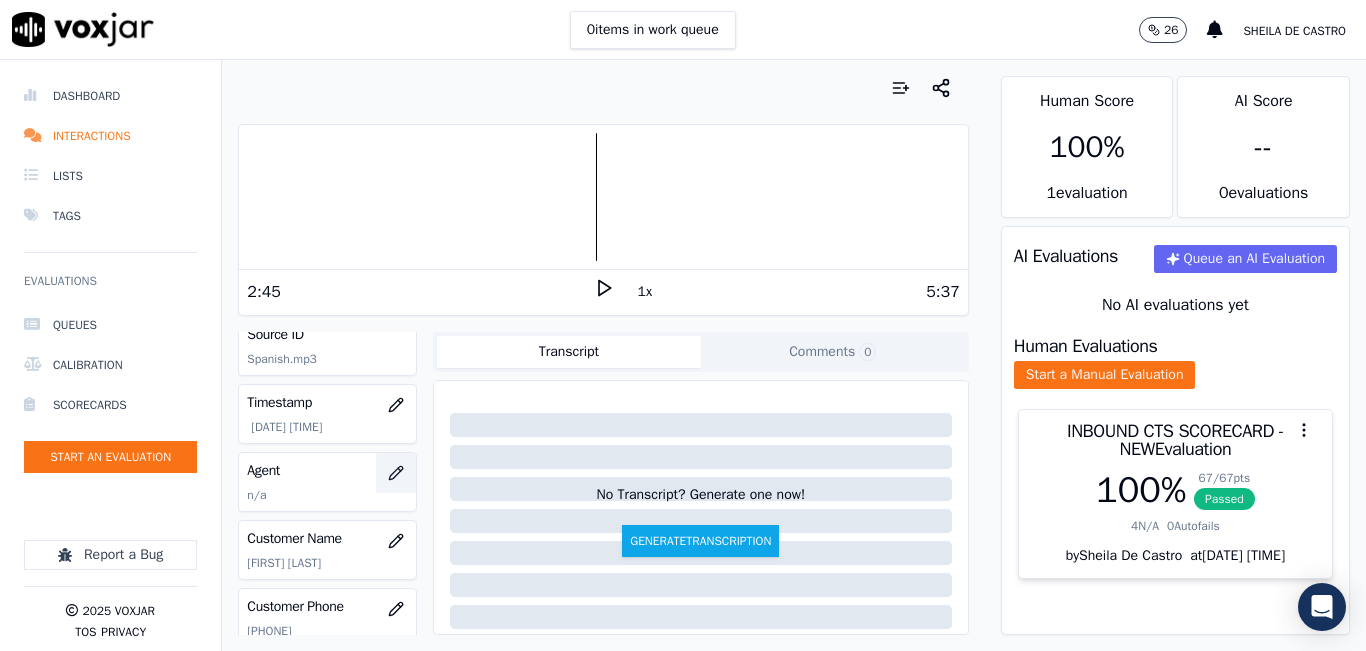 click at bounding box center [396, 473] 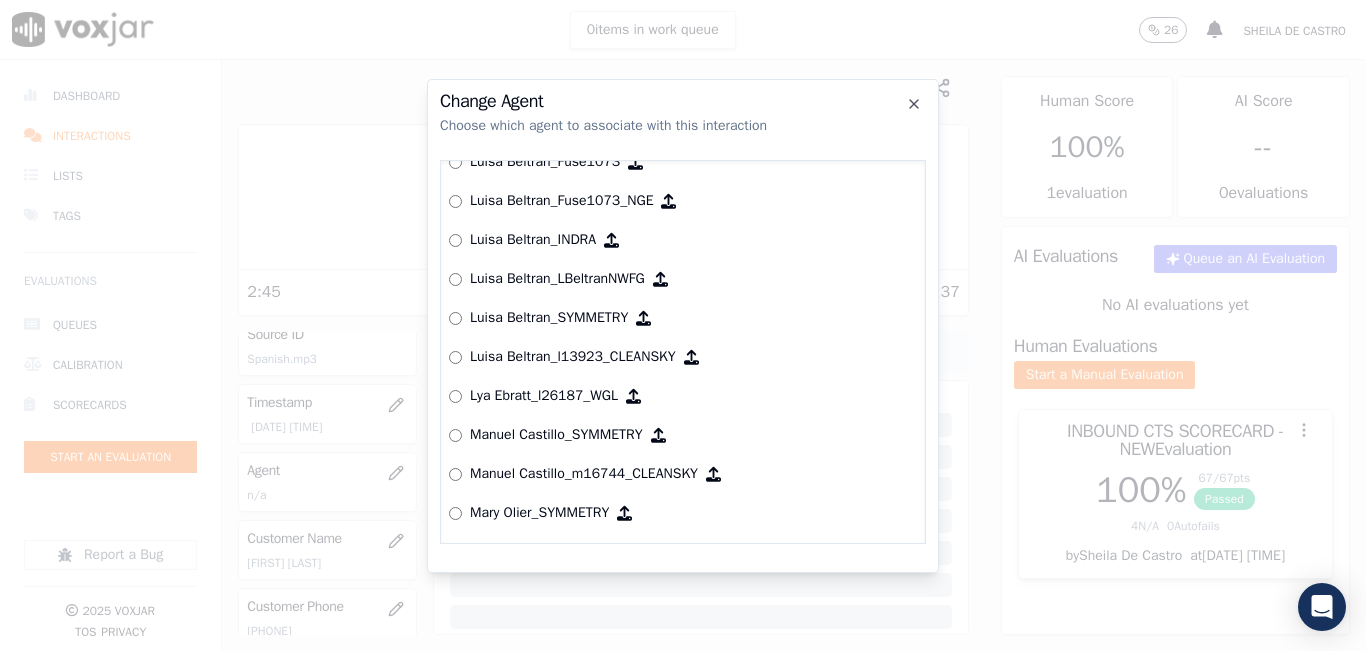 scroll, scrollTop: 6674, scrollLeft: 0, axis: vertical 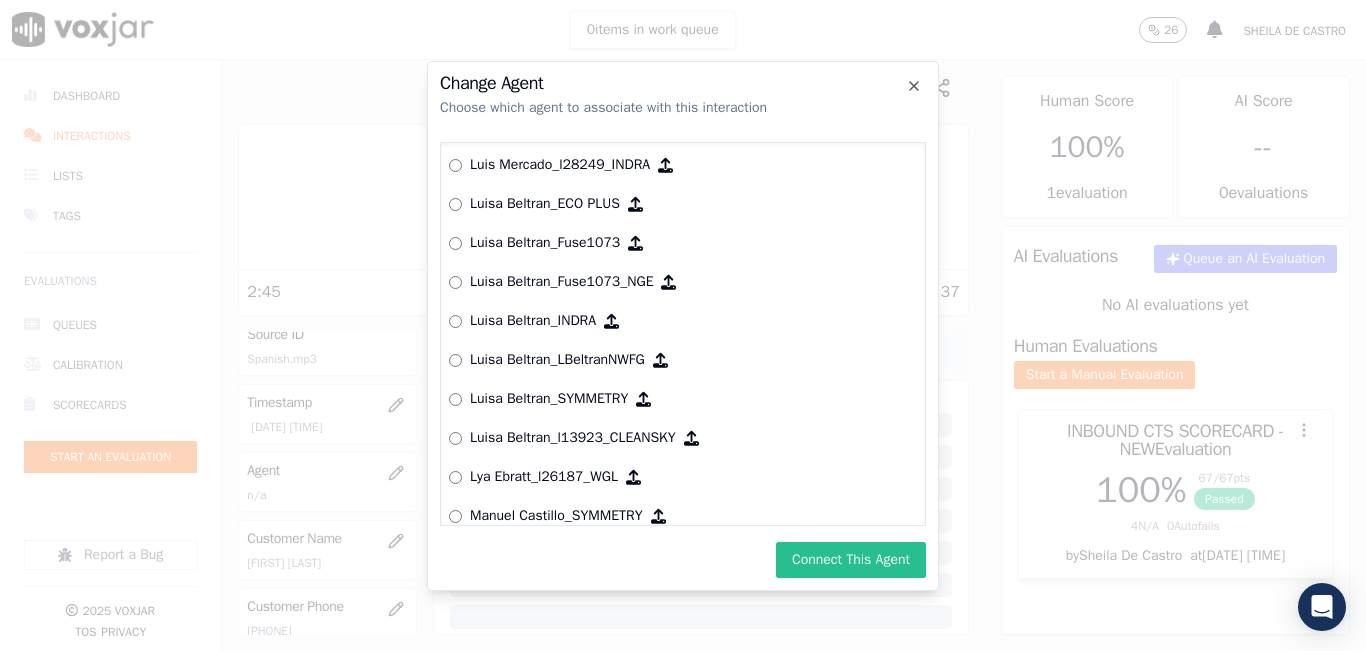 click on "Connect This Agent" at bounding box center (851, 560) 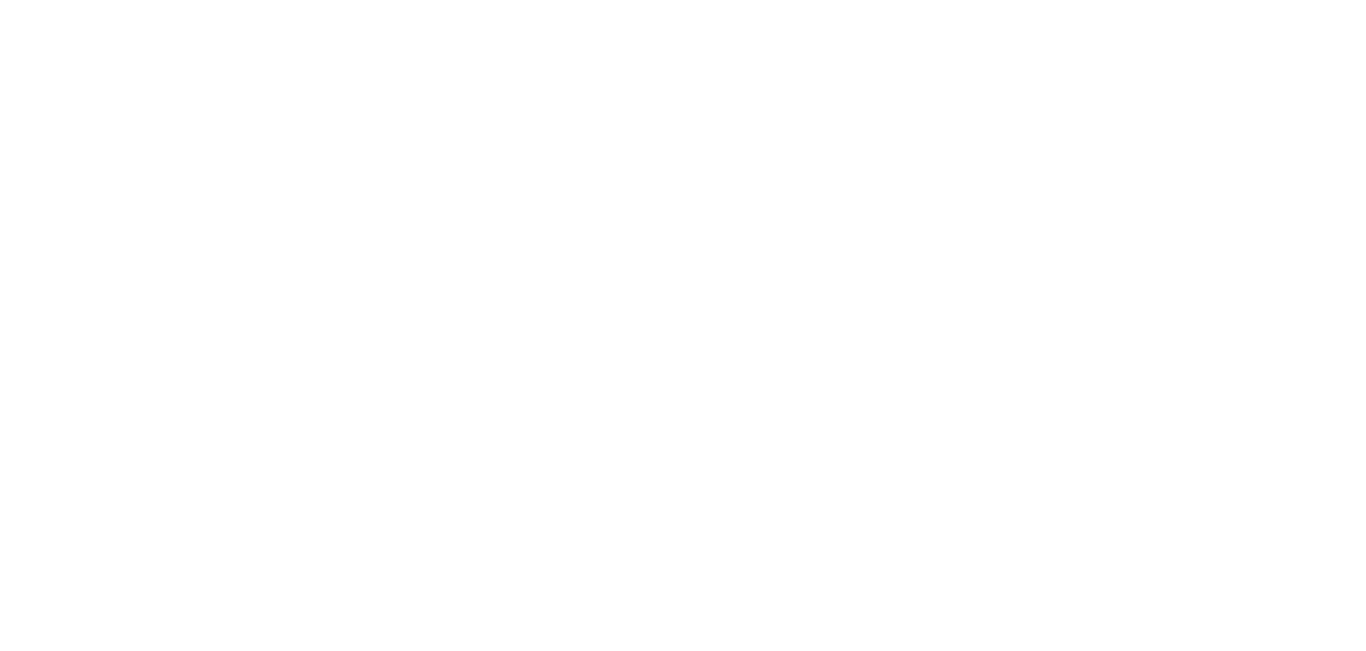 scroll, scrollTop: 0, scrollLeft: 0, axis: both 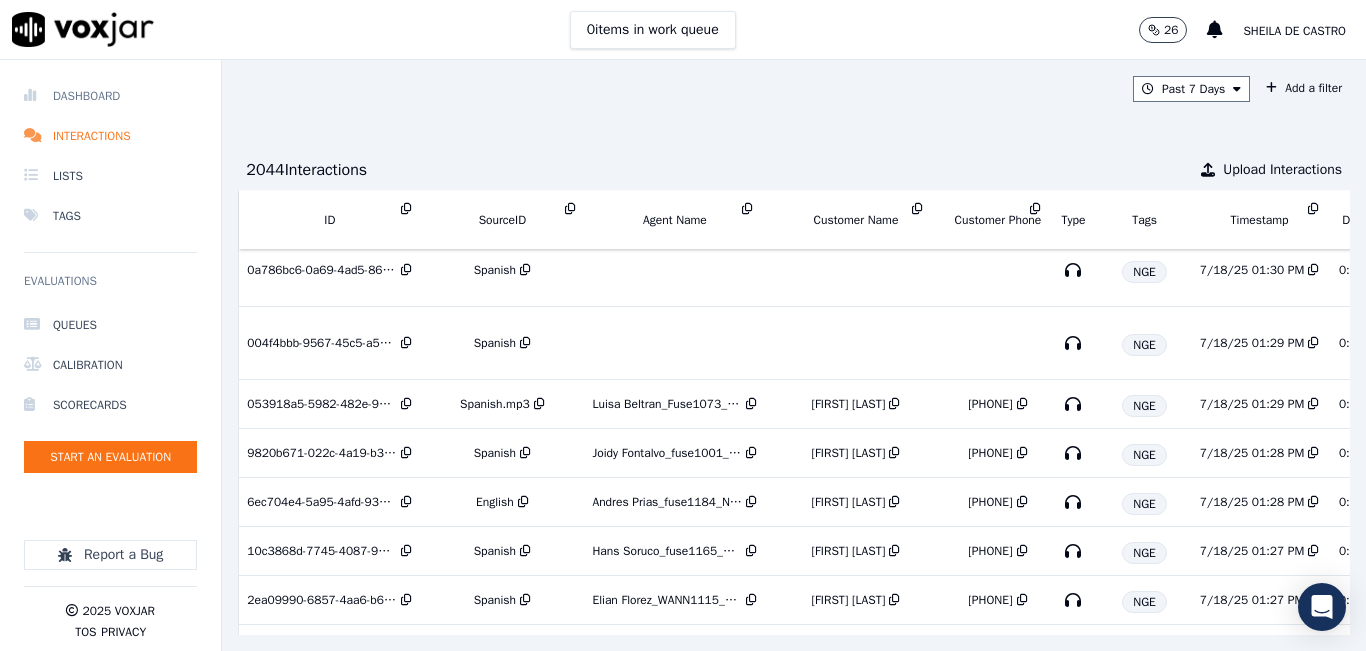 click on "Dashboard" at bounding box center (110, 96) 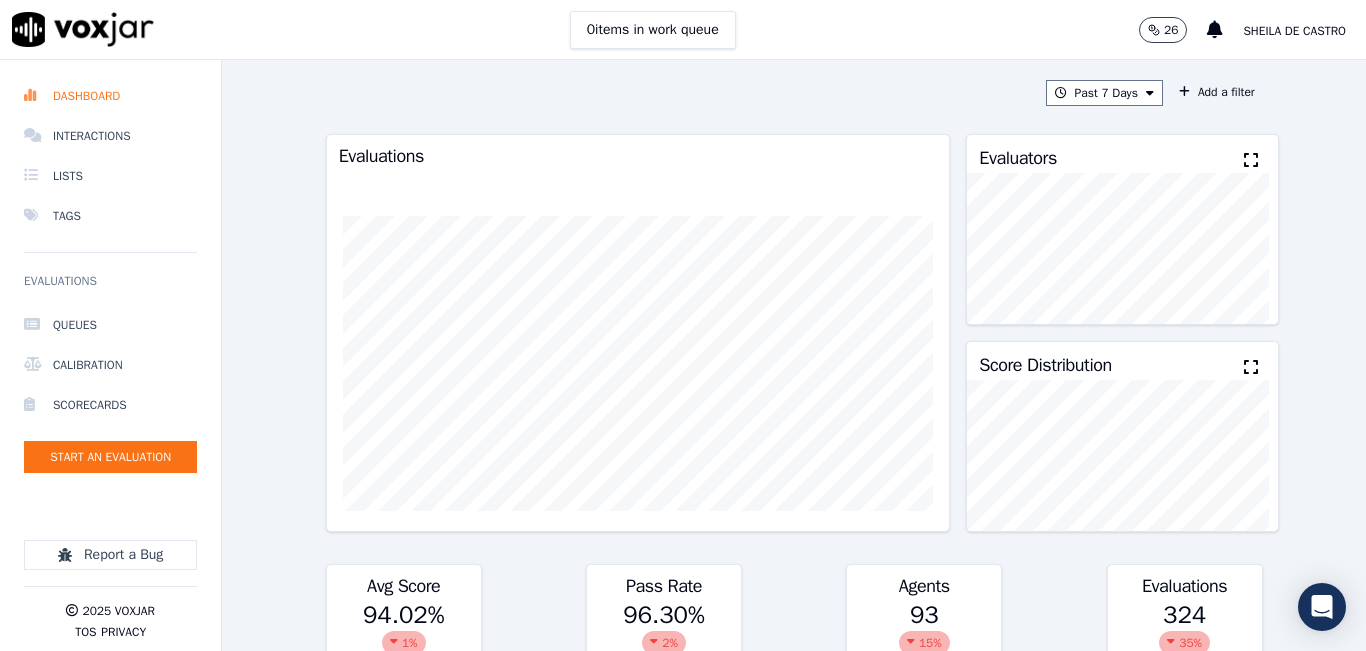 drag, startPoint x: 1221, startPoint y: 160, endPoint x: 1215, endPoint y: 170, distance: 11.661903 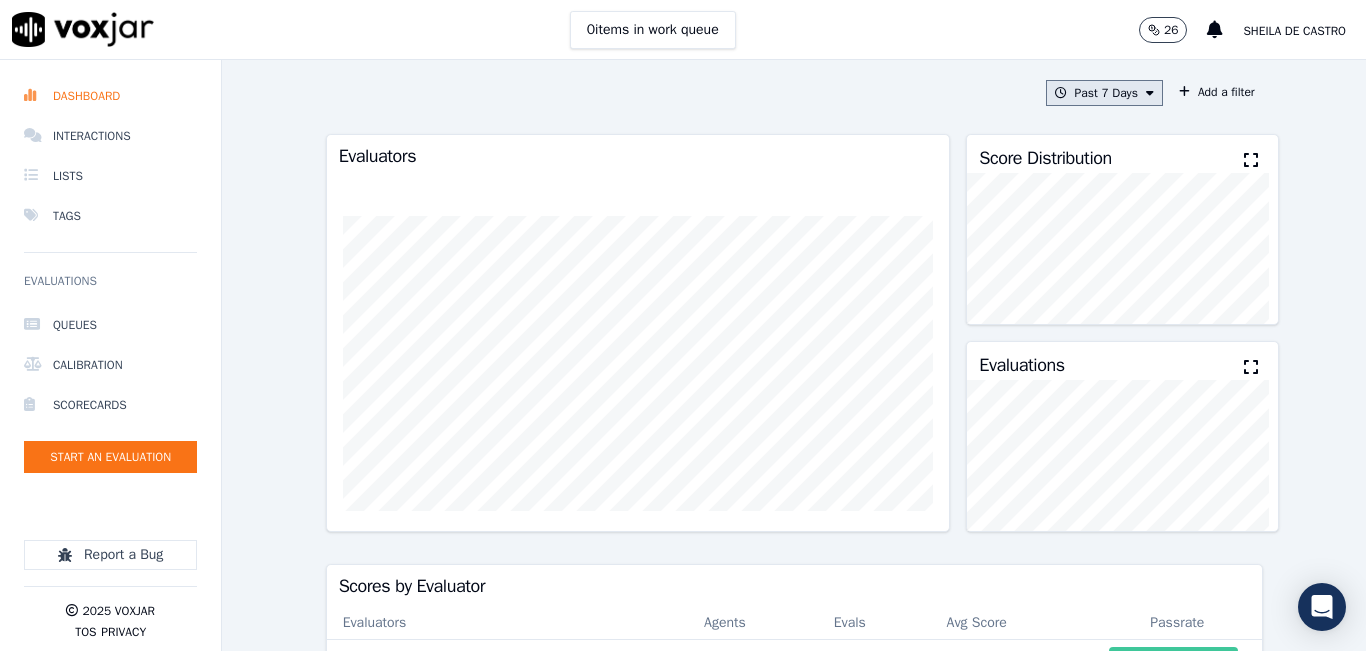 click on "Past 7 Days" at bounding box center (1104, 93) 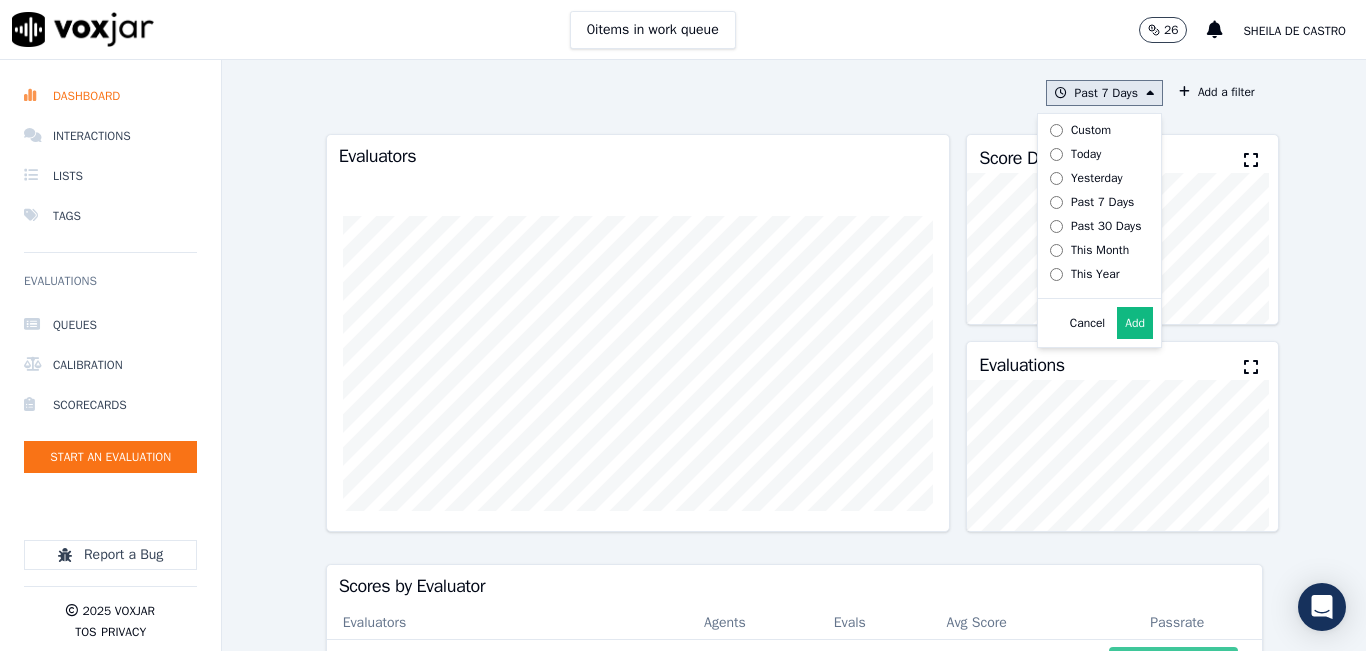 click on "Today" at bounding box center (1086, 154) 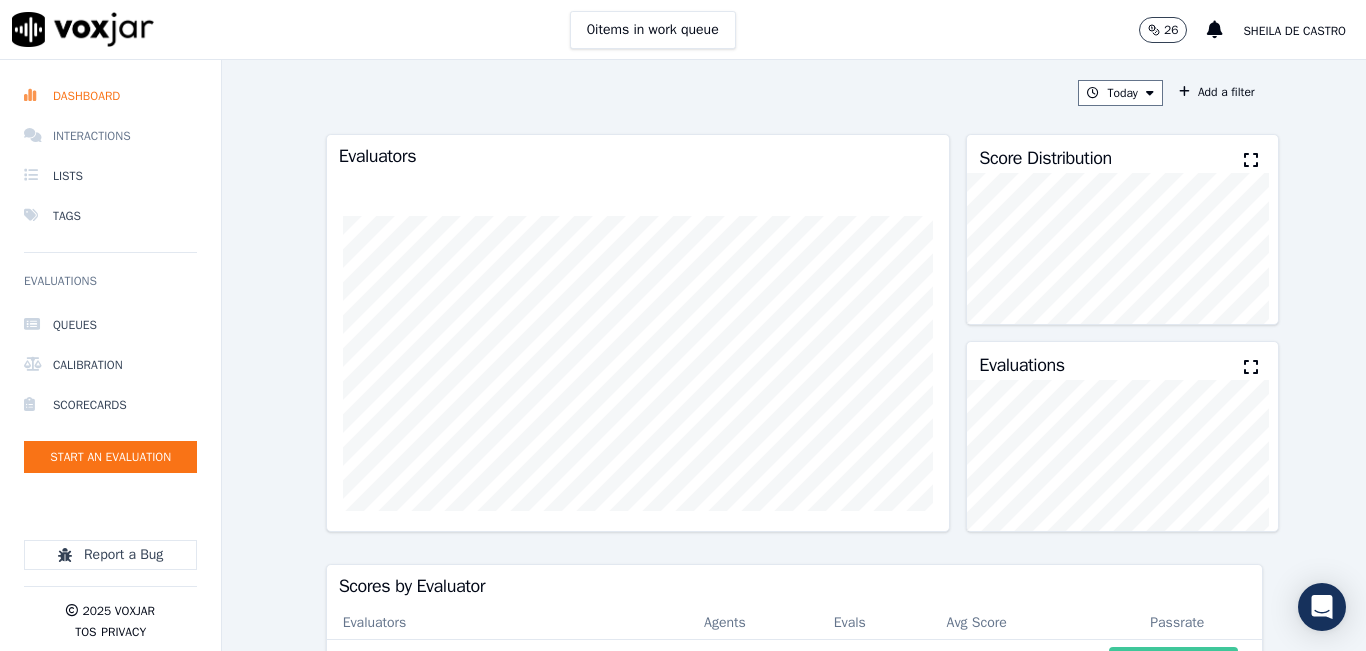 click on "Interactions" at bounding box center (110, 136) 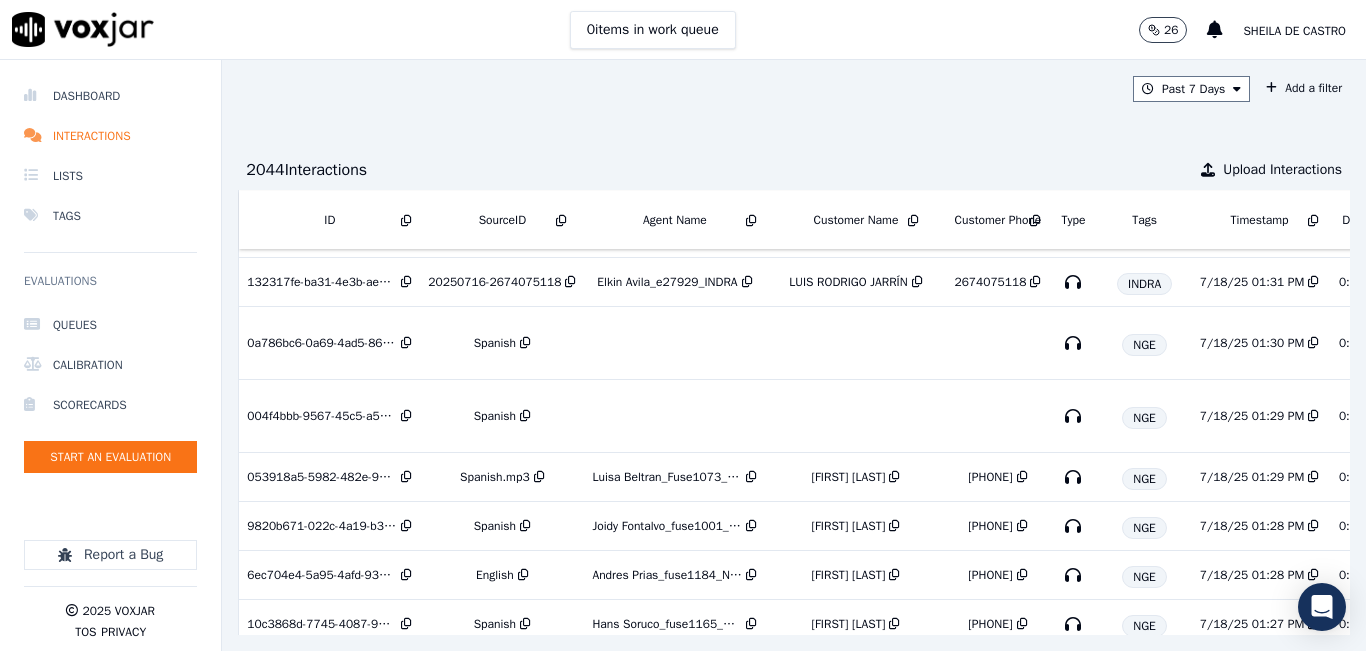 scroll, scrollTop: 1309, scrollLeft: 0, axis: vertical 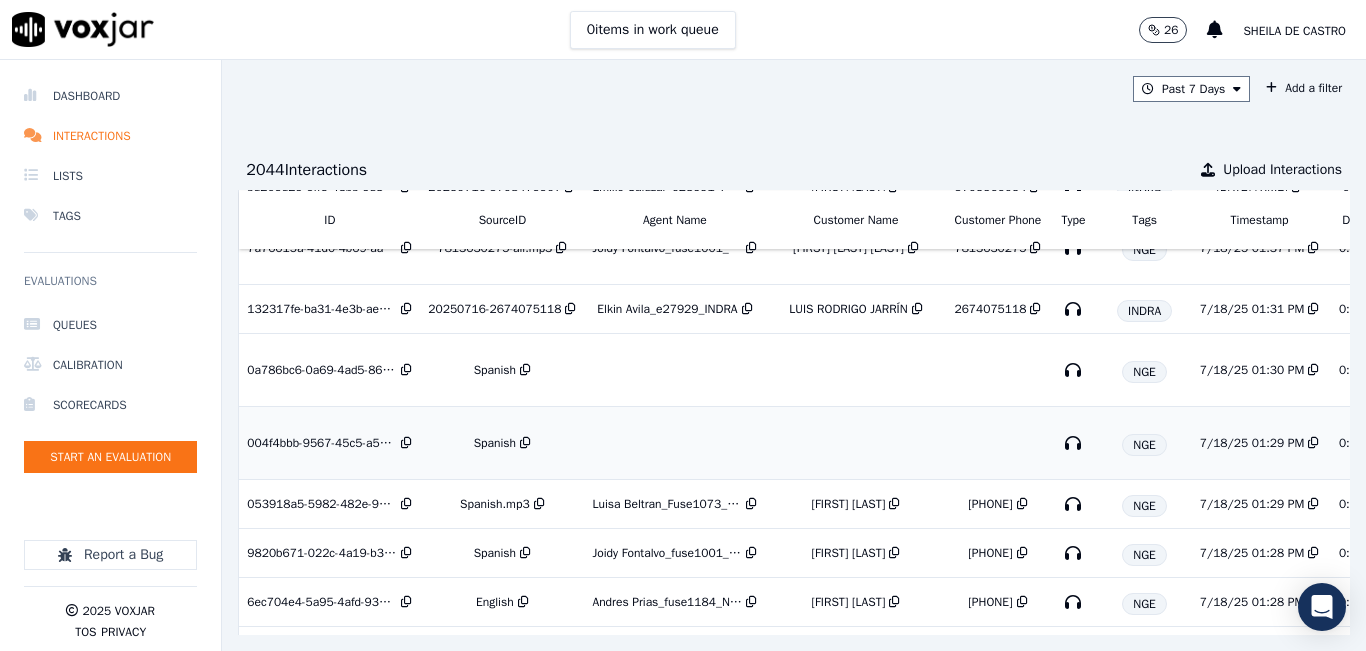 click on "Spanish" at bounding box center [495, 443] 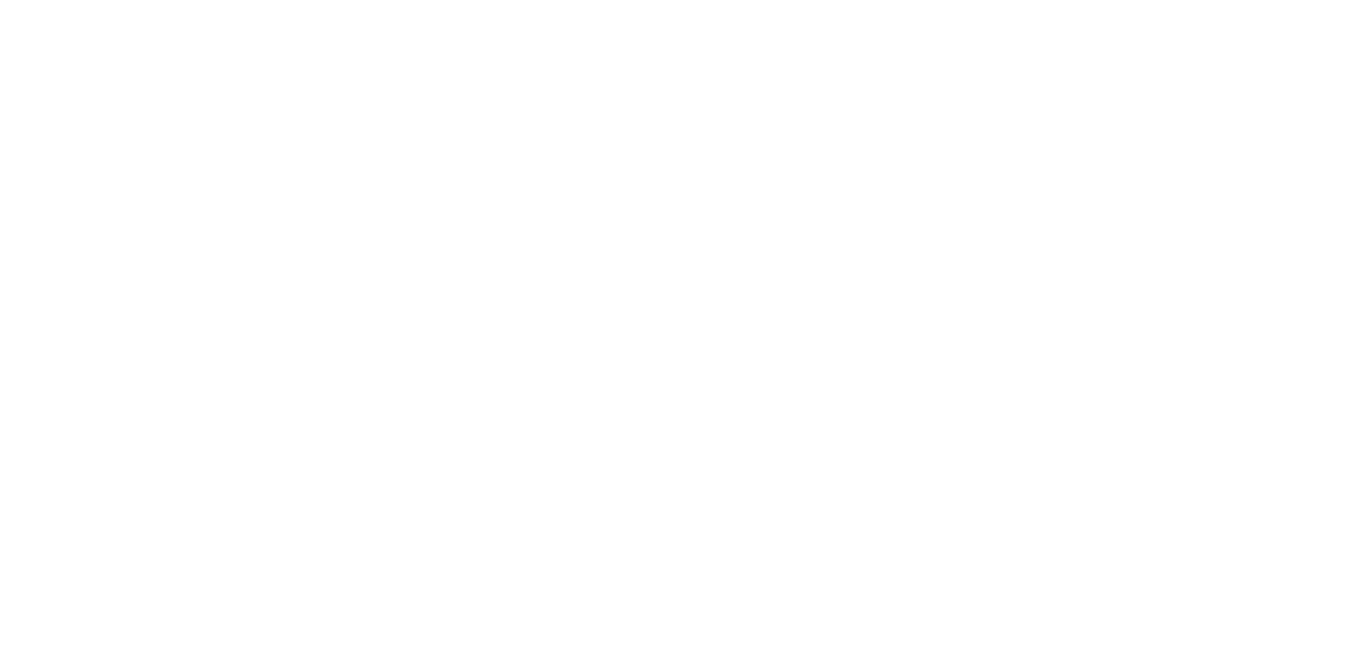 scroll, scrollTop: 0, scrollLeft: 0, axis: both 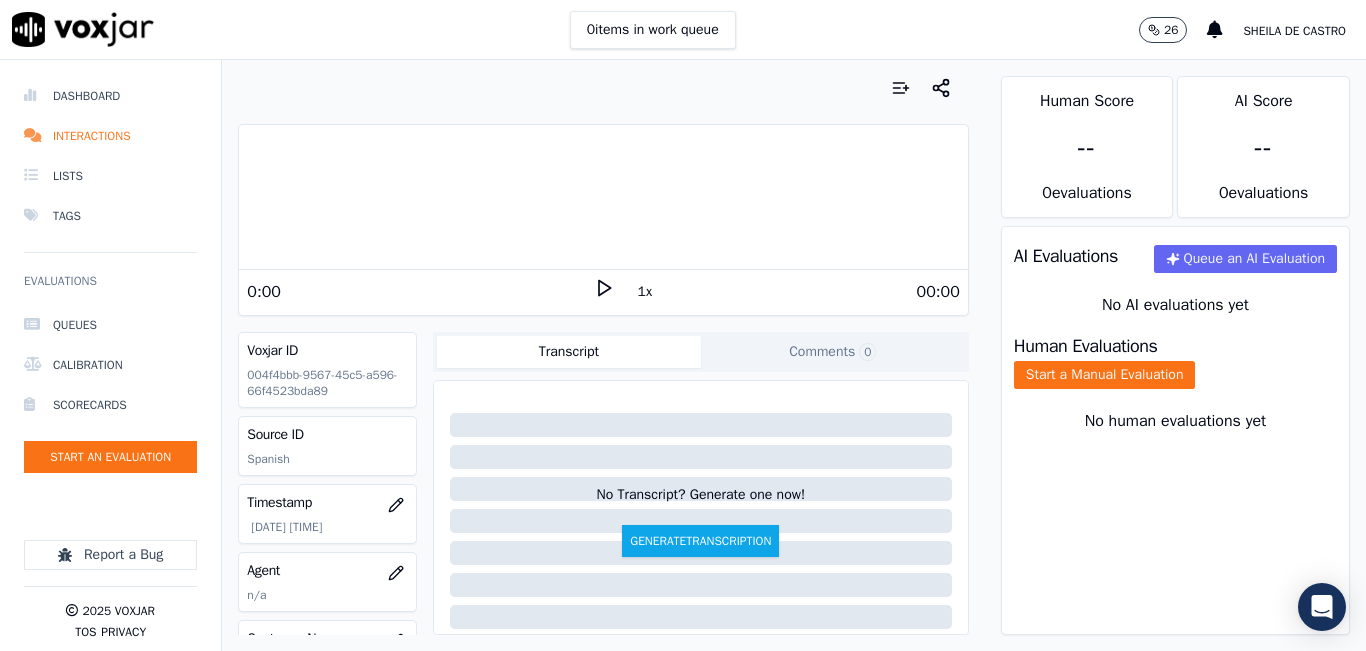 click at bounding box center [603, 88] 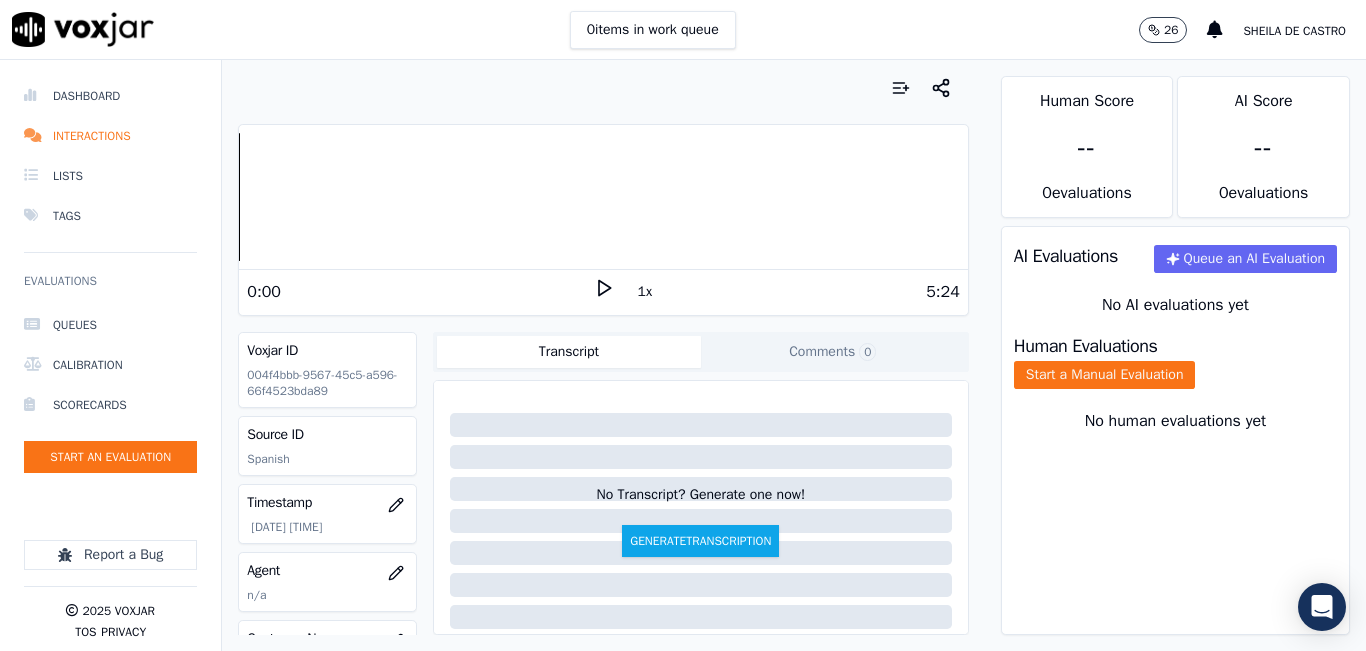 click 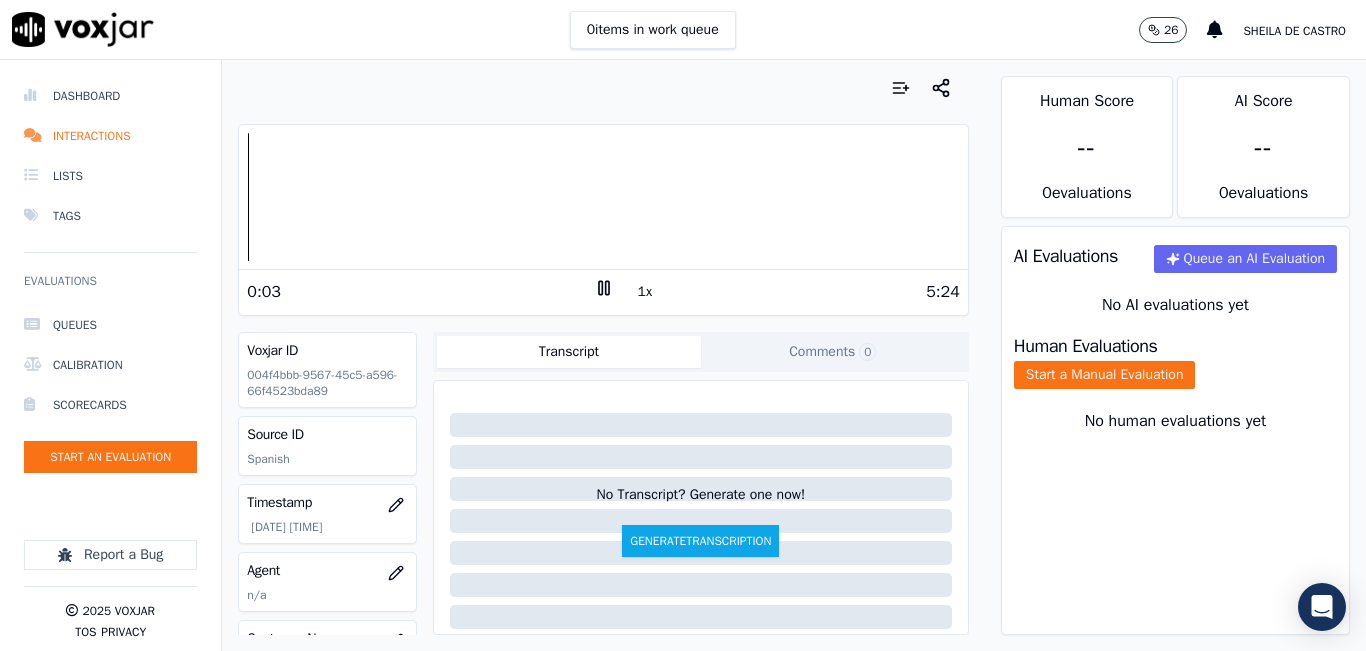 drag, startPoint x: 948, startPoint y: 416, endPoint x: 951, endPoint y: 397, distance: 19.235384 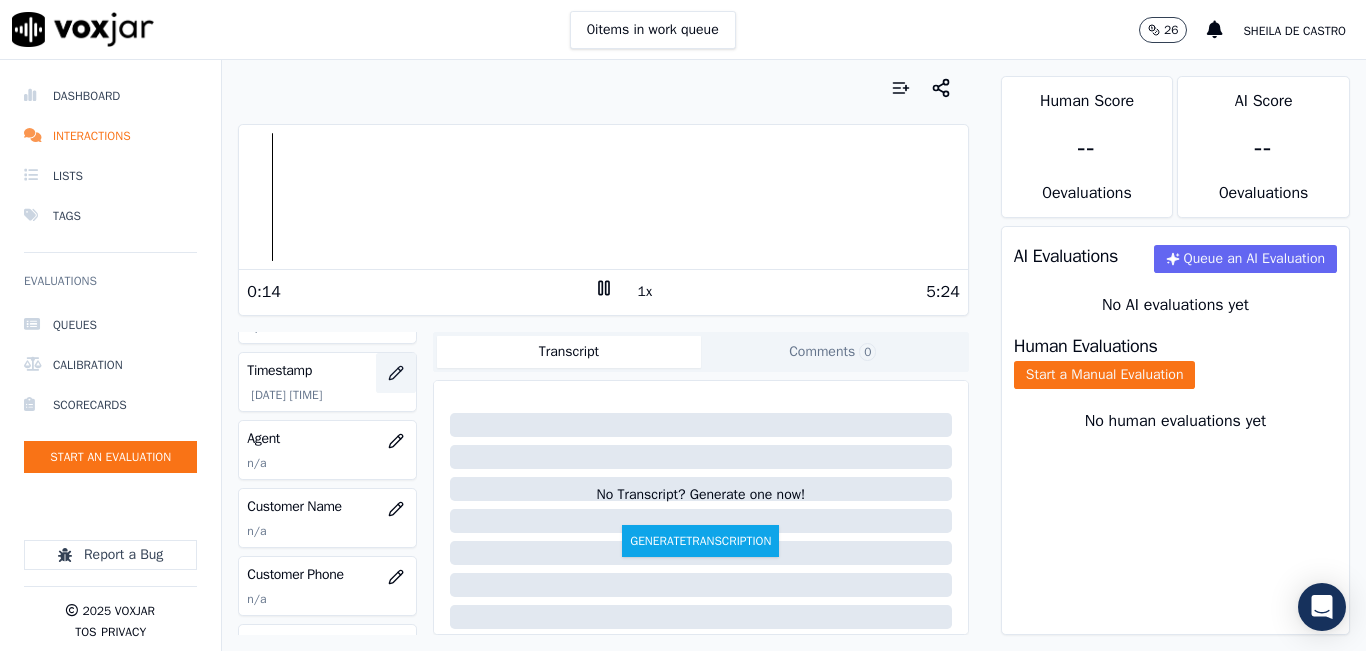 scroll, scrollTop: 200, scrollLeft: 0, axis: vertical 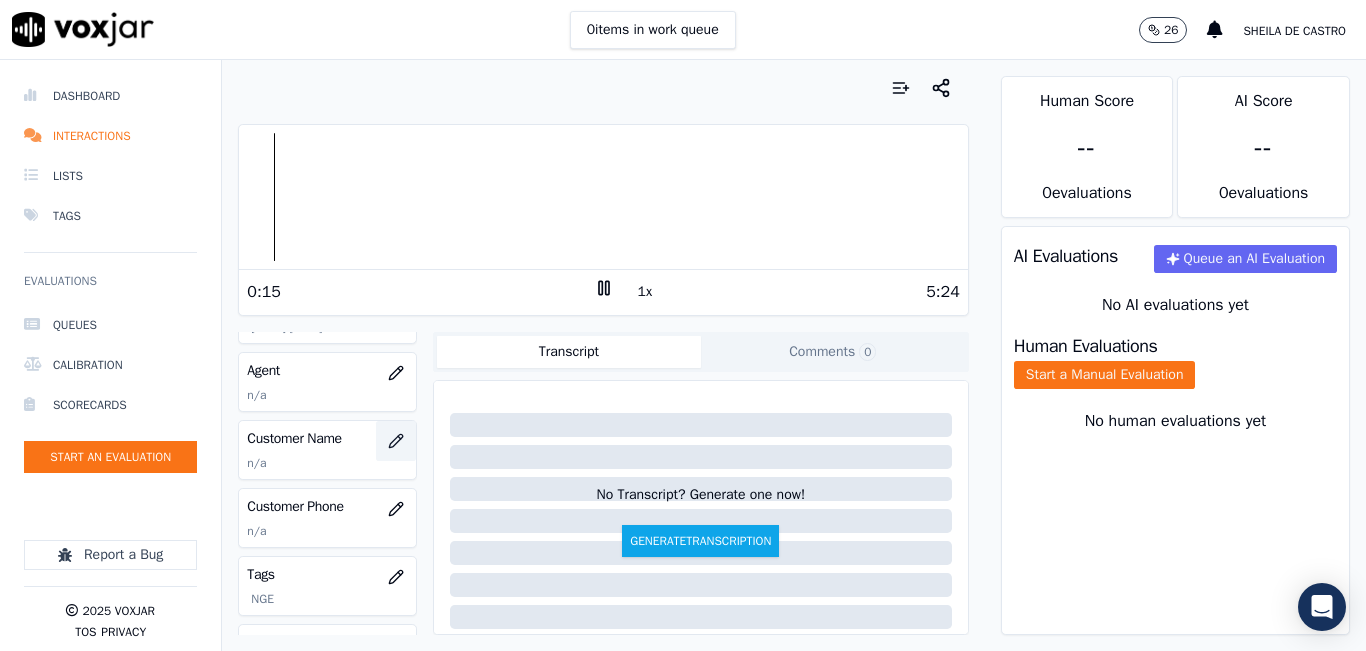 click at bounding box center (396, 441) 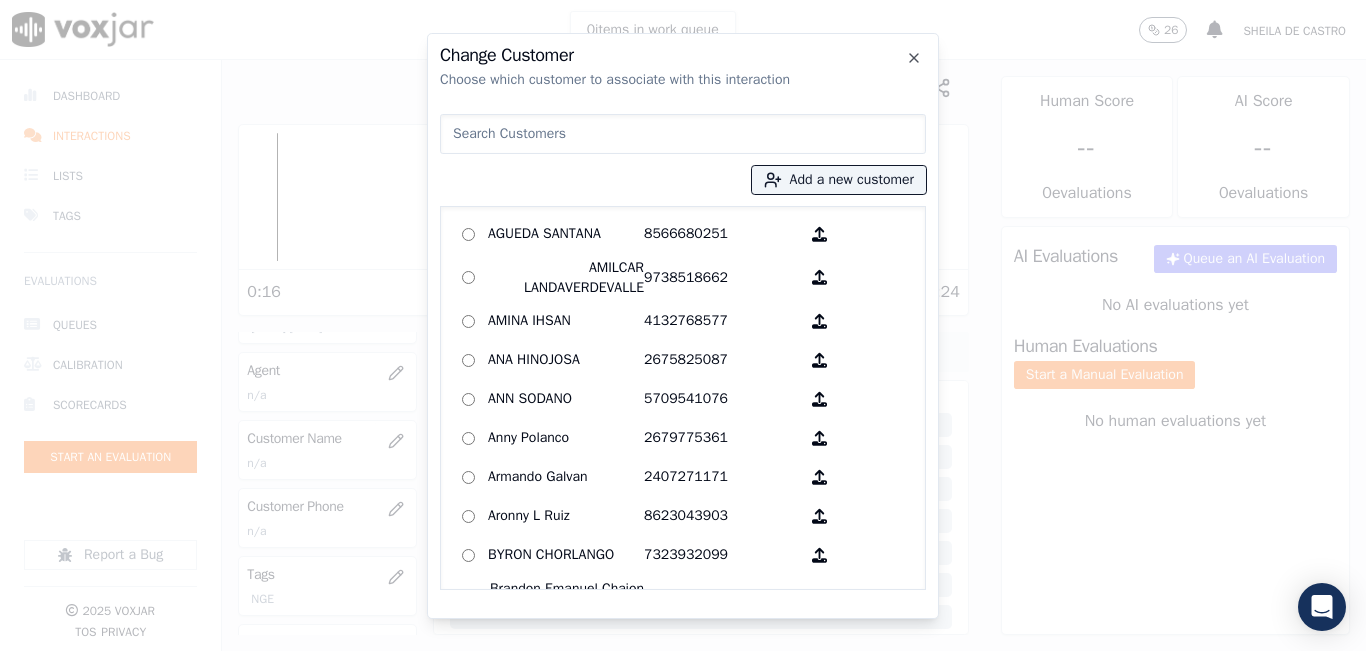 click at bounding box center (683, 134) 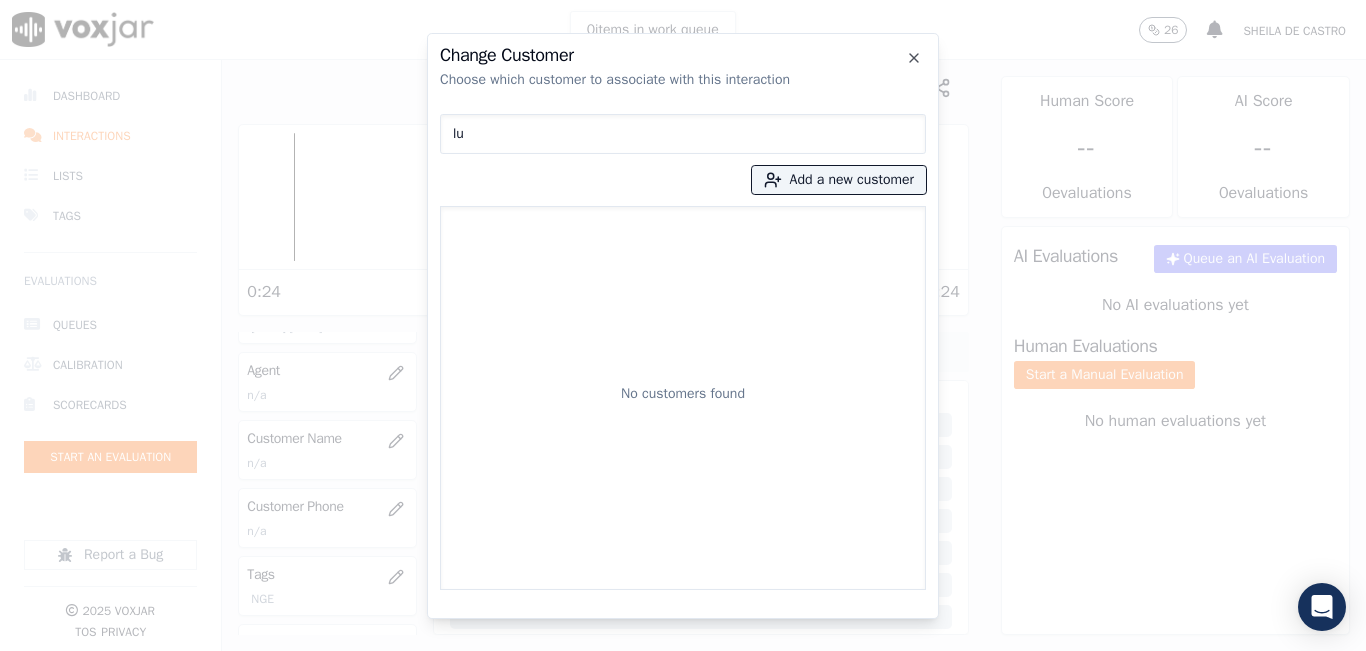 type on "l" 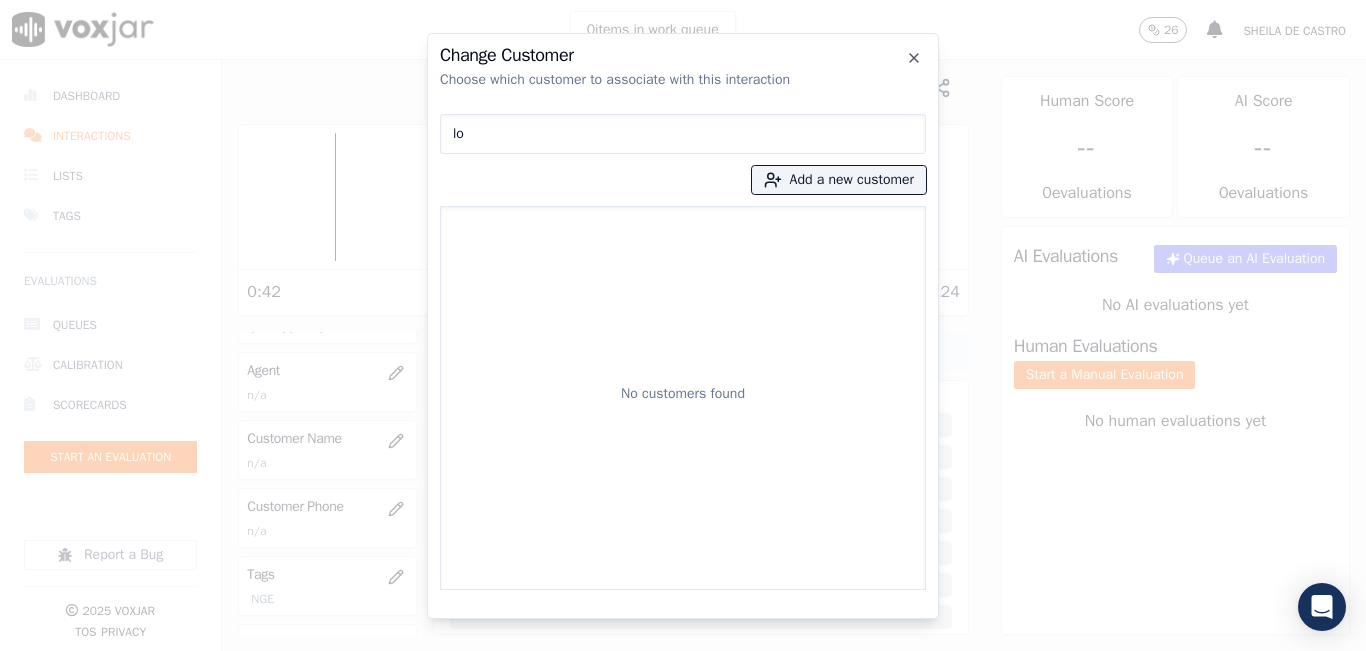 type on "l" 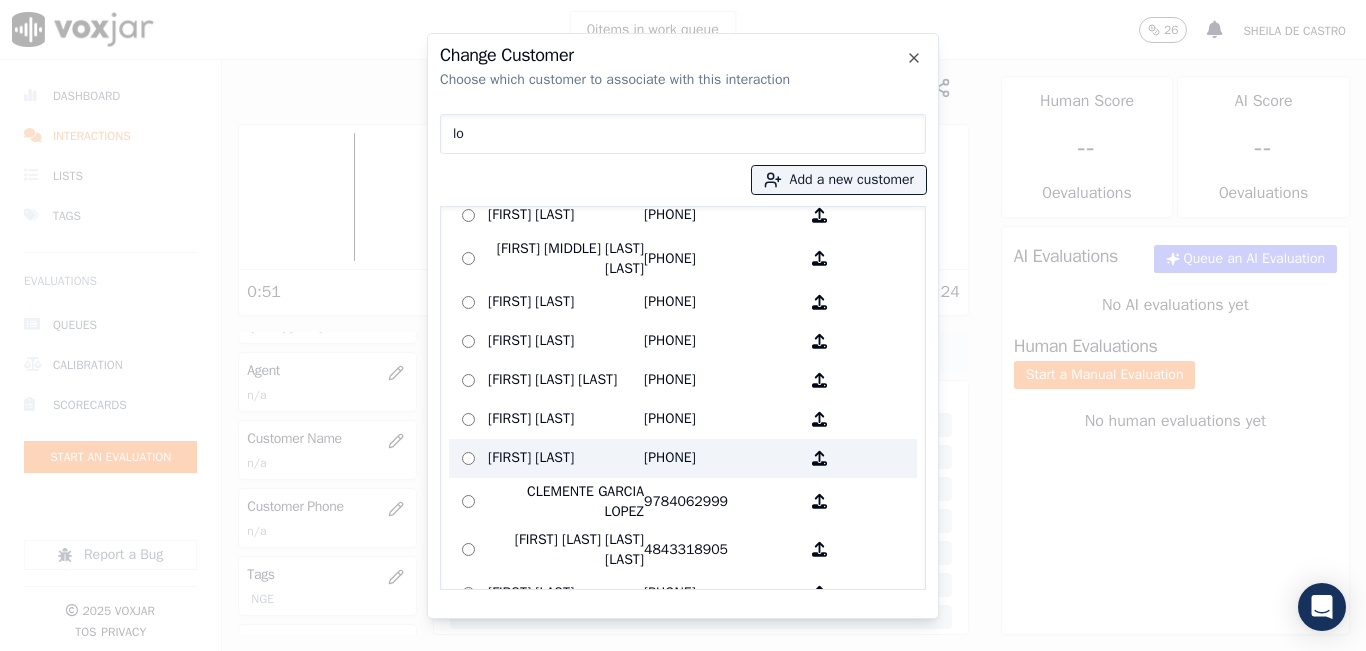 scroll, scrollTop: 1608, scrollLeft: 0, axis: vertical 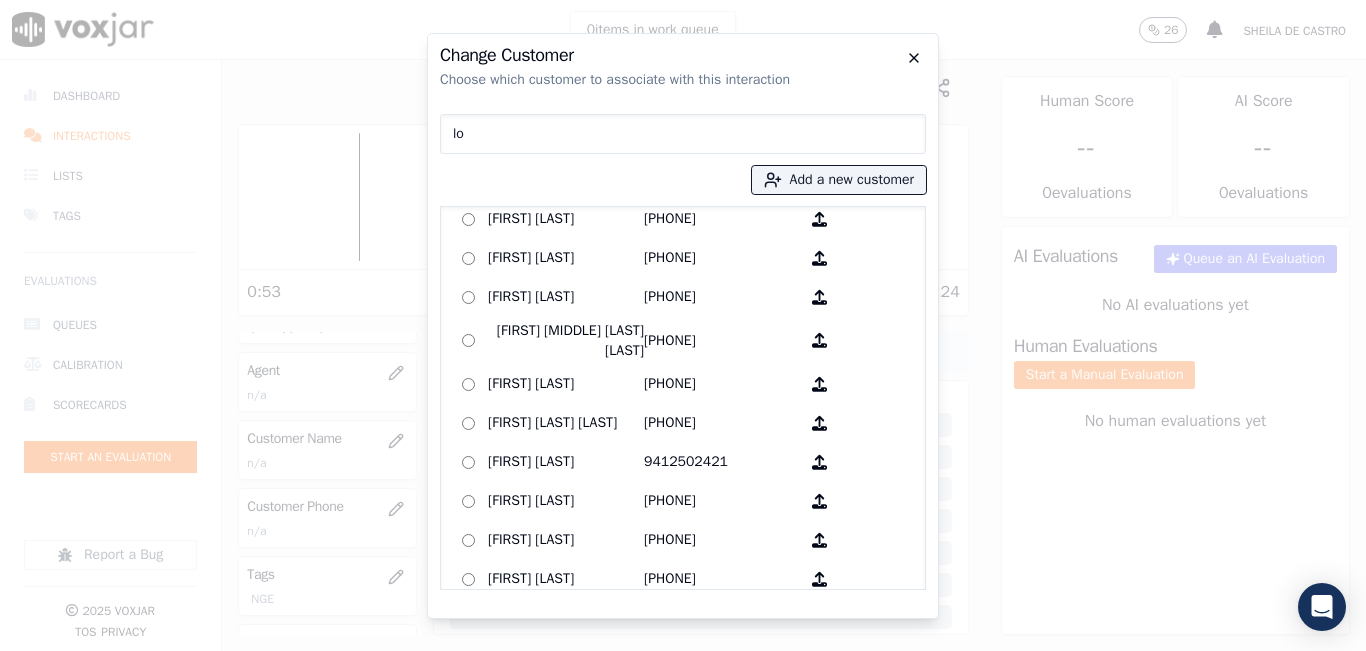 type on "lo" 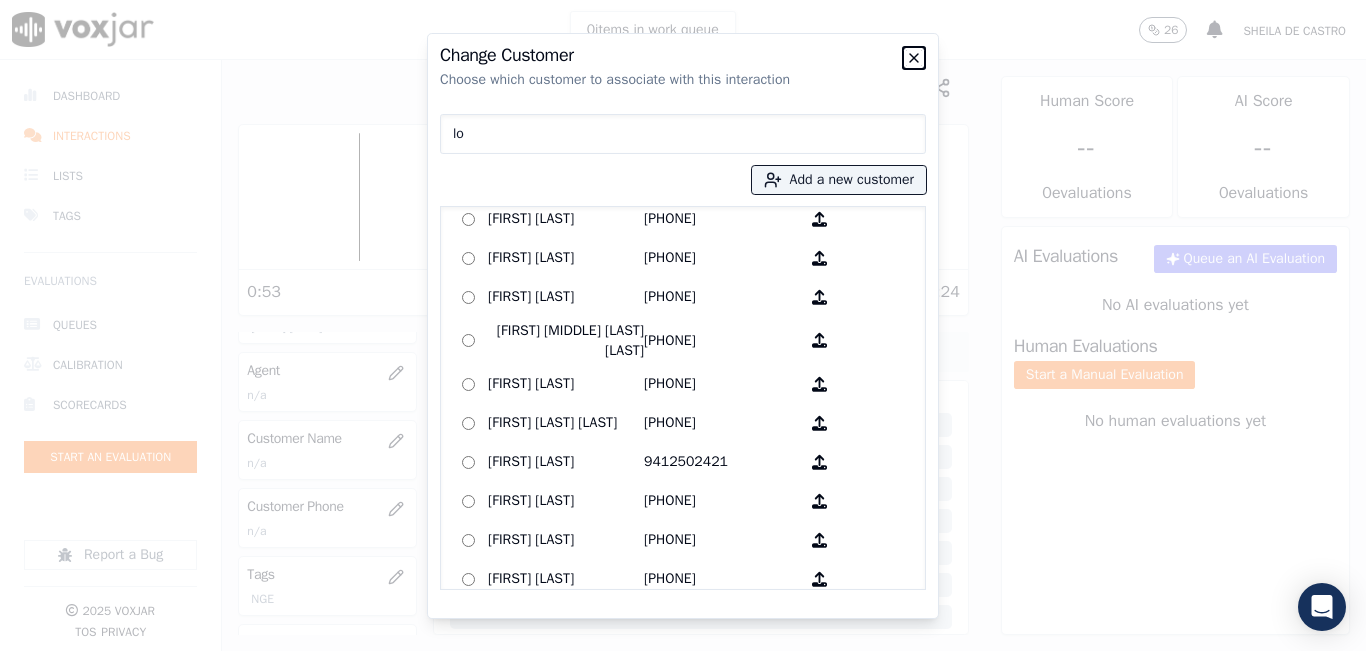 click 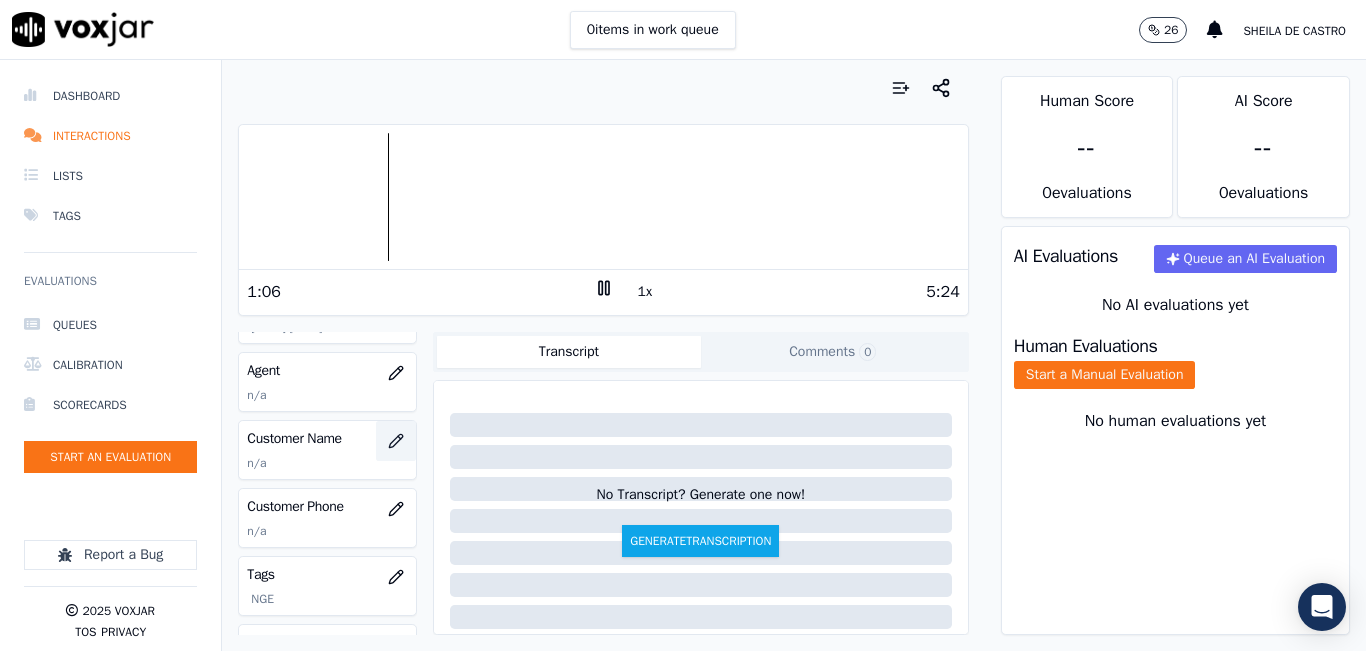 click at bounding box center (396, 441) 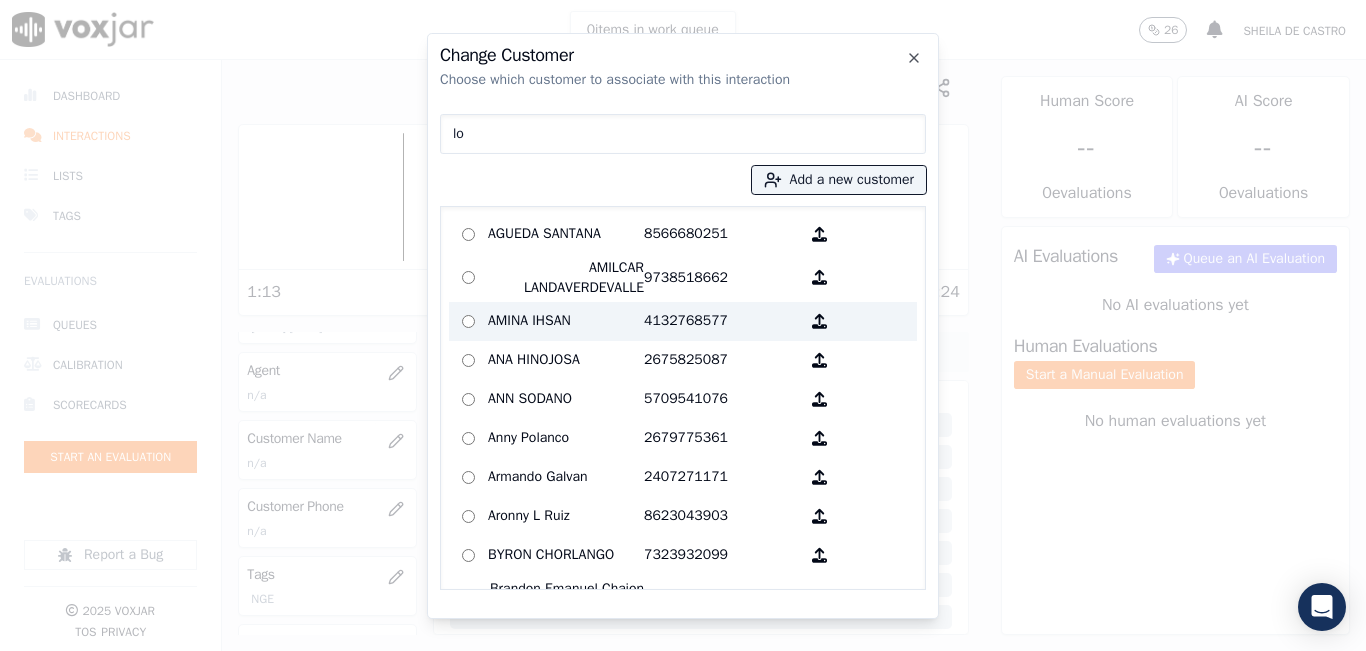 type on "c" 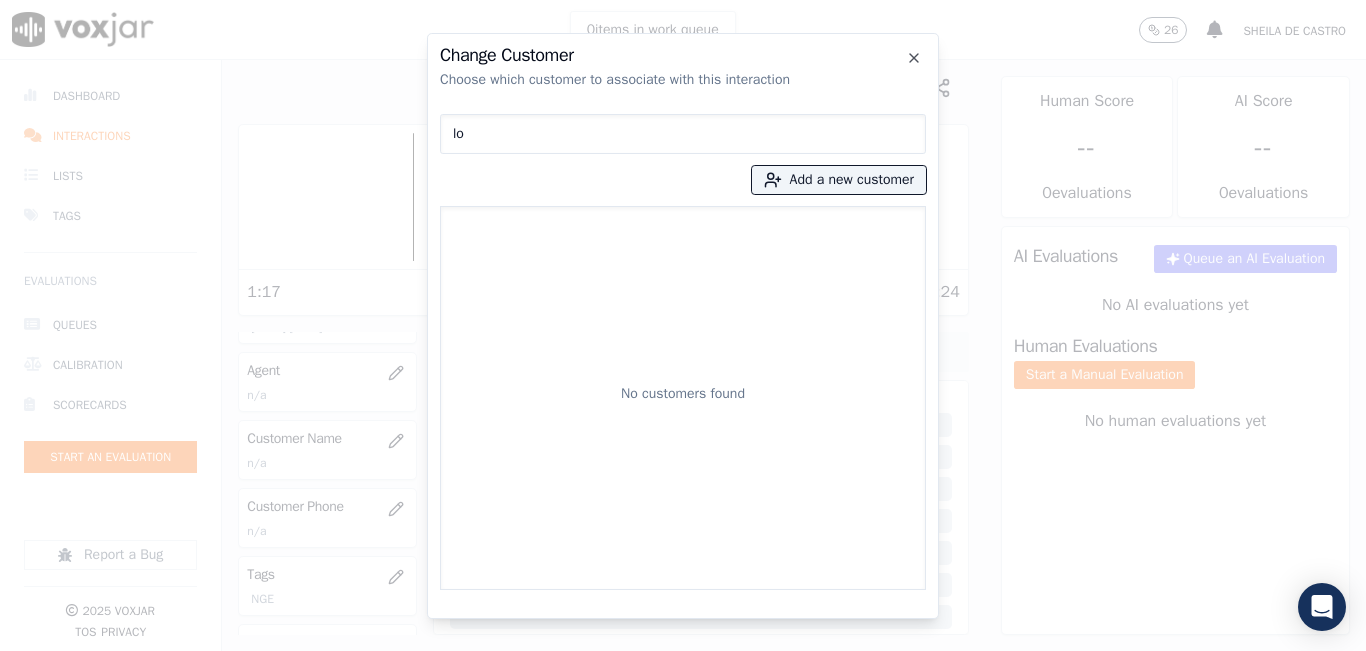 type on "l" 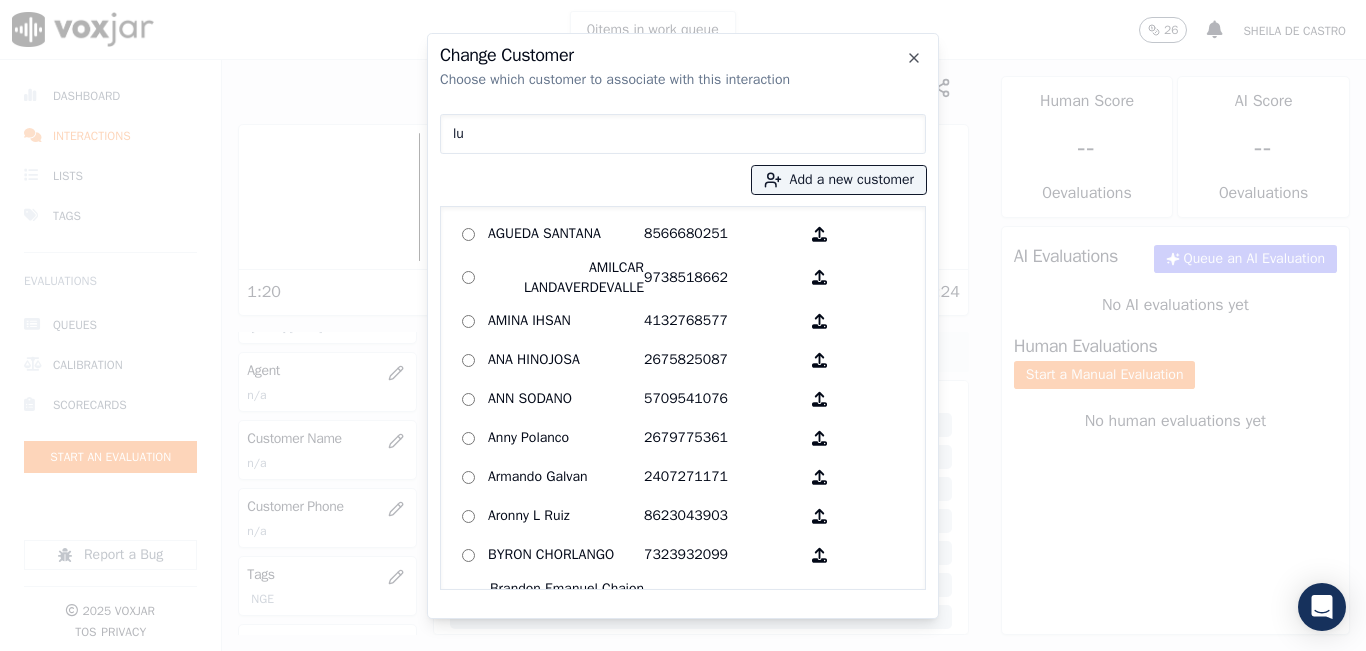 type on "l" 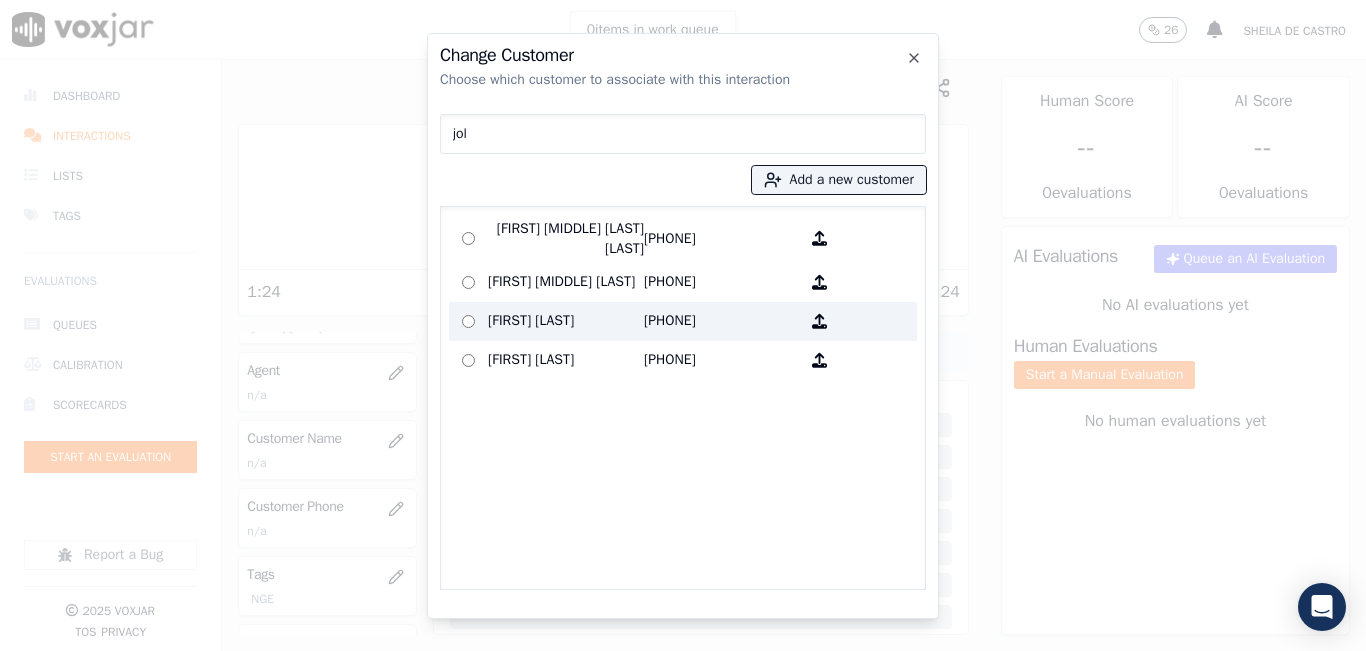 type on "jol" 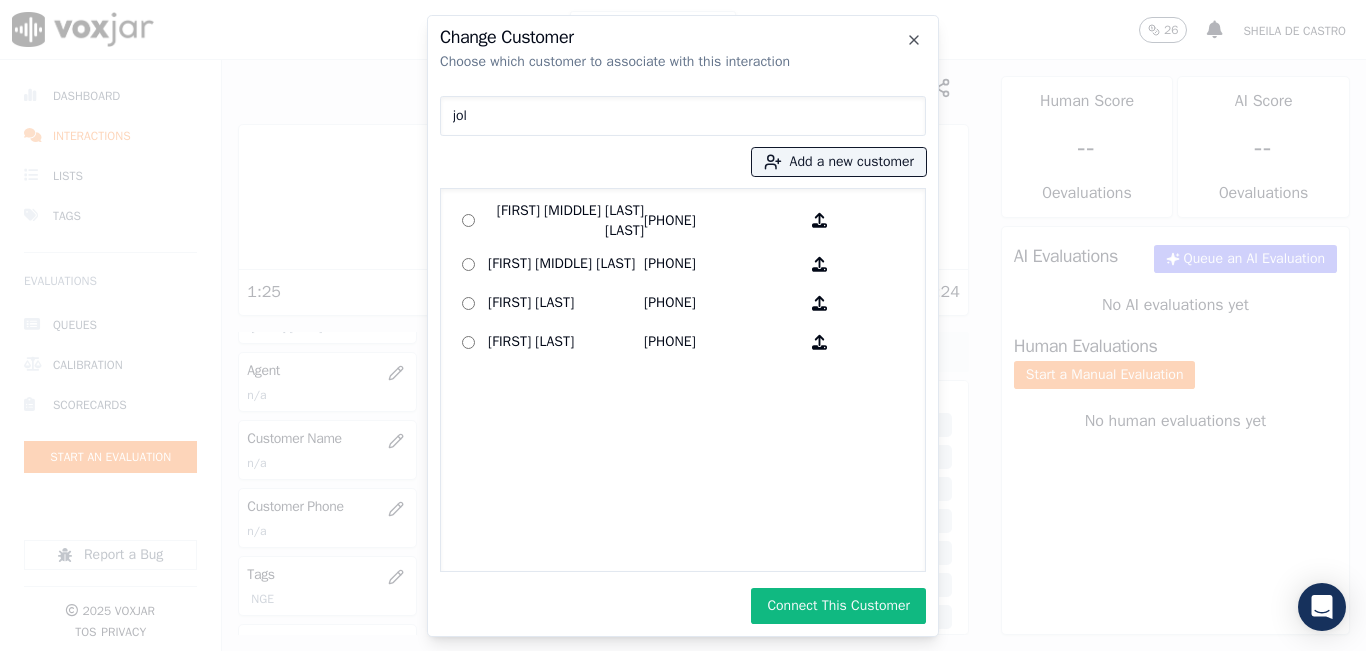 click on "Change Customer   Choose which customer to associate with this interaction   jol
Add a new customer           Joseh Steven Deida Pujols   6142082567       Joseph Steven Deida Pujols   6142082567       Luckny Joly   6147834319       Sandra Jolicover   8573510989             Connect This Customer     Close" 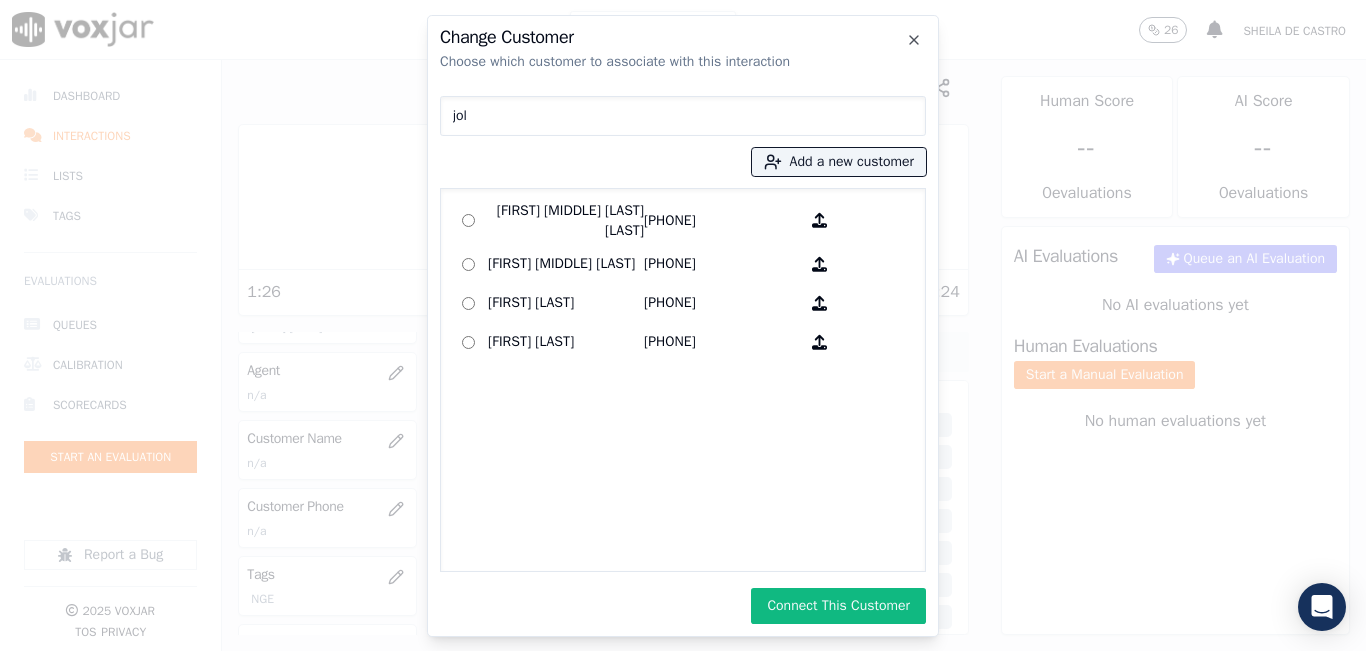 click on "Connect This Customer" at bounding box center [838, 606] 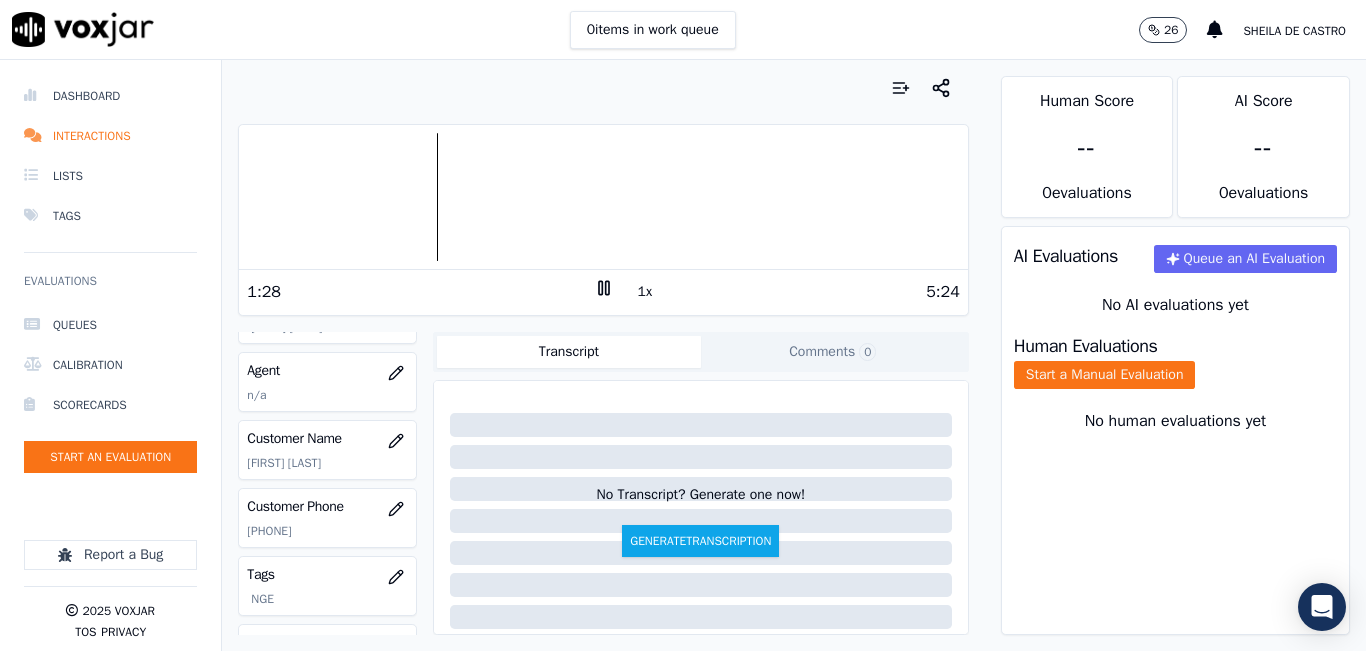 click on "[PHONE]" 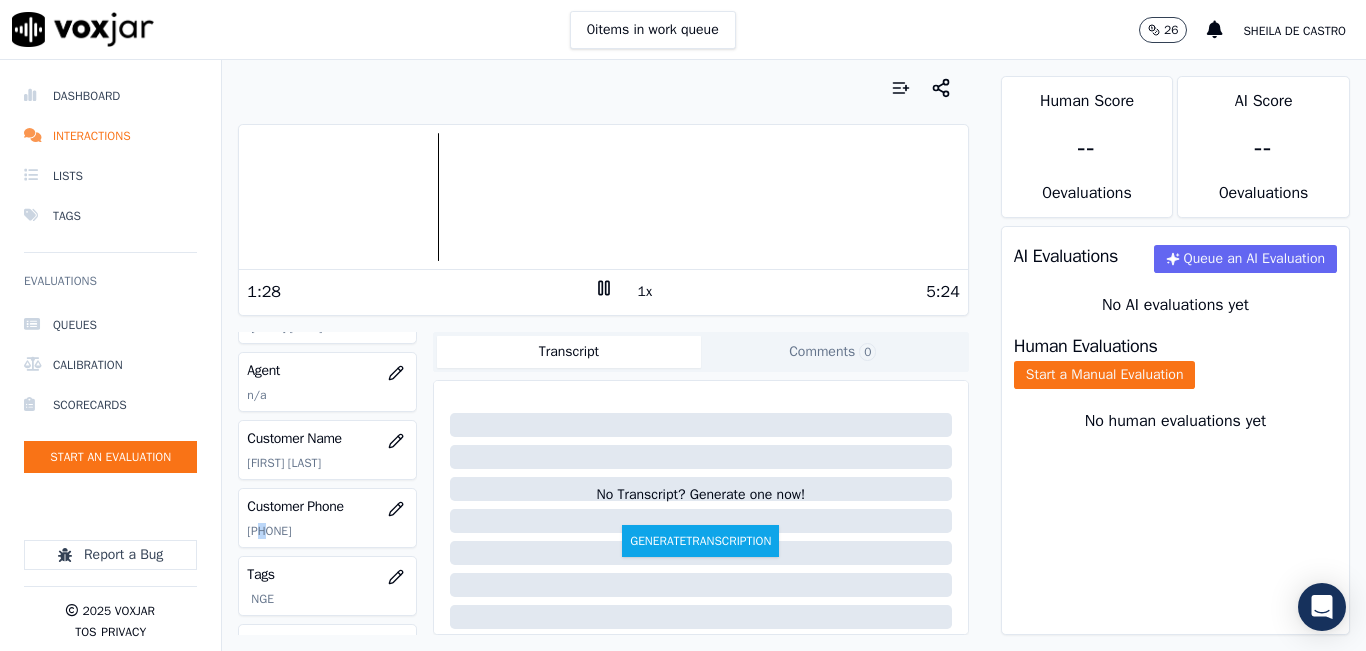 click on "[PHONE]" 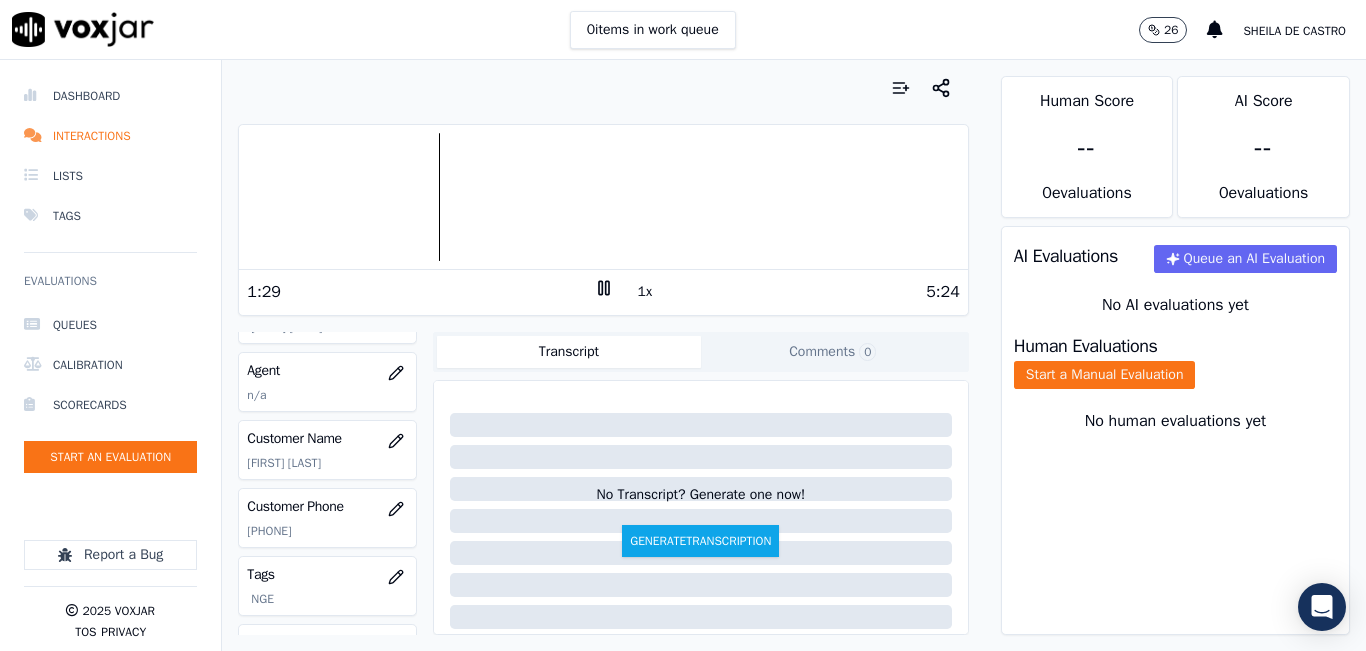 click on "[PHONE]" 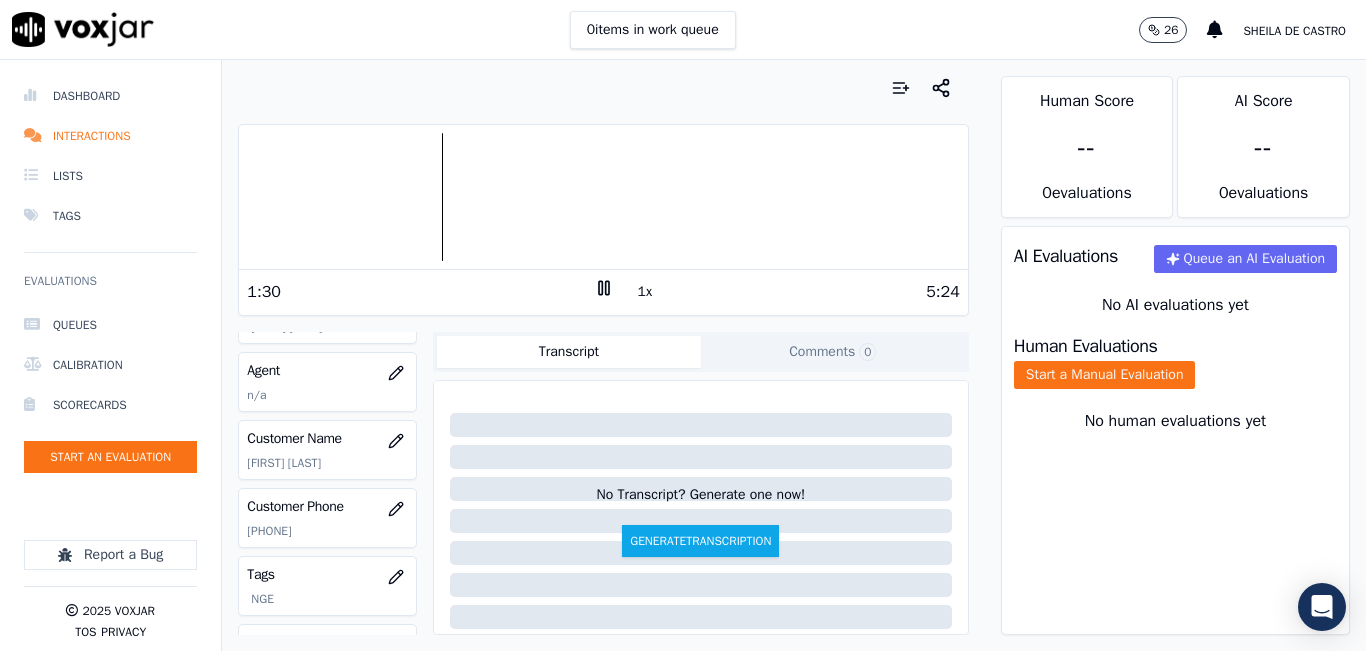 copy on "[PHONE]" 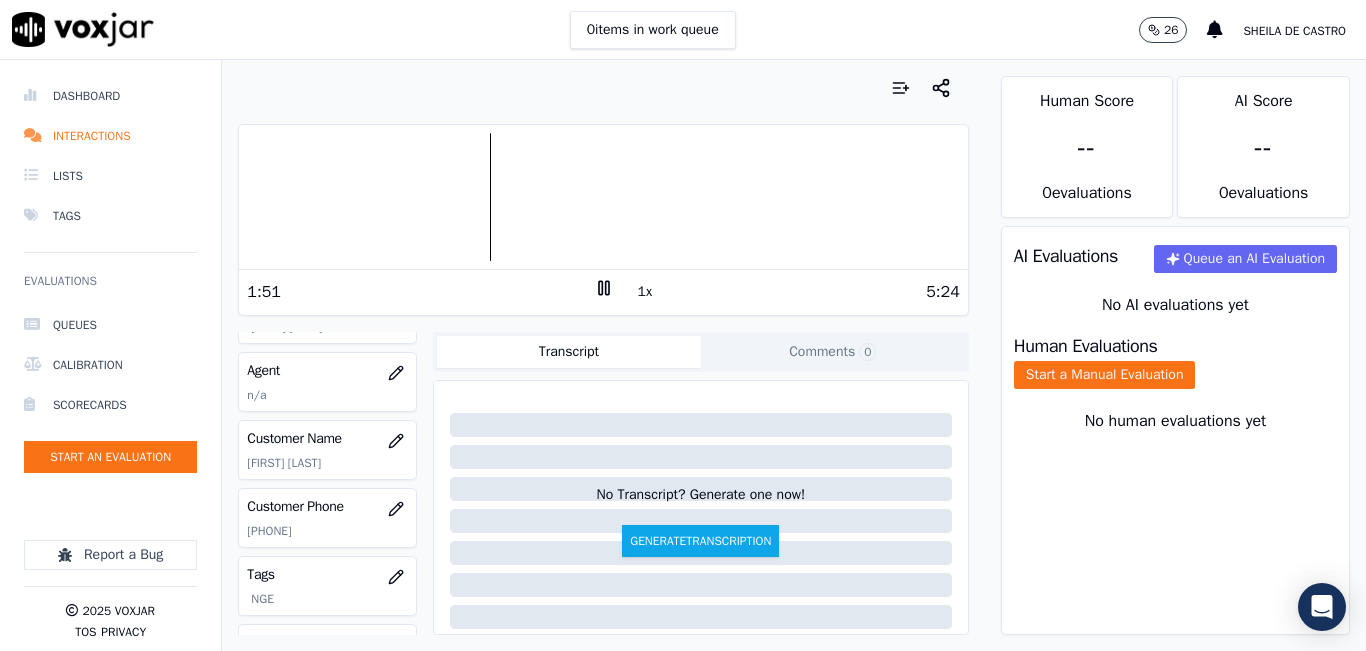 click 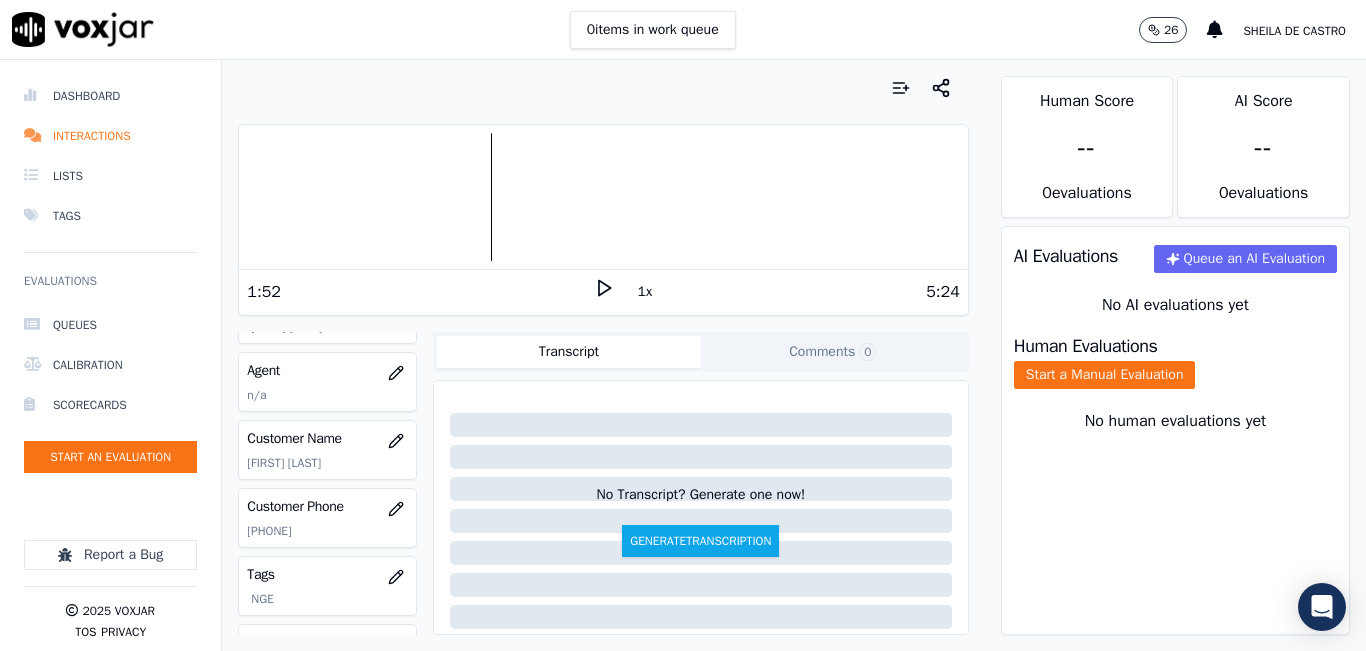 click 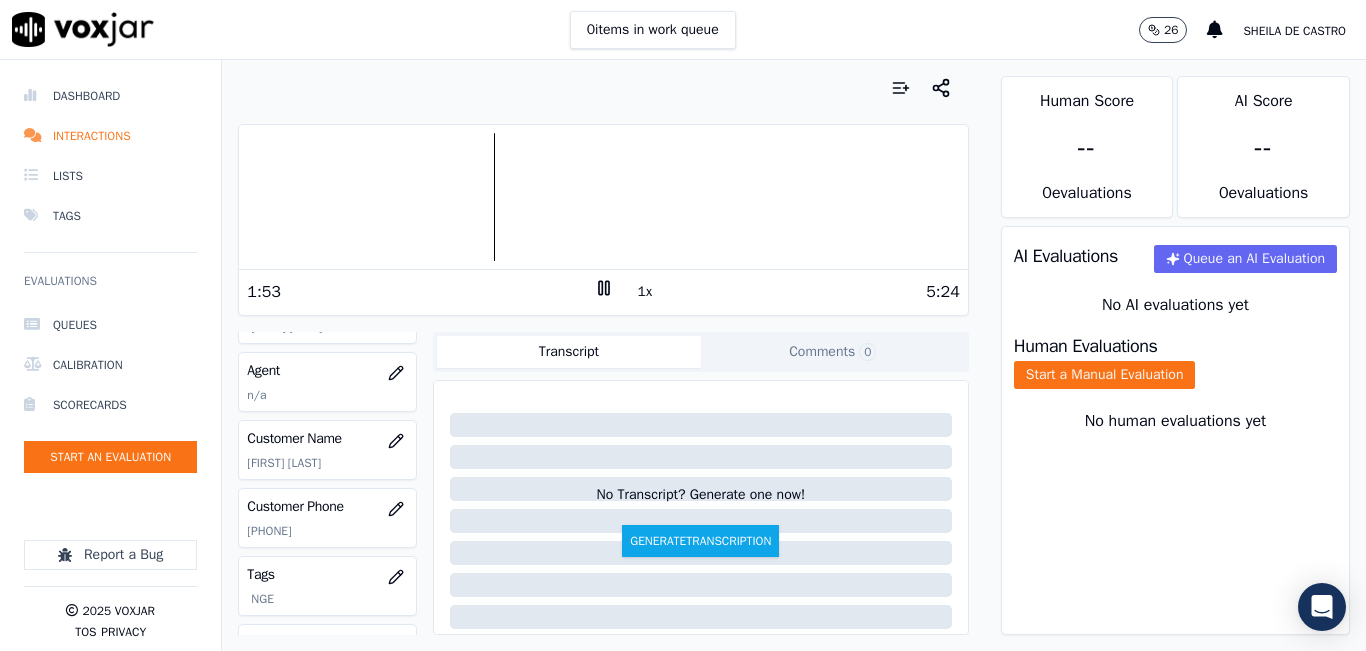 click on "AI Evaluations
Queue an AI Evaluation   No AI evaluations yet   Human Evaluations   Start a Manual Evaluation   No human evaluations yet" at bounding box center [1175, 430] 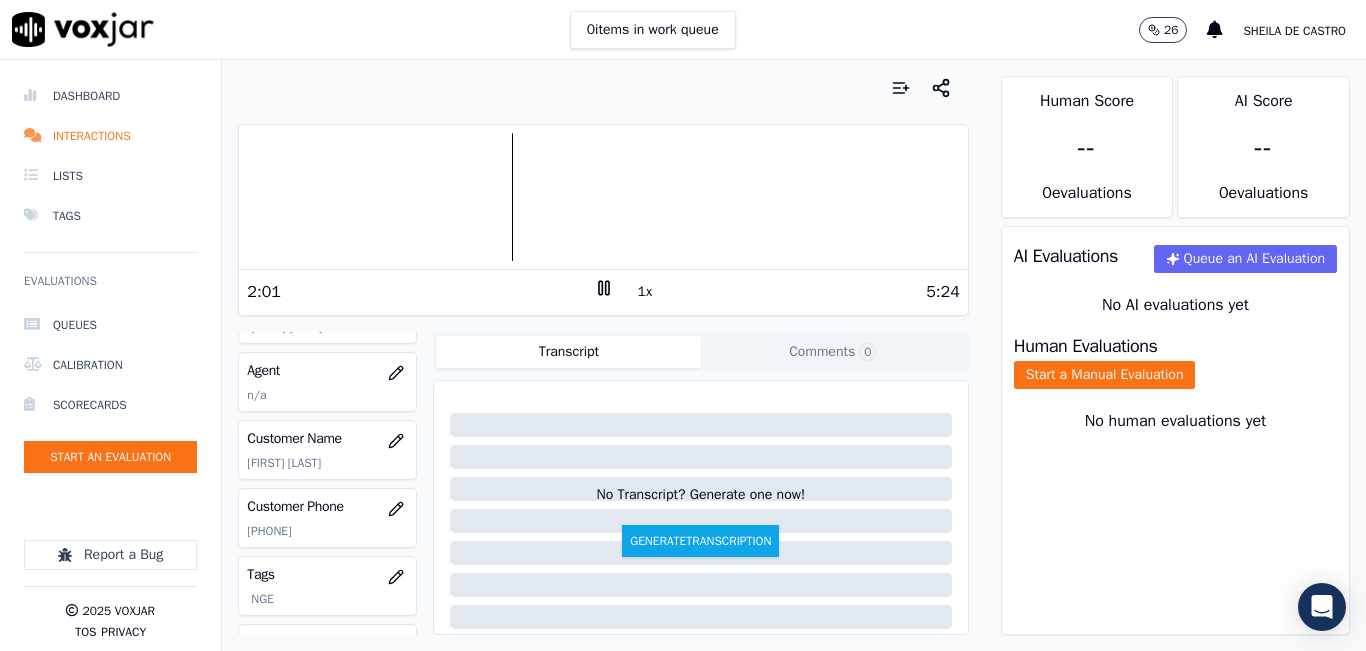 click 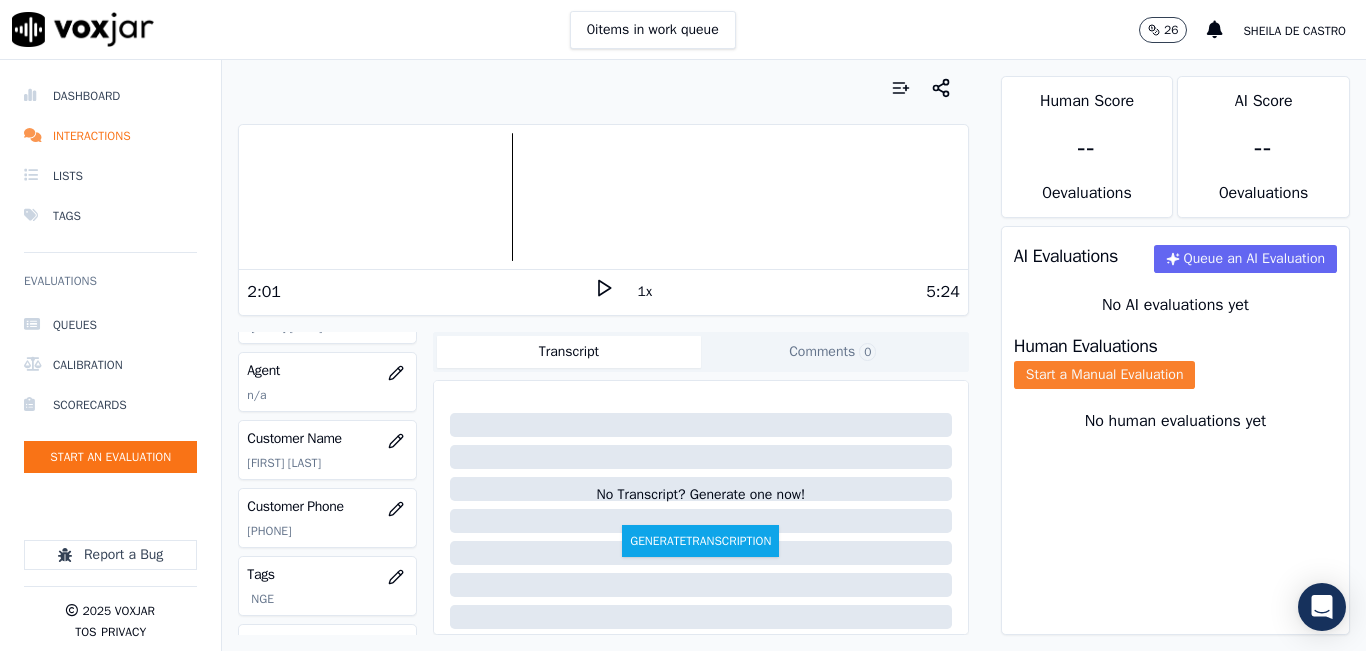 drag, startPoint x: 1164, startPoint y: 388, endPoint x: 1163, endPoint y: 400, distance: 12.0415945 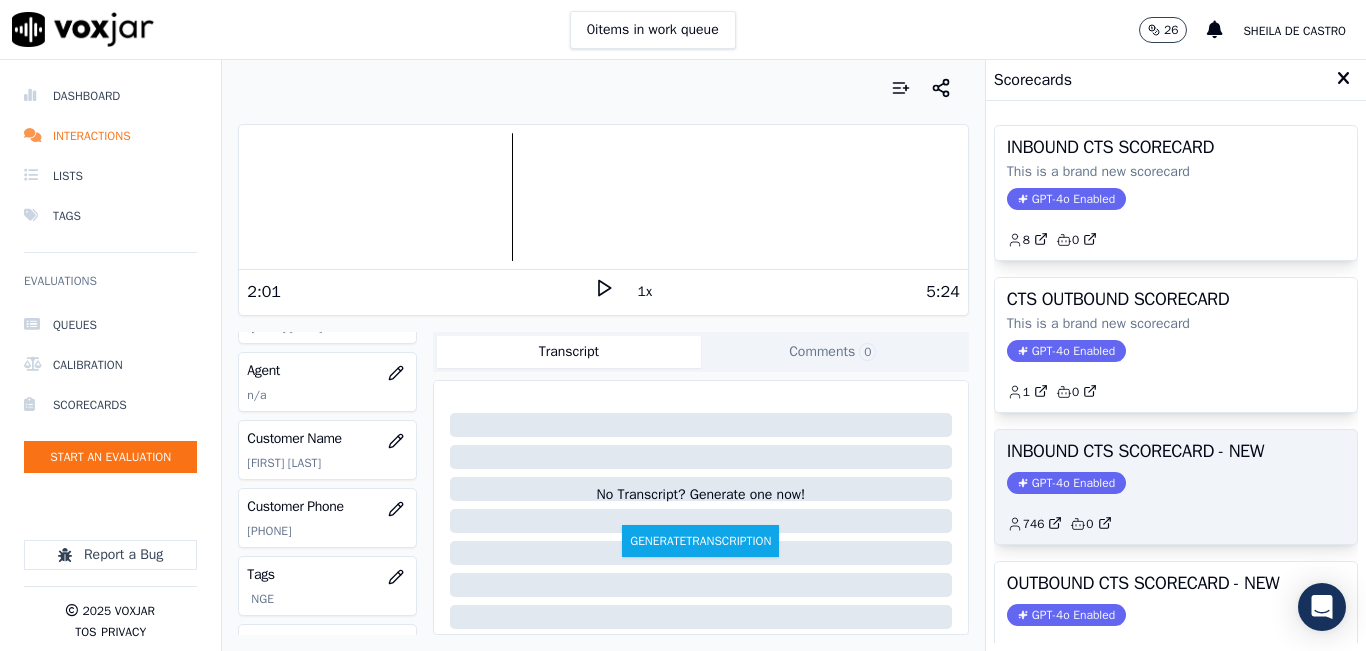 drag, startPoint x: 1158, startPoint y: 480, endPoint x: 1176, endPoint y: 471, distance: 20.12461 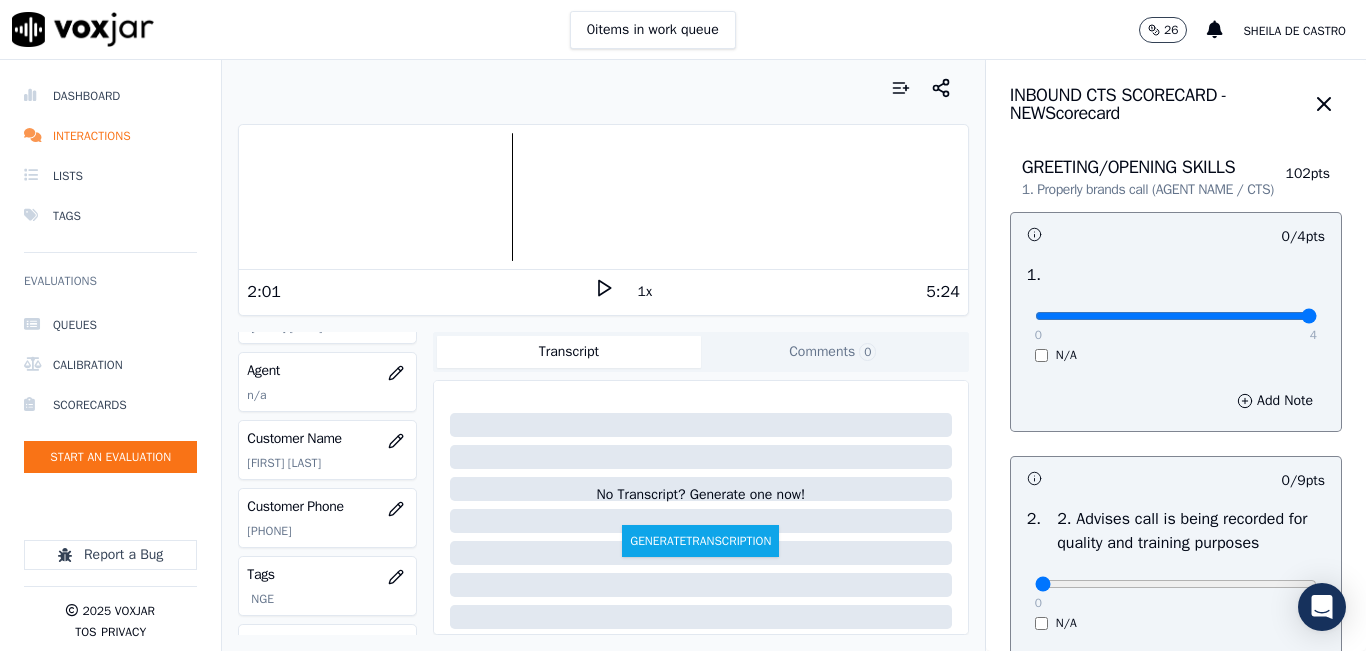 type on "4" 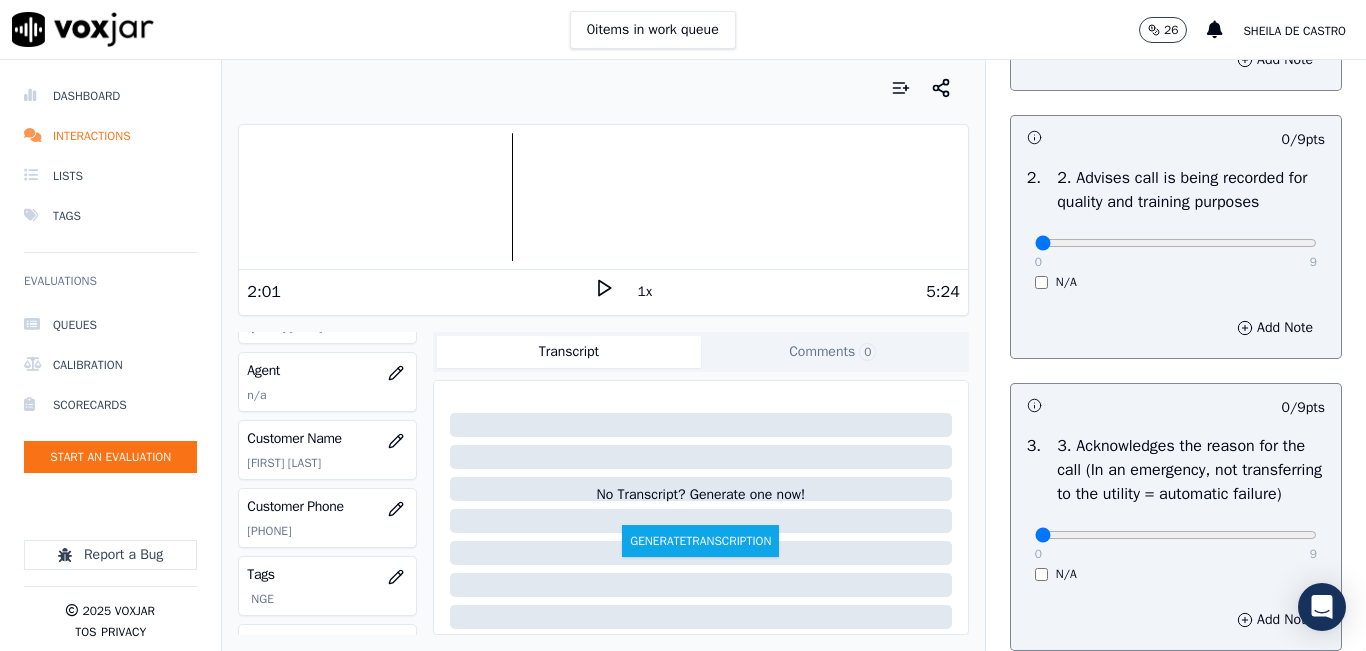 scroll, scrollTop: 300, scrollLeft: 0, axis: vertical 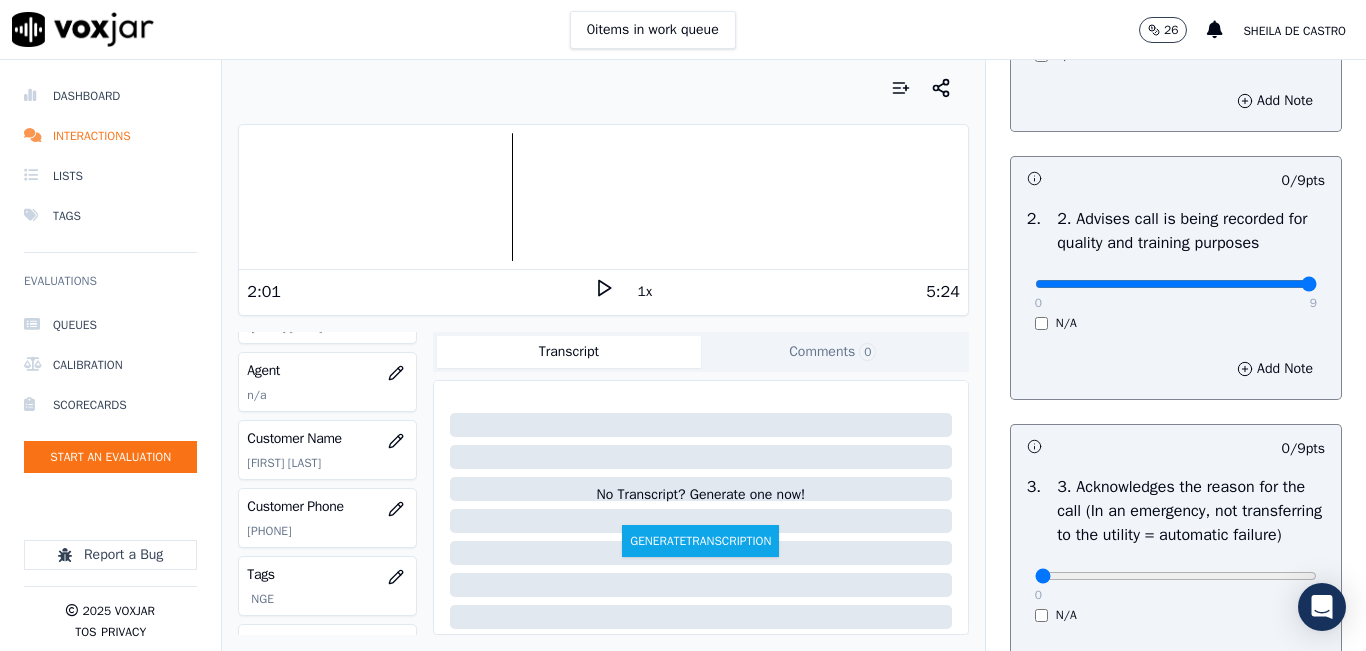 type on "9" 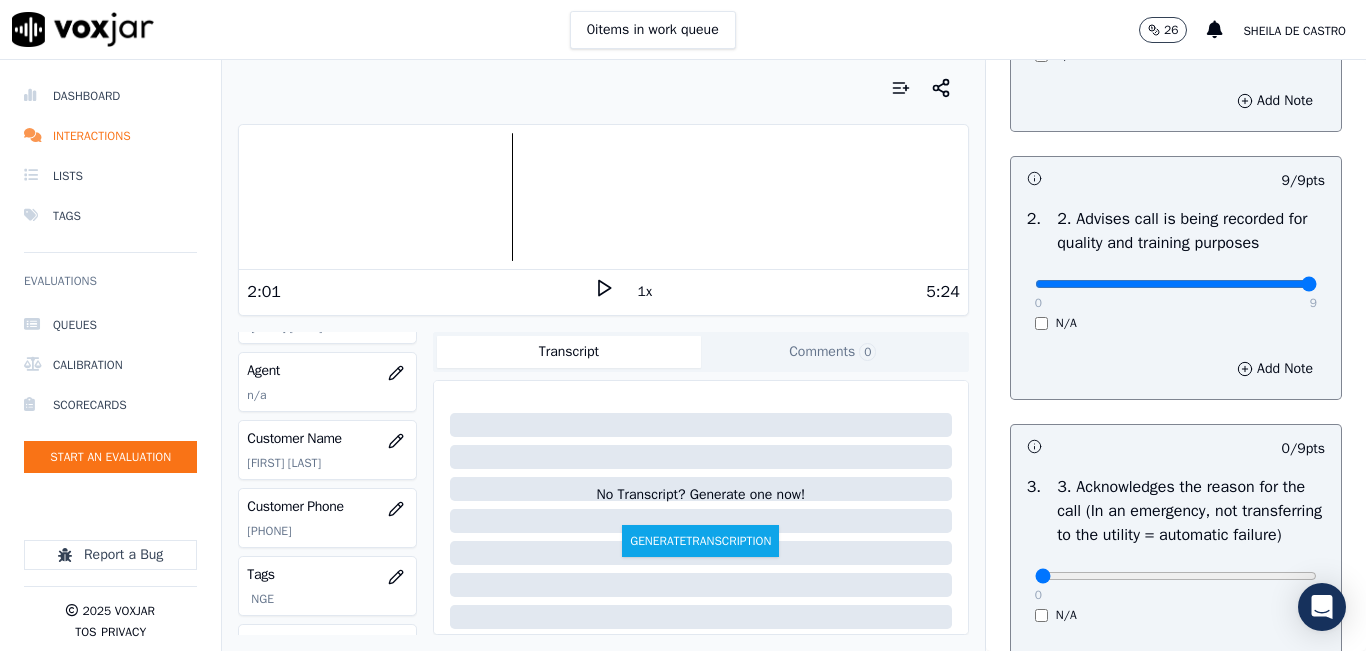 click at bounding box center [1176, 16] 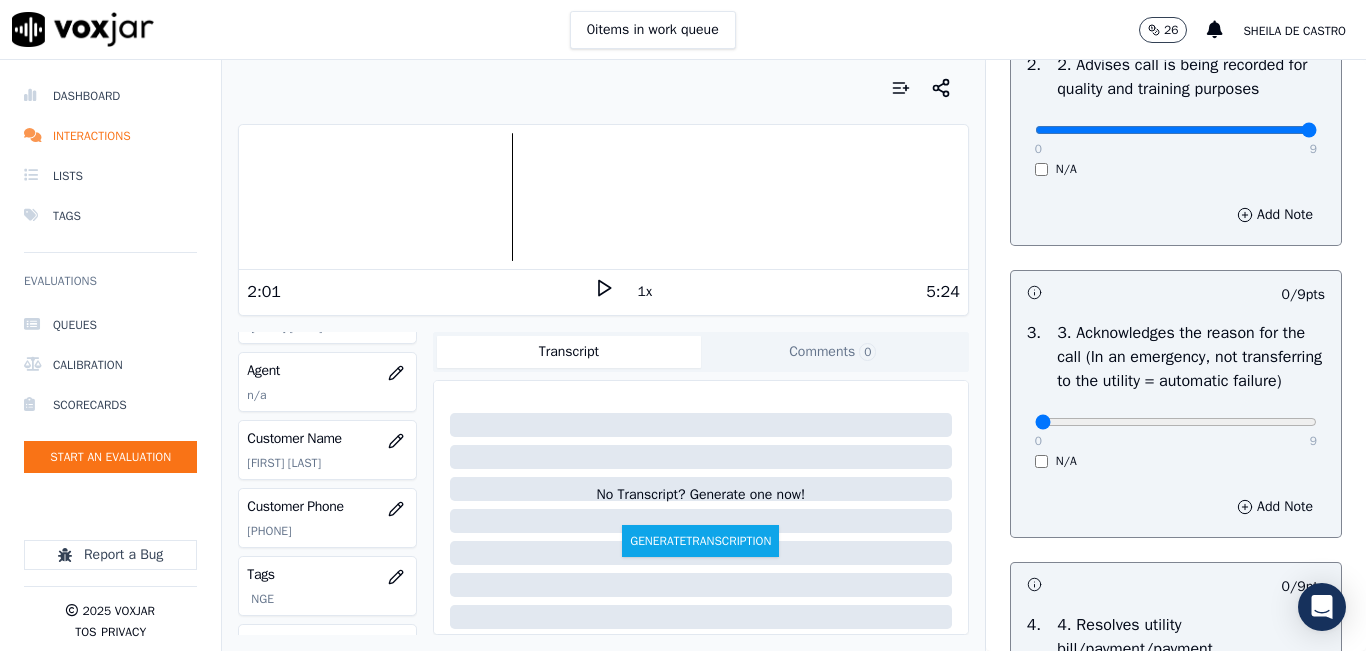 scroll, scrollTop: 600, scrollLeft: 0, axis: vertical 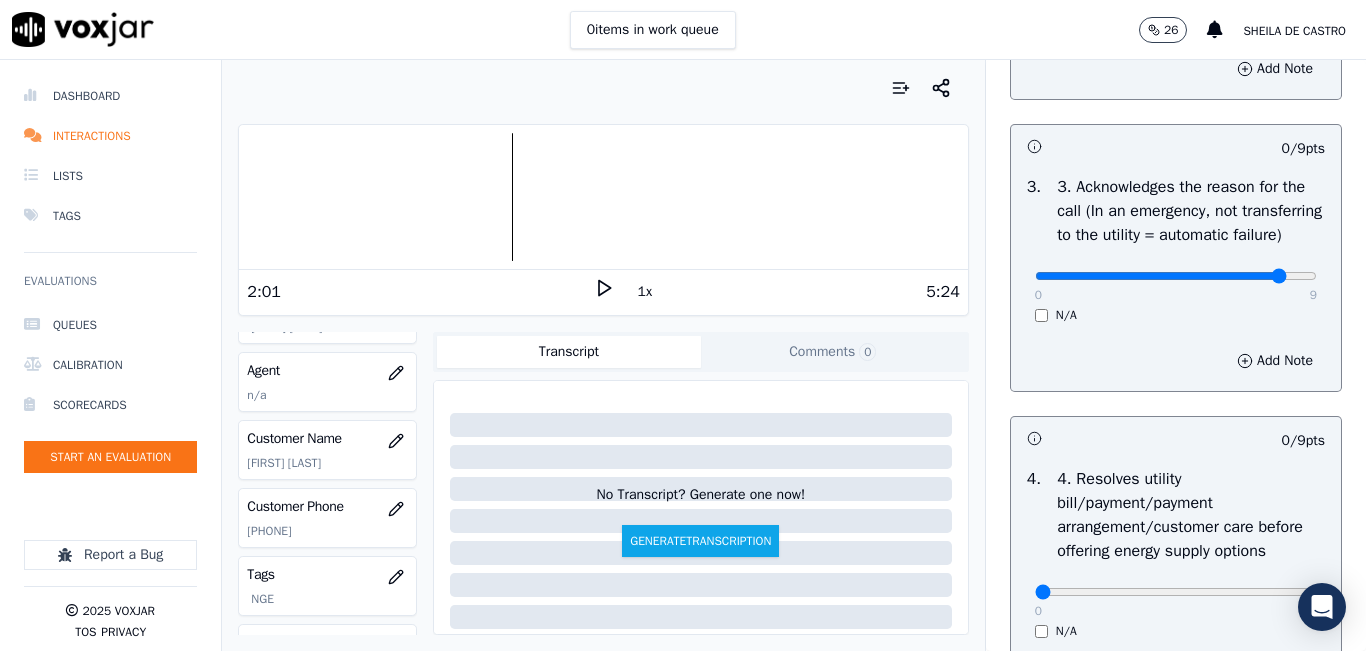 click at bounding box center (1176, -284) 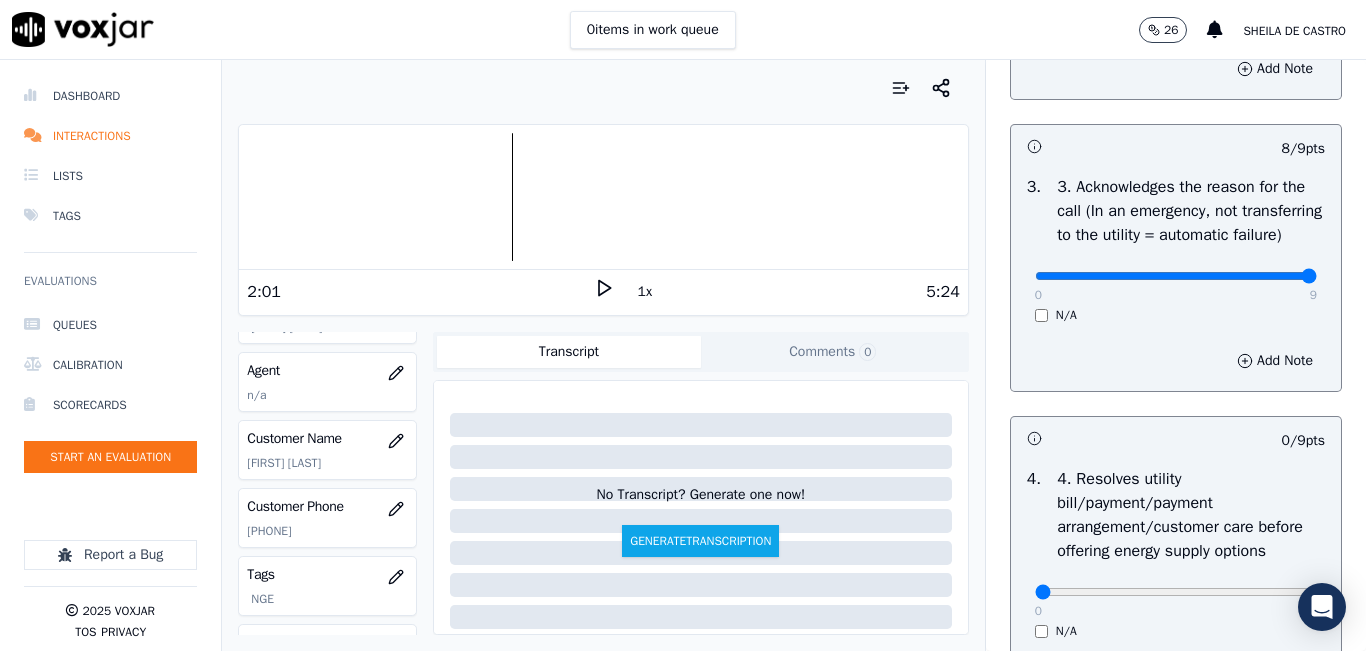 type on "9" 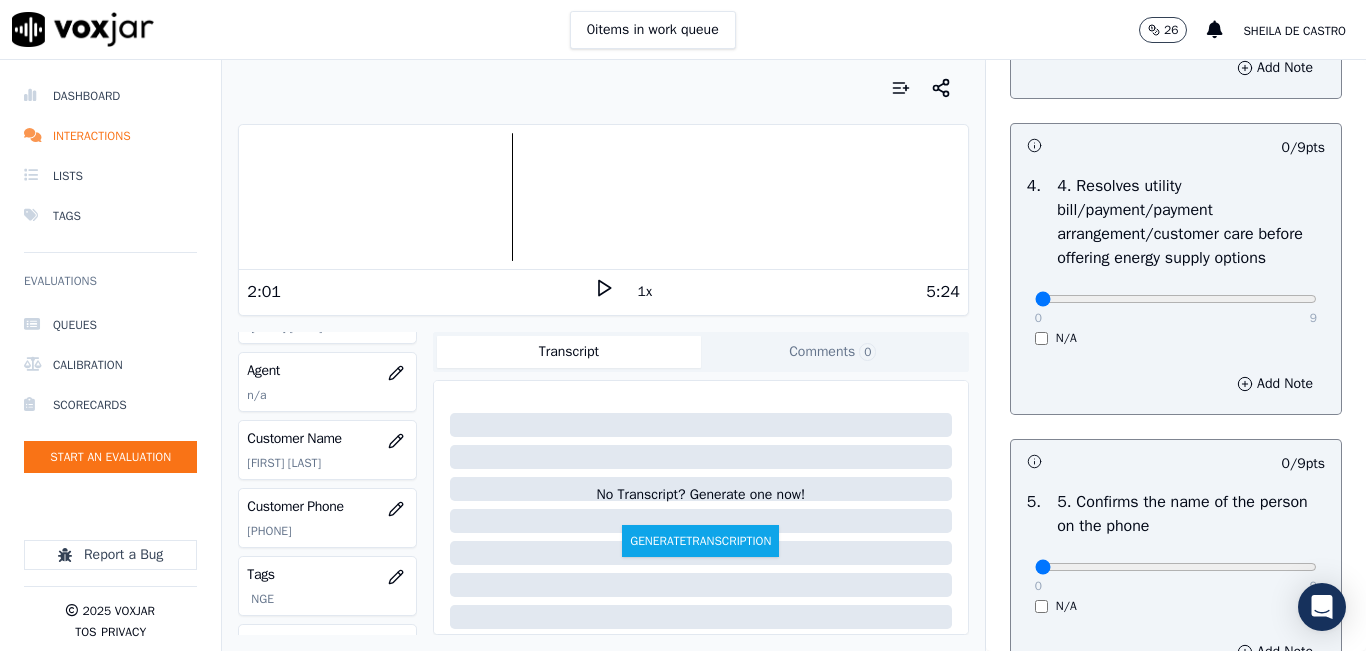 scroll, scrollTop: 900, scrollLeft: 0, axis: vertical 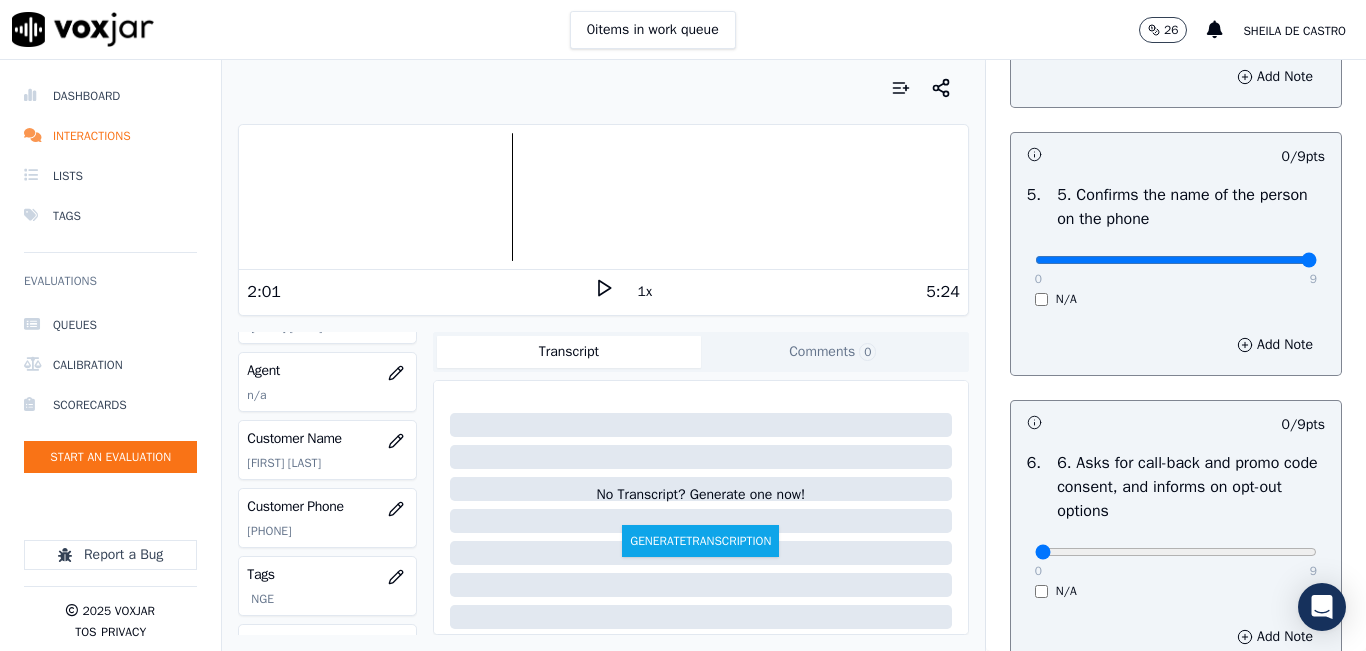 type on "9" 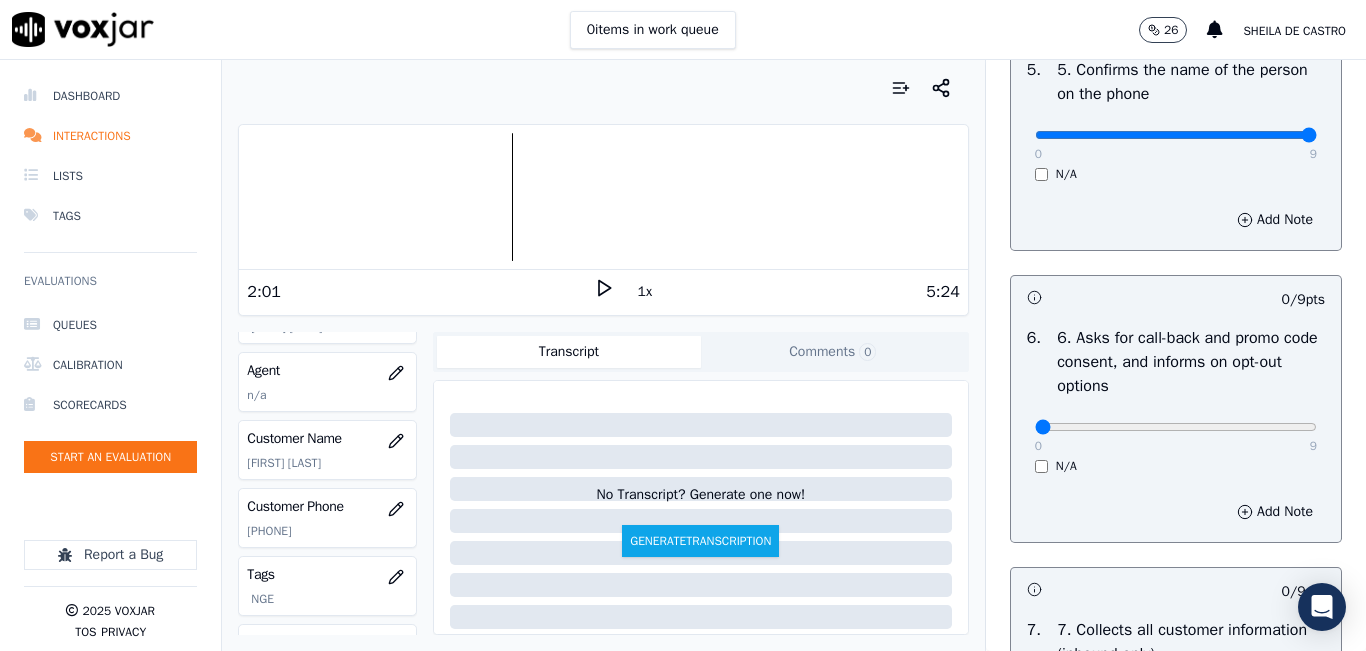 scroll, scrollTop: 1600, scrollLeft: 0, axis: vertical 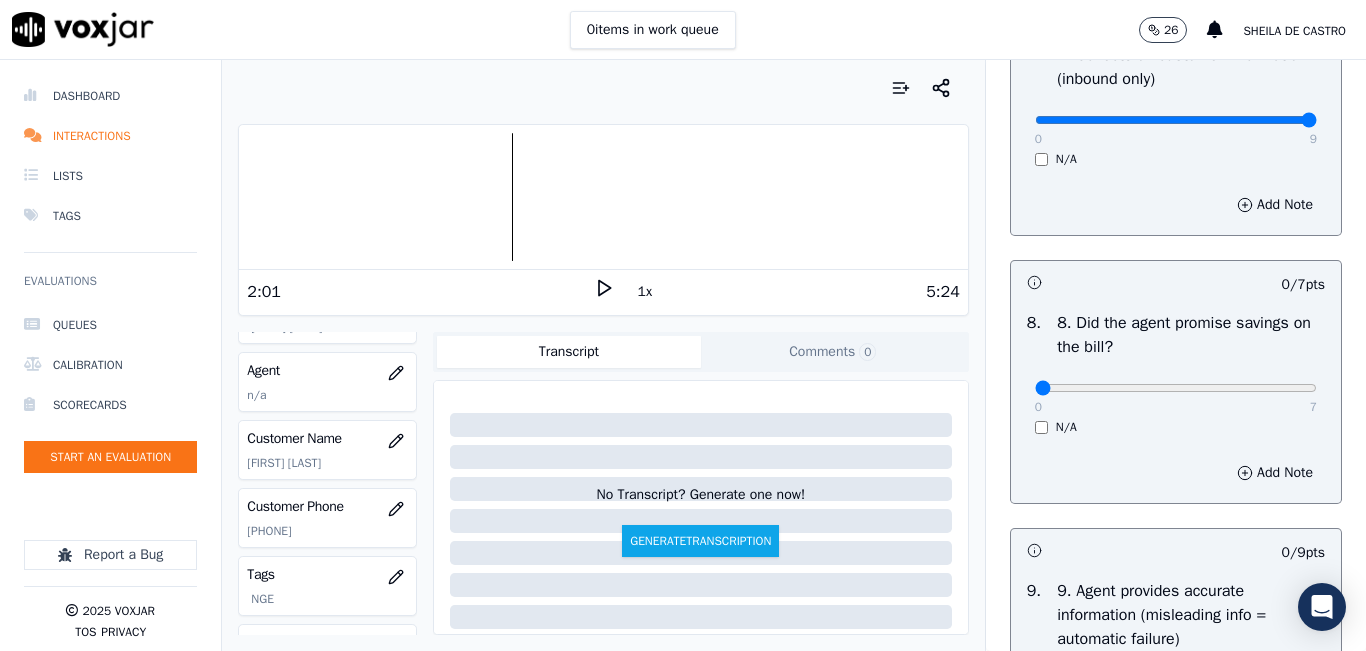type on "9" 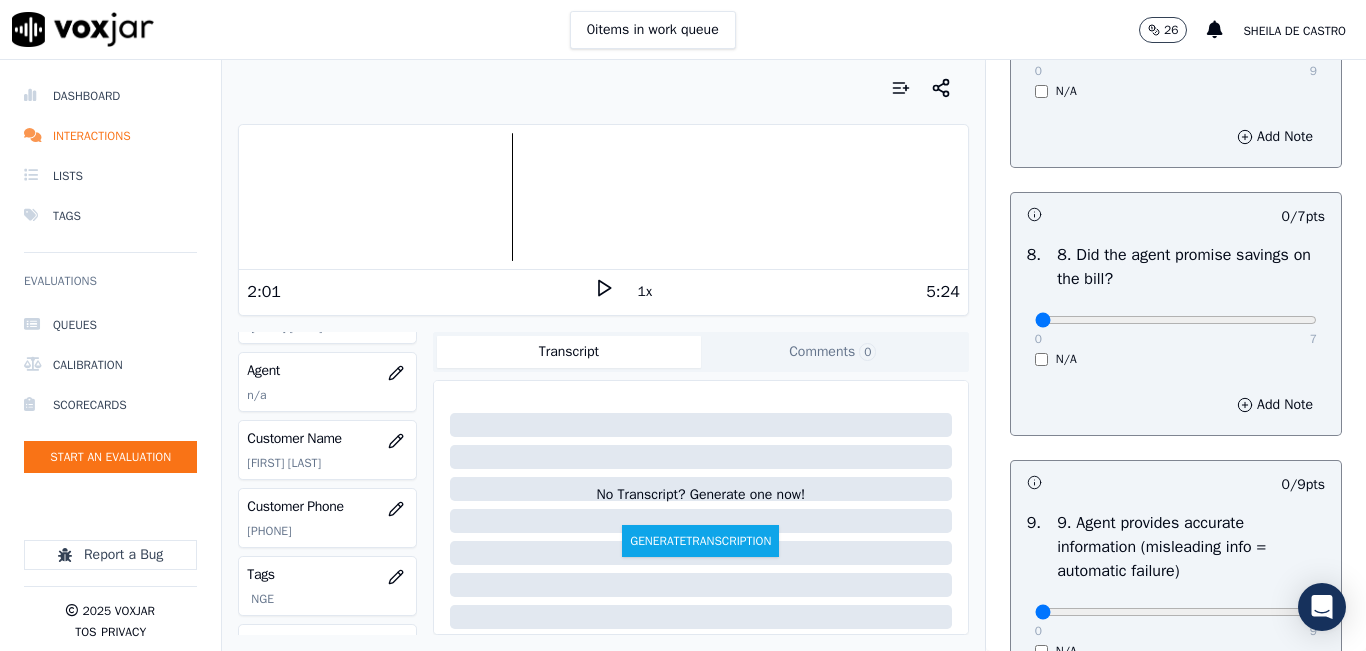 scroll, scrollTop: 2100, scrollLeft: 0, axis: vertical 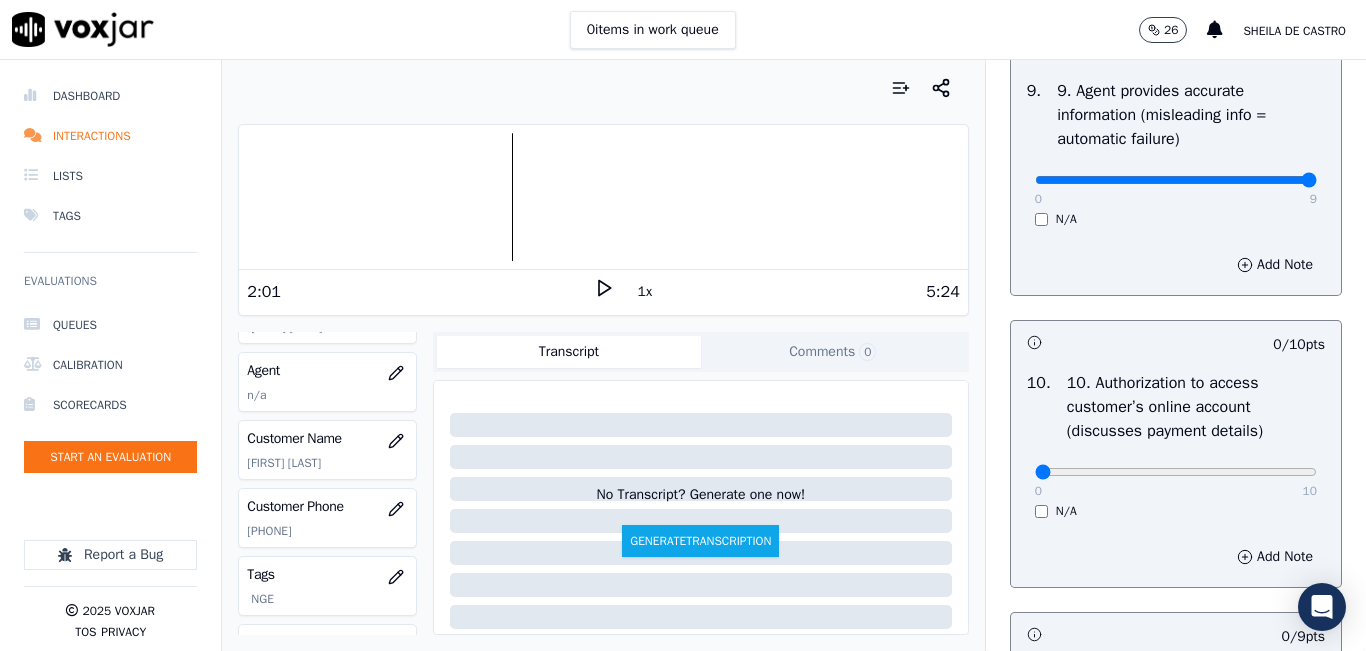 type on "9" 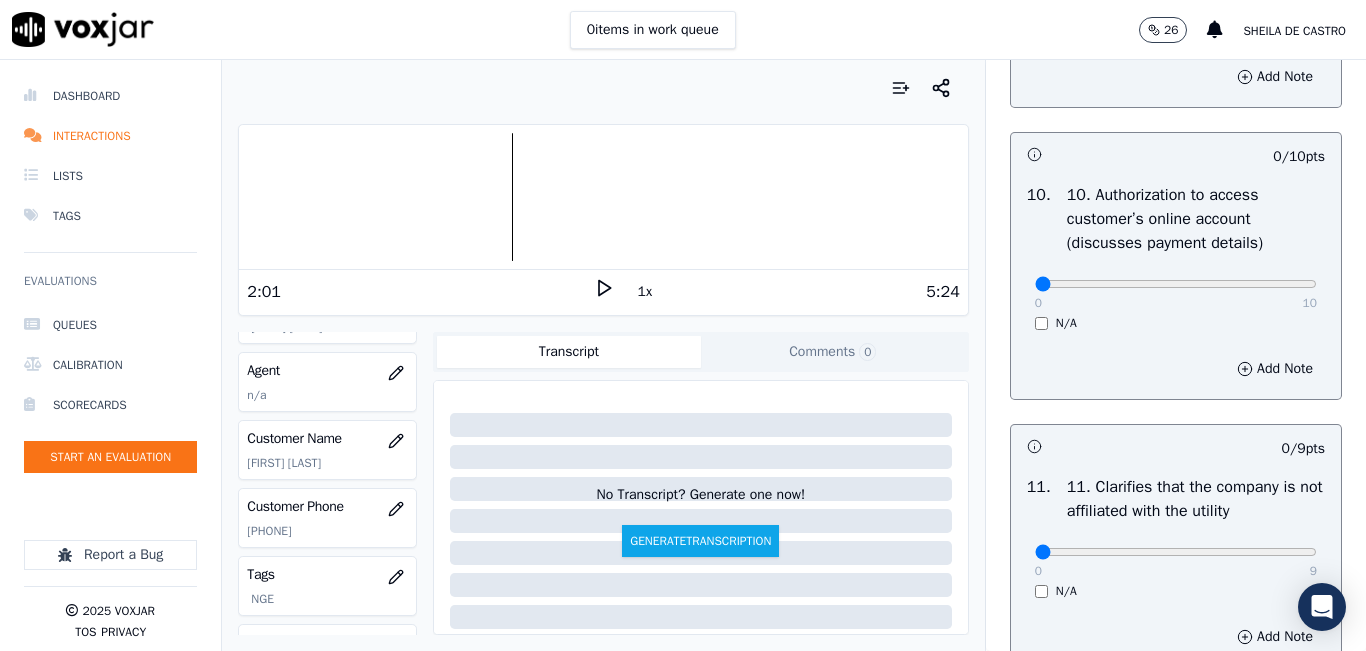 scroll, scrollTop: 2600, scrollLeft: 0, axis: vertical 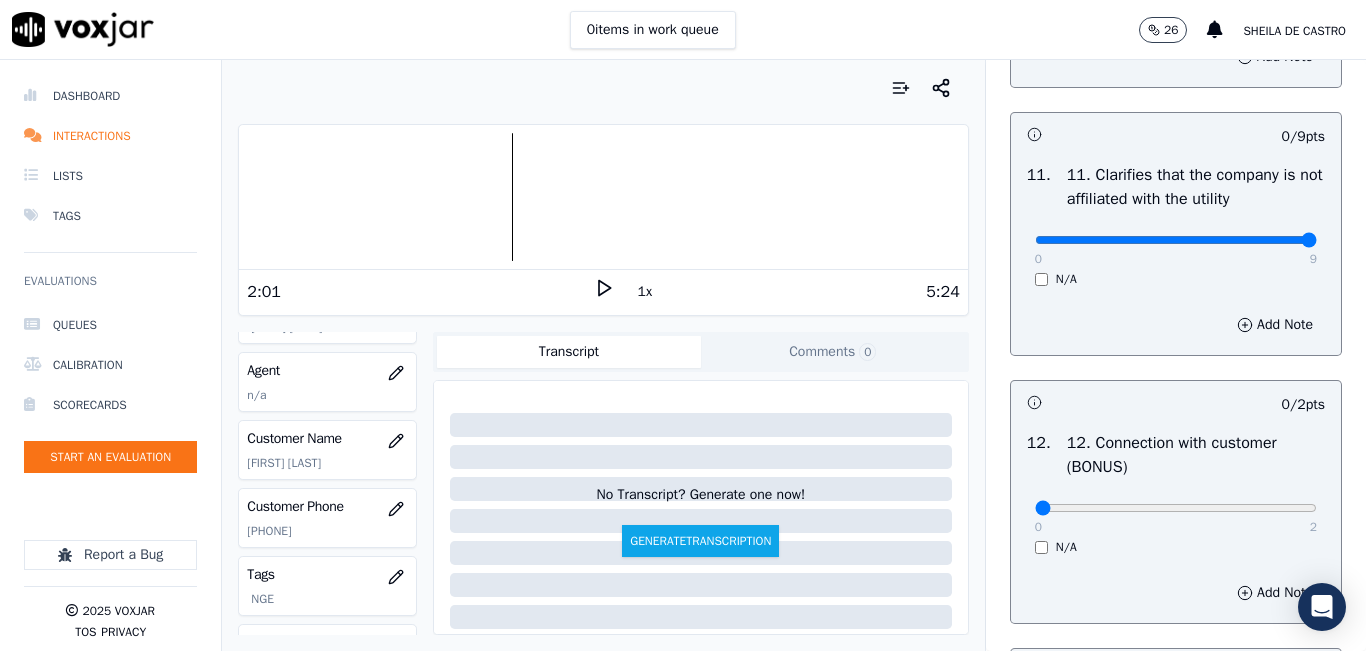 type on "9" 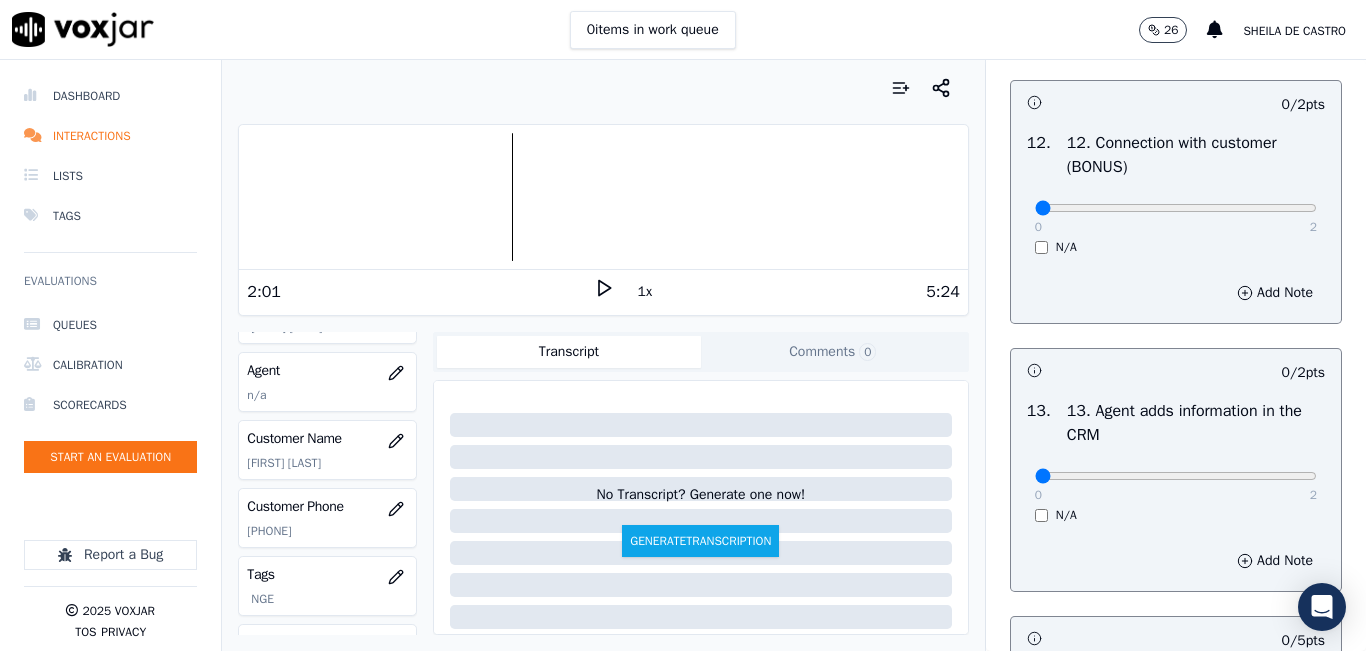click on "0   2" at bounding box center (1176, 207) 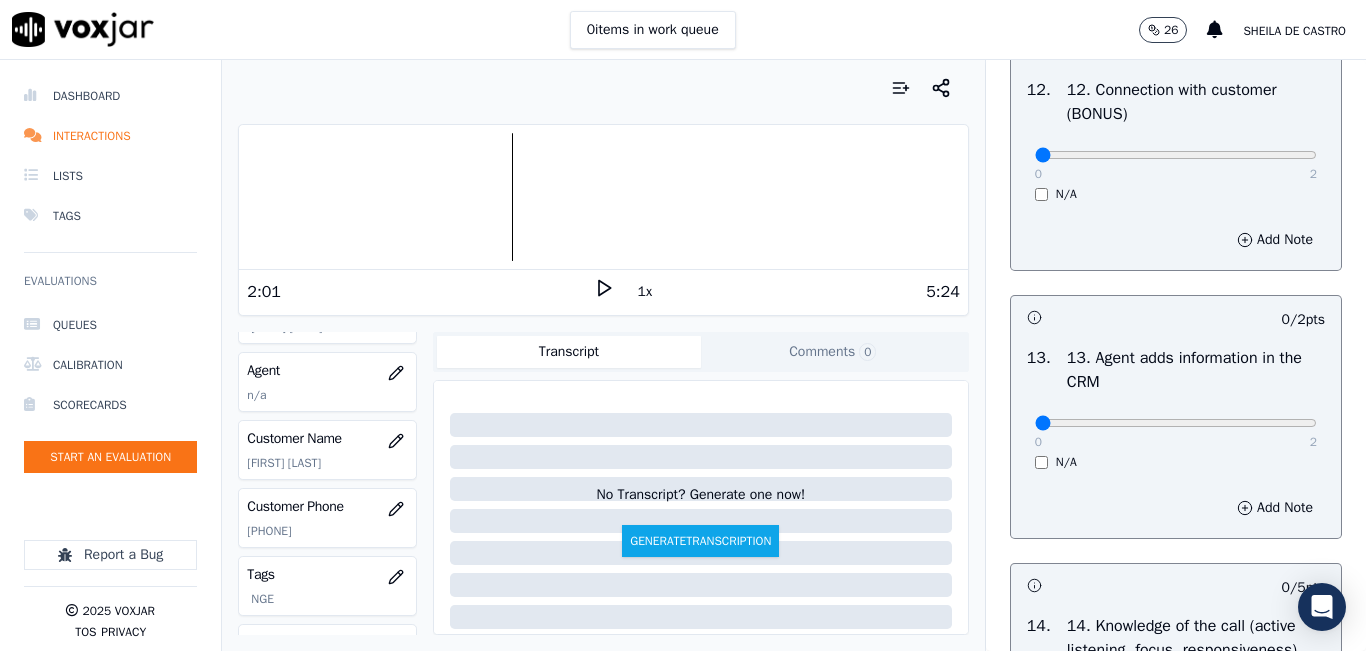 scroll, scrollTop: 3300, scrollLeft: 0, axis: vertical 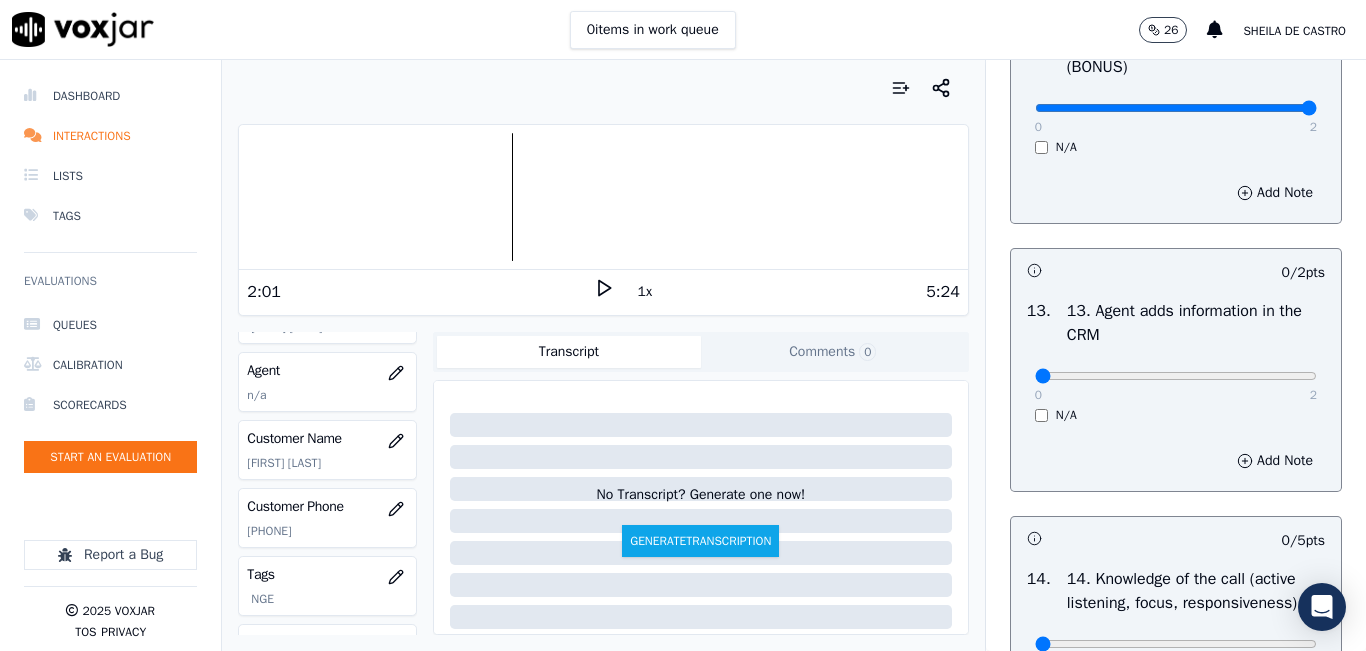 type on "2" 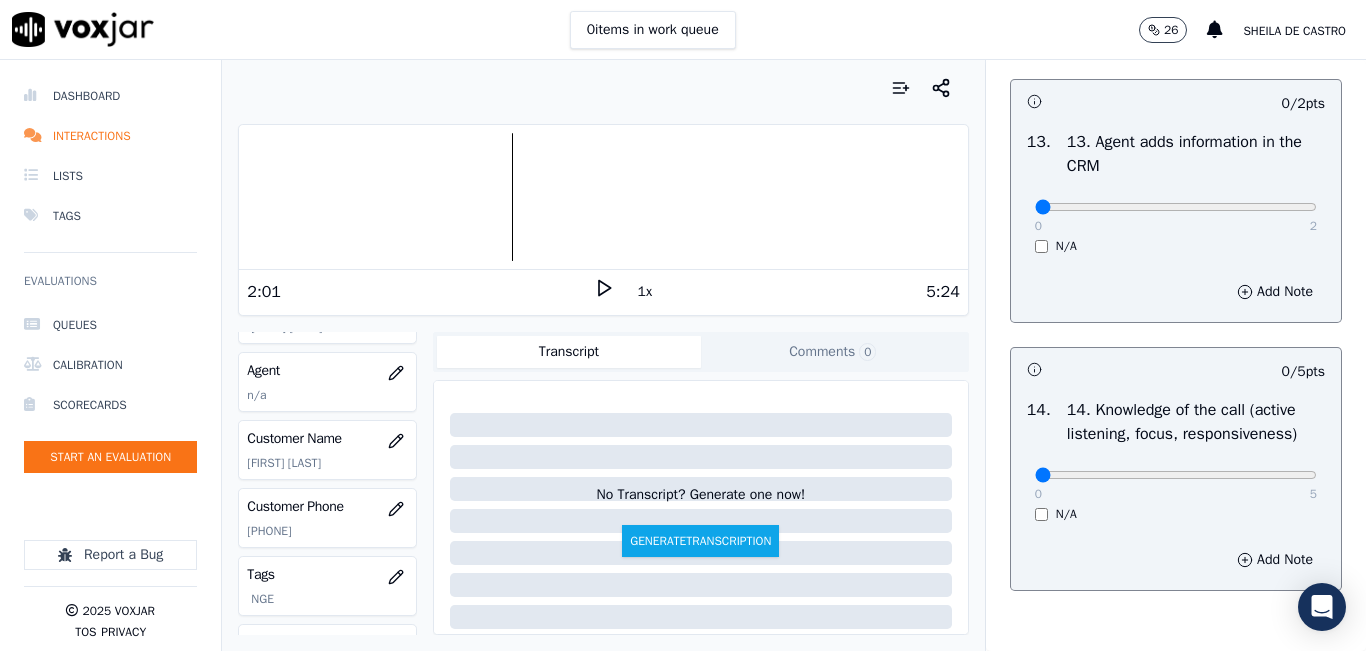scroll, scrollTop: 3500, scrollLeft: 0, axis: vertical 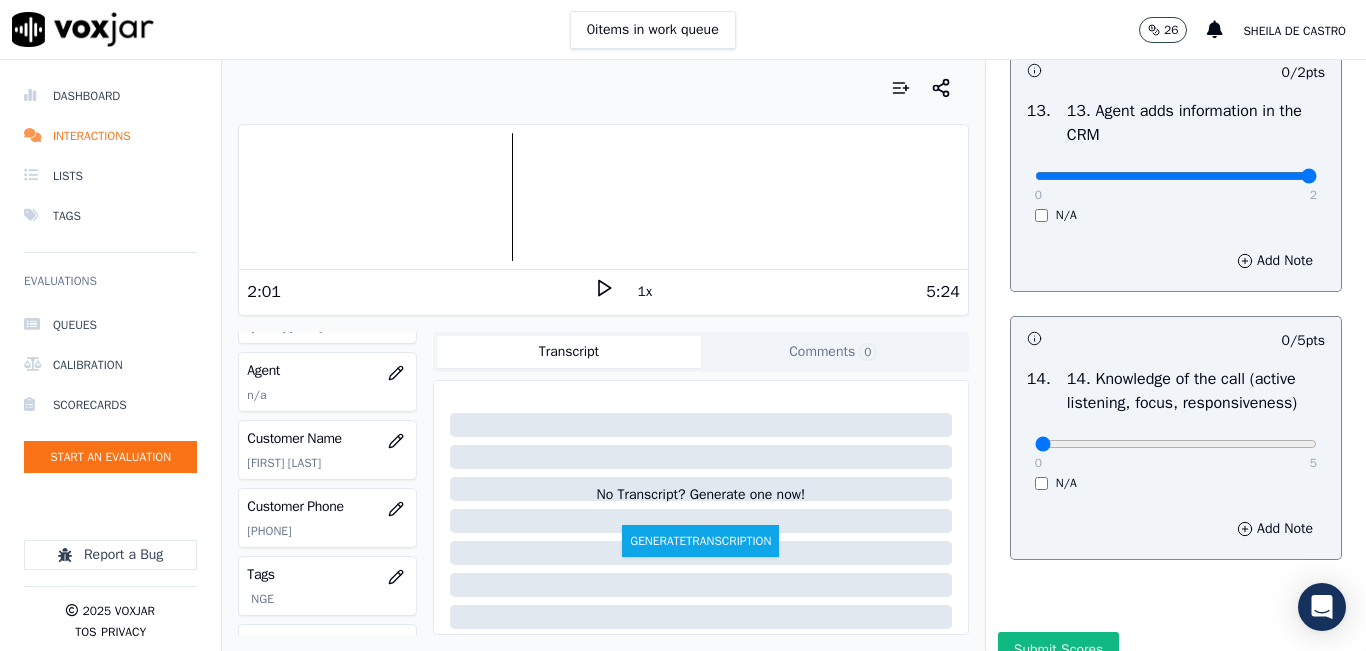 type on "2" 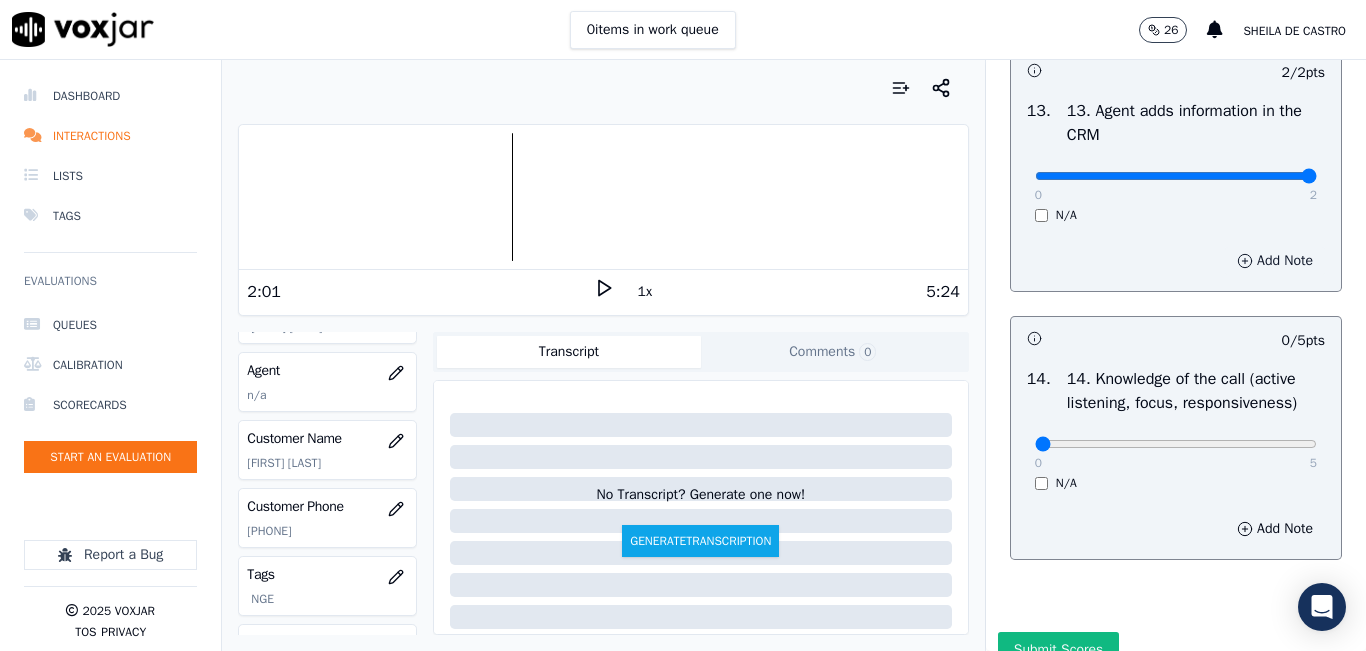 scroll, scrollTop: 3642, scrollLeft: 0, axis: vertical 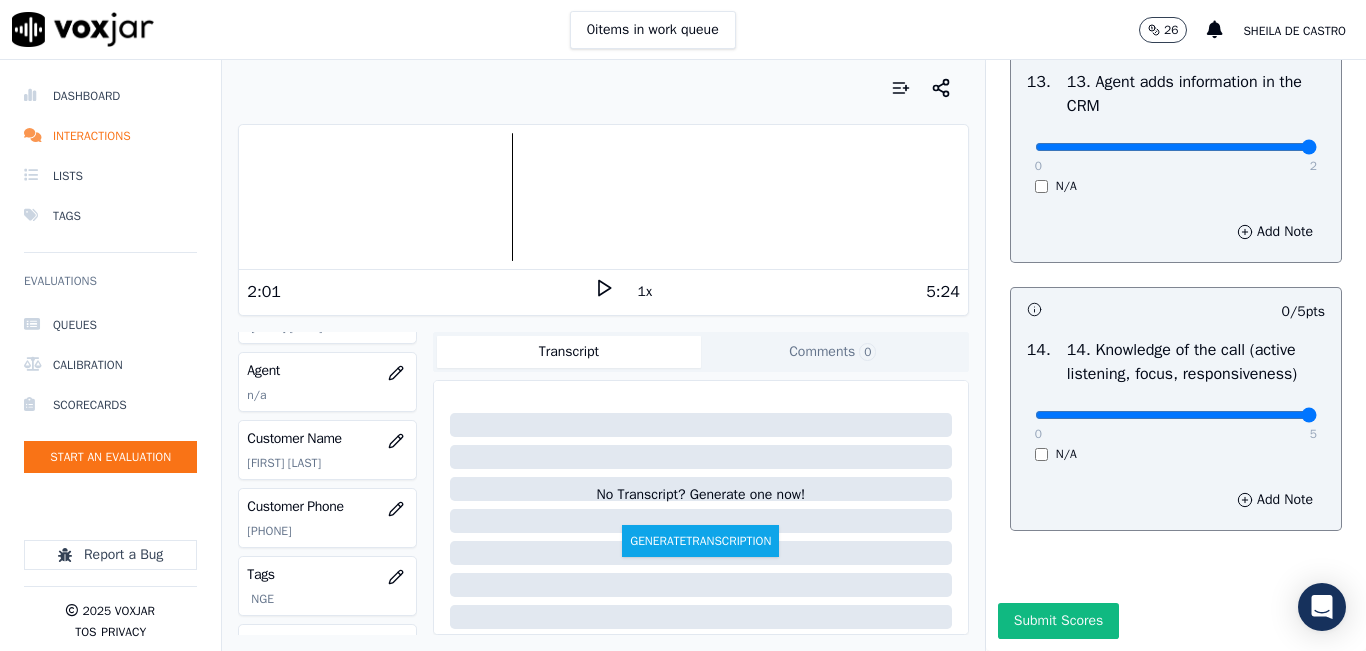 type on "5" 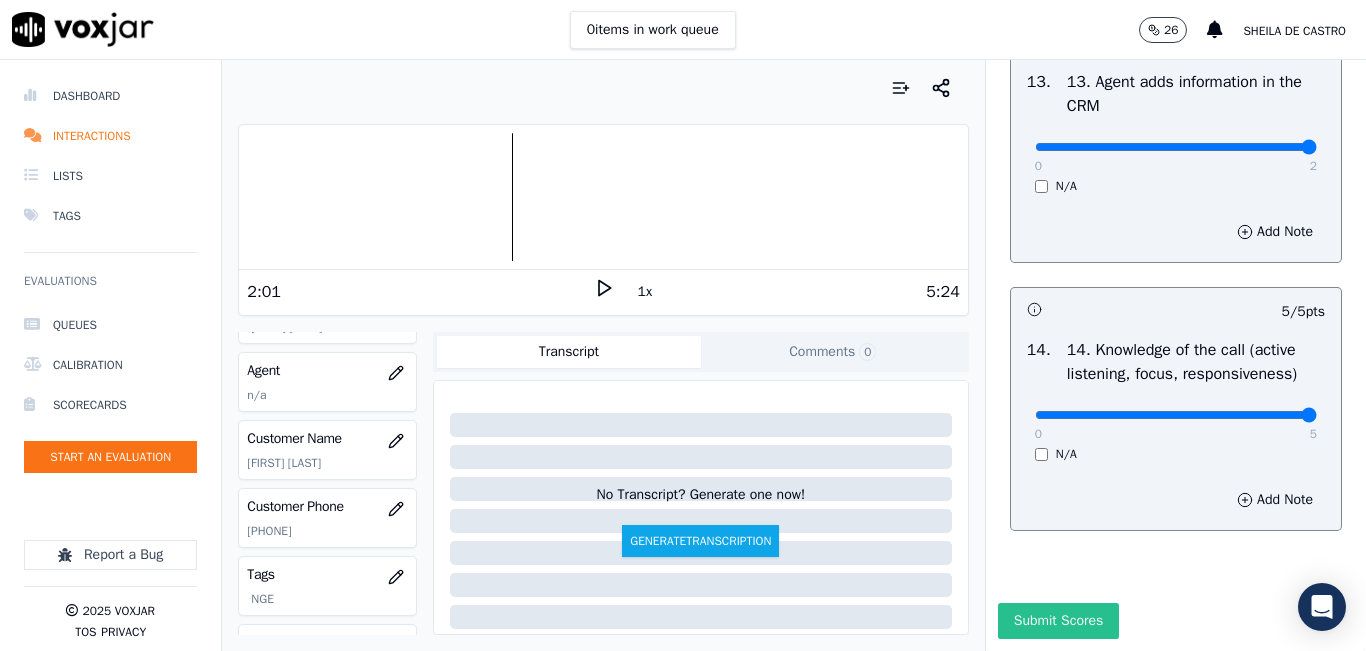click on "Submit Scores" at bounding box center [1058, 621] 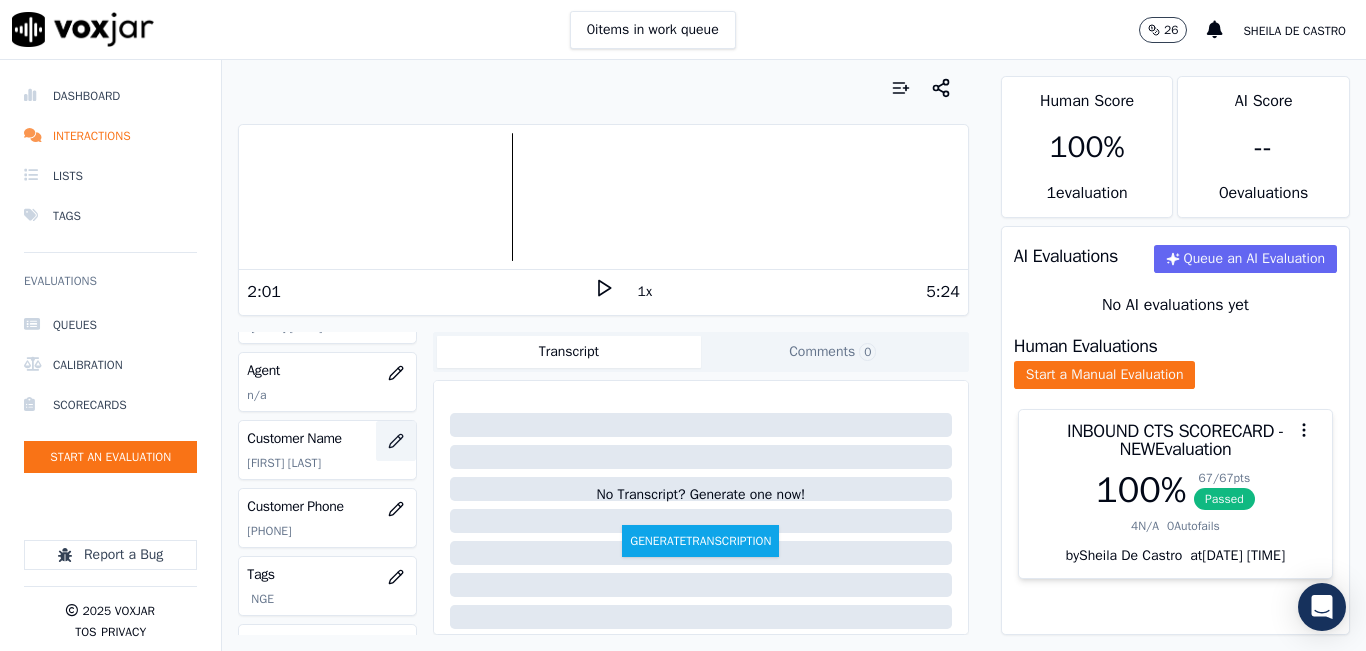 scroll, scrollTop: 100, scrollLeft: 0, axis: vertical 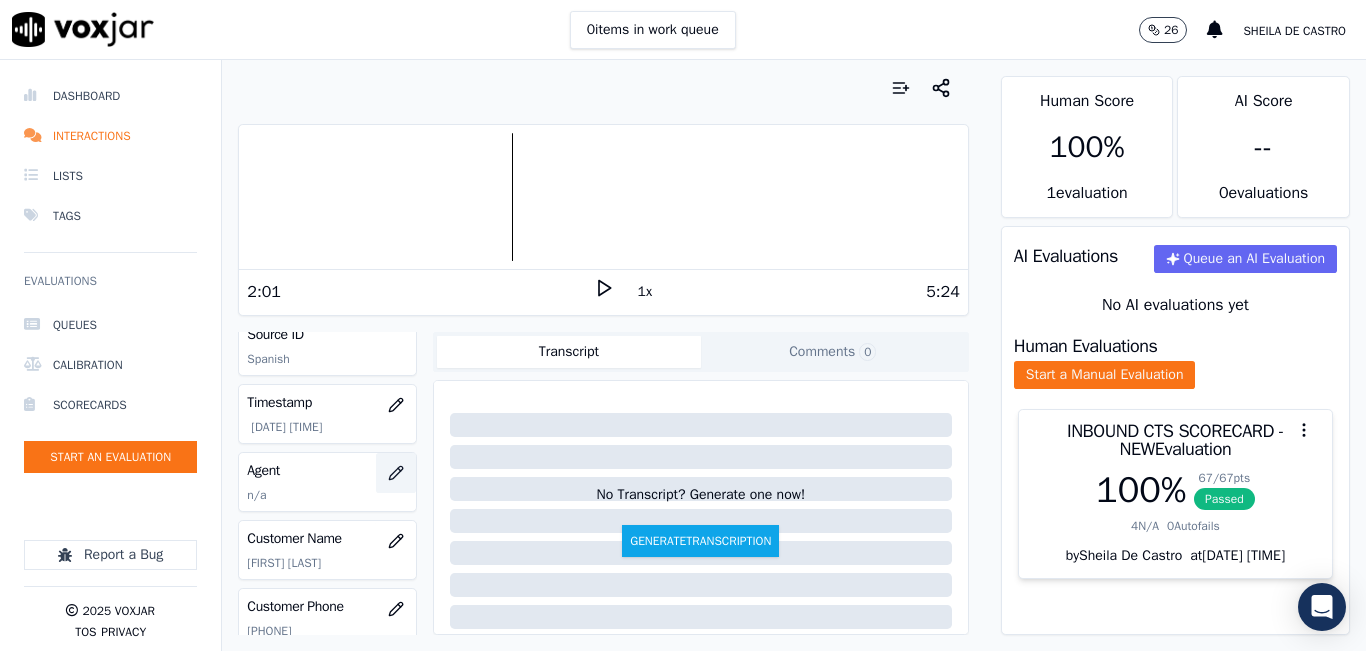 click at bounding box center [396, 473] 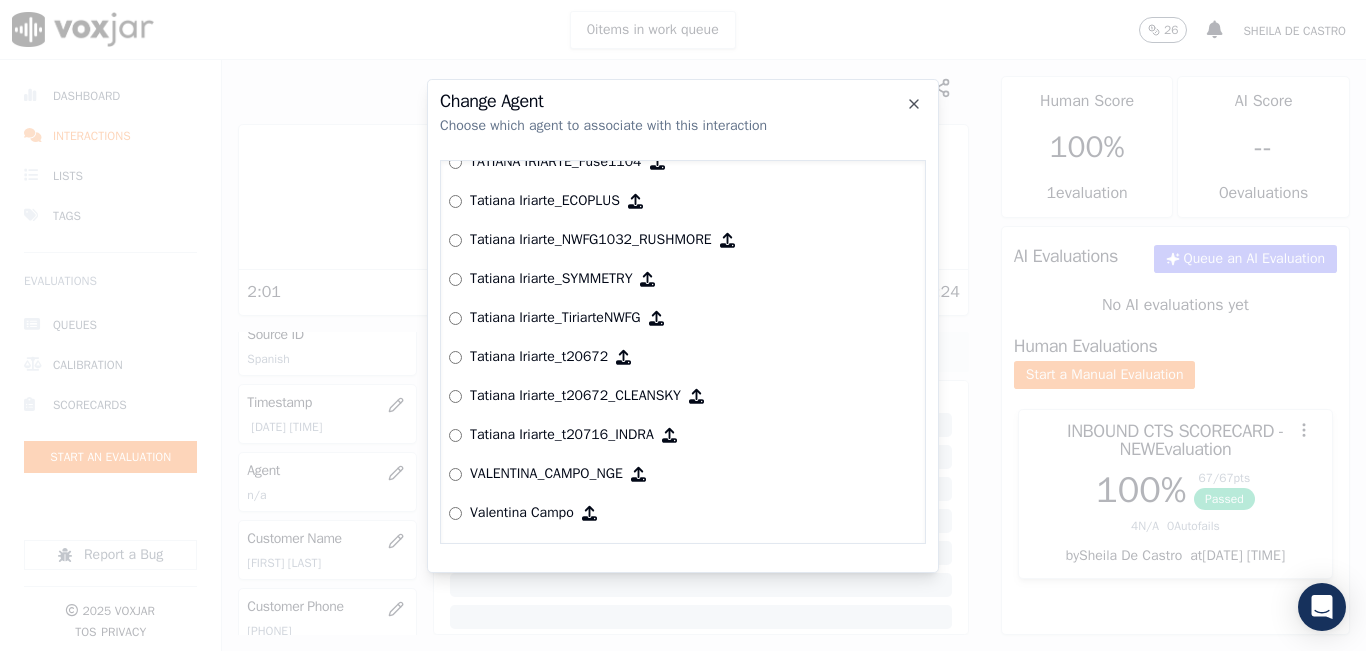 scroll, scrollTop: 8272, scrollLeft: 0, axis: vertical 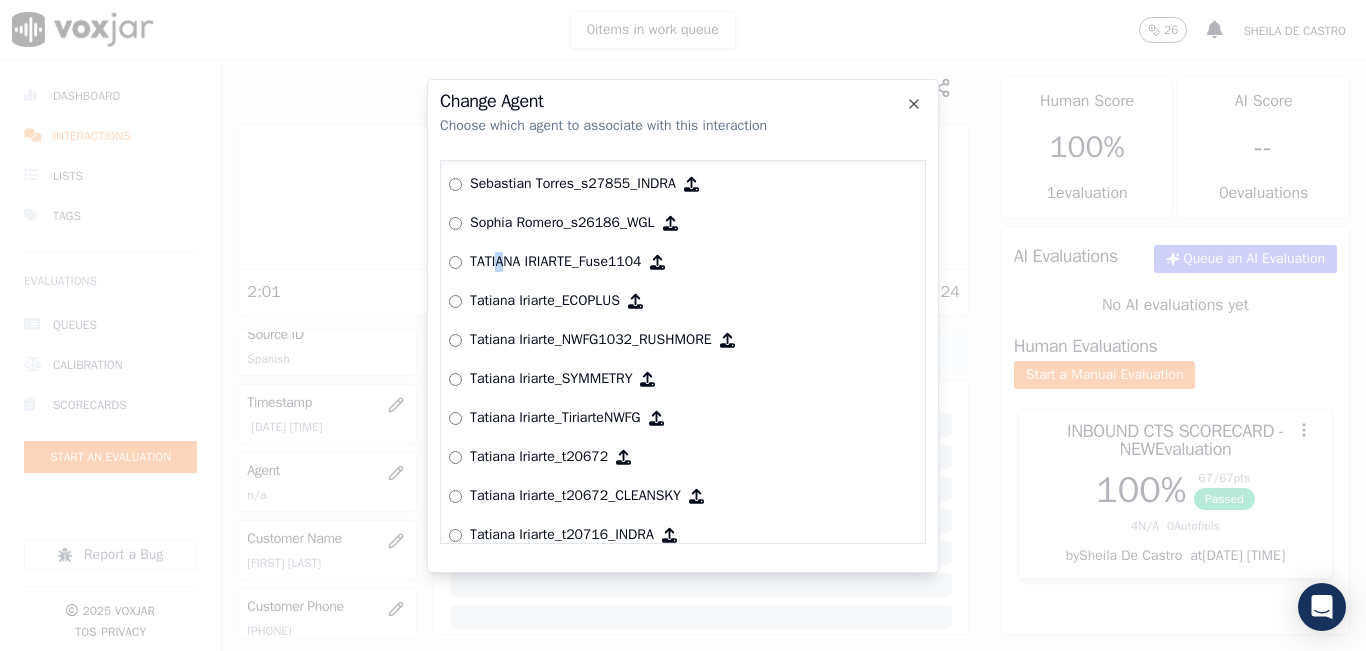 click on "TATIANA IRIARTE_Fuse1104" at bounding box center (556, 262) 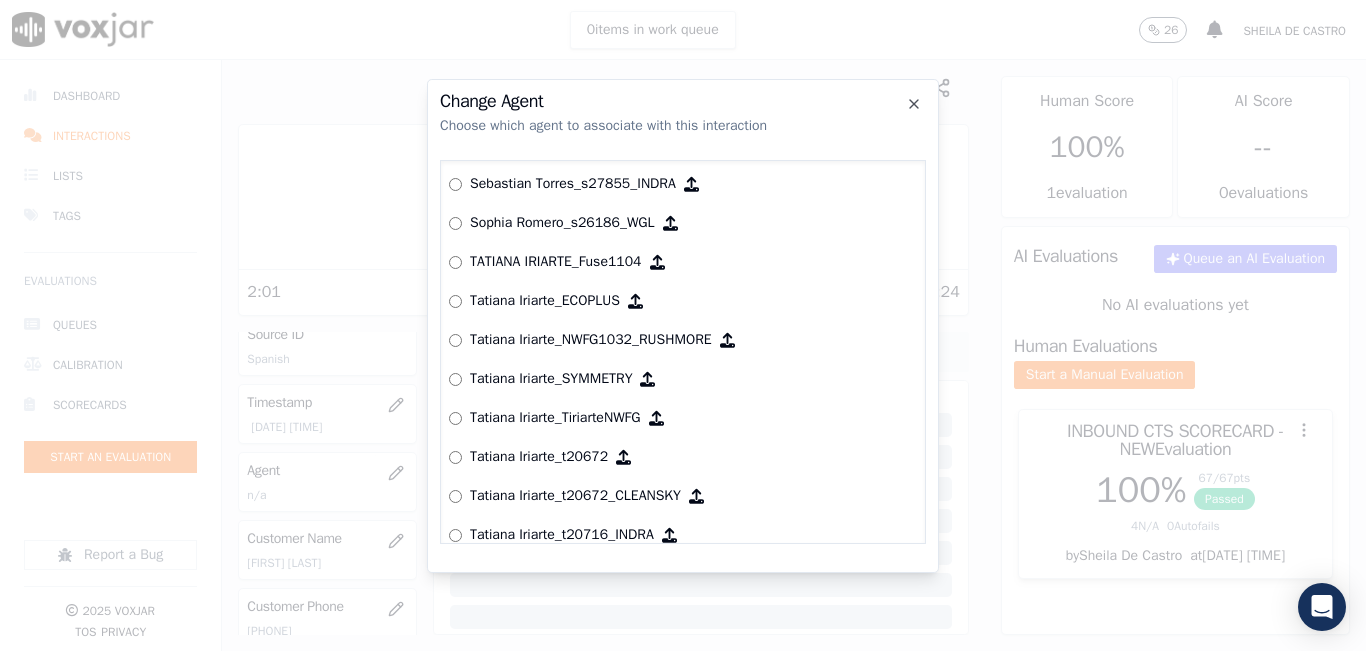 click on "TATIANA IRIARTE_Fuse1104" at bounding box center [556, 262] 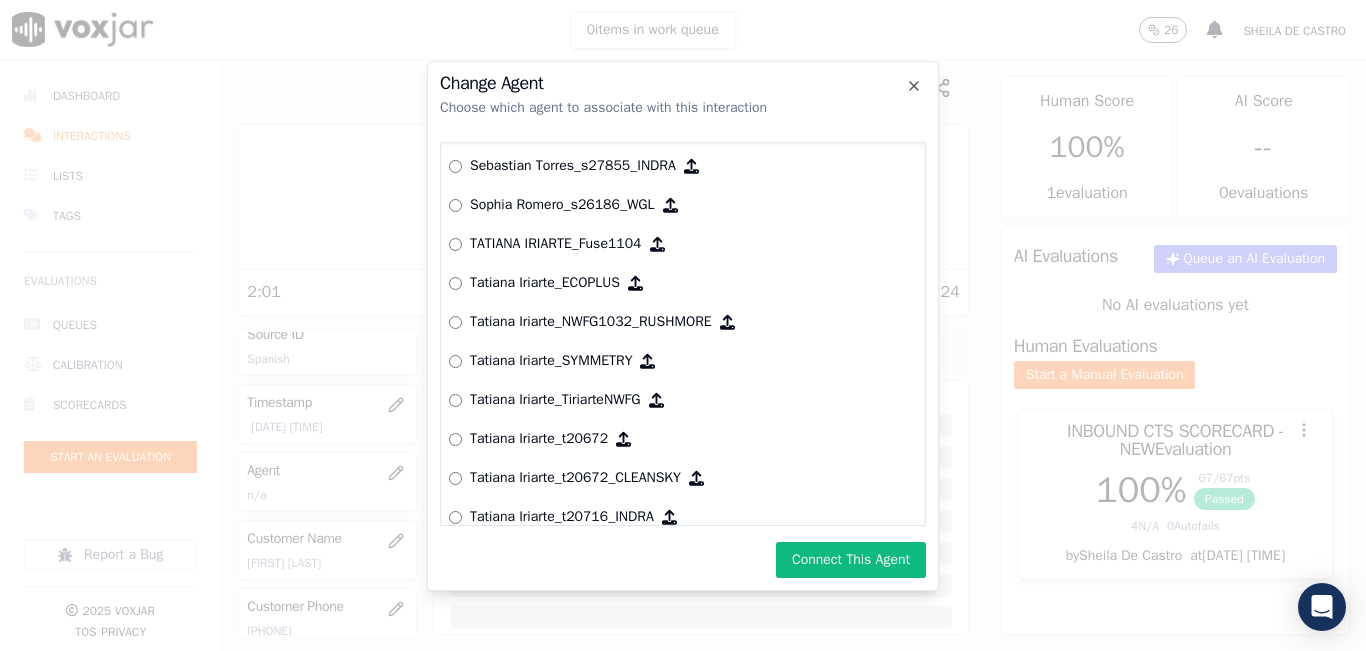 click on "Connect This Agent" at bounding box center [851, 560] 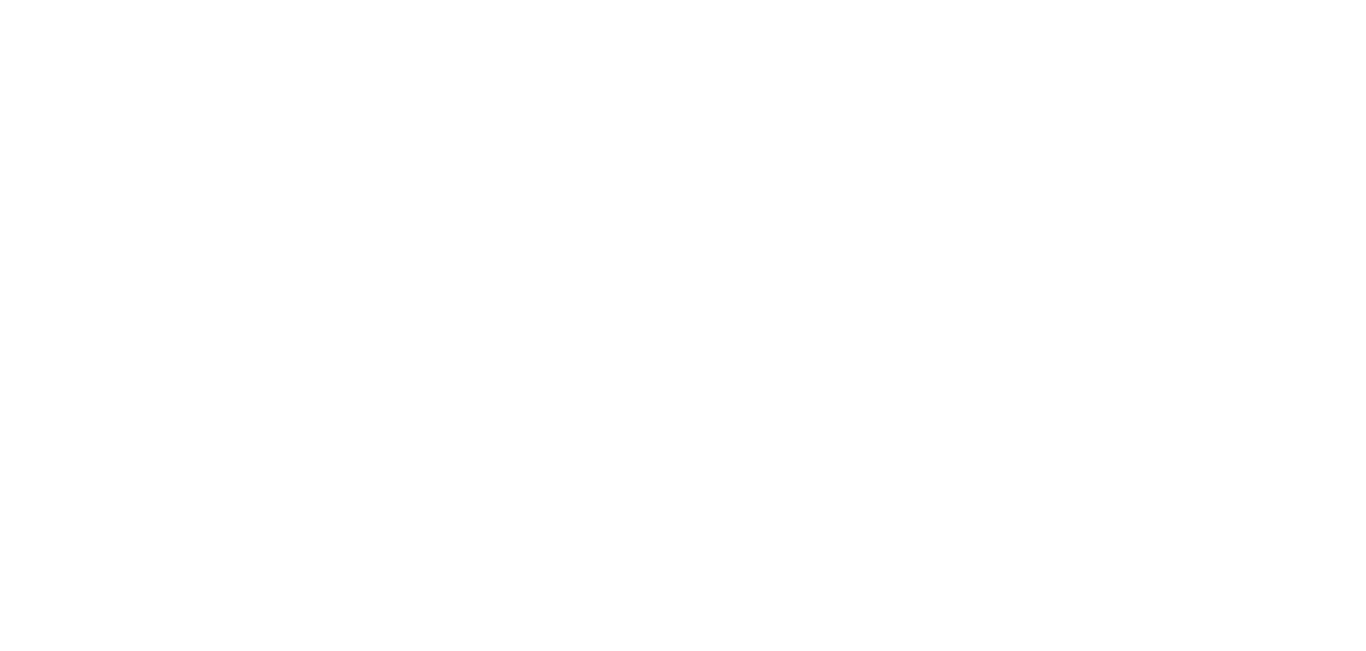 scroll, scrollTop: 0, scrollLeft: 0, axis: both 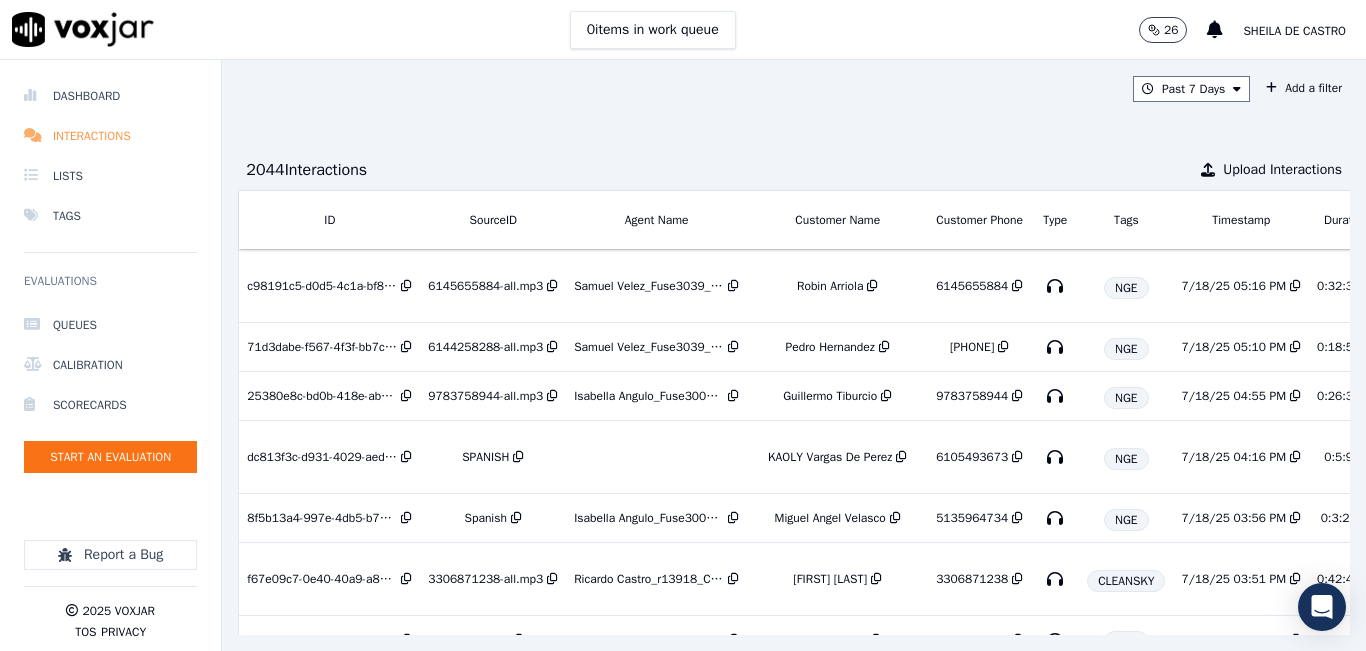 click on "Dashboard" at bounding box center [110, 96] 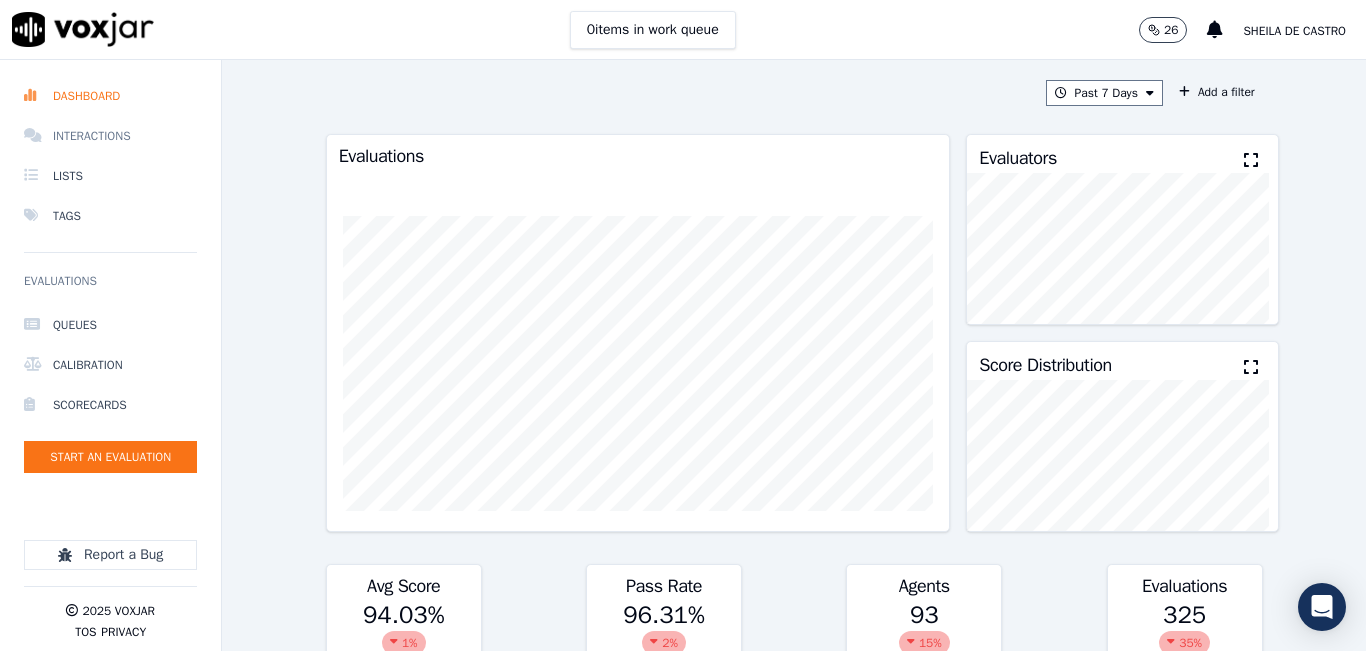 click on "Interactions" at bounding box center [110, 136] 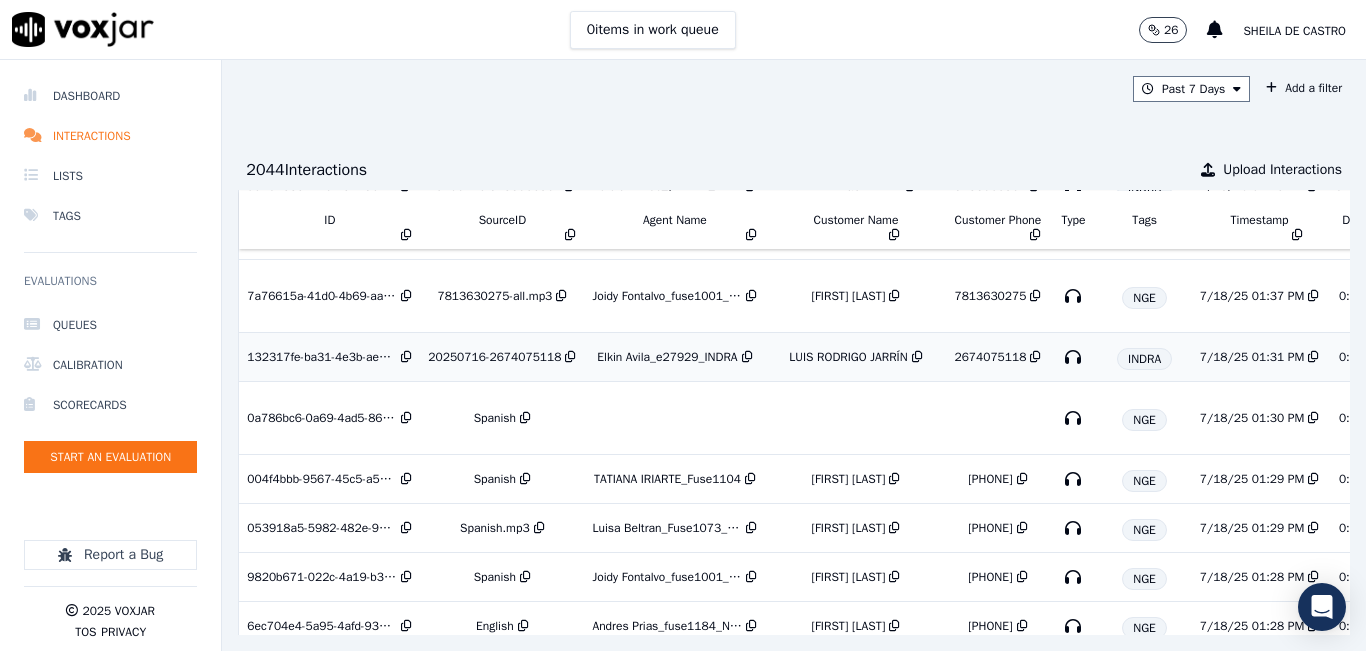 scroll, scrollTop: 1185, scrollLeft: 0, axis: vertical 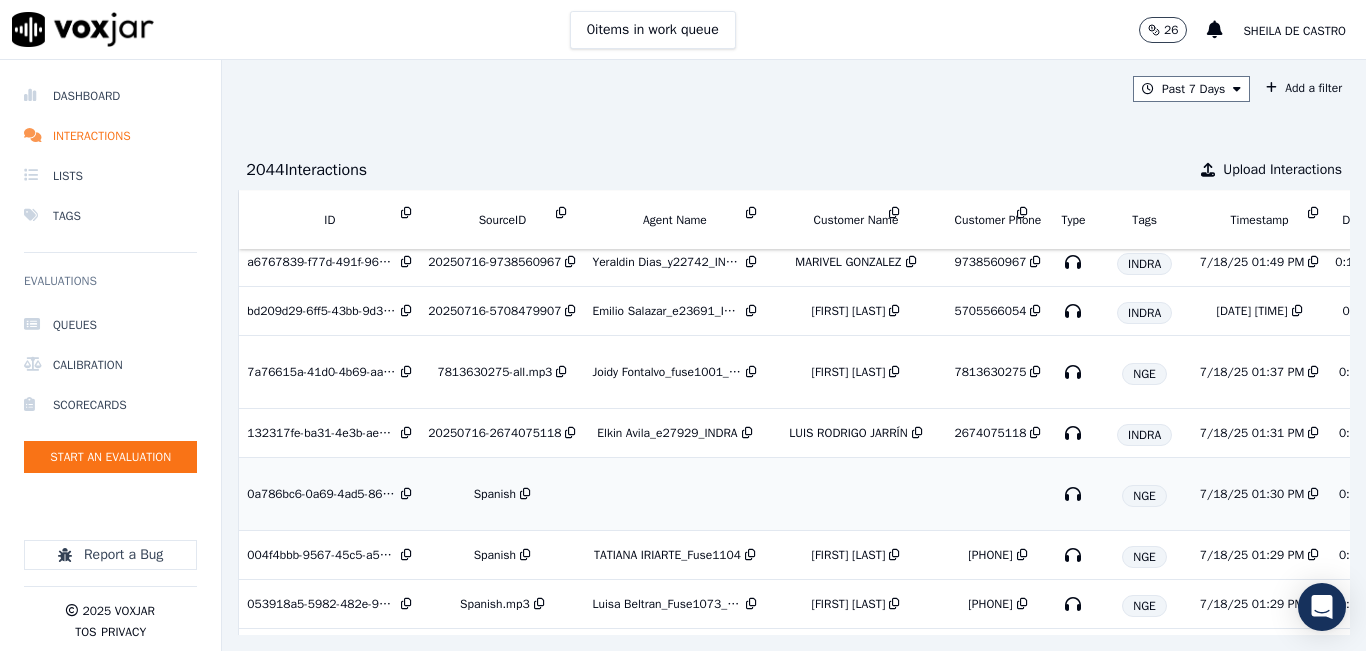 click on "Spanish" at bounding box center (495, 494) 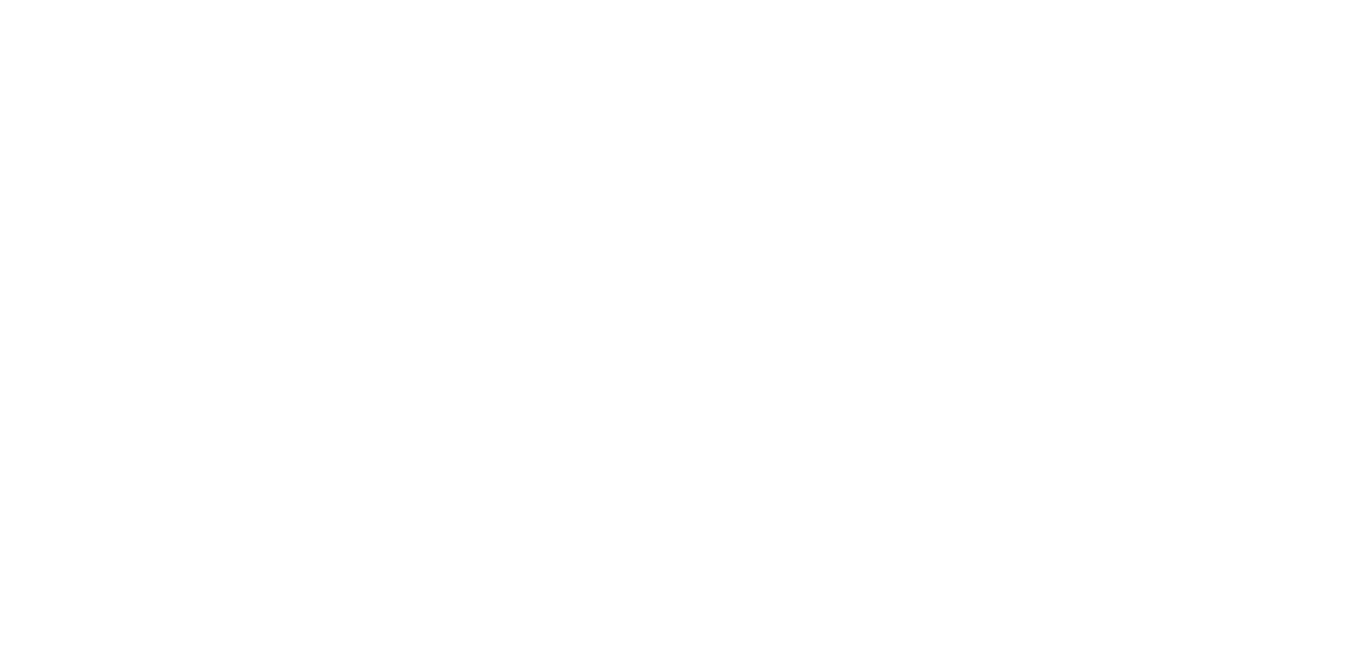 scroll, scrollTop: 0, scrollLeft: 0, axis: both 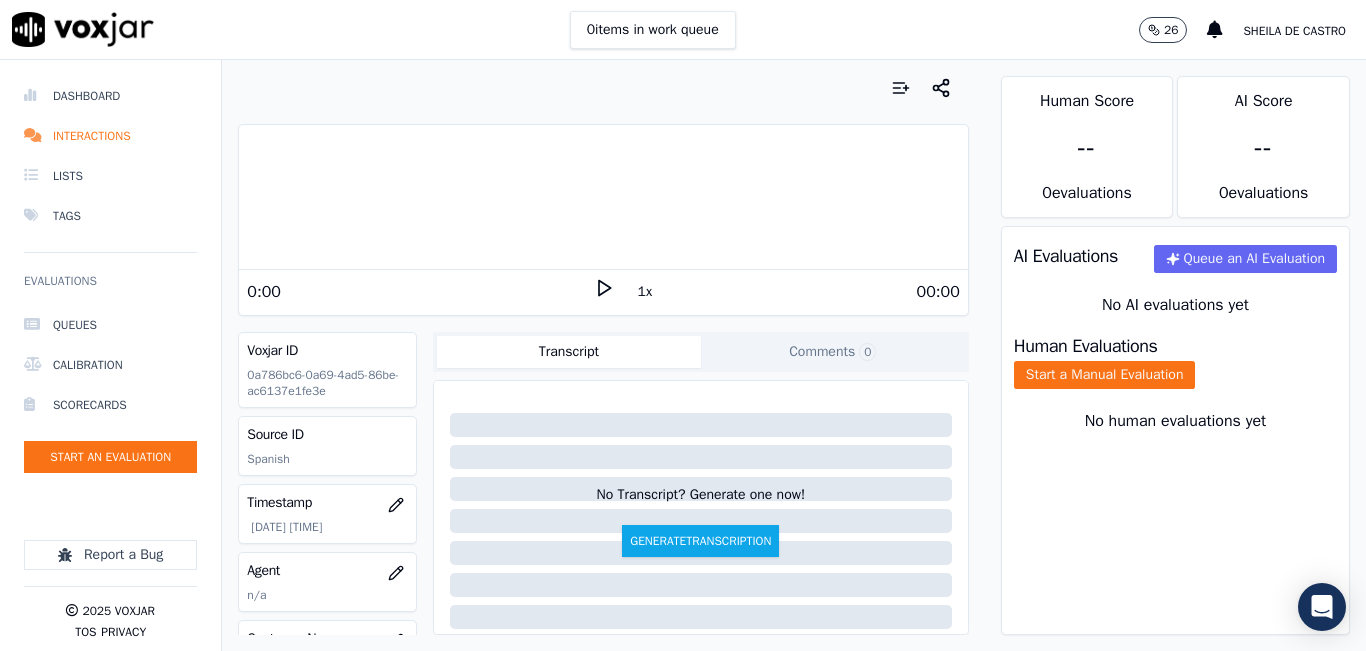 drag, startPoint x: 432, startPoint y: 64, endPoint x: 365, endPoint y: 119, distance: 86.683334 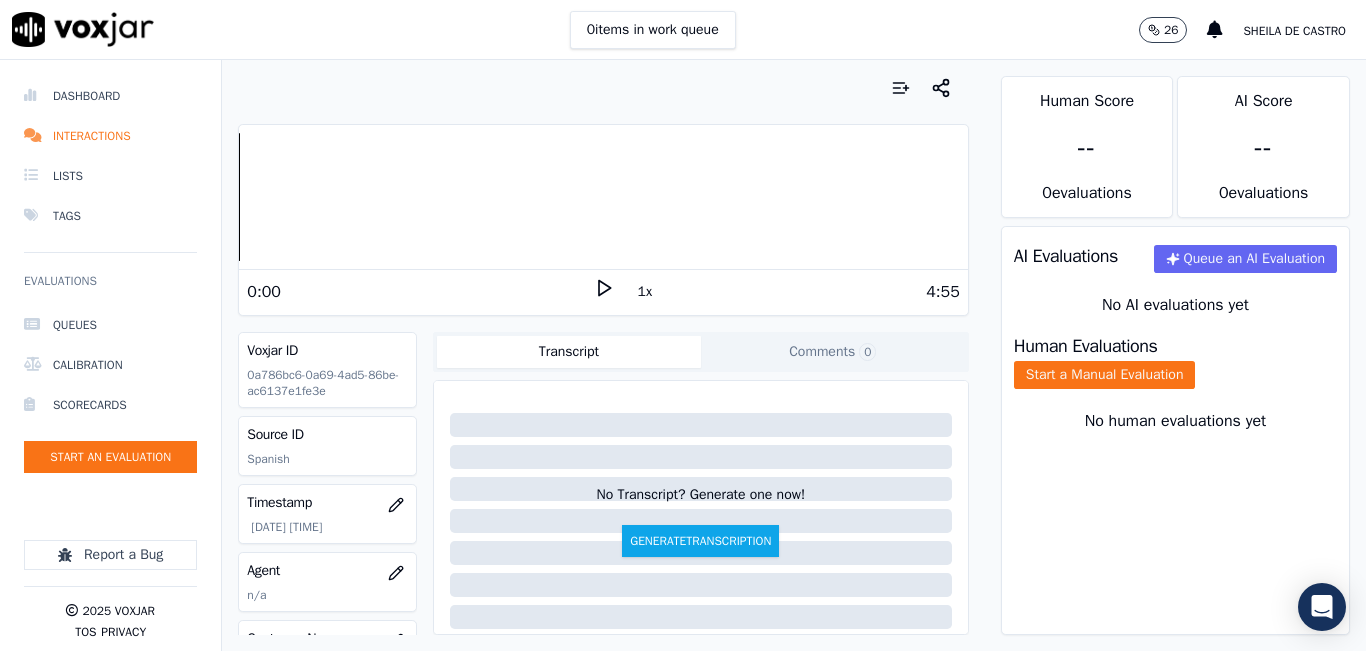 click 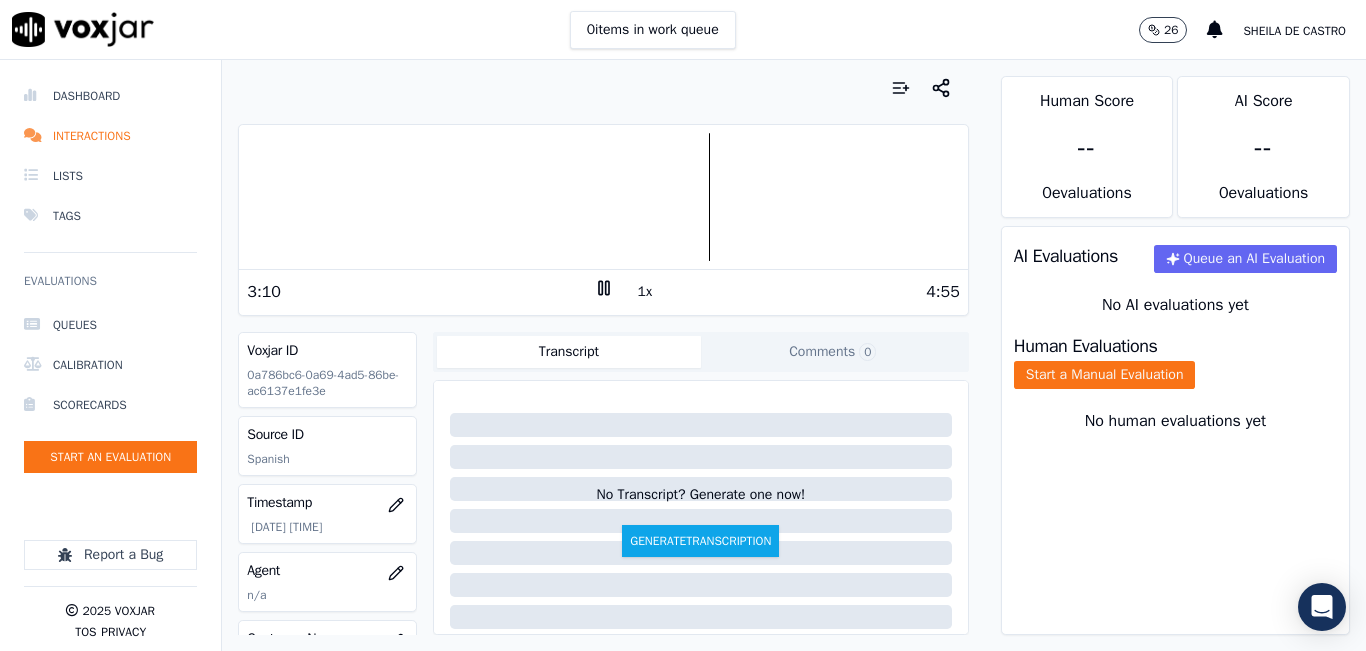 drag, startPoint x: 781, startPoint y: 342, endPoint x: 765, endPoint y: 336, distance: 17.088007 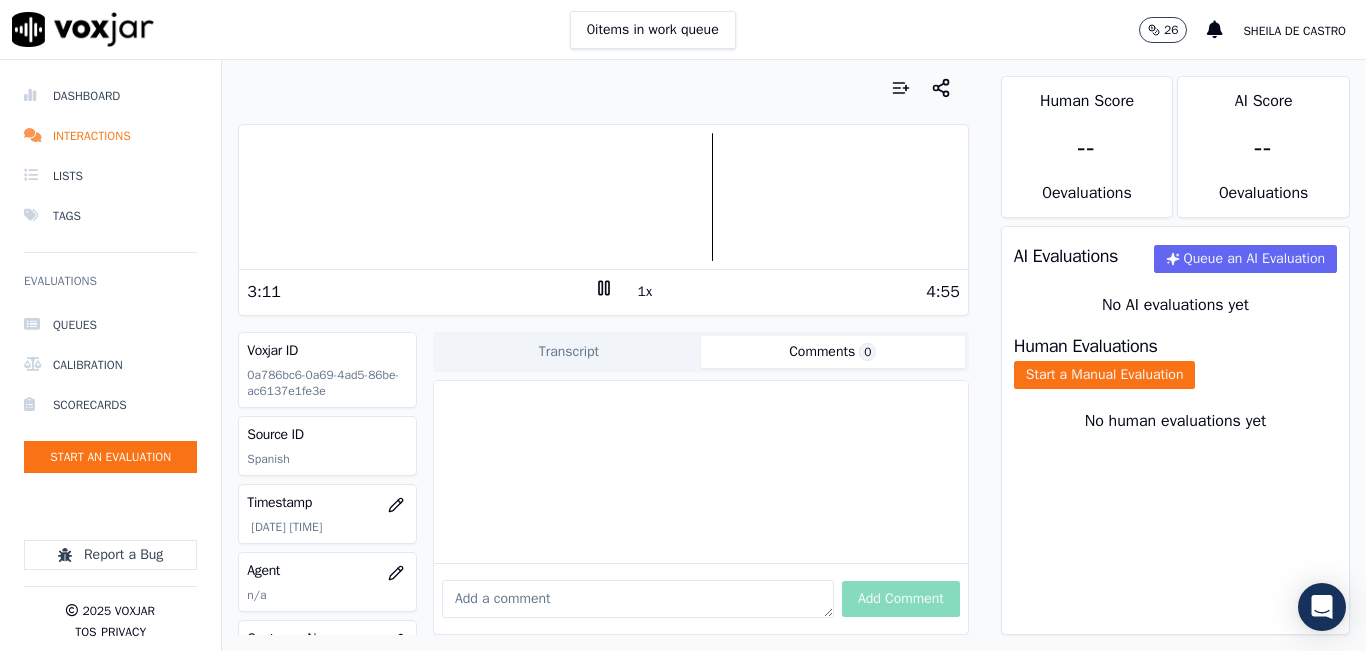 click at bounding box center (638, 599) 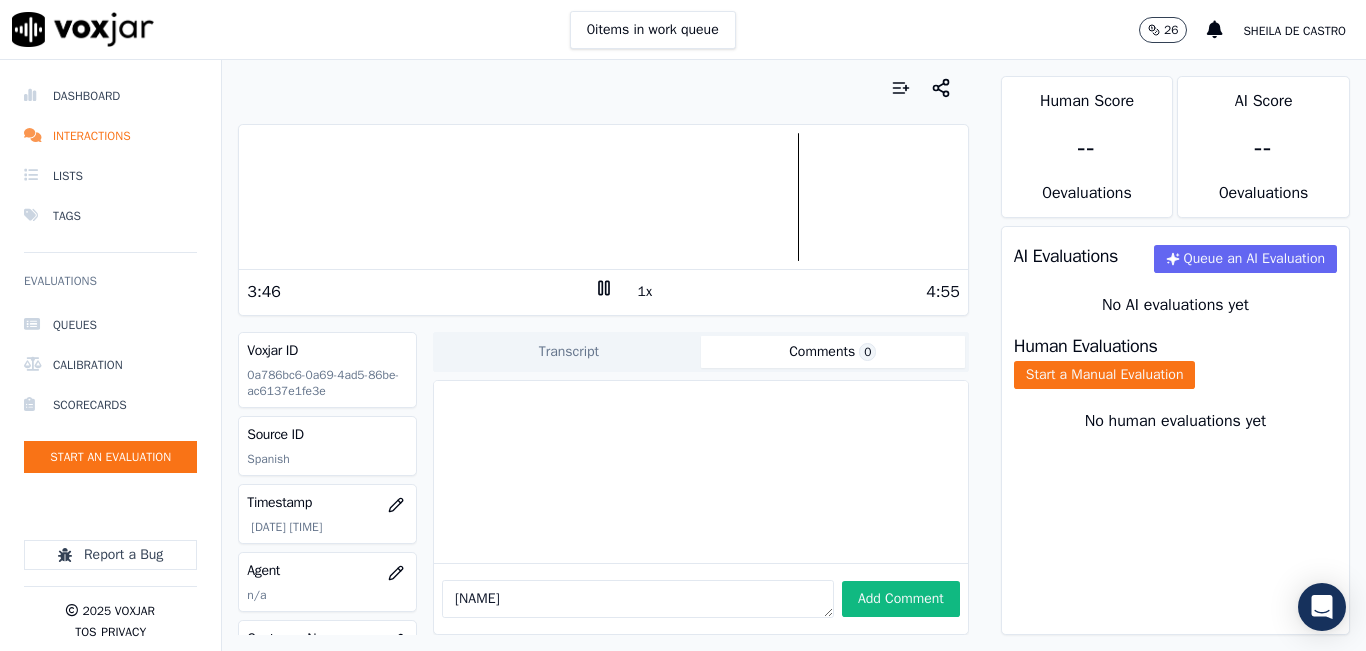 type on "gabriela alqu" 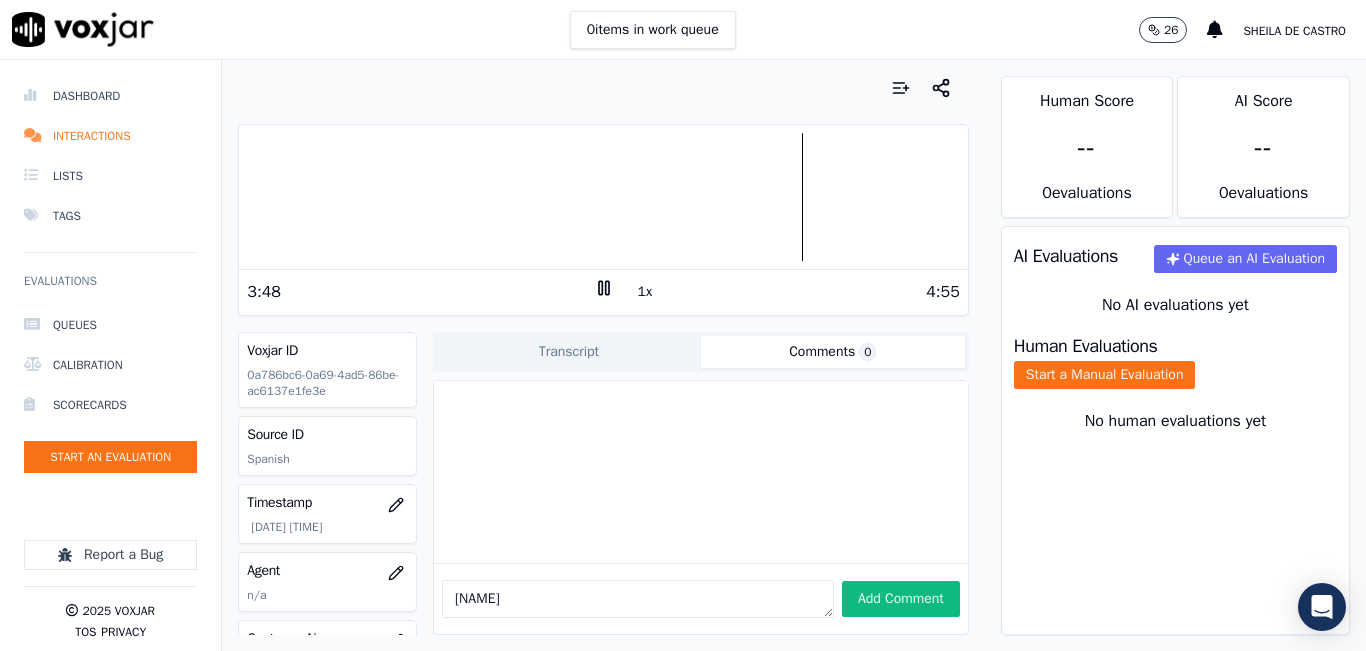 click 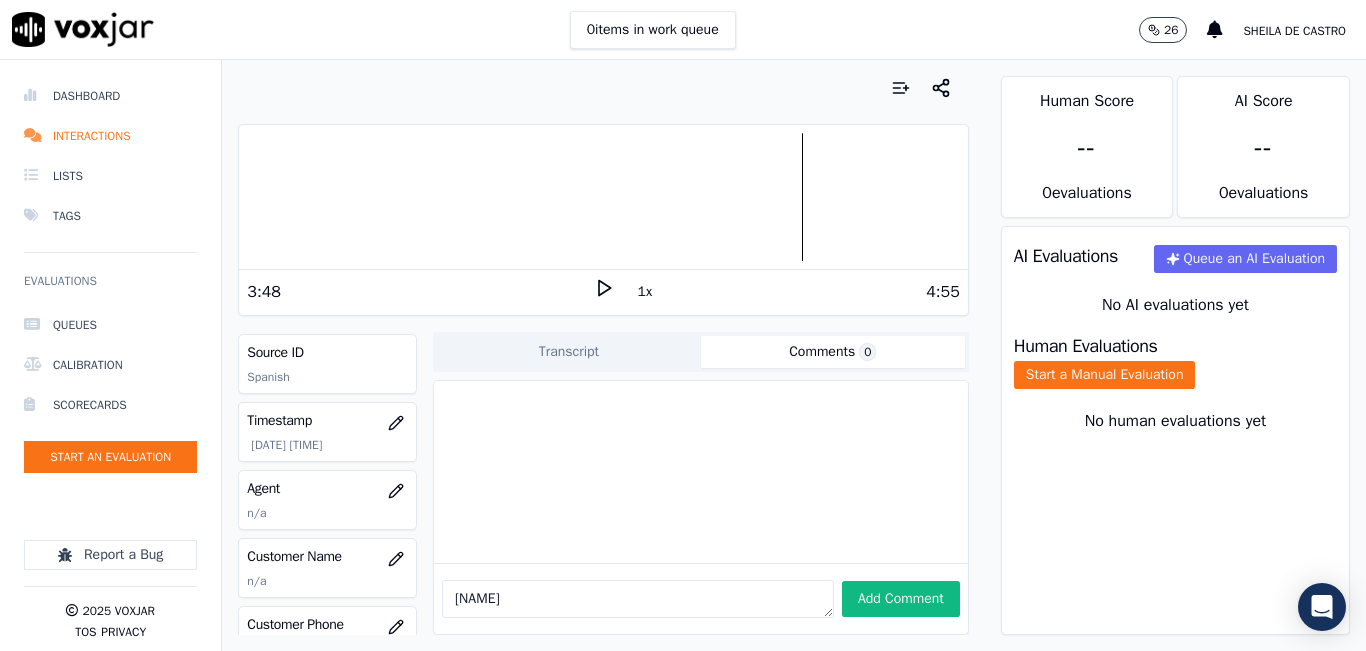 scroll, scrollTop: 200, scrollLeft: 0, axis: vertical 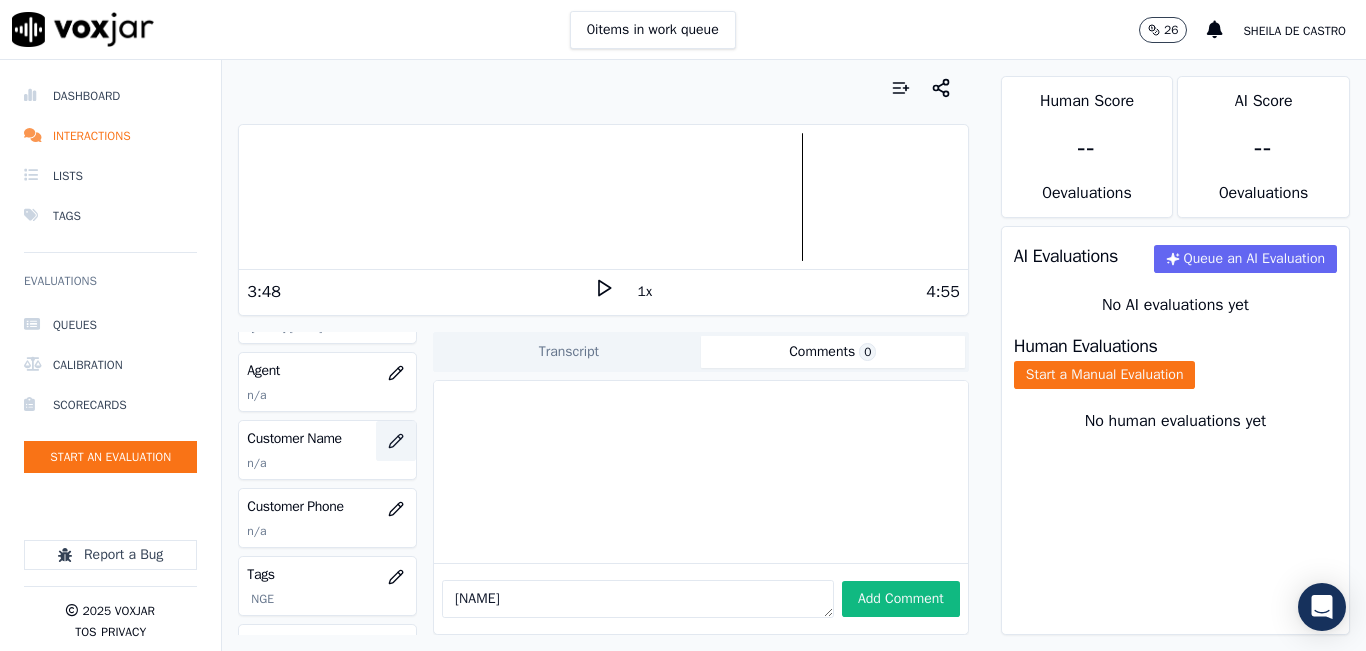 click at bounding box center [396, 441] 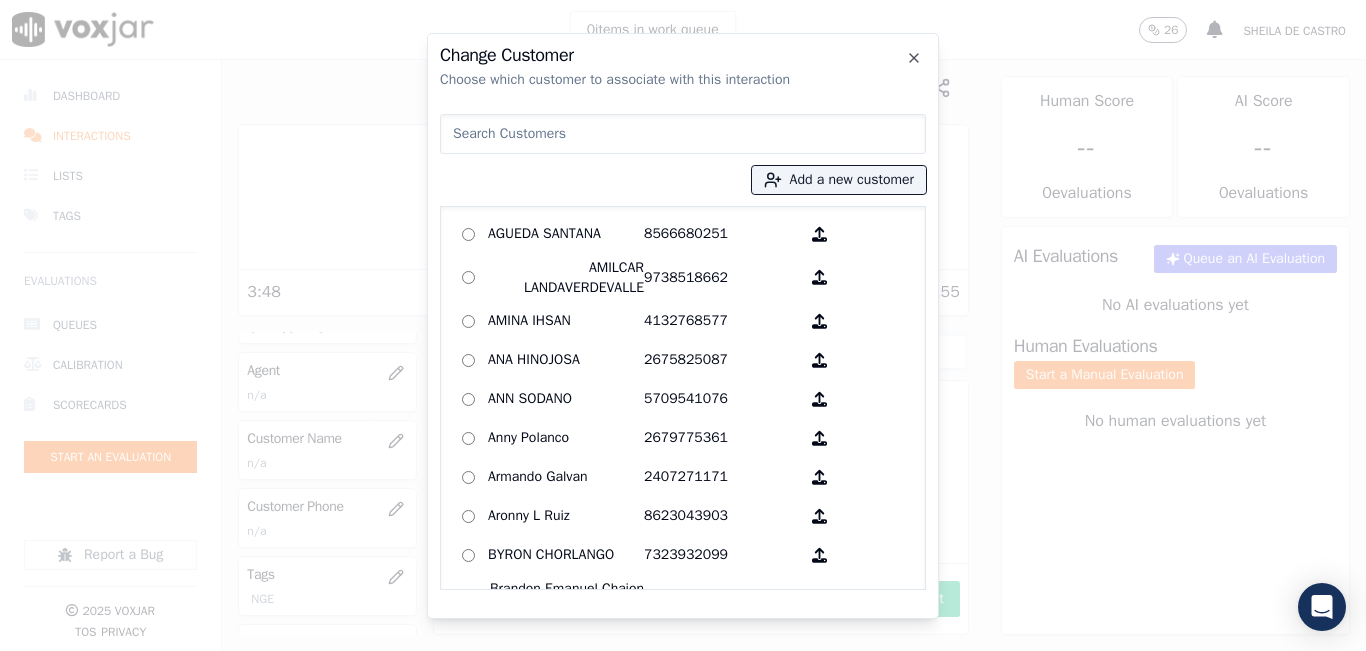 click at bounding box center (683, 134) 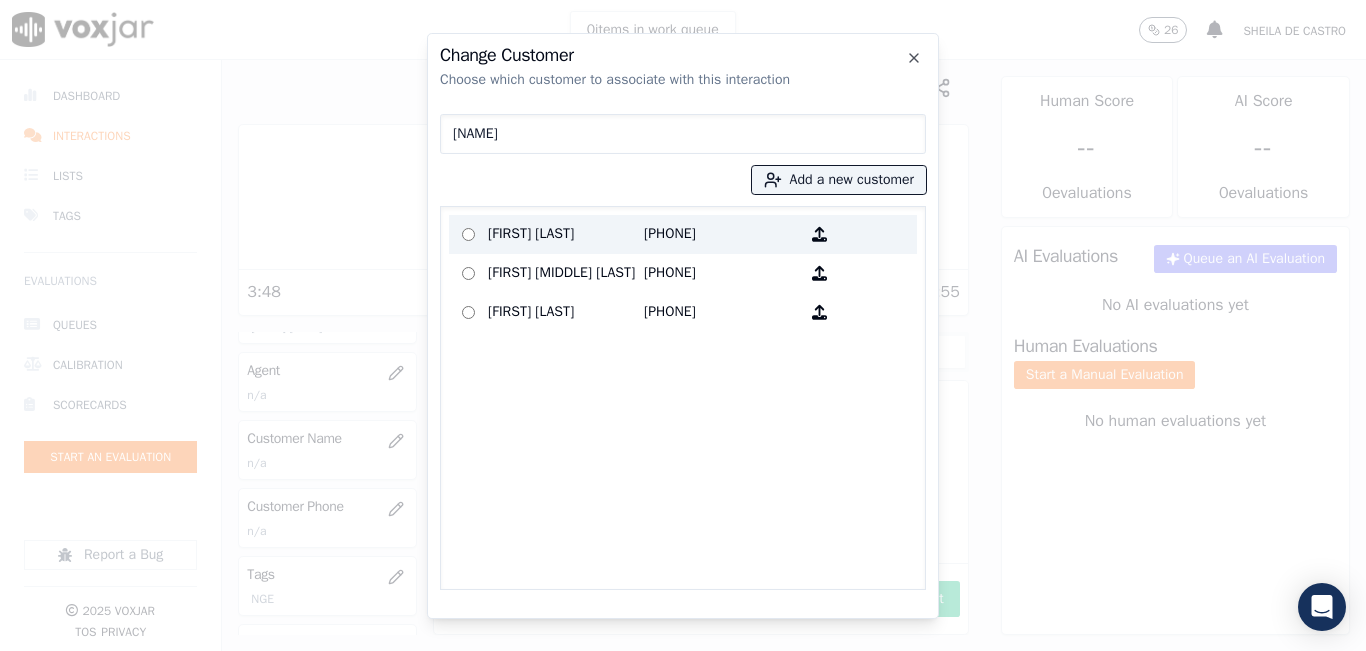 type on "gabriela" 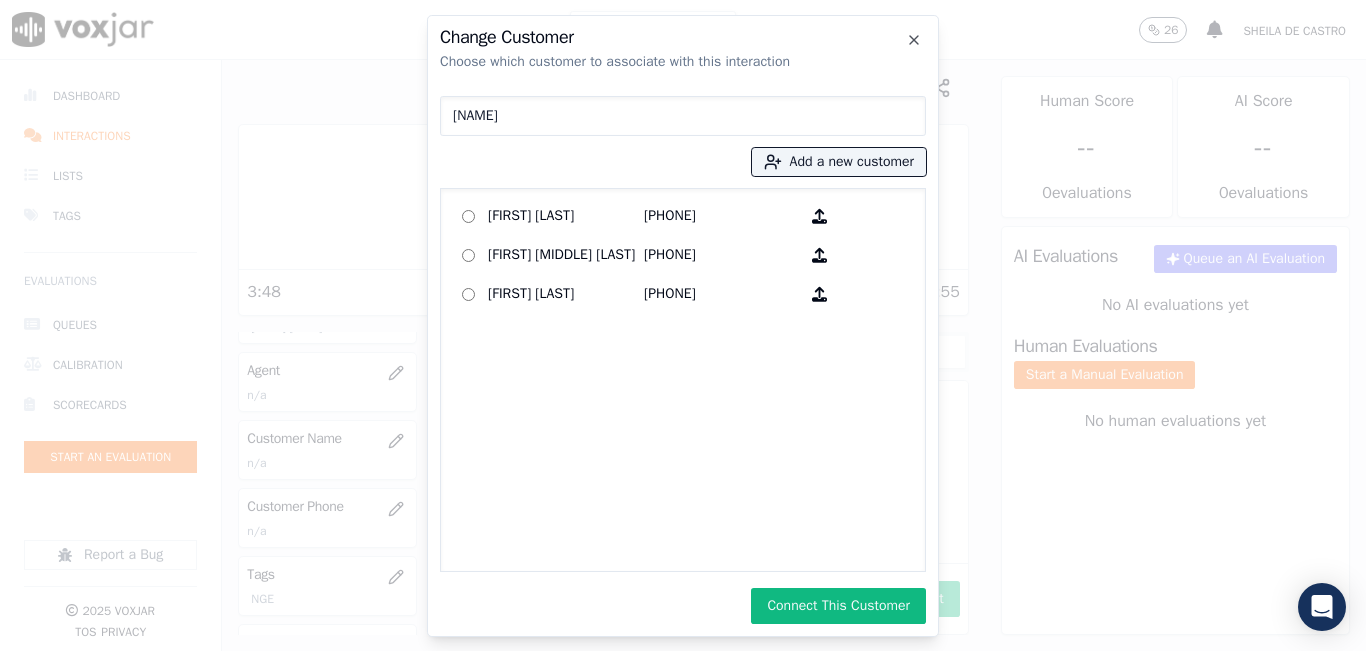 click on "Connect This Customer" at bounding box center [838, 606] 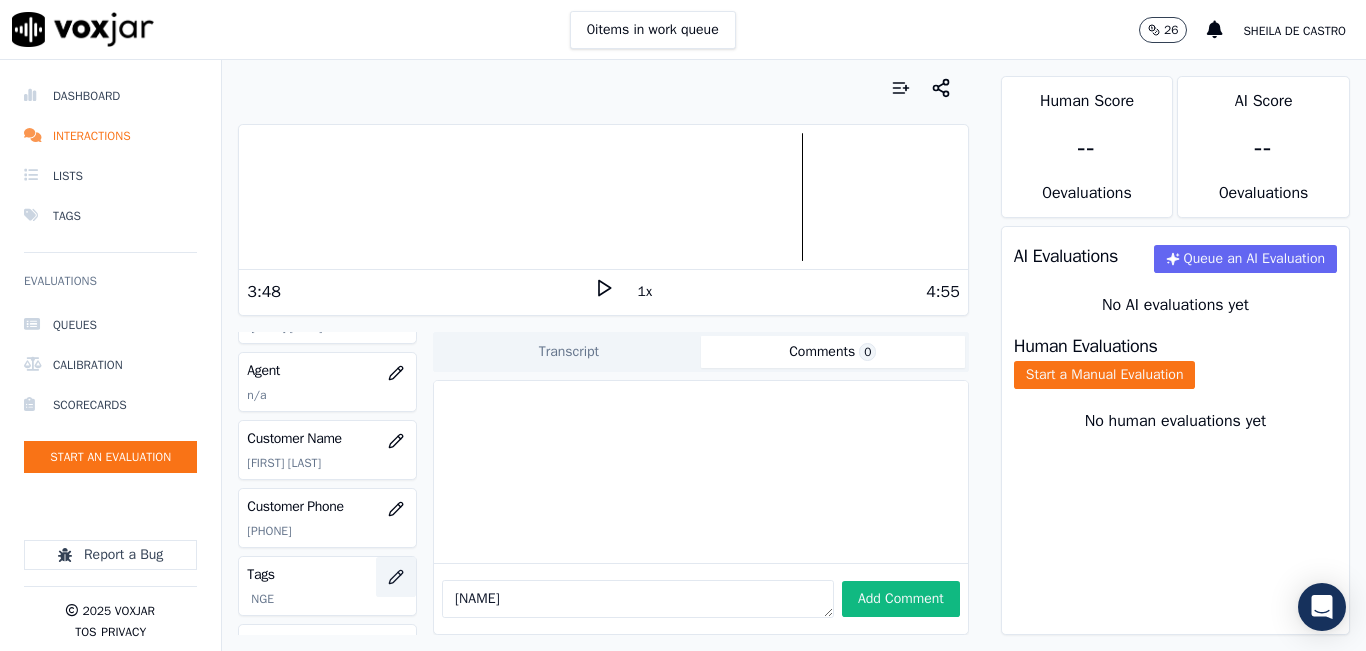 drag, startPoint x: 647, startPoint y: 557, endPoint x: 367, endPoint y: 577, distance: 280.71338 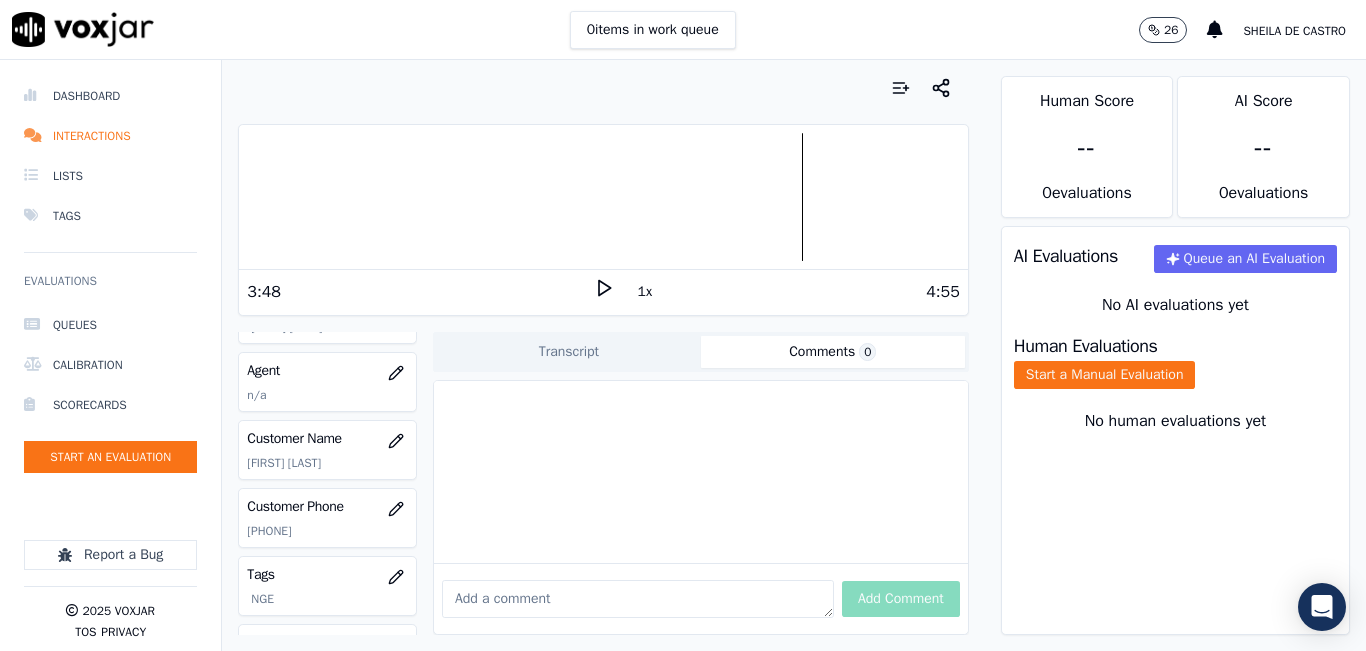 type 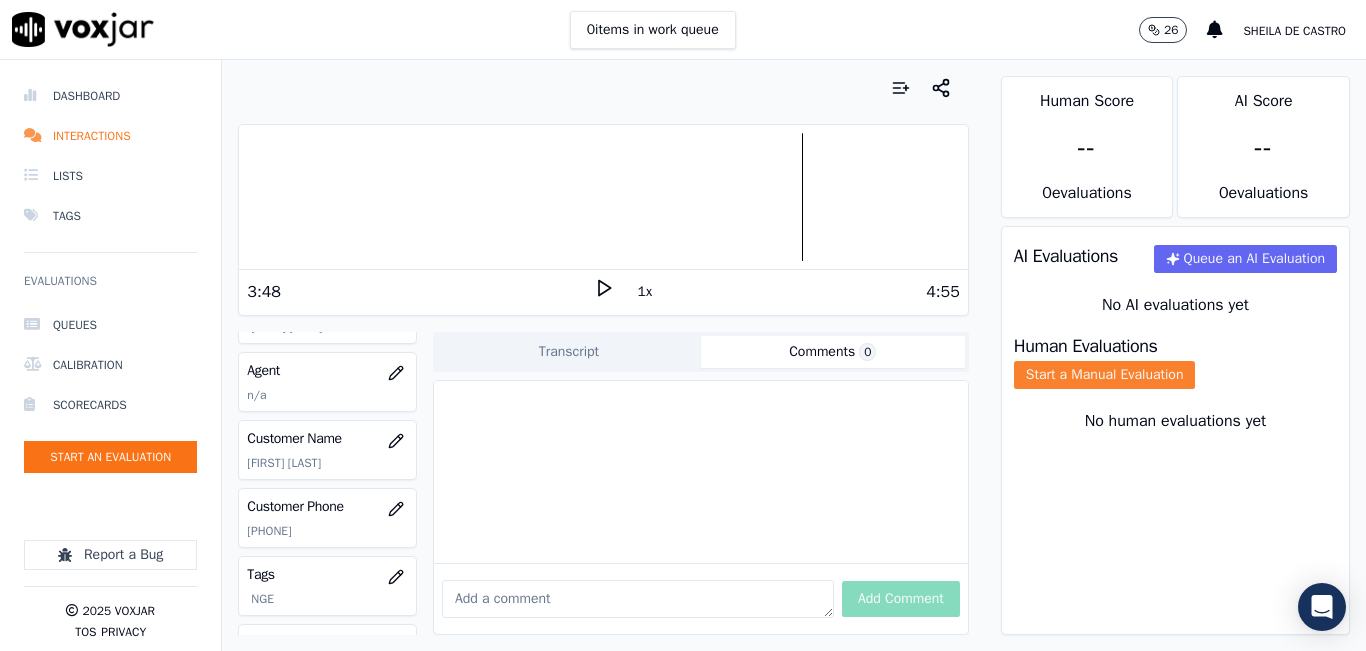 click on "Start a Manual Evaluation" 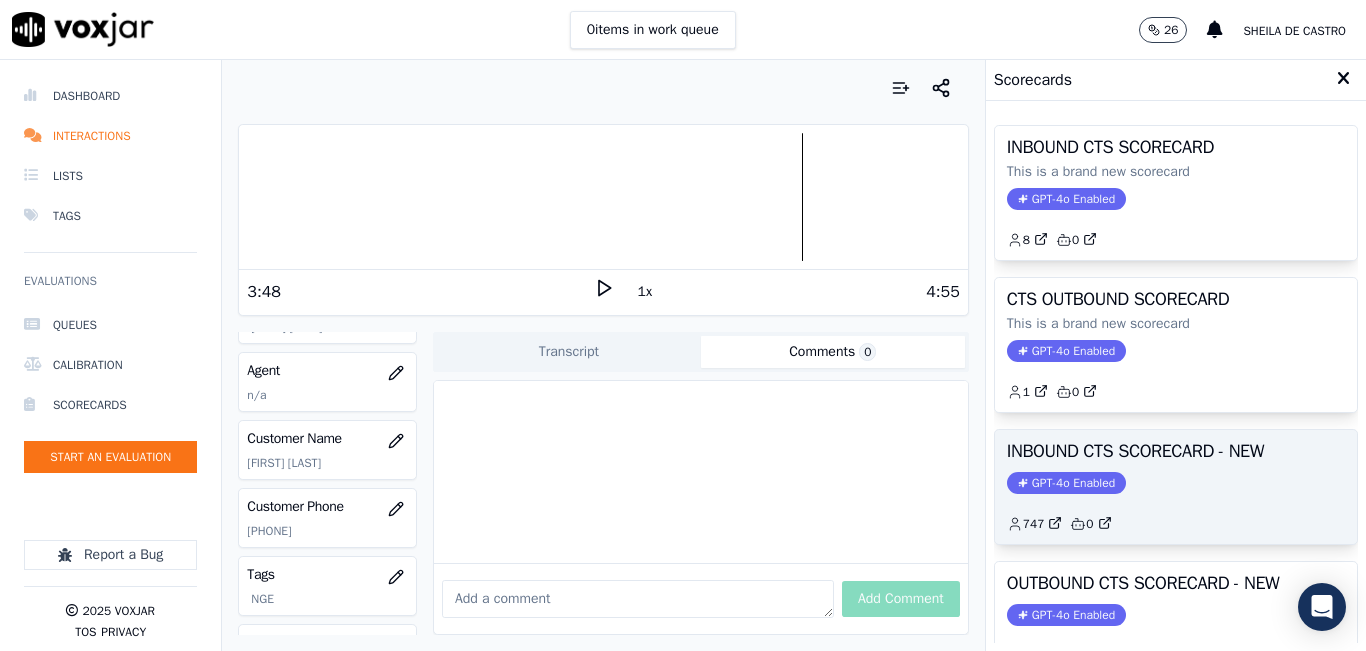 click on "INBOUND CTS SCORECARD - NEW" at bounding box center [1176, 451] 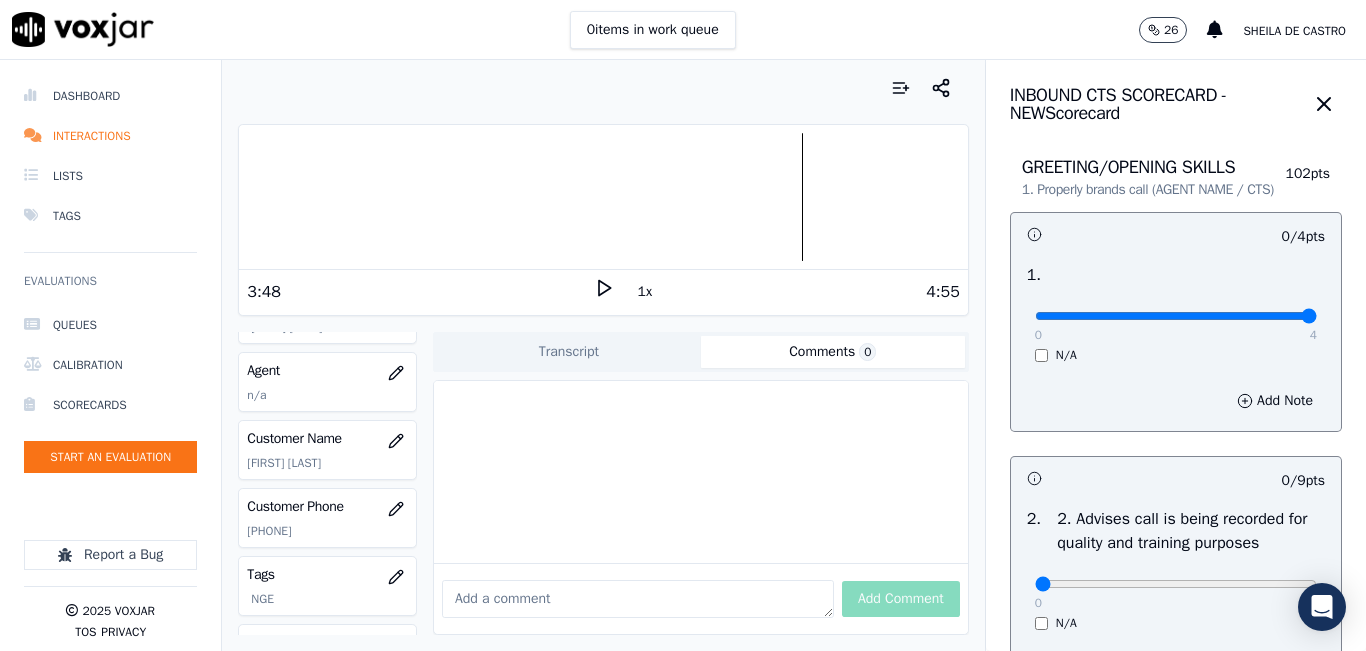 type on "4" 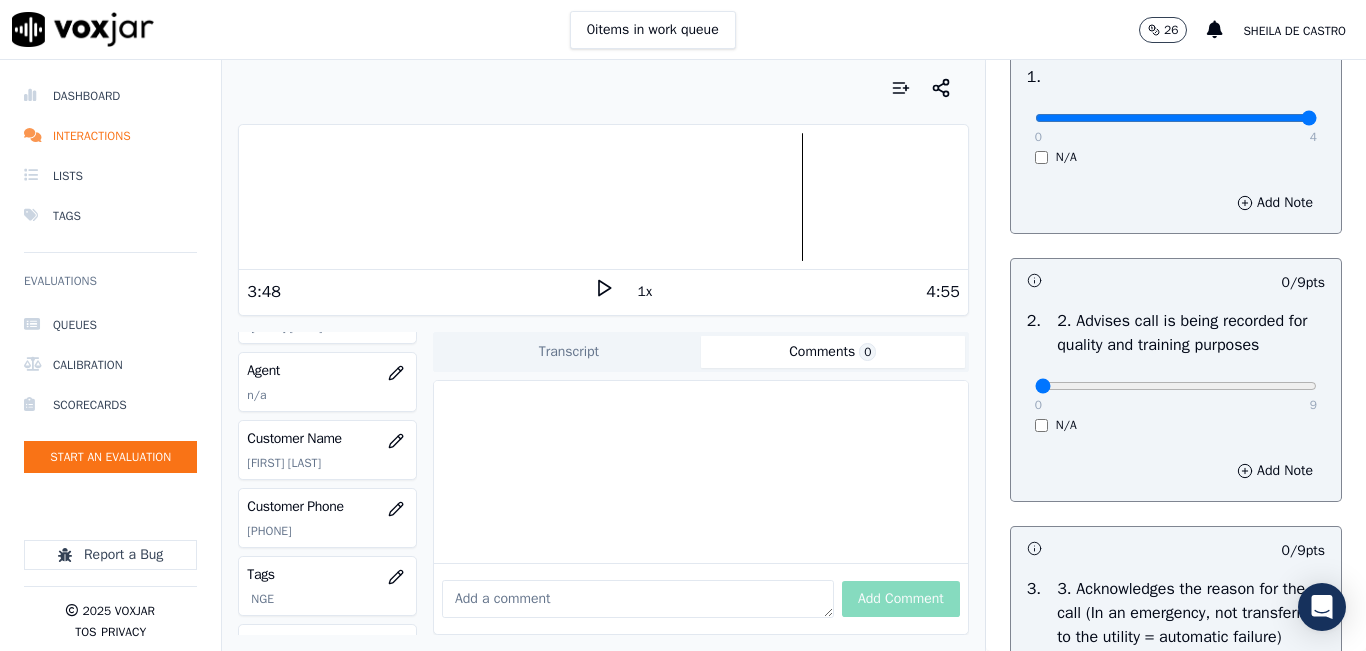 scroll, scrollTop: 200, scrollLeft: 0, axis: vertical 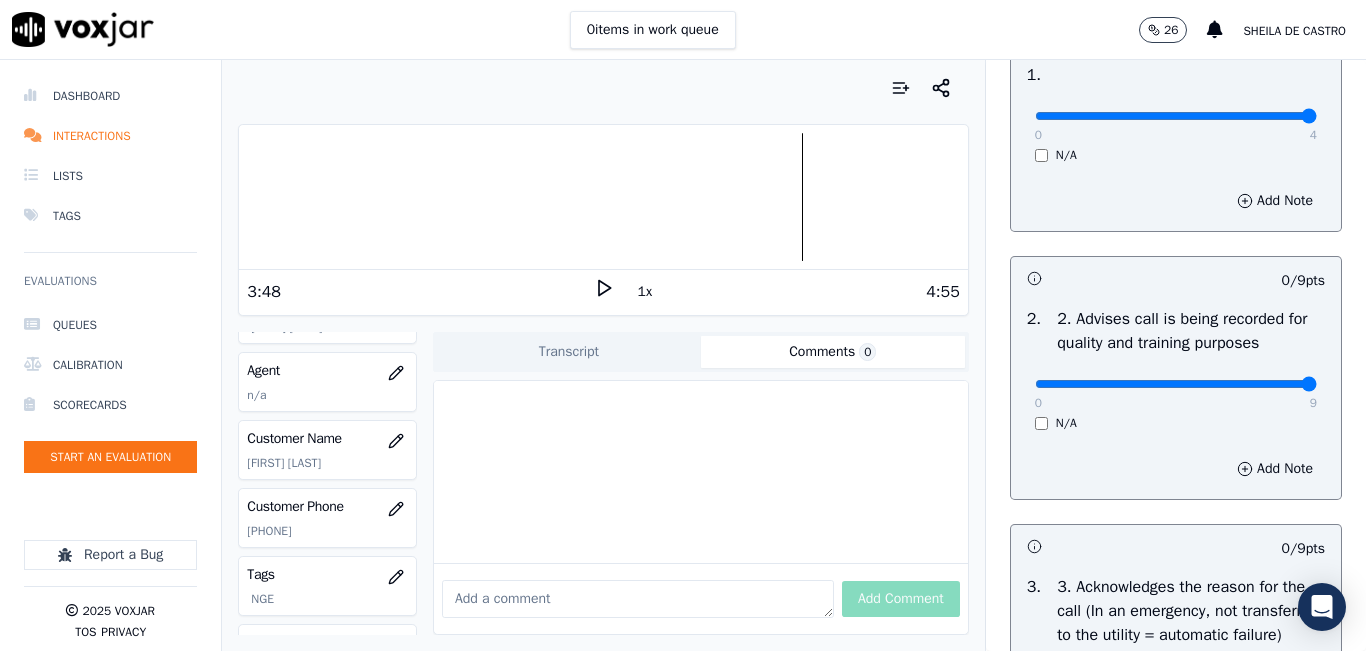 type on "9" 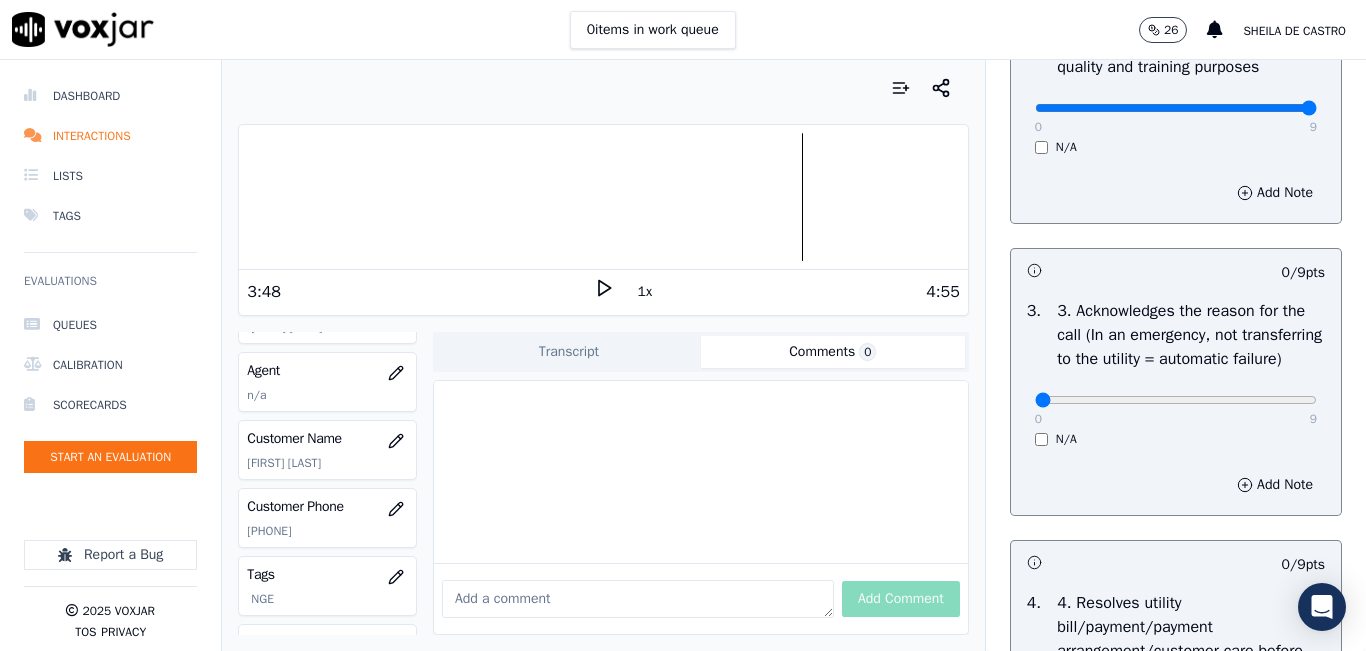 scroll, scrollTop: 500, scrollLeft: 0, axis: vertical 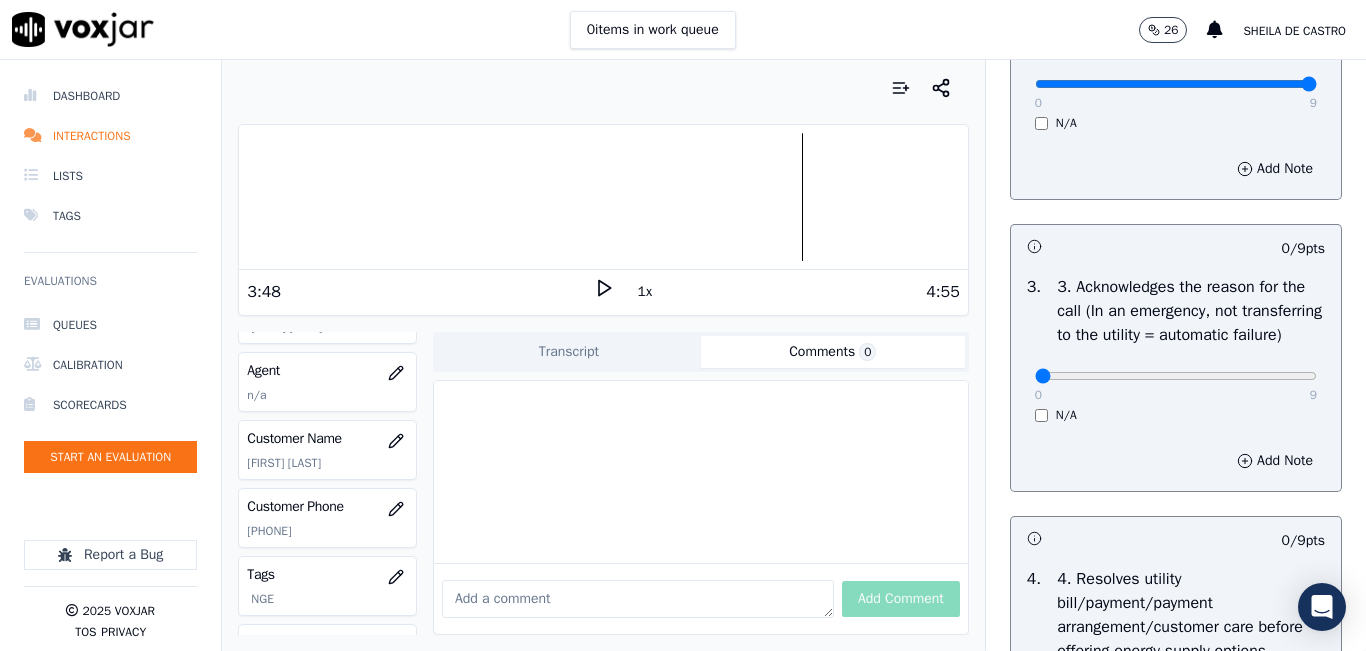 click on "0   9" at bounding box center (1176, 375) 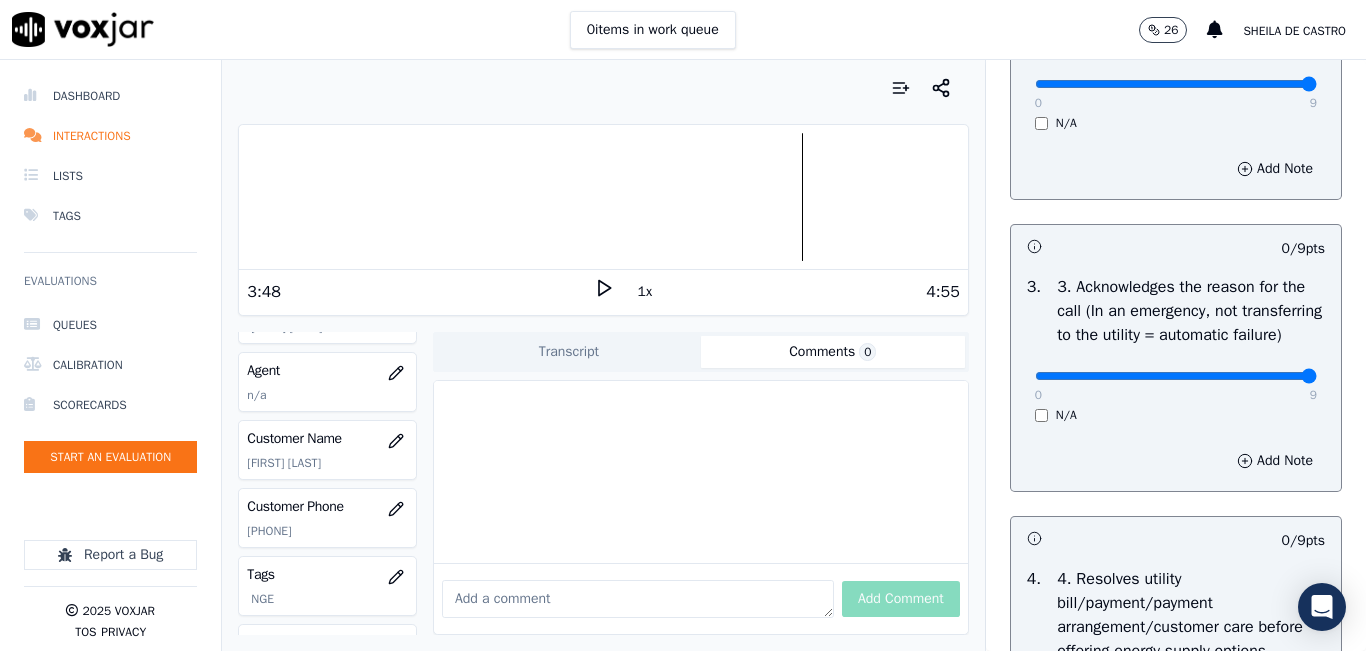 type on "9" 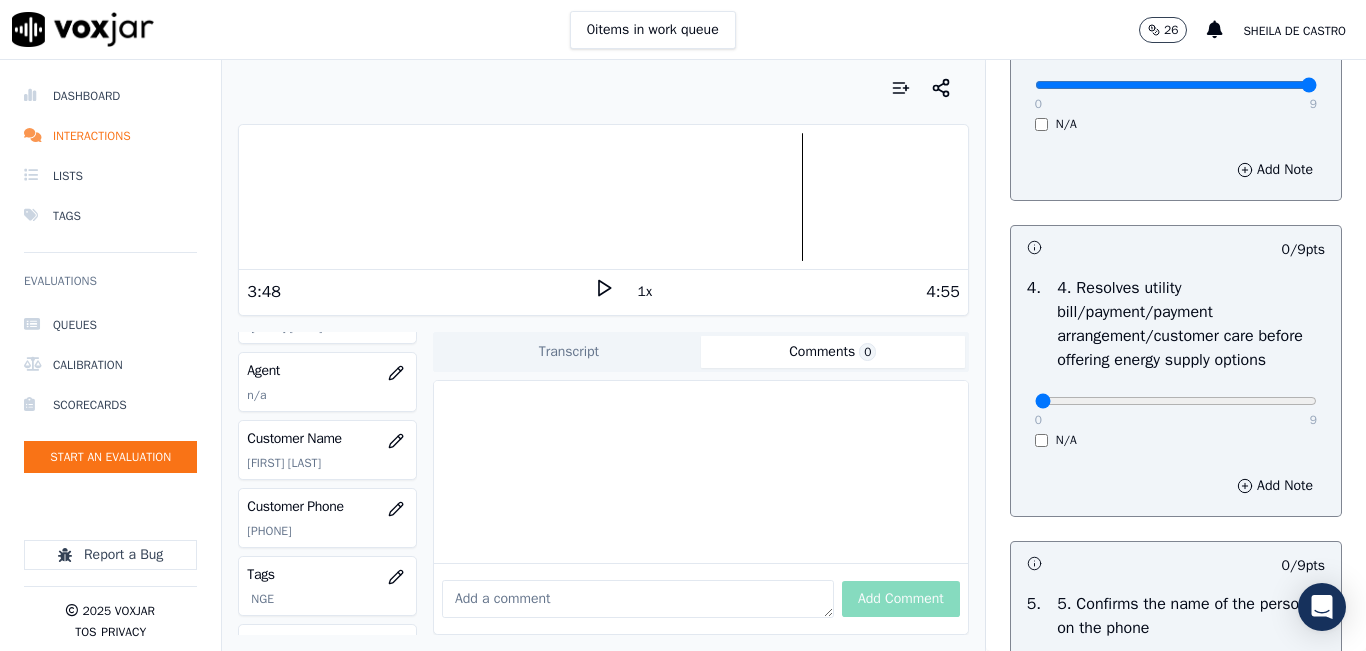 scroll, scrollTop: 800, scrollLeft: 0, axis: vertical 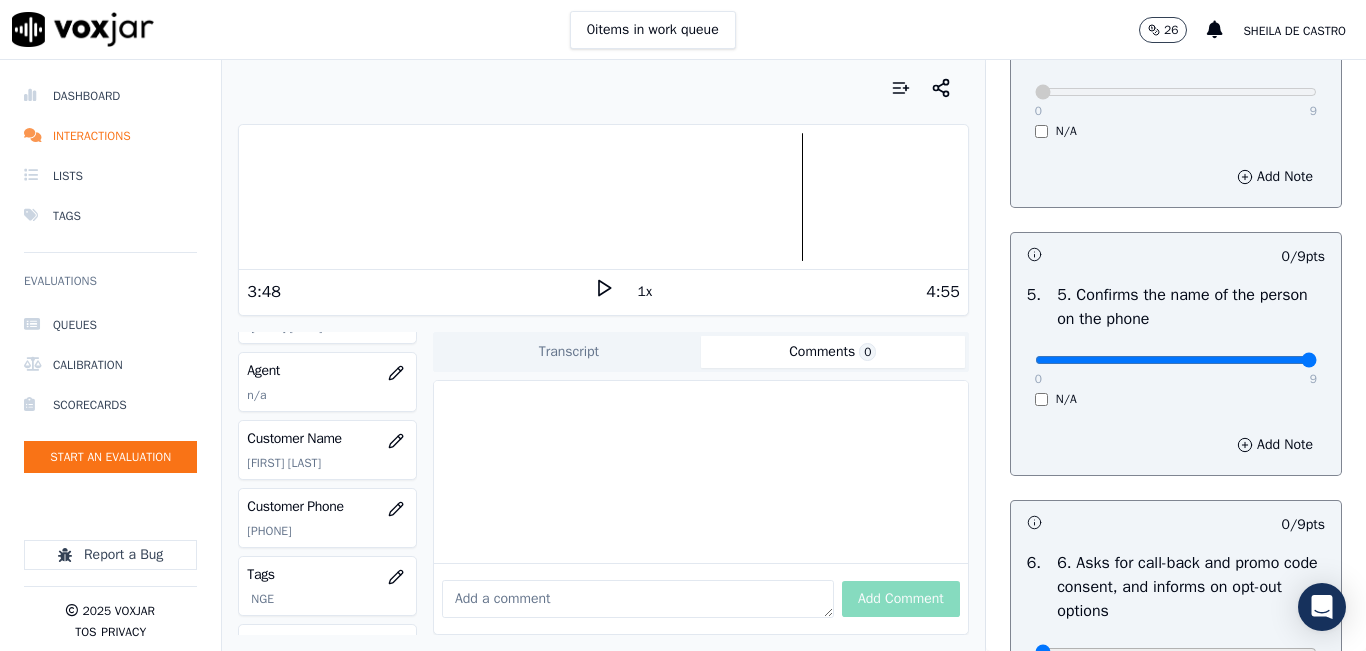 type on "9" 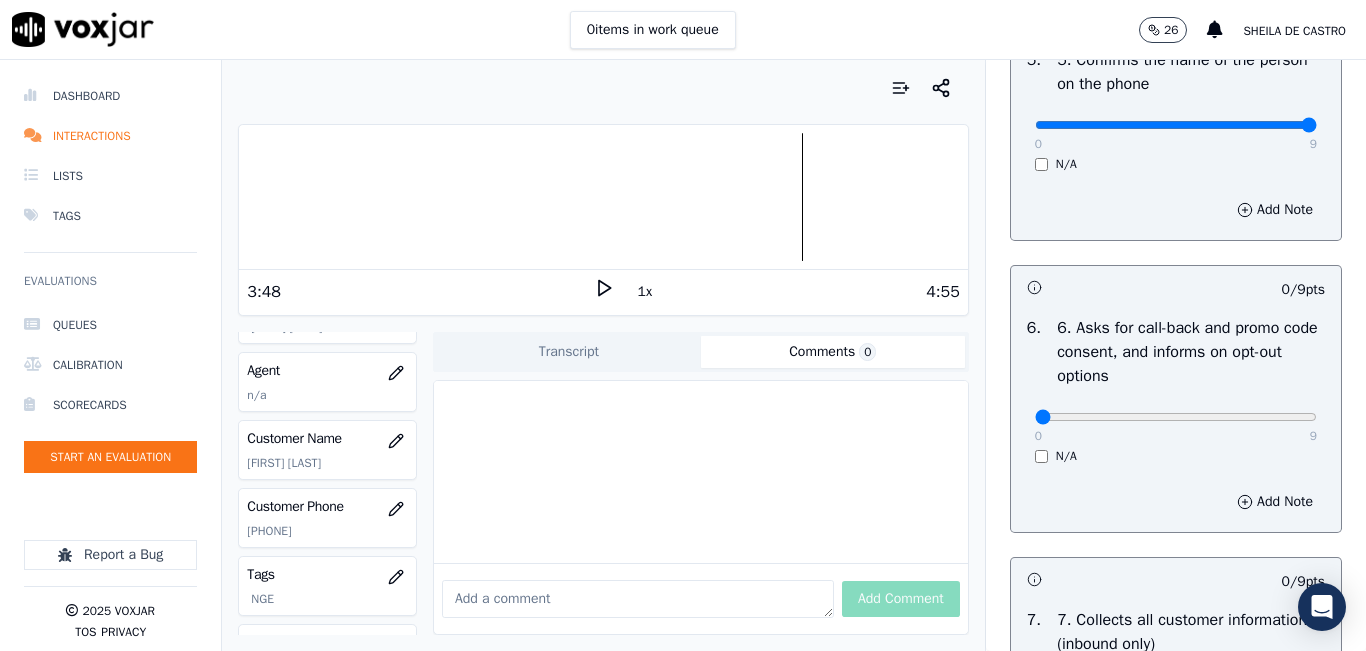 scroll, scrollTop: 1400, scrollLeft: 0, axis: vertical 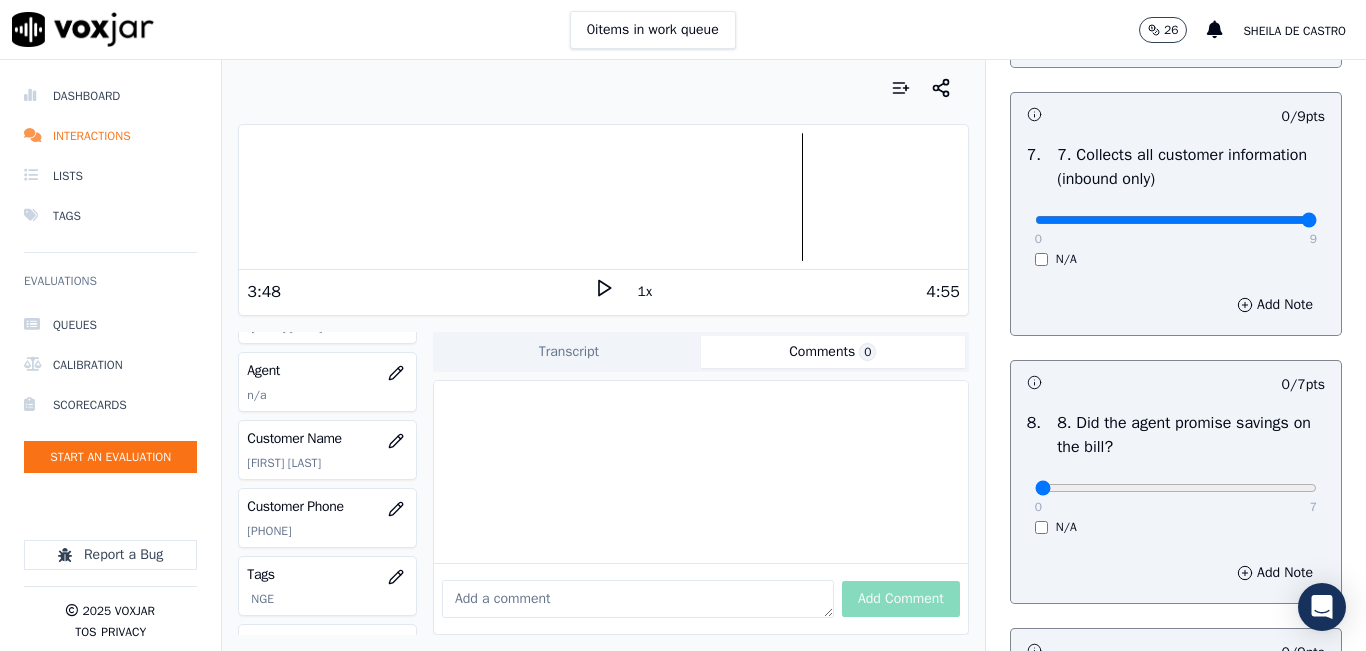 type on "9" 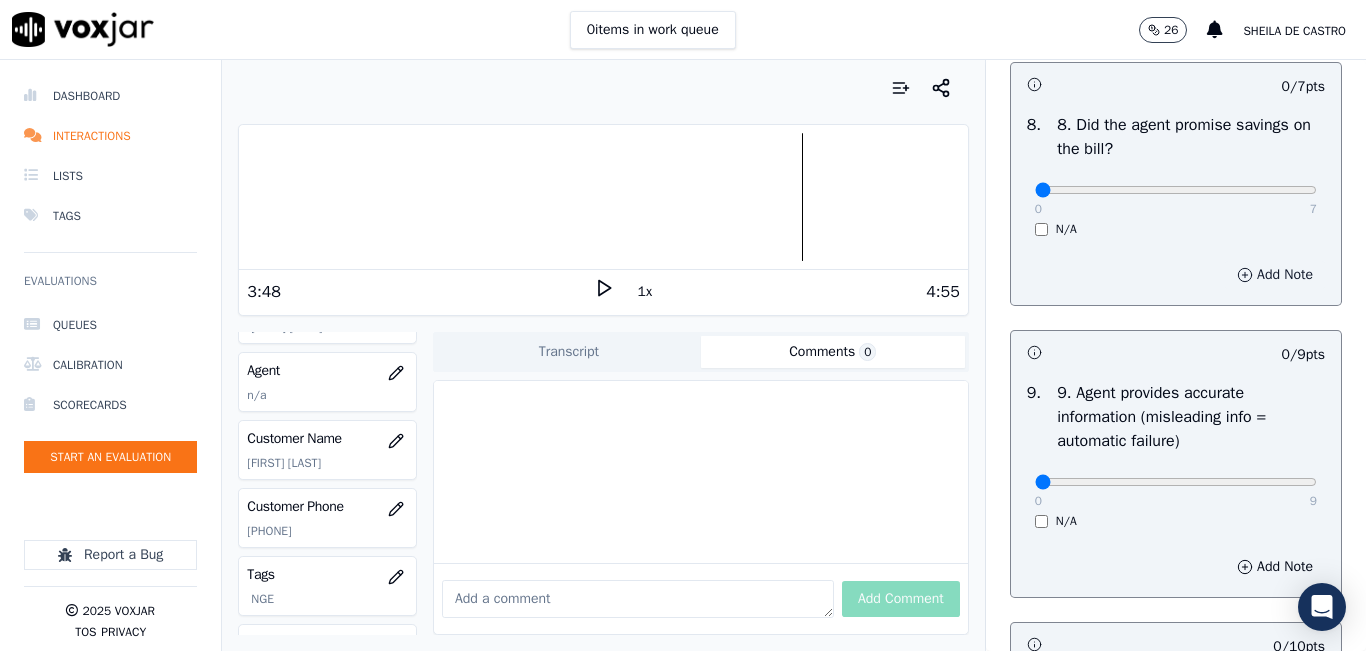 scroll, scrollTop: 2100, scrollLeft: 0, axis: vertical 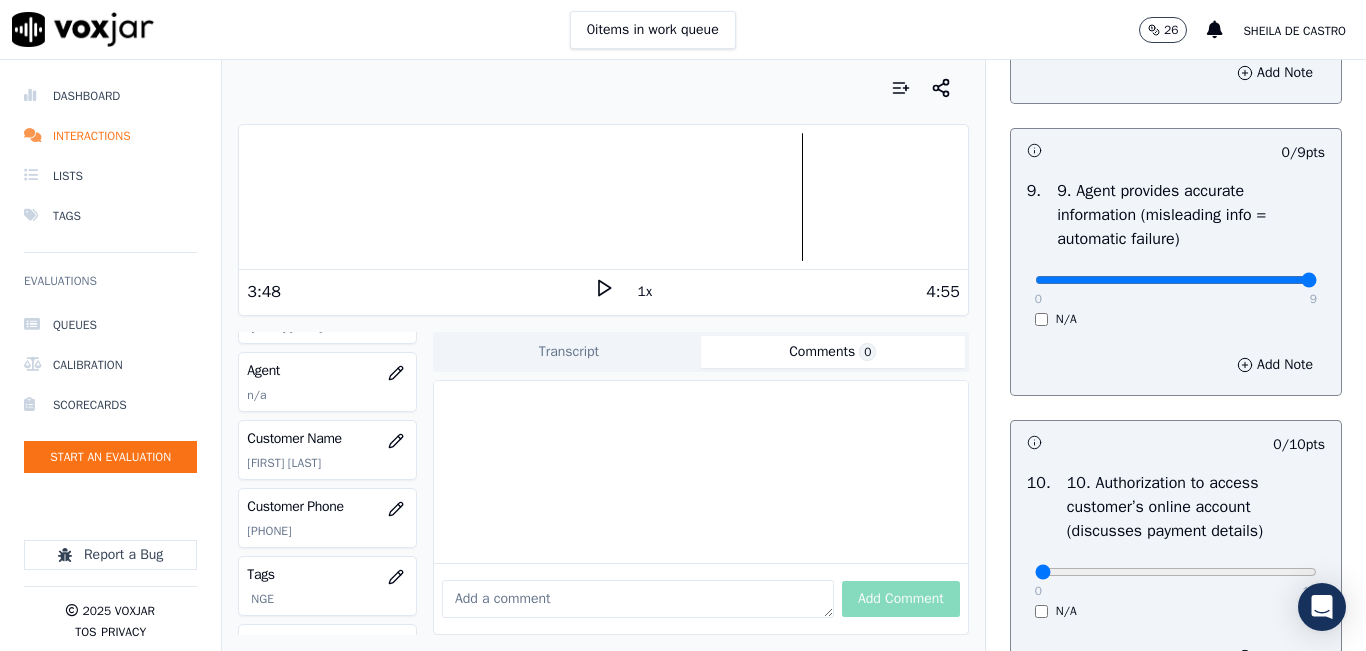 type on "9" 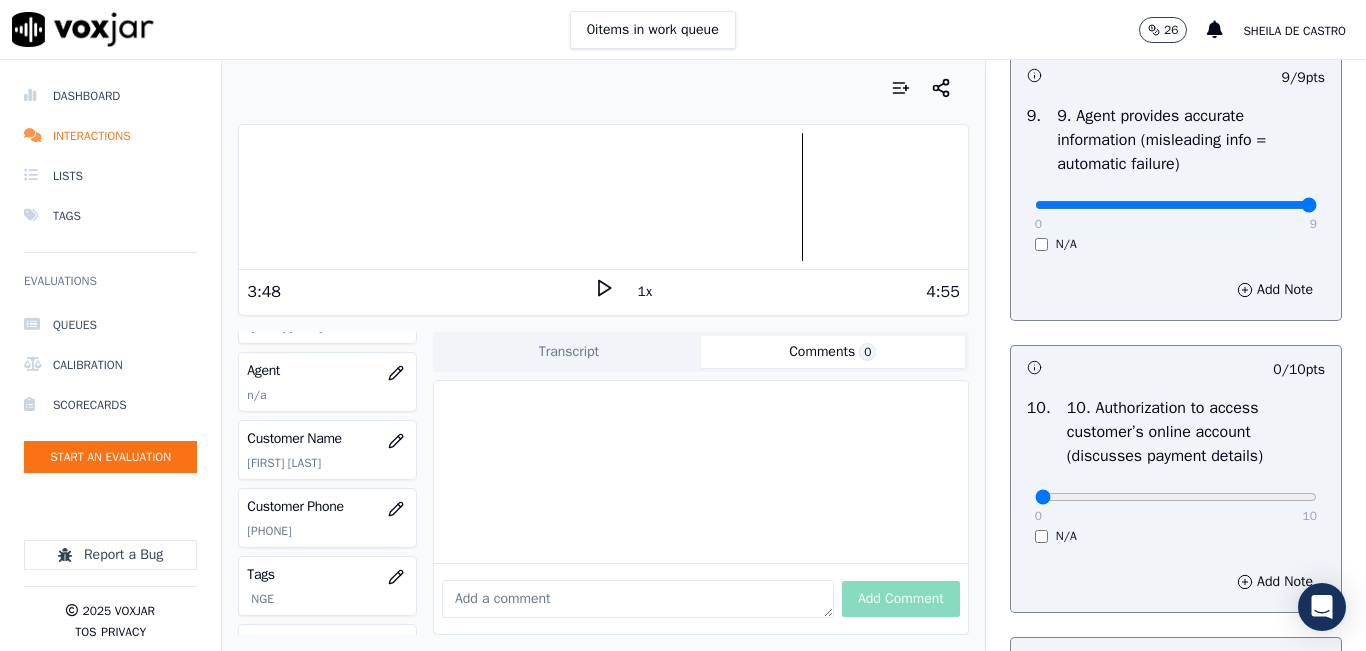 scroll, scrollTop: 2600, scrollLeft: 0, axis: vertical 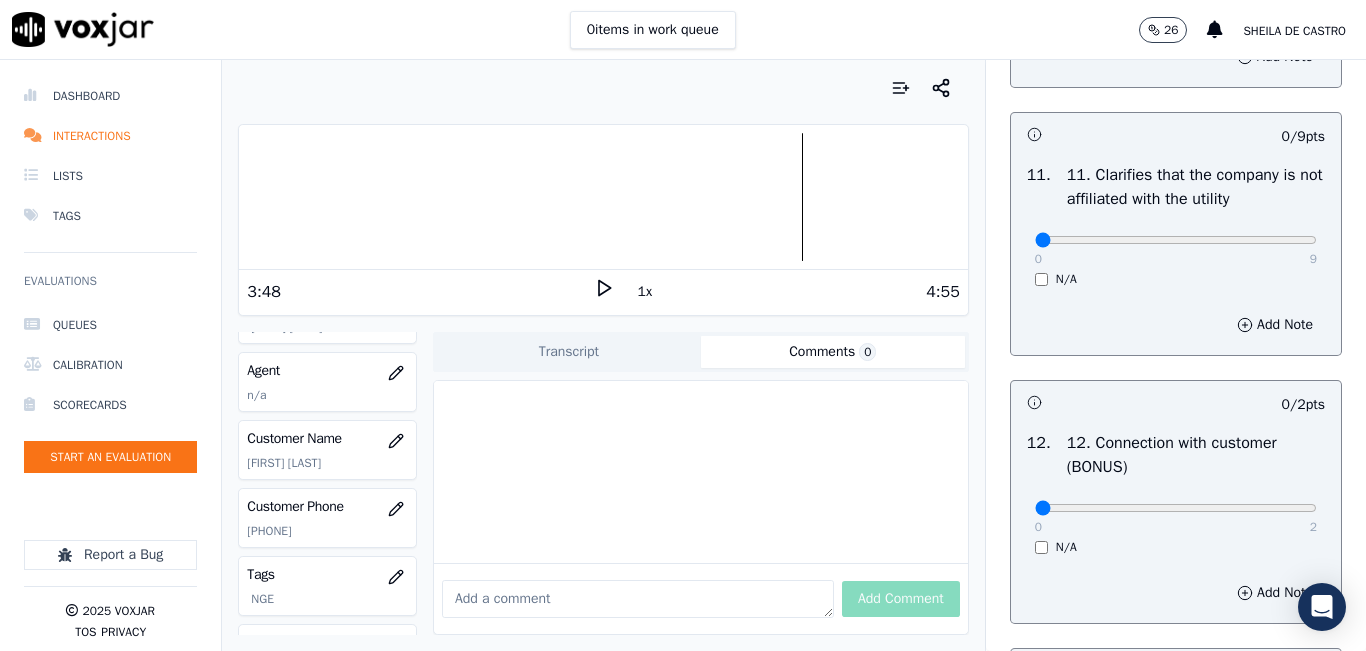 click on "0   9     N/A" at bounding box center (1176, 249) 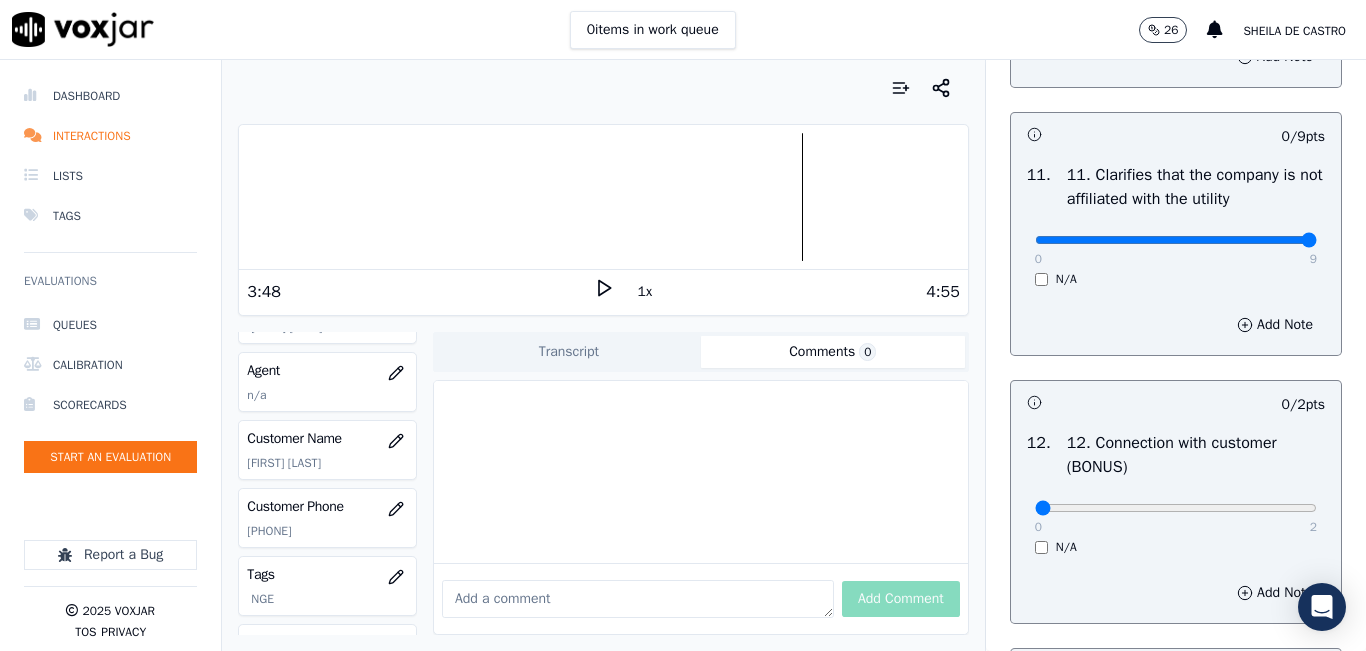 type on "9" 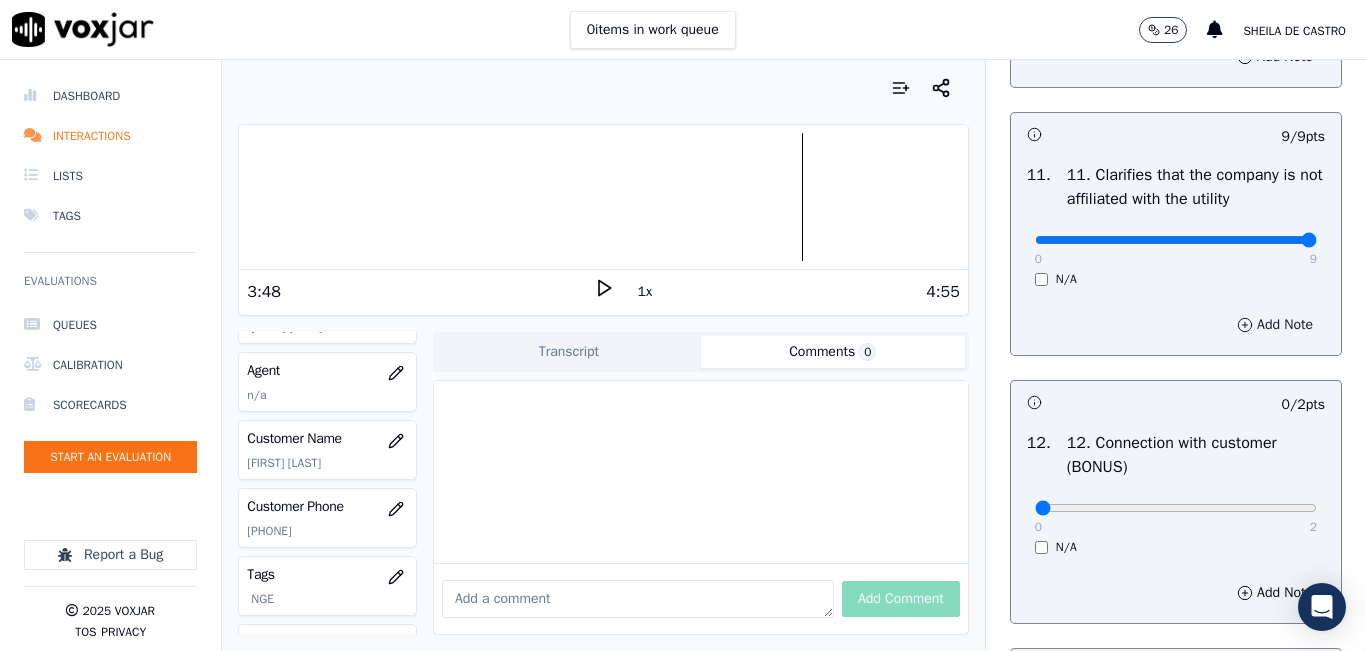 scroll, scrollTop: 3100, scrollLeft: 0, axis: vertical 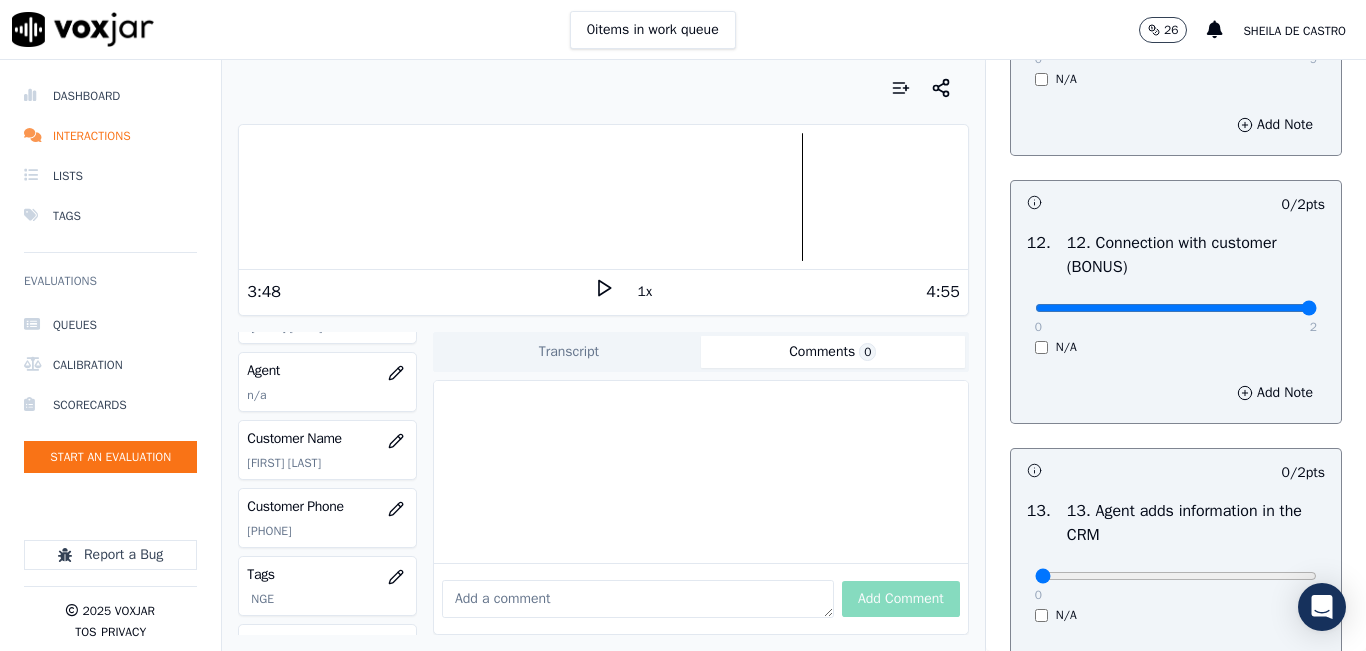 type on "2" 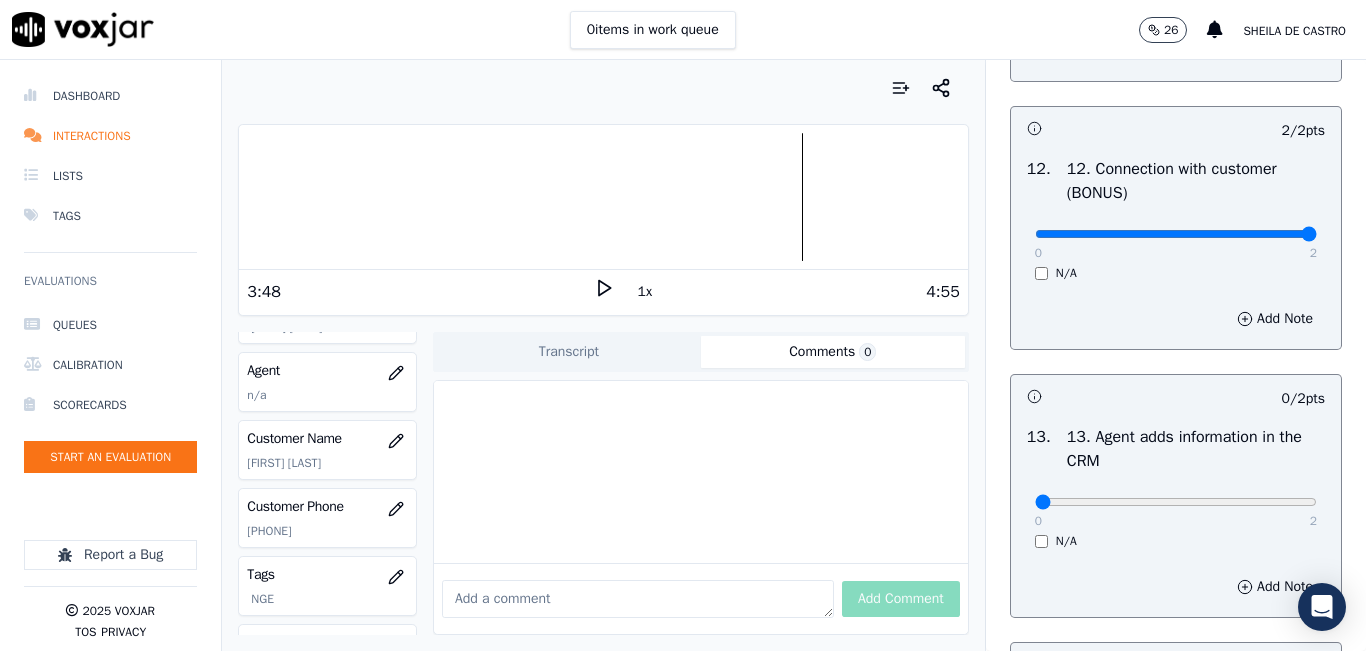 scroll, scrollTop: 3400, scrollLeft: 0, axis: vertical 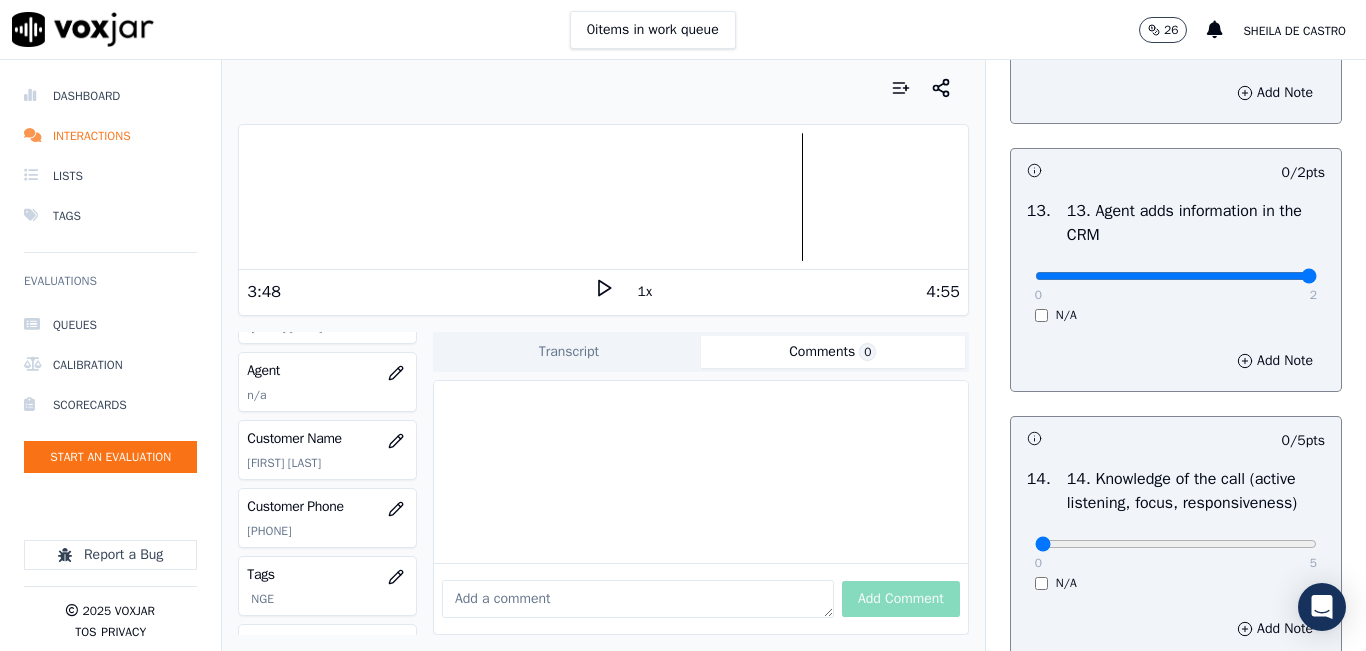 type on "2" 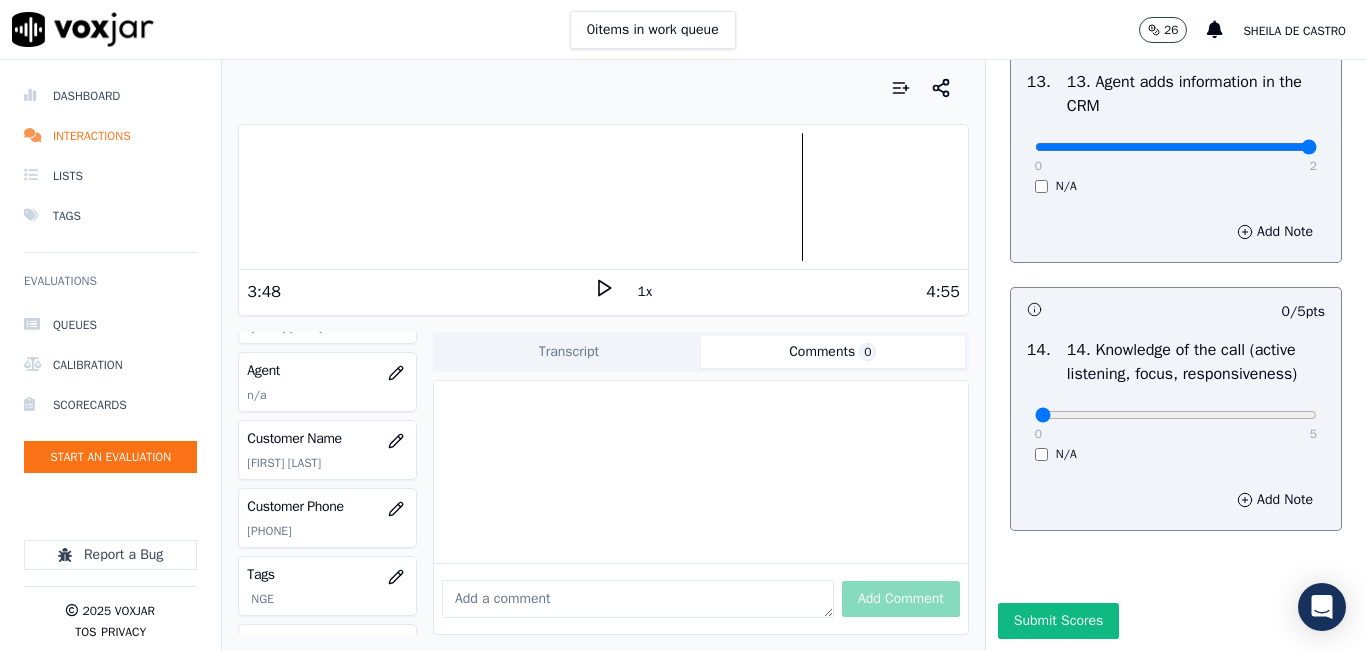 scroll, scrollTop: 3642, scrollLeft: 0, axis: vertical 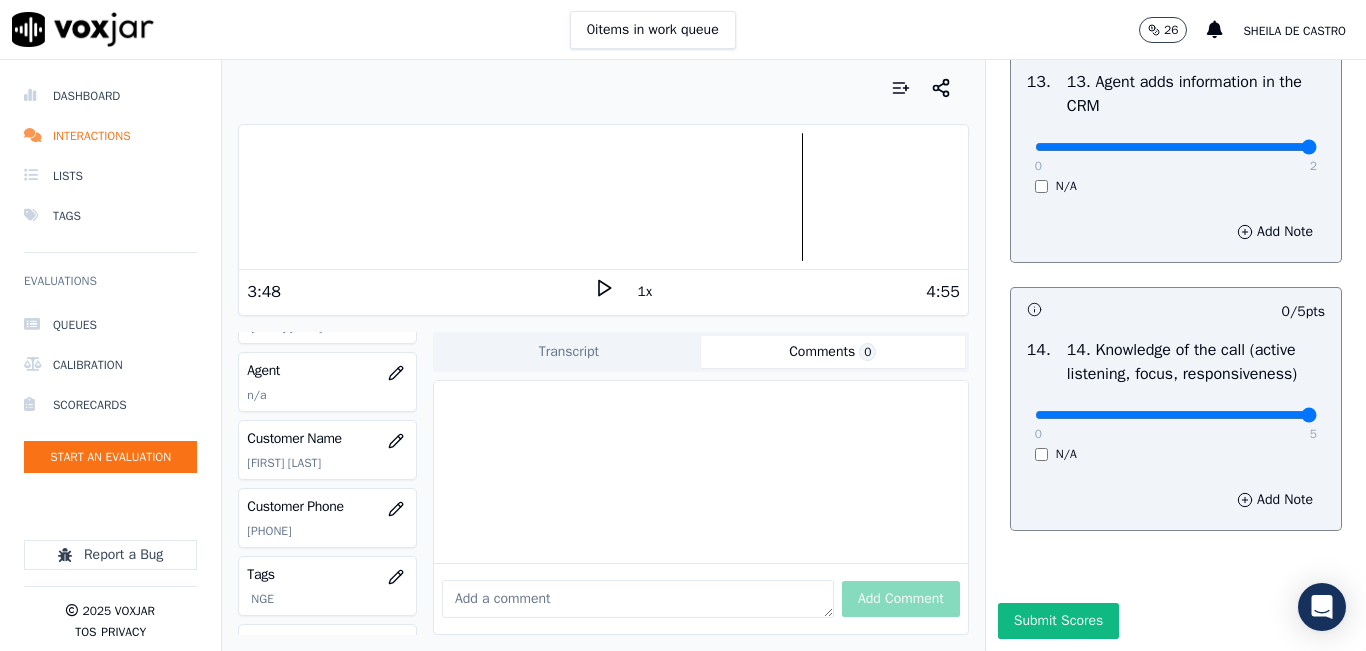 type on "5" 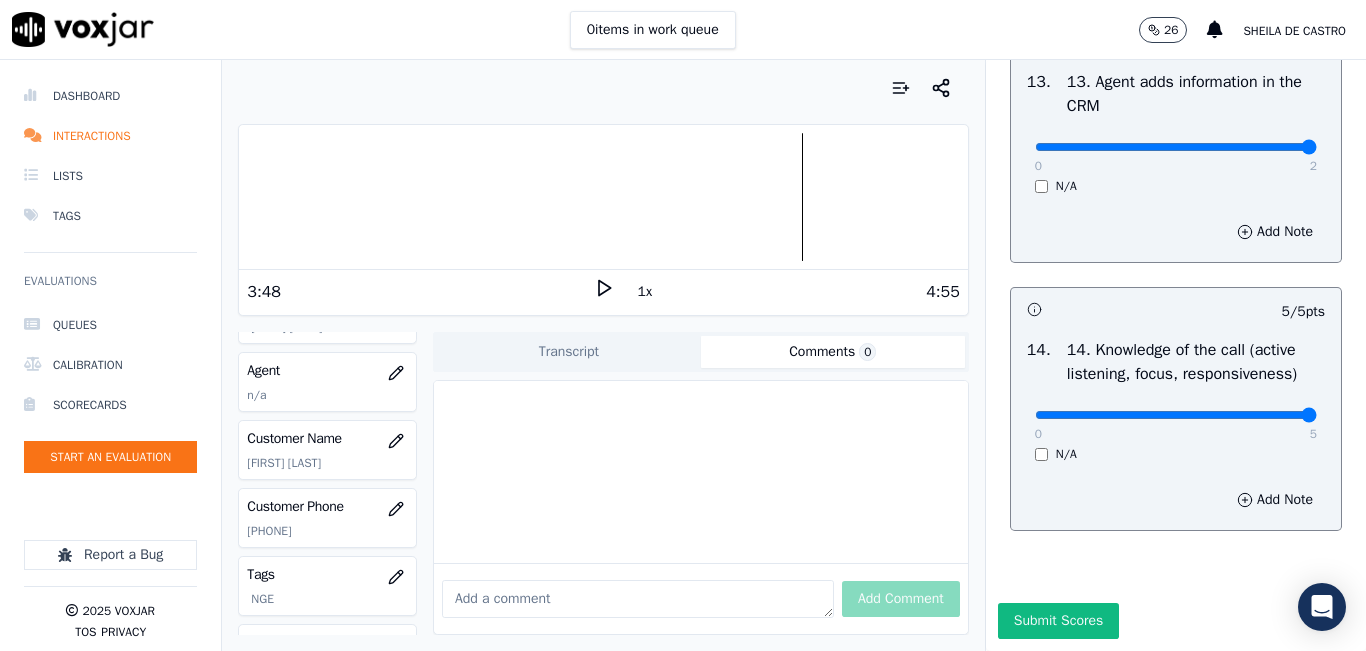 click on "Submit Scores" at bounding box center [1058, 621] 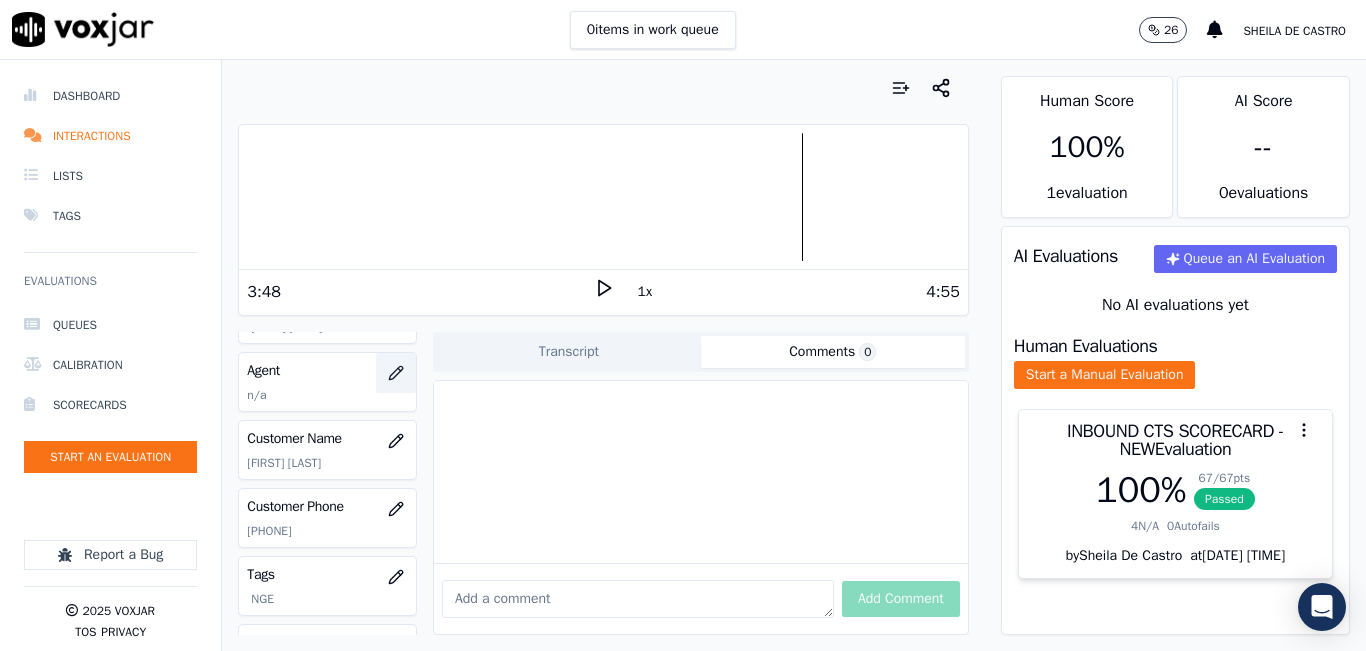 click at bounding box center (396, 373) 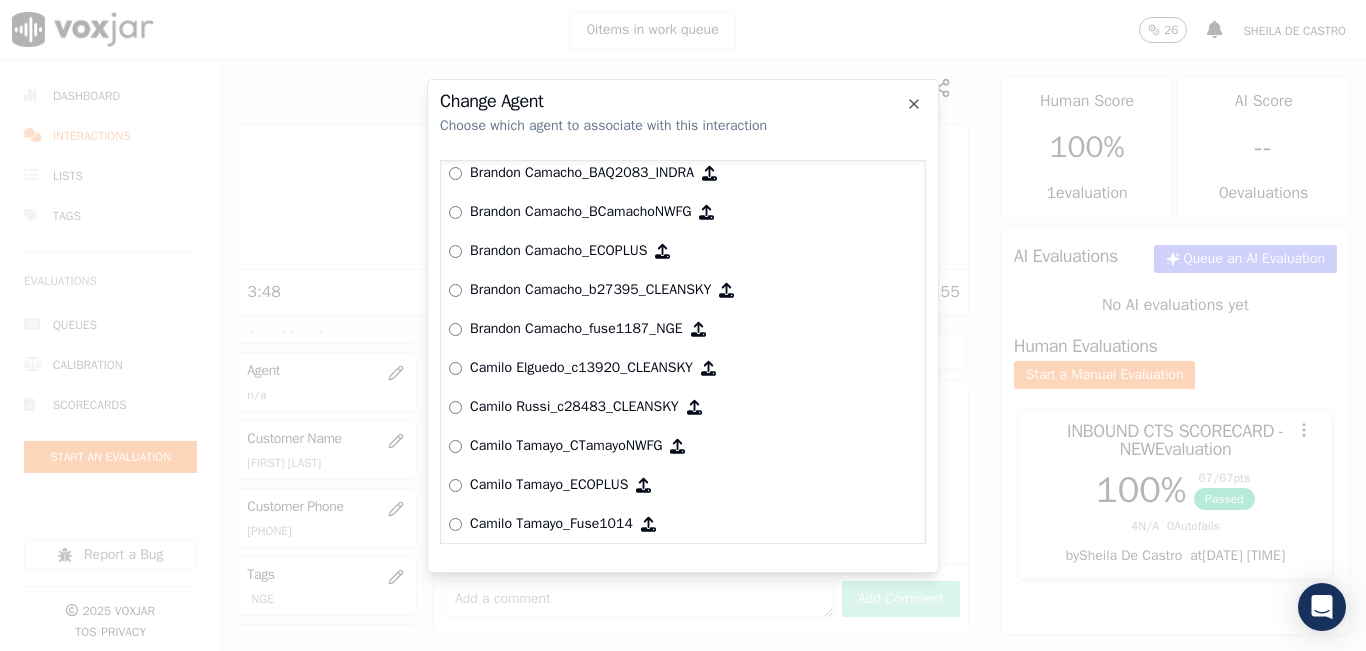 scroll, scrollTop: 1072, scrollLeft: 0, axis: vertical 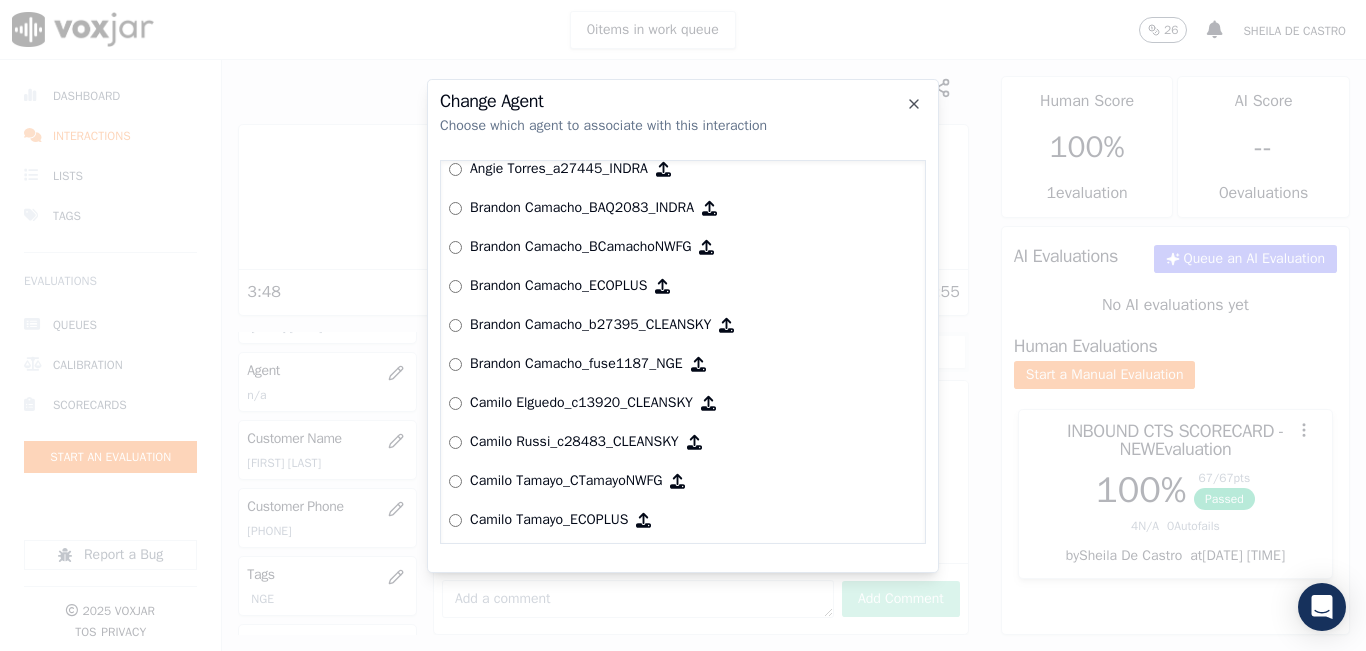 click on "Brandon Camacho_fuse1187_NGE" at bounding box center (683, 364) 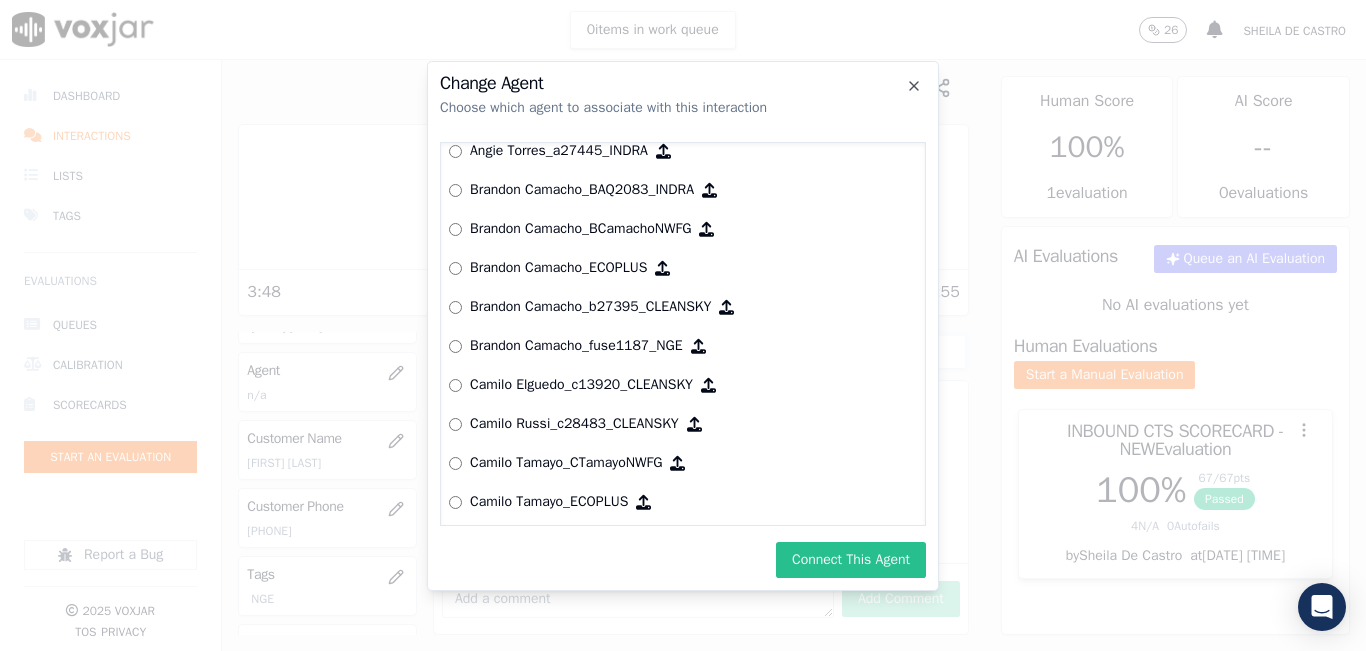click on "Connect This Agent" at bounding box center [851, 560] 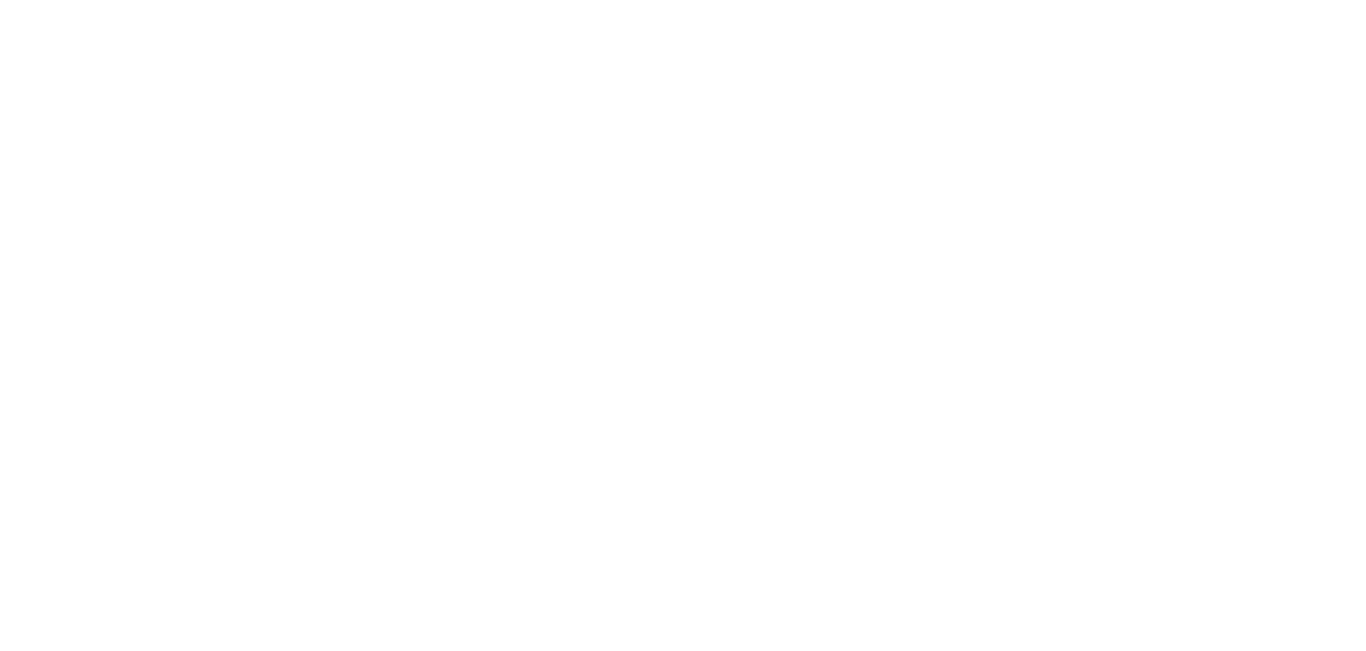 scroll, scrollTop: 0, scrollLeft: 0, axis: both 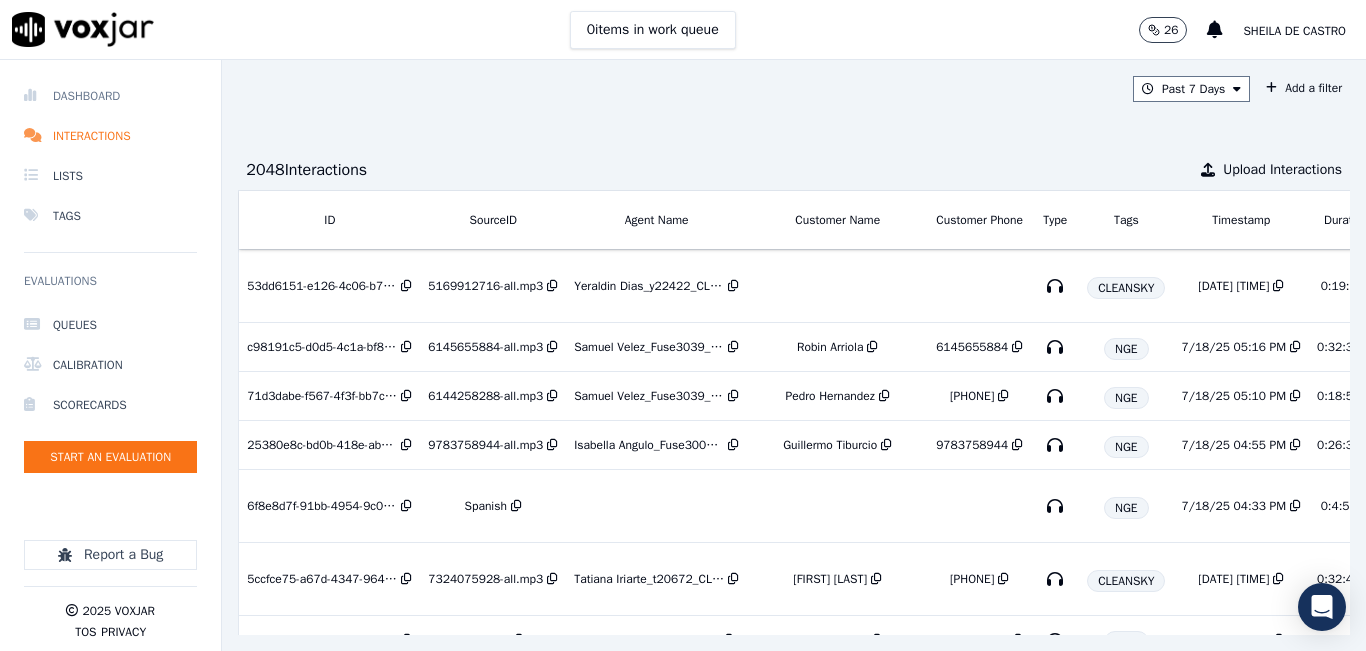 click on "Dashboard" at bounding box center (110, 96) 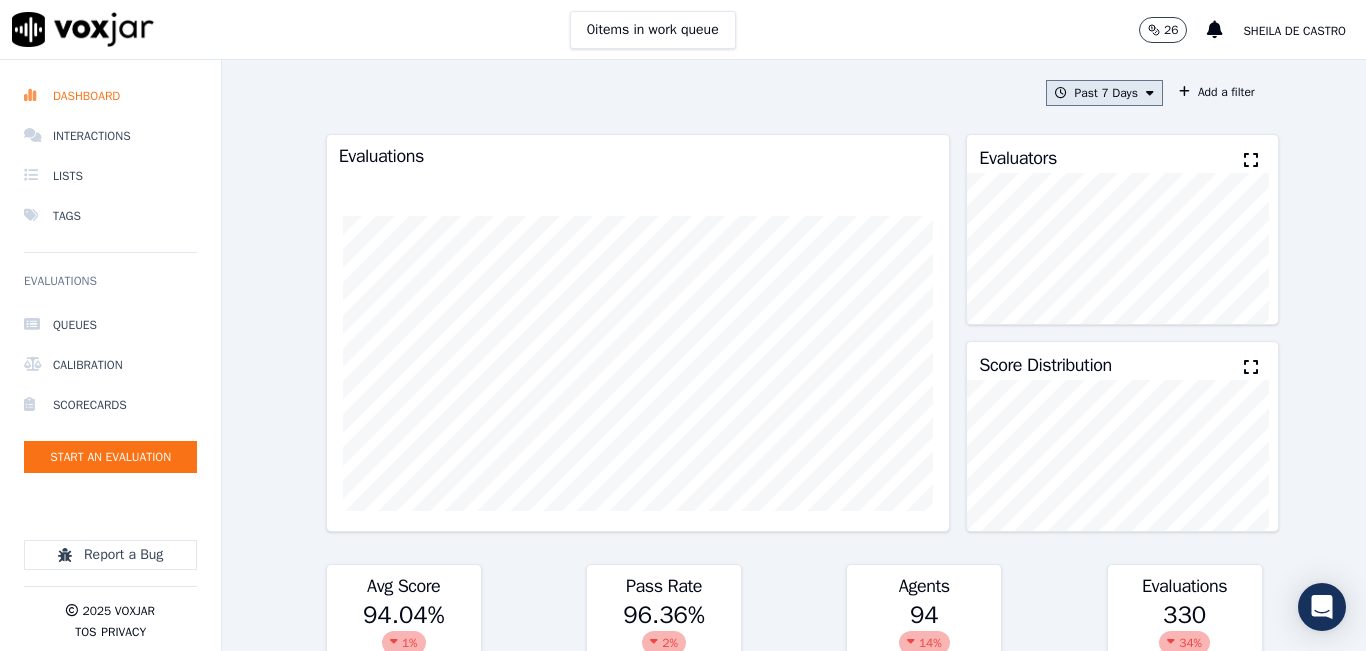 click at bounding box center [1150, 93] 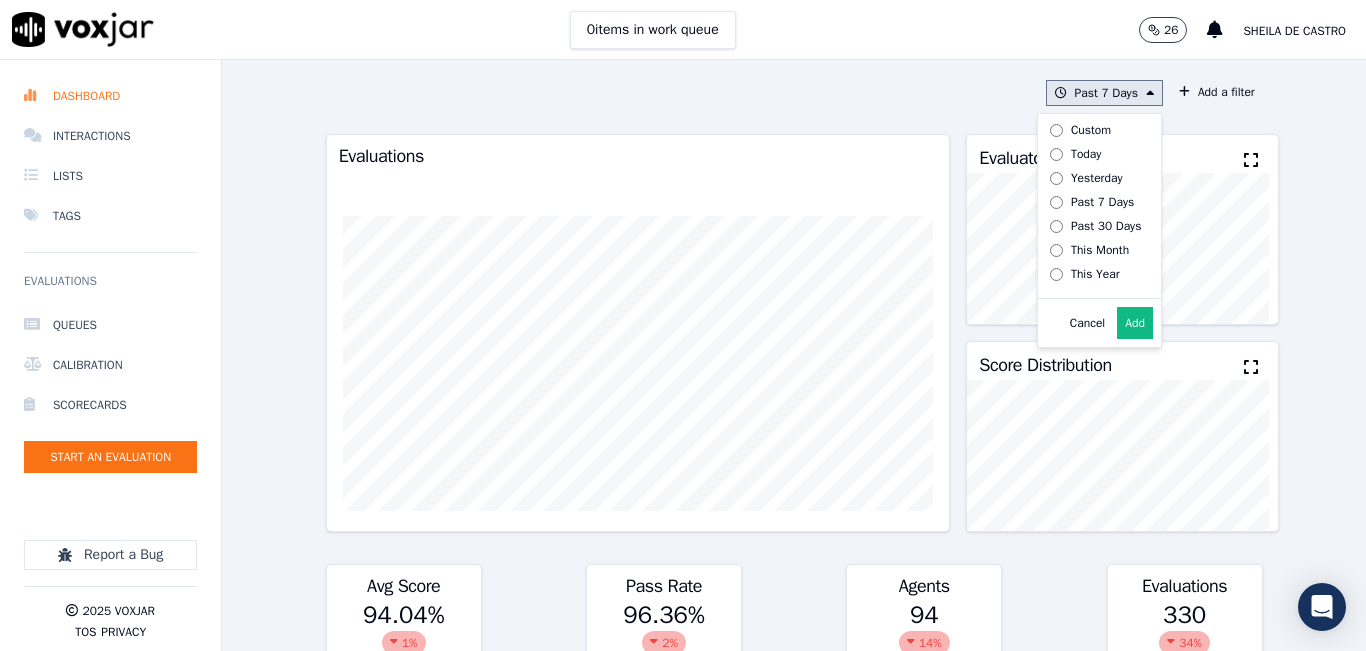 click on "Today" at bounding box center [1092, 154] 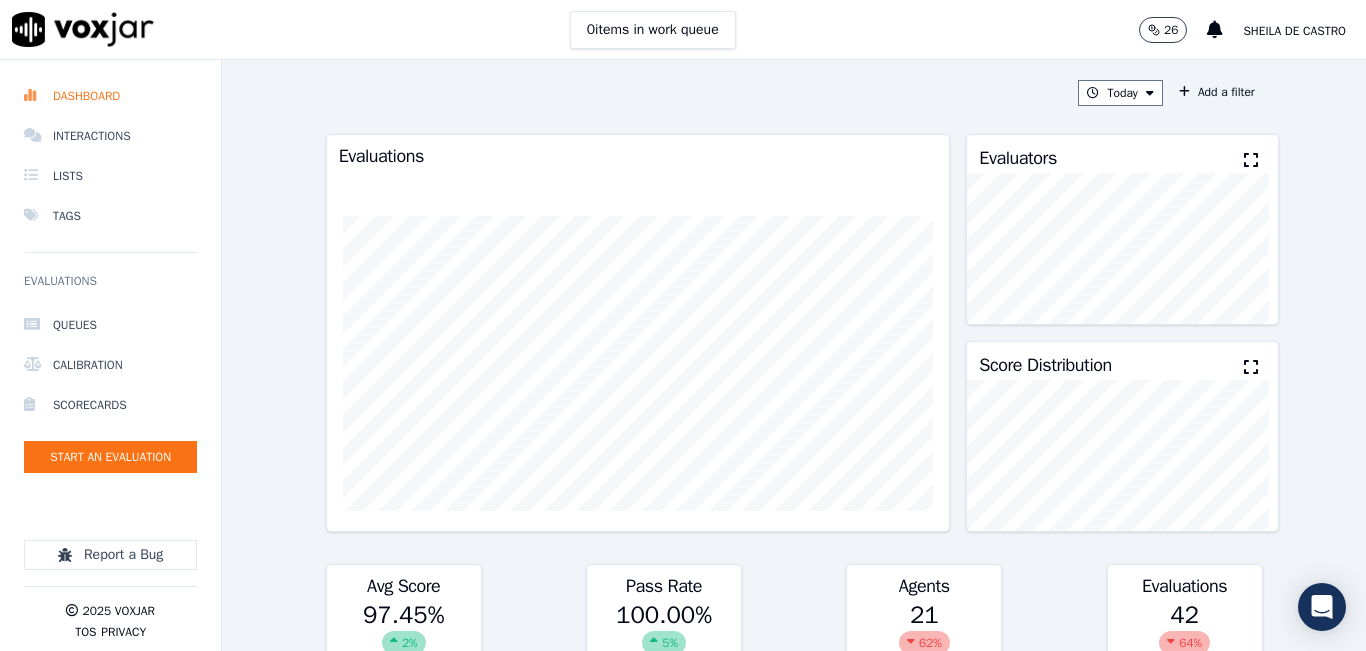 click at bounding box center [1251, 160] 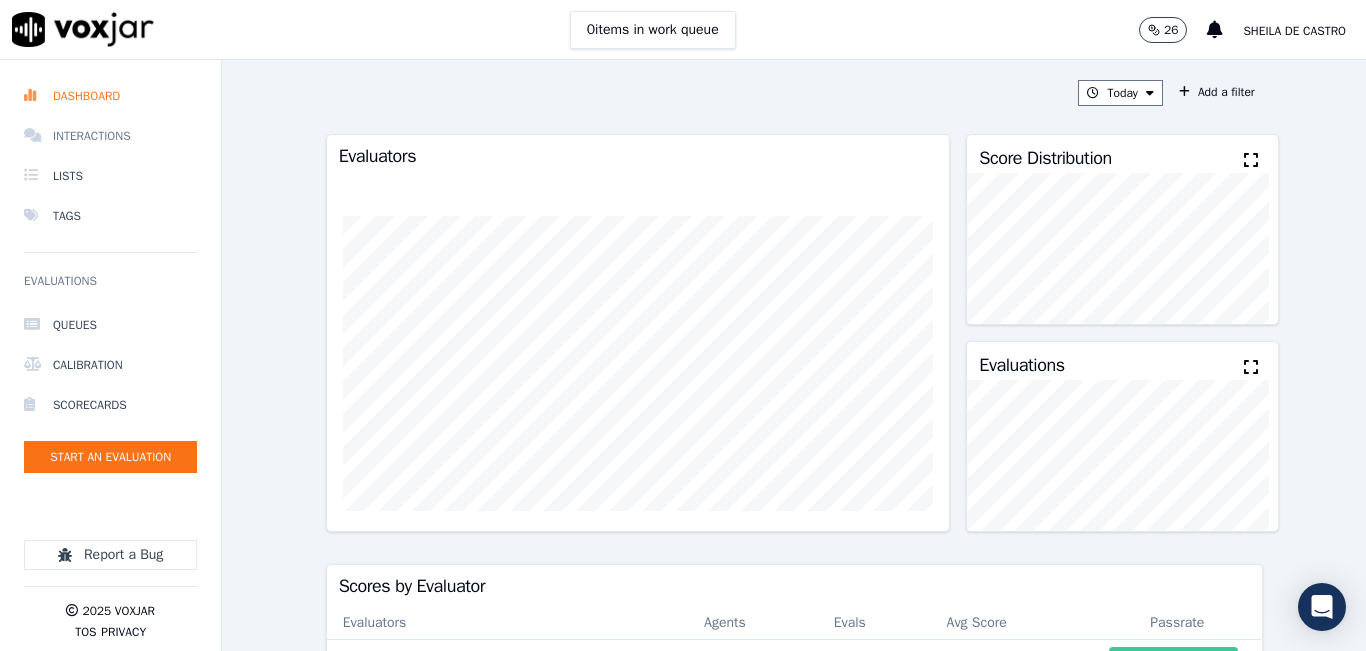 drag, startPoint x: 115, startPoint y: 124, endPoint x: 102, endPoint y: 135, distance: 17.029387 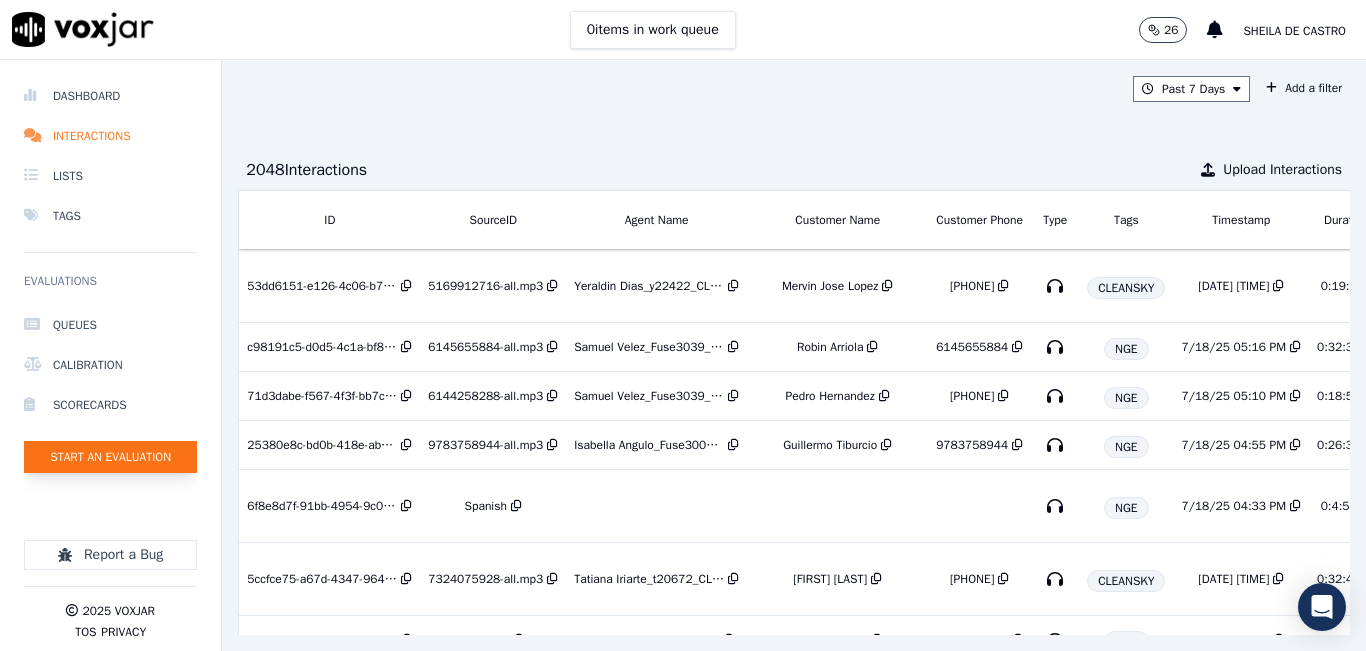 click on "Start an Evaluation" 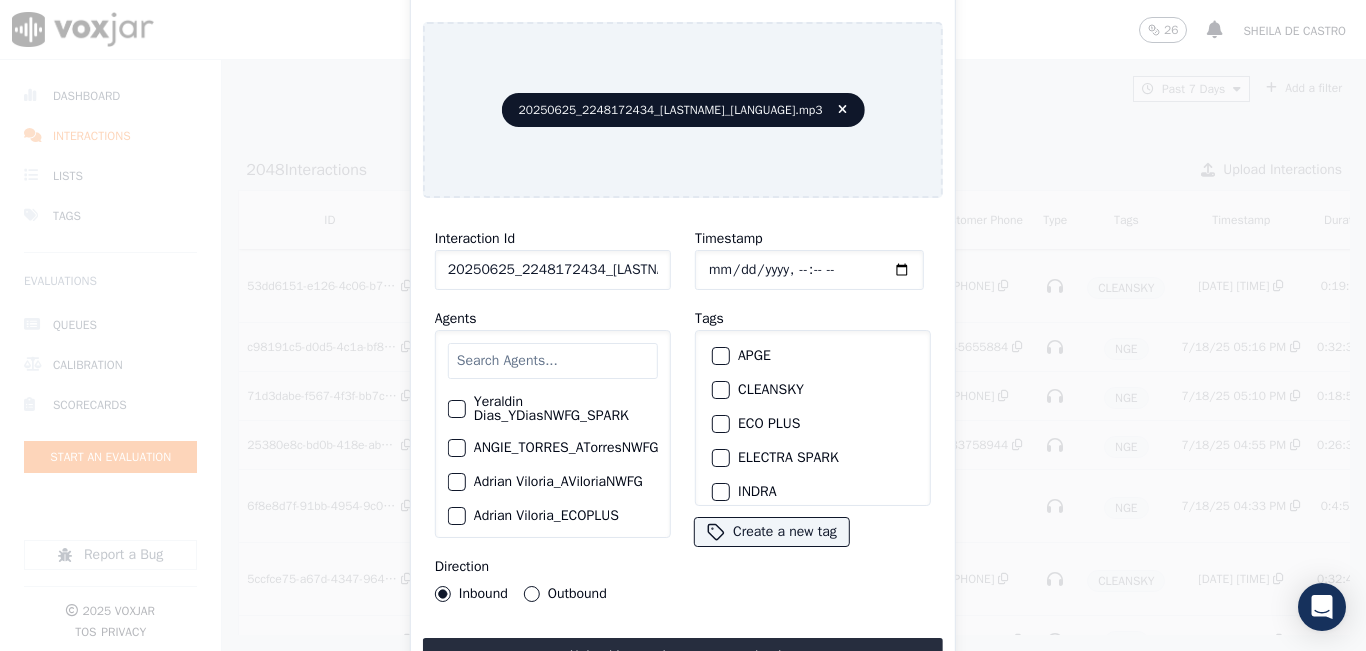 click on "20250625_2248172434_RICARDO CASTRO_Spanish.mp3" 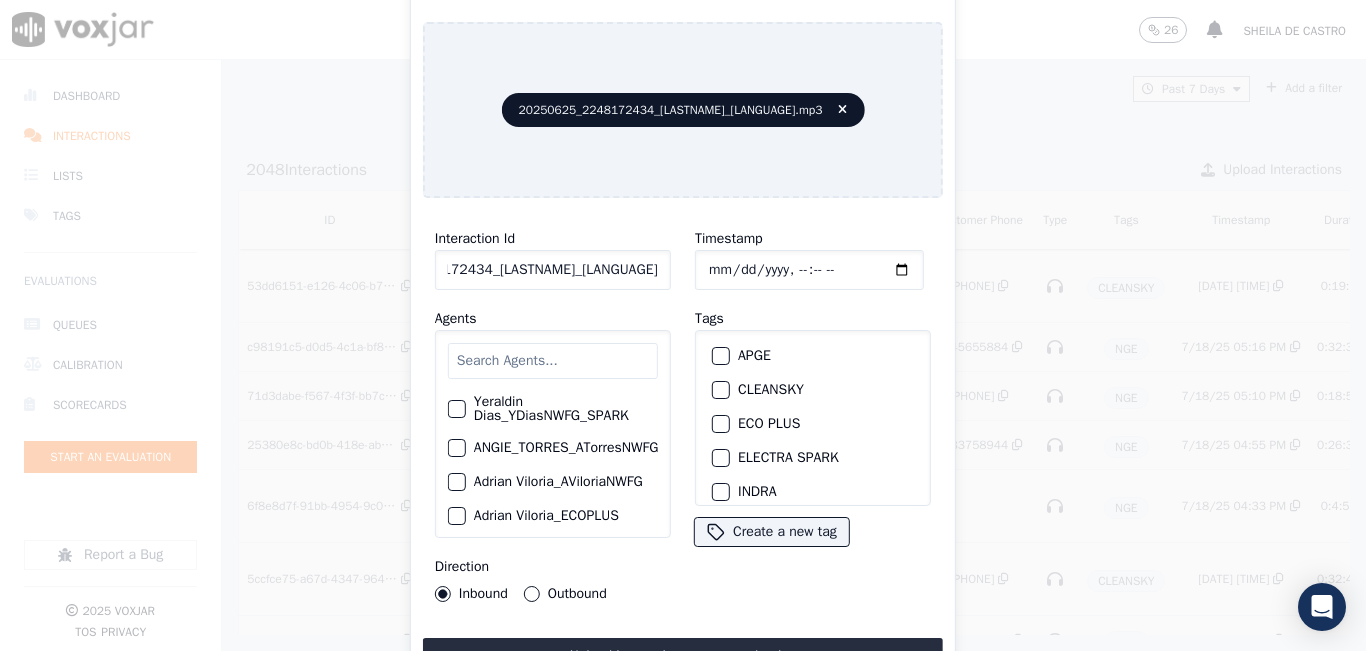 scroll, scrollTop: 0, scrollLeft: 112, axis: horizontal 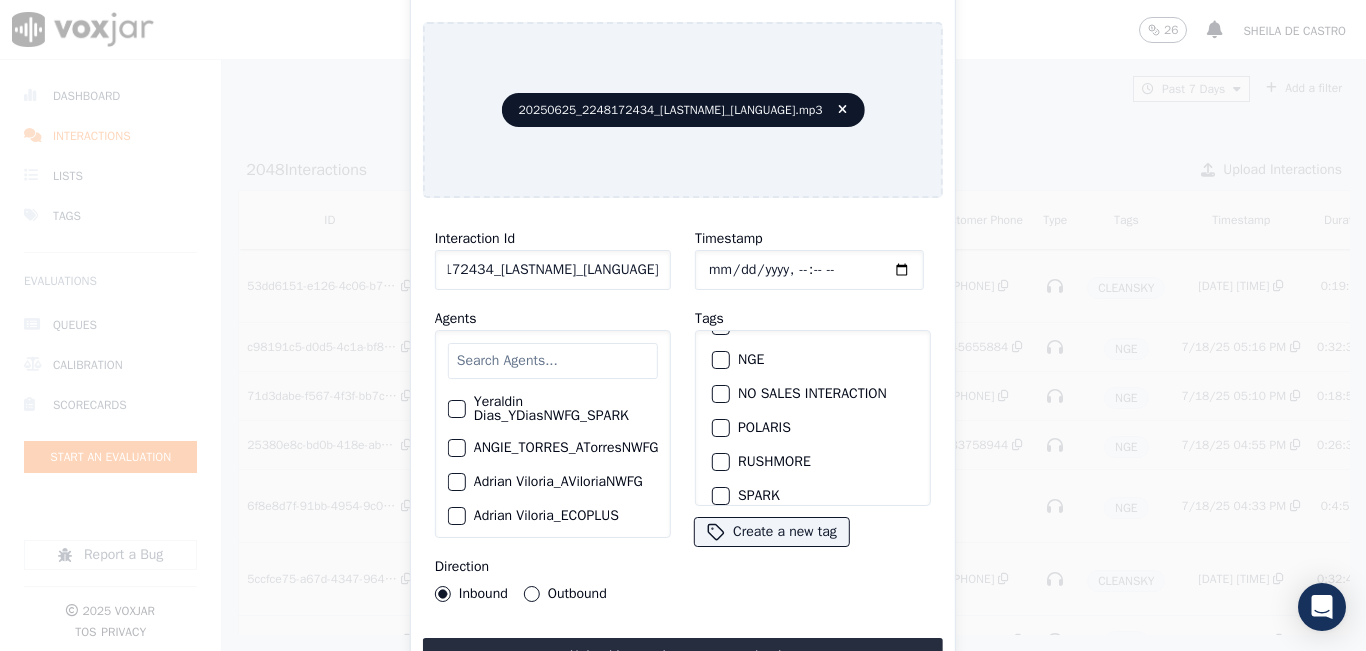 type on "20250625_2248172434_RICARDO CASTRO_Spanish" 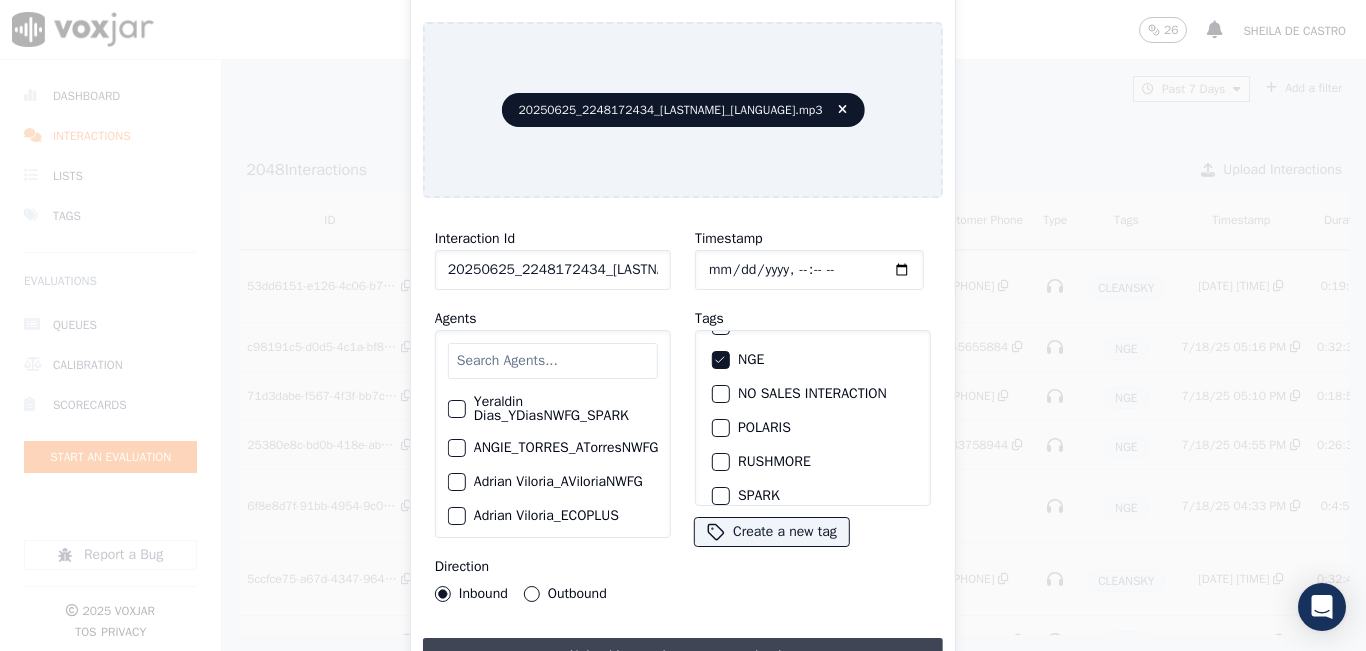 click on "Upload interaction to start evaluation" at bounding box center (683, 656) 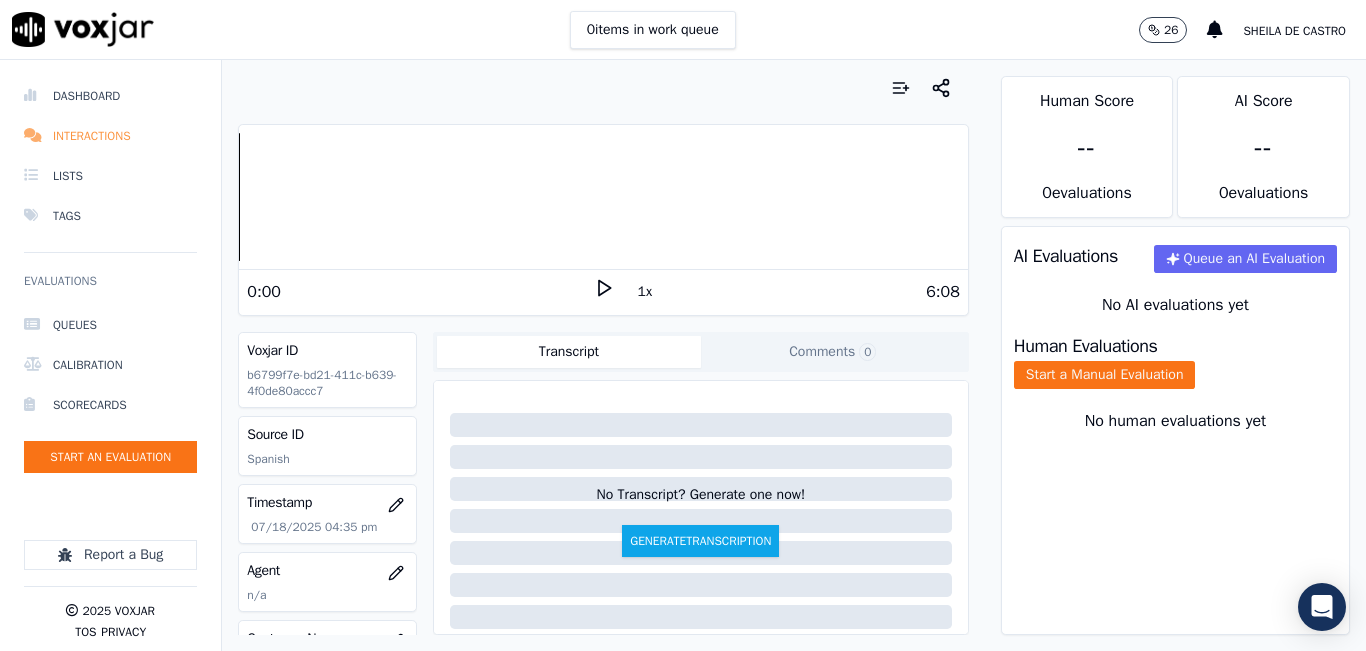 click on "Interactions" at bounding box center (110, 136) 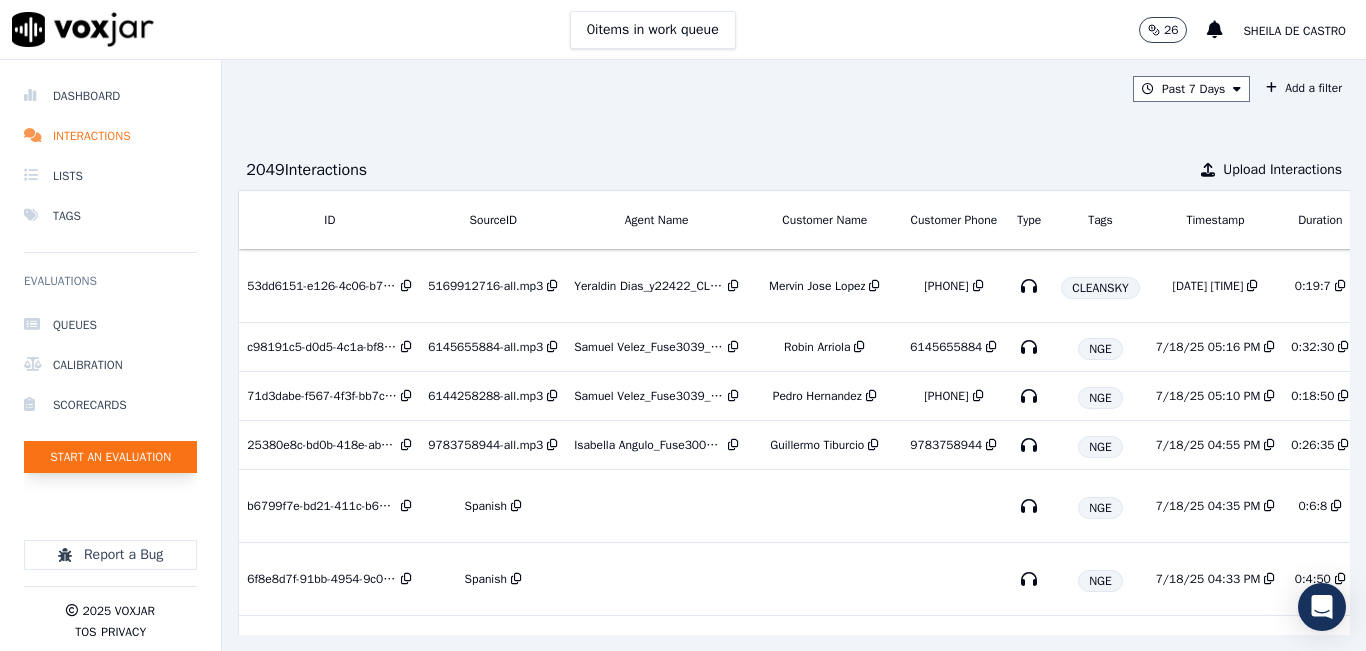 click on "Start an Evaluation" 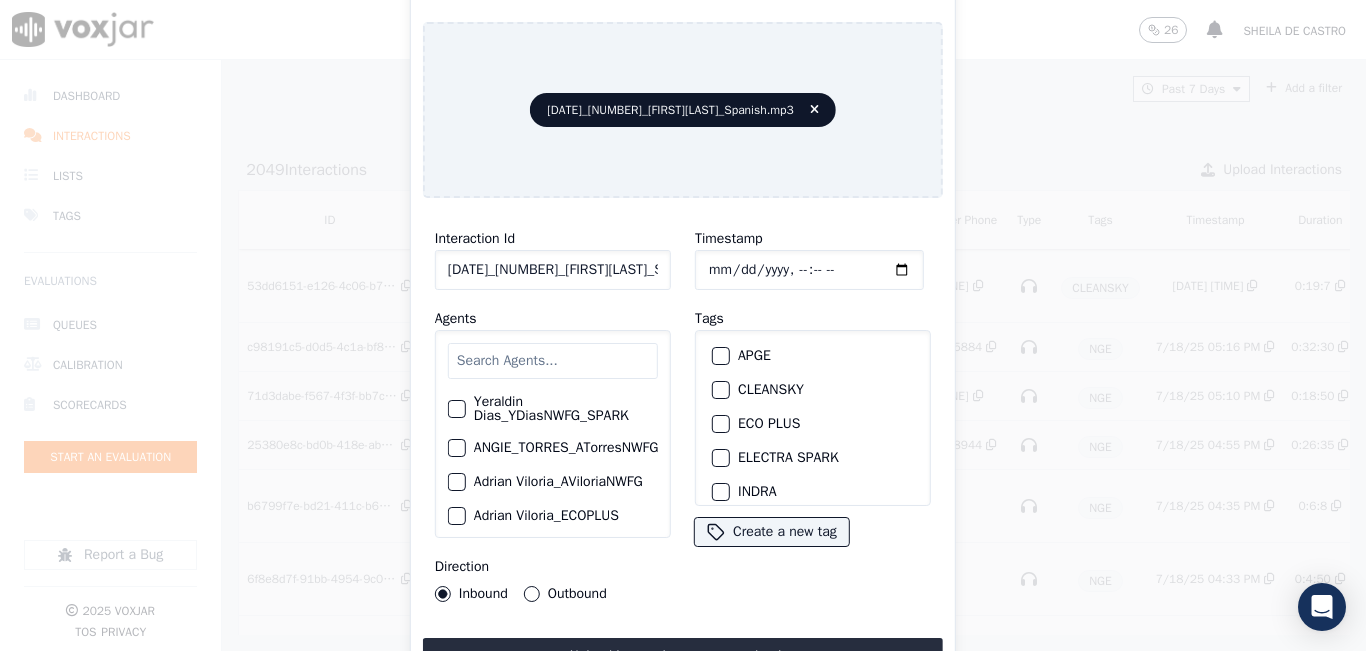 click on "20250625_2677700573_JOIDYFONTALVO_Spanish.mp3" 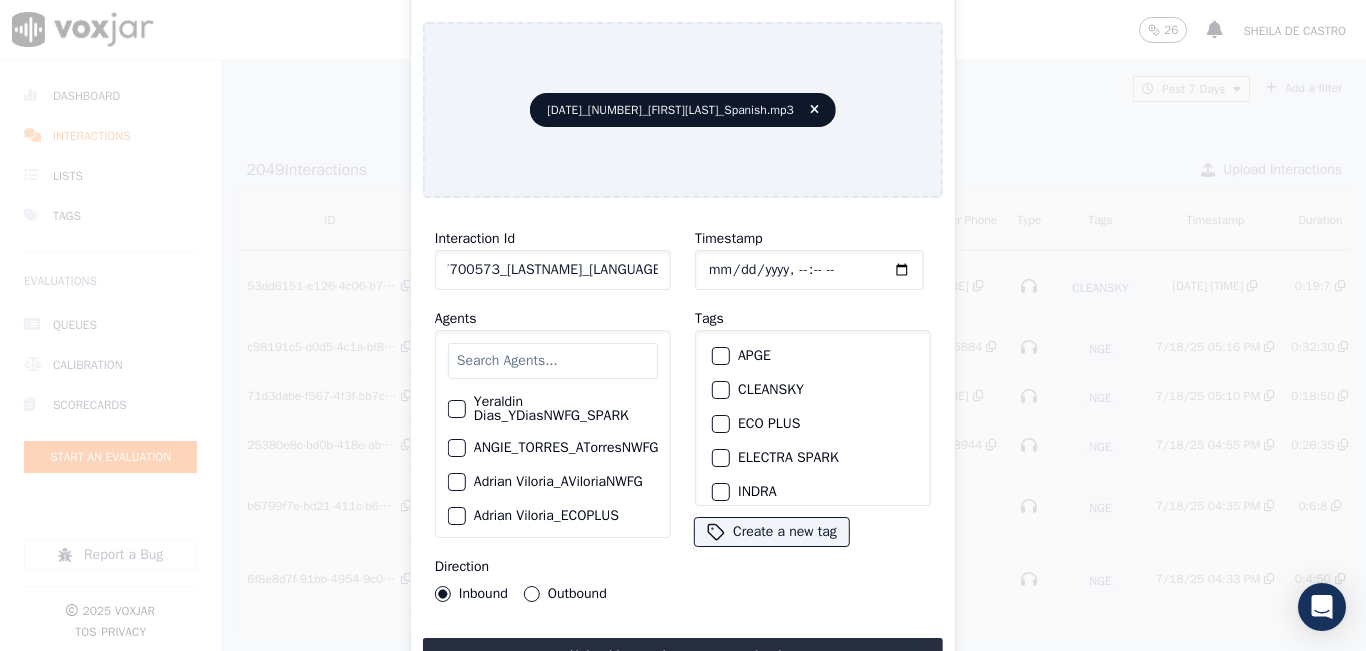 scroll, scrollTop: 0, scrollLeft: 103, axis: horizontal 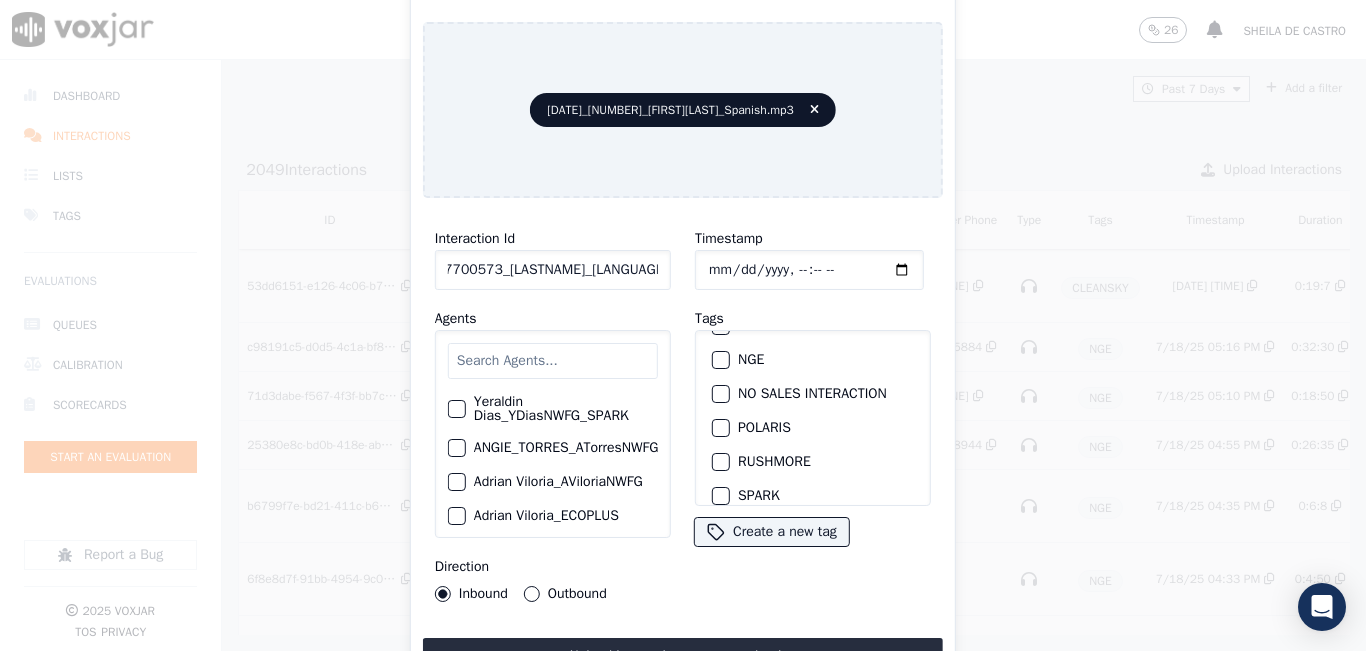 type on "20250625_2677700573_JOIDYFONTALVO_Spanish" 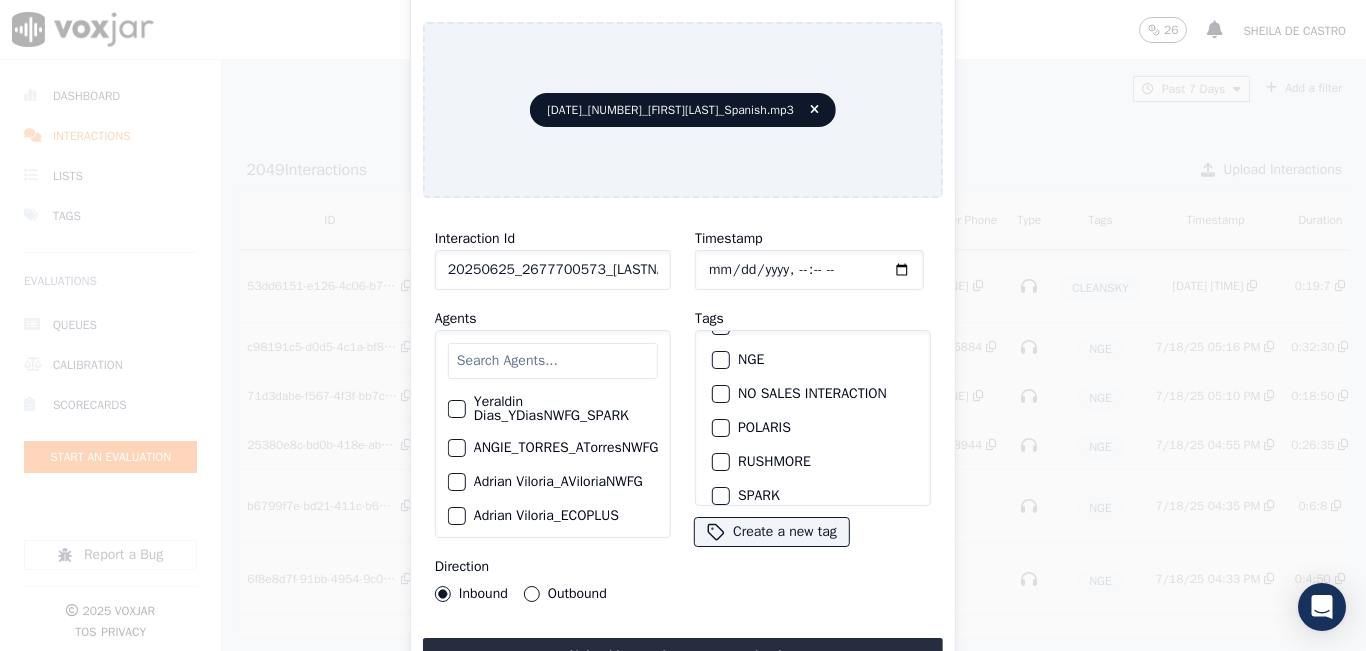 click at bounding box center [720, 360] 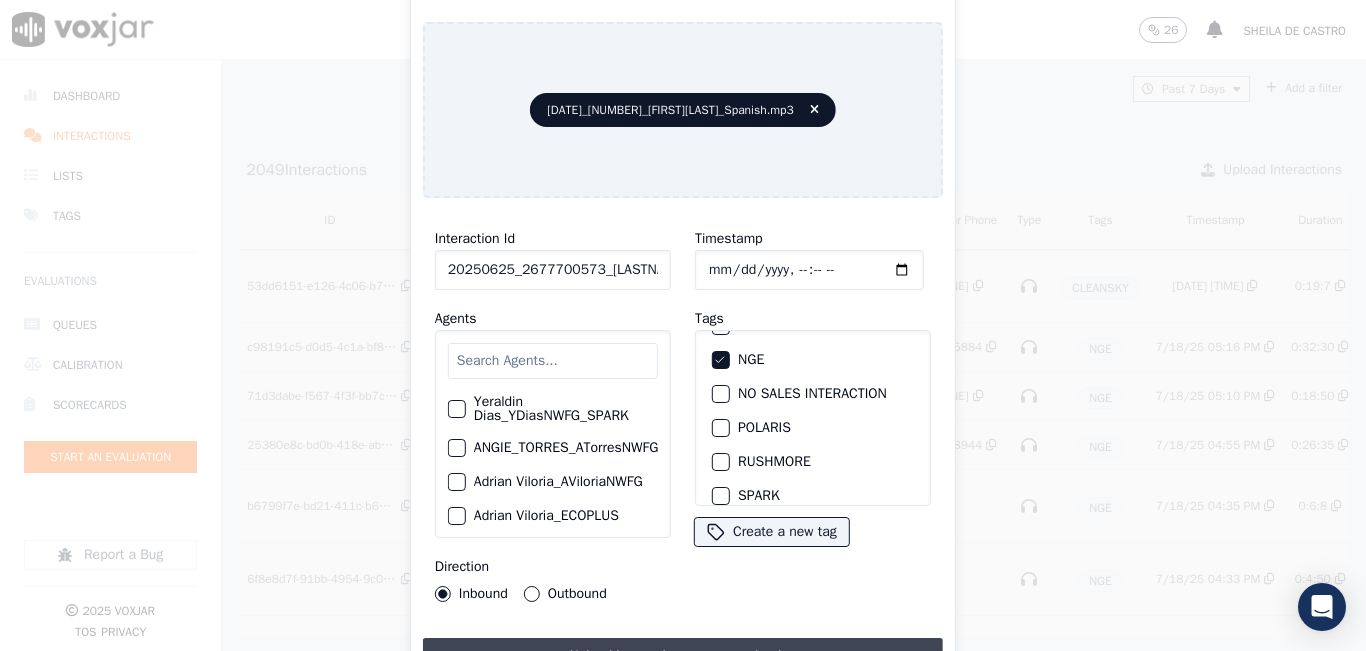 click on "Upload interaction to start evaluation" at bounding box center [683, 656] 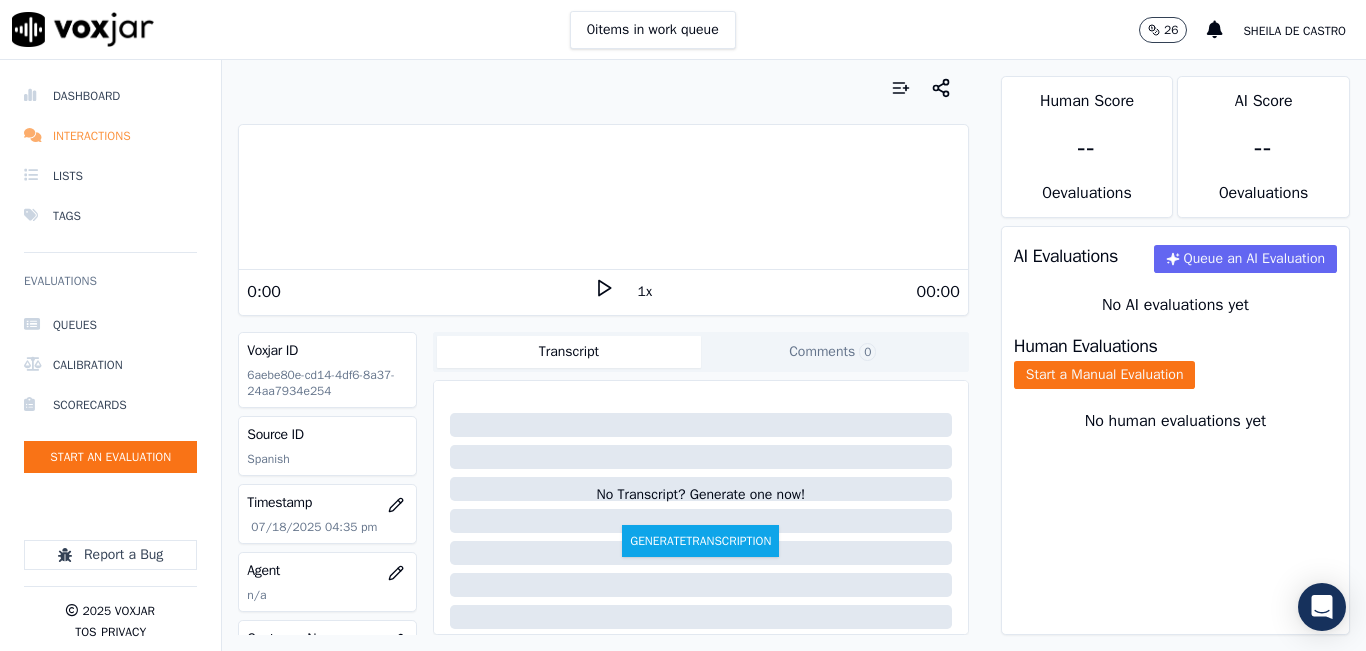 click on "Interactions" at bounding box center [110, 136] 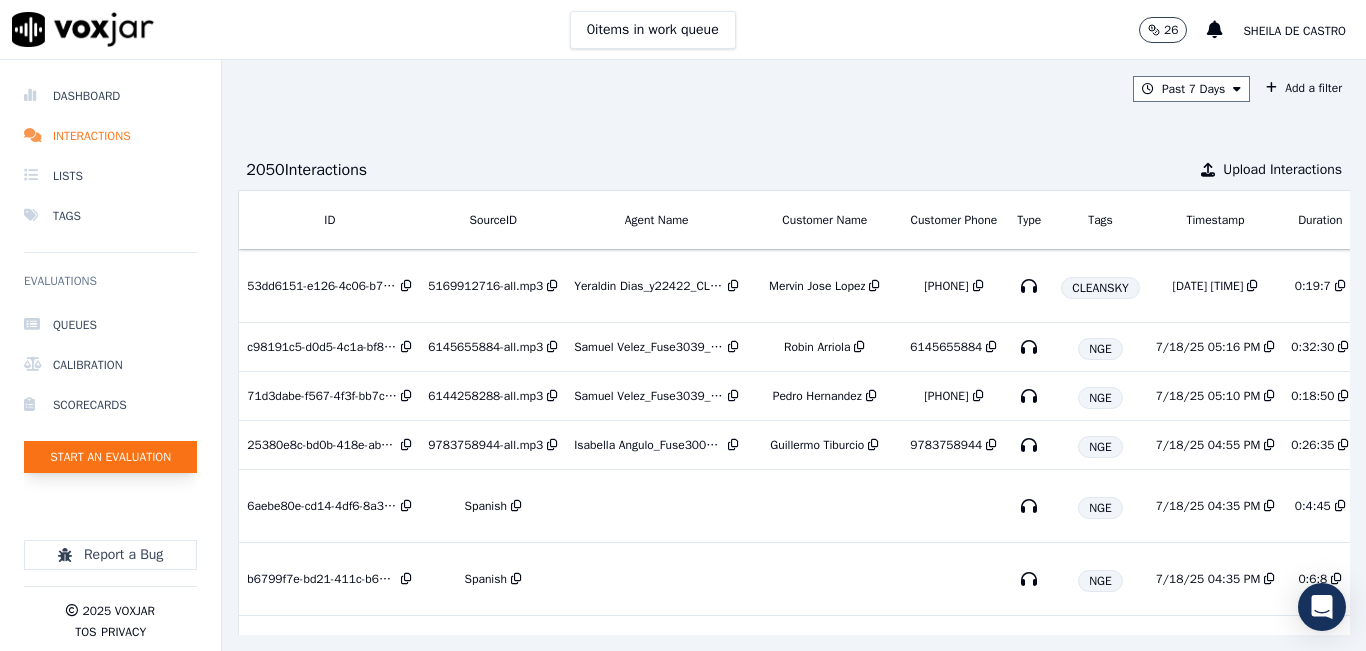click on "Start an Evaluation" 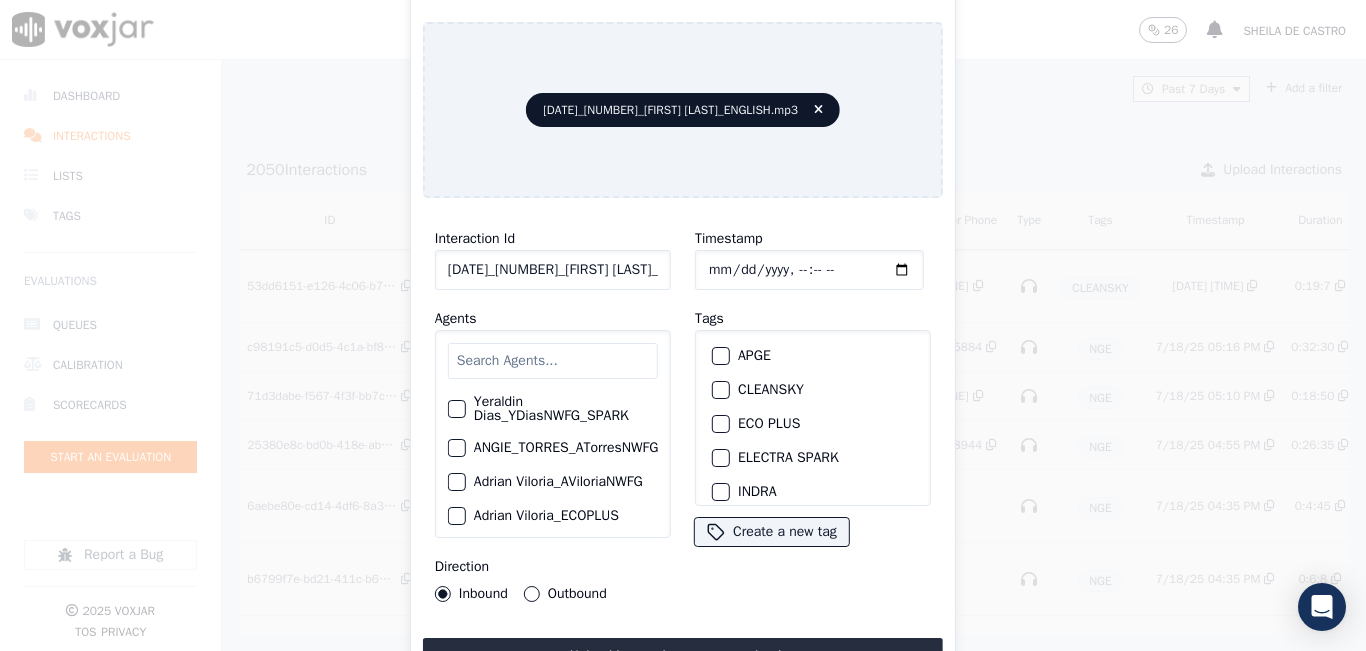 click on "20250625_5137060869_JORGE SILVA_ENGLISH.mp3" 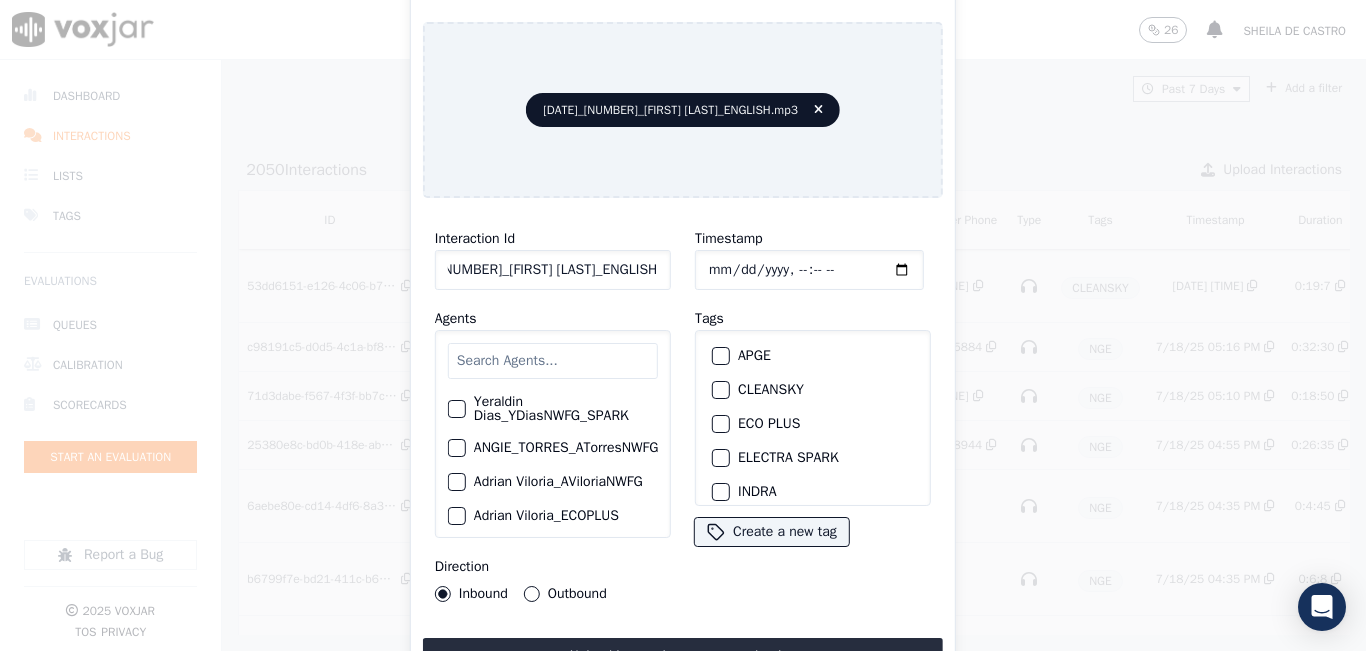 scroll, scrollTop: 0, scrollLeft: 83, axis: horizontal 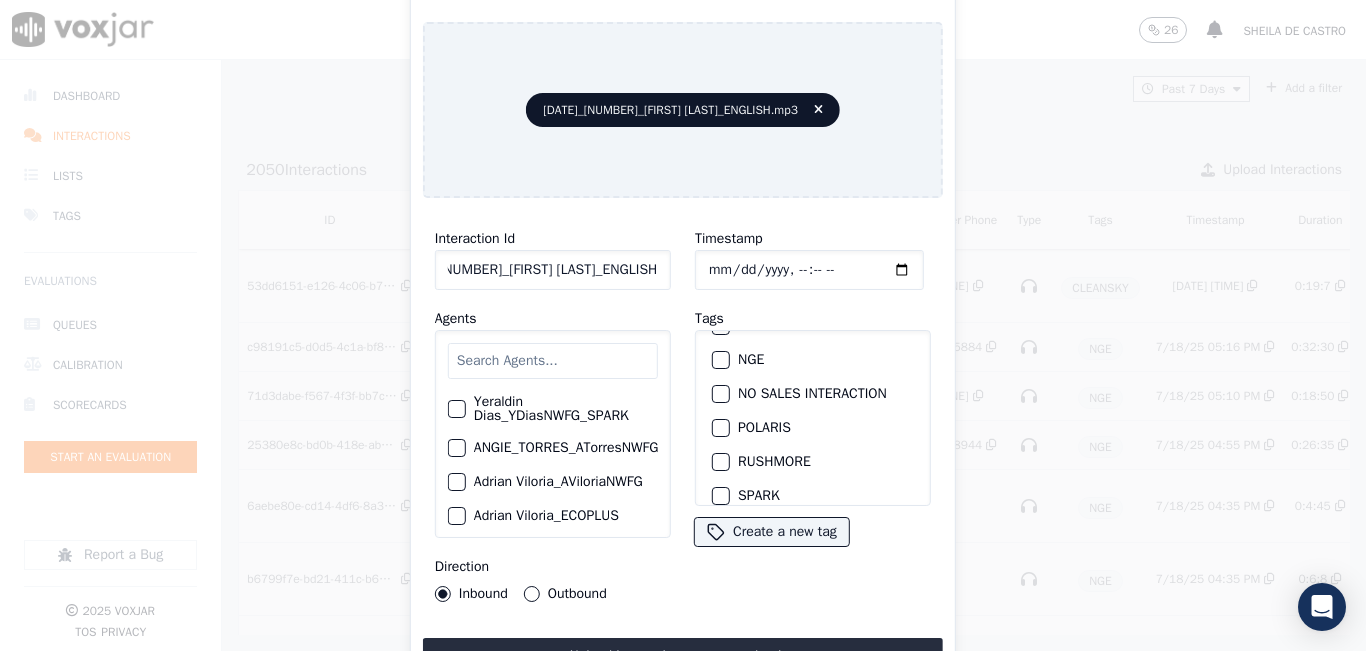 type on "20250625_5137060869_JORGE SILVA_ENGLISH" 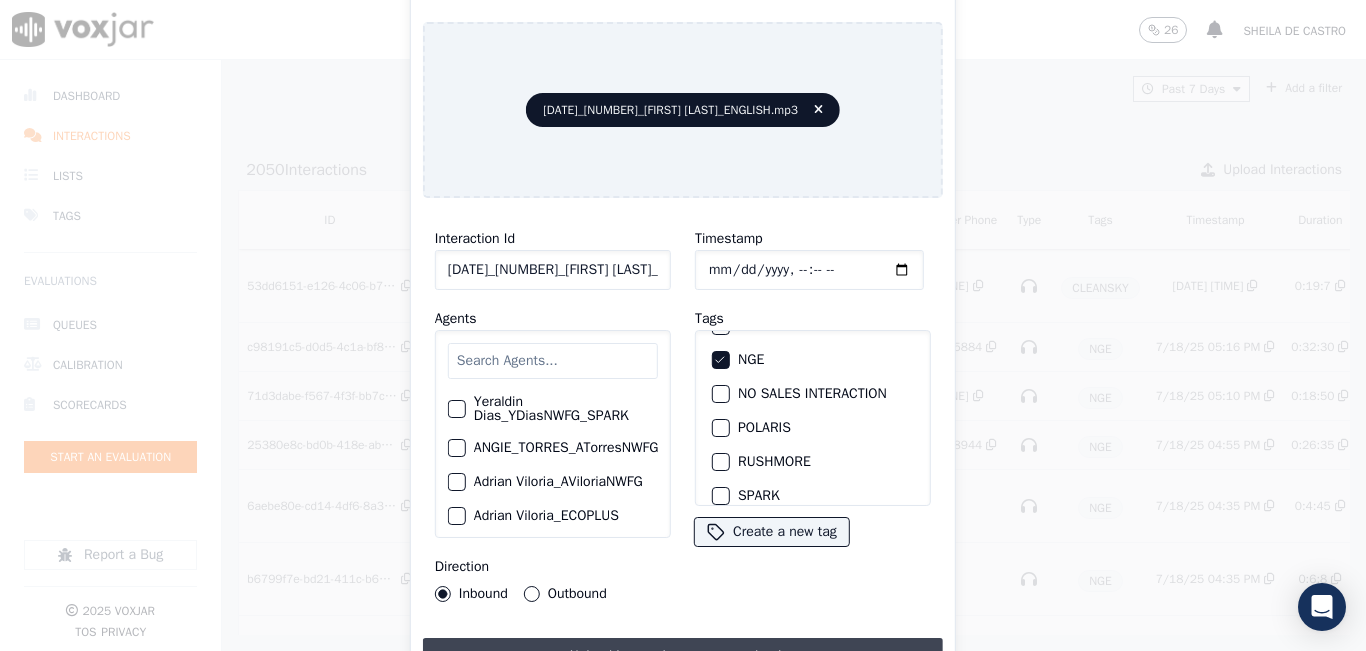 click on "Upload interaction to start evaluation" at bounding box center (683, 656) 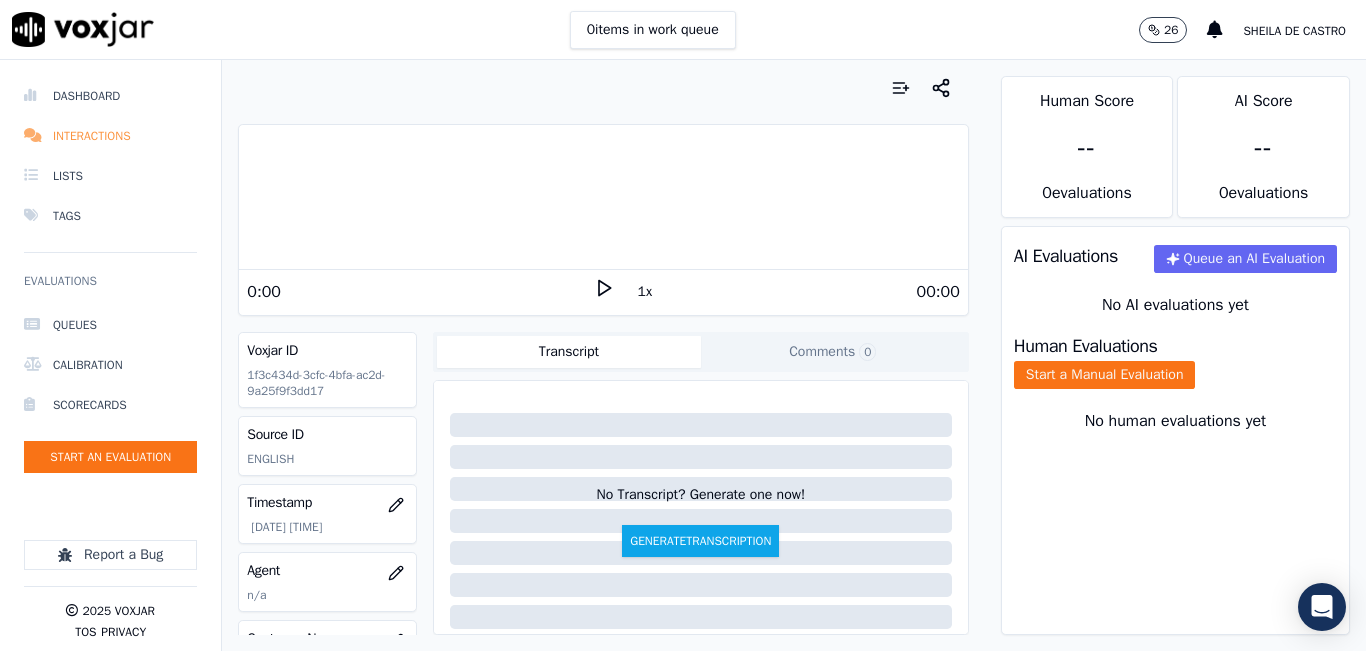 click on "Interactions" at bounding box center [110, 136] 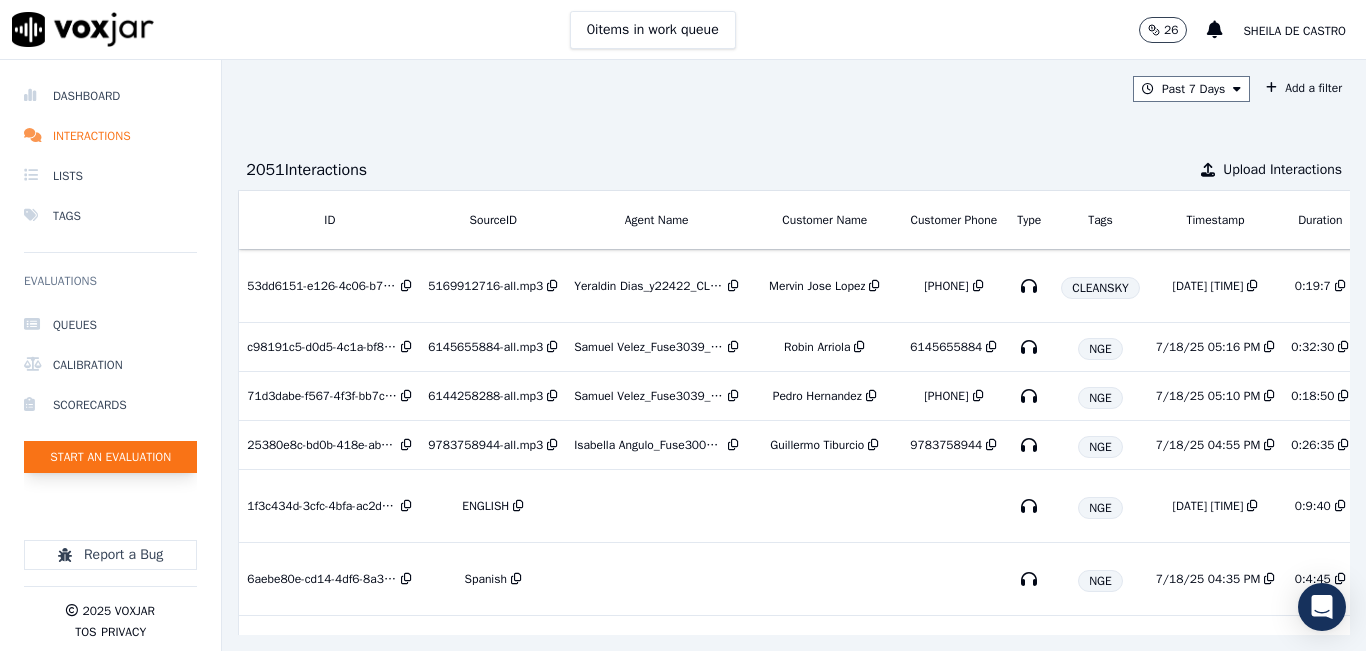 click on "Start an Evaluation" 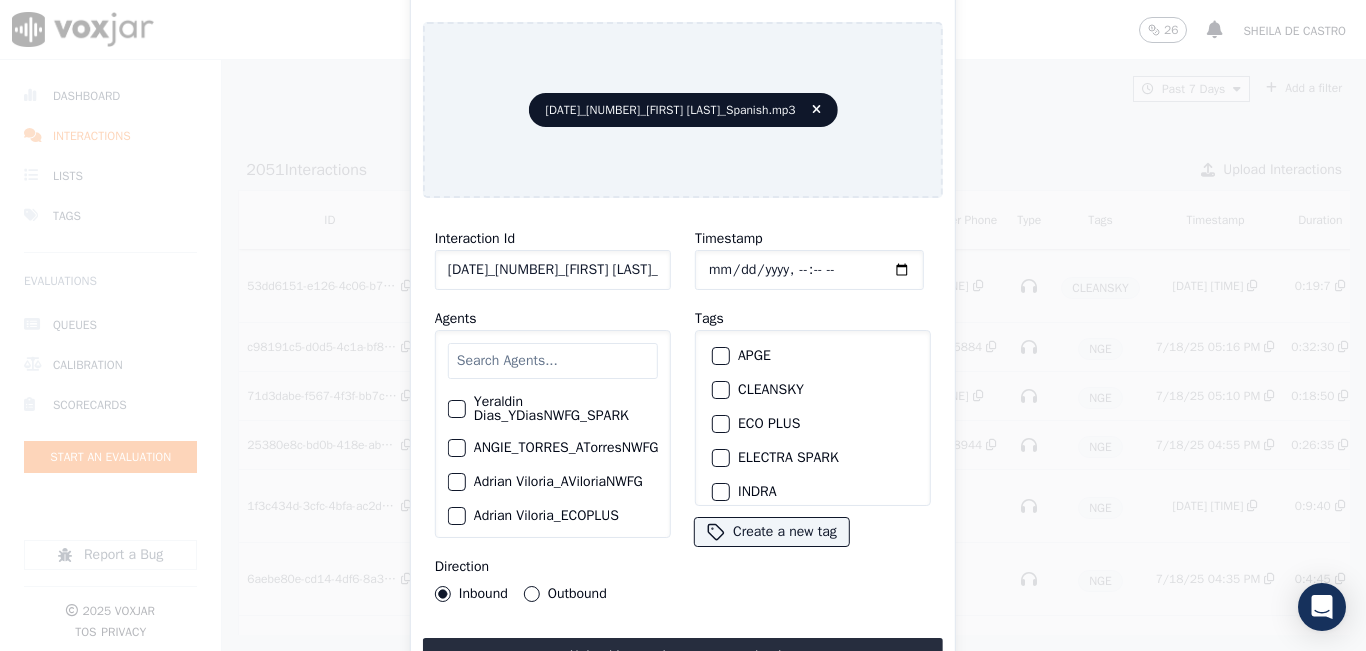 click on "20250625_6146493667_TATIANA IRIARTE_SPANISH.mp3" 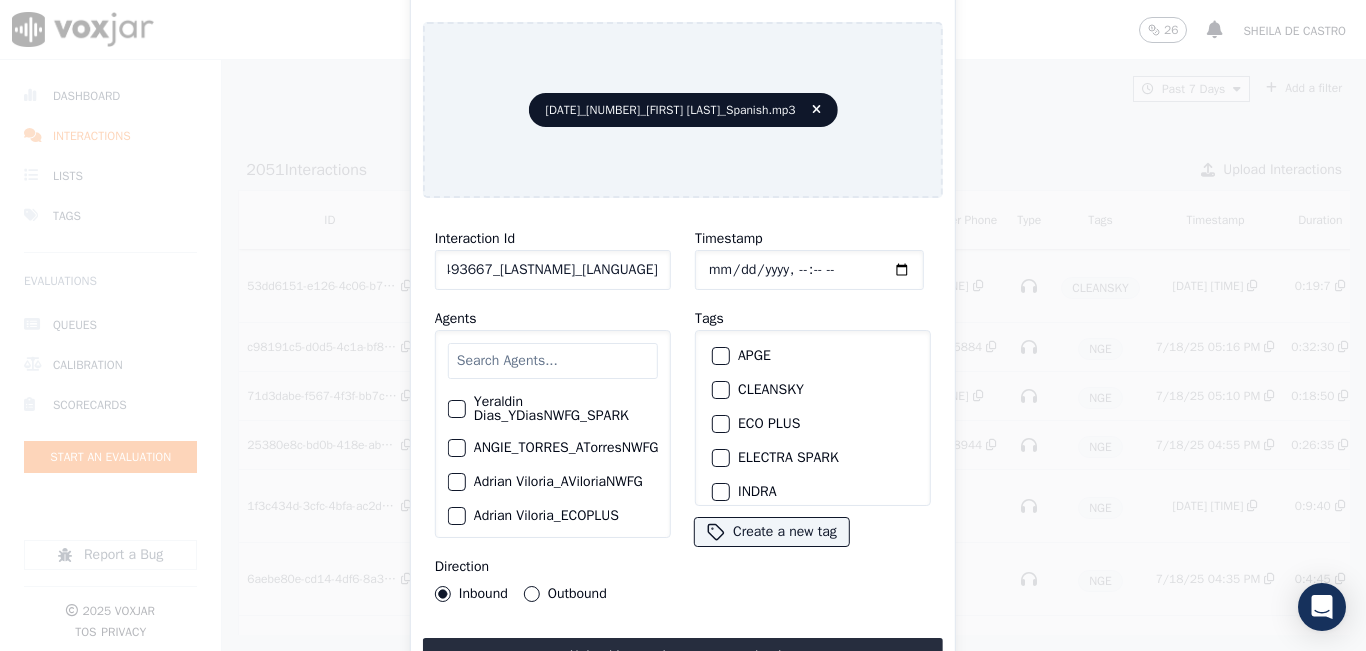 scroll, scrollTop: 0, scrollLeft: 110, axis: horizontal 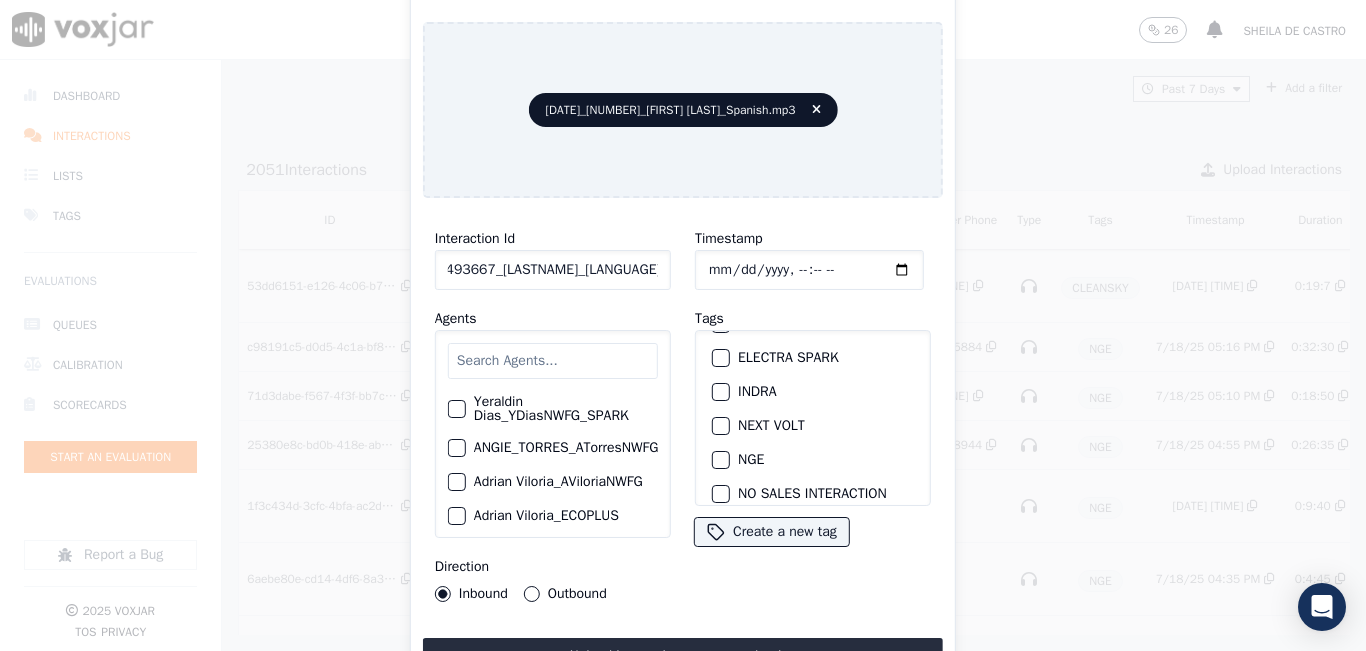 type on "20250625_6146493667_TATIANA IRIARTE_SPANISH" 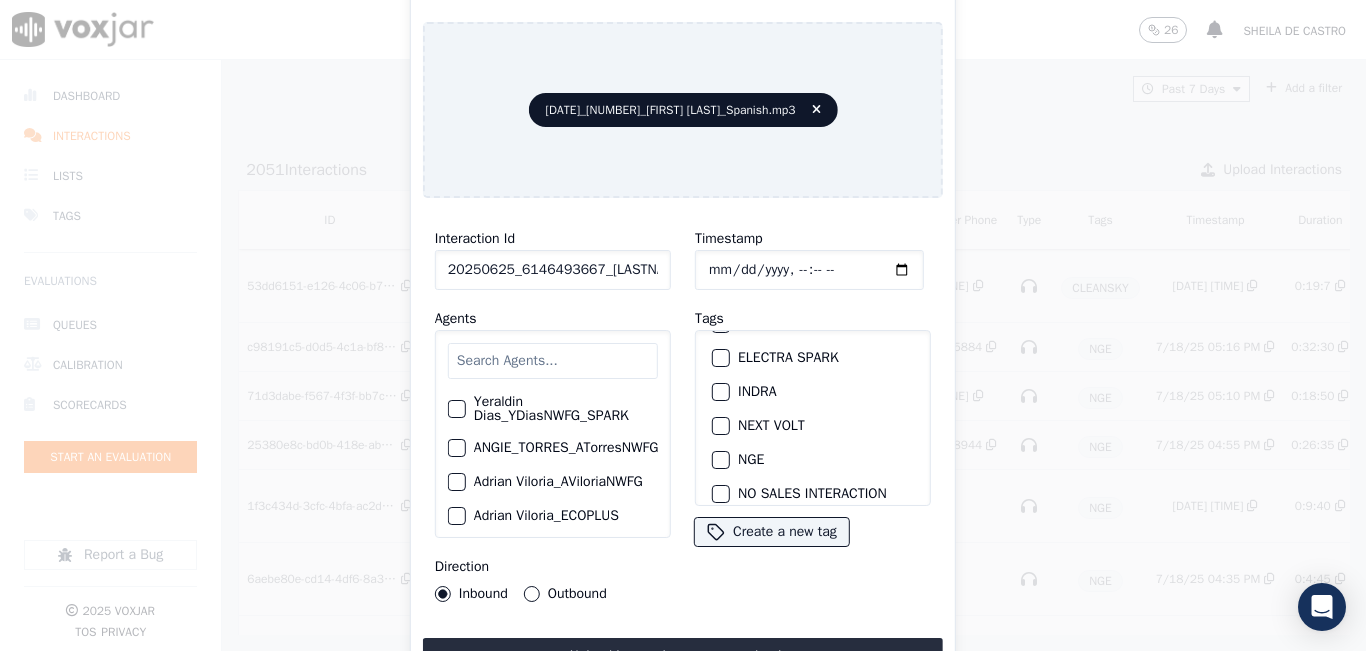click at bounding box center (720, 460) 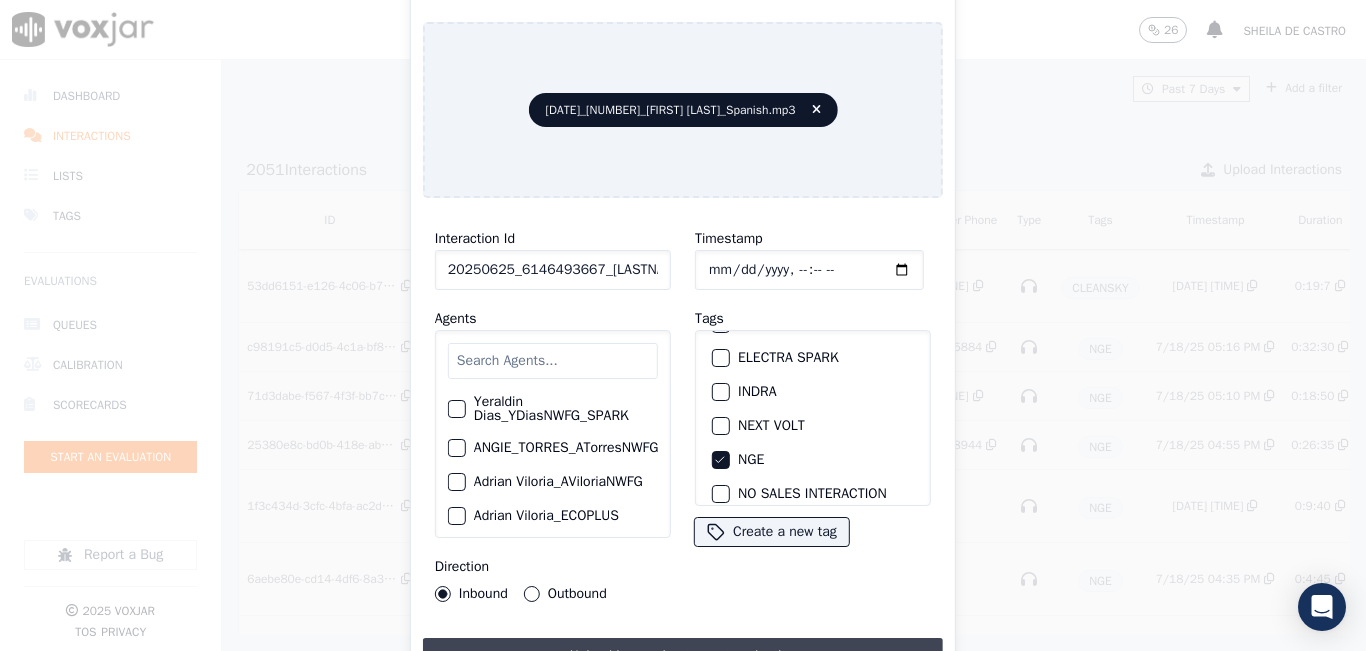 click on "Upload interaction to start evaluation" at bounding box center [683, 656] 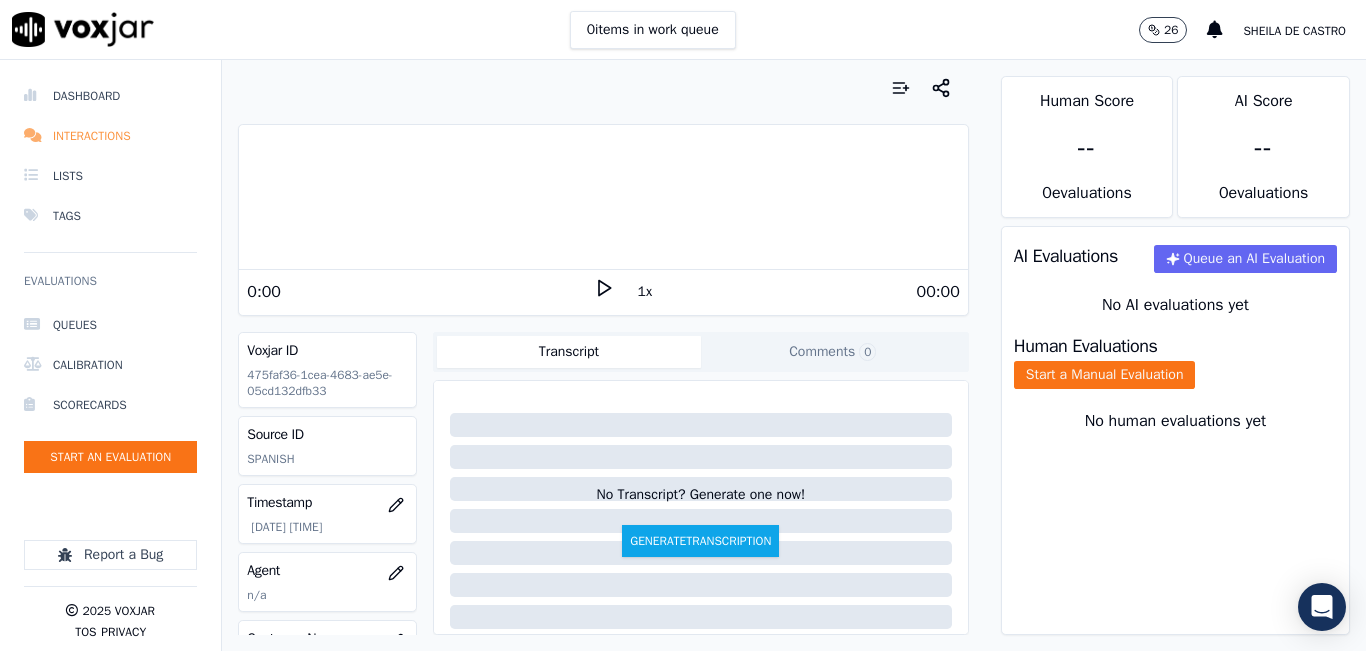 click on "Interactions" at bounding box center (110, 136) 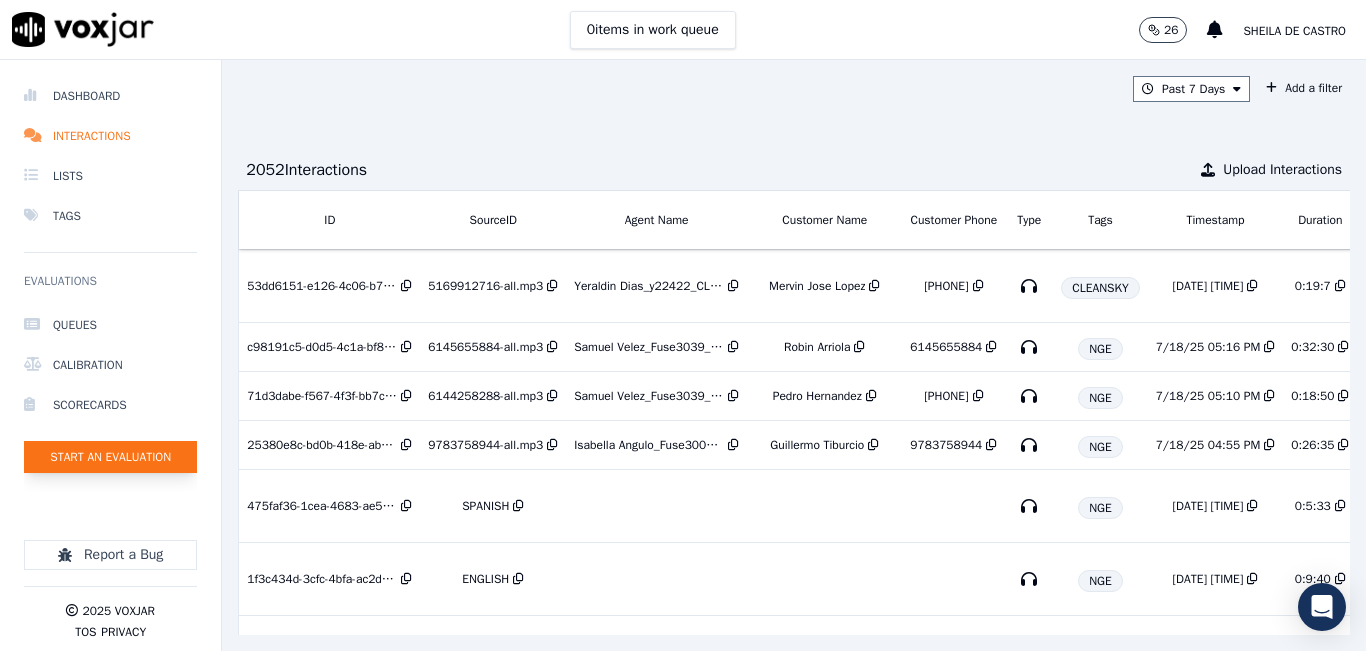 click on "Start an Evaluation" 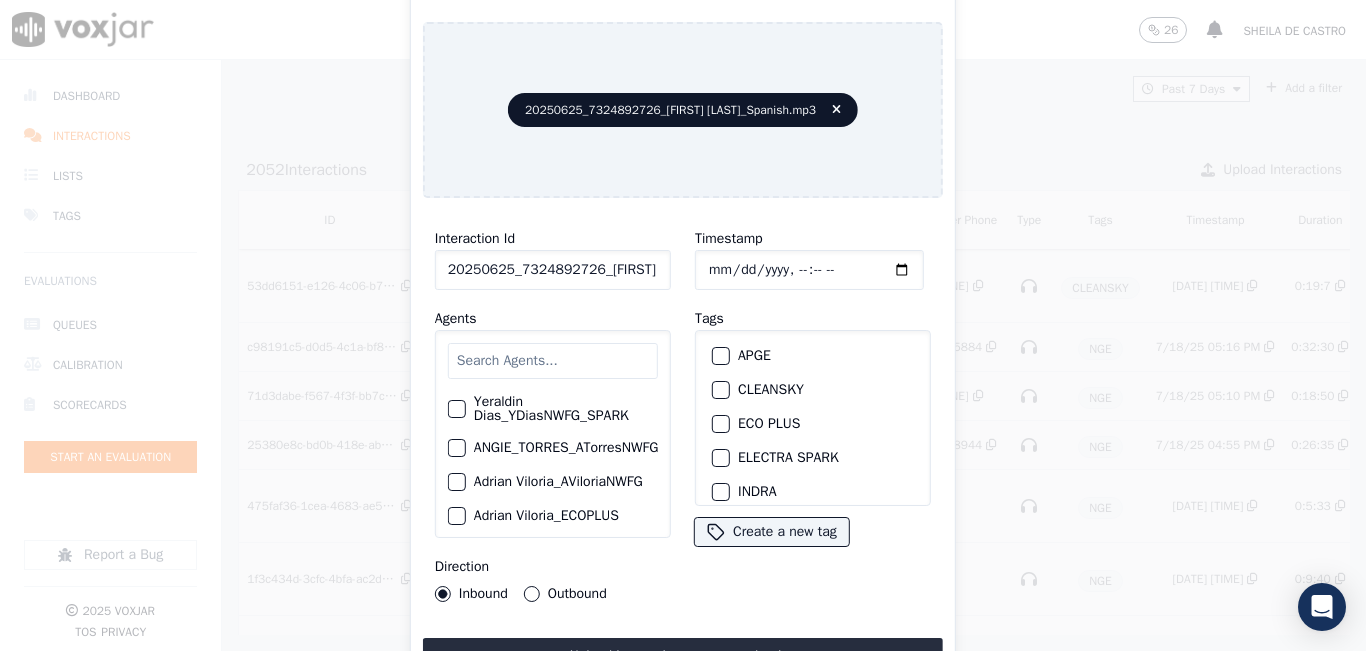 click on "20250625_7324892726_FELIX OLIVEROS_Spanish.mp3" 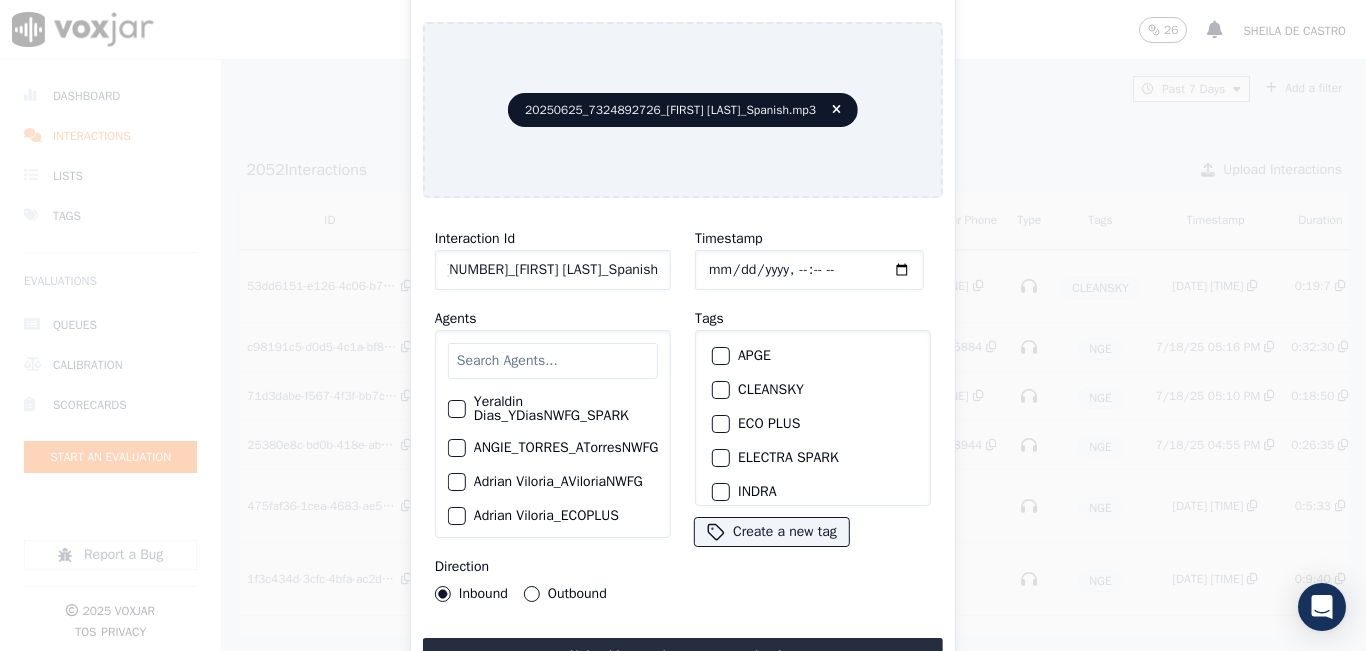scroll, scrollTop: 0, scrollLeft: 97, axis: horizontal 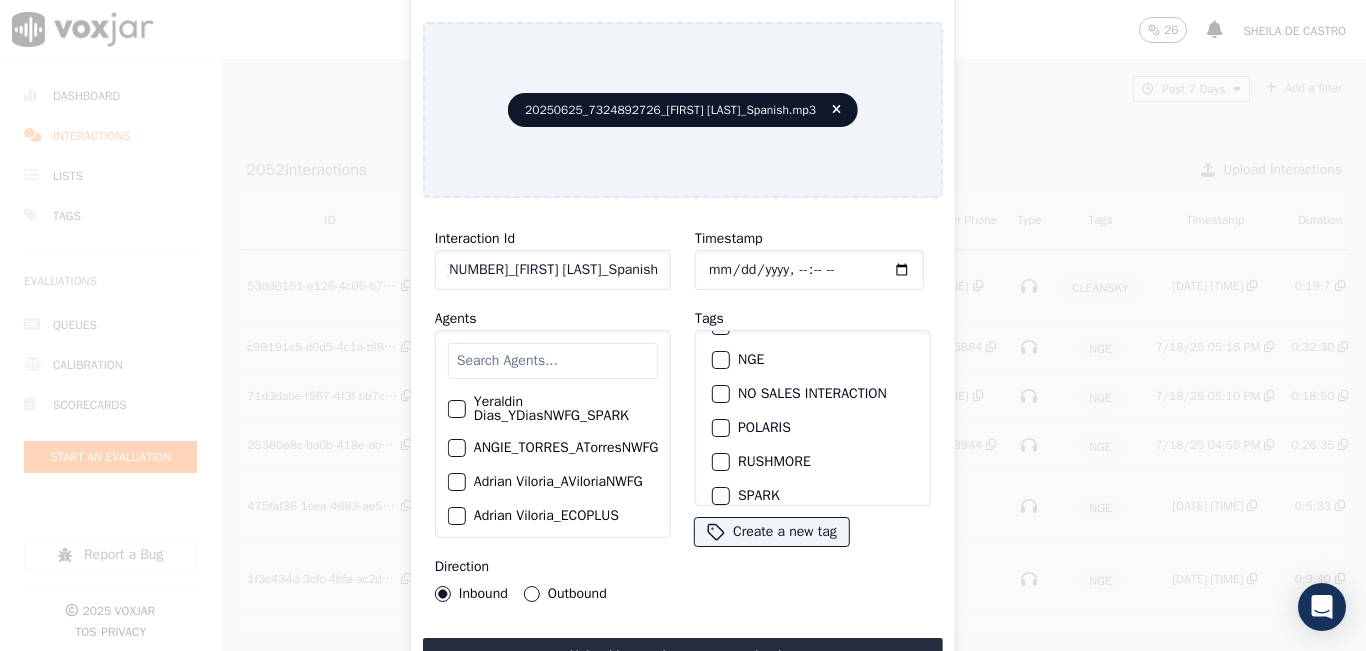 type on "20250625_7324892726_FELIX OLIVEROS_Spanish" 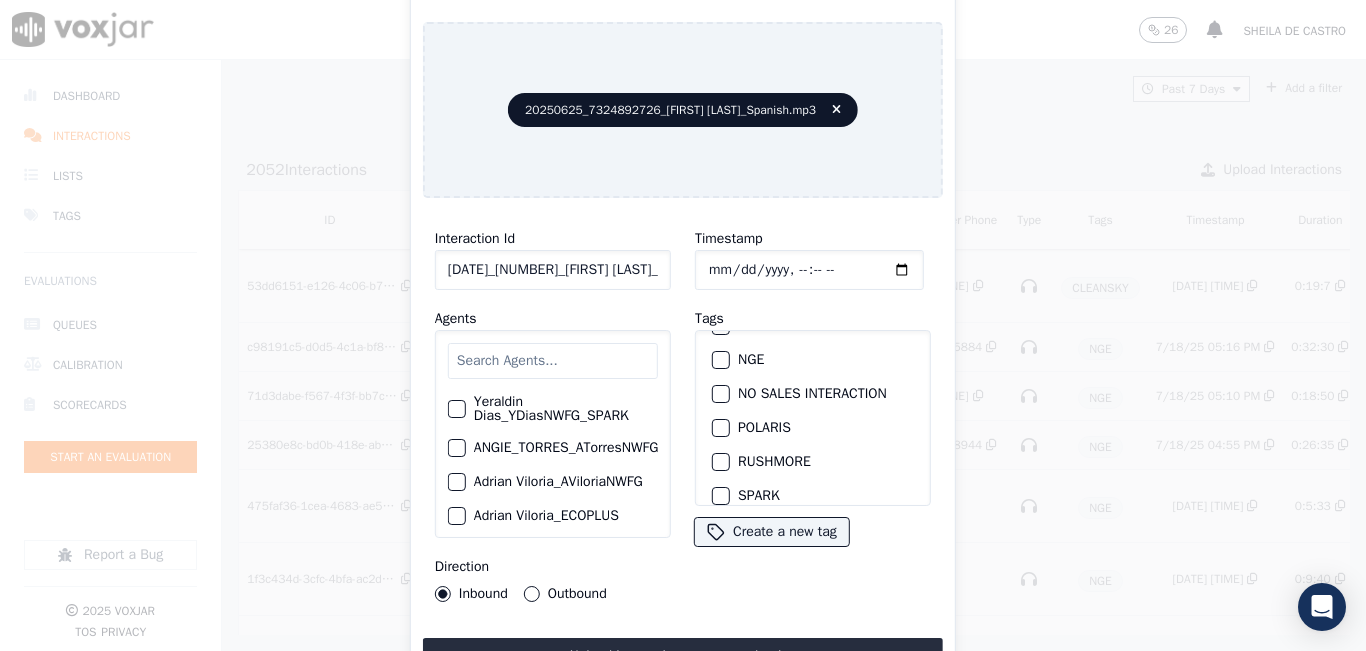 click on "NGE" at bounding box center (813, 360) 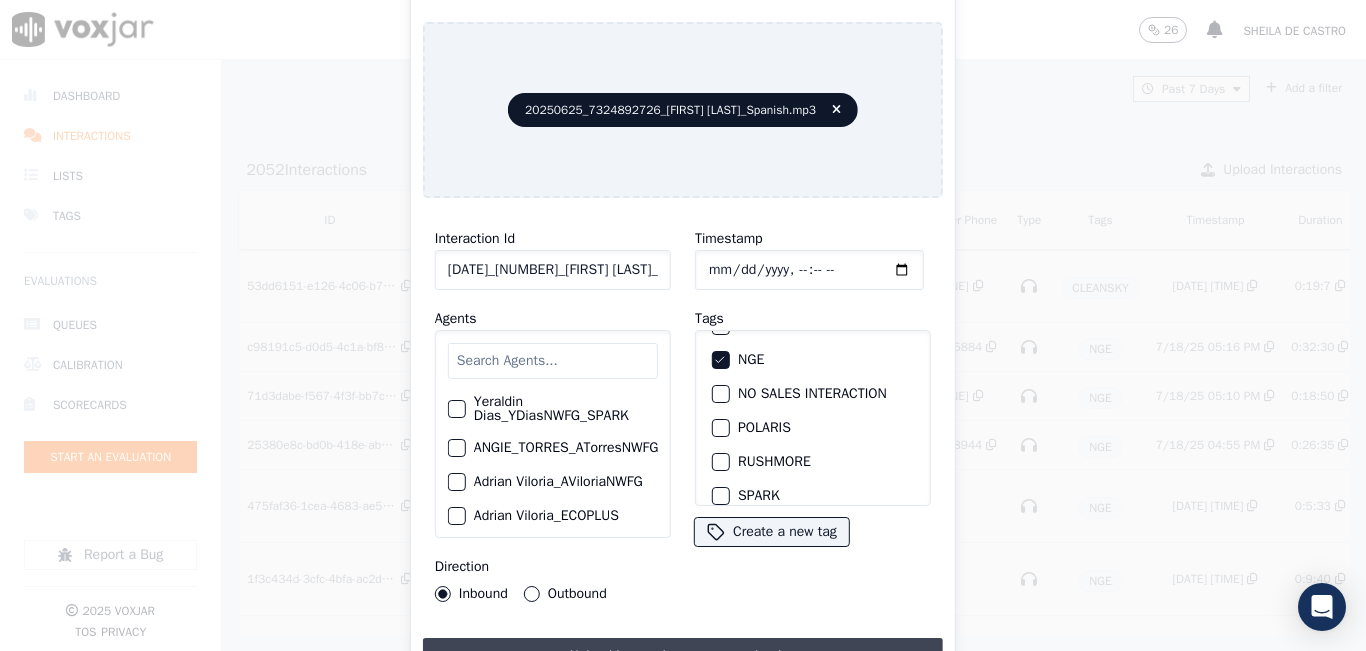 click on "Upload interaction to start evaluation" at bounding box center [683, 656] 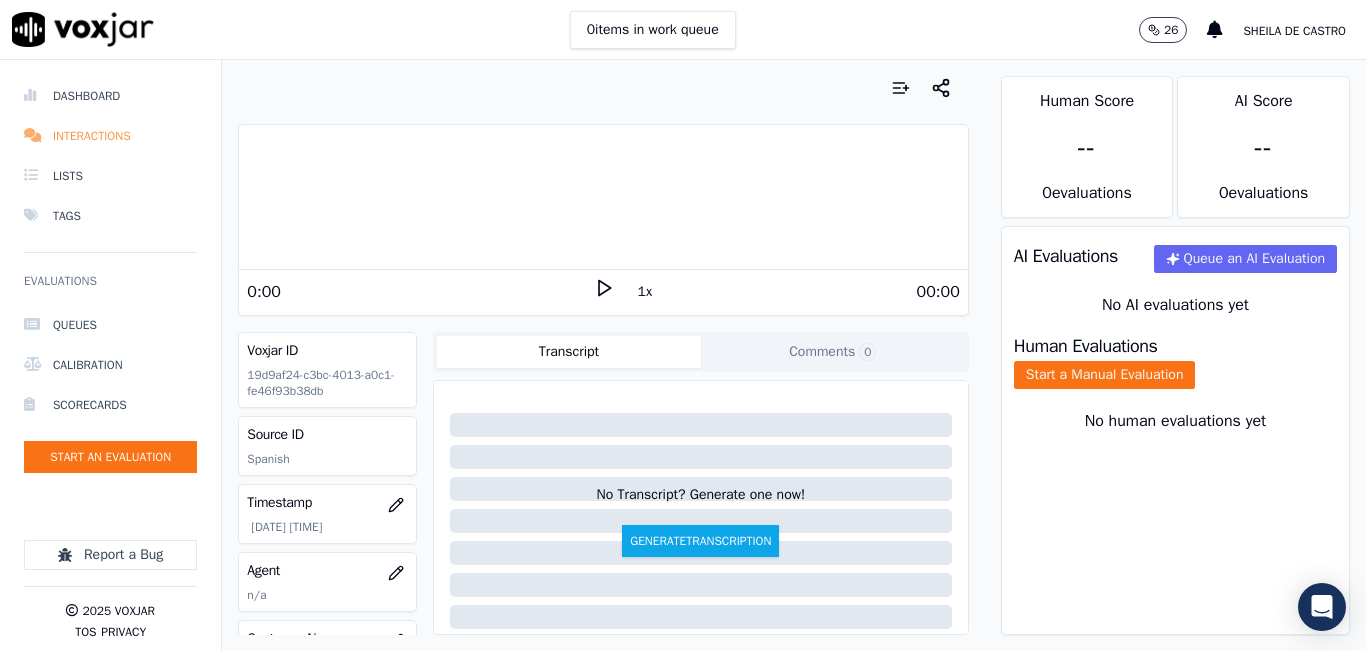 click on "Interactions" at bounding box center [110, 136] 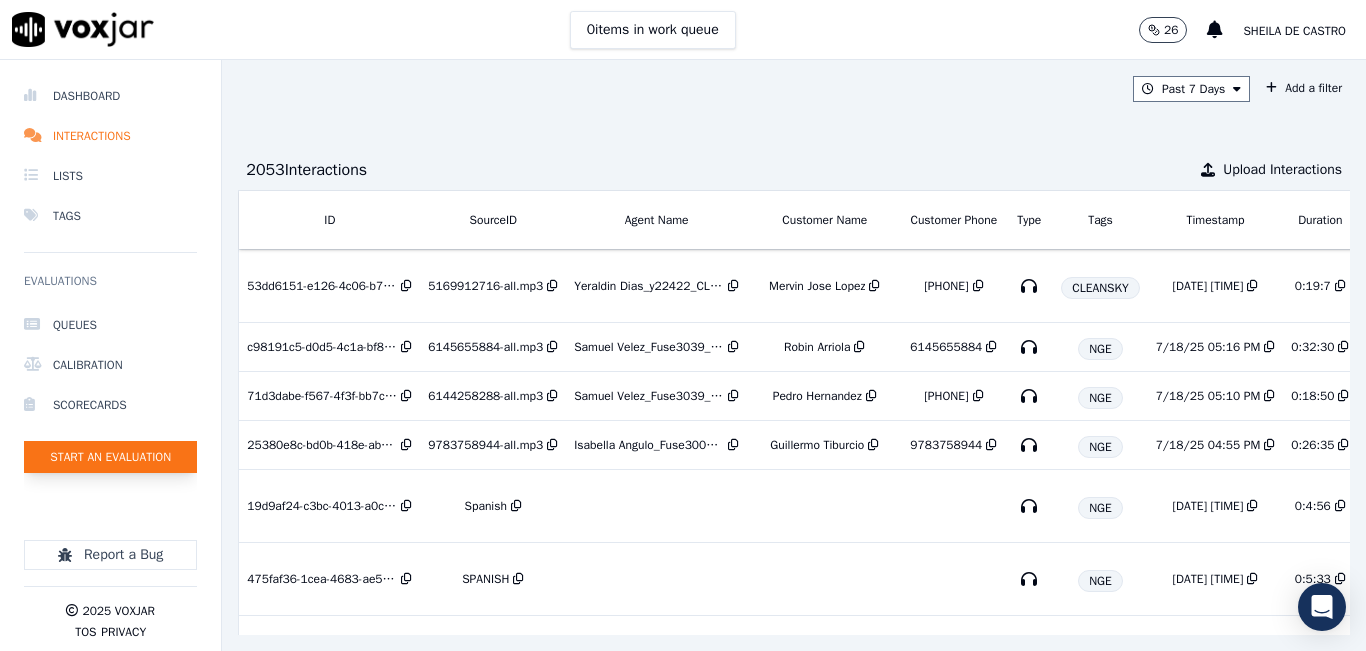 click on "Start an Evaluation" 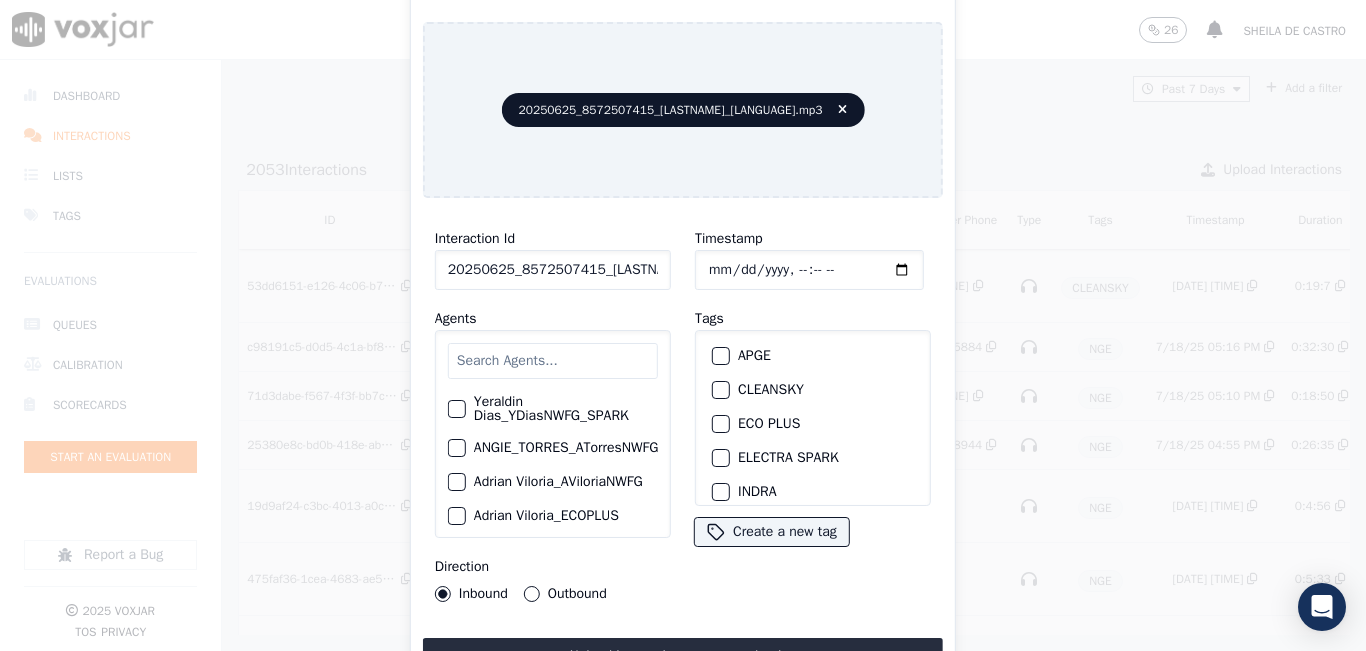 click on "20250625_8572507415_HANS SORUCO SORUCO_Spanish.mp3" 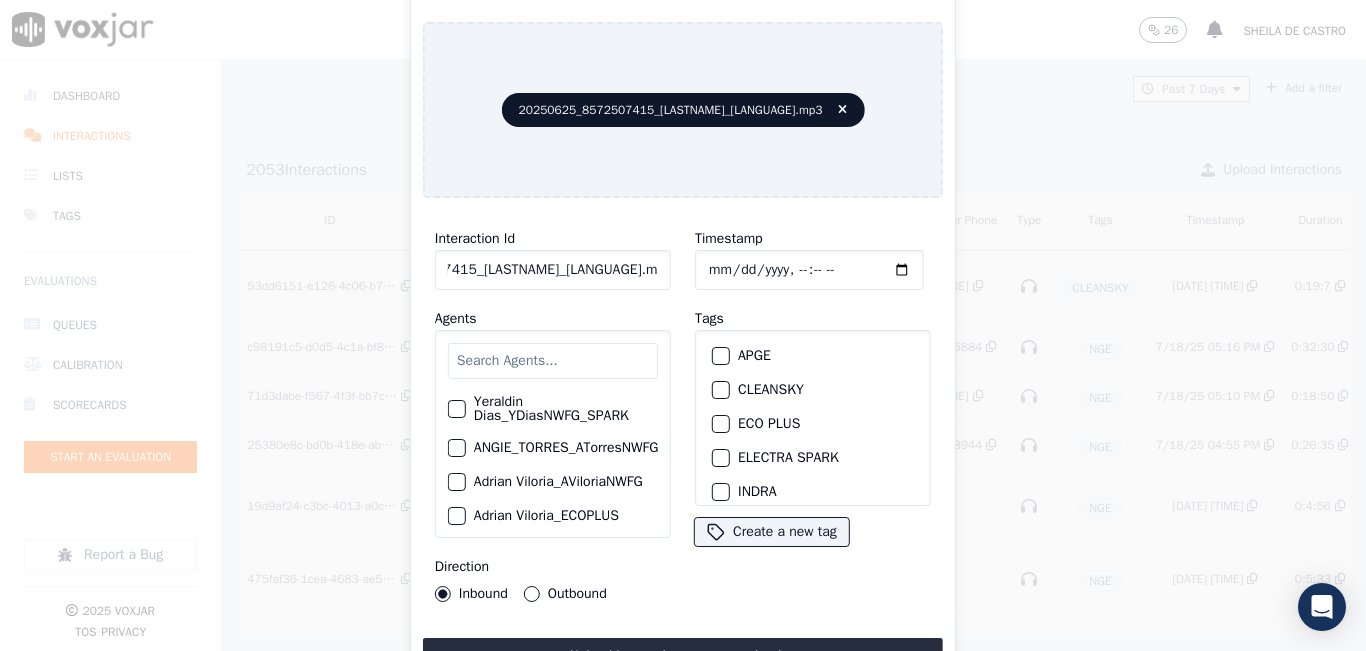scroll, scrollTop: 0, scrollLeft: 183, axis: horizontal 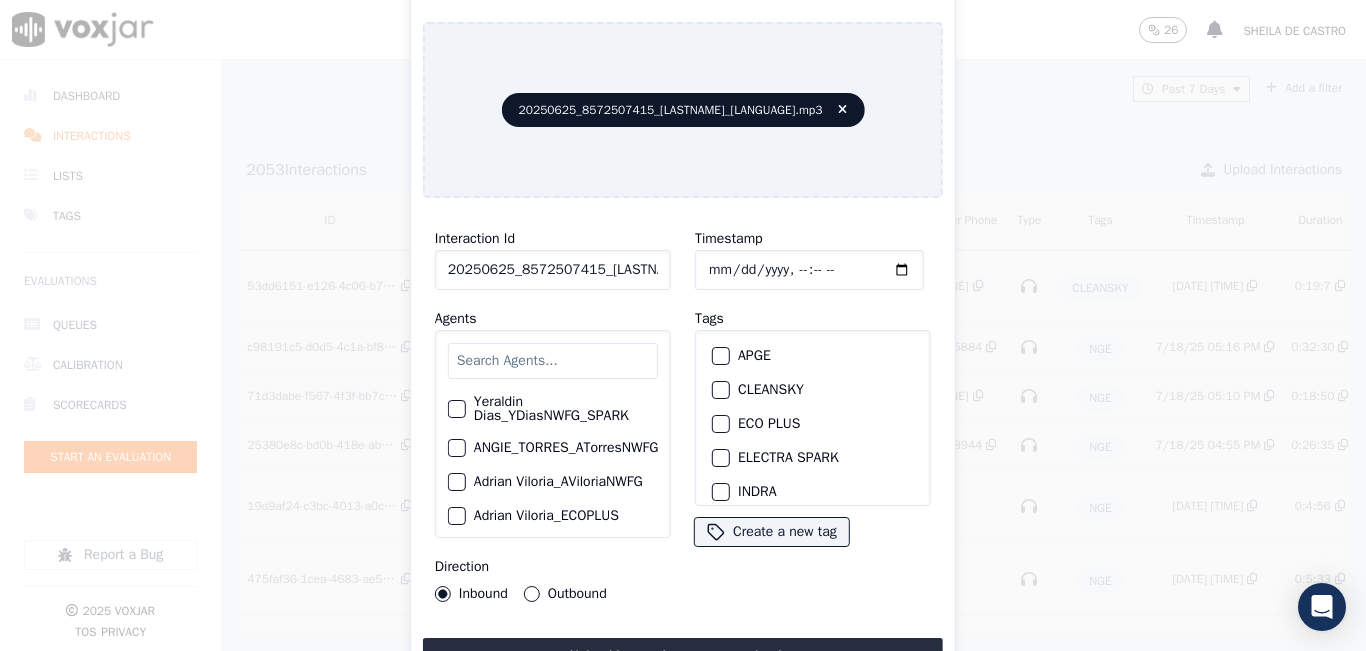 drag, startPoint x: 654, startPoint y: 256, endPoint x: 271, endPoint y: 289, distance: 384.41904 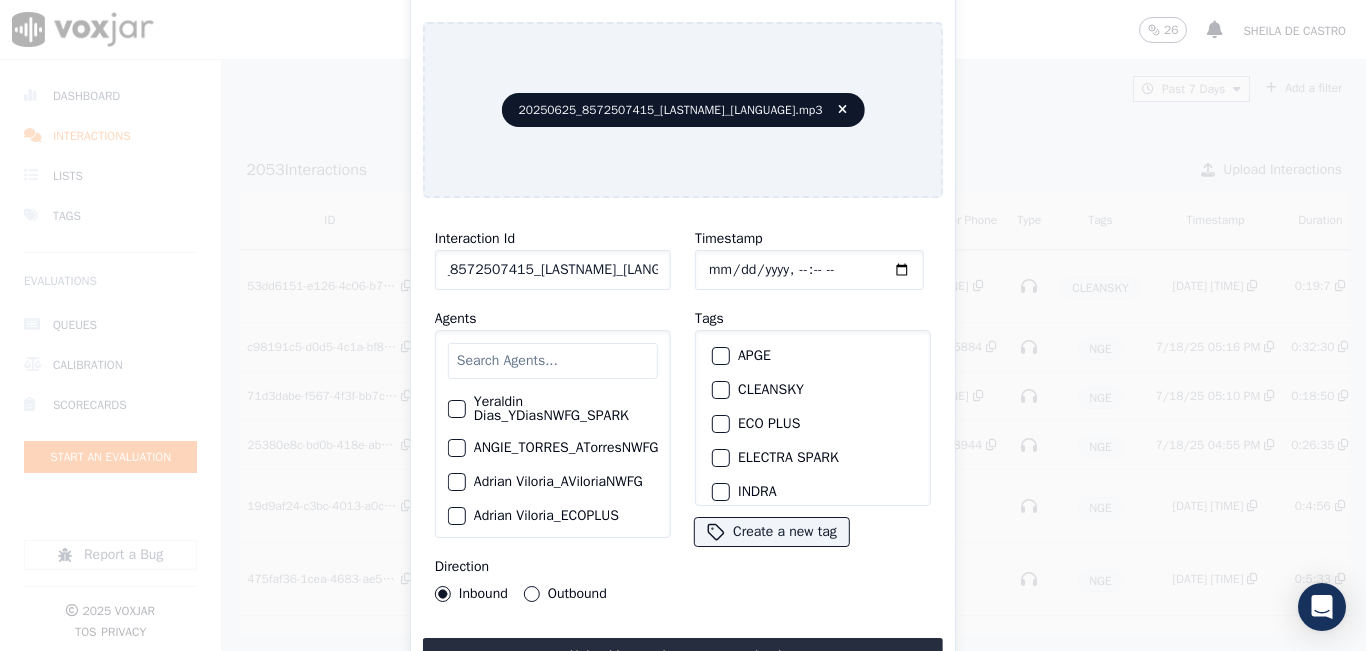 scroll, scrollTop: 0, scrollLeft: 0, axis: both 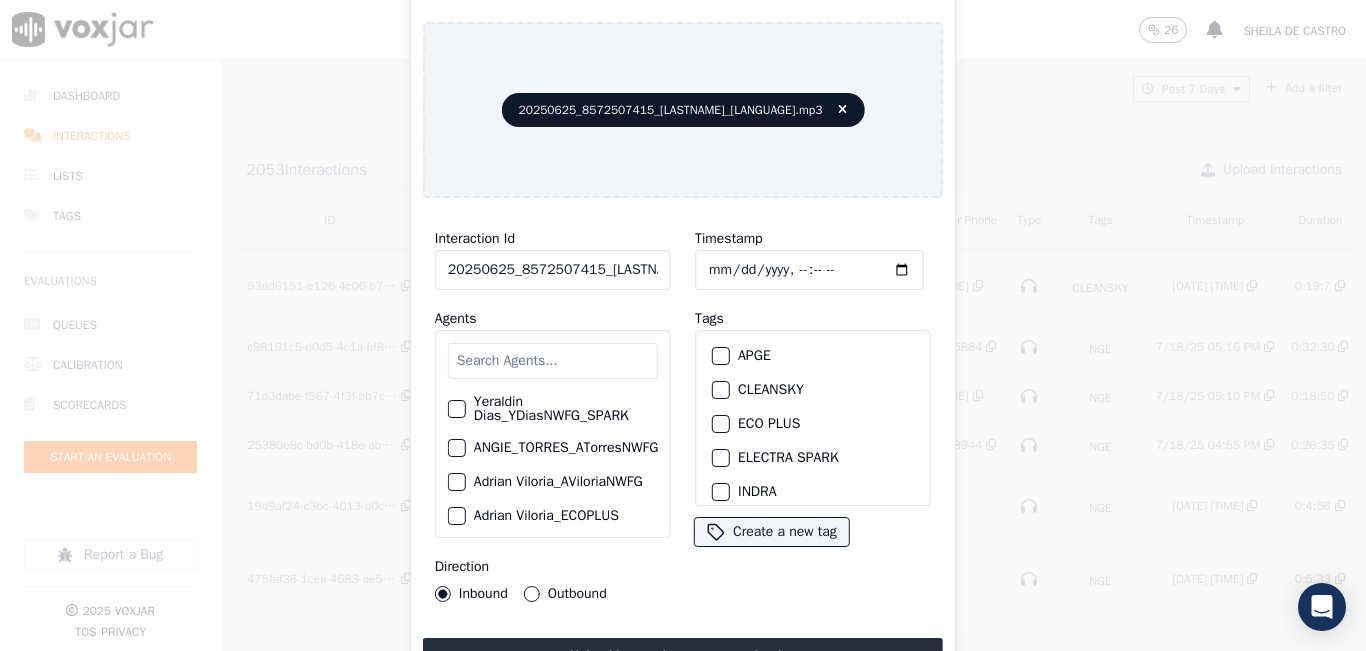 drag, startPoint x: 657, startPoint y: 263, endPoint x: 316, endPoint y: 277, distance: 341.28726 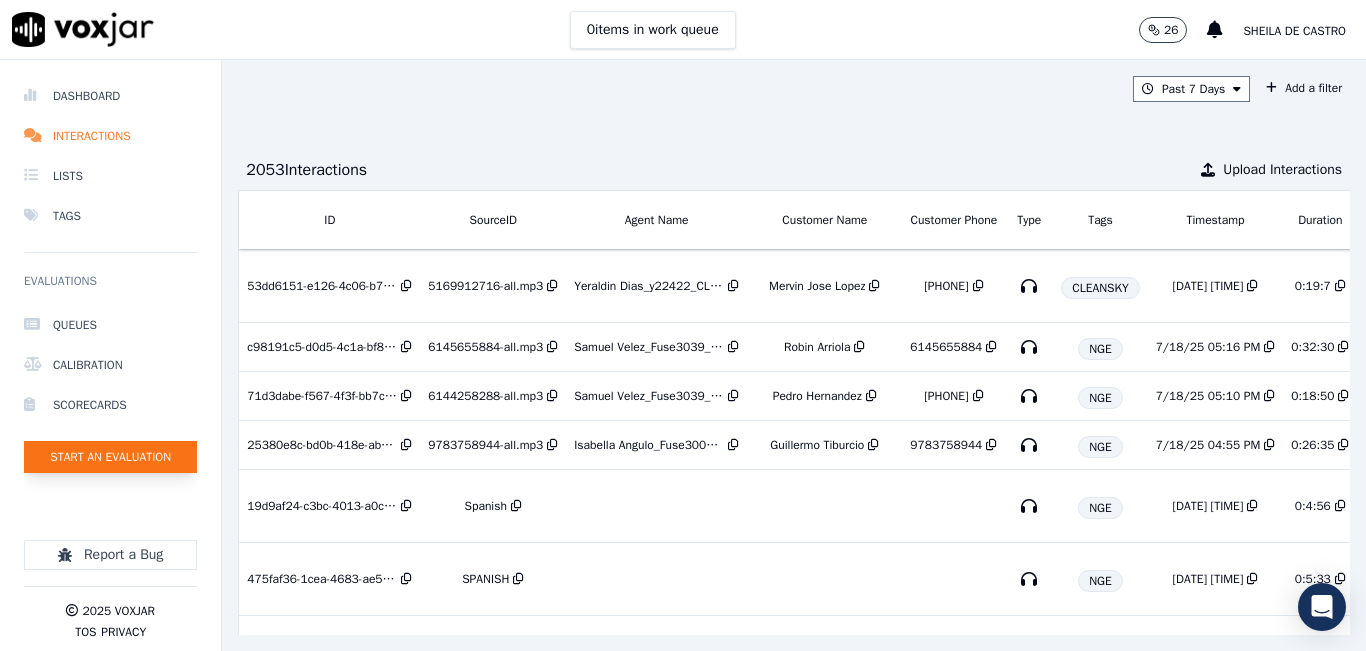 drag, startPoint x: 105, startPoint y: 457, endPoint x: 122, endPoint y: 441, distance: 23.345236 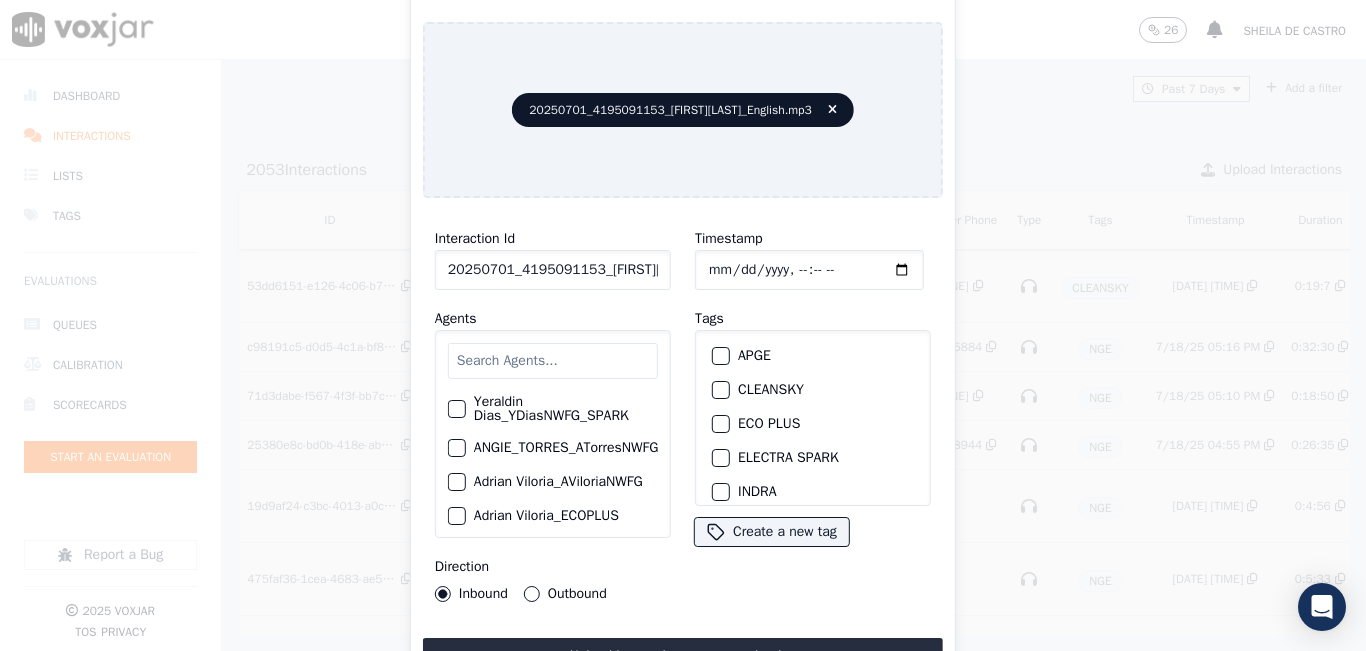 click on "20250701_4195091153_ANDRESPRIAS_English.mp3" 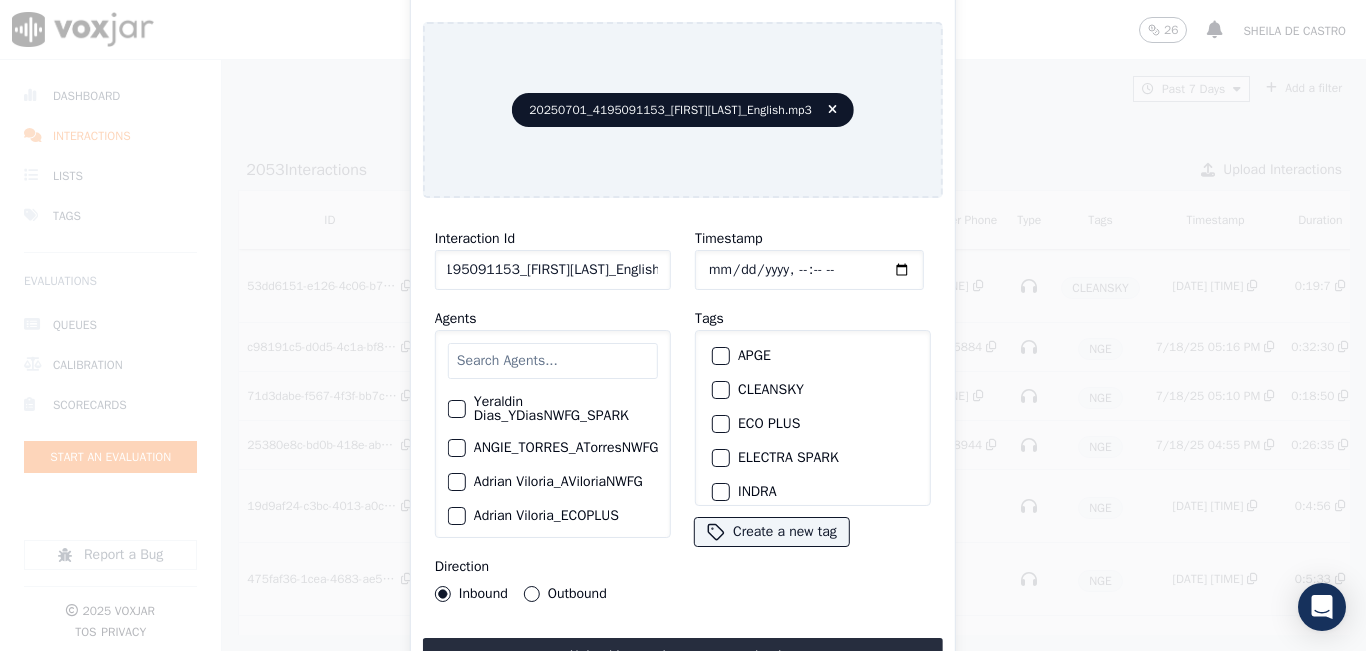 scroll, scrollTop: 0, scrollLeft: 83, axis: horizontal 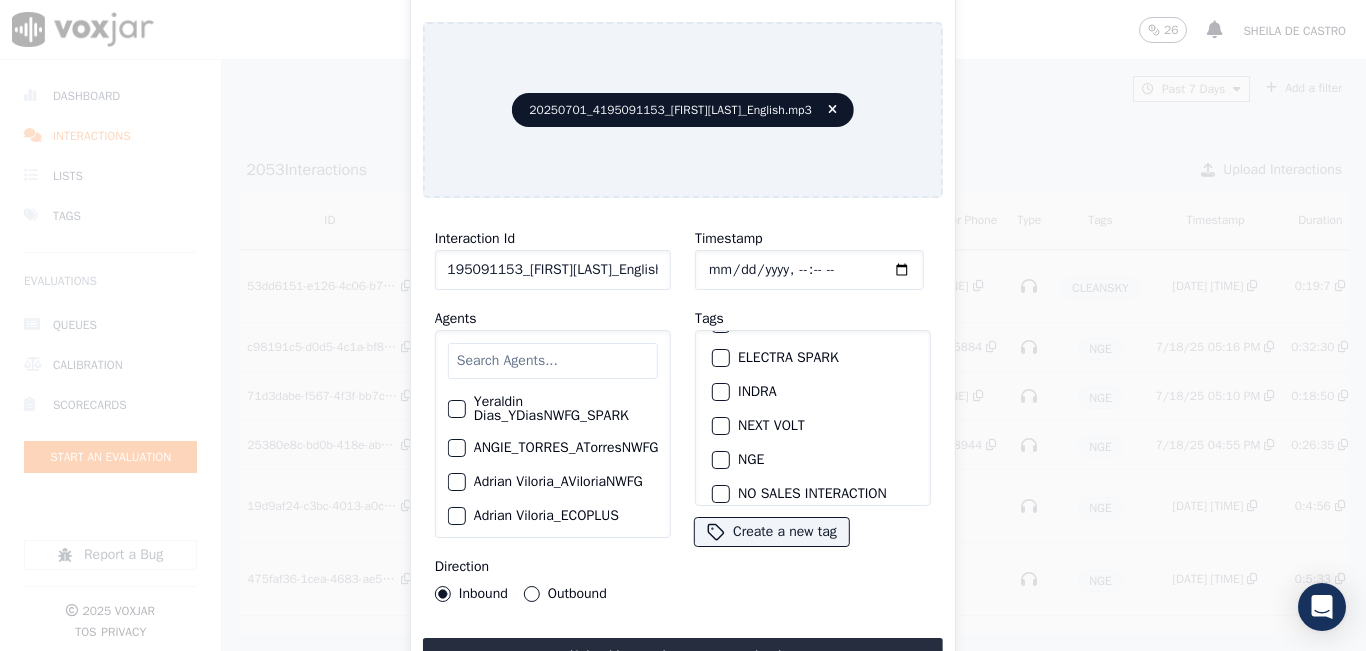 type on "20250701_4195091153_ANDRESPRIAS_English" 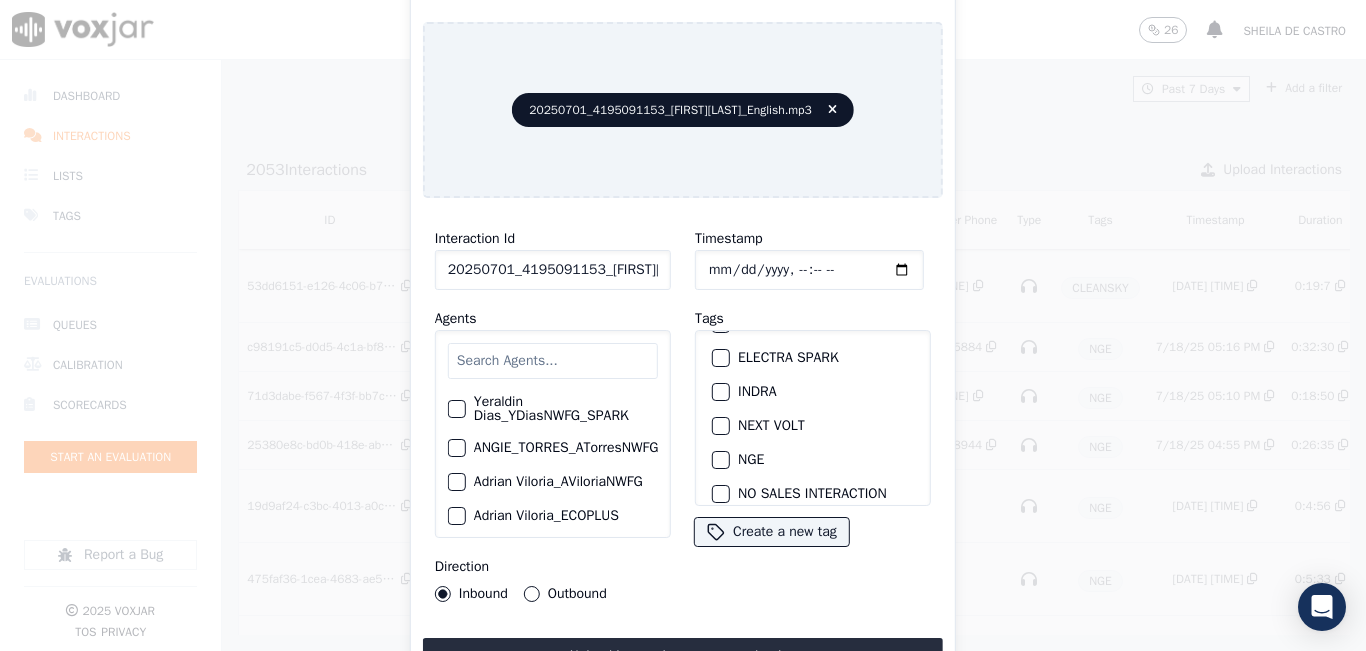 click on "NGE" at bounding box center (721, 460) 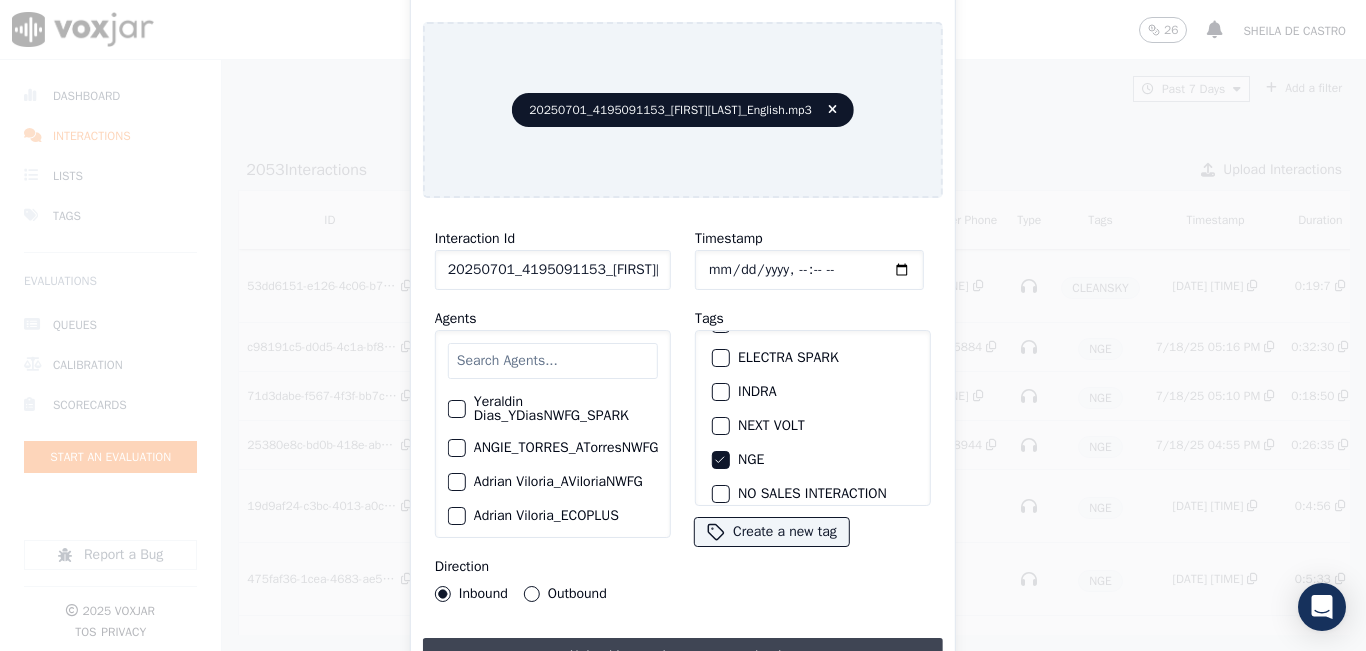 click on "Upload interaction to start evaluation" at bounding box center [683, 656] 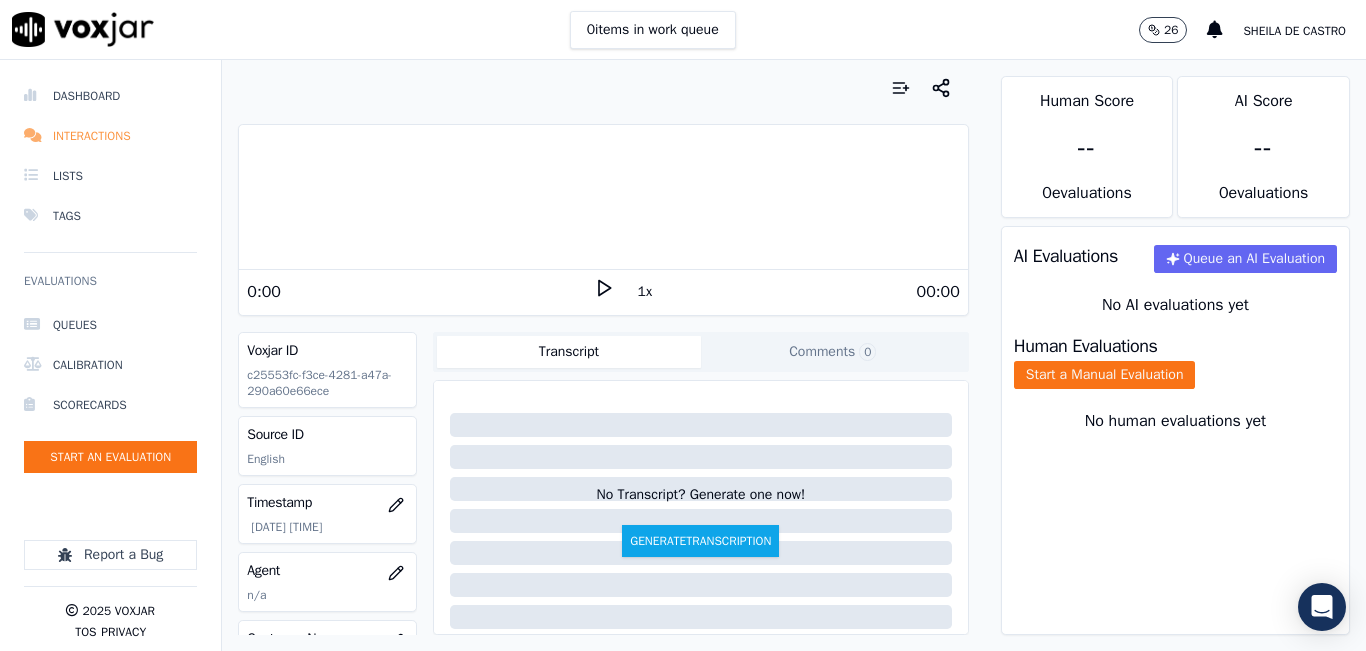 click on "Interactions" at bounding box center [110, 136] 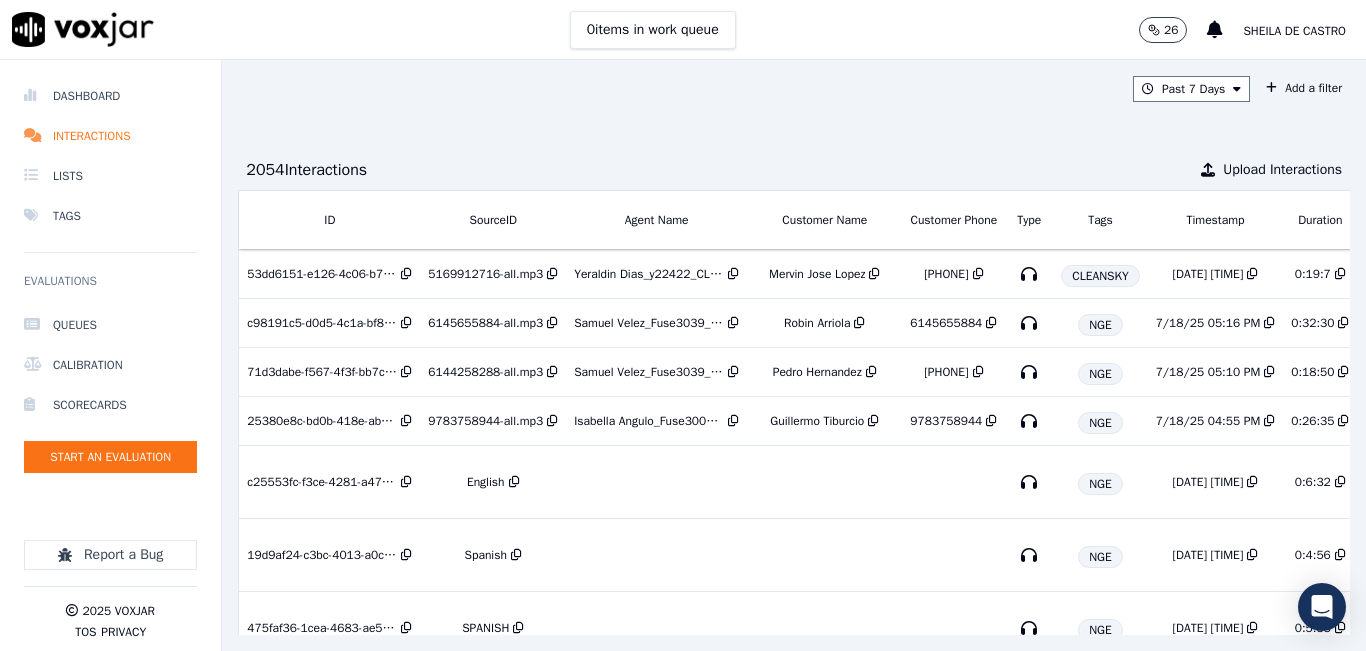 click on "Queues   Calibration   Scorecards   Start an Evaluation" 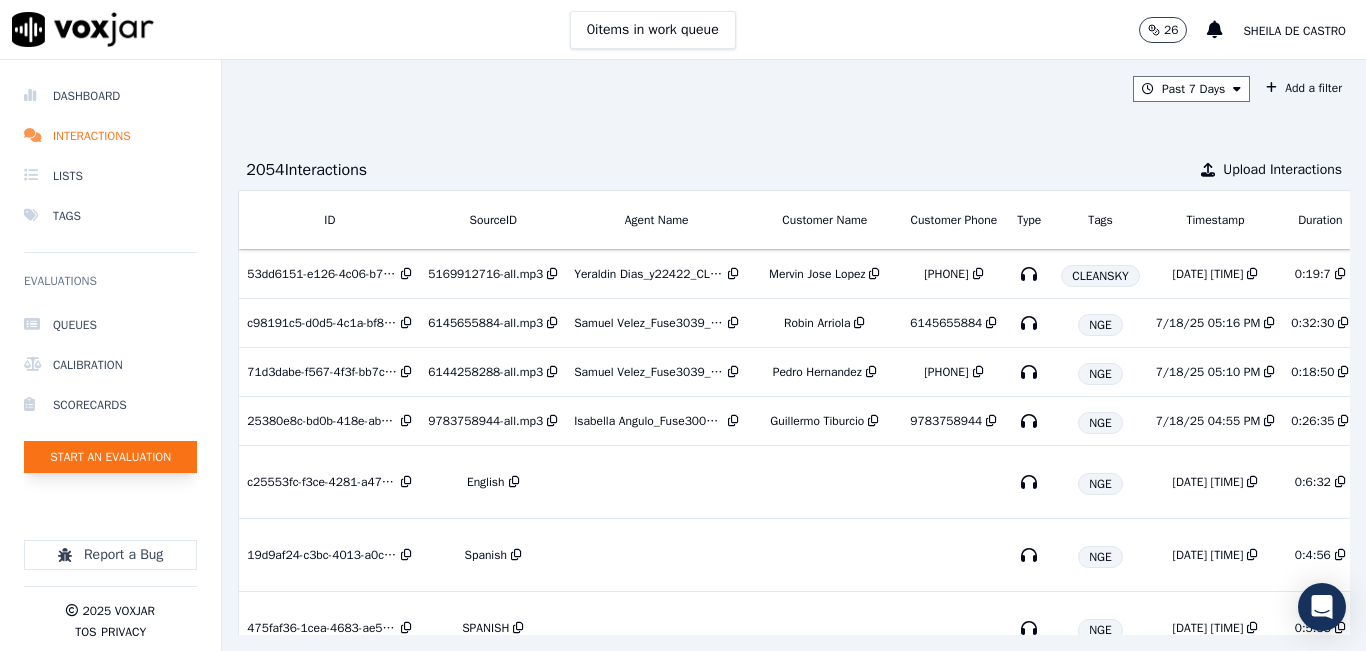 click on "Start an Evaluation" 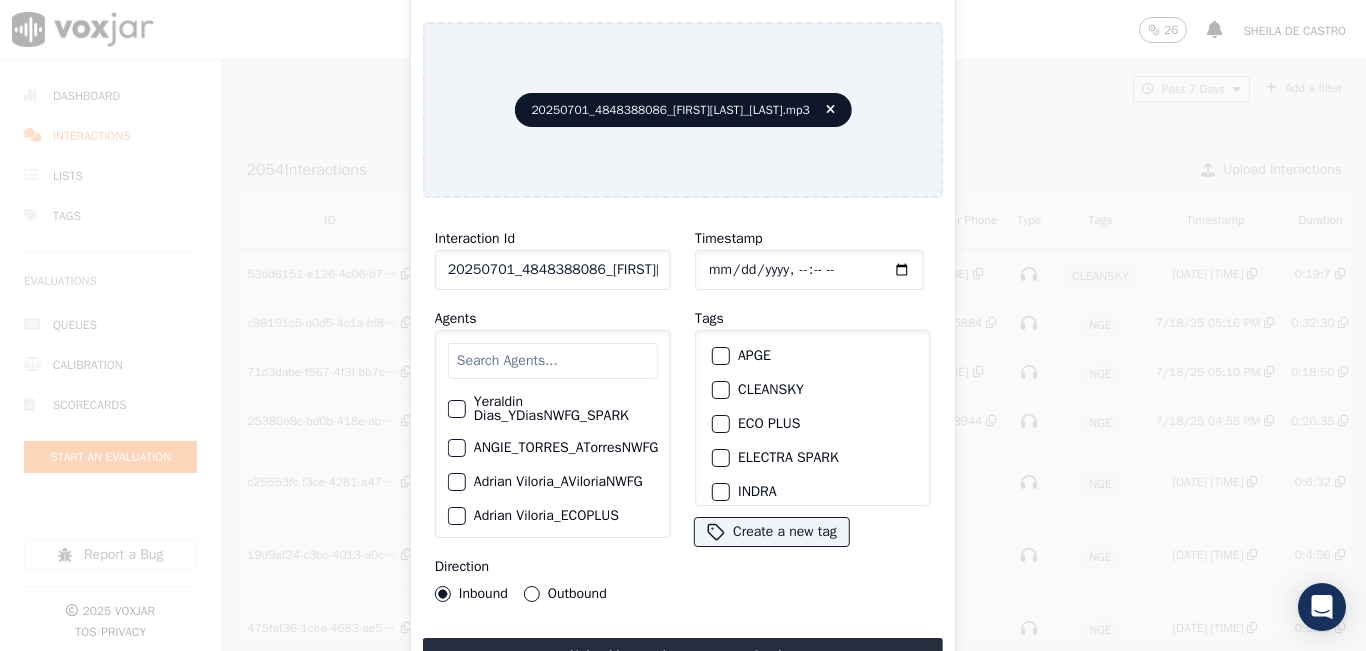 drag, startPoint x: 613, startPoint y: 260, endPoint x: 574, endPoint y: 331, distance: 81.00617 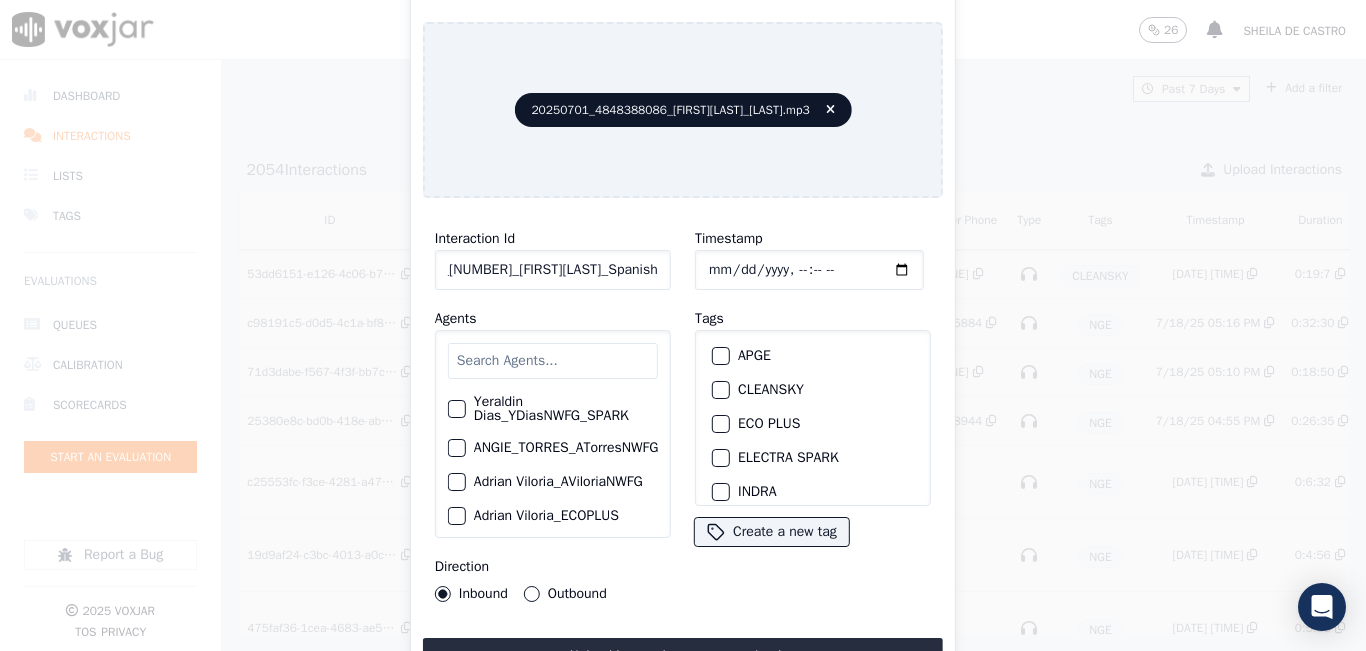 scroll, scrollTop: 0, scrollLeft: 102, axis: horizontal 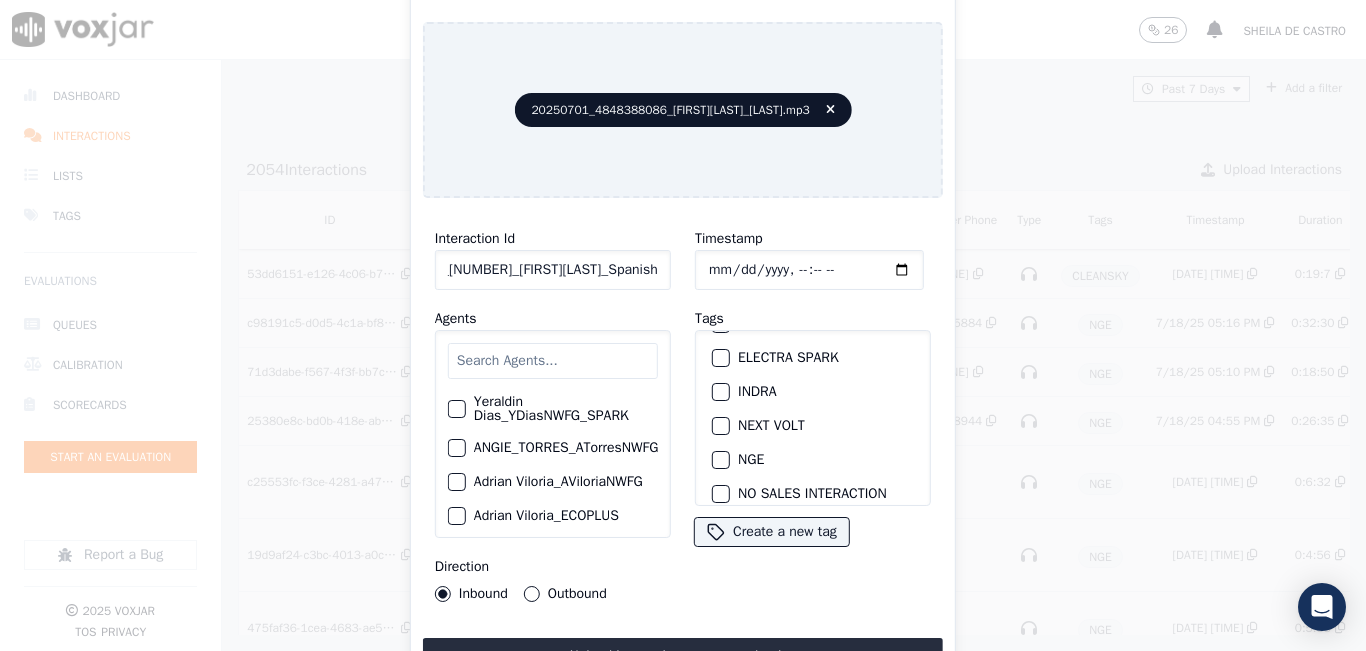 type on "20250701_4848388086_CAMILOTAMAYO_Spanish" 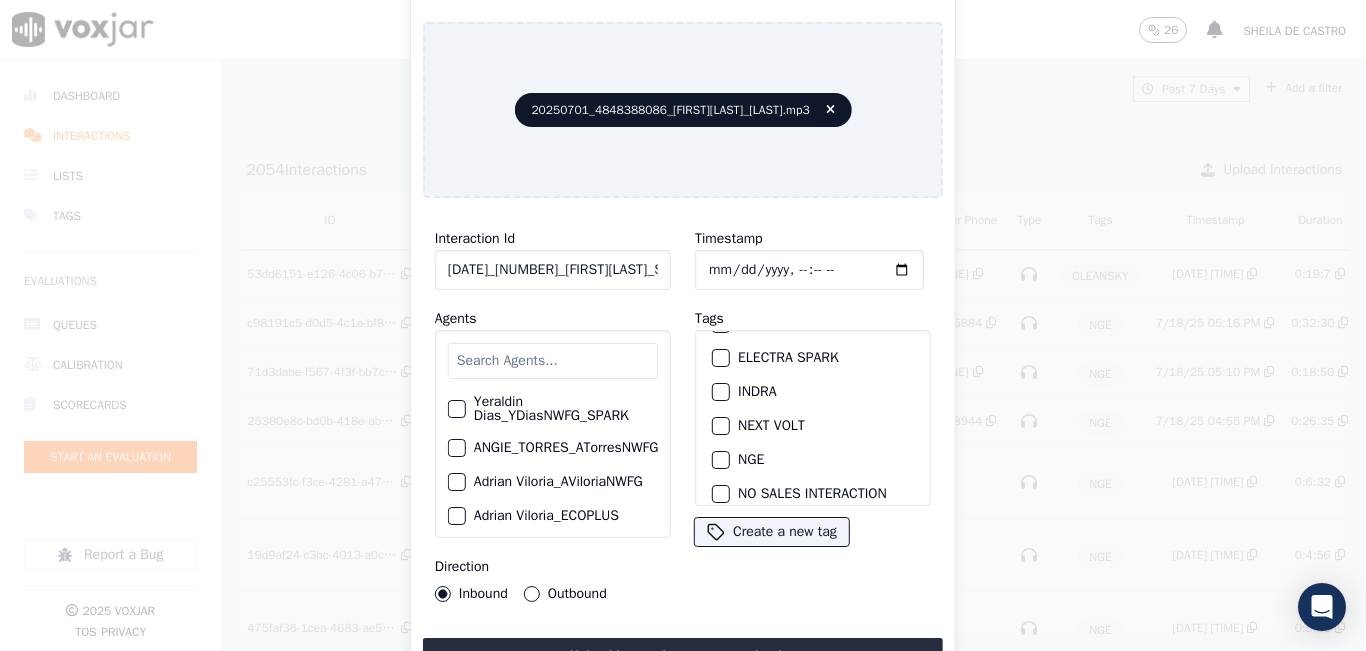 click at bounding box center (720, 460) 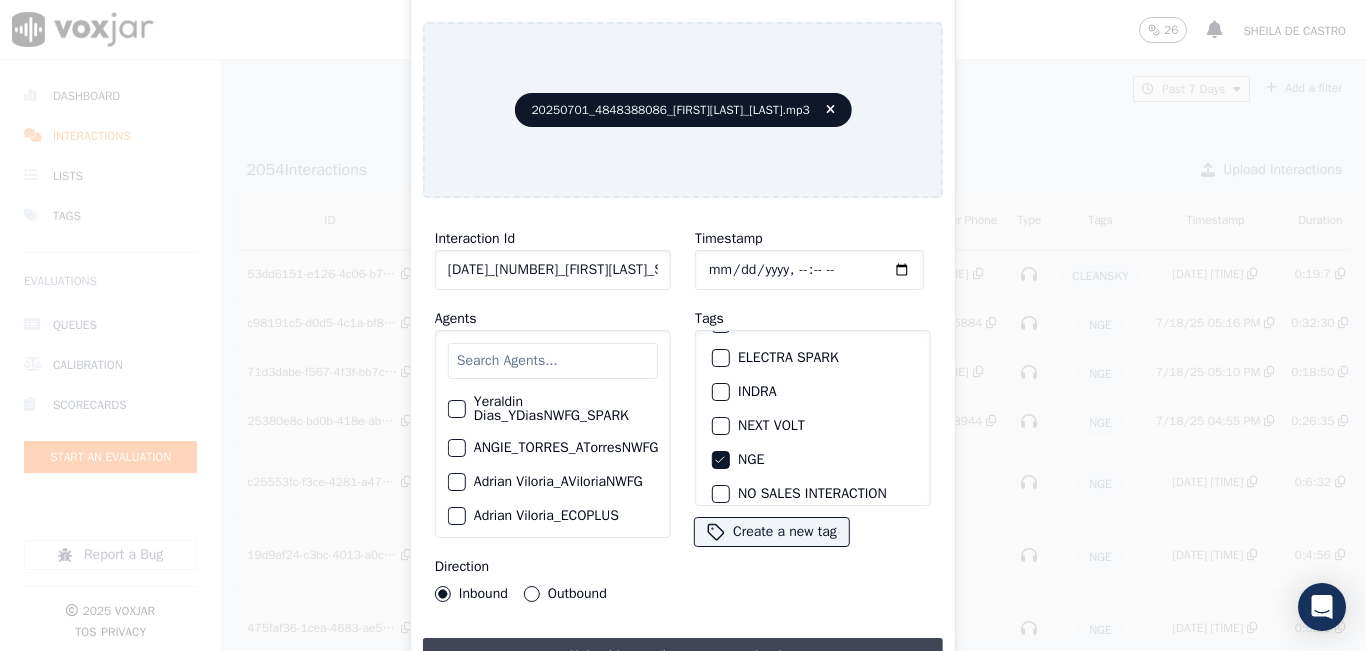 click on "Upload interaction to start evaluation" at bounding box center [683, 656] 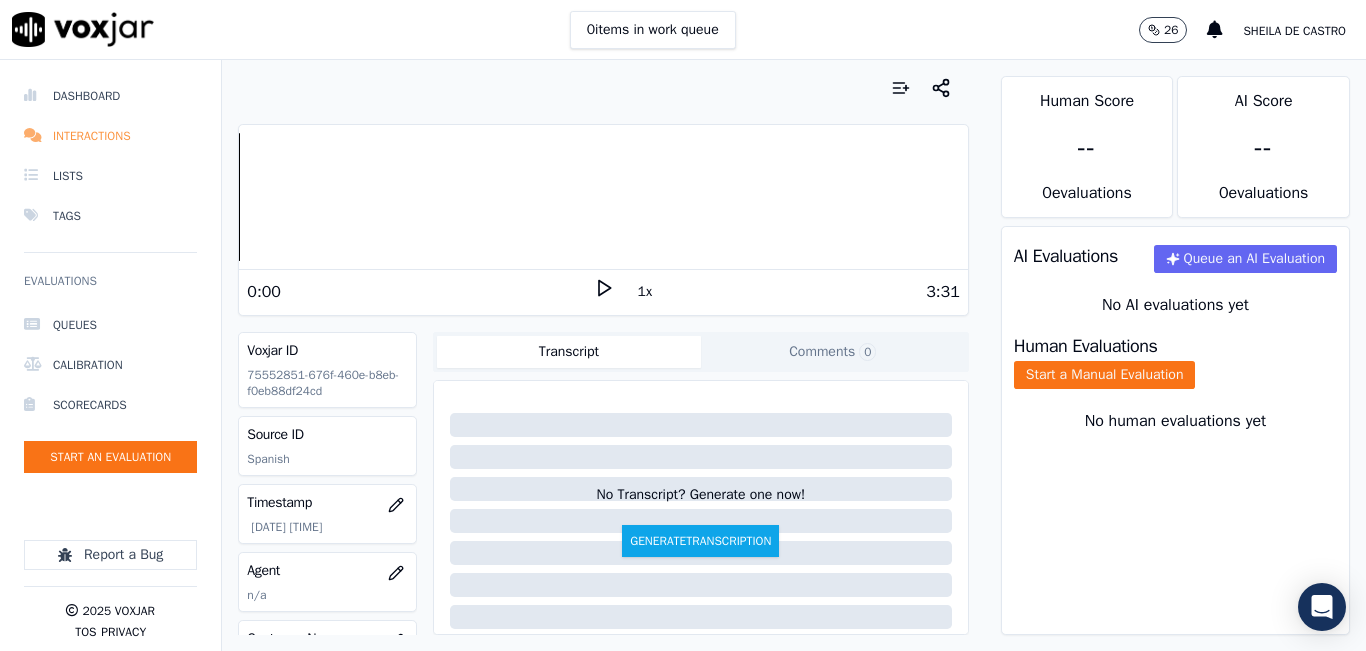 click on "Interactions" at bounding box center [110, 136] 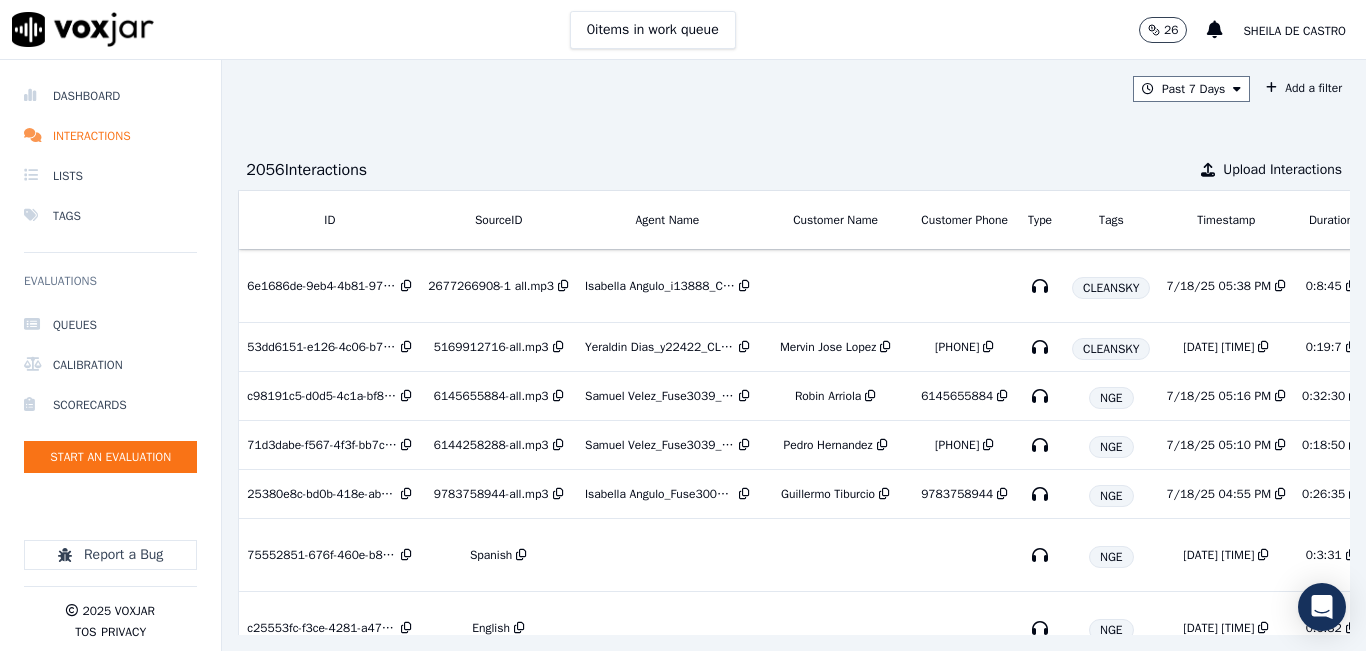 click on "Queues   Calibration   Scorecards   Start an Evaluation" 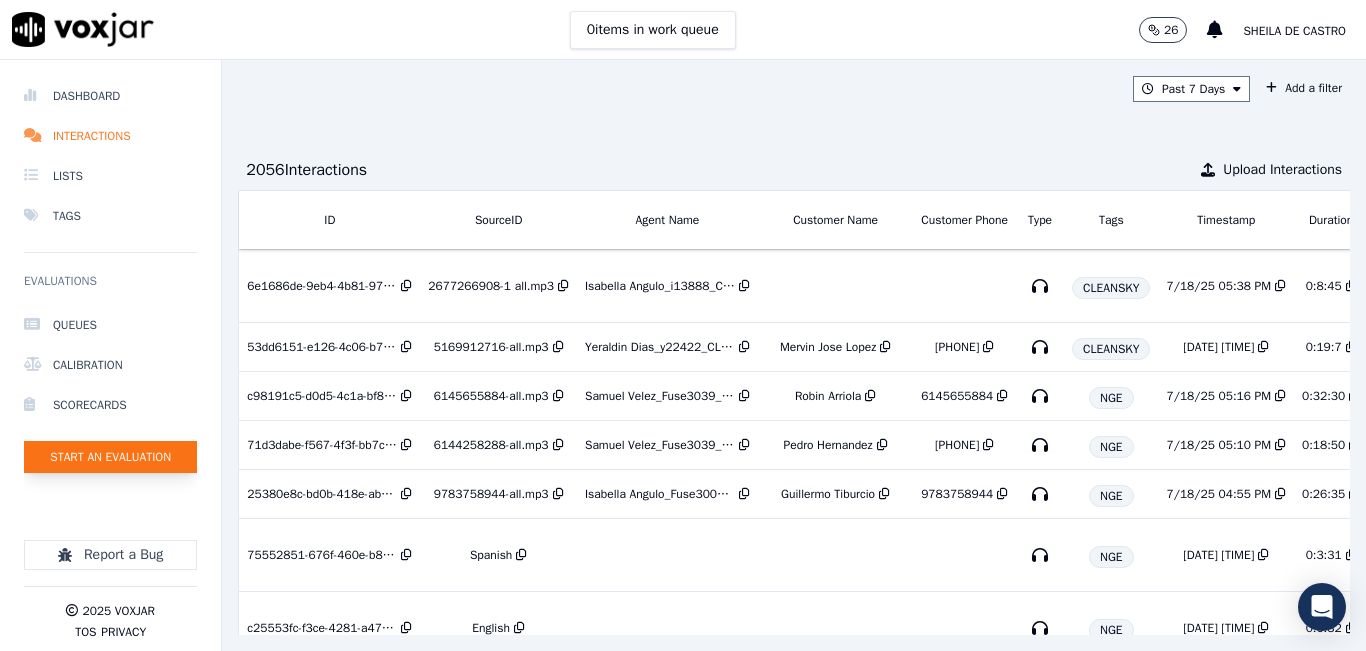 click on "Start an Evaluation" 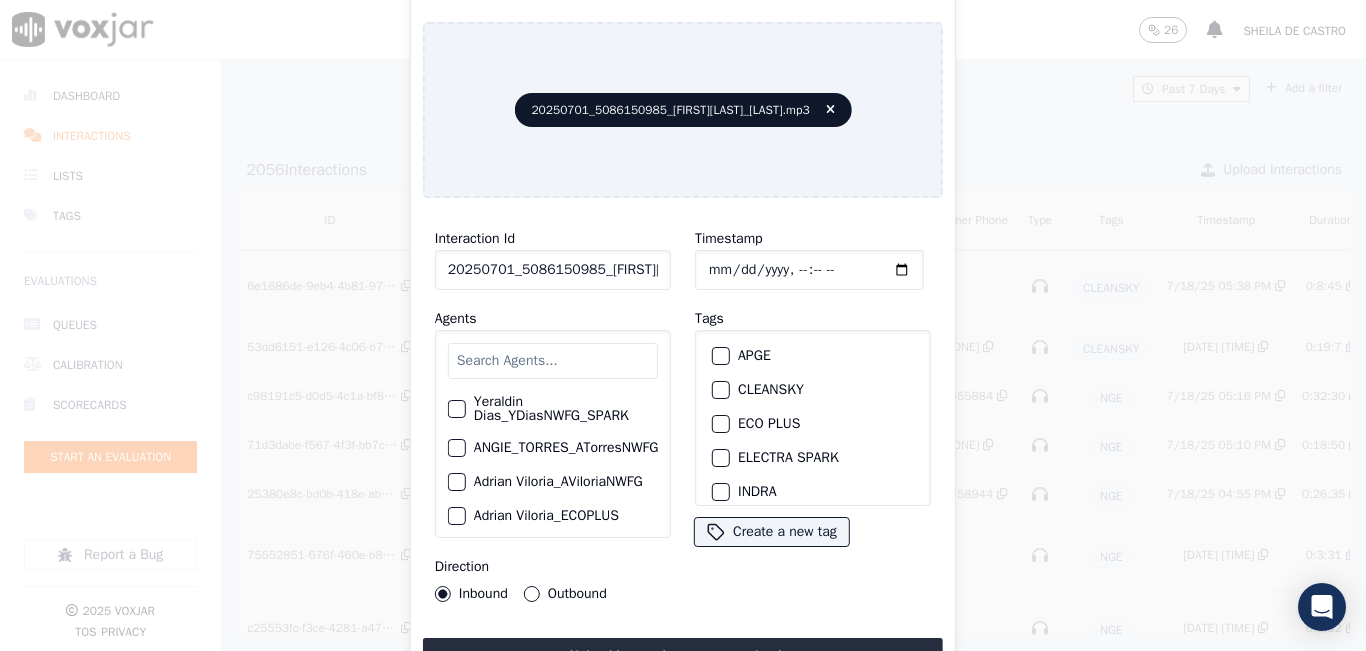 click on "20250701_5086150985_HANSSORUCOSORUCO_Spanish.mp3" 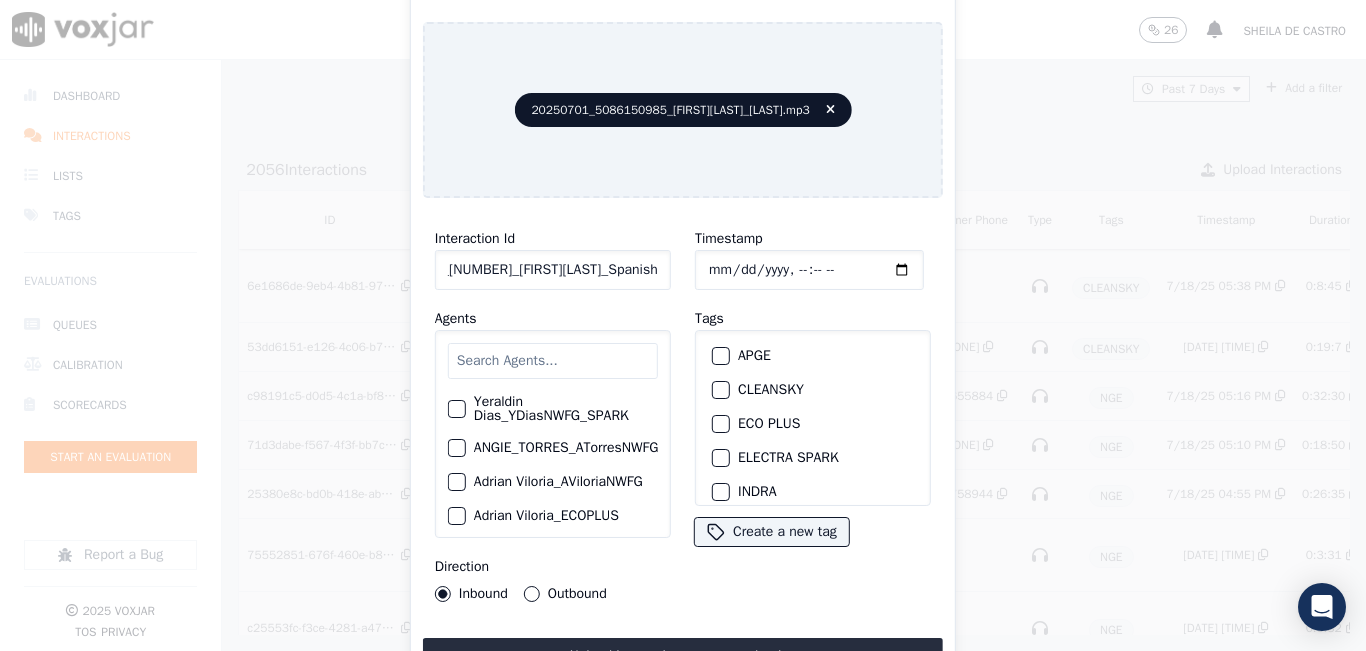 scroll, scrollTop: 0, scrollLeft: 145, axis: horizontal 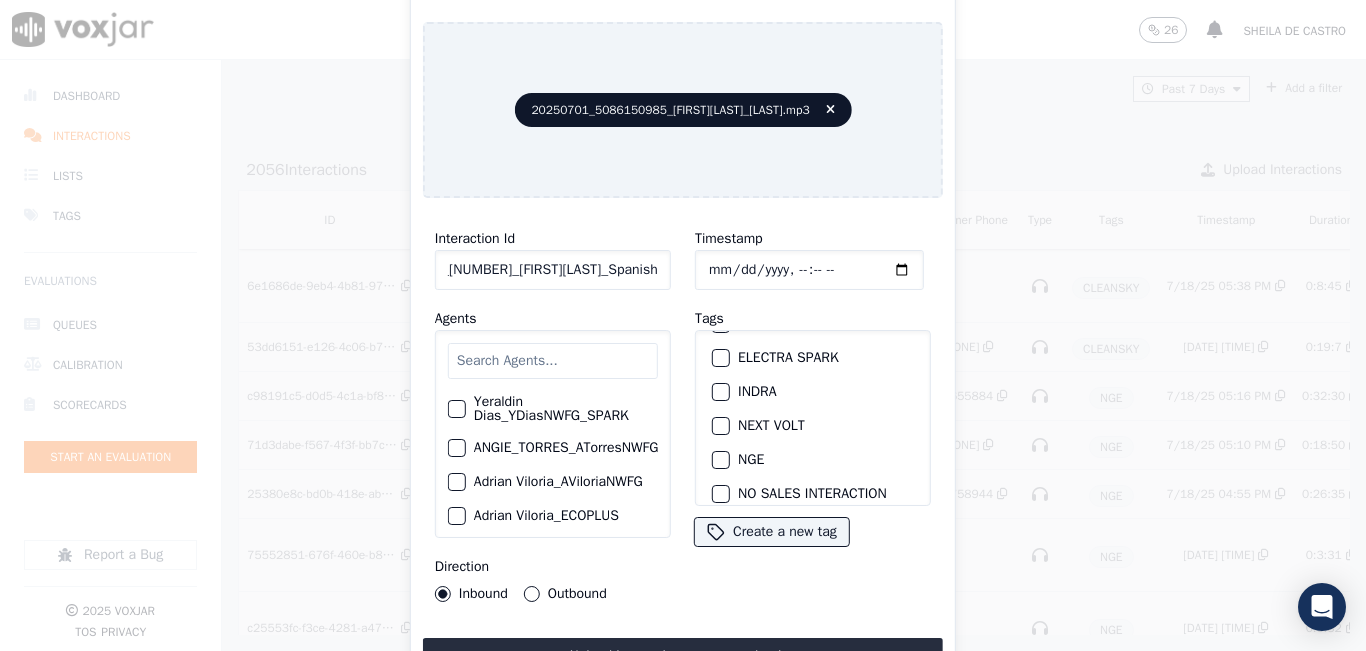 type on "20250701_5086150985_HANSSORUCOSORUCO_Spanish" 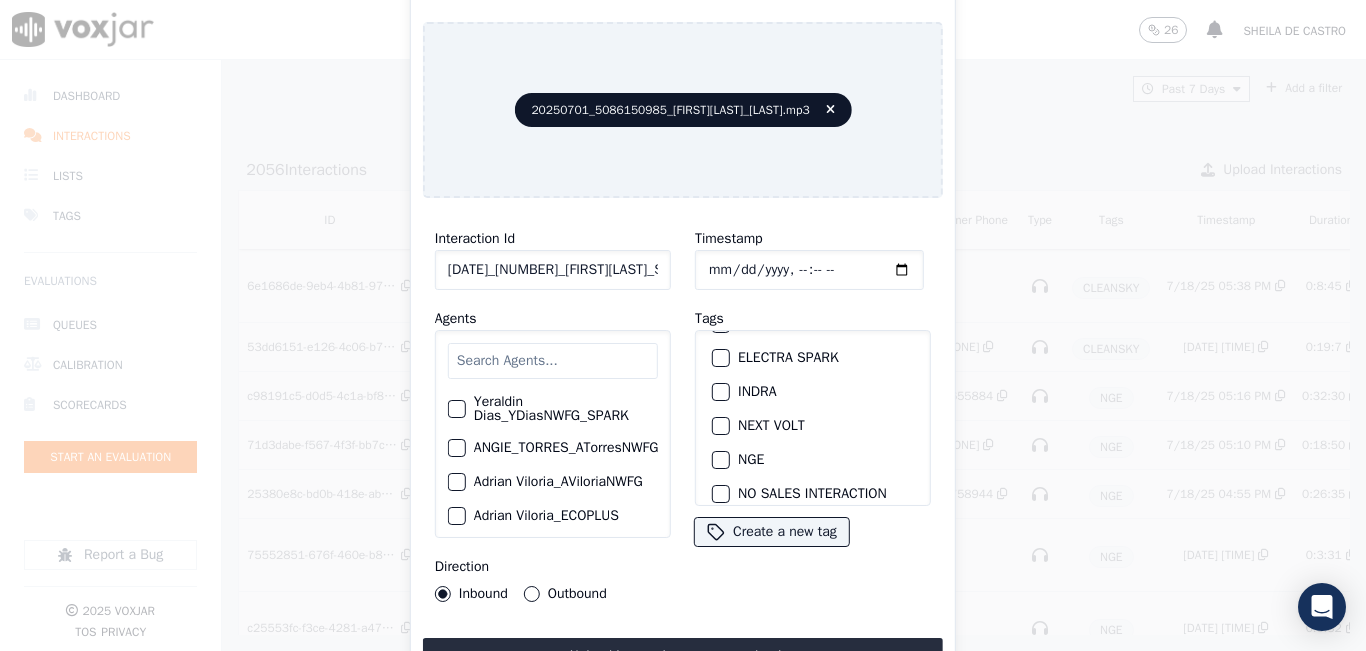 click at bounding box center [720, 460] 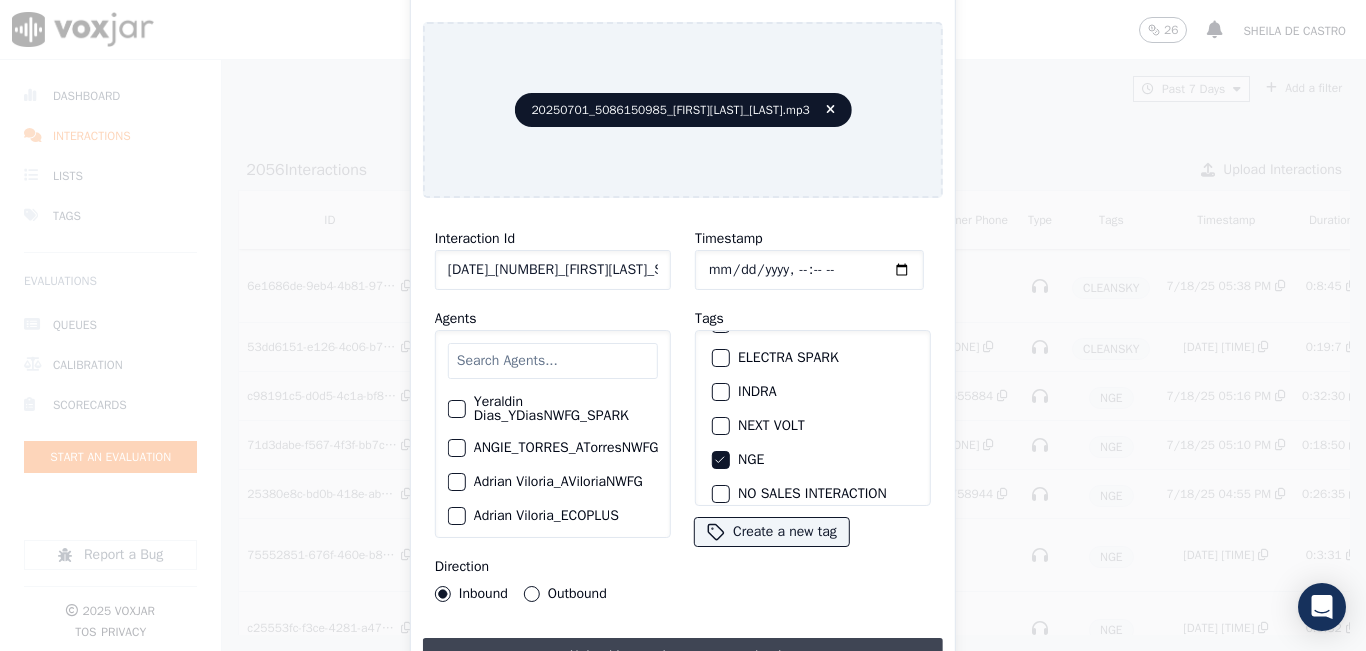 click on "Upload interaction to start evaluation" at bounding box center (683, 656) 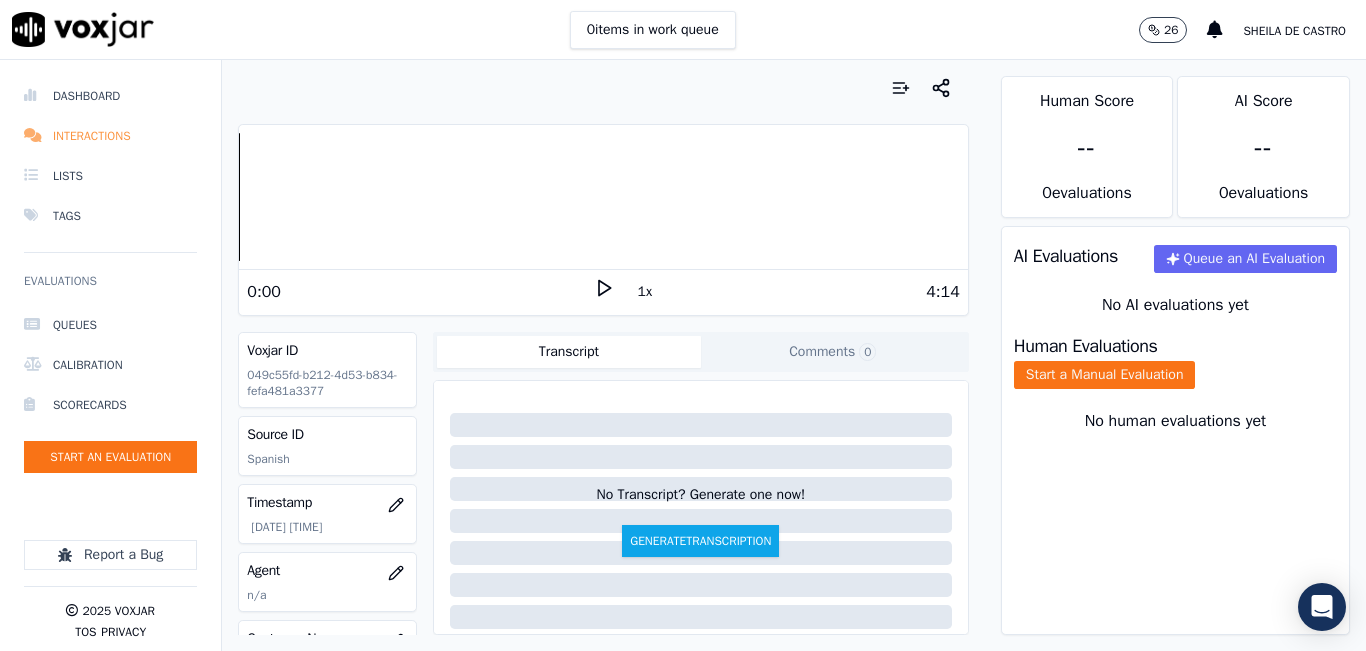 click on "Interactions" at bounding box center (110, 136) 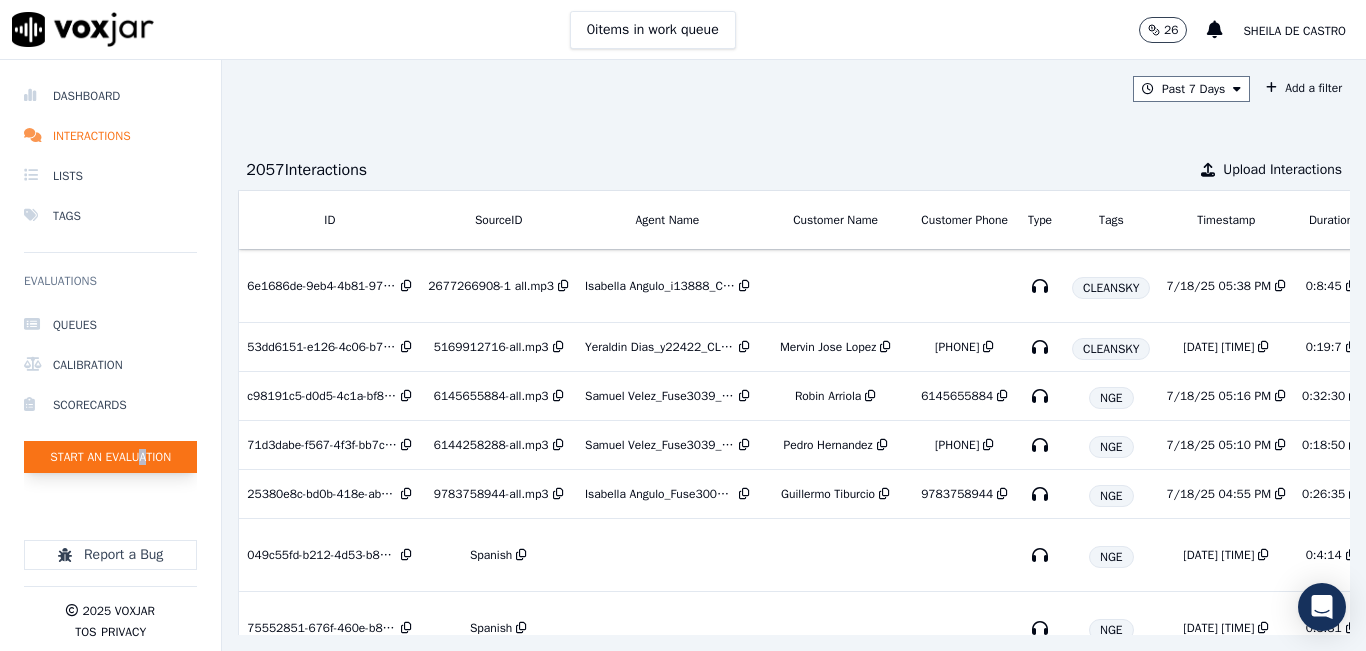 click on "Queues   Calibration   Scorecards   Start an Evaluation" 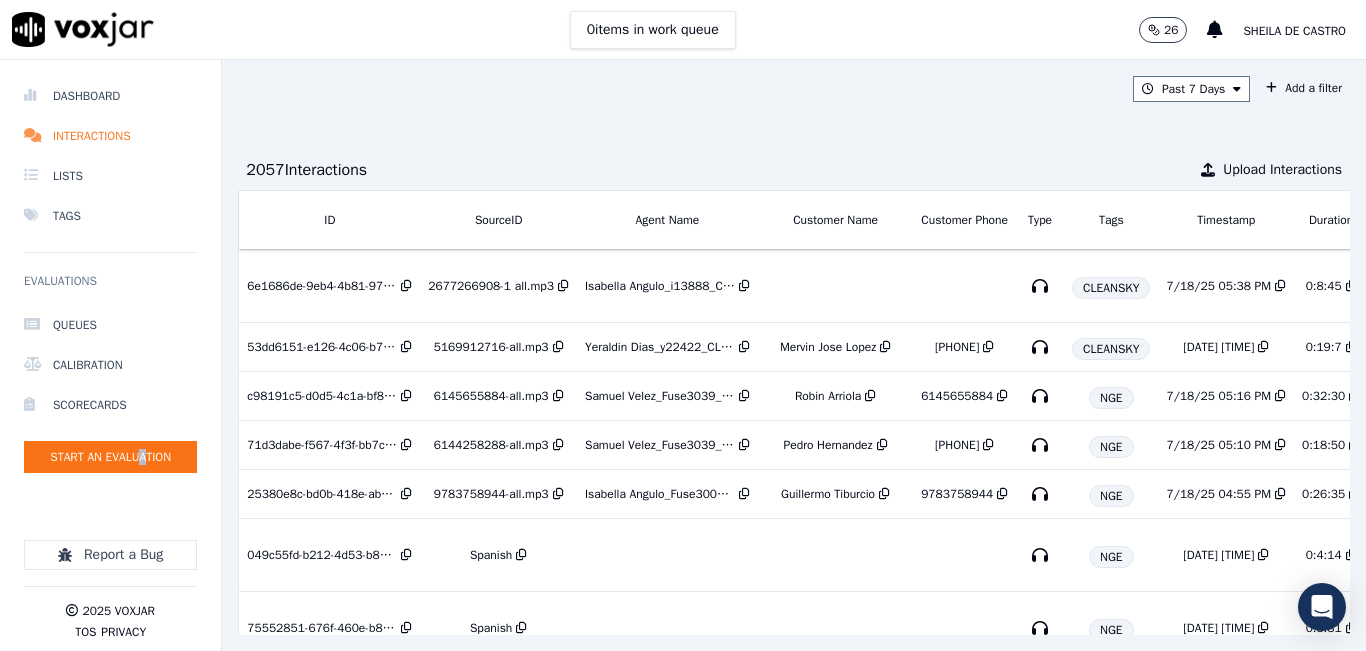 click on "Queues   Calibration   Scorecards   Start an Evaluation" 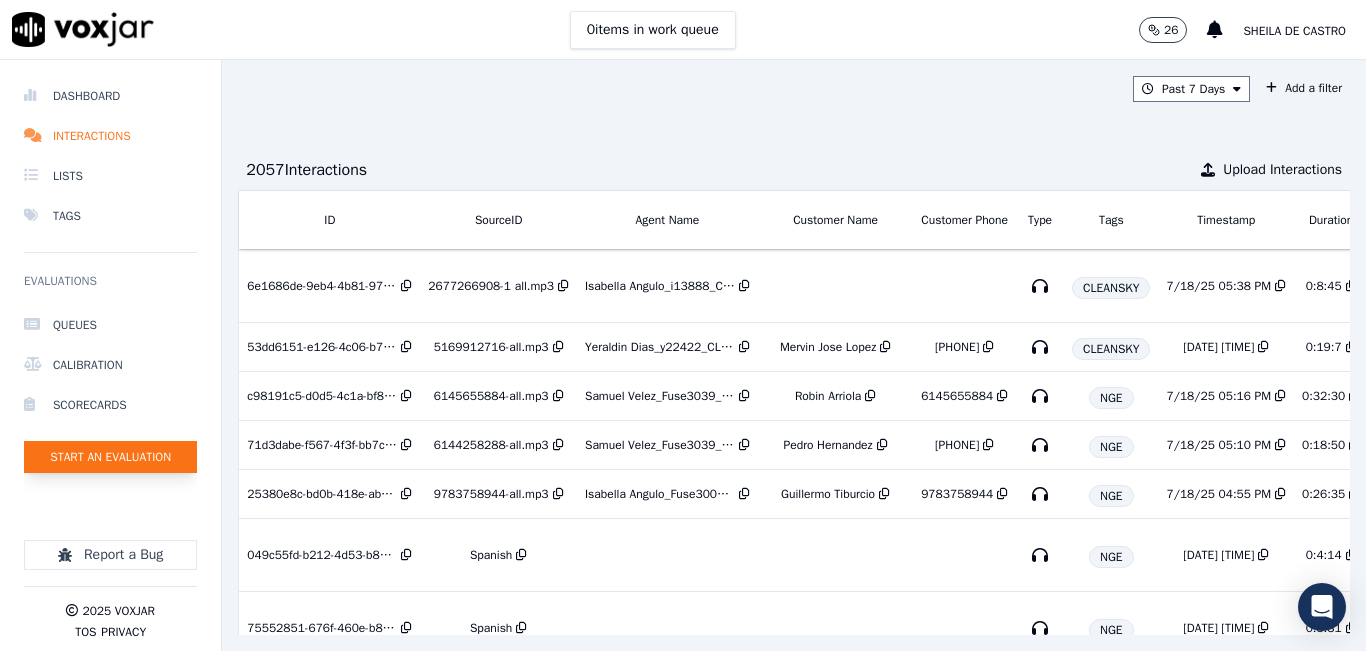 click on "Start an Evaluation" 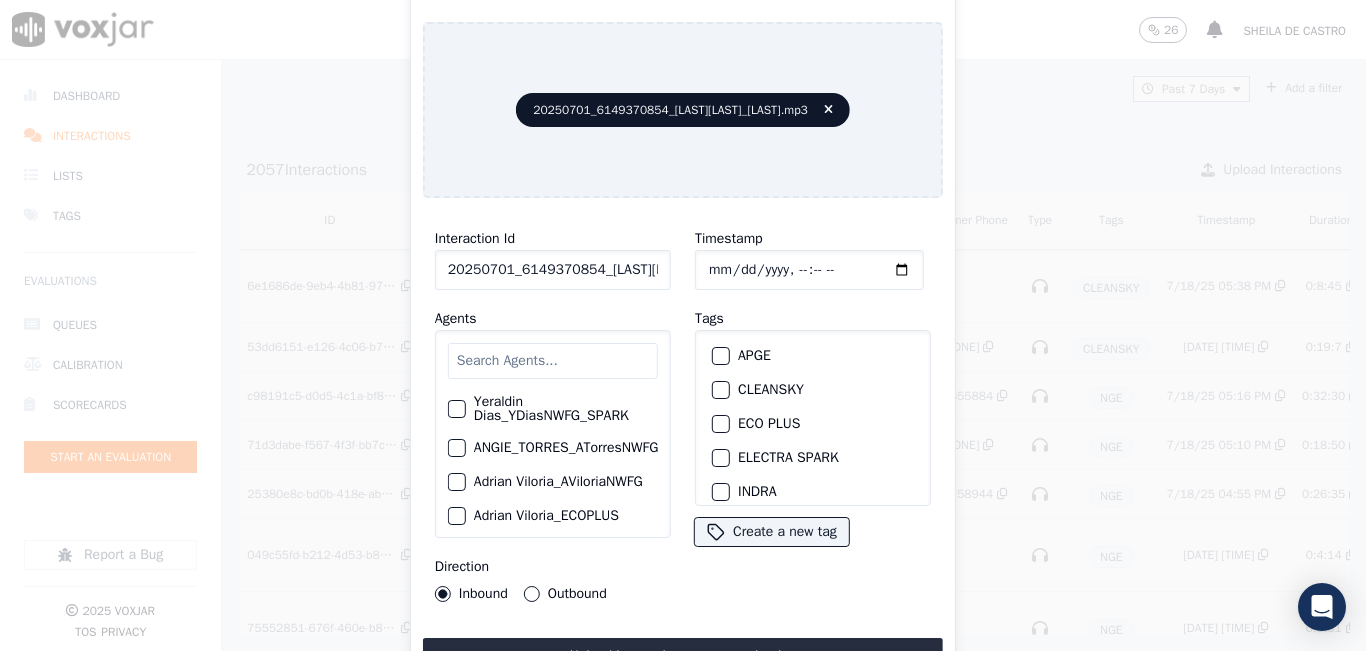 click on "20250701_6149370854_HANSSORUCOSORUCO_Spanish.mp3" 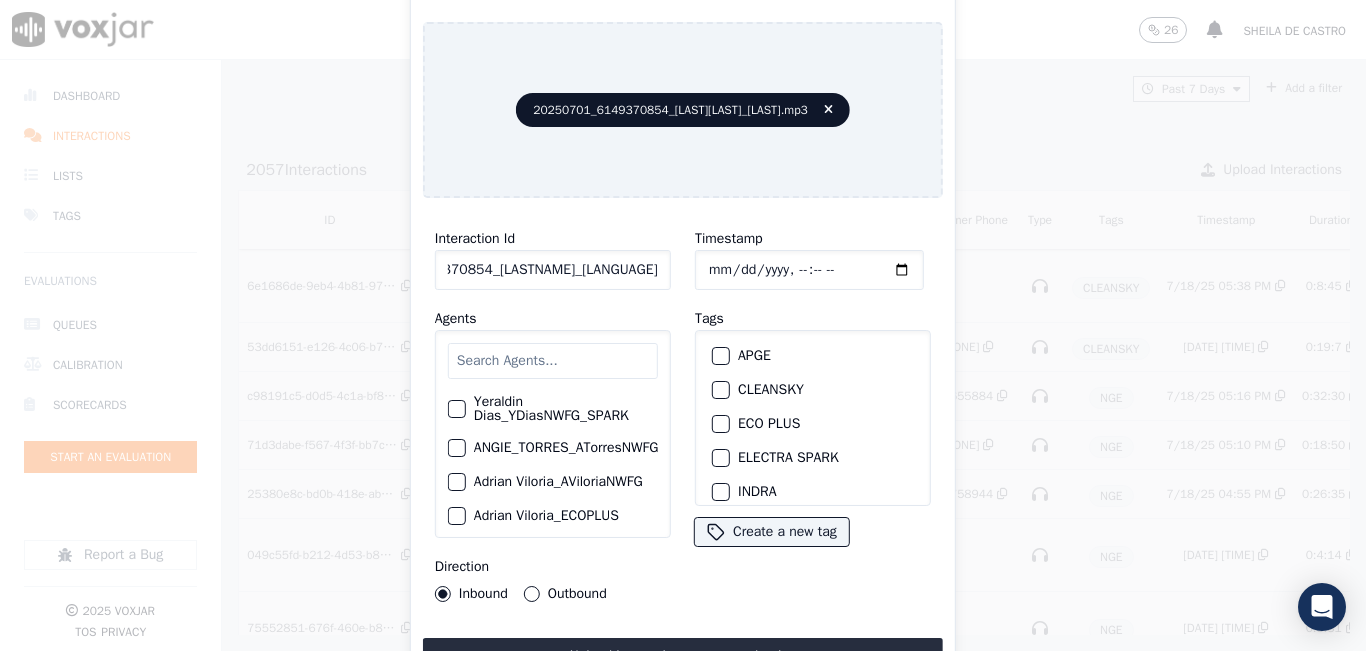 scroll, scrollTop: 0, scrollLeft: 145, axis: horizontal 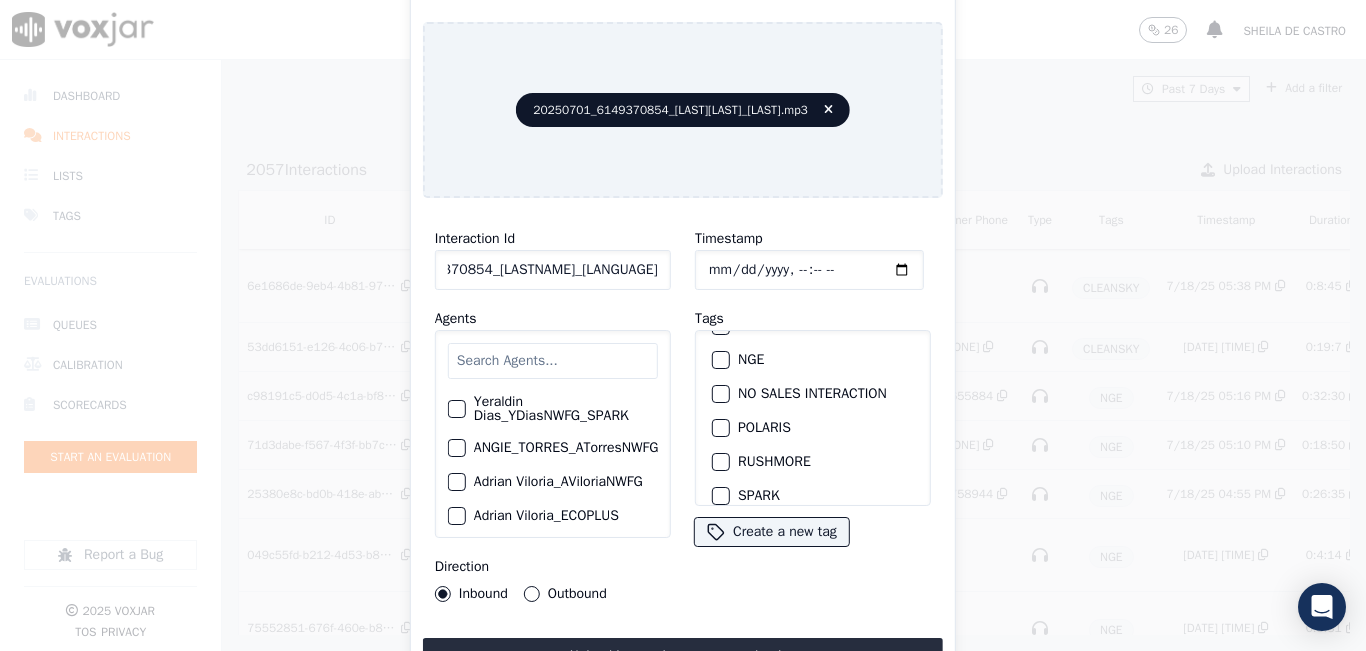 type on "20250701_6149370854_HANSSORUCOSORUCO_Spanish" 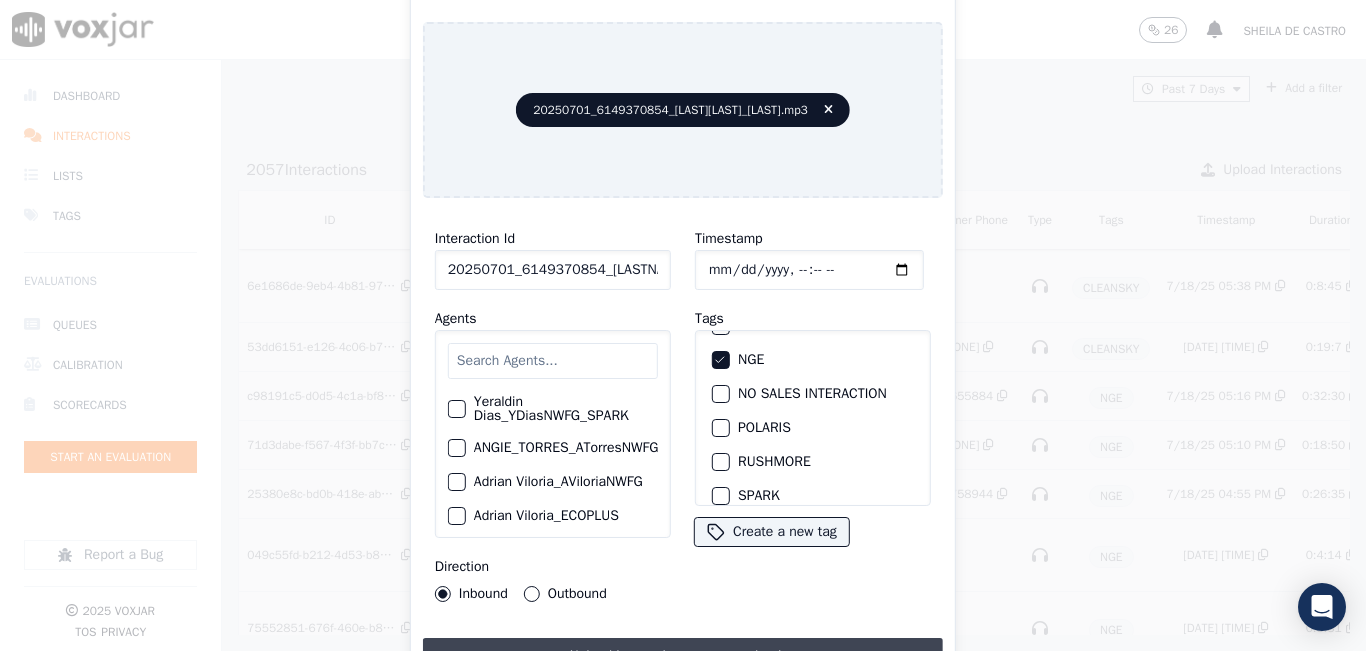 click on "Upload interaction to start evaluation" at bounding box center (683, 656) 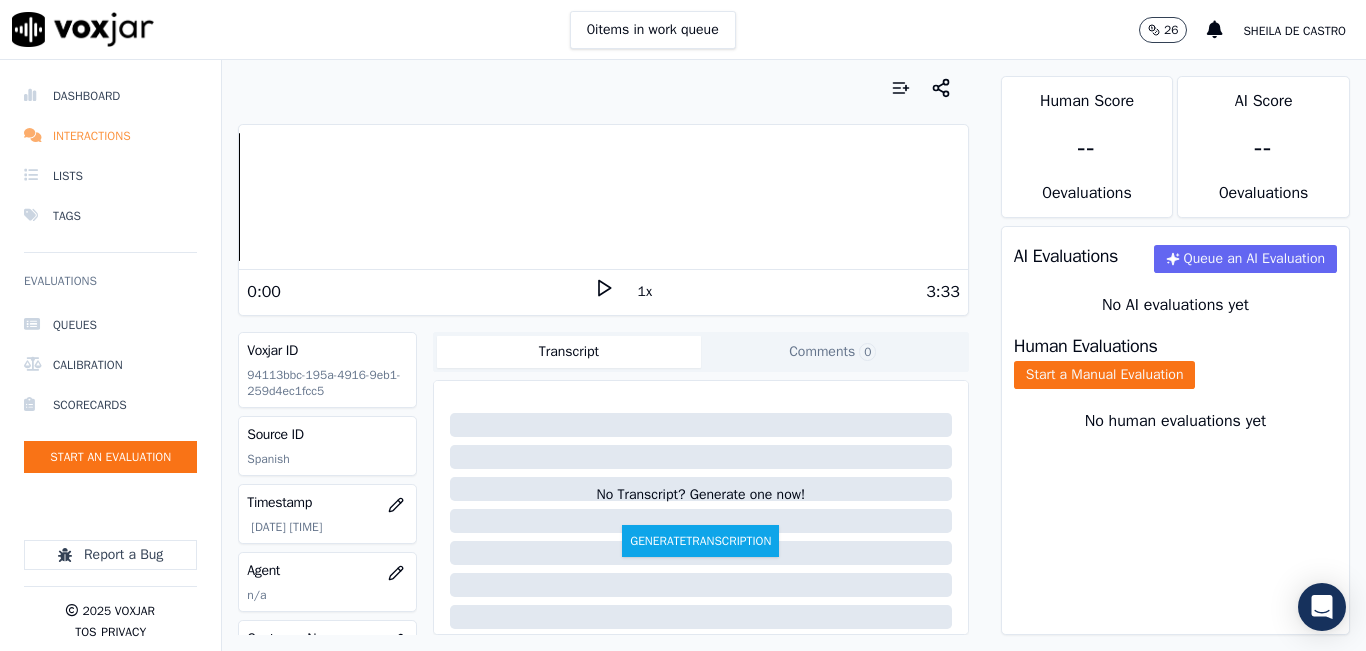click on "Interactions" at bounding box center [110, 136] 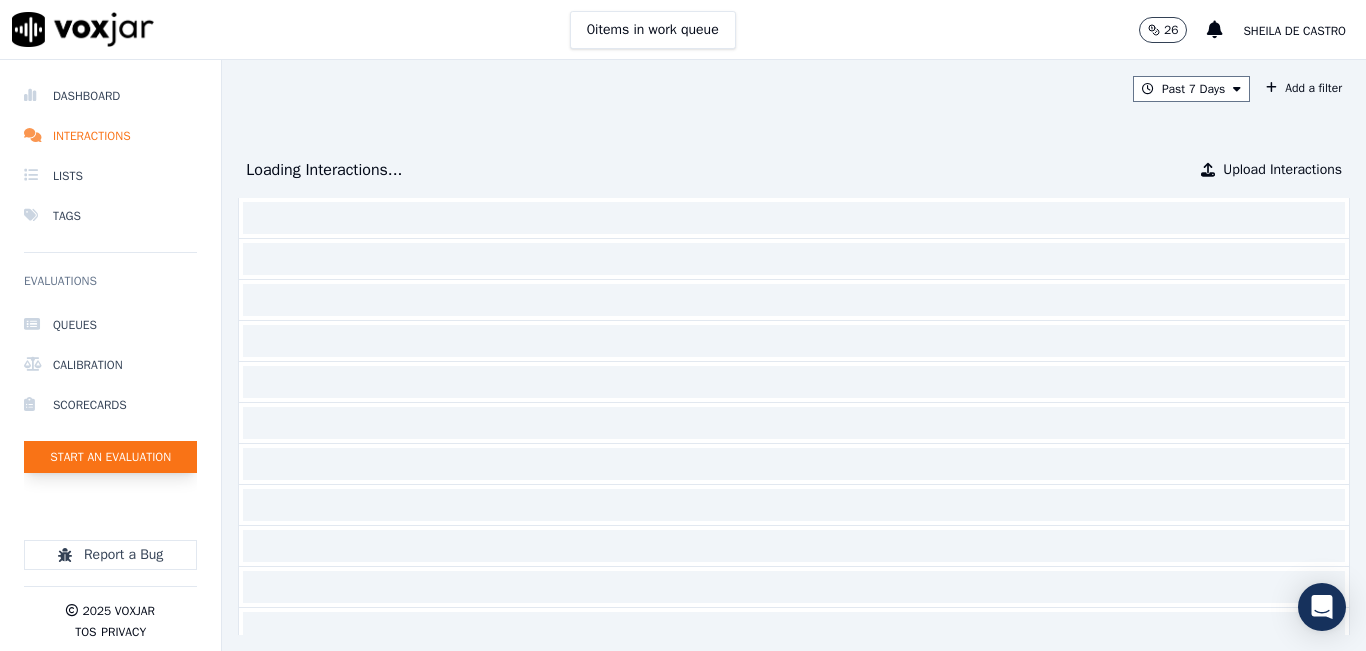 click on "Start an Evaluation" 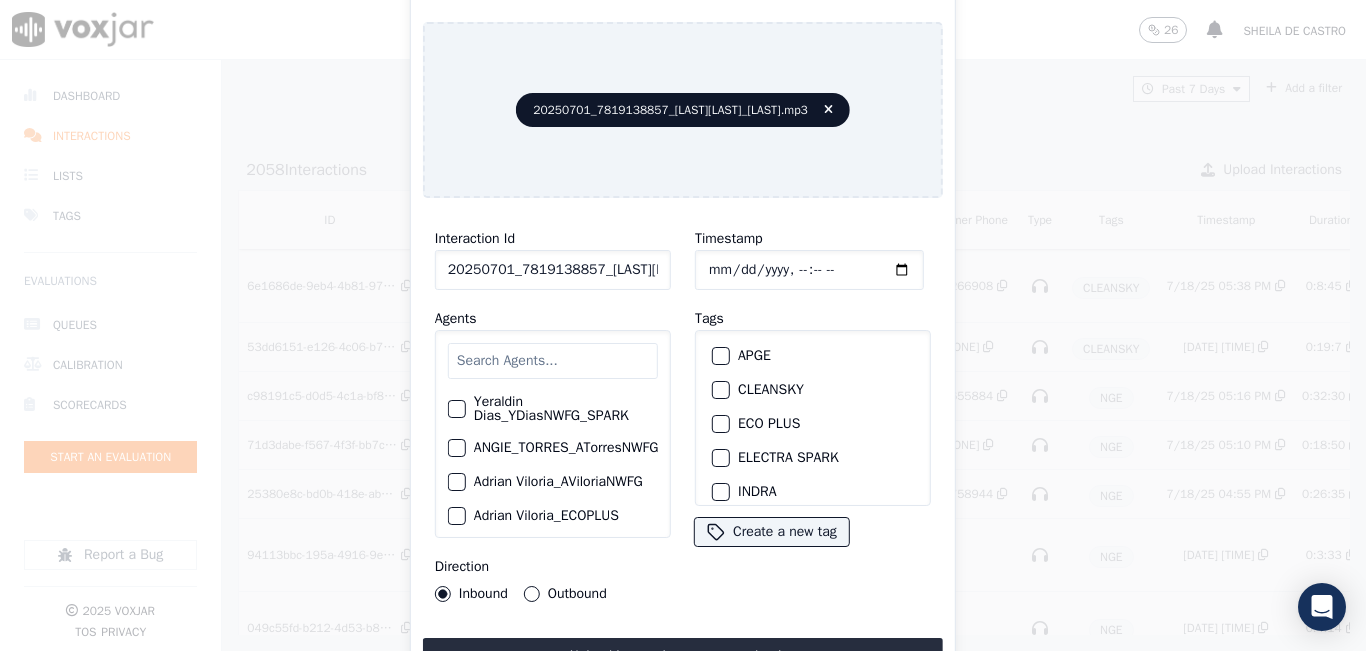 click on "Interaction Id   20250701_7819138857_DANNASALCEDO_Spanish.mp3     Agents        Yeraldin Dias_YDiasNWFG_SPARK     ANGIE_TORRES_ATorresNWFG_SPARK     Adrian Viloria_AViloriaNWFG     Adrian Viloria_ECOPLUS     Adrian Viloria_a25003_CLEANSKY     Adrian Viloria_a25016_WGL     Adrian Viloria_a25046_INDRA     Adrian Viloria_fuse1164_NGE     Alan Marruaga_a26181_WGL     Alejandra Chavarro_SYMMETRY     Alejandra Chavarro_a26184_WGL     Alejandro Vizcaino_a13916_CLEANSKY     Alejandro Vizcaino­_NW2906_CLEANSKY     Andres Higuita_AHiguitaNWFG_SPARK     Andres Higuita_Fuse3185_NGE     Andres Higuita_No Sales      Andres Higuita_a27435_CLEANSKY     Andres Higuita_a27490_INDRA     Andres Prias_APriasNWFG     Andres Prias_SYMMETRY     Andres Prias_a27400_CLEANSKY     Andres Prias_a27447_INDRA     Andres Prias_fuse1184_NGE     Angie Torres_ATorresNWFG     Angie Torres_SYMMETRY     Angie Torres_WANN1185_NGE     Angie Torres_a27399_CLEANSKY     Angie Torres_a27445_INDRA     Brandon Camacho_BAQ2083_INDRA" at bounding box center (553, 414) 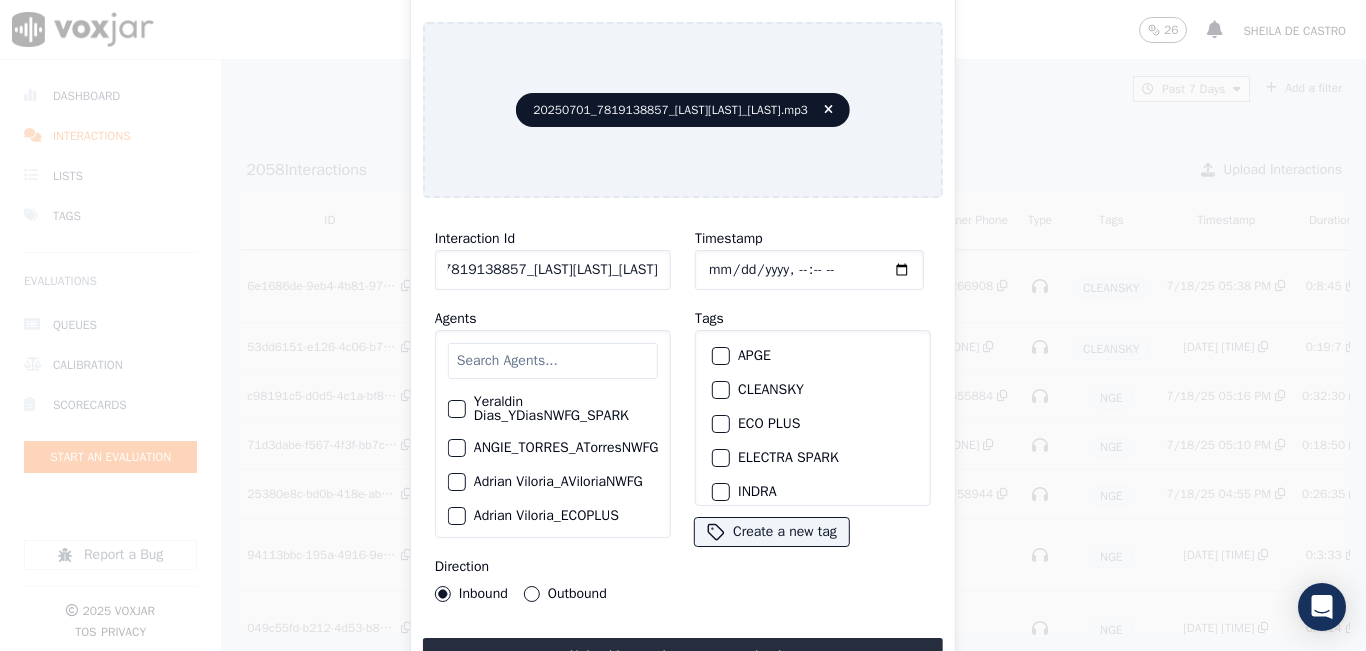 scroll, scrollTop: 0, scrollLeft: 105, axis: horizontal 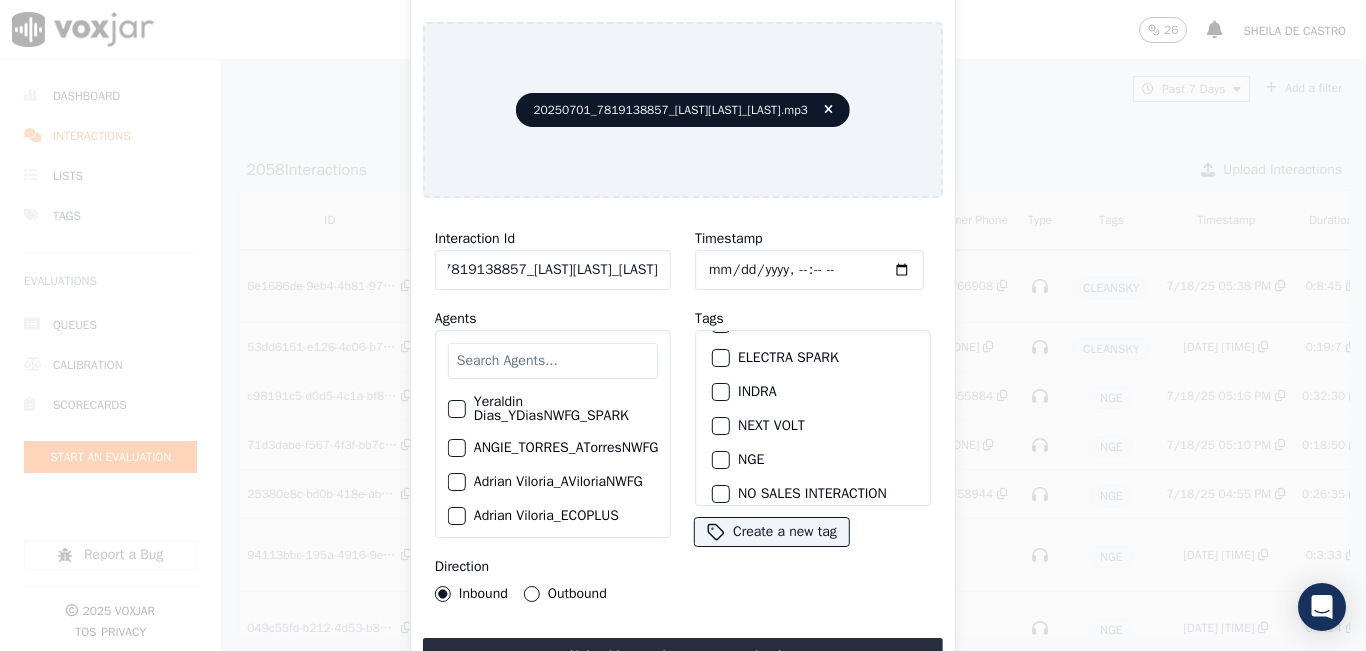 type on "20250701_7819138857_DANNASALCEDO_Spanish" 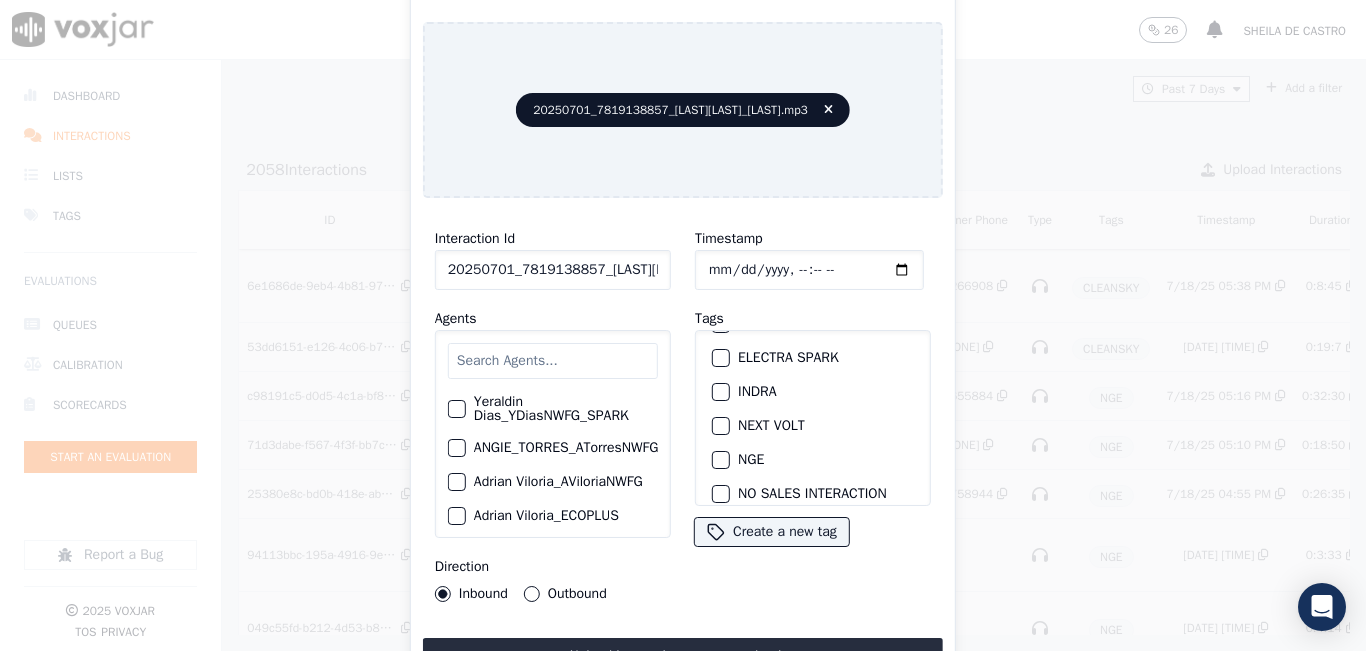 click on "NGE" at bounding box center [813, 460] 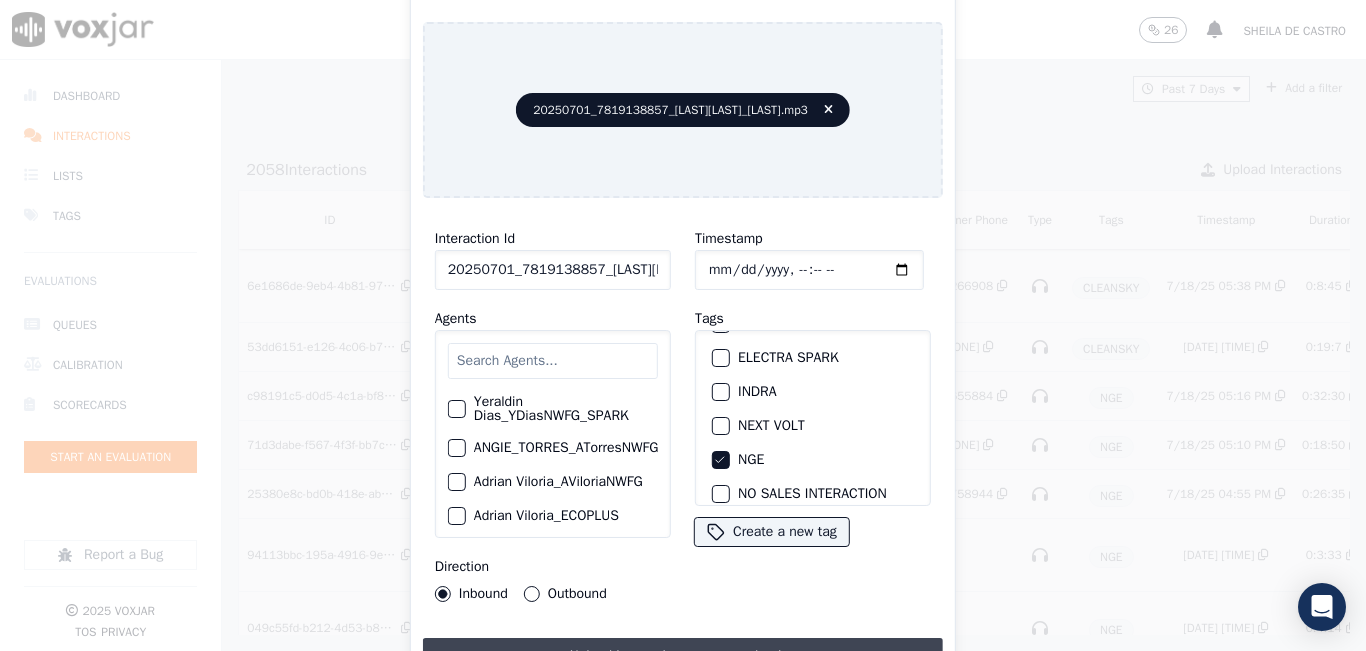 click on "Upload interaction to start evaluation" at bounding box center [683, 656] 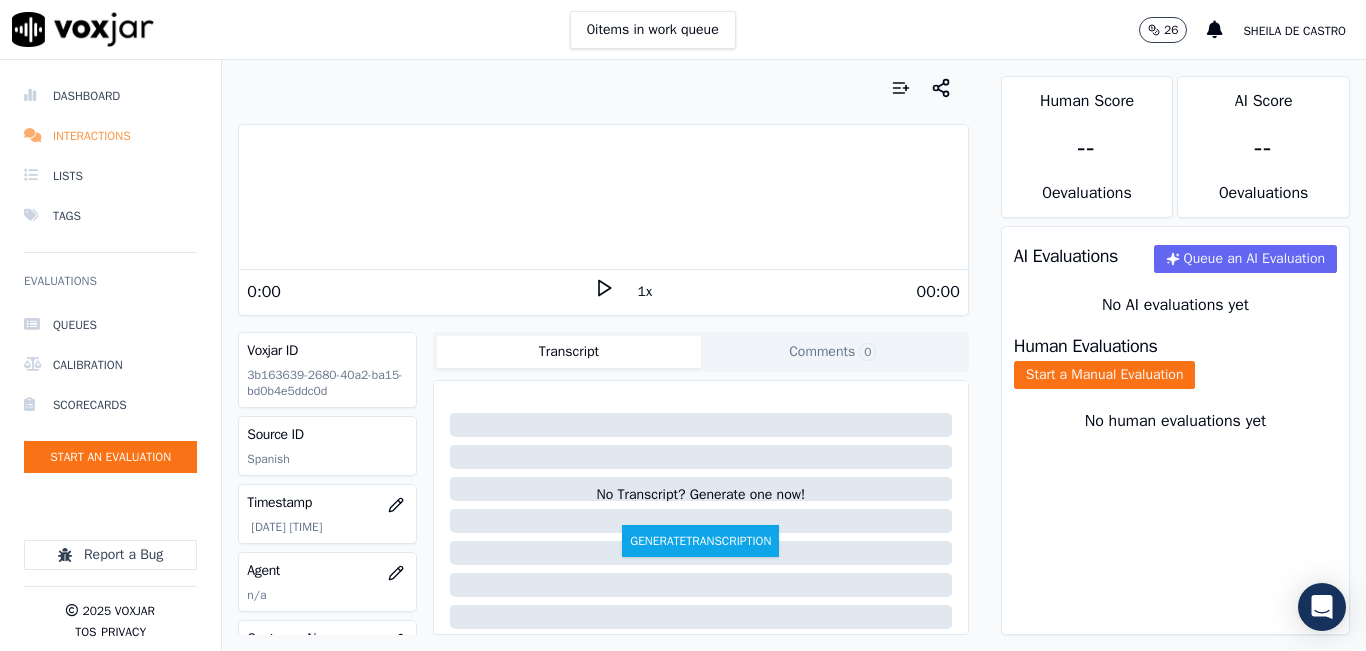 click on "Interactions" at bounding box center [110, 136] 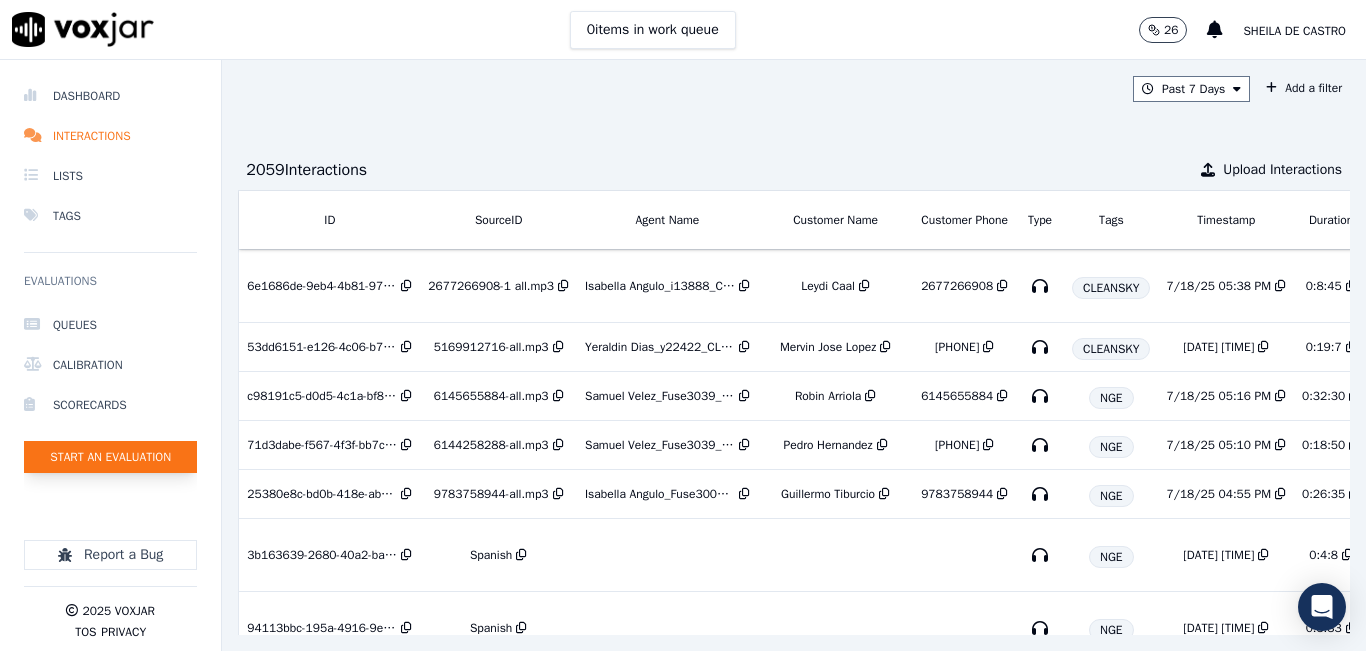 click on "Start an Evaluation" 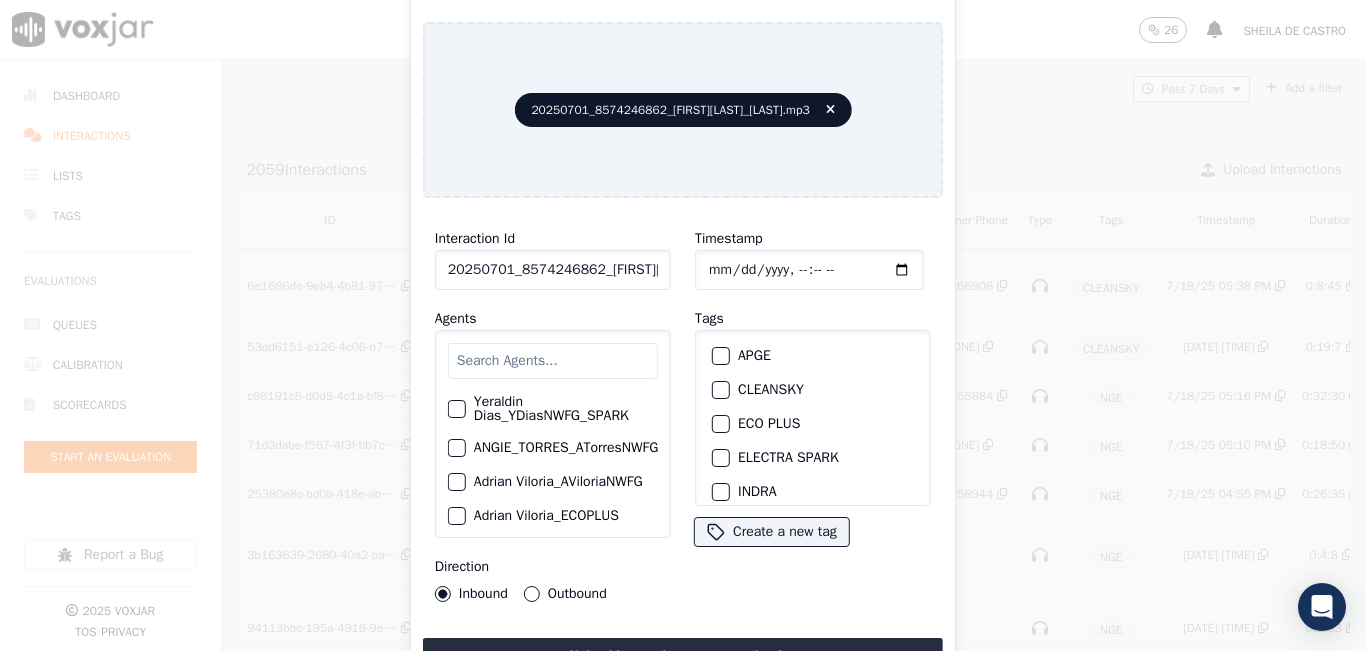 drag, startPoint x: 630, startPoint y: 262, endPoint x: 577, endPoint y: 314, distance: 74.24958 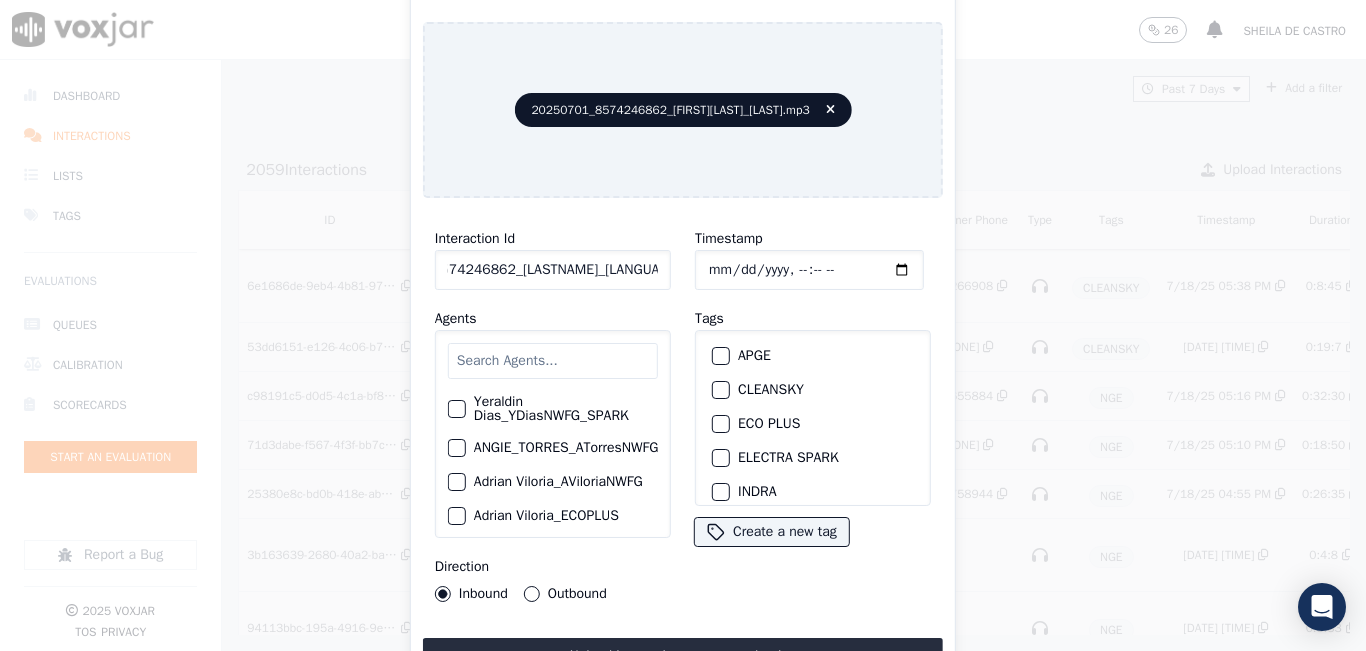scroll, scrollTop: 0, scrollLeft: 87, axis: horizontal 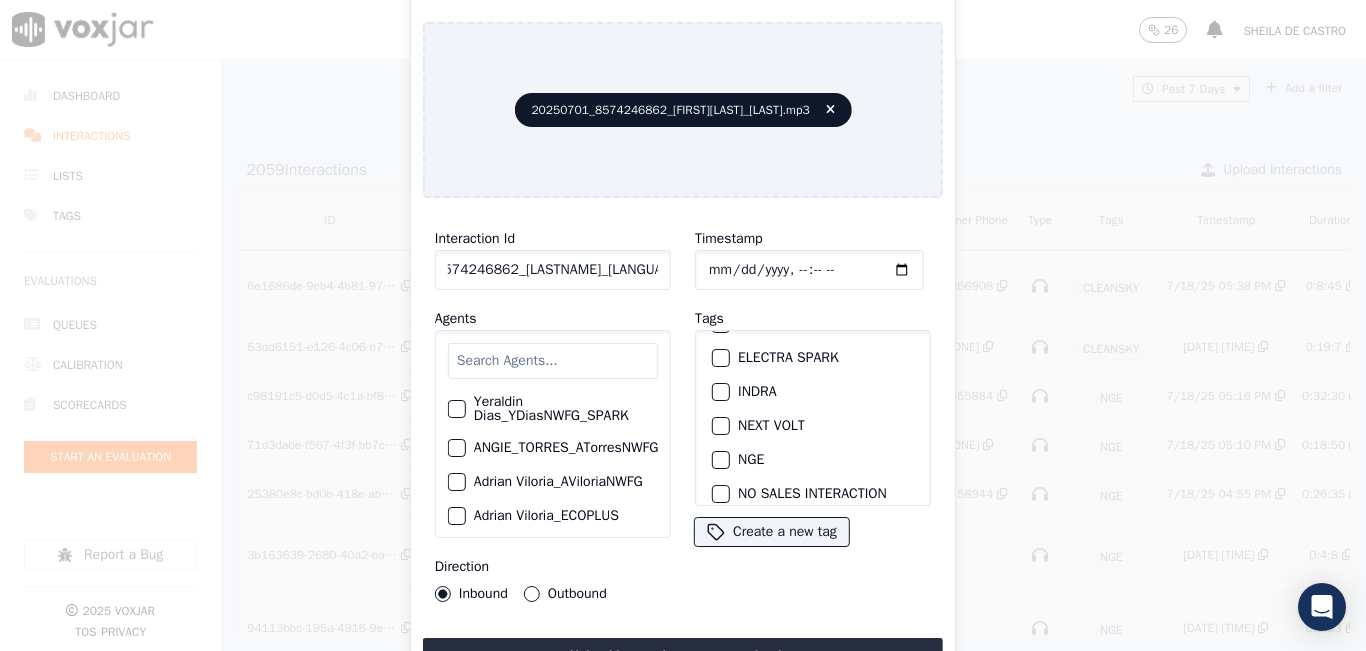 type on "20250701_8574246862_ANDRESPRIAS_Spanish" 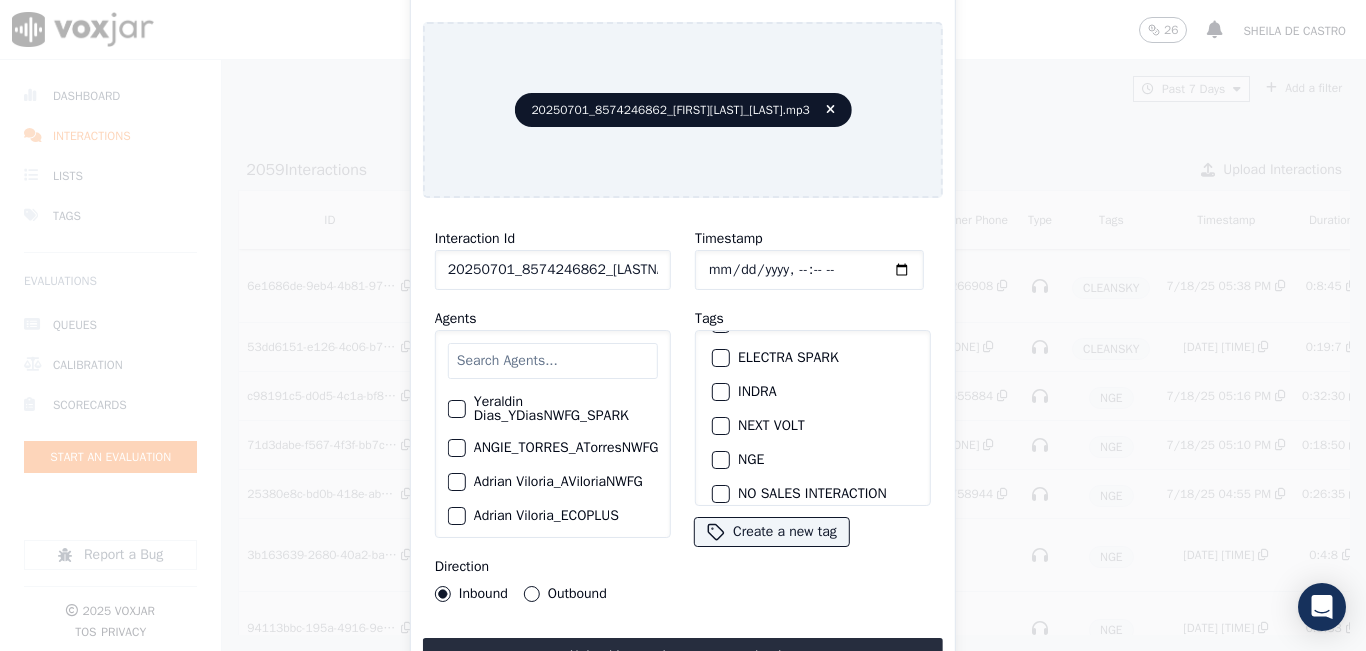 click at bounding box center (720, 460) 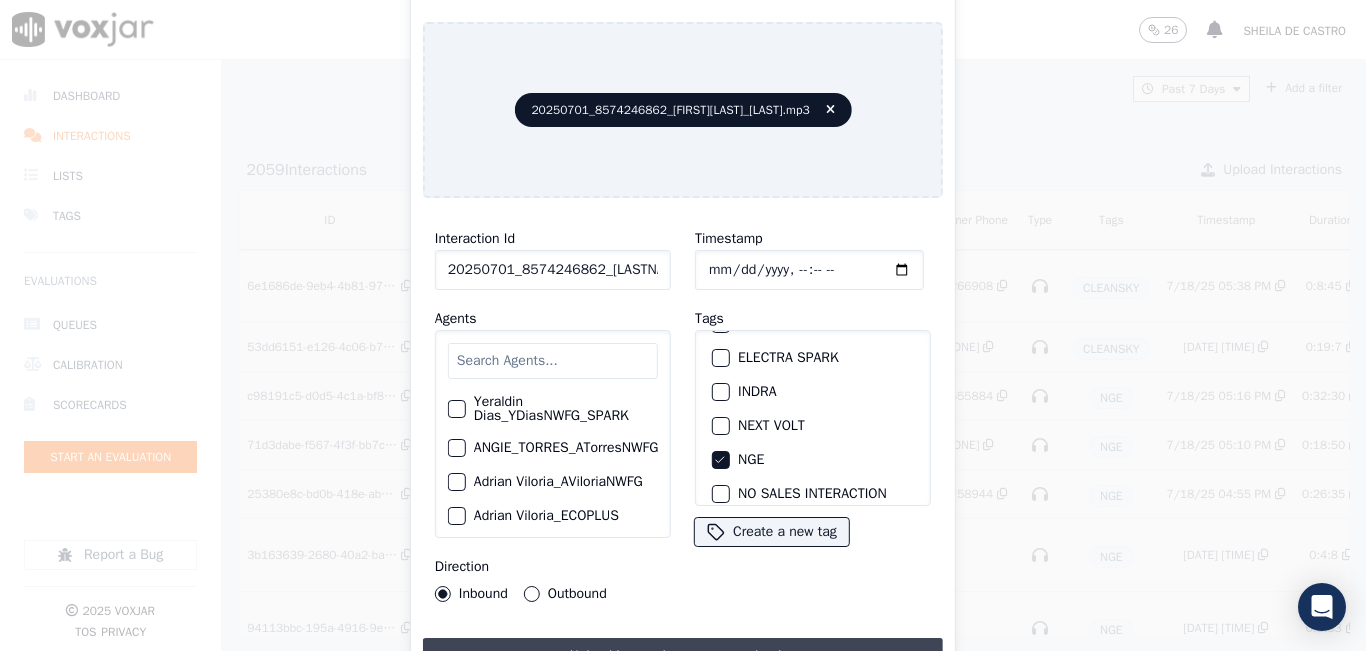 click on "Interaction Id   20250701_8574246862_ANDRESPRIAS_Spanish     Agents        Yeraldin Dias_YDiasNWFG_SPARK     ANGIE_TORRES_ATorresNWFG_SPARK     Adrian Viloria_AViloriaNWFG     Adrian Viloria_ECOPLUS     Adrian Viloria_a25003_CLEANSKY     Adrian Viloria_a25016_WGL     Adrian Viloria_a25046_INDRA     Adrian Viloria_fuse1164_NGE     Alan Marruaga_a26181_WGL     Alejandra Chavarro_SYMMETRY     Alejandra Chavarro_a26184_WGL     Alejandro Vizcaino_a13916_CLEANSKY     Alejandro Vizcaino­_NW2906_CLEANSKY     Andres Higuita_AHiguitaNWFG_SPARK     Andres Higuita_Fuse3185_NGE     Andres Higuita_No Sales      Andres Higuita_a27435_CLEANSKY     Andres Higuita_a27490_INDRA     Andres Prias_APriasNWFG     Andres Prias_SYMMETRY     Andres Prias_a27400_CLEANSKY     Andres Prias_a27447_INDRA     Andres Prias_fuse1184_NGE     Angie Torres_ATorresNWFG     Angie Torres_SYMMETRY     Angie Torres_WANN1185_NGE     Angie Torres_a27399_CLEANSKY     Angie Torres_a27445_INDRA     Brandon Camacho_BAQ2083_INDRA" at bounding box center (683, 444) 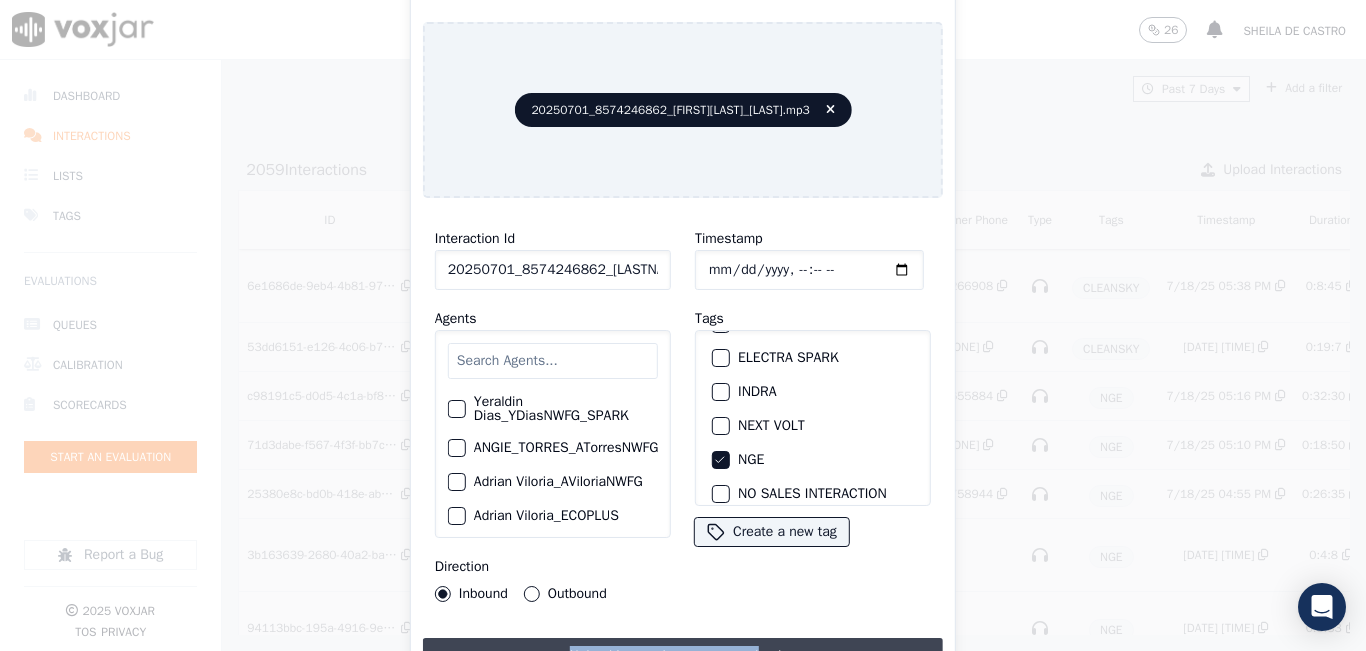 click on "Upload interaction to start evaluation" at bounding box center [683, 656] 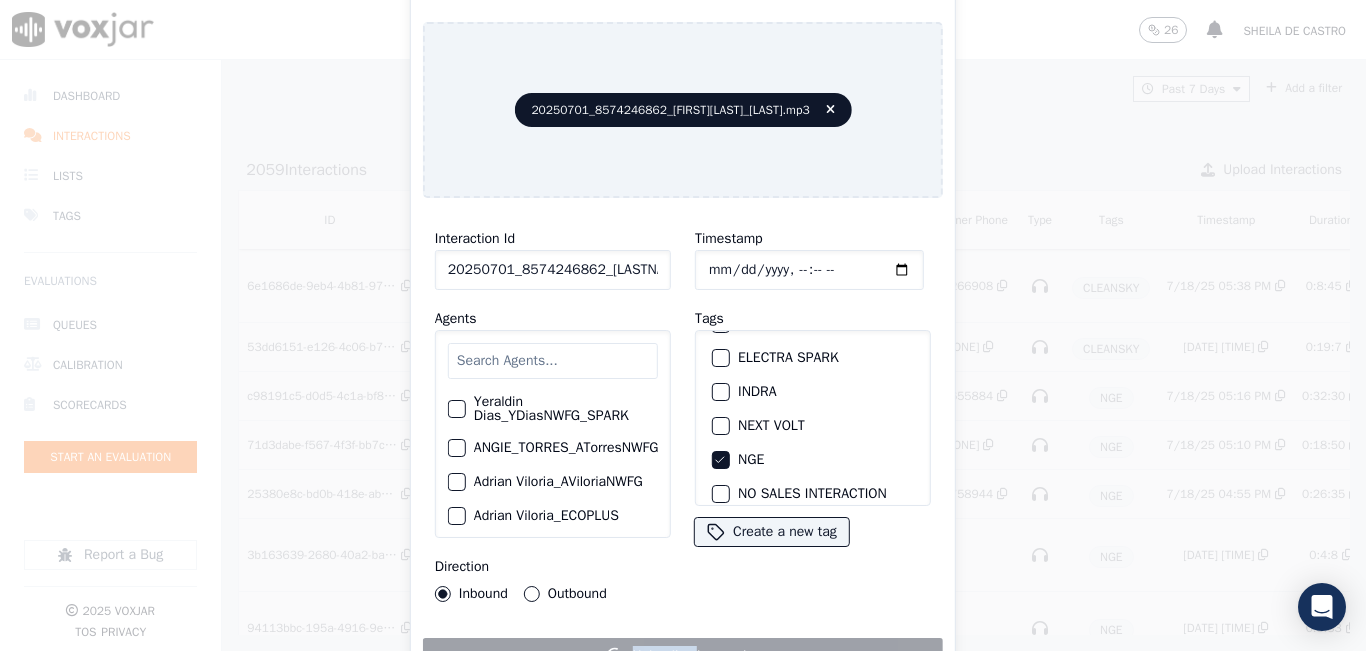 click on "Uploading interaction" at bounding box center [683, 656] 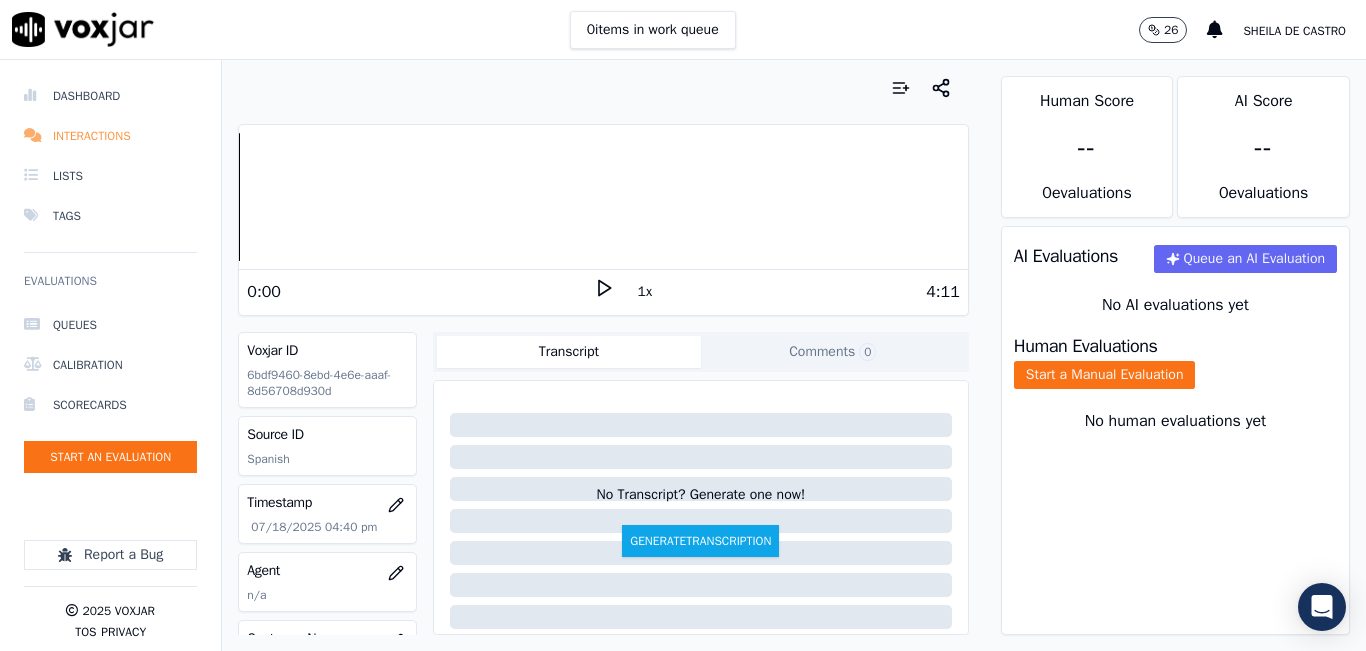 click on "Interactions" at bounding box center (110, 136) 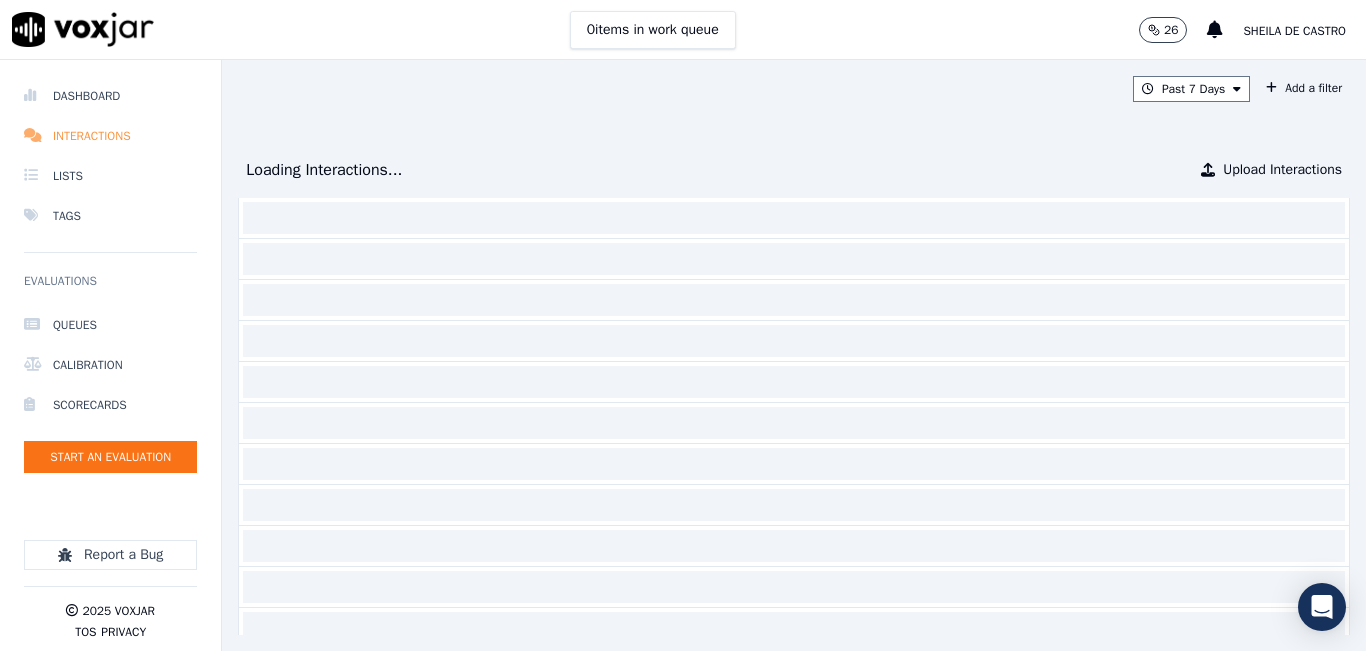 click on "Interactions" at bounding box center (110, 136) 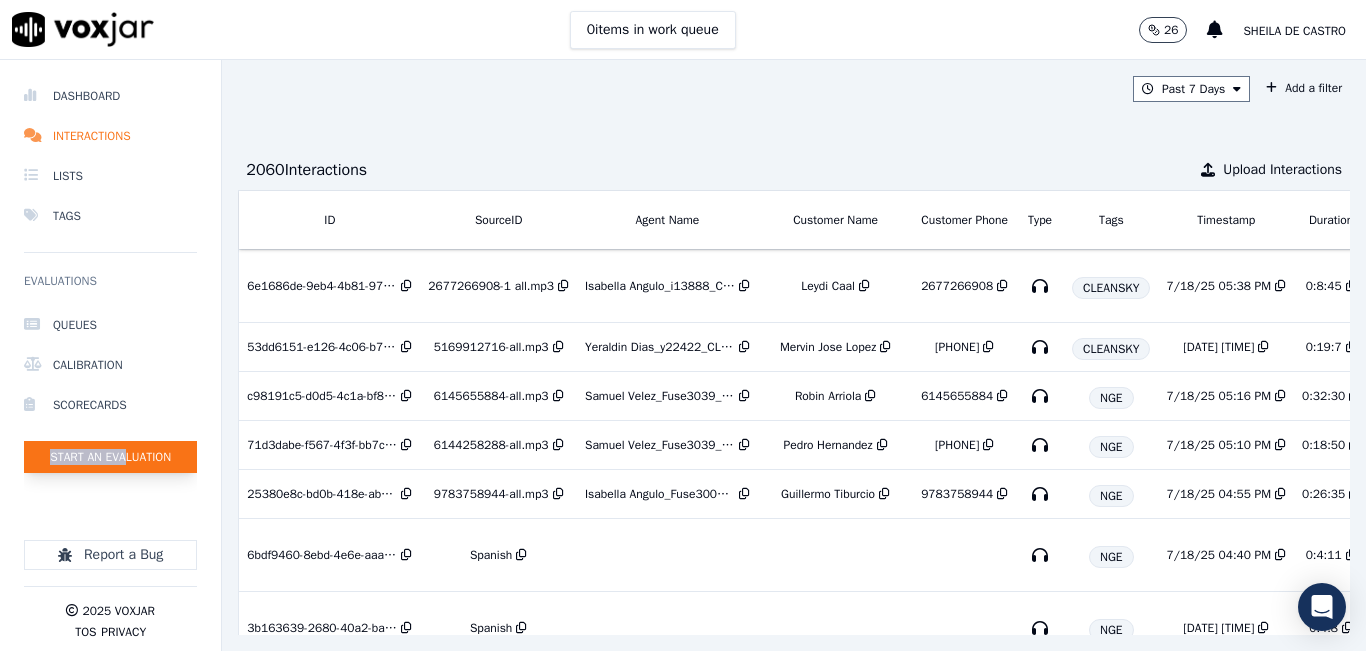 drag, startPoint x: 130, startPoint y: 431, endPoint x: 124, endPoint y: 453, distance: 22.803509 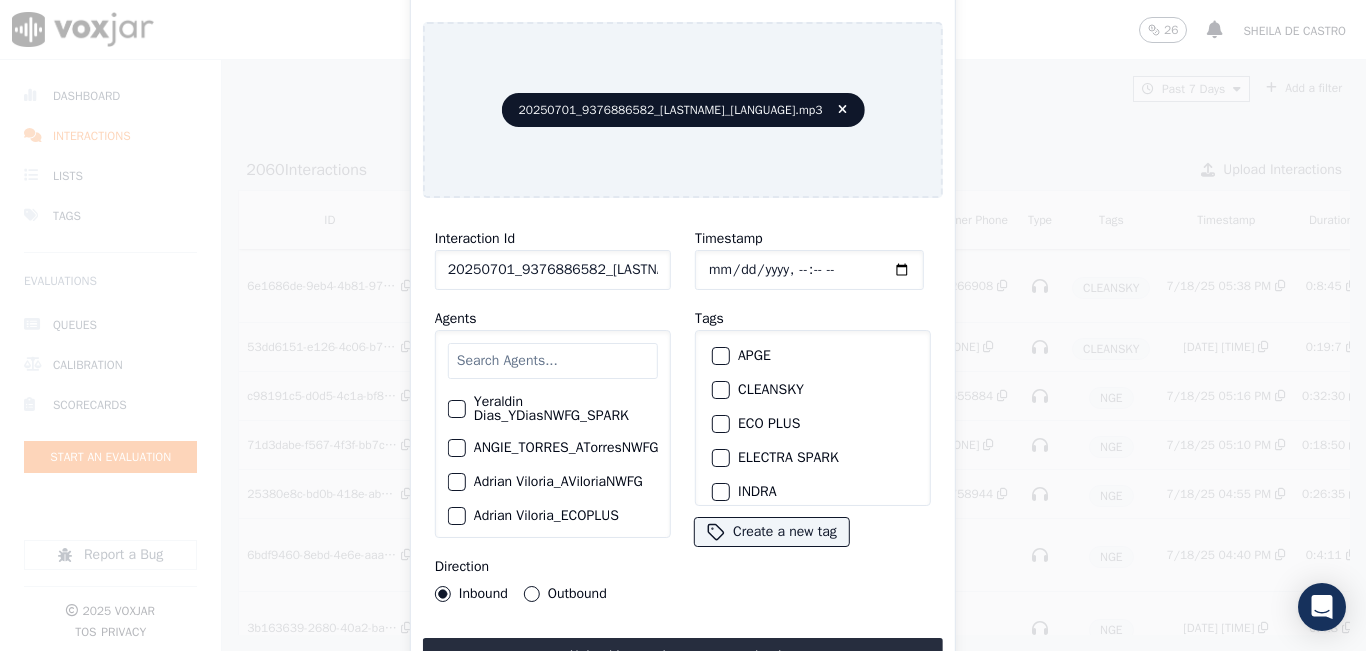 click on "20250701_9376886582_CAMILOTAMAYO_Spanish.mp3" 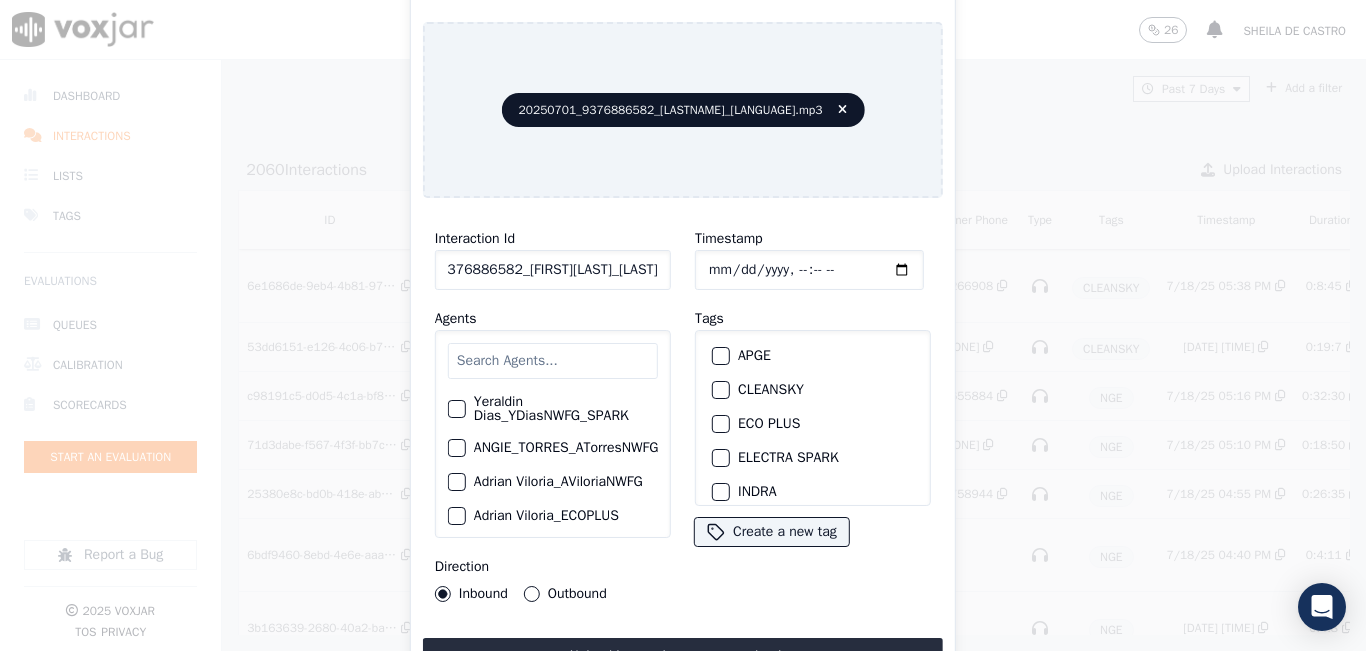 scroll, scrollTop: 0, scrollLeft: 102, axis: horizontal 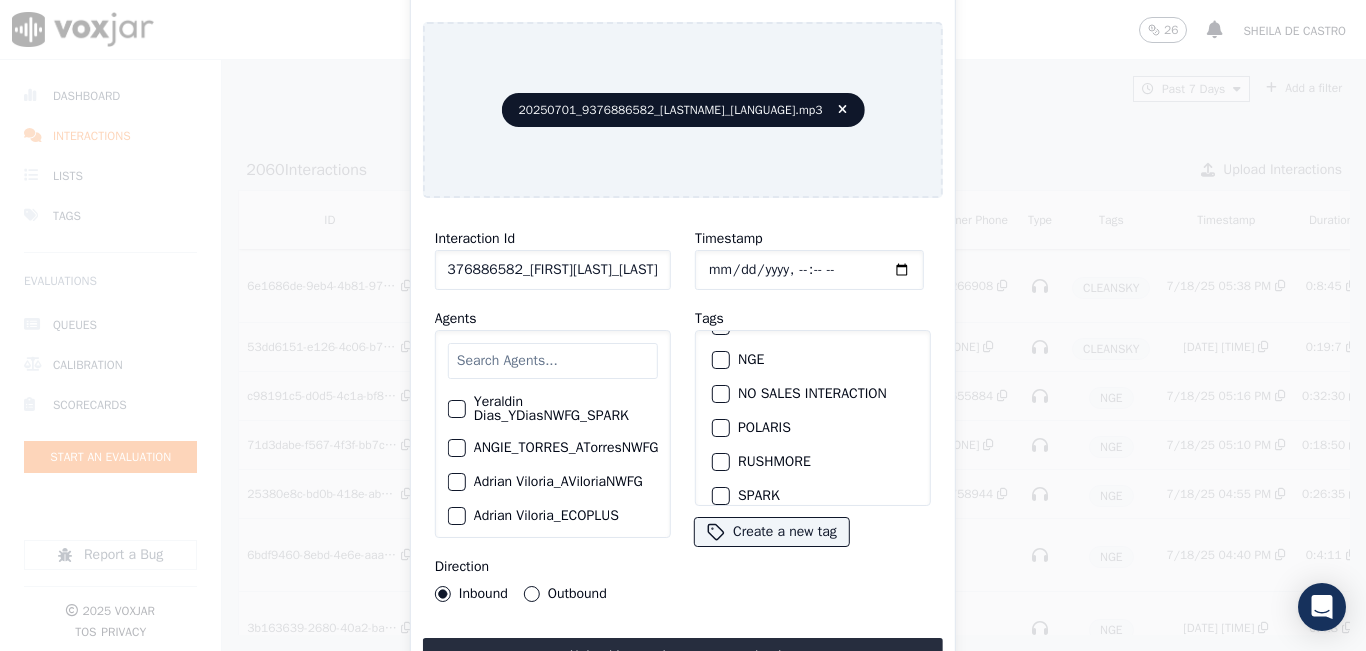type on "20250701_9376886582_CAMILOTAMAYO_Spanish" 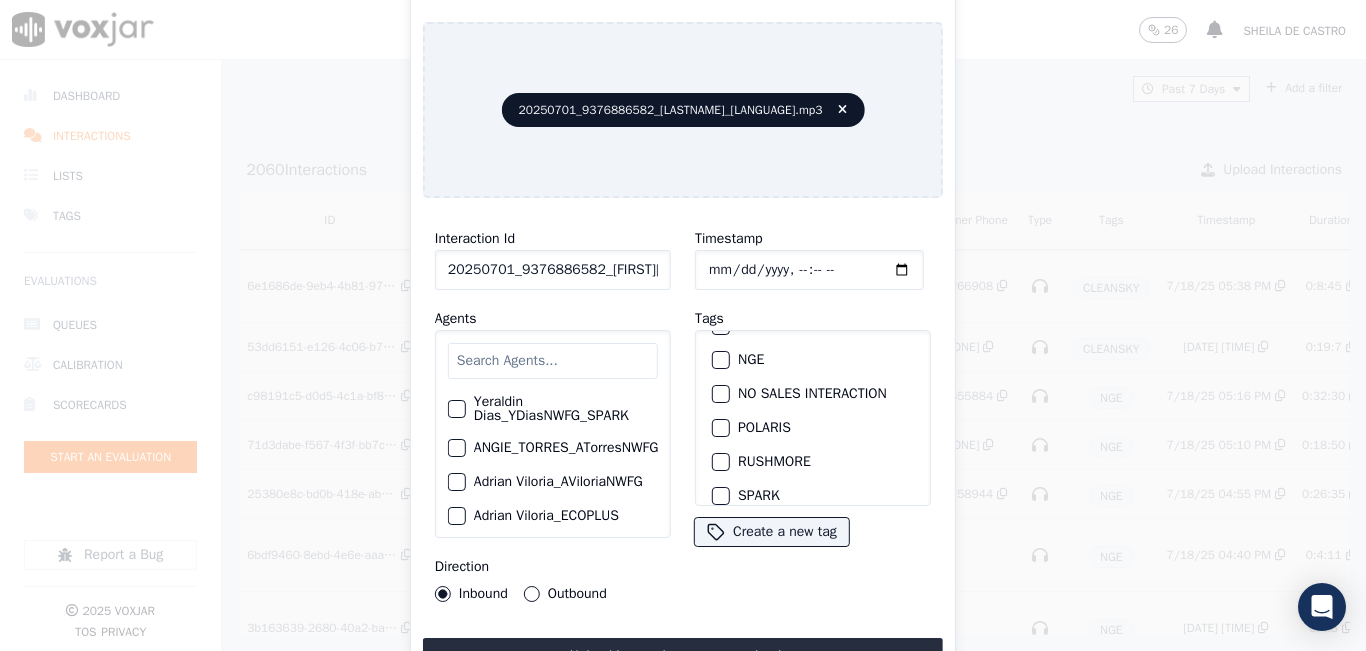drag, startPoint x: 706, startPoint y: 351, endPoint x: 708, endPoint y: 365, distance: 14.142136 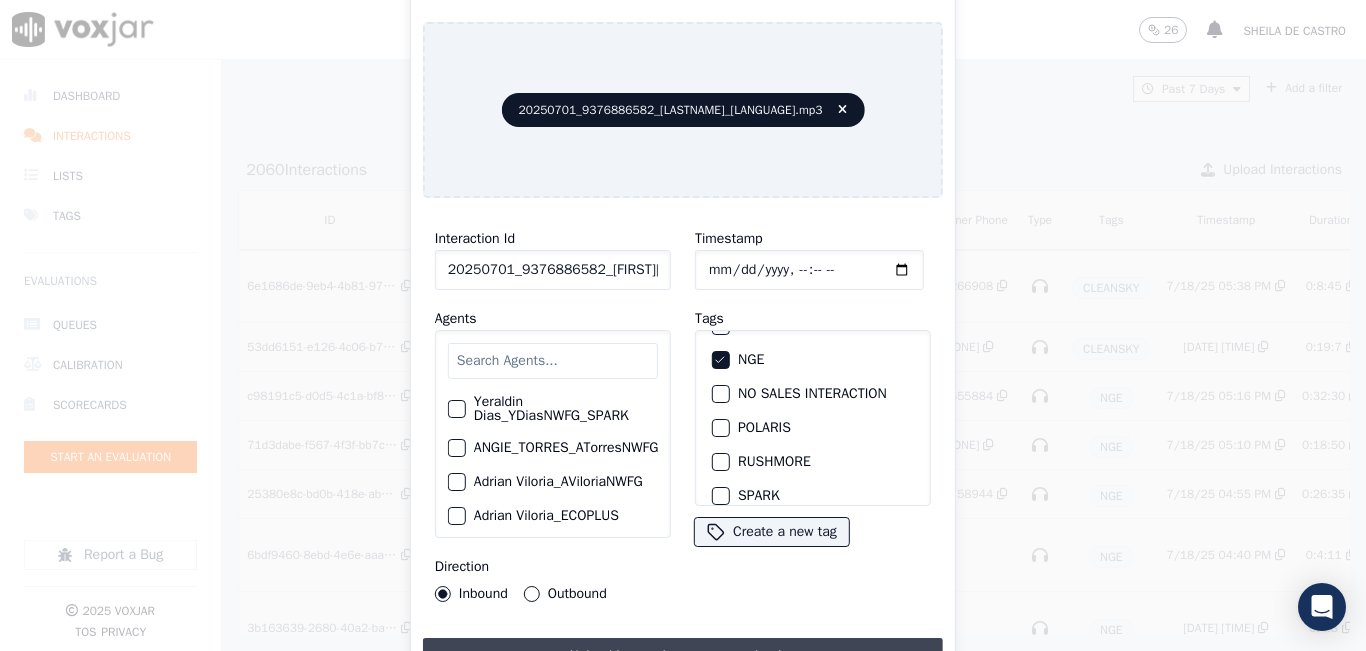 click on "Upload interaction to start evaluation" at bounding box center [683, 656] 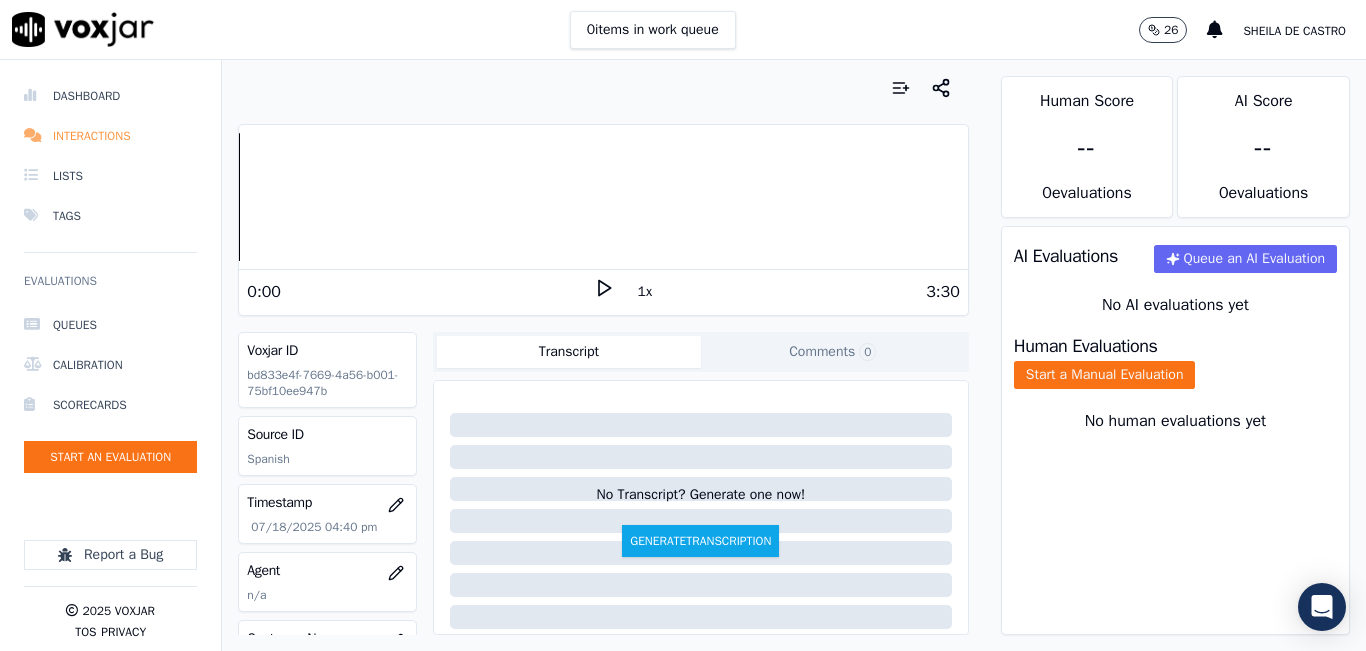 click on "Interactions" at bounding box center [110, 136] 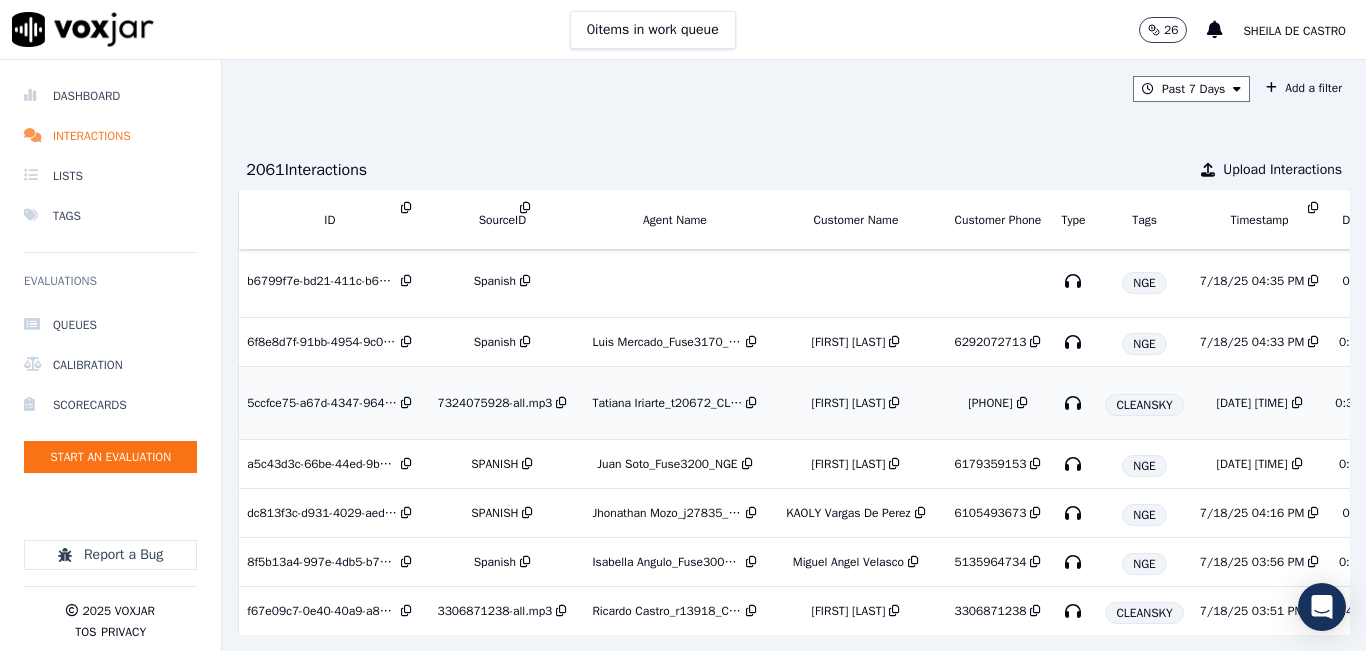 scroll, scrollTop: 977, scrollLeft: 0, axis: vertical 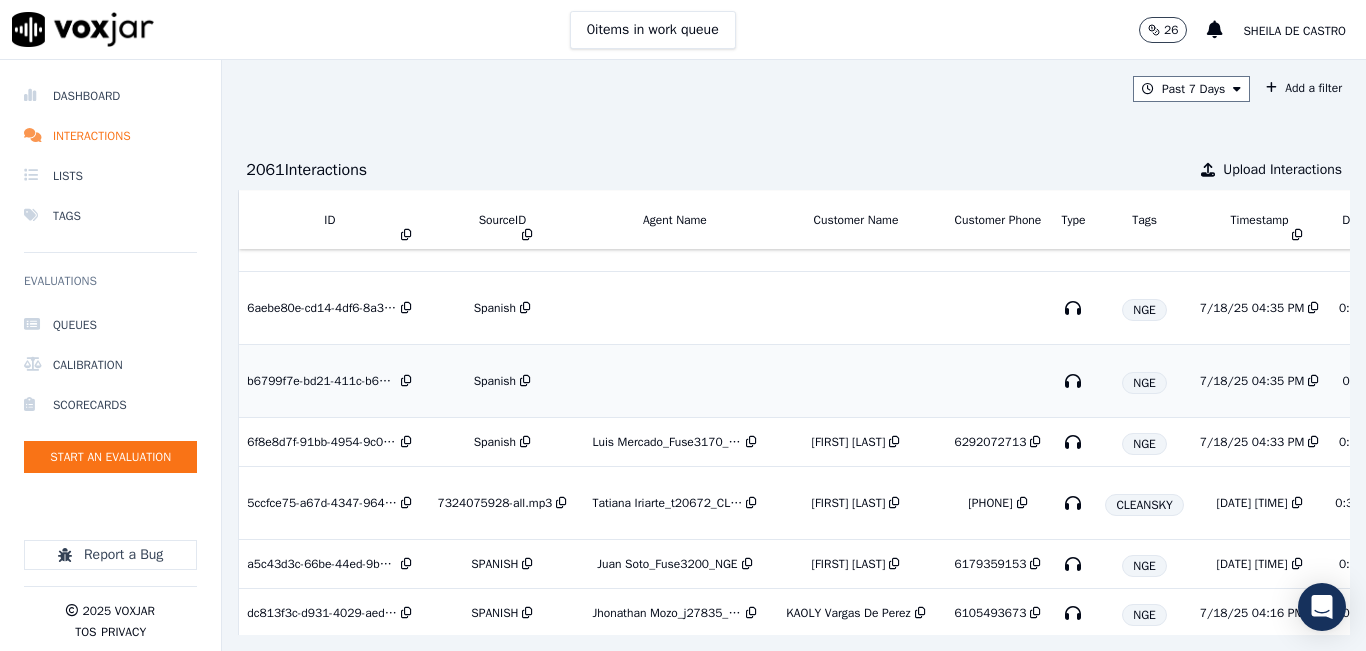 click on "Spanish" at bounding box center [495, 381] 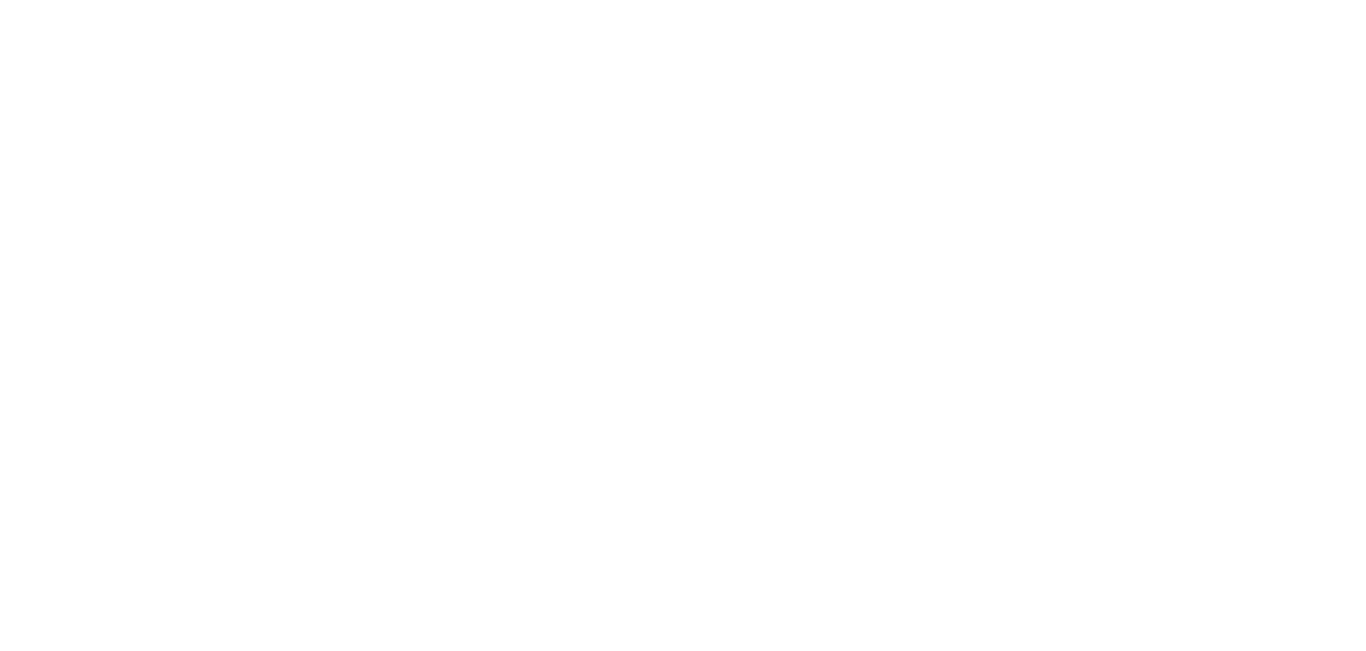 scroll, scrollTop: 0, scrollLeft: 0, axis: both 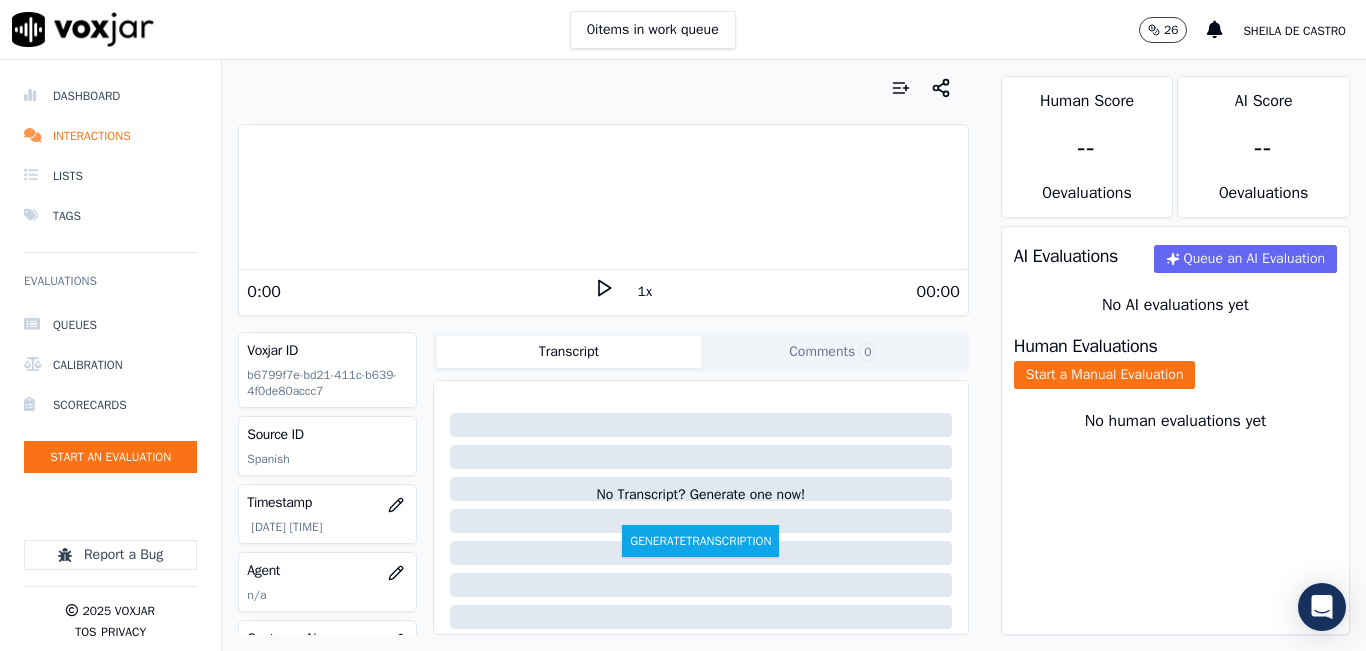 click on "0  items in work queue     26         [FIRST] [LAST]" at bounding box center (683, 30) 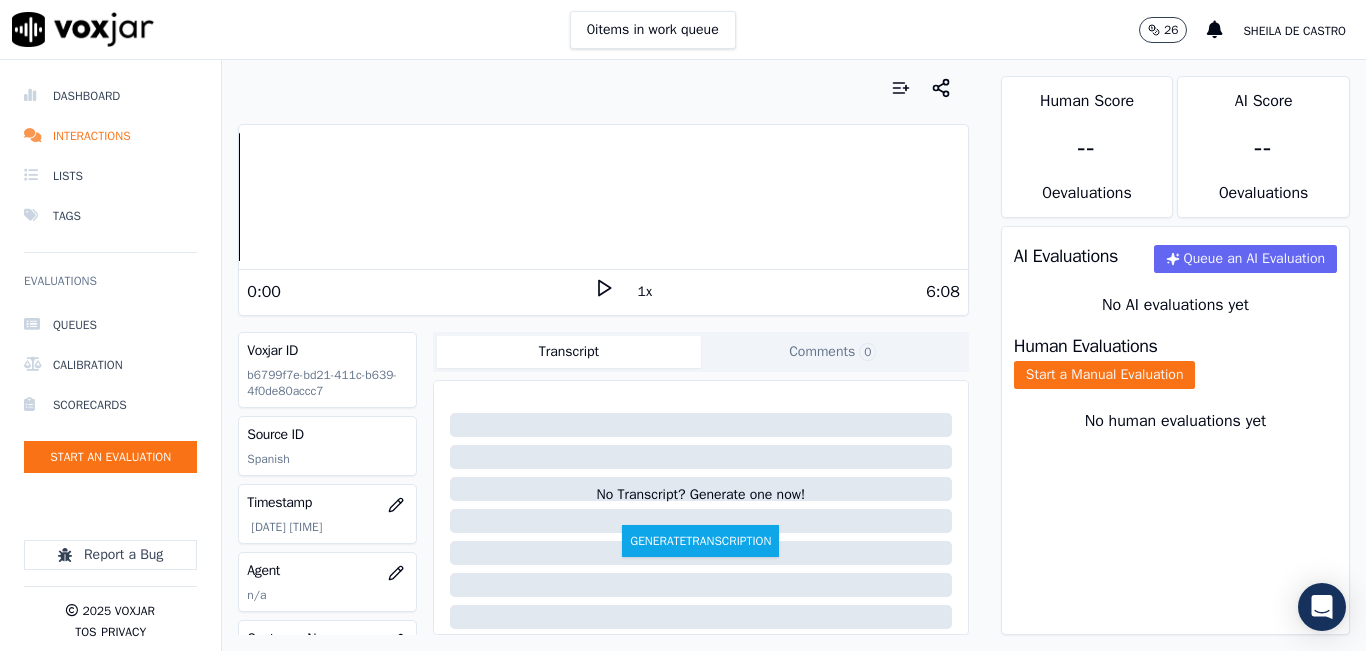 click 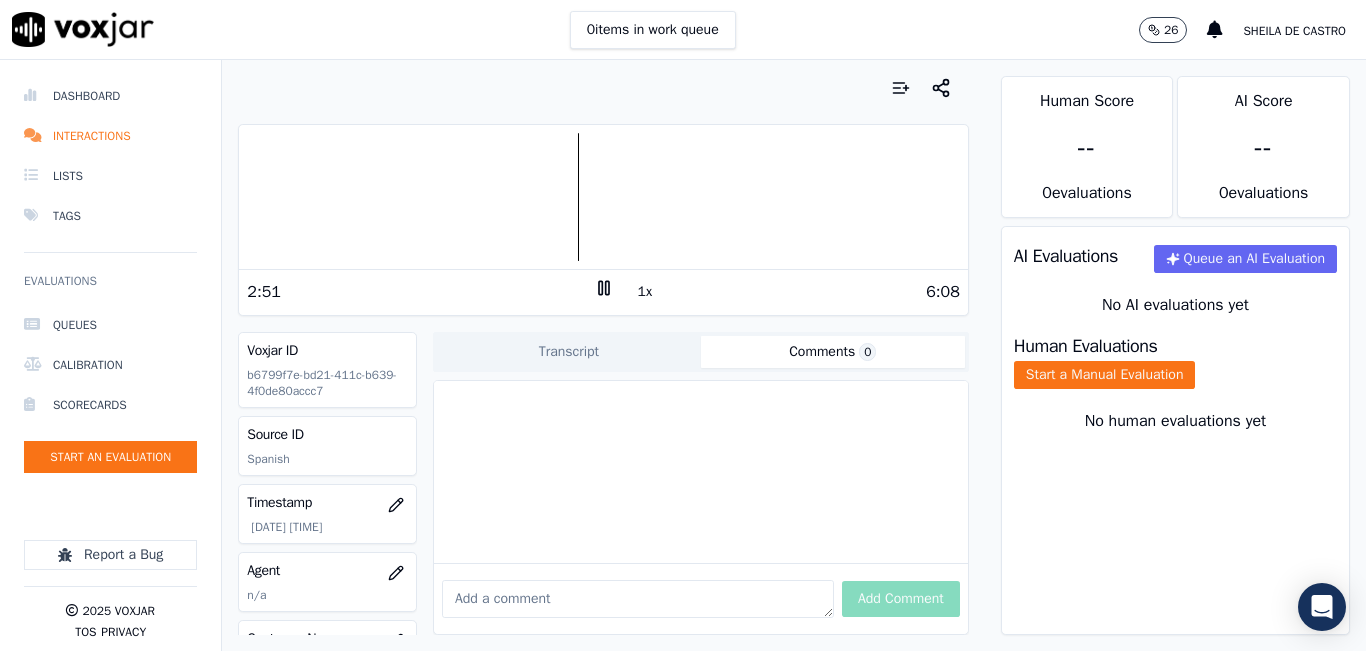 drag, startPoint x: 840, startPoint y: 350, endPoint x: 753, endPoint y: 432, distance: 119.55334 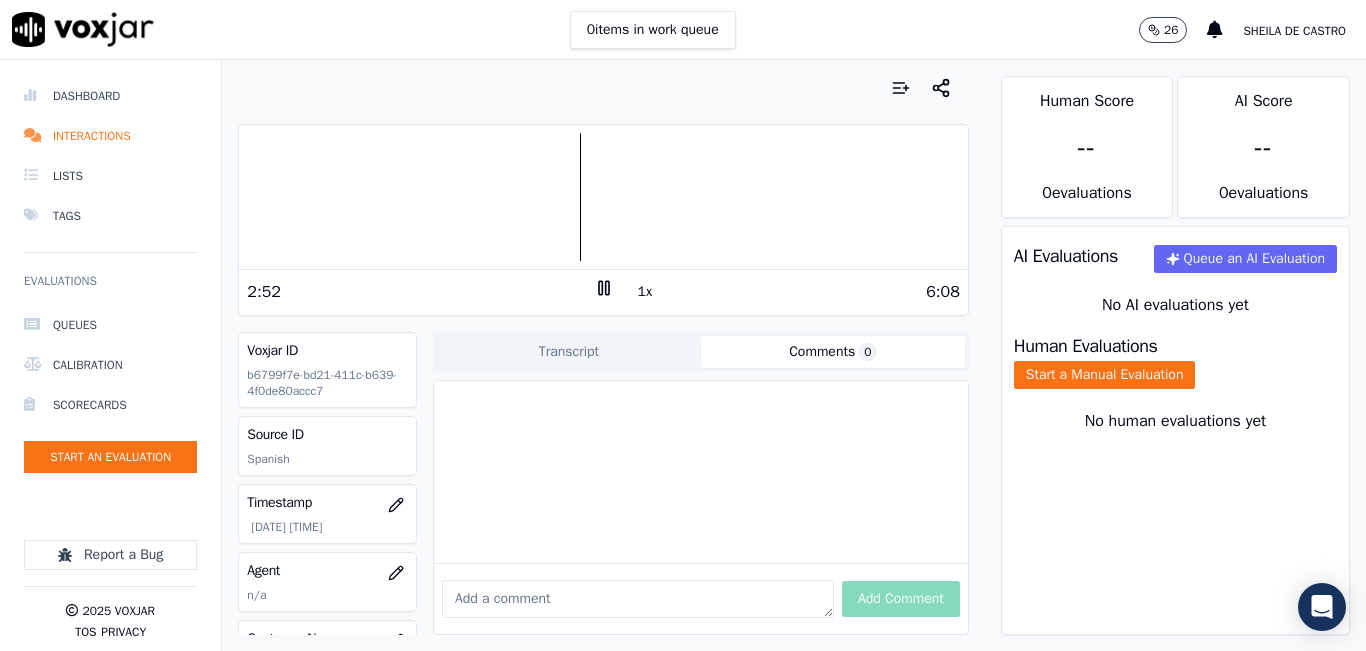 click at bounding box center (638, 599) 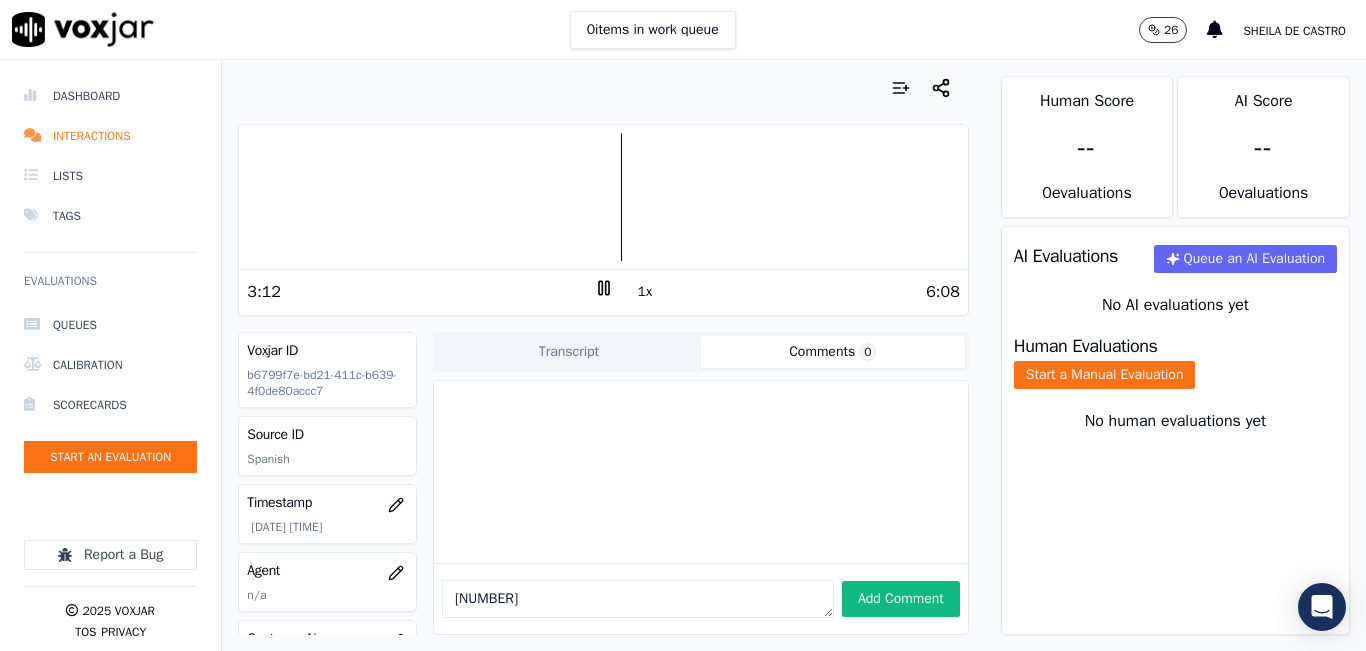 type on "202289900060001" 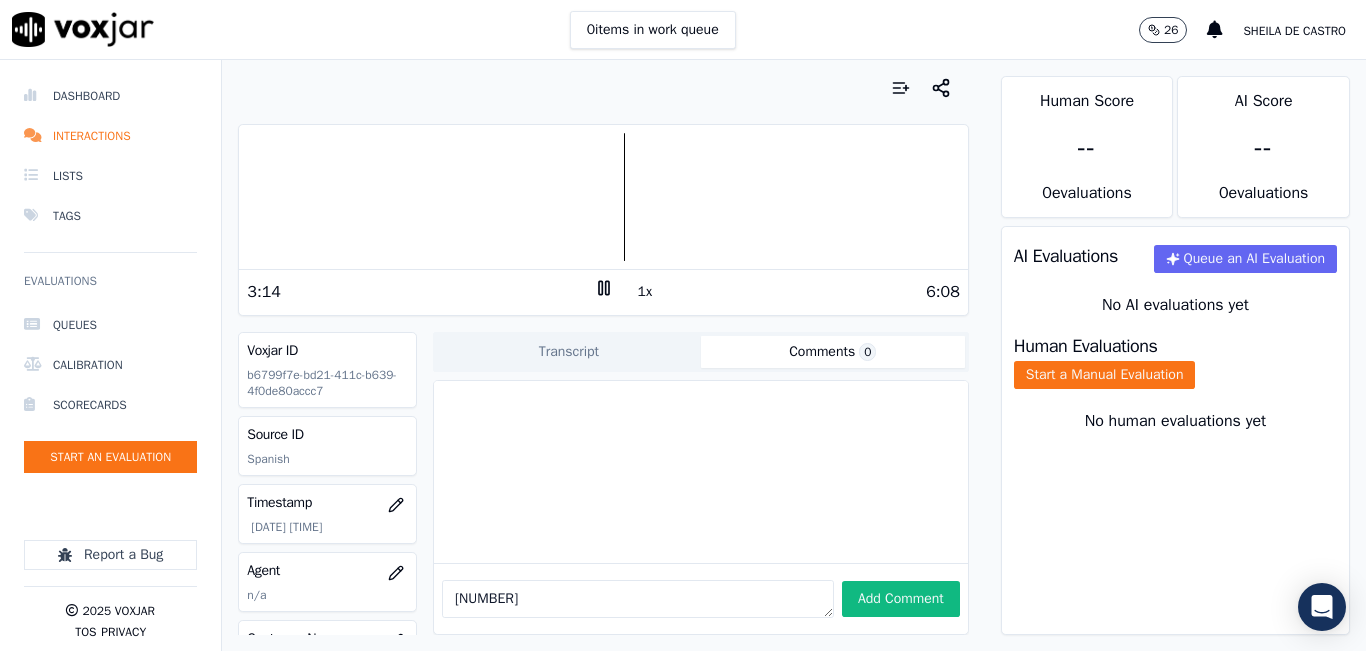 click 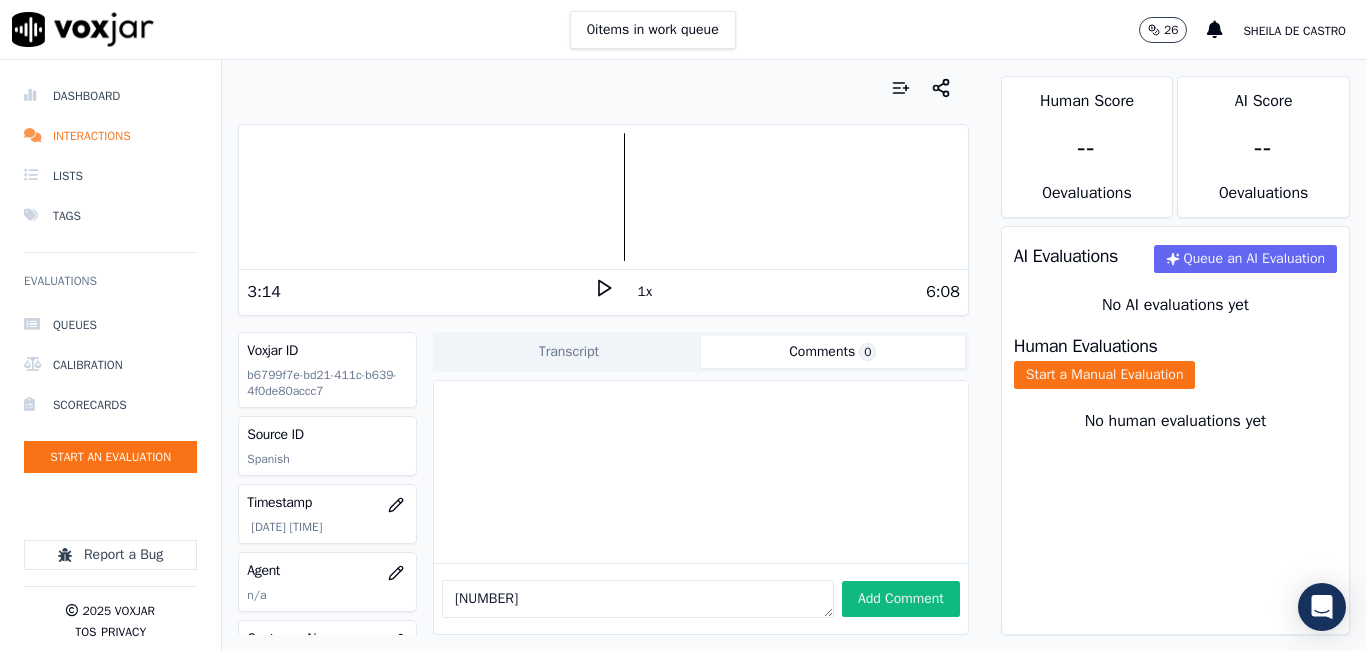 click on "202289900060001" at bounding box center [638, 599] 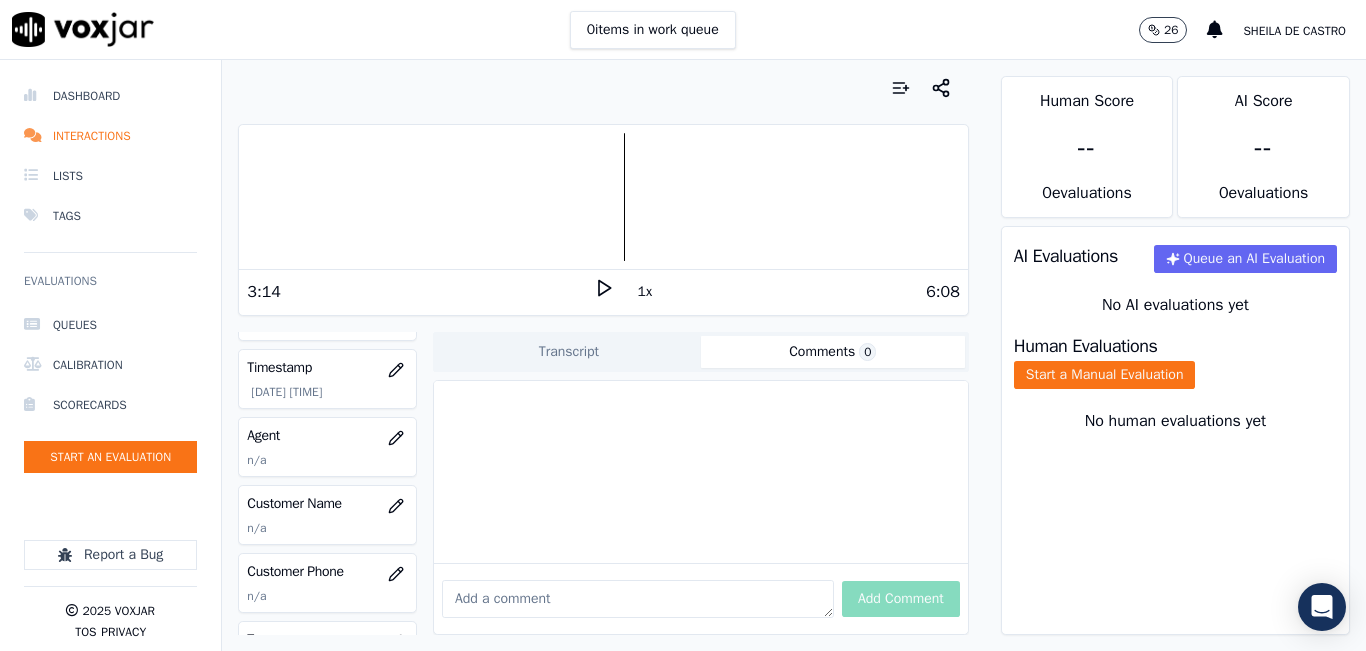 scroll, scrollTop: 100, scrollLeft: 0, axis: vertical 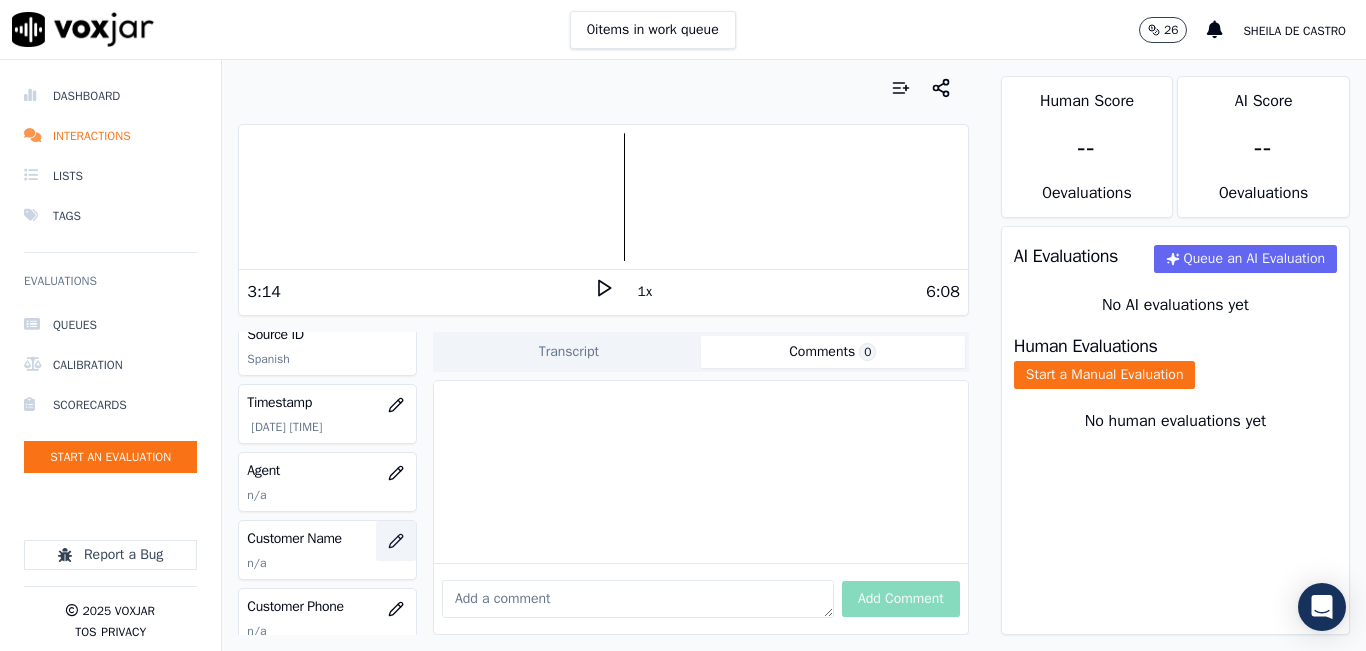 type 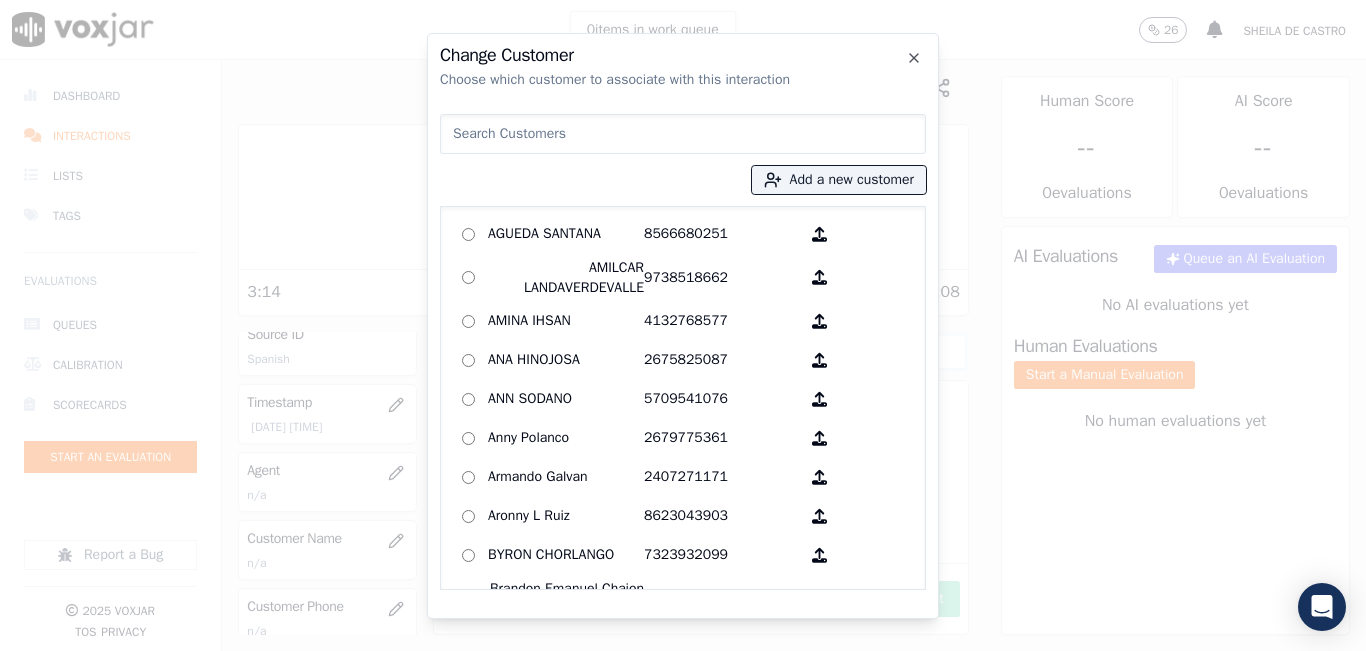 click at bounding box center (683, 134) 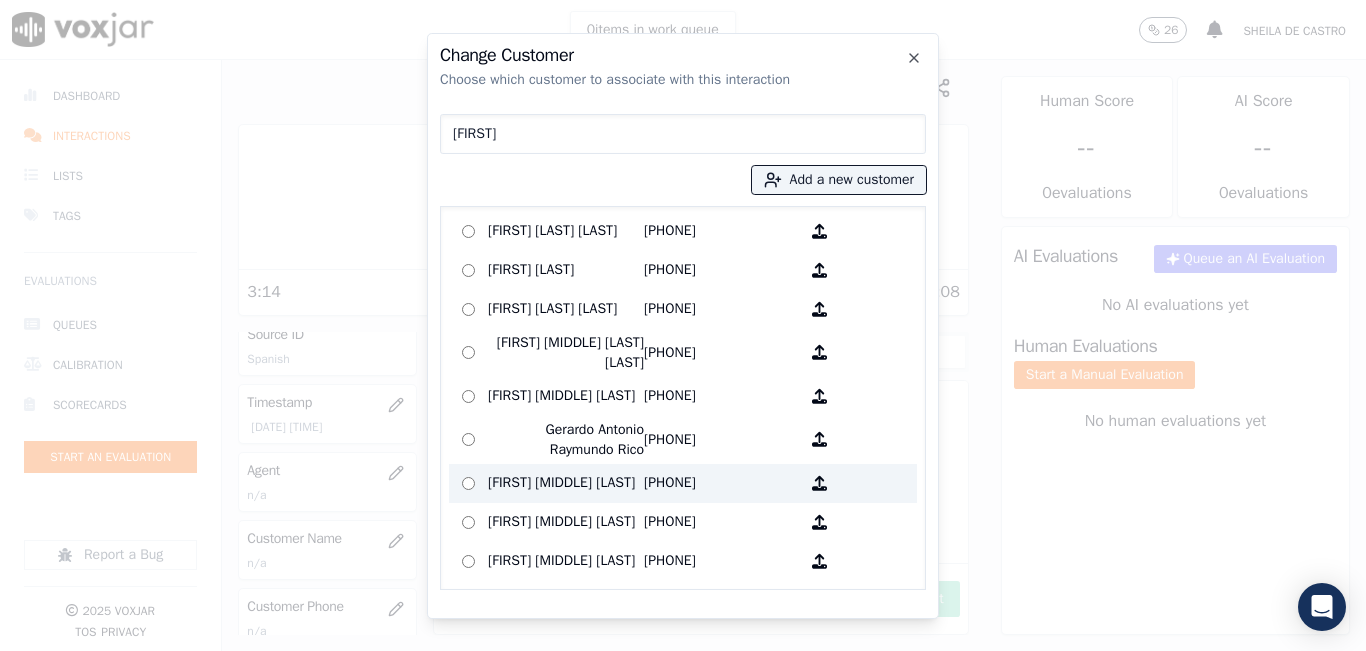 scroll, scrollTop: 0, scrollLeft: 0, axis: both 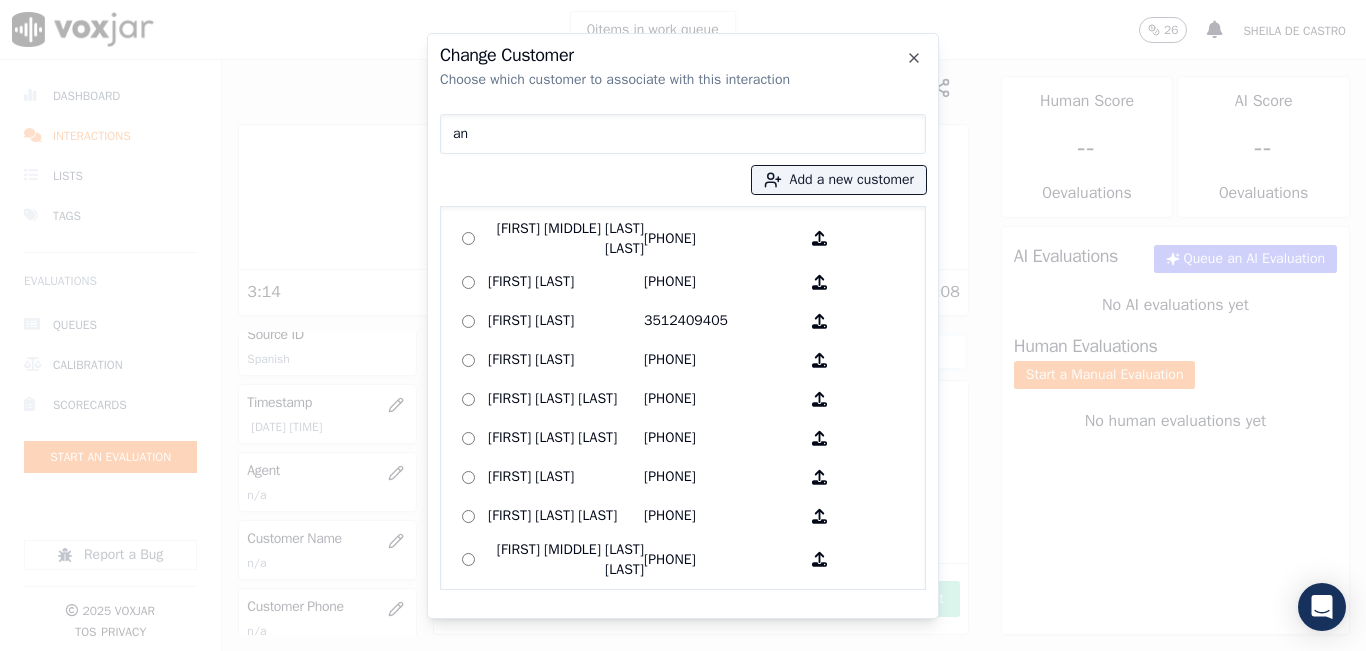 type on "a" 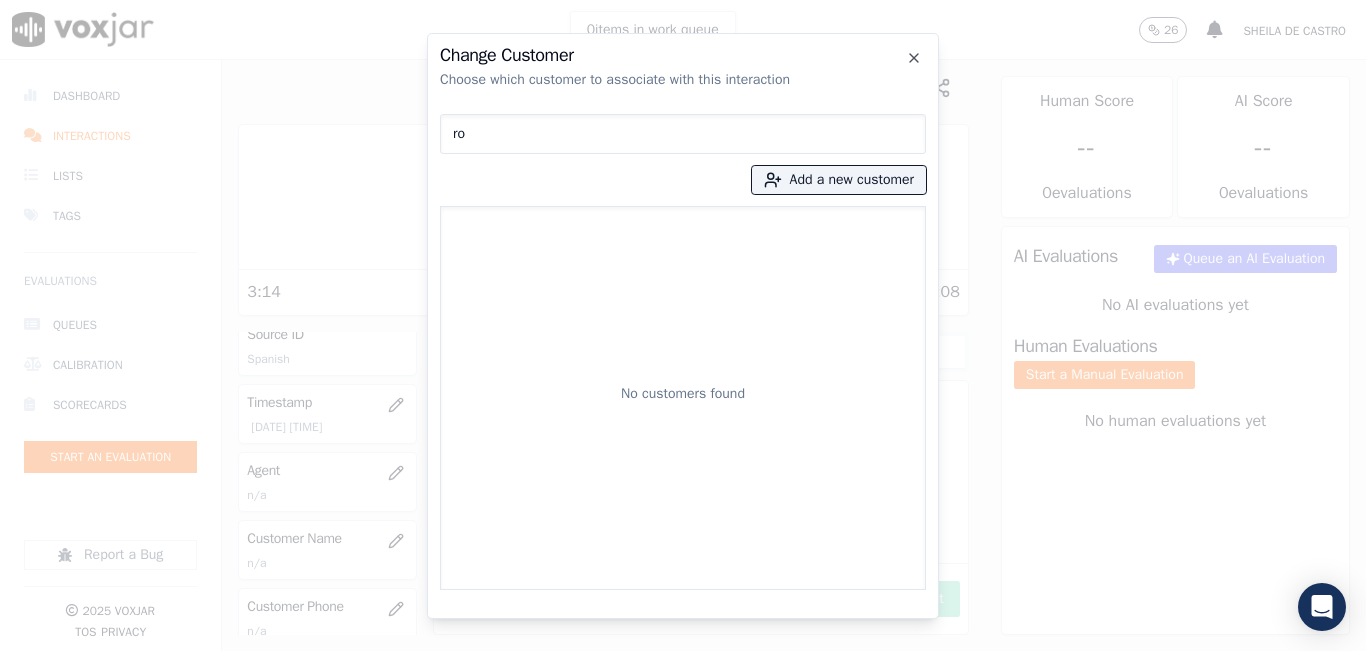 type on "r" 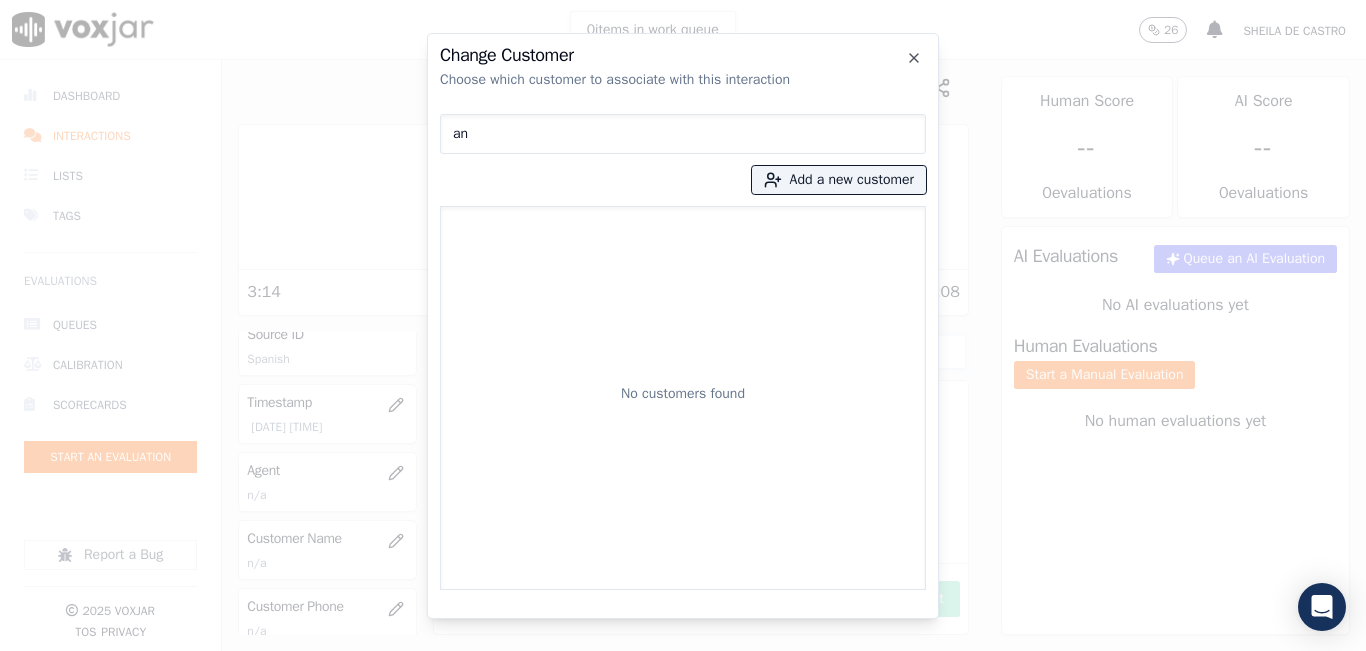 type on "a" 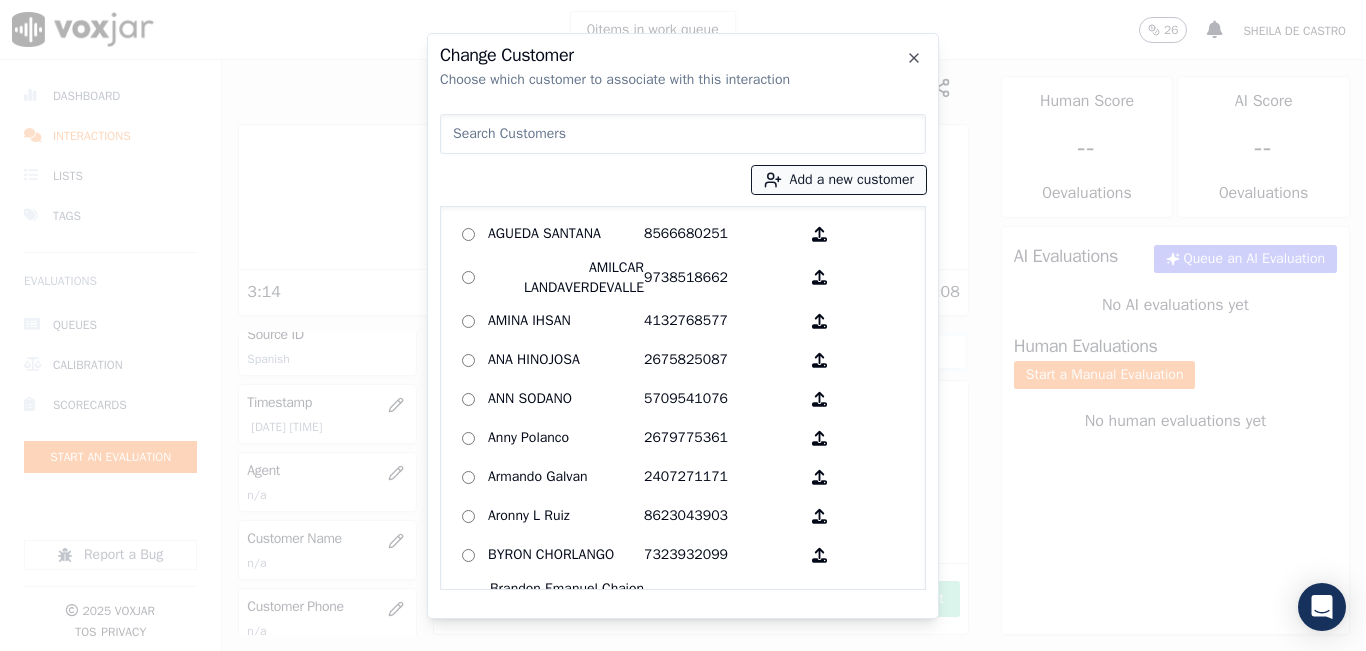 type 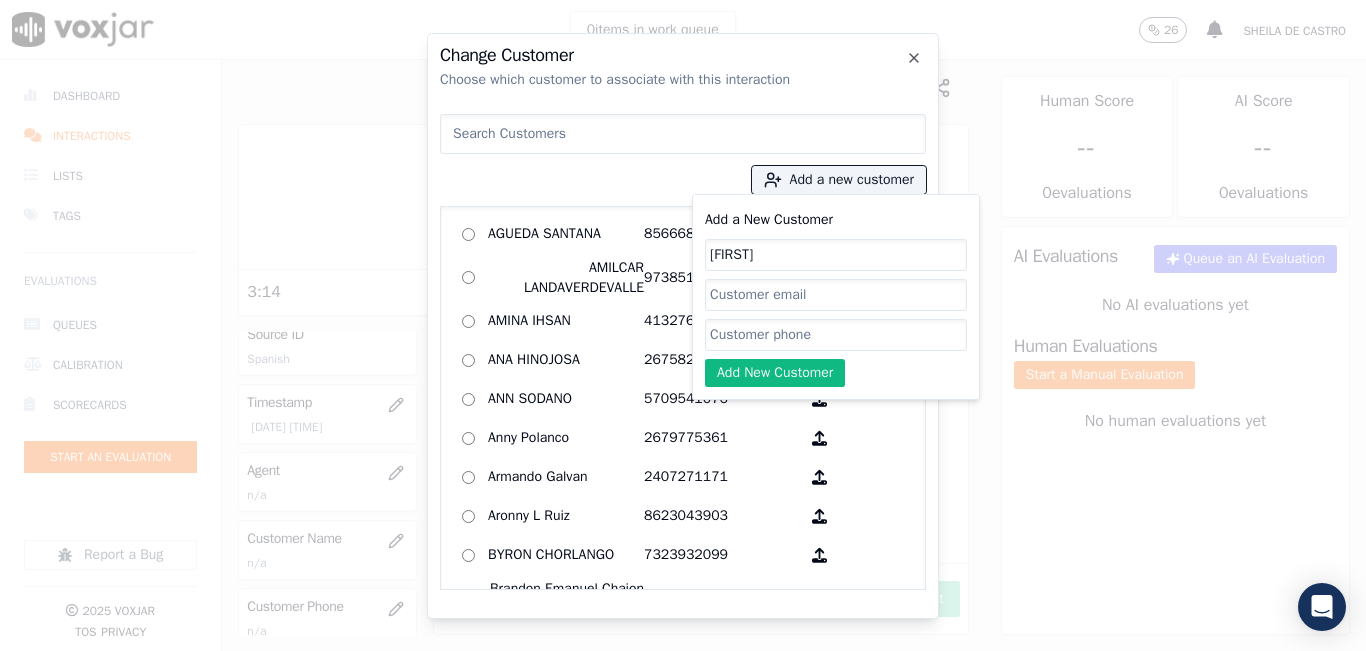 type on "Antonio Minaya" 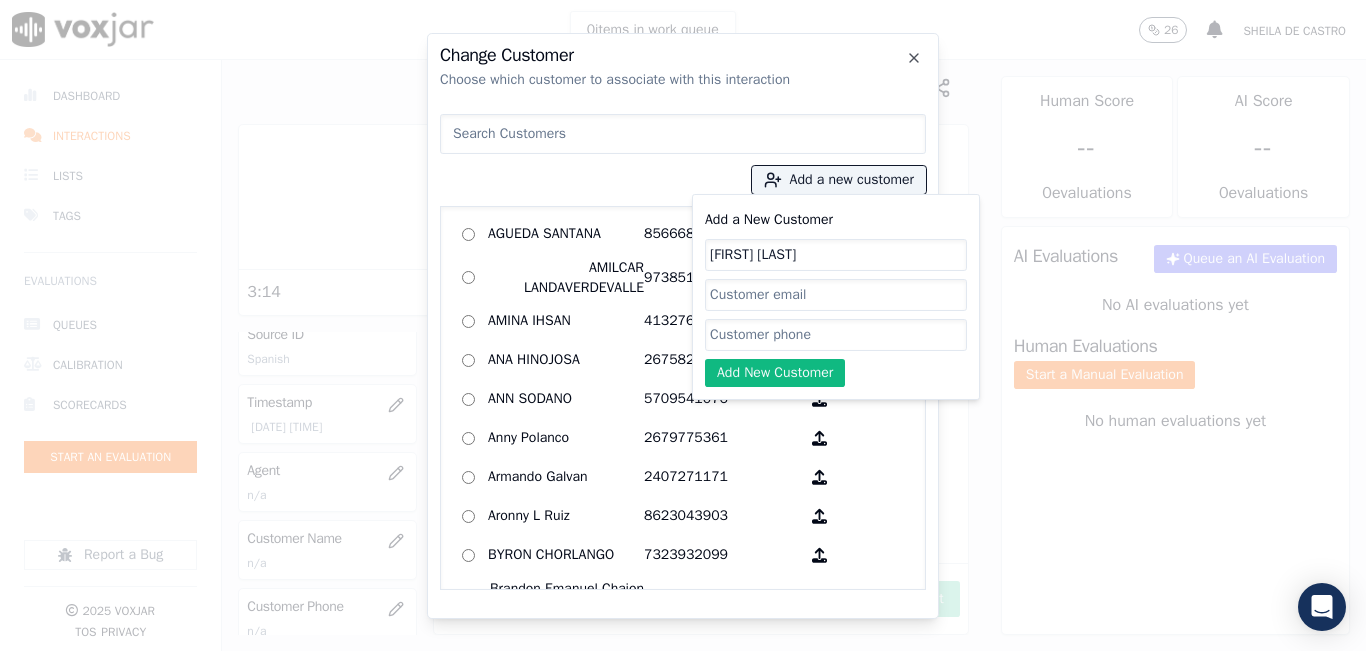 click on "Add a New Customer" 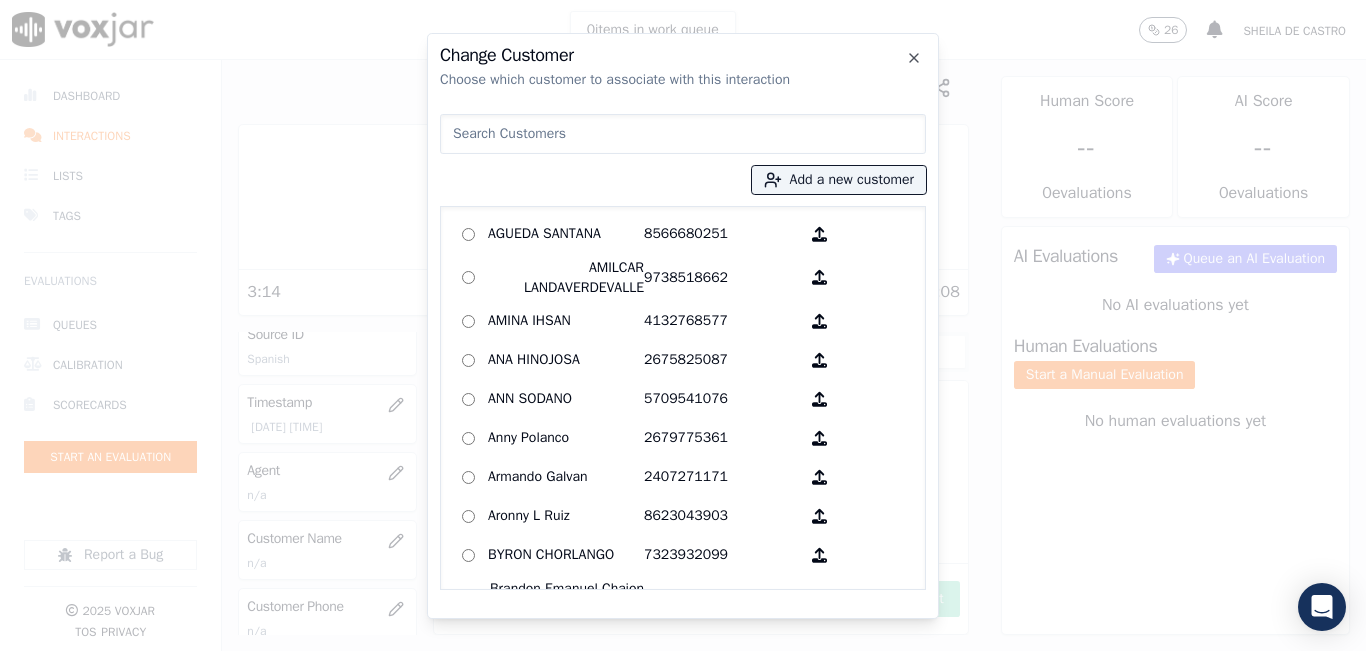 click at bounding box center [683, 134] 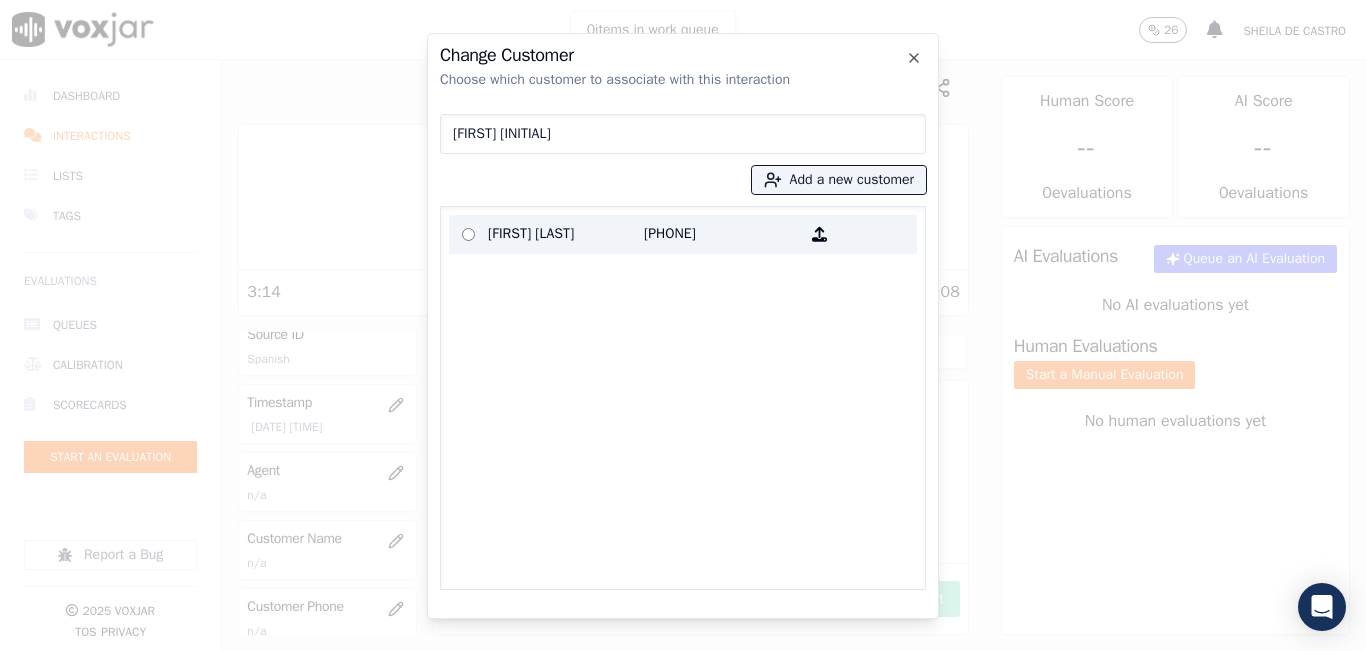 type on "antonio min" 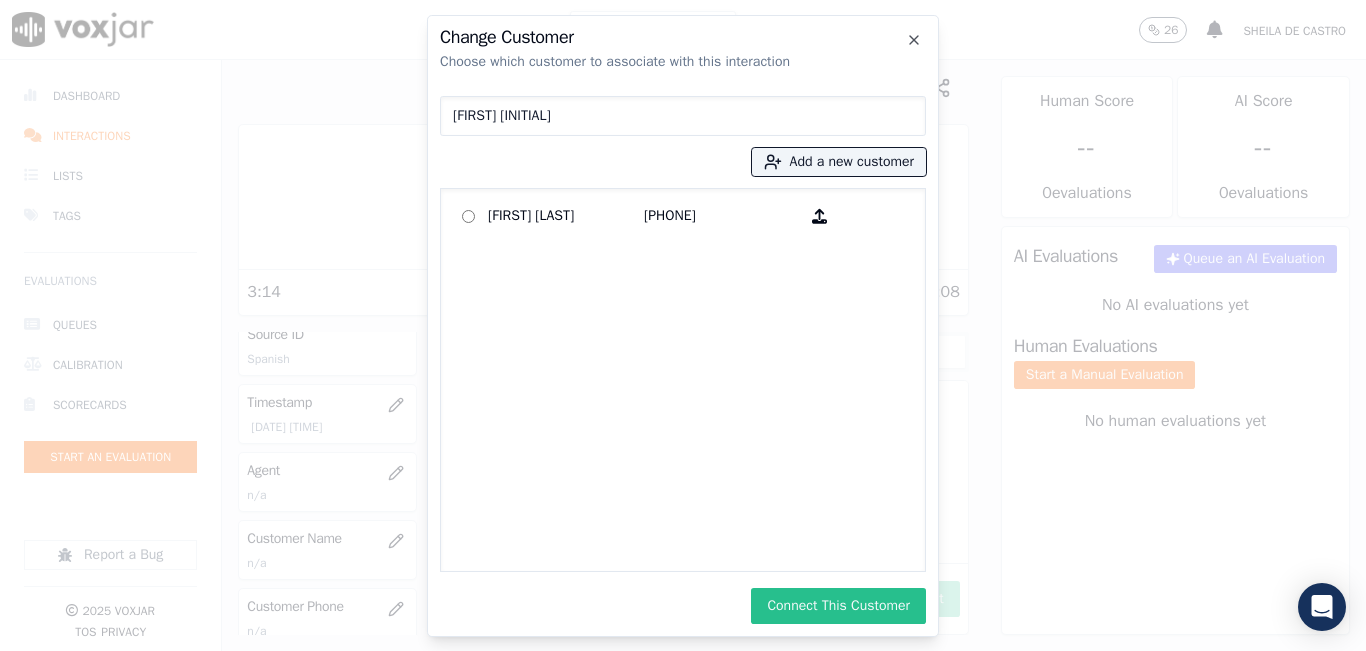 click on "Connect This Customer" at bounding box center [838, 606] 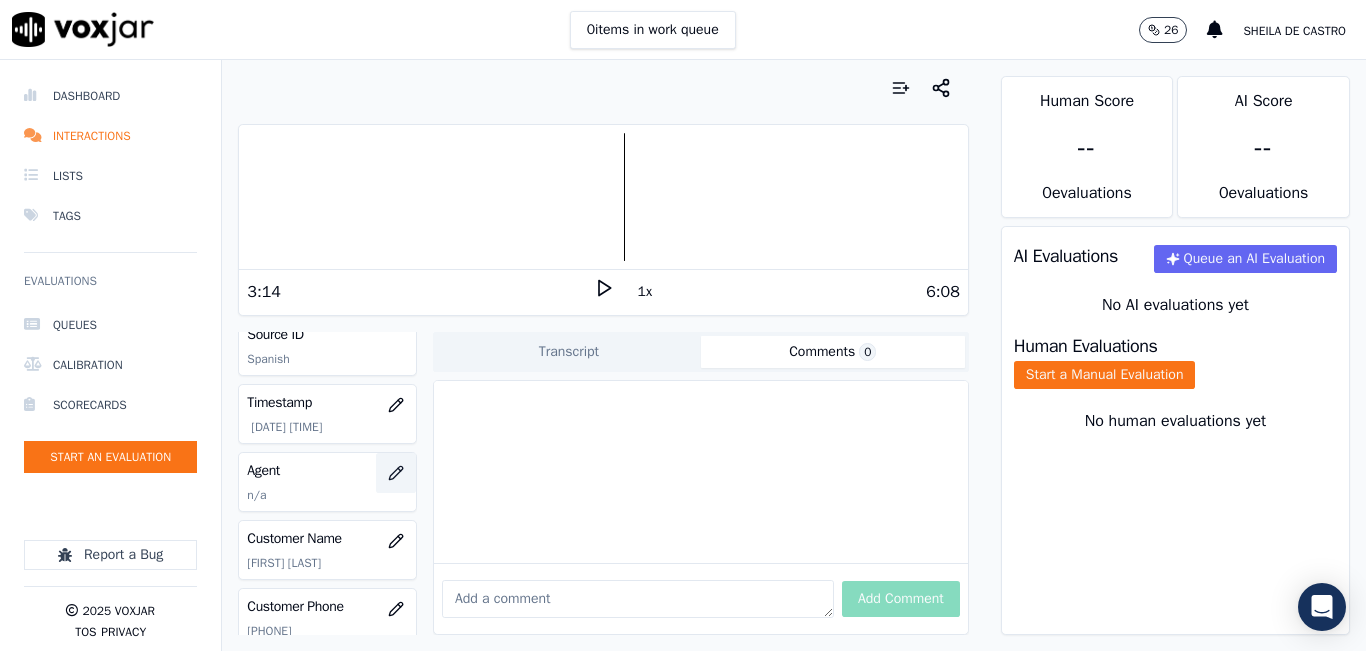 click 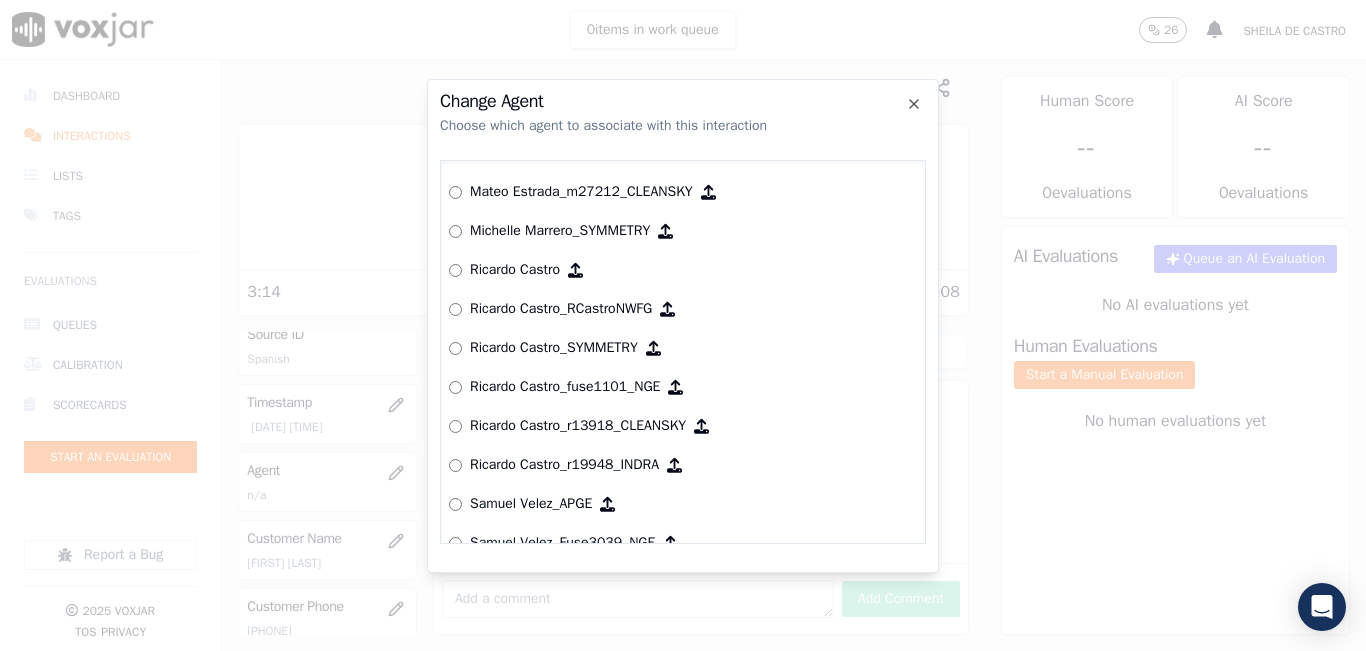 scroll, scrollTop: 7249, scrollLeft: 0, axis: vertical 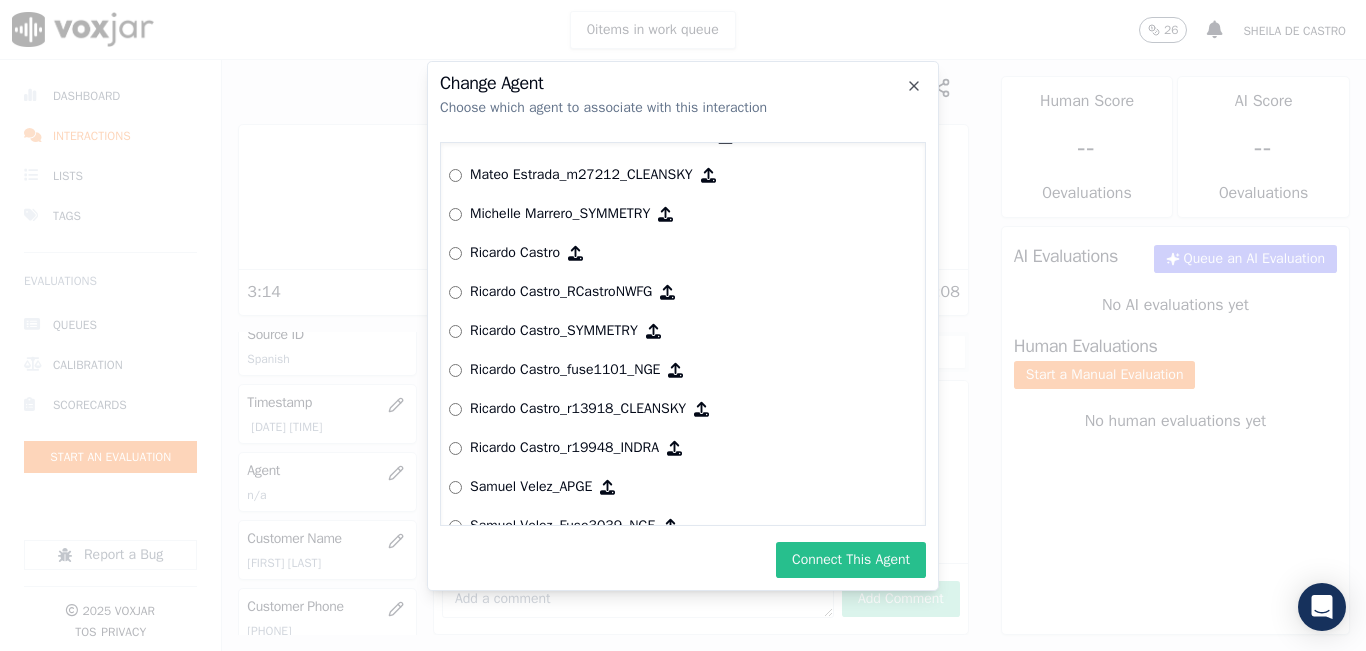 click on "Connect This Agent" at bounding box center (851, 560) 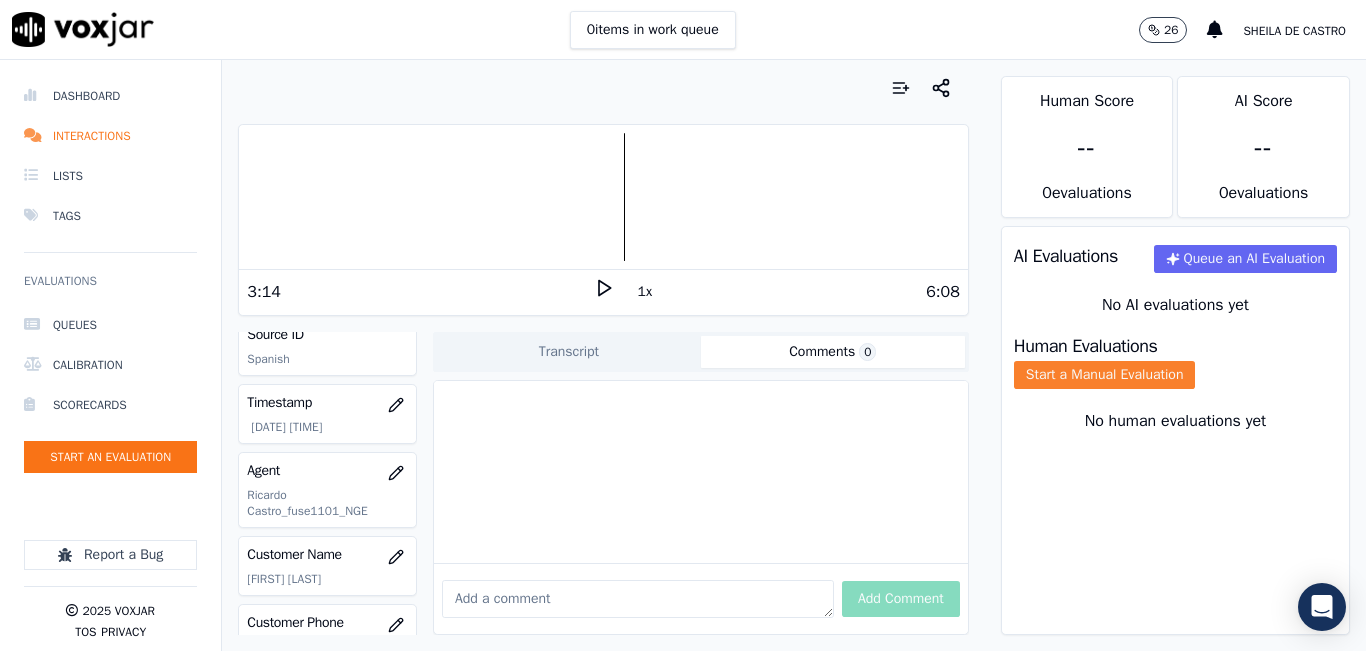 drag, startPoint x: 1063, startPoint y: 386, endPoint x: 1093, endPoint y: 394, distance: 31.04835 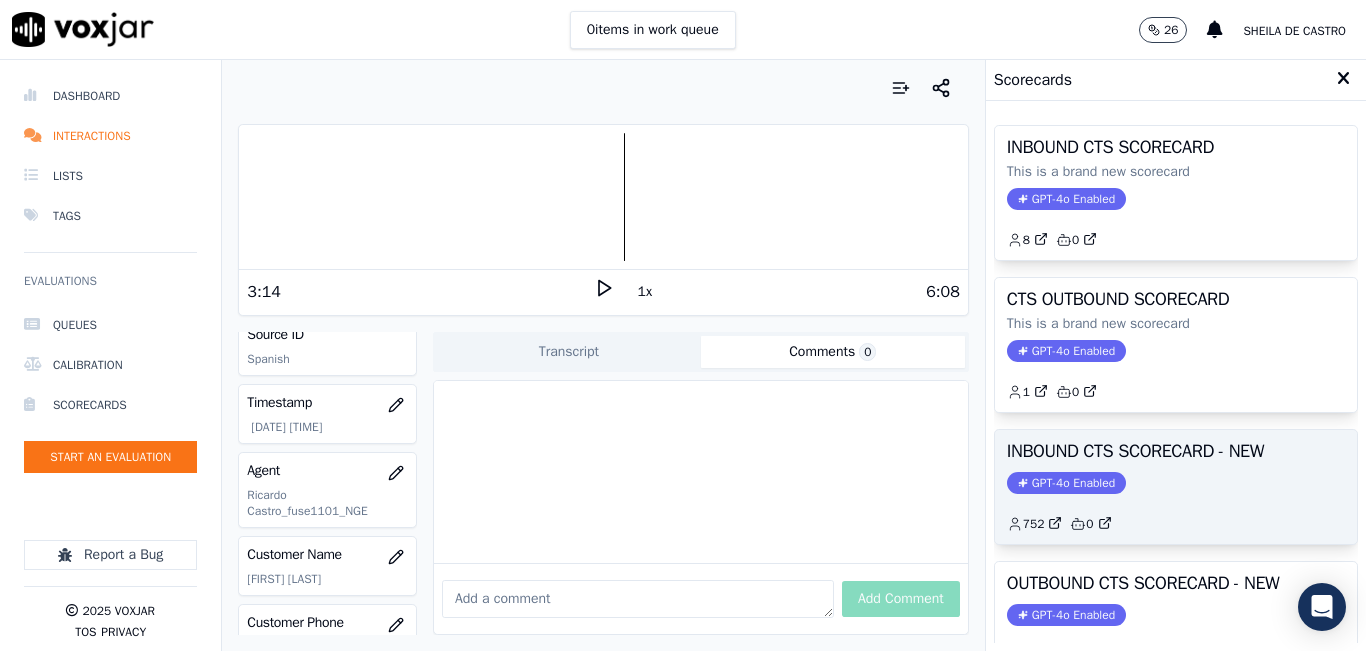 click on "INBOUND CTS SCORECARD - NEW" at bounding box center (1176, 451) 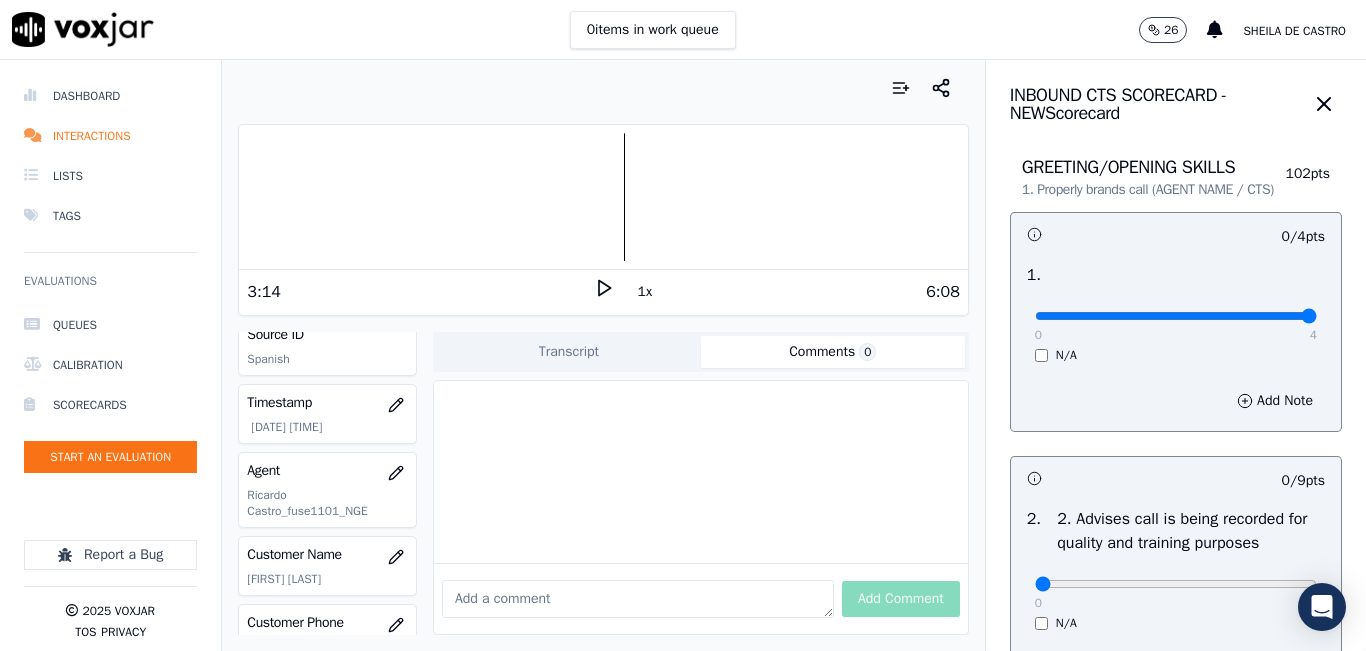 type on "4" 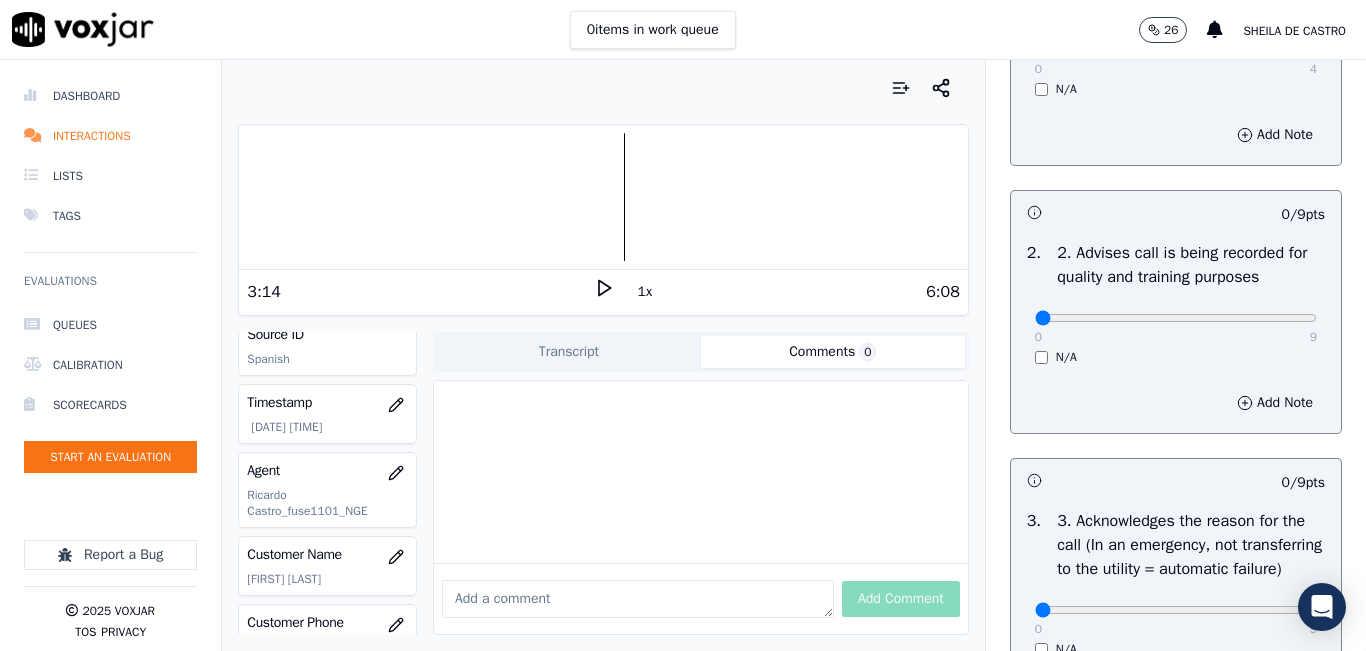 scroll, scrollTop: 300, scrollLeft: 0, axis: vertical 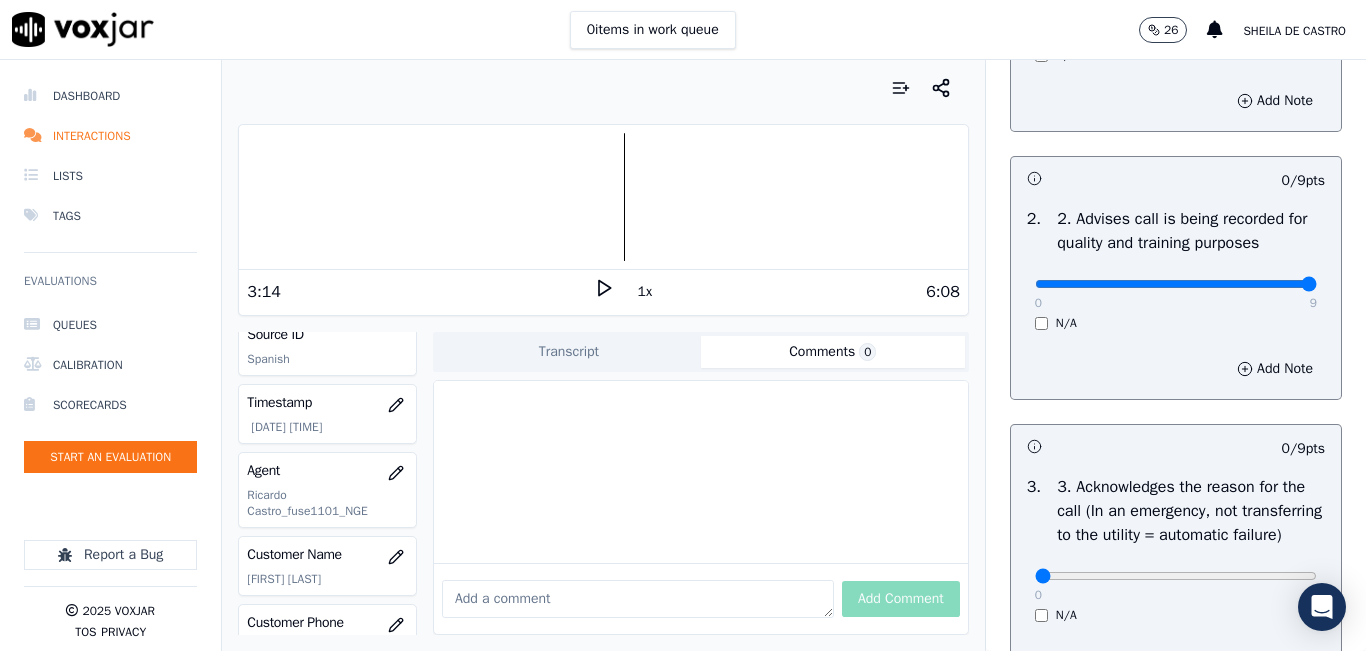 type on "9" 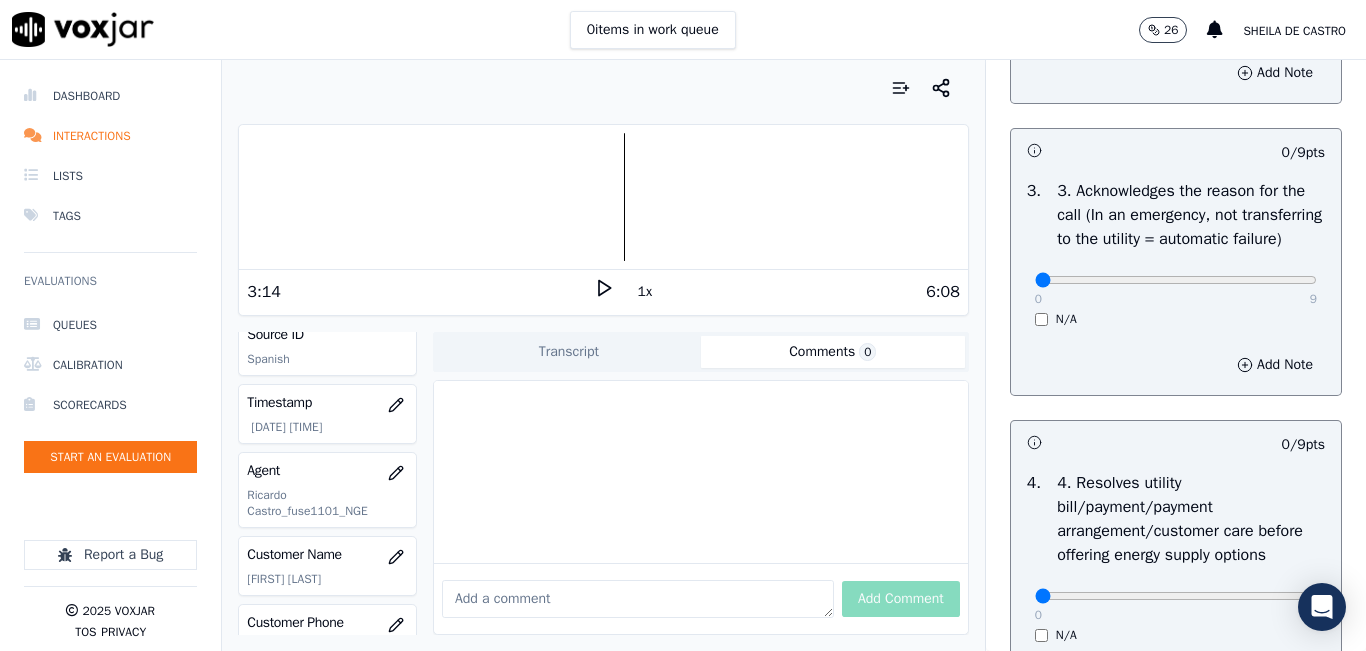 scroll, scrollTop: 600, scrollLeft: 0, axis: vertical 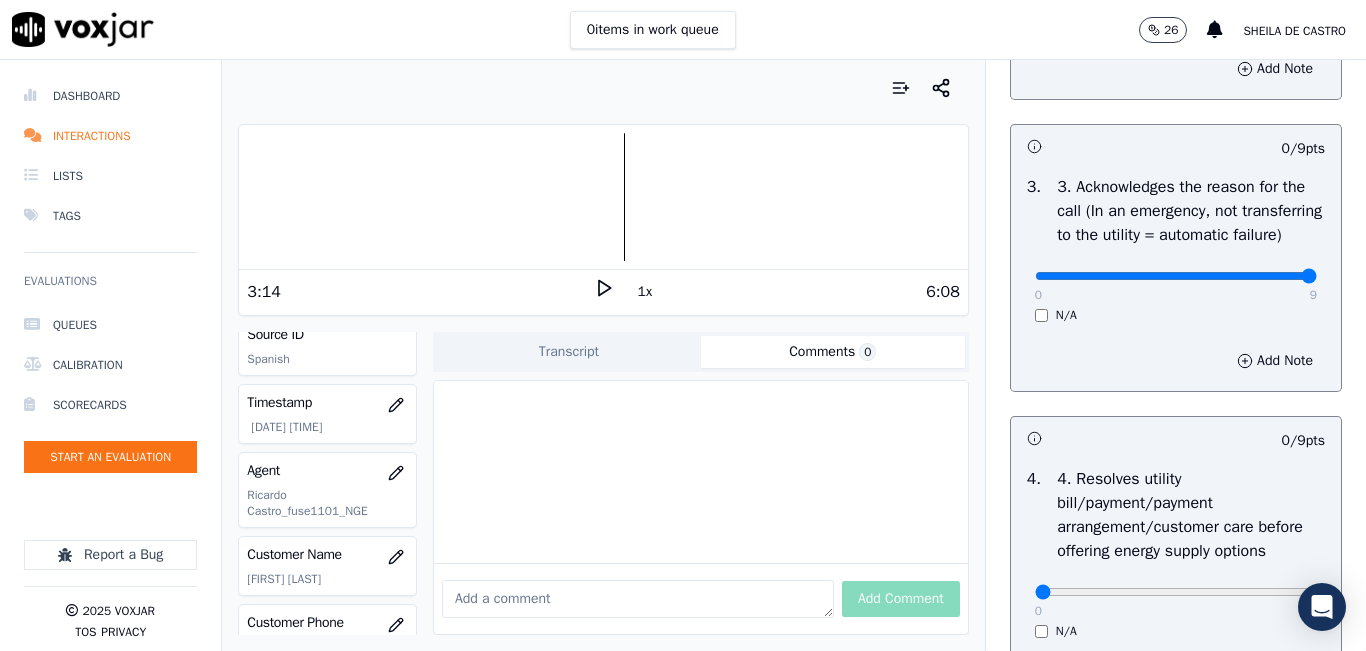 type on "9" 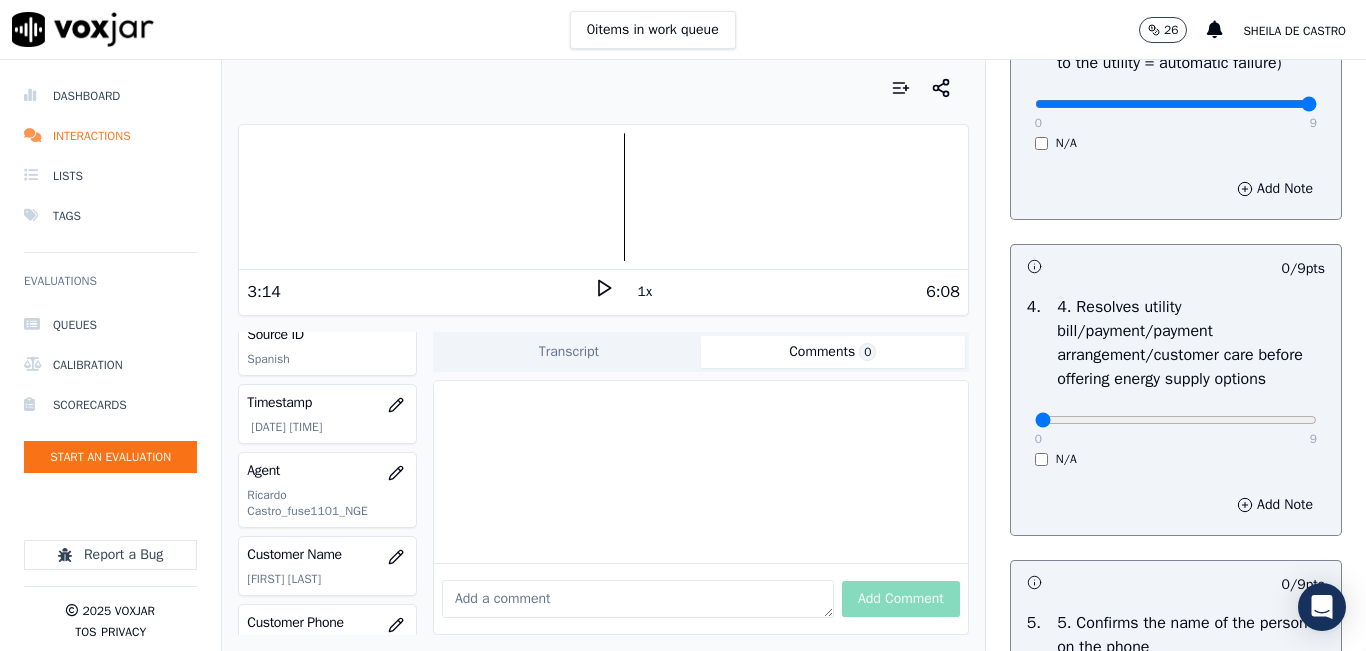 scroll, scrollTop: 800, scrollLeft: 0, axis: vertical 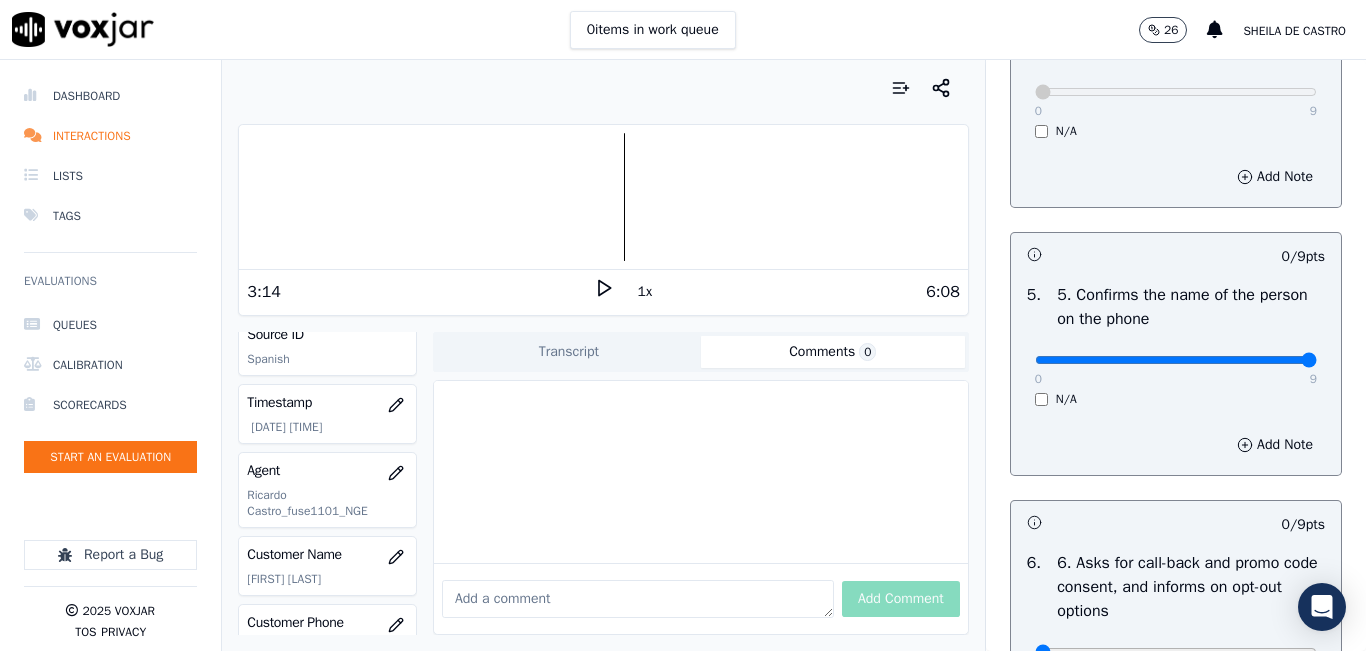 type on "9" 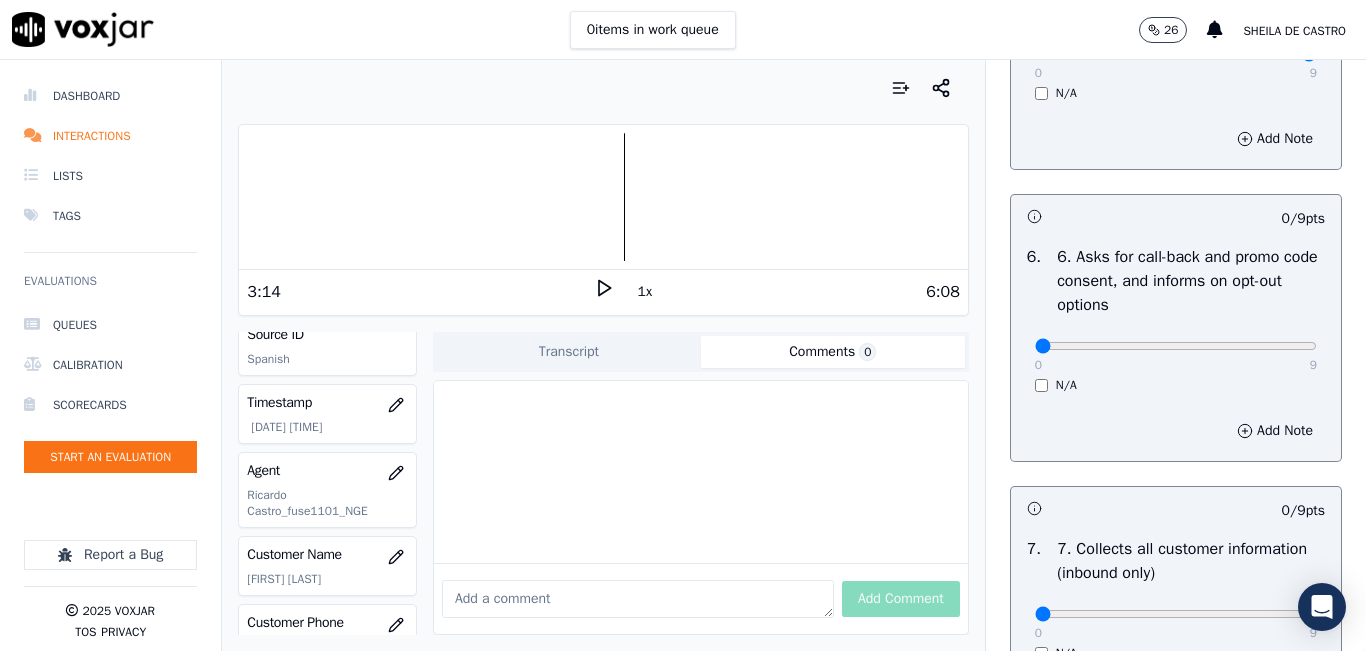 scroll, scrollTop: 1600, scrollLeft: 0, axis: vertical 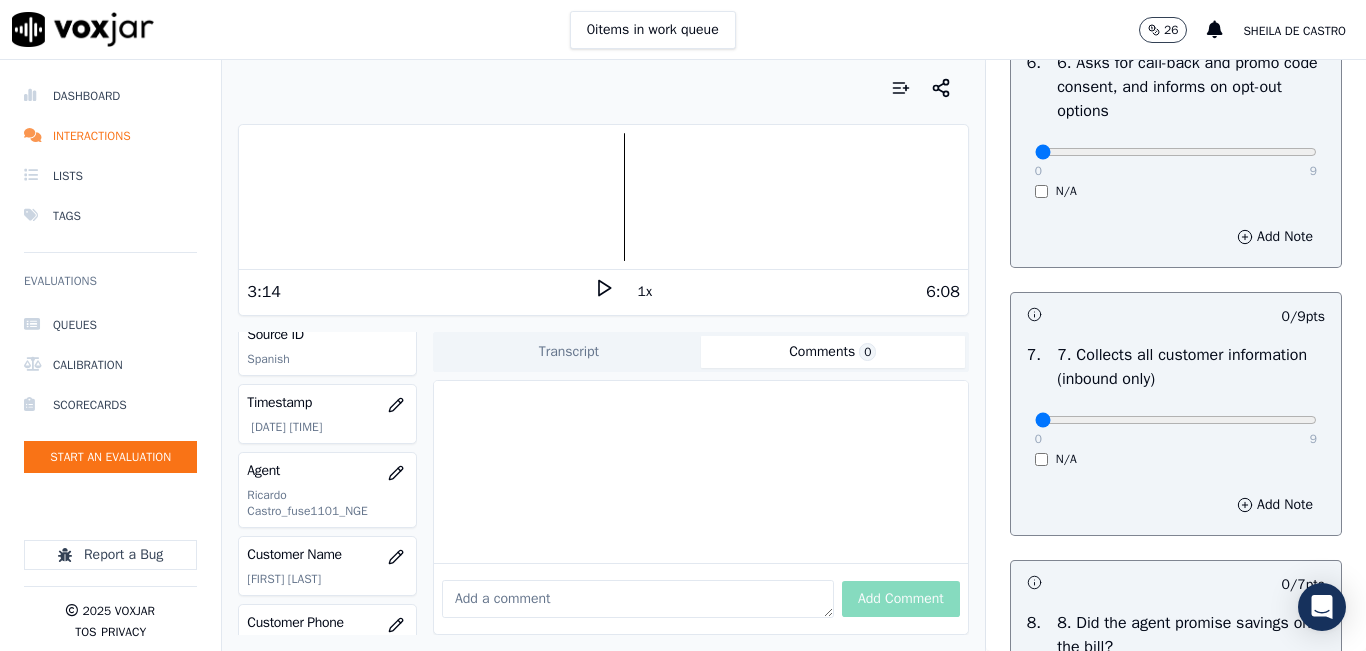 click on "6 .   6. Asks for call-back and promo code consent, and informs on opt-out options     0   9     N/A" at bounding box center (1176, 125) 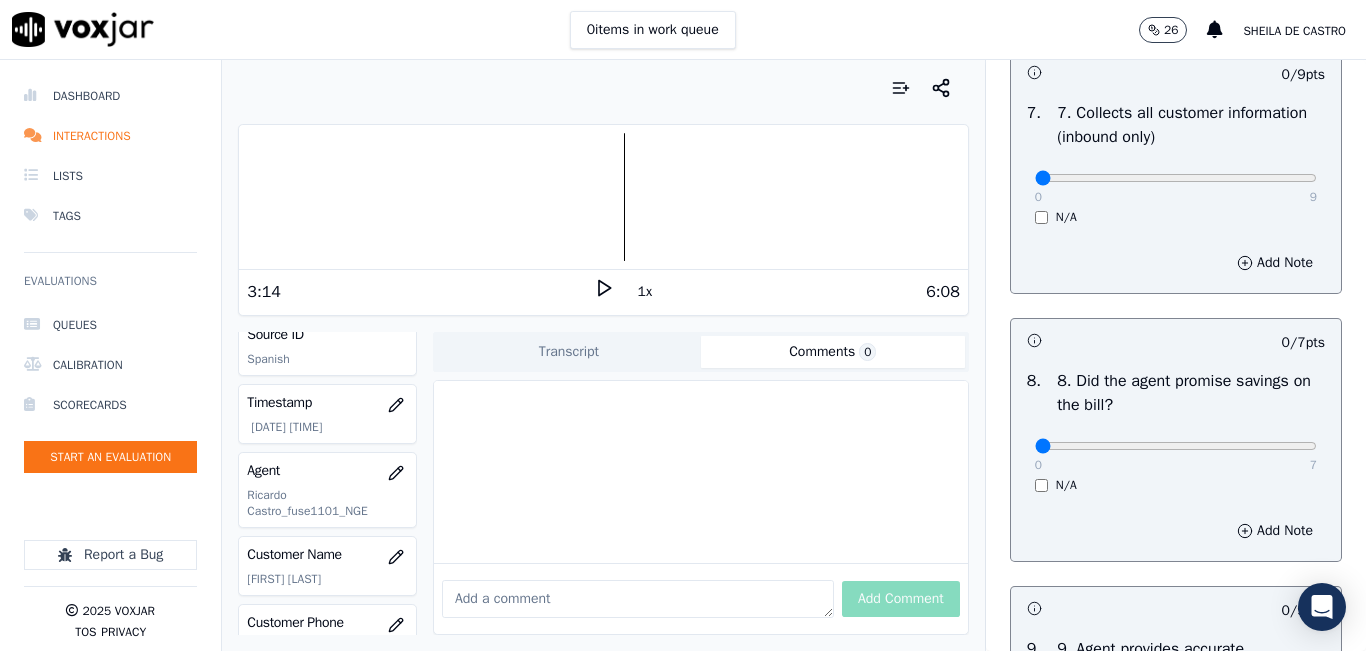 scroll, scrollTop: 1900, scrollLeft: 0, axis: vertical 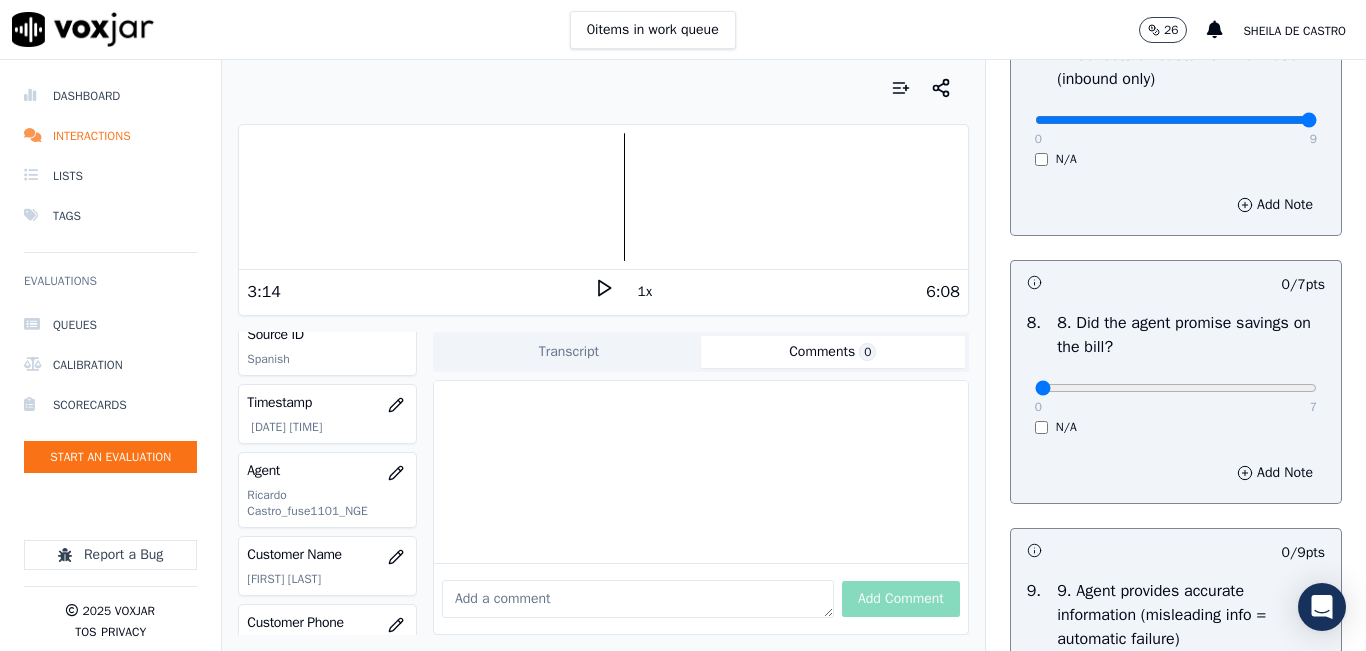 type on "9" 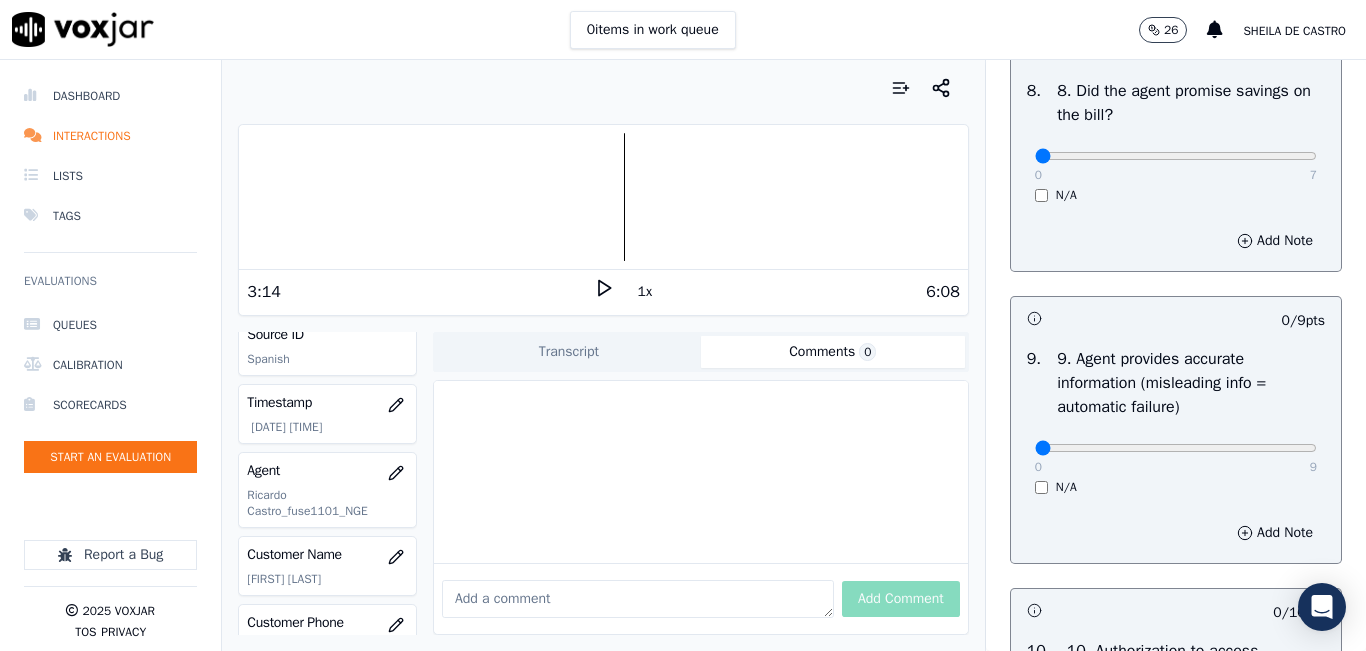 scroll, scrollTop: 2200, scrollLeft: 0, axis: vertical 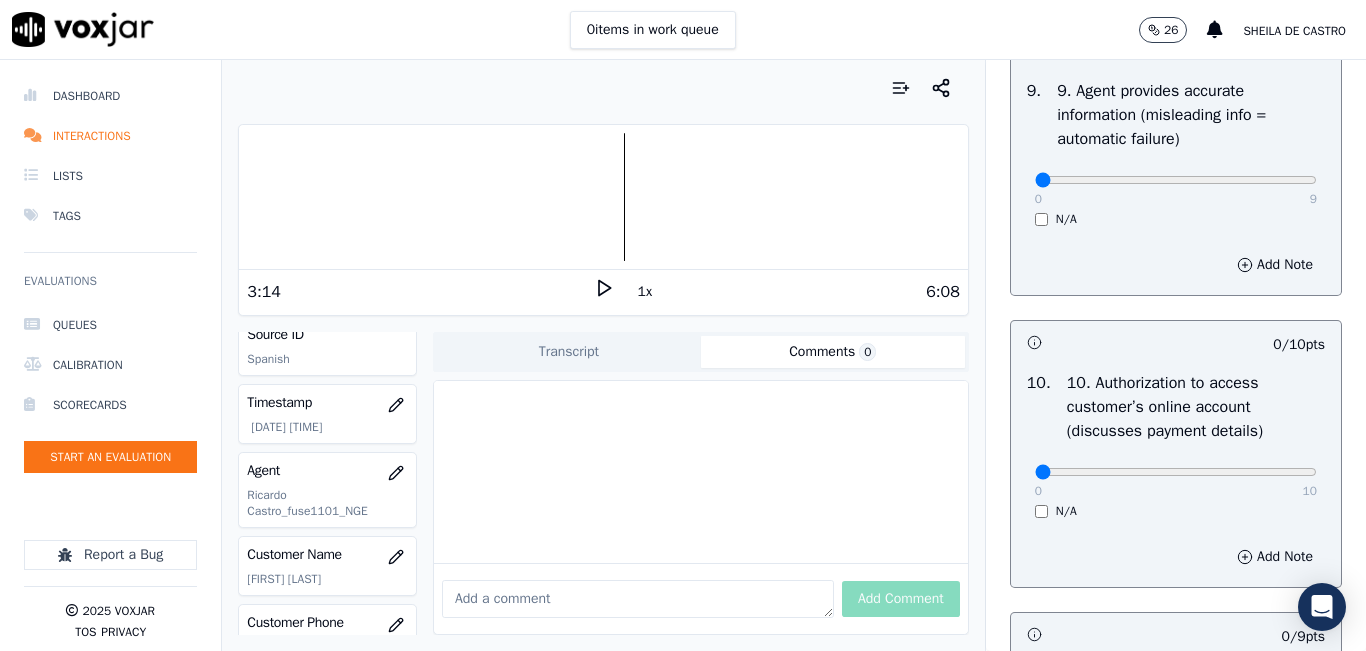 click on "0   9" at bounding box center (1176, 179) 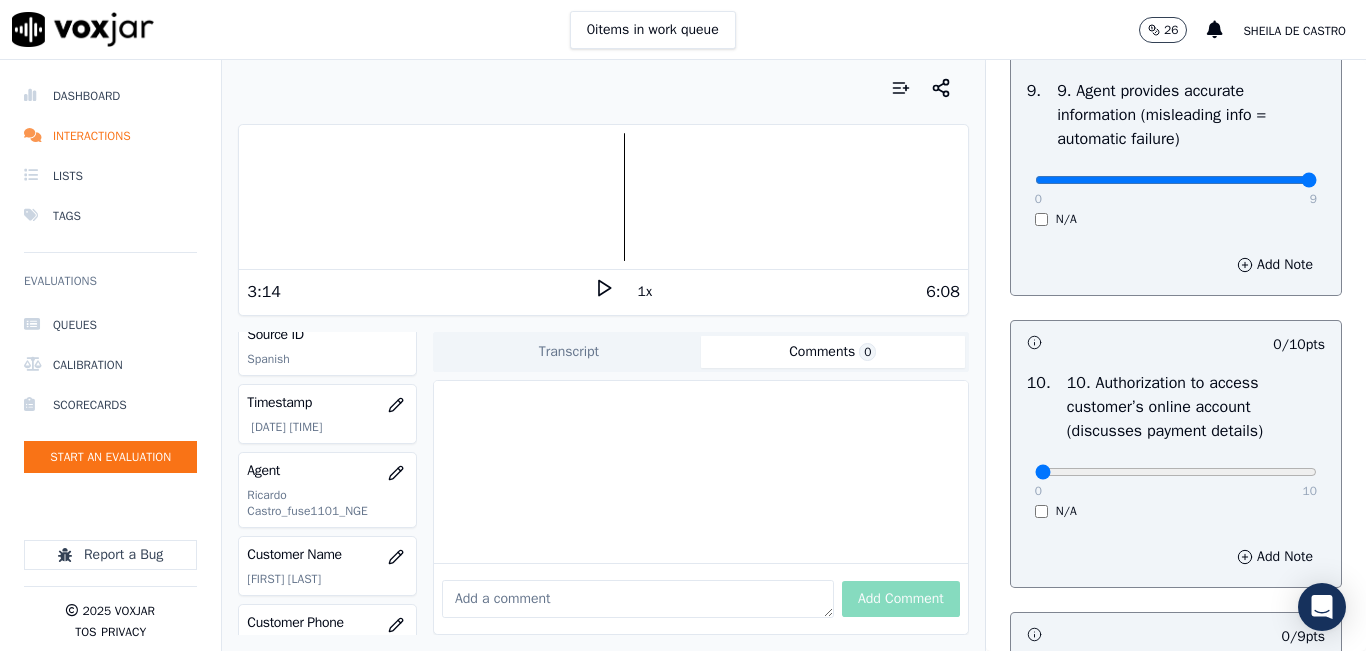 type on "9" 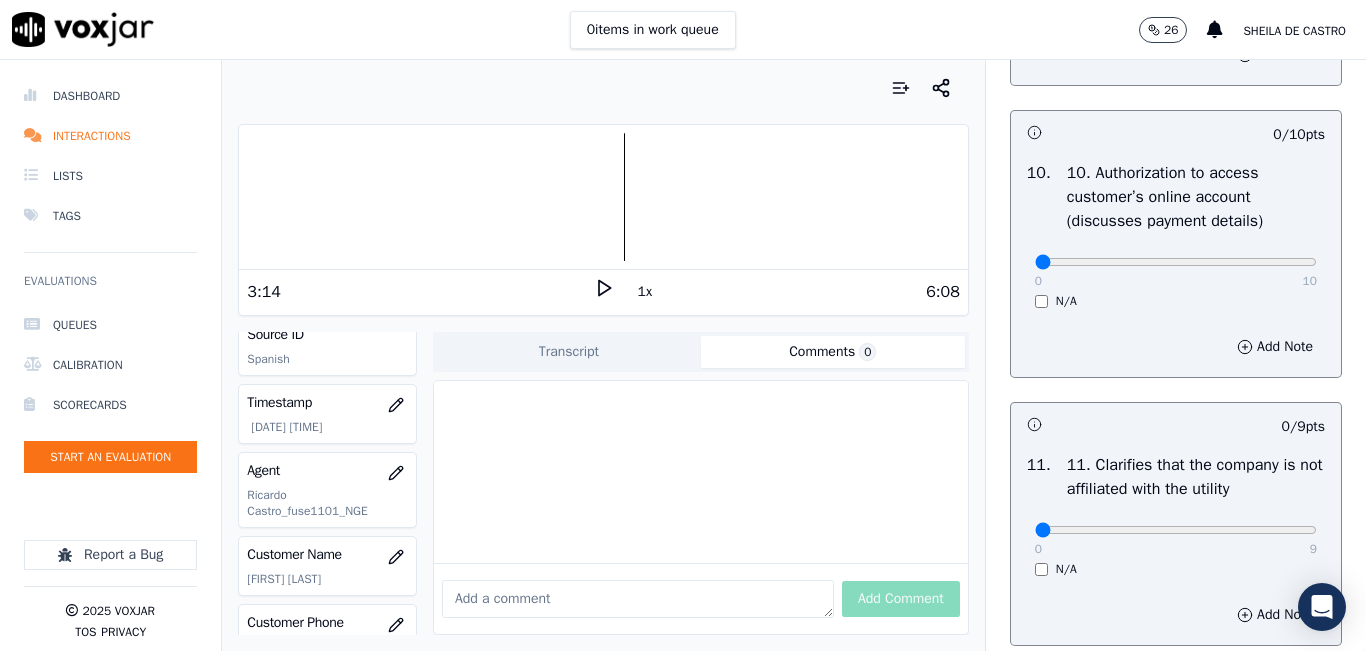 scroll, scrollTop: 2700, scrollLeft: 0, axis: vertical 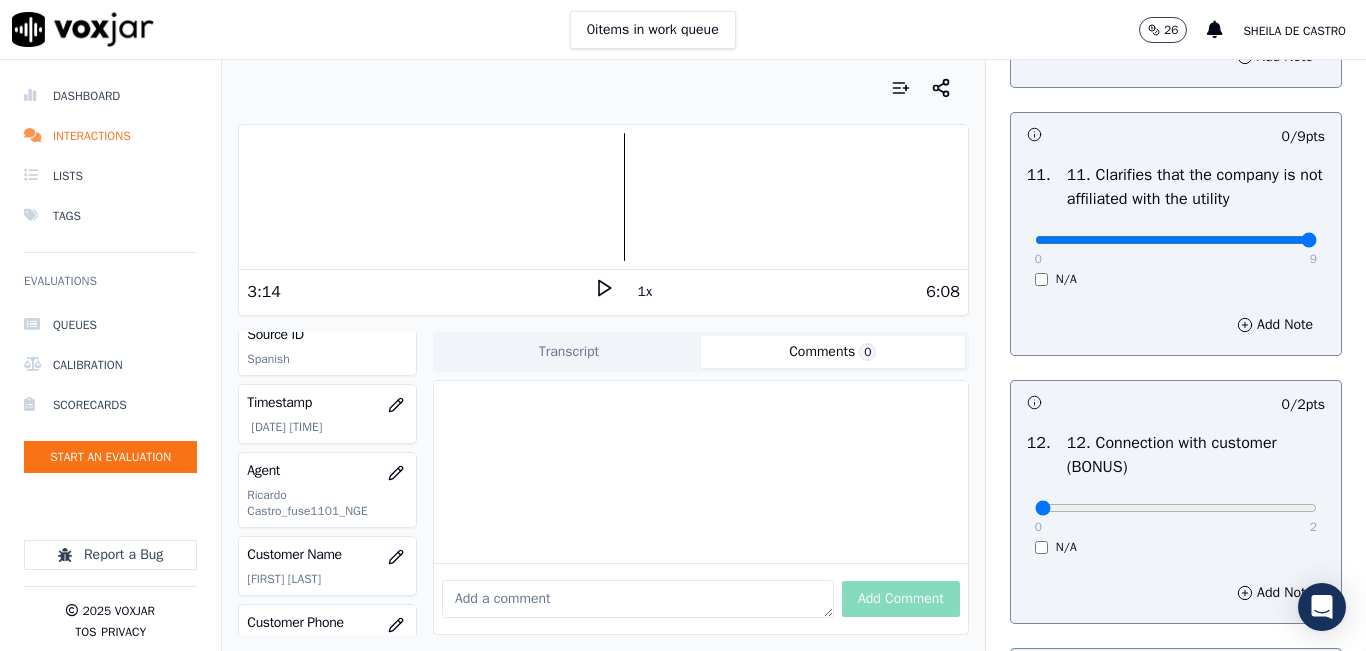 type on "9" 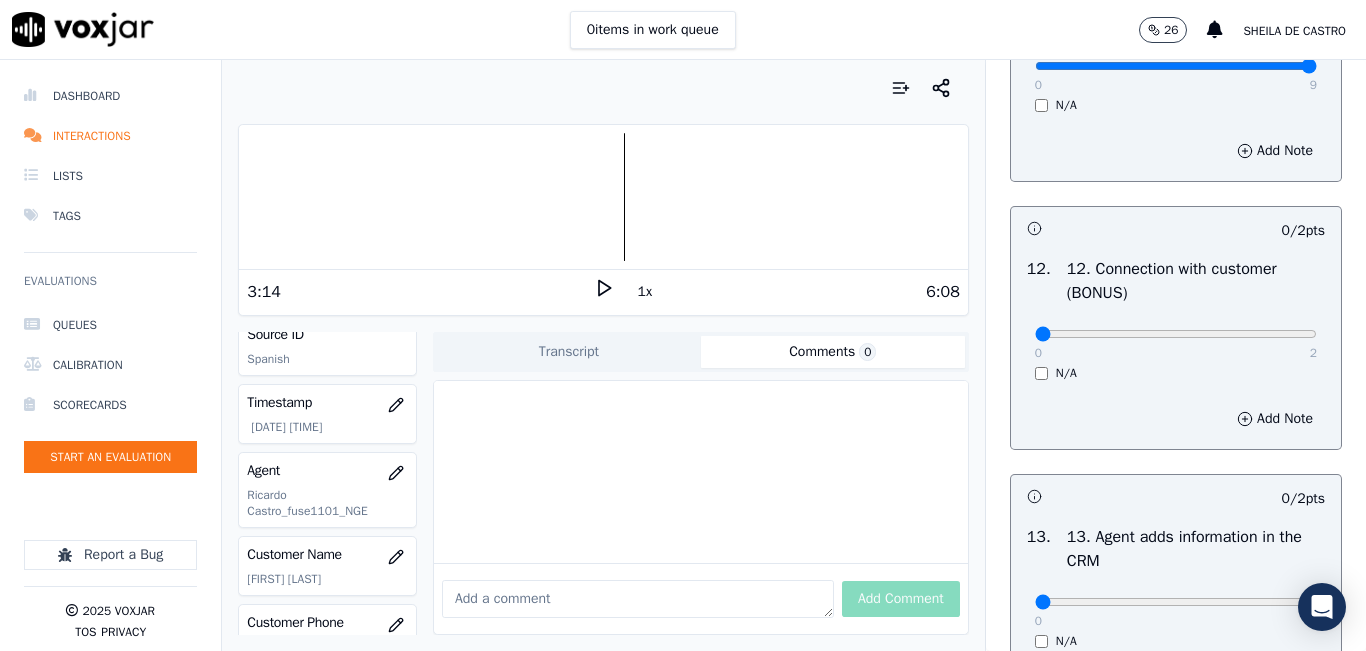 scroll, scrollTop: 3100, scrollLeft: 0, axis: vertical 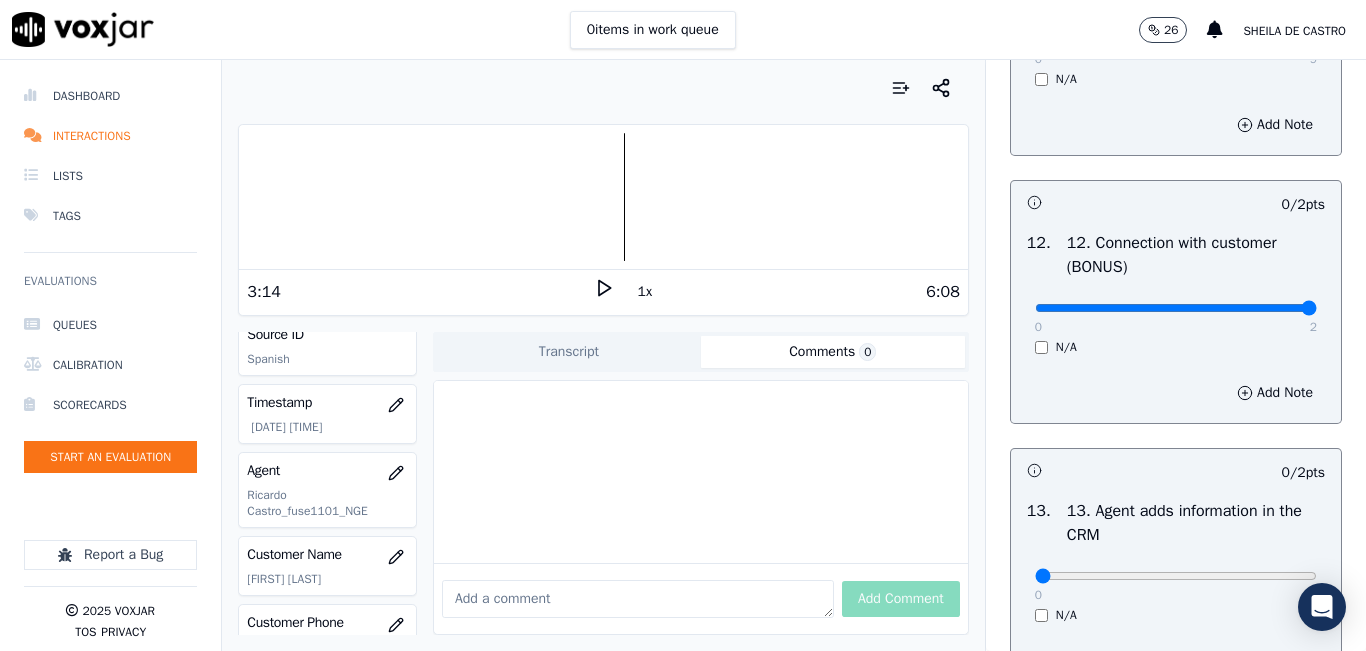 type on "2" 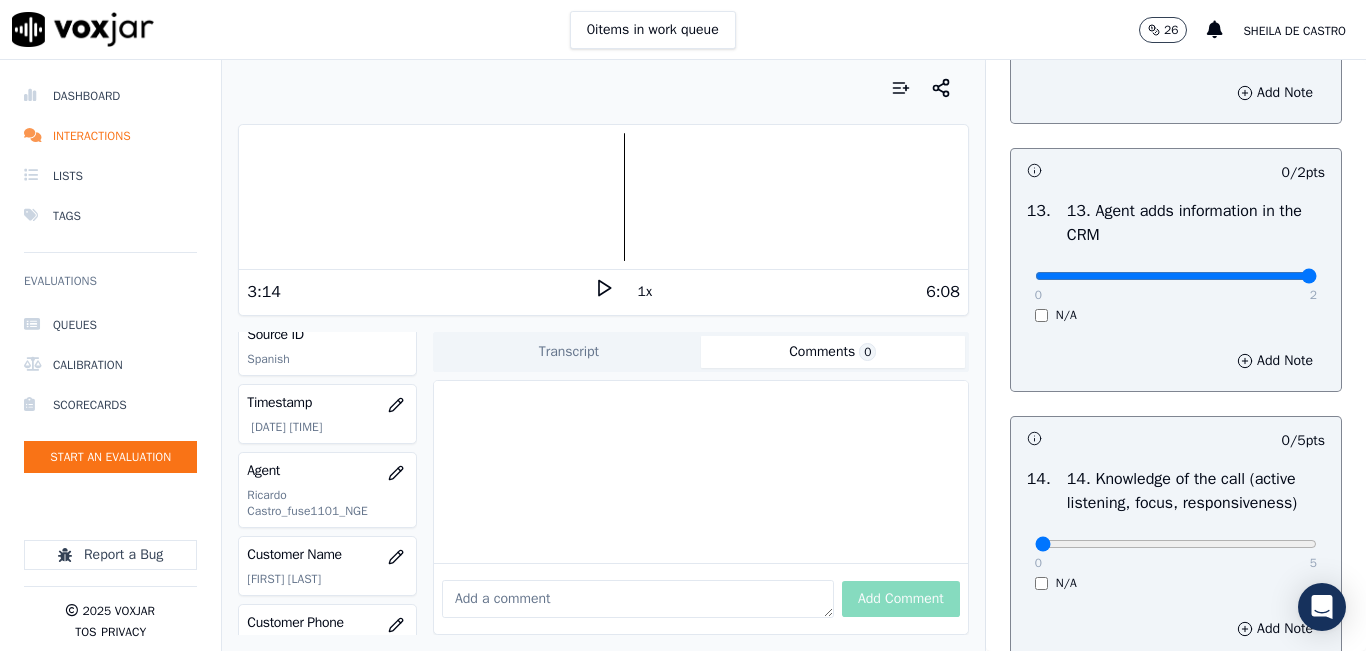 type on "2" 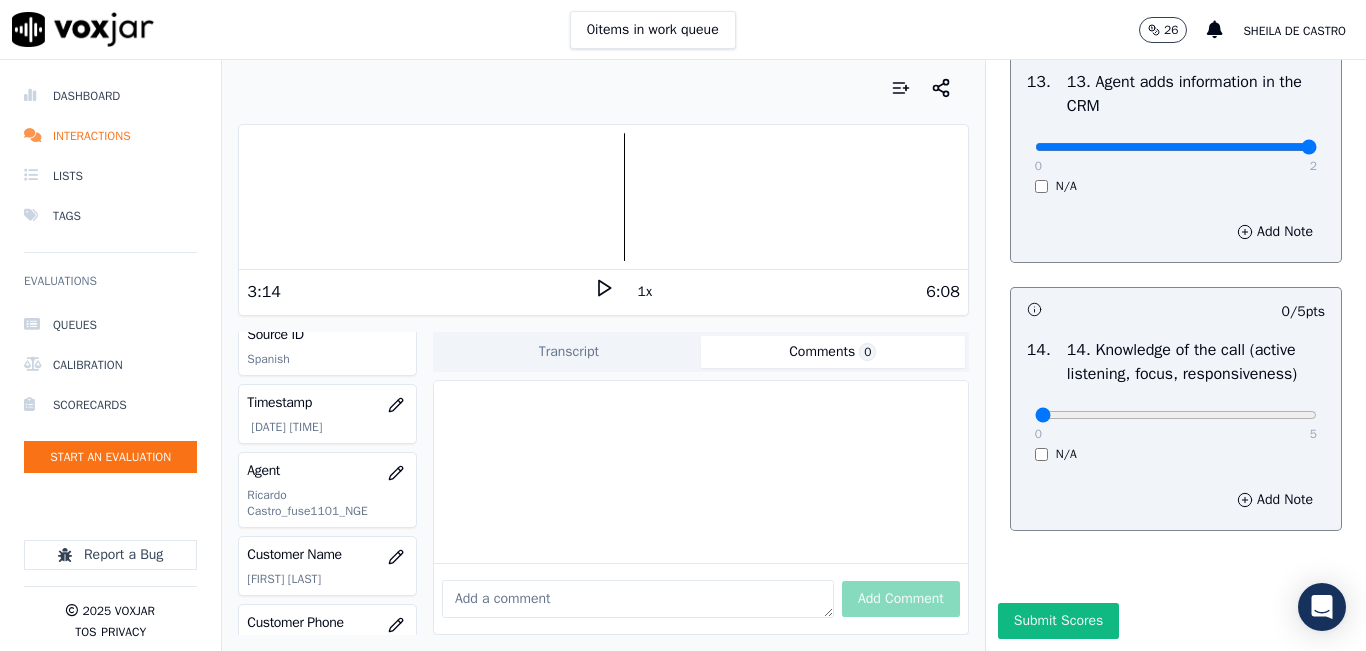 scroll, scrollTop: 3642, scrollLeft: 0, axis: vertical 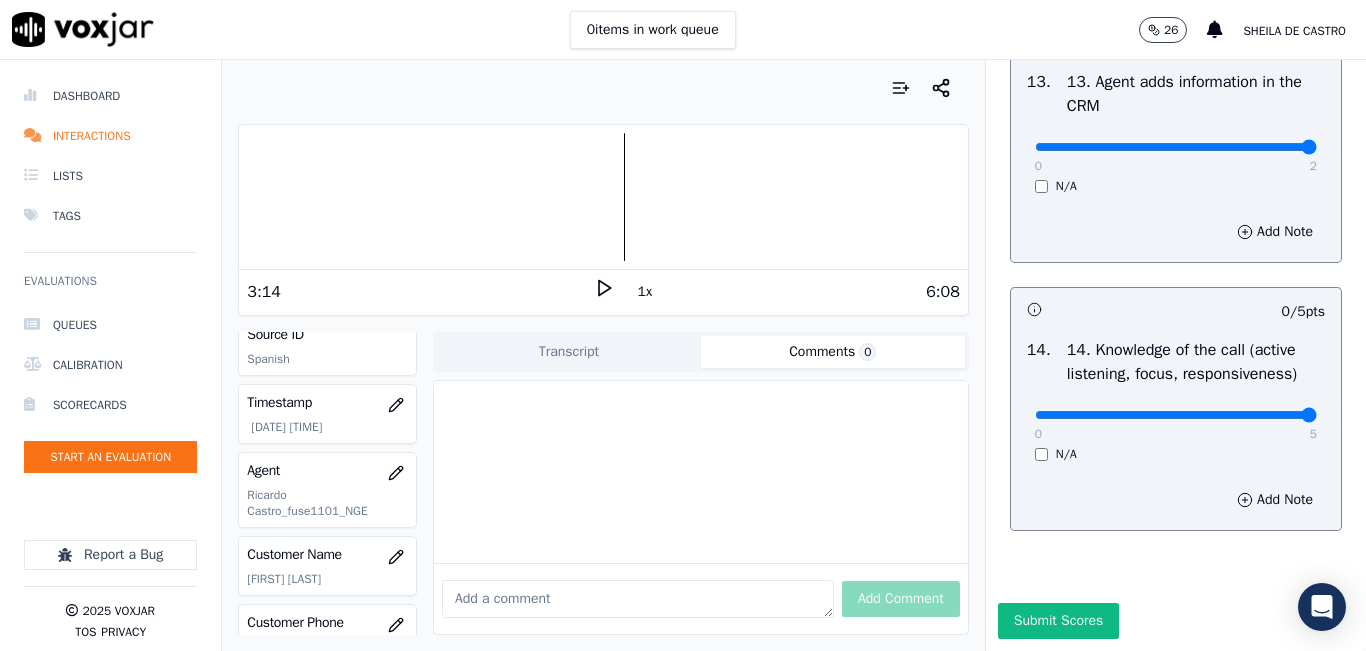 type on "5" 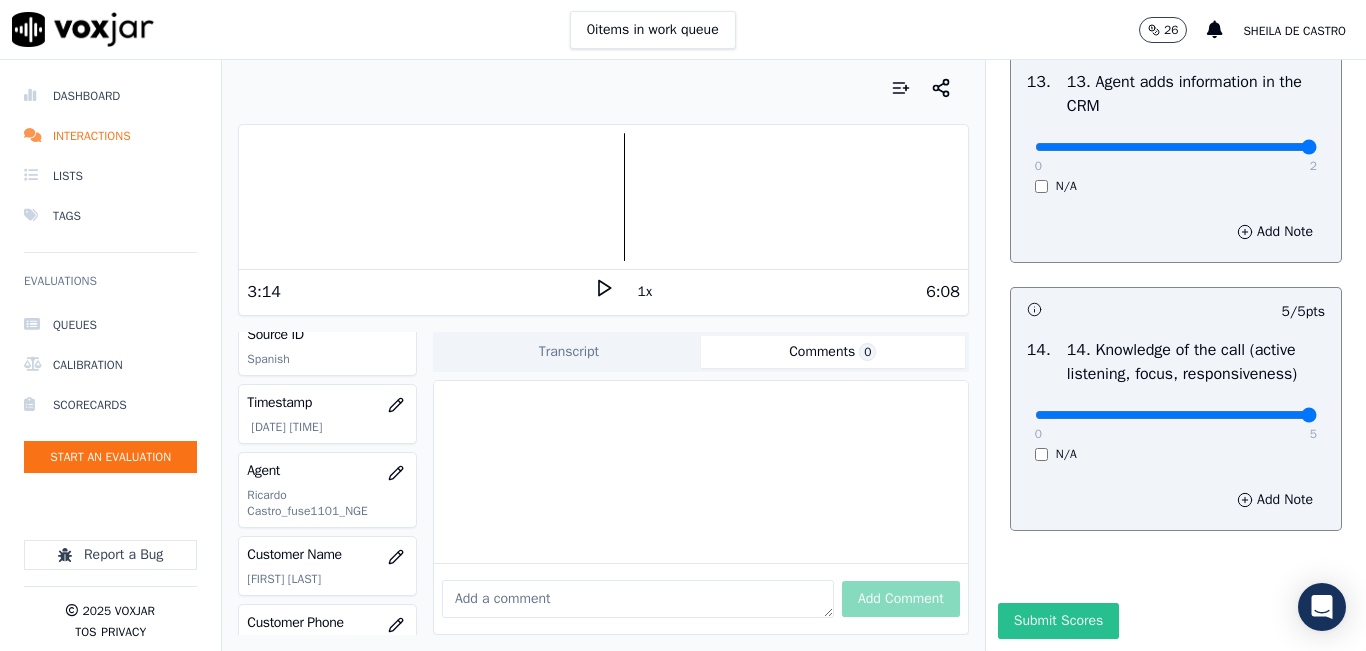 click on "Submit Scores" at bounding box center [1058, 621] 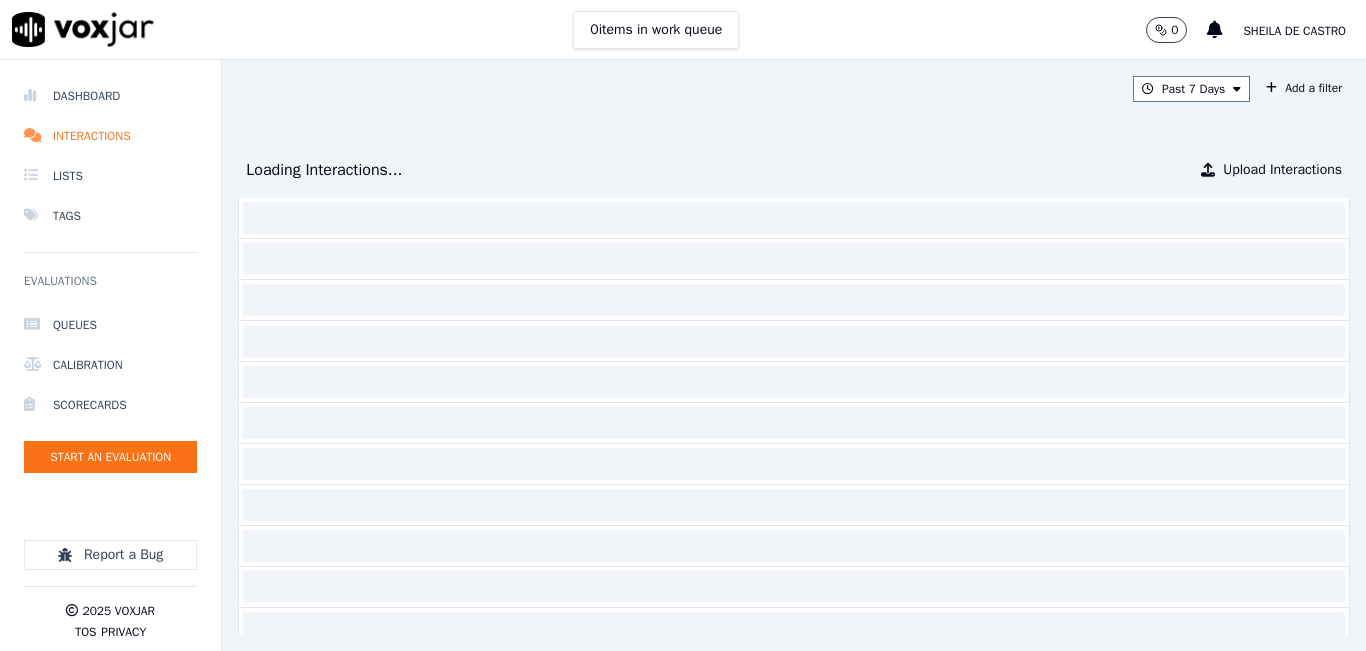 scroll, scrollTop: 0, scrollLeft: 0, axis: both 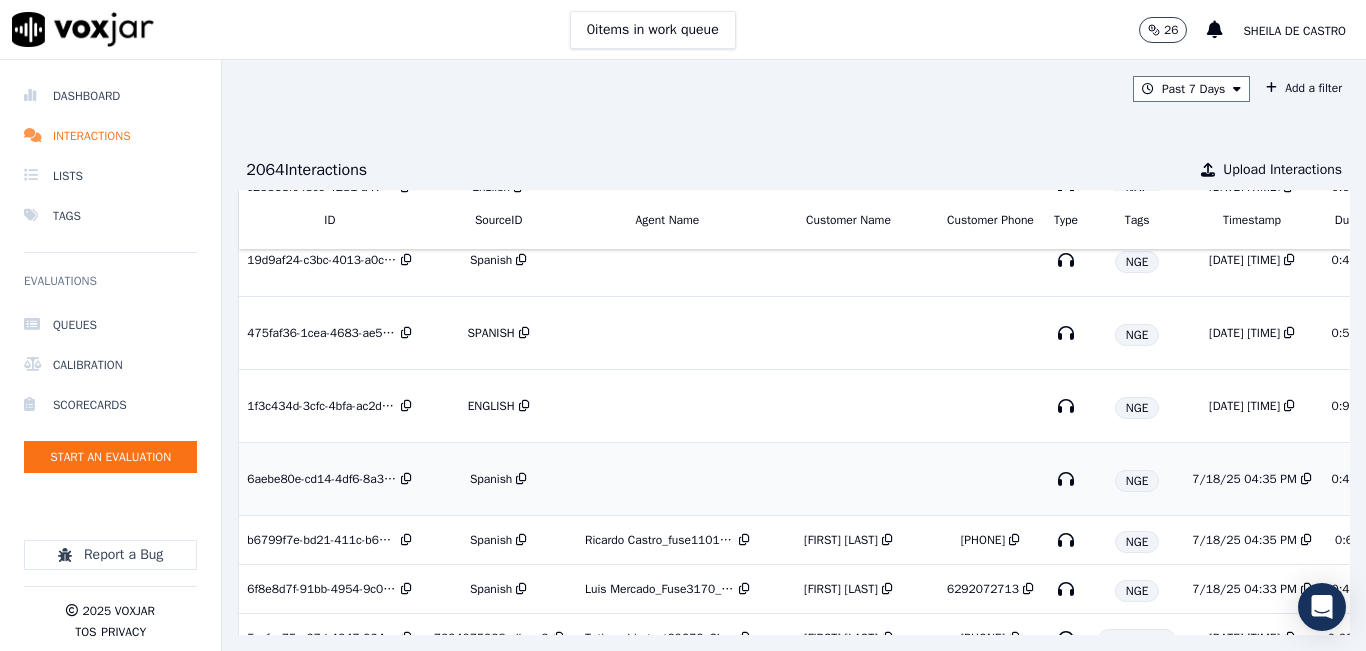 click on "Spanish" at bounding box center (491, 479) 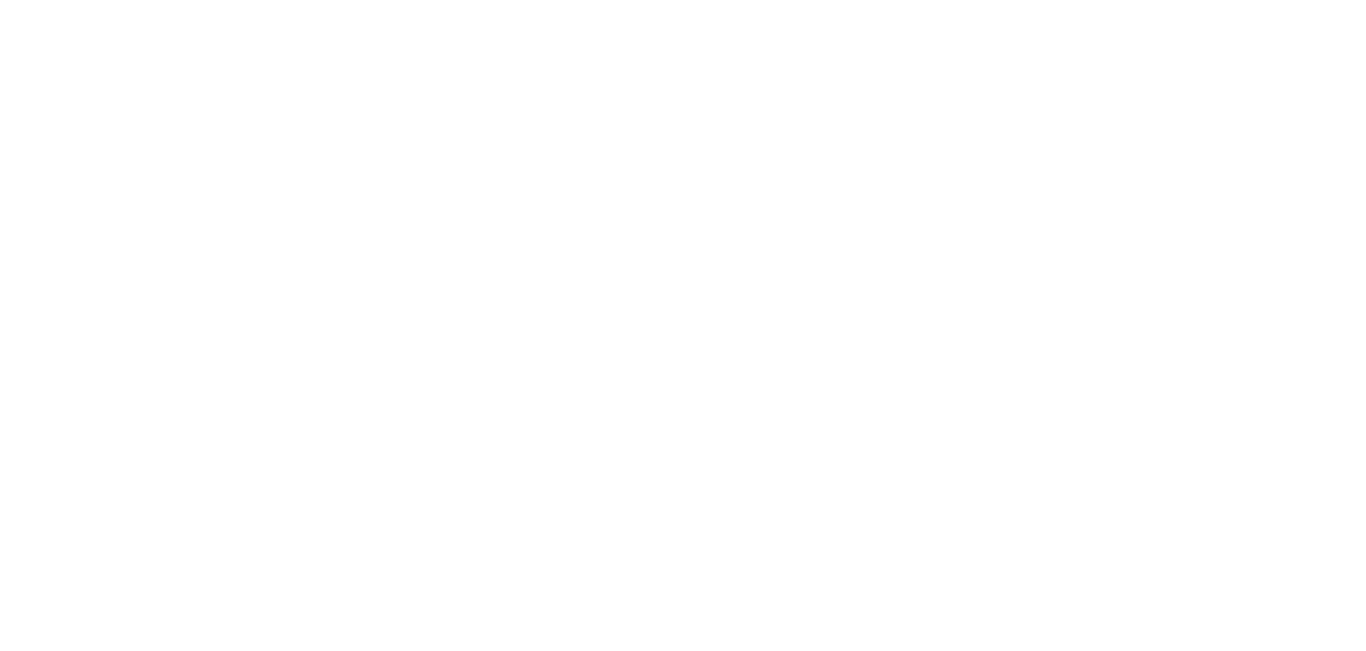 scroll, scrollTop: 0, scrollLeft: 0, axis: both 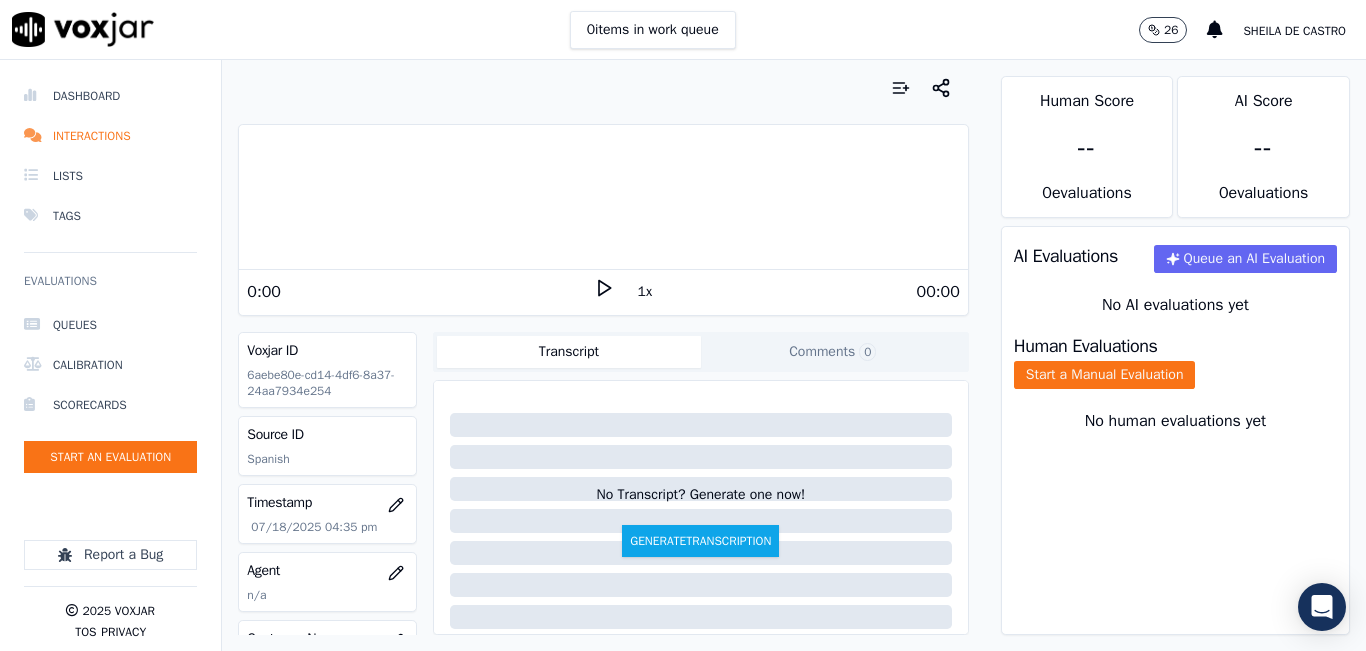 click on "Your browser does not support the audio element.   0:00     1x   00:00   Voxjar ID   6aebe80e-cd14-4df6-8a37-24aa7934e254   Source ID   Spanish   Timestamp
07/18/2025 04:35 pm     Agent
n/a     Customer Name     n/a     Customer Phone     n/a     Tags
NGE     Source     manualUpload   Type     AUDIO       Transcript   Comments  0   No Transcript? Generate one now!   Generate  Transcription         Add Comment" at bounding box center [603, 355] 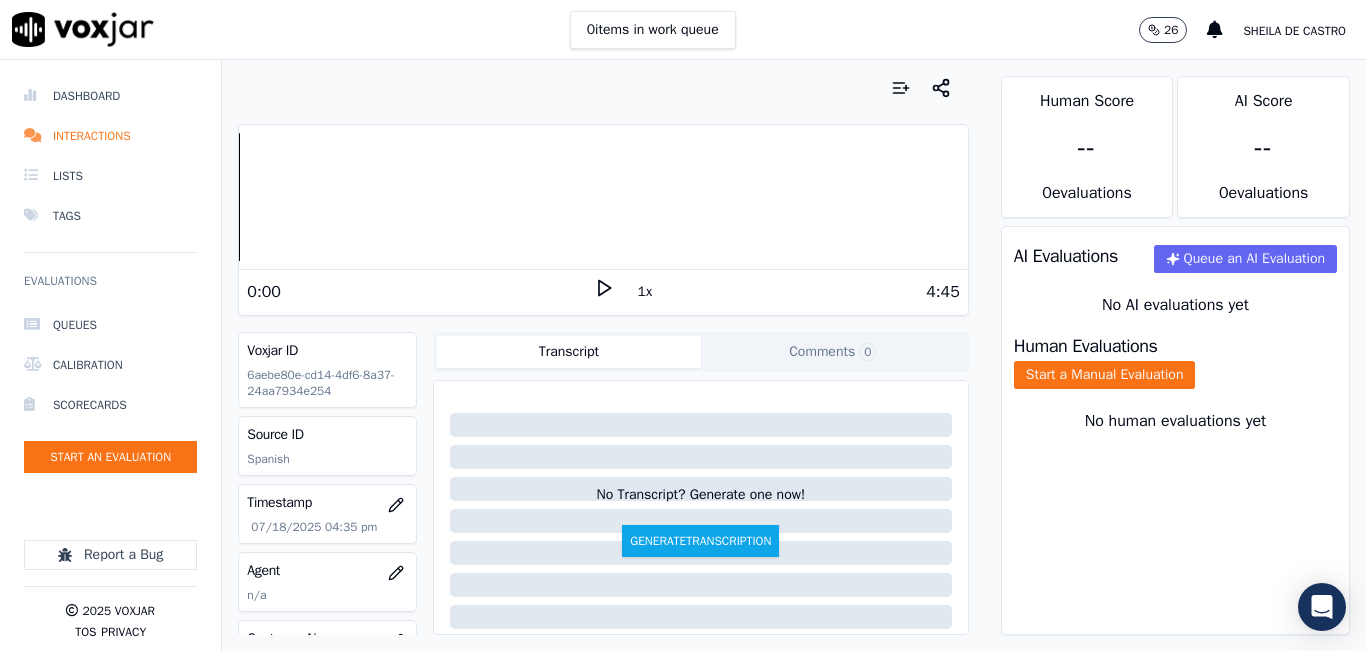 click 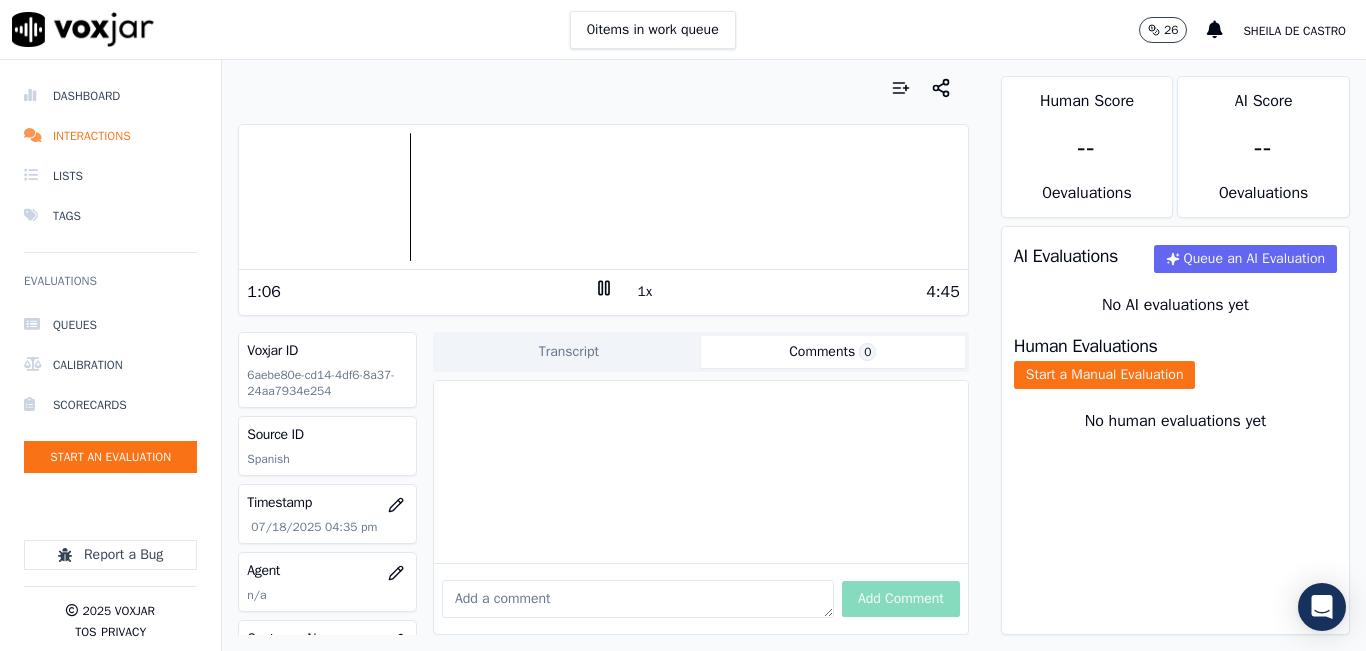 click on "Comments  0" 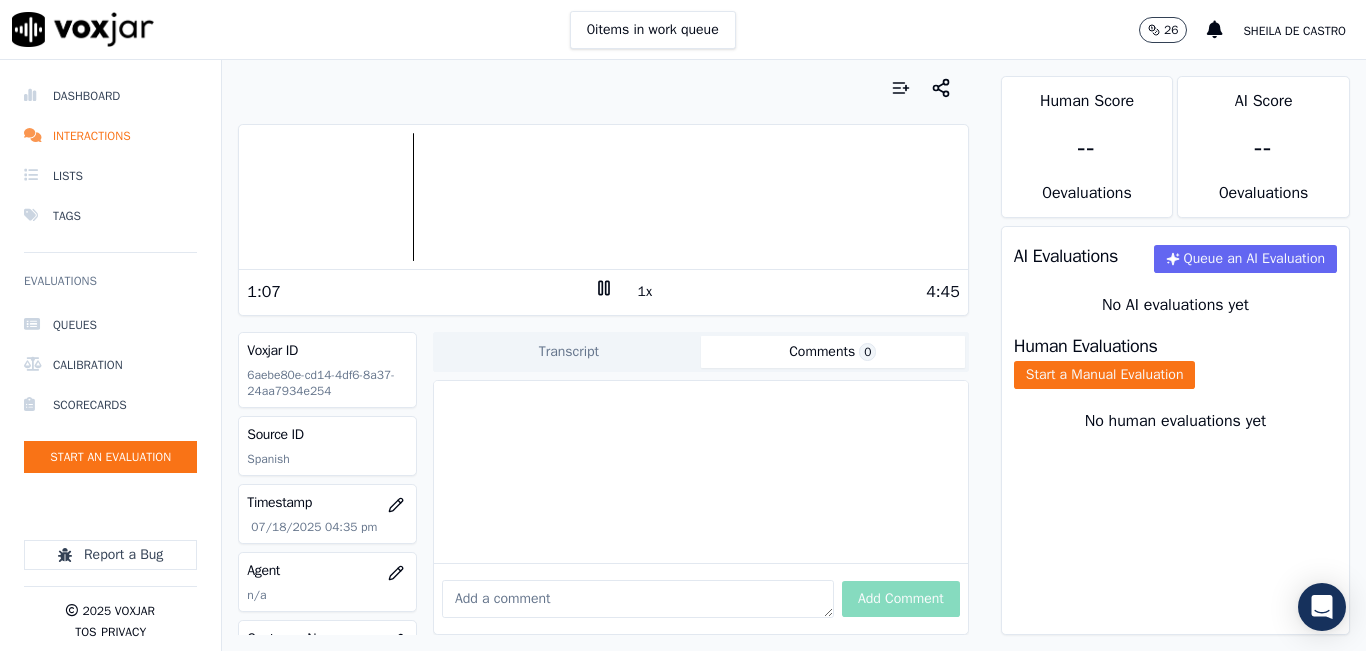 click at bounding box center [638, 599] 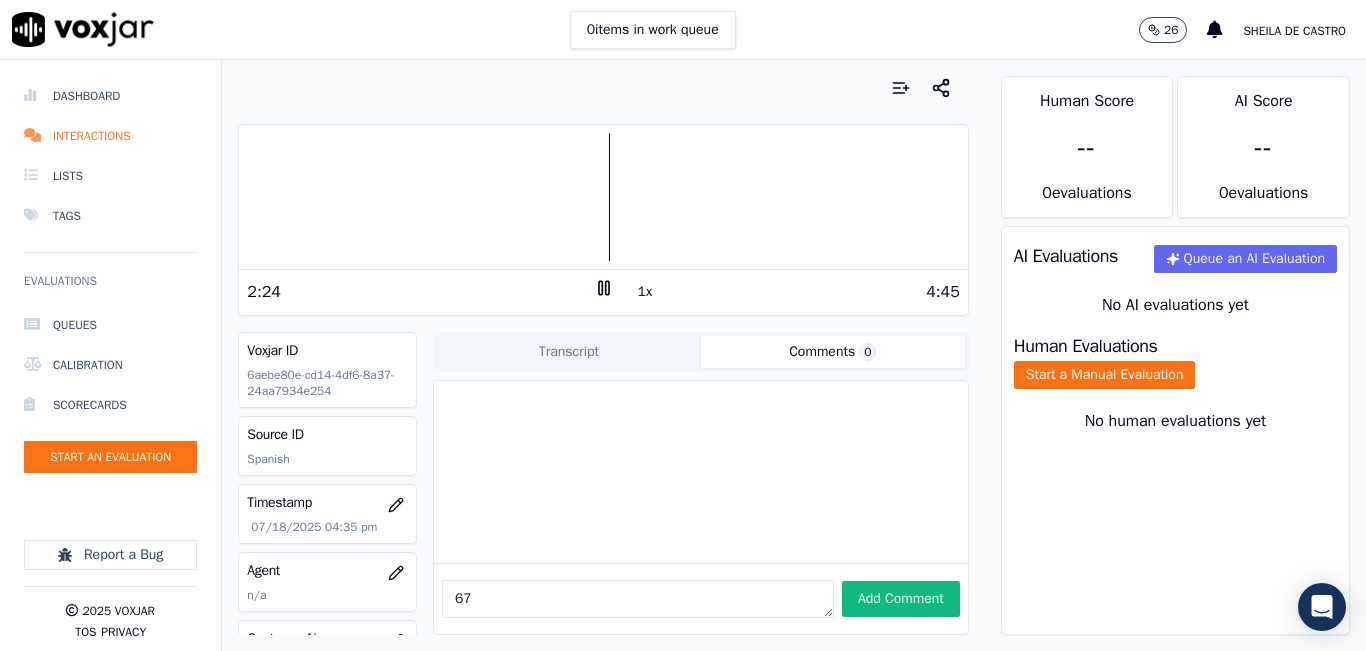 type on "6" 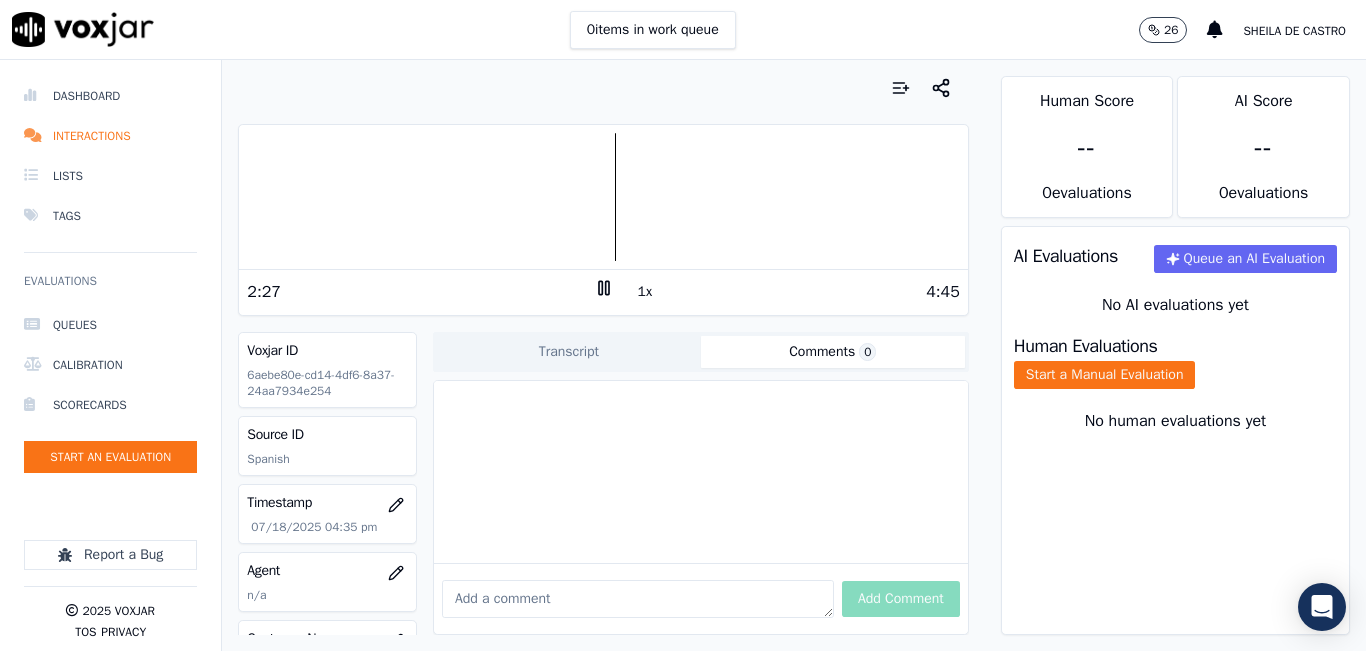 click at bounding box center (603, 197) 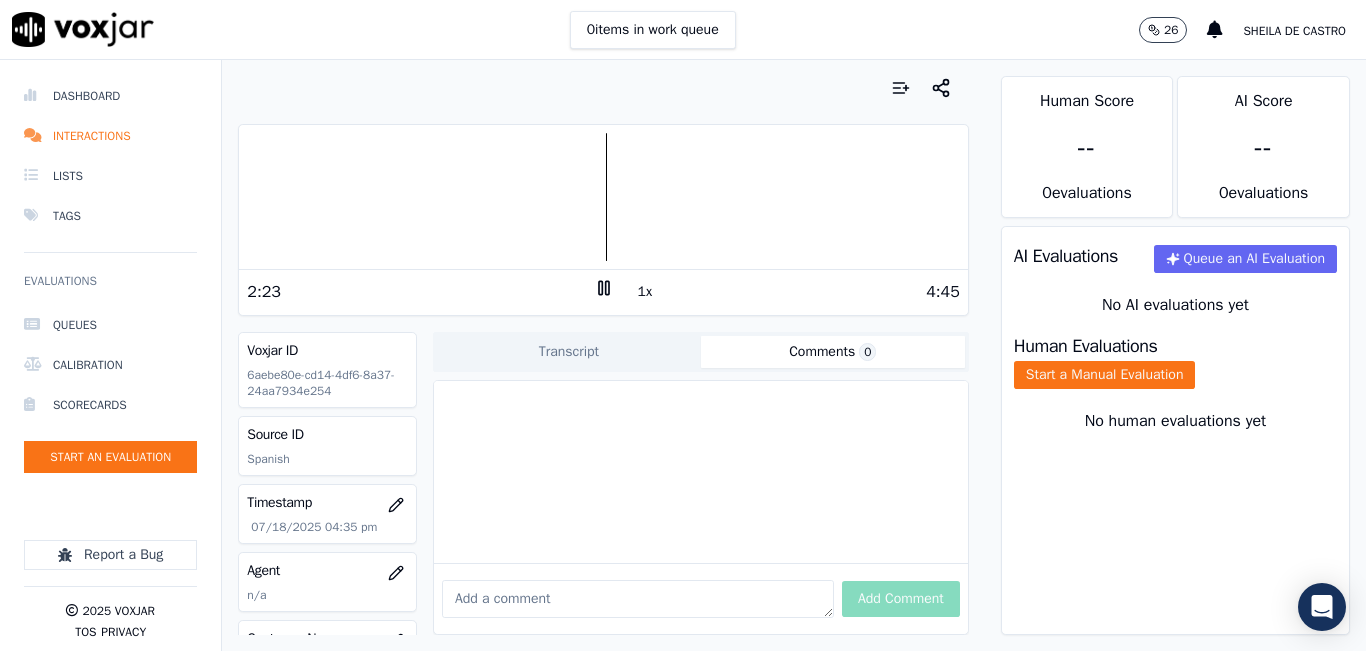 click at bounding box center (603, 197) 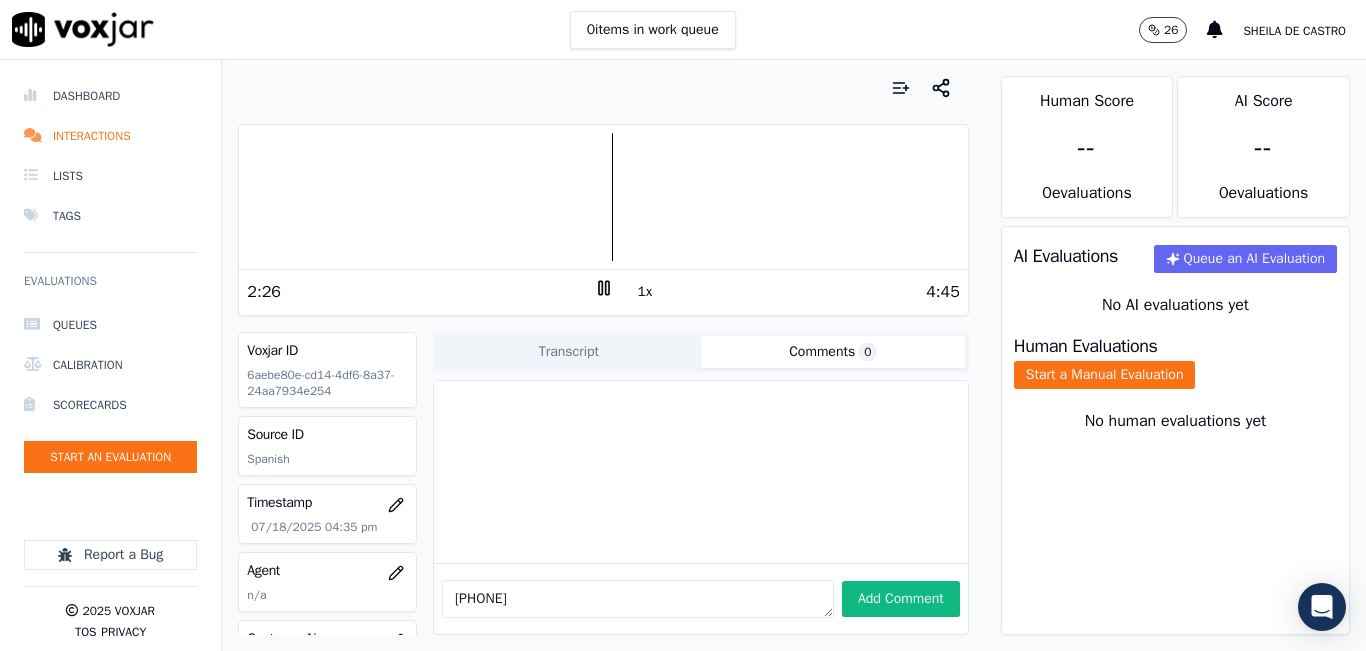 type on "[PHONE]" 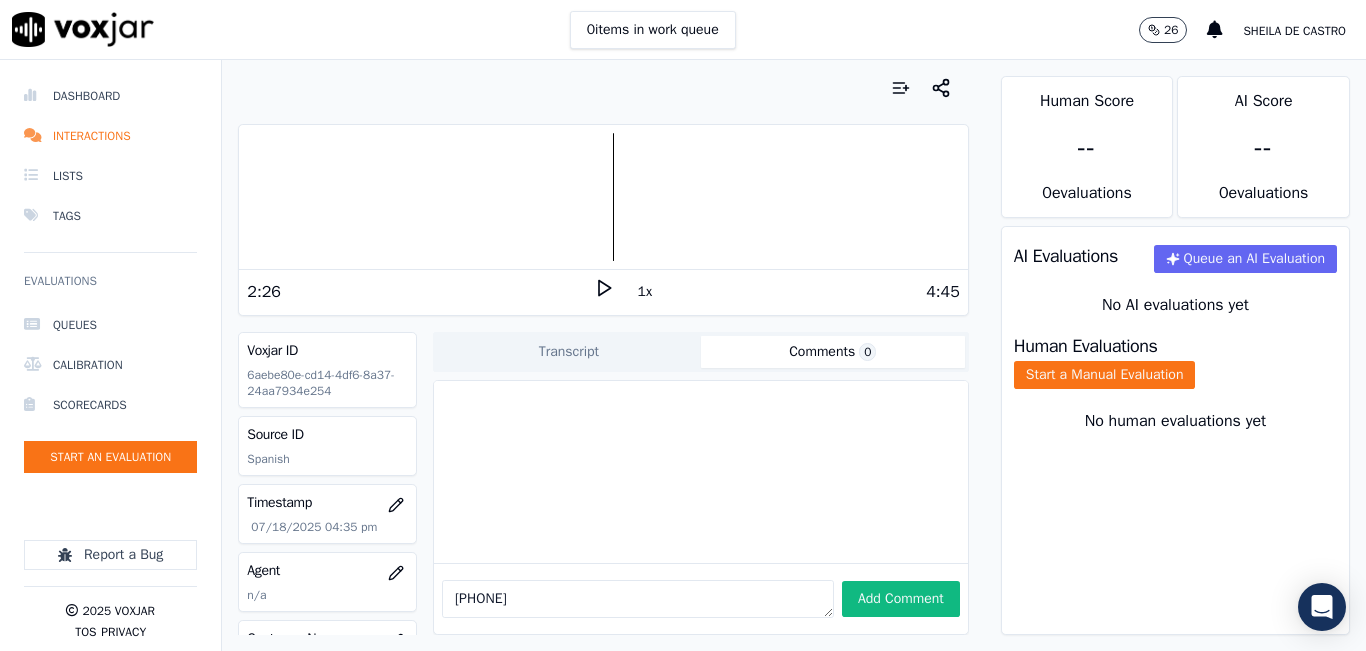 click on "[PHONE]" at bounding box center [638, 599] 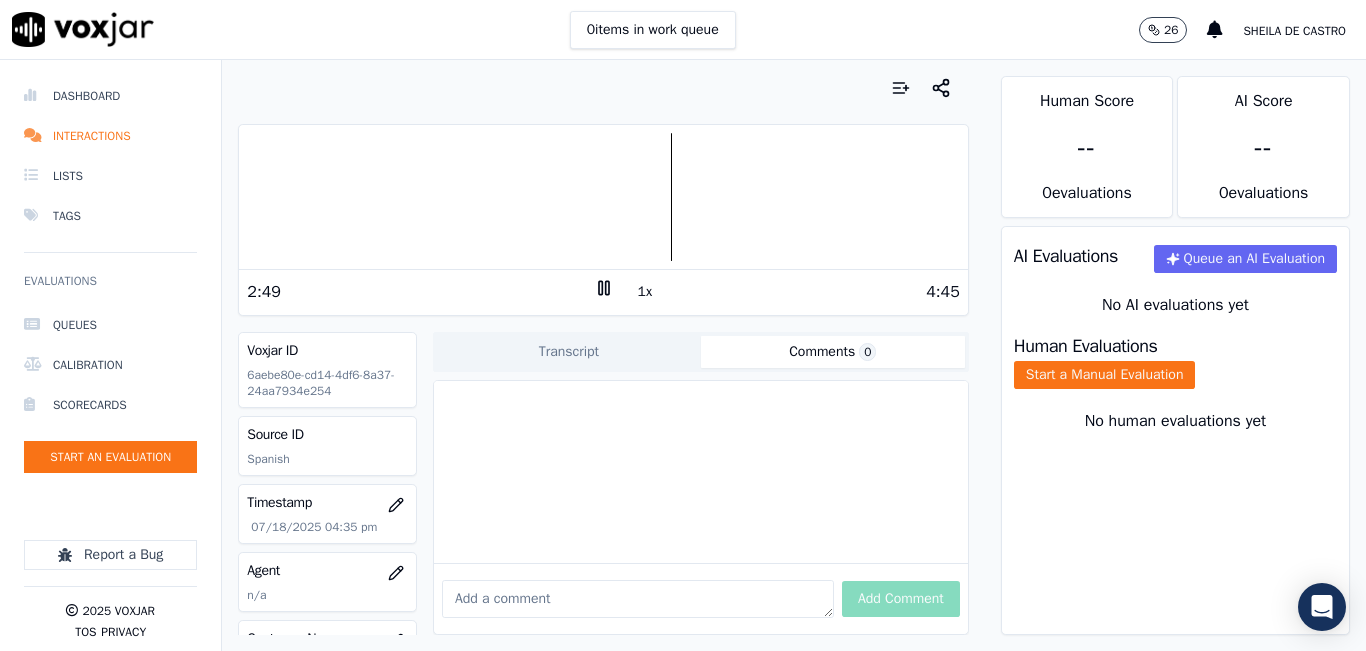 type 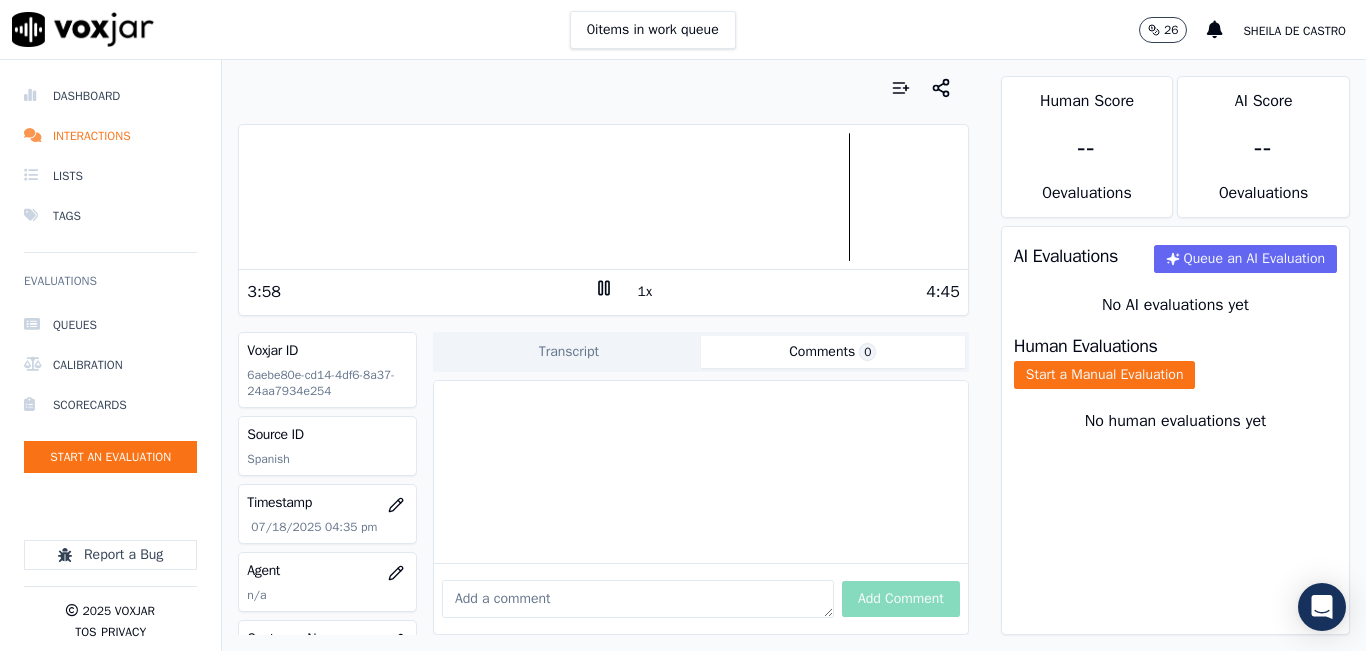 click 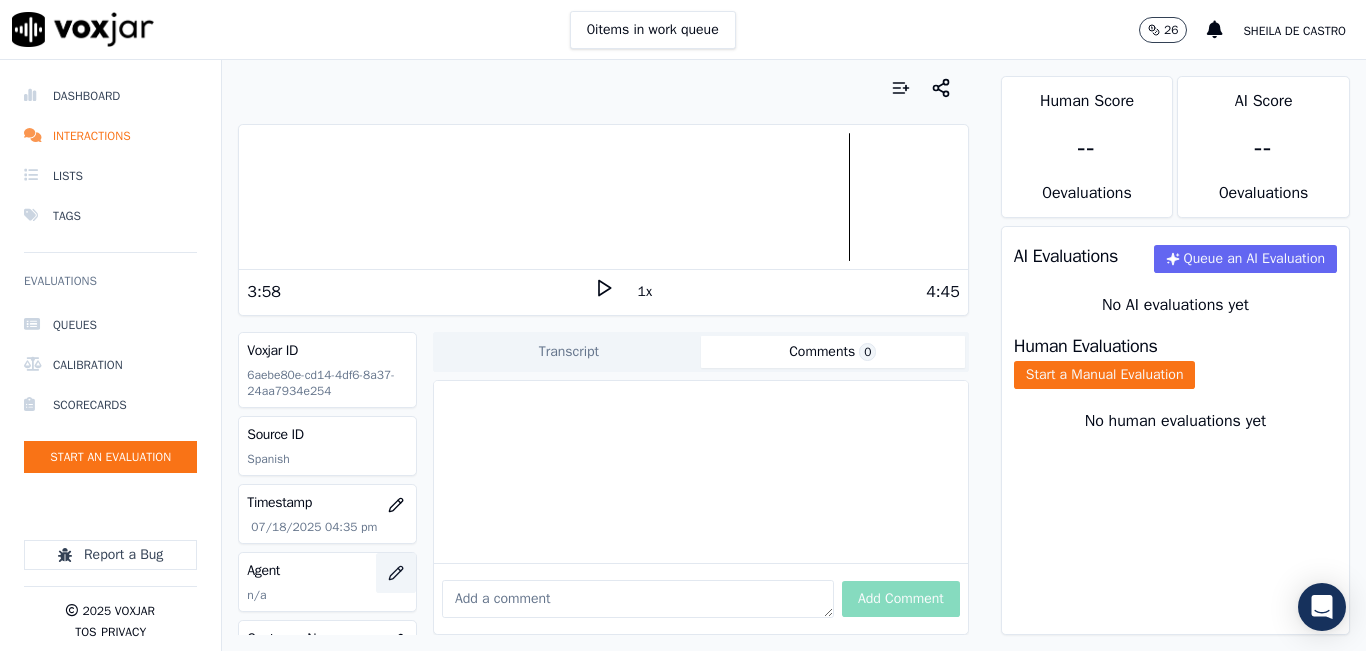 click at bounding box center (396, 573) 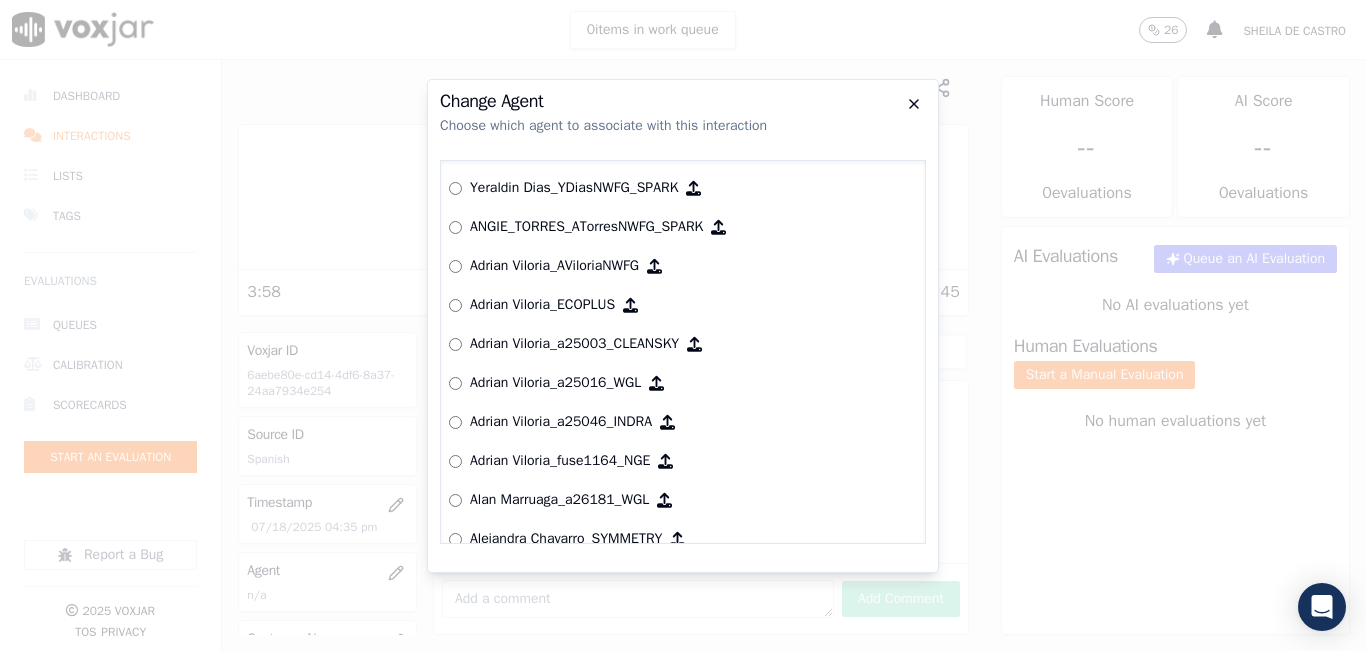 click 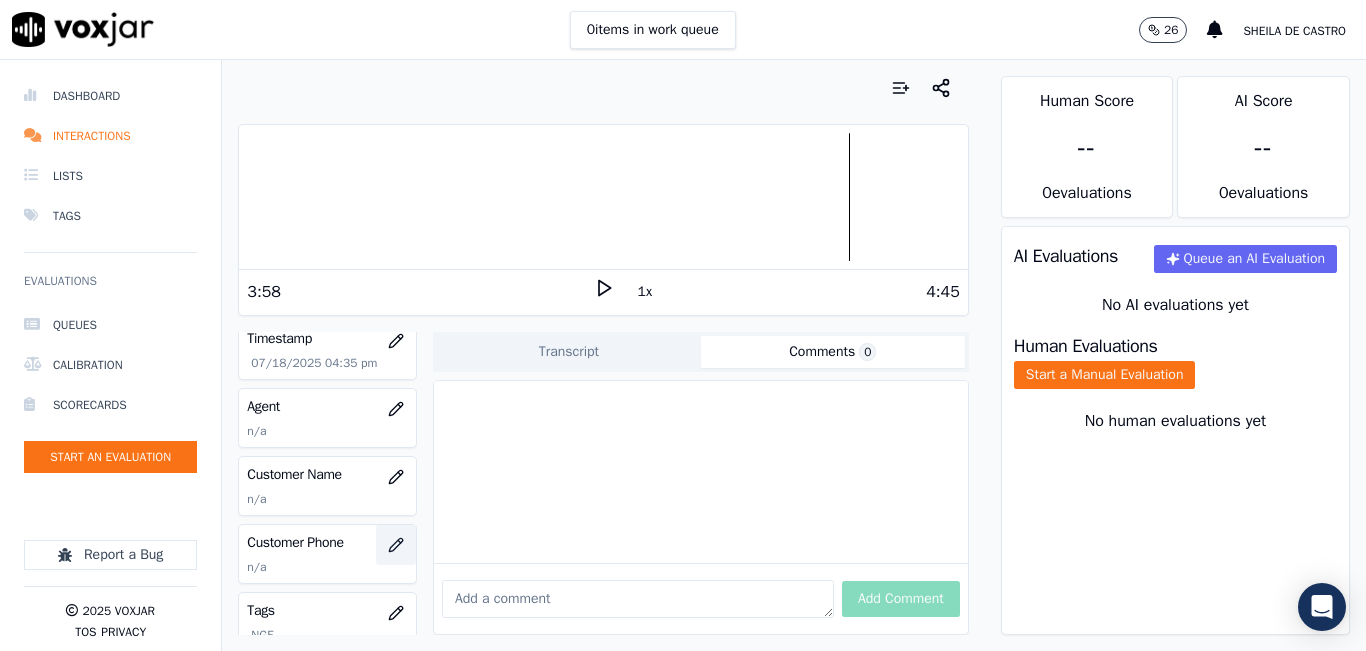 scroll, scrollTop: 200, scrollLeft: 0, axis: vertical 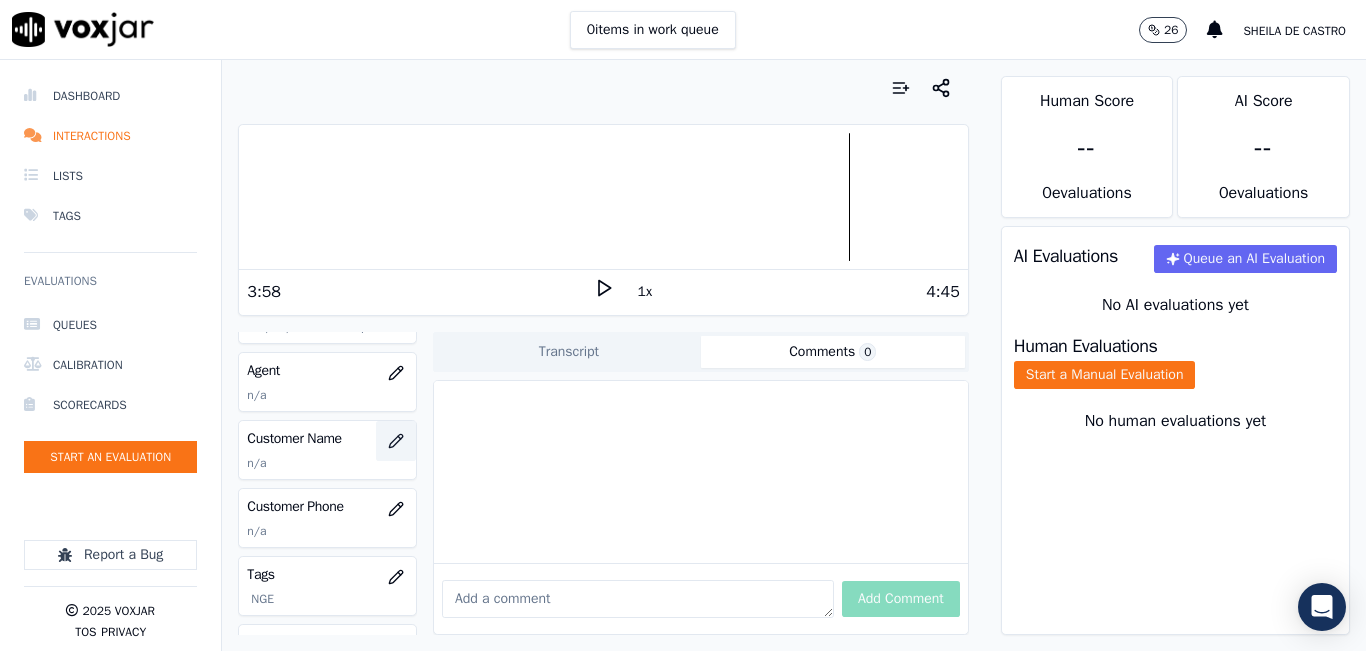 click at bounding box center [396, 441] 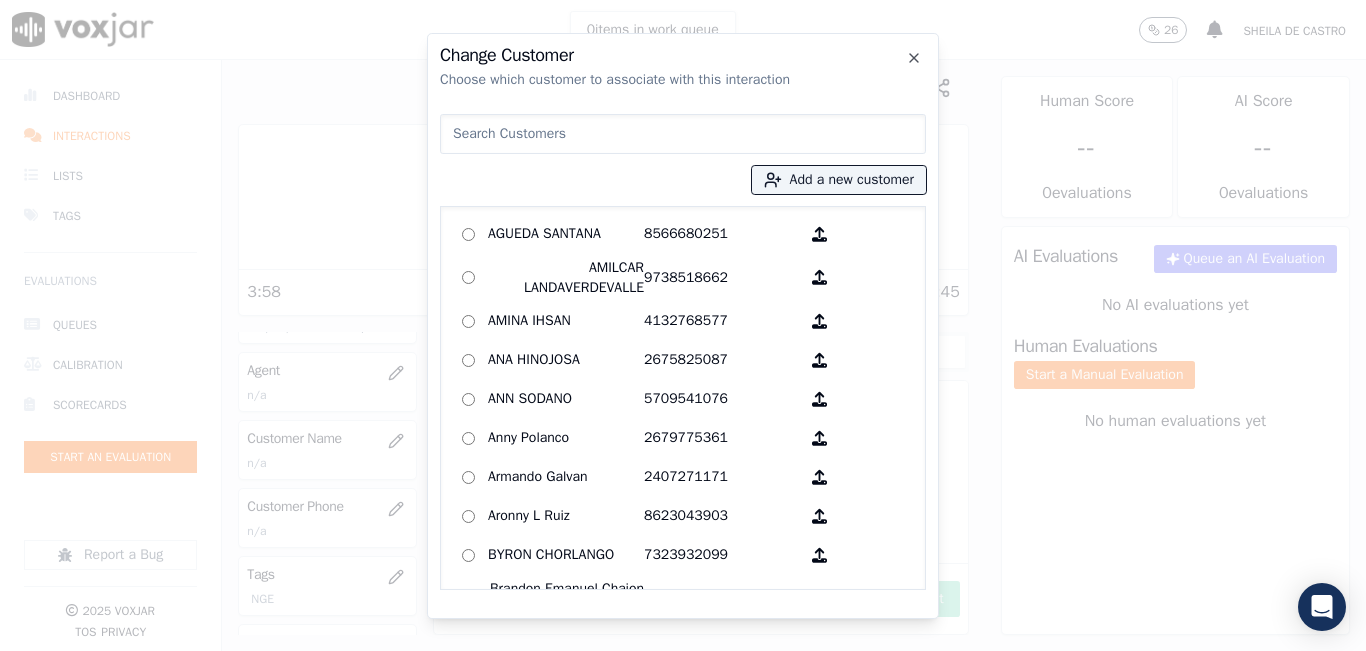 click at bounding box center (683, 134) 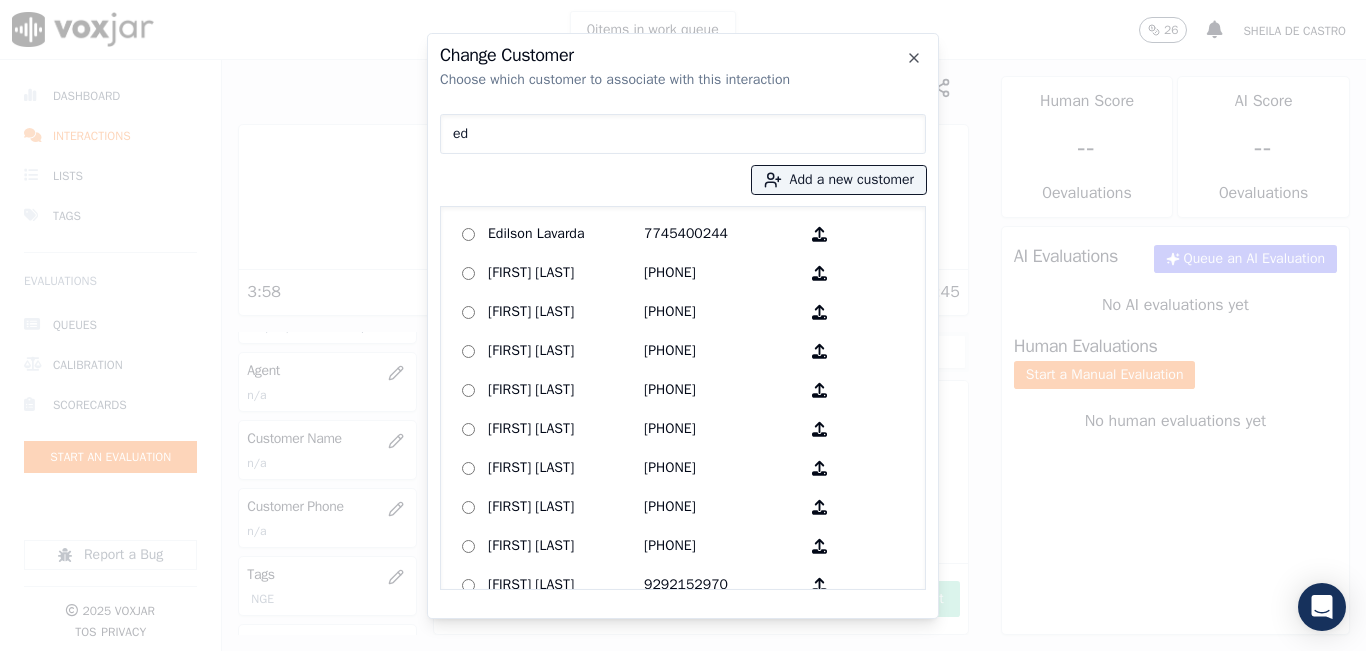 type on "e" 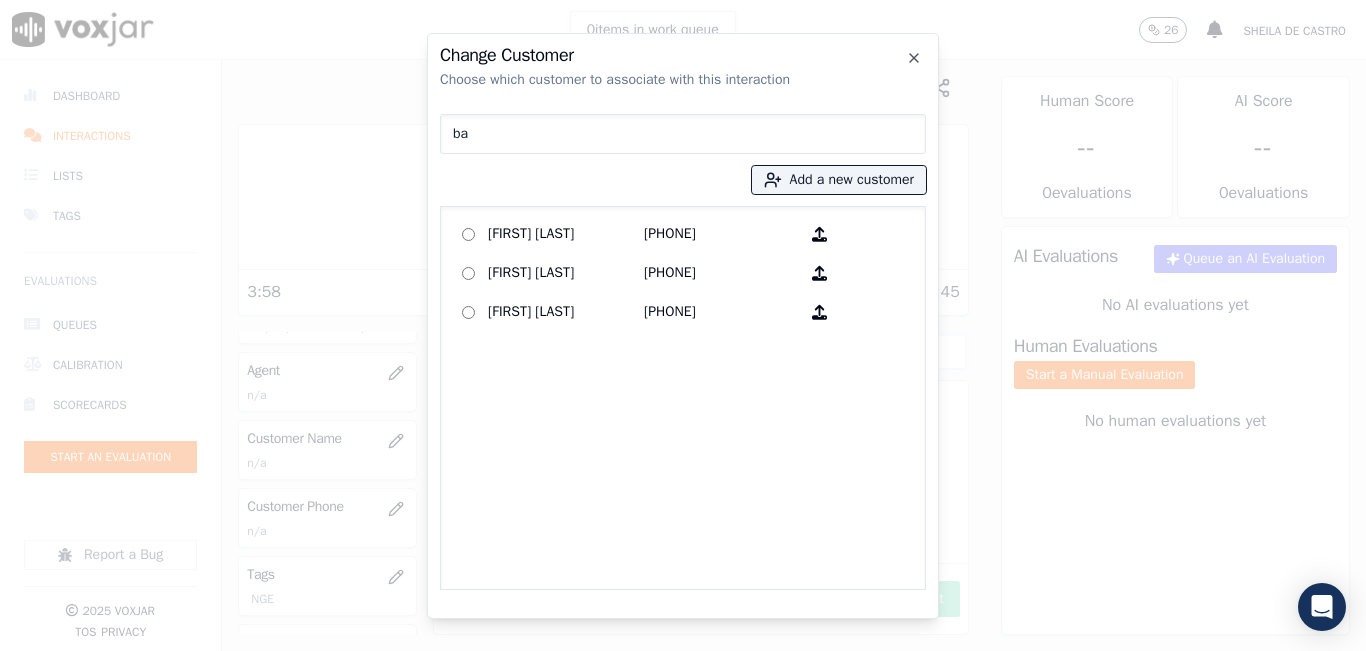 type on "b" 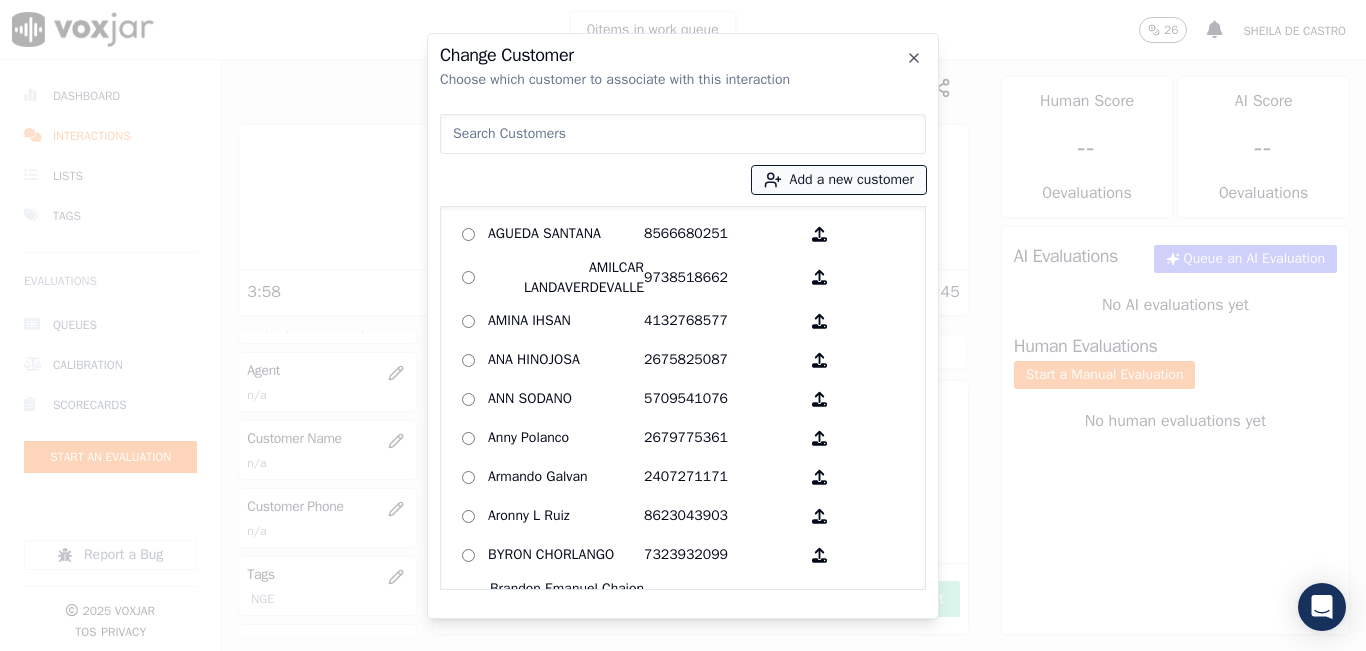 type 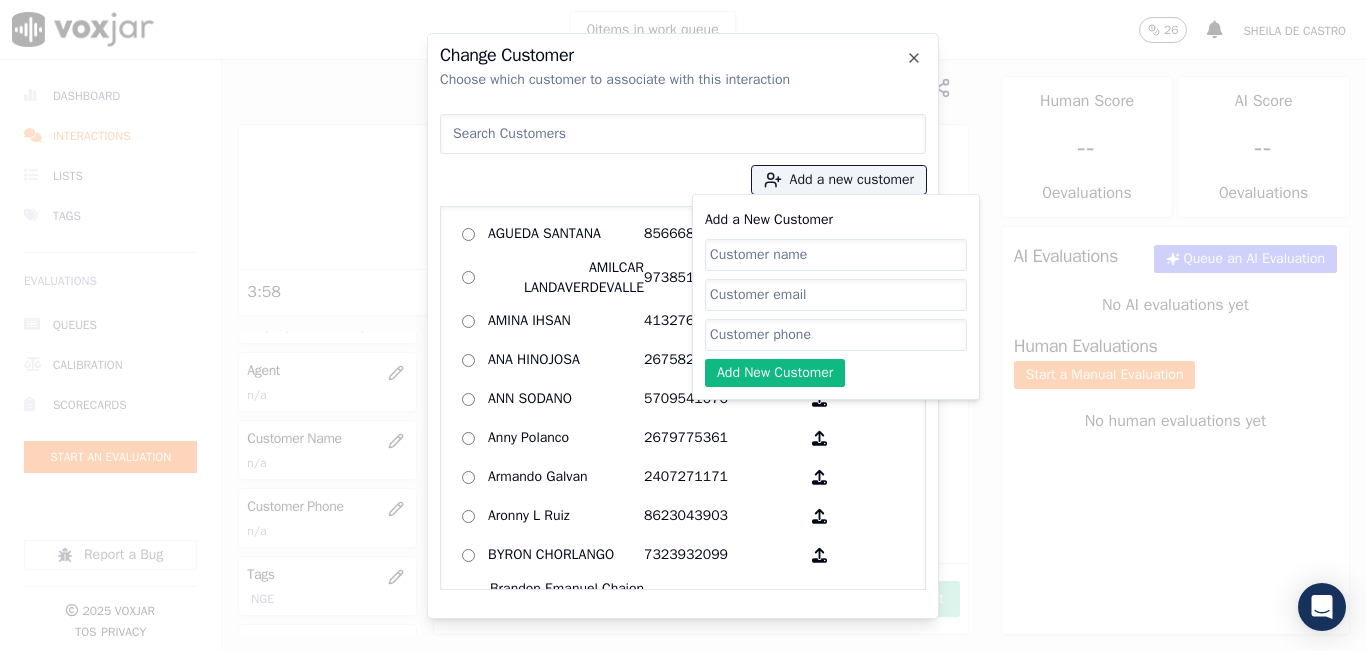 click on "Add a New Customer" 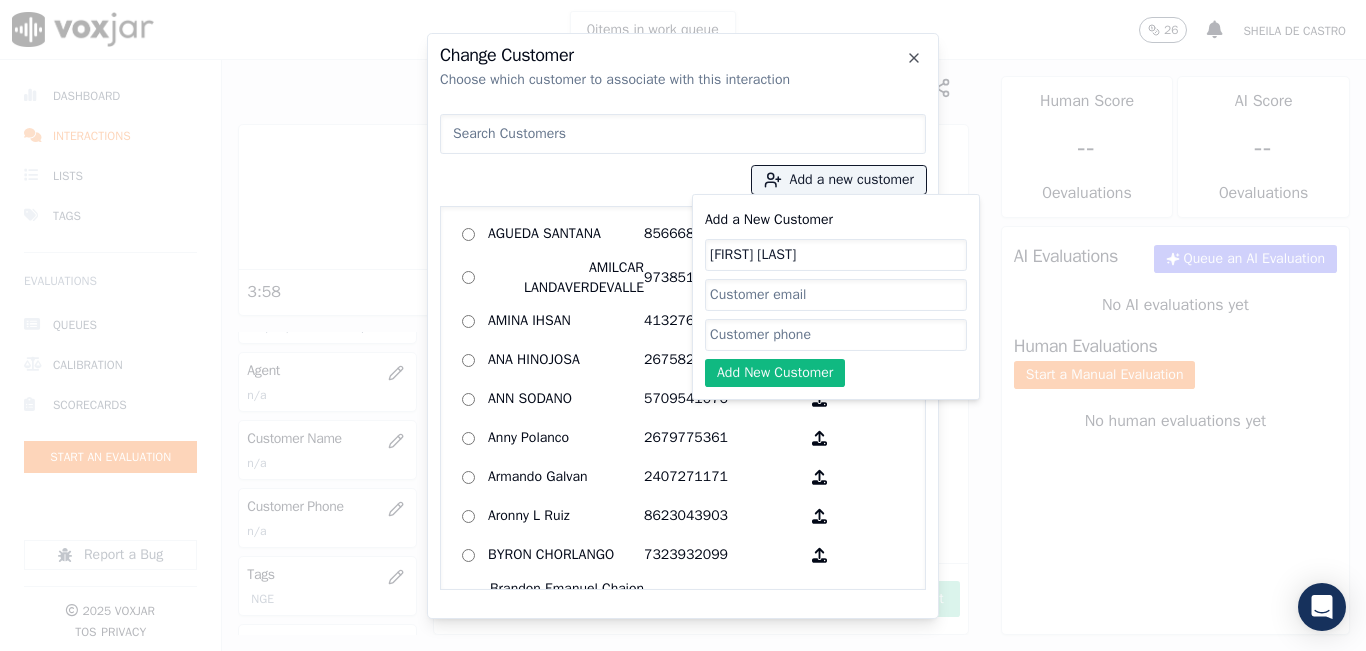 type on "[FIRST] [LAST]" 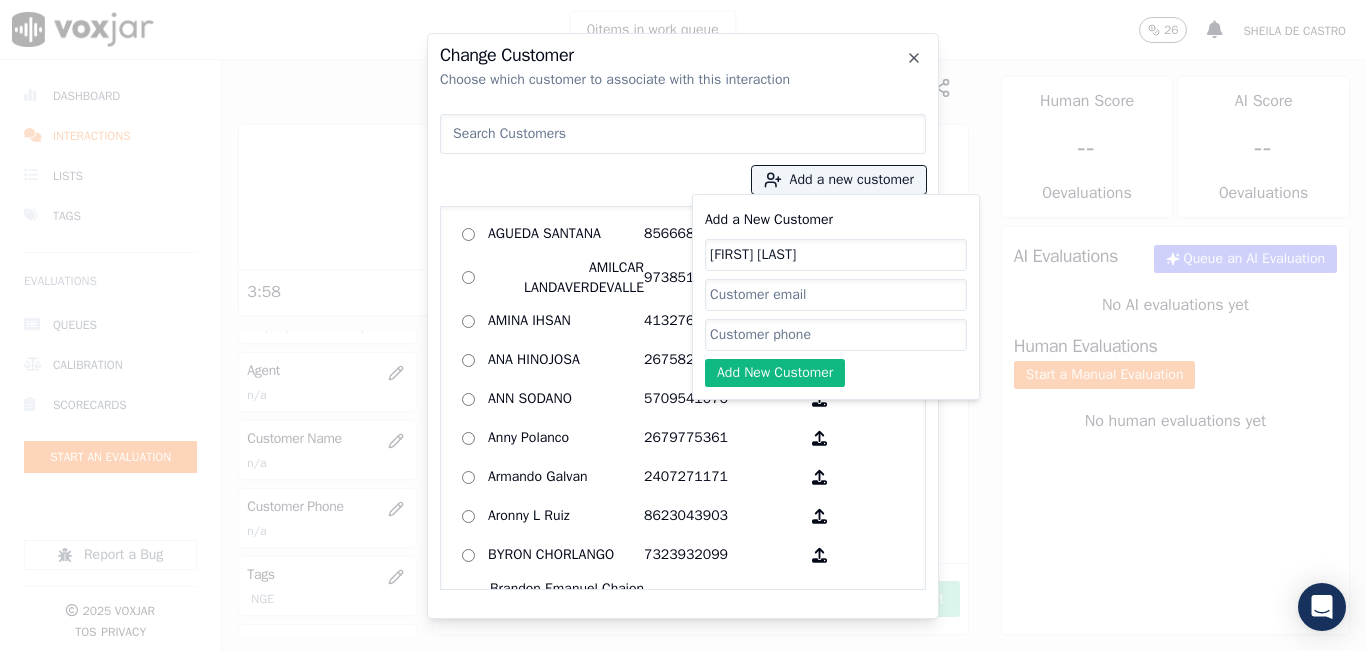 click on "Add a New Customer" 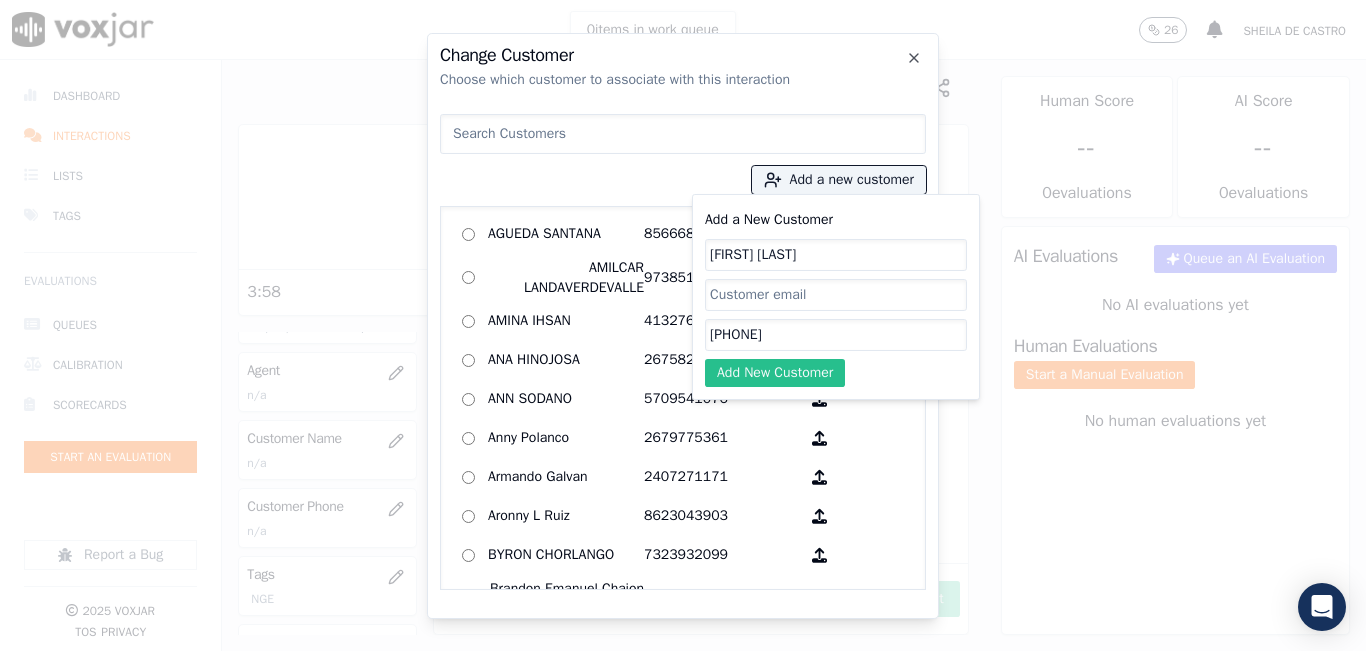 type on "[PHONE]" 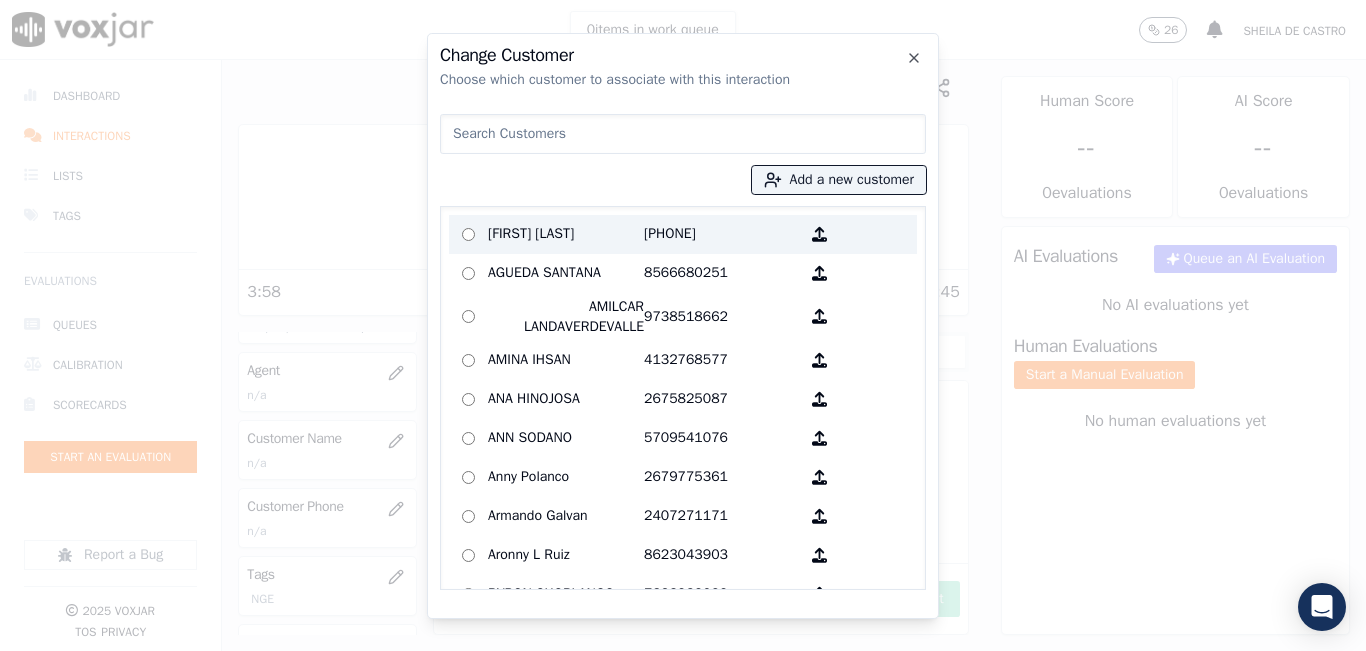 click on "[FIRST] [LAST]" at bounding box center (566, 234) 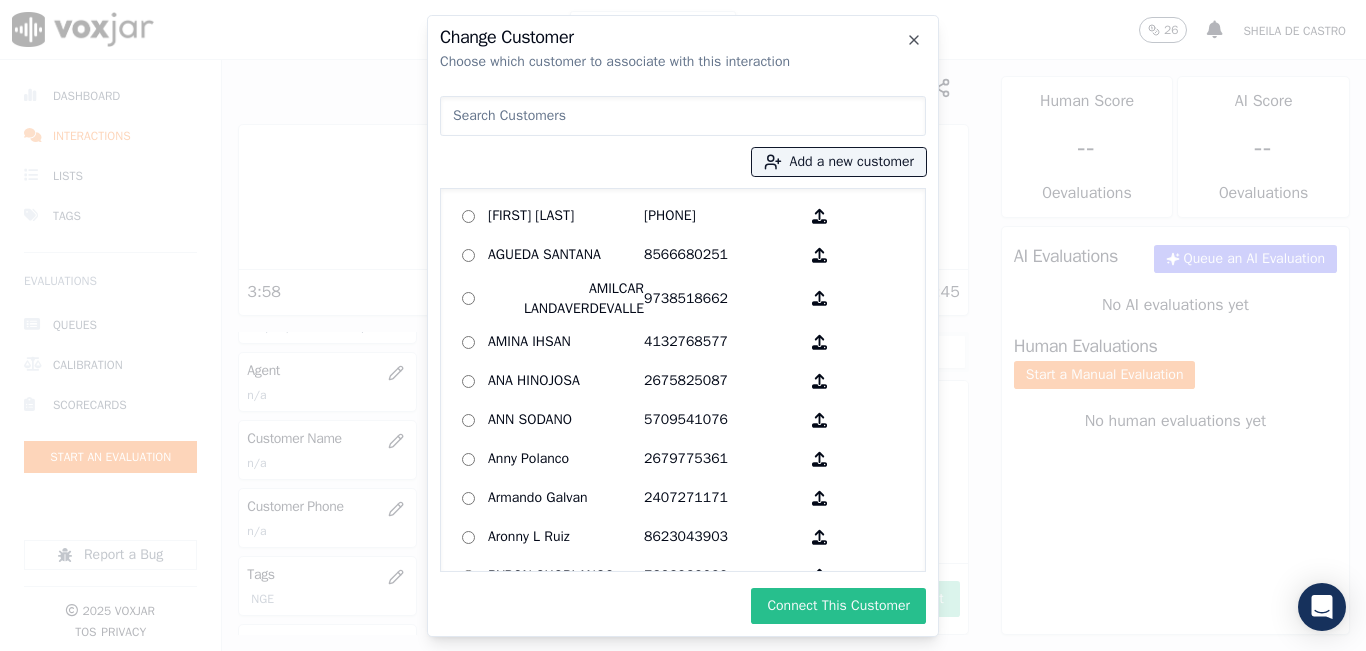 click on "Connect This Customer" at bounding box center [838, 606] 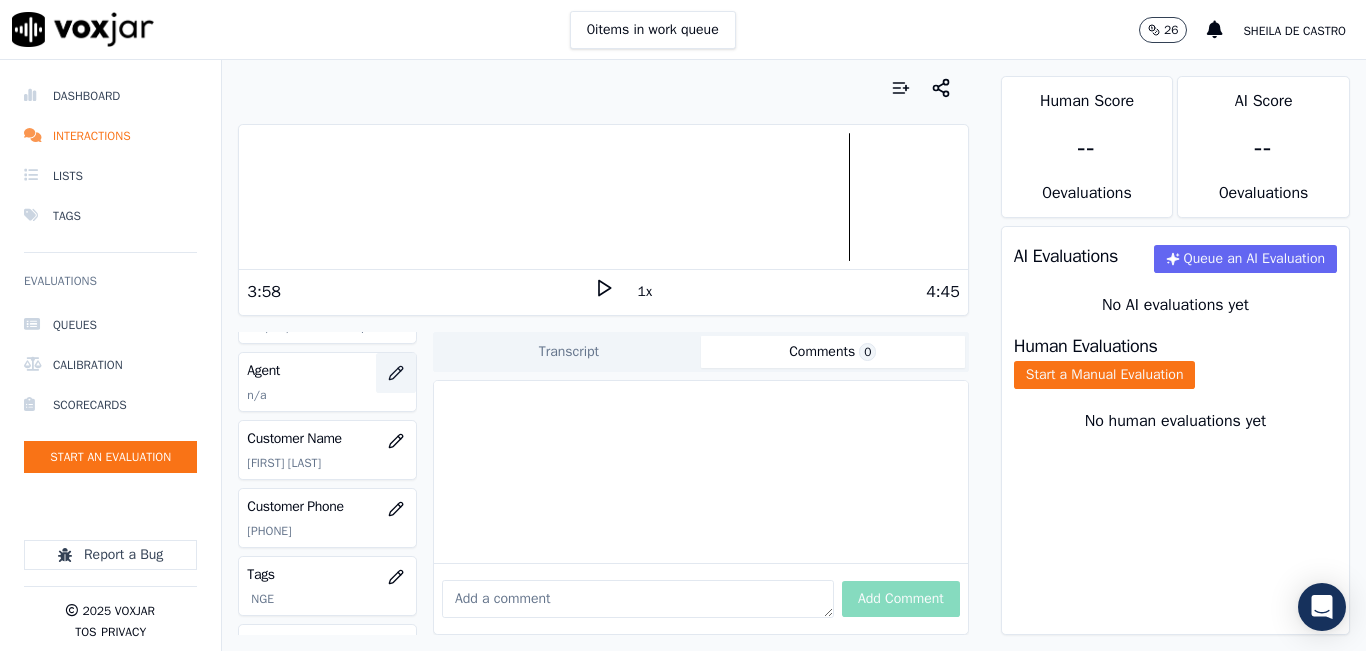 click 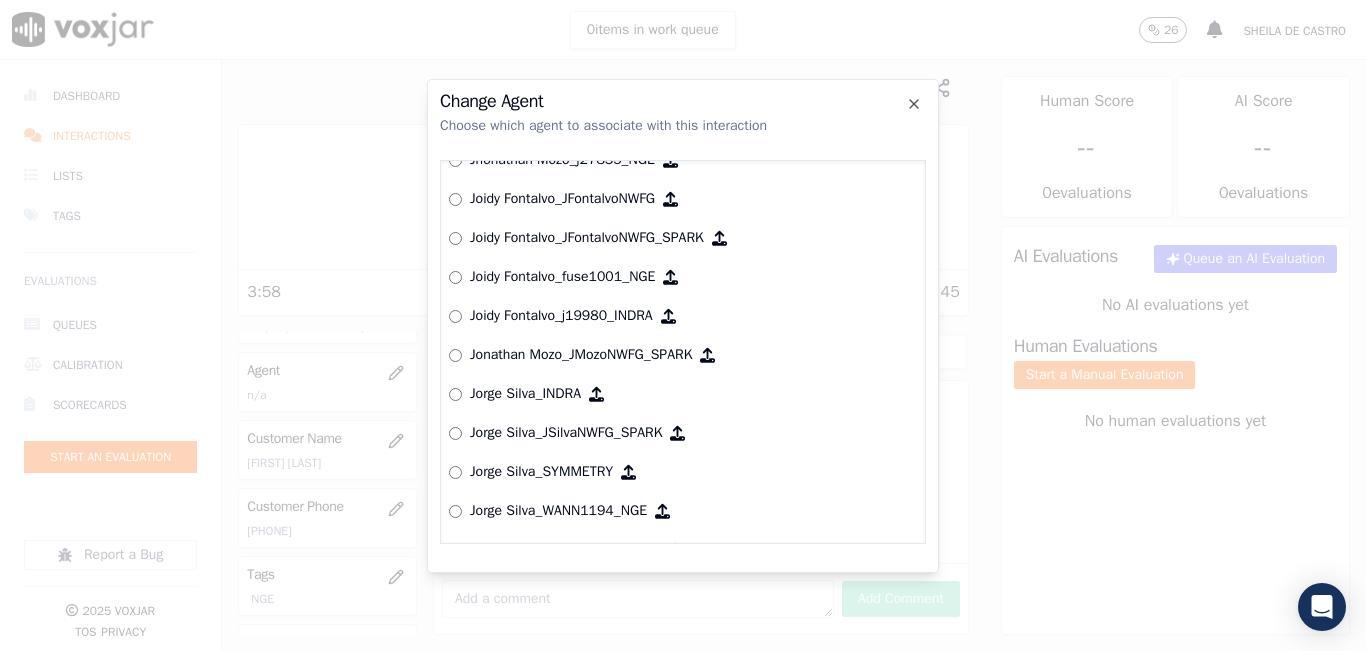 scroll, scrollTop: 4672, scrollLeft: 0, axis: vertical 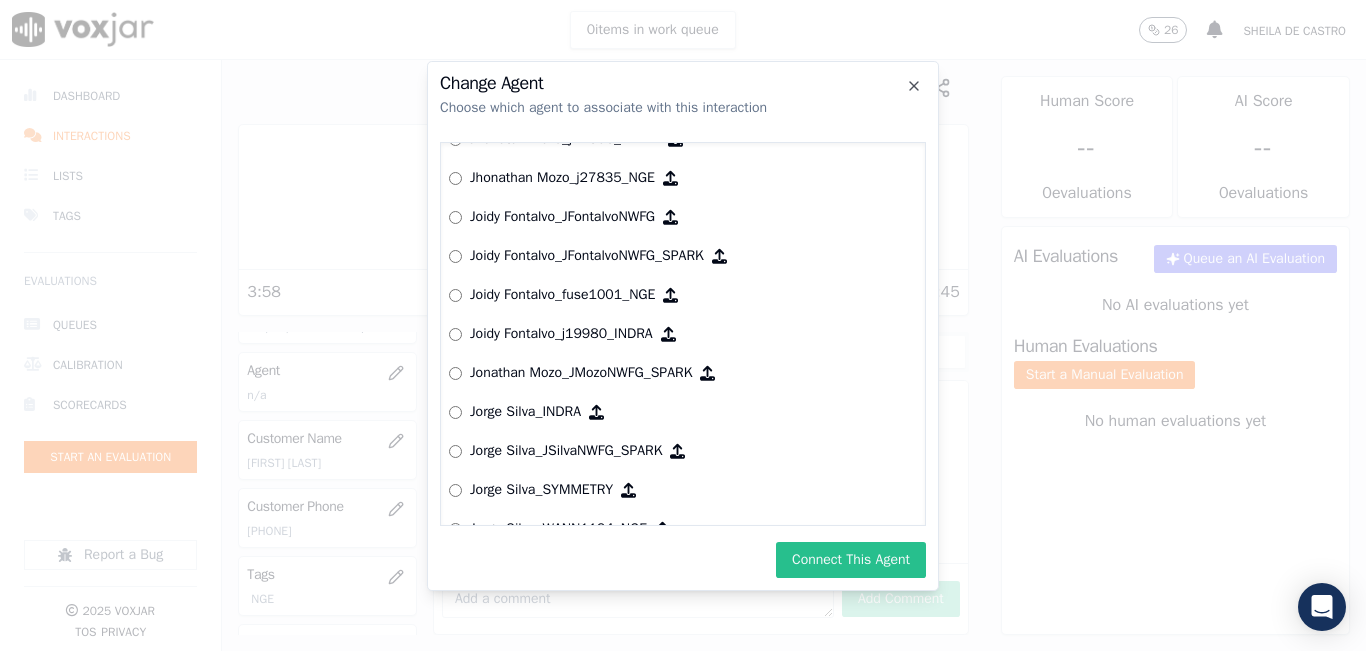 click on "Connect This Agent" at bounding box center (851, 560) 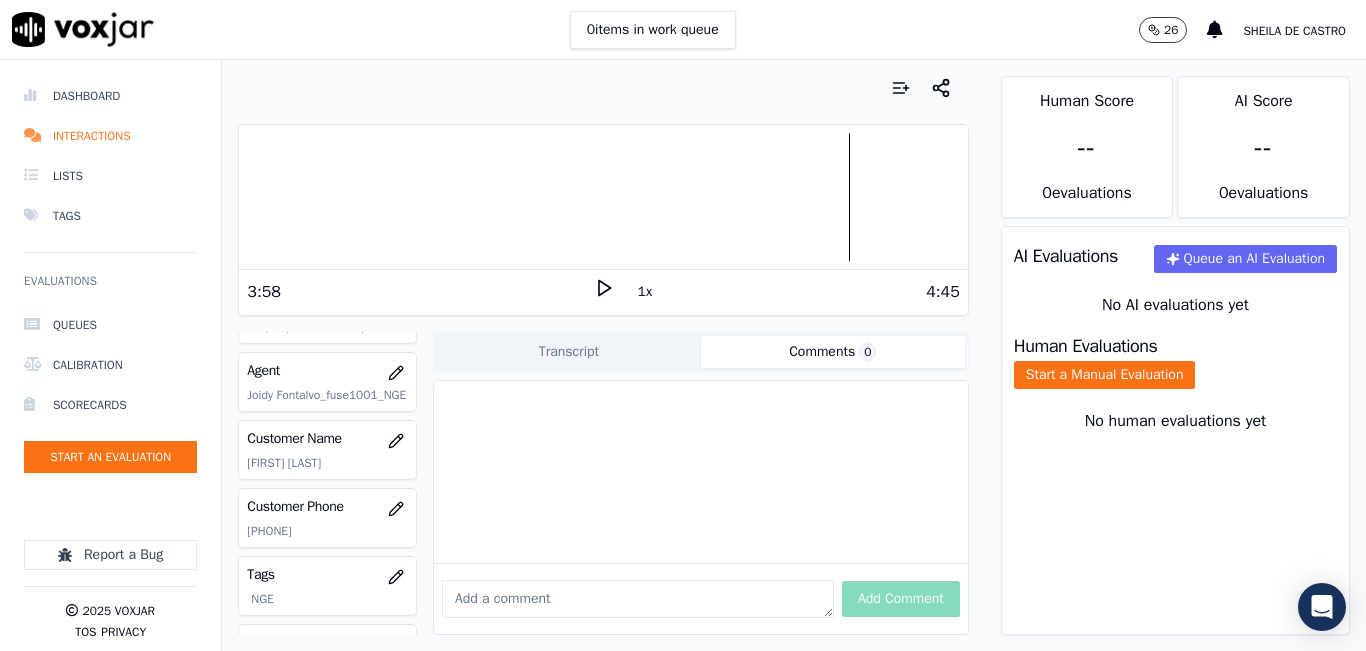 click on "Human Evaluations" at bounding box center (1086, 346) 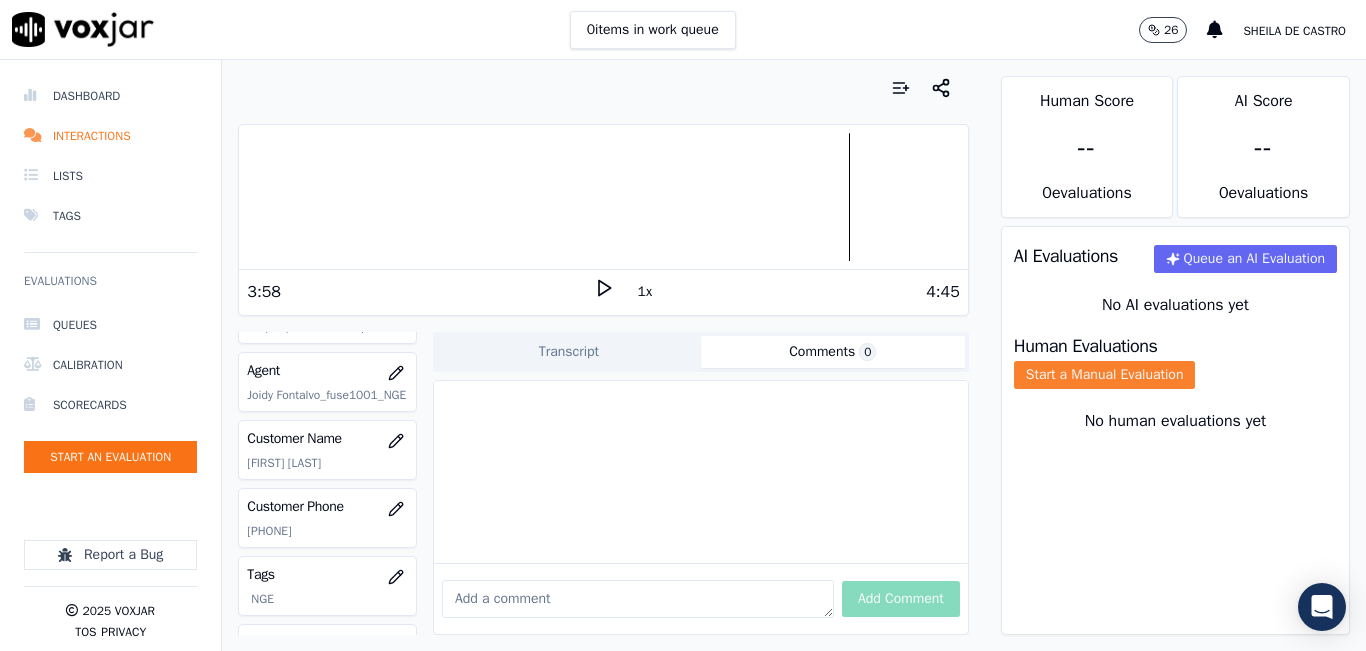 click on "Start a Manual Evaluation" 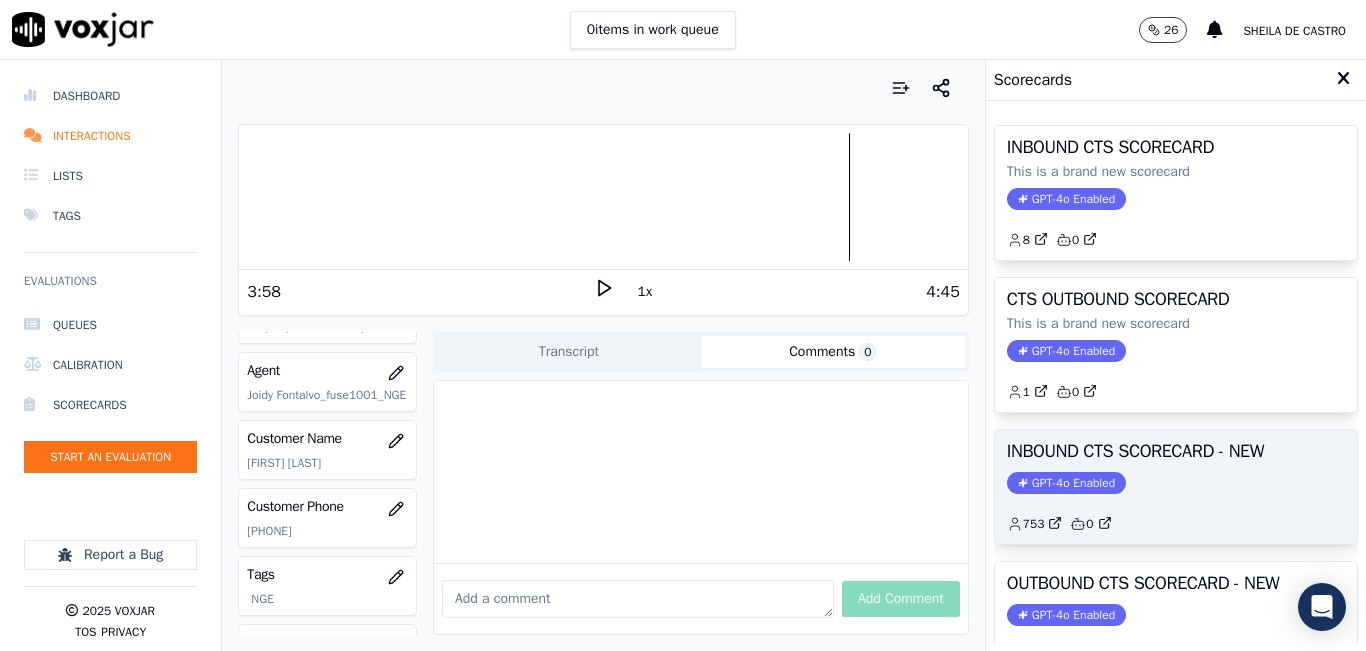 click on "GPT-4o Enabled" 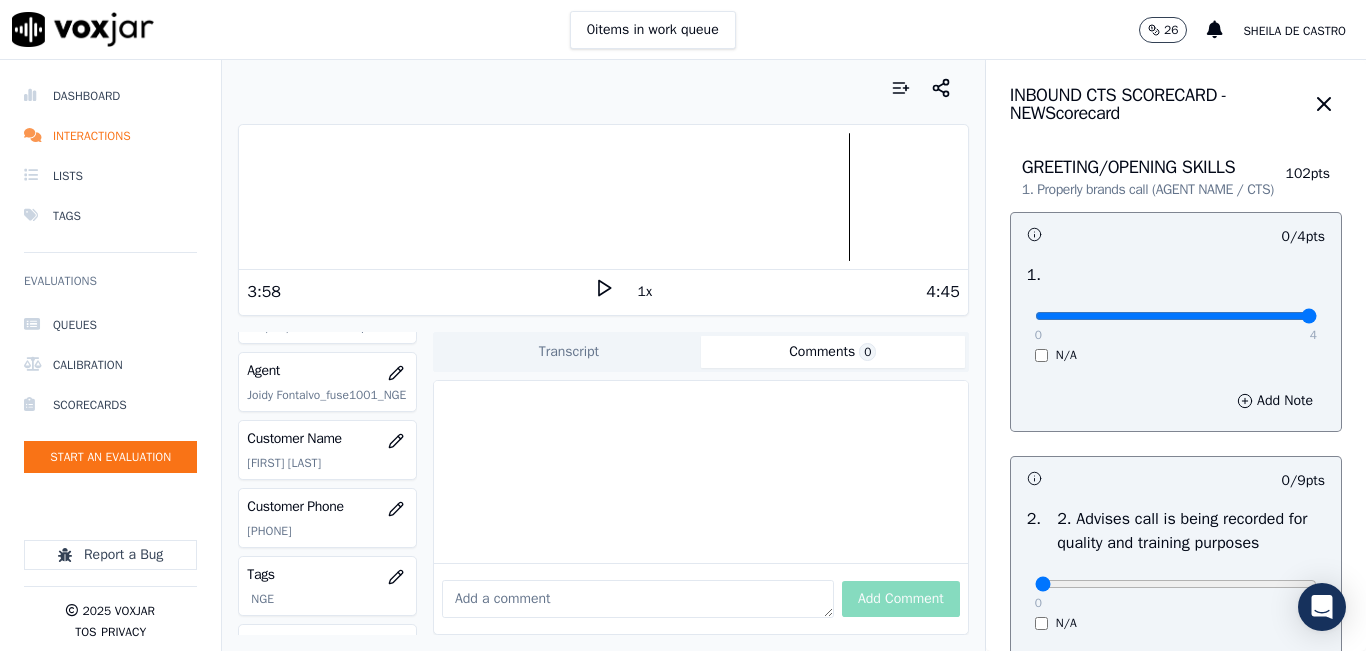 type on "4" 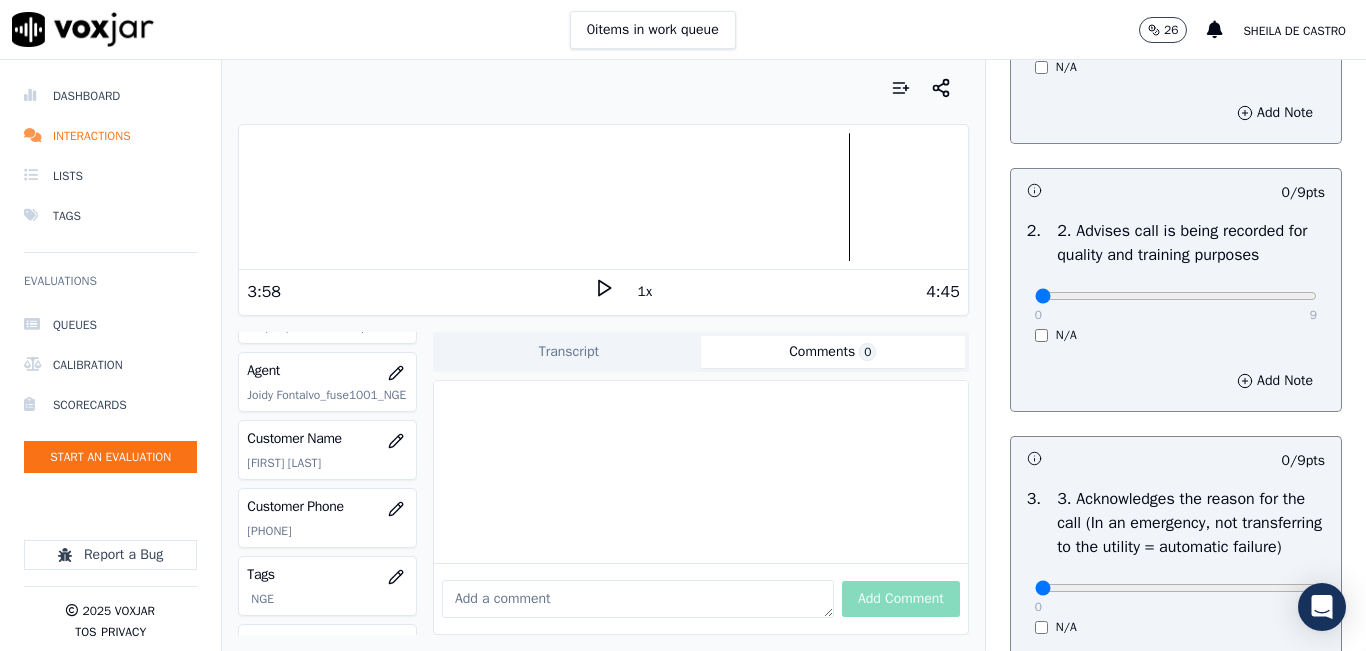 scroll, scrollTop: 300, scrollLeft: 0, axis: vertical 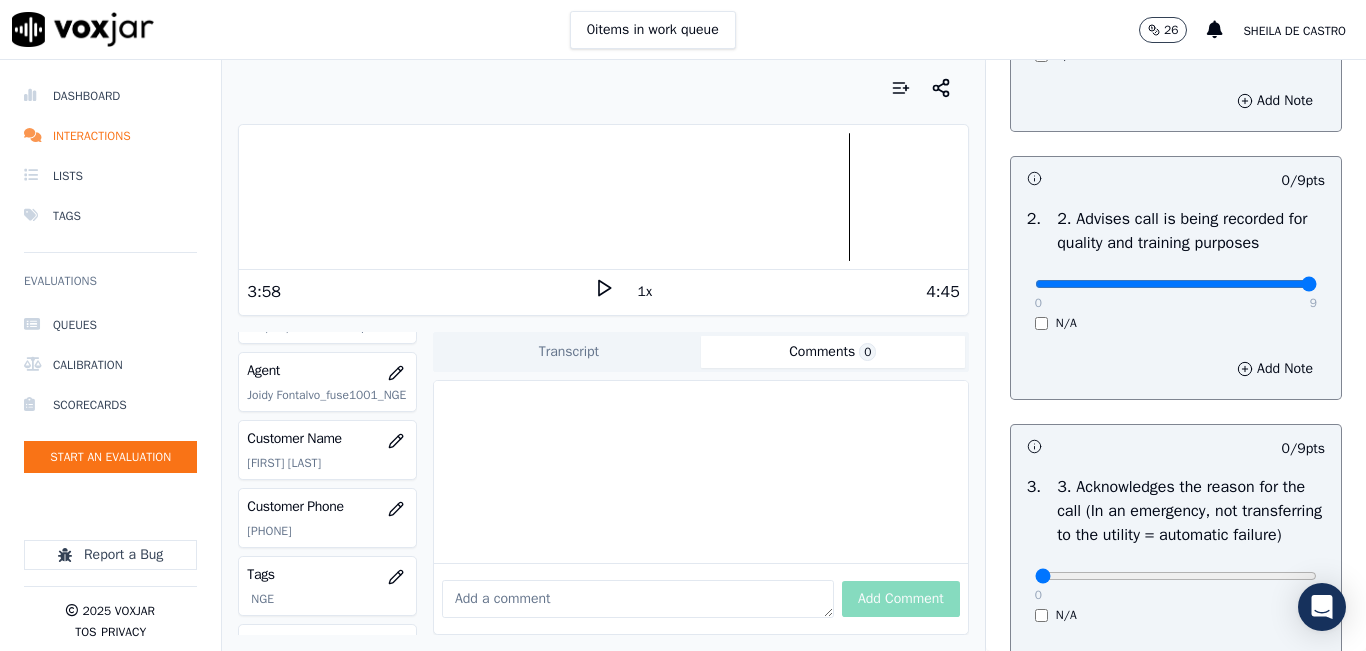 type on "9" 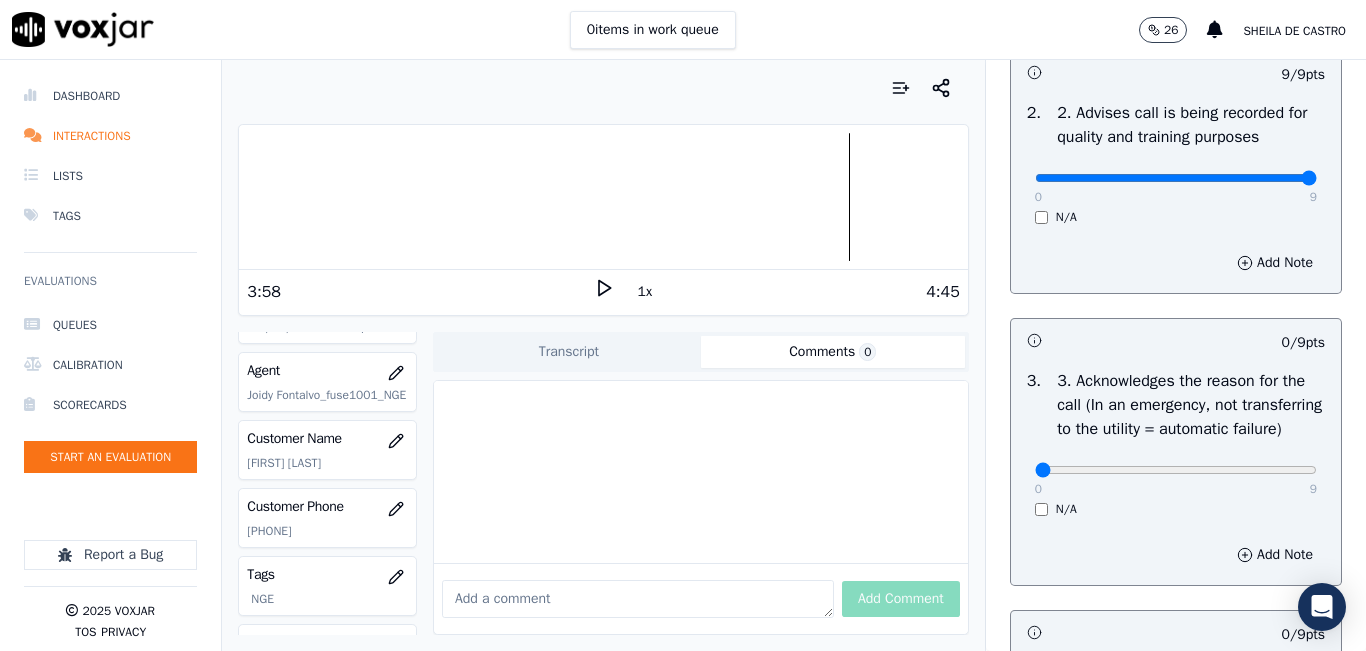 scroll, scrollTop: 600, scrollLeft: 0, axis: vertical 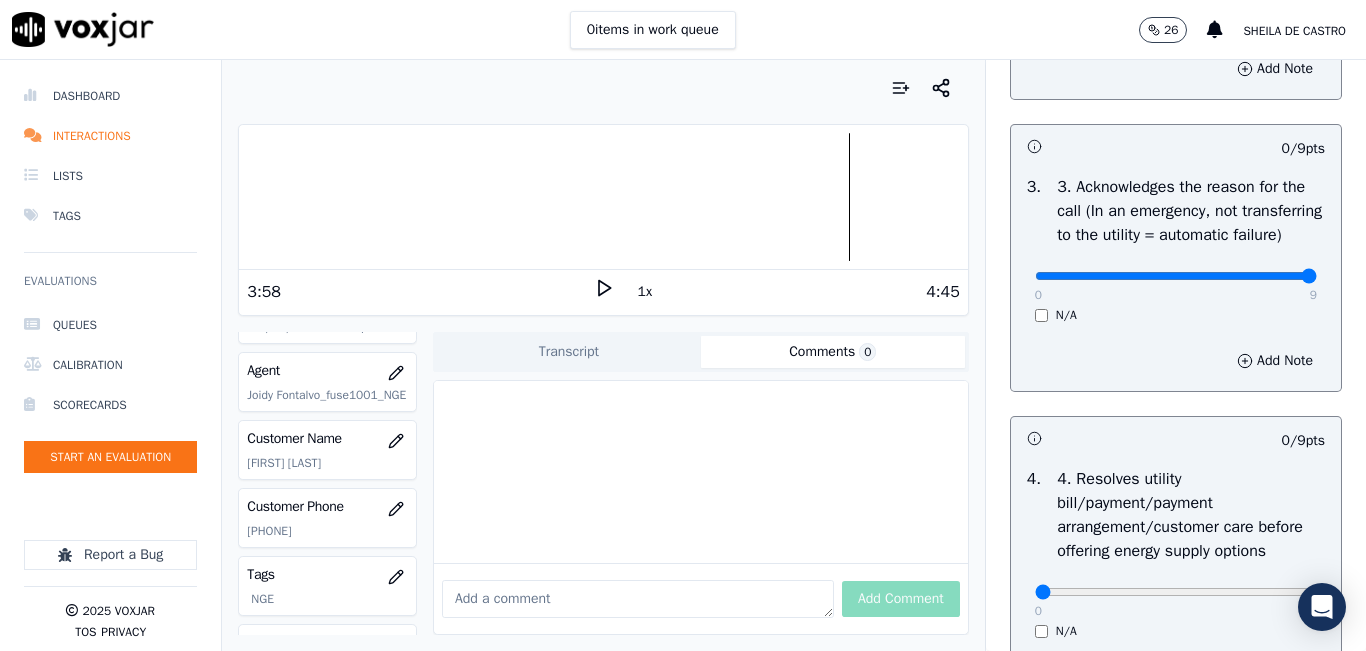 type on "9" 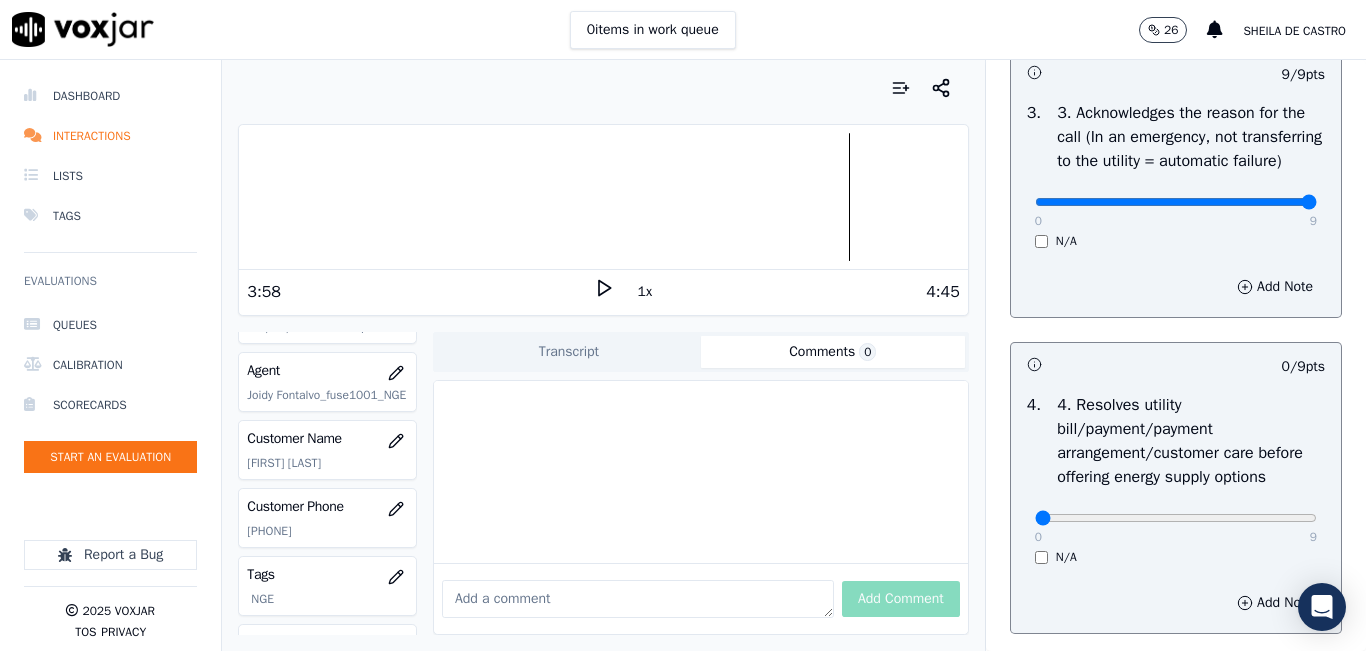 scroll, scrollTop: 900, scrollLeft: 0, axis: vertical 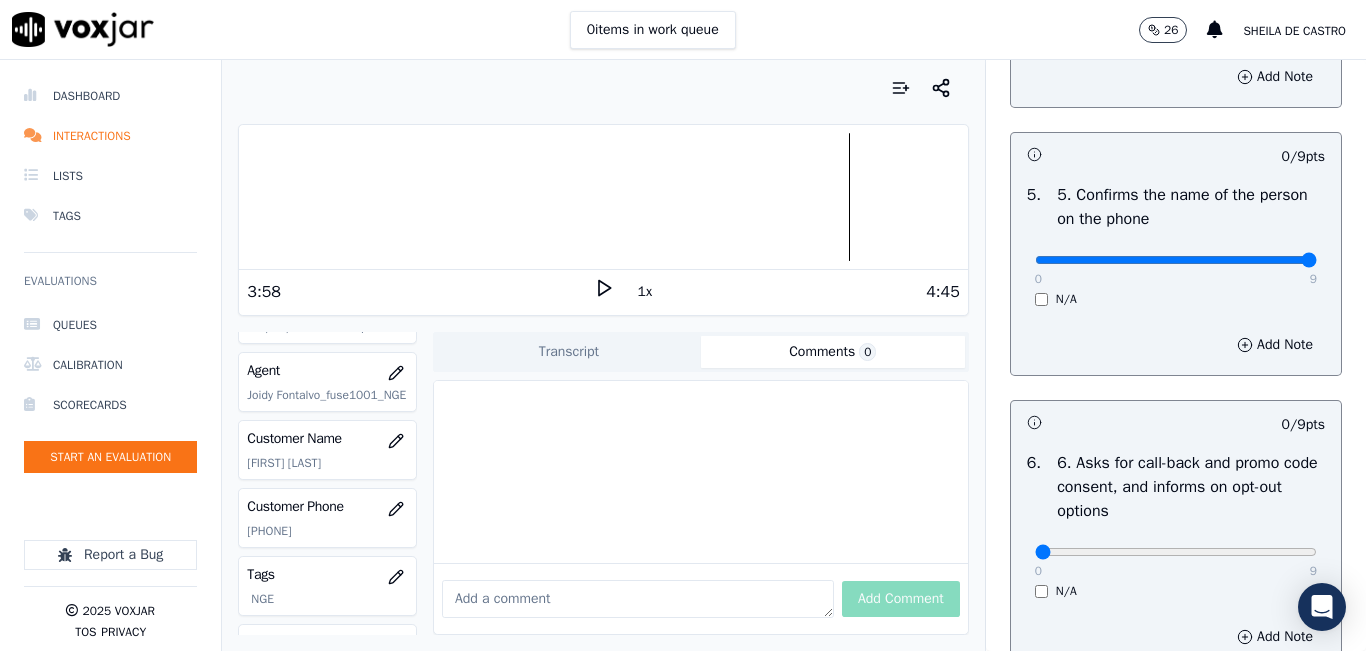 type on "9" 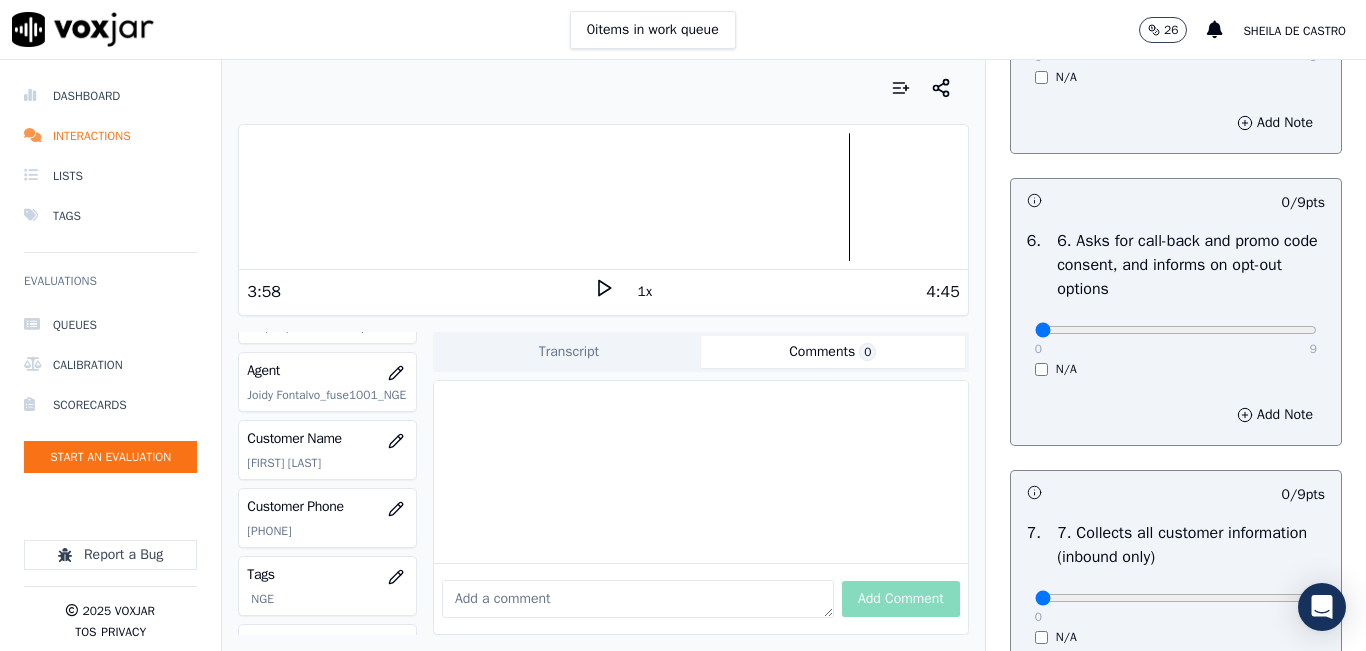 scroll, scrollTop: 1500, scrollLeft: 0, axis: vertical 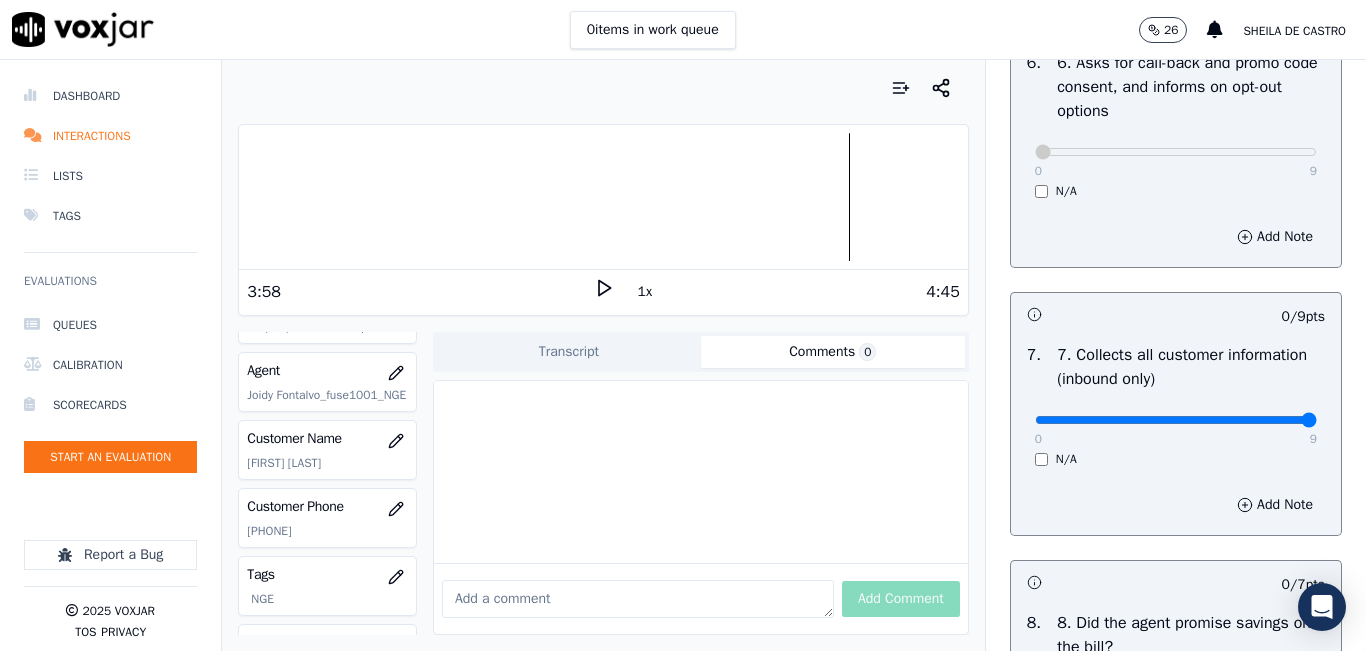 type on "9" 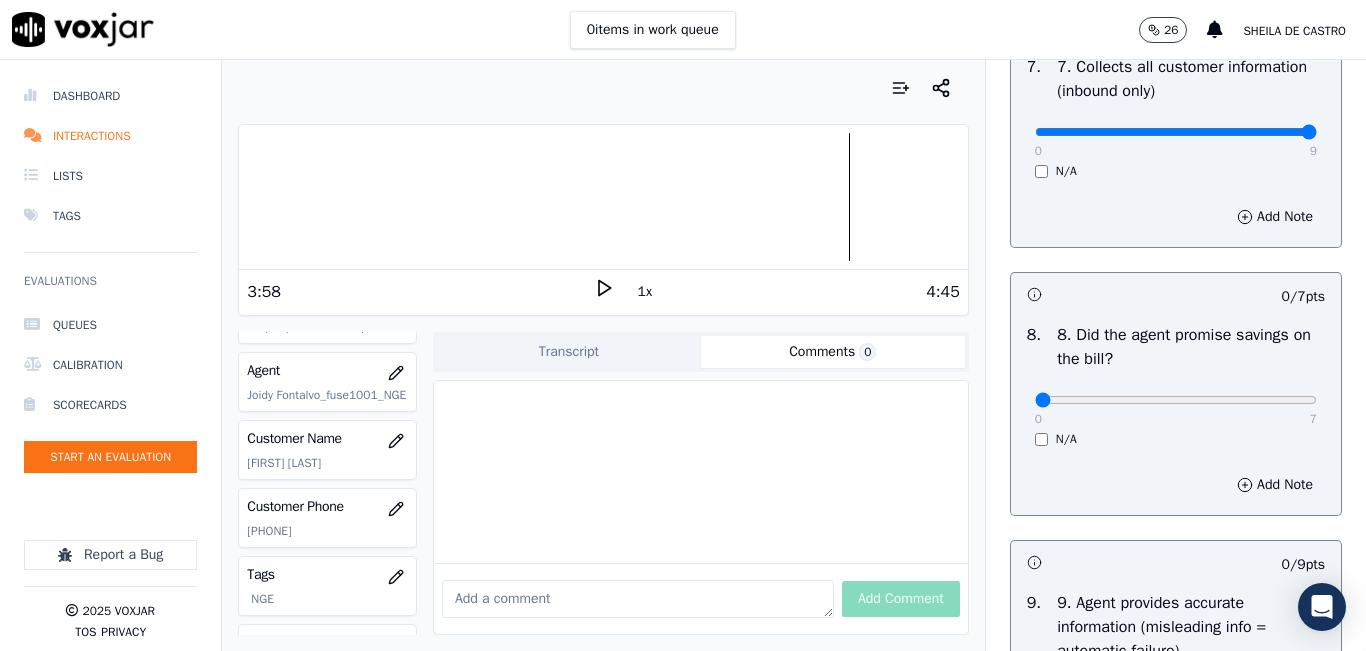 scroll, scrollTop: 1900, scrollLeft: 0, axis: vertical 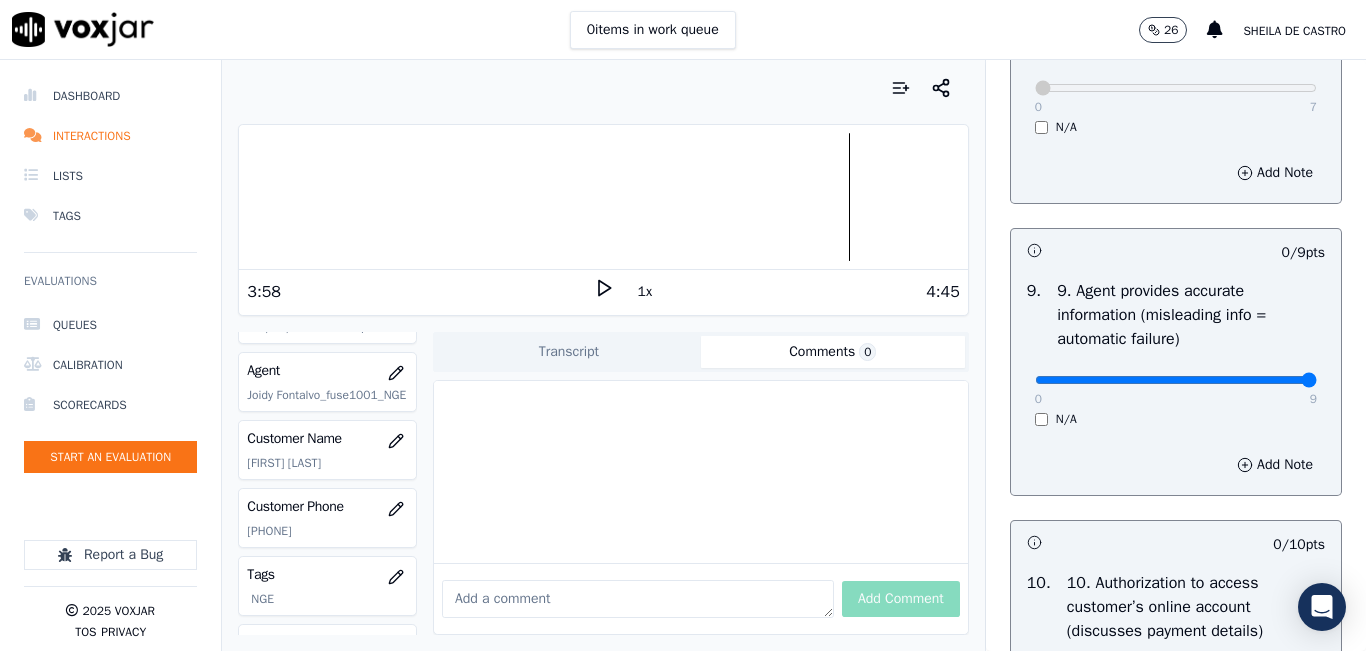 type on "9" 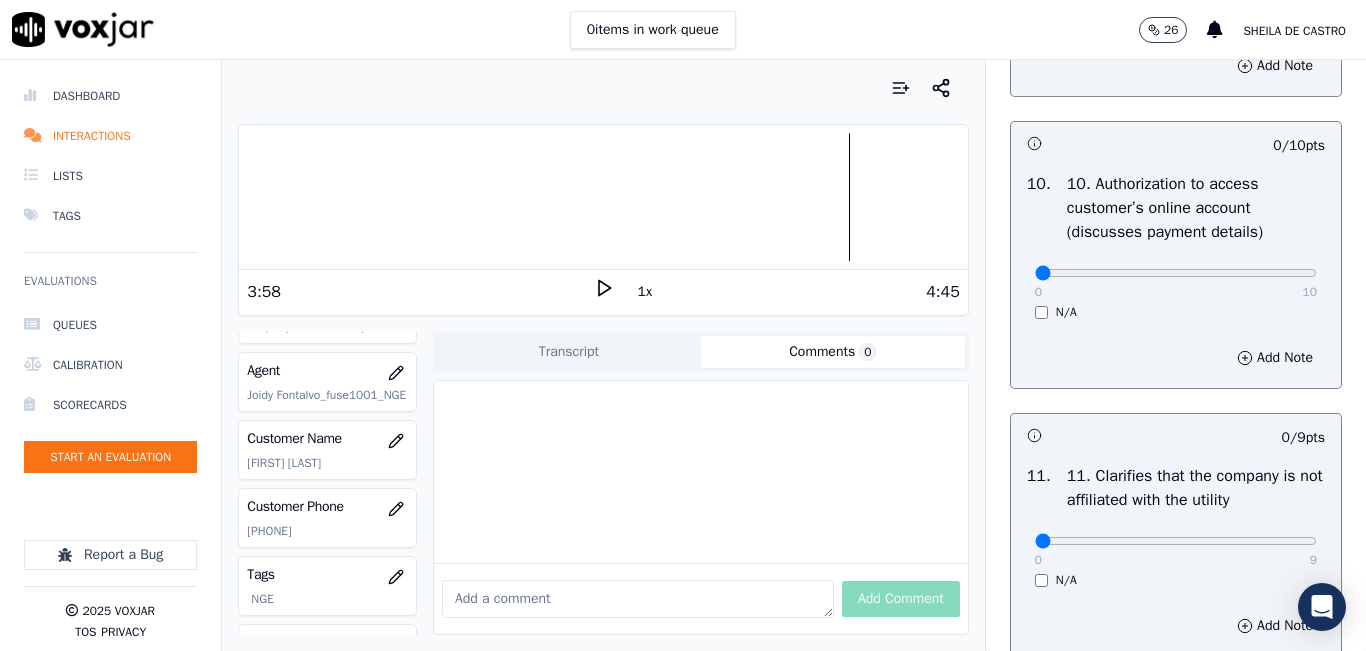 scroll, scrollTop: 2600, scrollLeft: 0, axis: vertical 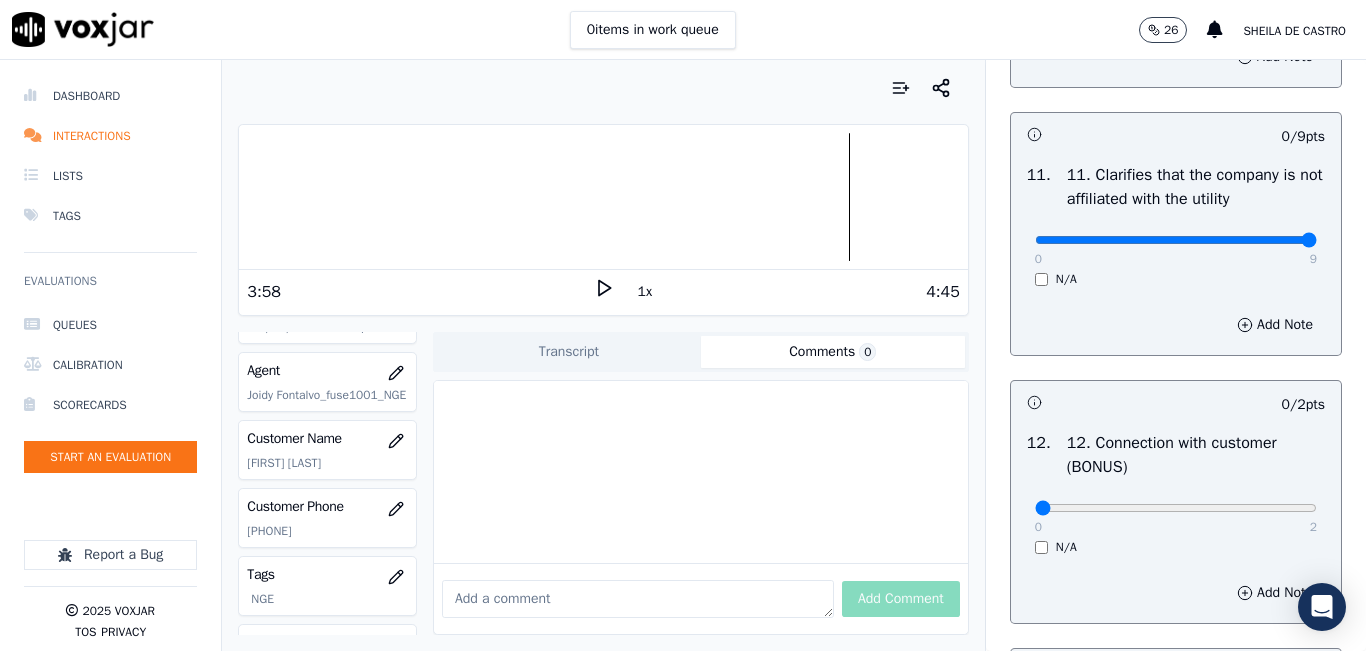 type on "9" 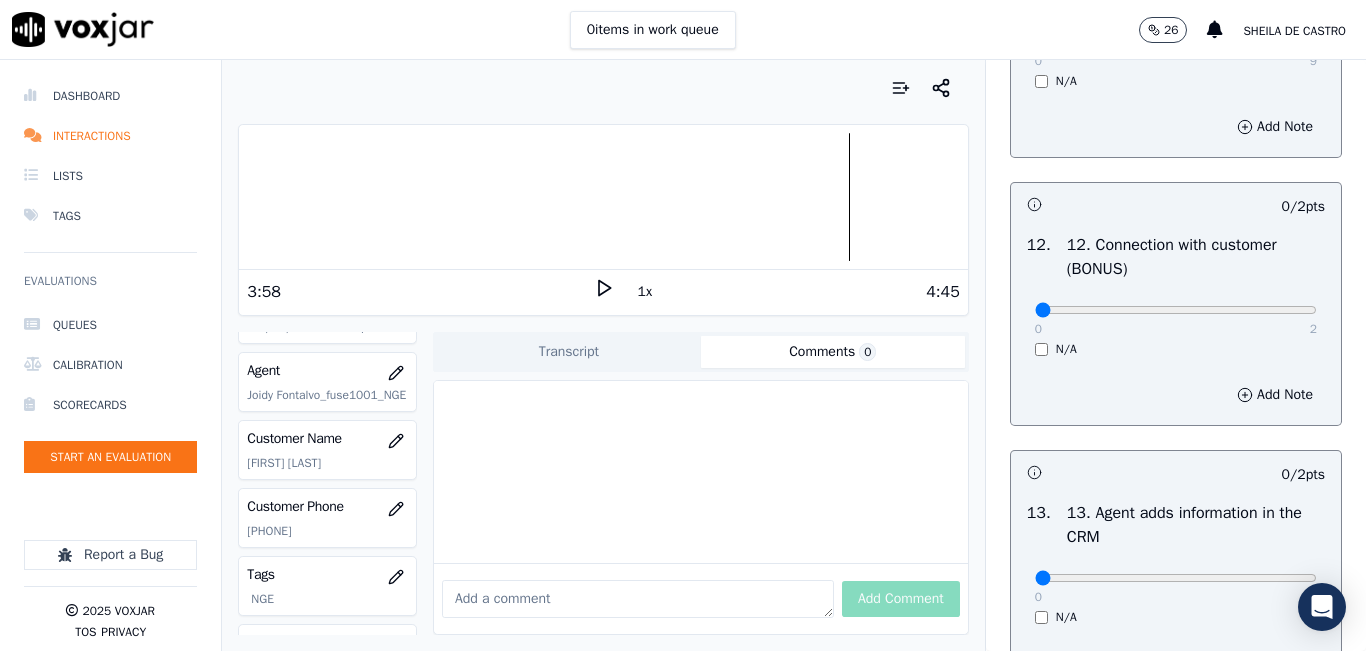 scroll, scrollTop: 3100, scrollLeft: 0, axis: vertical 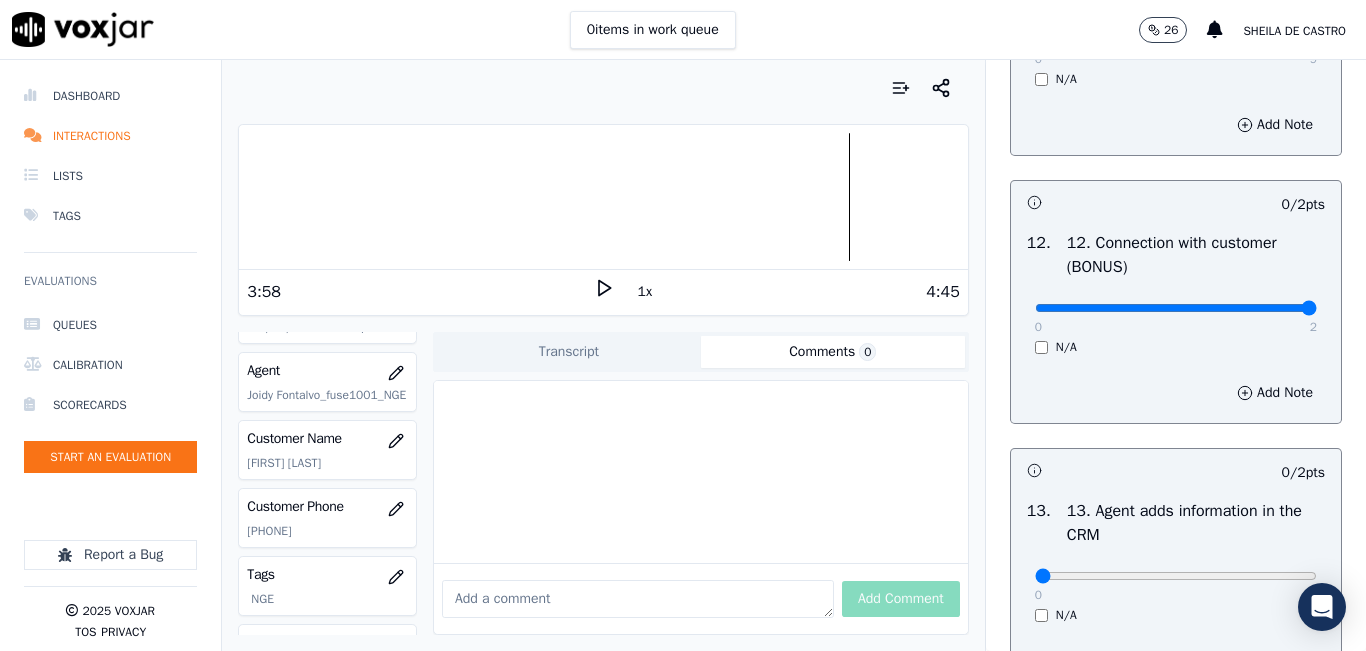 type on "2" 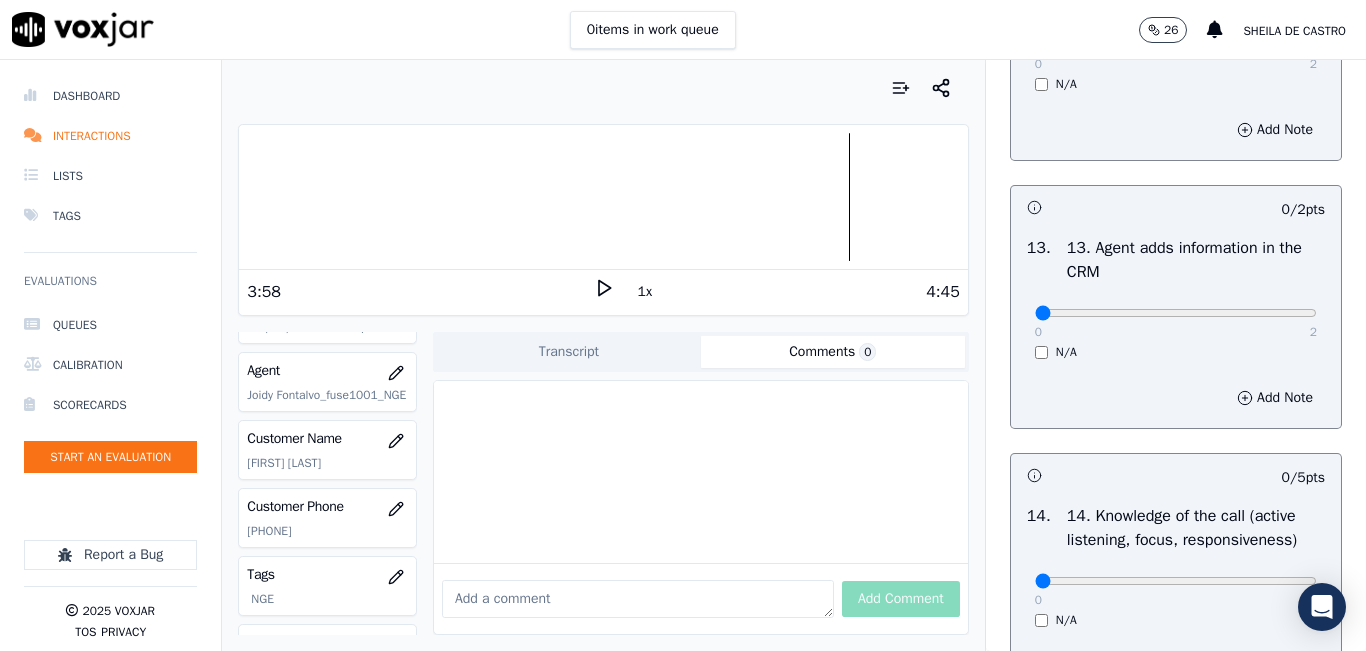 scroll, scrollTop: 3400, scrollLeft: 0, axis: vertical 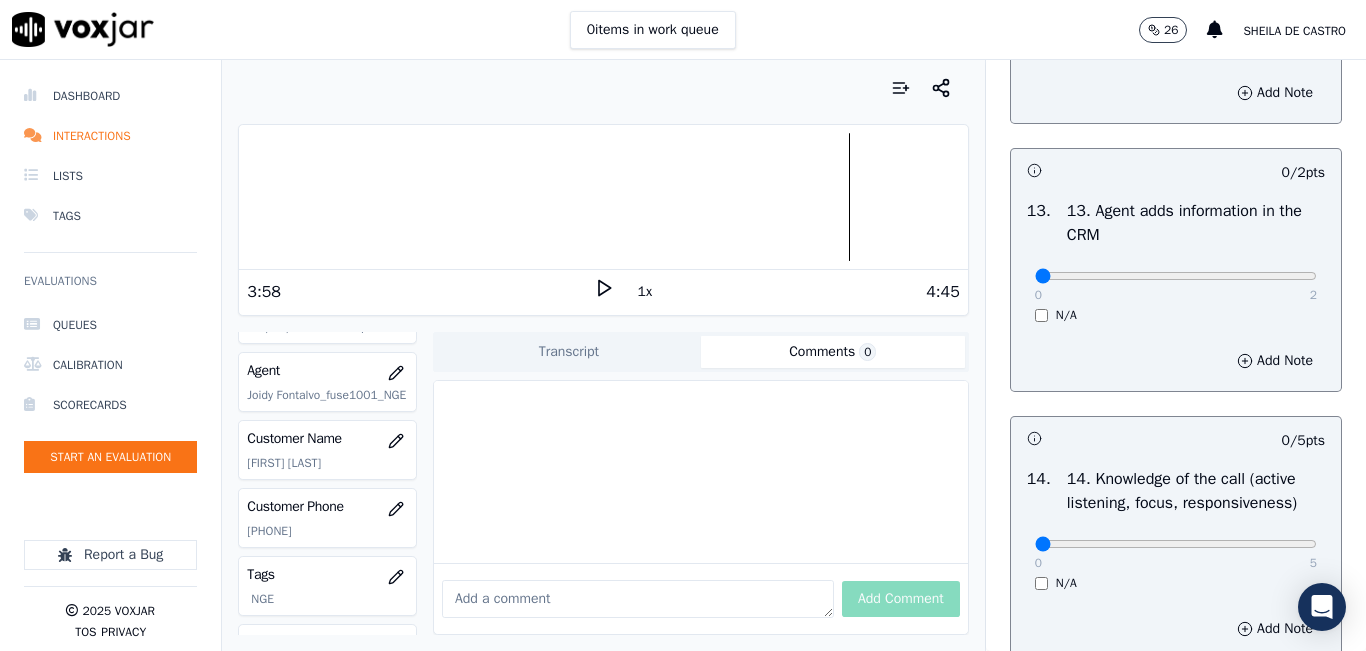 click on "0   2" at bounding box center (1176, 275) 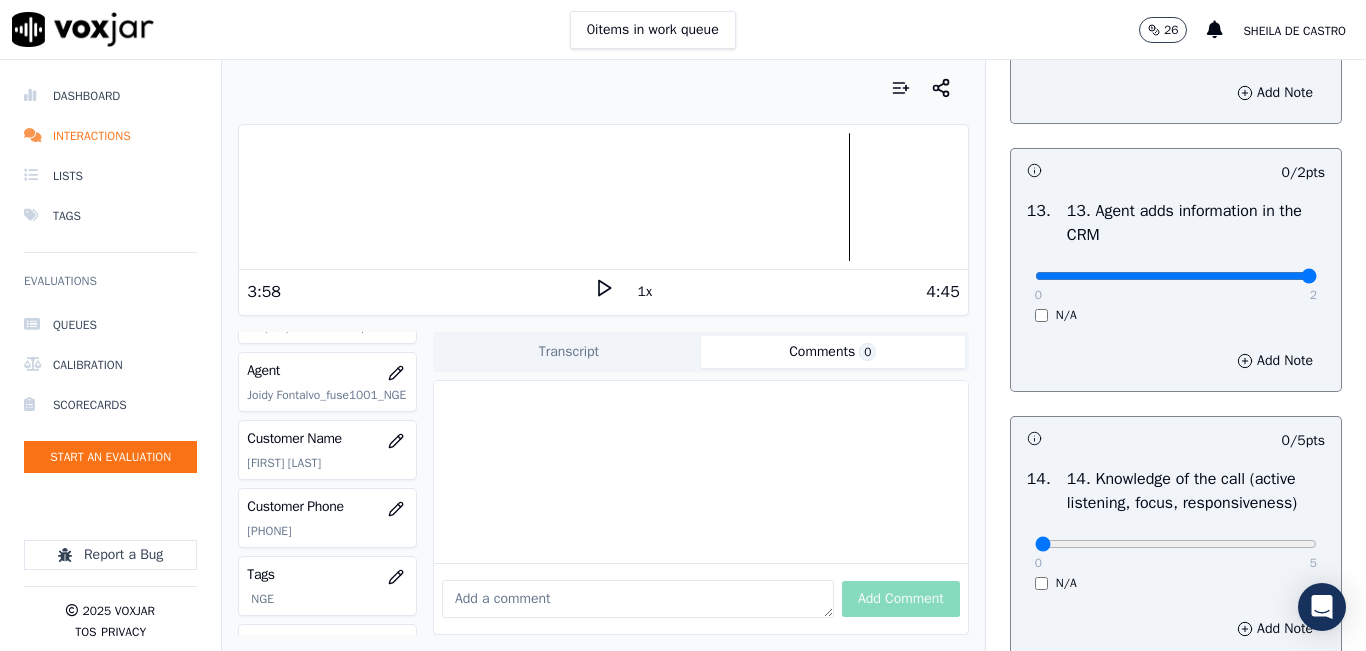 type on "2" 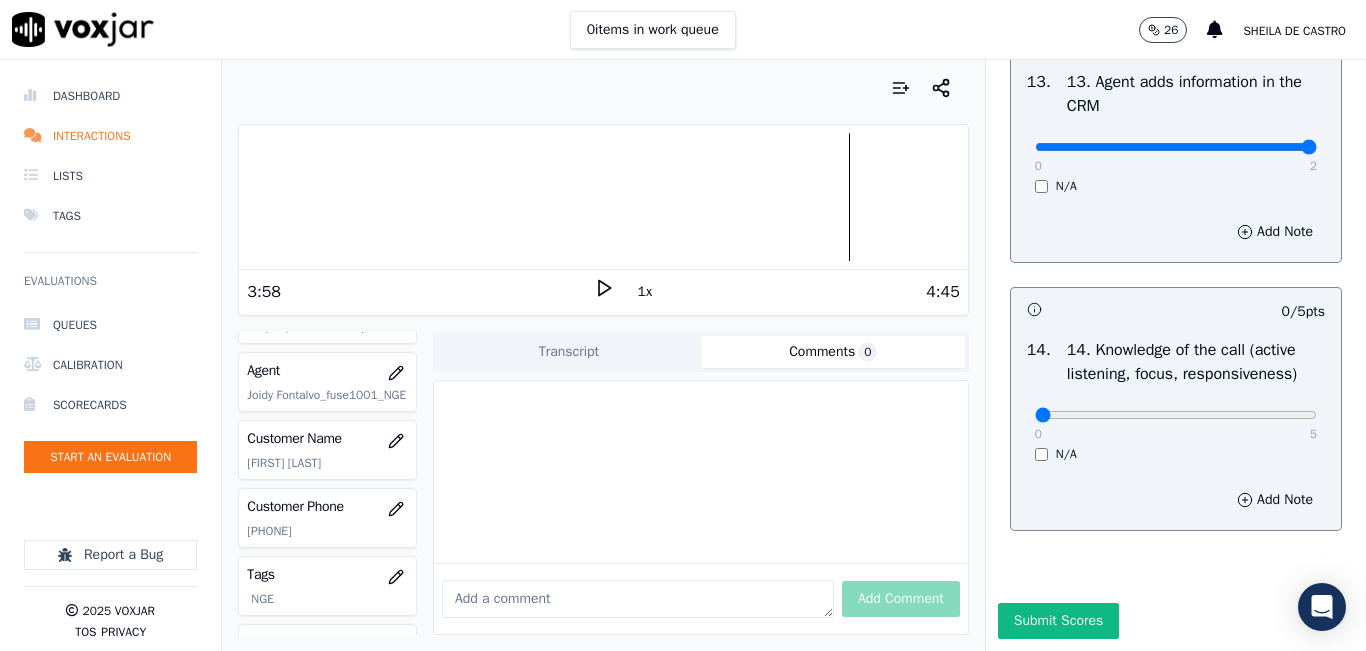 scroll, scrollTop: 3600, scrollLeft: 0, axis: vertical 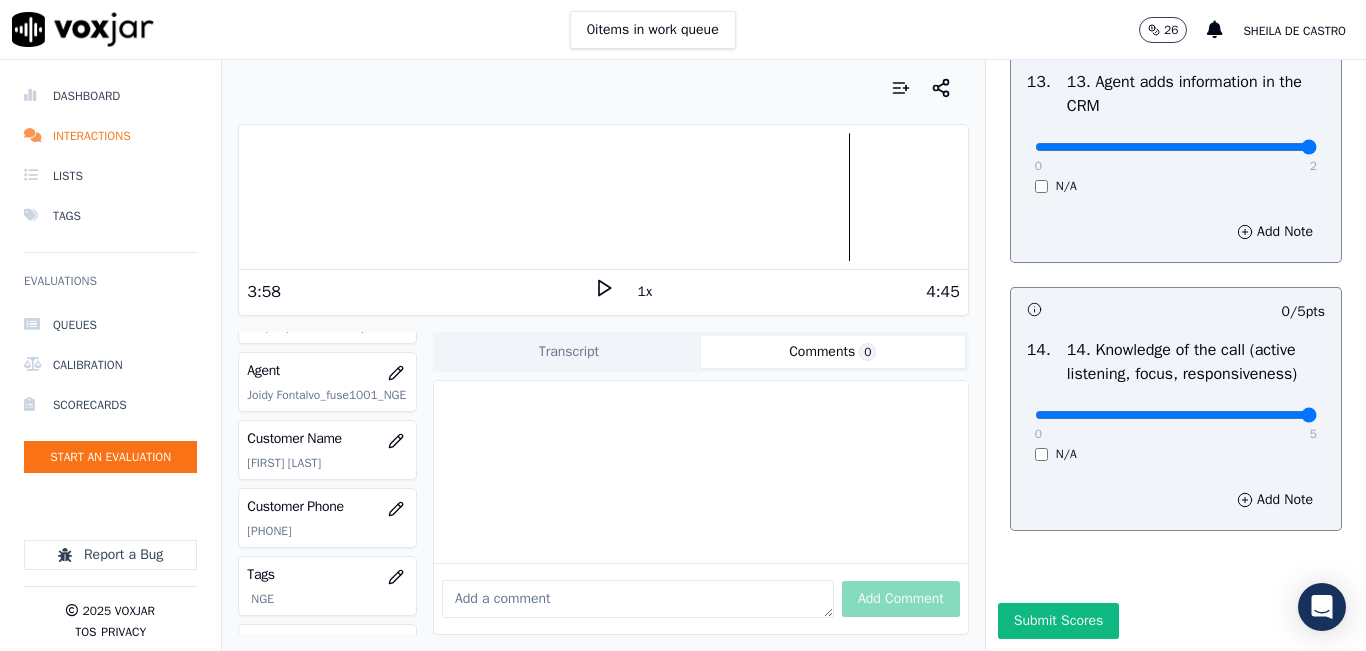 type on "5" 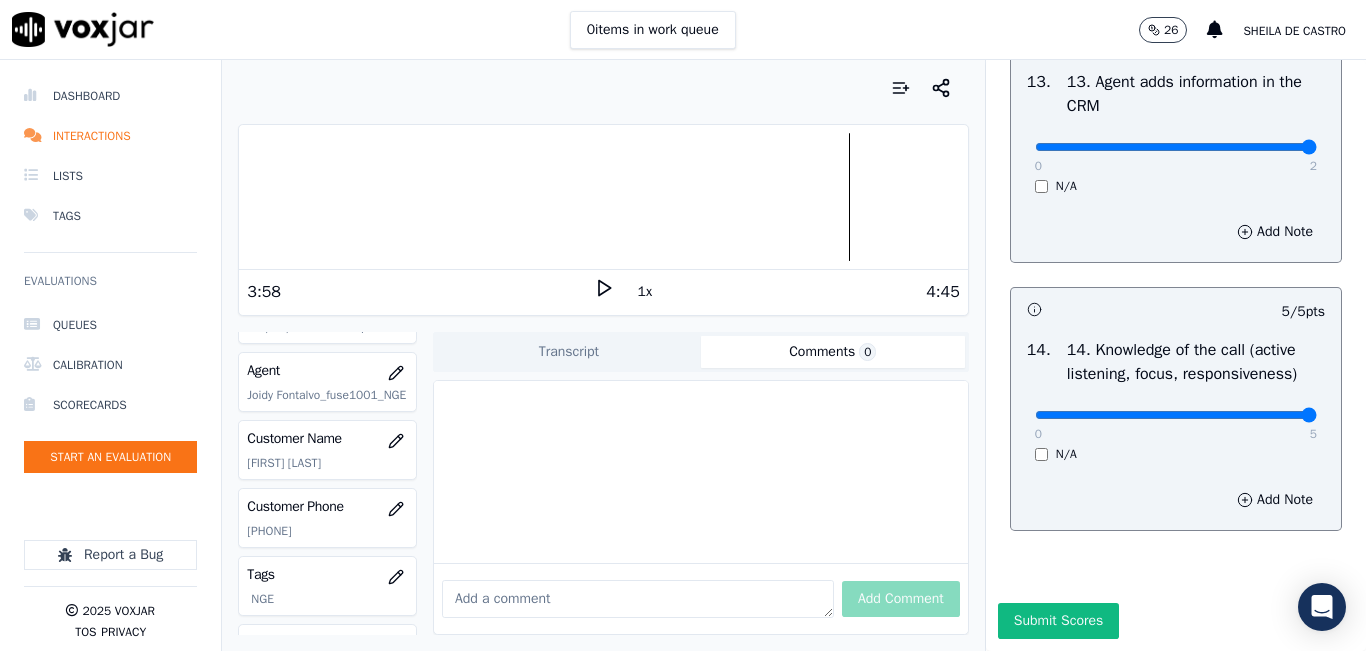 scroll, scrollTop: 3642, scrollLeft: 0, axis: vertical 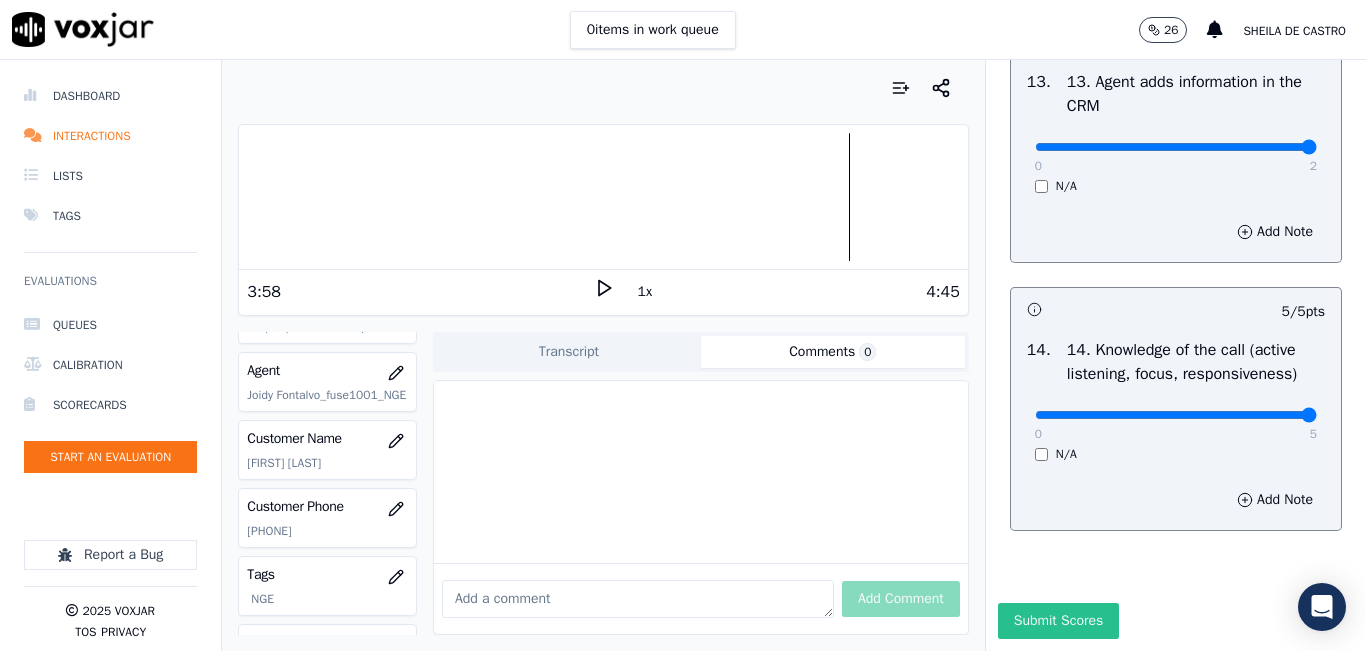click on "Submit Scores" at bounding box center (1058, 621) 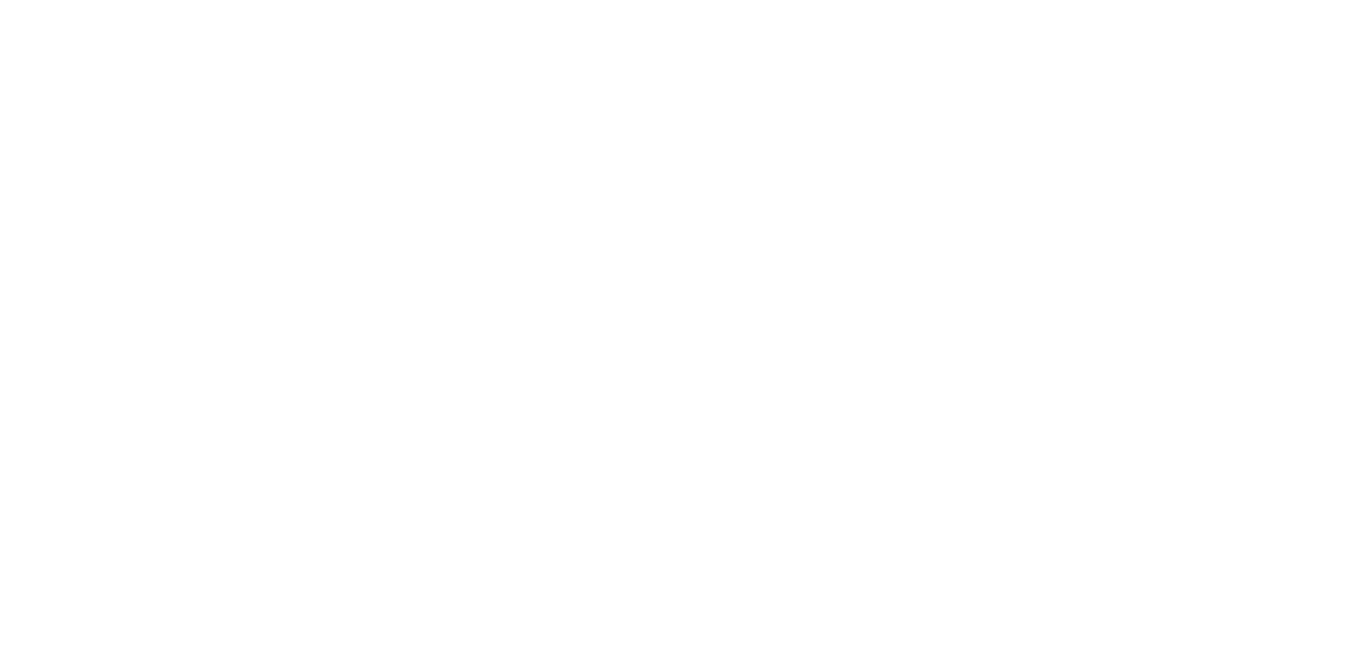 scroll, scrollTop: 0, scrollLeft: 0, axis: both 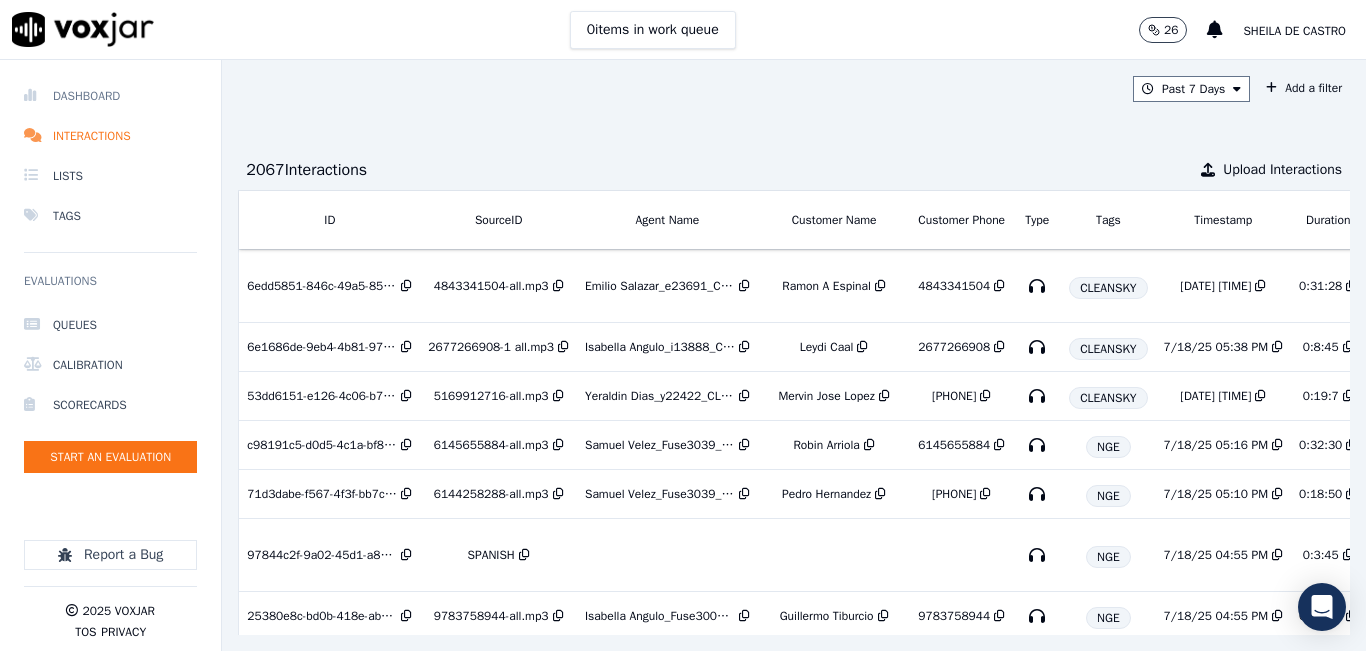 click on "Dashboard" at bounding box center (110, 96) 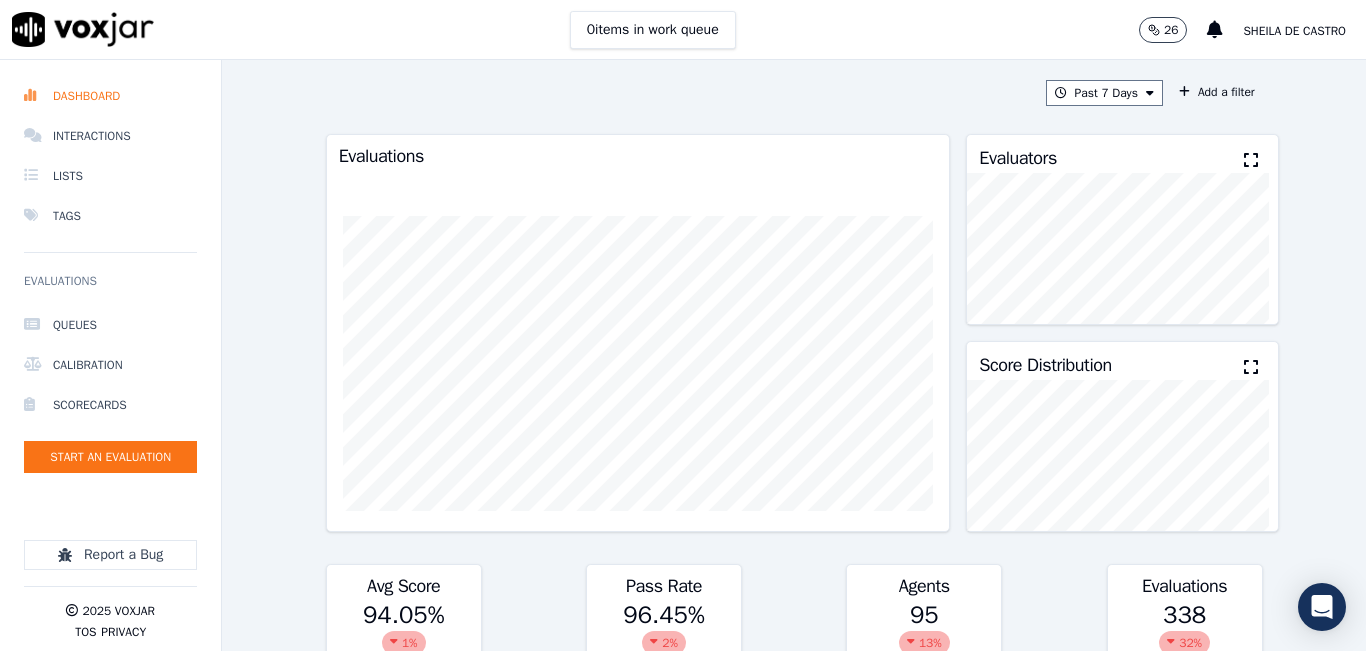 click at bounding box center (1251, 160) 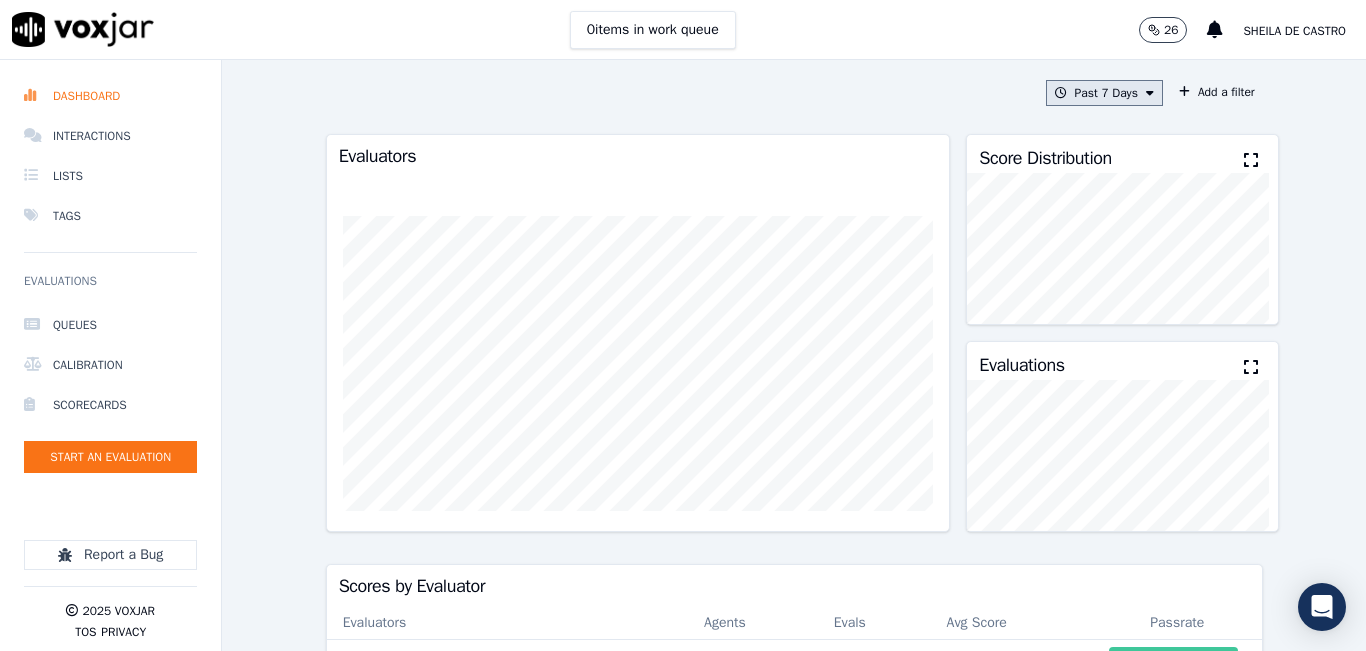 click on "Past 7 Days" at bounding box center (1104, 93) 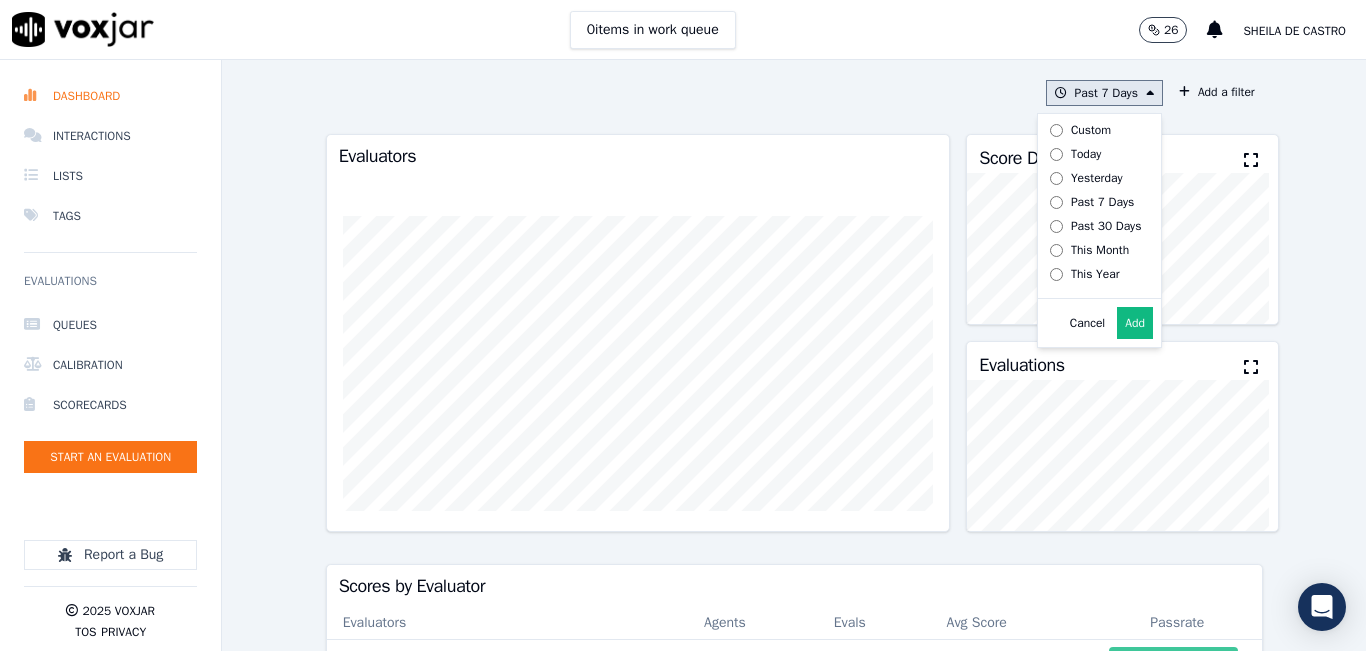 click on "Today" at bounding box center (1086, 154) 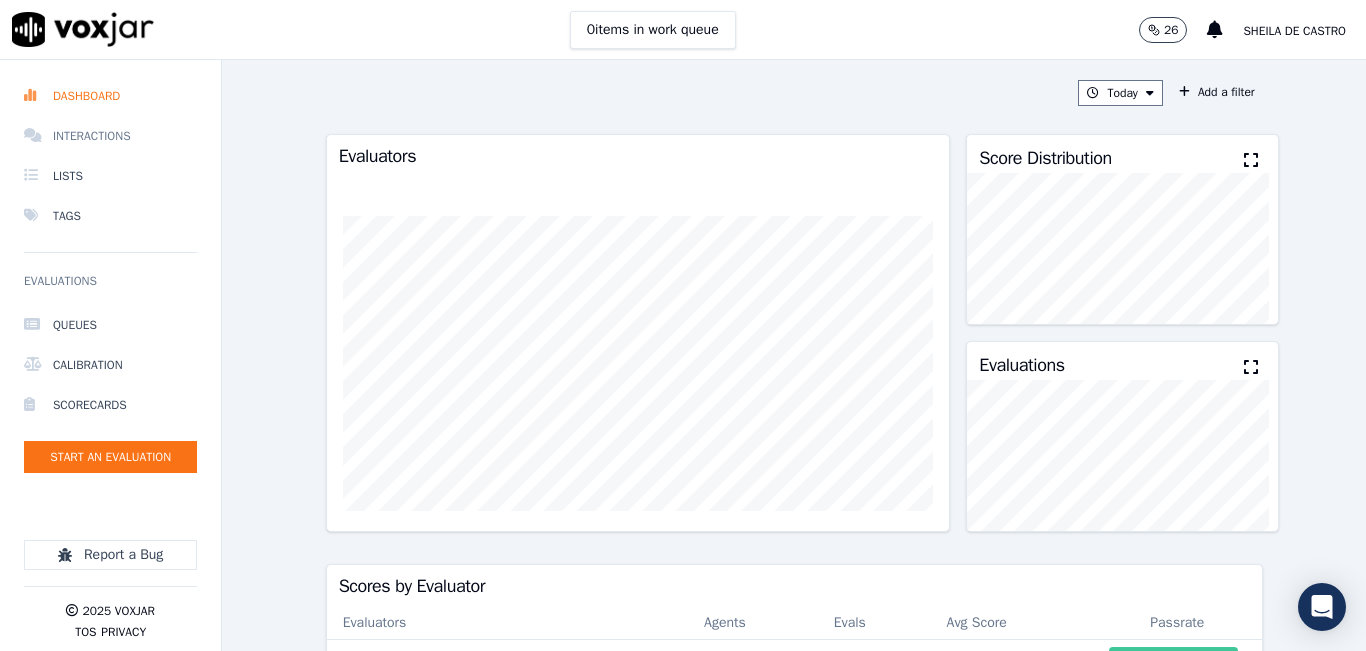 click on "Interactions" at bounding box center [110, 136] 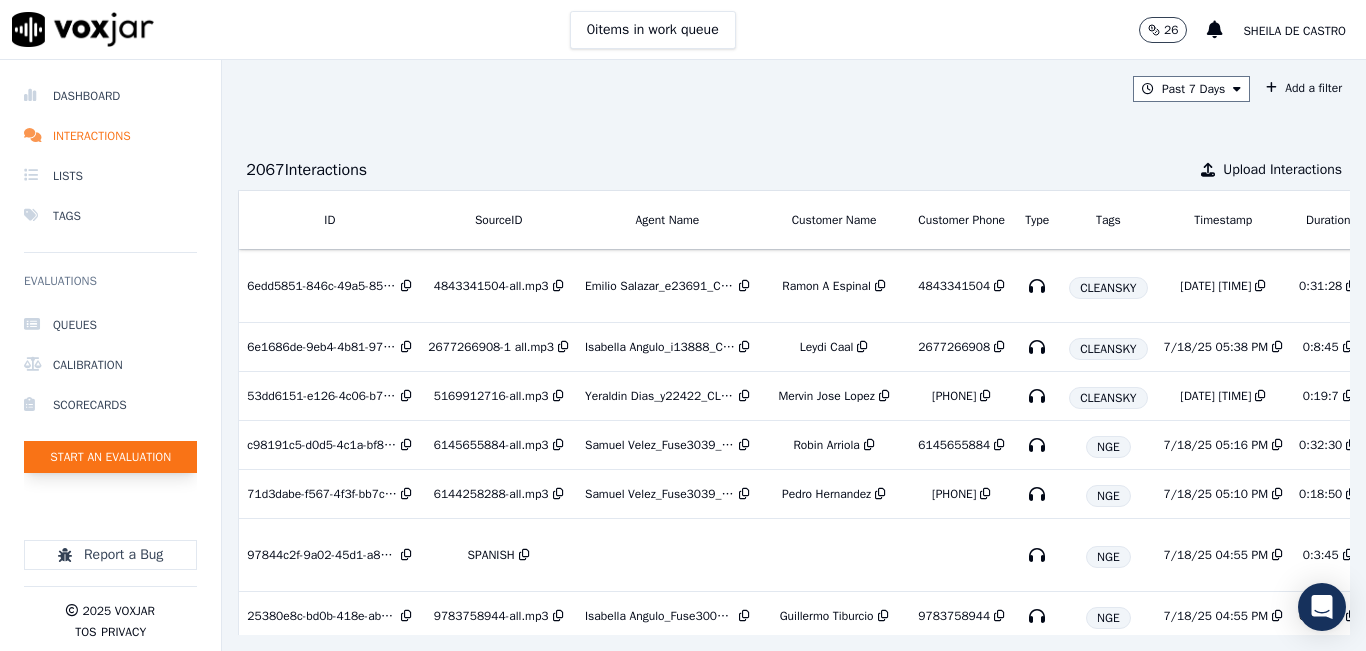 click on "Start an Evaluation" 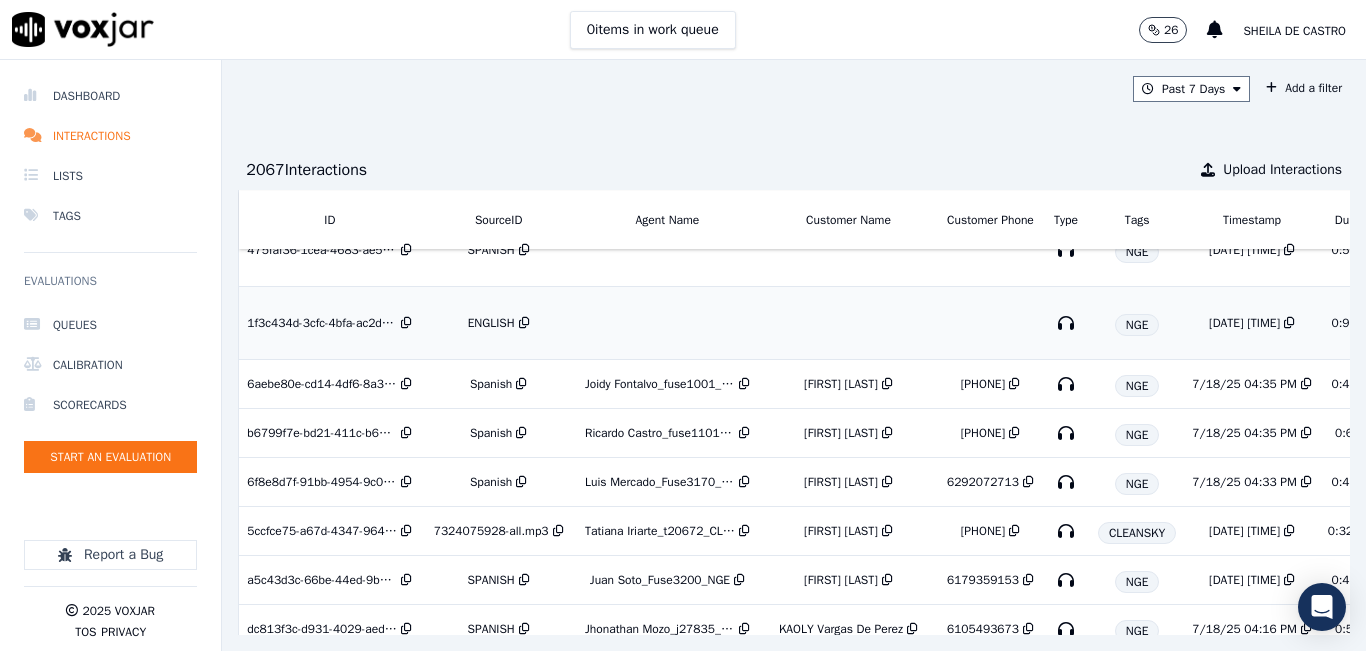 scroll, scrollTop: 1277, scrollLeft: 0, axis: vertical 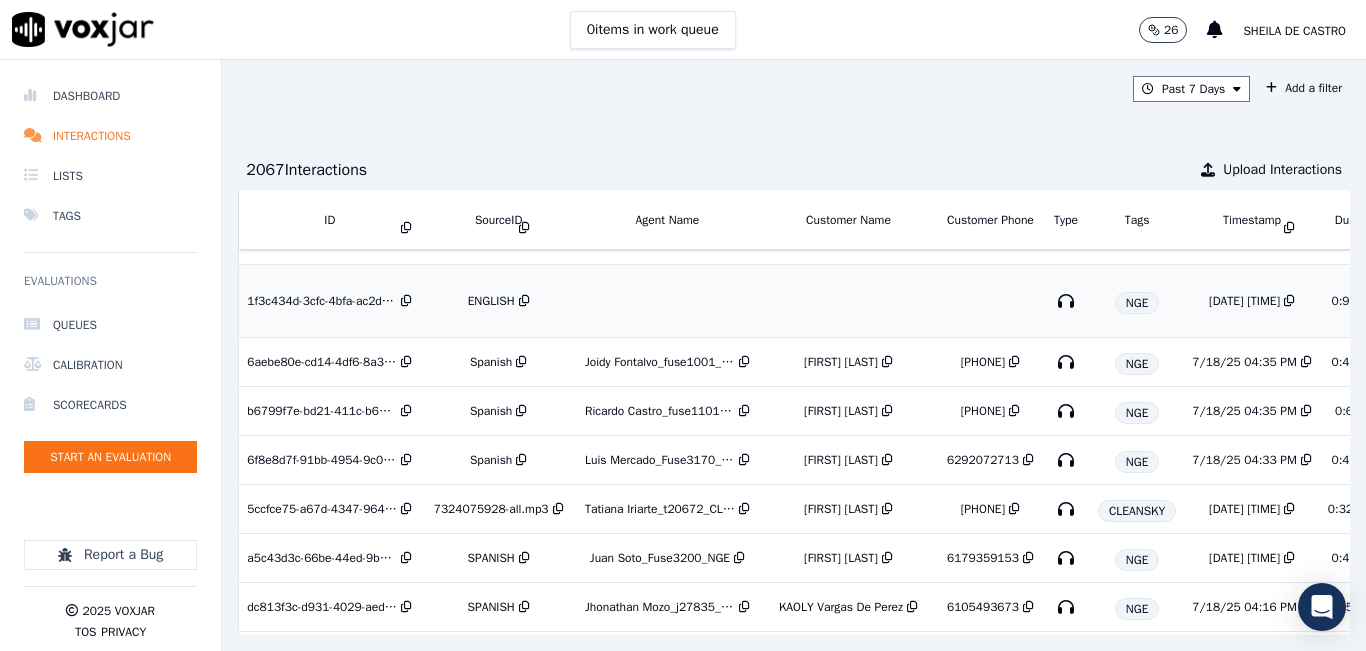 click on "ENGLISH" at bounding box center (491, 301) 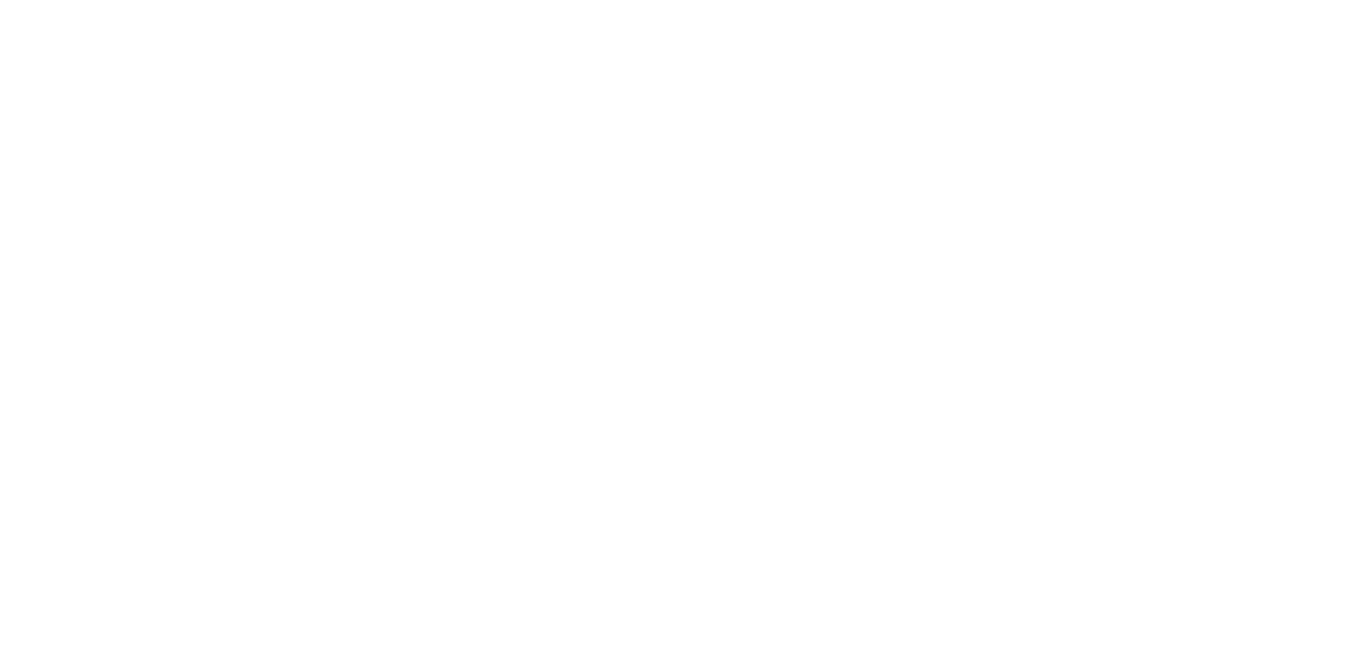 scroll, scrollTop: 0, scrollLeft: 0, axis: both 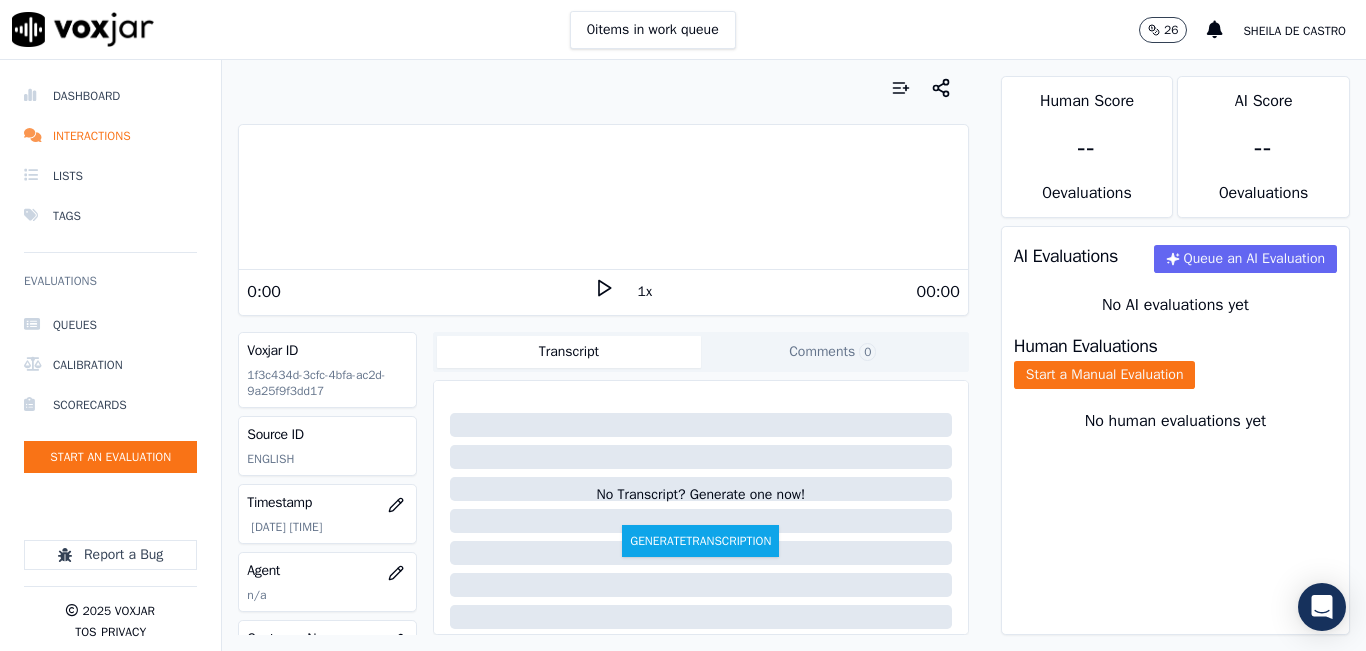 click at bounding box center [603, 88] 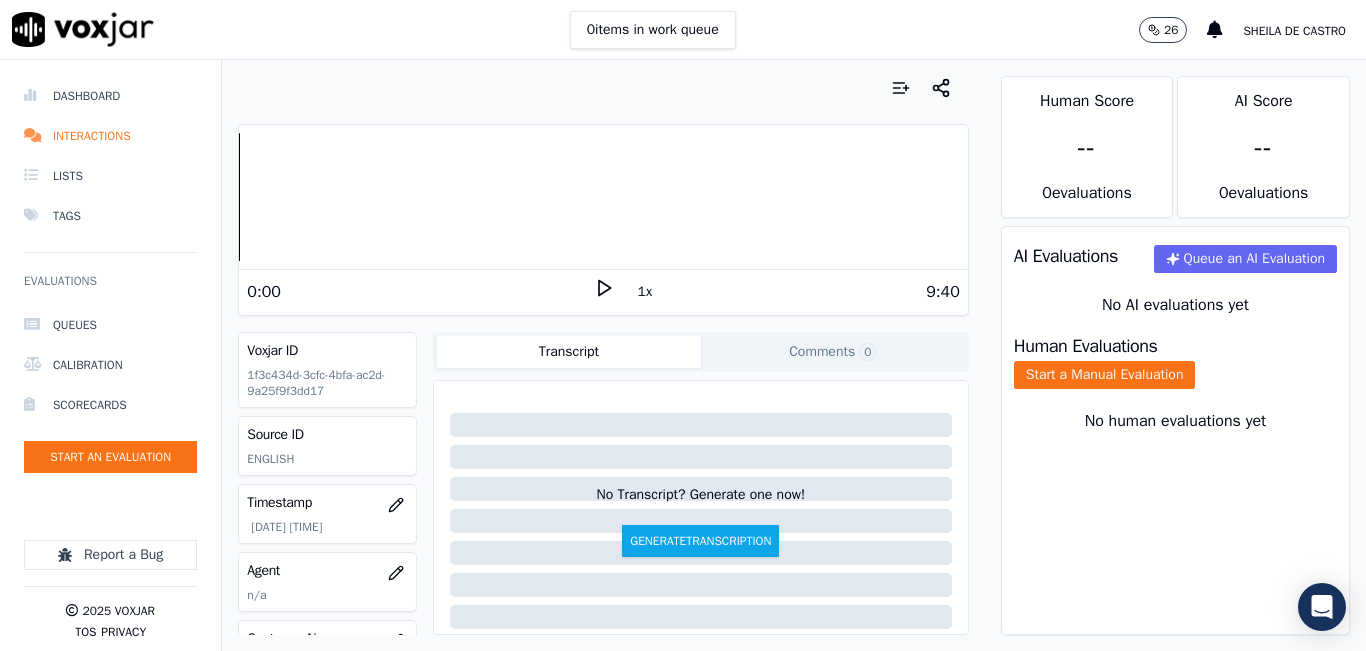 click on "0:00     1x   9:40" at bounding box center (603, 291) 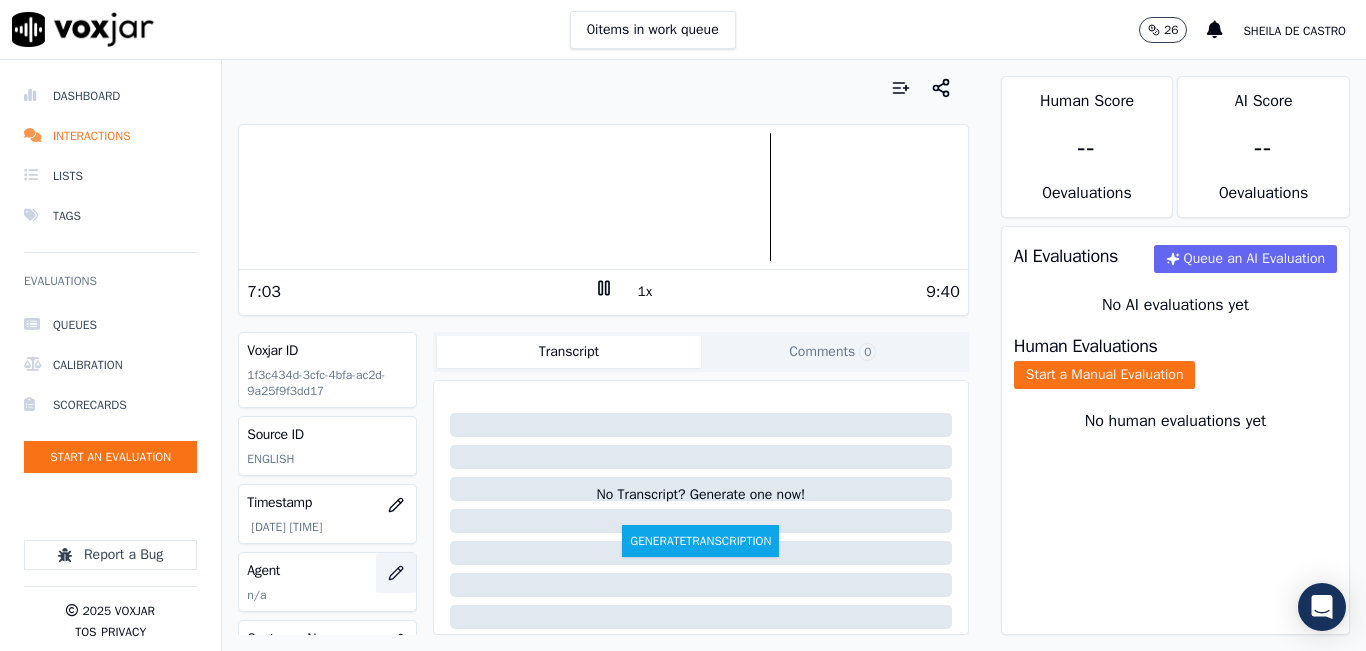 click 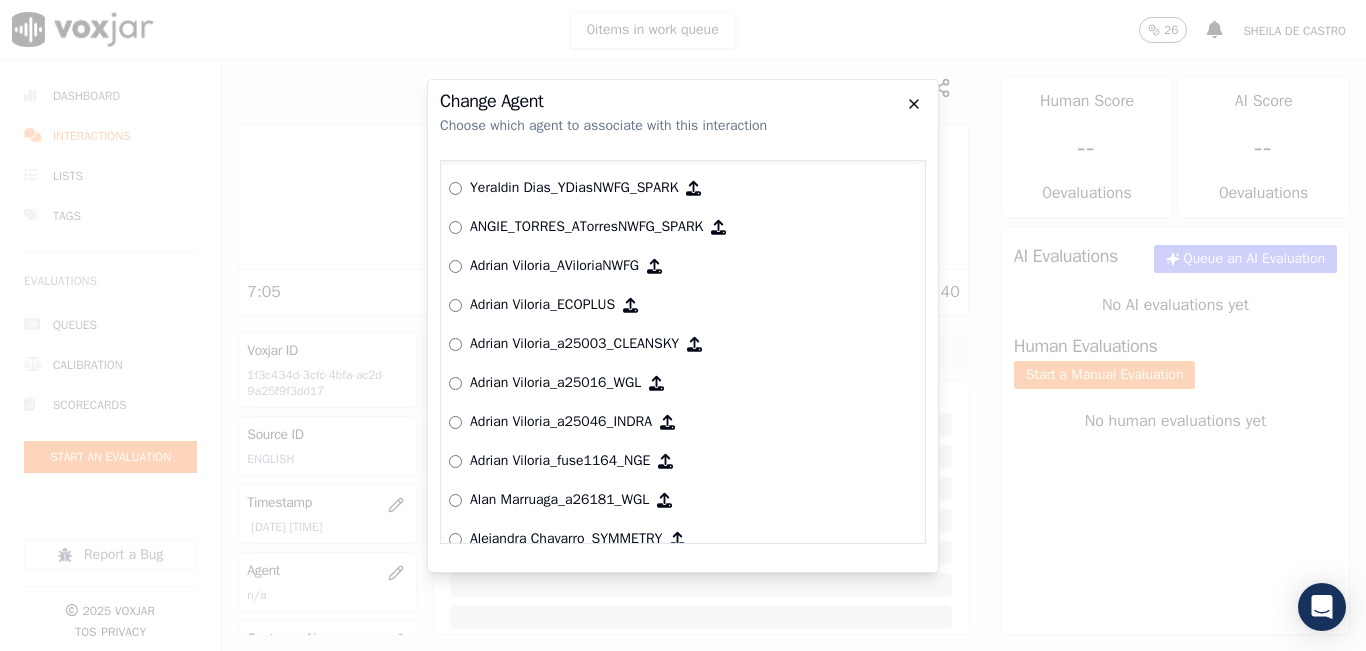 click 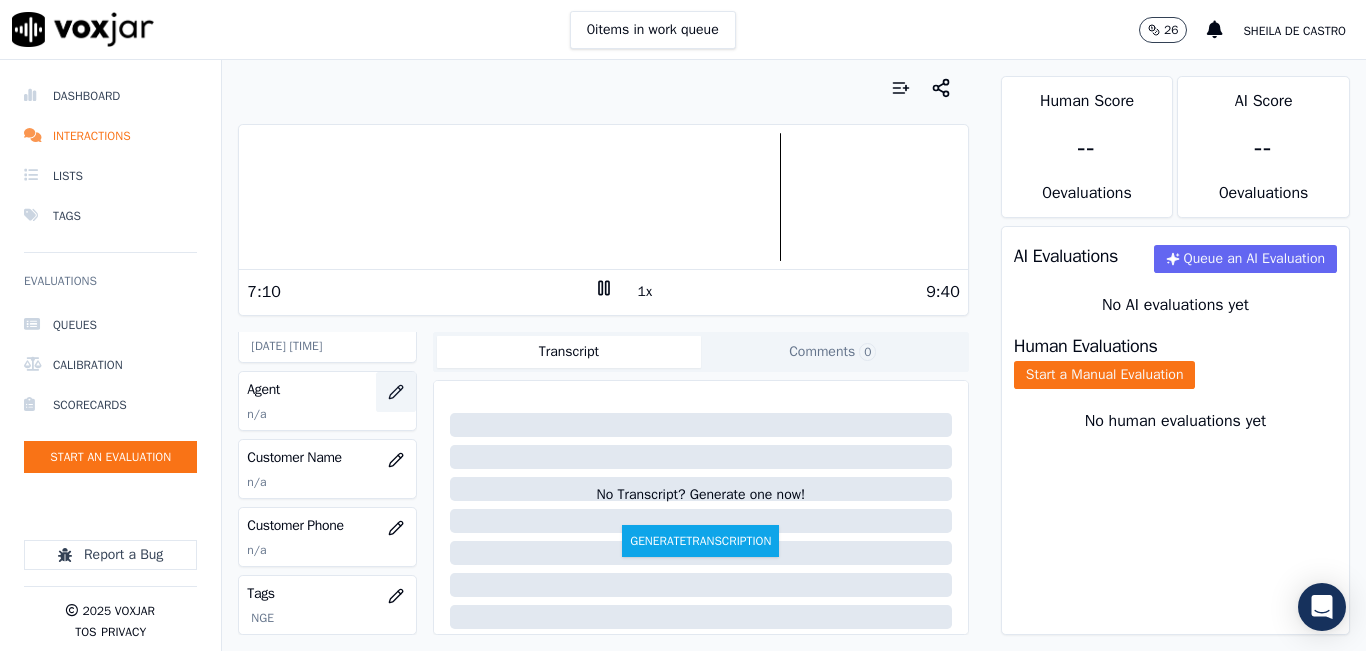 scroll, scrollTop: 200, scrollLeft: 0, axis: vertical 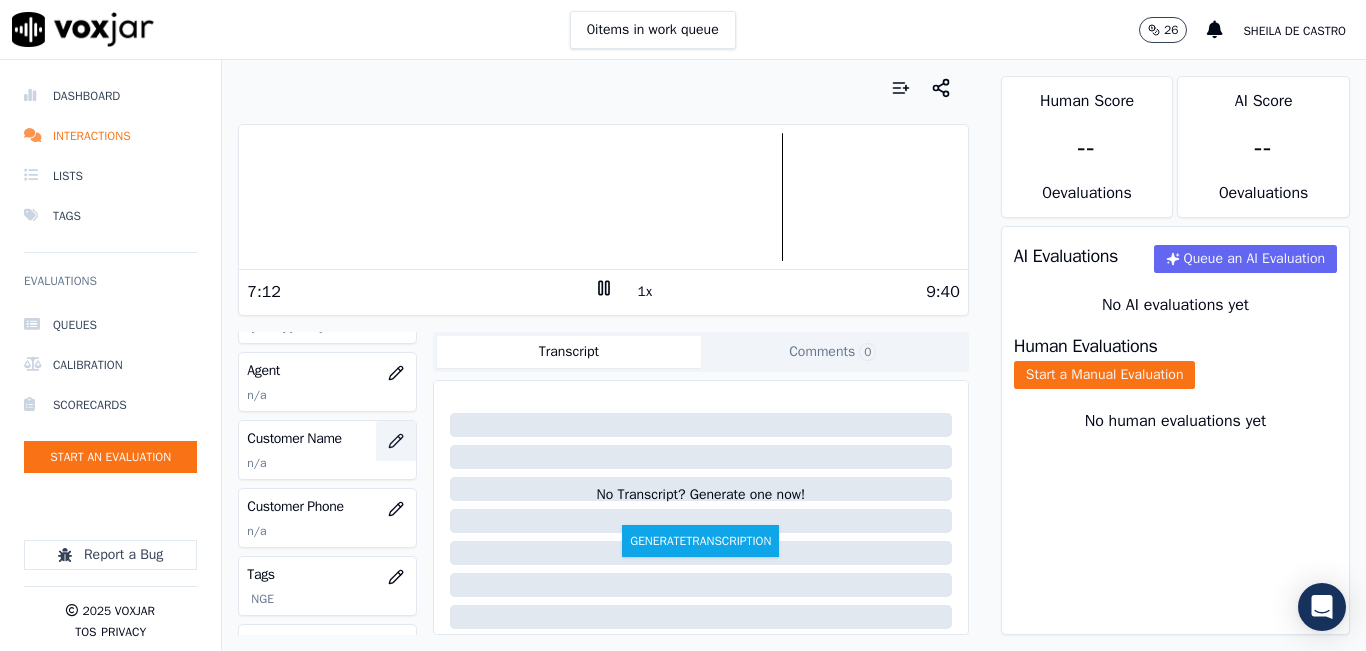 click 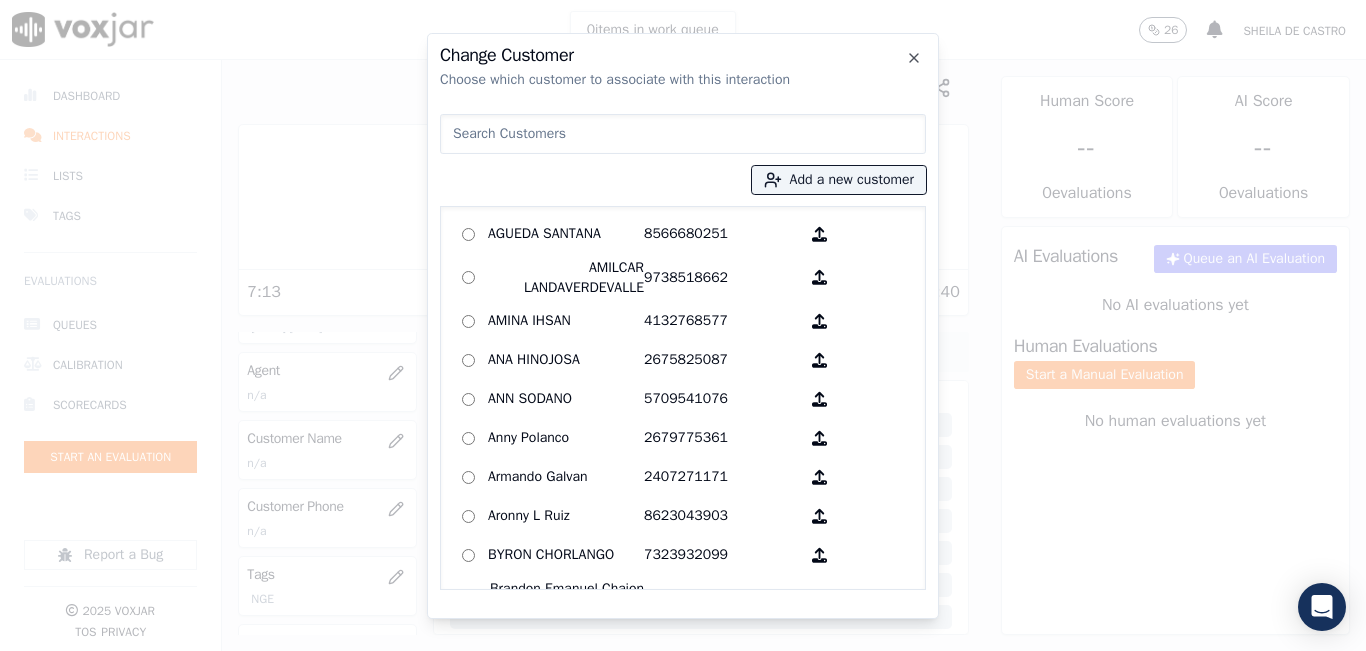drag, startPoint x: 603, startPoint y: 143, endPoint x: 616, endPoint y: 128, distance: 19.849434 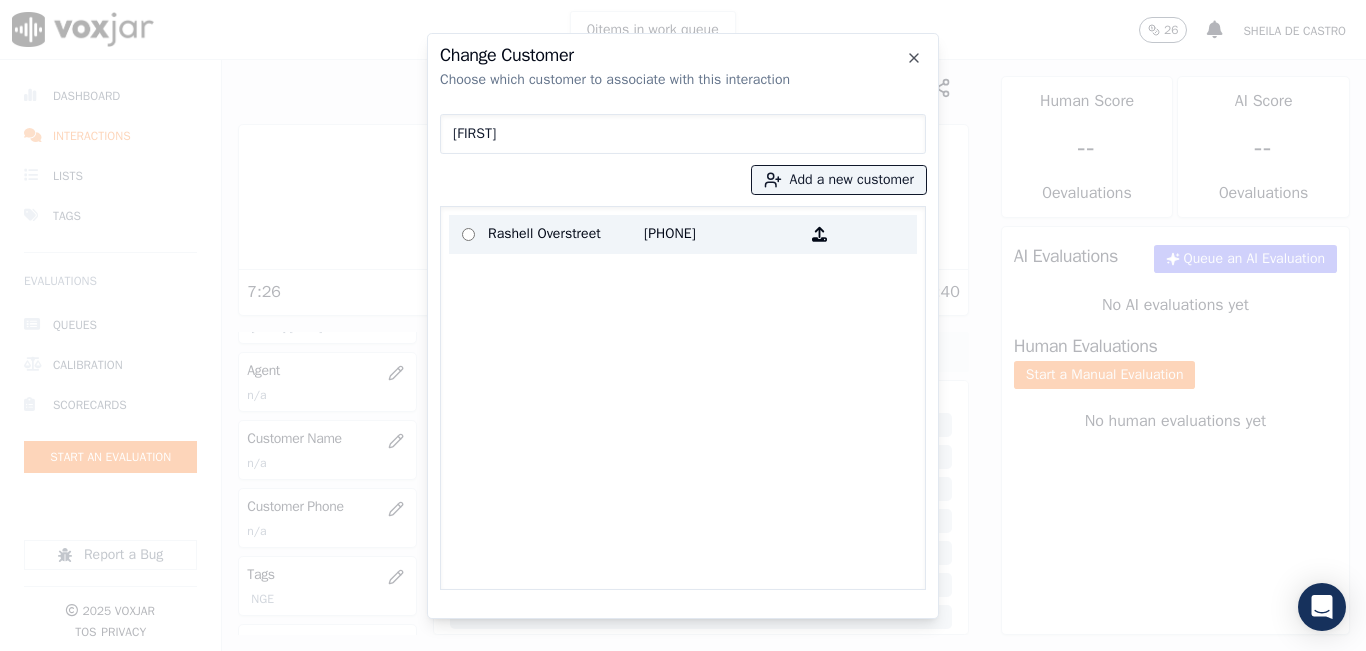 type on "[FIRST]" 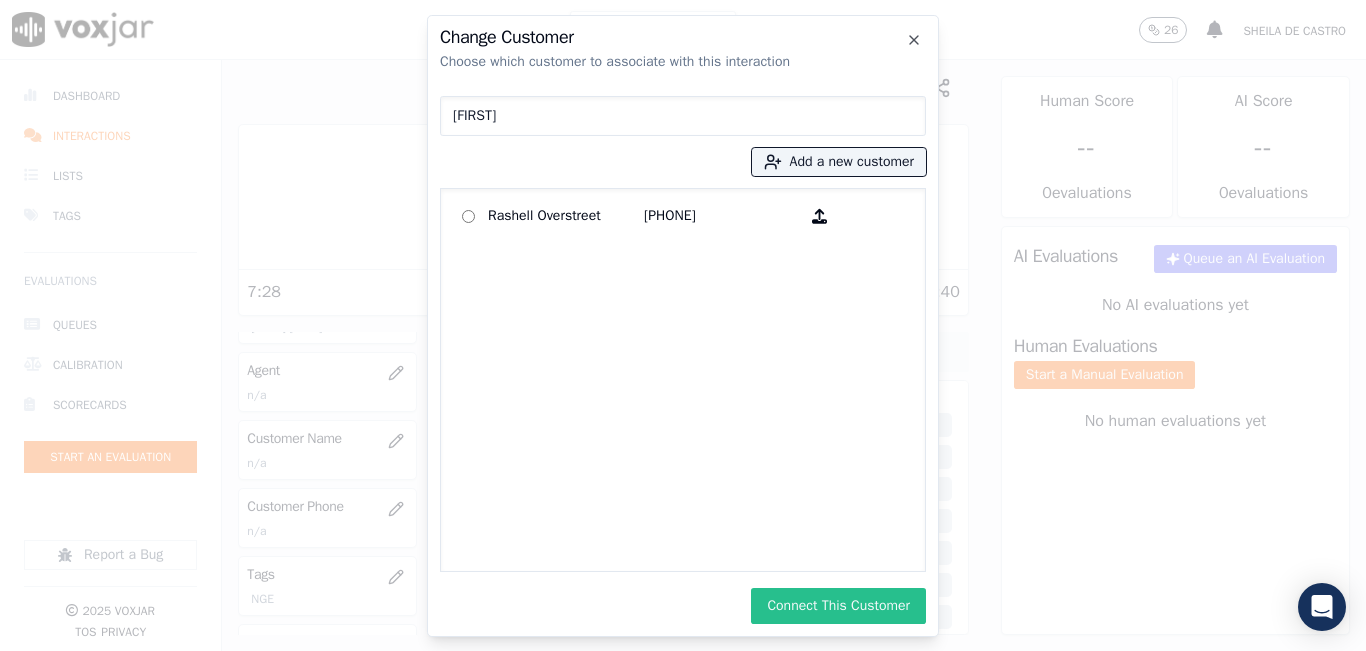 click on "Connect This Customer" at bounding box center [838, 606] 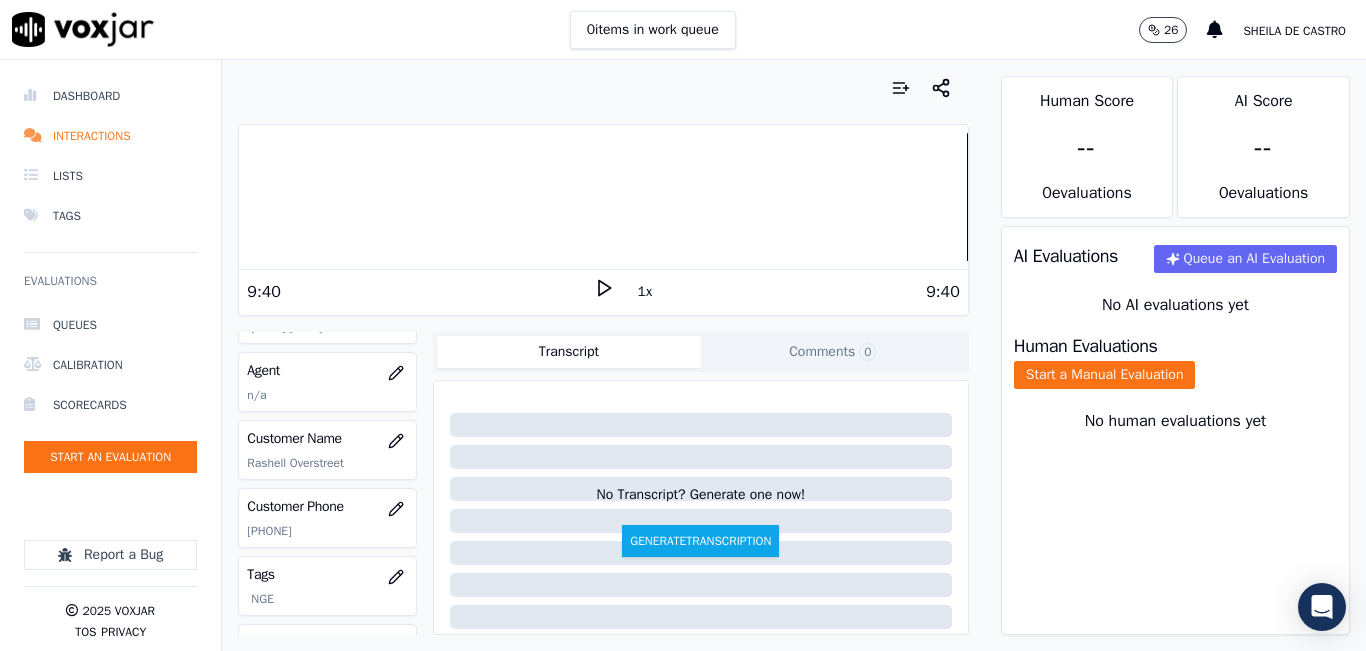 click on "Human Evaluations" at bounding box center [1086, 346] 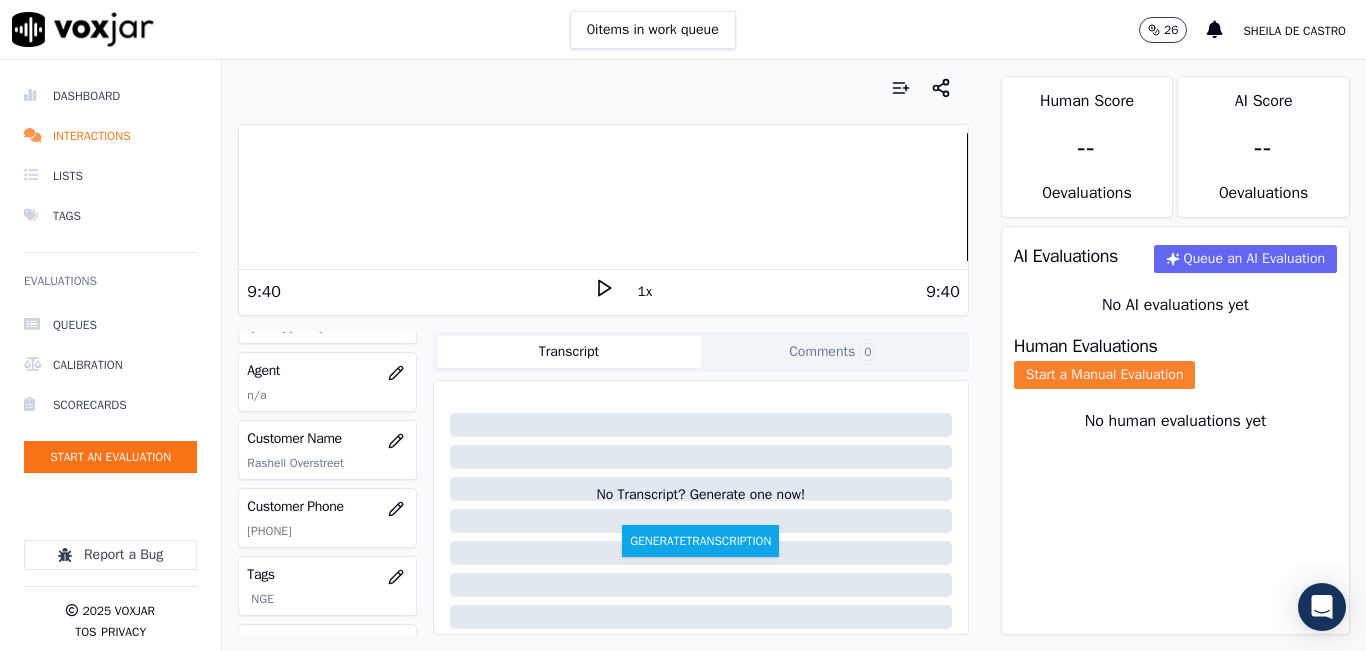 click on "Start a Manual Evaluation" 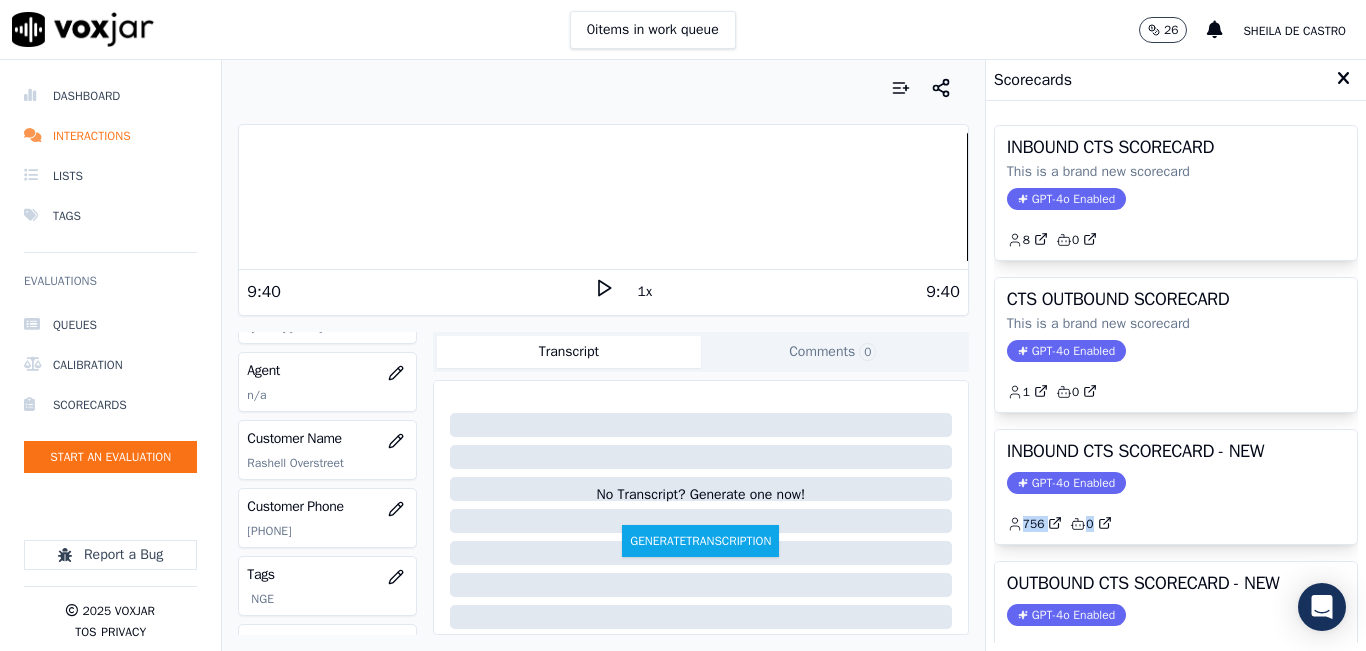 click on "INBOUND CTS SCORECARD - NEW        GPT-4o Enabled       756         0" at bounding box center [1176, 487] 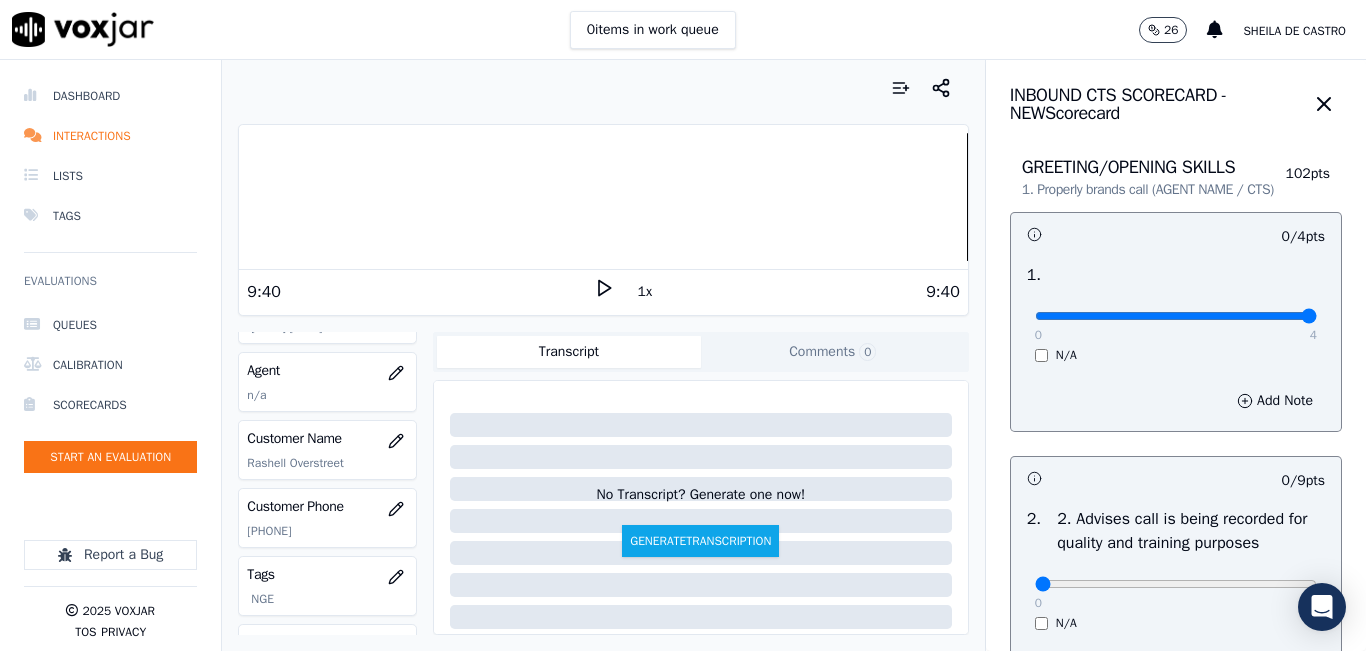 type on "4" 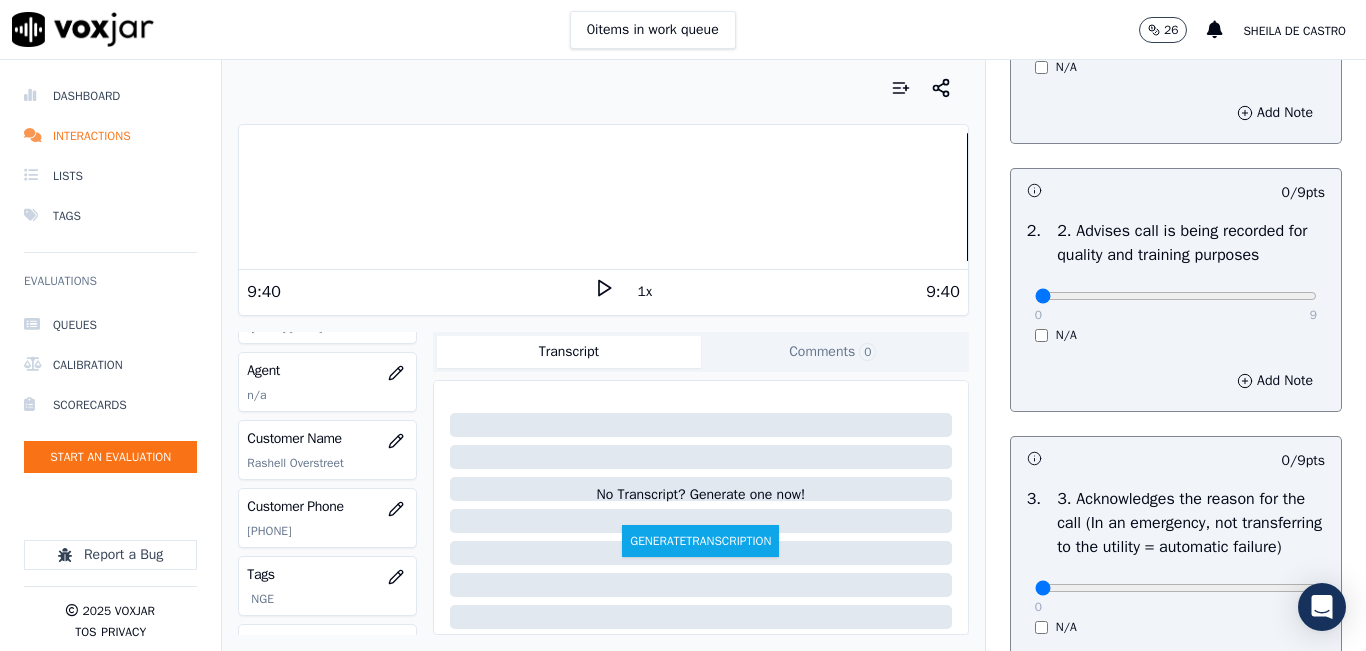 scroll, scrollTop: 300, scrollLeft: 0, axis: vertical 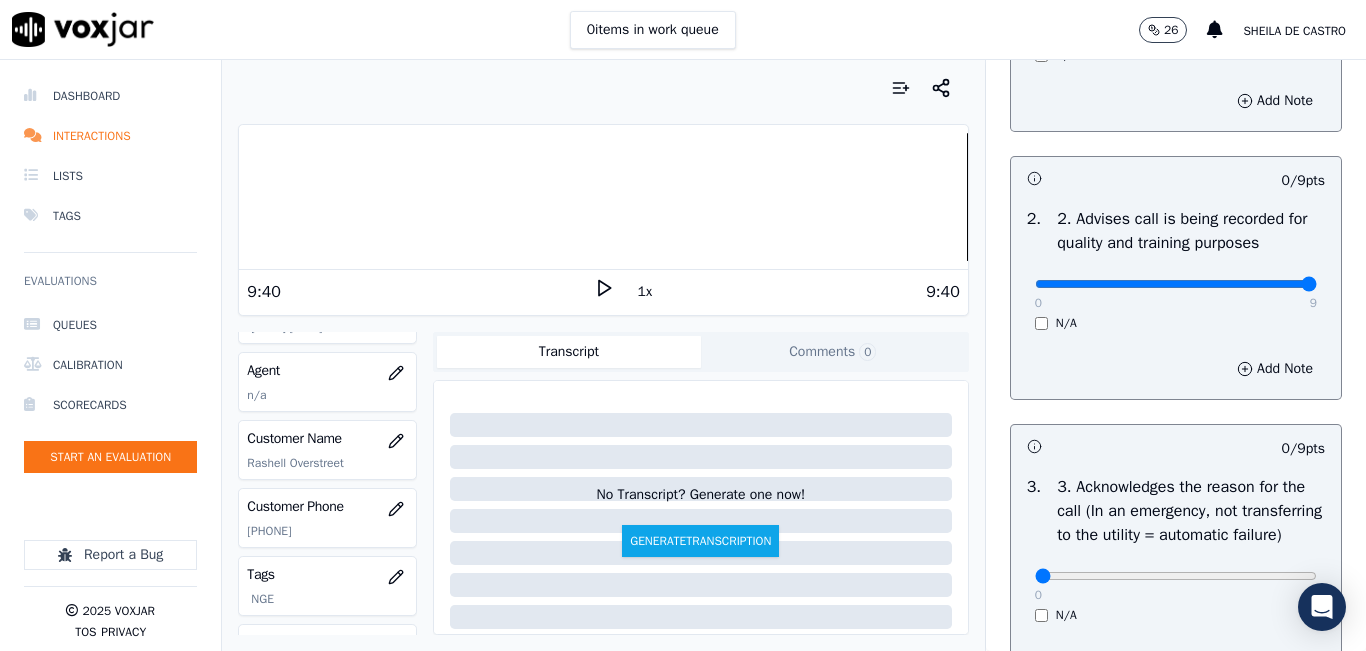 type on "9" 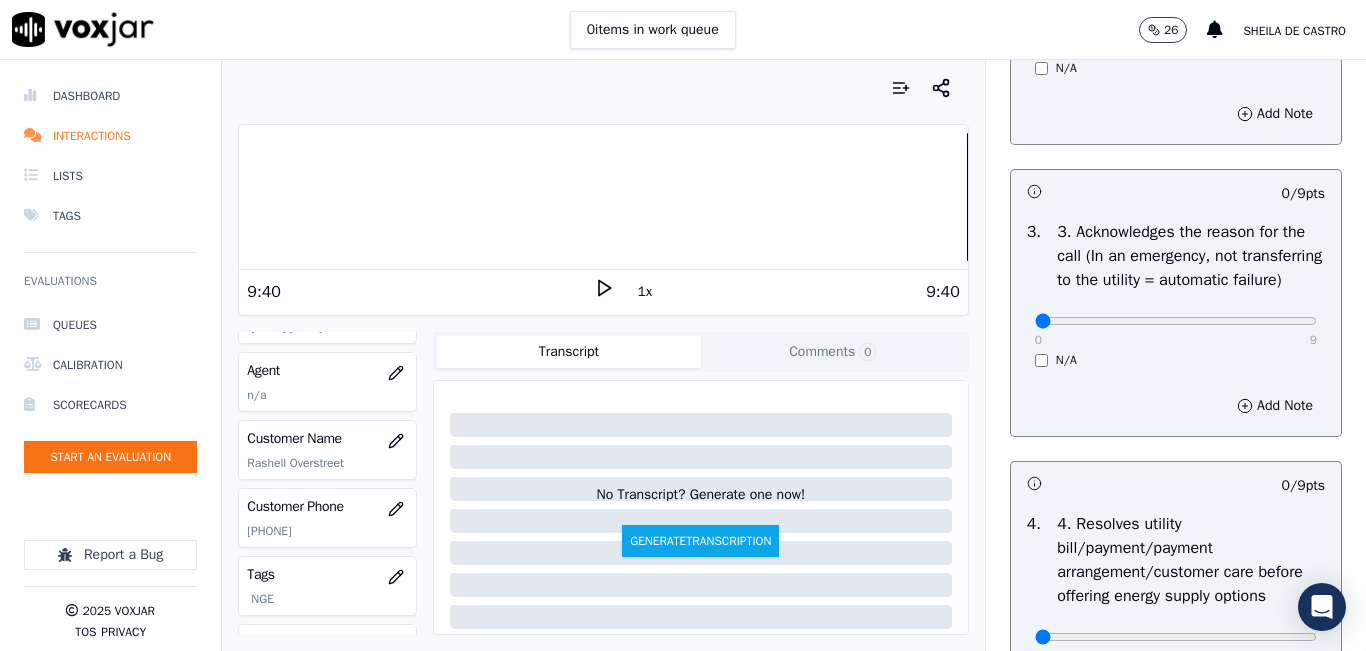 scroll, scrollTop: 600, scrollLeft: 0, axis: vertical 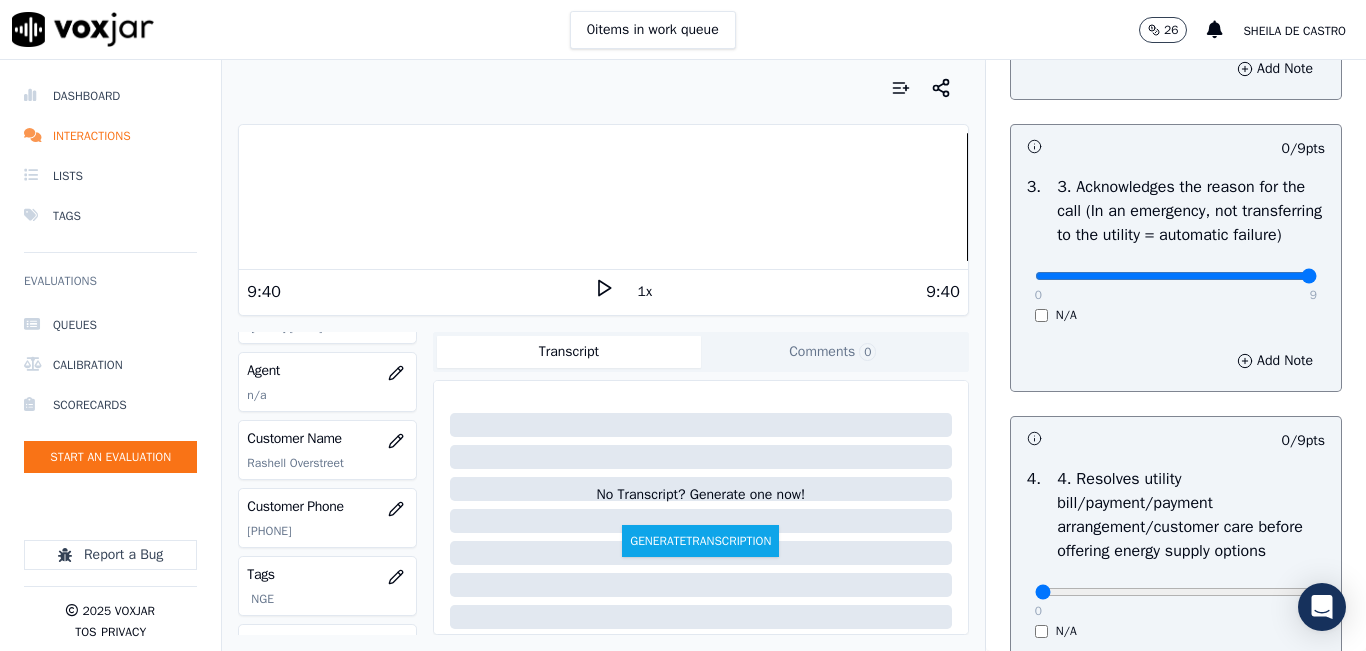 type on "9" 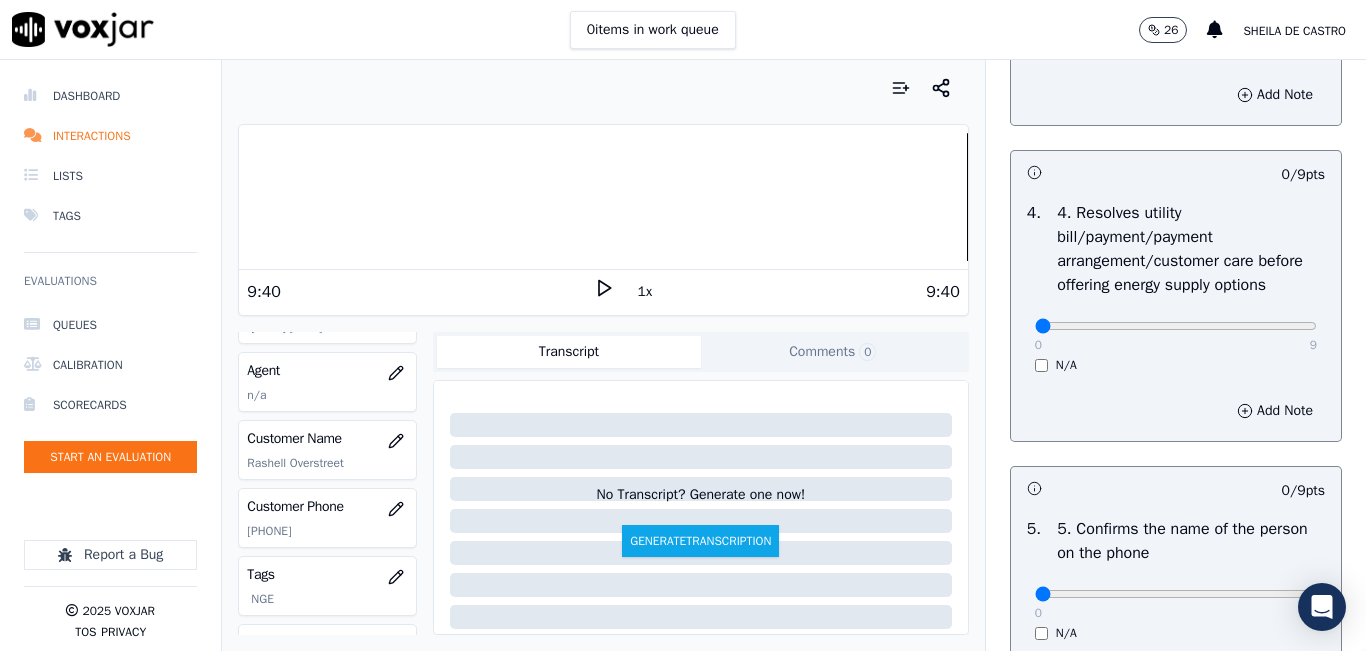 scroll, scrollTop: 900, scrollLeft: 0, axis: vertical 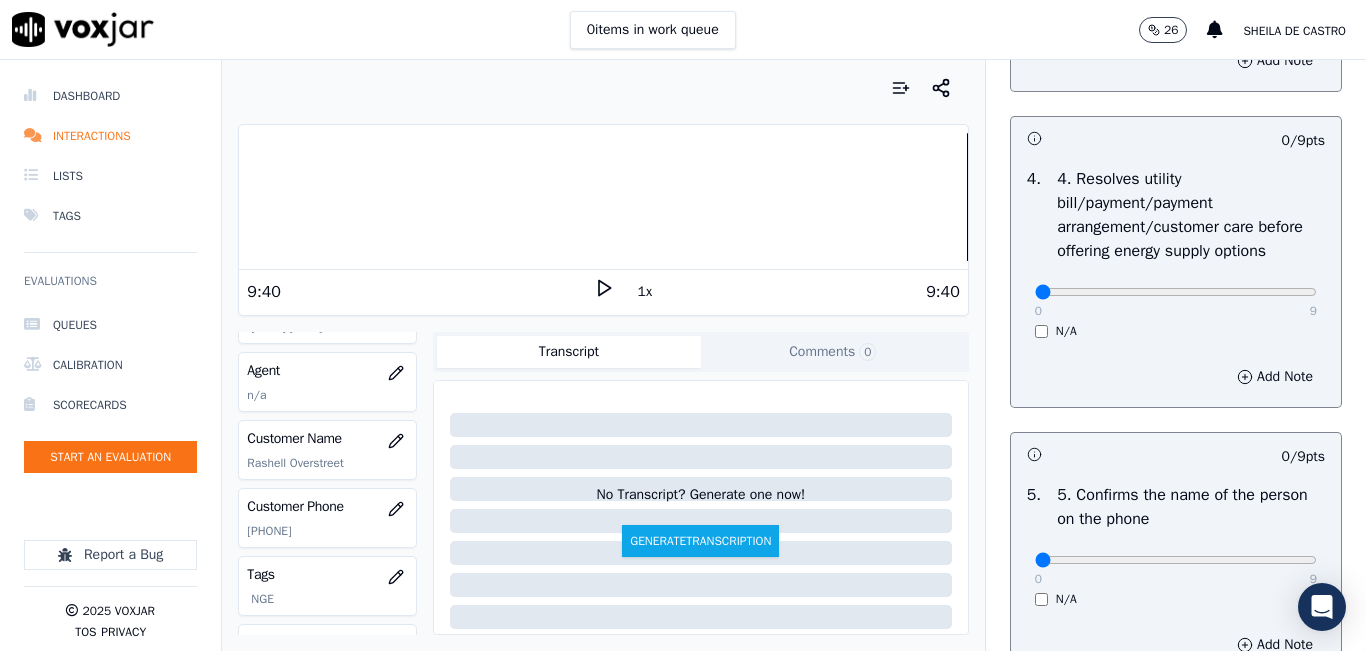 click on "N/A" at bounding box center [1176, 331] 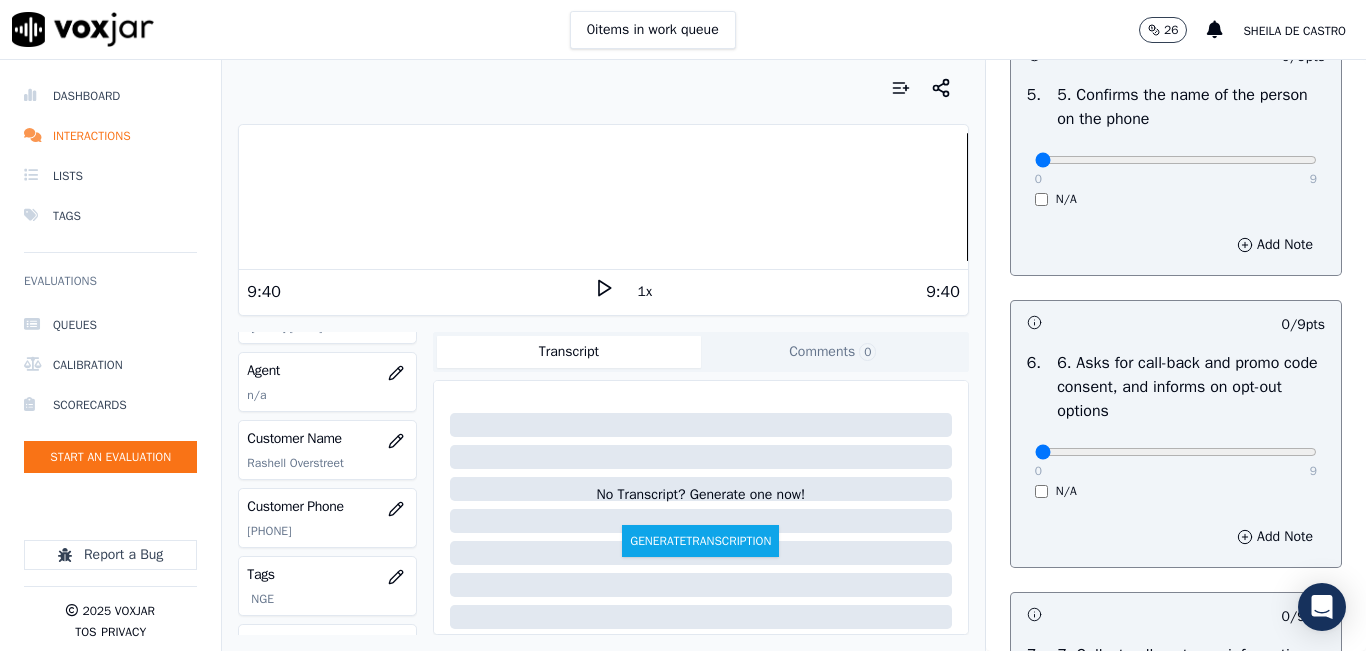 click on "0   9" at bounding box center (1176, 159) 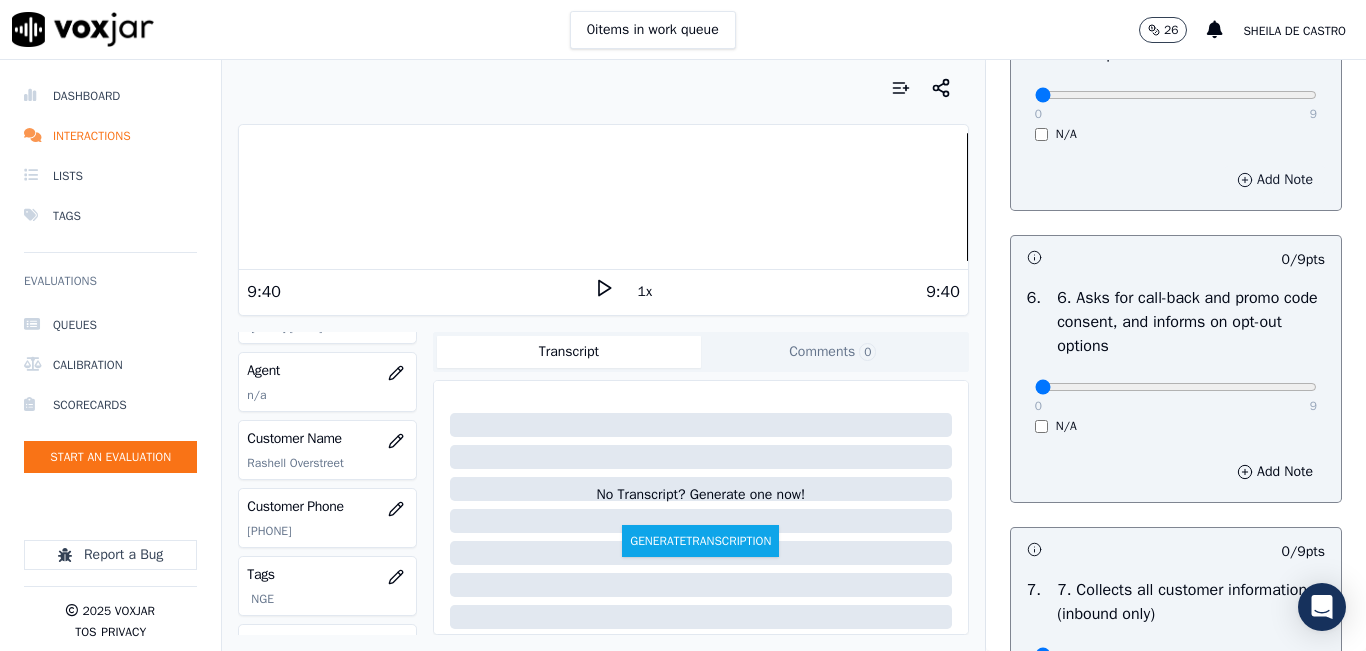 scroll, scrollTop: 1400, scrollLeft: 0, axis: vertical 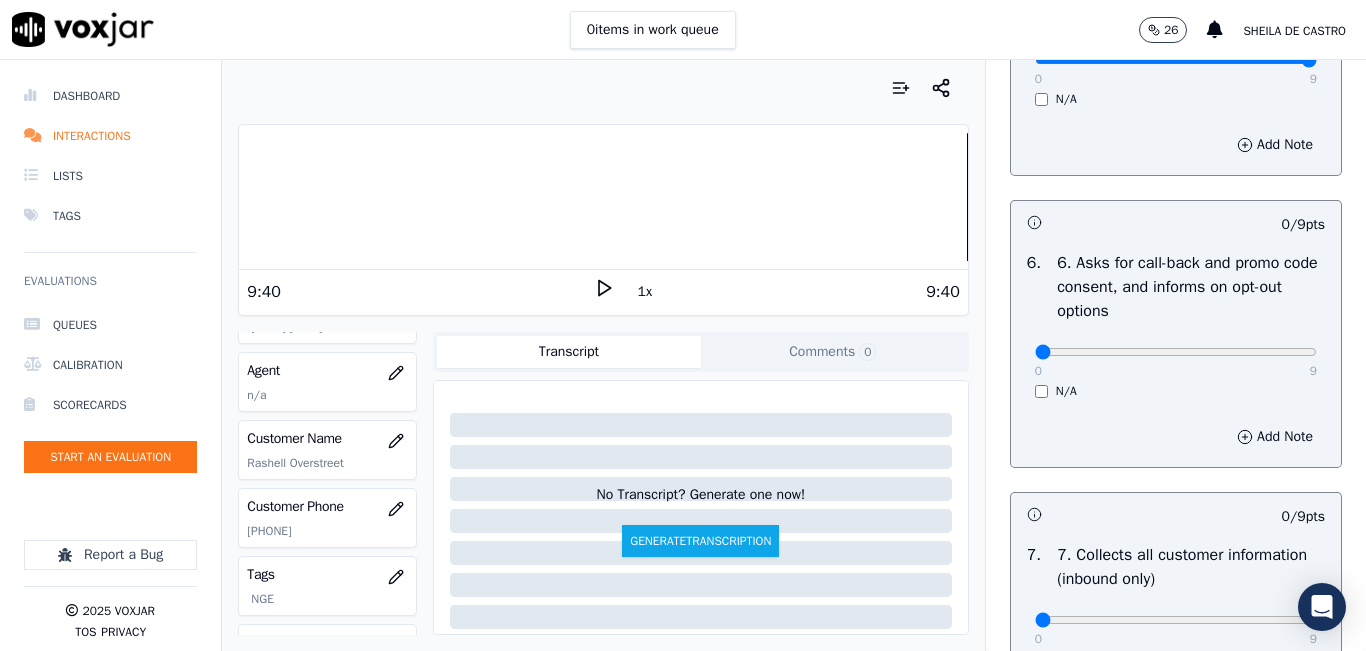 type on "9" 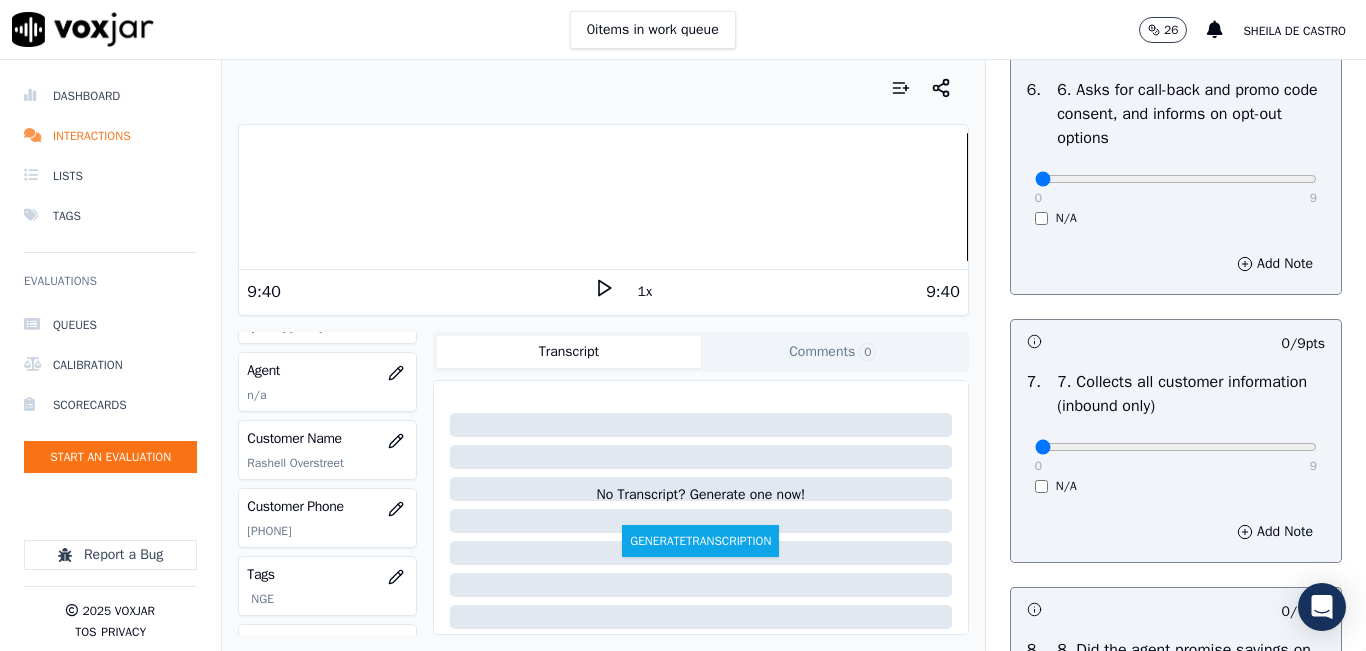 scroll, scrollTop: 1600, scrollLeft: 0, axis: vertical 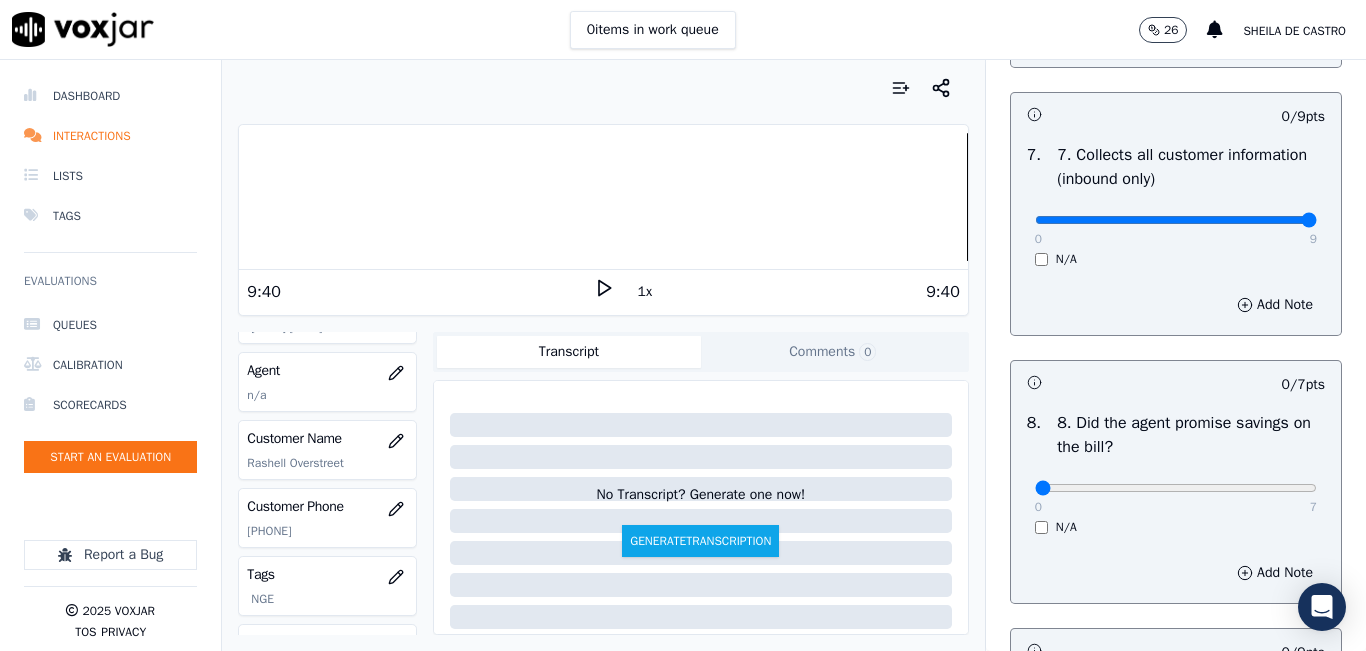 type on "9" 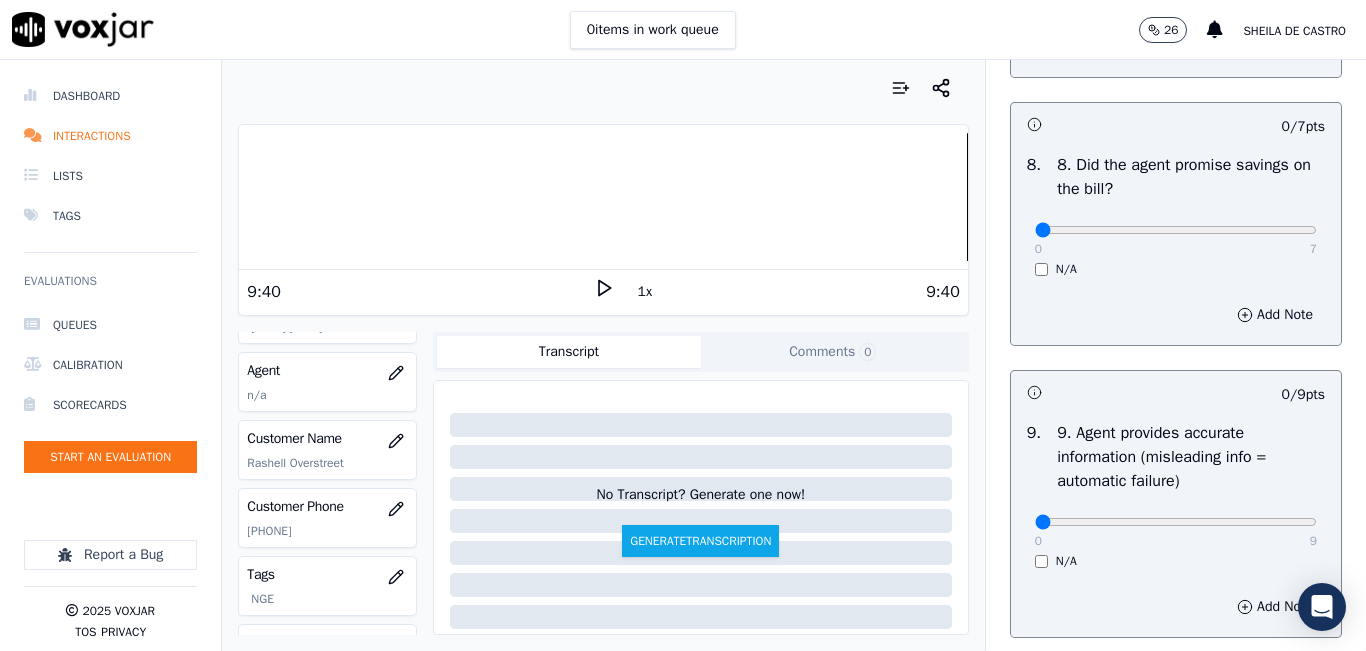 scroll, scrollTop: 2100, scrollLeft: 0, axis: vertical 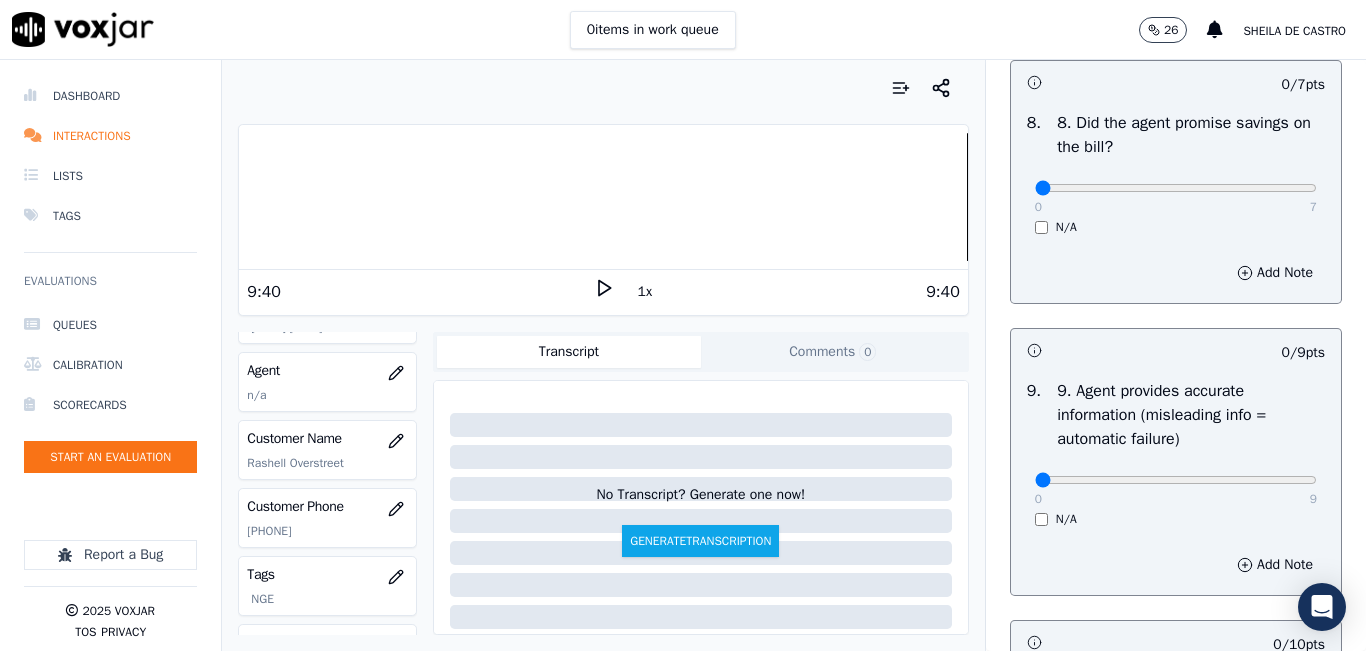 click on "N/A" at bounding box center [1176, 227] 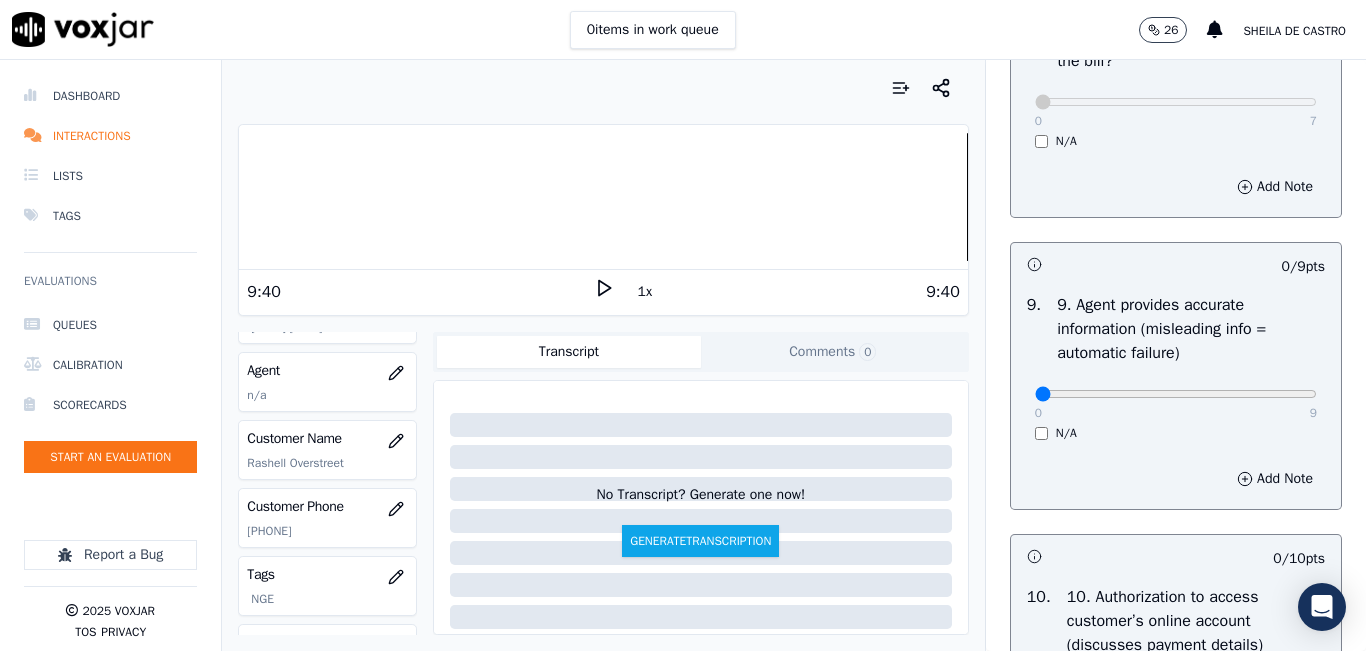 scroll, scrollTop: 2300, scrollLeft: 0, axis: vertical 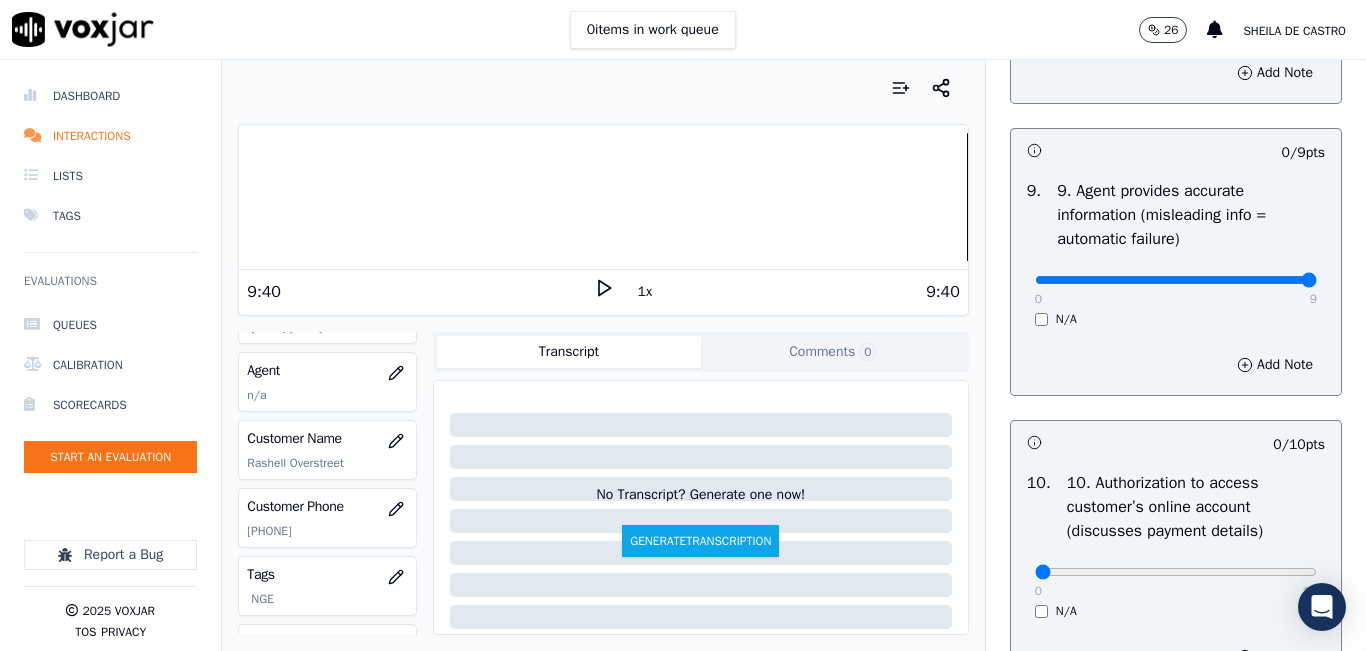type on "9" 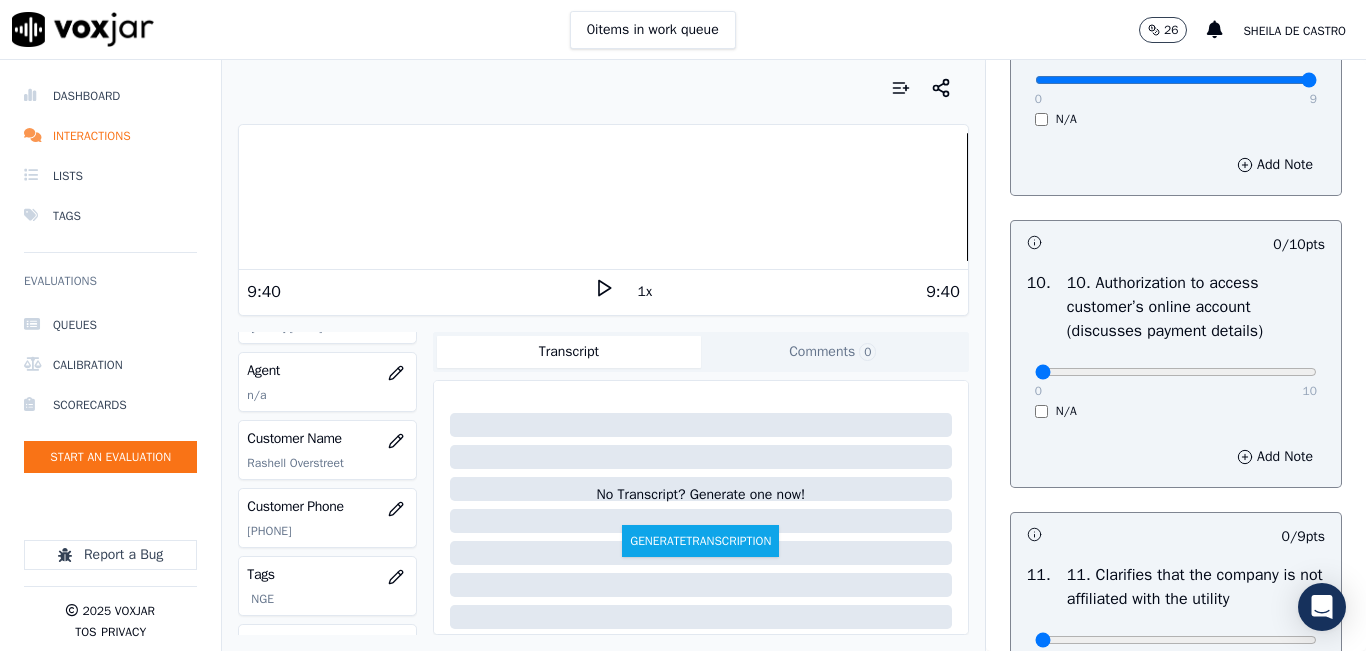 scroll, scrollTop: 2600, scrollLeft: 0, axis: vertical 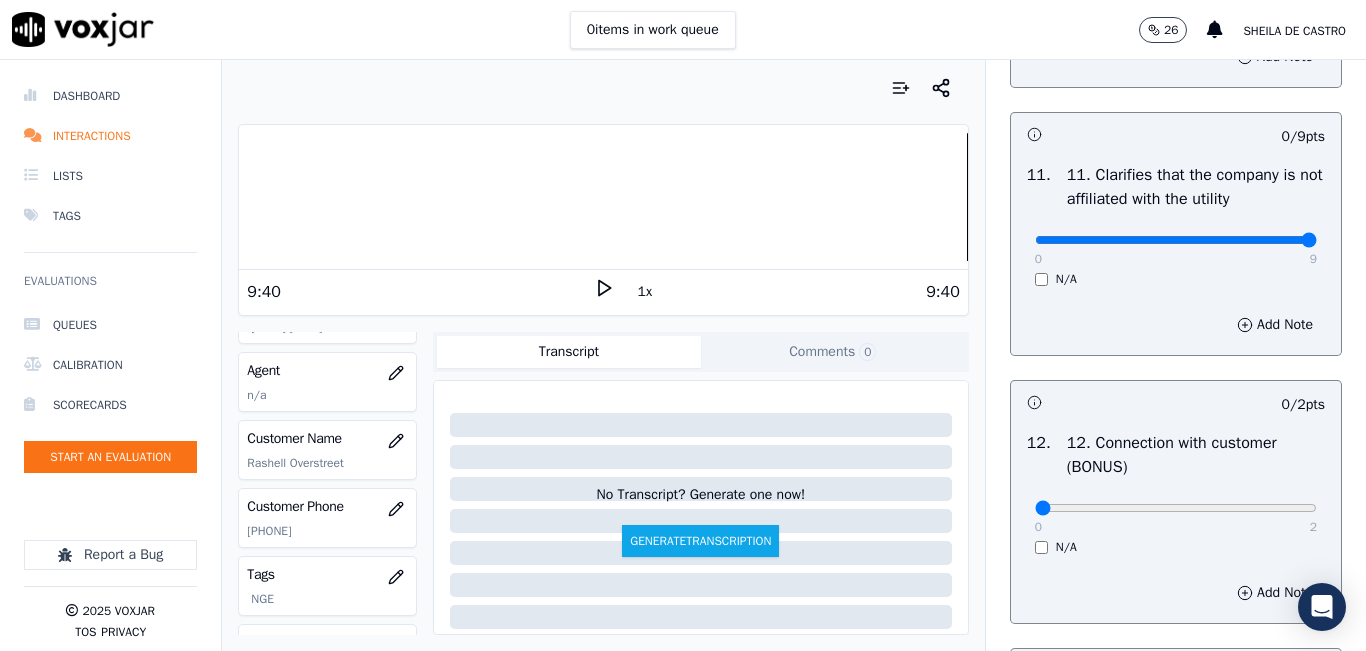 type on "9" 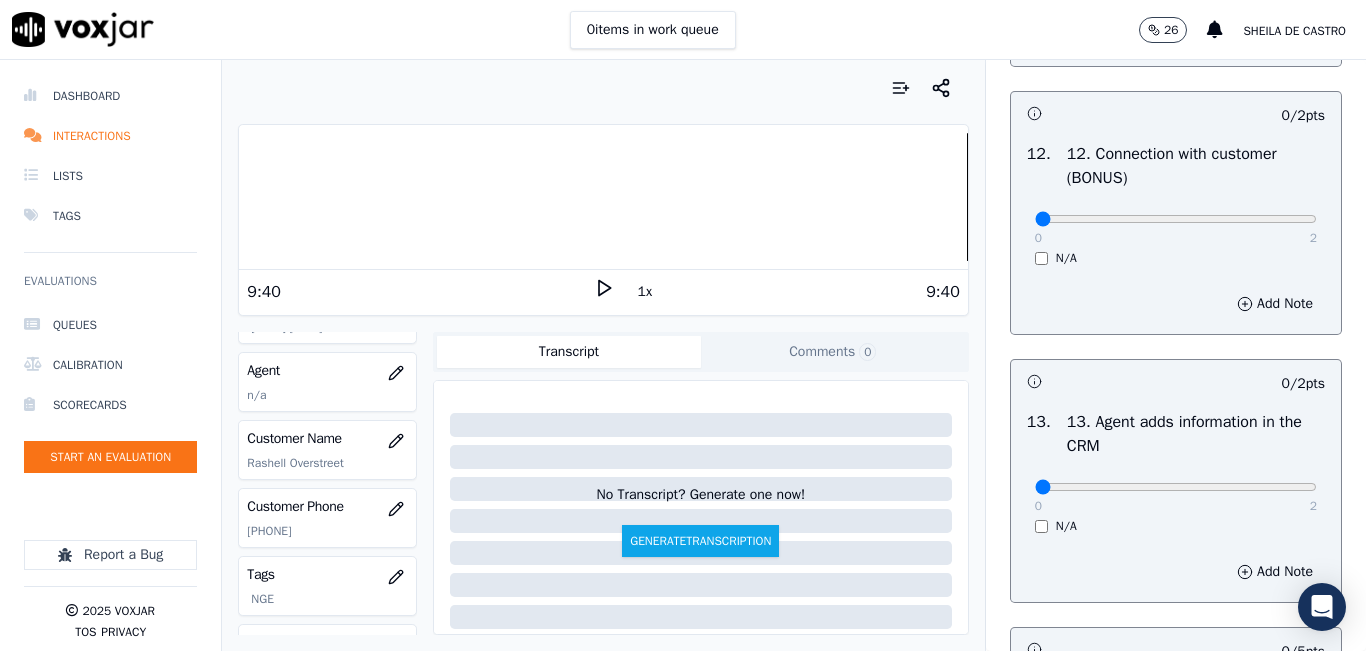 scroll, scrollTop: 3200, scrollLeft: 0, axis: vertical 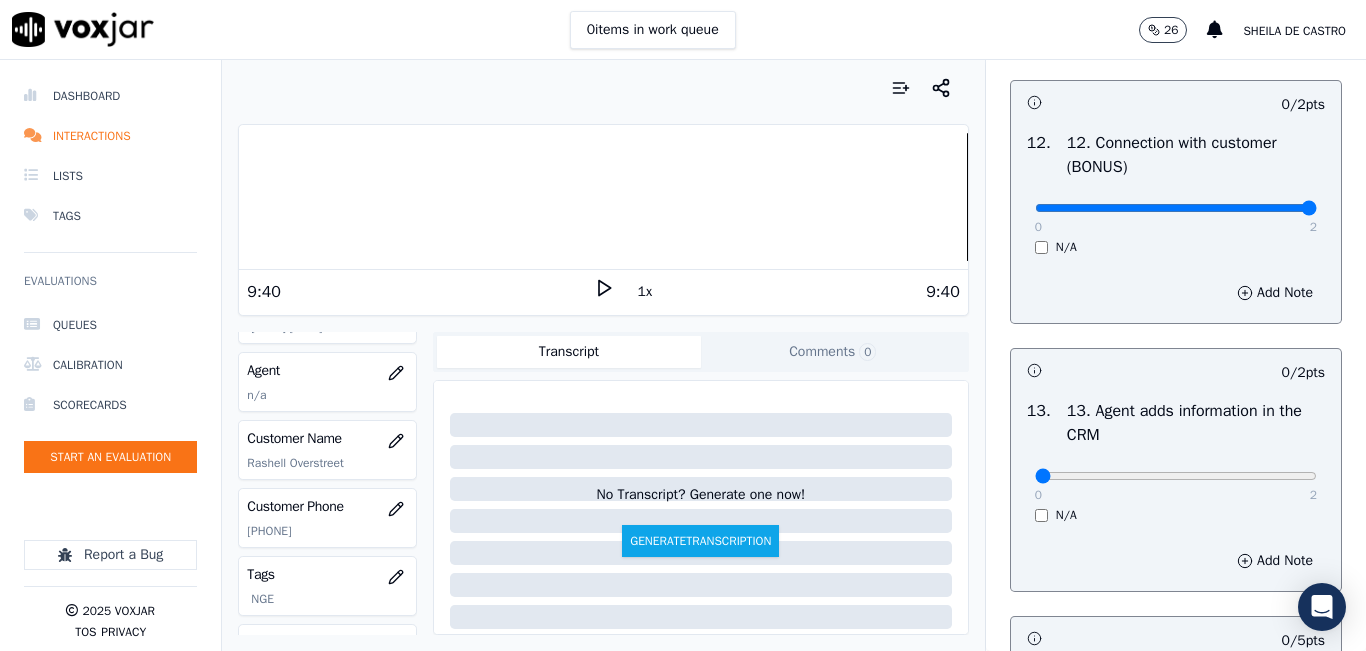 drag, startPoint x: 1263, startPoint y: 283, endPoint x: 1257, endPoint y: 294, distance: 12.529964 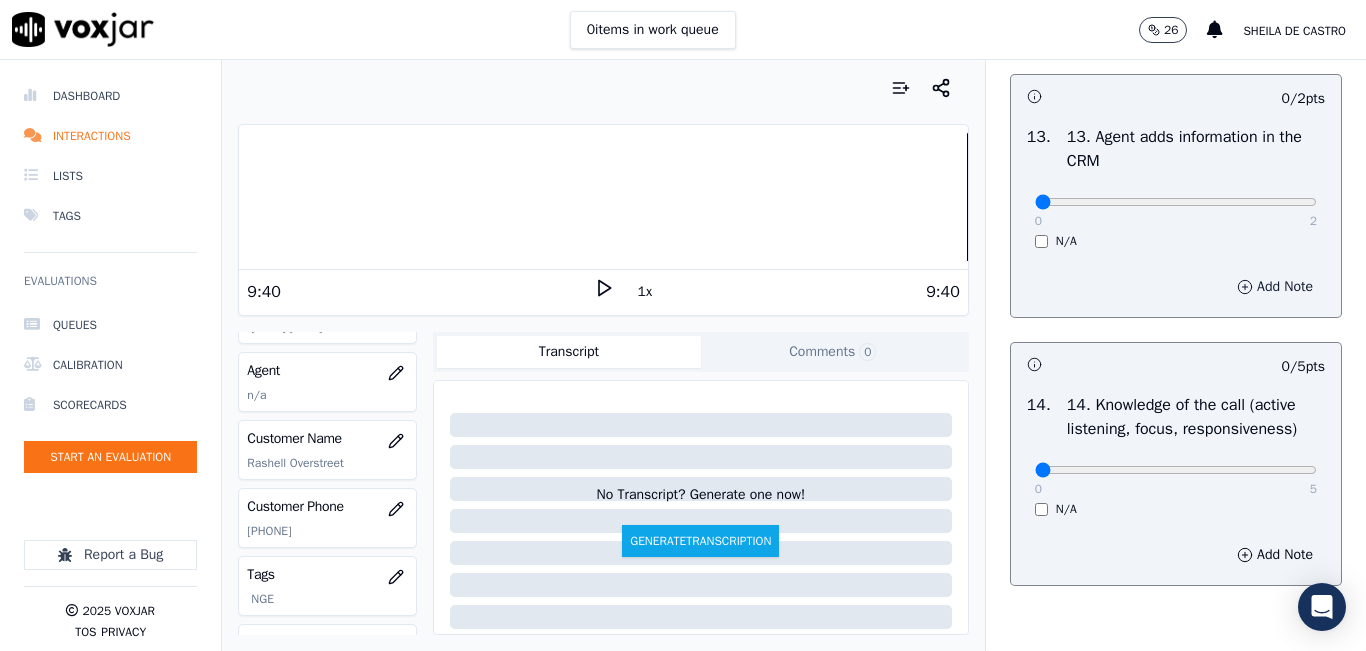 scroll, scrollTop: 3500, scrollLeft: 0, axis: vertical 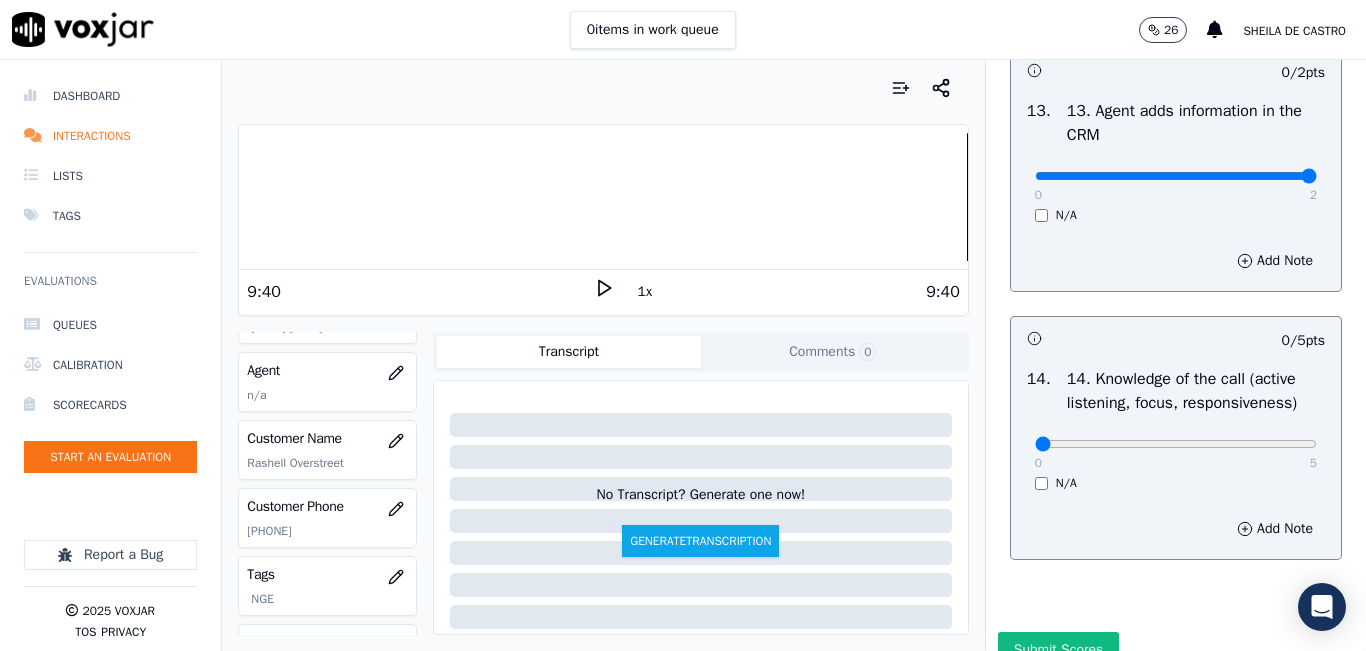 type on "2" 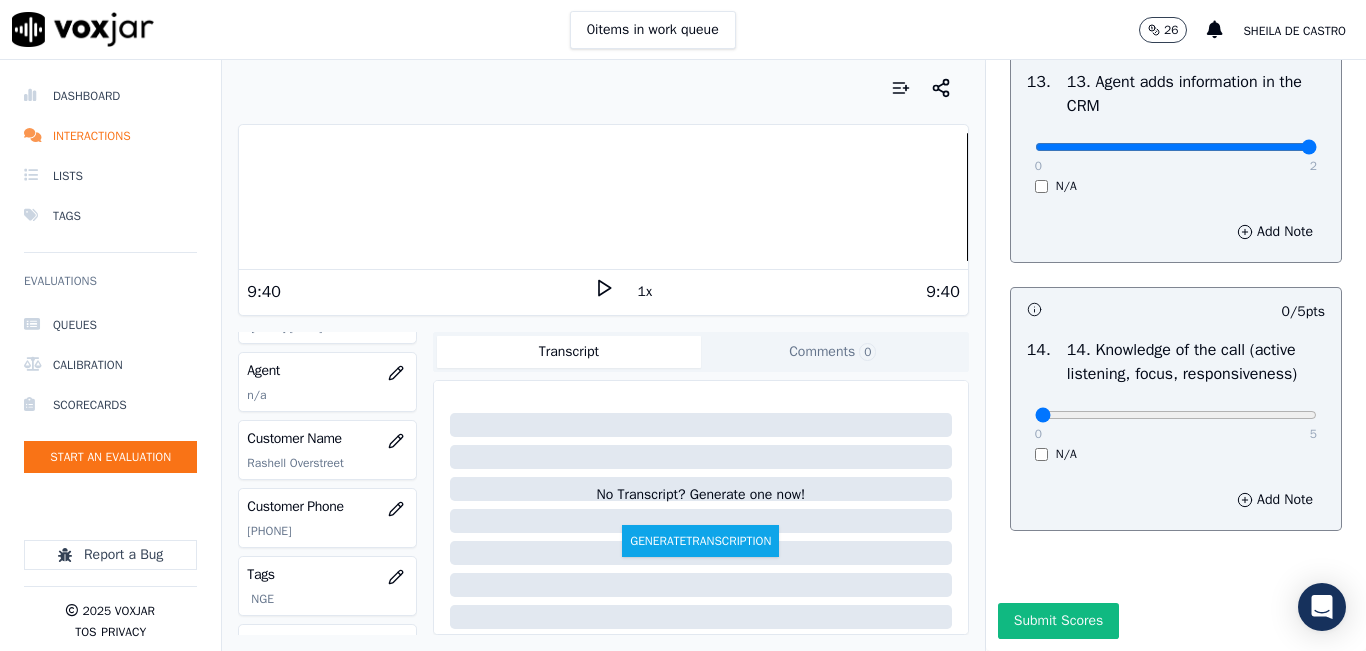 scroll, scrollTop: 3642, scrollLeft: 0, axis: vertical 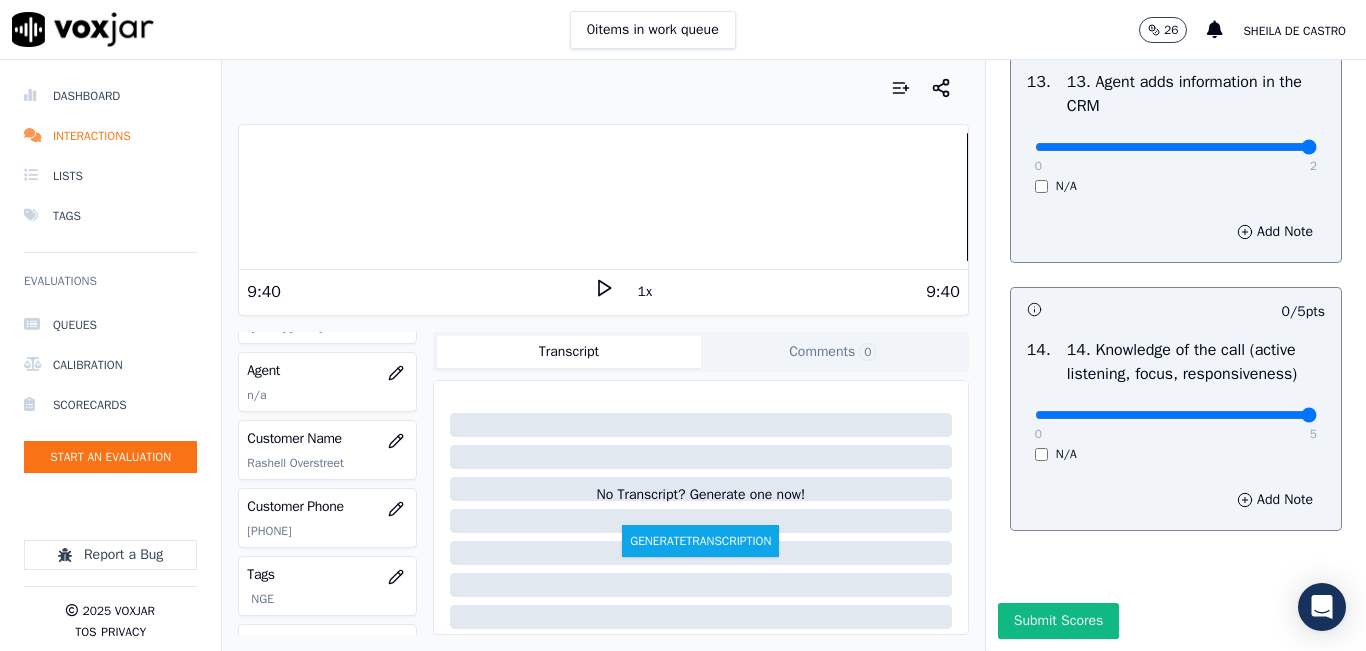 type on "5" 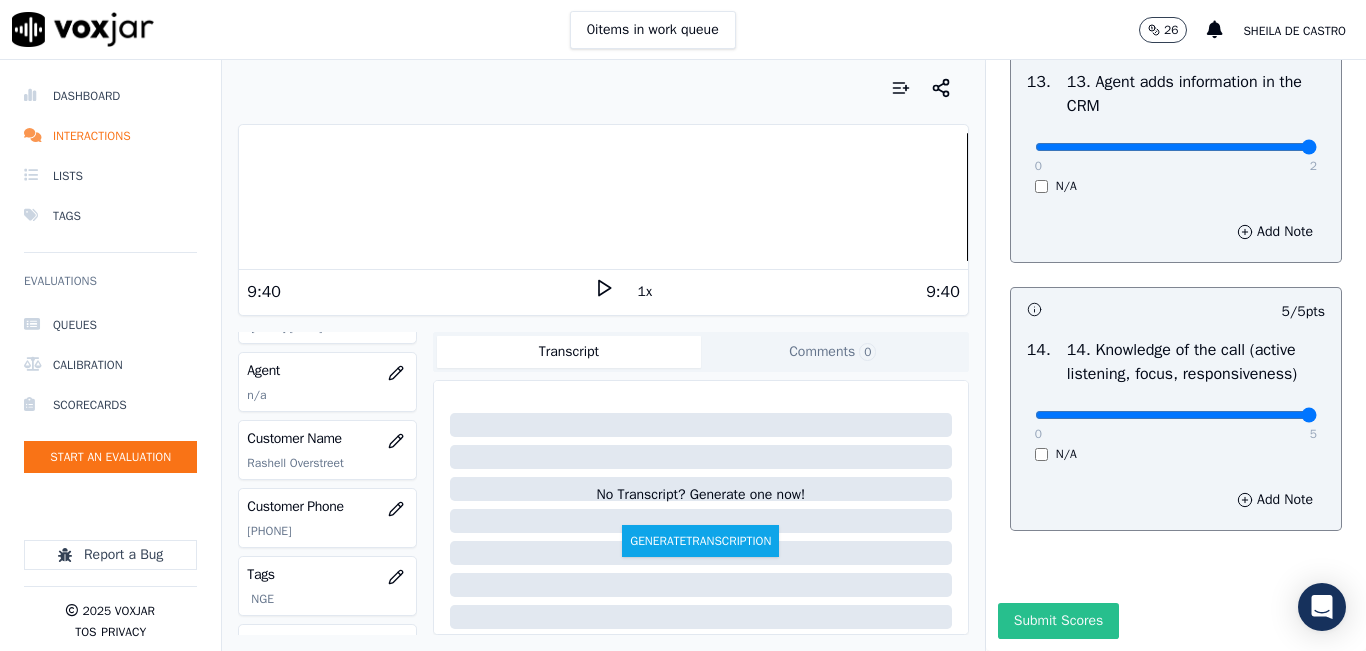 click on "Submit Scores" at bounding box center [1058, 621] 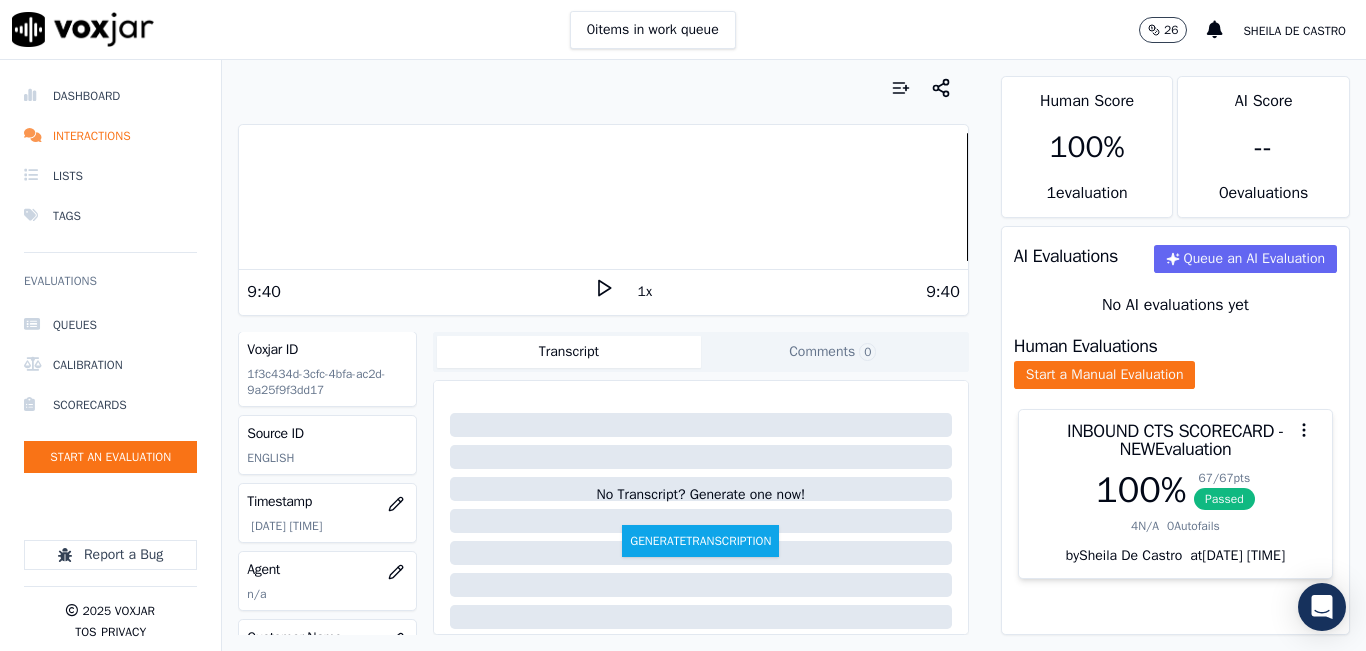 scroll, scrollTop: 0, scrollLeft: 0, axis: both 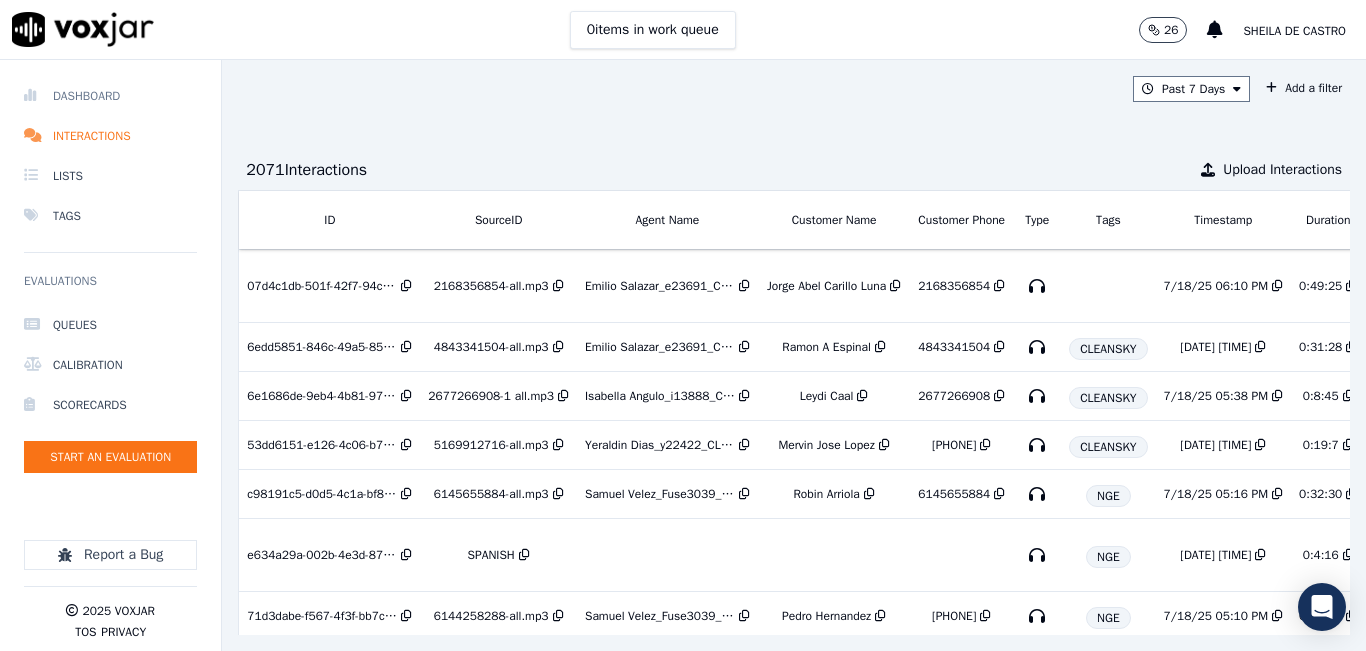 drag, startPoint x: 91, startPoint y: 87, endPoint x: 111, endPoint y: 102, distance: 25 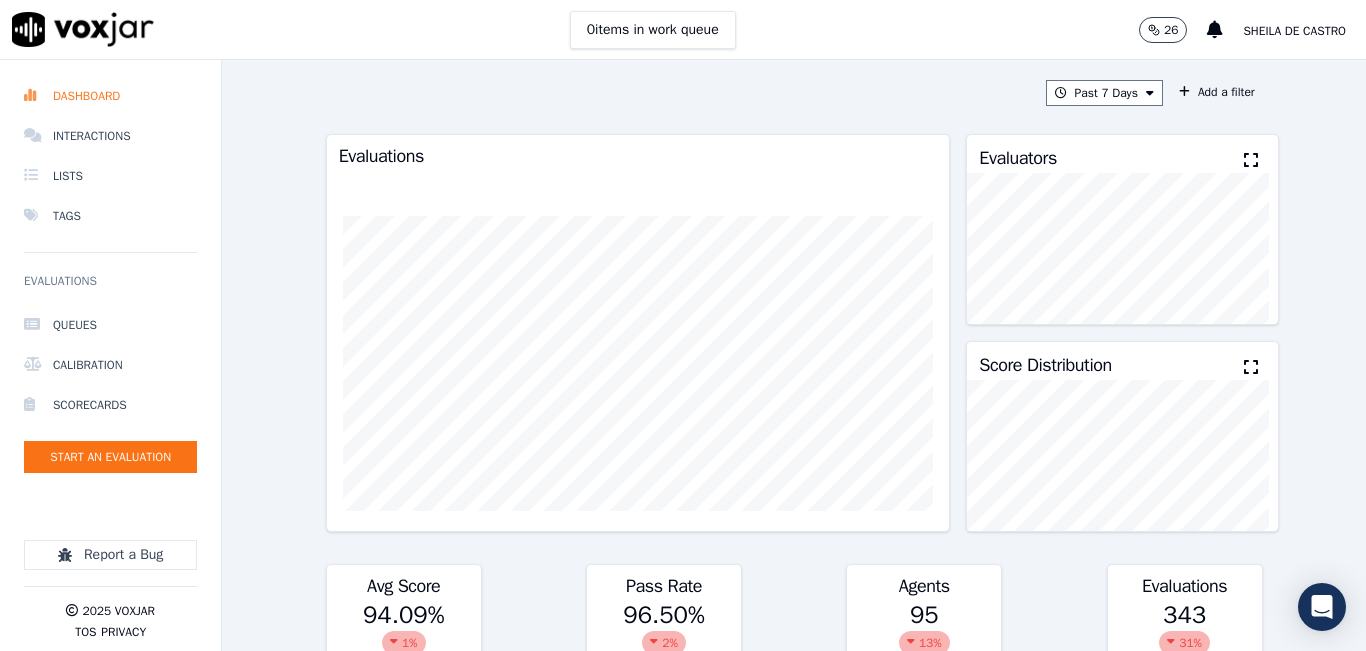 click at bounding box center (1251, 160) 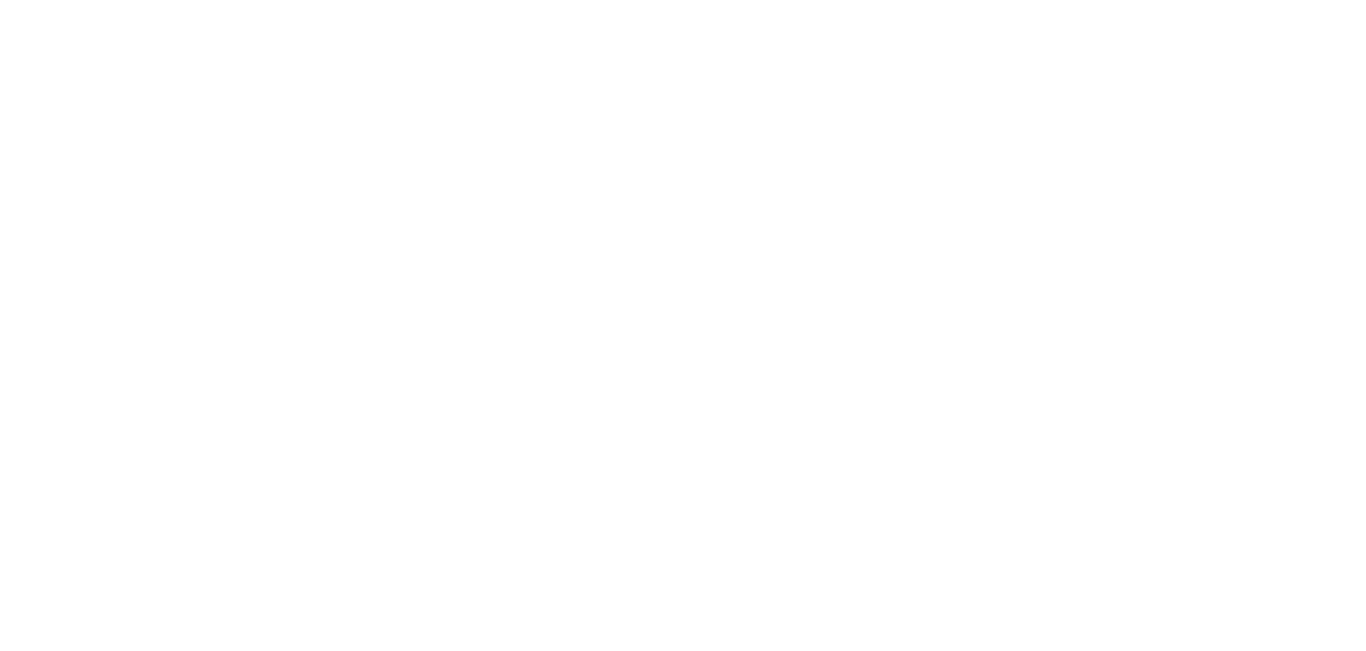 scroll, scrollTop: 0, scrollLeft: 0, axis: both 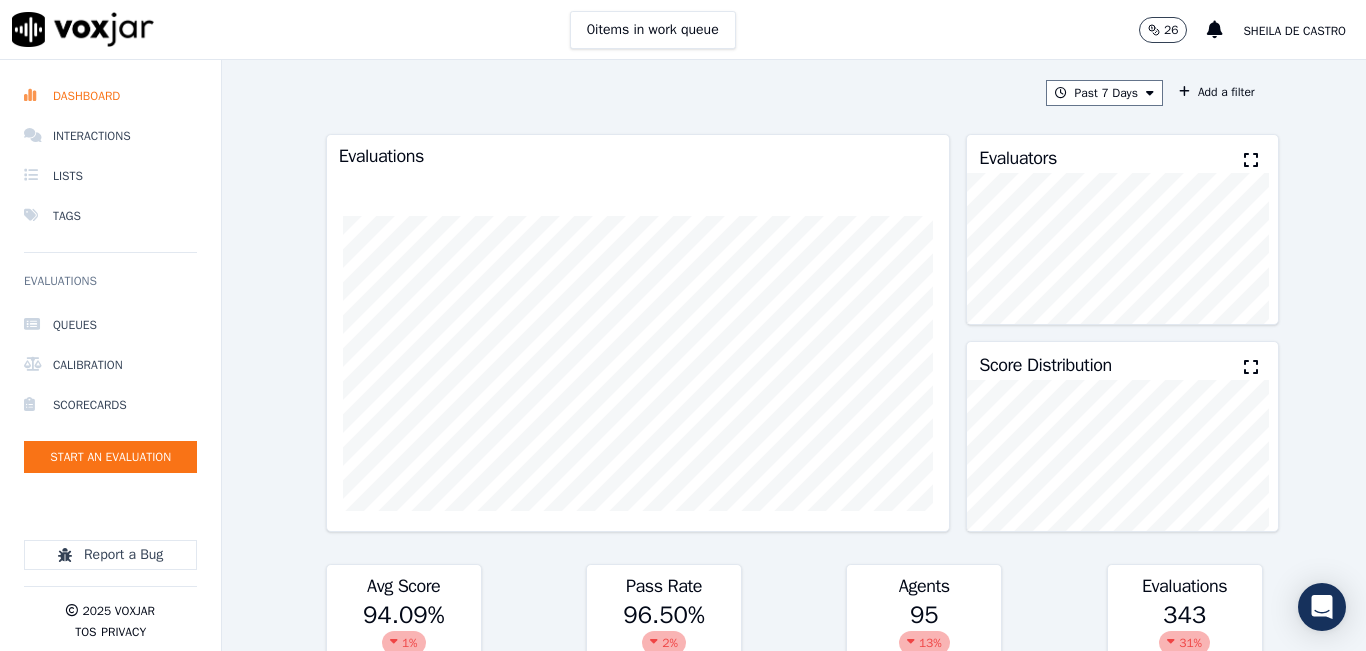 drag, startPoint x: 1234, startPoint y: 134, endPoint x: 1223, endPoint y: 152, distance: 21.095022 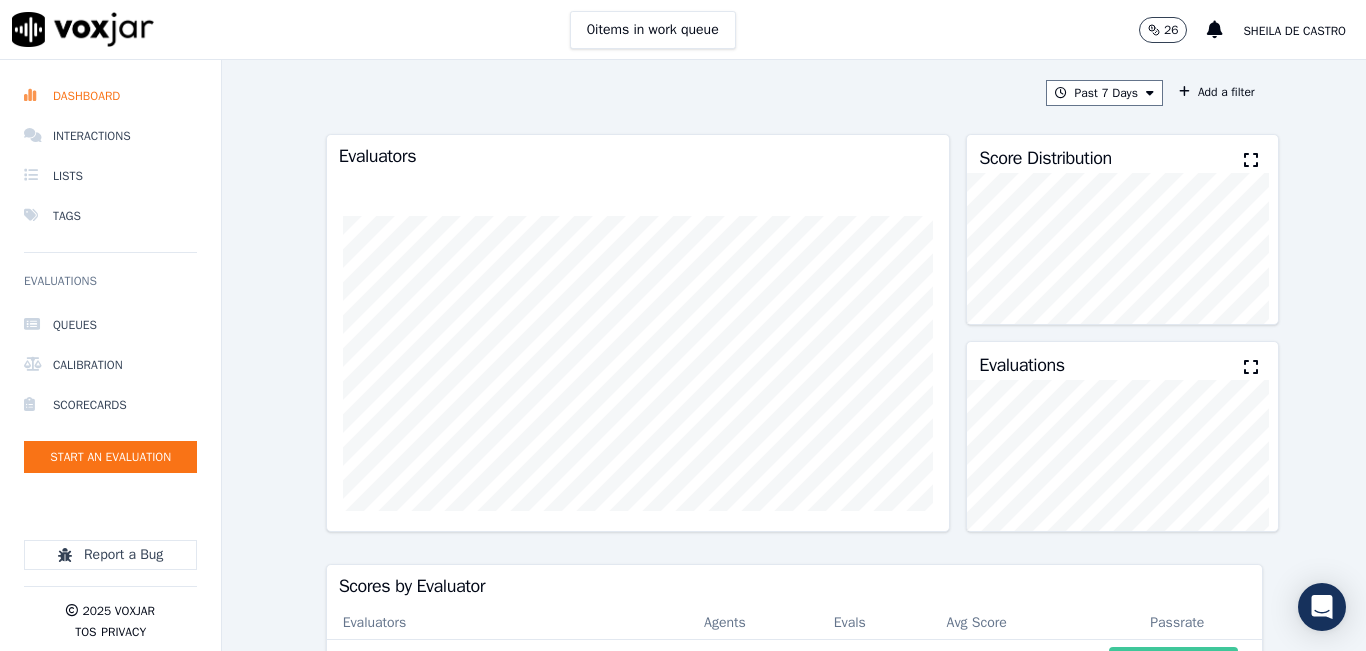 click on "Past 7 Days
Add a filter
Evaluators         Score Distribution           Evaluations               Scores by Evaluator   Evaluators   Agents   Evals   Avg Score   Passrate   maleman@newavepower.net   41   92   84.62 %   88.04 %   Maria Ortiz   0   0   0.00 %   0 %   carlos barrios   40   104   94.78 %   99.04 %   Shadia De Castro   28   83   99.42 %   100.00 %   gcampos   0   0   0.00 %   0 %   Scott   0   0   0.00 %   0 %   Juliana Zapata    0   0   0.00 %   0 %   Rahul Sharma   0   0   0.00 %   0 %   Alejandro Ayala   8   15   98.55 %   100.00 %   Sheila De Castro   14   49   100.00 %   100.00 %" at bounding box center (794, 355) 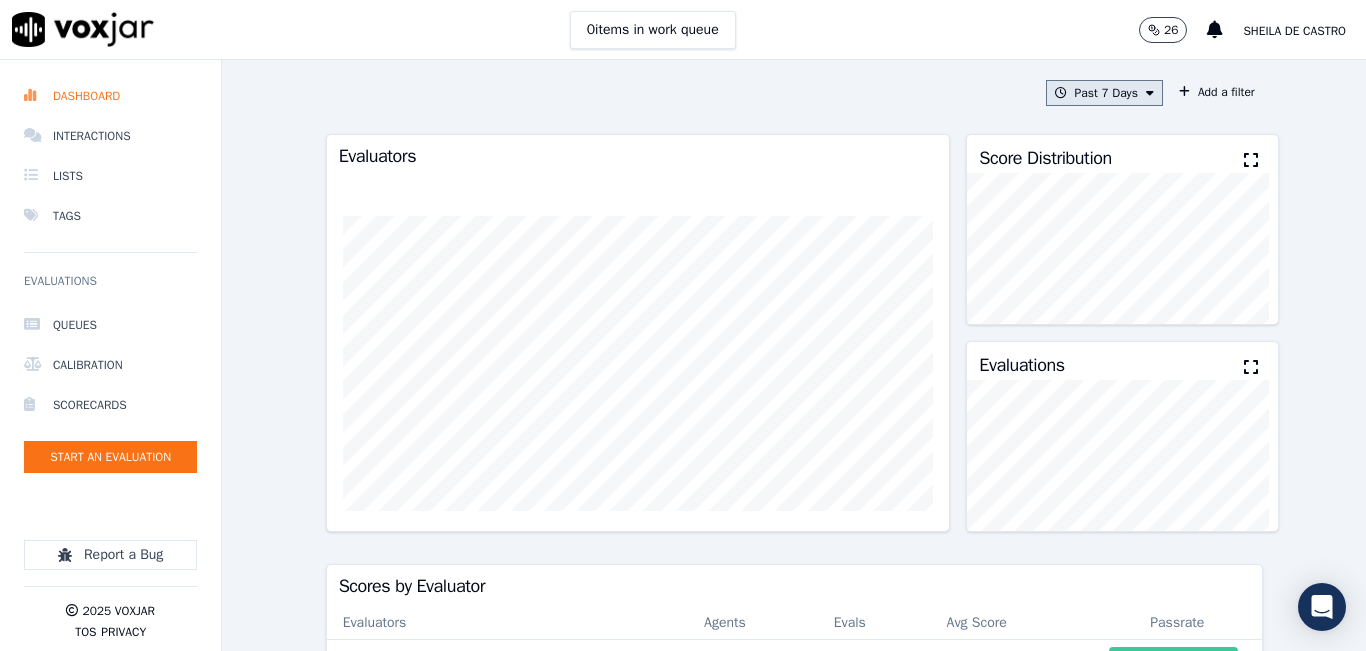 click on "Past 7 Days" at bounding box center [1104, 93] 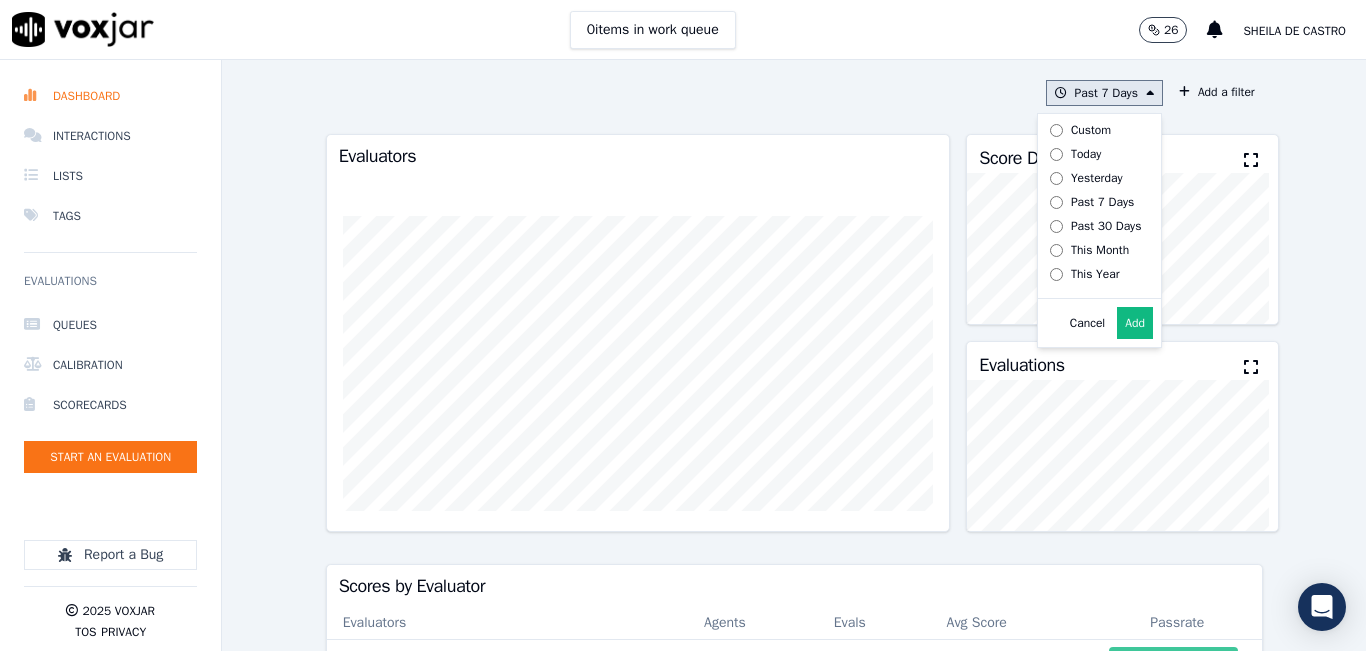 click on "Today" at bounding box center (1092, 154) 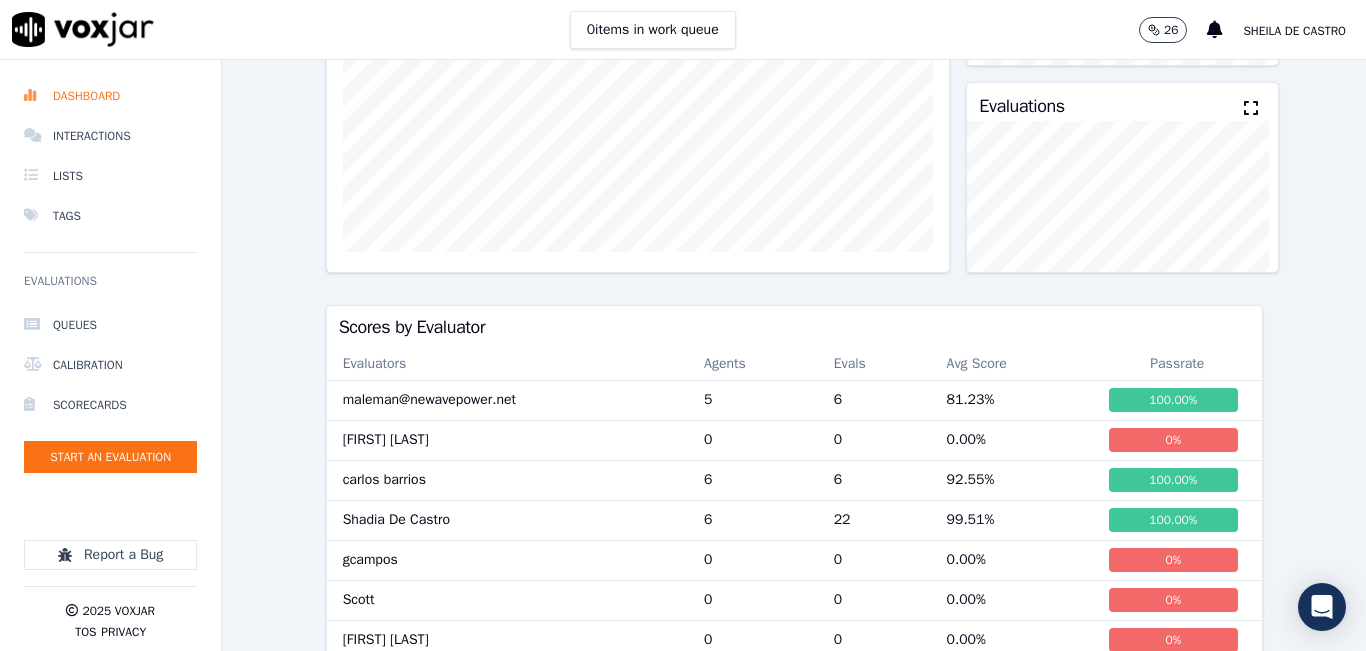 scroll, scrollTop: 0, scrollLeft: 0, axis: both 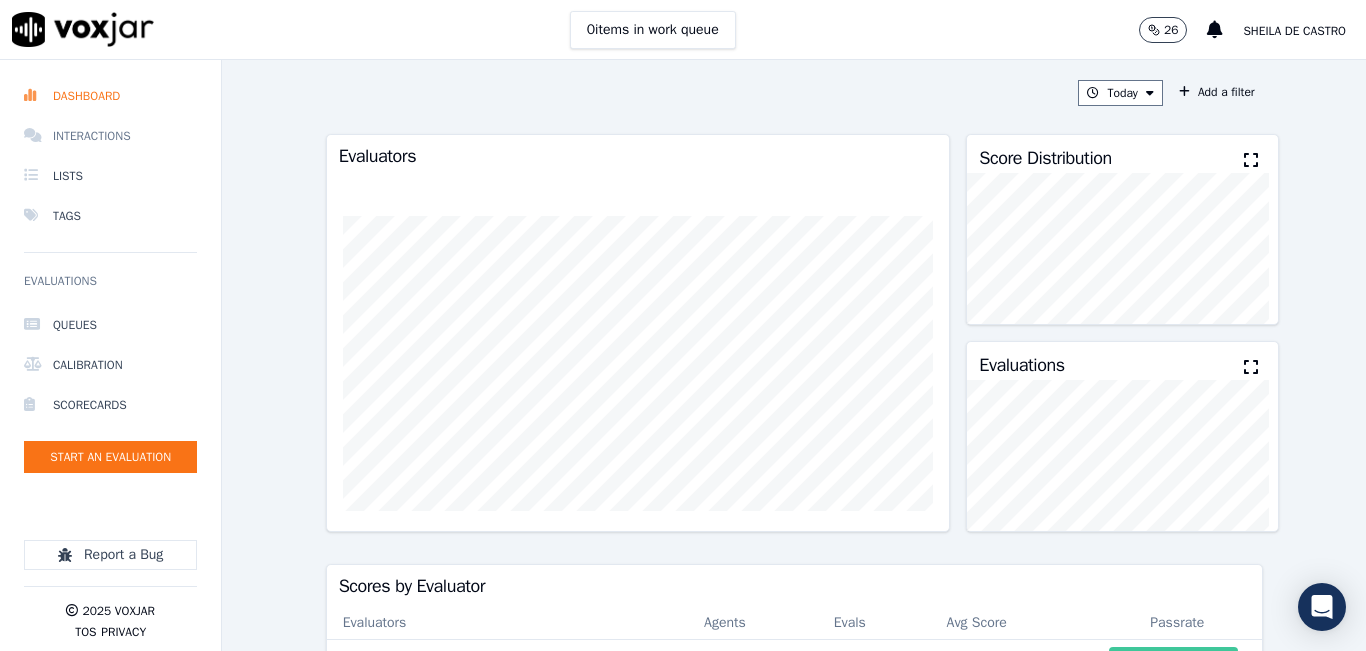 click on "Interactions" at bounding box center [110, 136] 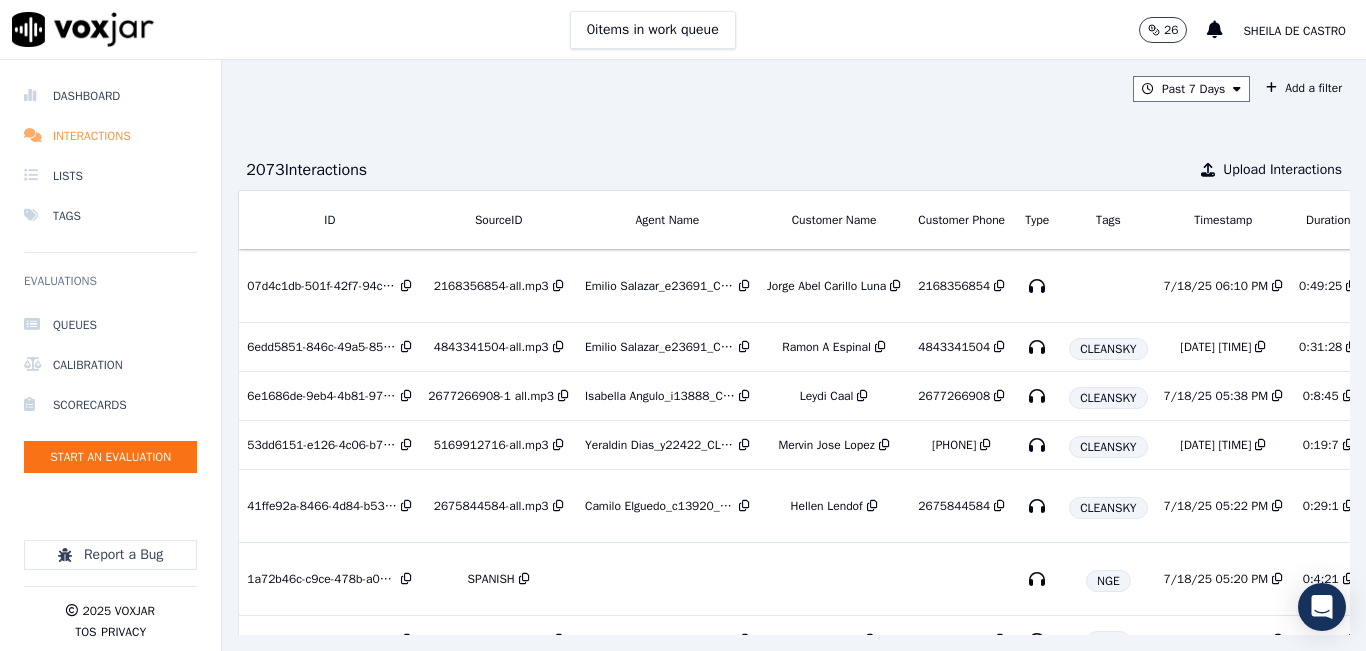 click on "Interactions" at bounding box center (110, 136) 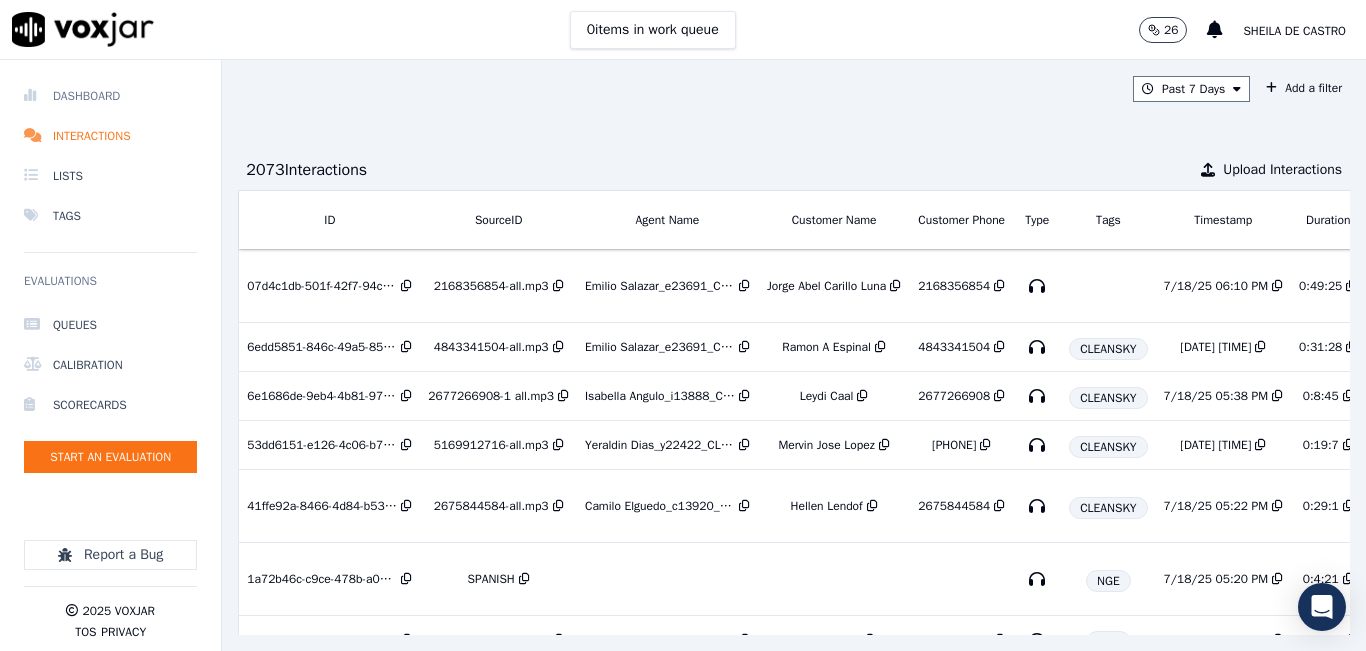 click on "Dashboard" at bounding box center (110, 96) 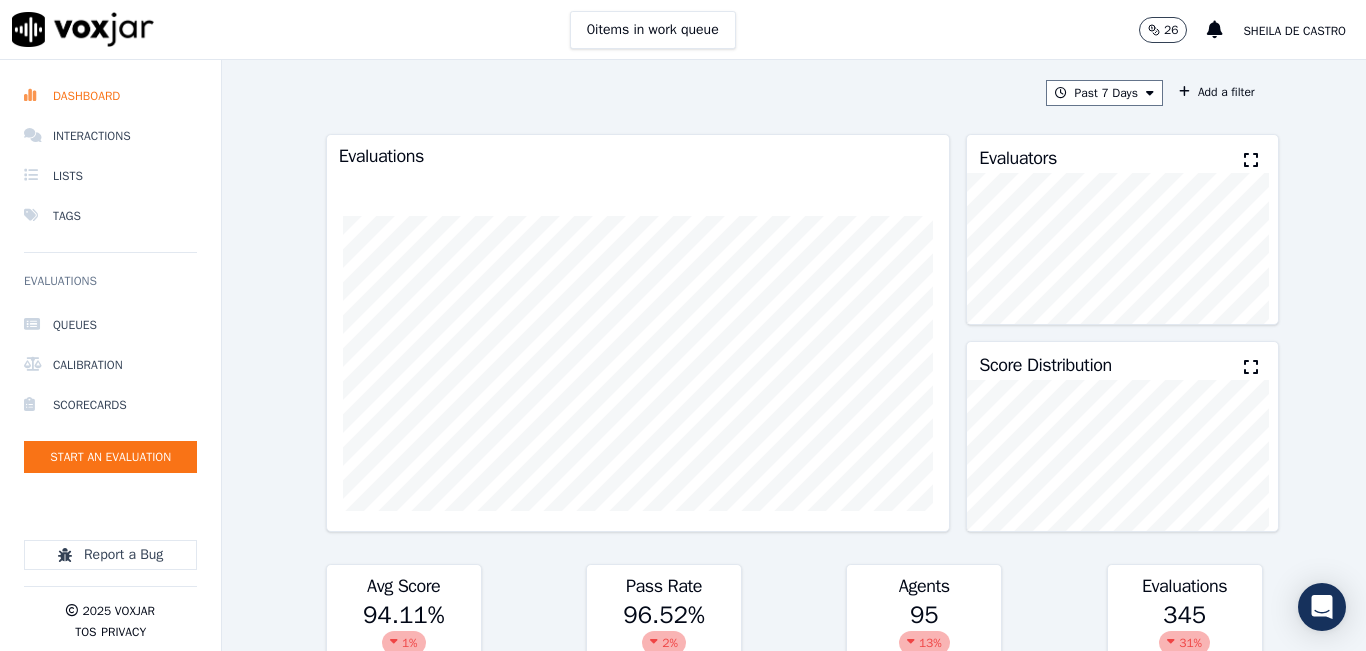 click 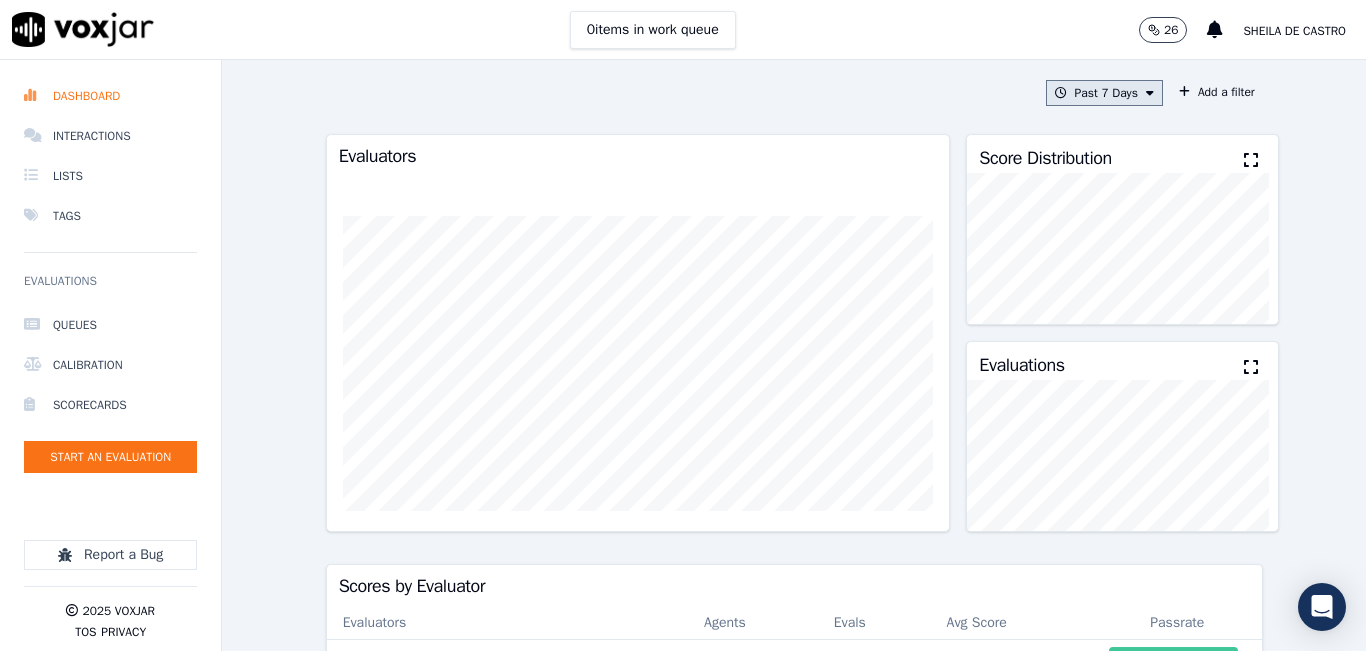 click on "Past 7 Days" at bounding box center (1104, 93) 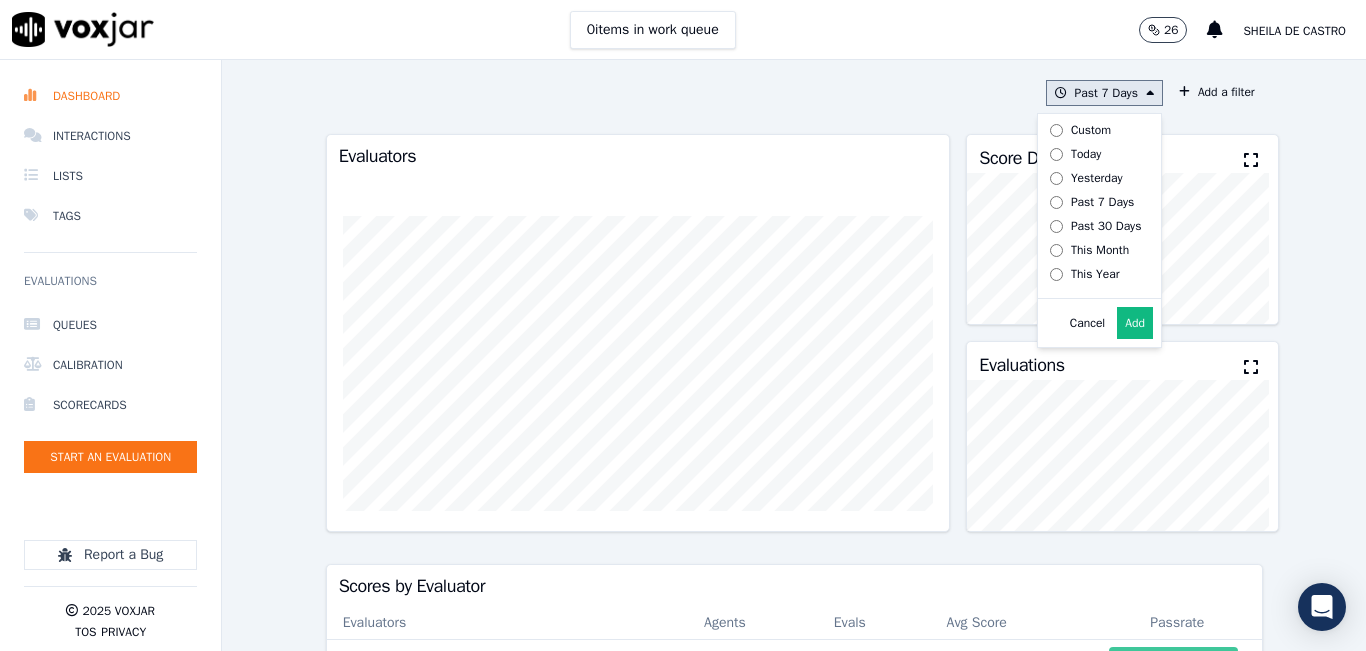 click on "Today" at bounding box center [1092, 154] 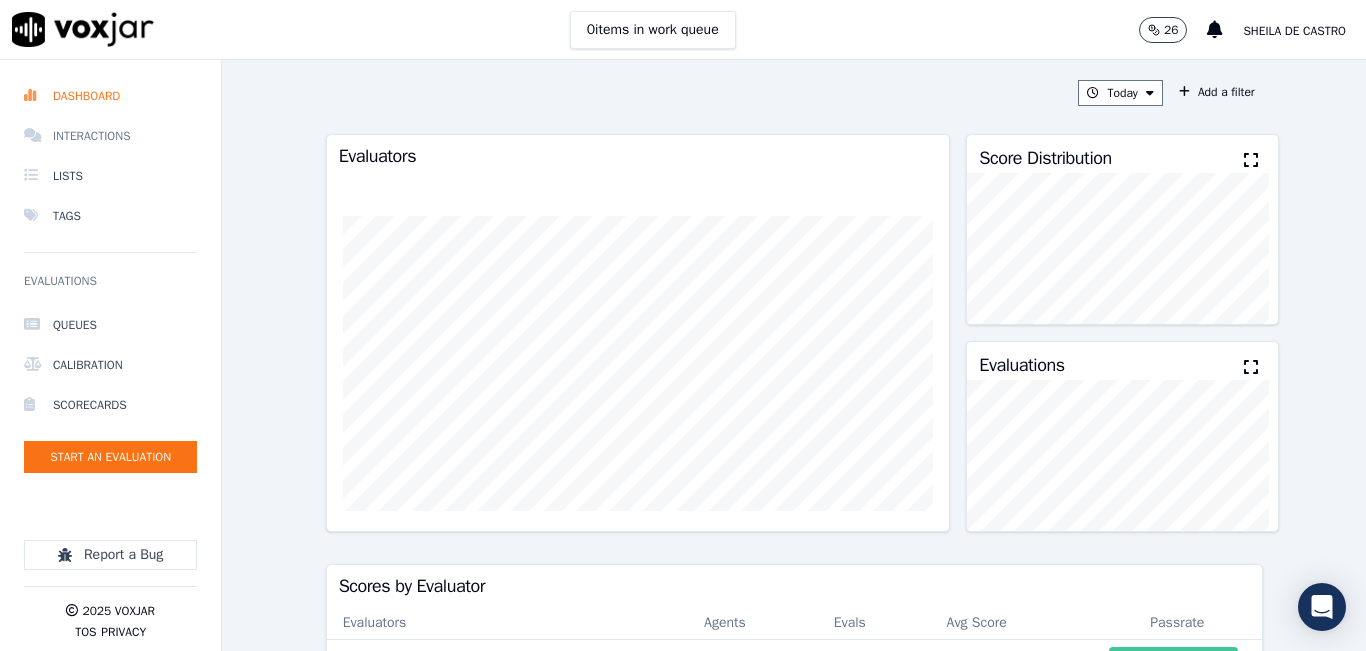 click on "Interactions" at bounding box center (110, 136) 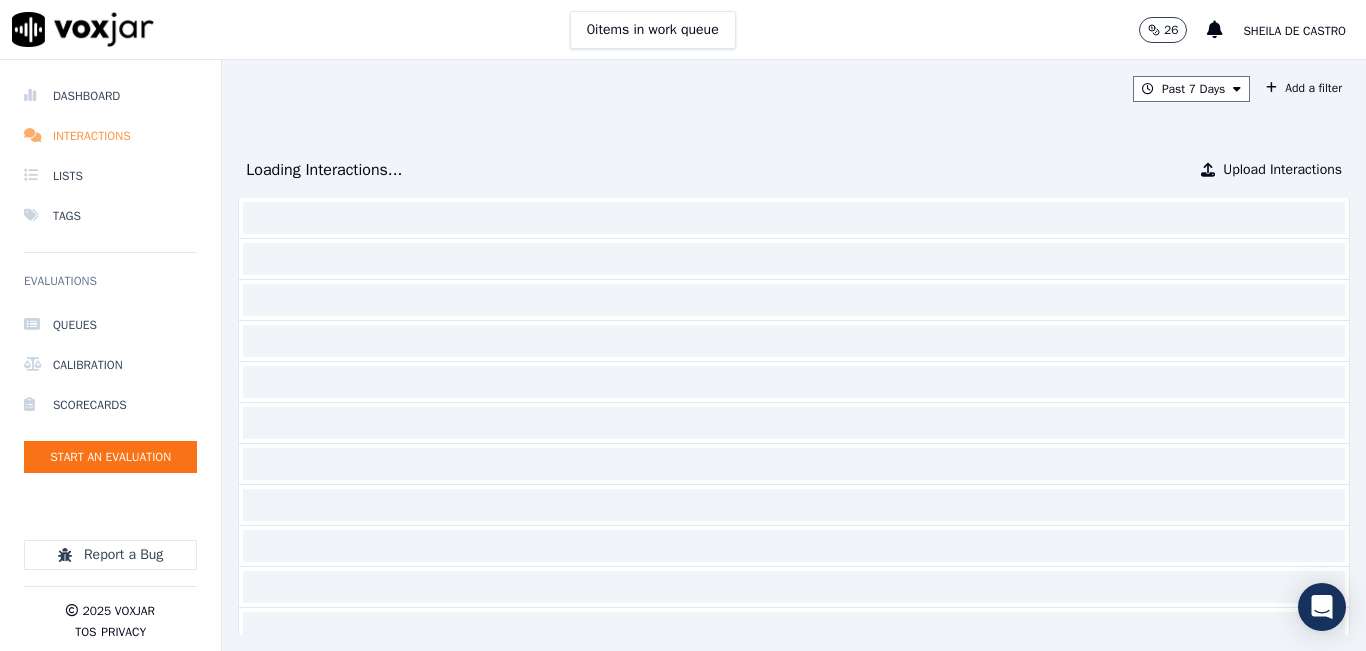 click on "Interactions" at bounding box center [110, 136] 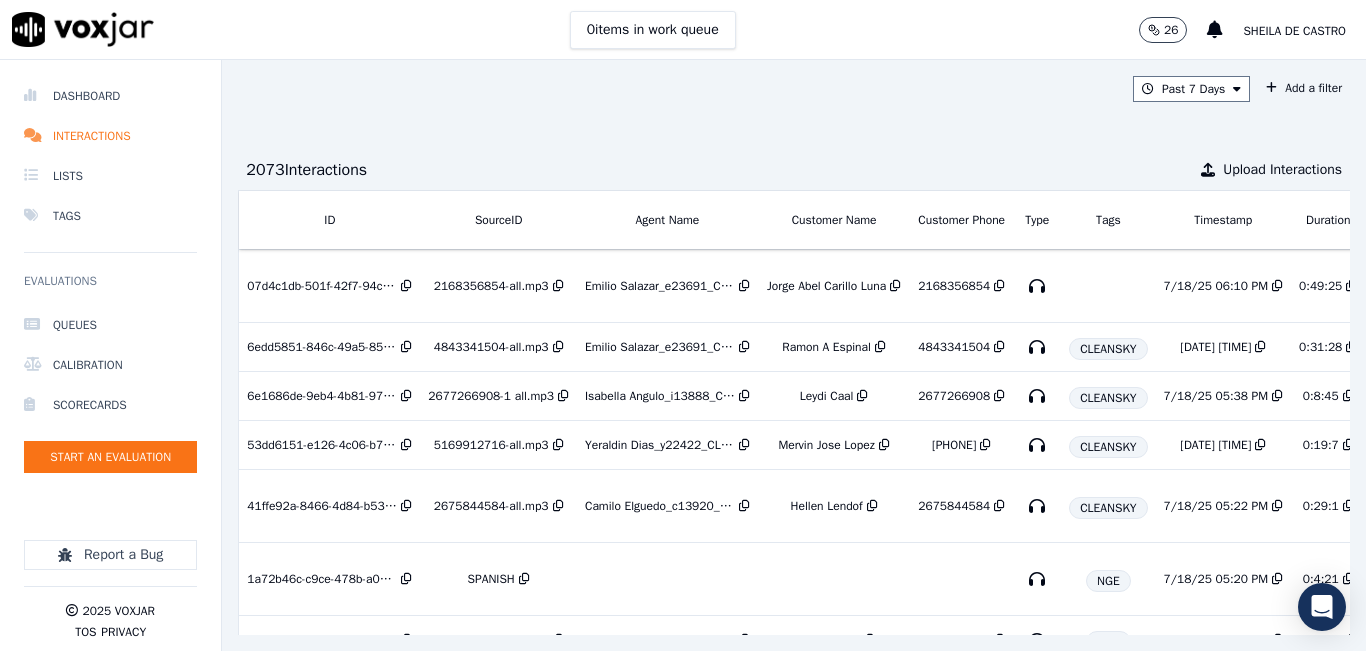 click on "Past 7 Days
Add a filter" at bounding box center (794, 89) 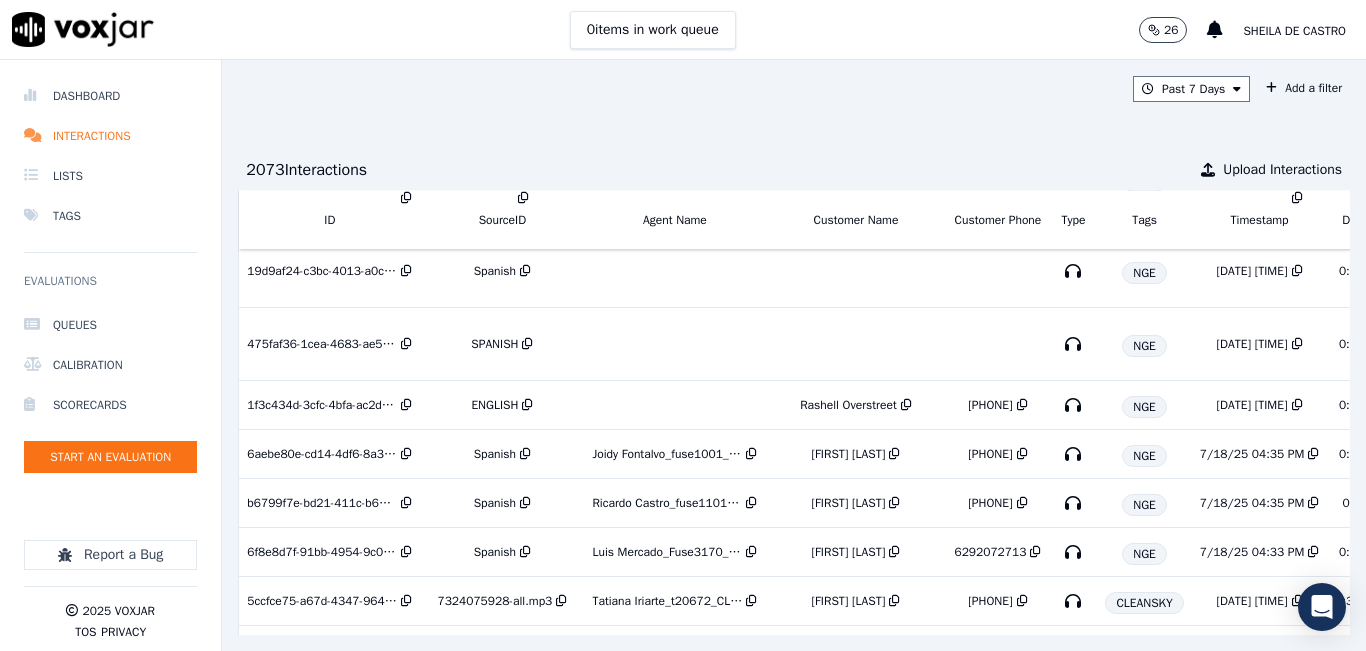 scroll, scrollTop: 1561, scrollLeft: 0, axis: vertical 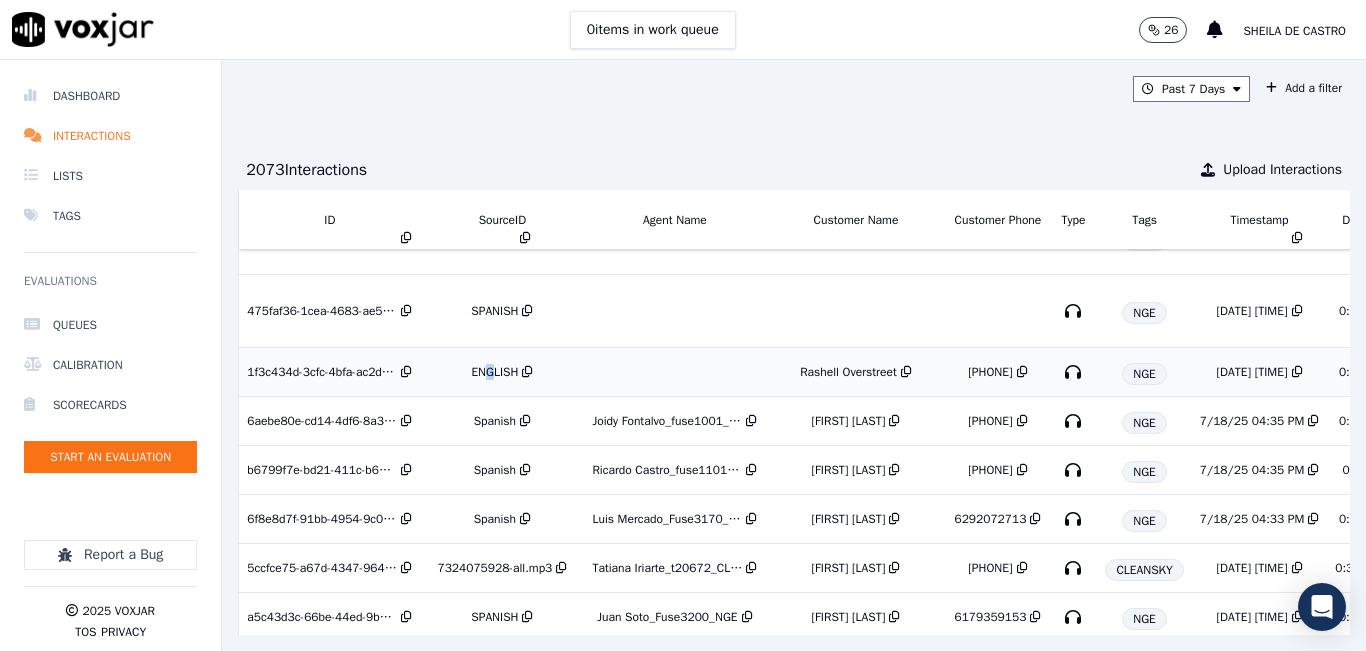 click on "ENGLISH" at bounding box center [502, 372] 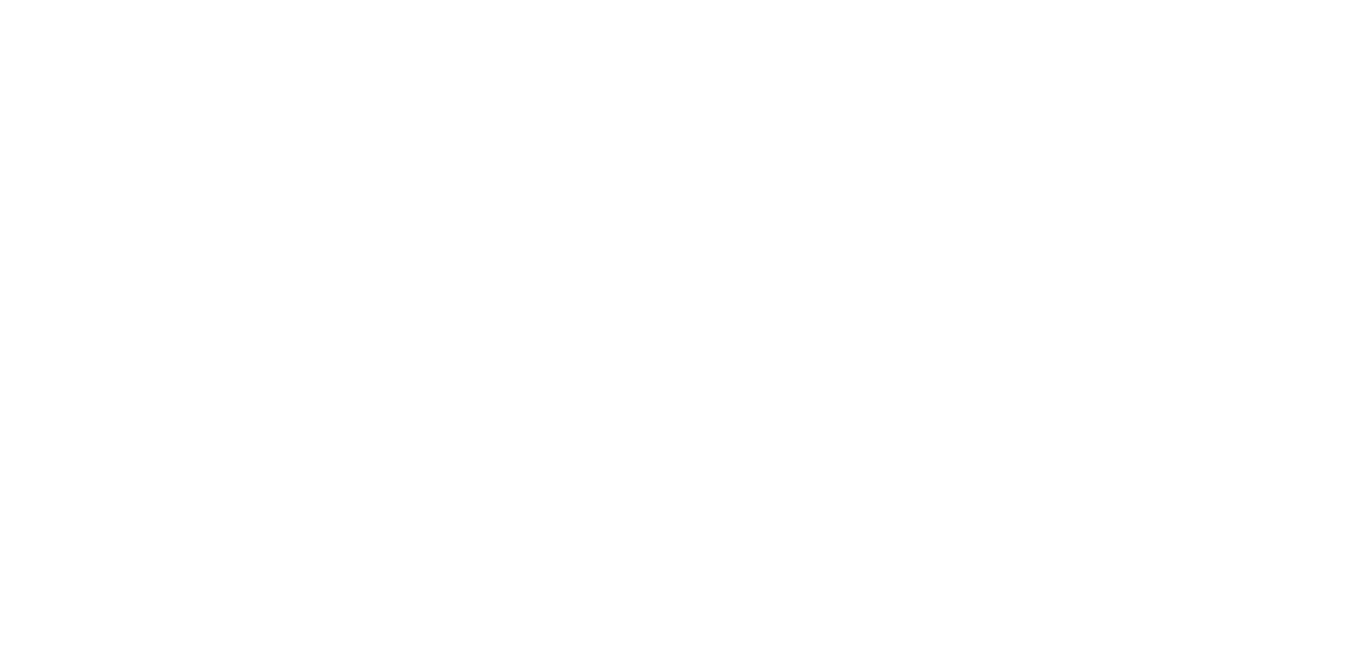 scroll, scrollTop: 0, scrollLeft: 0, axis: both 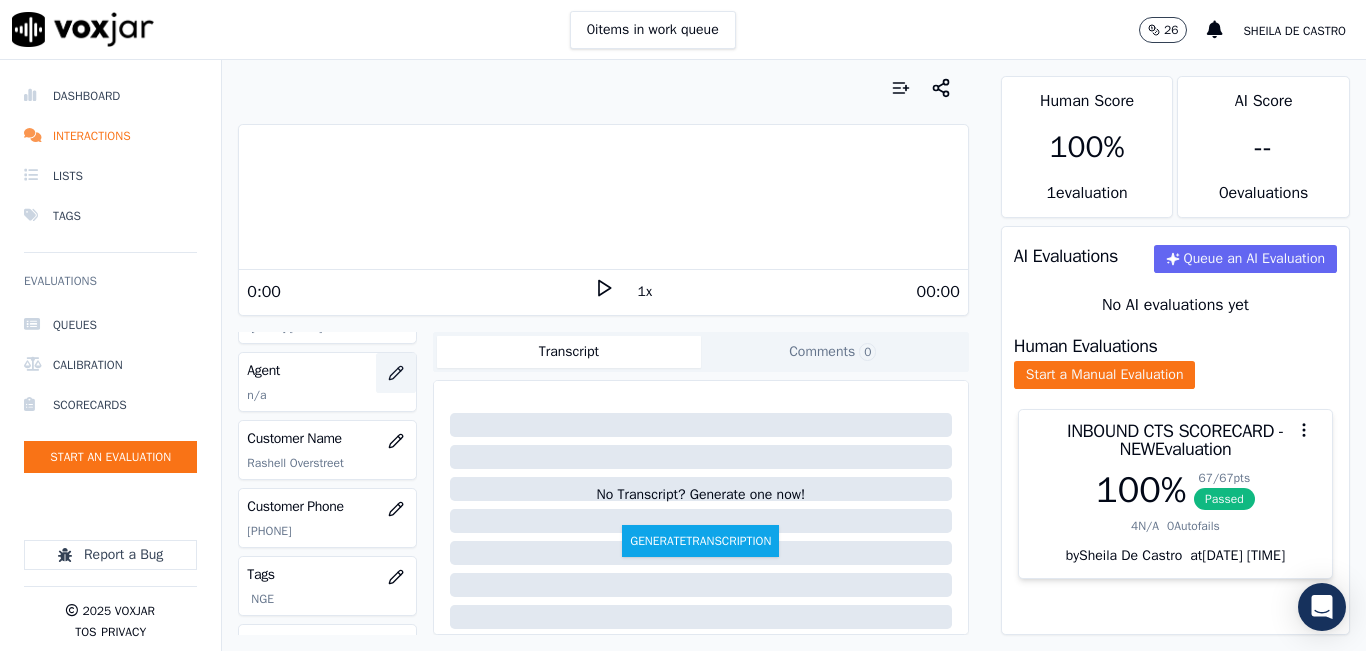 click at bounding box center (396, 373) 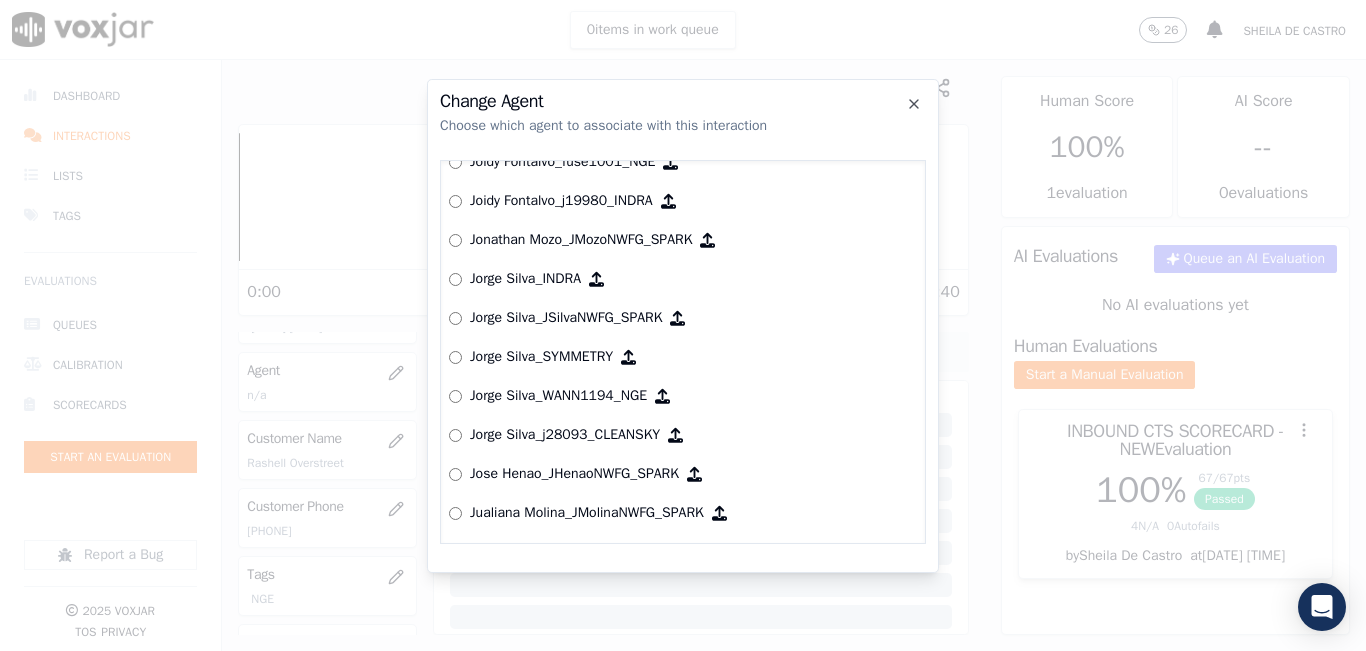 scroll, scrollTop: 4824, scrollLeft: 0, axis: vertical 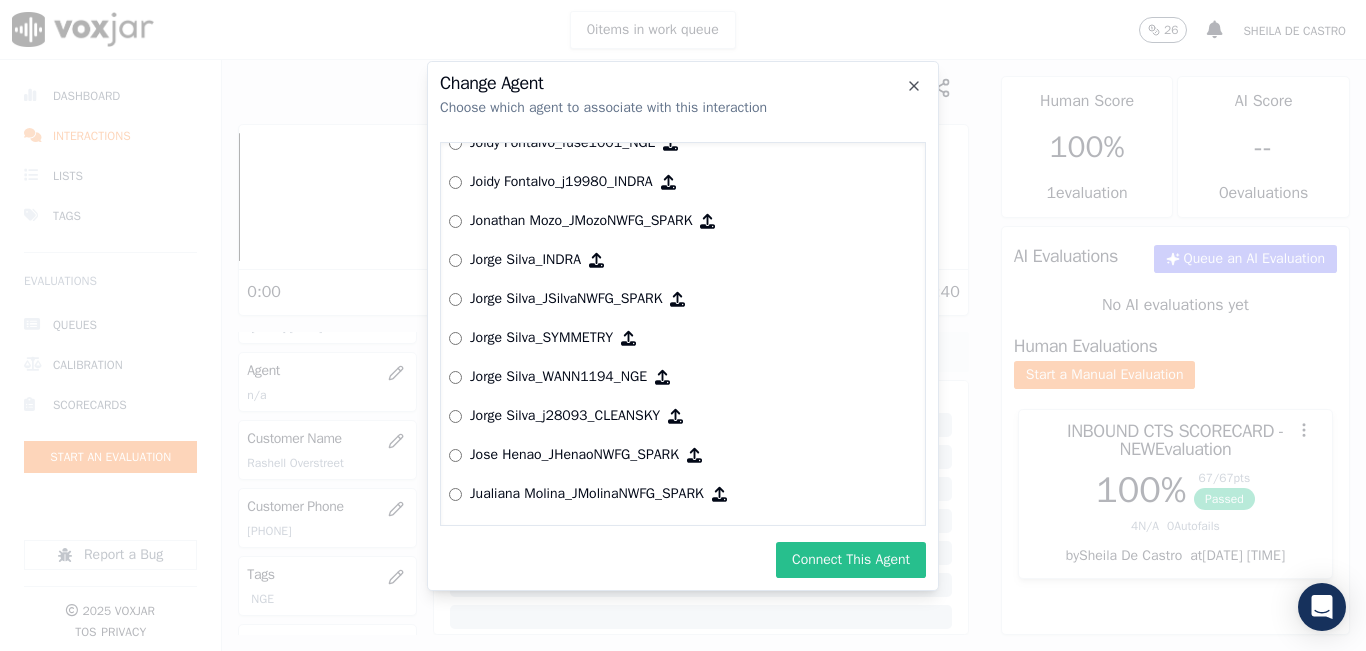 click on "Connect This Agent" at bounding box center [851, 560] 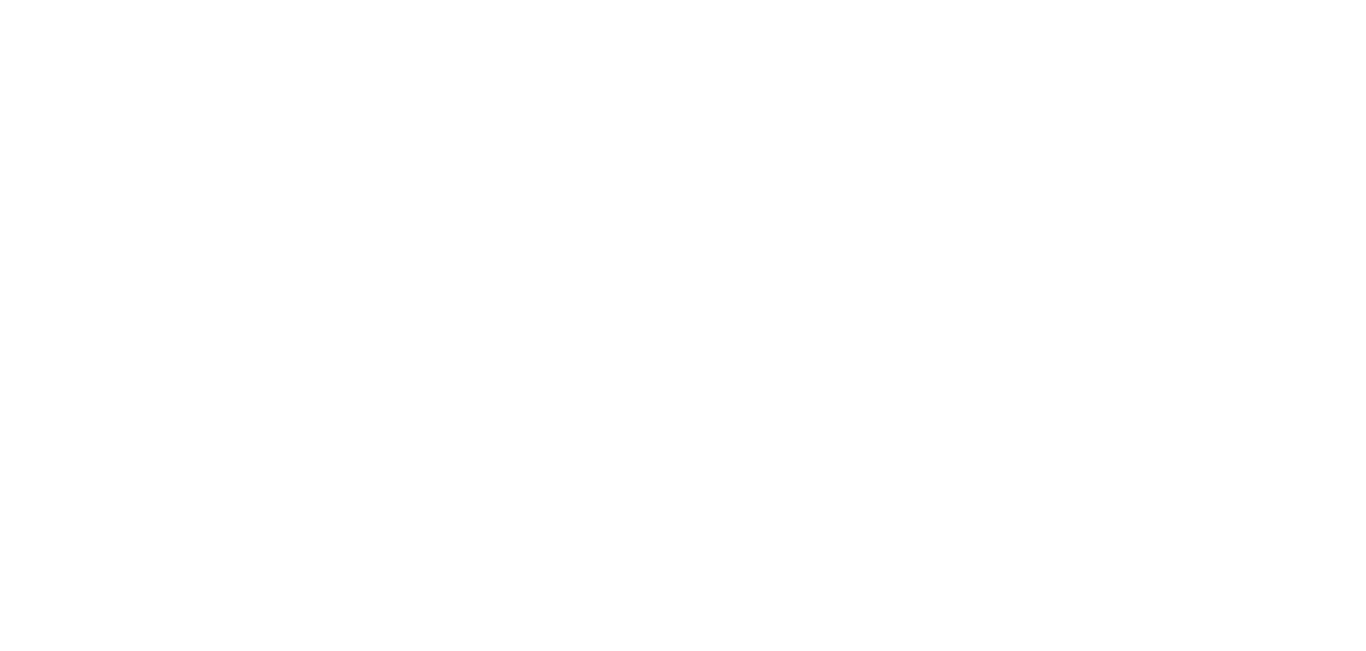 scroll, scrollTop: 0, scrollLeft: 0, axis: both 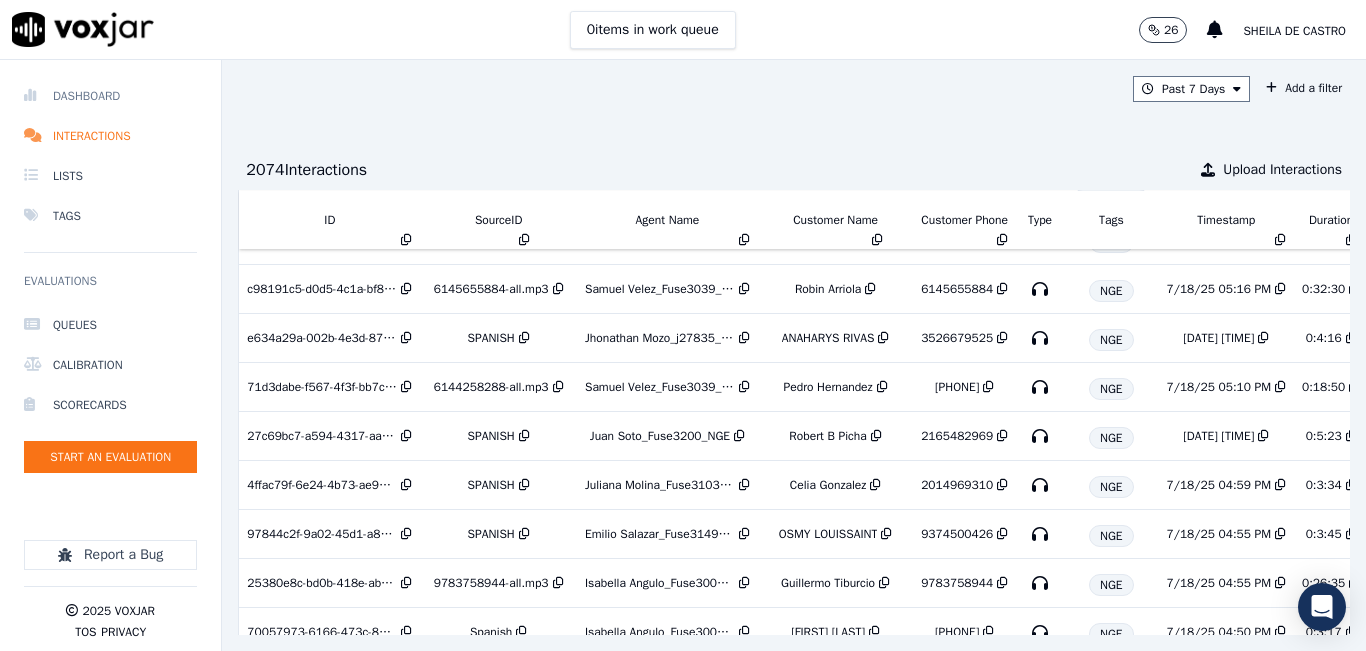 click on "Dashboard" at bounding box center (110, 96) 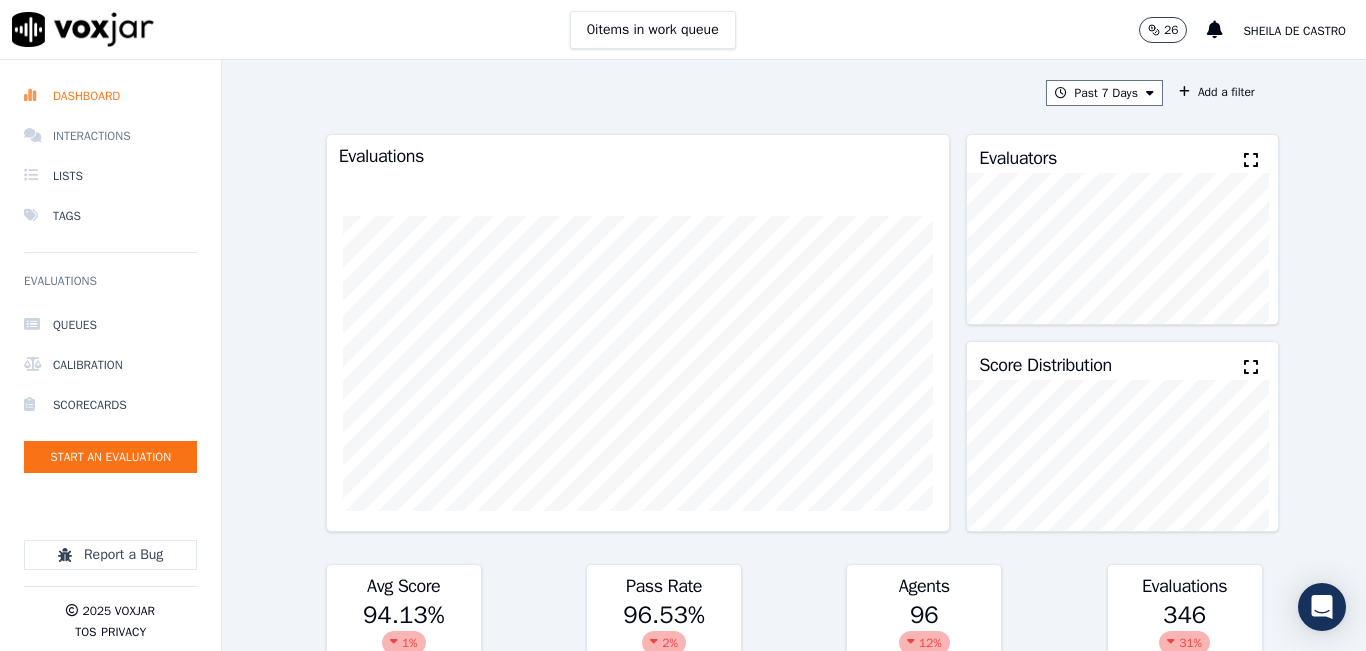 click on "Interactions" at bounding box center (110, 136) 